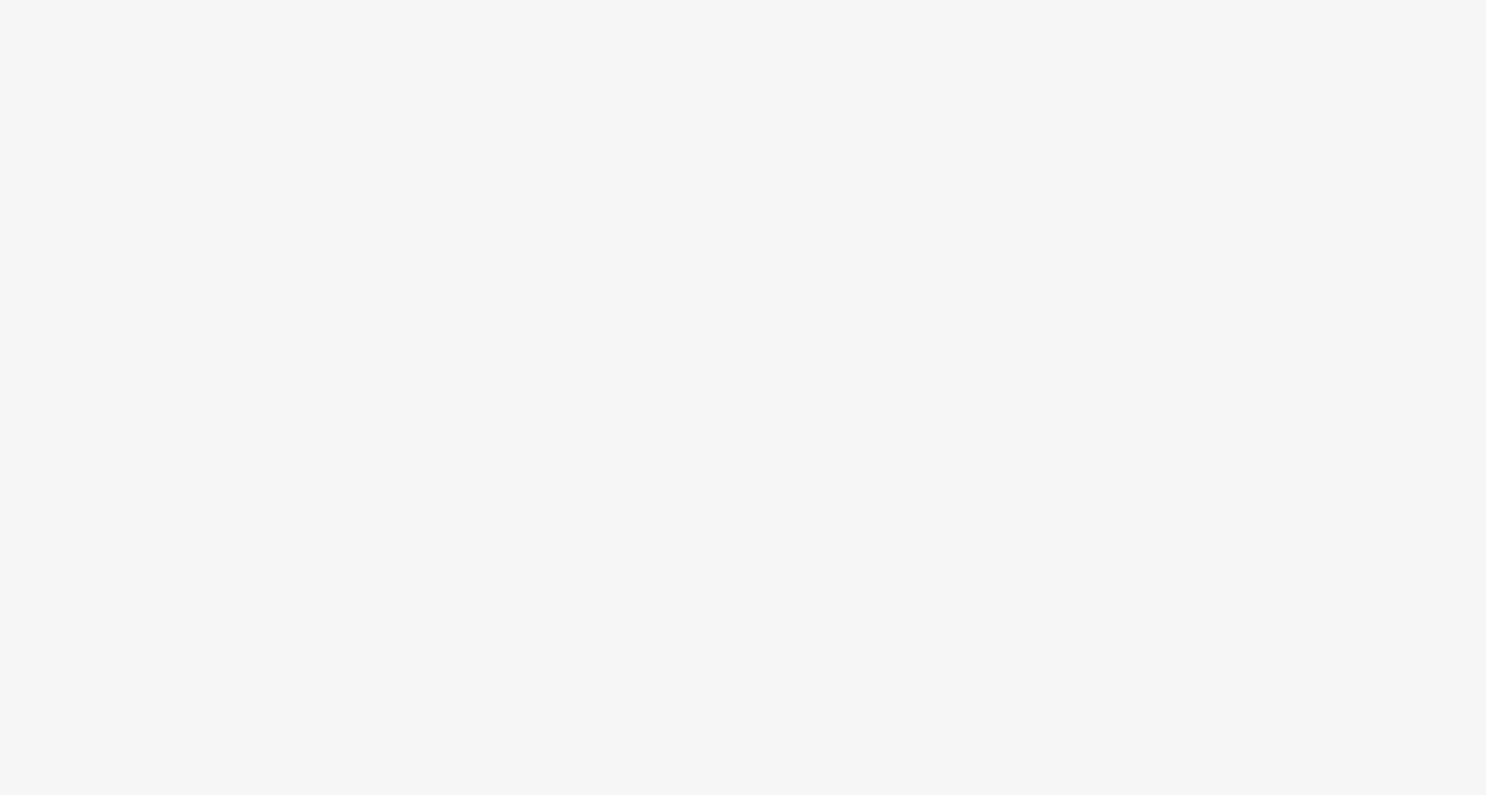 scroll, scrollTop: 0, scrollLeft: 0, axis: both 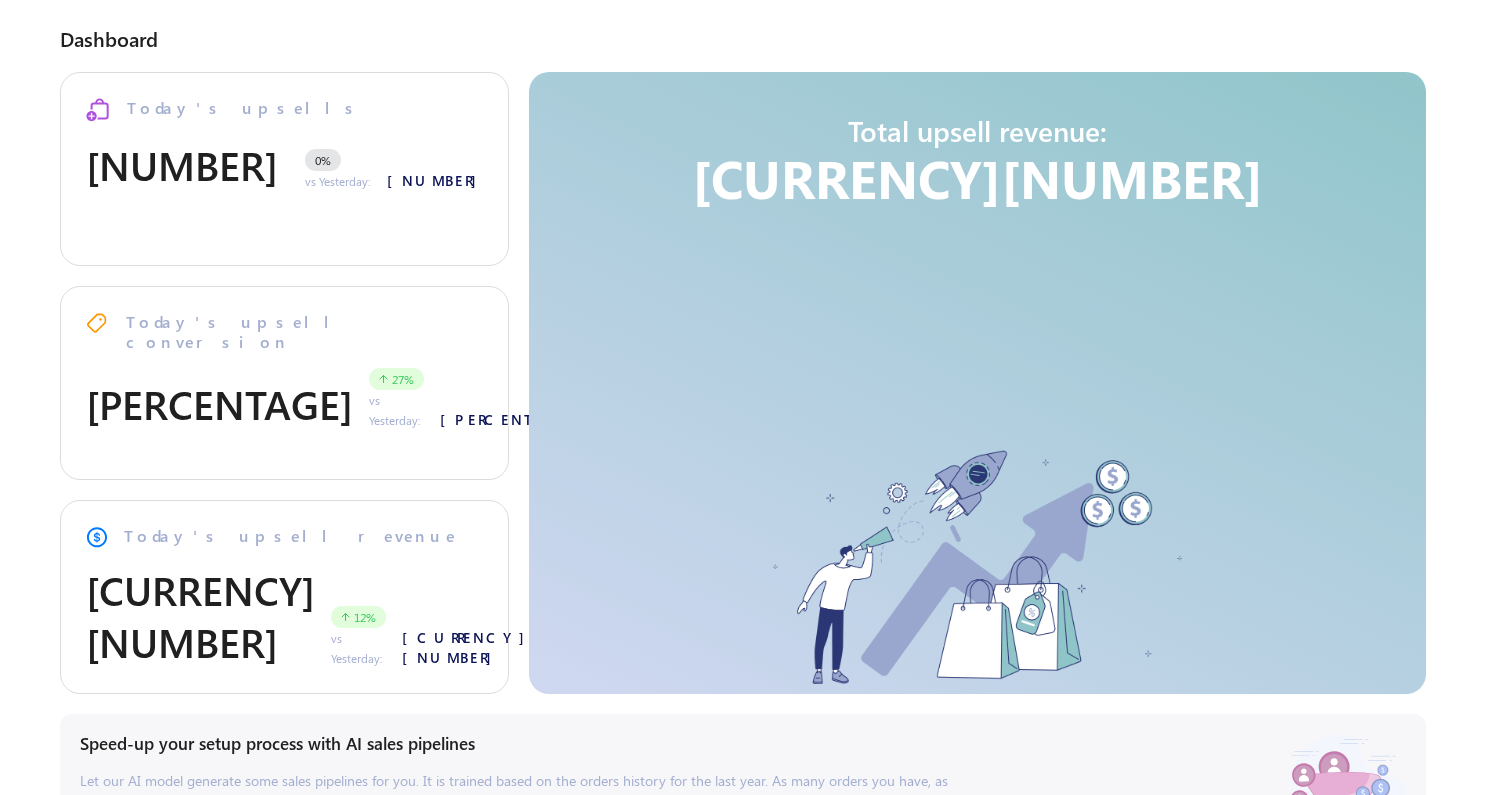 select on "**" 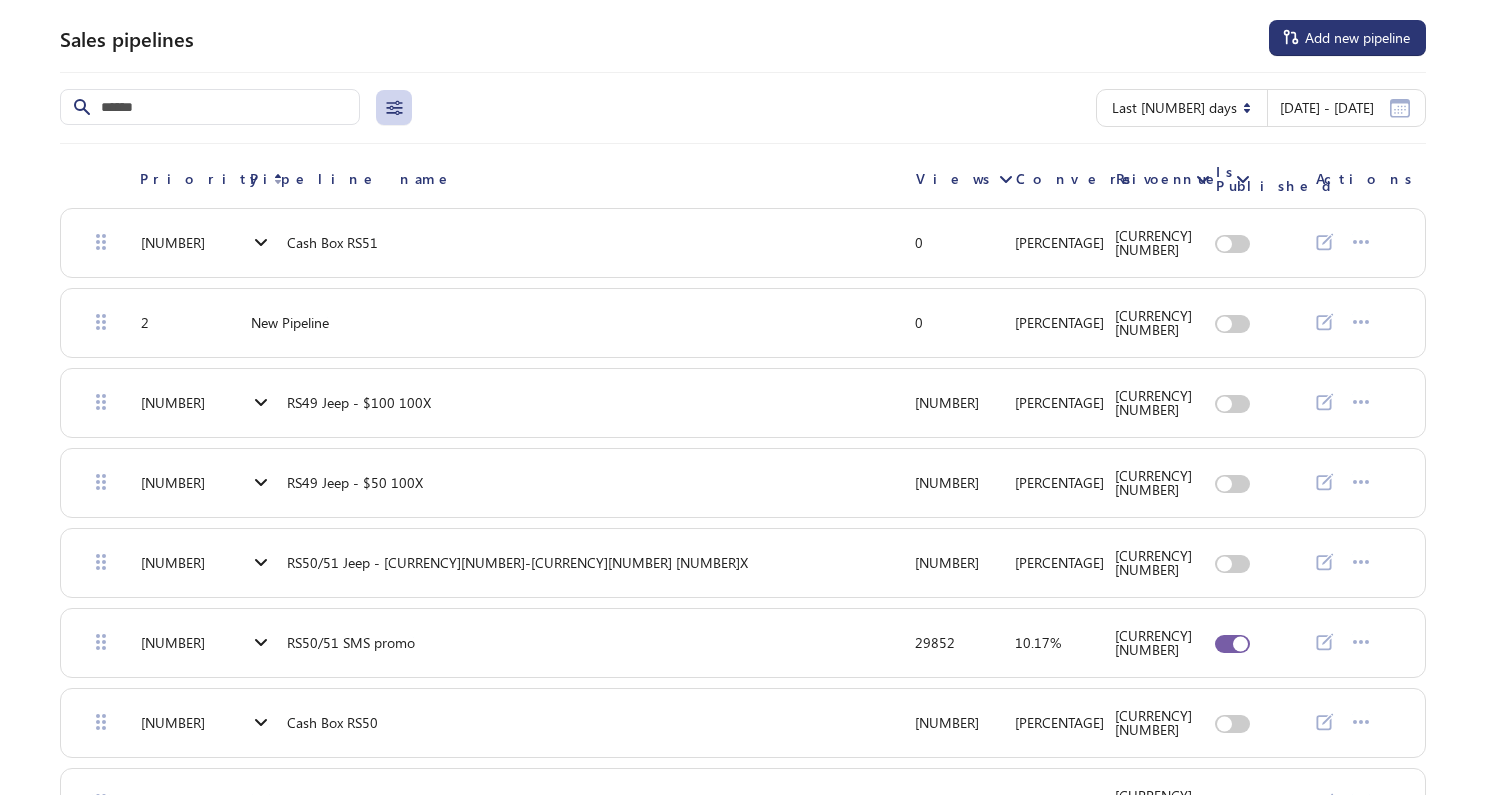 click on "**********" at bounding box center (733, 927) 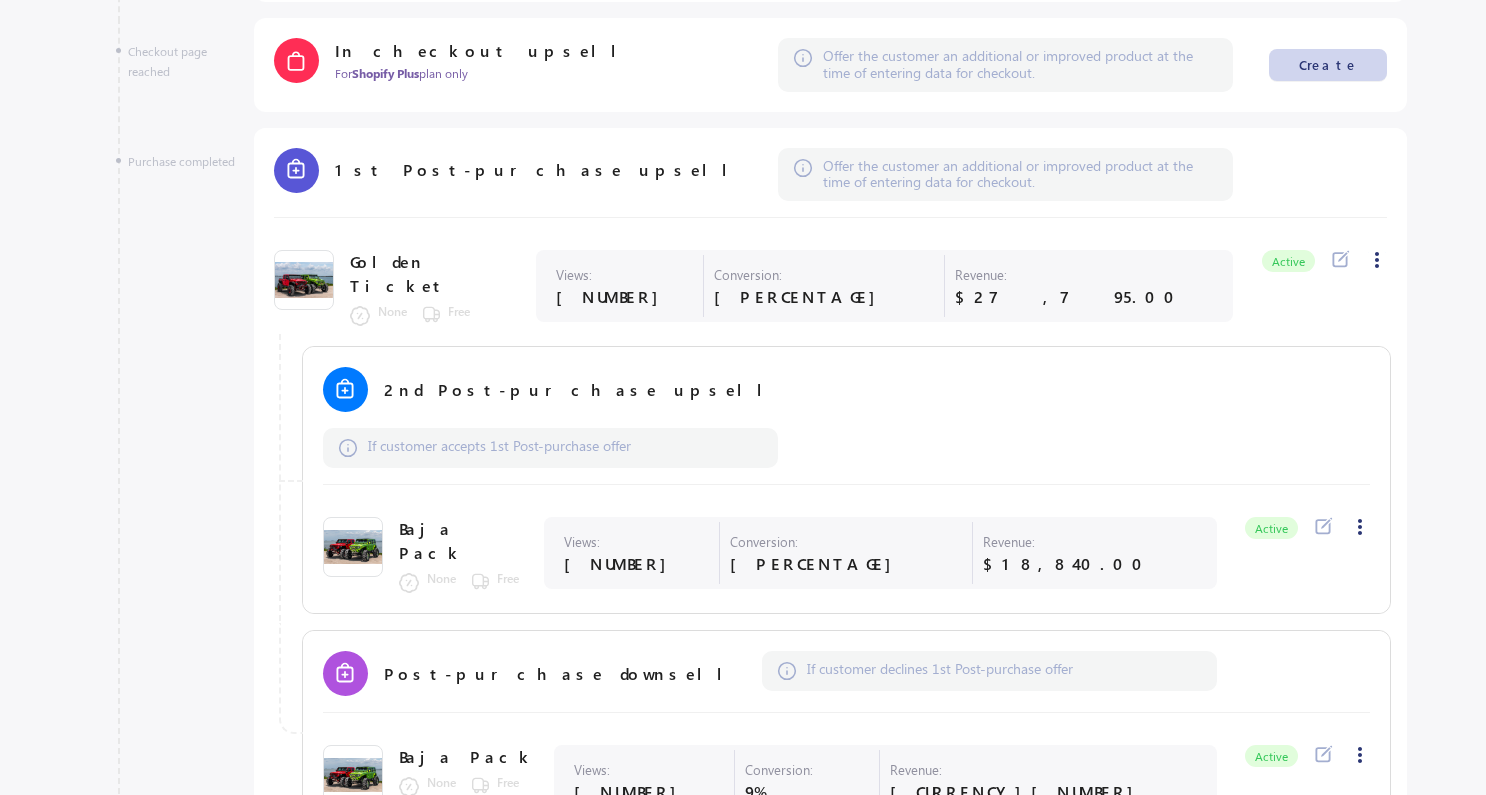 scroll, scrollTop: 875, scrollLeft: 0, axis: vertical 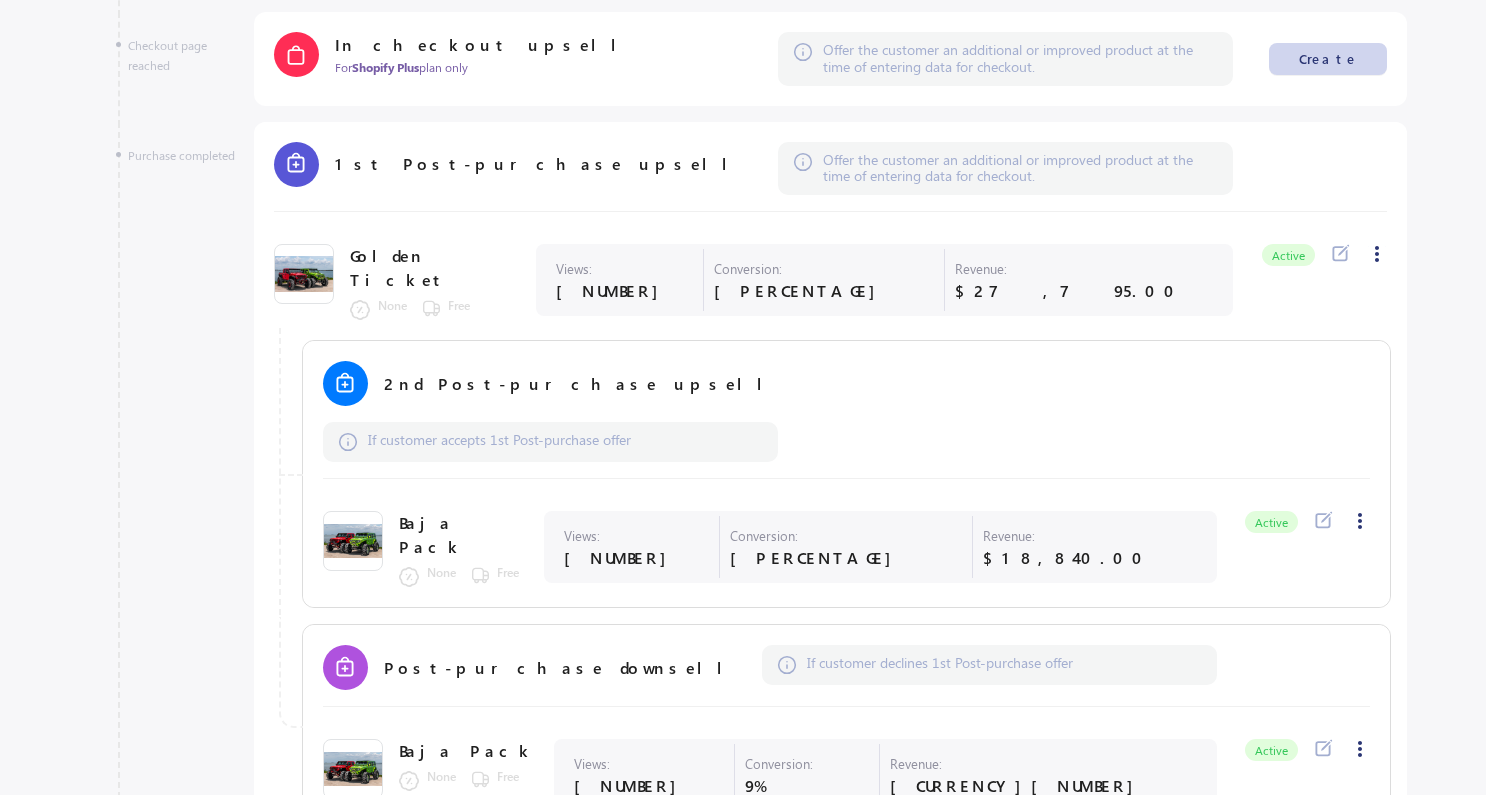 click 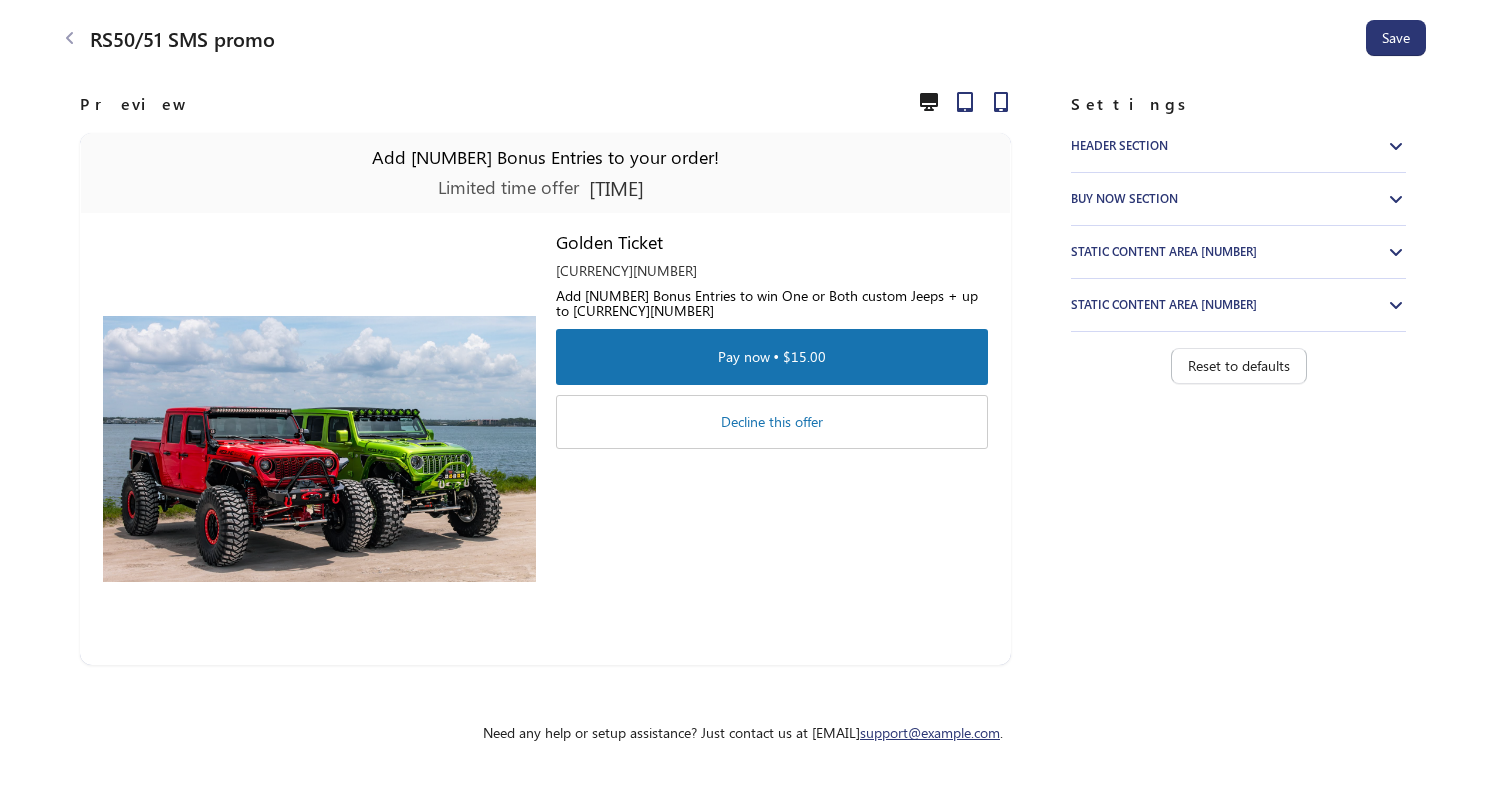 click at bounding box center [70, 38] 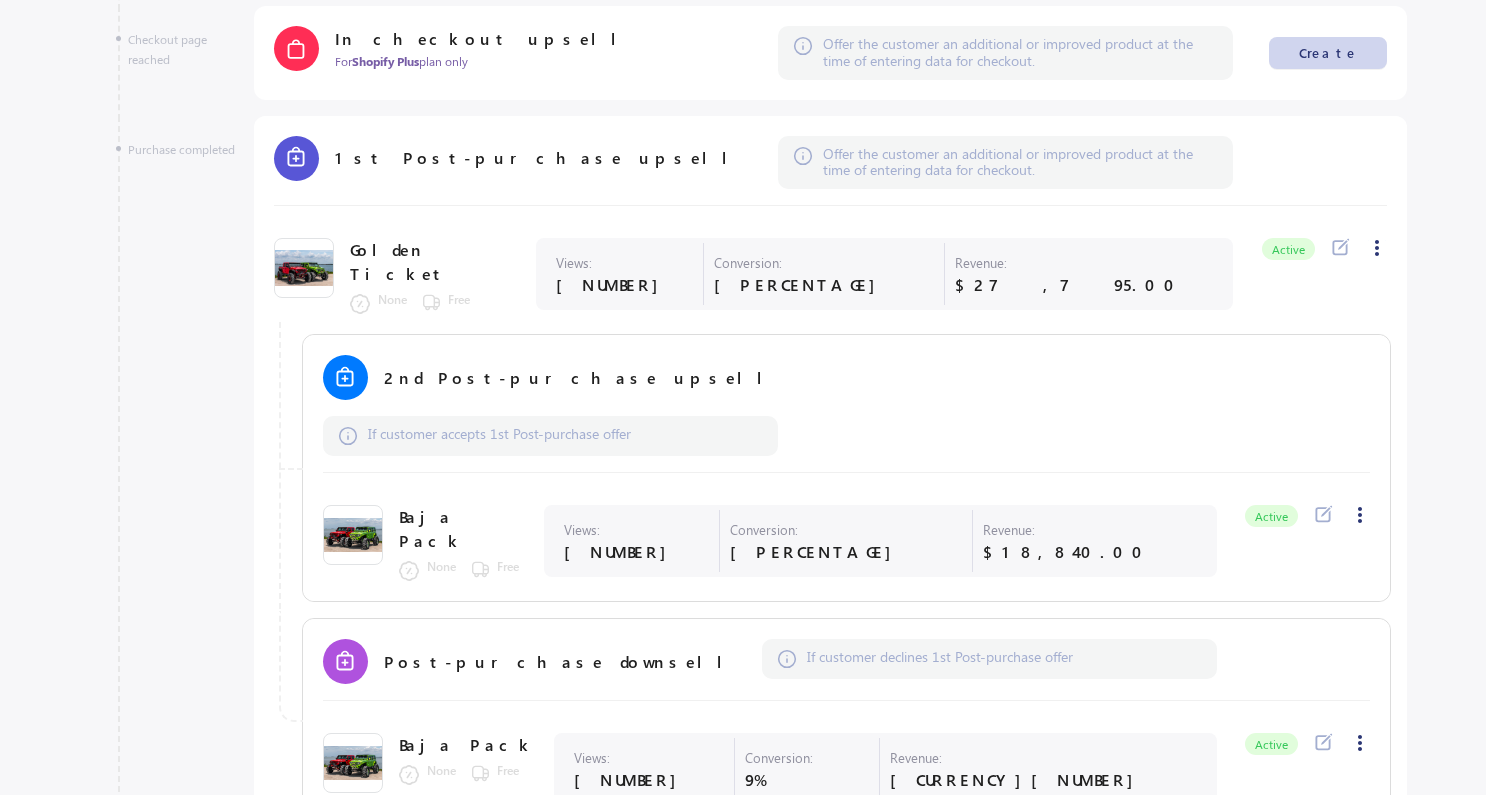 scroll, scrollTop: 898, scrollLeft: 0, axis: vertical 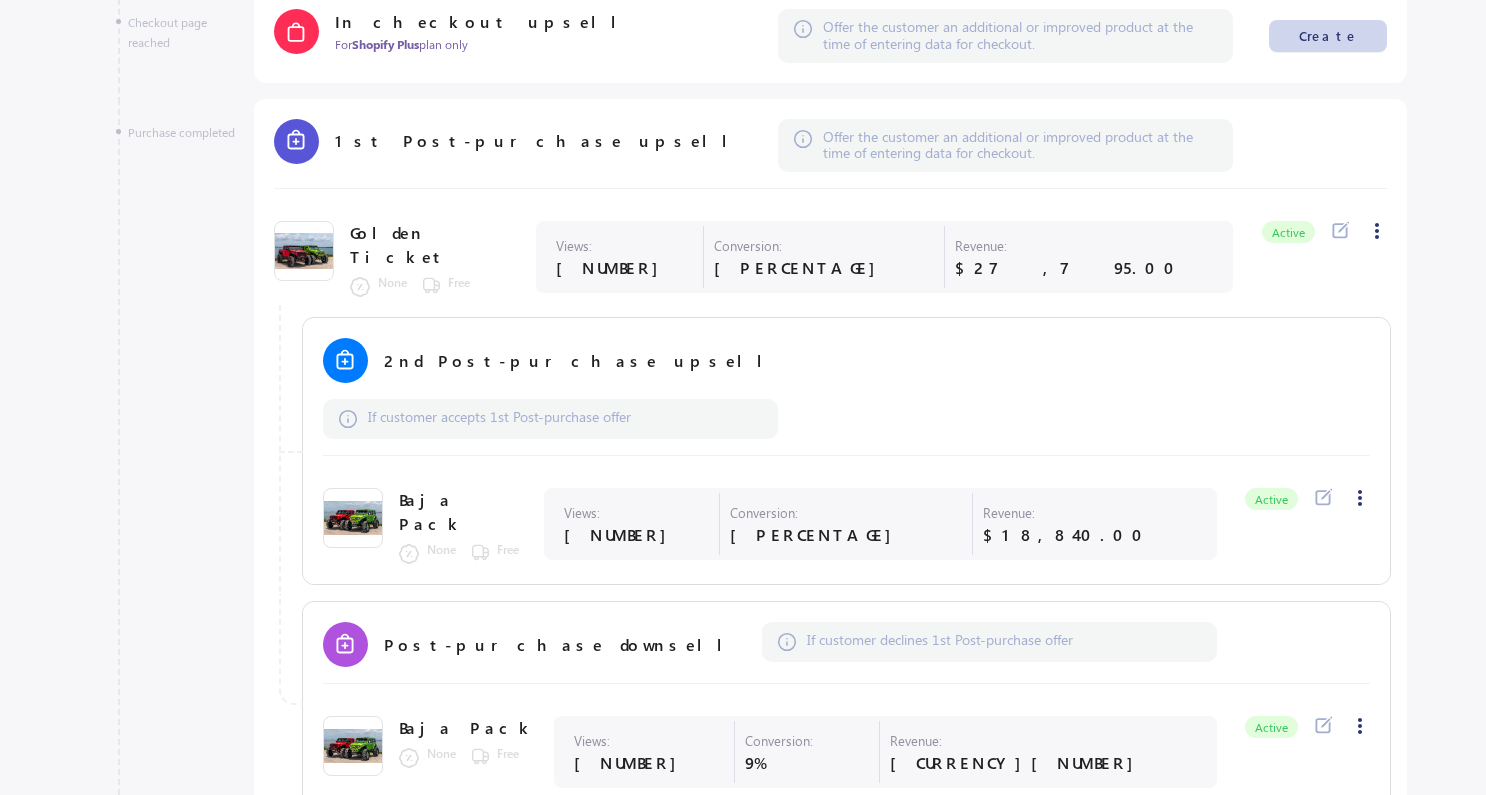 click 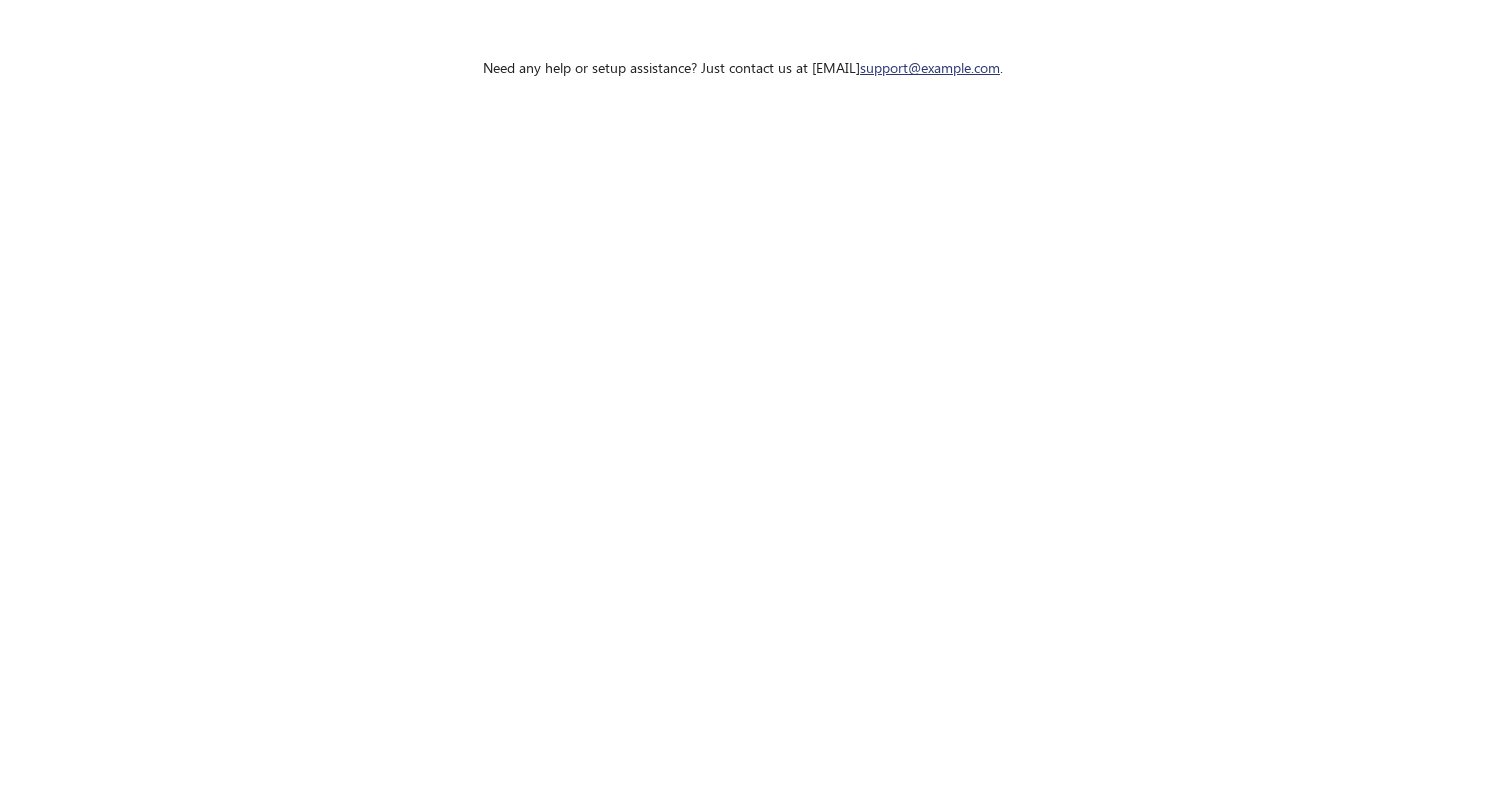 scroll, scrollTop: 0, scrollLeft: 0, axis: both 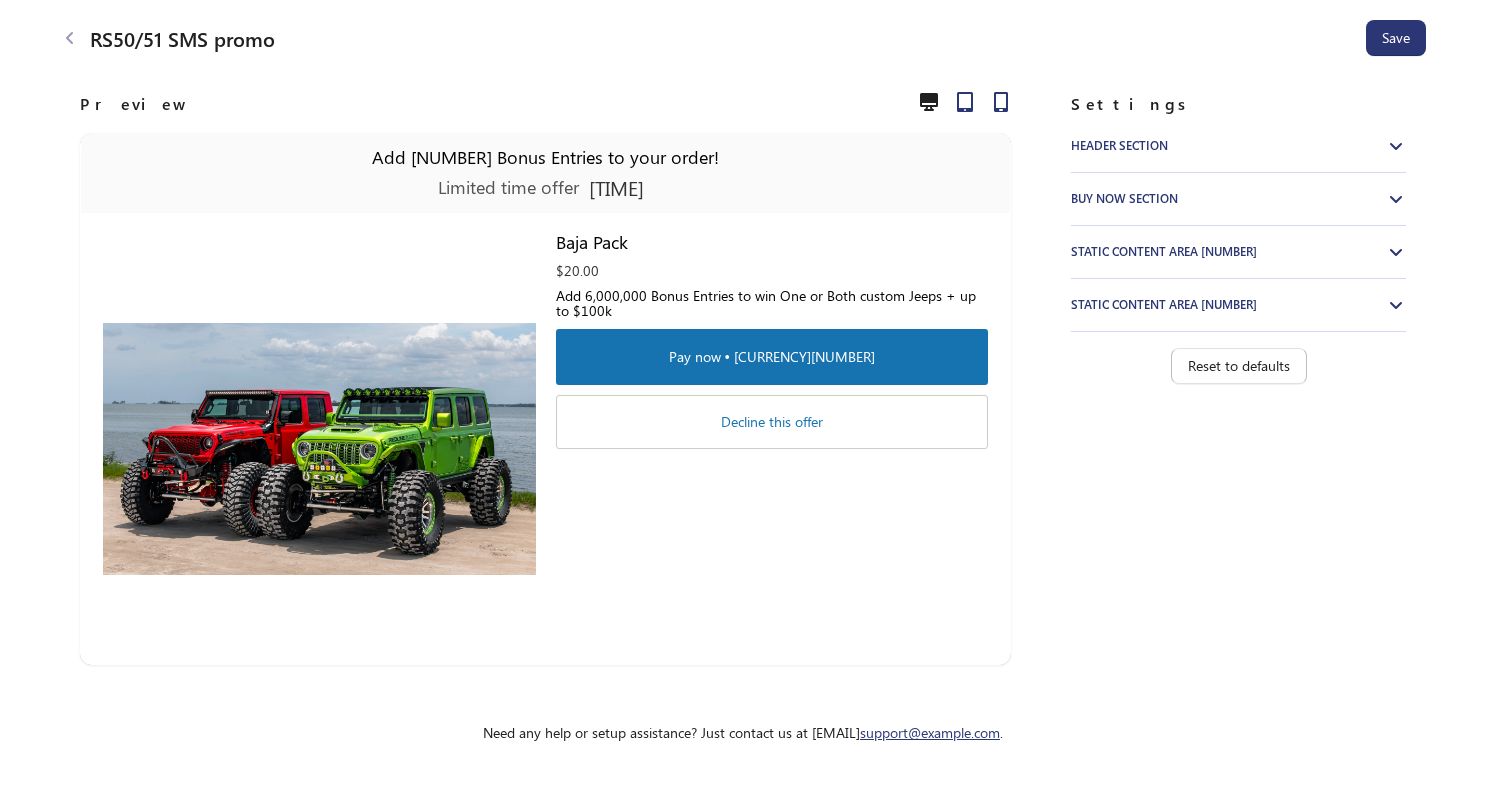 click 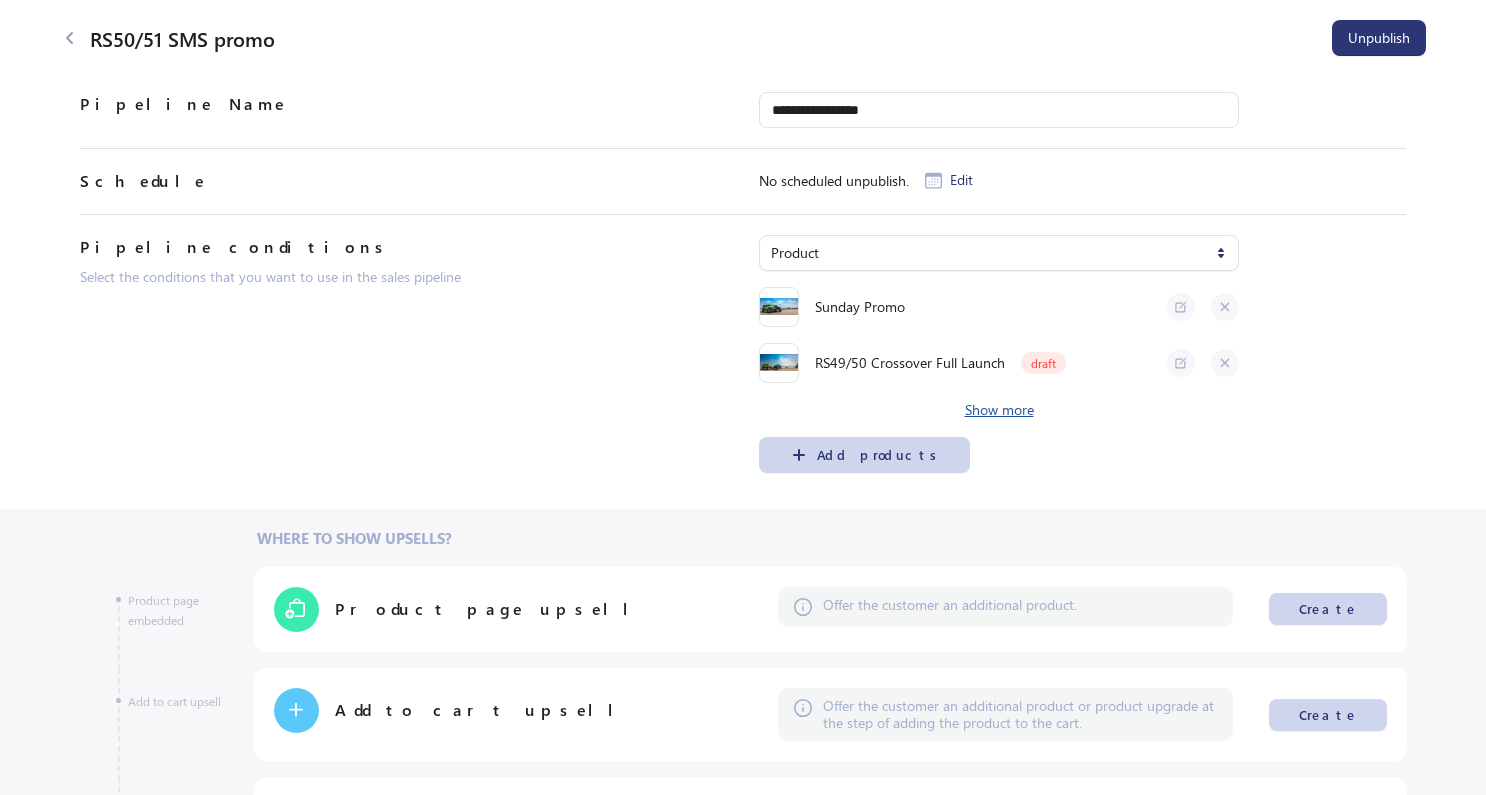 click on "Show more" at bounding box center (999, 410) 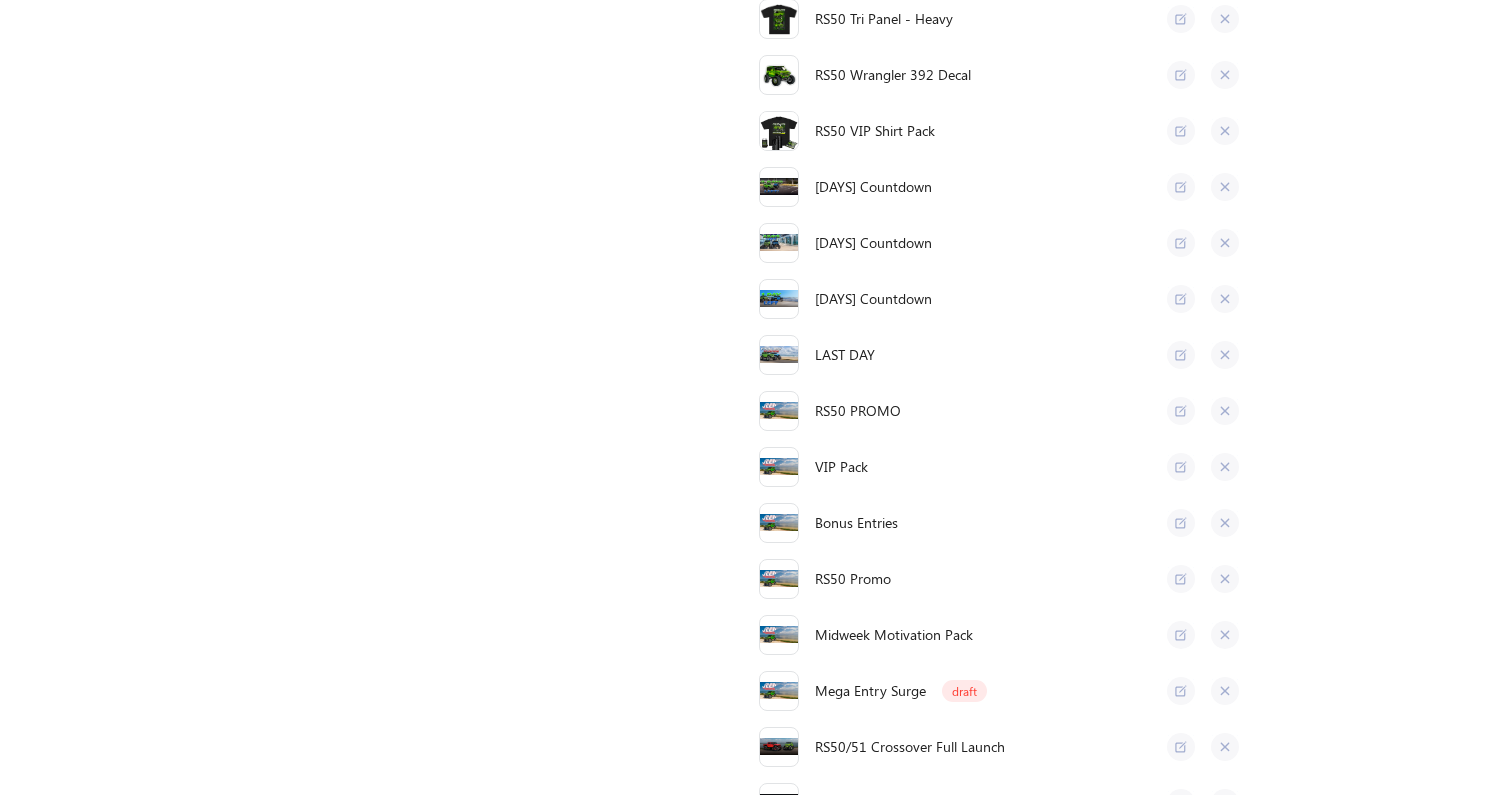 scroll, scrollTop: 0, scrollLeft: 0, axis: both 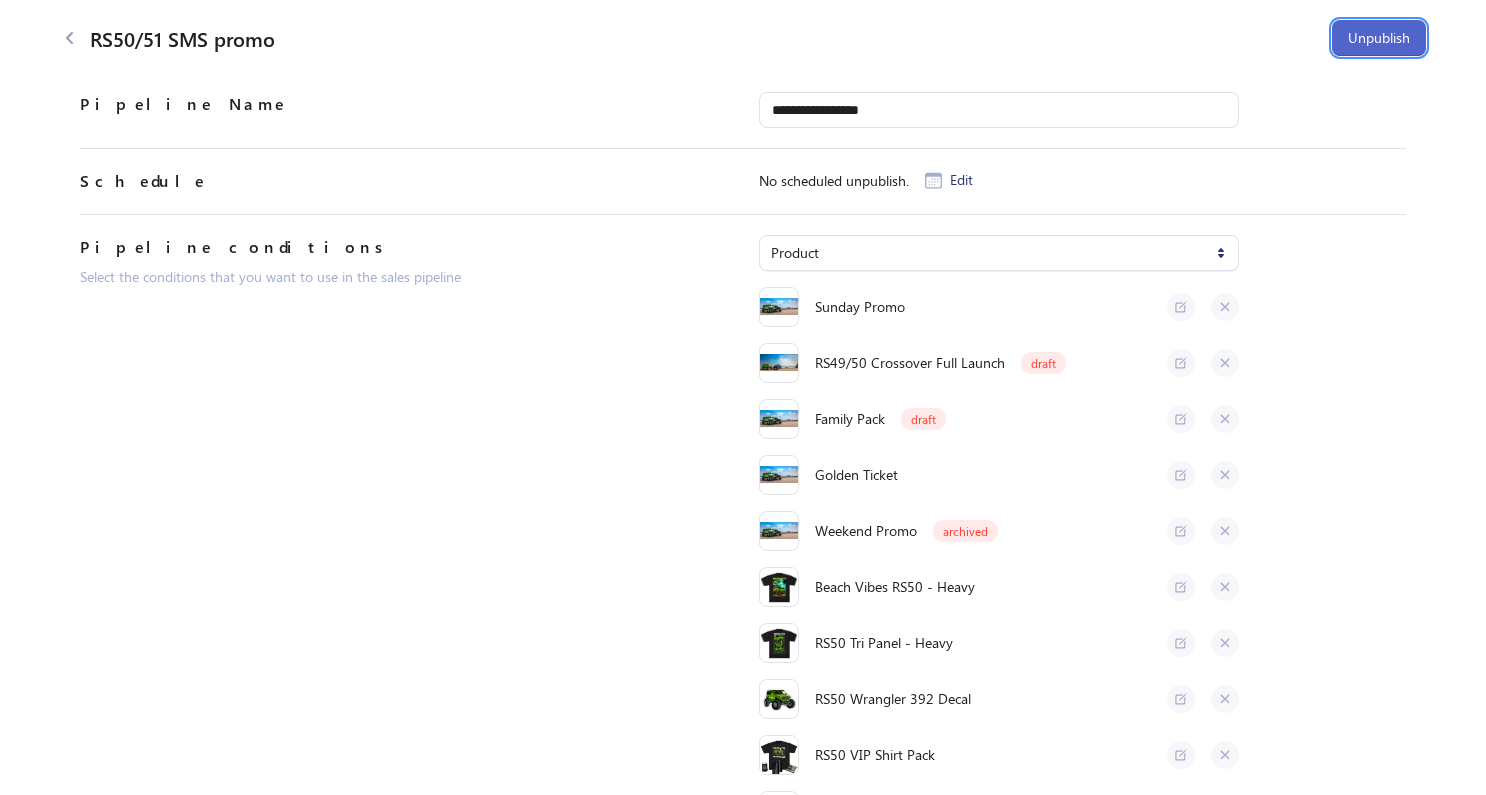 click on "Unpublish" at bounding box center [1379, 38] 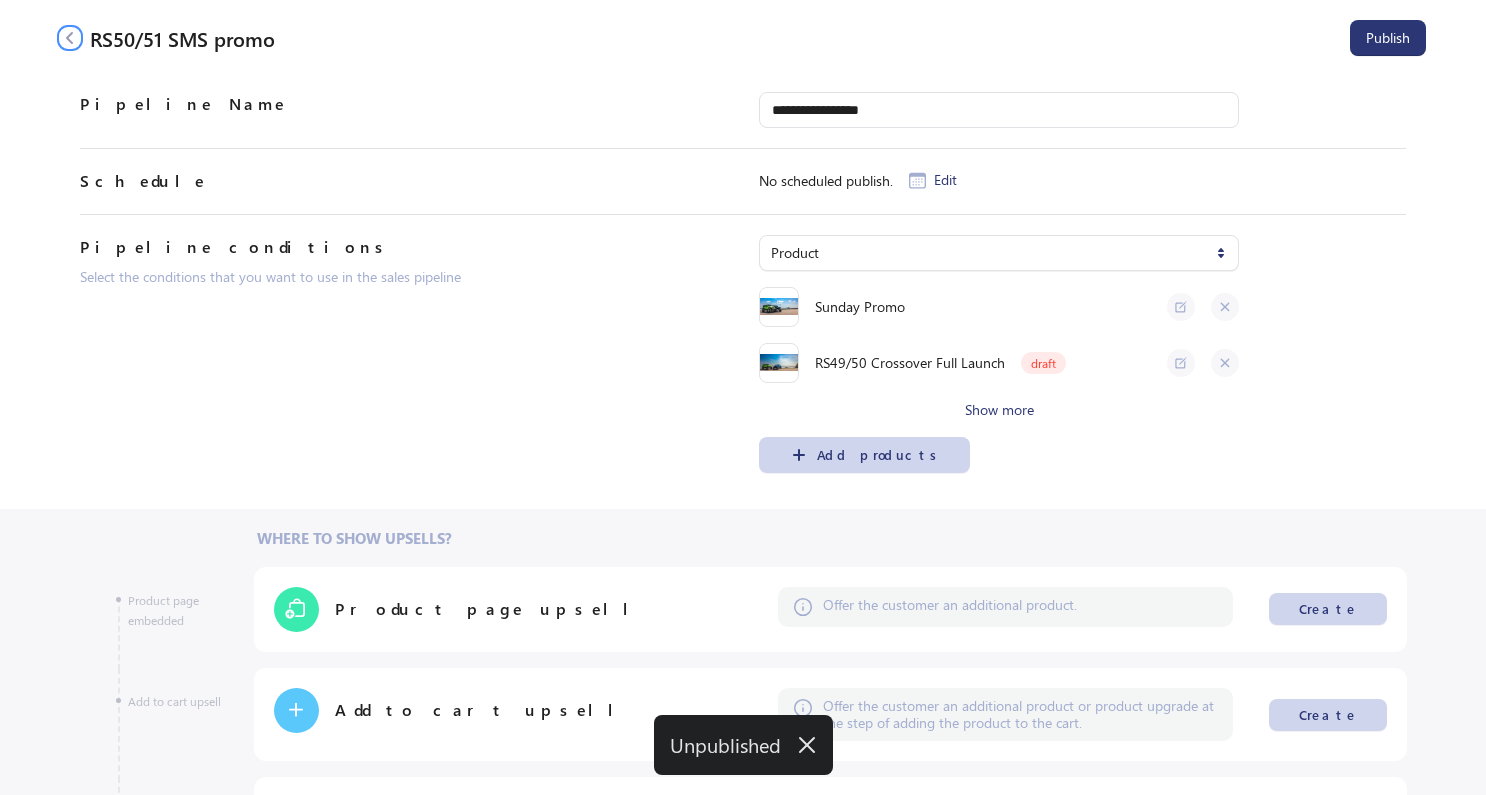 click 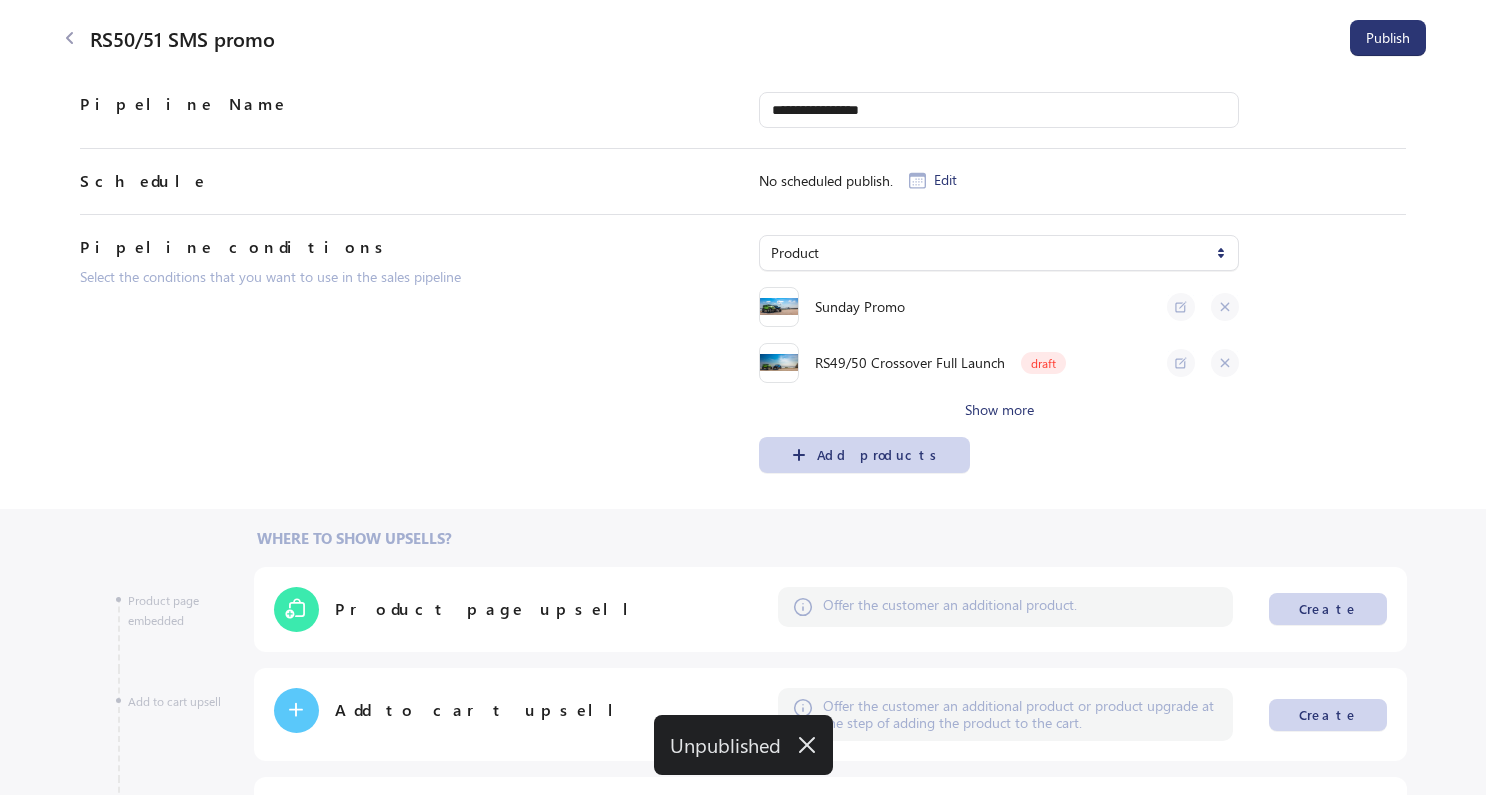 select on "**" 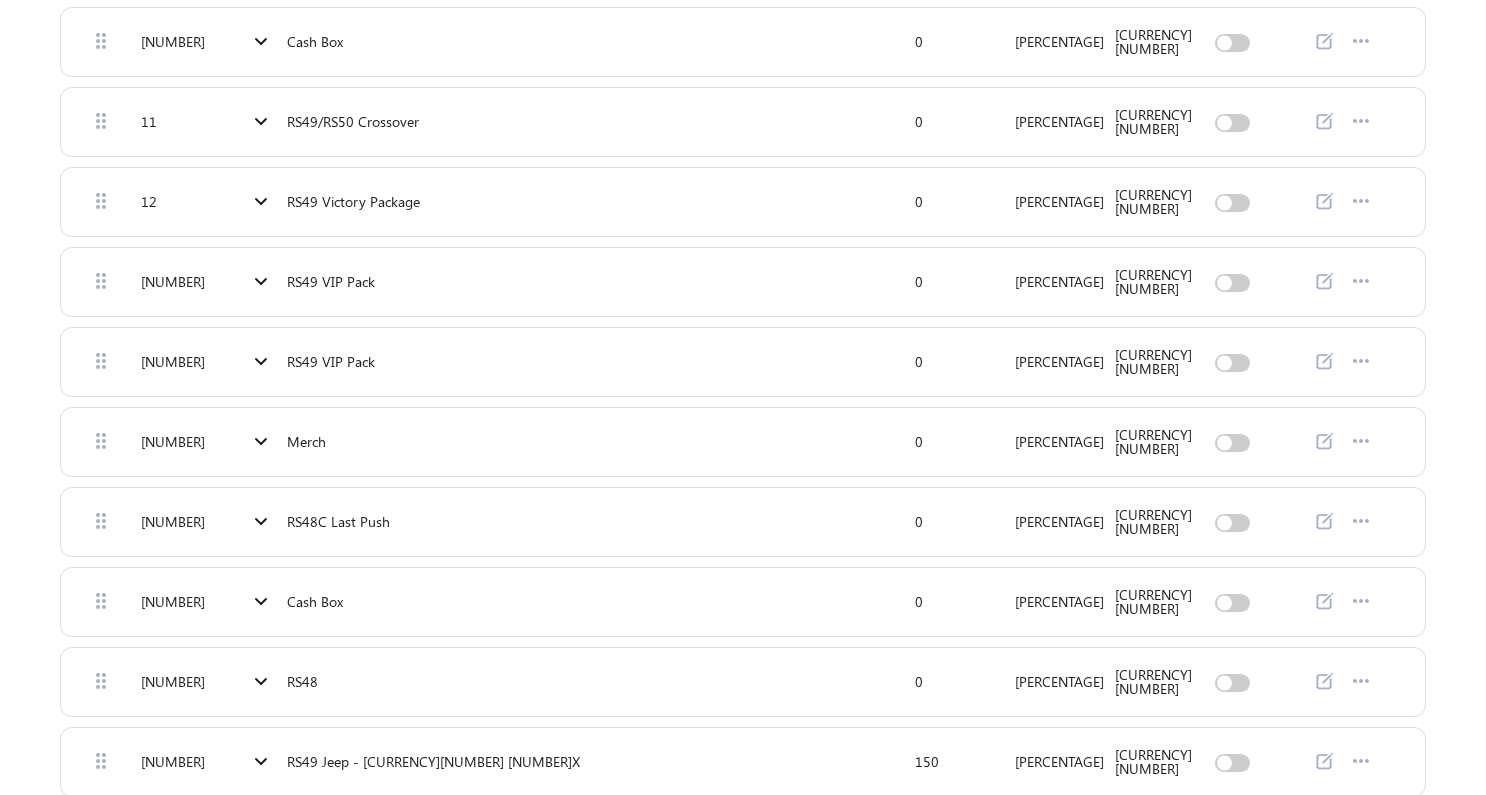 scroll, scrollTop: 1015, scrollLeft: 0, axis: vertical 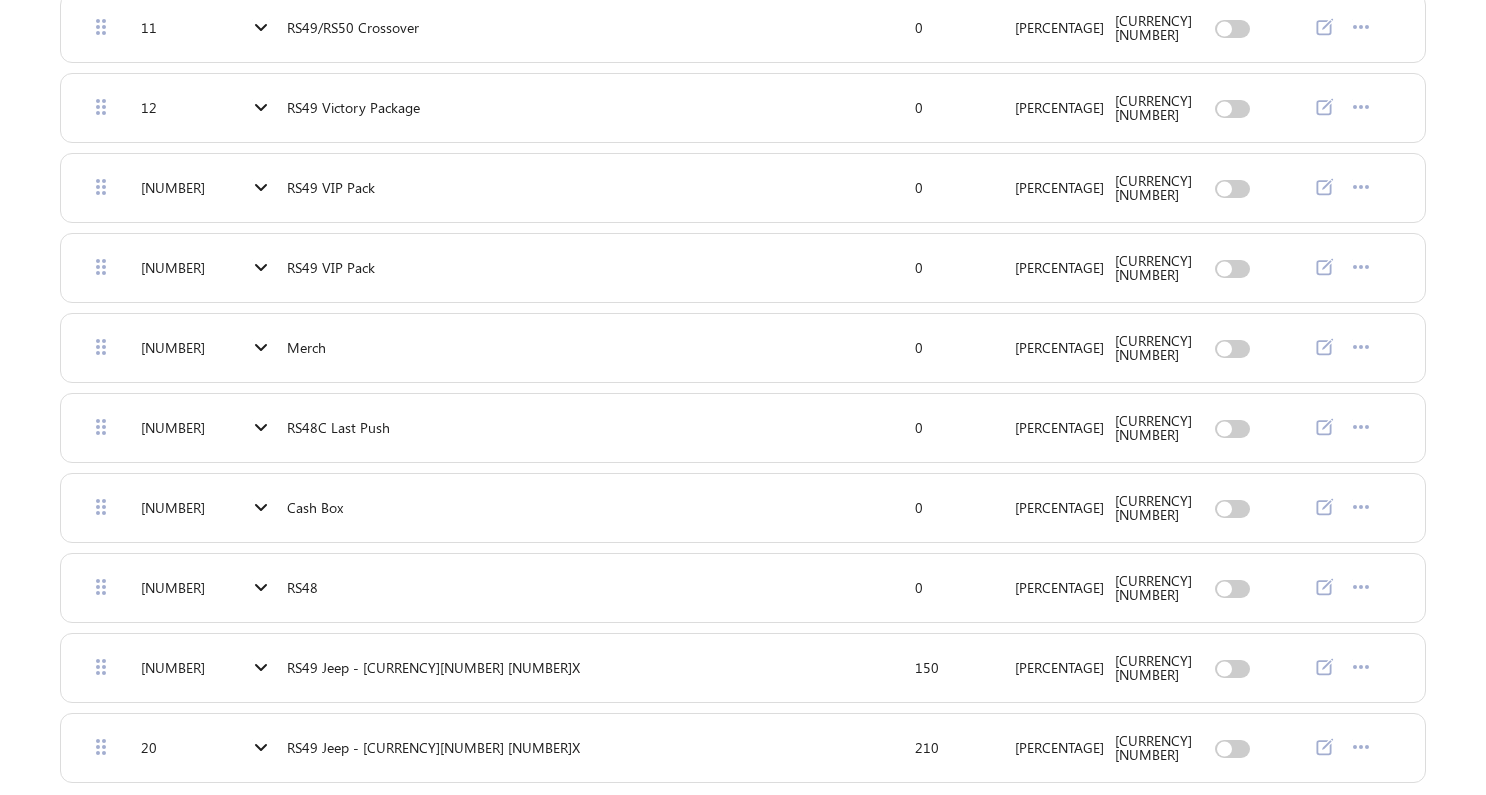click on "Load more" at bounding box center [743, 817] 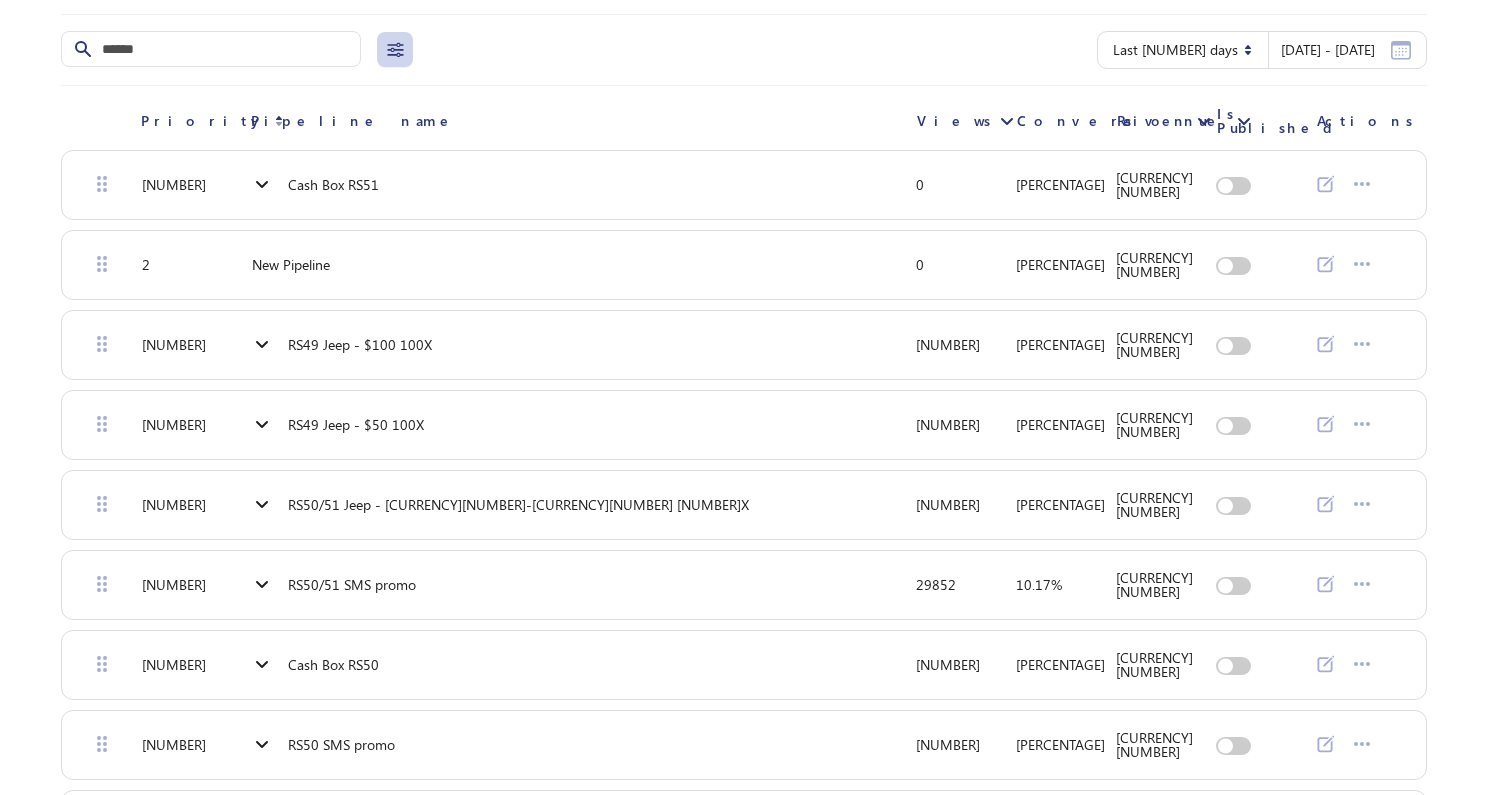 scroll, scrollTop: 38, scrollLeft: 0, axis: vertical 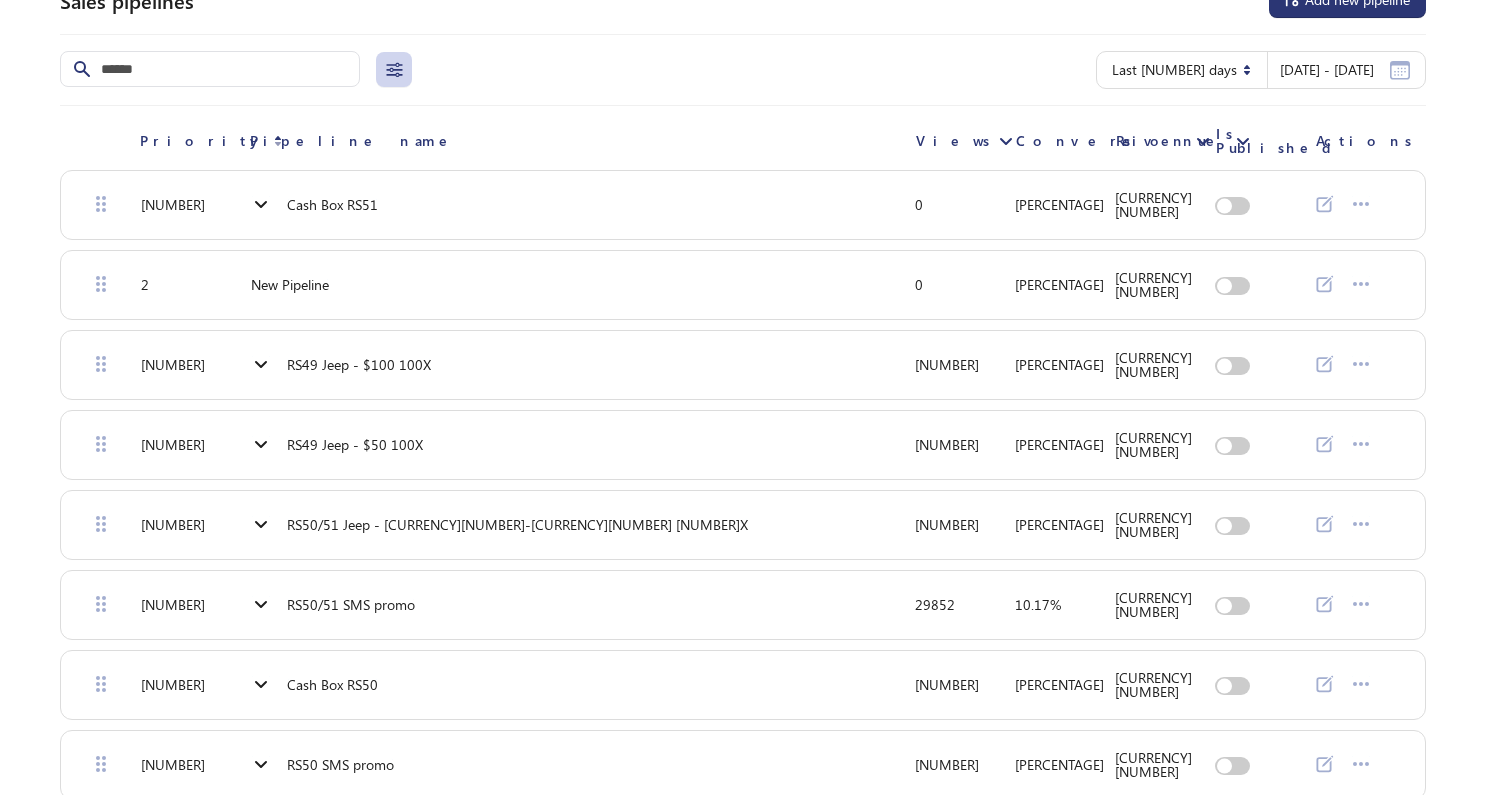 click 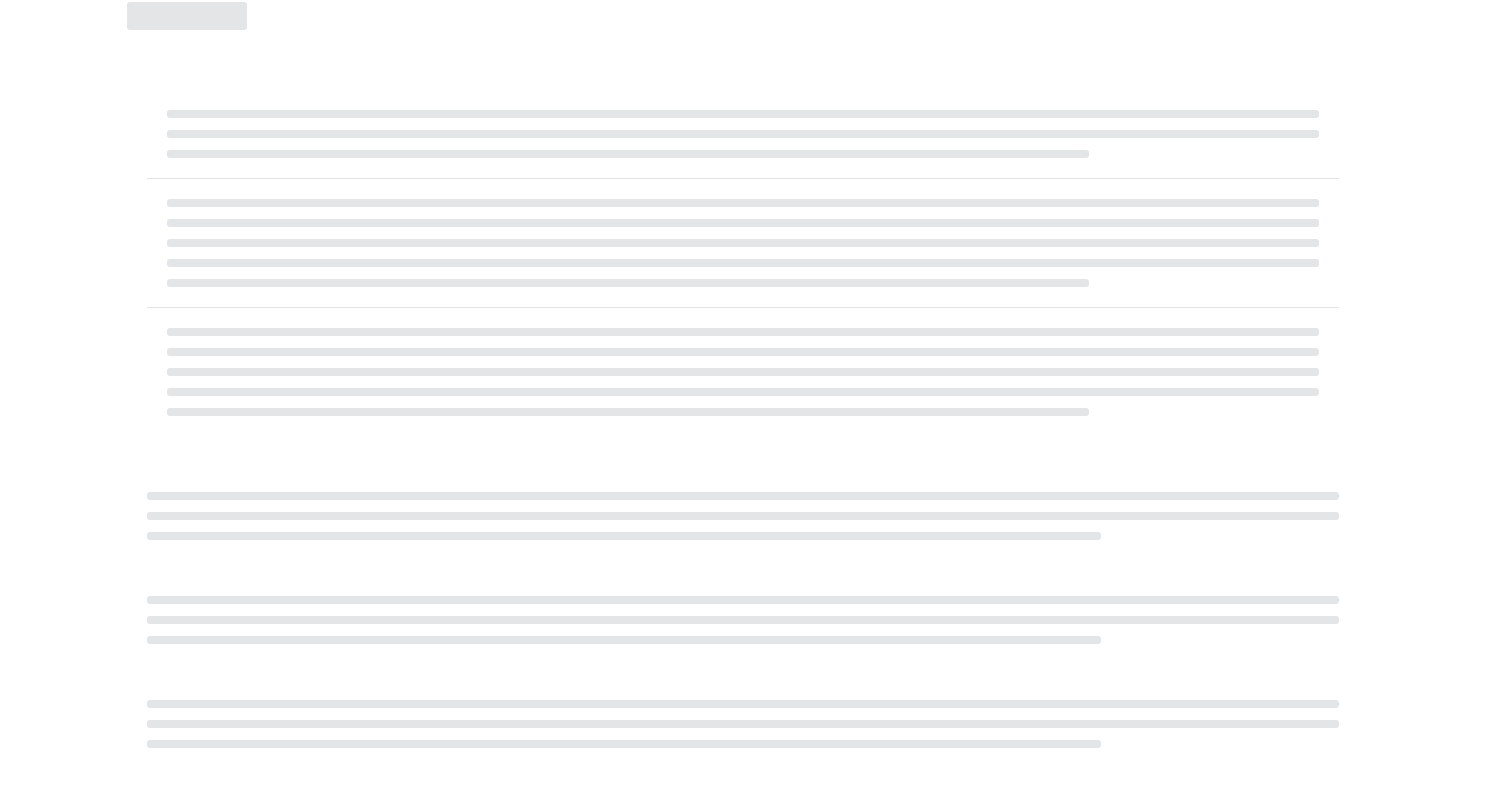 select on "********" 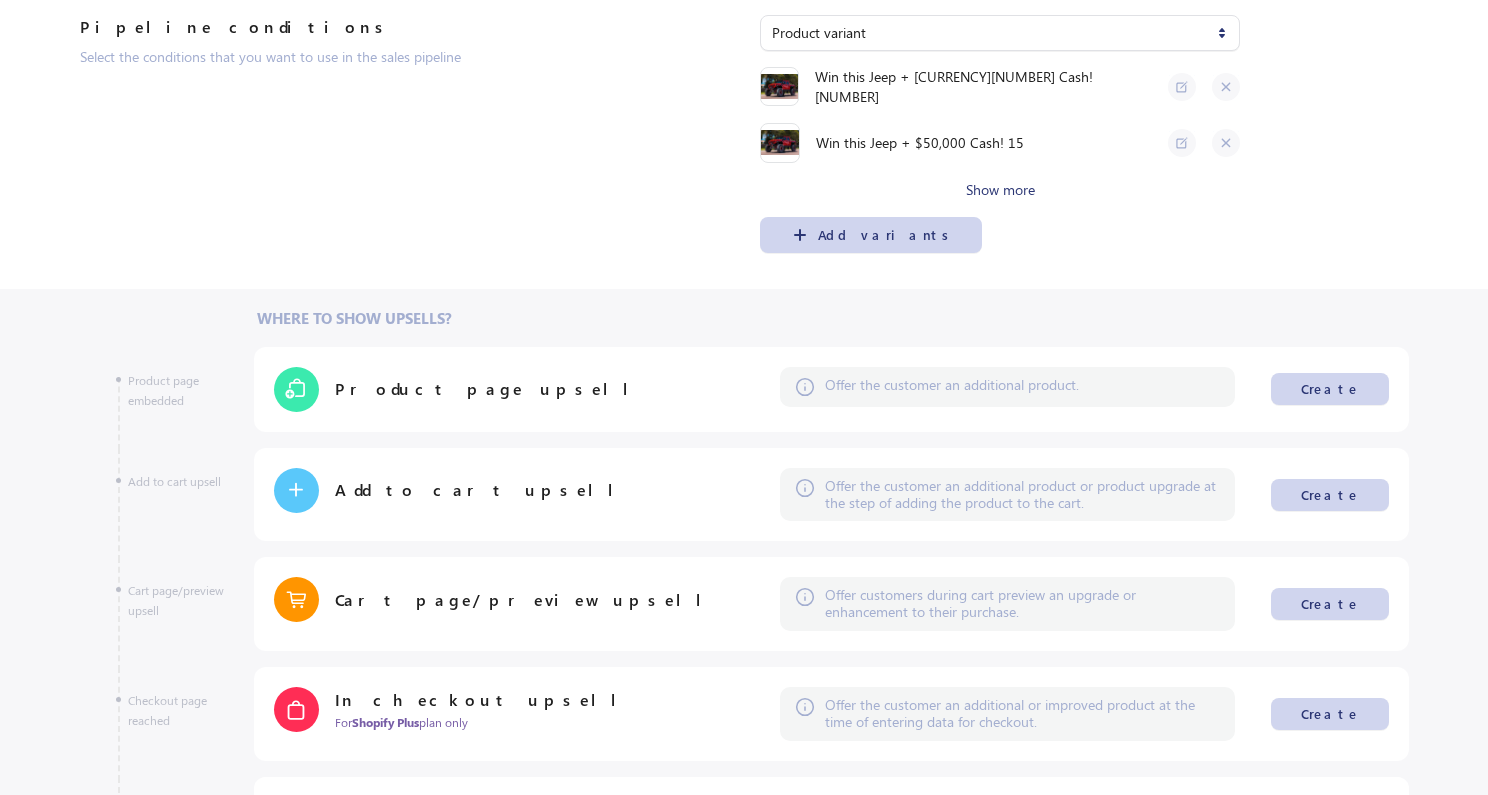 scroll, scrollTop: 0, scrollLeft: 0, axis: both 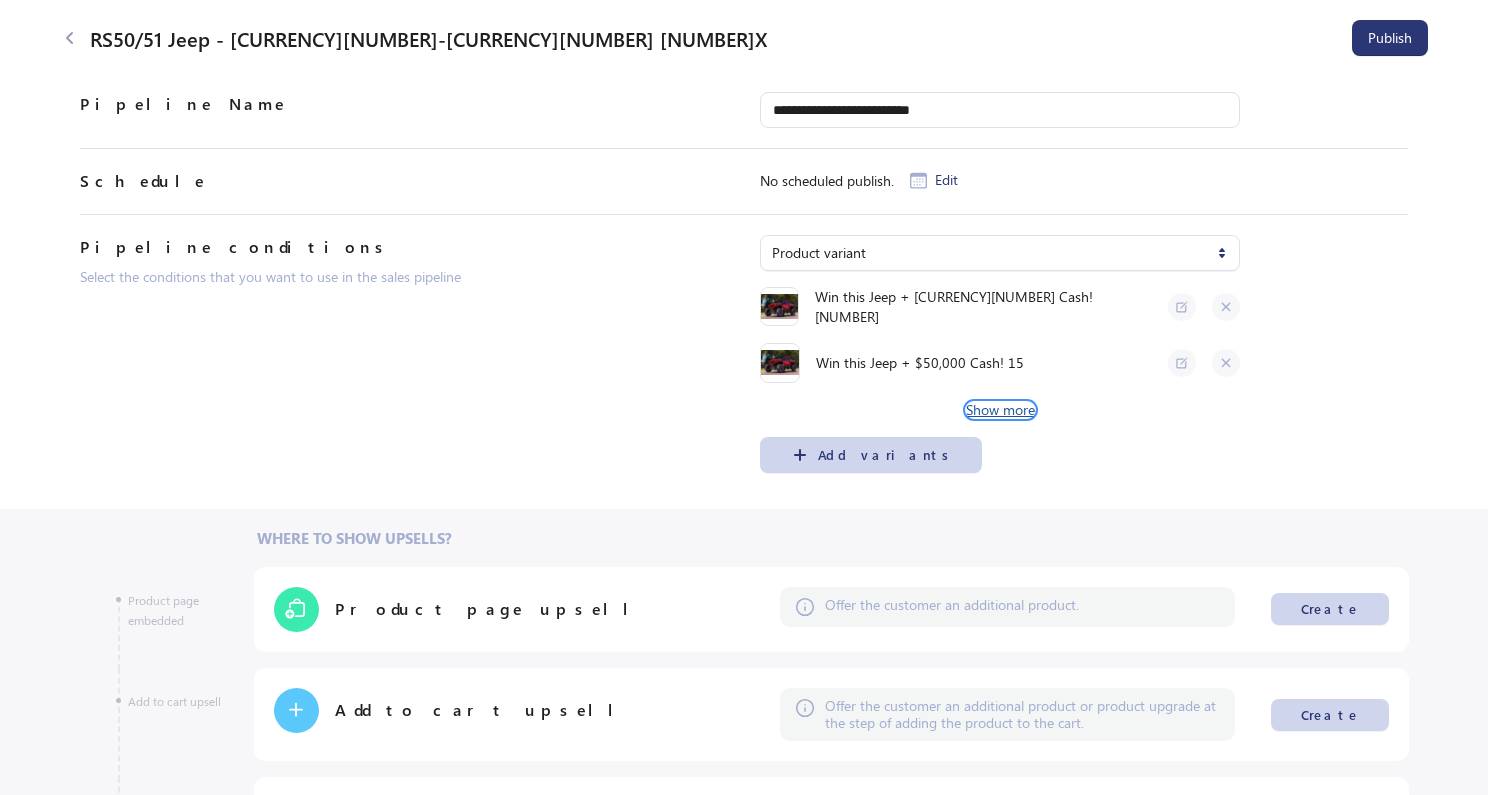 click on "Show more" at bounding box center [1000, 410] 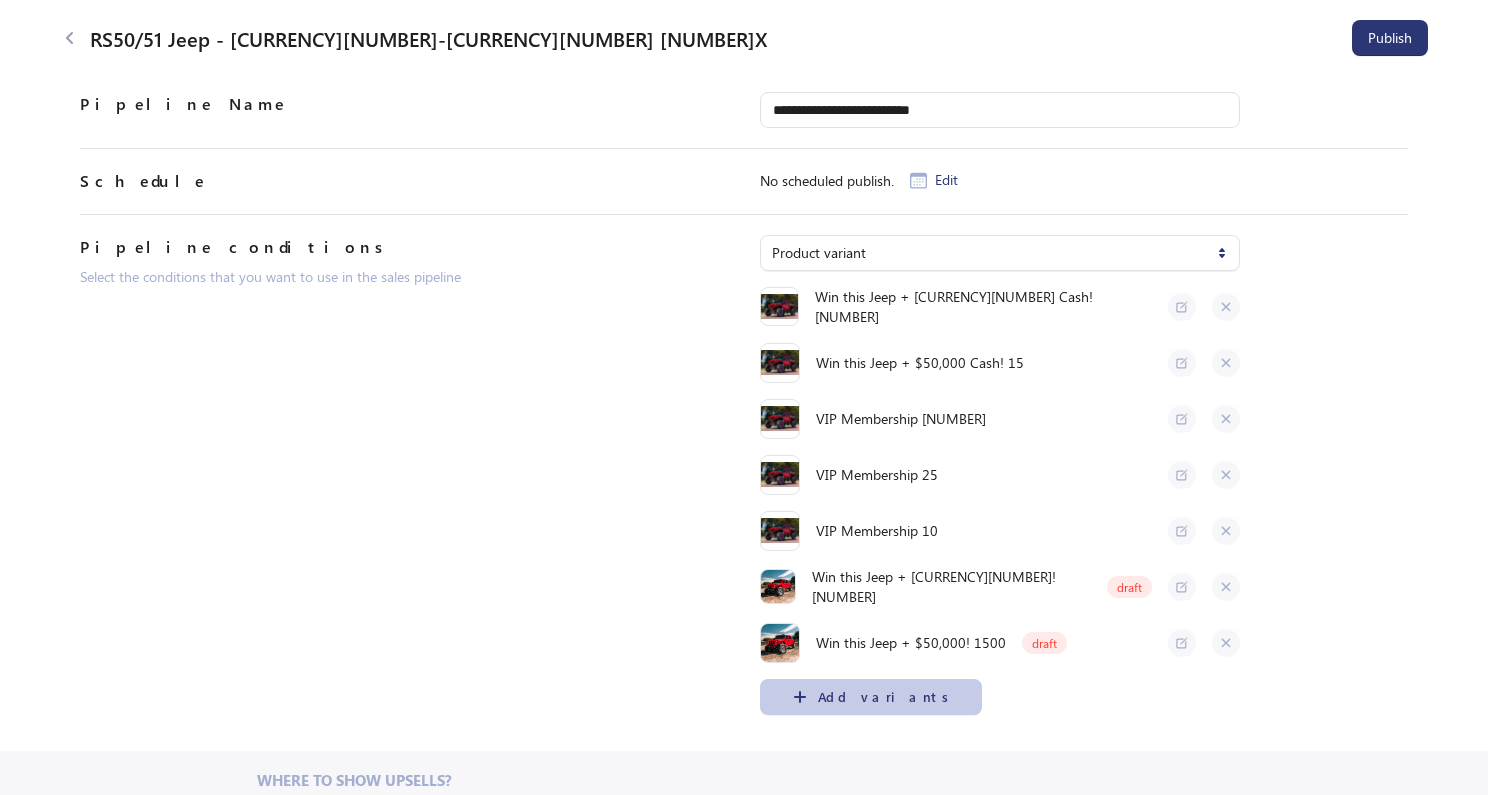 click on "Add variants" at bounding box center (871, 697) 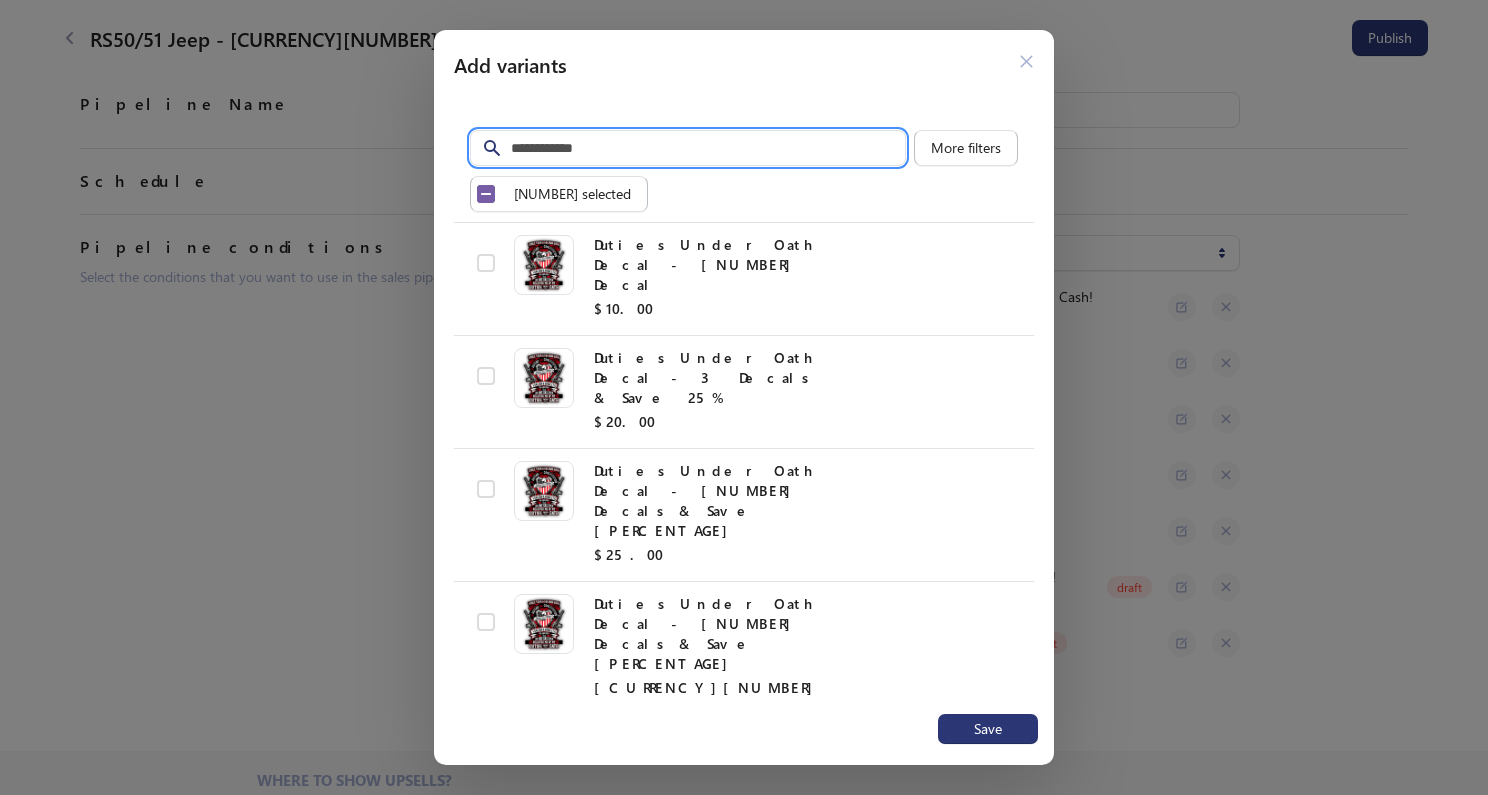 click on "Filter items" at bounding box center [708, 148] 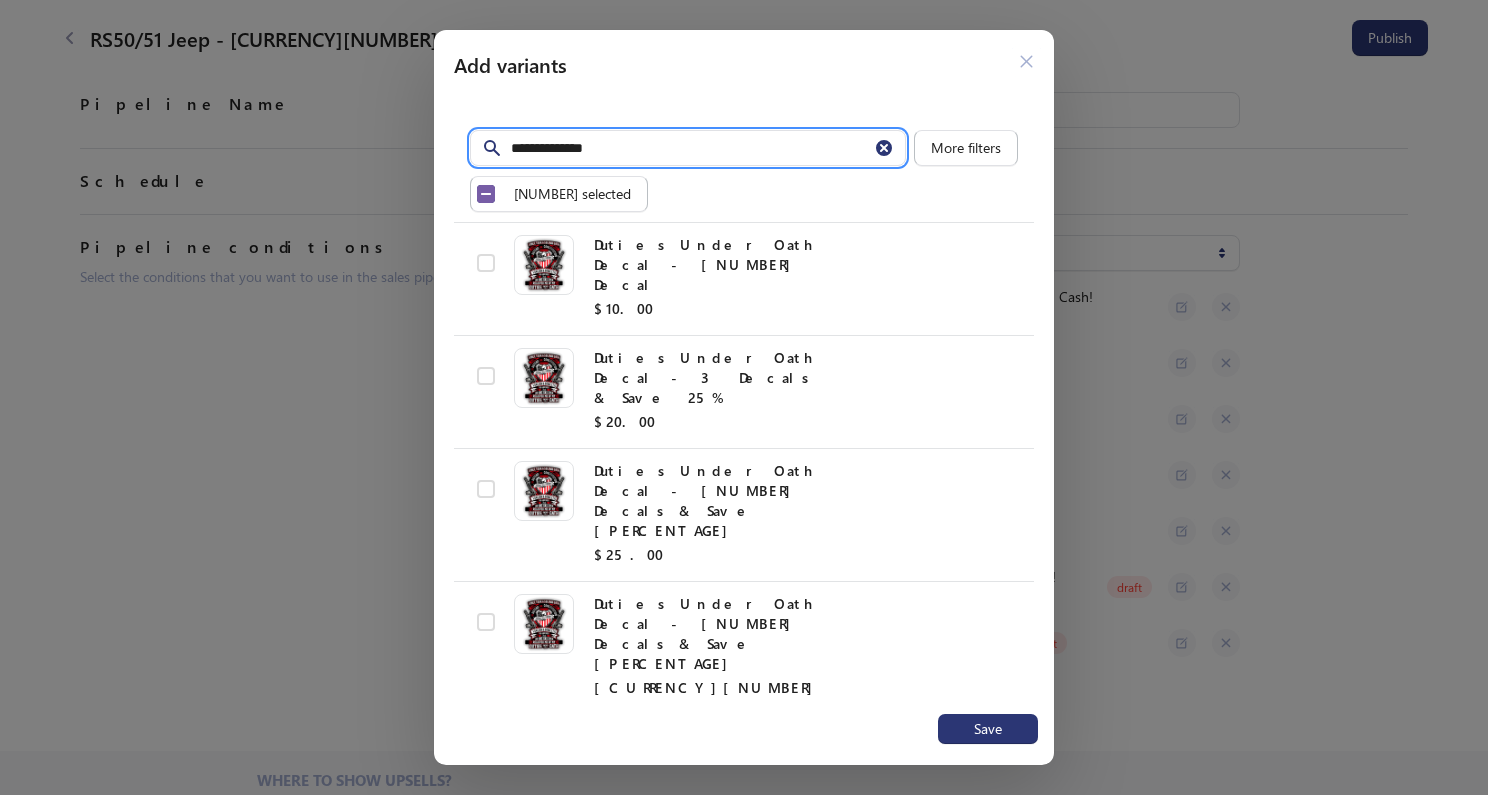 type on "**********" 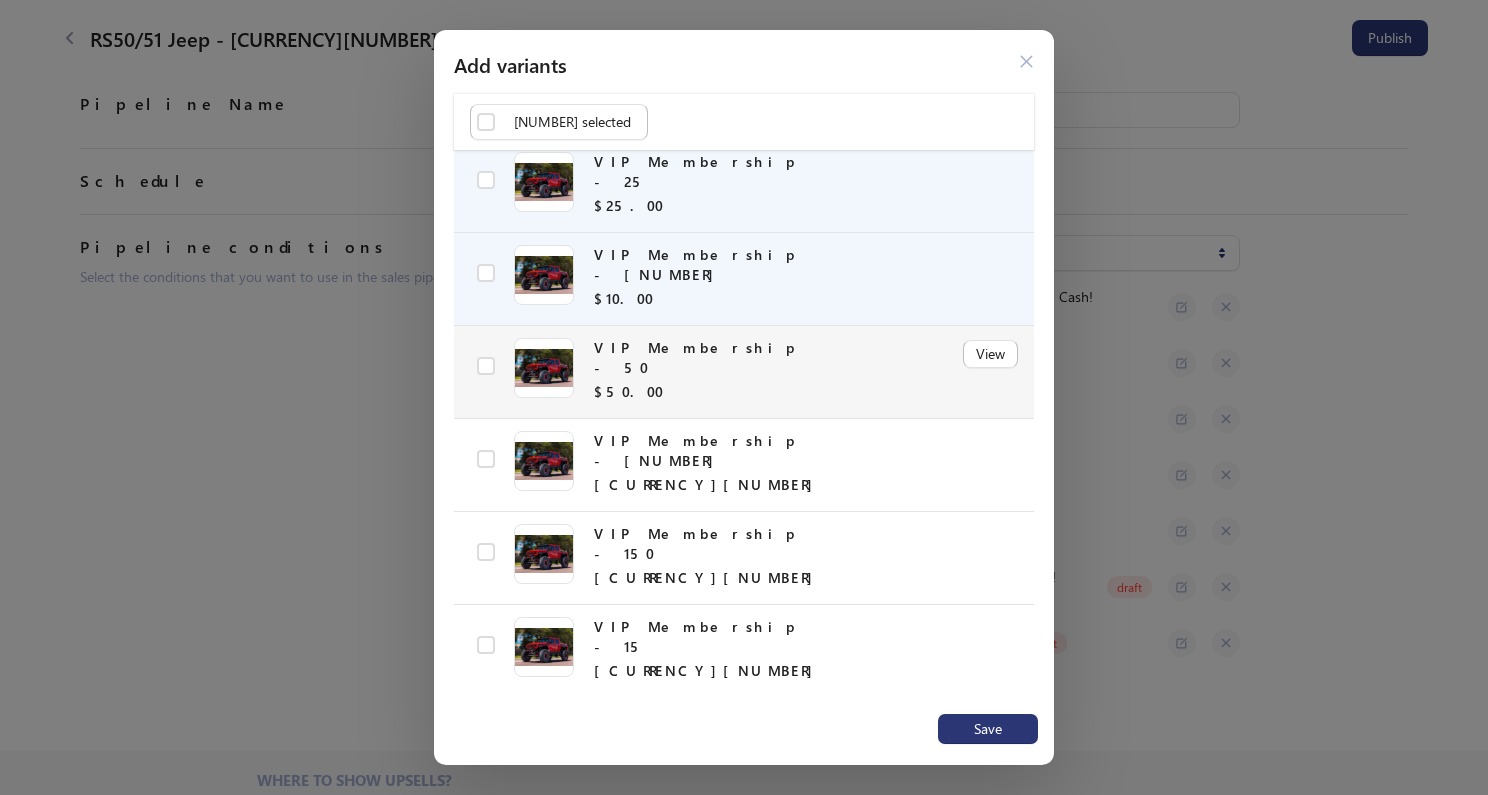 scroll, scrollTop: 188, scrollLeft: 0, axis: vertical 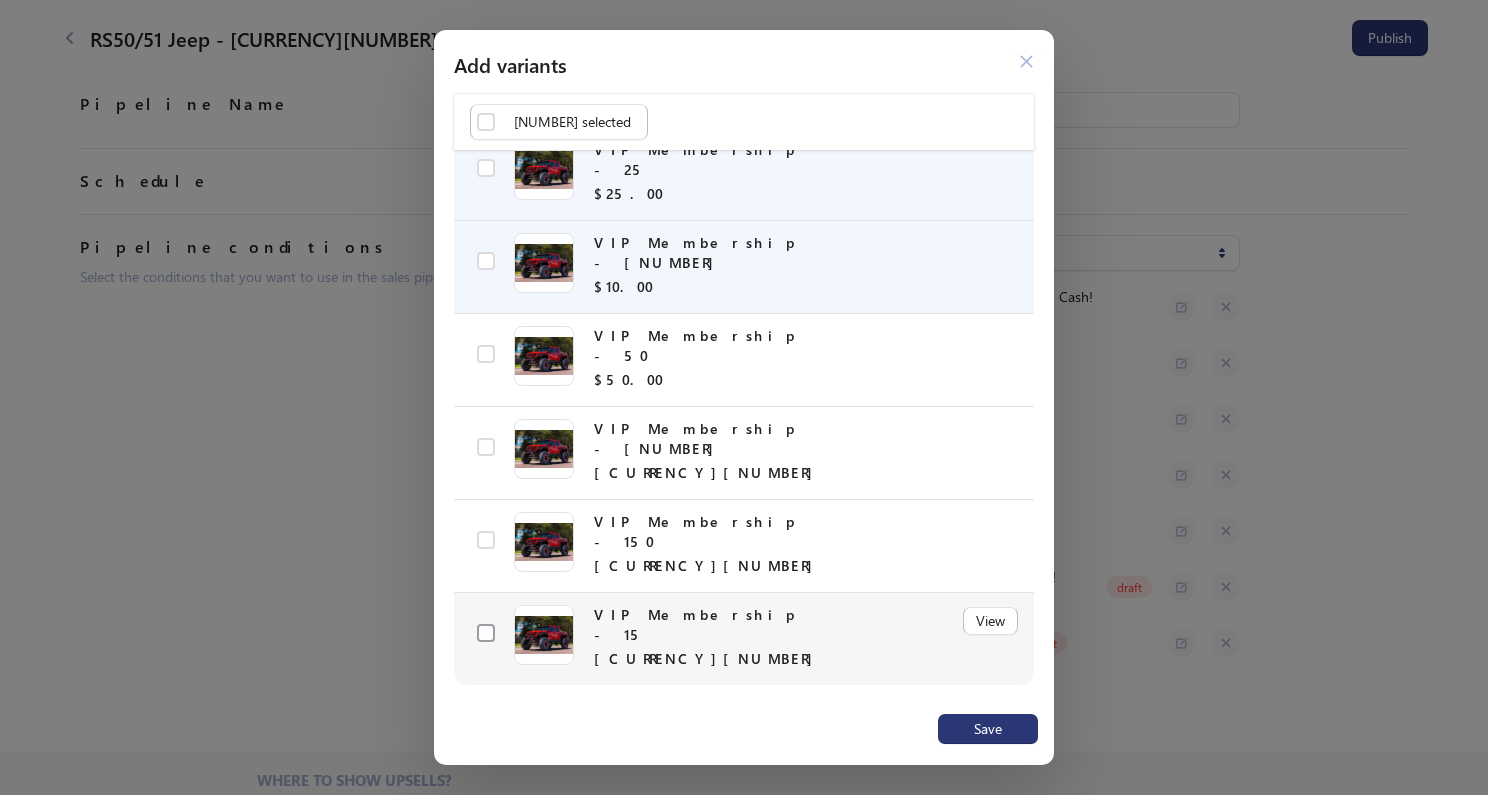 click at bounding box center [486, 633] 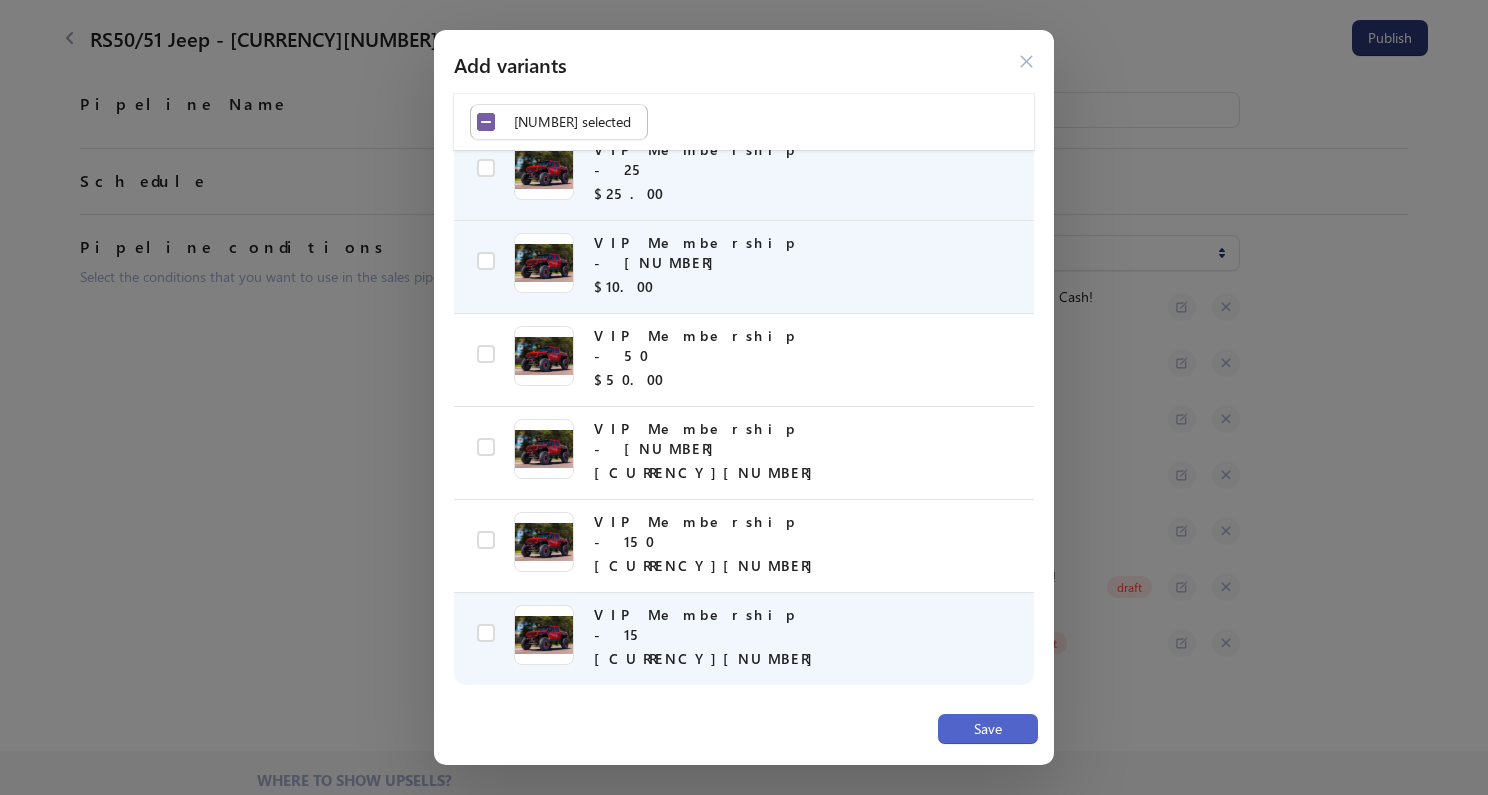 click on "Save" at bounding box center (988, 729) 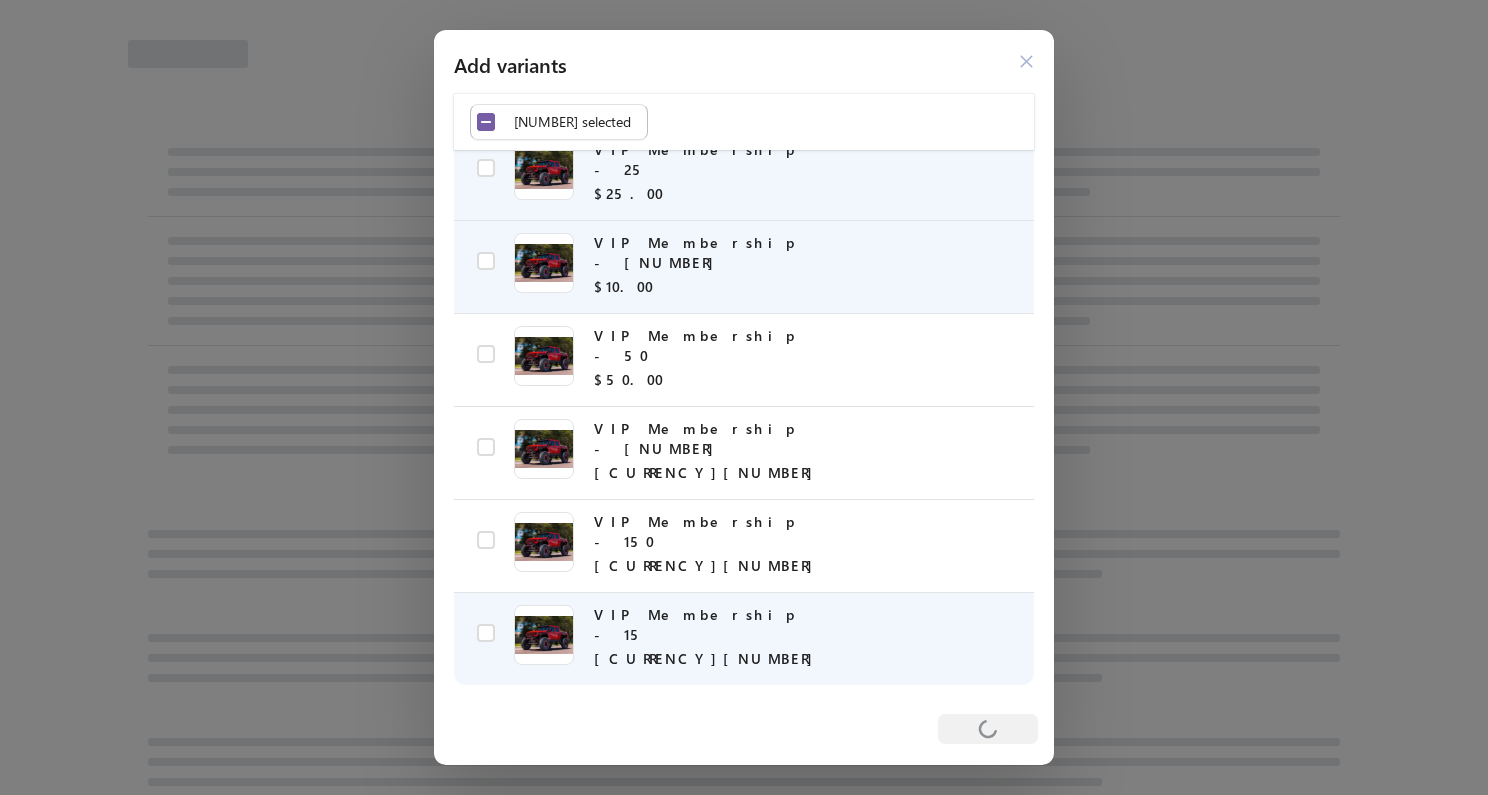 select on "********" 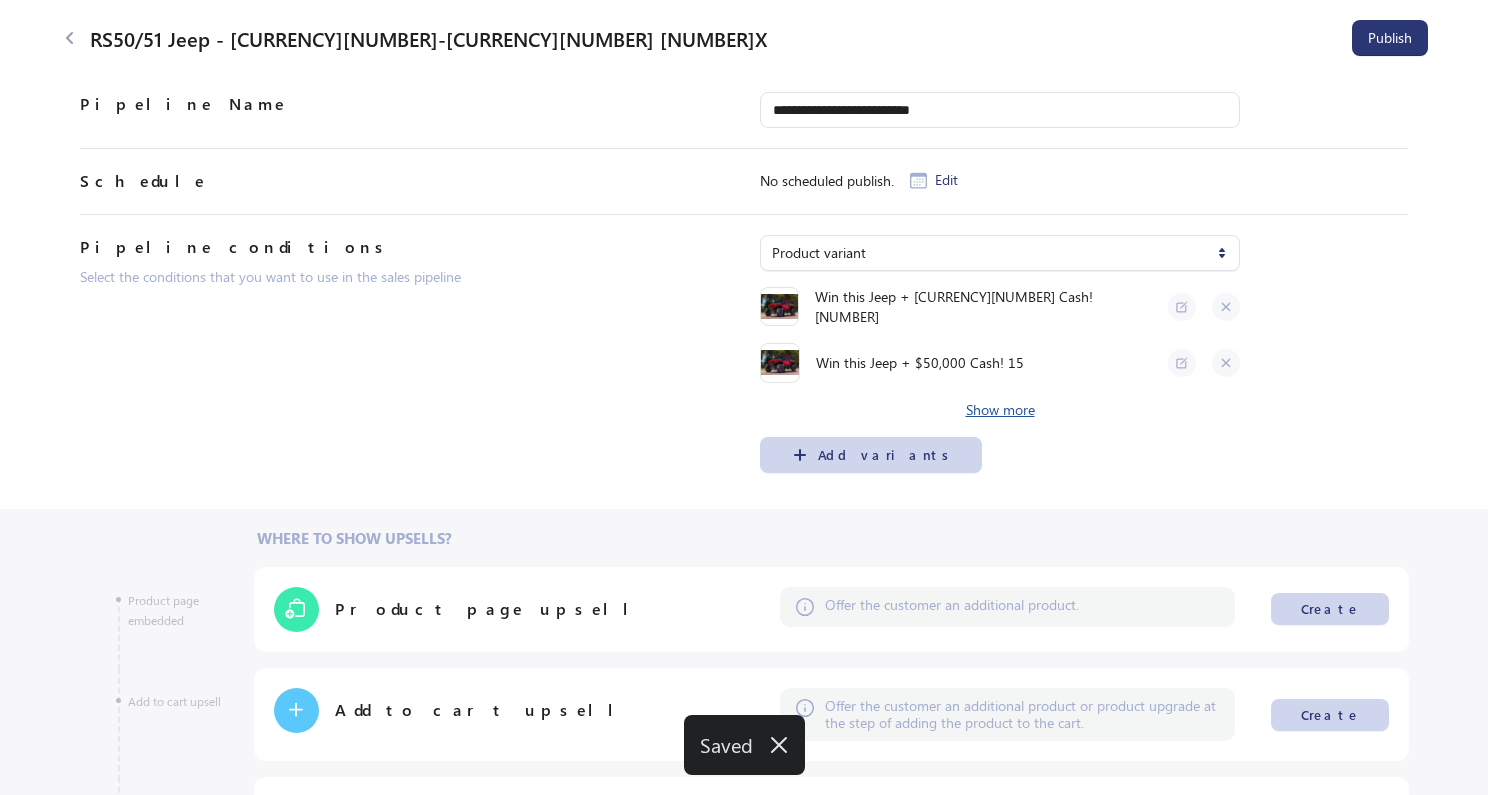 click on "Show more" at bounding box center (1000, 410) 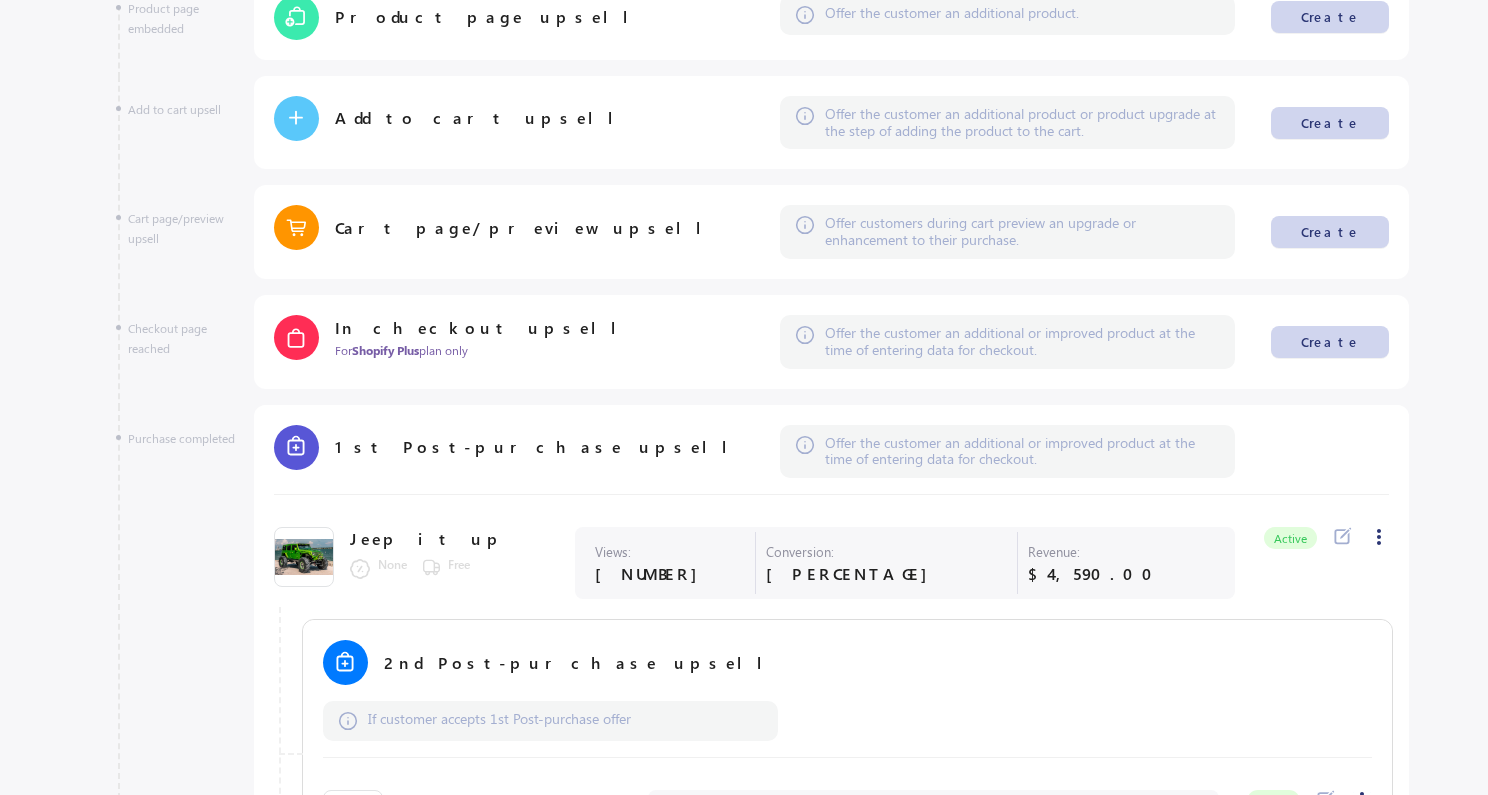 scroll, scrollTop: 977, scrollLeft: 0, axis: vertical 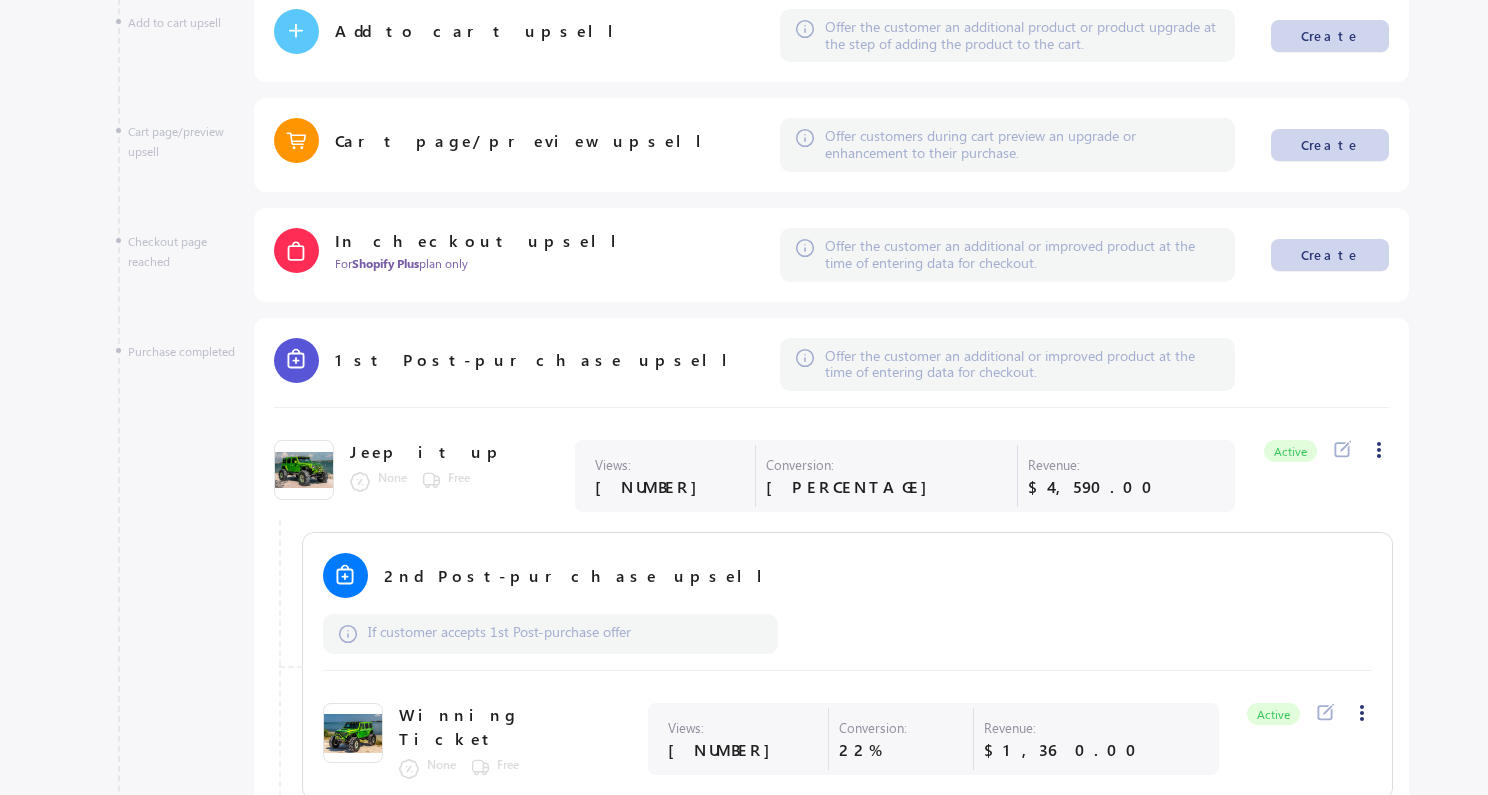 click 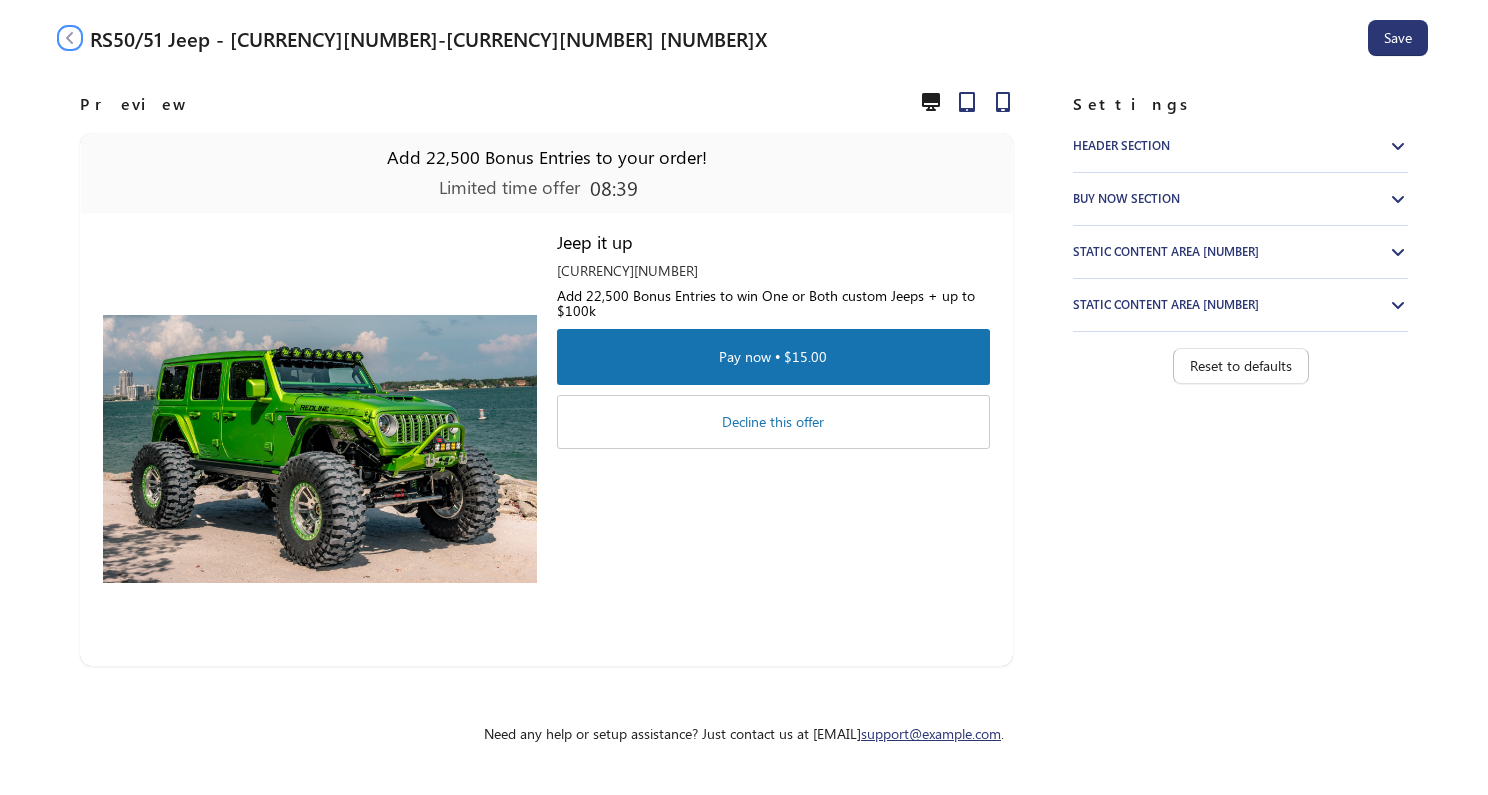 click 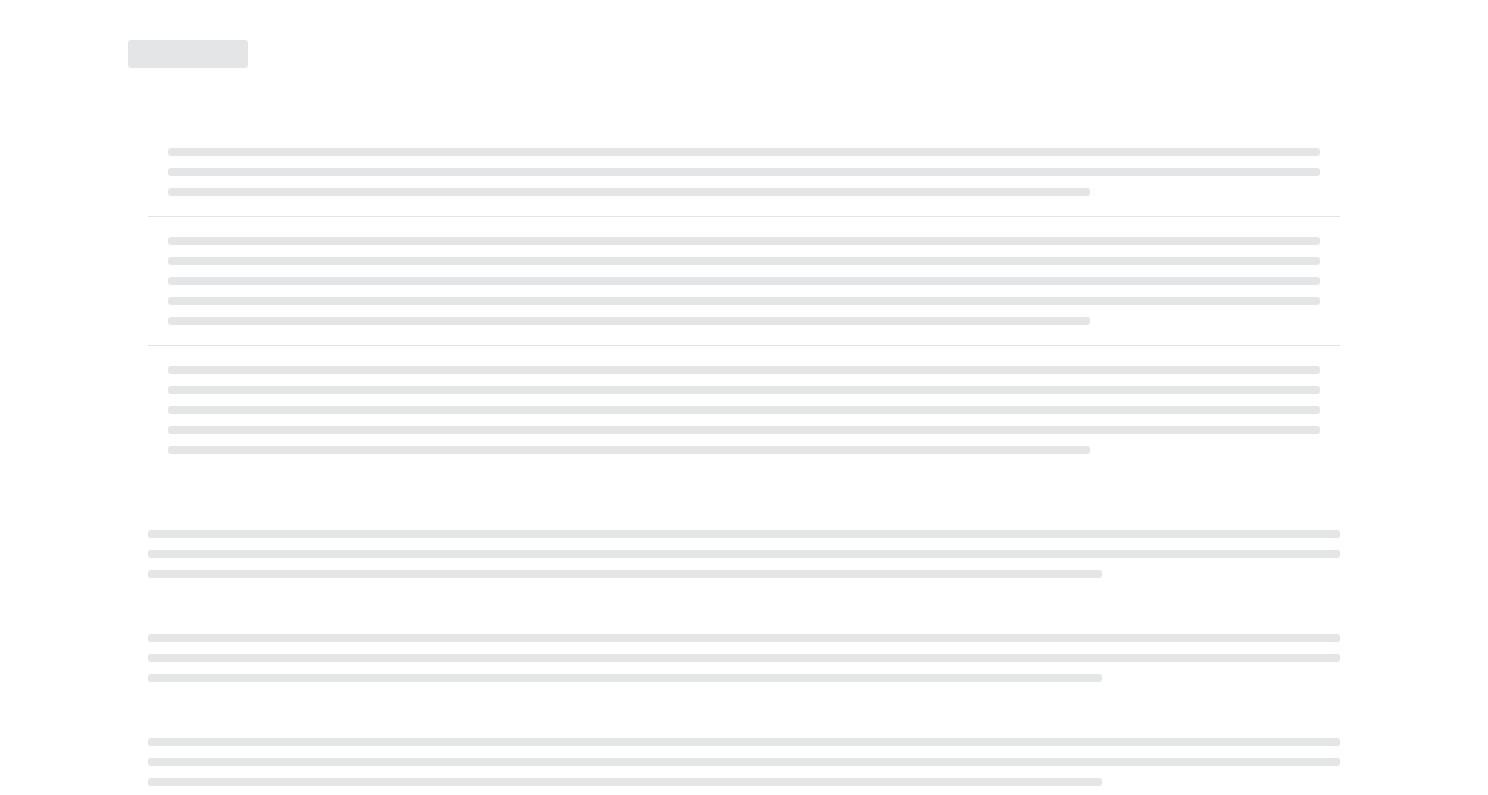 select on "********" 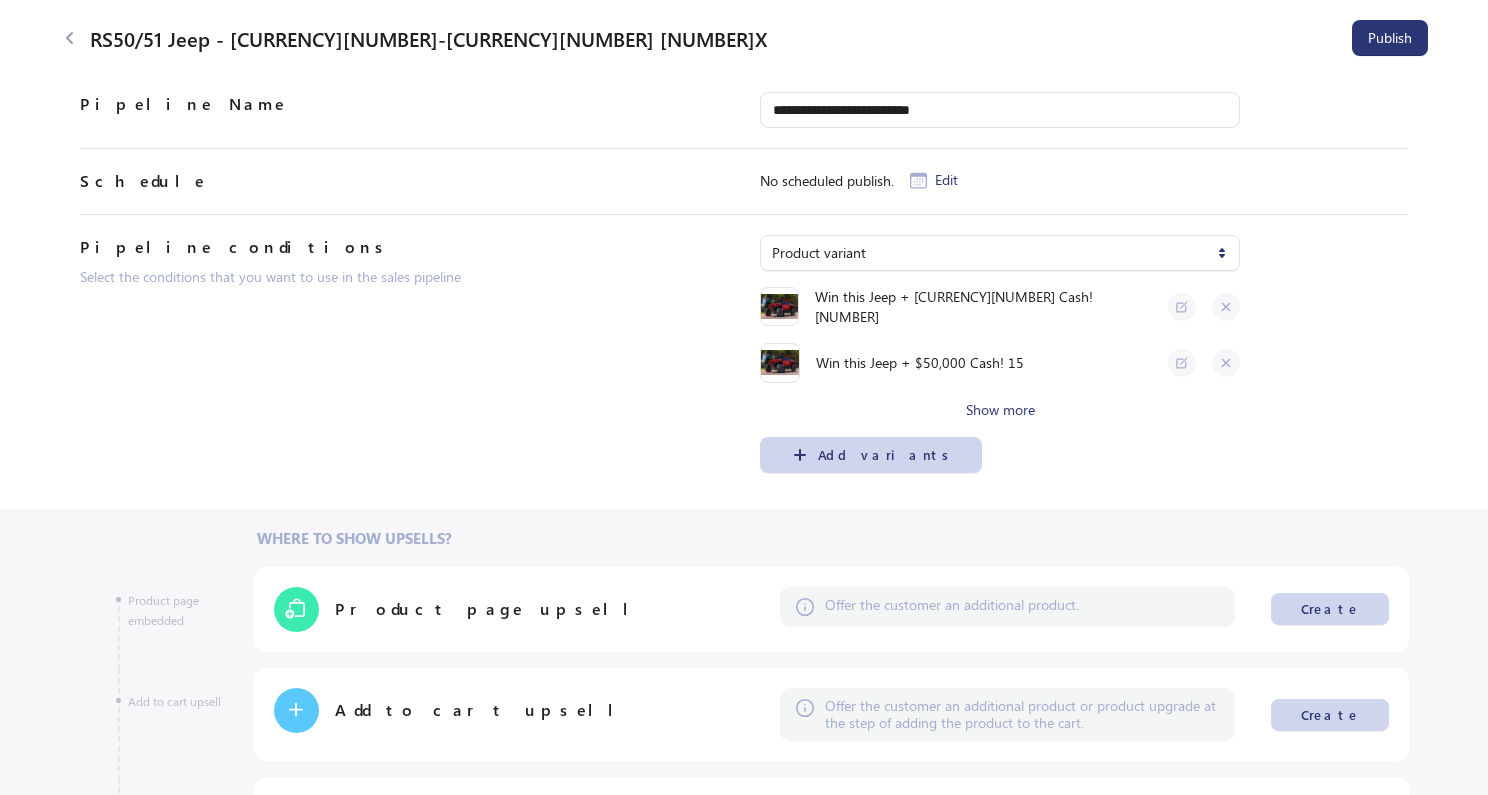 click 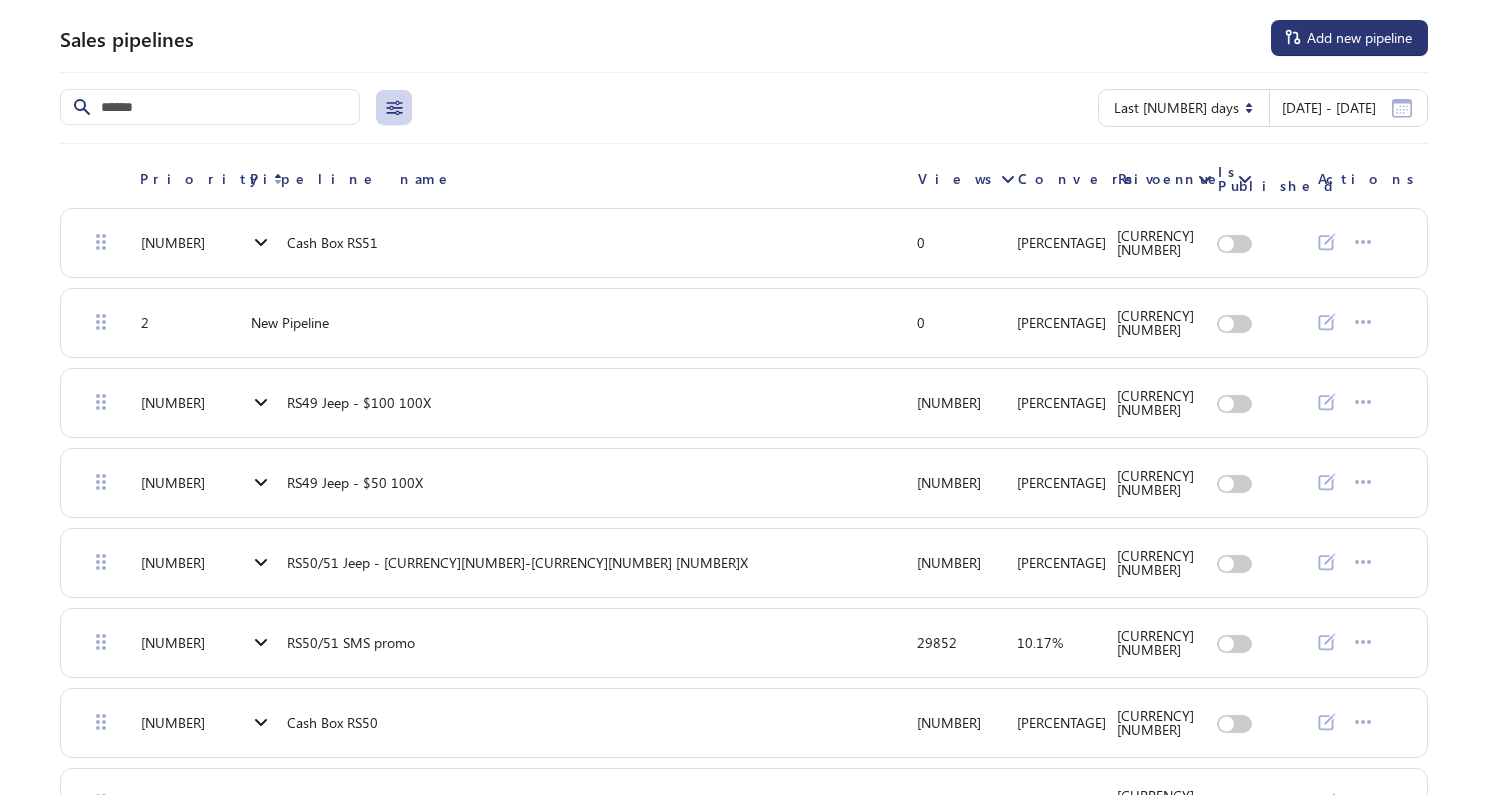 click on "**********" at bounding box center (744, 108) 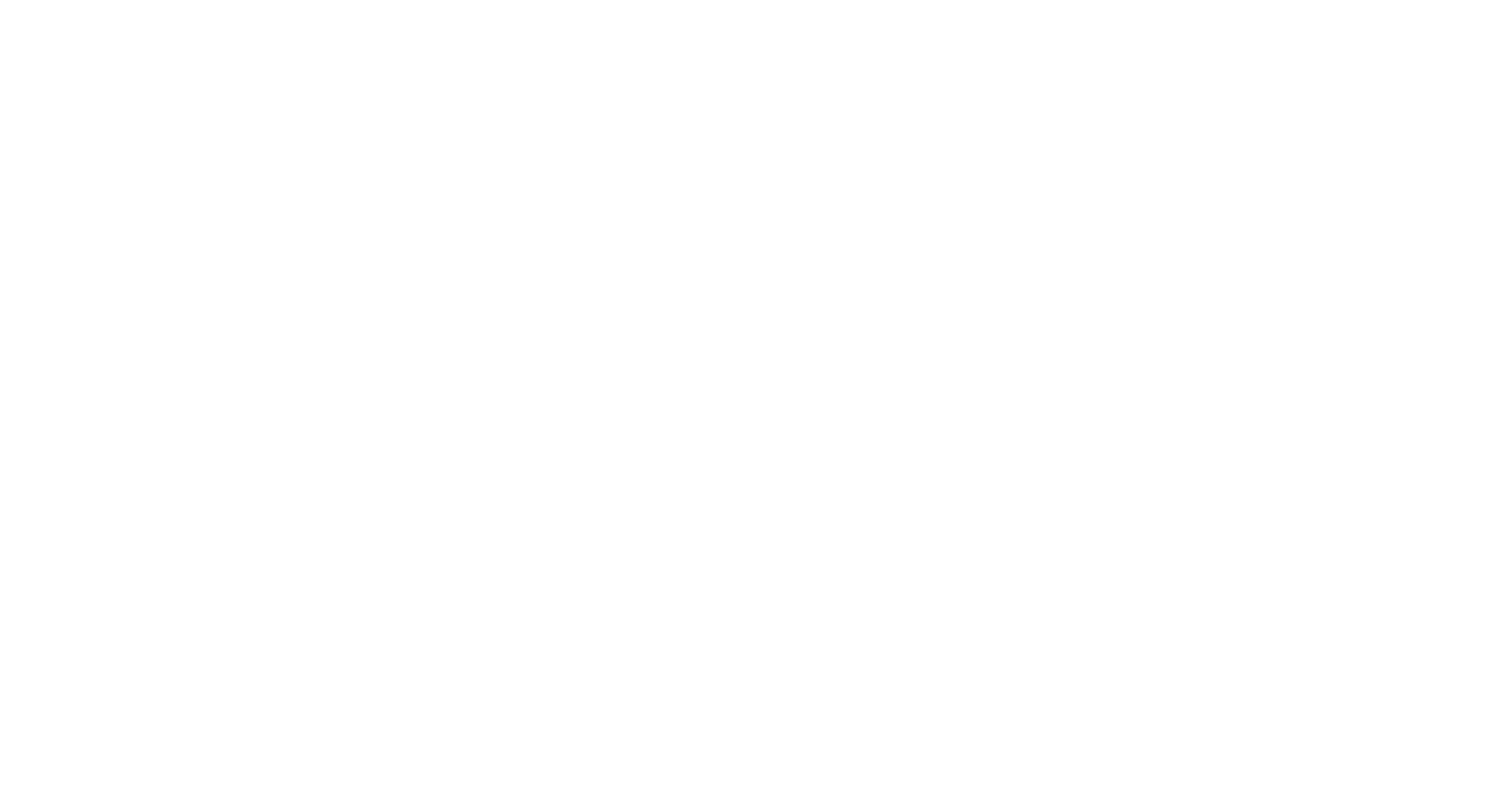scroll, scrollTop: 0, scrollLeft: 0, axis: both 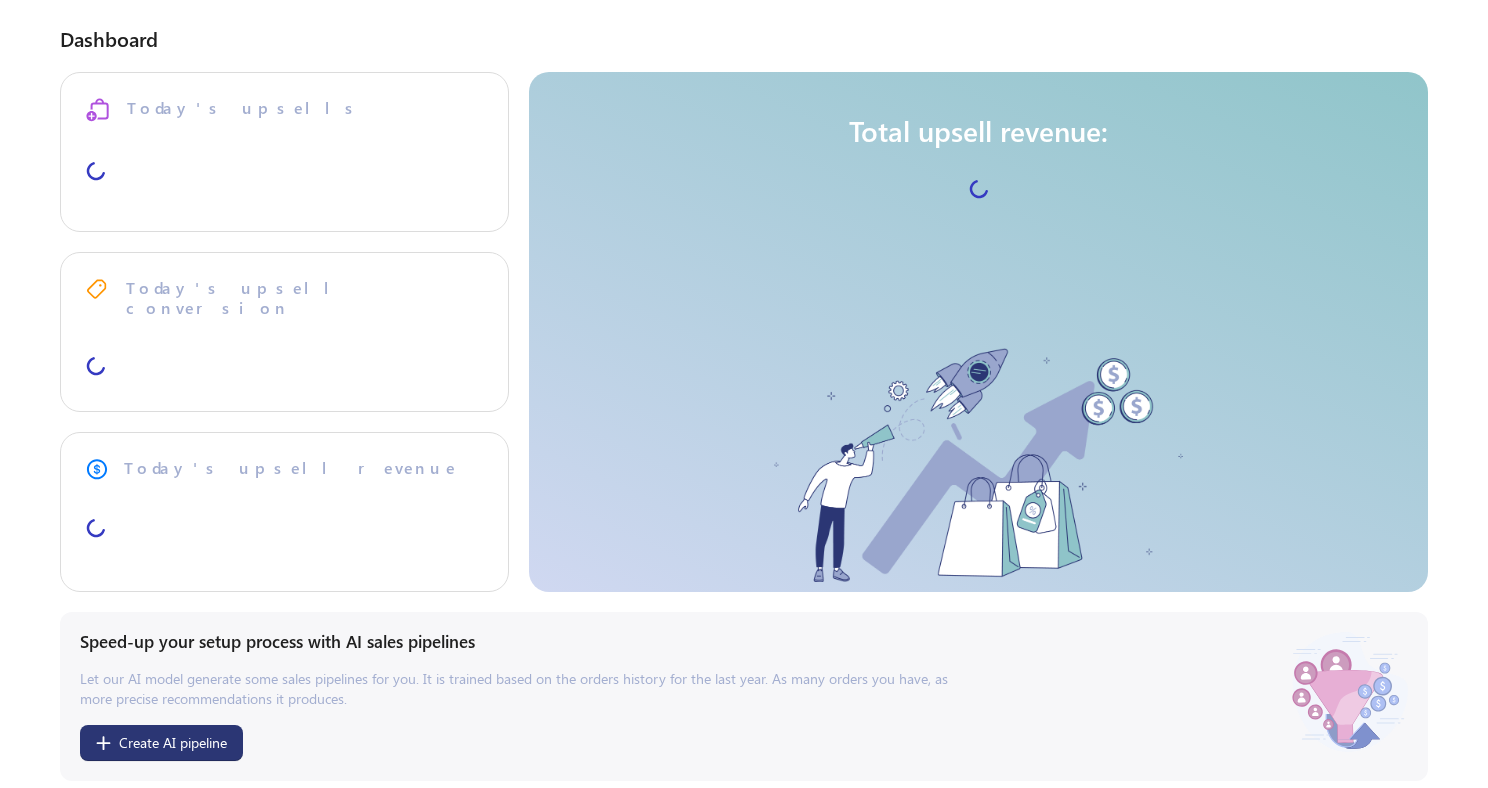 select on "**" 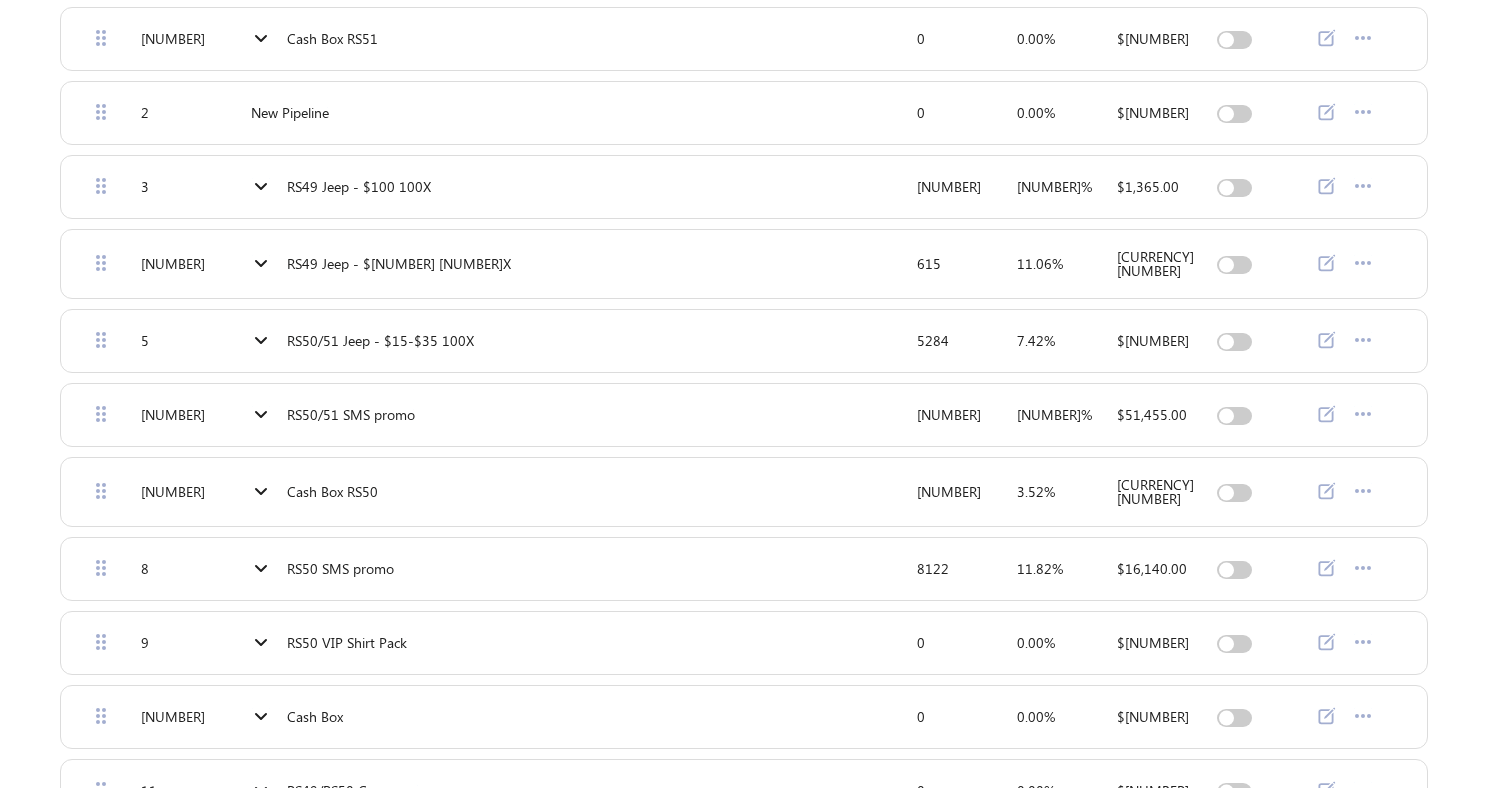 scroll, scrollTop: 205, scrollLeft: 0, axis: vertical 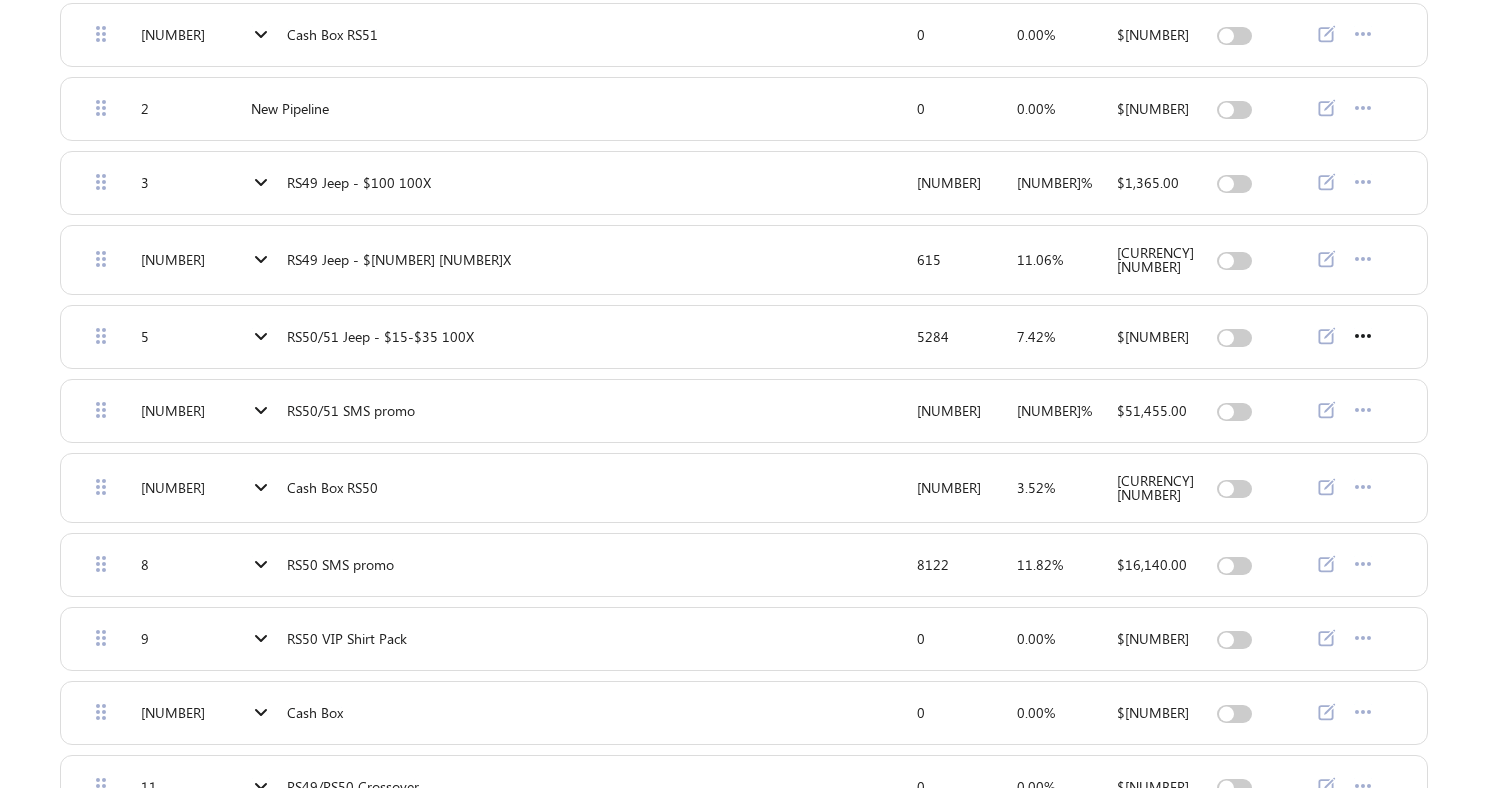click 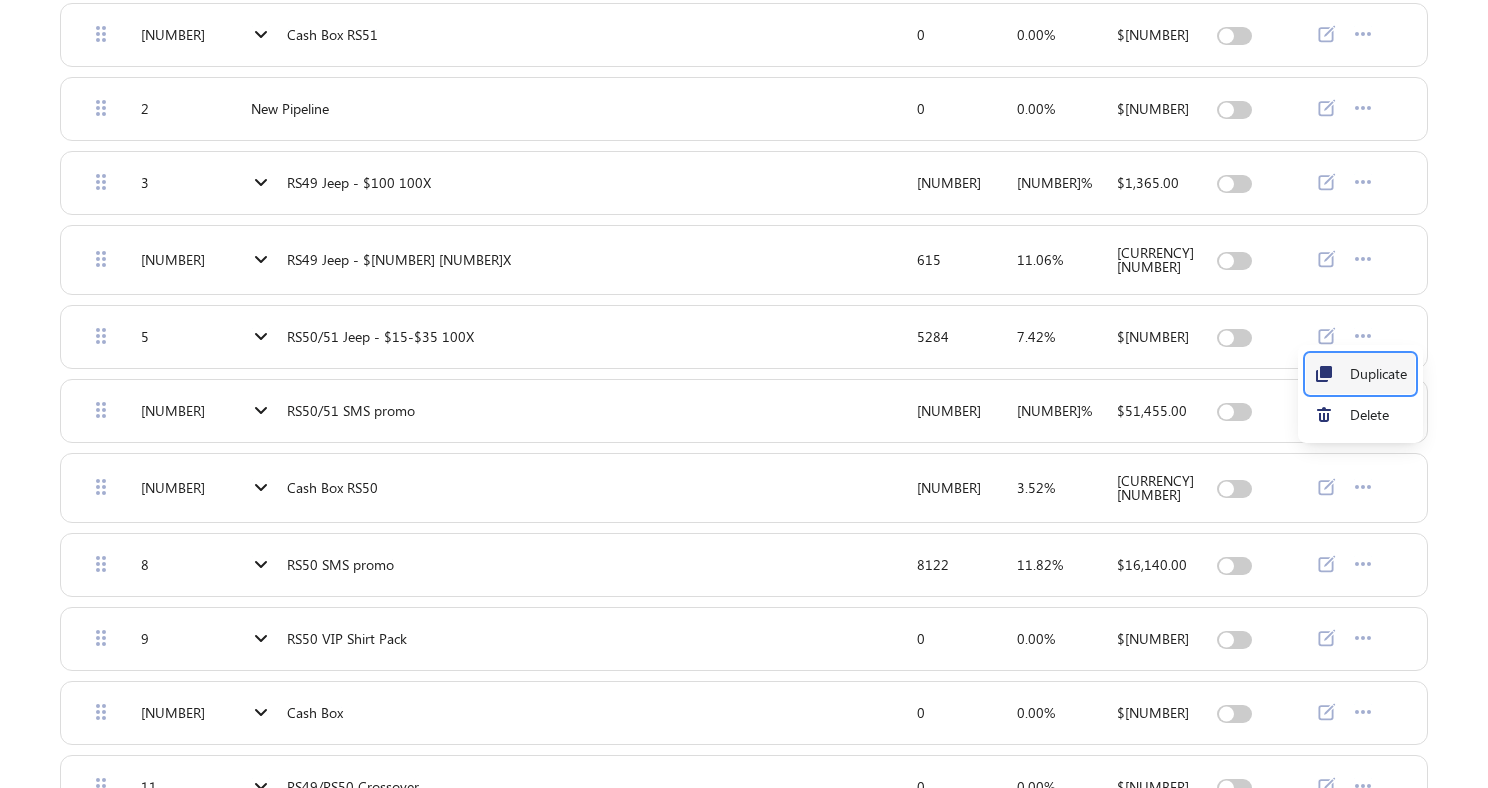 click on "Duplicate" at bounding box center [1378, 374] 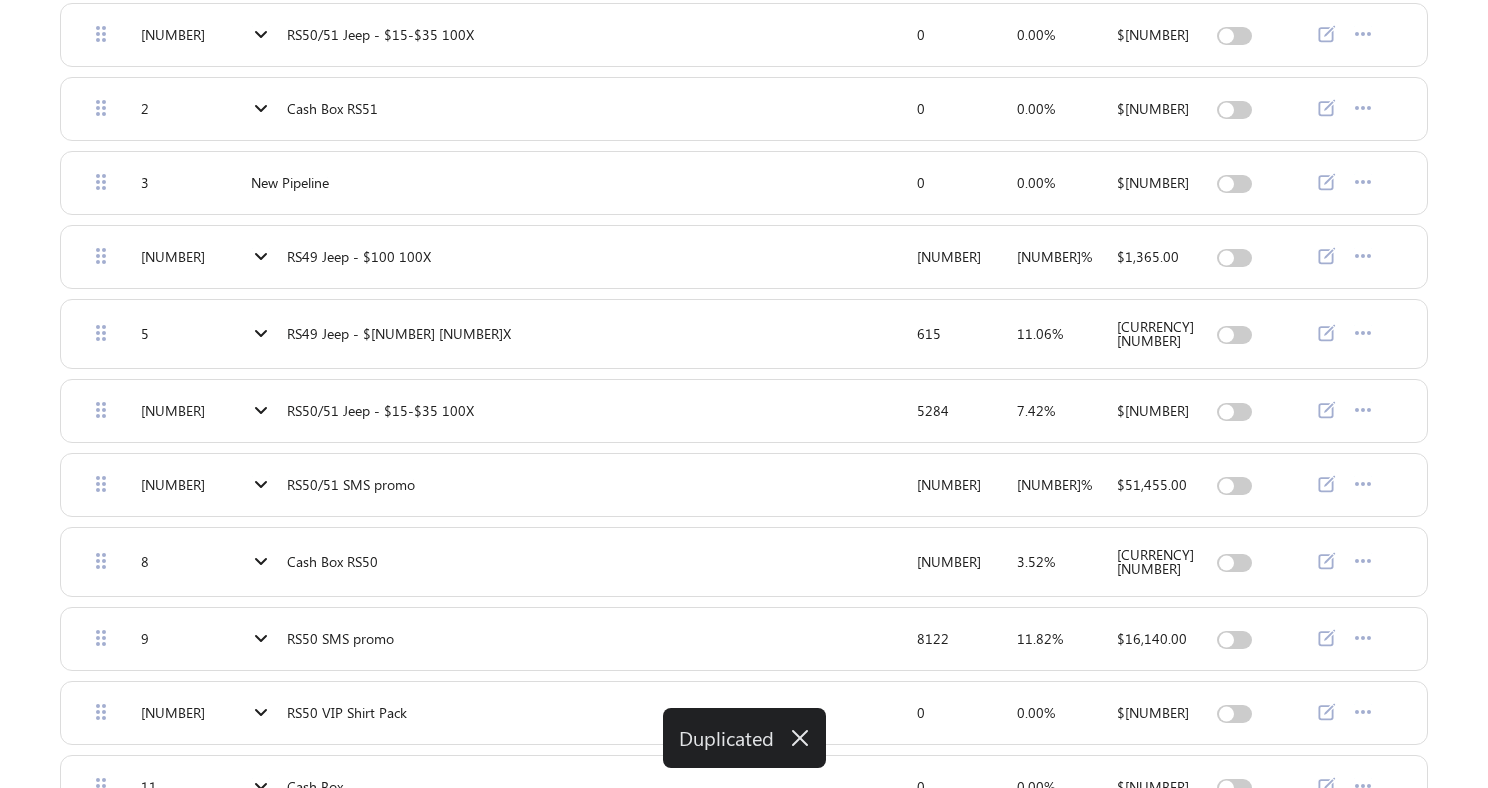 scroll, scrollTop: 0, scrollLeft: 0, axis: both 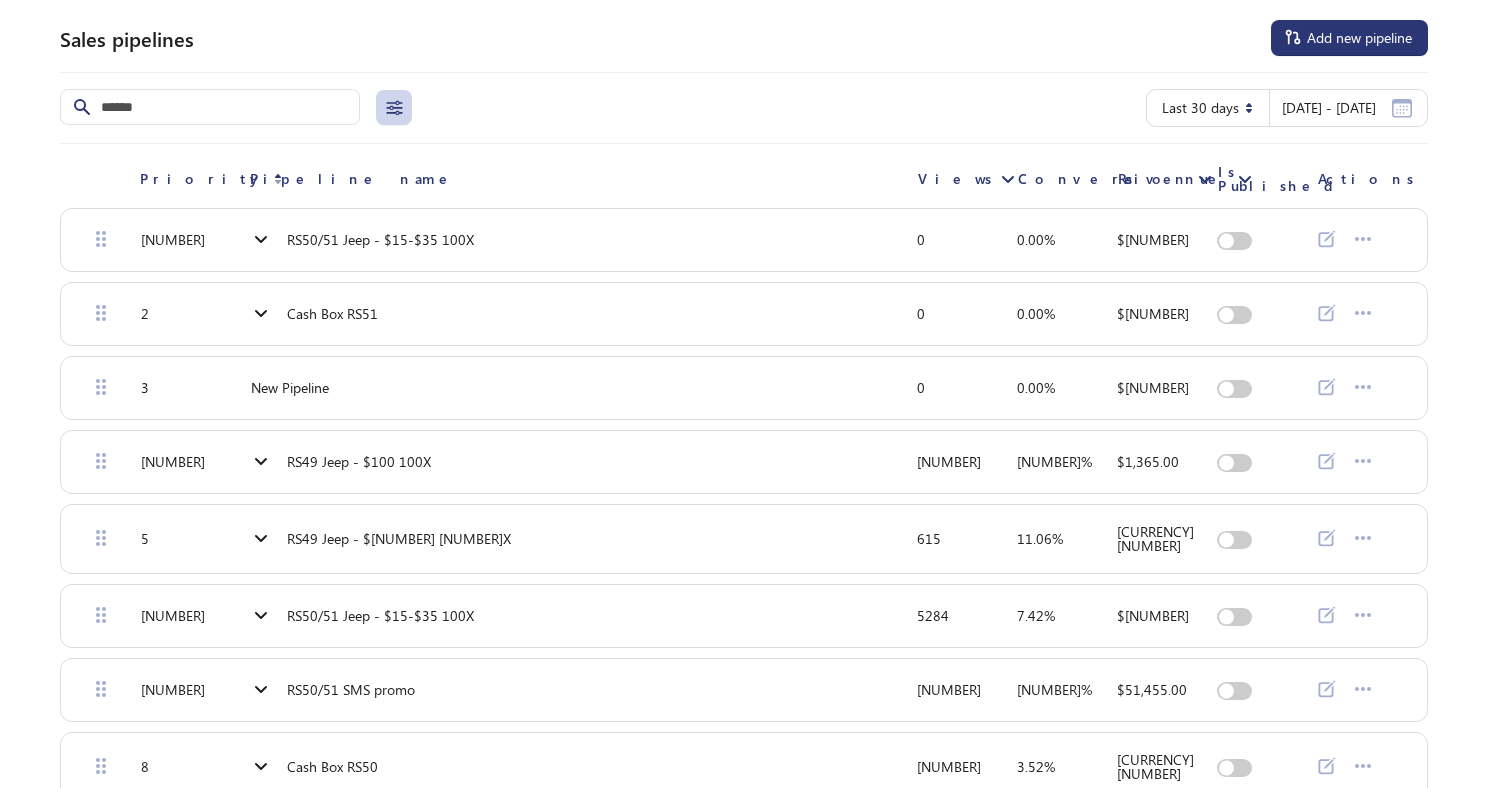 click 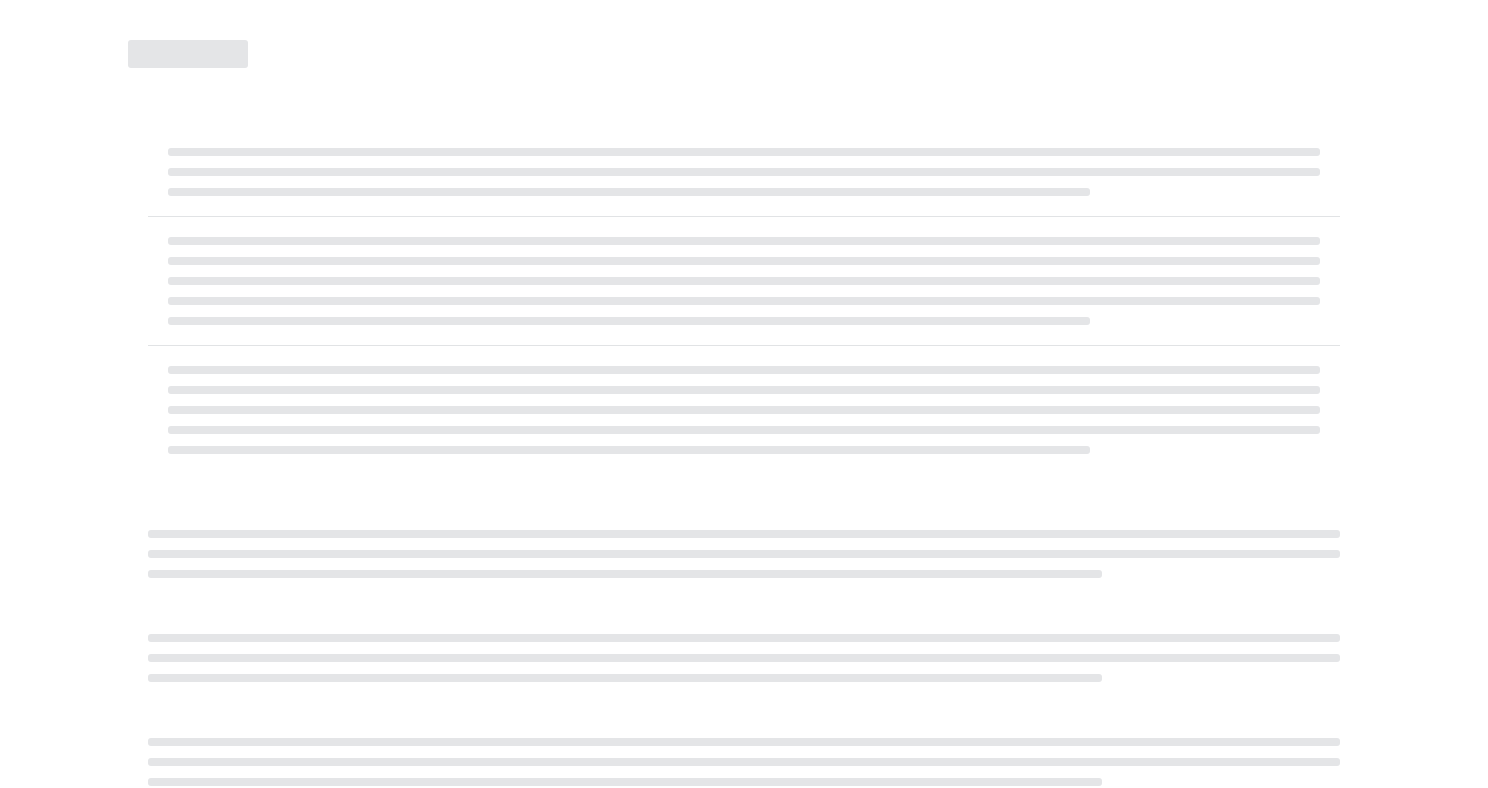 select on "********" 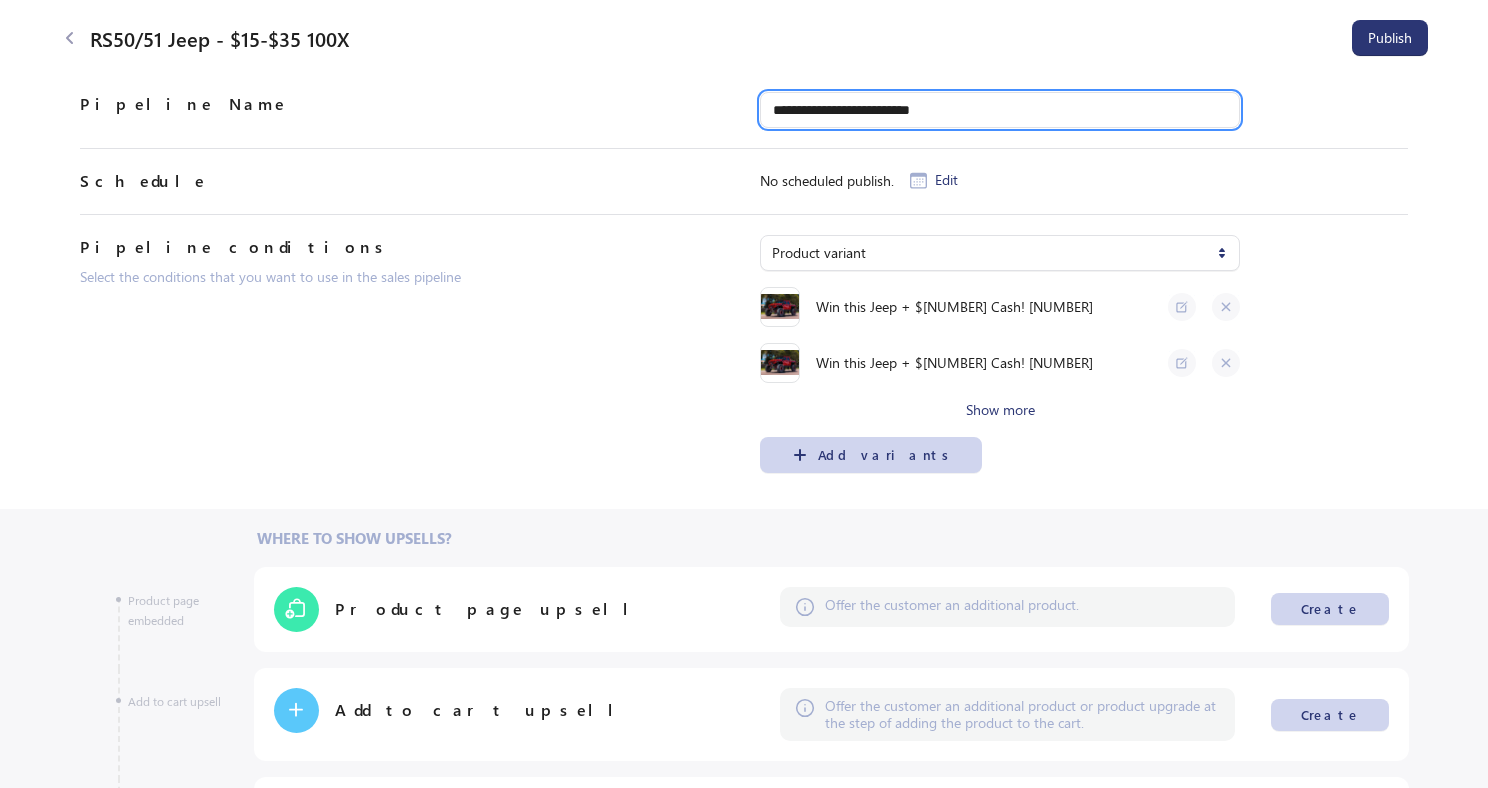 click on "**********" at bounding box center [1000, 110] 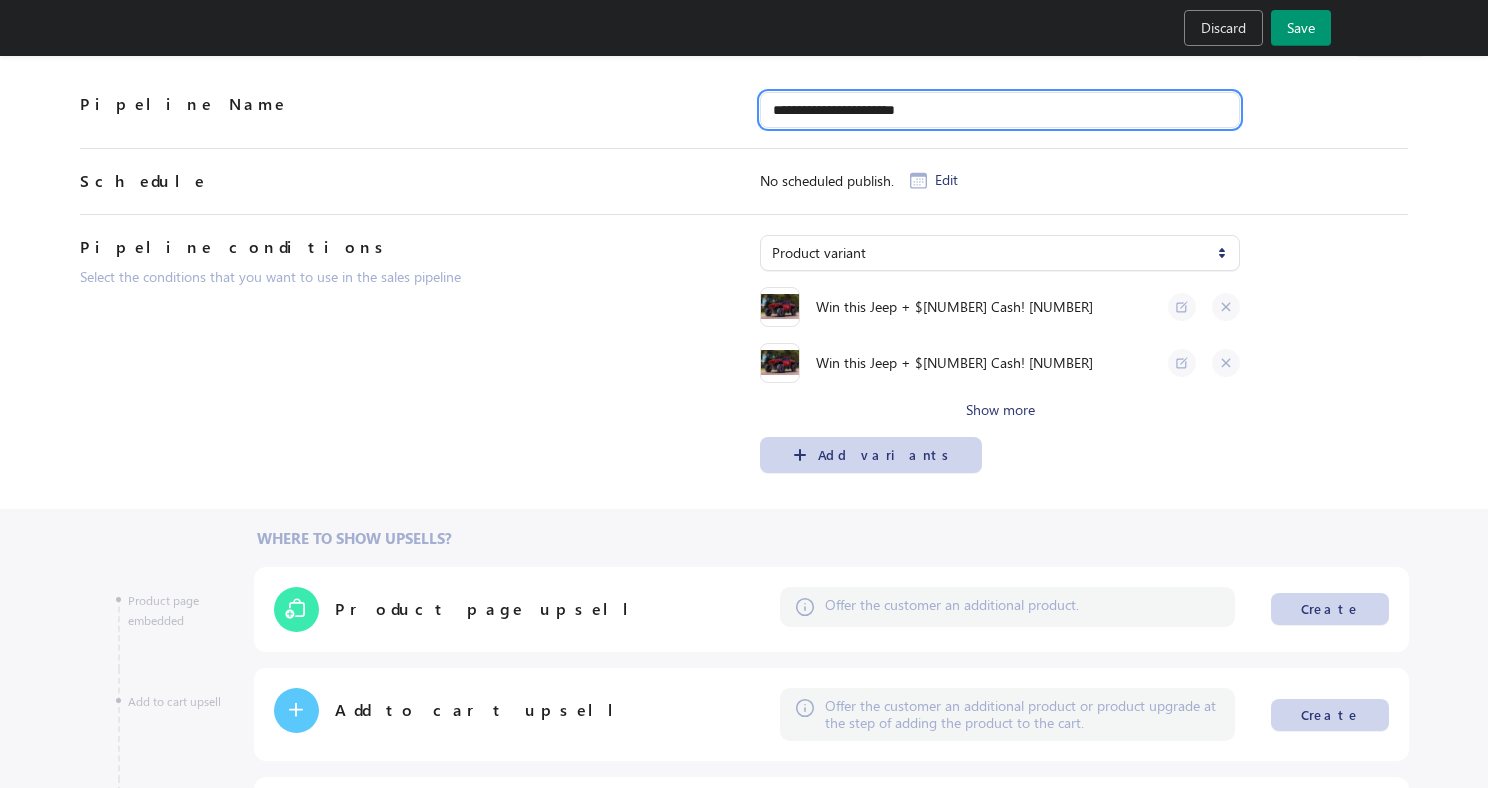 type on "**********" 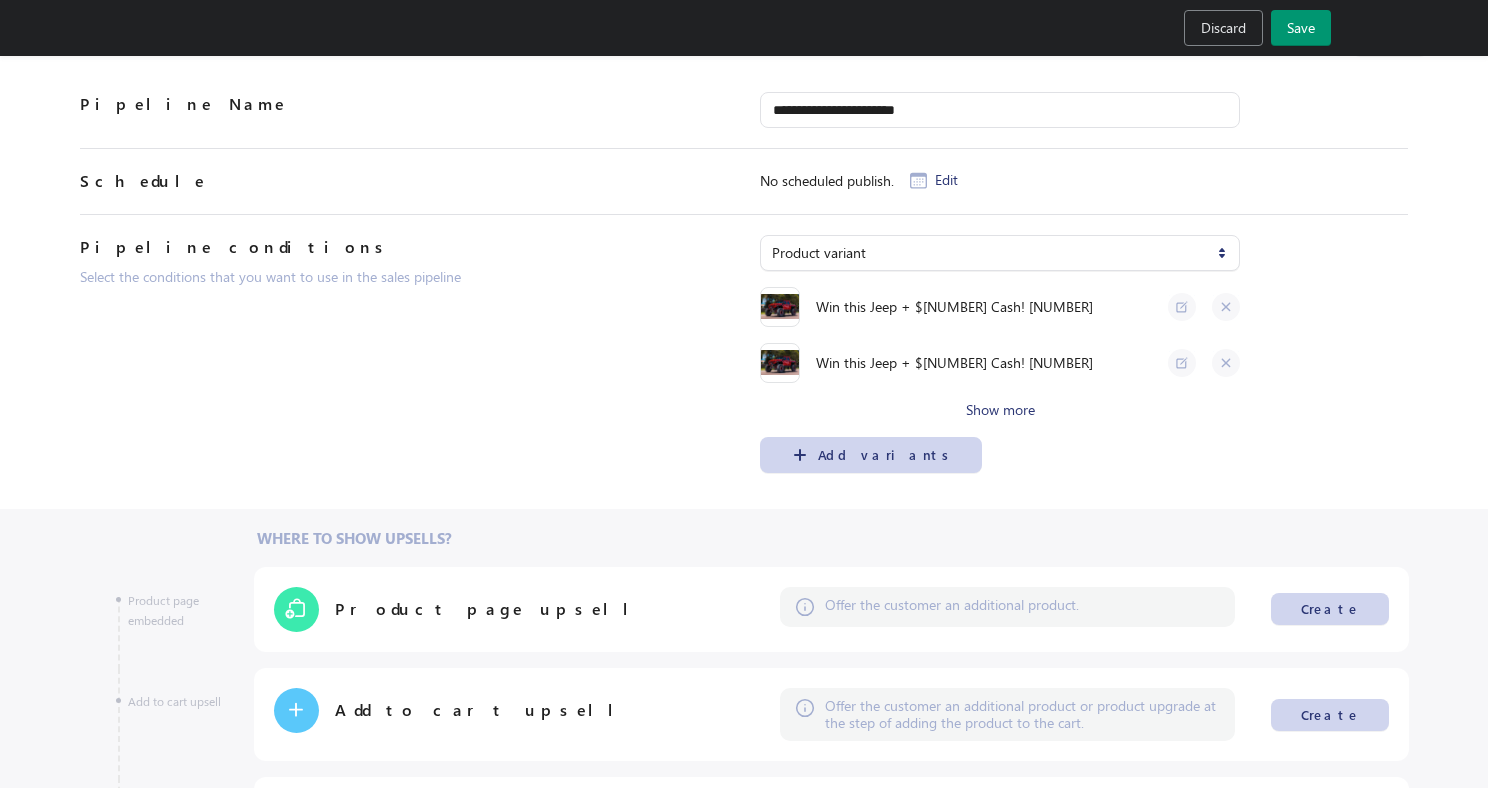 click on "Save" at bounding box center (1301, 28) 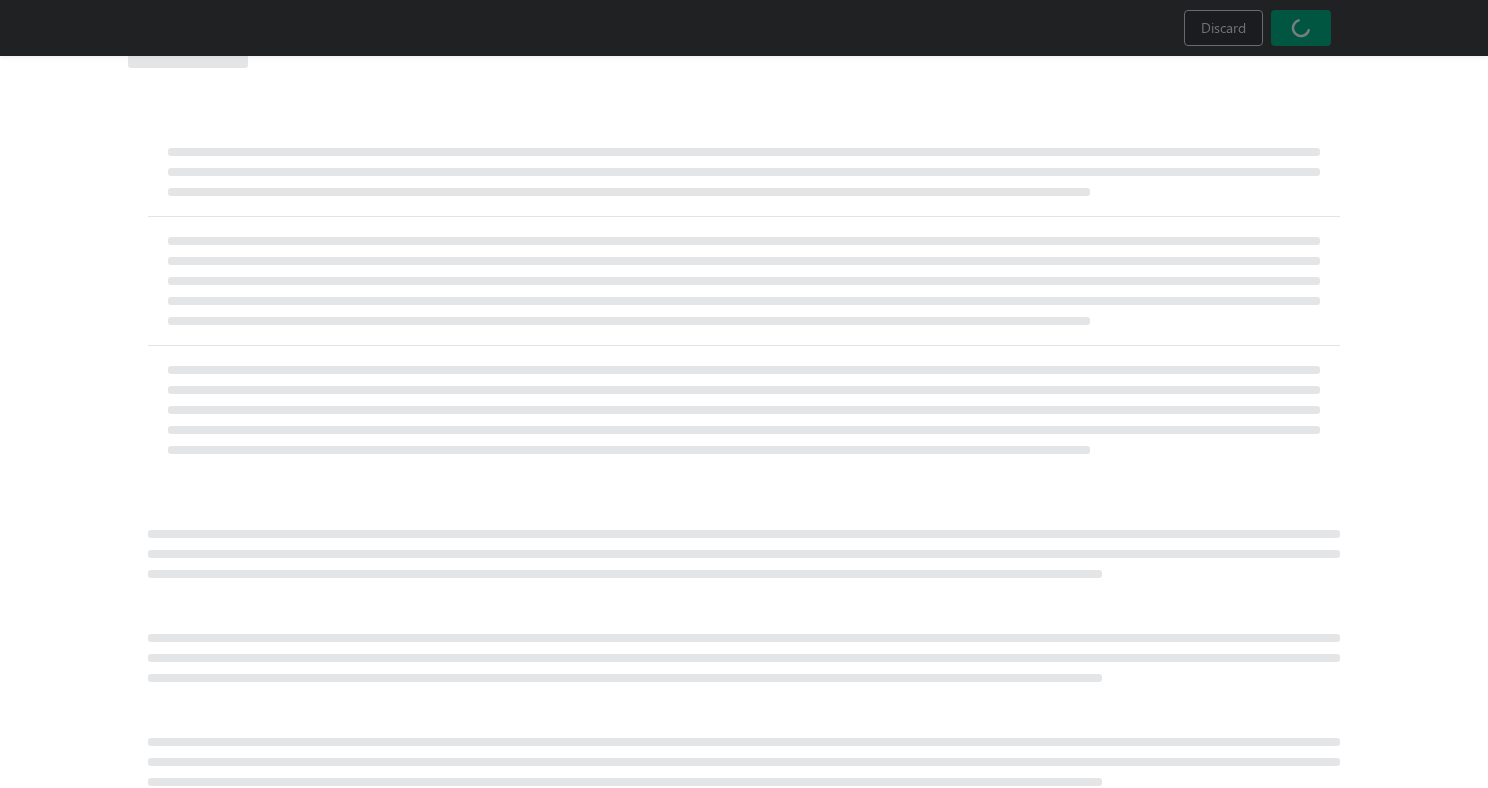select on "********" 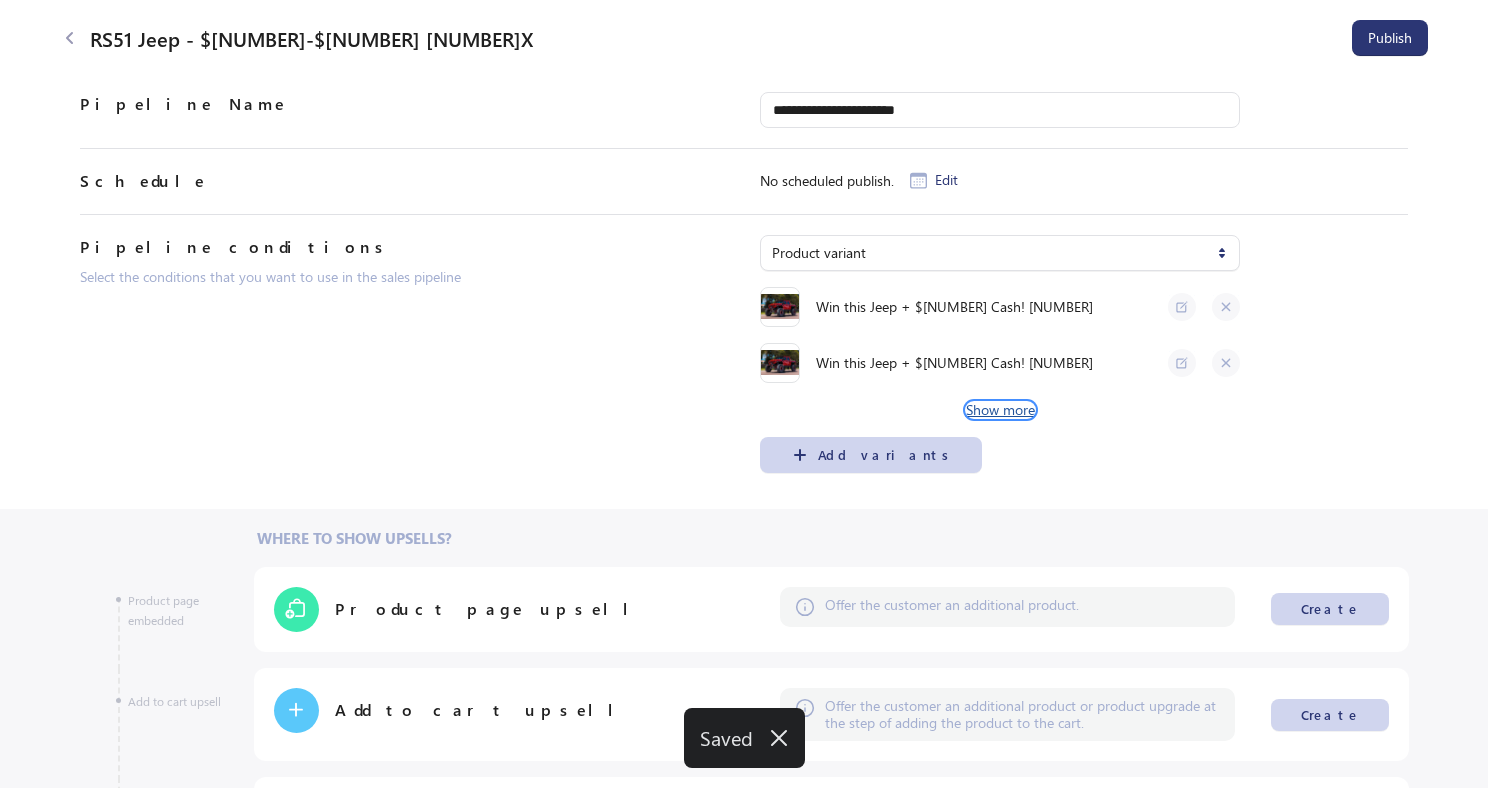click on "Show more" at bounding box center [1000, 410] 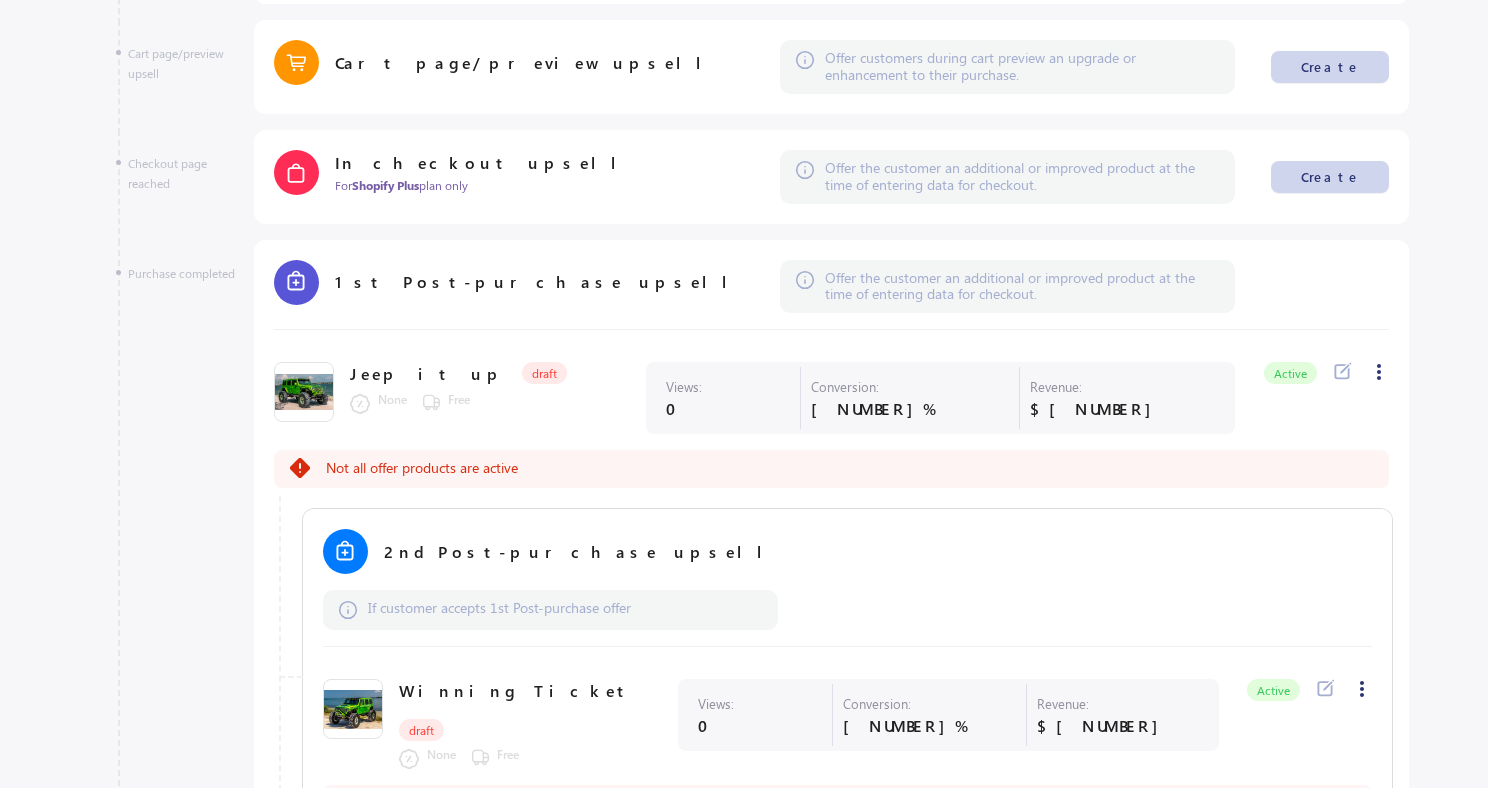 scroll, scrollTop: 1059, scrollLeft: 0, axis: vertical 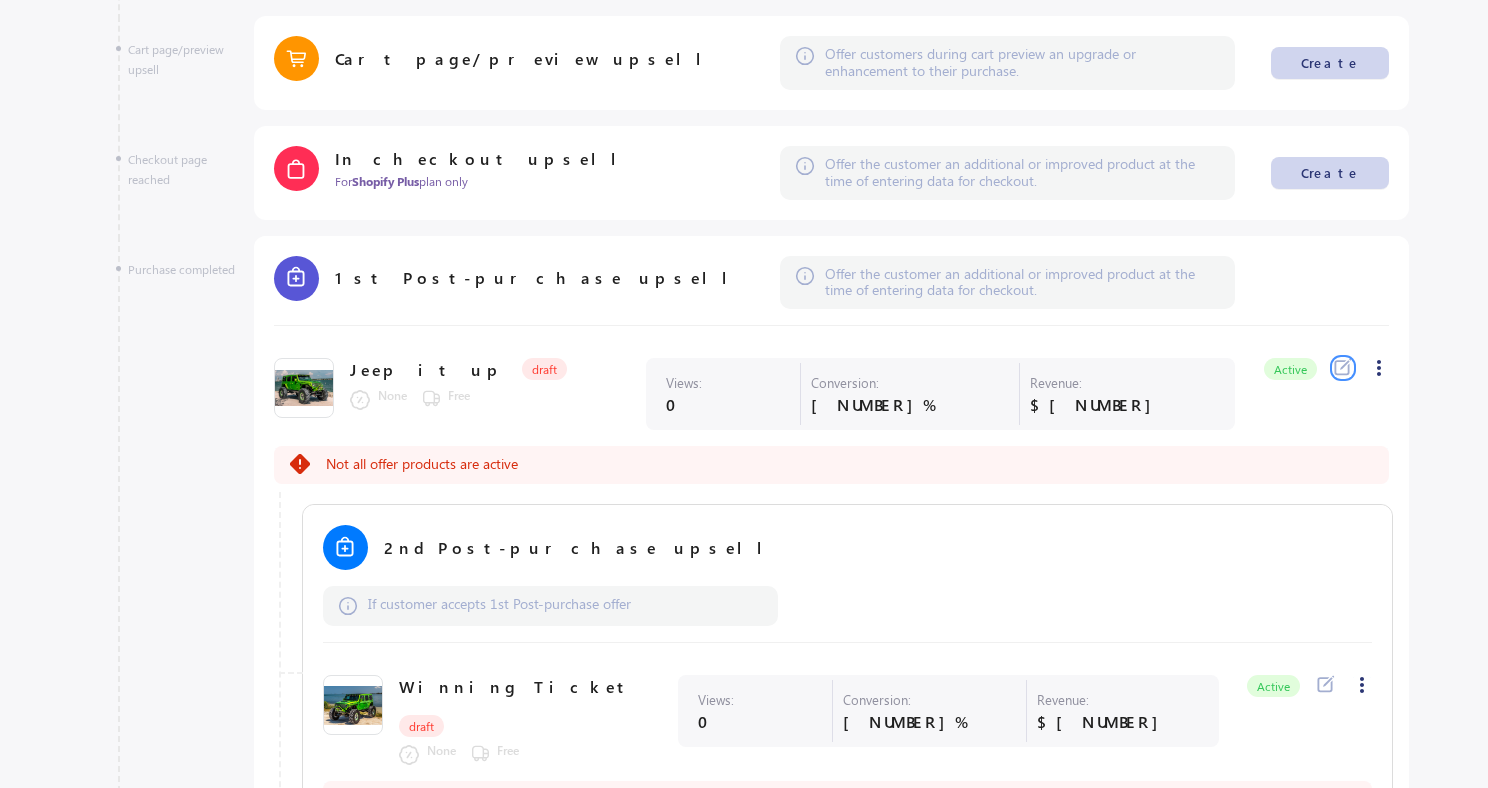 click 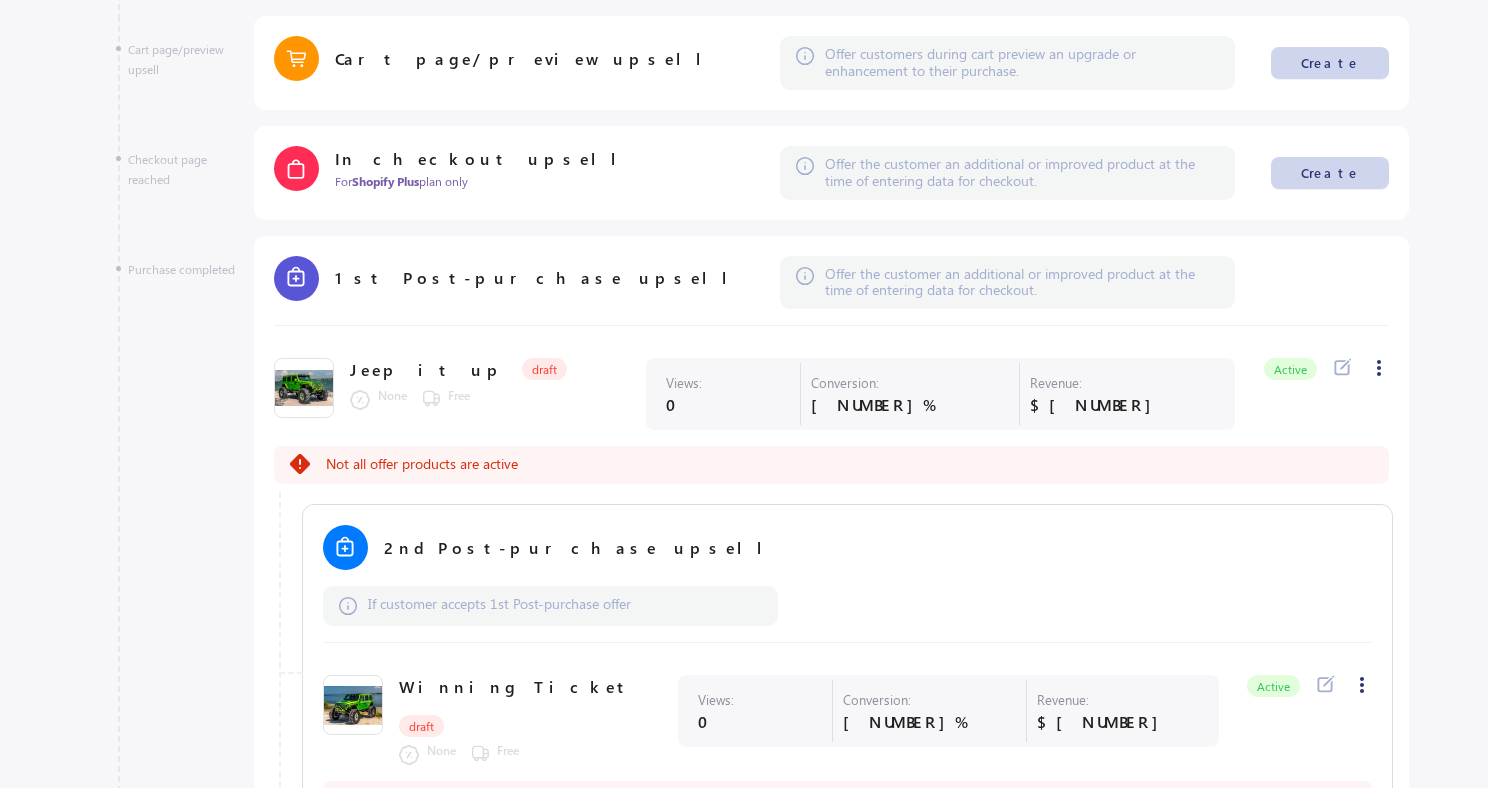 scroll, scrollTop: 0, scrollLeft: 0, axis: both 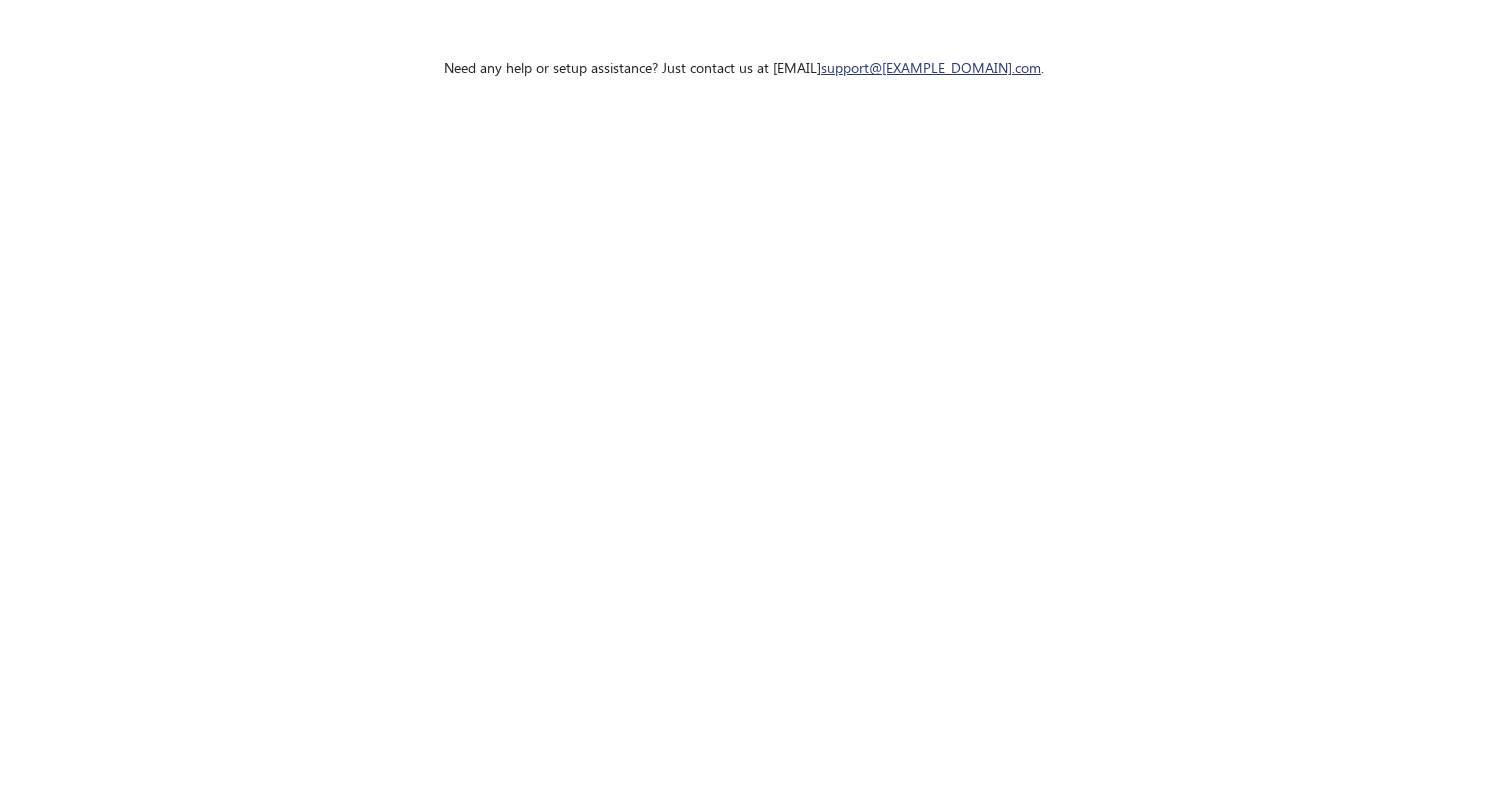 select on "****" 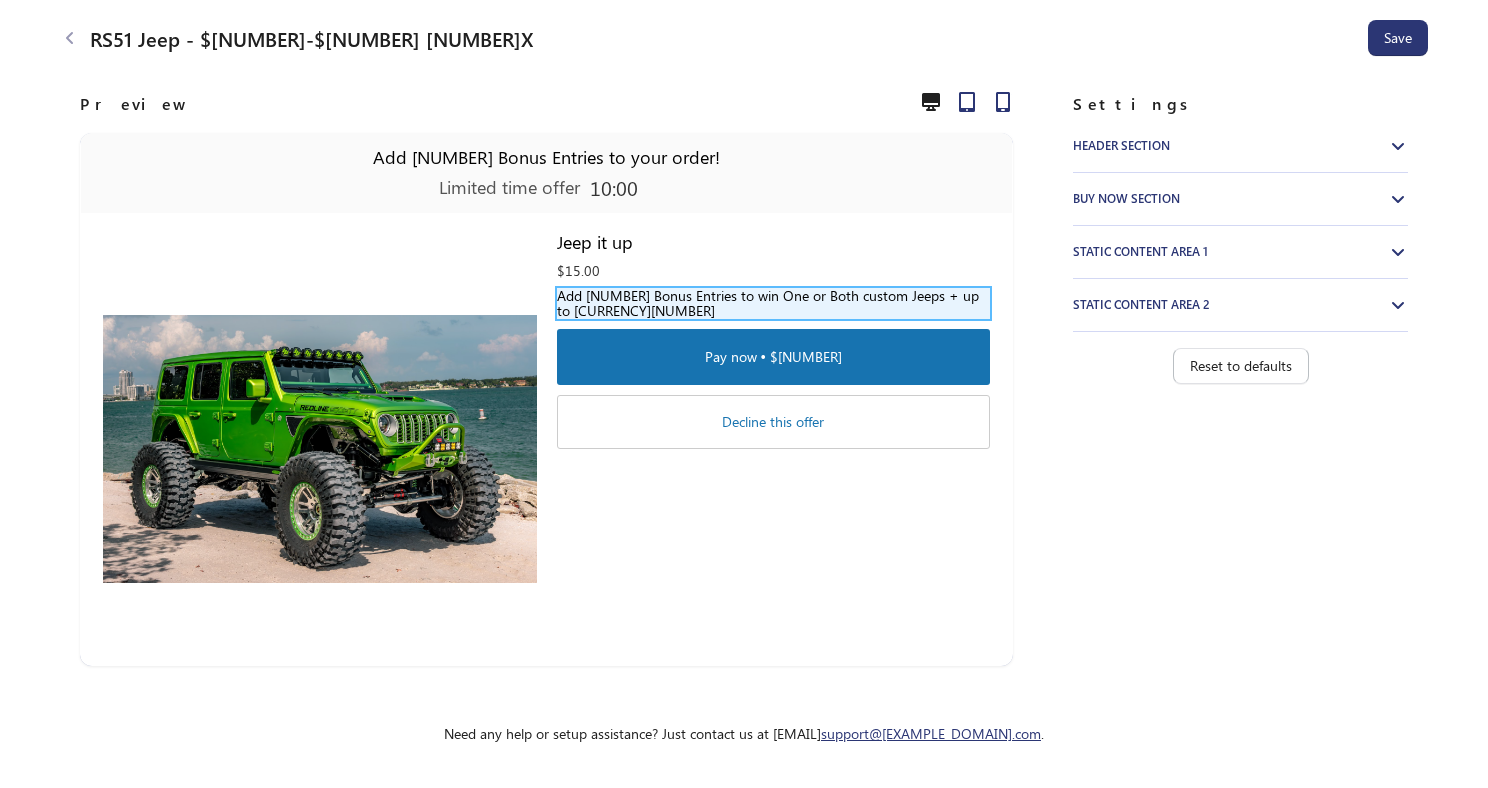 click on "Add 22,500 Bonus Entries to win One or Both custom Jeeps + up to $100k" at bounding box center [773, 303] 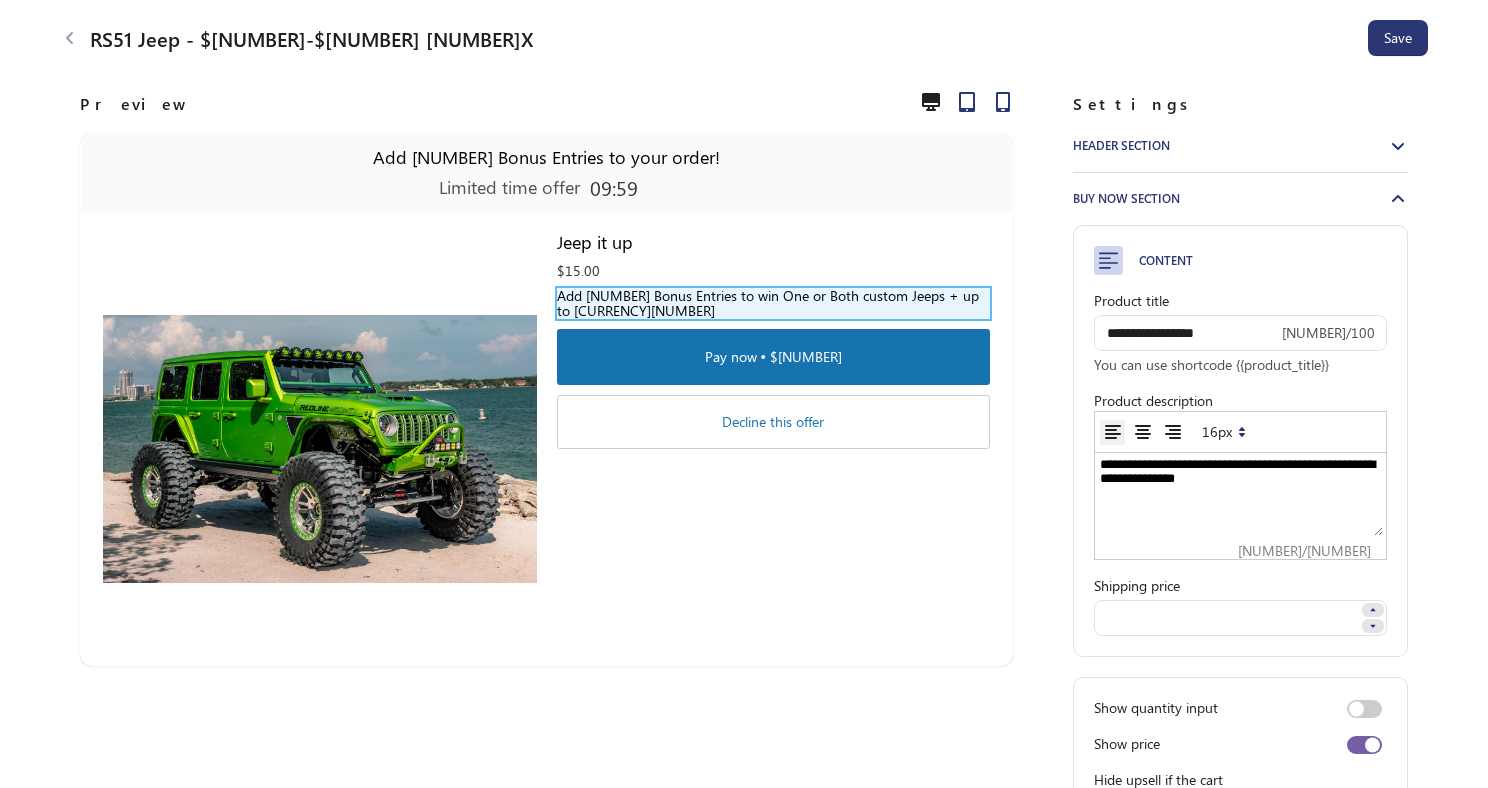 scroll, scrollTop: 0, scrollLeft: 0, axis: both 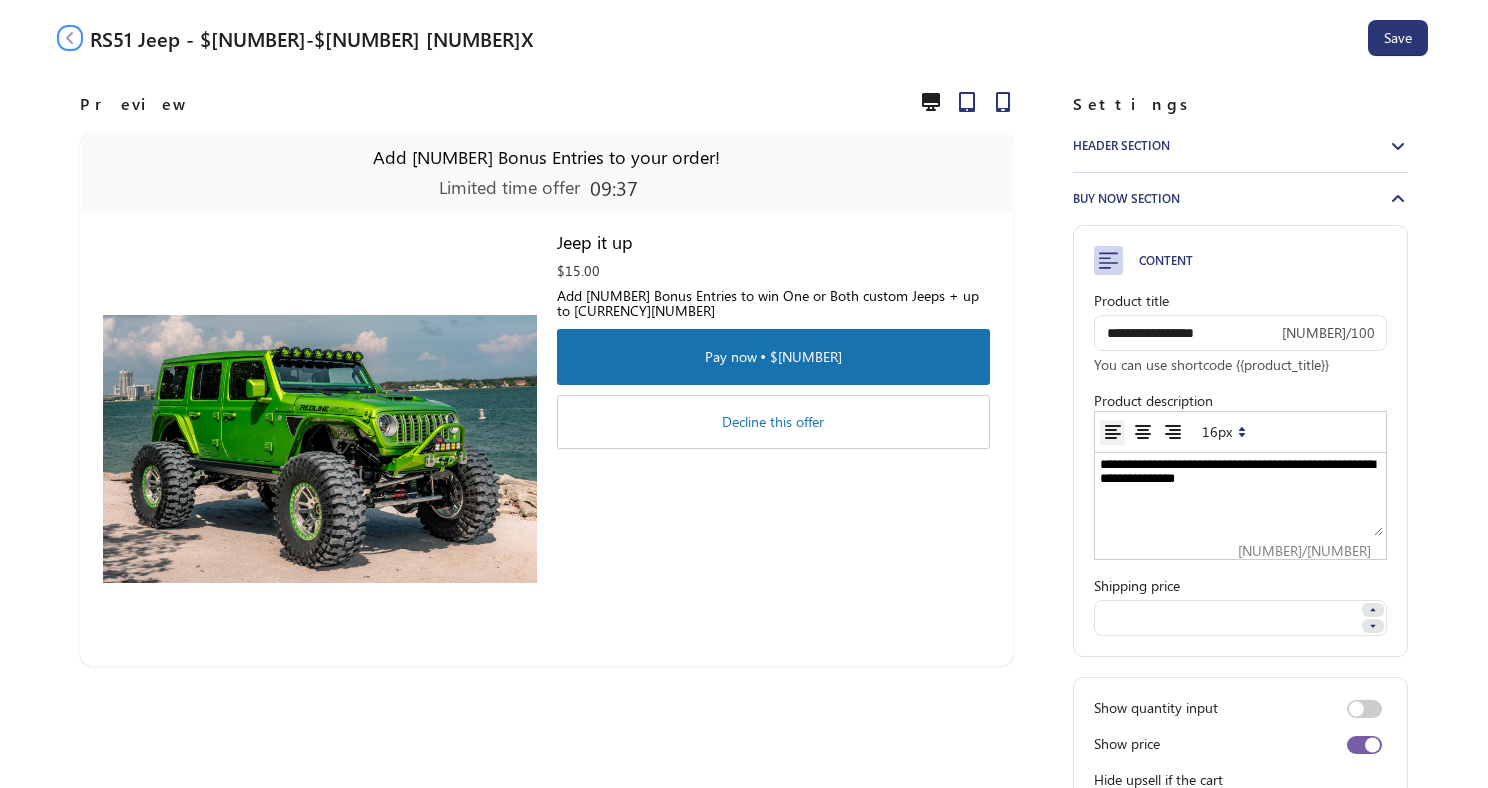 click 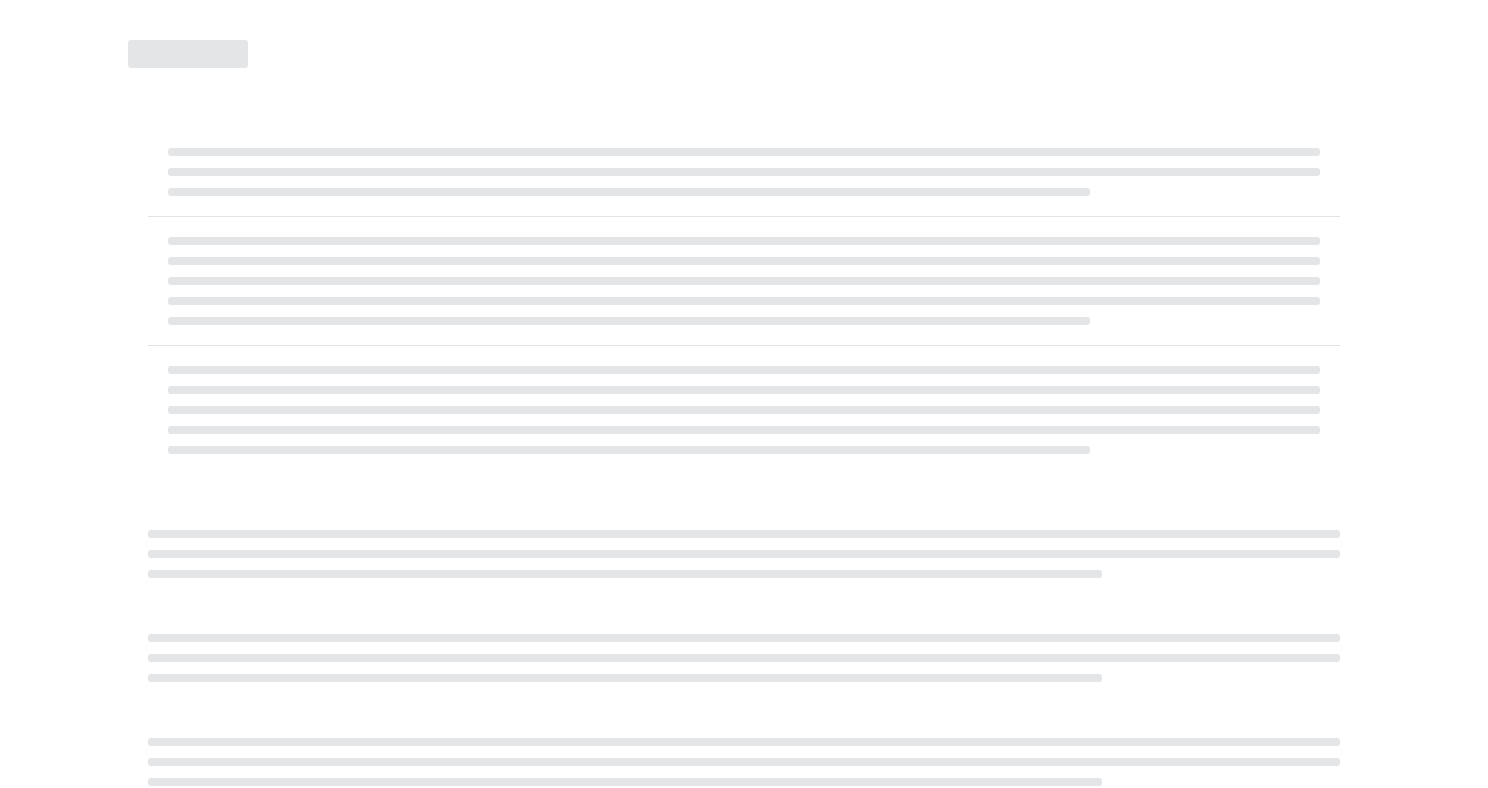 select on "********" 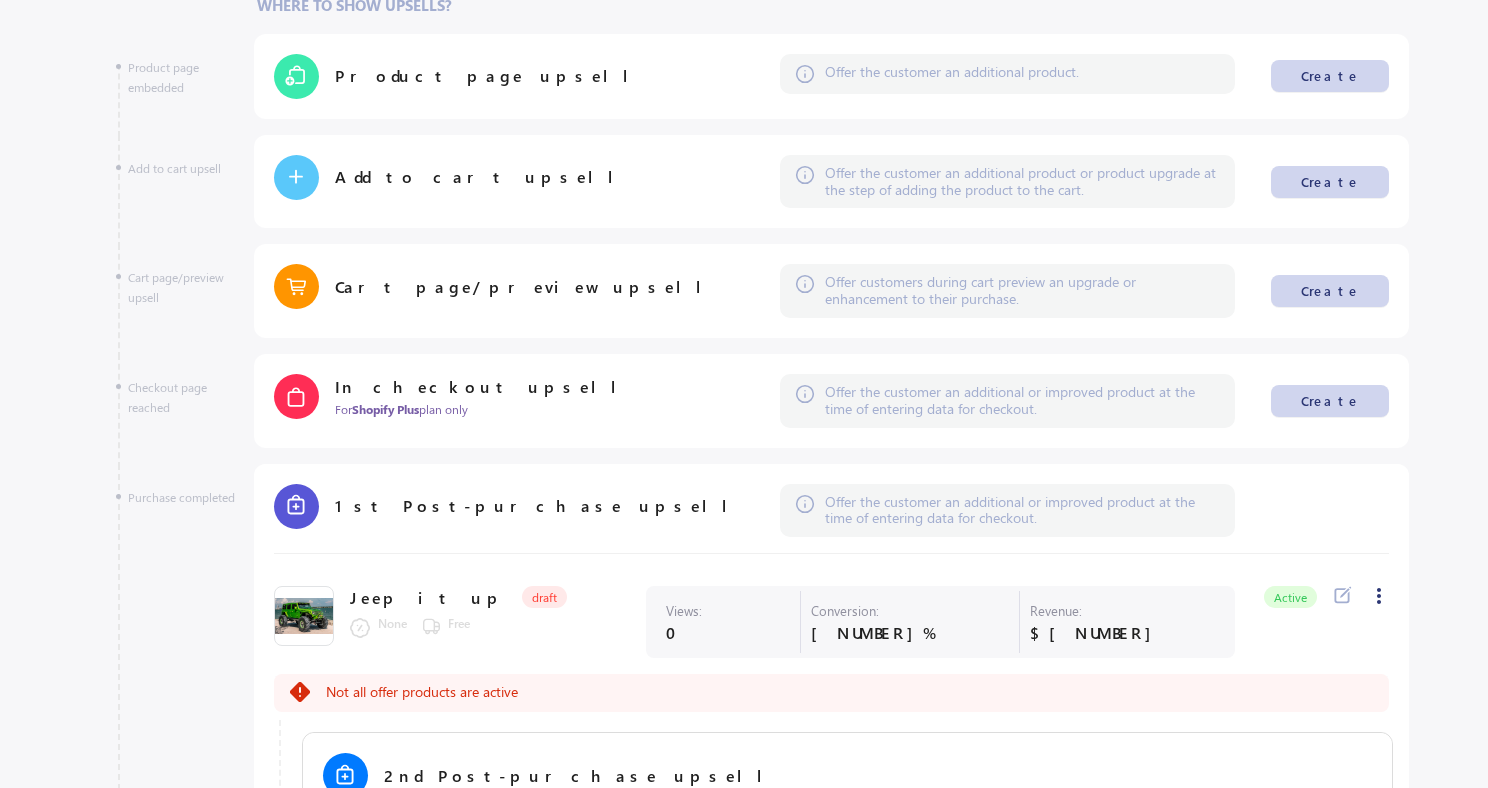 scroll, scrollTop: 537, scrollLeft: 0, axis: vertical 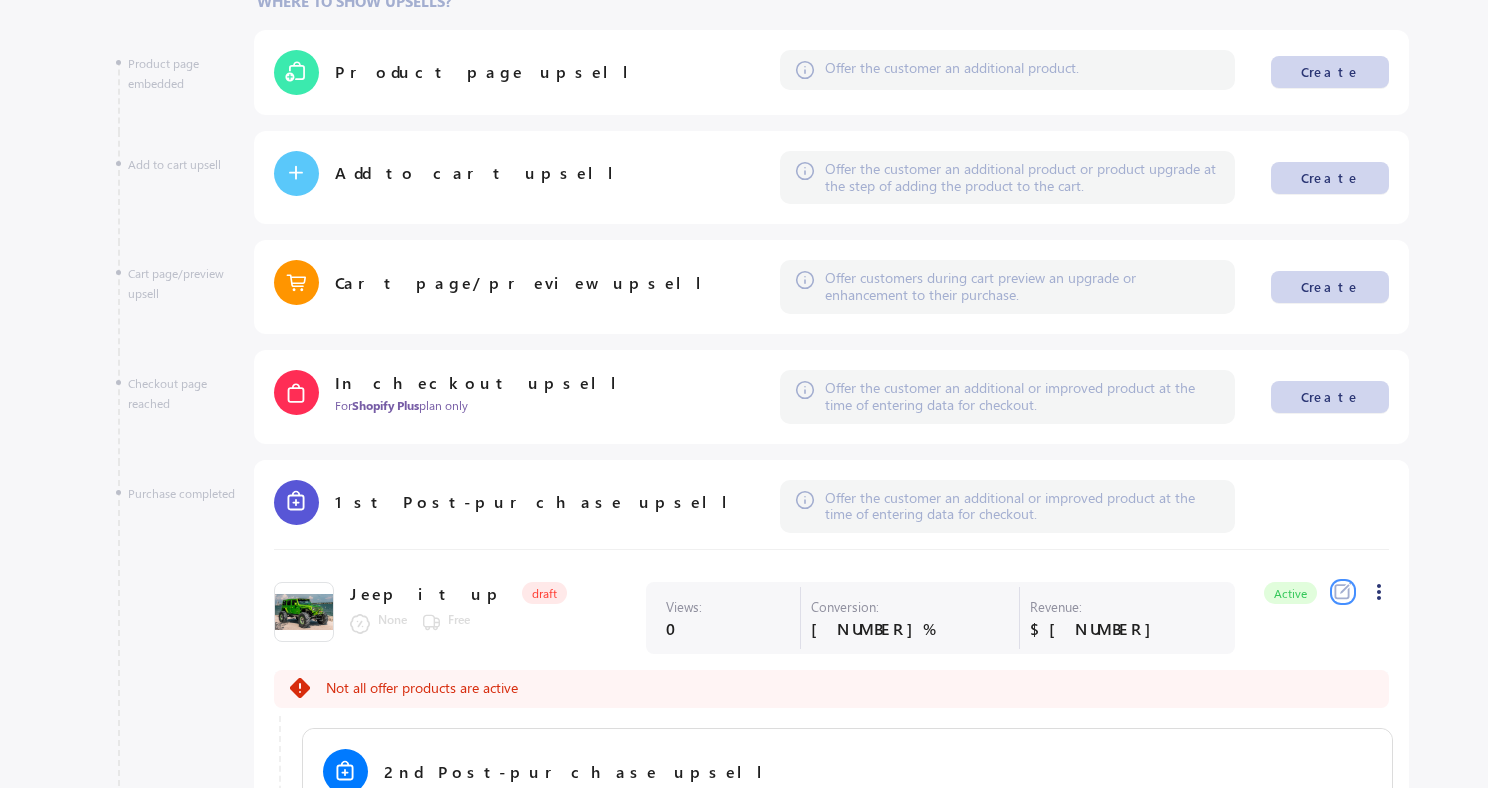 click 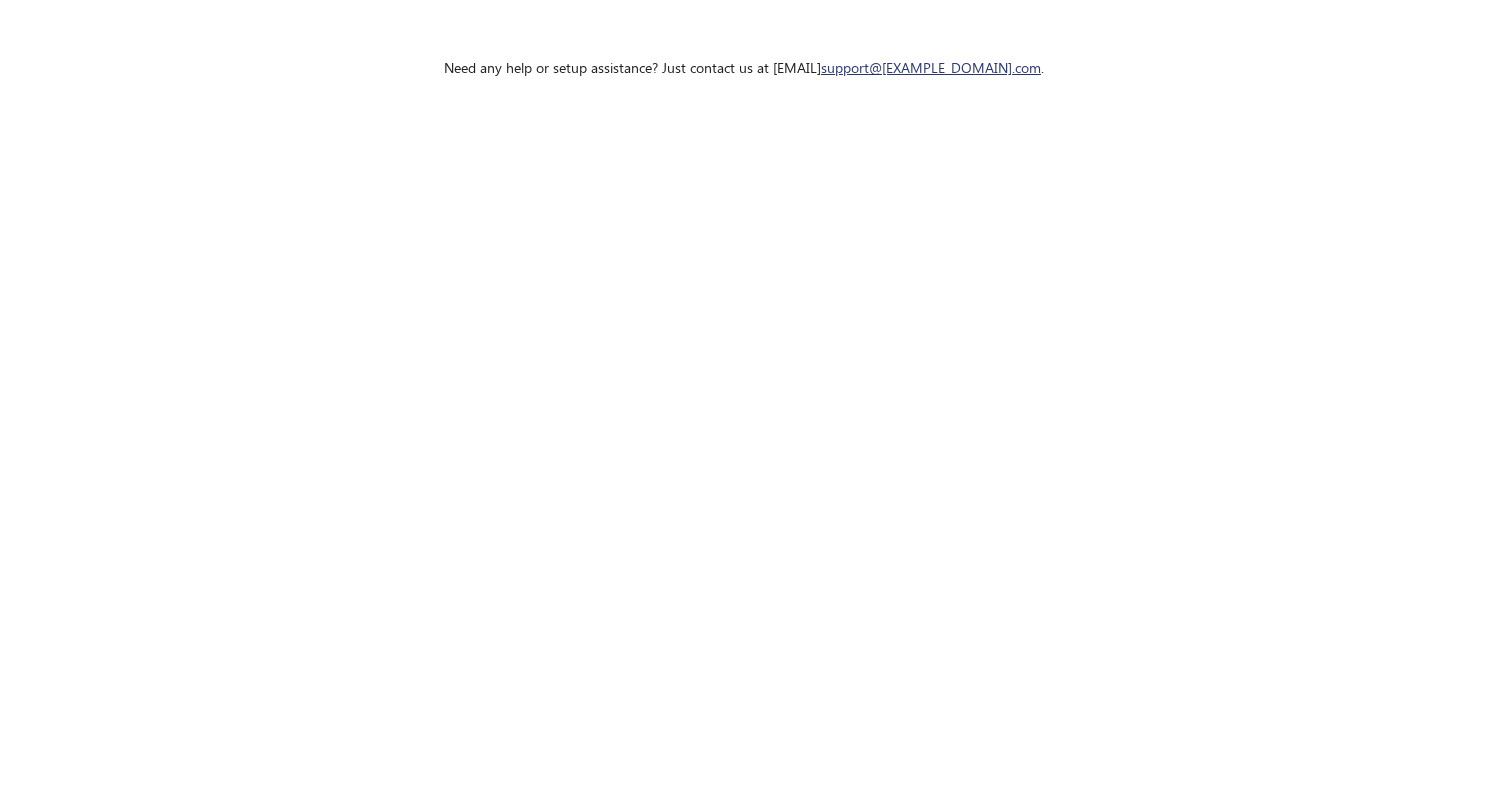 scroll, scrollTop: 0, scrollLeft: 0, axis: both 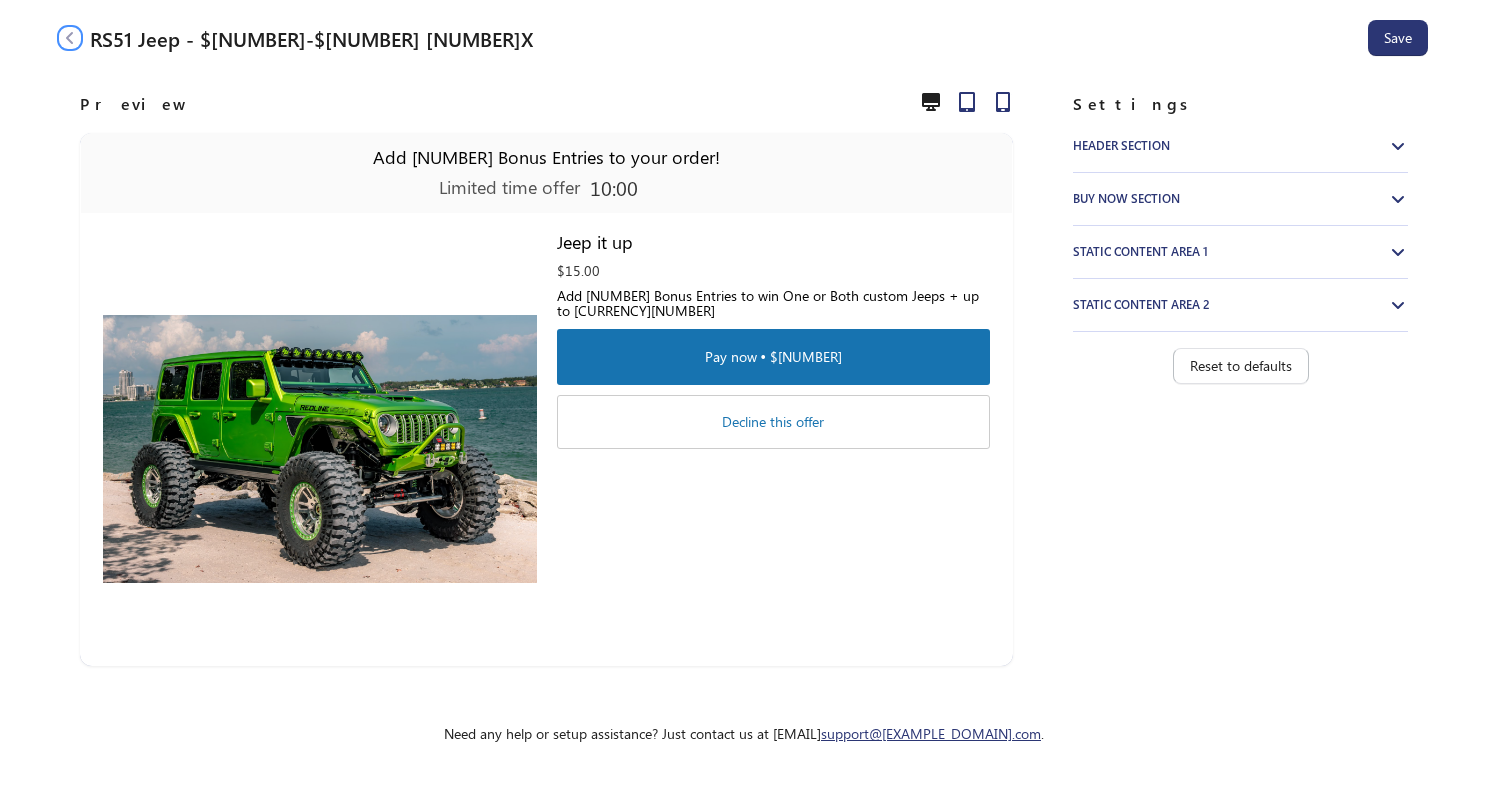 click 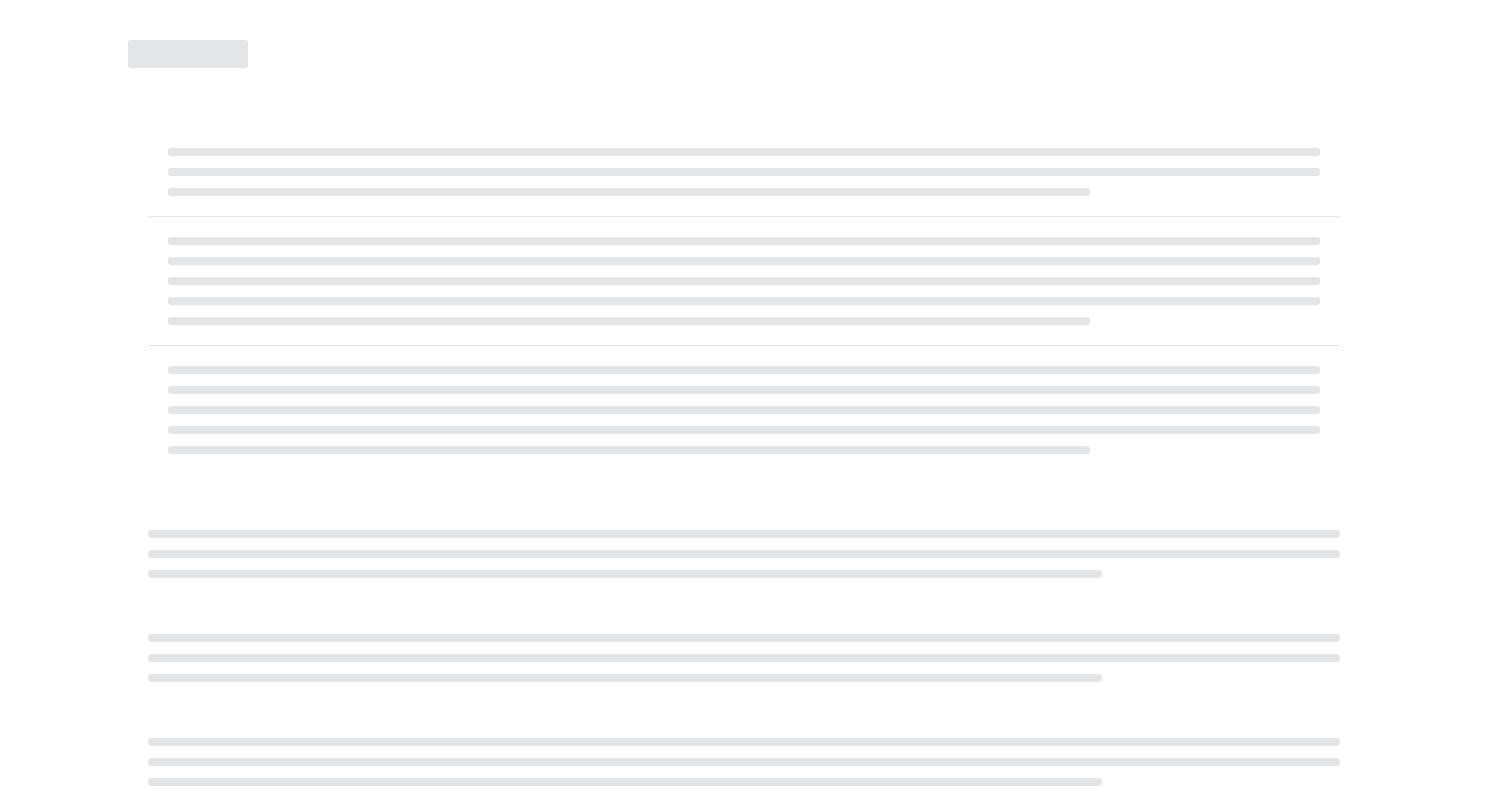 select on "********" 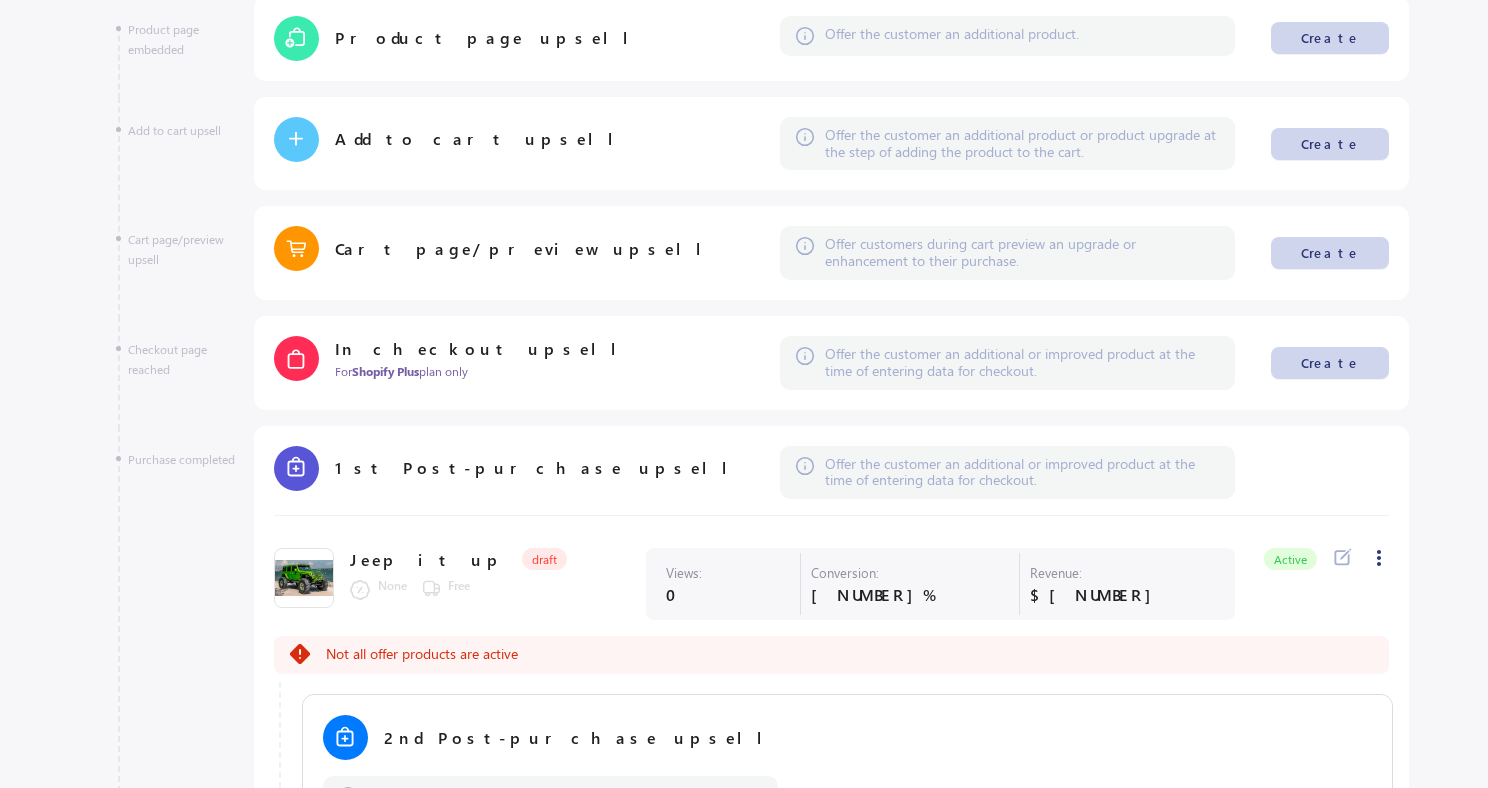 scroll, scrollTop: 572, scrollLeft: 0, axis: vertical 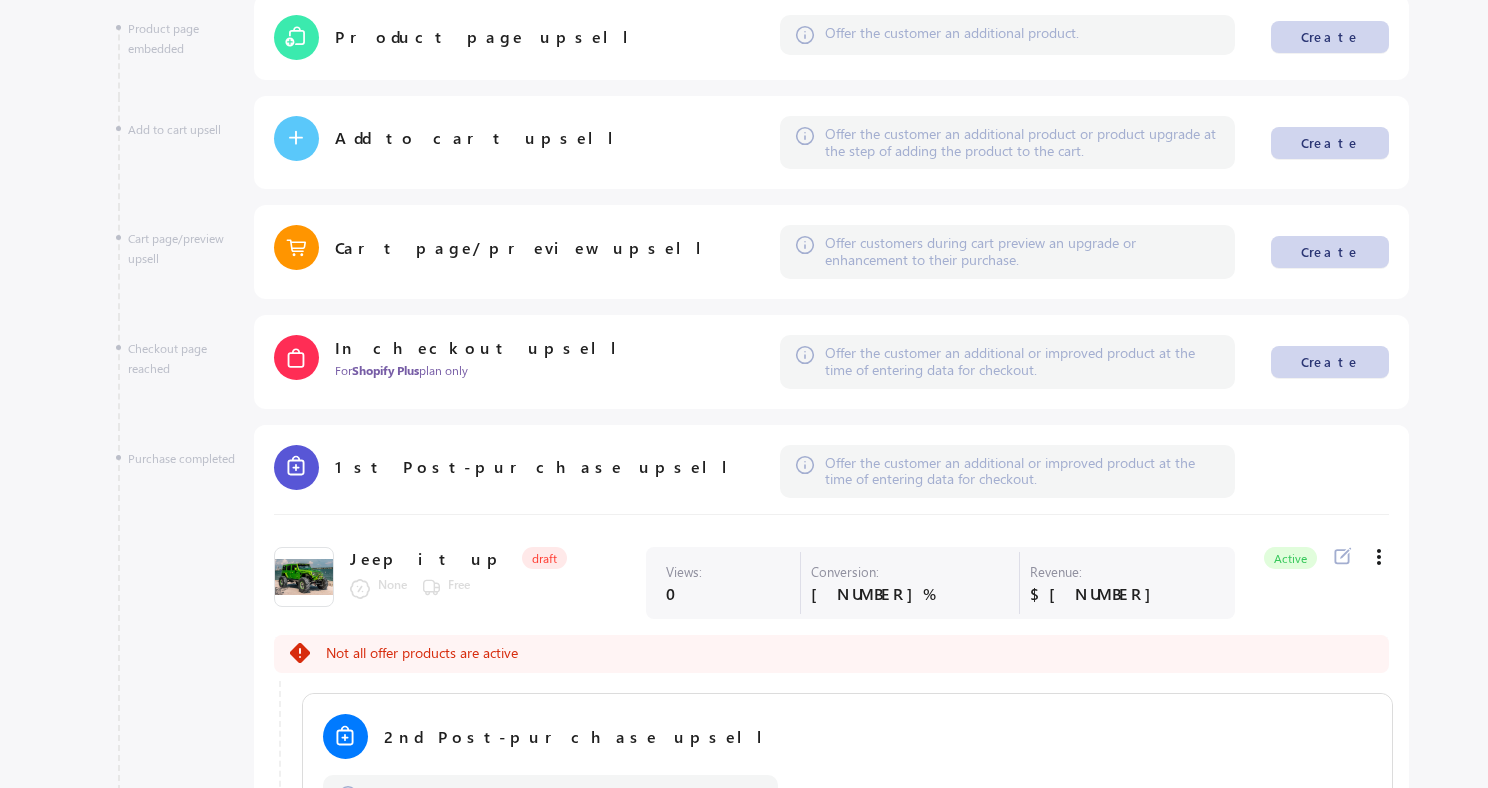 click 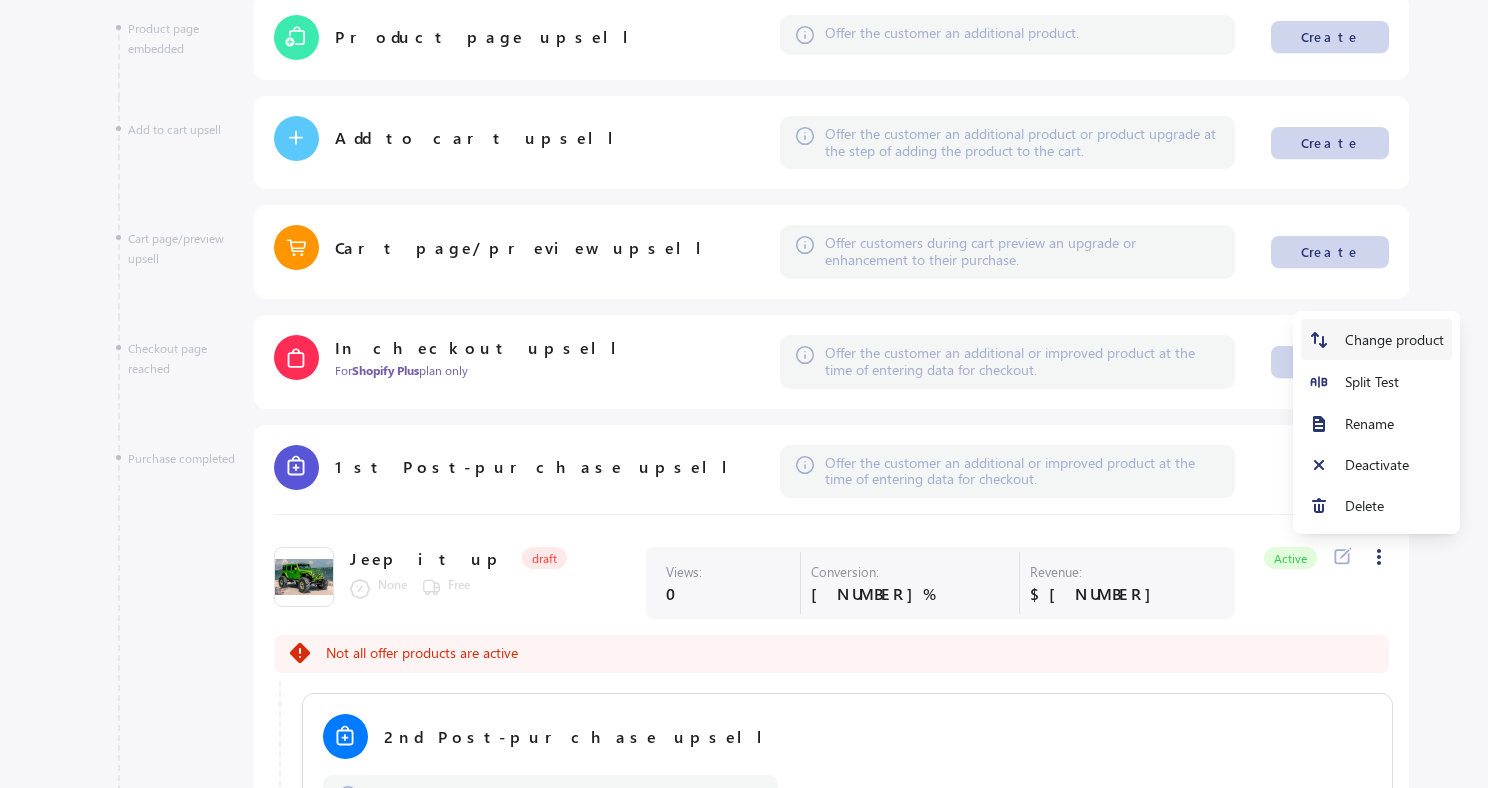 click on "Change product" at bounding box center (1394, 340) 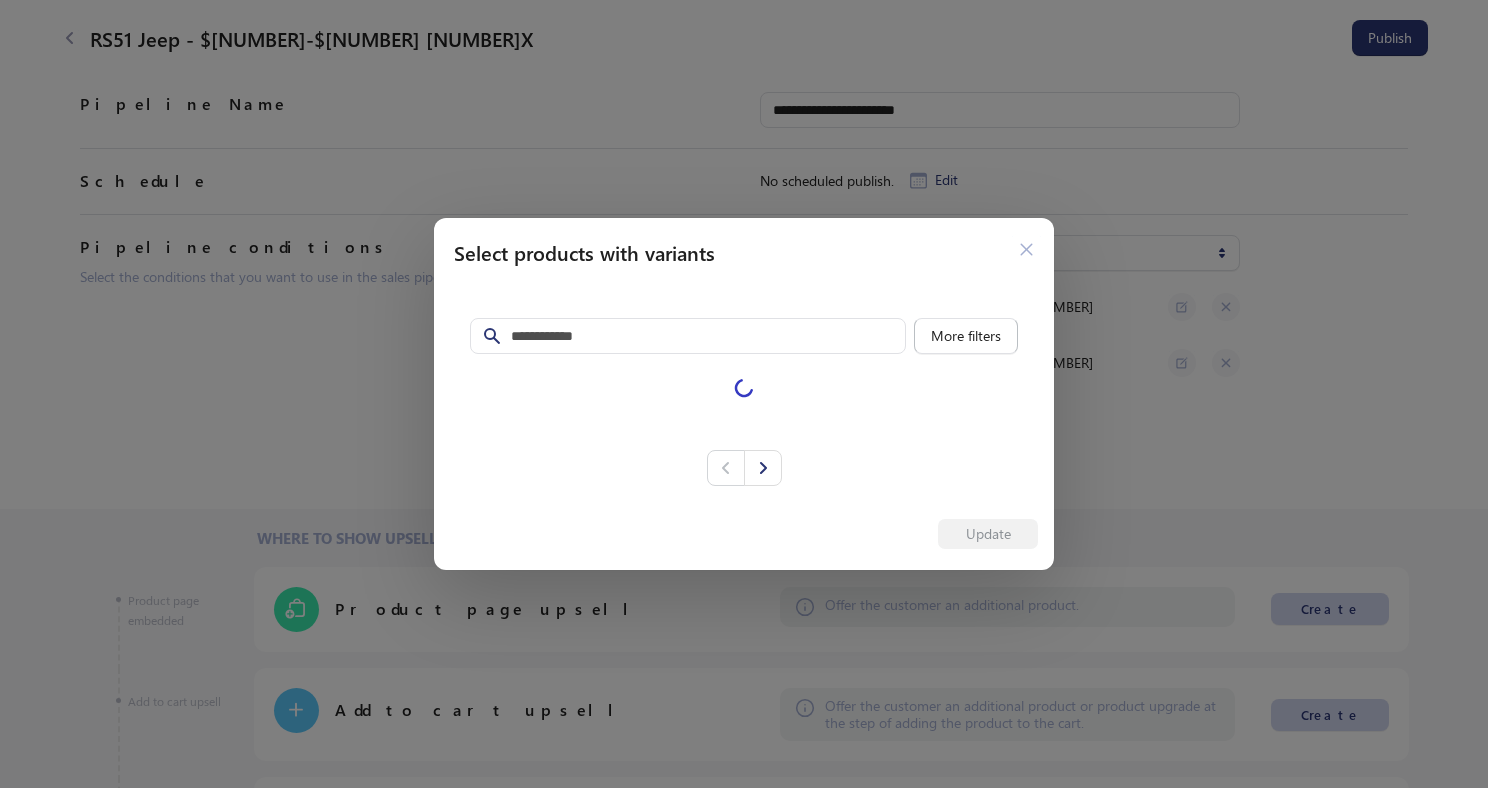 scroll, scrollTop: 572, scrollLeft: 0, axis: vertical 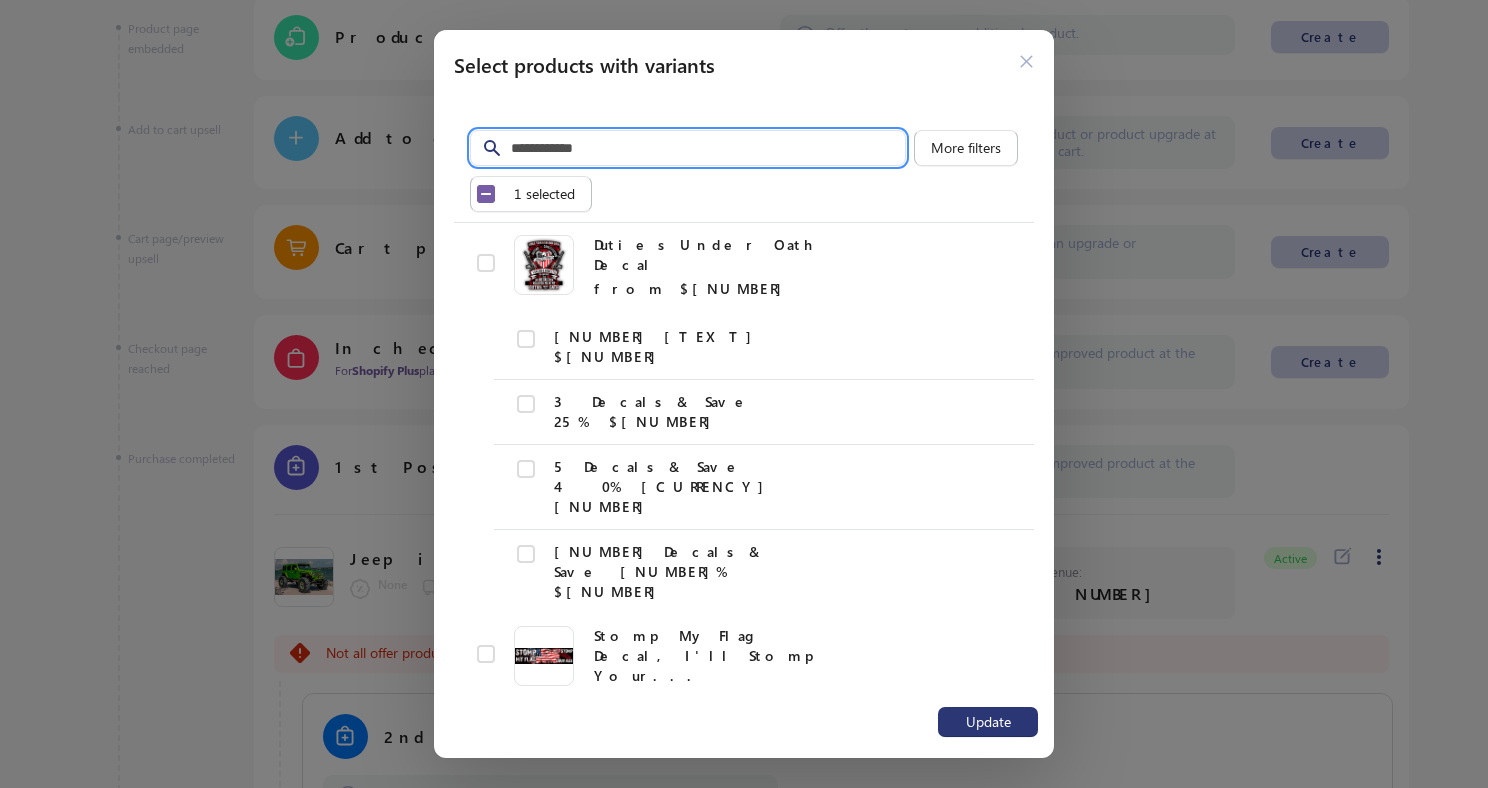 click on "Filter items" at bounding box center [708, 148] 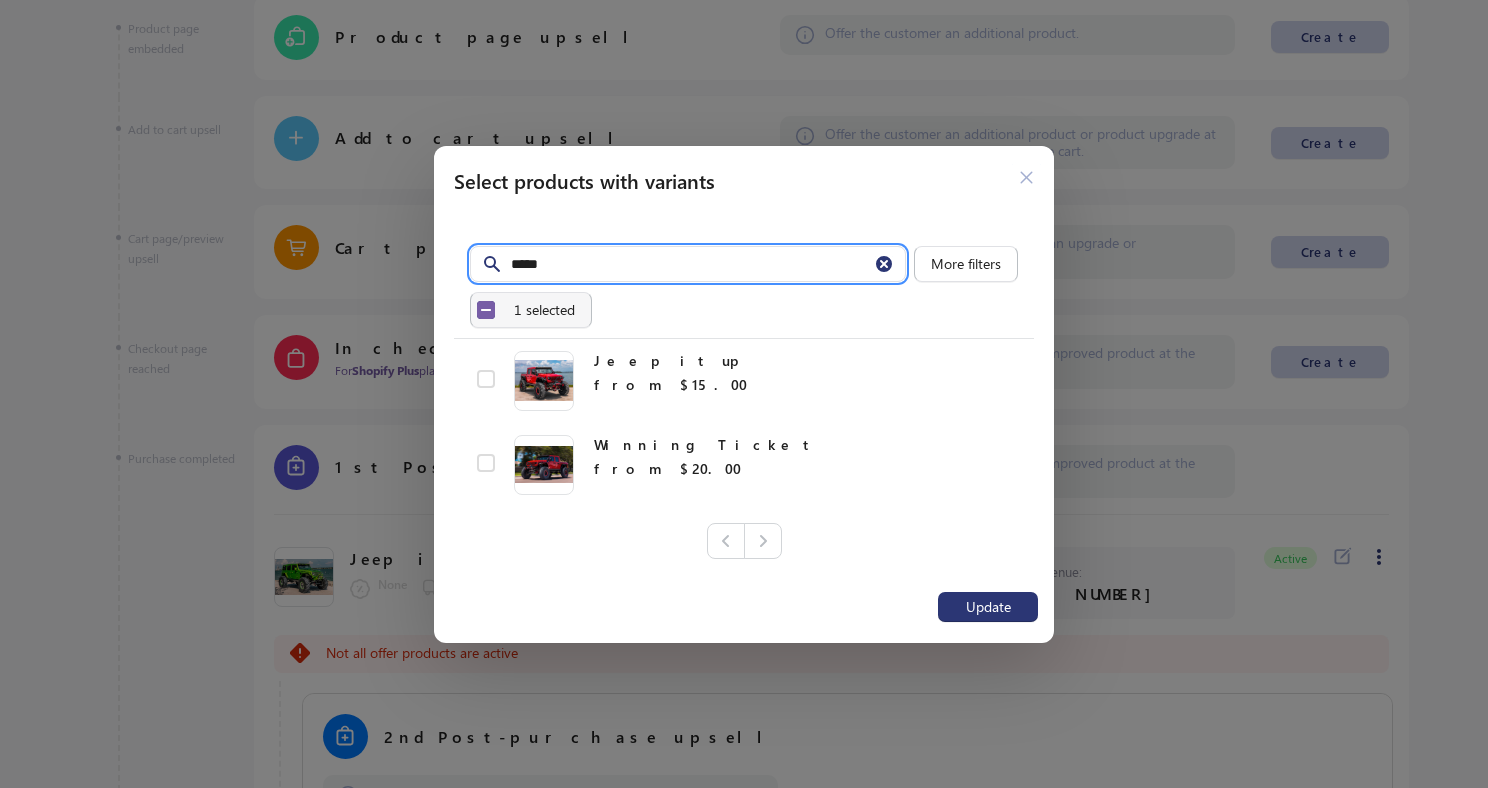 type on "*****" 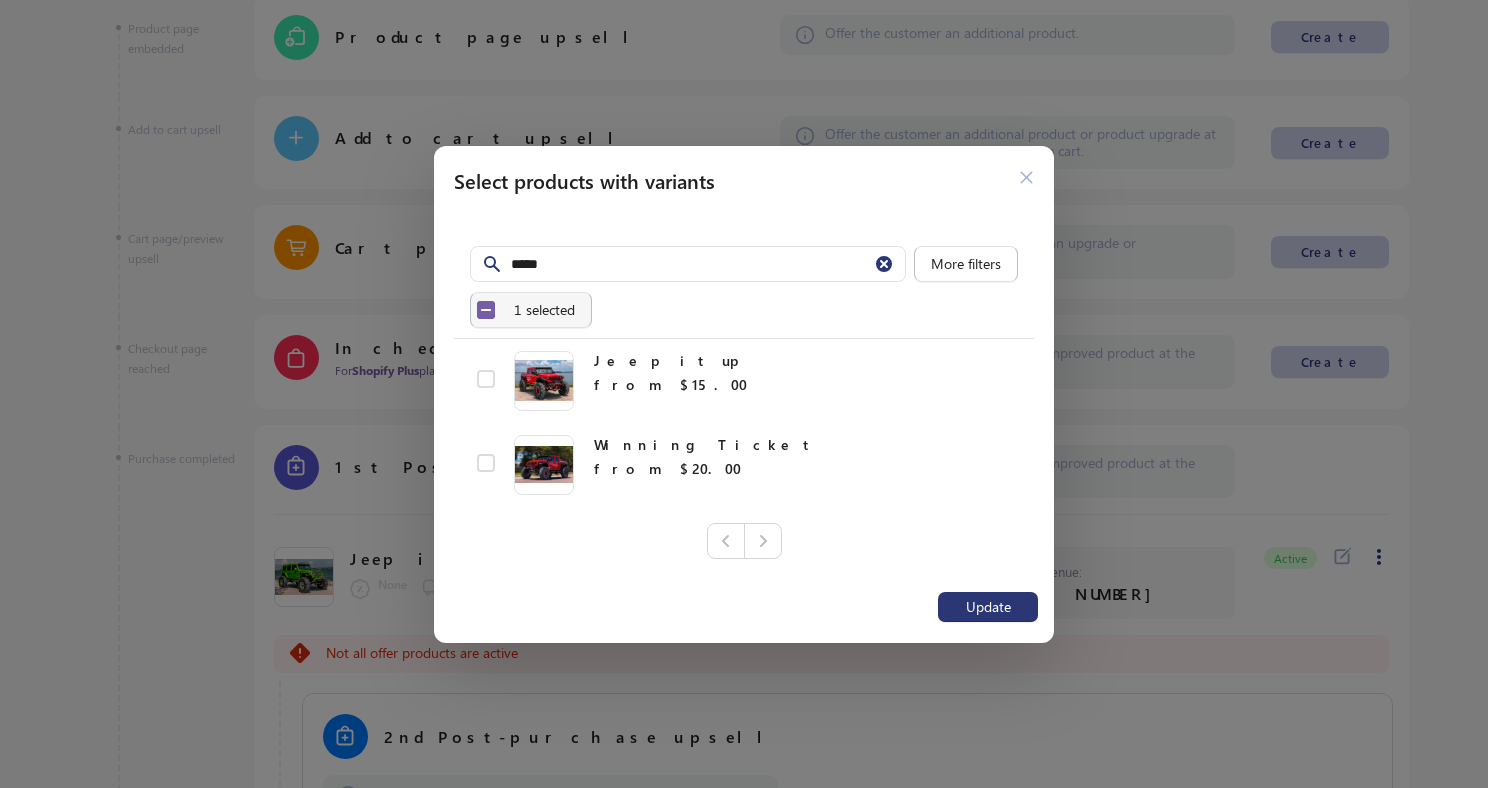 click on "Select all 2 items 1 selected" at bounding box center [531, 310] 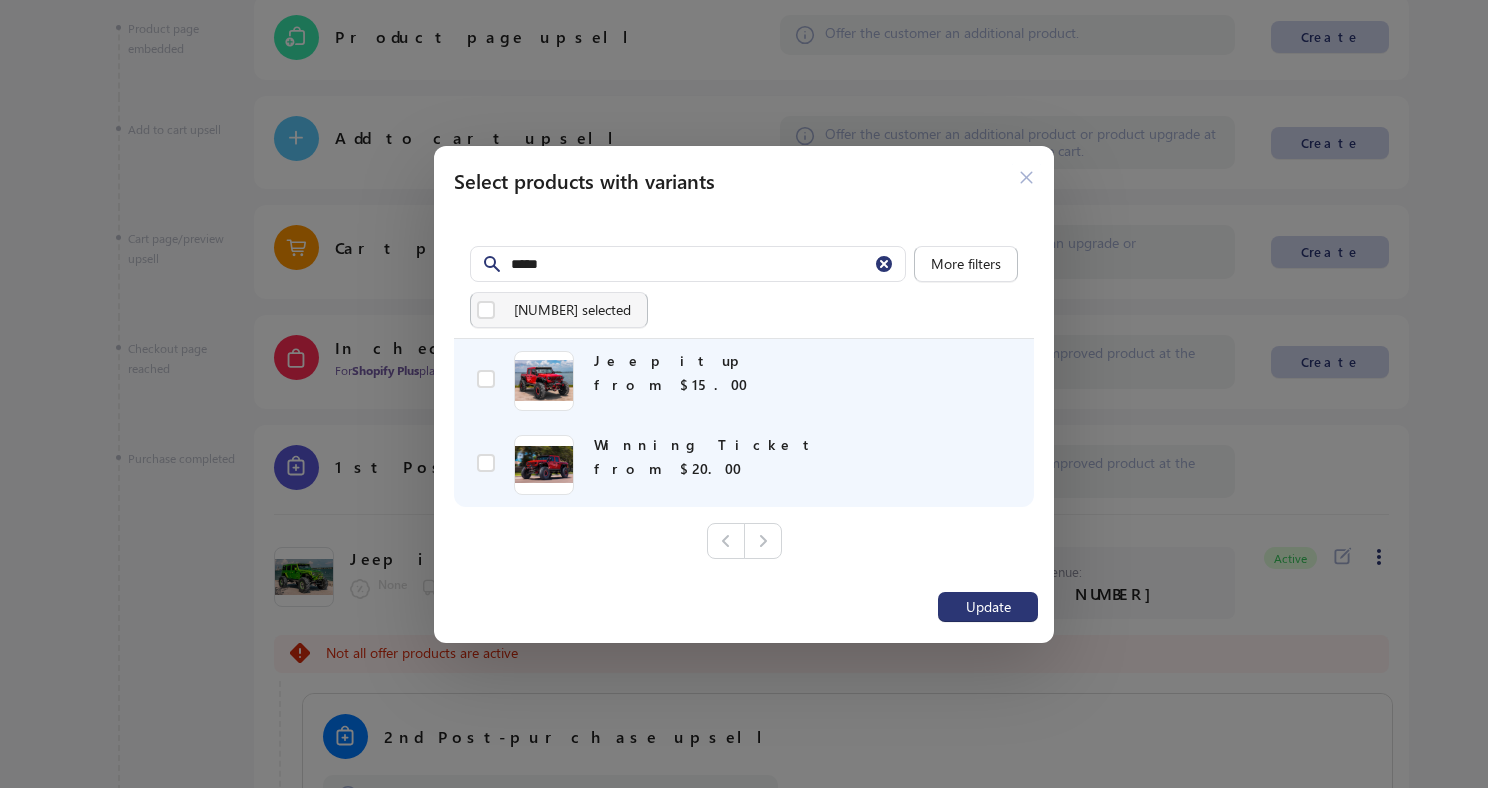 click on "Deselect all 2 items 2 selected" at bounding box center [559, 310] 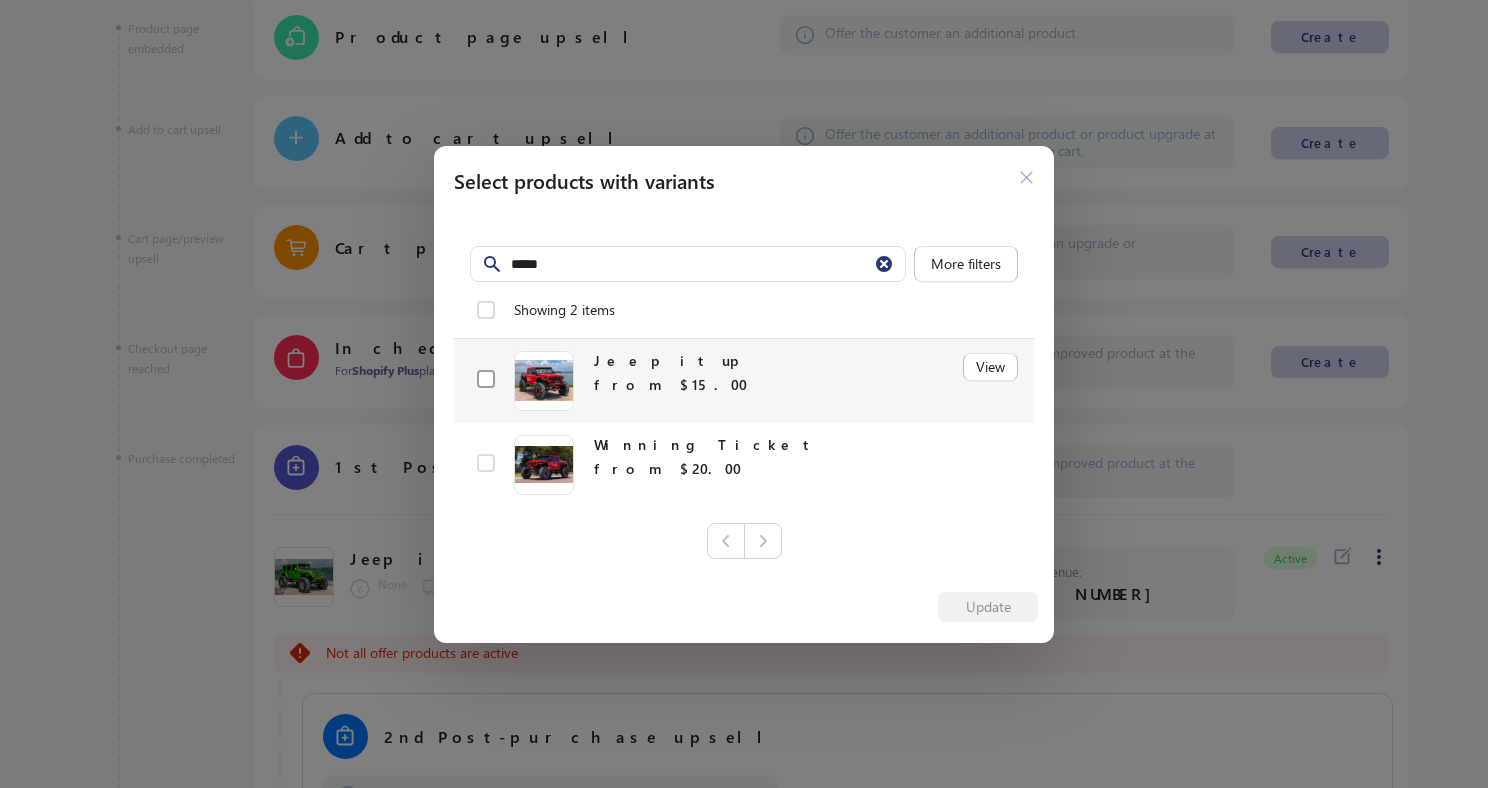 click at bounding box center (486, 379) 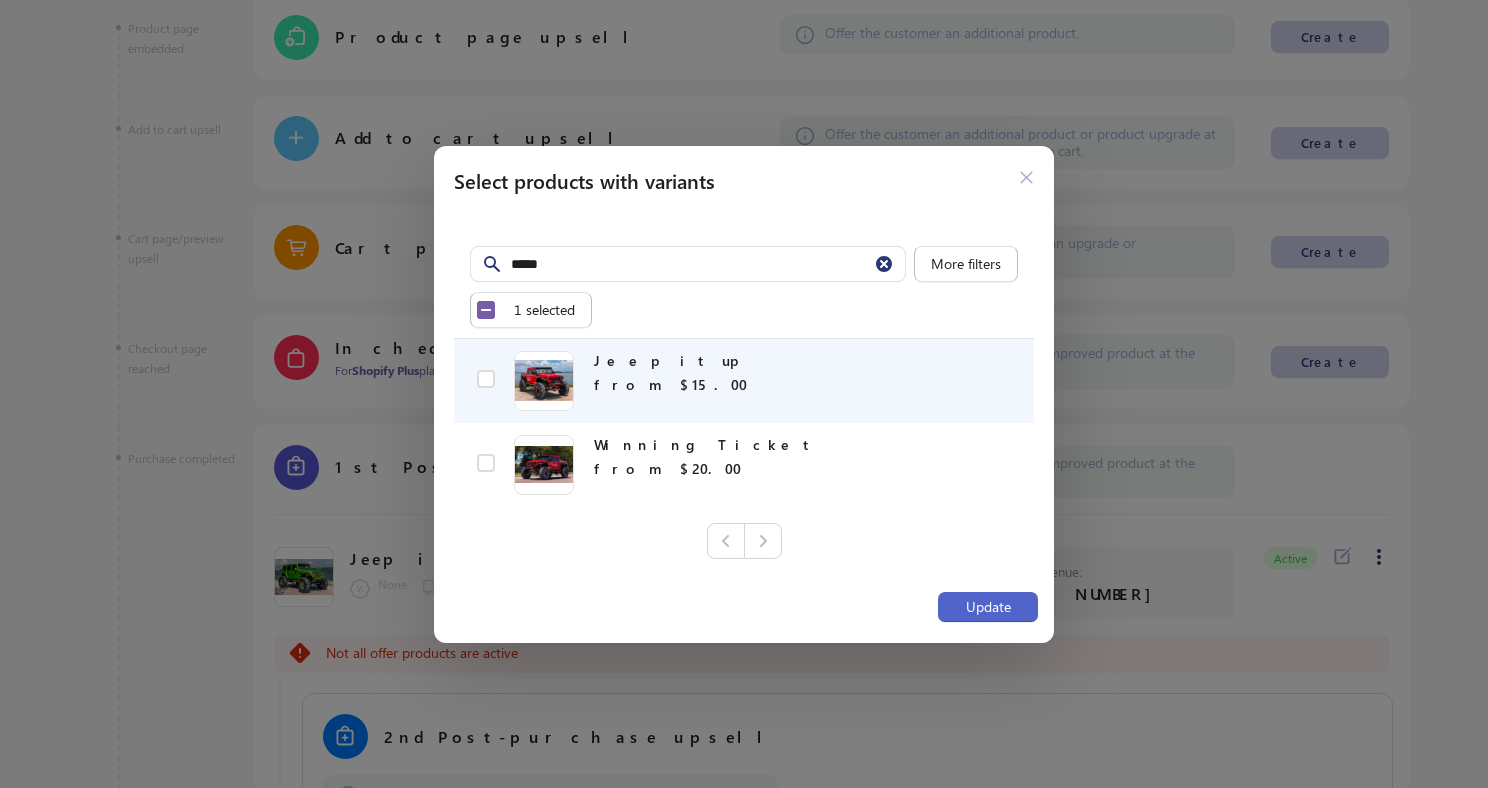 click on "Update" at bounding box center (988, 607) 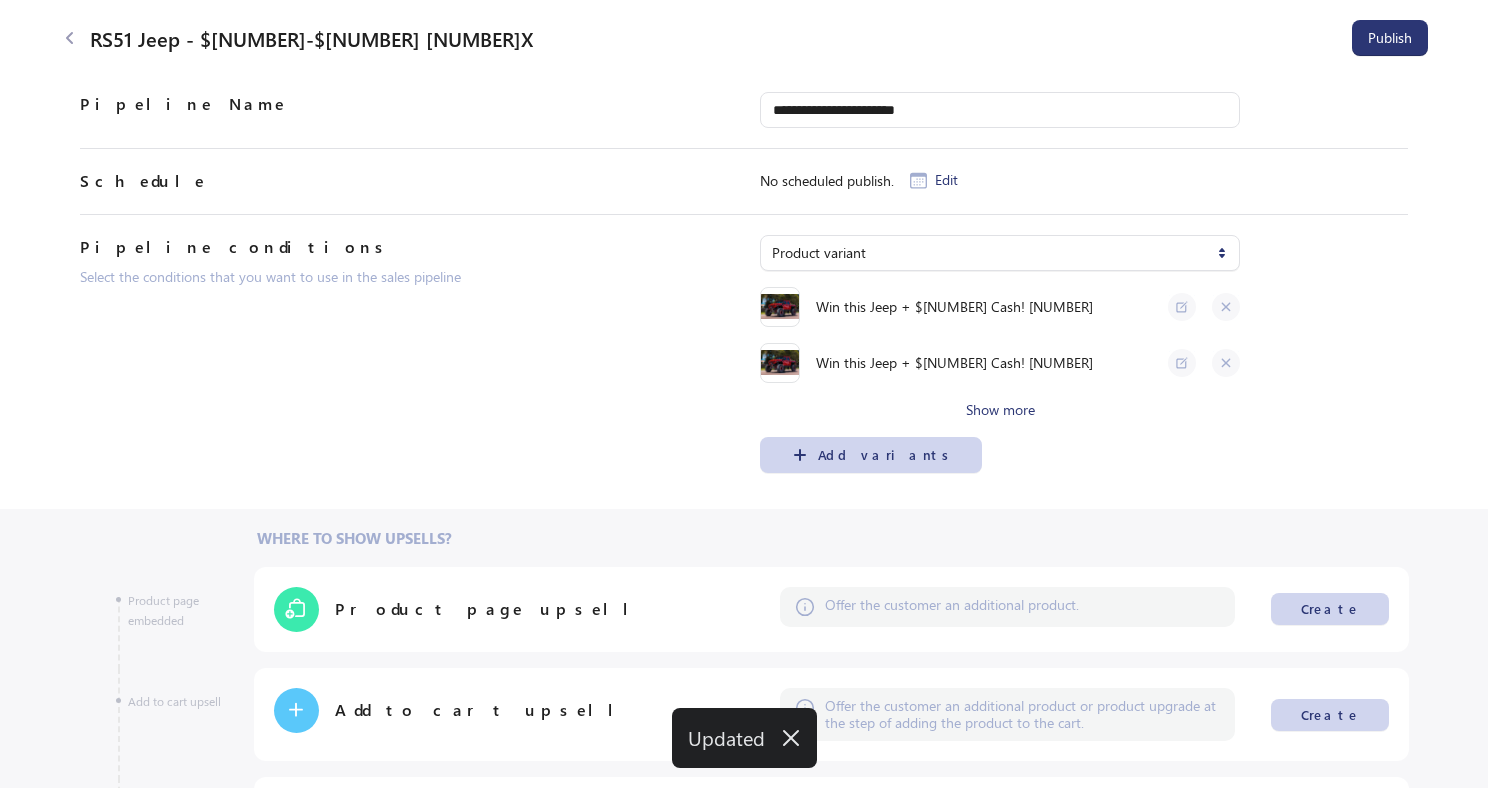 scroll, scrollTop: 572, scrollLeft: 0, axis: vertical 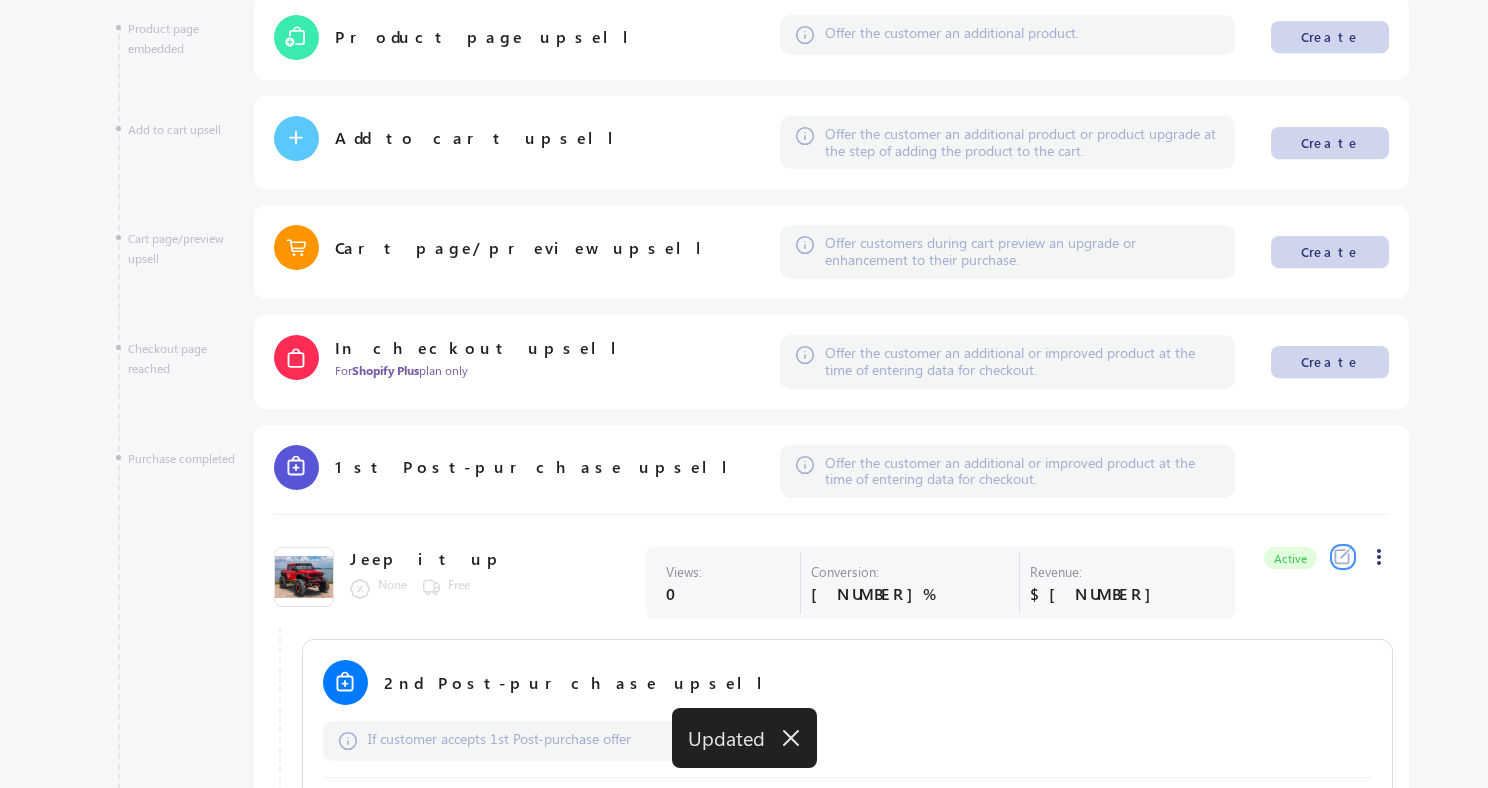 click 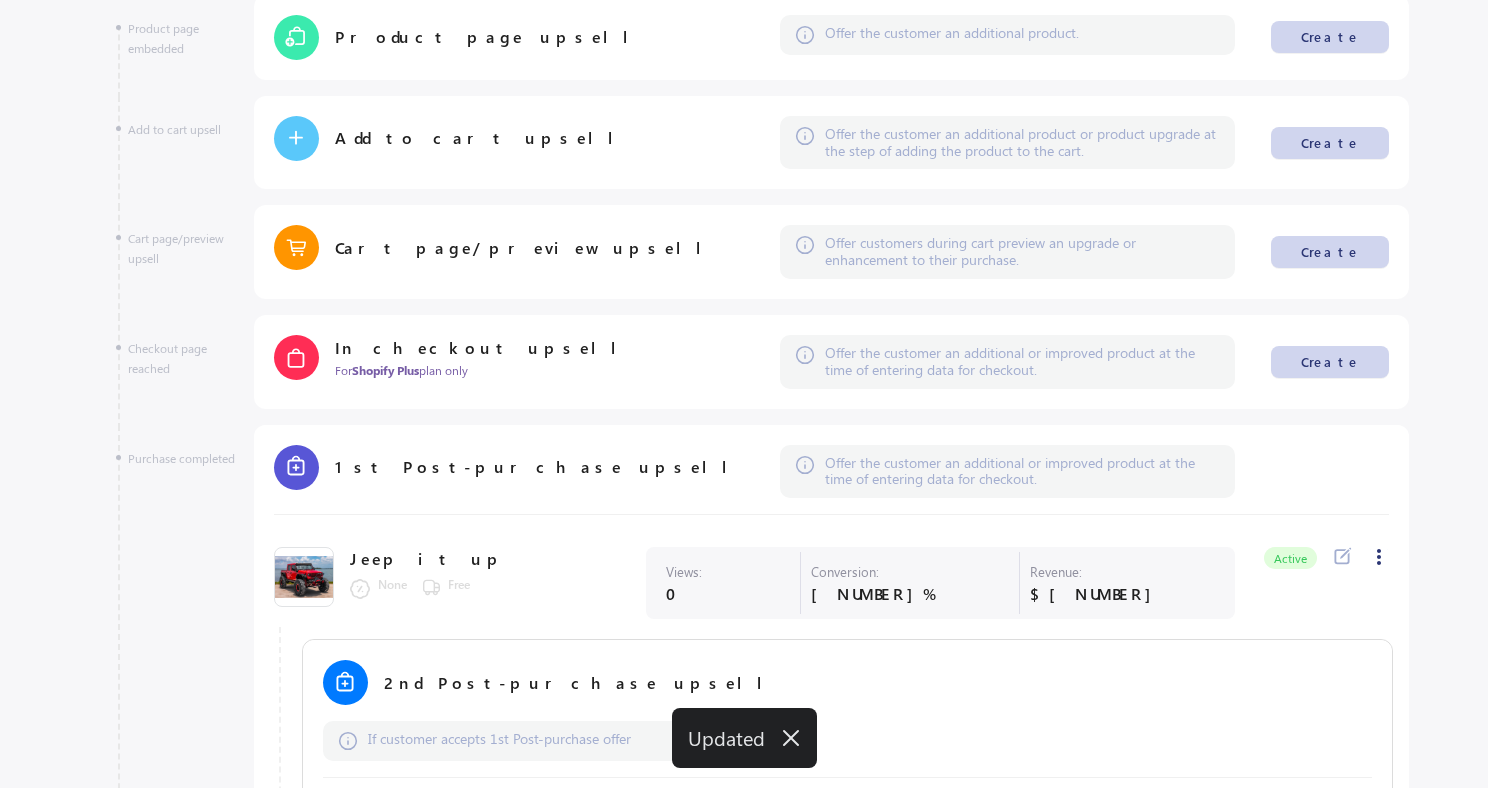 scroll, scrollTop: 0, scrollLeft: 0, axis: both 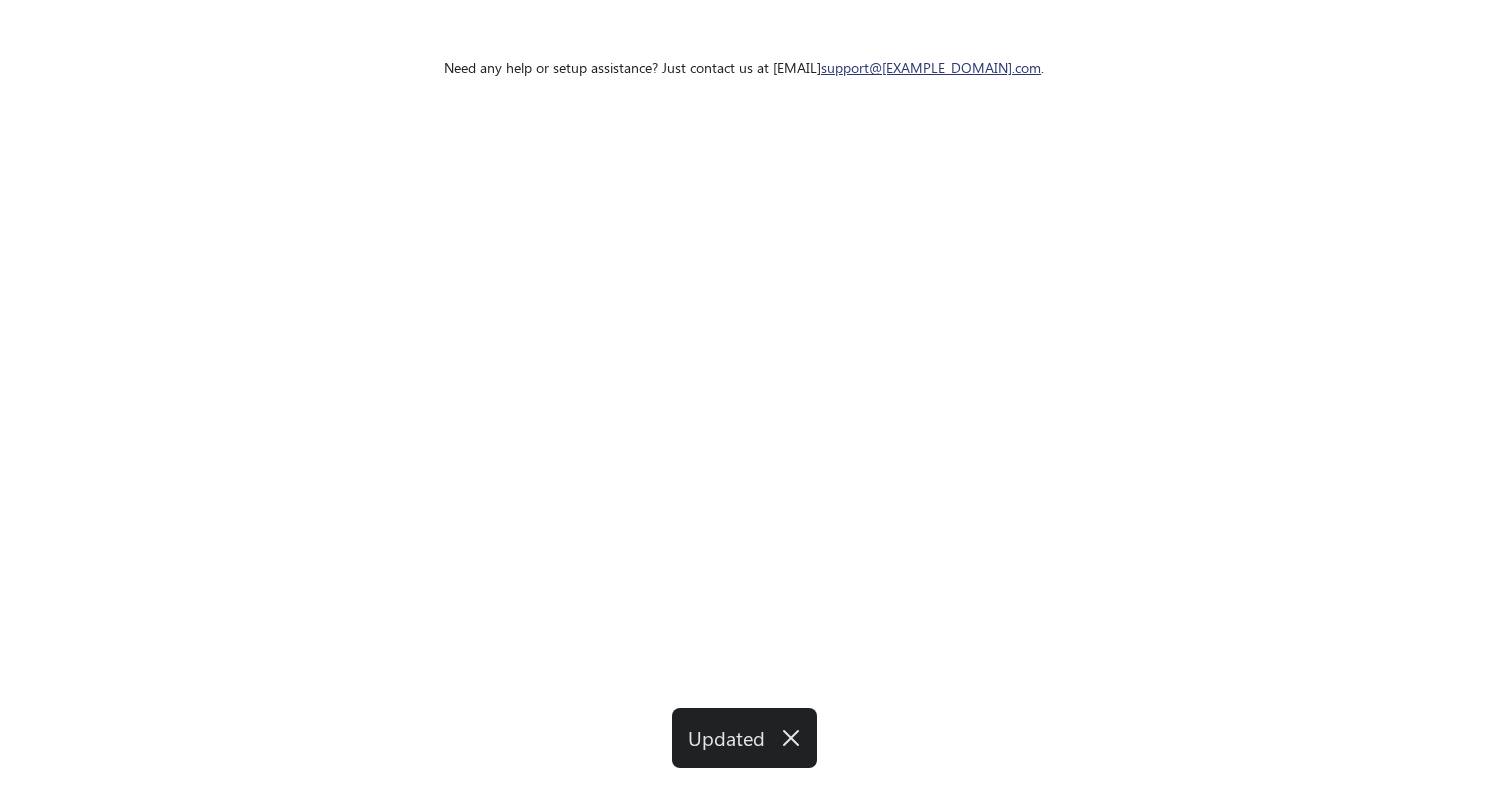 select on "****" 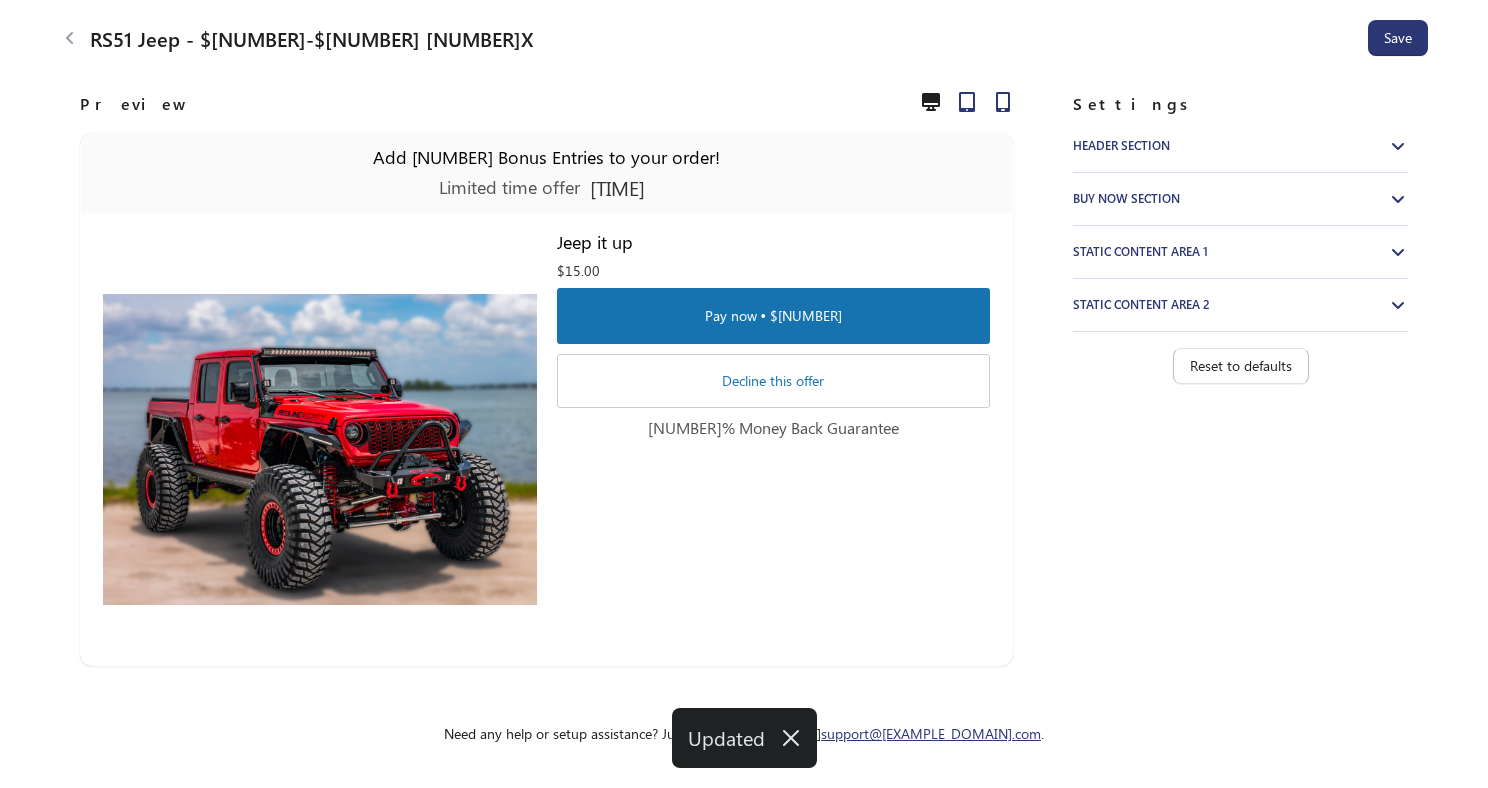 click on "**********" at bounding box center [1240, 226] 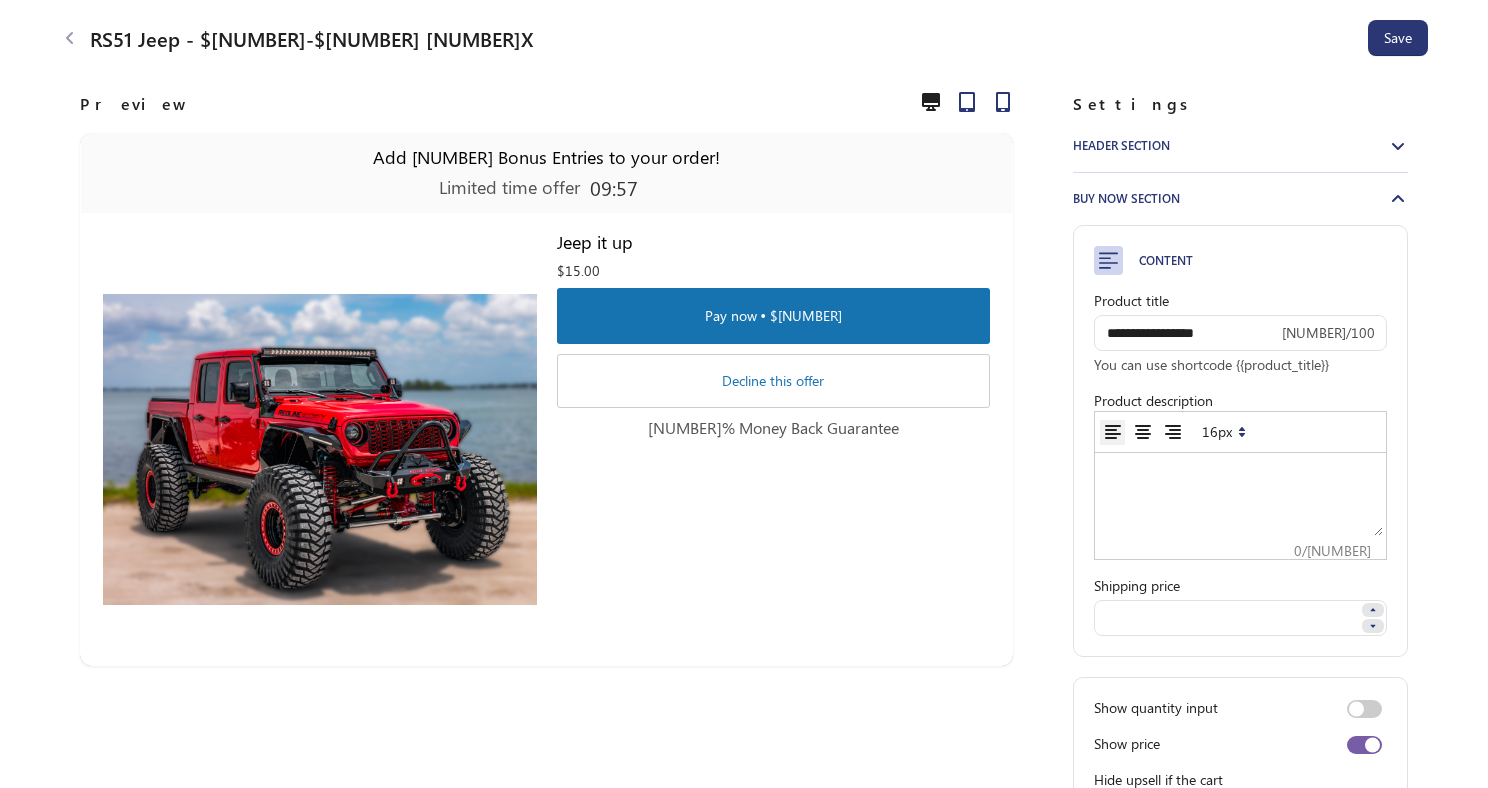 click at bounding box center (1240, 496) 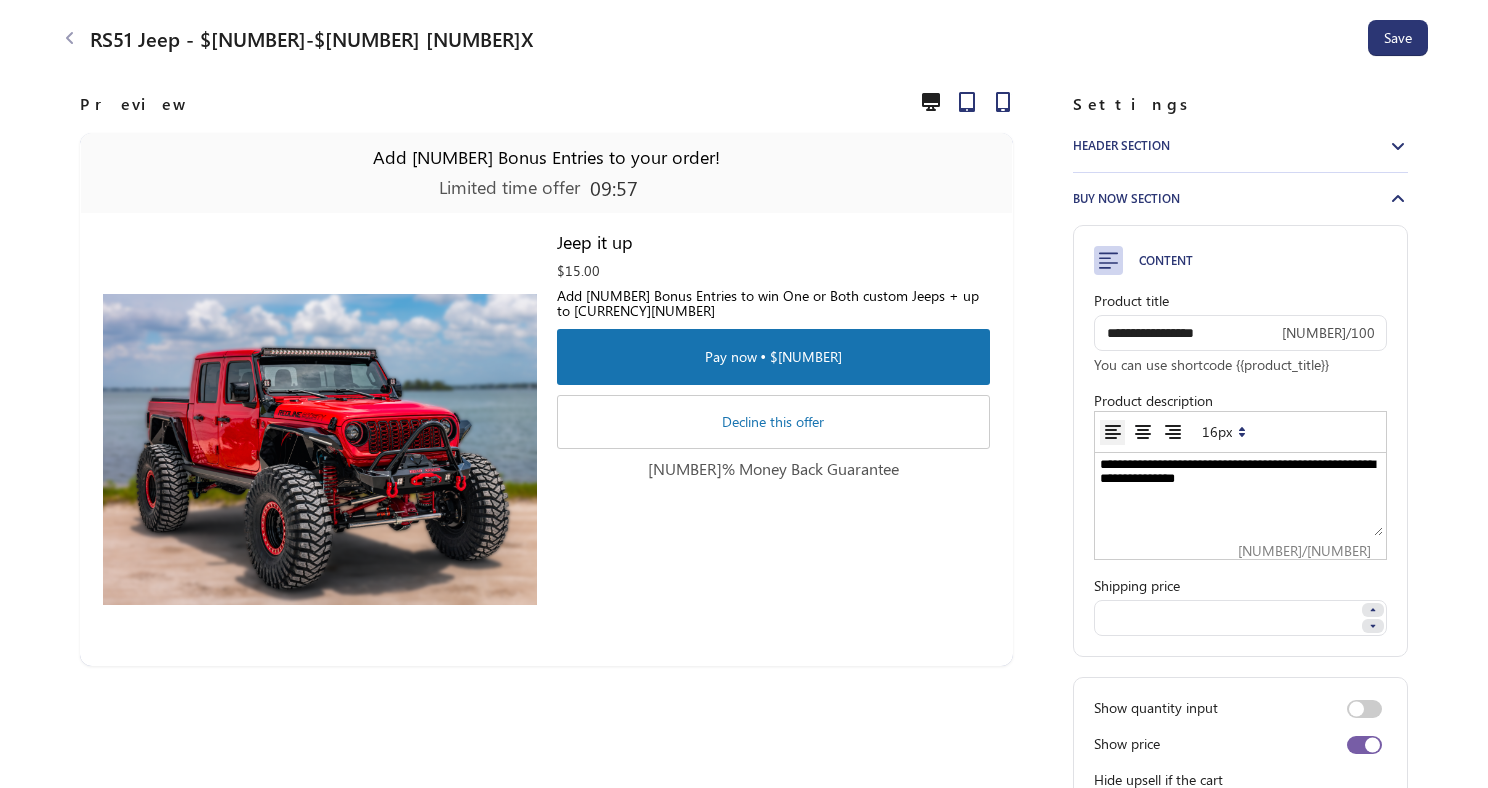 click on "**********" at bounding box center (1240, 496) 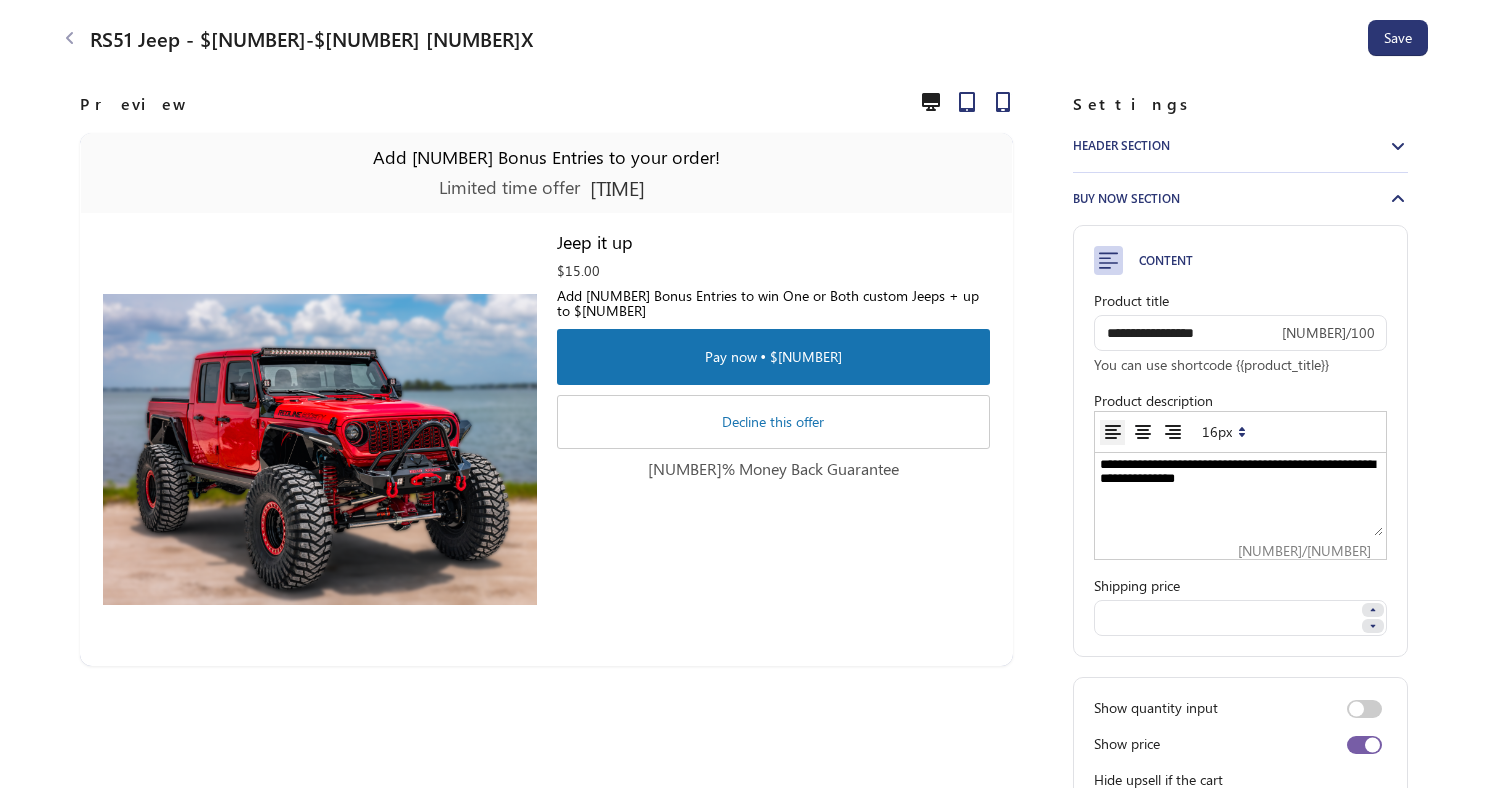 drag, startPoint x: 1356, startPoint y: 466, endPoint x: 1155, endPoint y: 483, distance: 201.71762 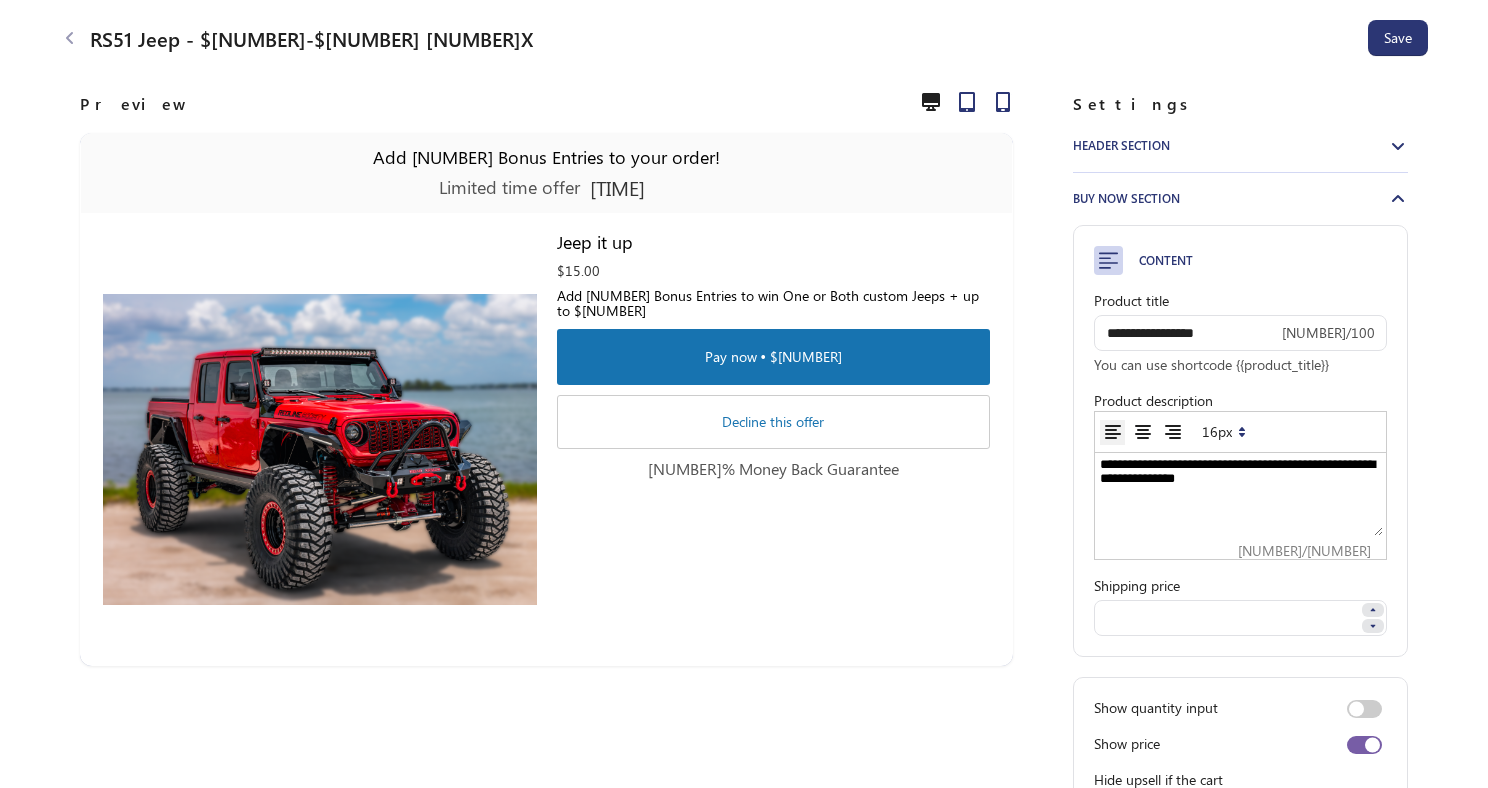 click on "**********" at bounding box center [1240, 496] 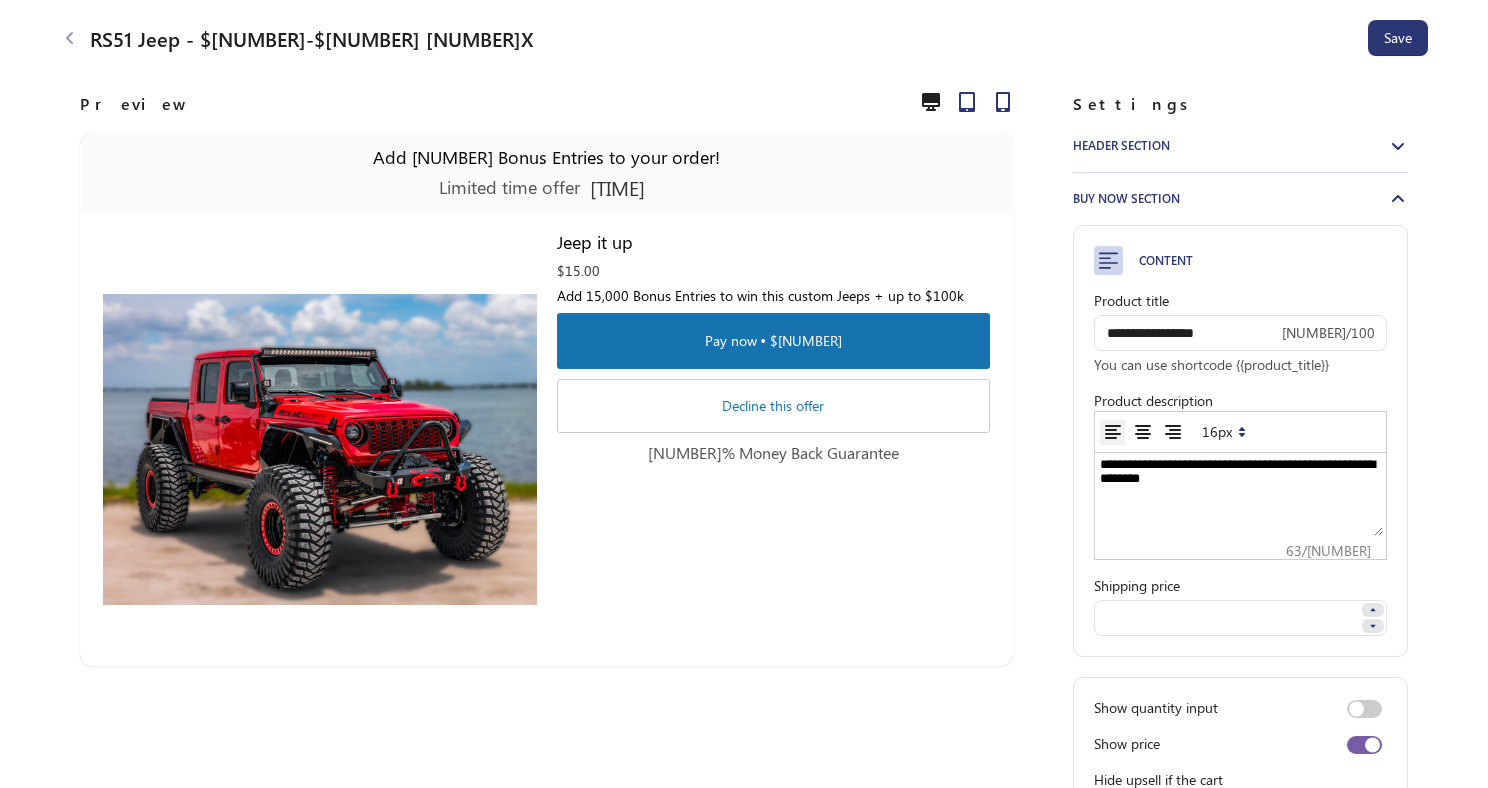 drag, startPoint x: 1259, startPoint y: 481, endPoint x: 1305, endPoint y: 481, distance: 46 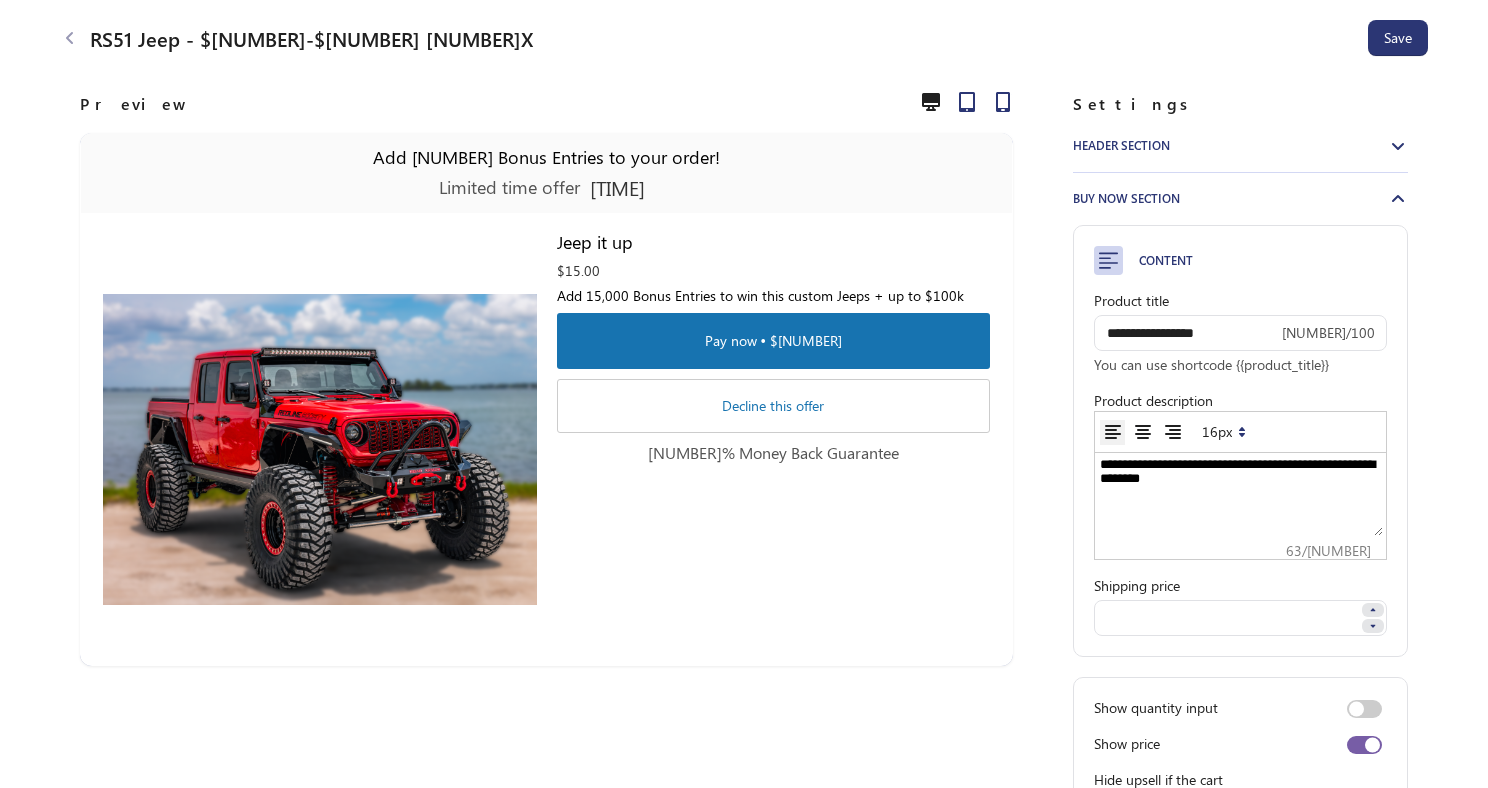 click on "**********" at bounding box center (1240, 496) 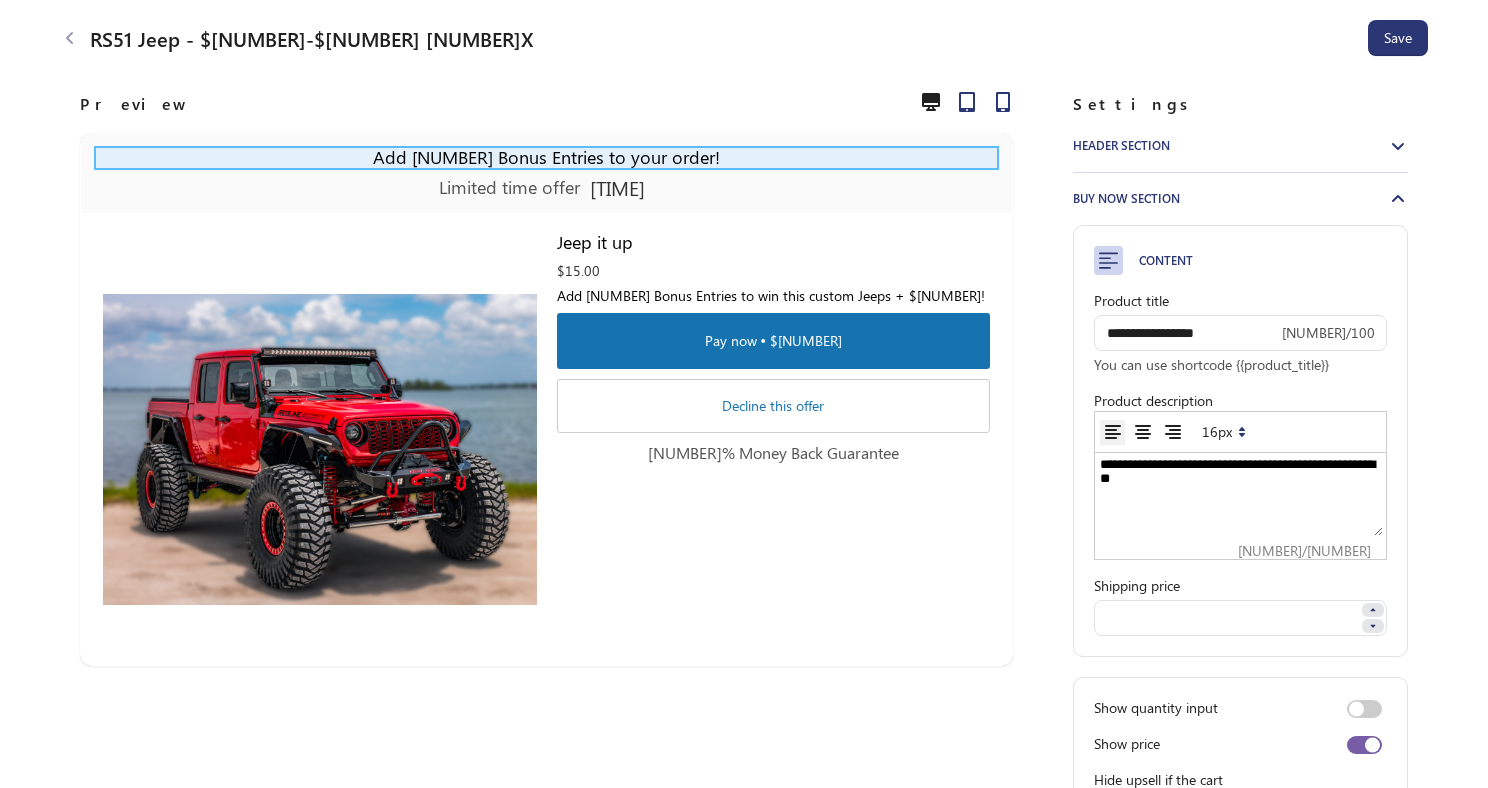 type on "**********" 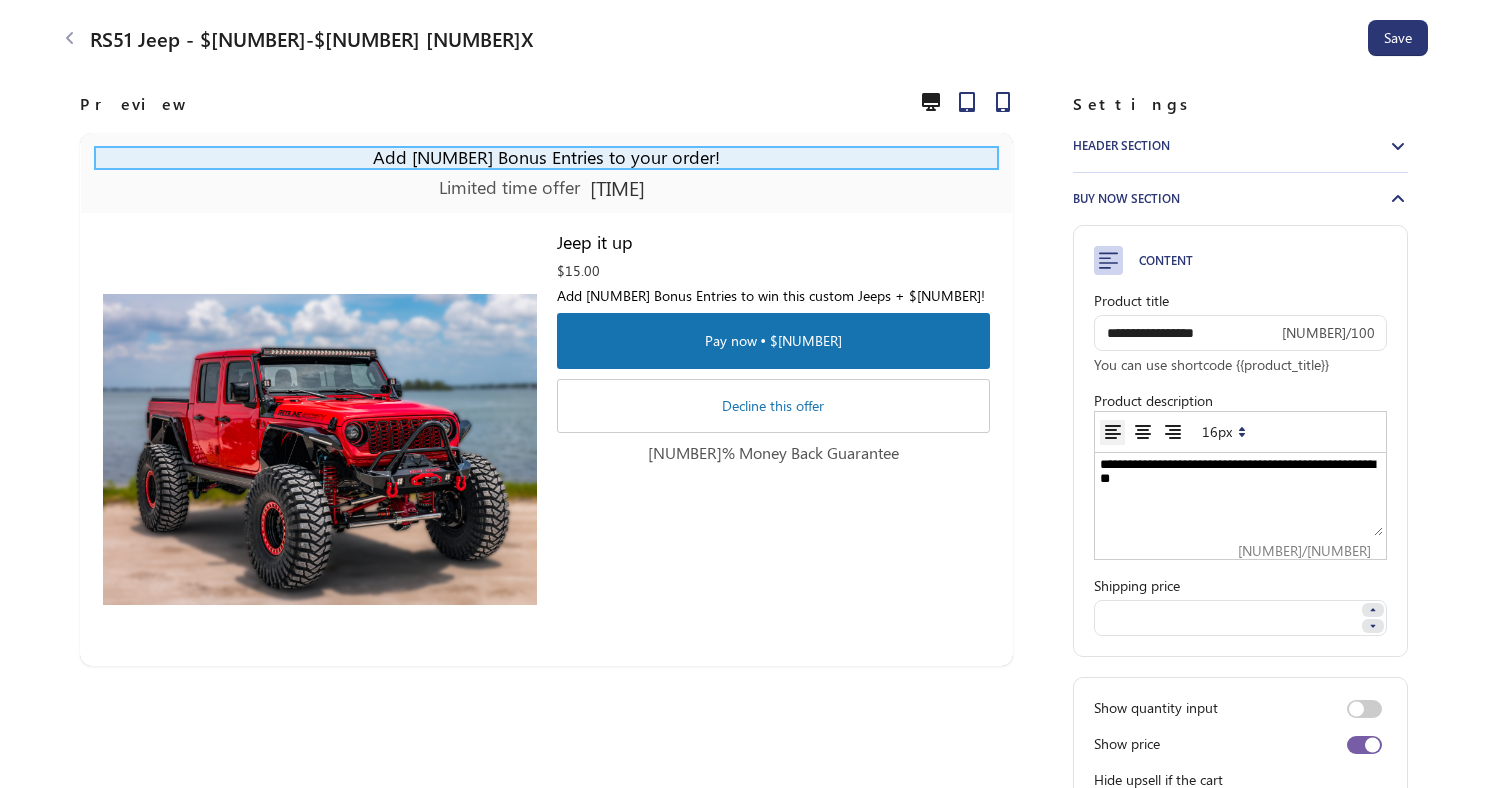click on "Add 22,500 Bonus Entries to your order!" at bounding box center (546, 158) 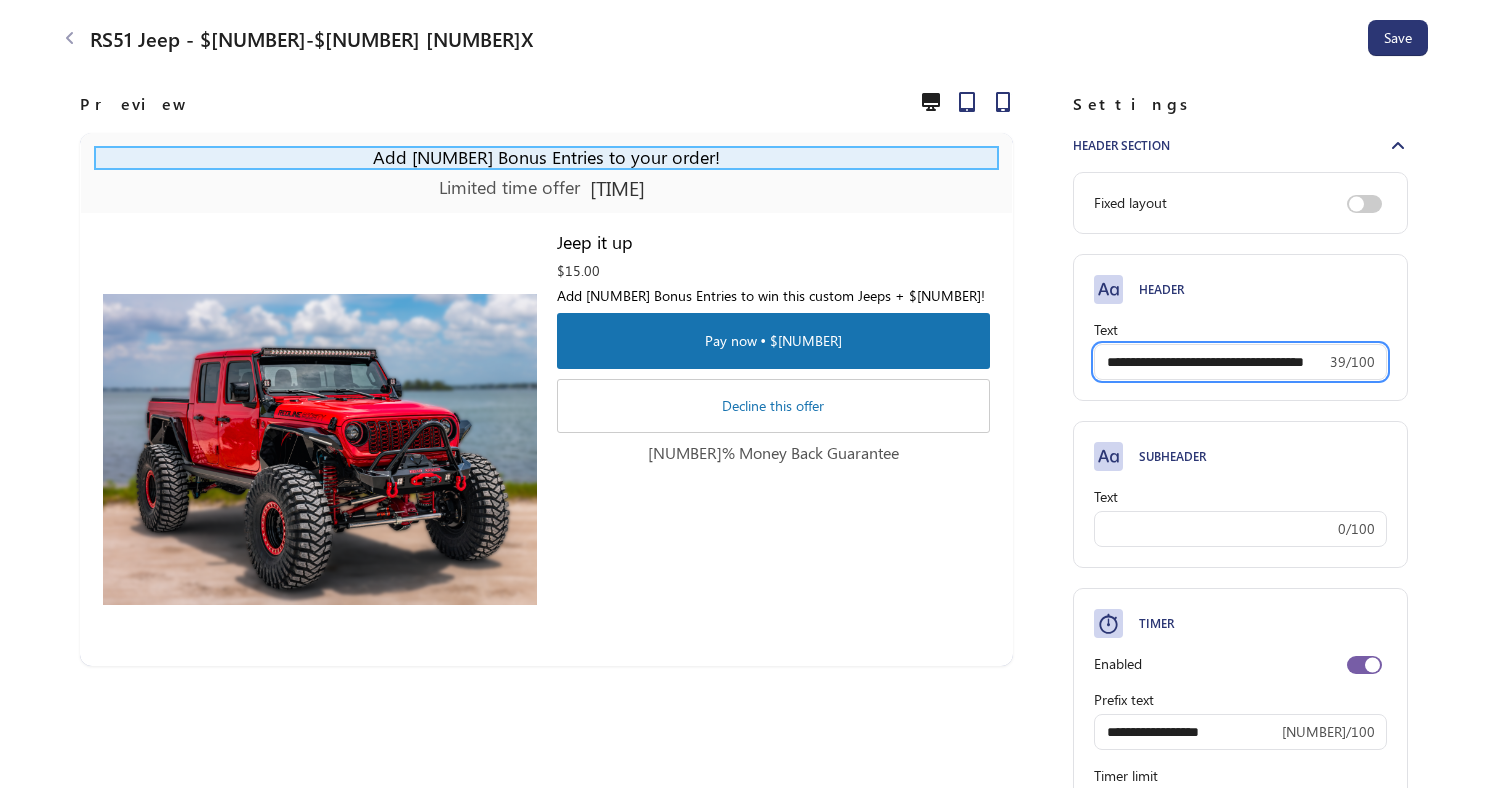 scroll, scrollTop: 163, scrollLeft: 0, axis: vertical 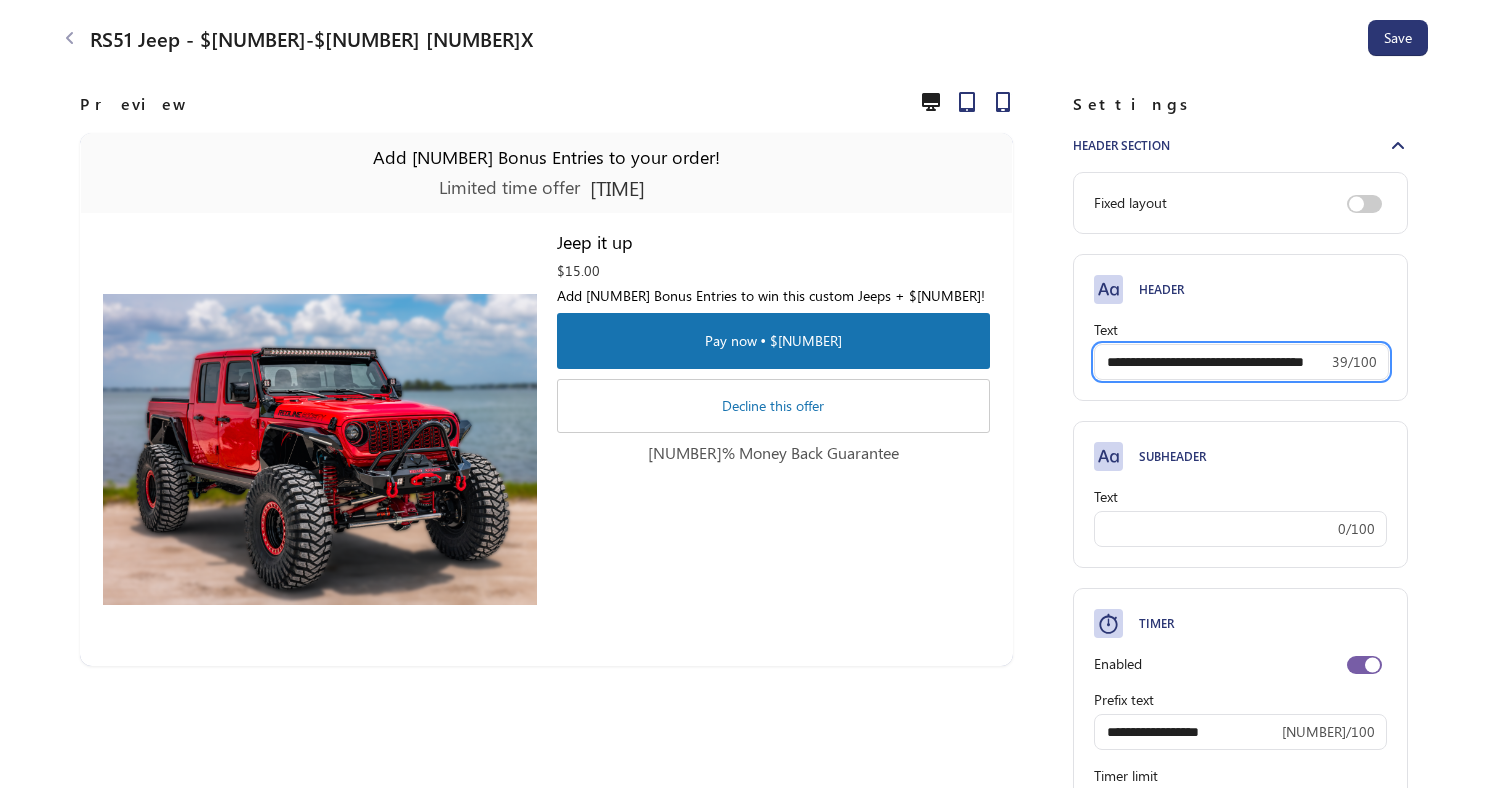 click on "**********" at bounding box center [1211, 362] 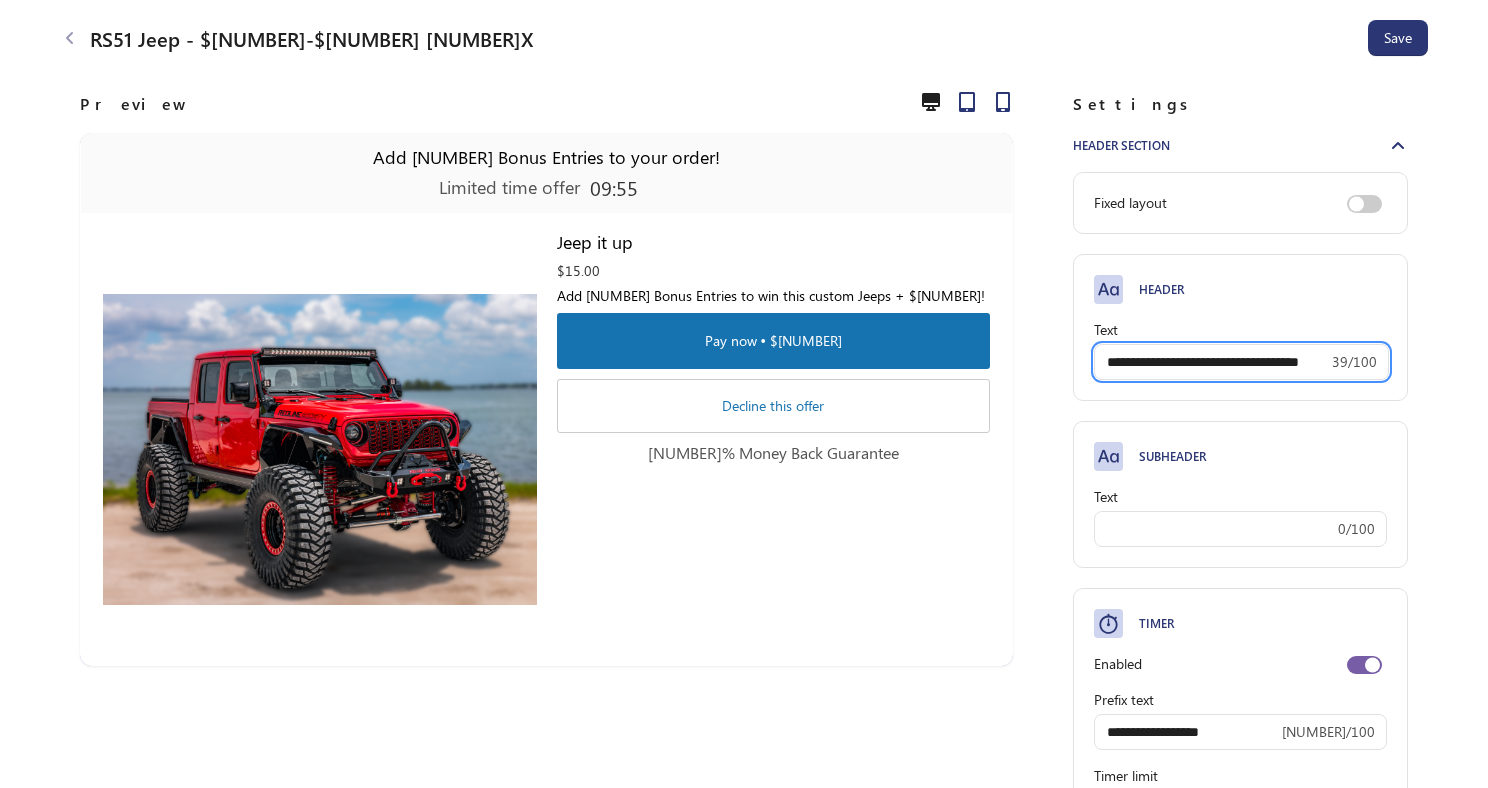 scroll, scrollTop: 0, scrollLeft: 19, axis: horizontal 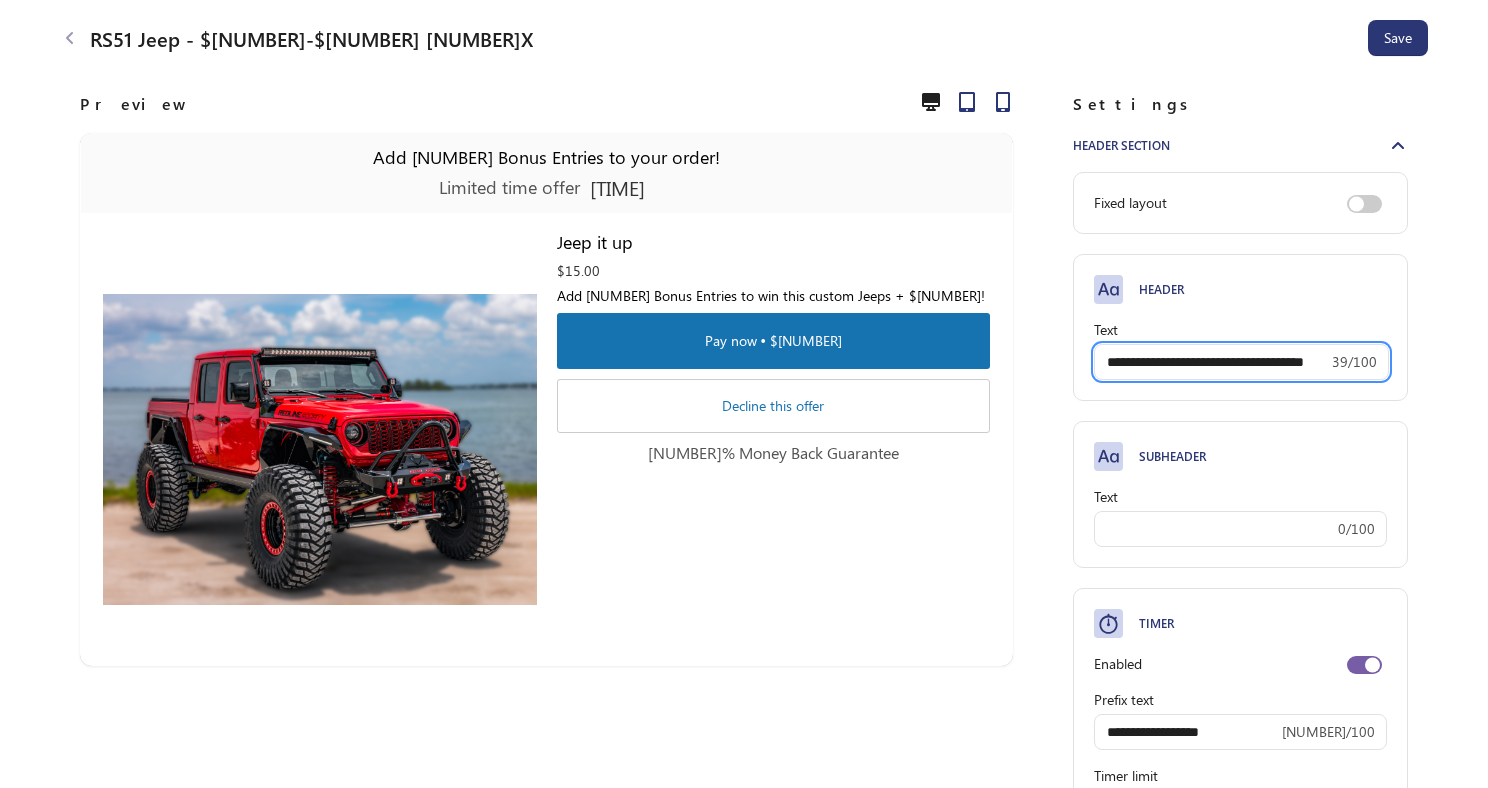 type on "**********" 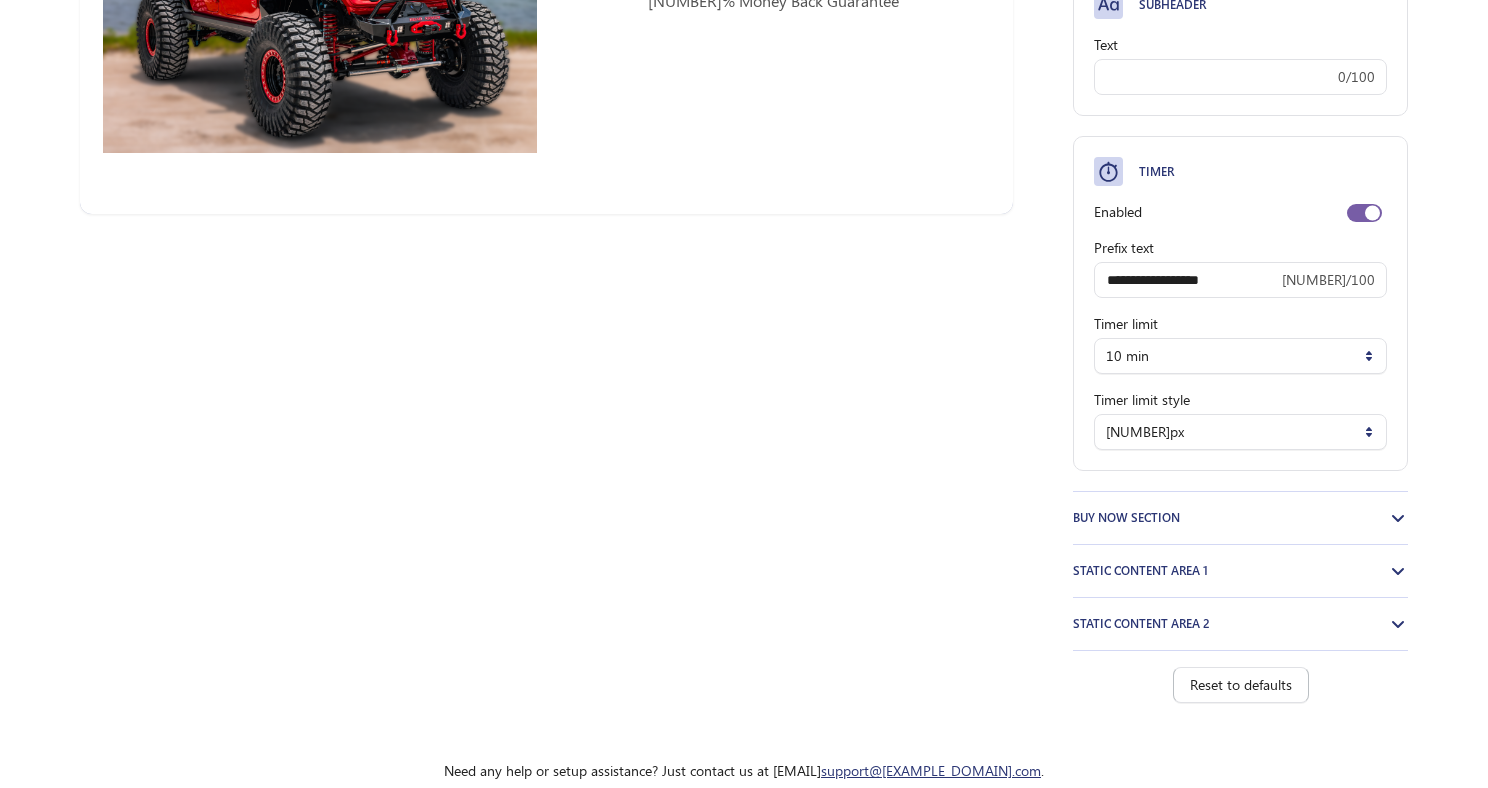 scroll, scrollTop: 475, scrollLeft: 0, axis: vertical 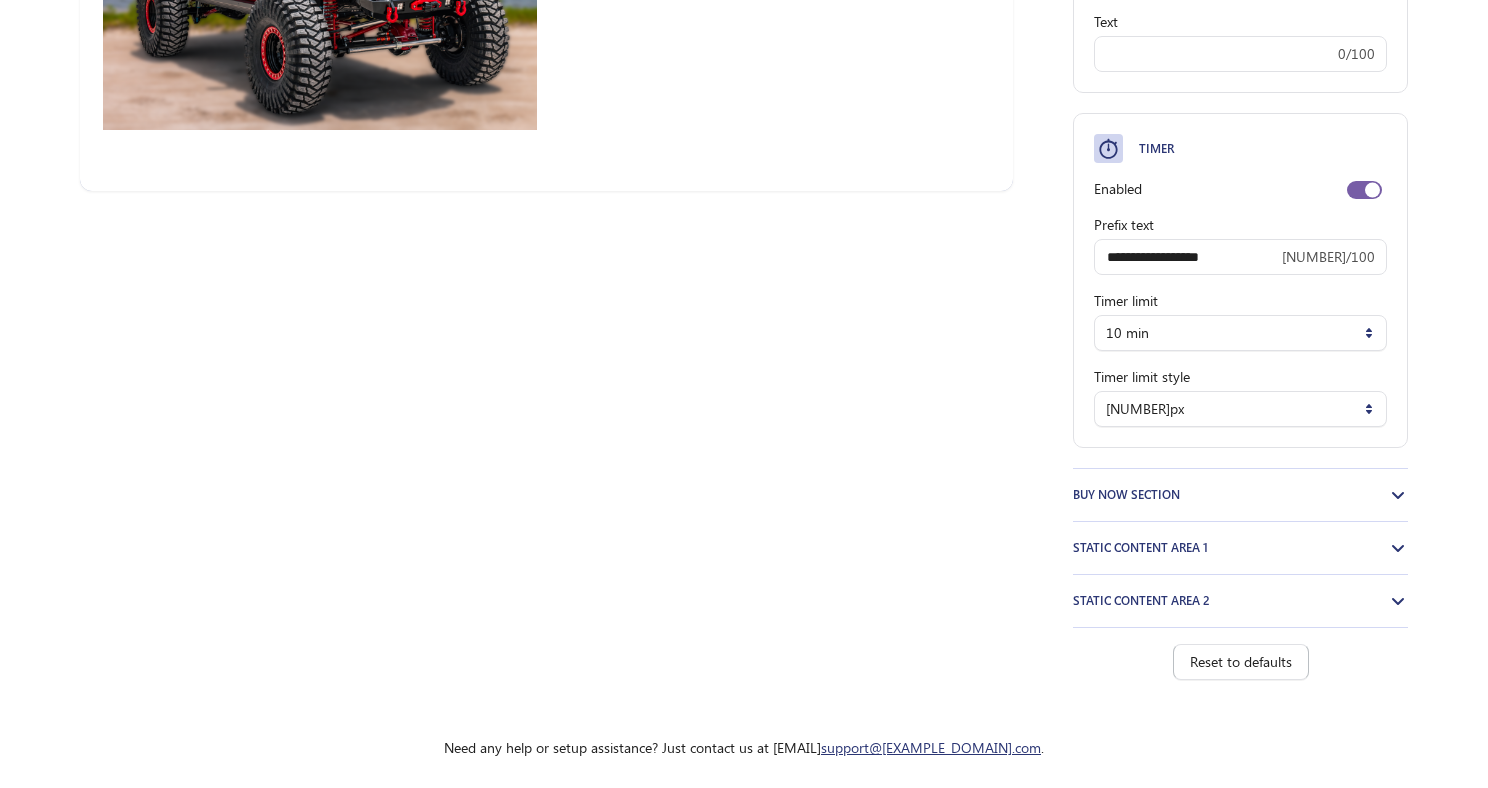 click on "Buy now section" at bounding box center [1230, 495] 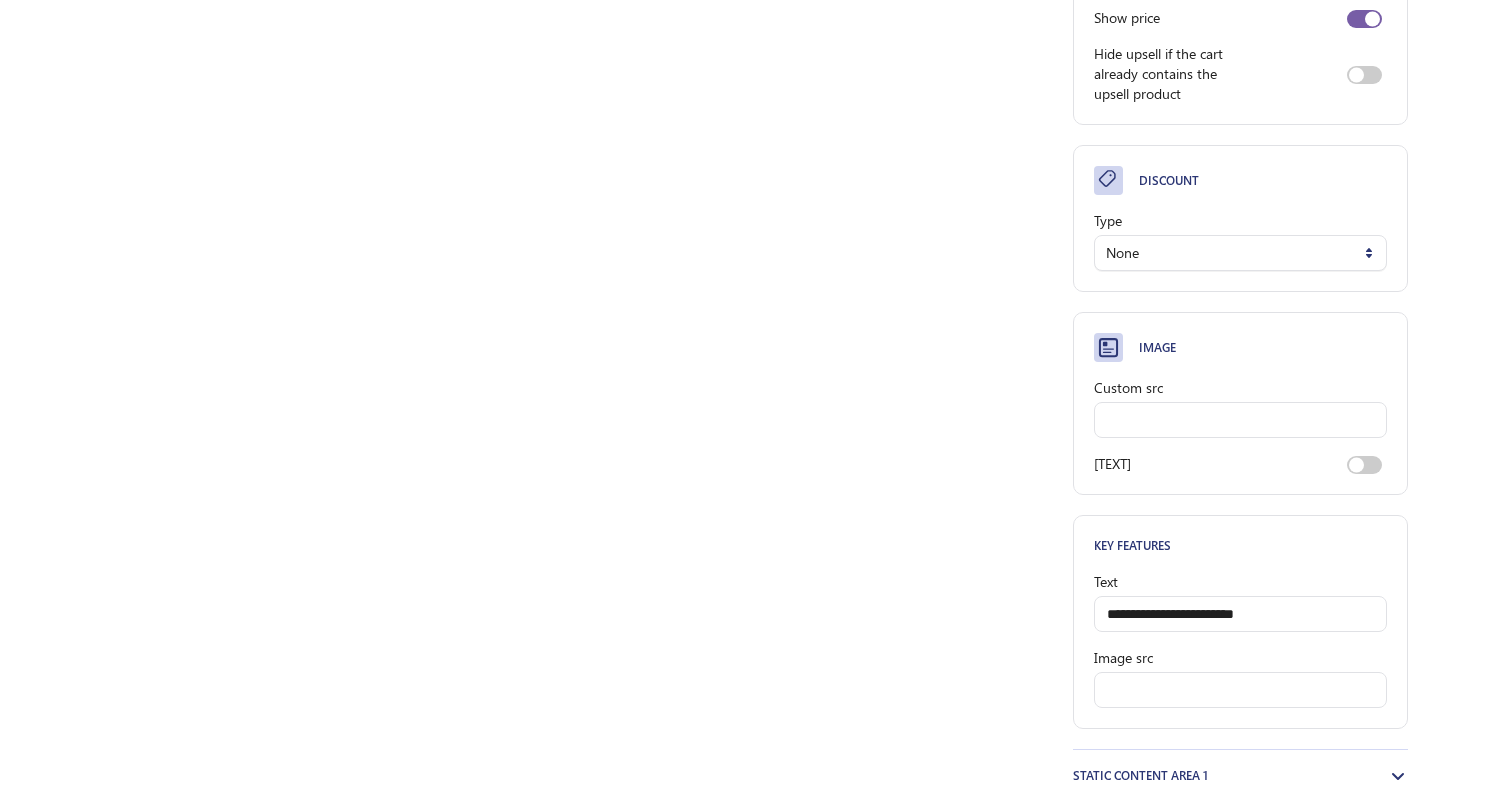 scroll, scrollTop: 734, scrollLeft: 0, axis: vertical 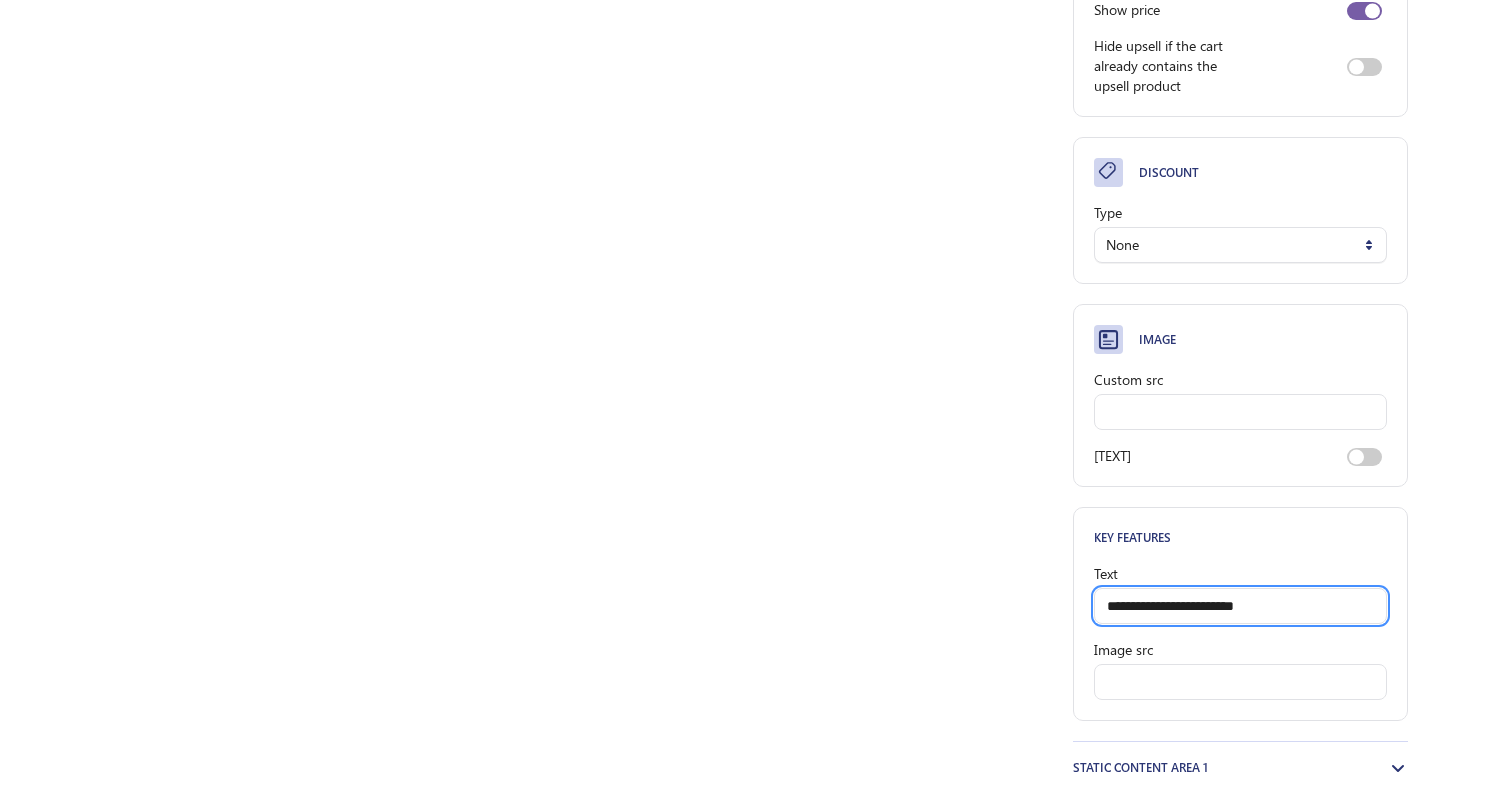 click on "**********" at bounding box center [1240, 606] 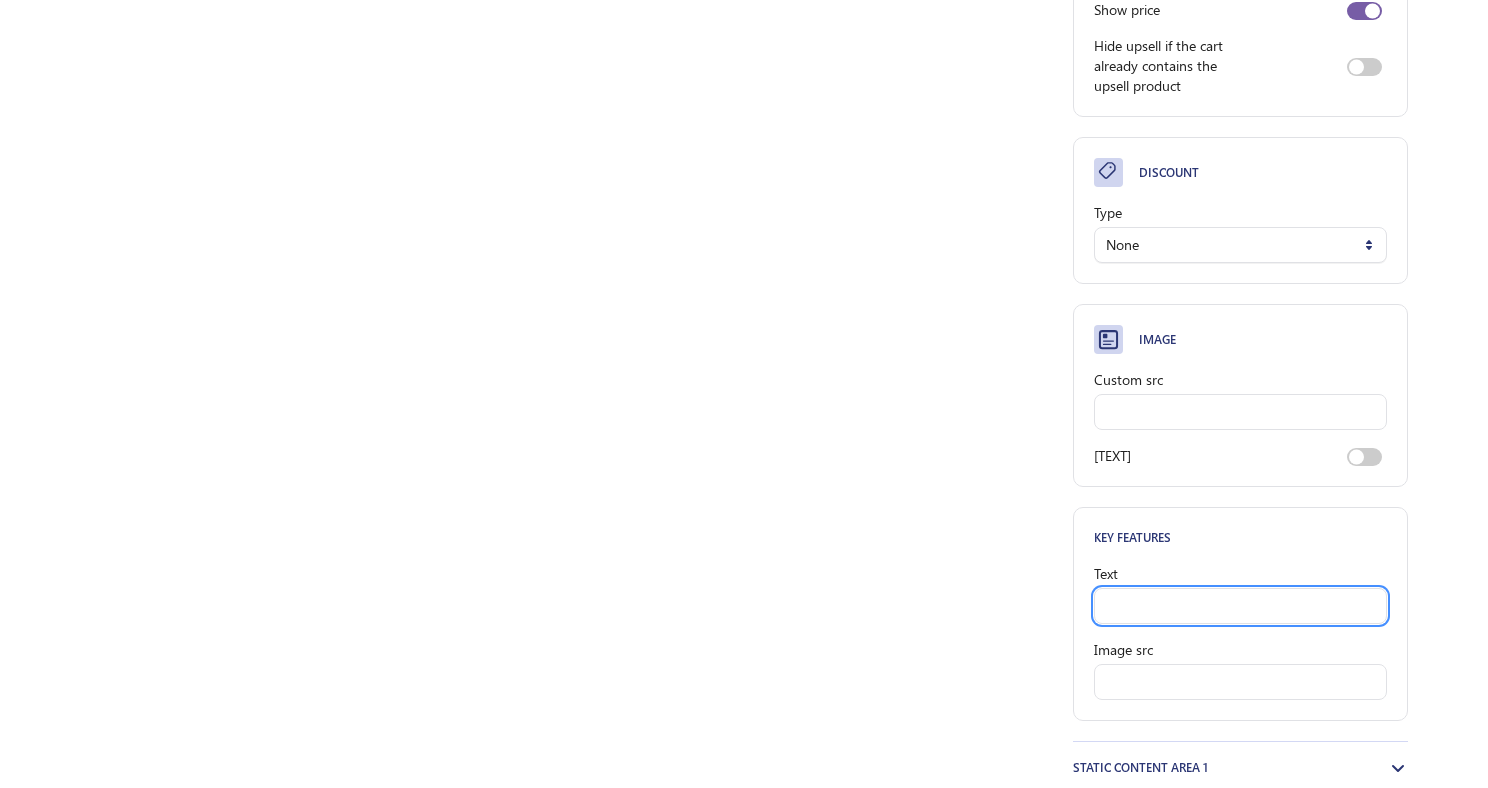 type 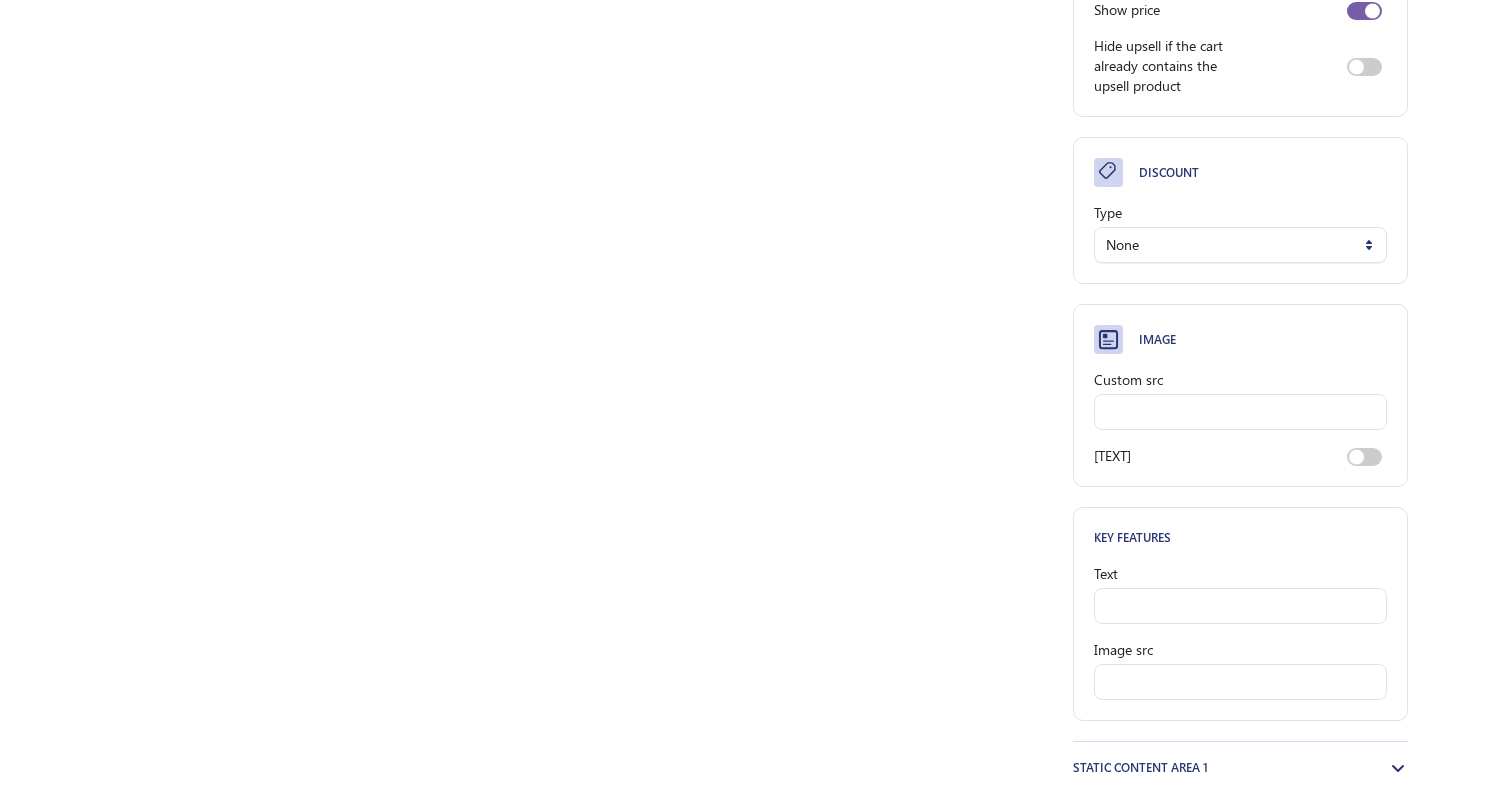 click on "Preview
Add 15,000 Bonus Entries to your order!
Limited time offer
10:00
Jeep it up
$15.00
Add 15,000 Bonus Entries to win this custom Jeeps + $50k!
Pay now • $15.00
Decline this offer" at bounding box center (546, 129) 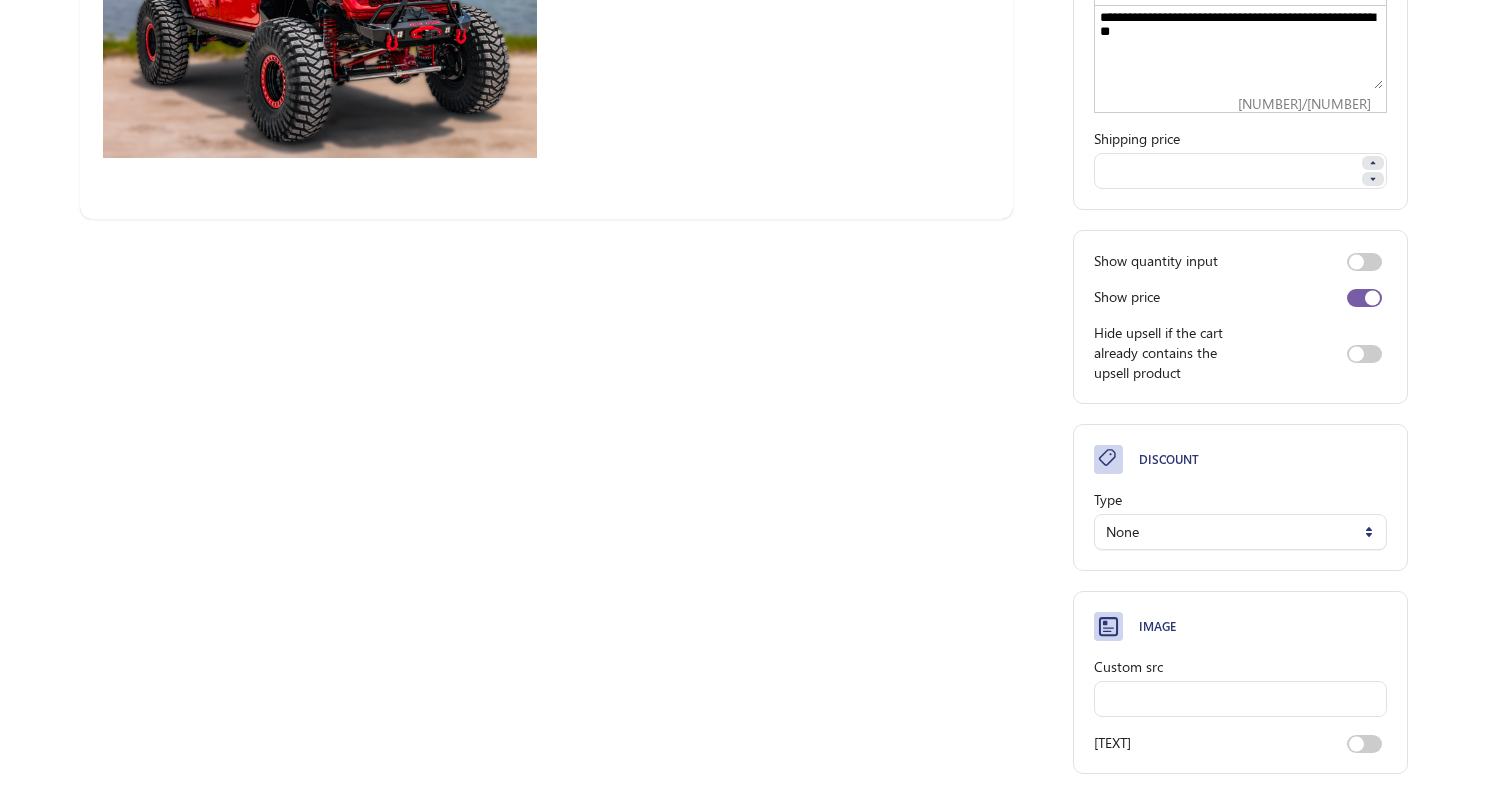 scroll, scrollTop: 0, scrollLeft: 0, axis: both 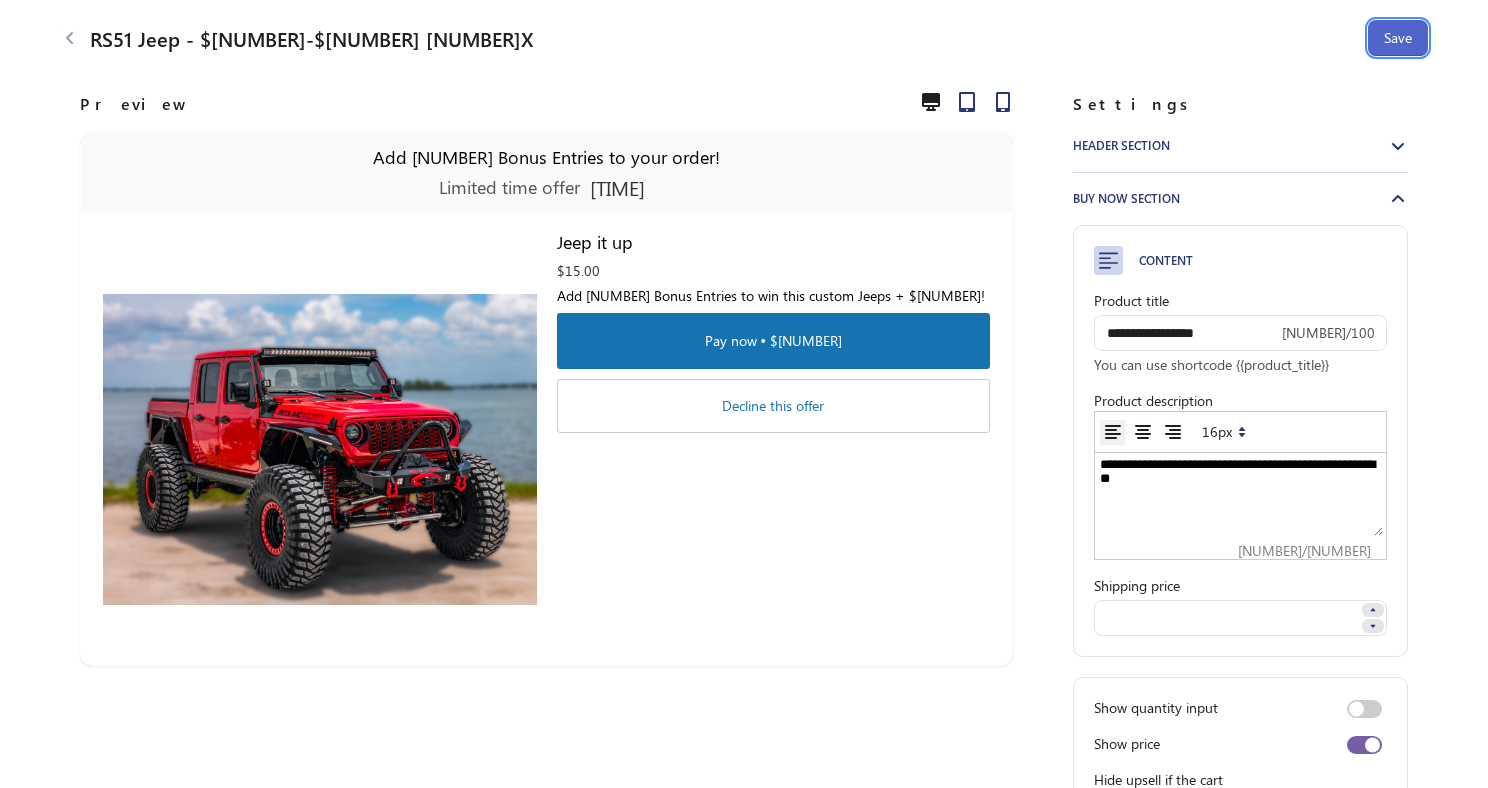 click on "Save" at bounding box center [1398, 38] 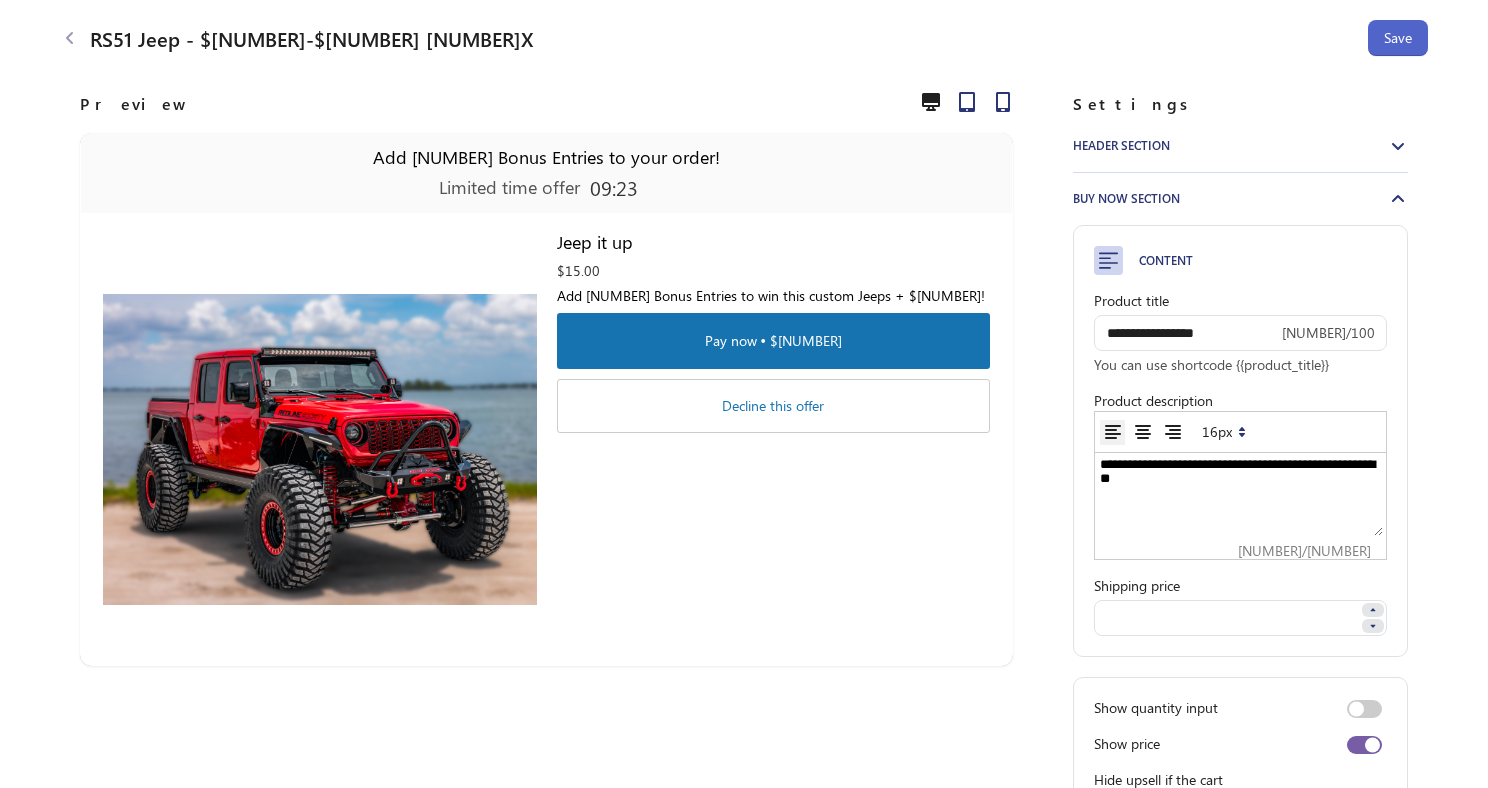 click on "Save" at bounding box center (1398, 38) 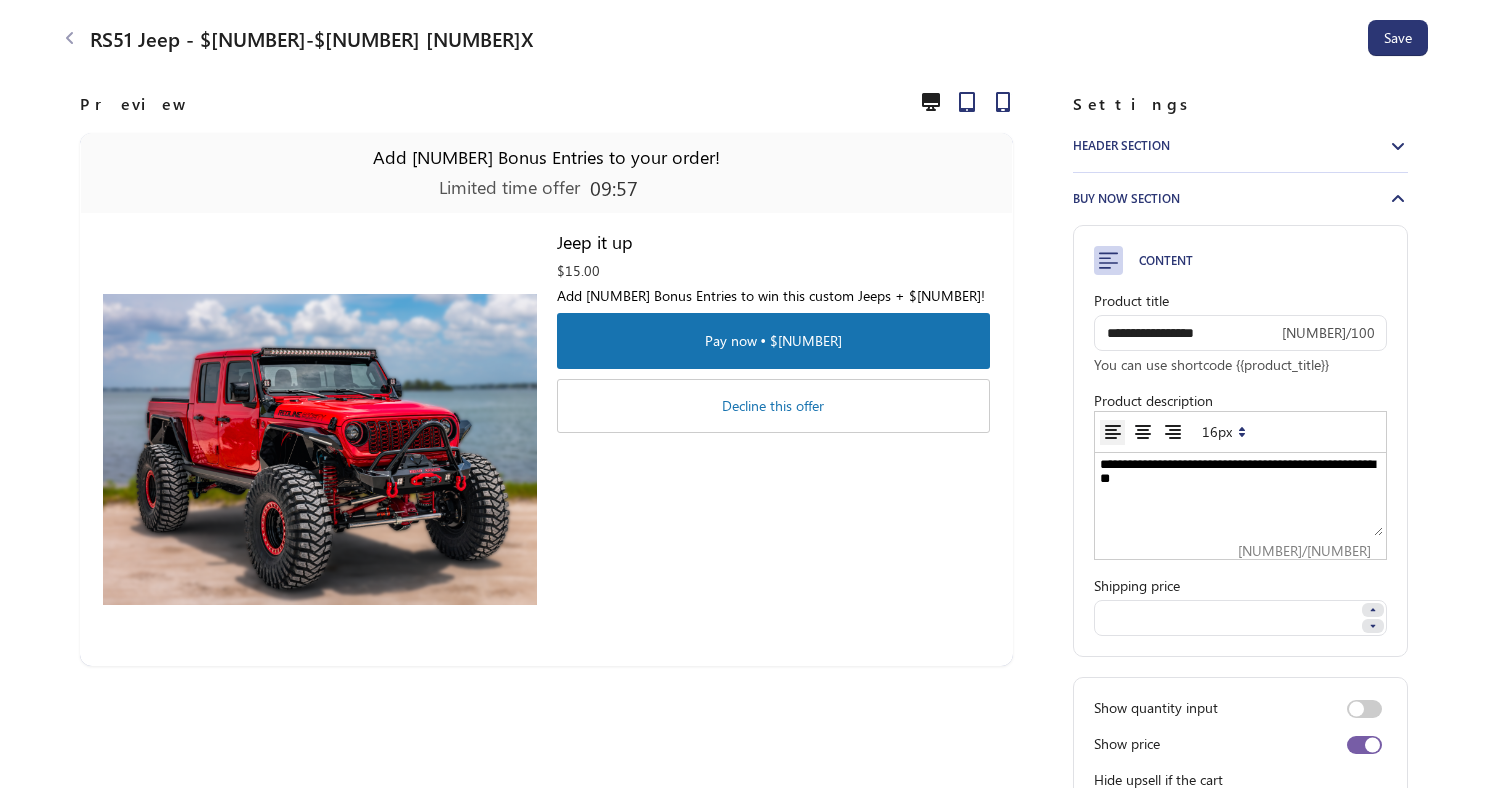 click 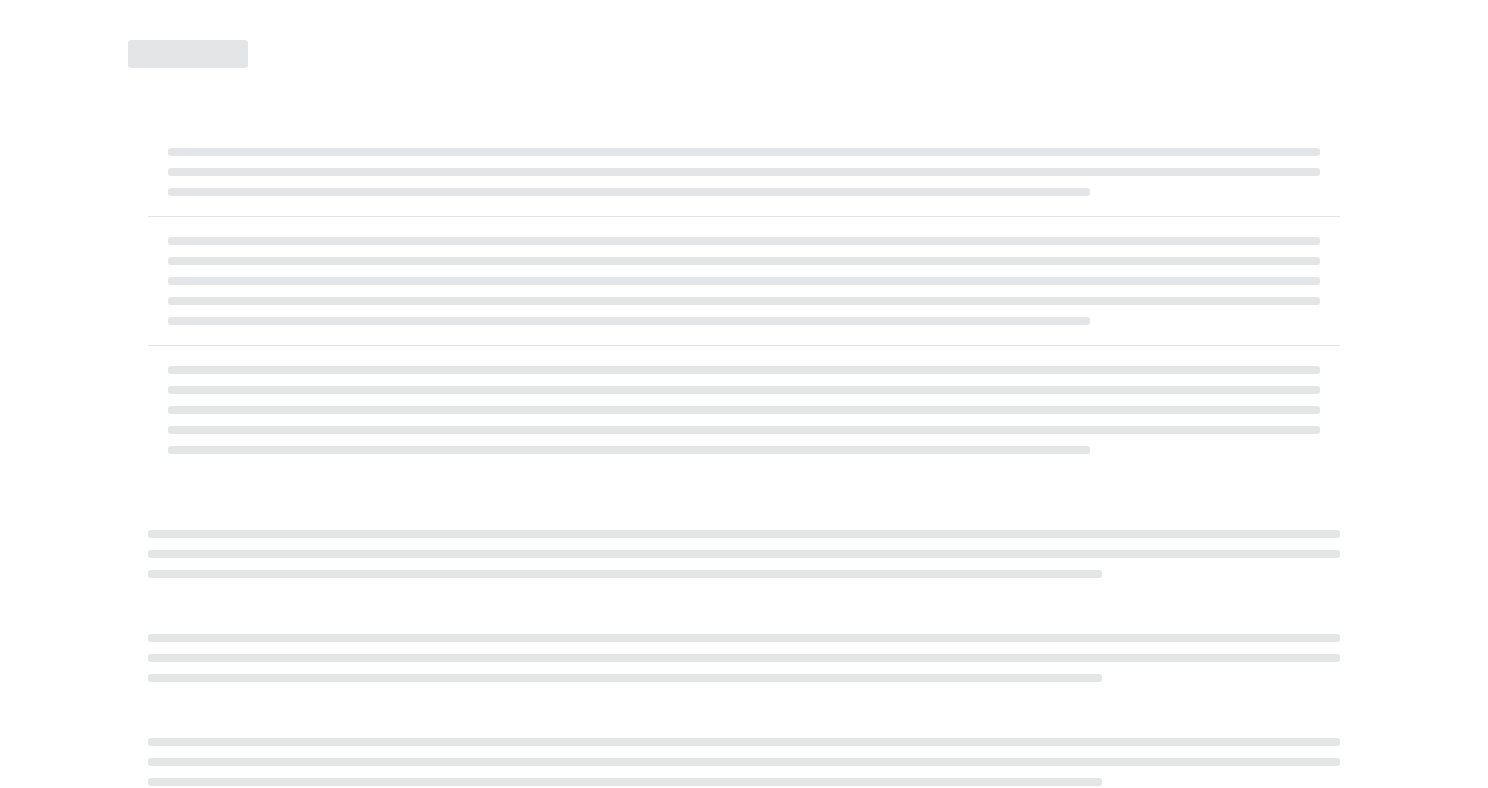 select on "********" 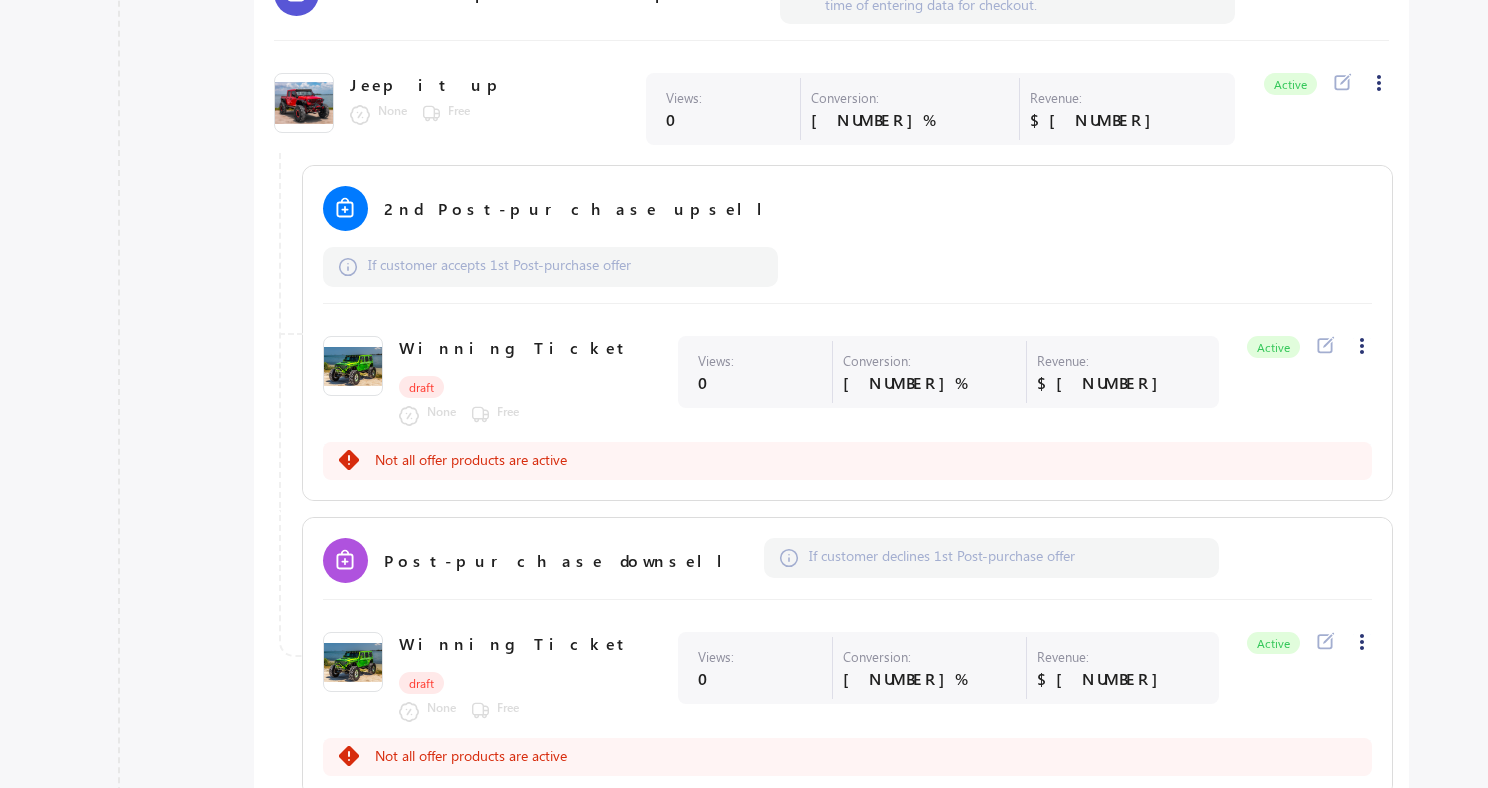 scroll, scrollTop: 1052, scrollLeft: 0, axis: vertical 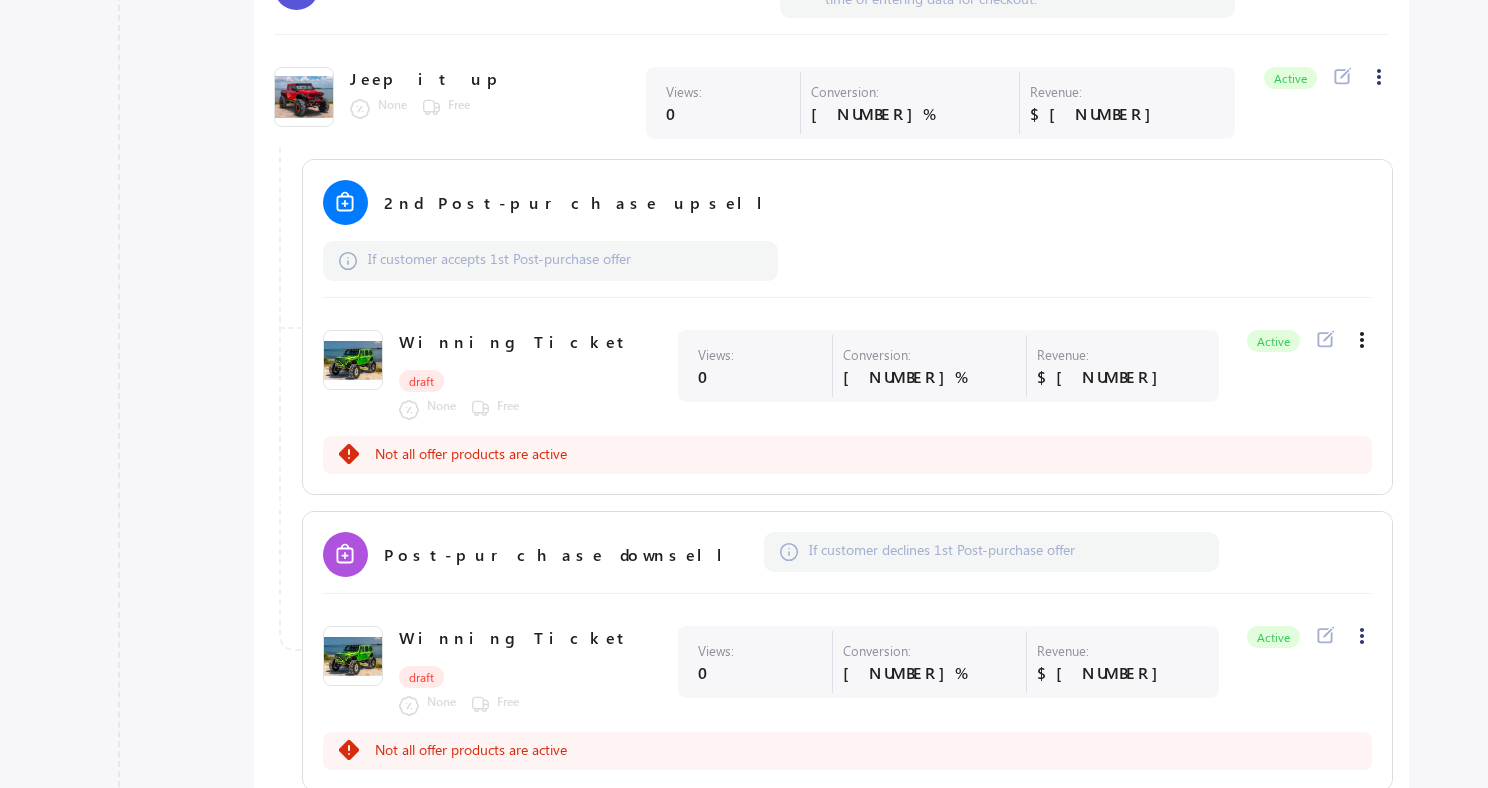 click 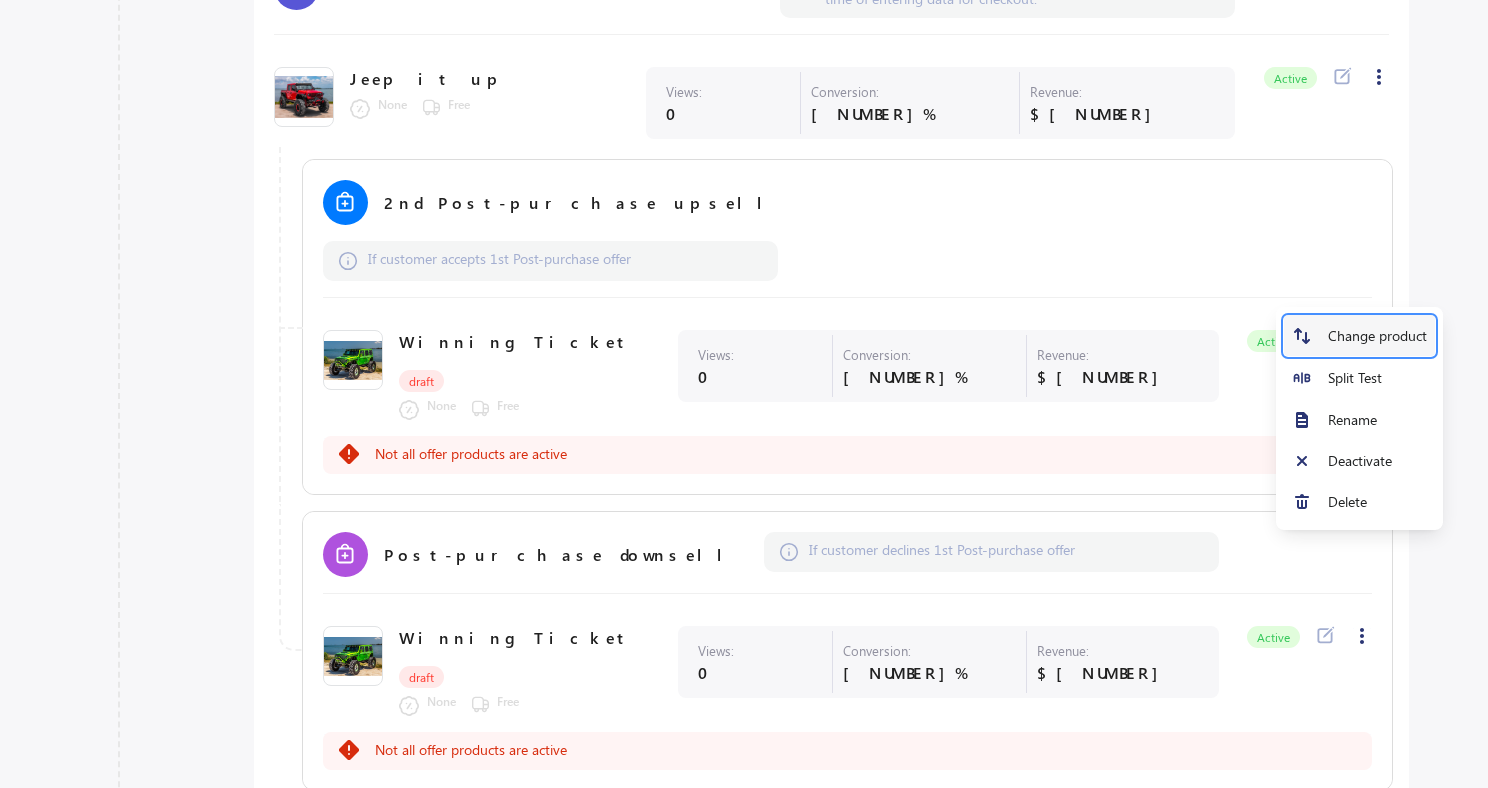 click on "Change product" at bounding box center (1377, 336) 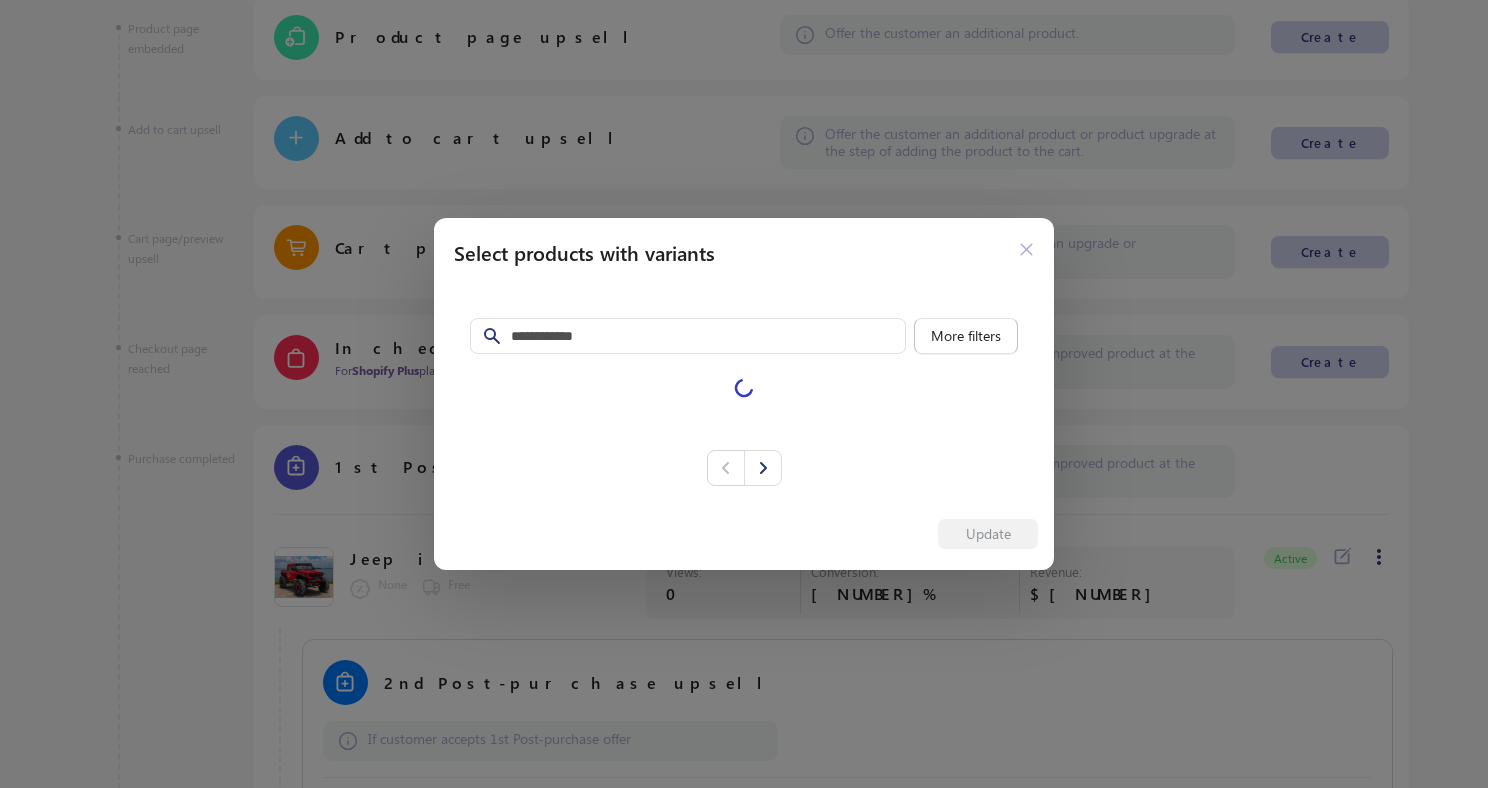 scroll, scrollTop: 0, scrollLeft: 0, axis: both 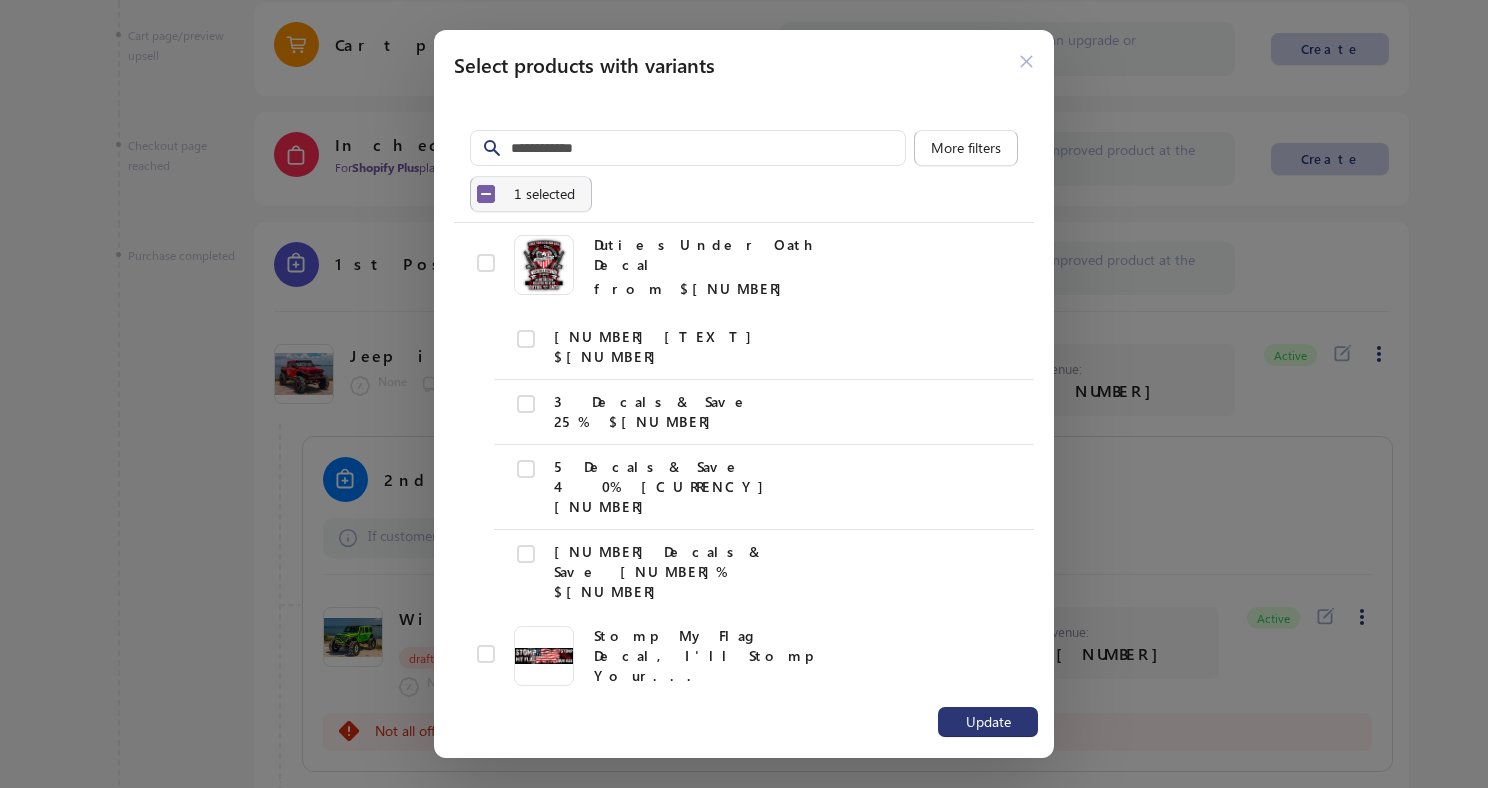 click on "Select all 10 items 1 selected" at bounding box center [531, 194] 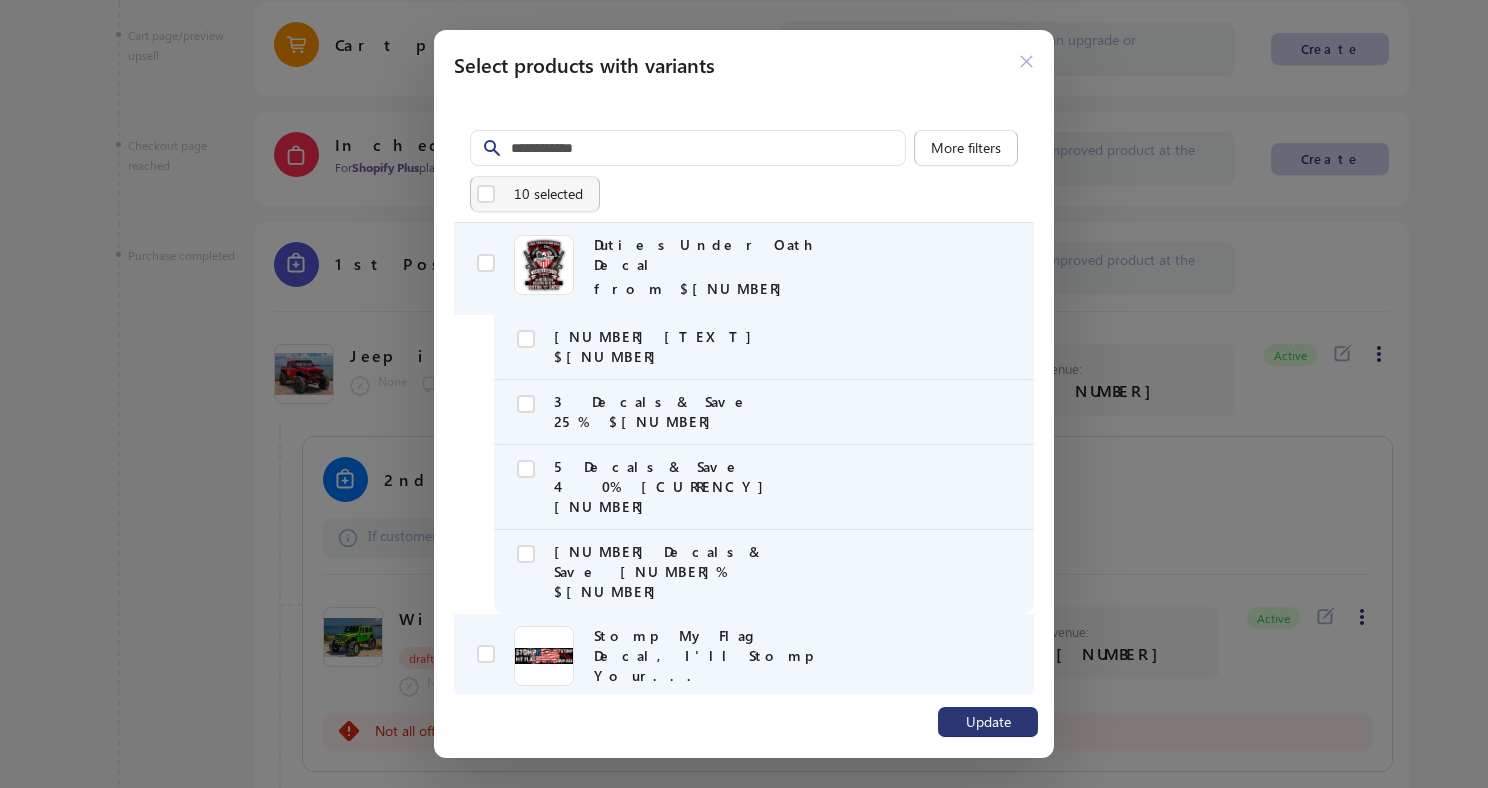 click on "Deselect all 10 items 10 selected" at bounding box center [535, 194] 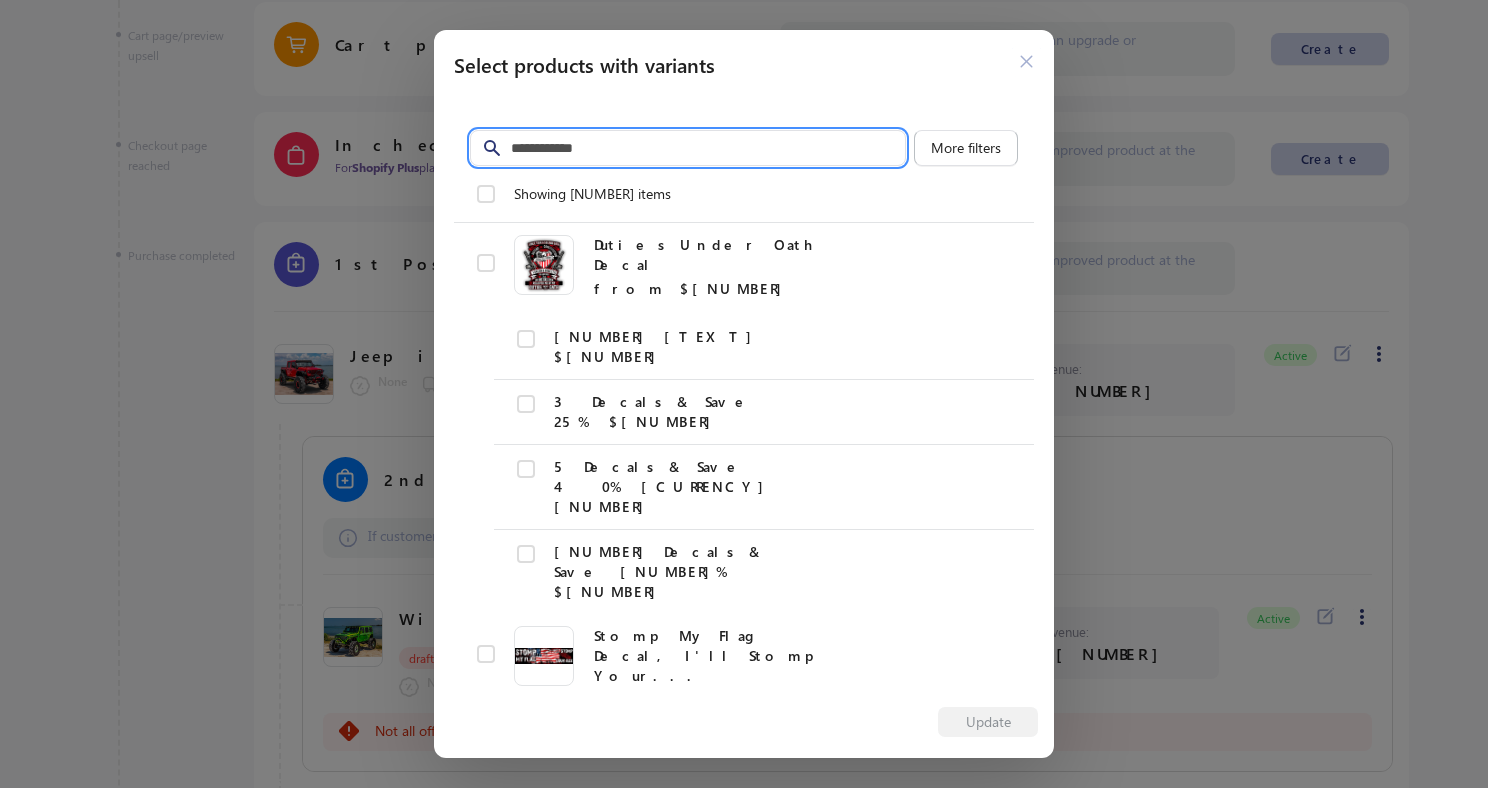 click on "Filter items" at bounding box center [708, 148] 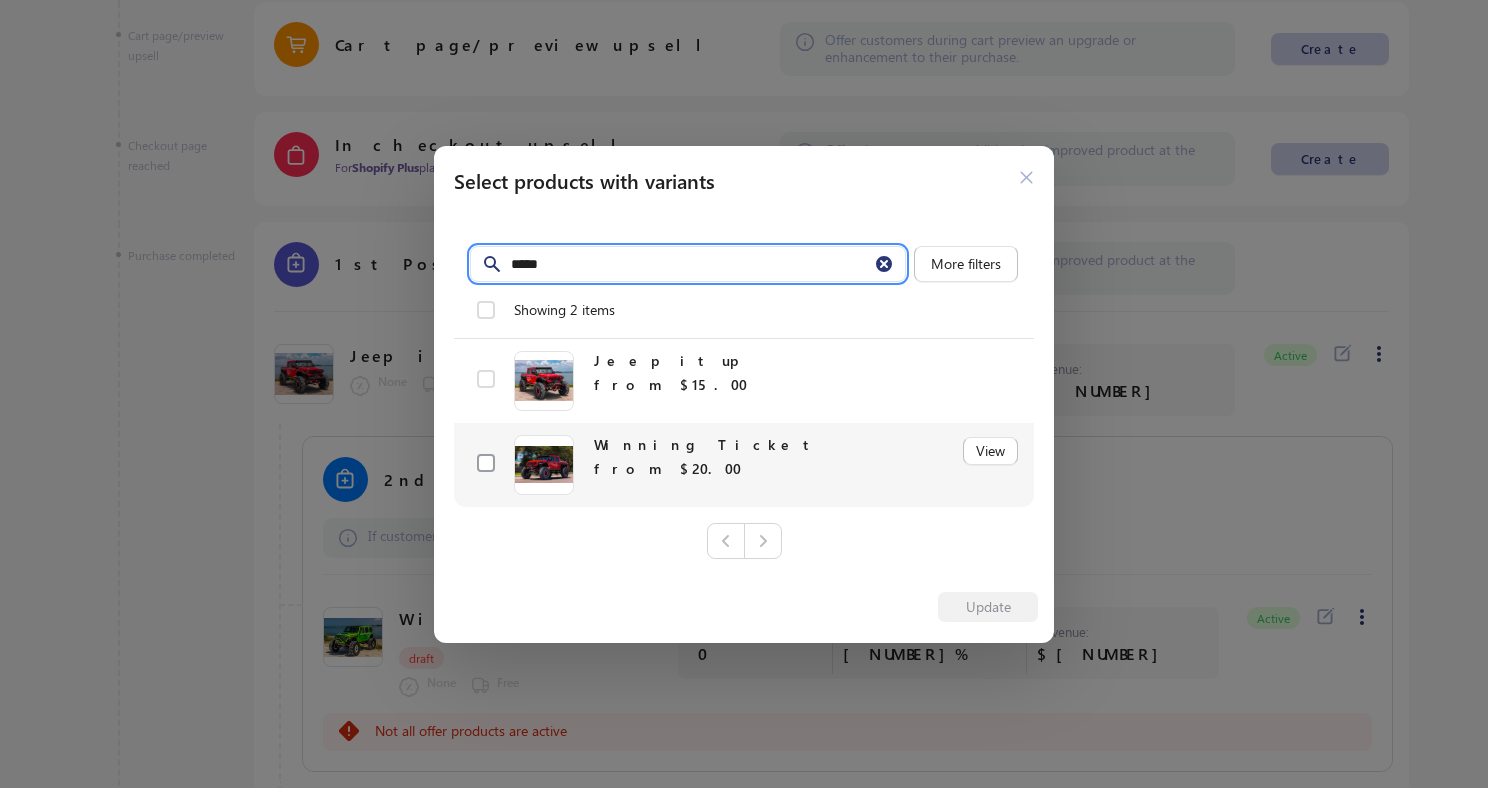 type on "*****" 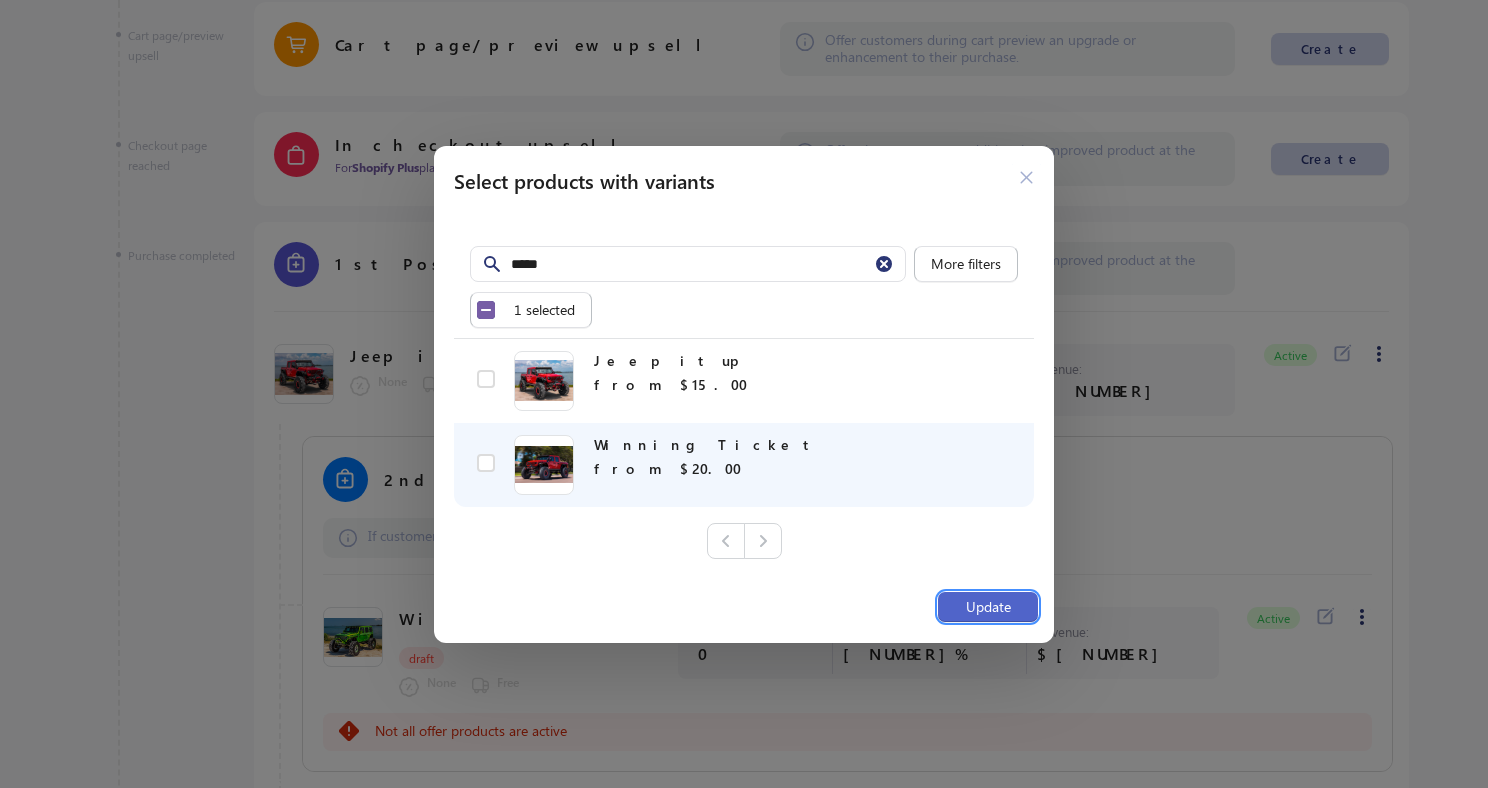 click on "Update" at bounding box center (988, 607) 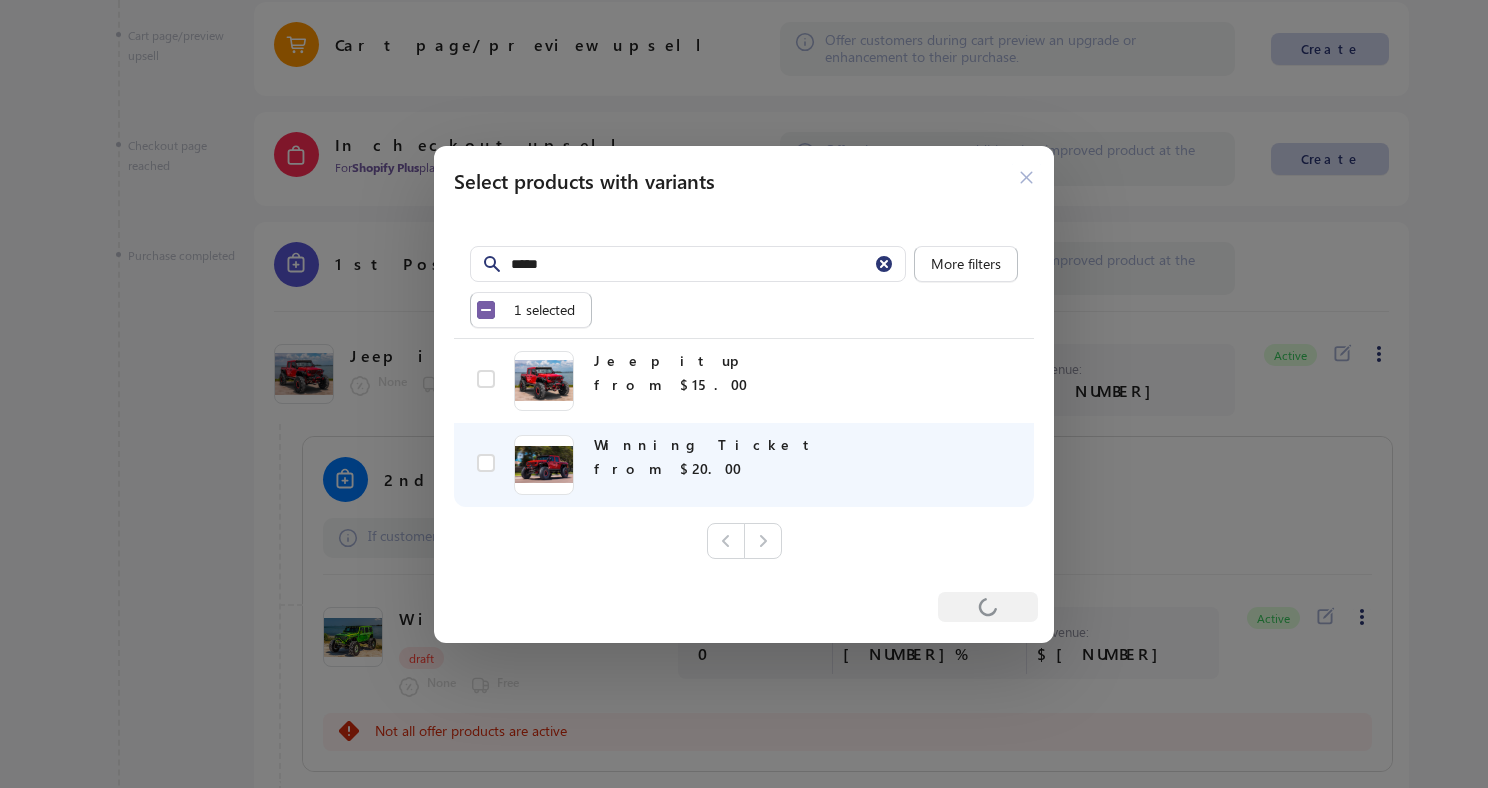 scroll, scrollTop: 775, scrollLeft: 0, axis: vertical 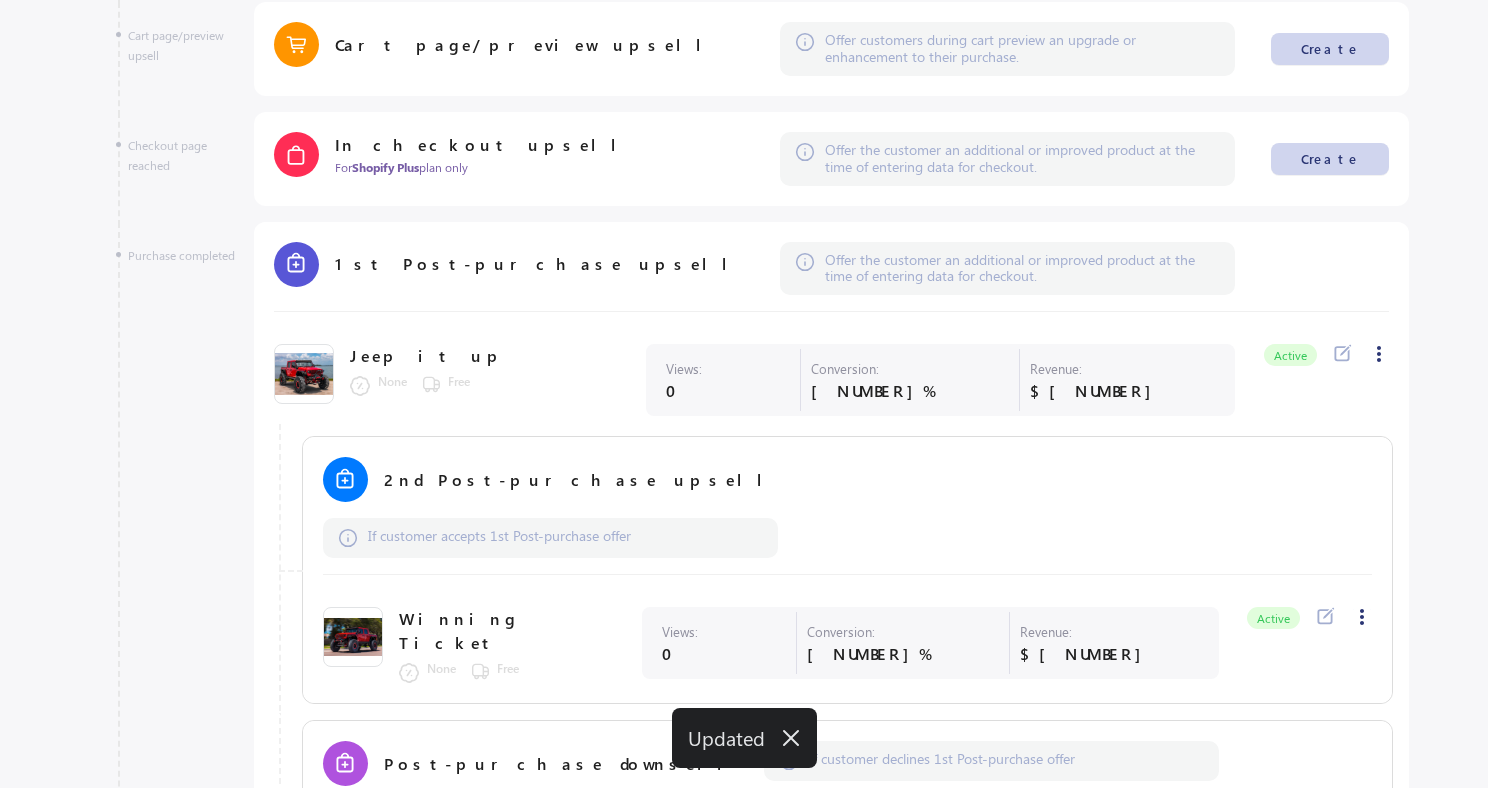 click 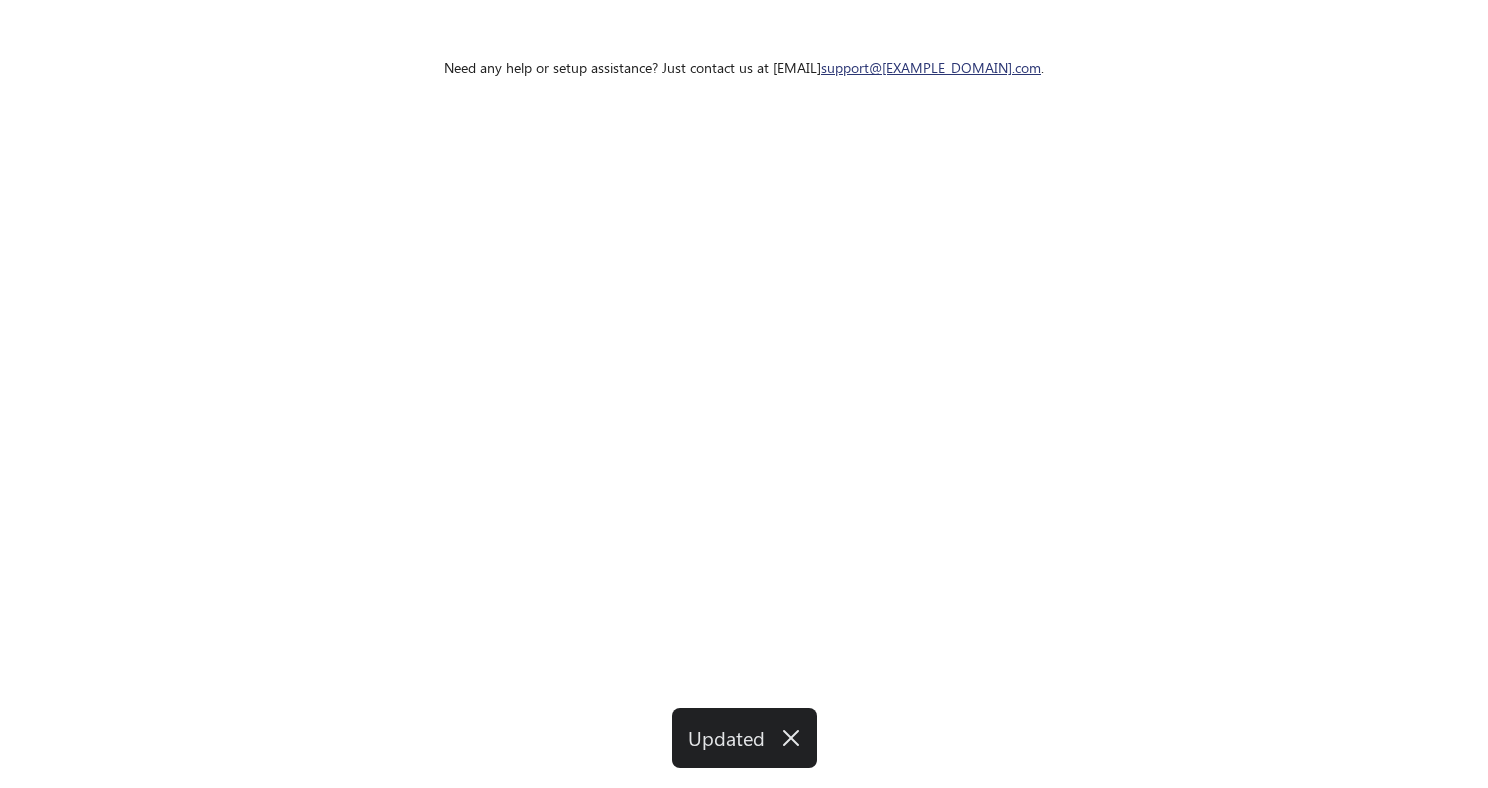 scroll, scrollTop: 0, scrollLeft: 0, axis: both 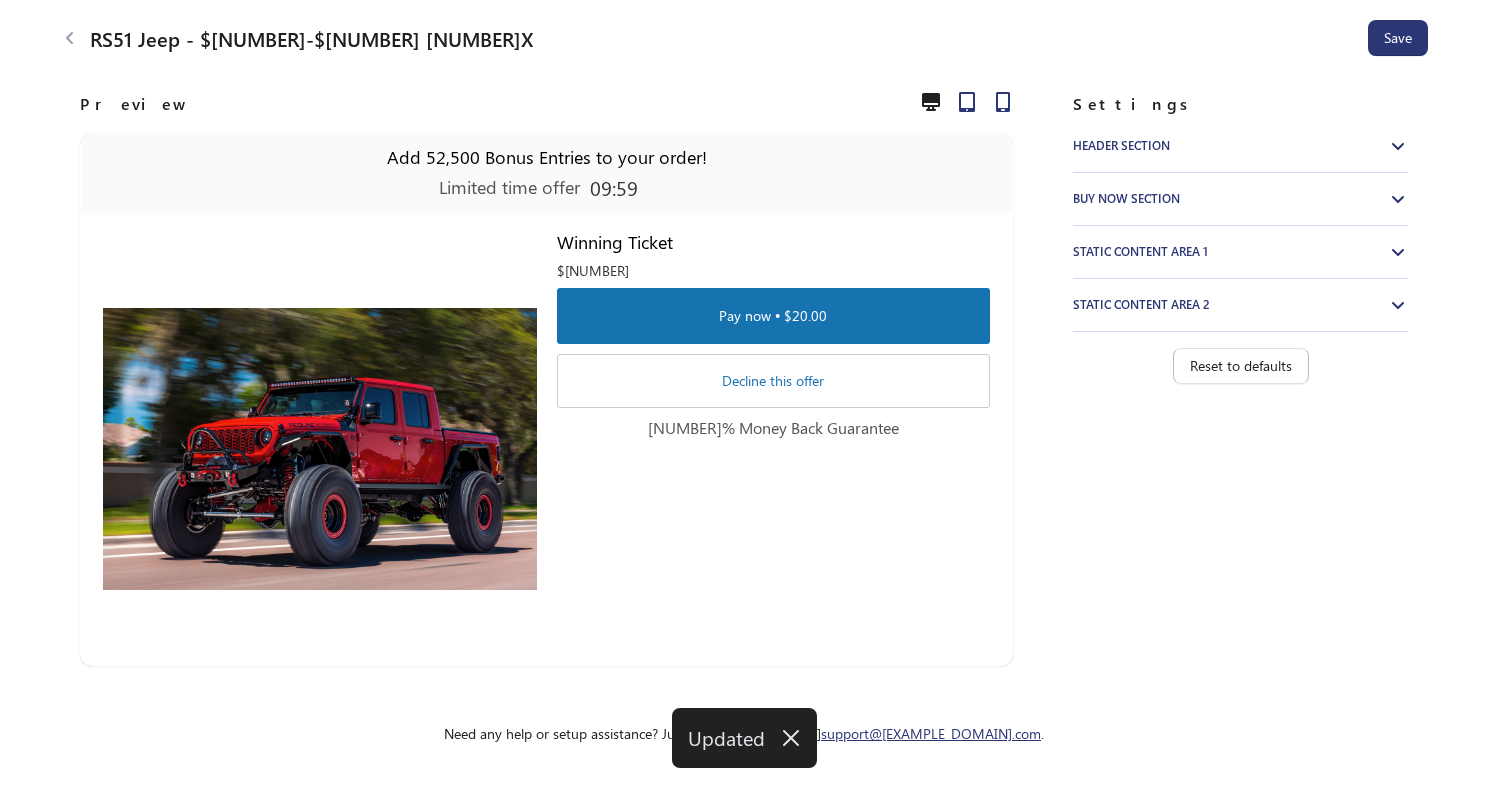 click on "**********" at bounding box center (1240, 226) 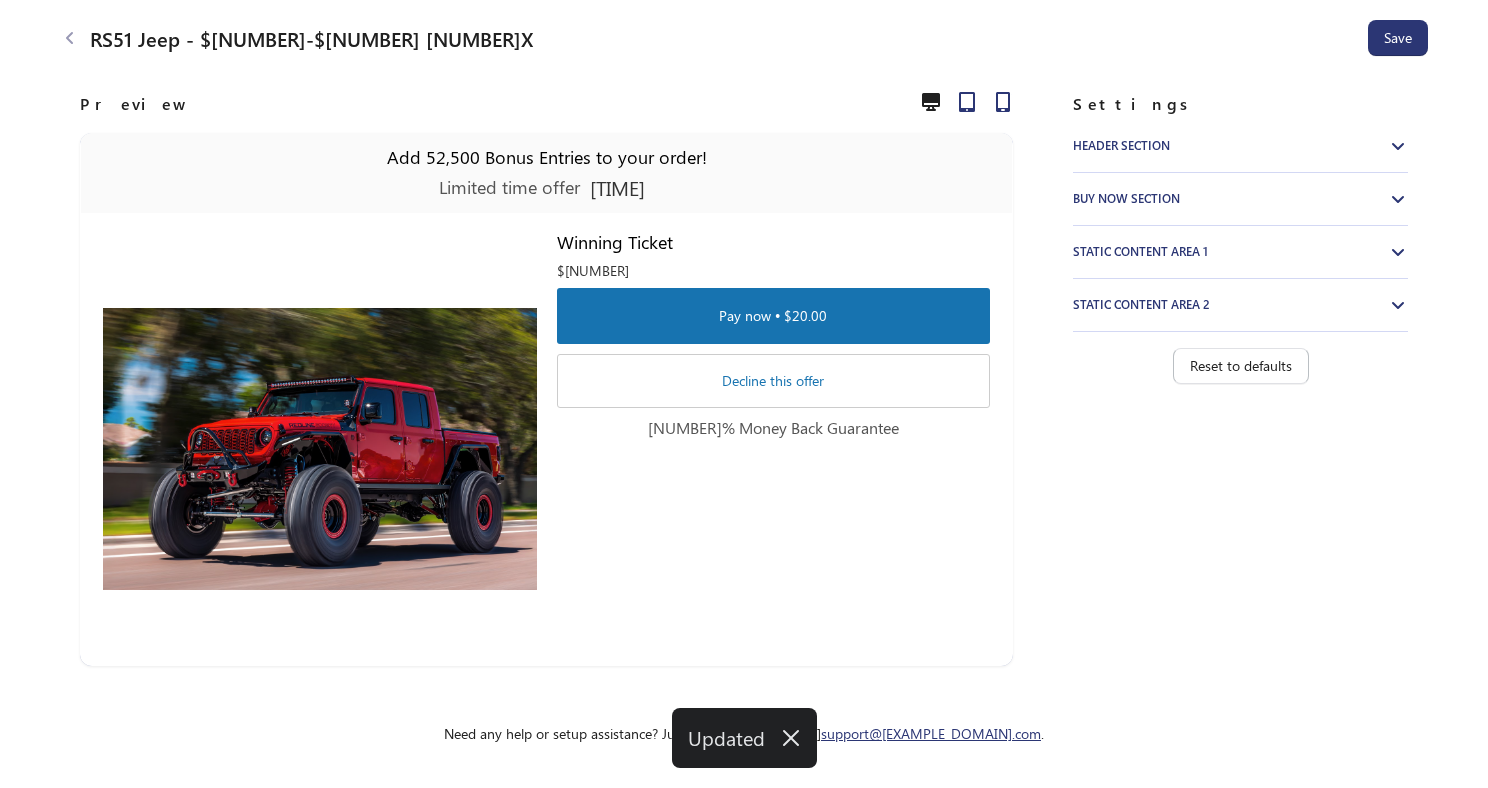 click on "Buy now section" at bounding box center (1230, 199) 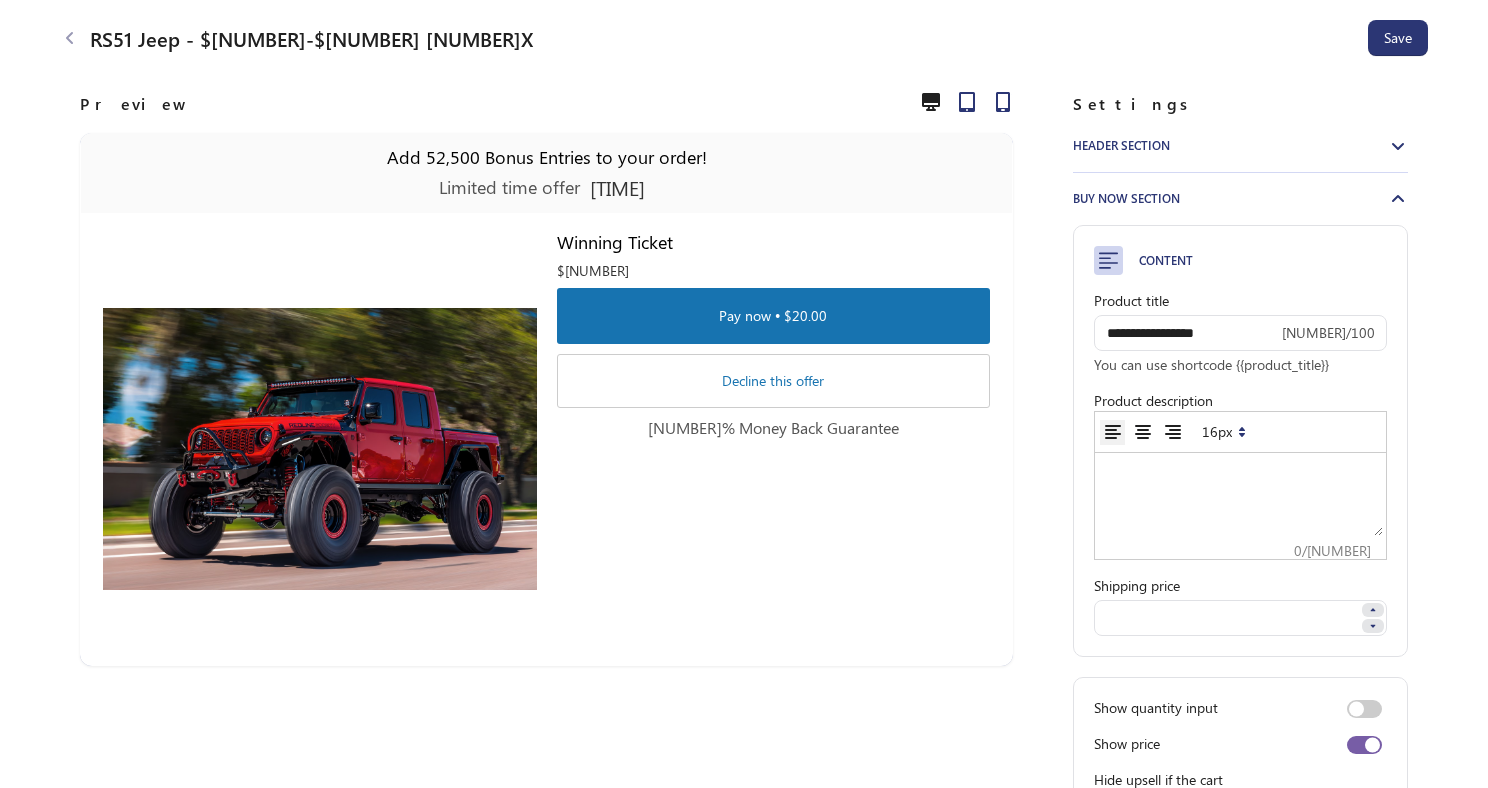 click at bounding box center (1240, 496) 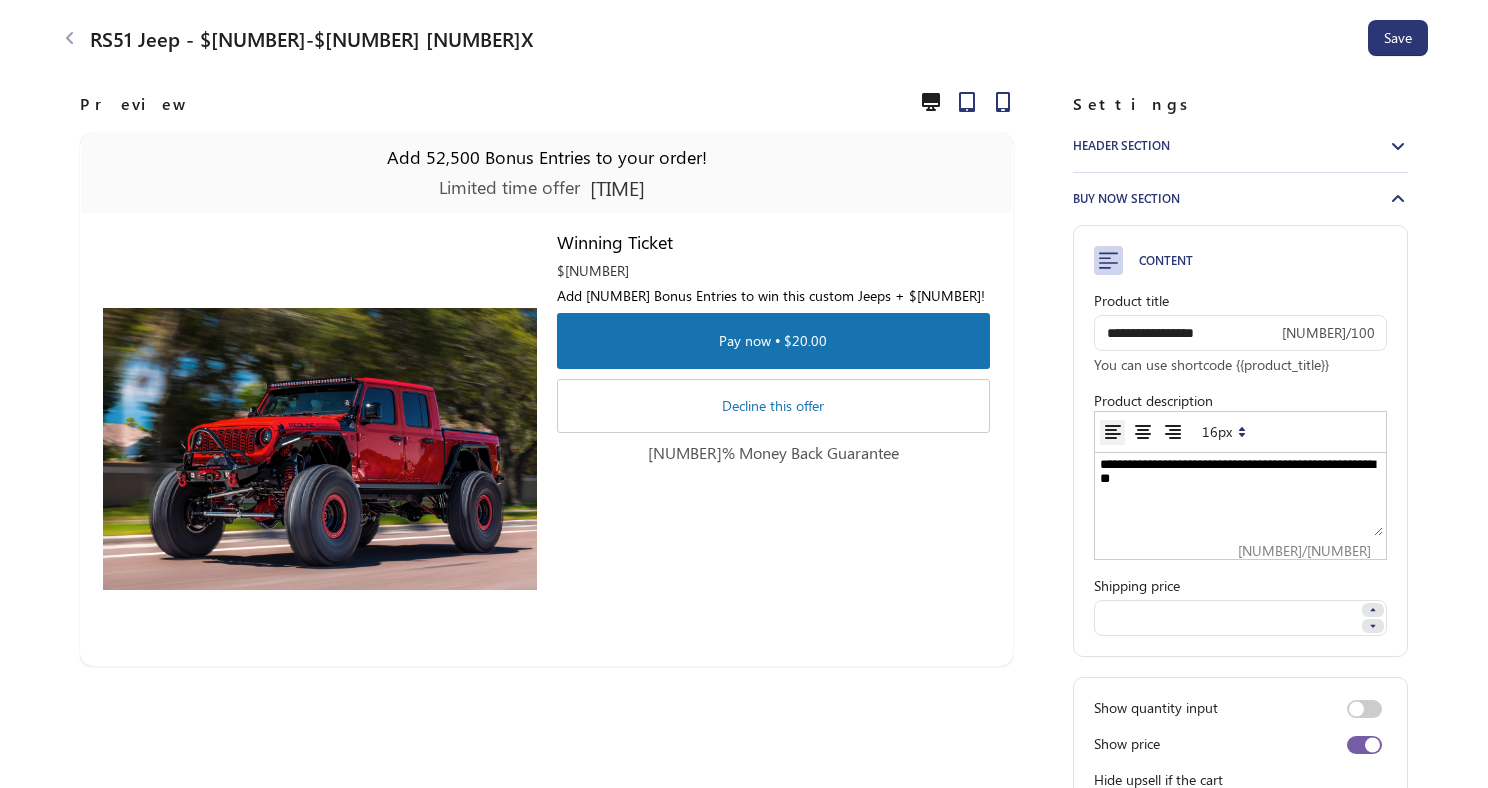 type on "**********" 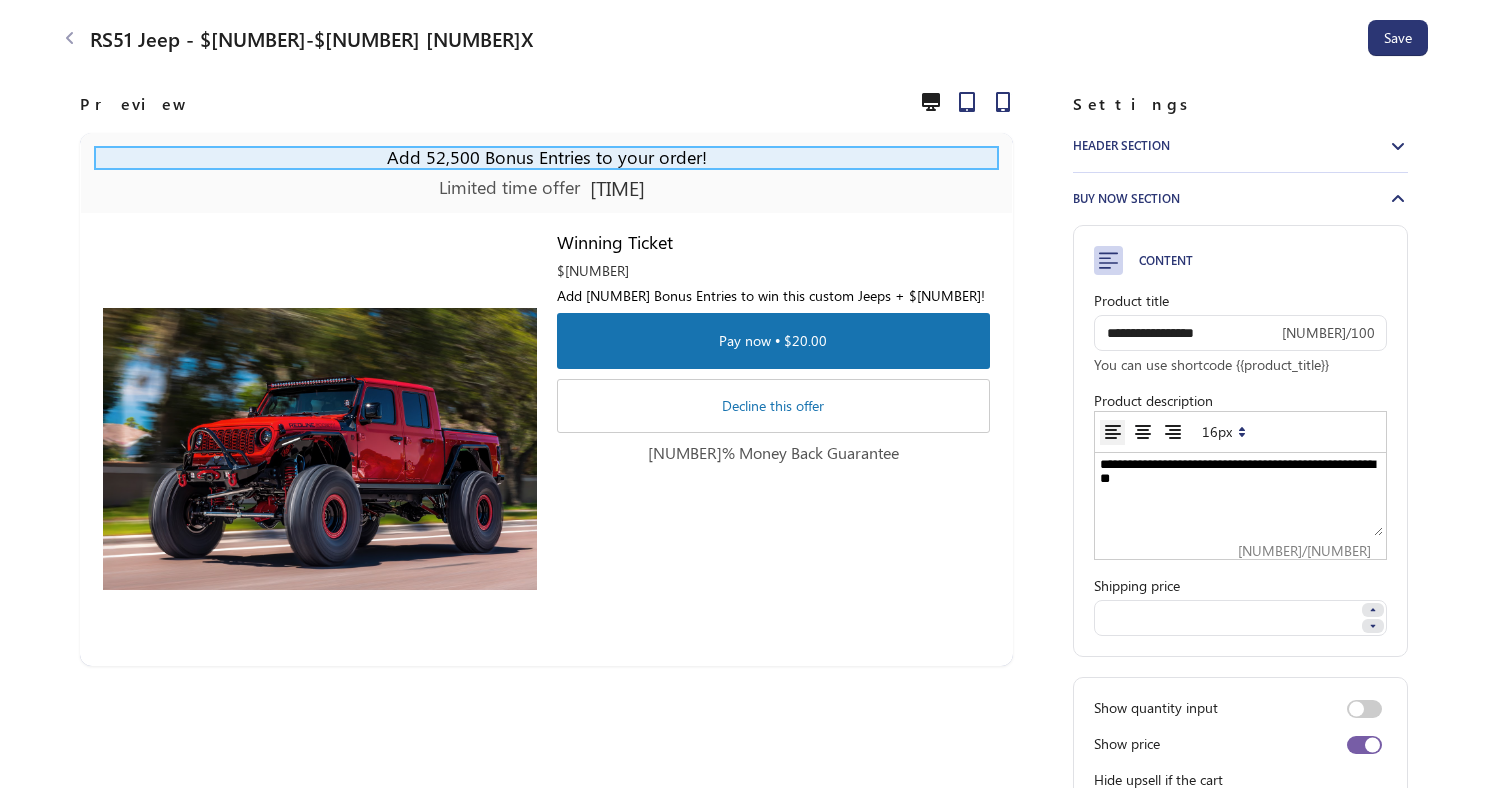 click on "Add 52,500 Bonus Entries to your order!" at bounding box center [546, 158] 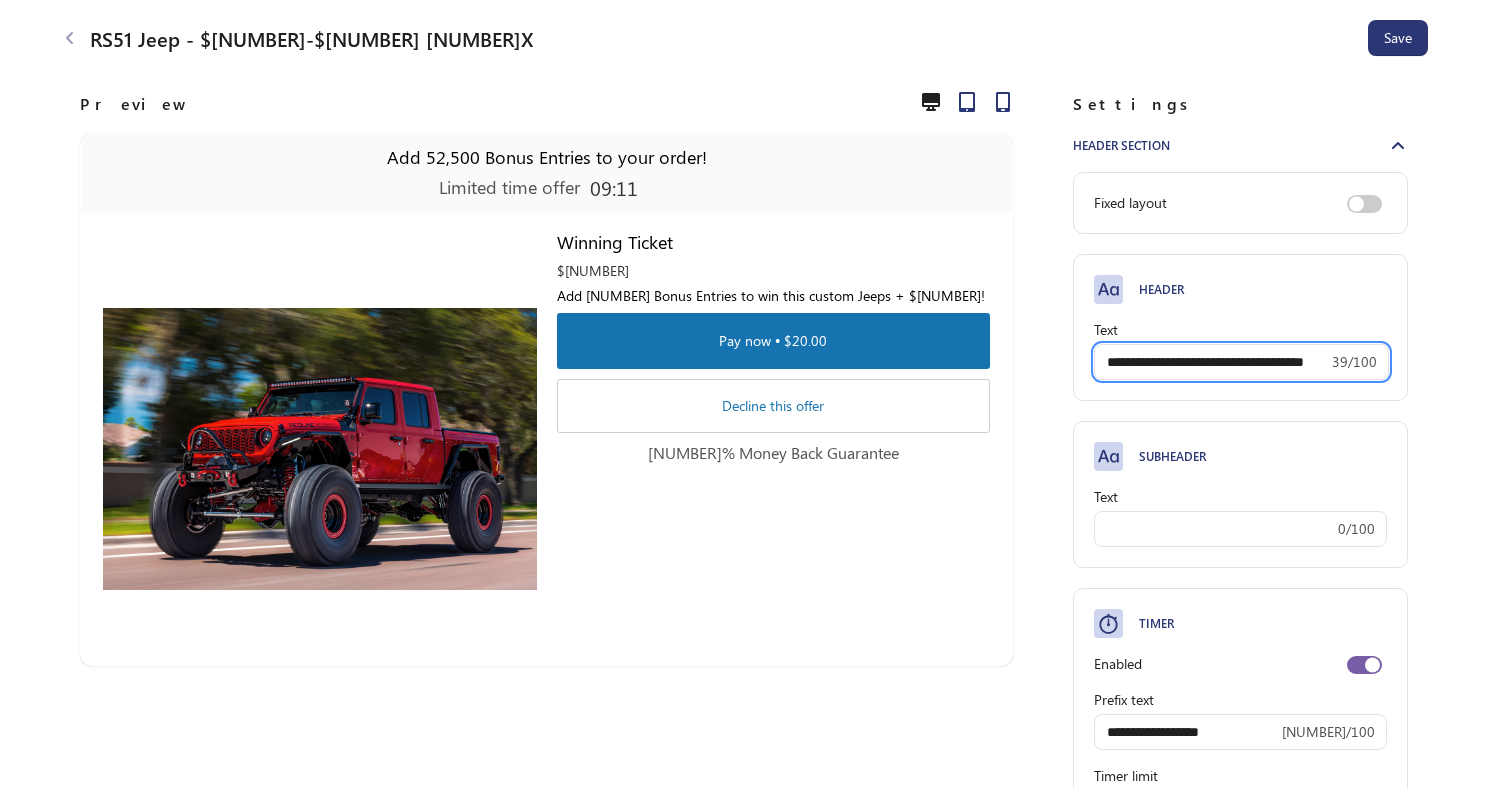 scroll, scrollTop: 0, scrollLeft: 0, axis: both 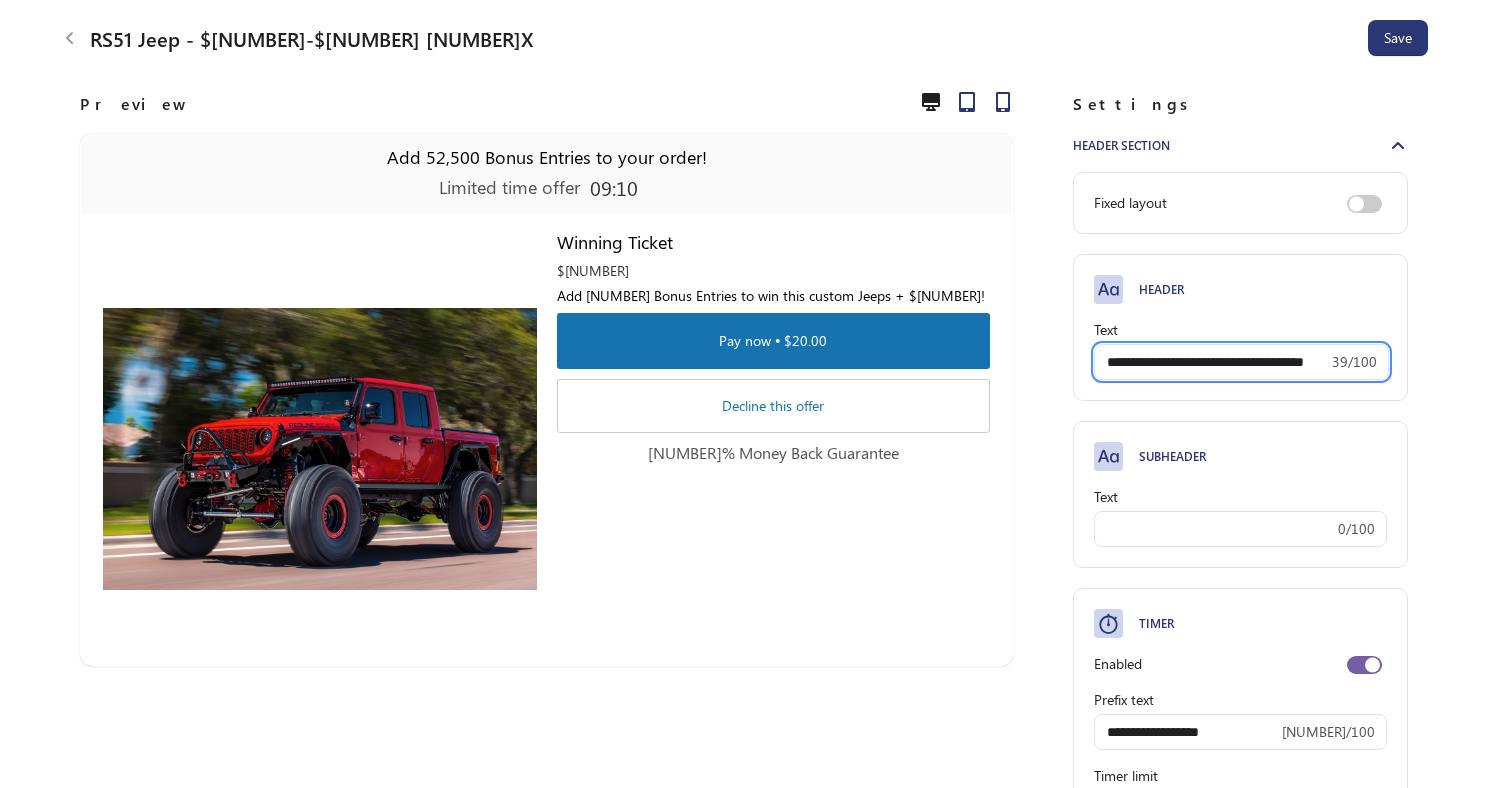 click on "**********" at bounding box center [1211, 362] 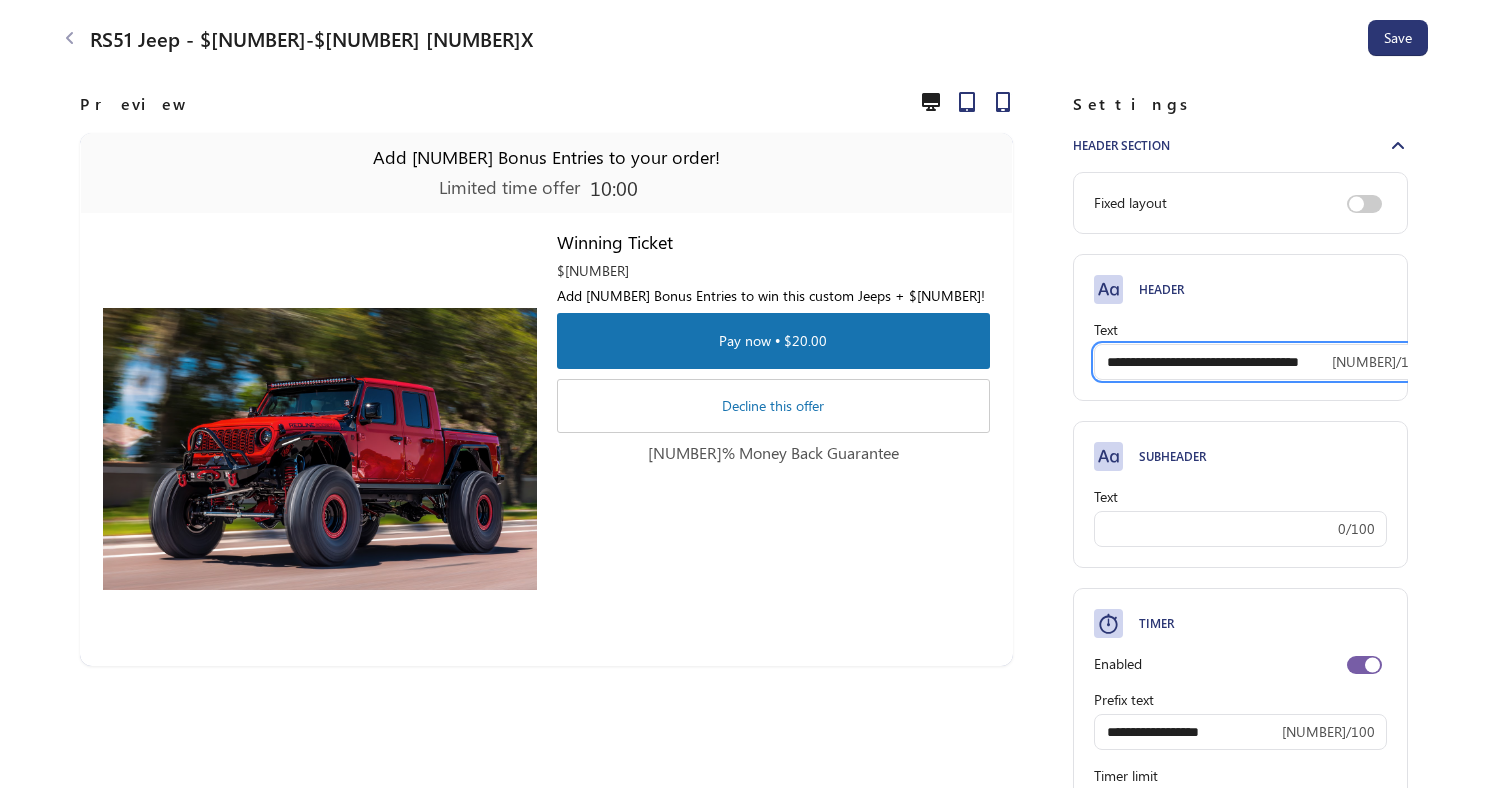 scroll, scrollTop: 0, scrollLeft: 19, axis: horizontal 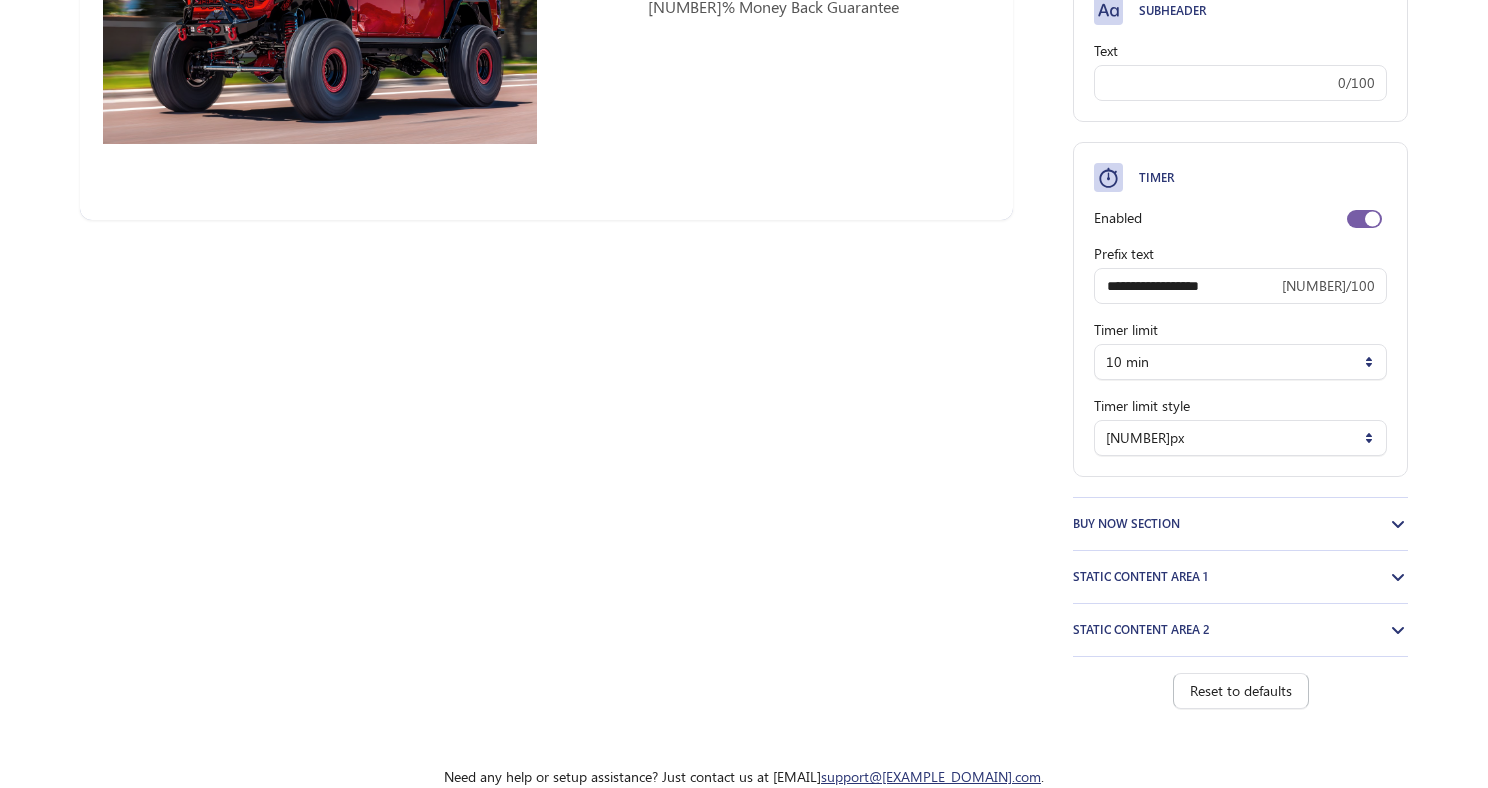 type on "**********" 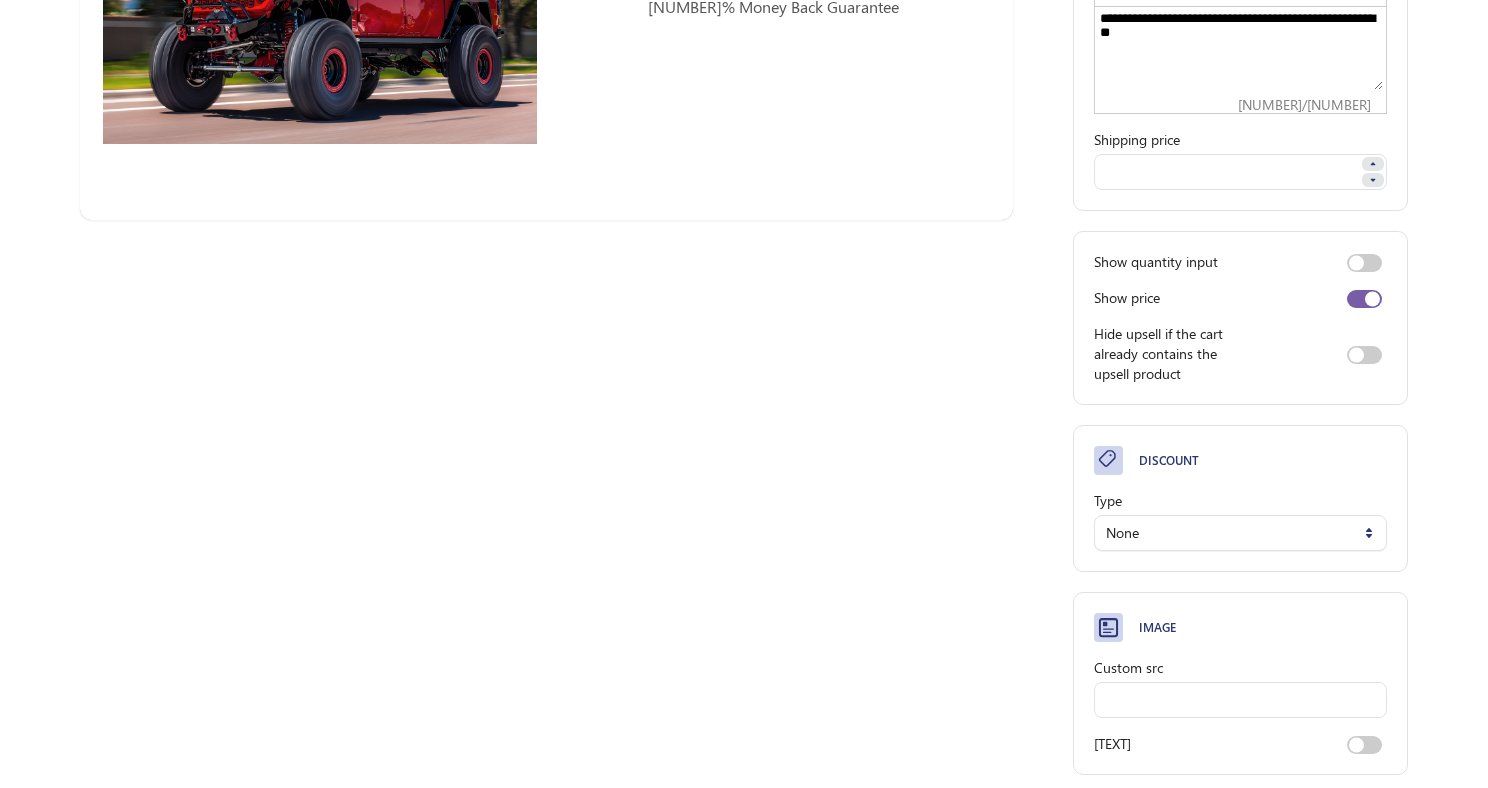 click on "**********" at bounding box center [1240, 50] 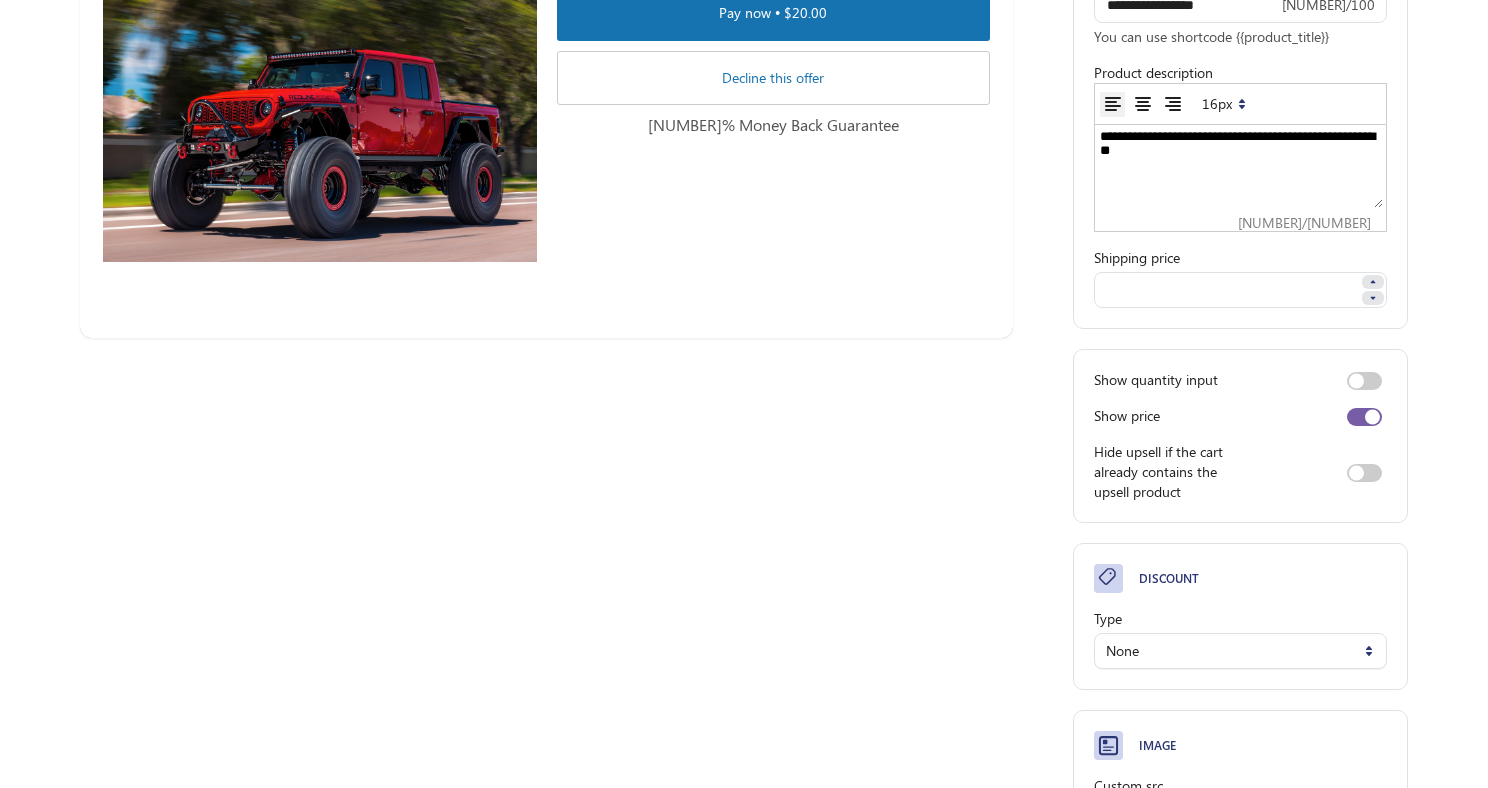 scroll, scrollTop: 321, scrollLeft: 0, axis: vertical 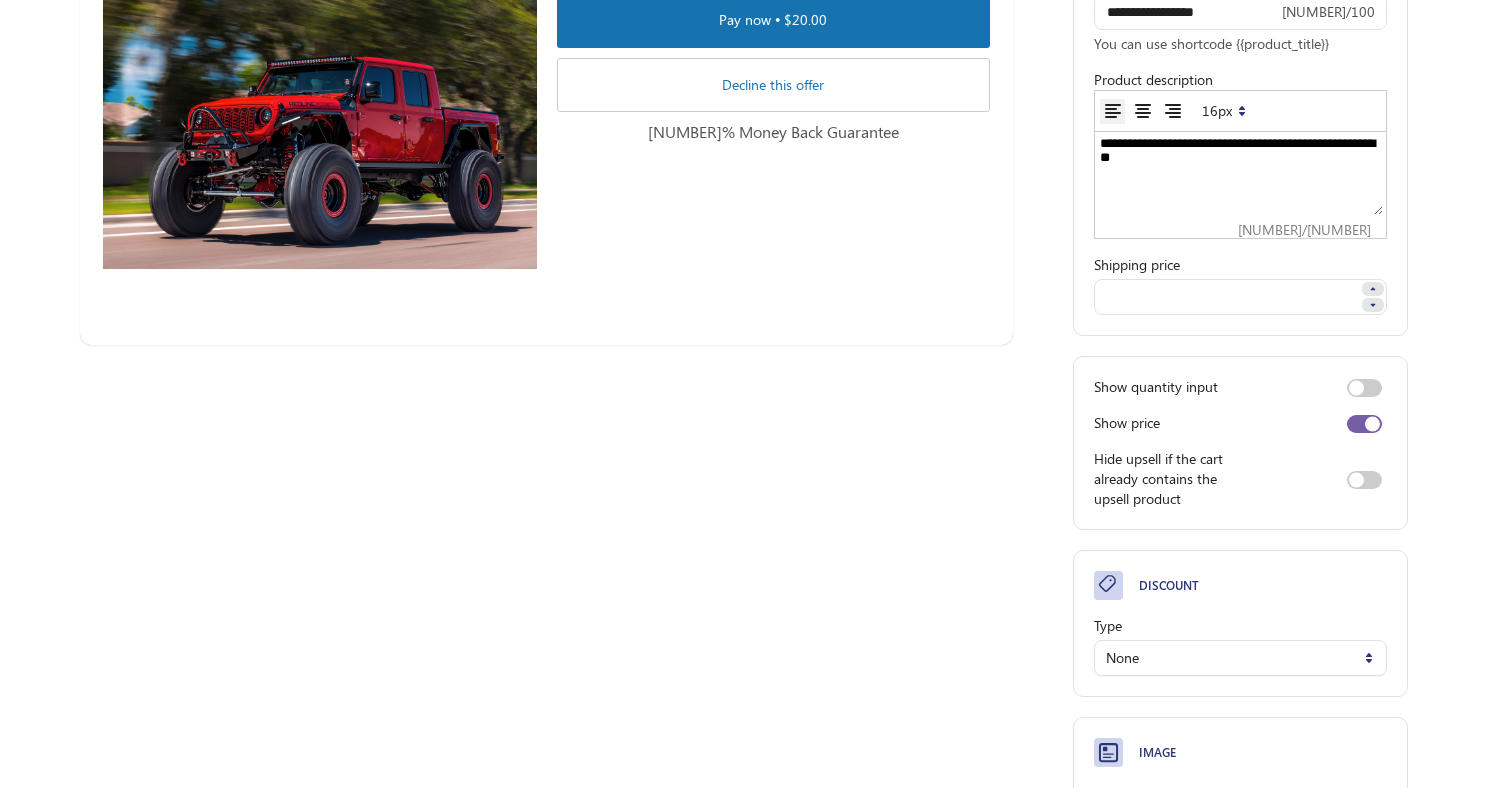 click on "**********" at bounding box center (1240, 175) 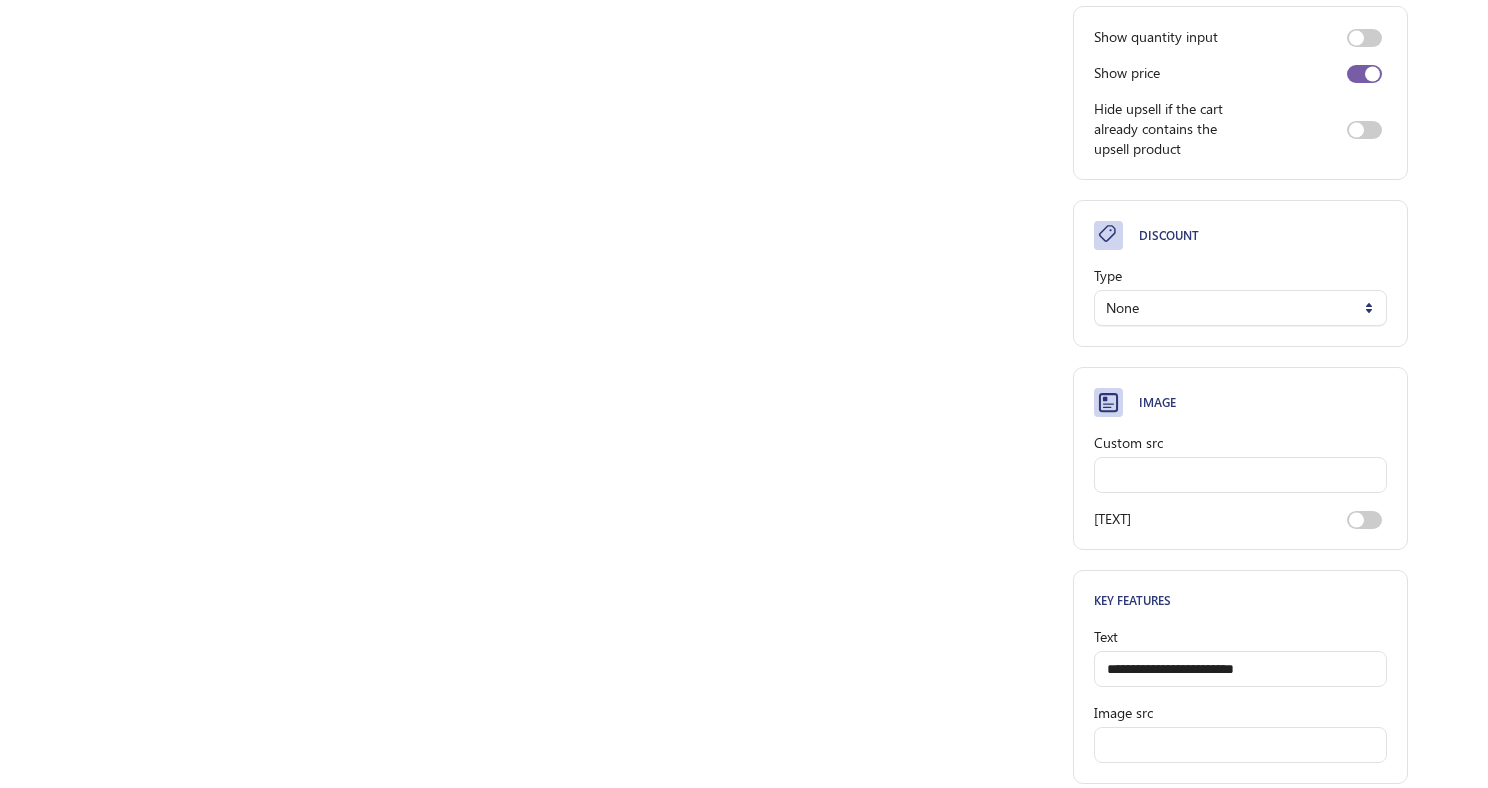 scroll, scrollTop: 687, scrollLeft: 0, axis: vertical 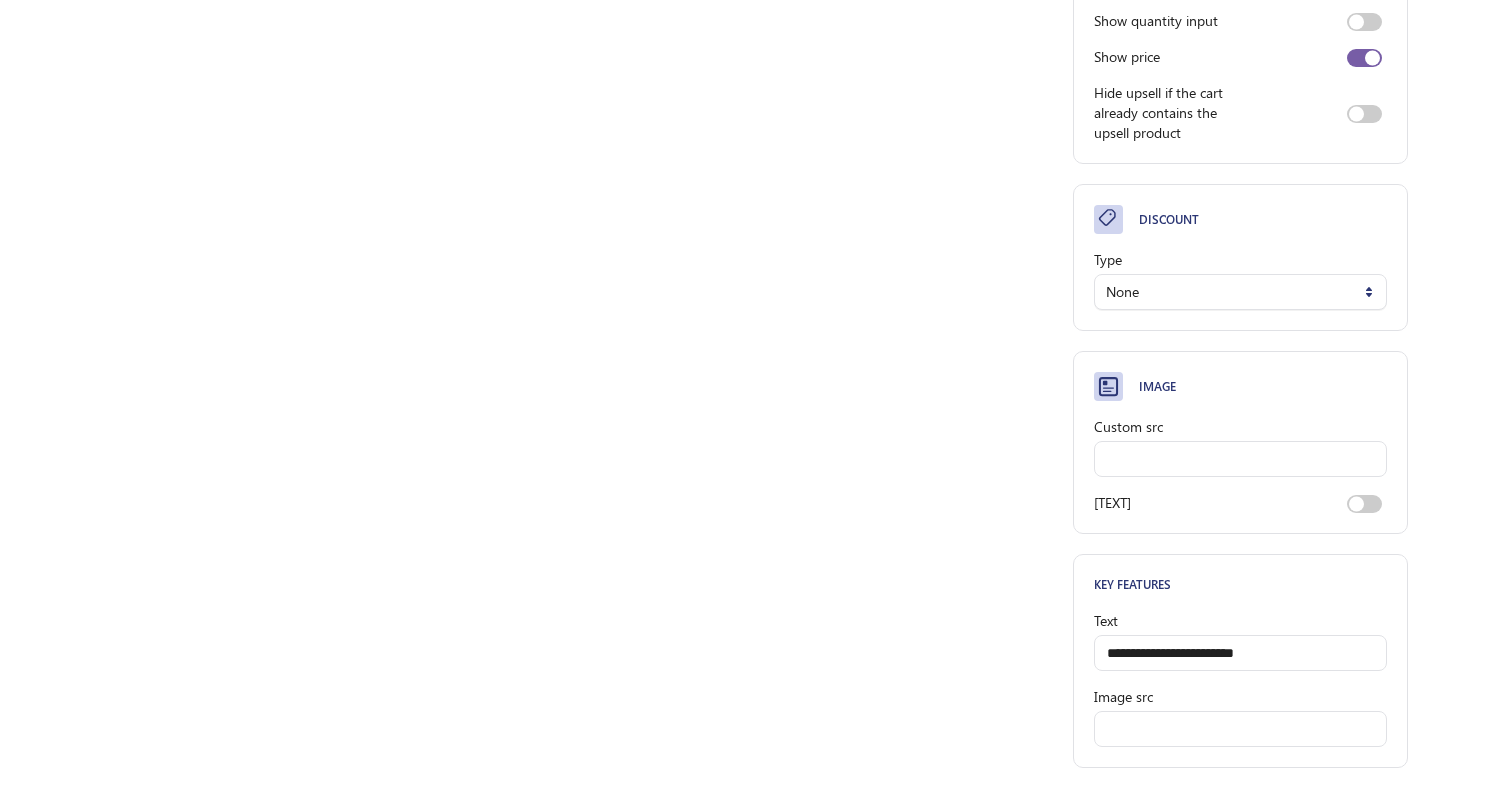 type on "**********" 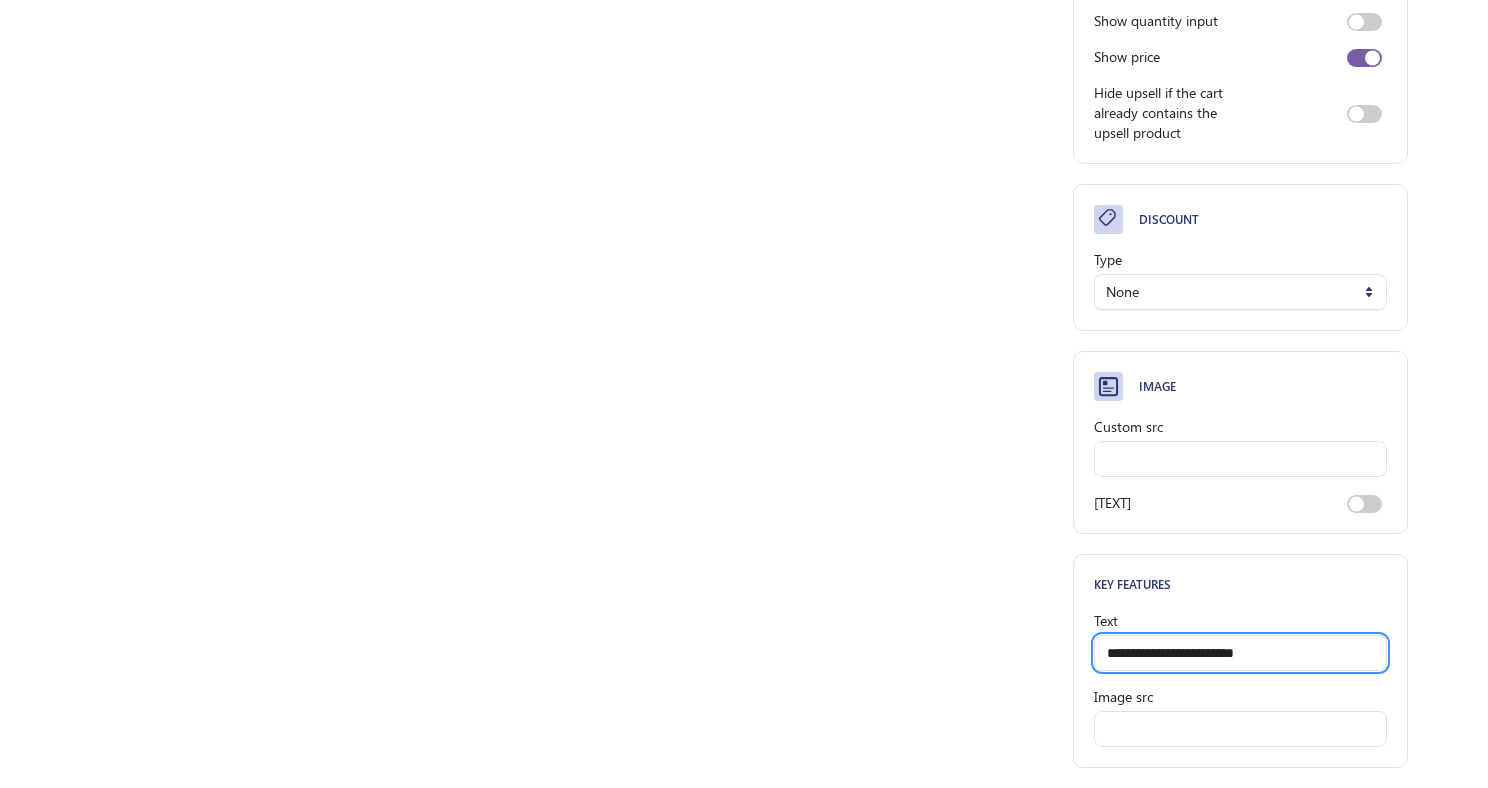 click on "**********" at bounding box center [1240, 653] 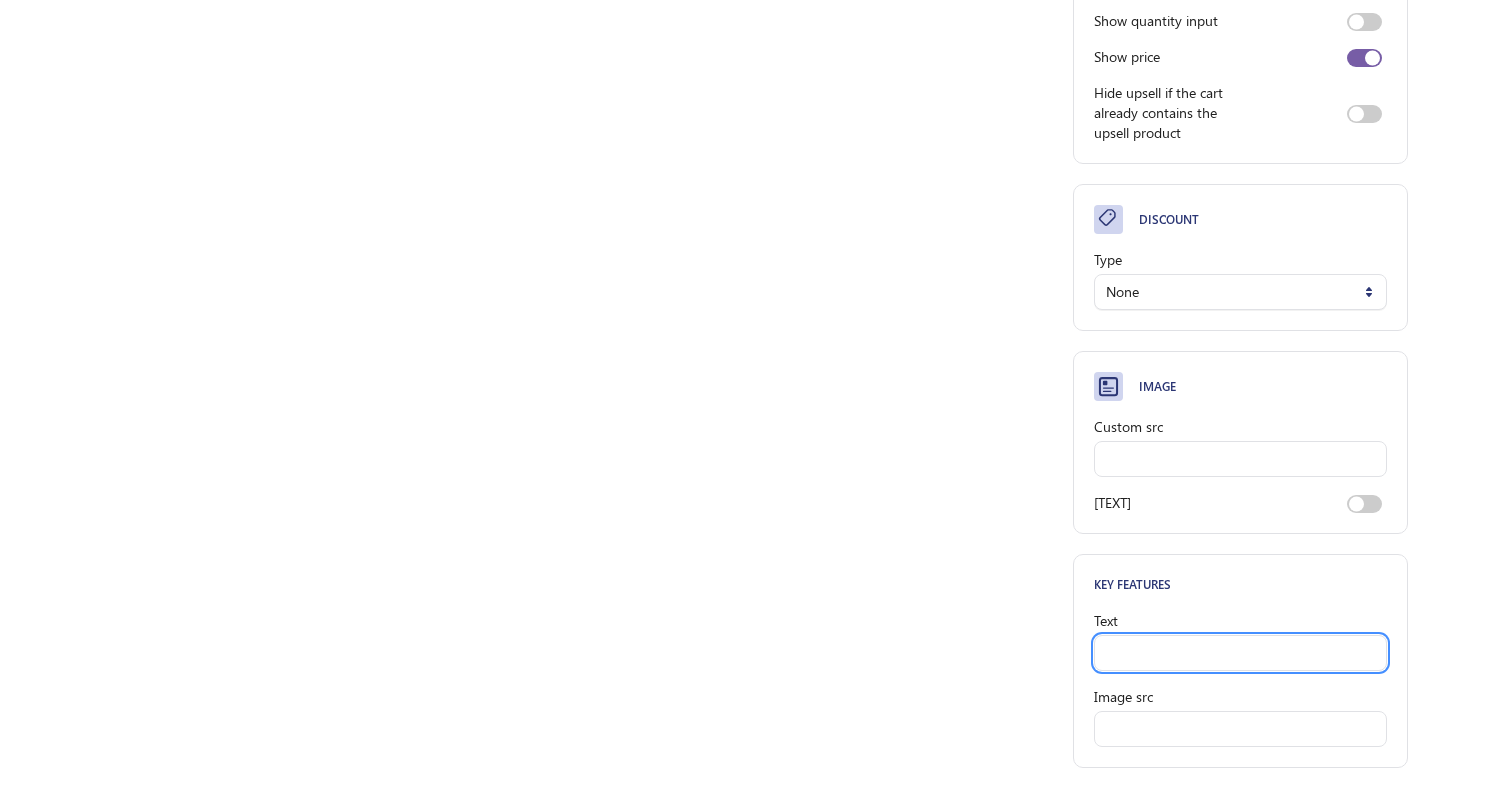type 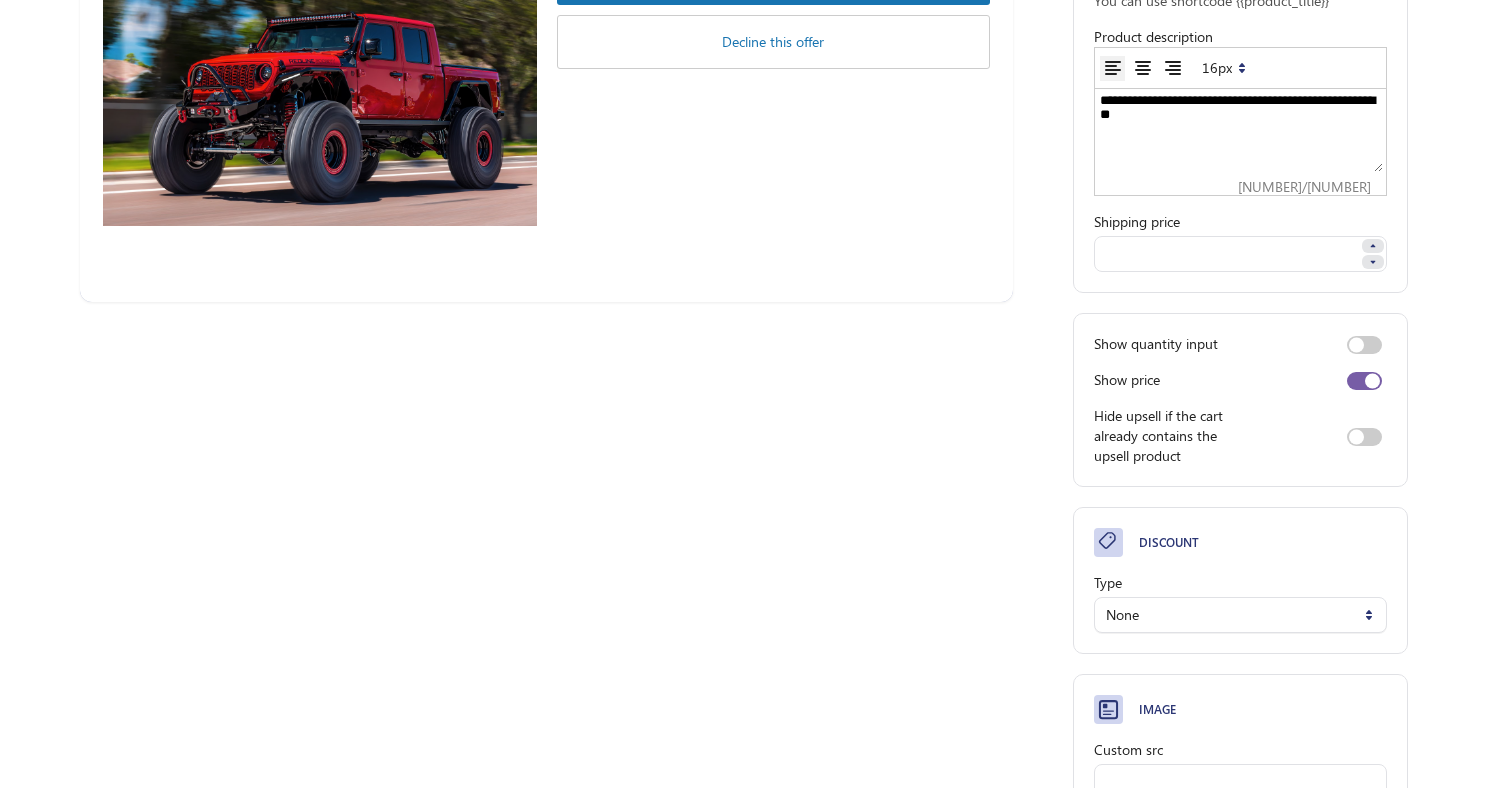 scroll, scrollTop: 0, scrollLeft: 0, axis: both 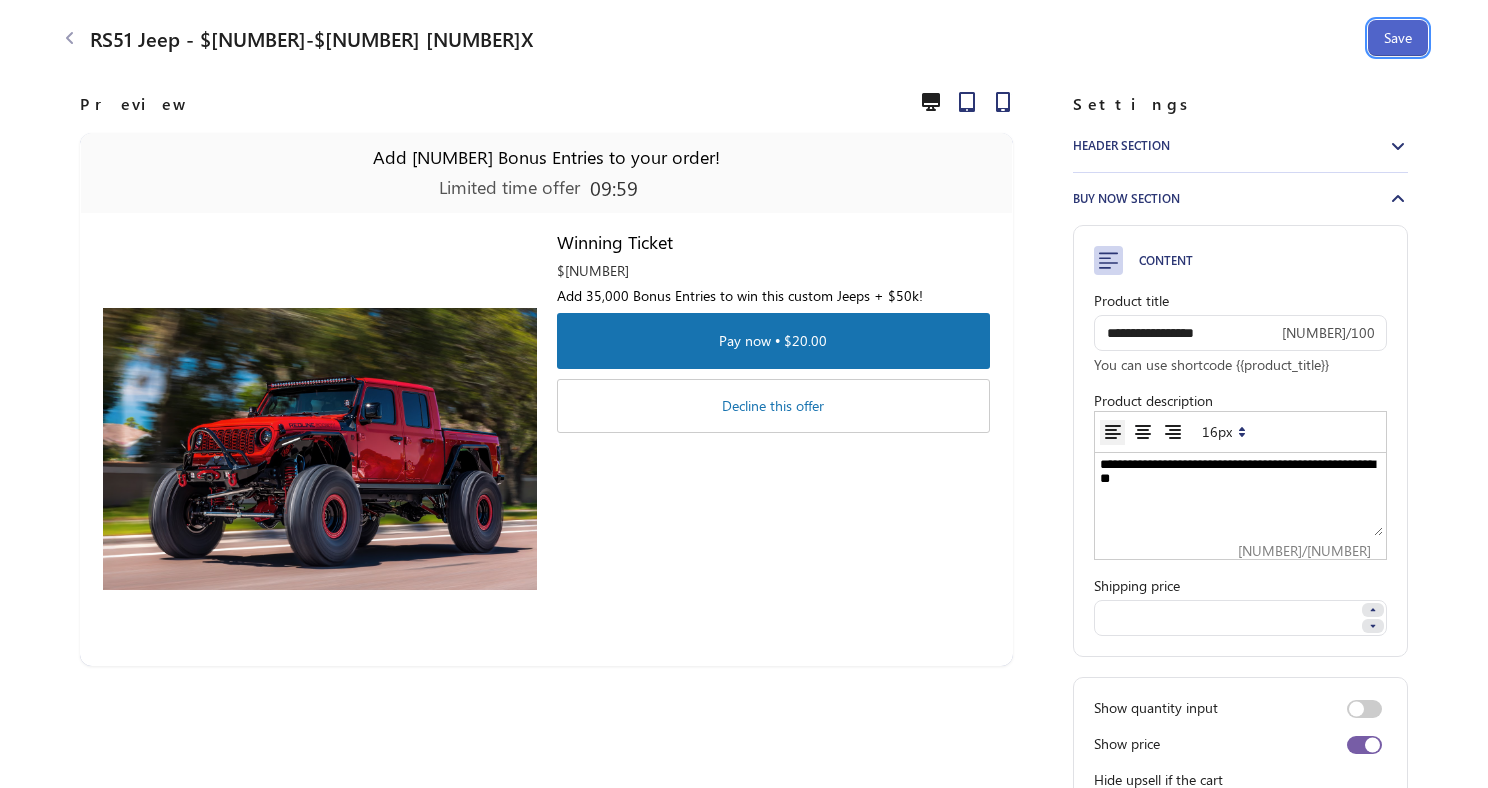 click on "Save" at bounding box center (1398, 38) 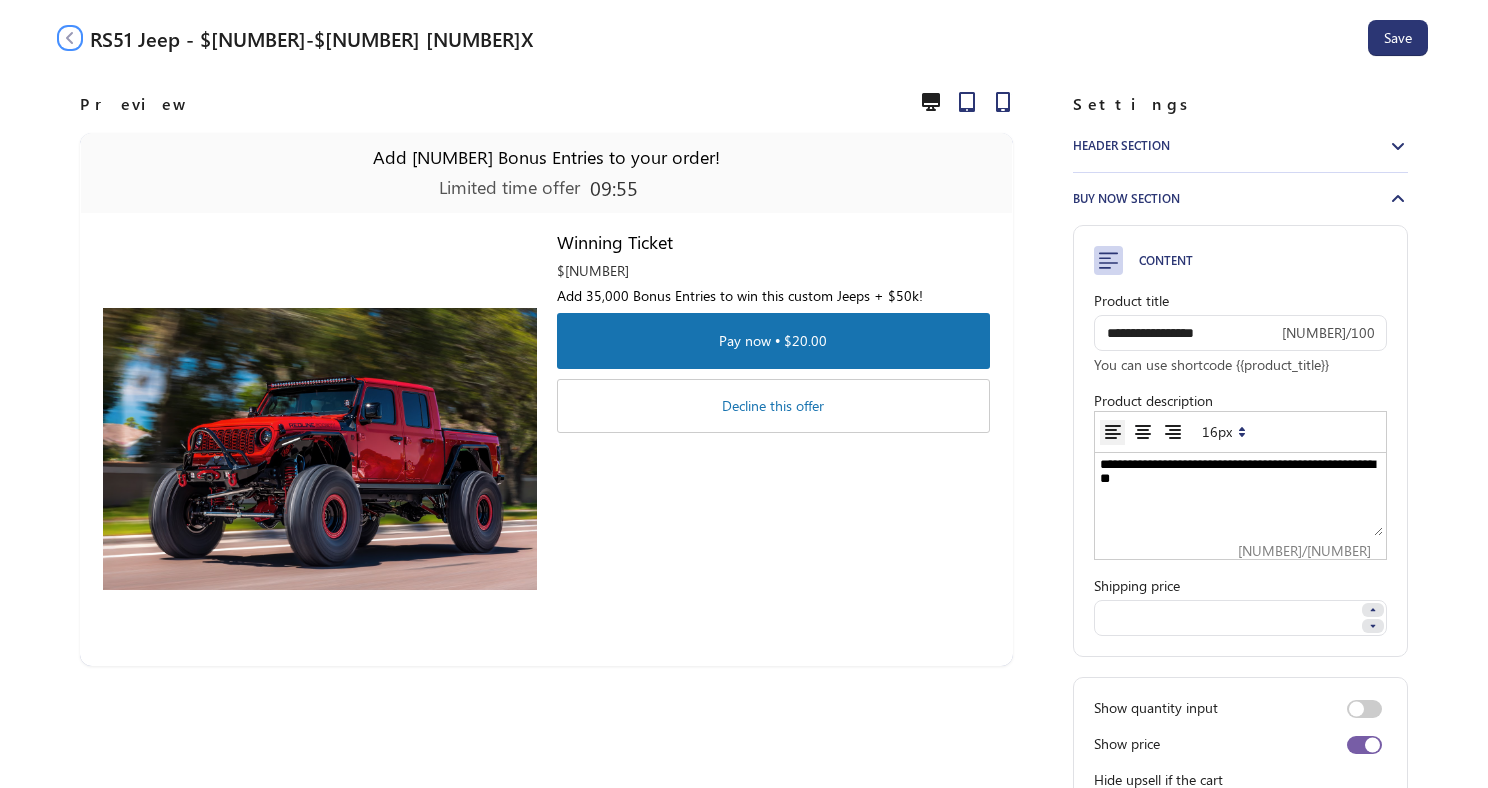 click 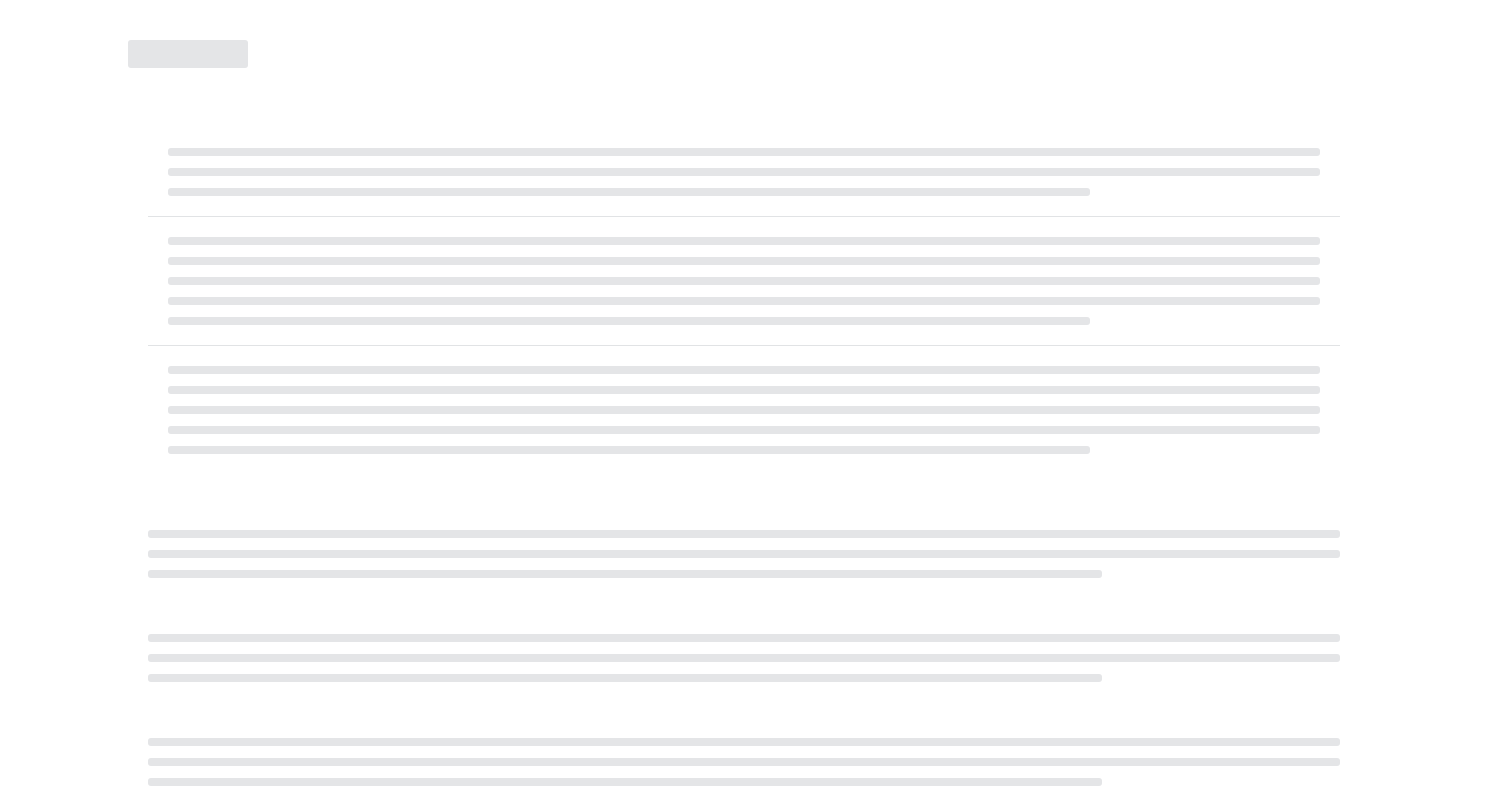 select on "********" 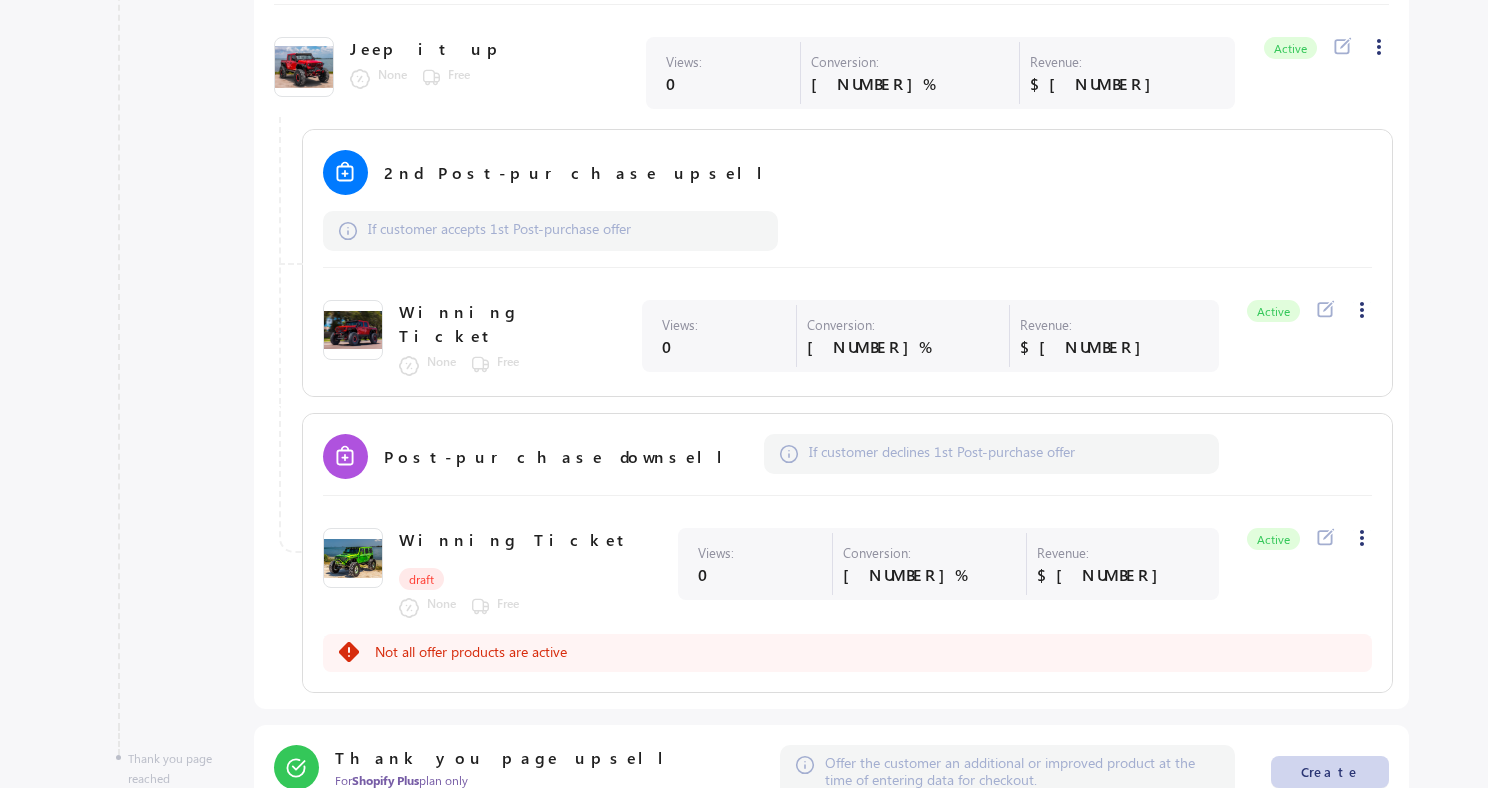 scroll, scrollTop: 1060, scrollLeft: 0, axis: vertical 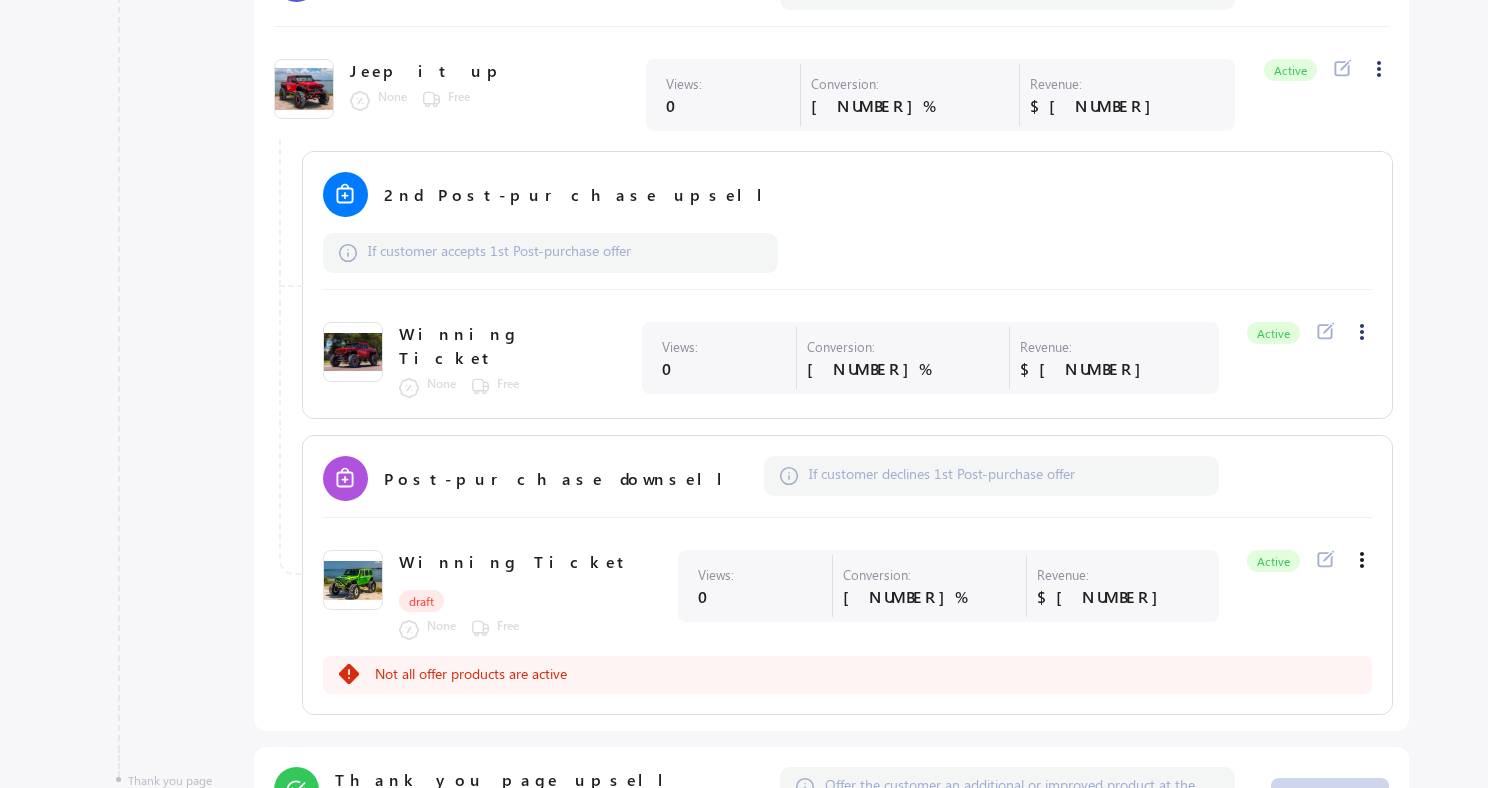 click 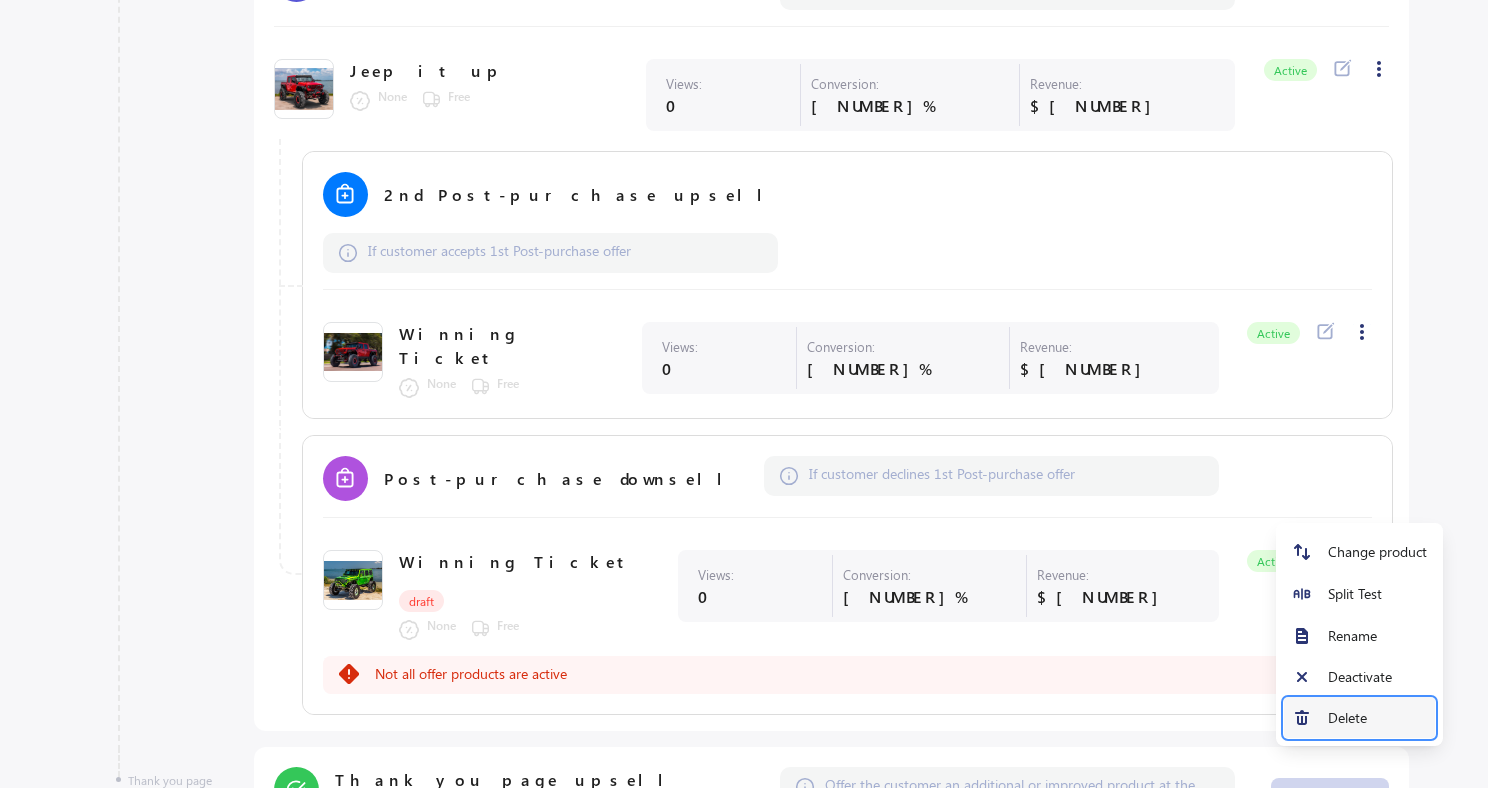 click on "Delete" at bounding box center (1377, 718) 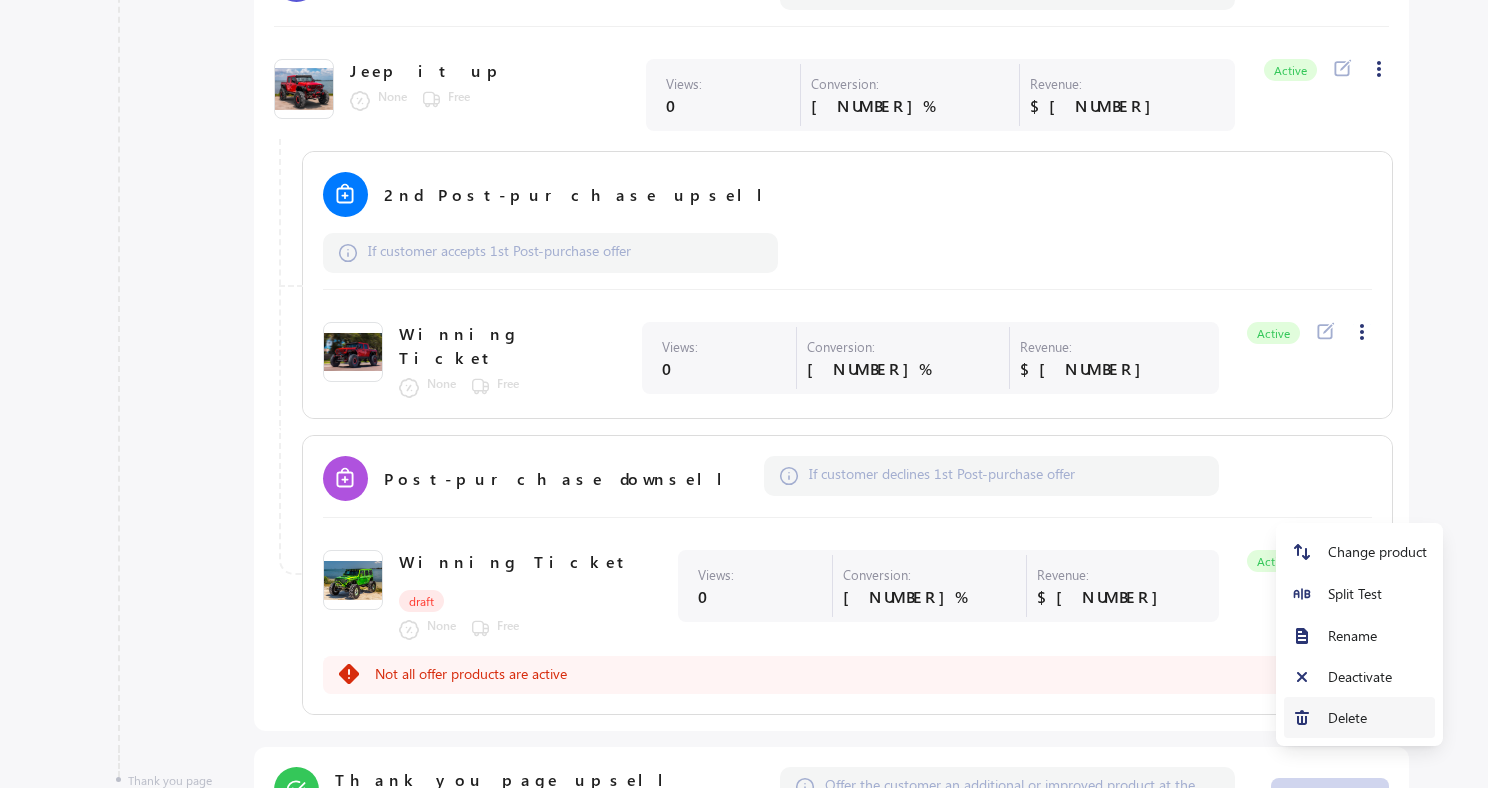 scroll, scrollTop: 1060, scrollLeft: 0, axis: vertical 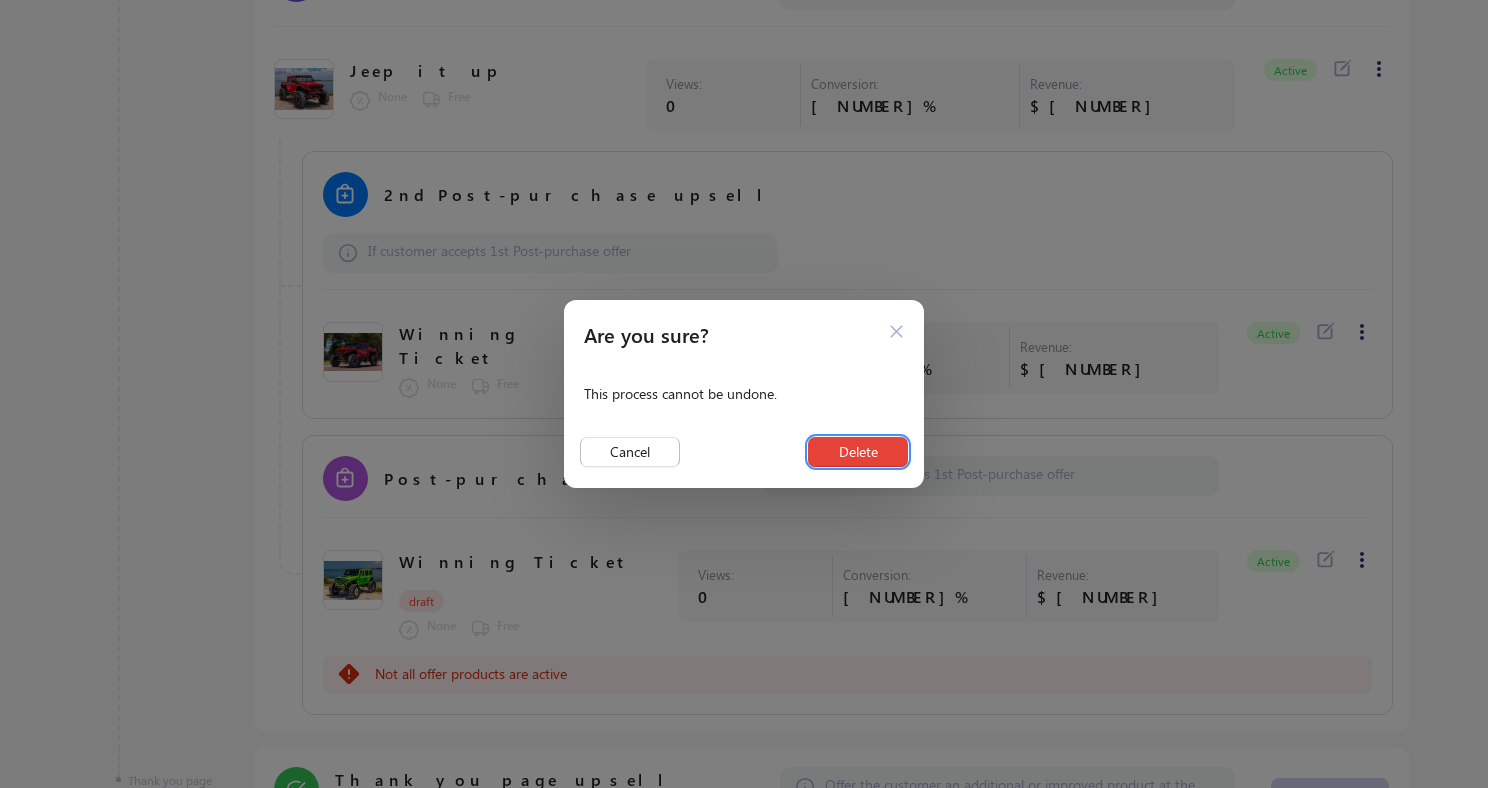 click on "Delete" at bounding box center [858, 452] 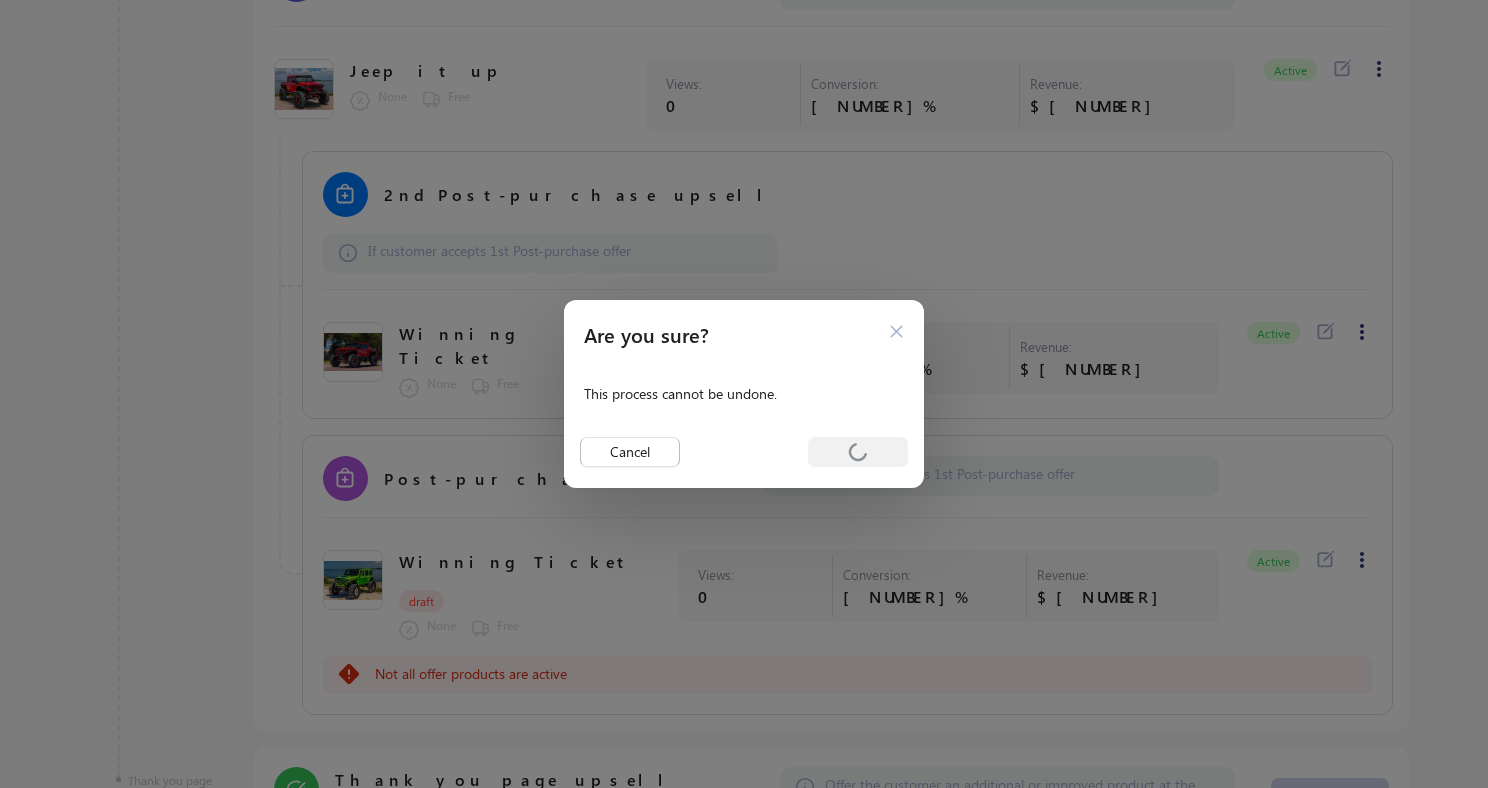 scroll, scrollTop: 114, scrollLeft: 0, axis: vertical 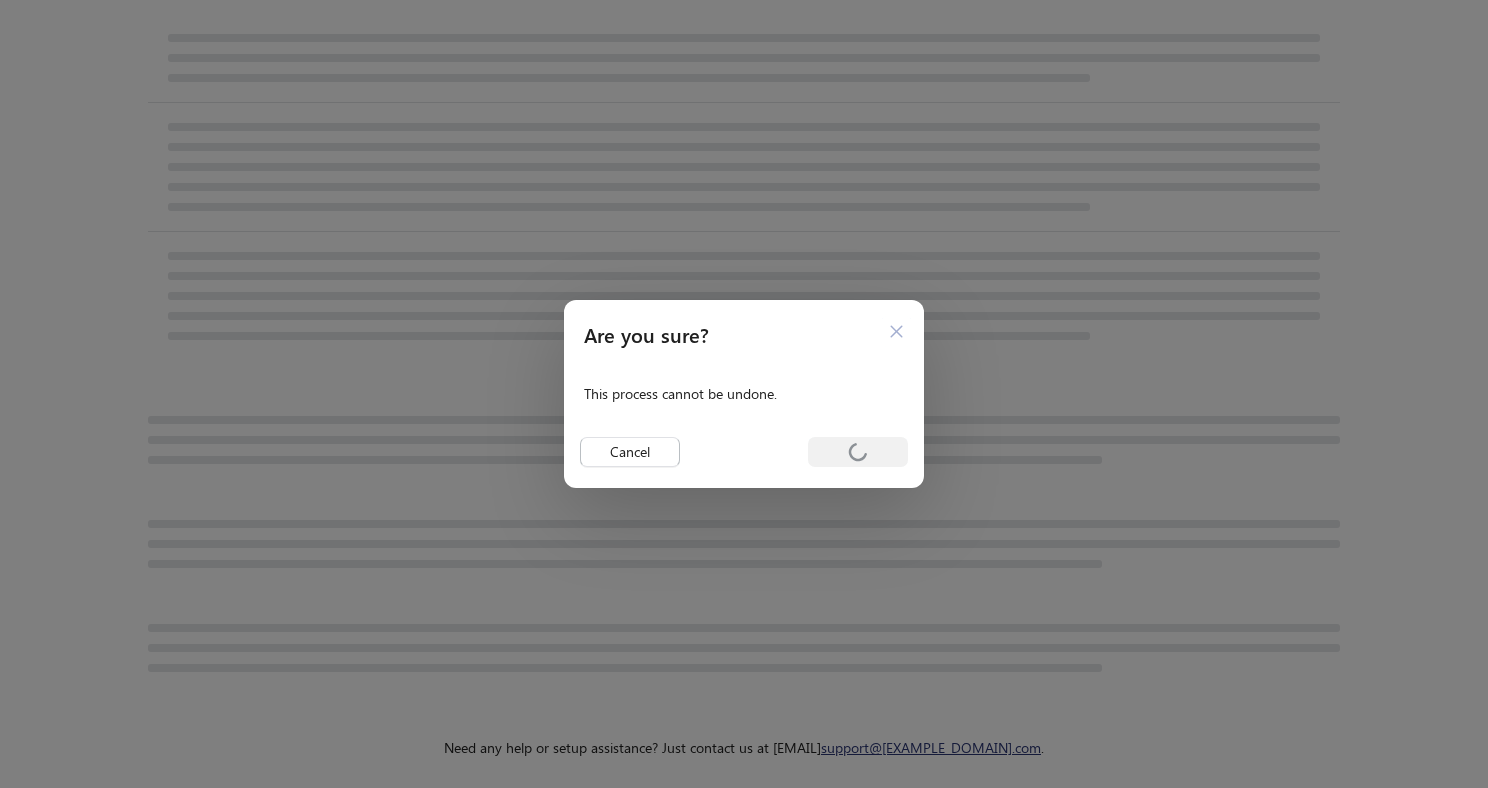 select on "********" 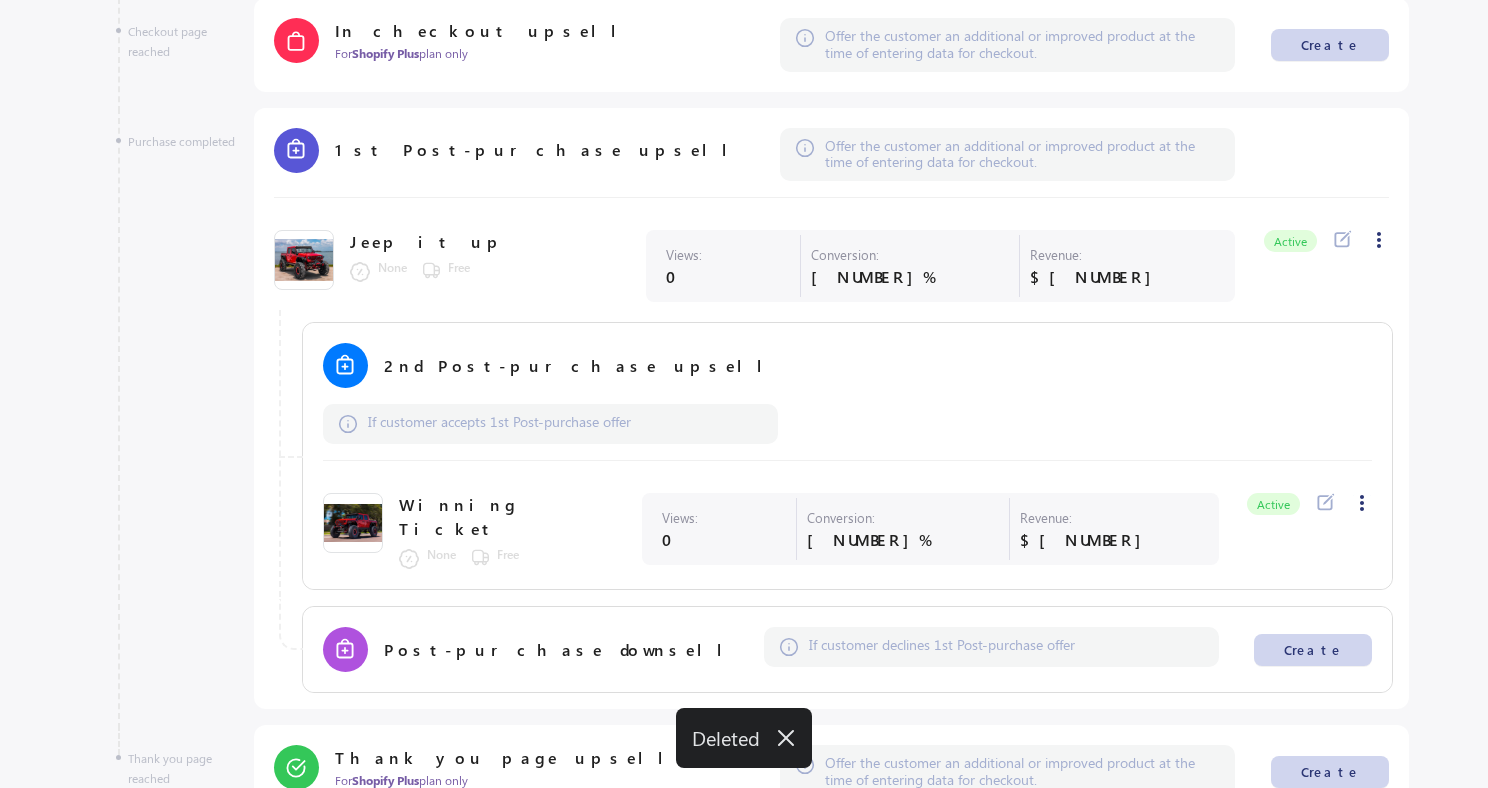 scroll, scrollTop: 886, scrollLeft: 0, axis: vertical 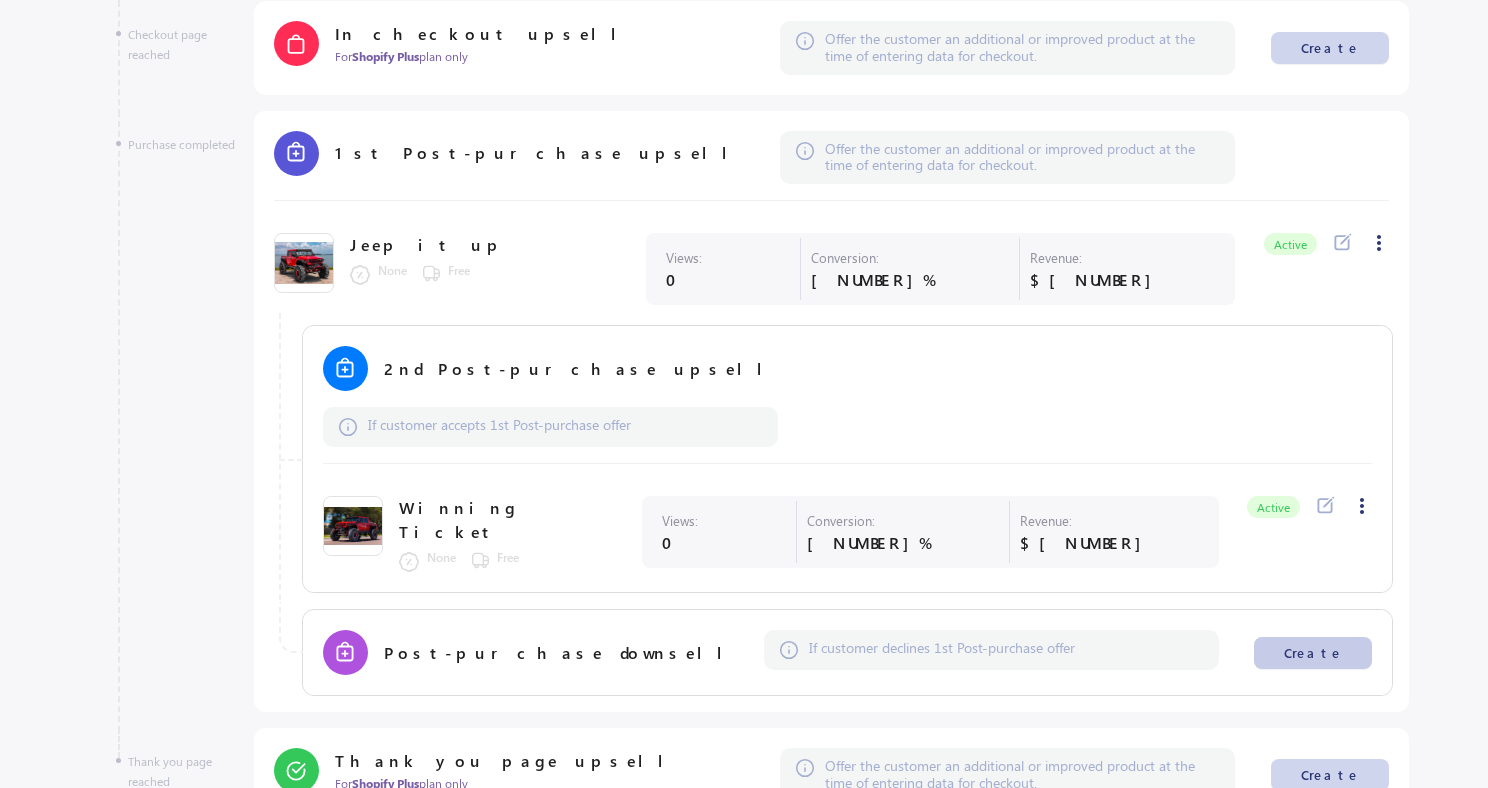 click on "Create" at bounding box center [1313, 653] 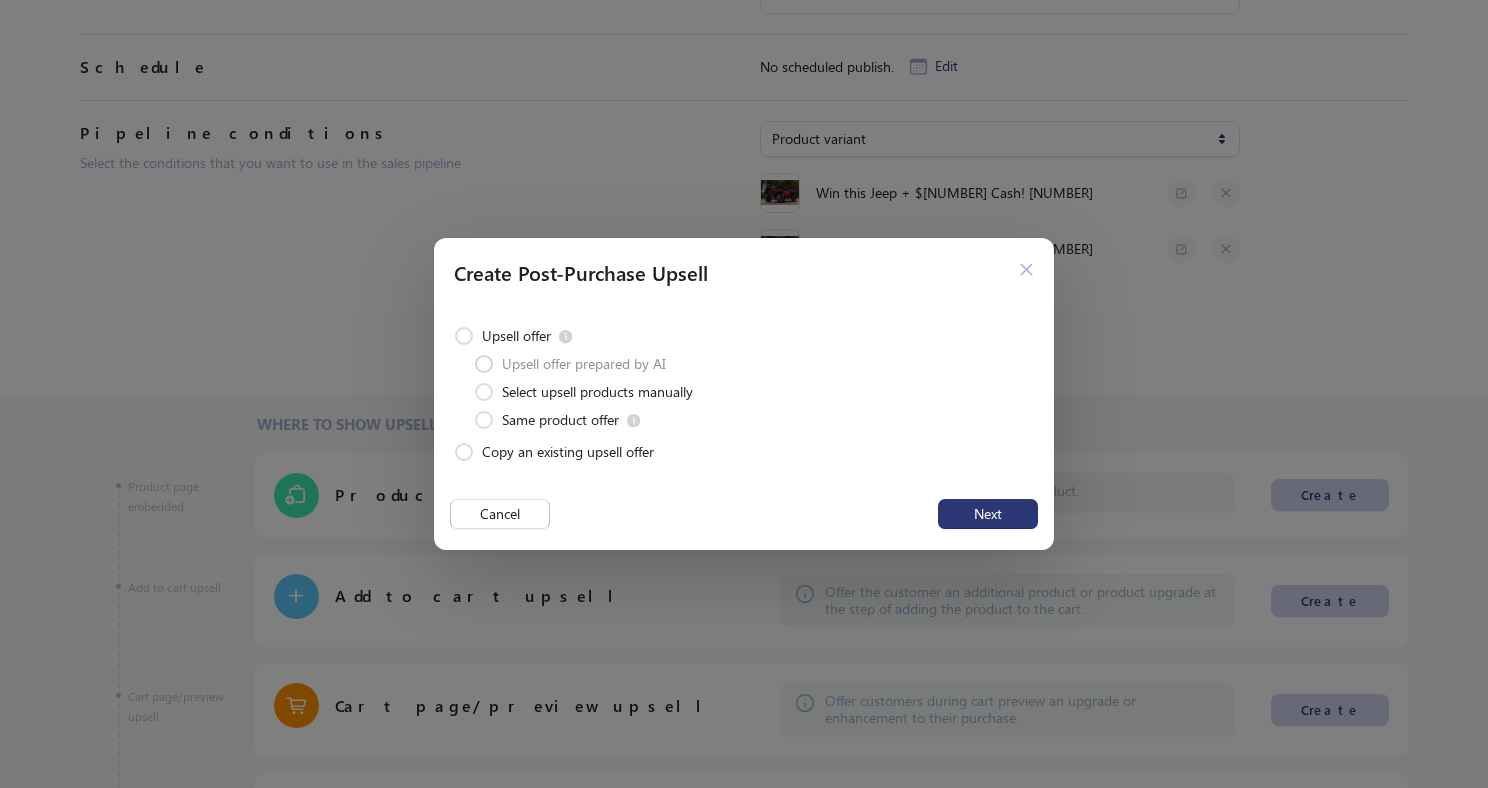 scroll, scrollTop: 0, scrollLeft: 0, axis: both 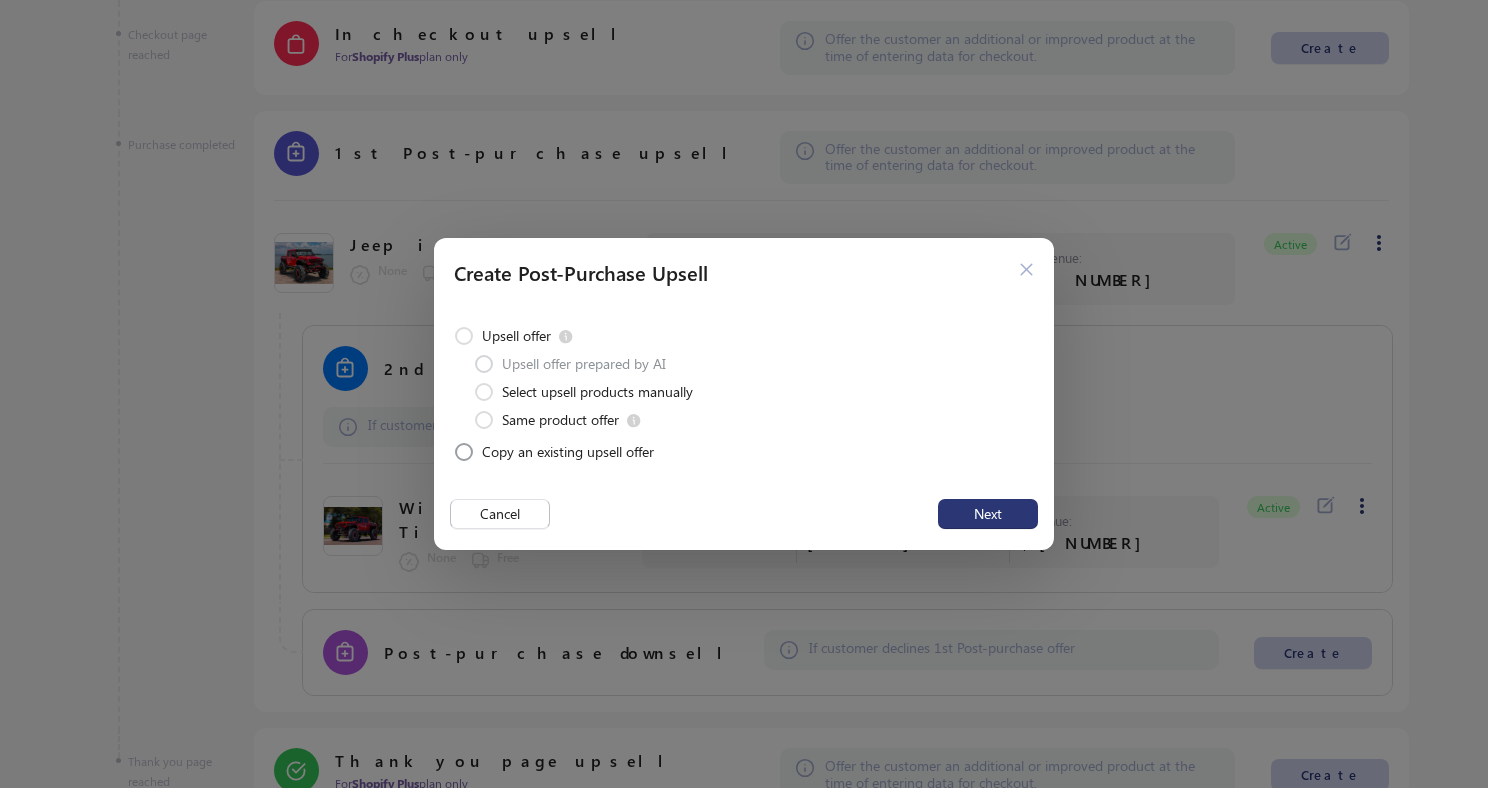 click on "Copy an existing upsell offer" at bounding box center [568, 452] 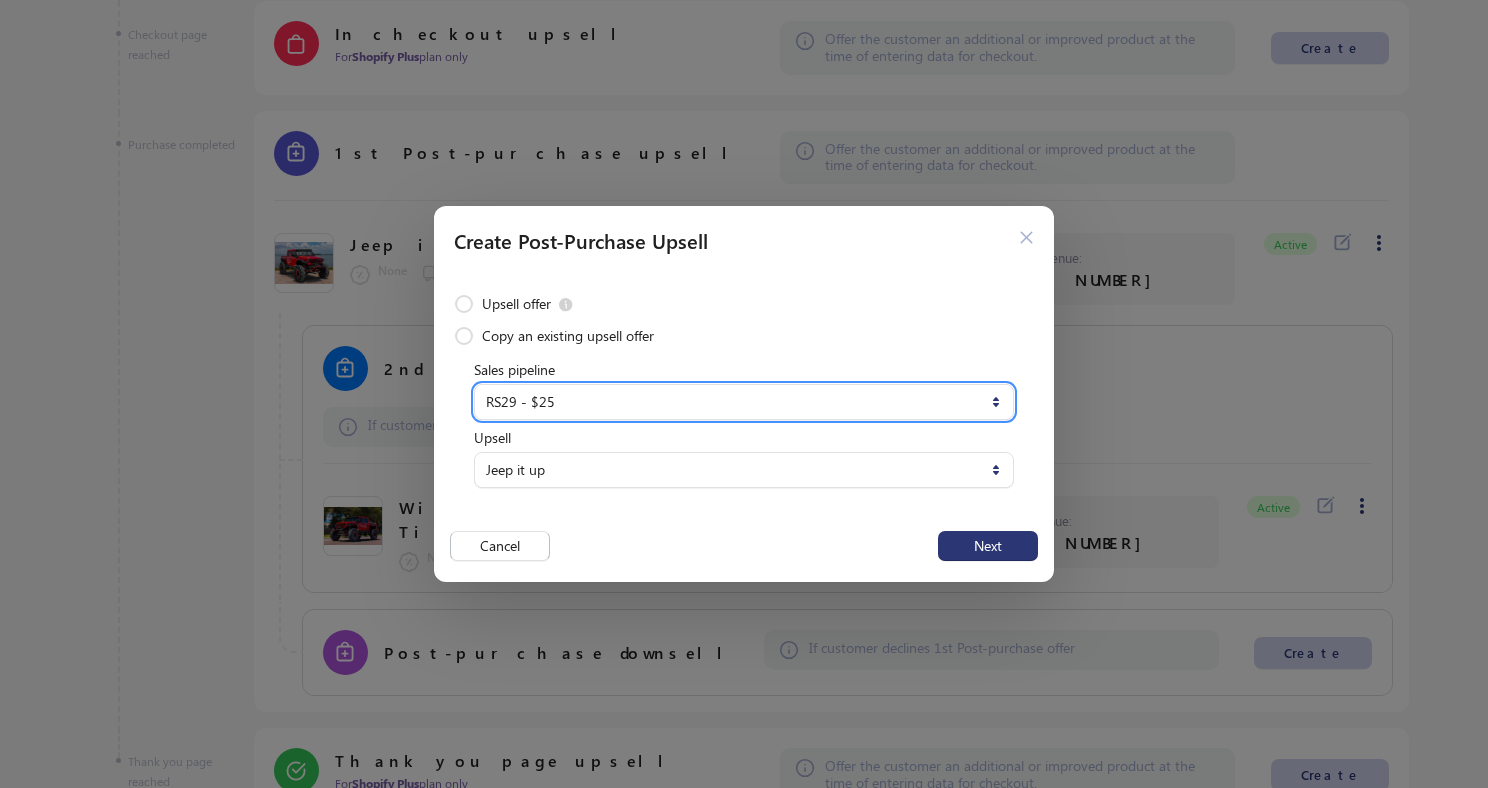 click on "**********" at bounding box center (744, 402) 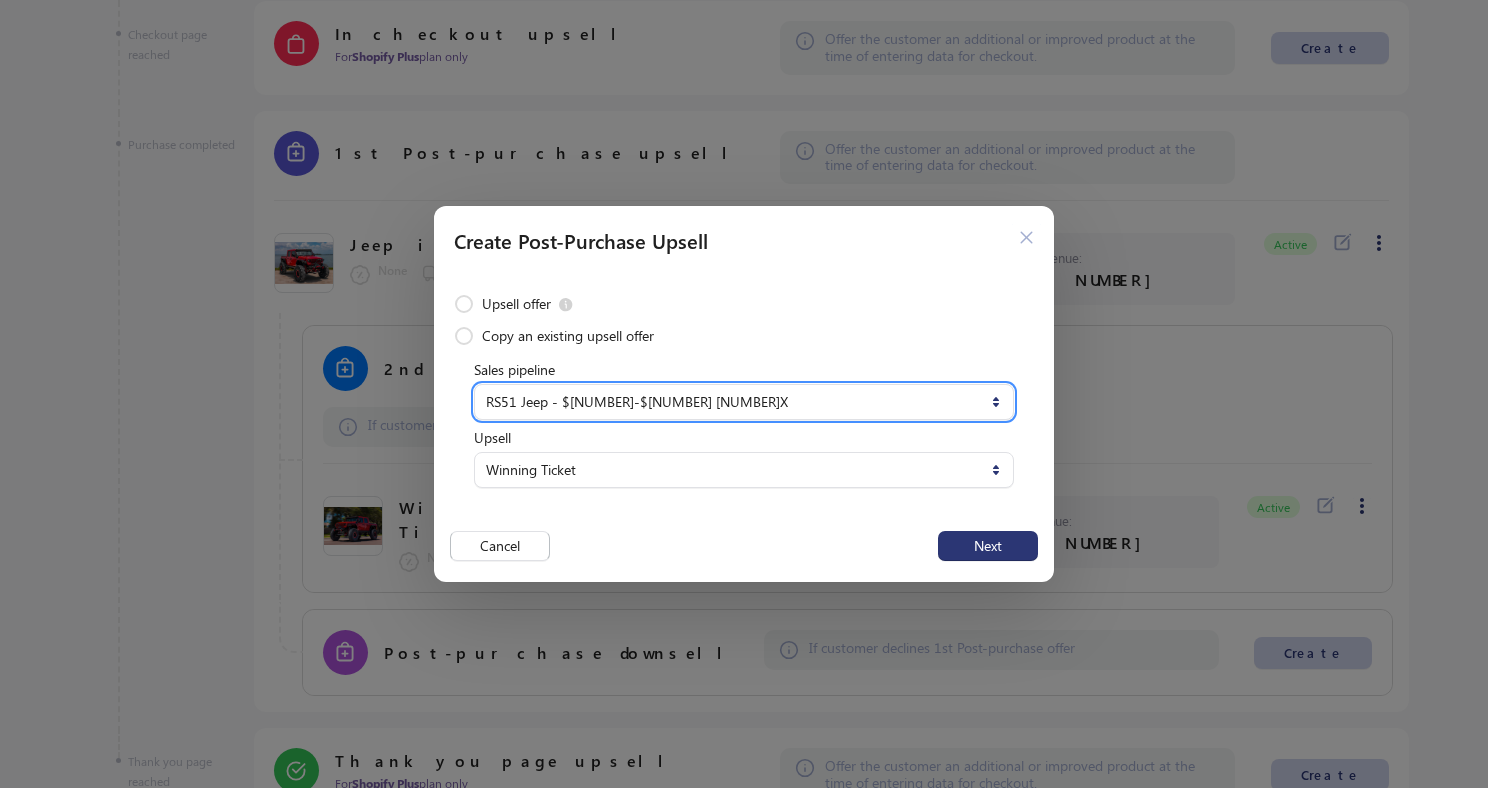 scroll, scrollTop: 886, scrollLeft: 0, axis: vertical 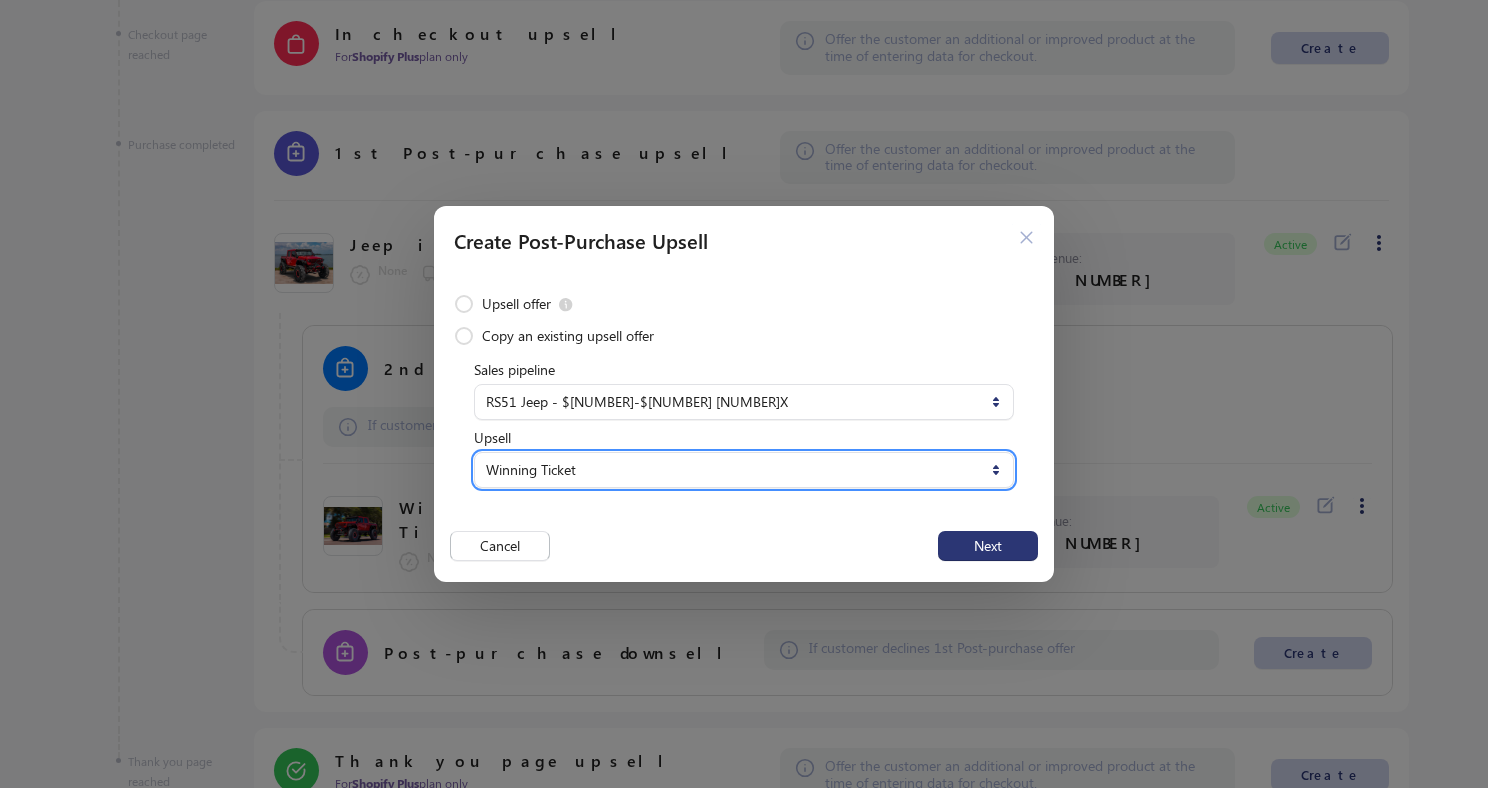 click on "**********" at bounding box center [744, 470] 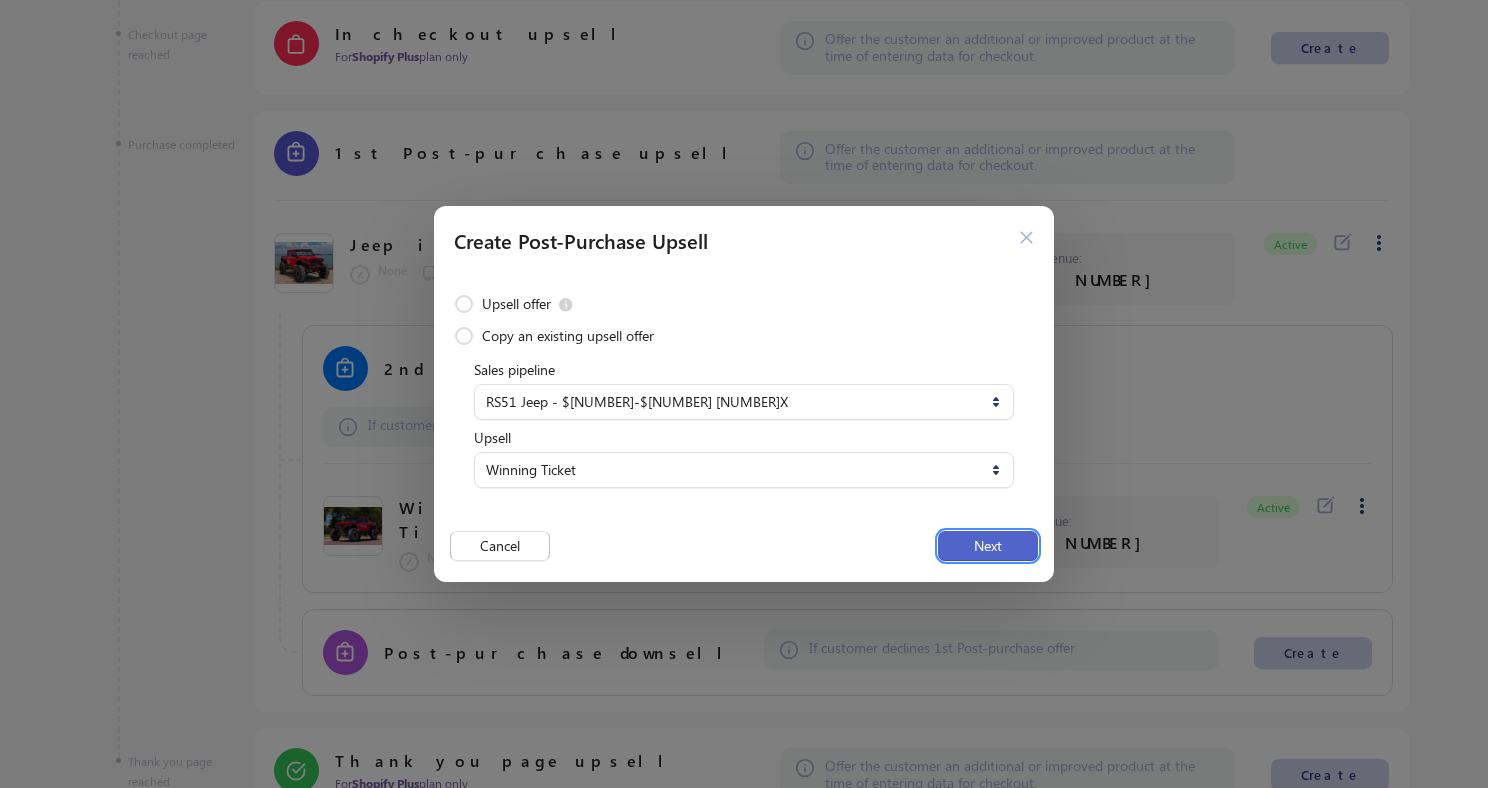 click on "Next" at bounding box center [988, 546] 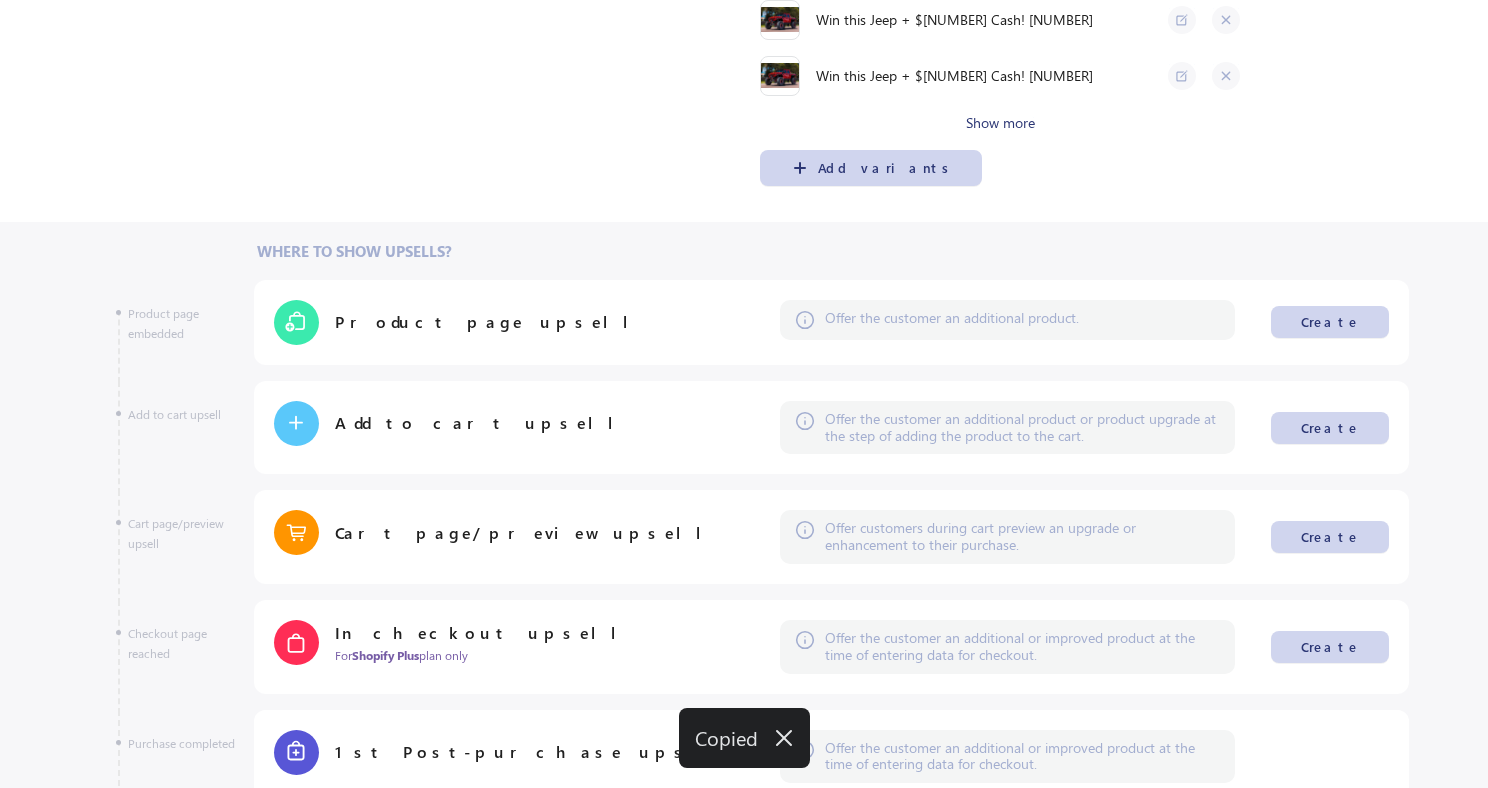 scroll, scrollTop: 0, scrollLeft: 0, axis: both 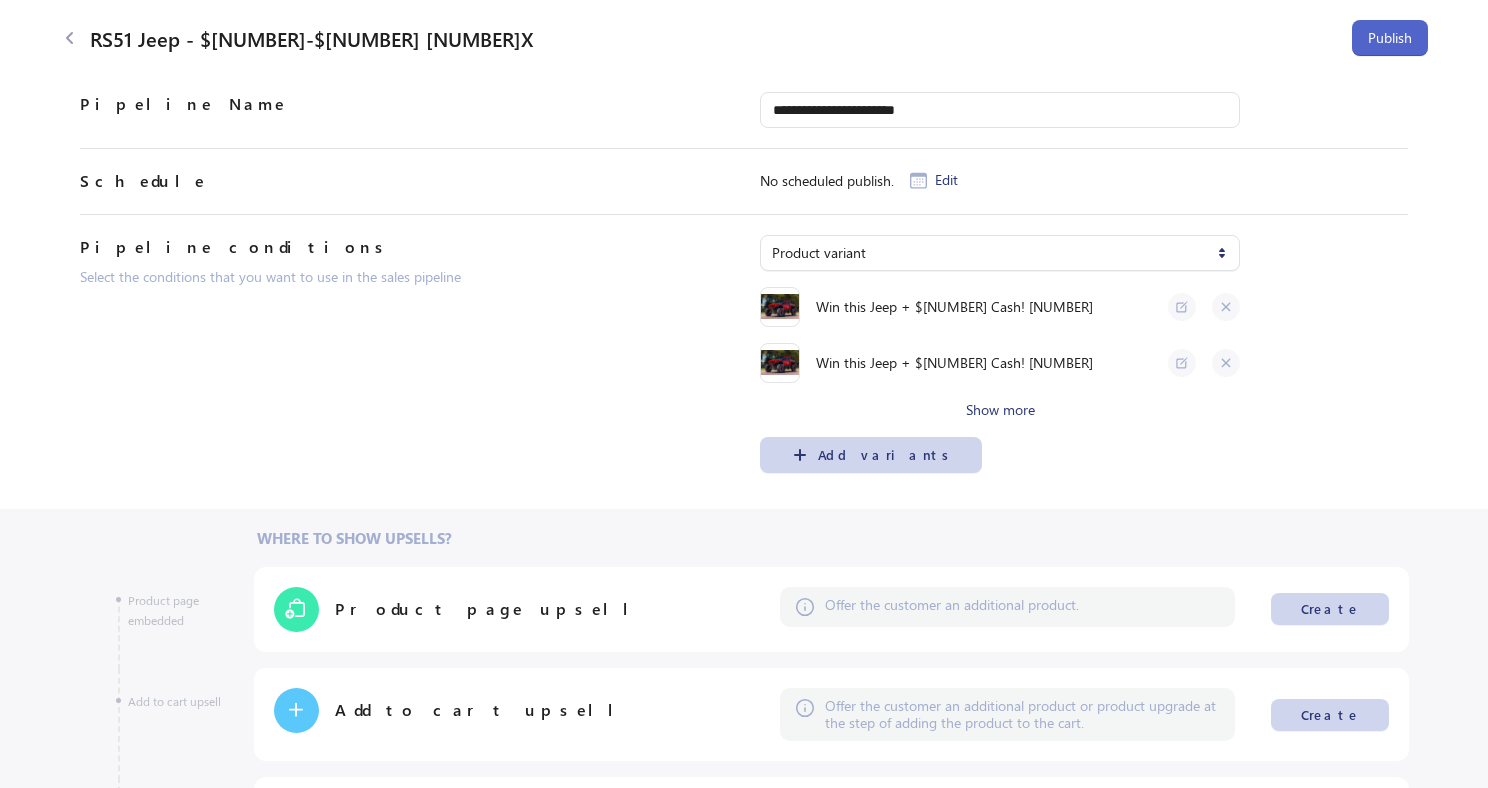 click on "Publish" at bounding box center (1390, 38) 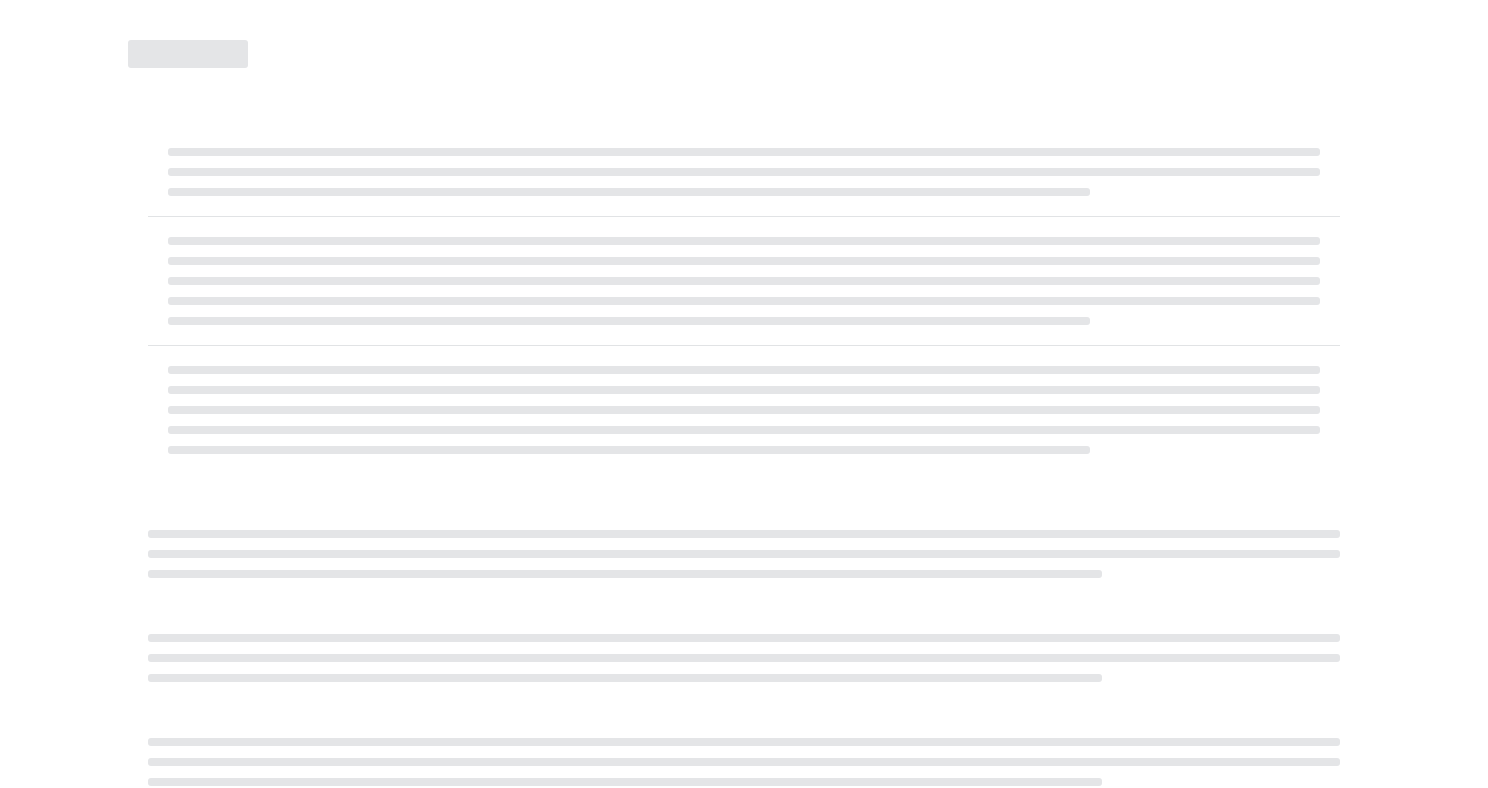 select on "********" 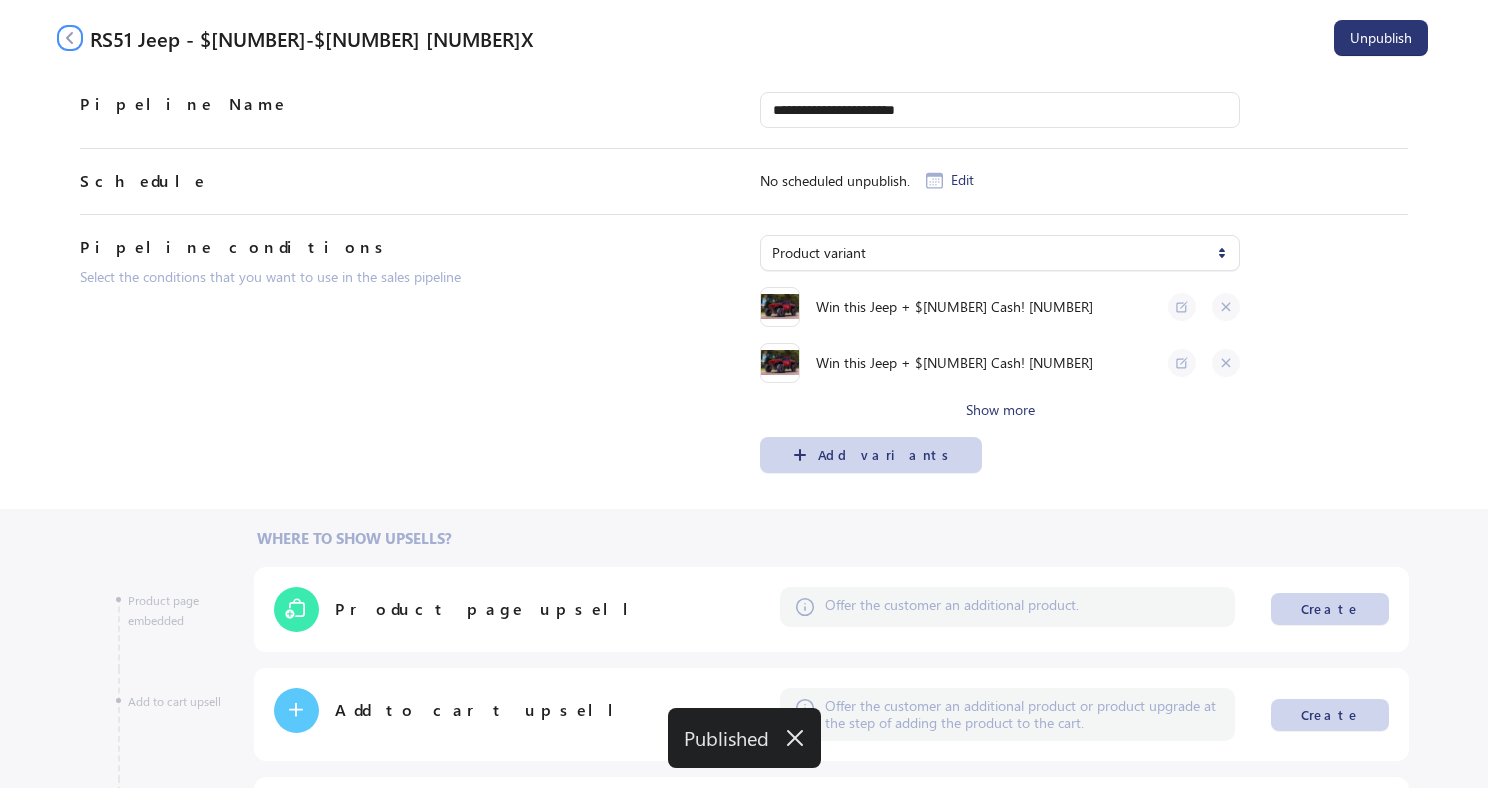 click 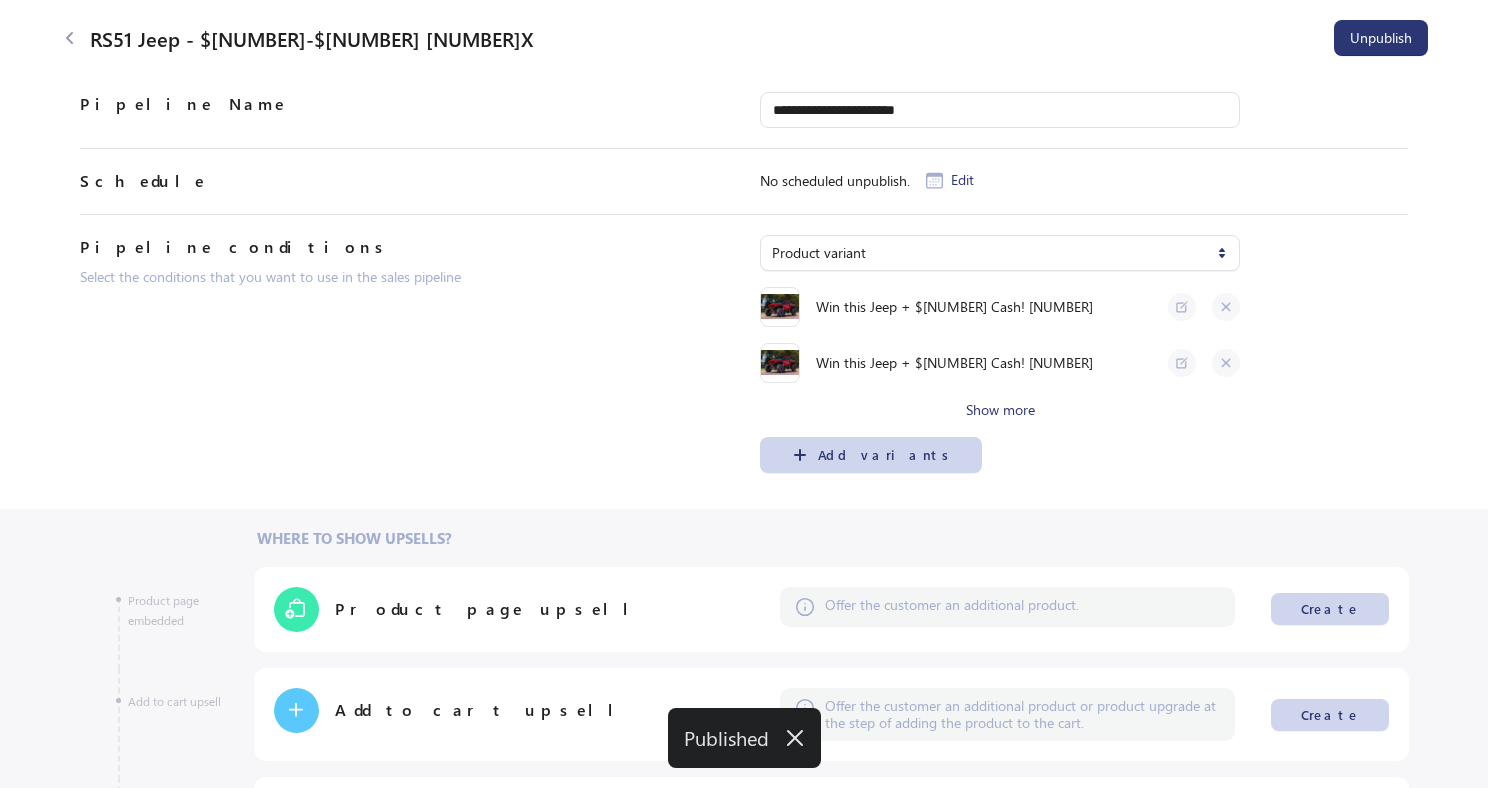 select on "**" 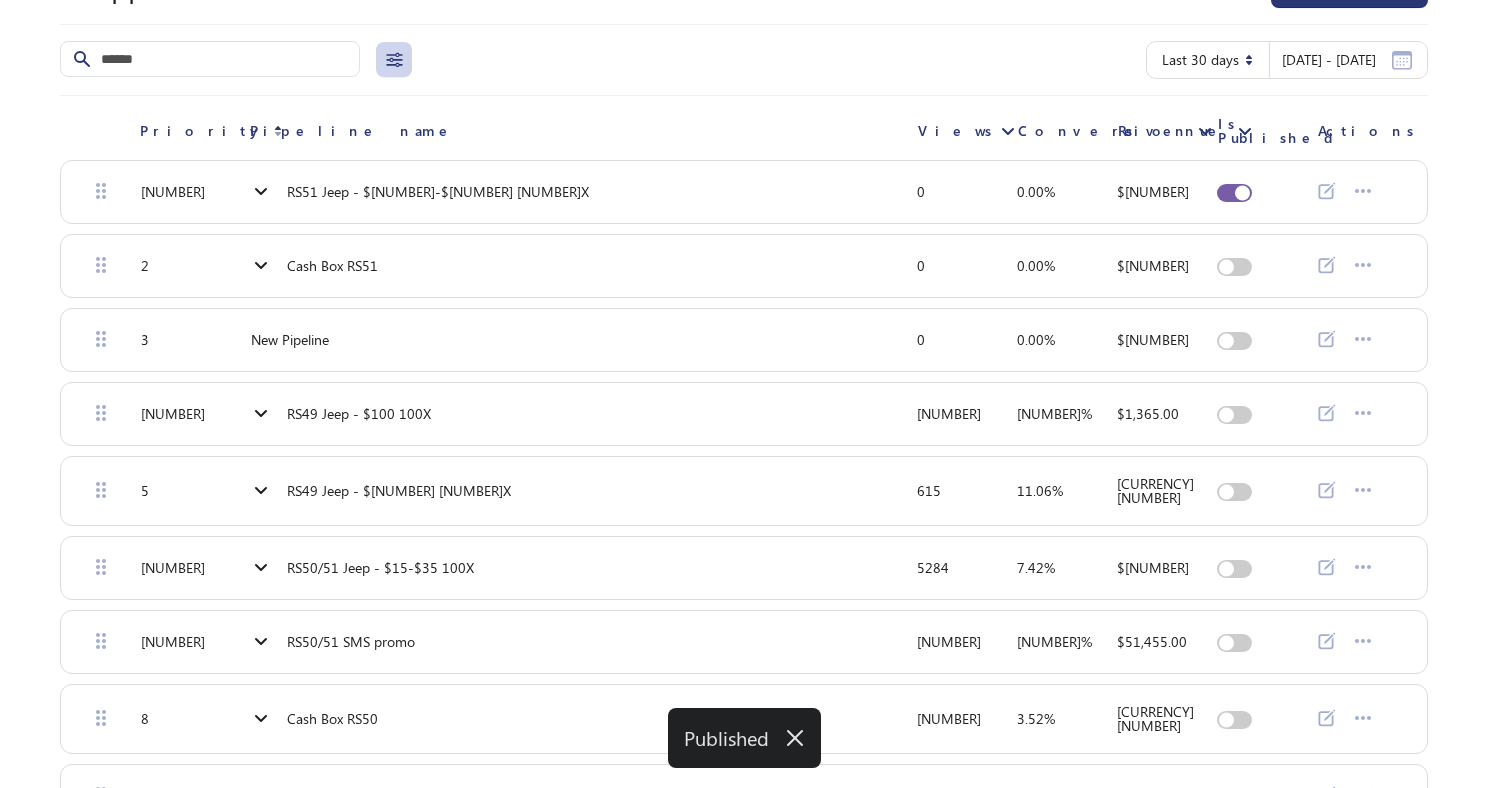 scroll, scrollTop: 0, scrollLeft: 0, axis: both 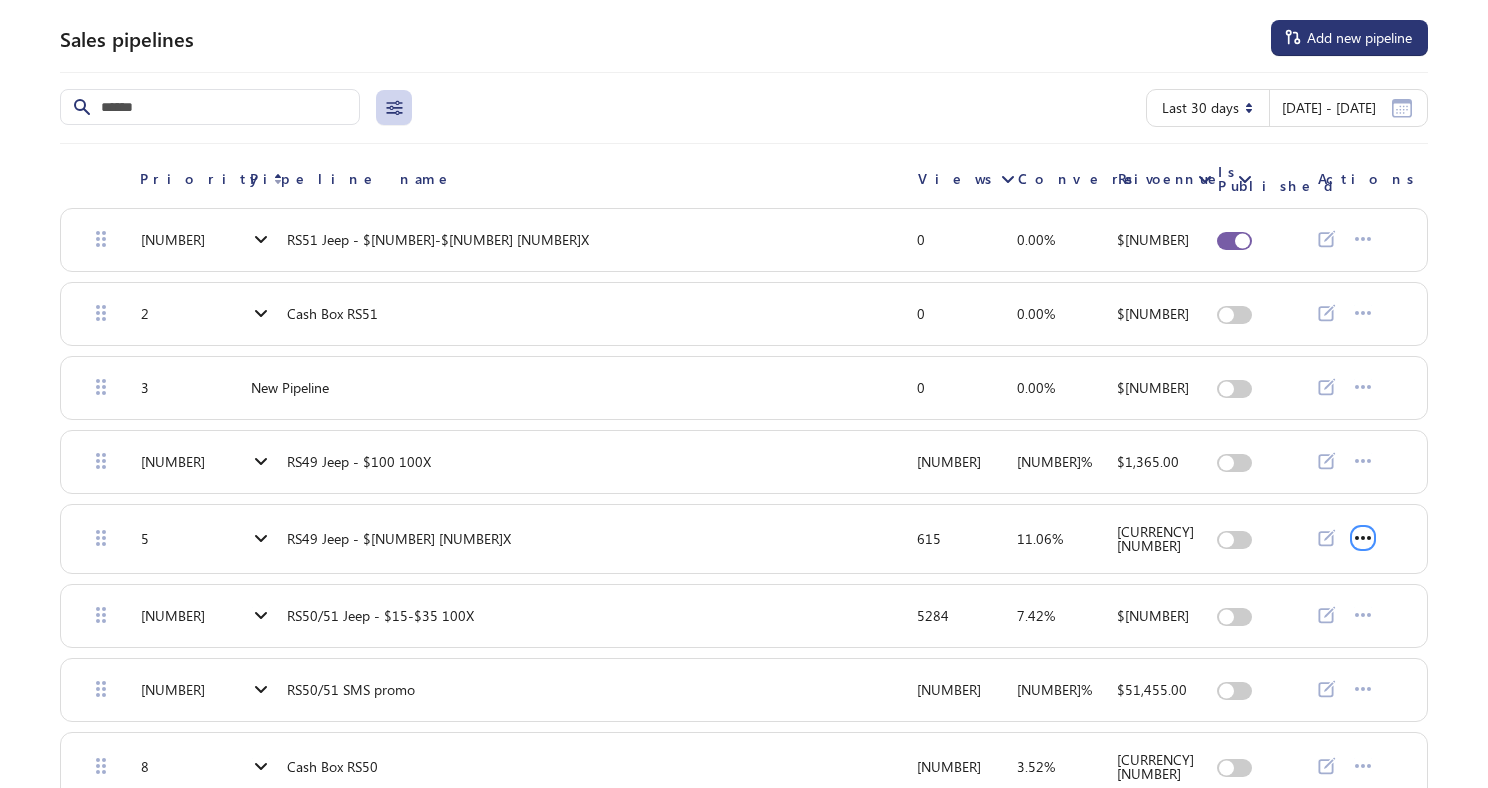 click 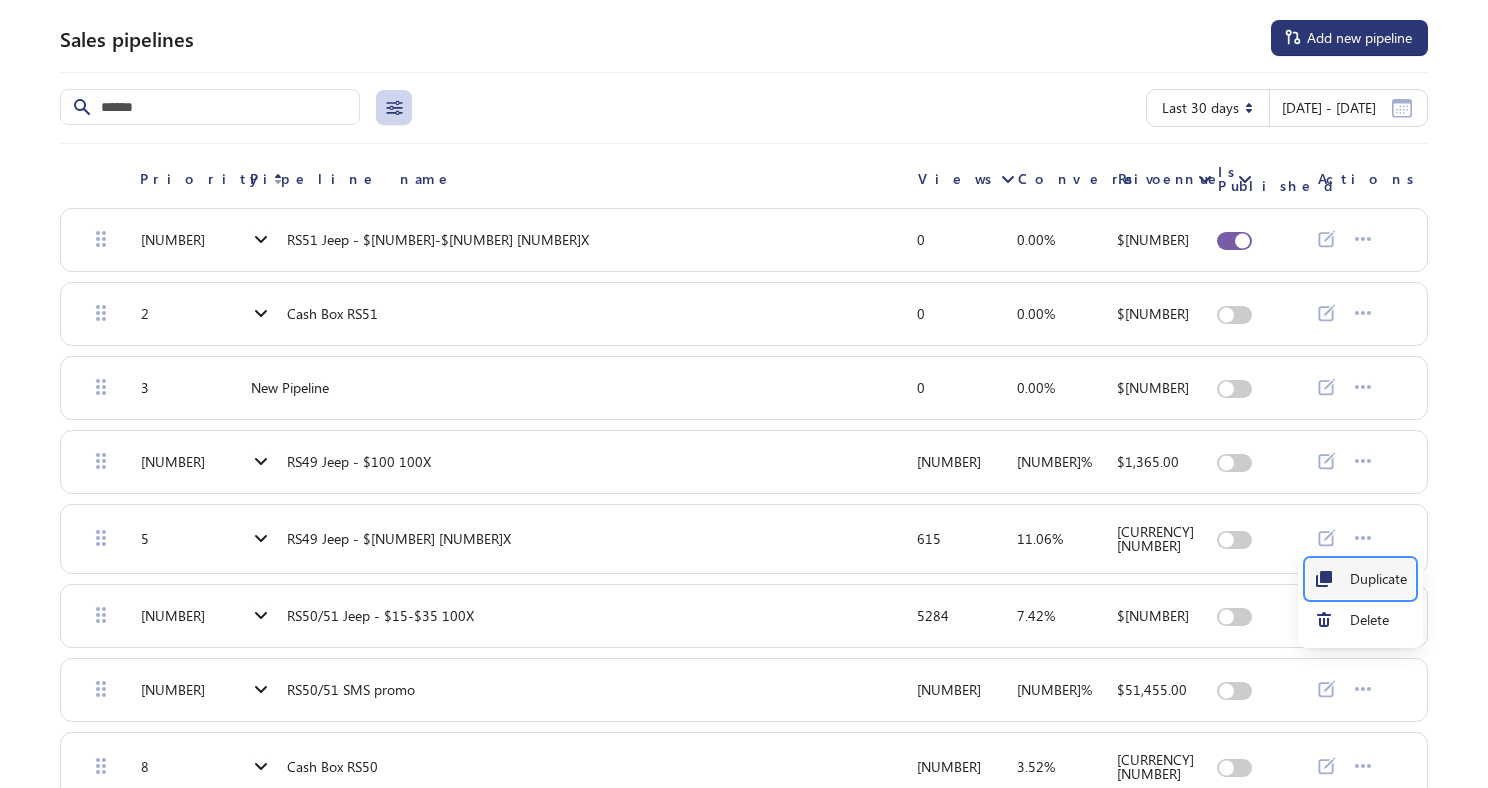 click on "Duplicate" at bounding box center (1360, 578) 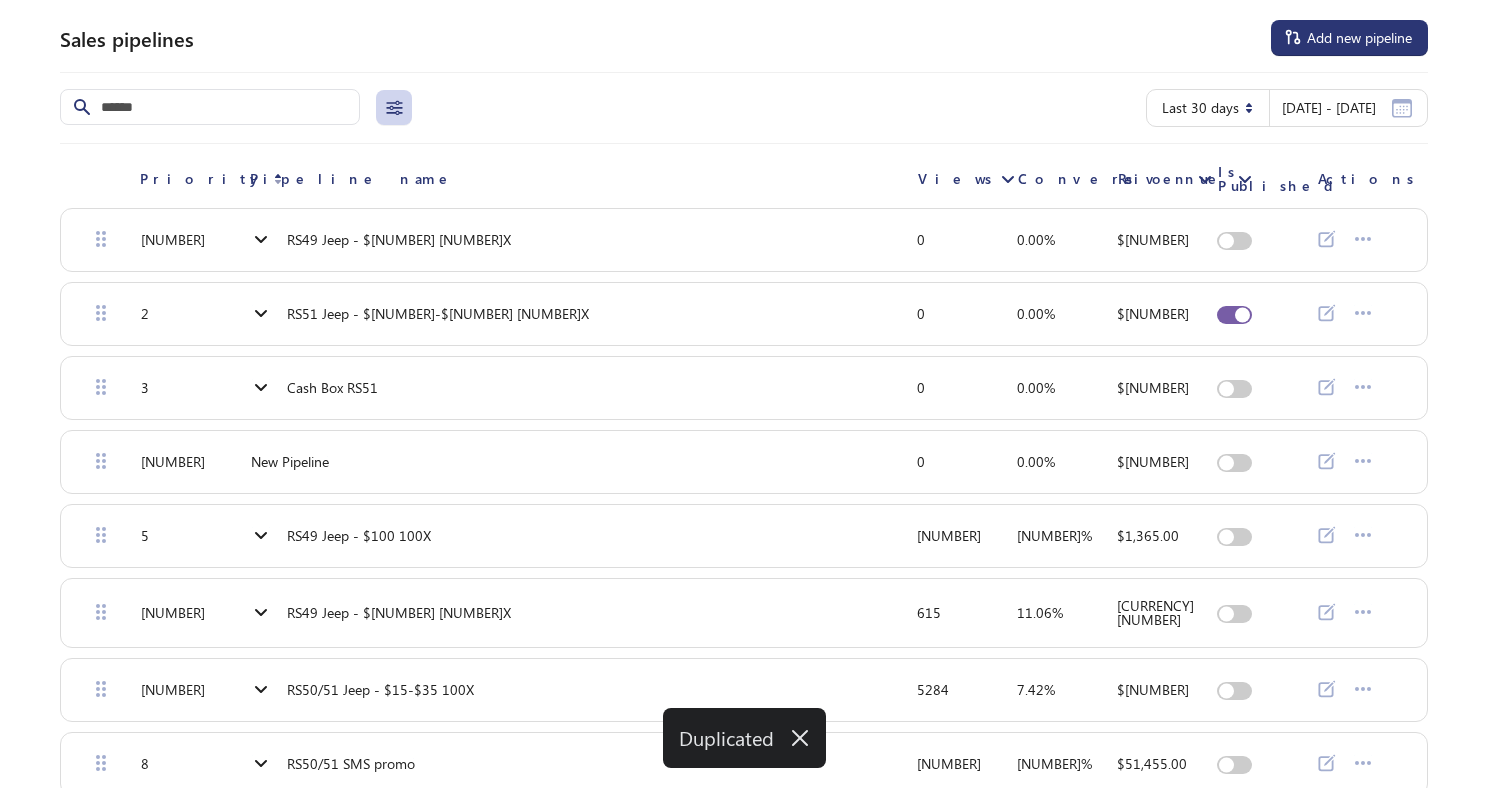click 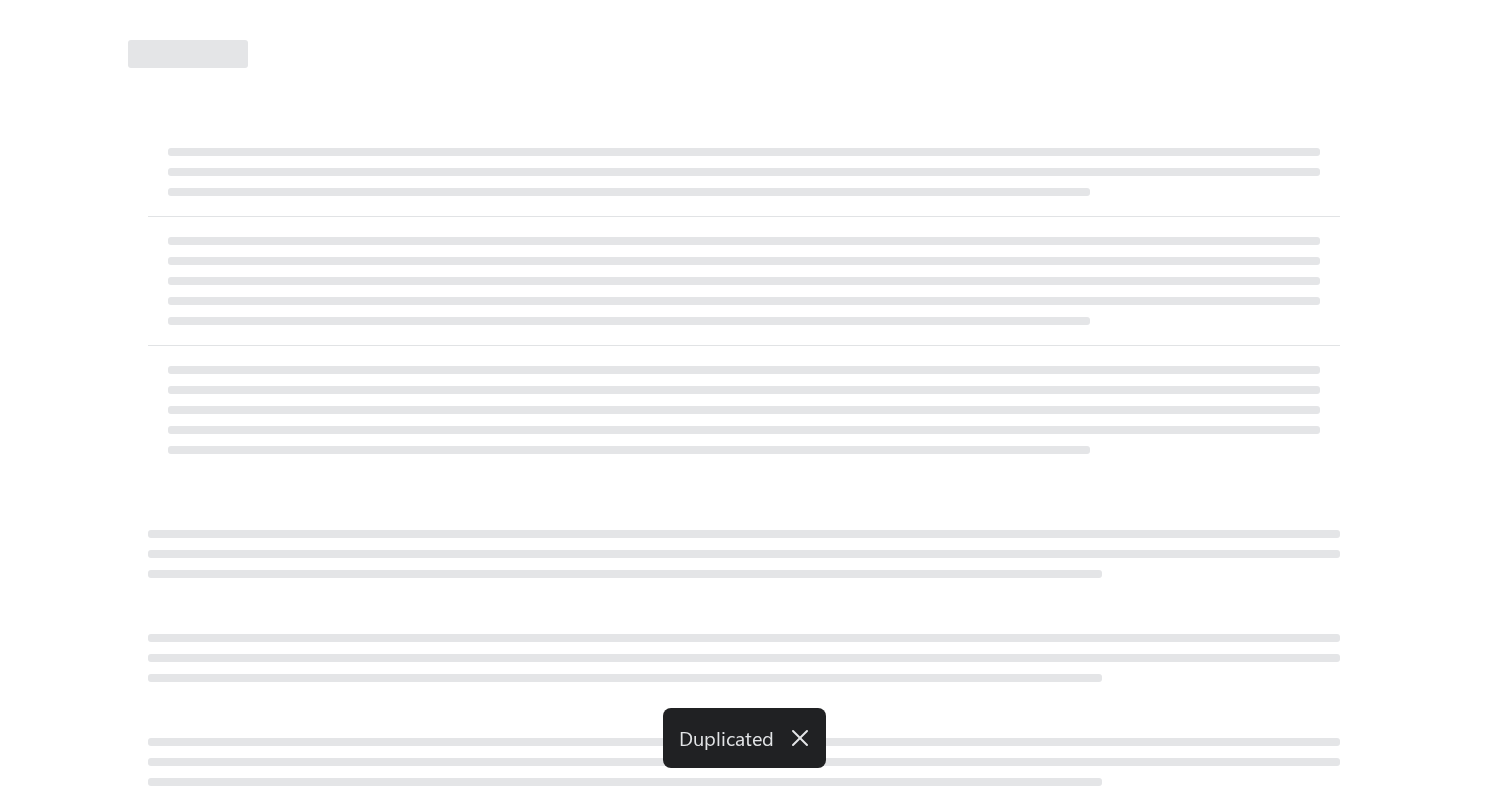 select on "********" 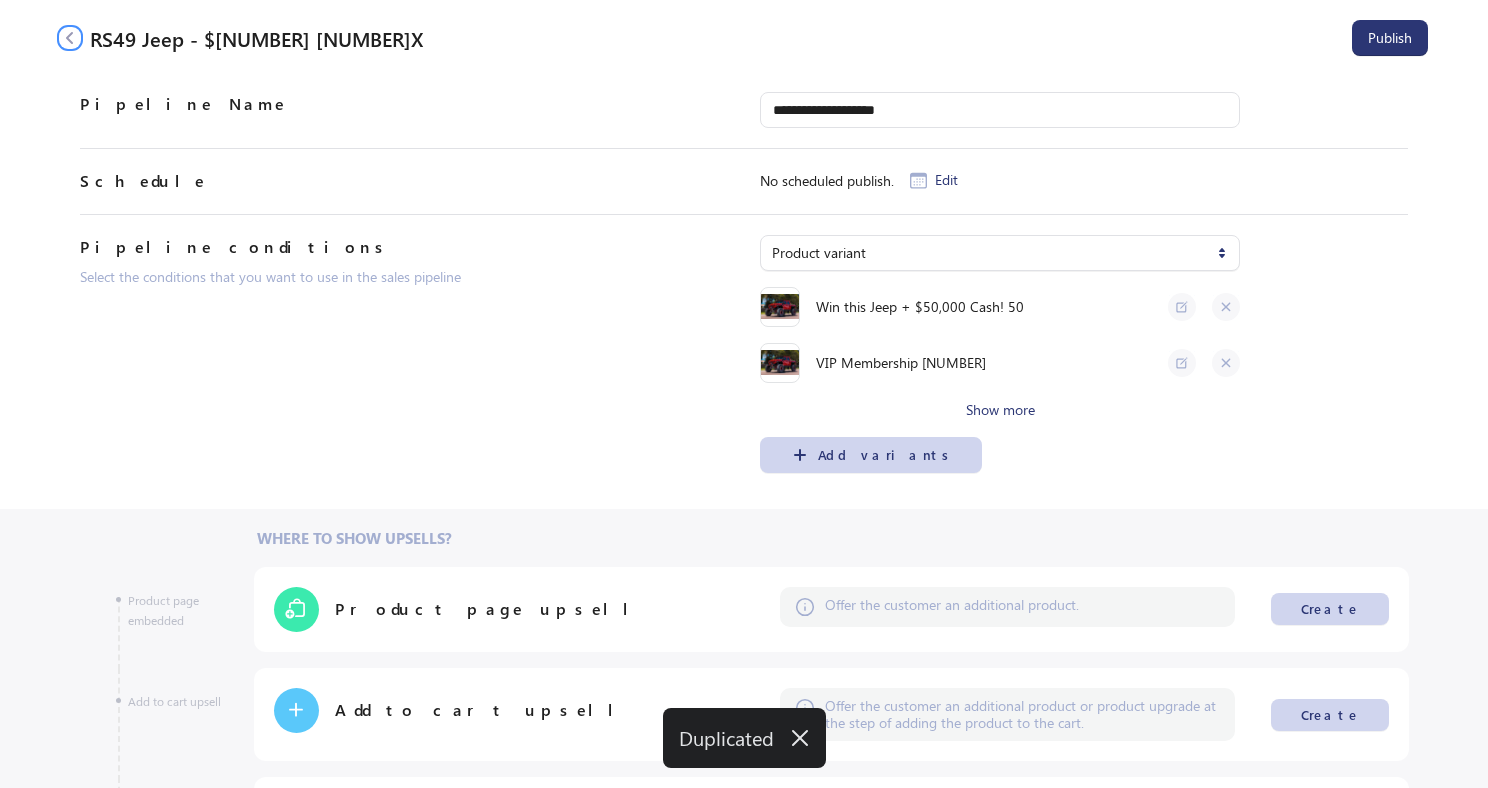 click 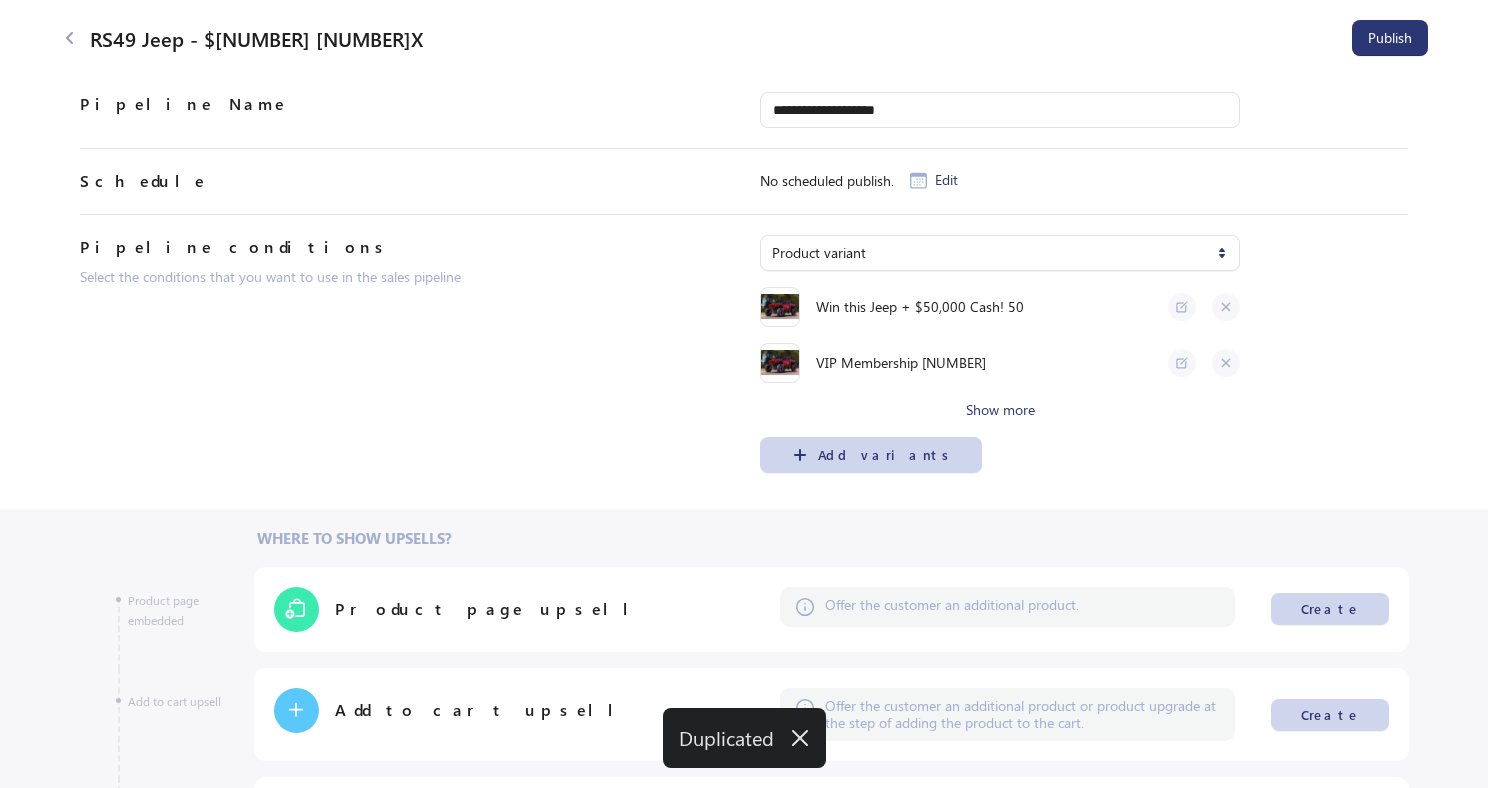select on "**" 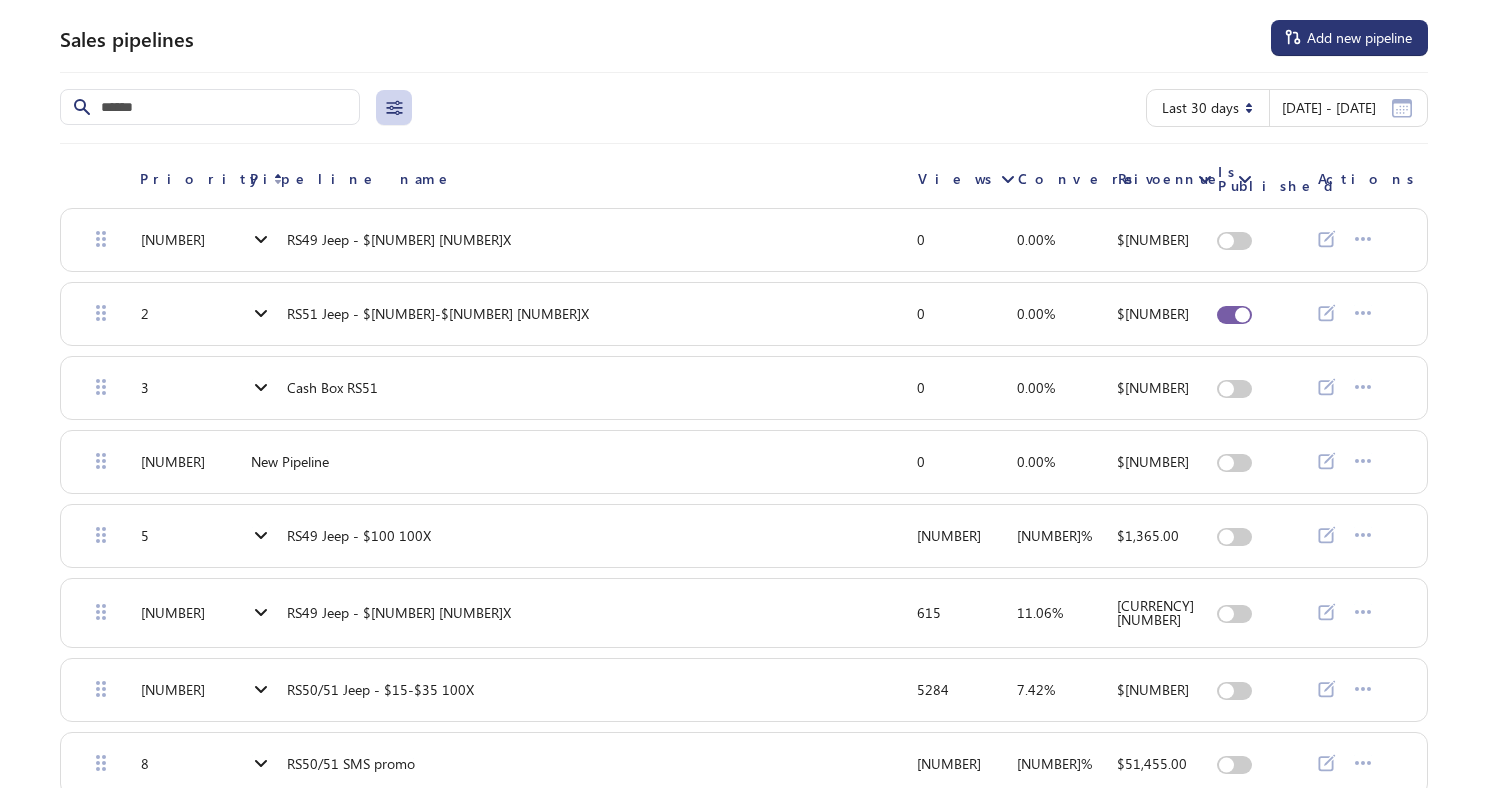click 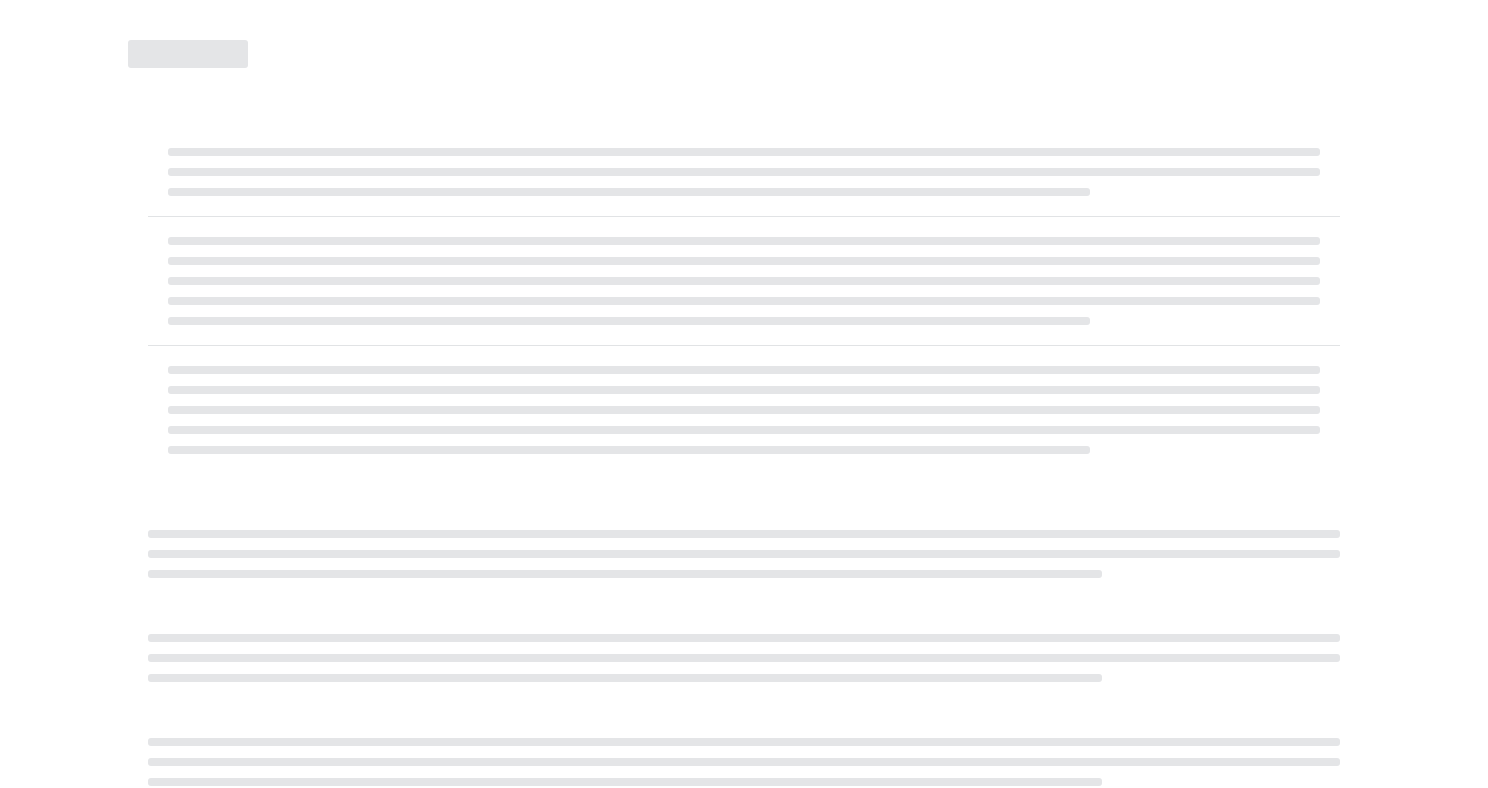 select on "********" 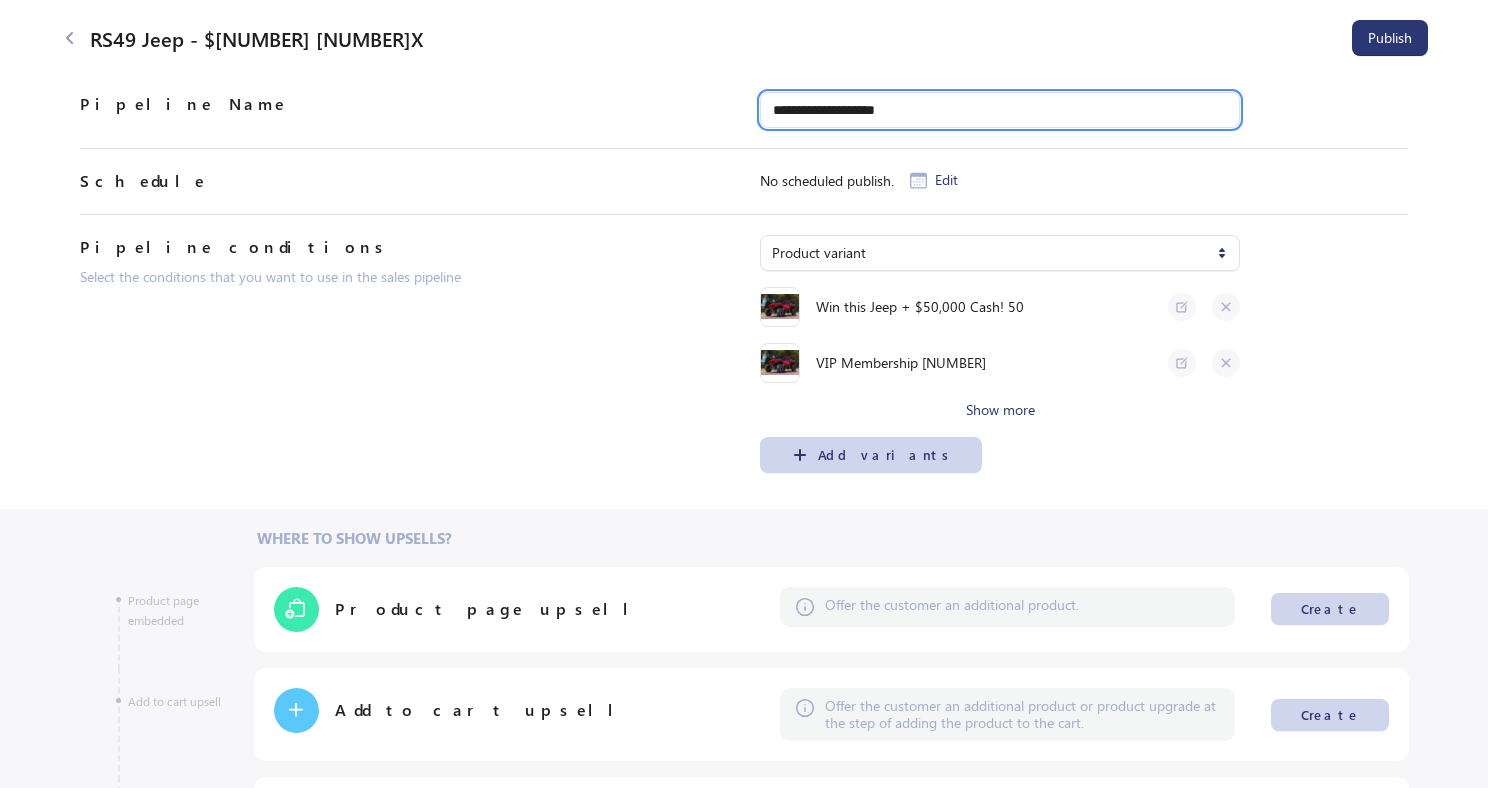 click on "**********" at bounding box center [1000, 110] 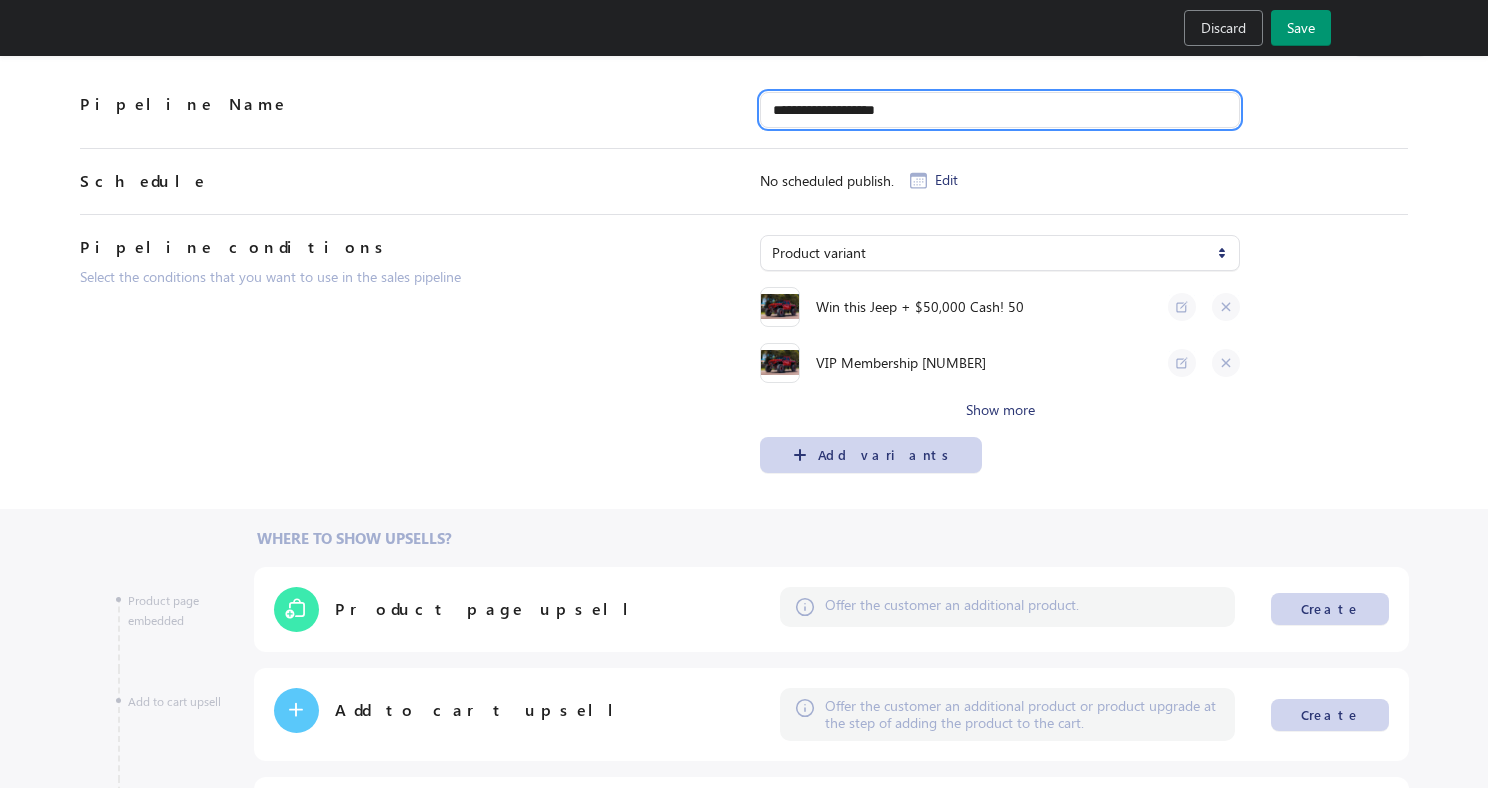 type on "**********" 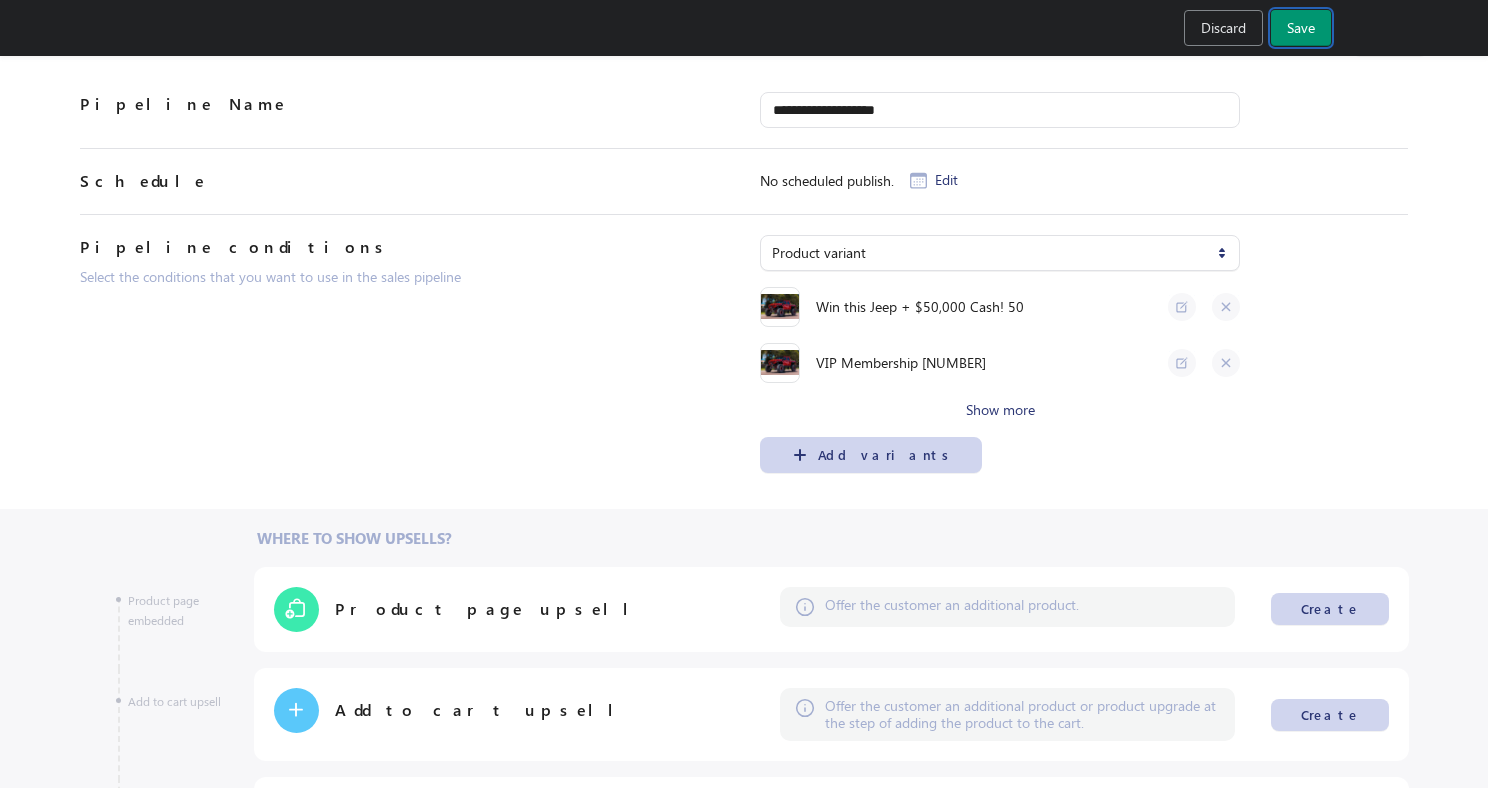 click on "Save" at bounding box center [1301, 28] 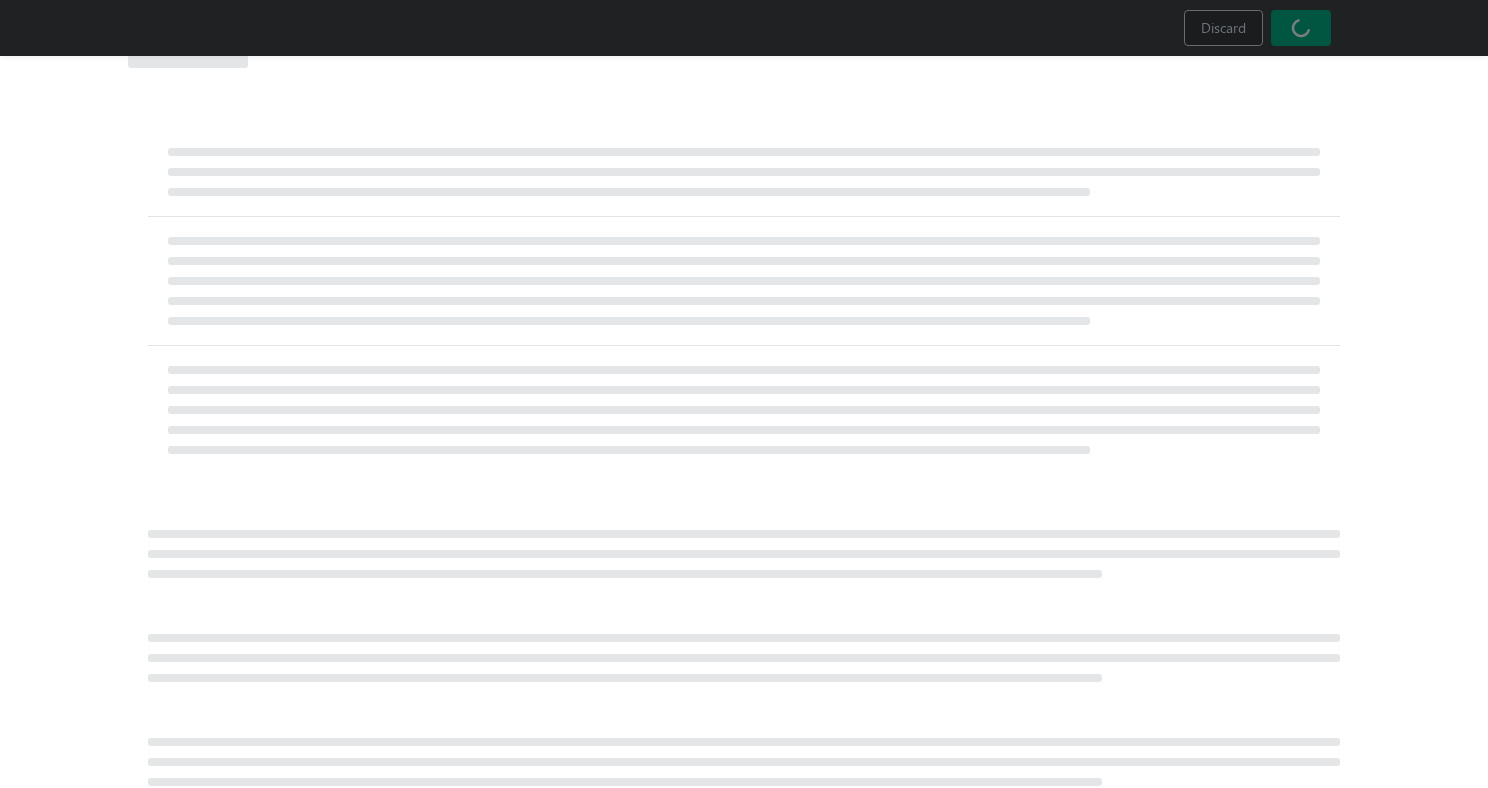 select on "********" 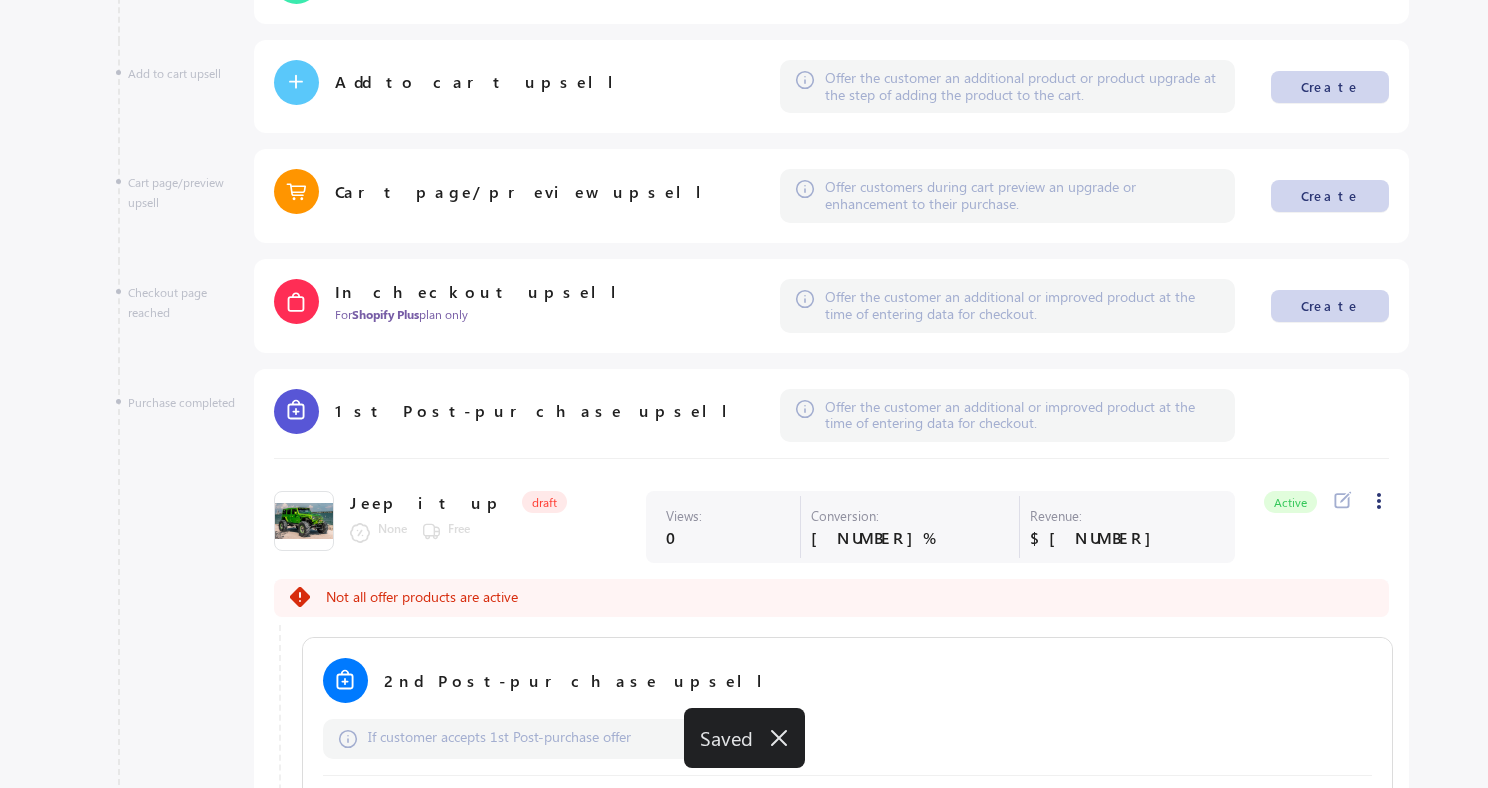 scroll, scrollTop: 666, scrollLeft: 0, axis: vertical 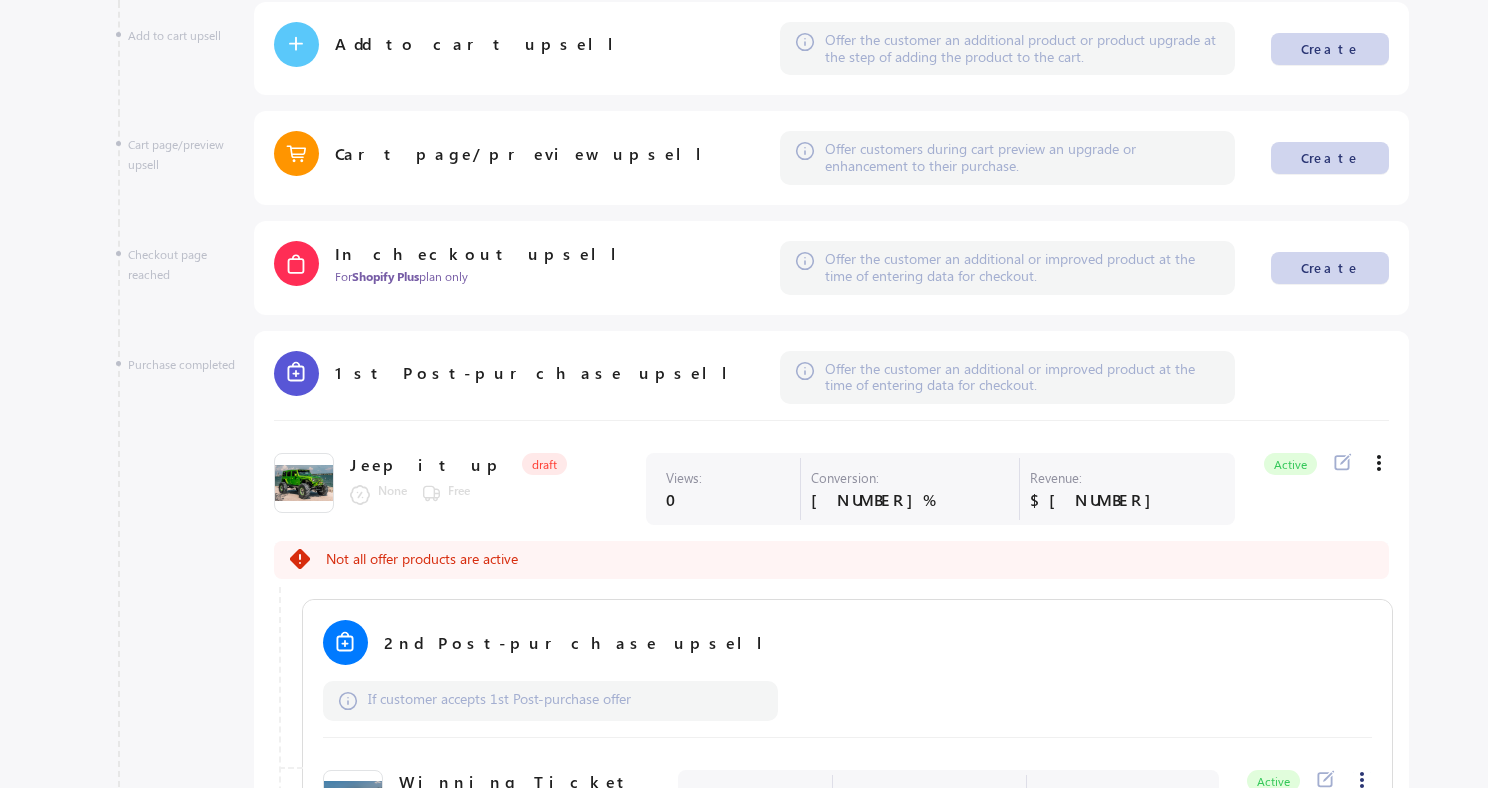 click 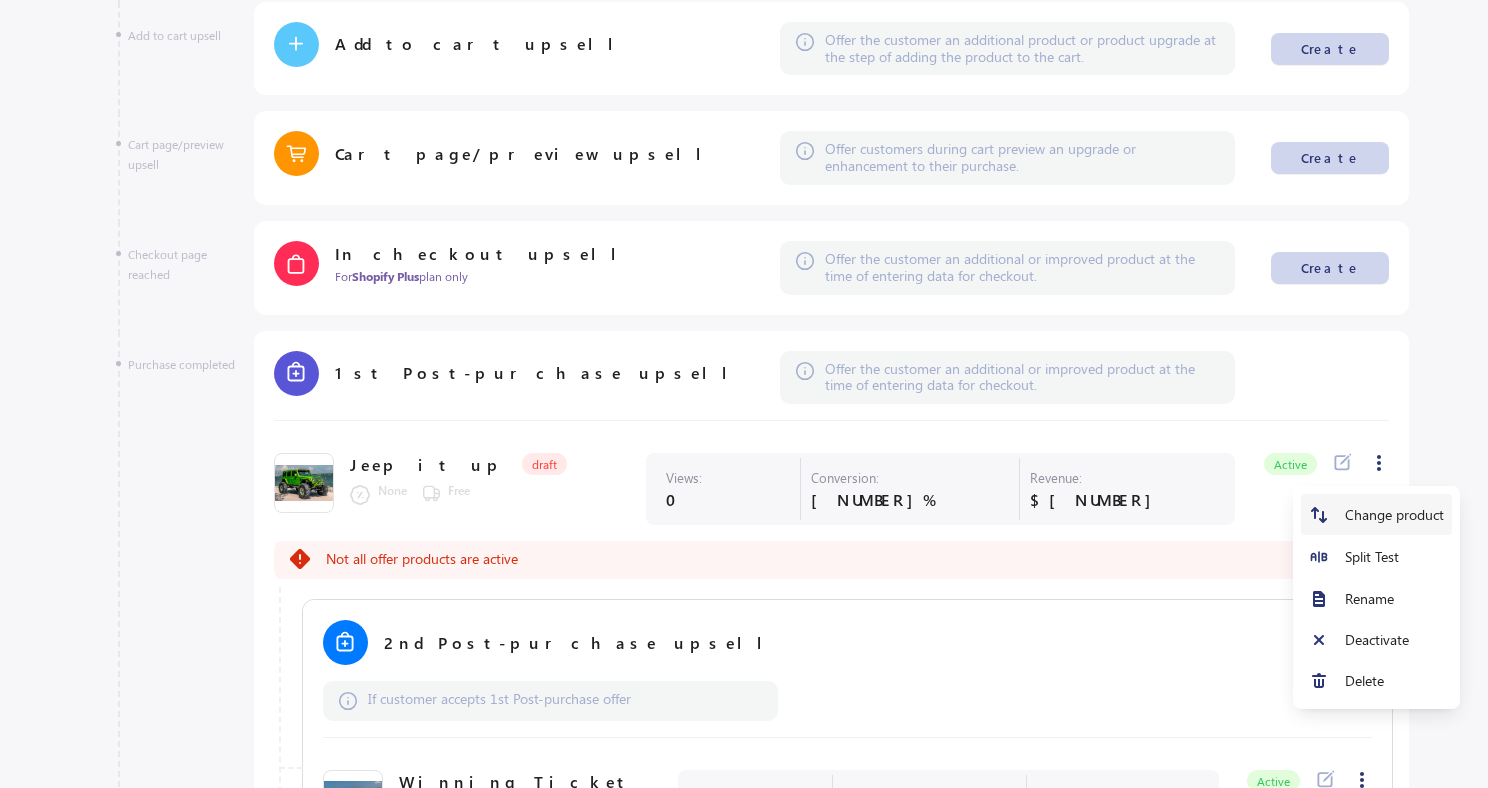 click on "Change product" at bounding box center [1394, 515] 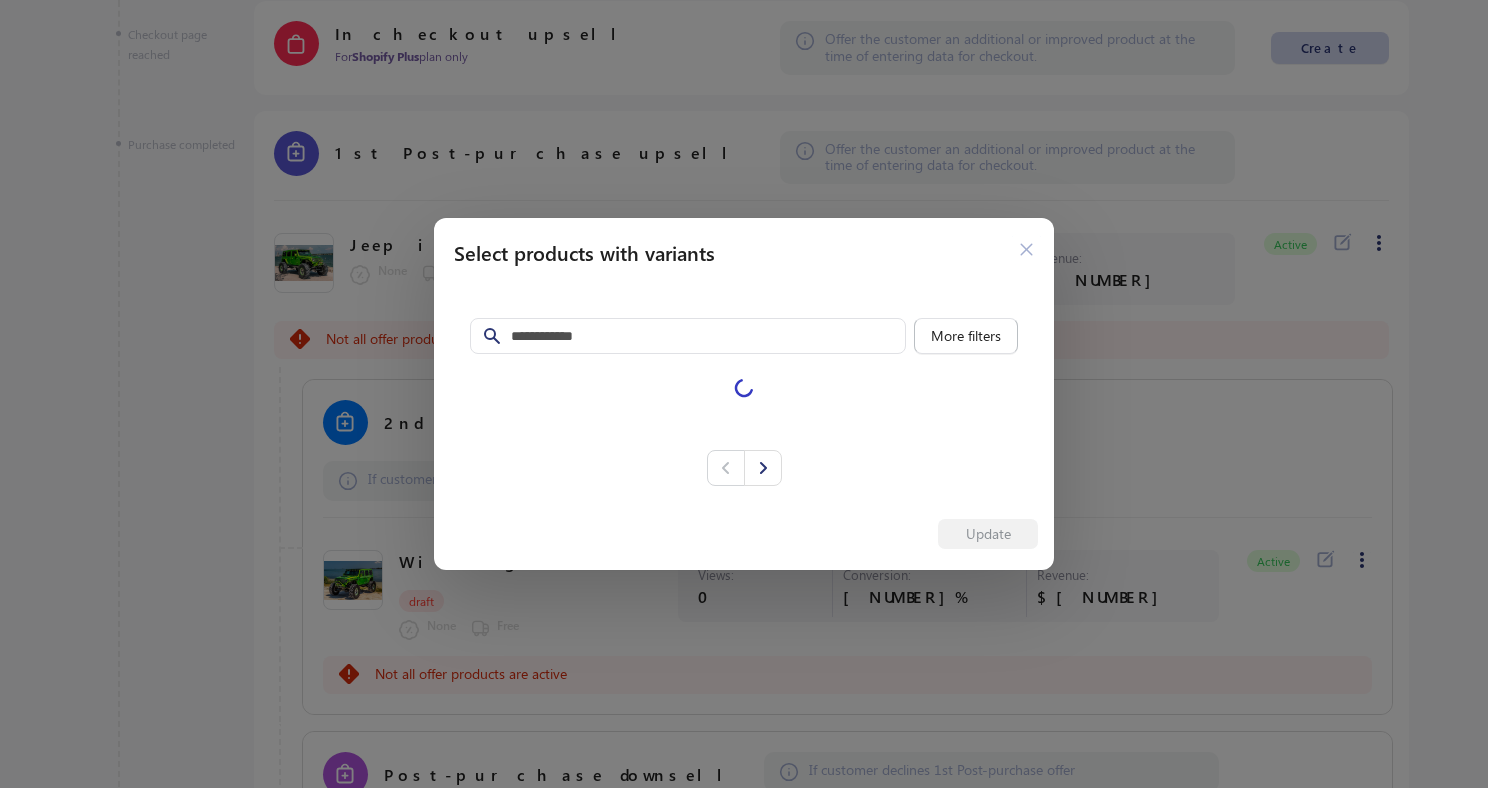 scroll, scrollTop: 666, scrollLeft: 0, axis: vertical 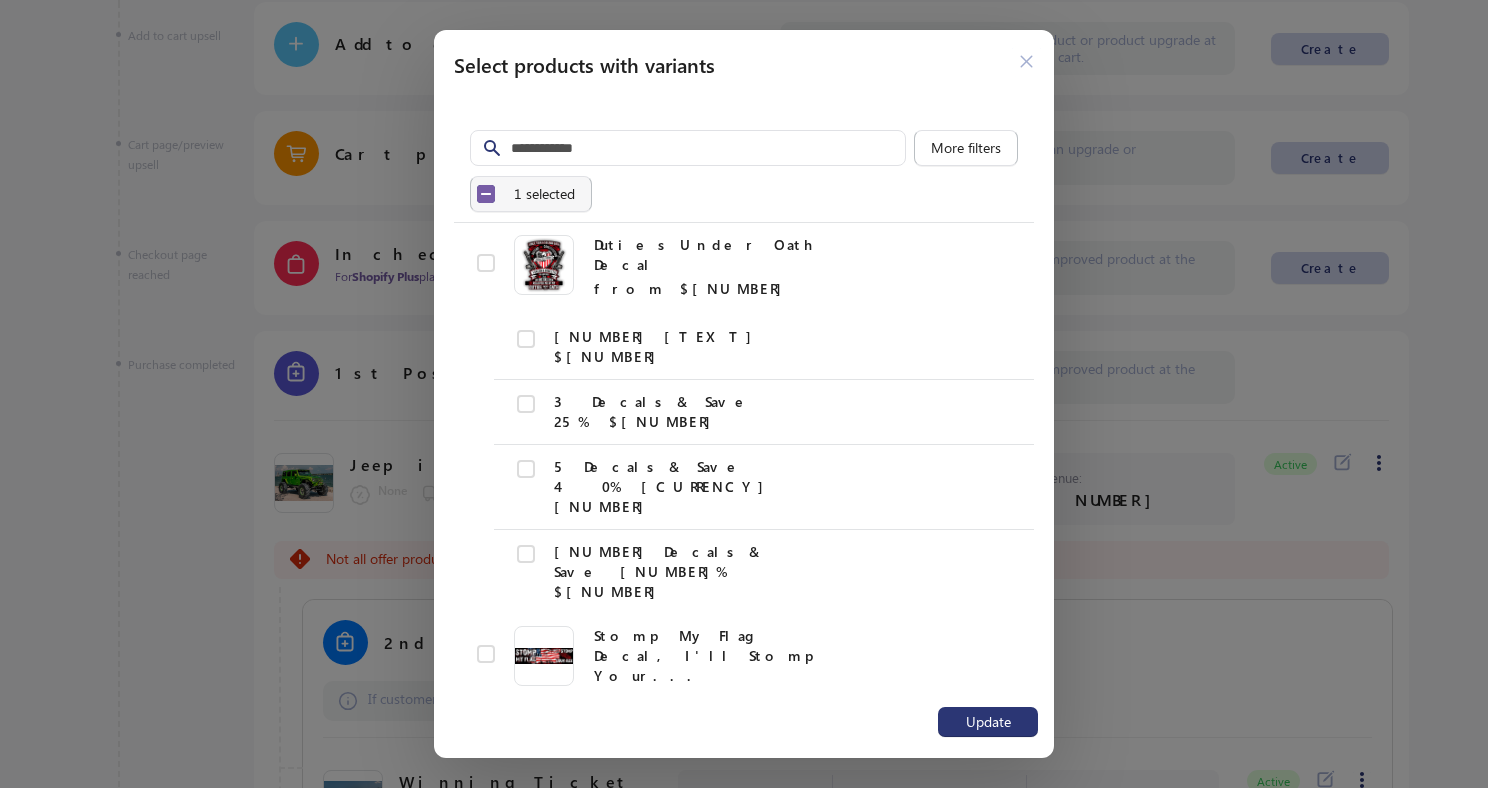 click on "Select all 10 items 1 selected" at bounding box center (531, 194) 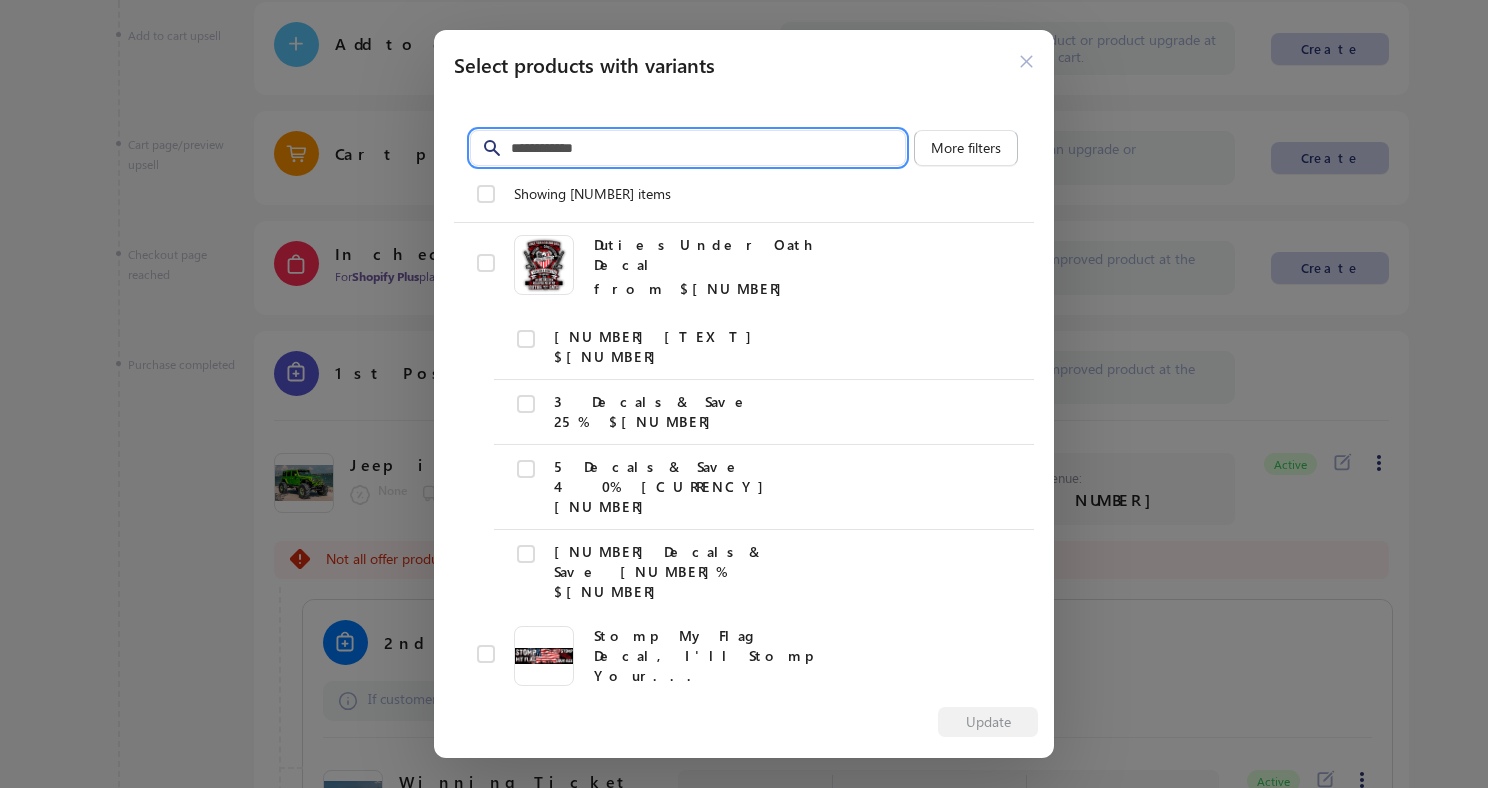 click on "Filter items" at bounding box center (708, 148) 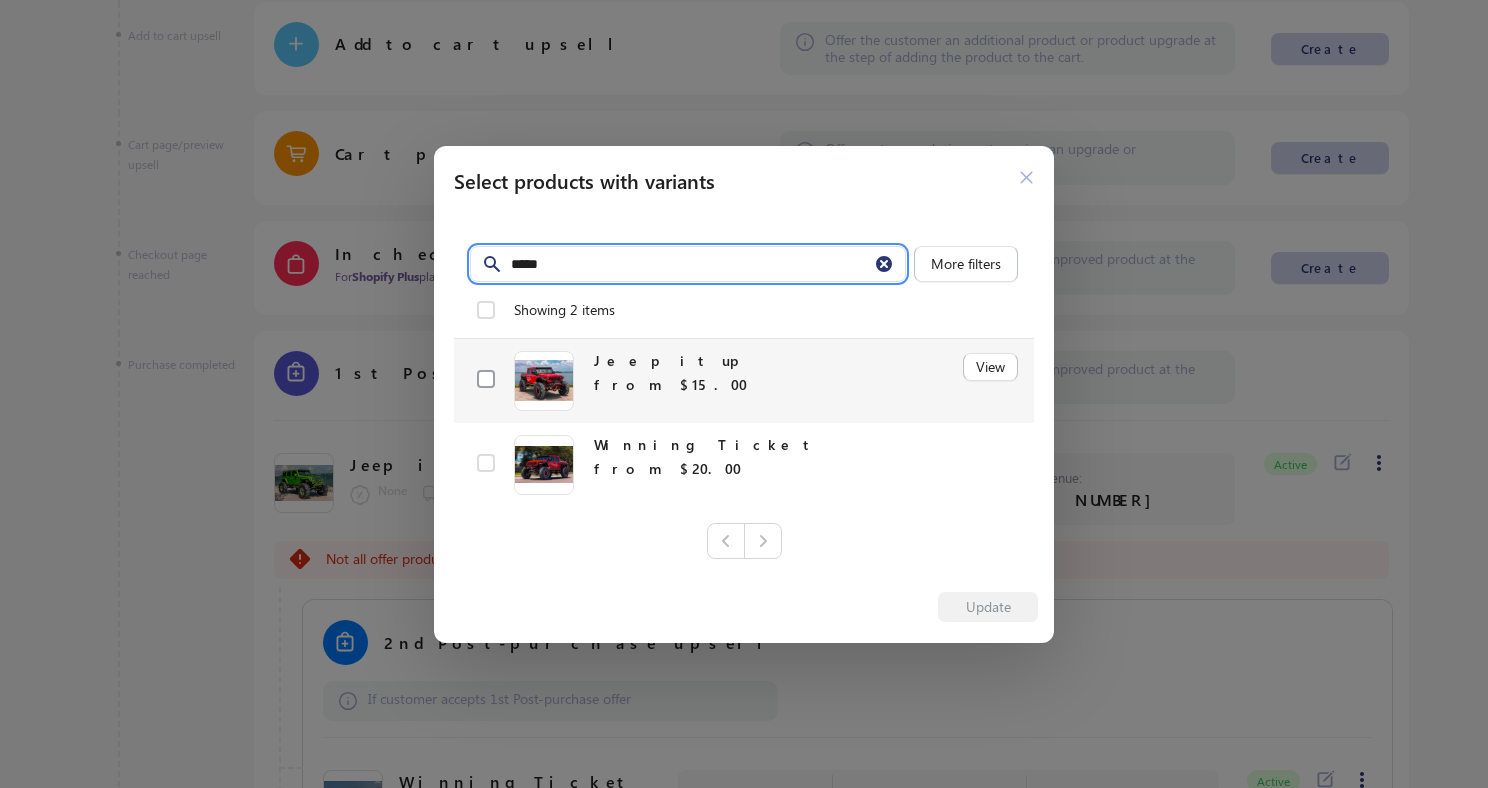 type on "*****" 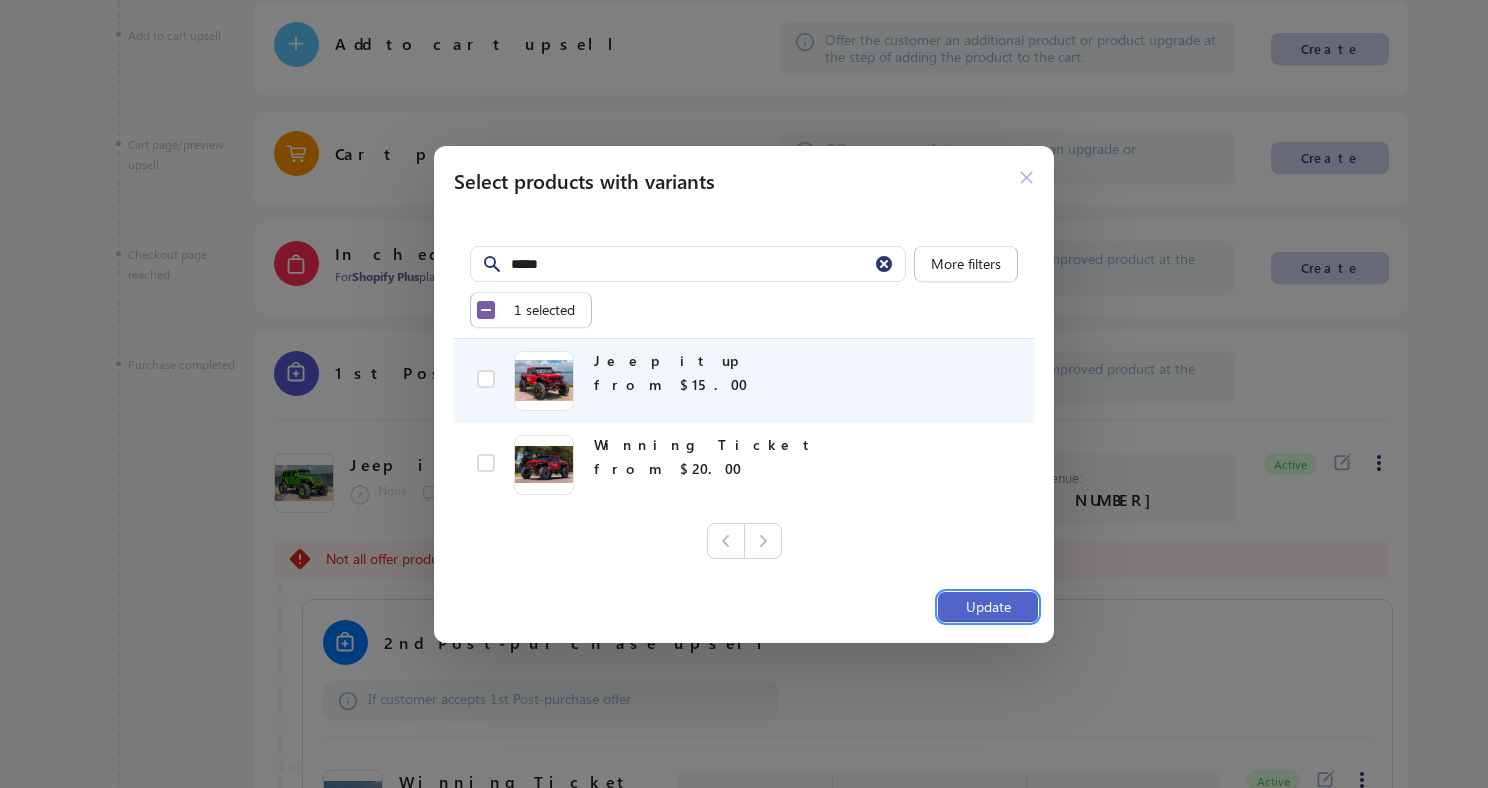 click on "Update" at bounding box center (988, 607) 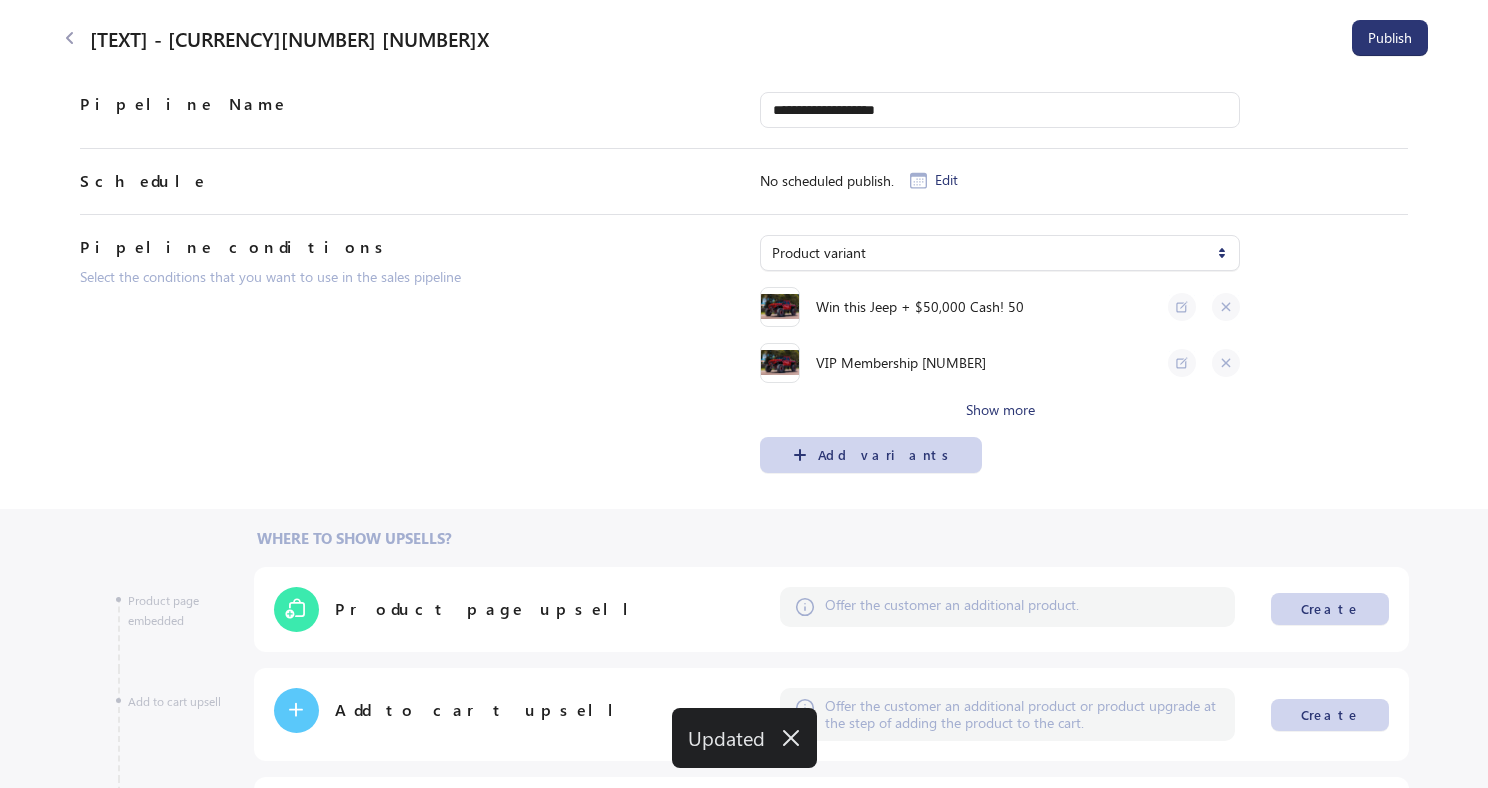 scroll, scrollTop: 666, scrollLeft: 0, axis: vertical 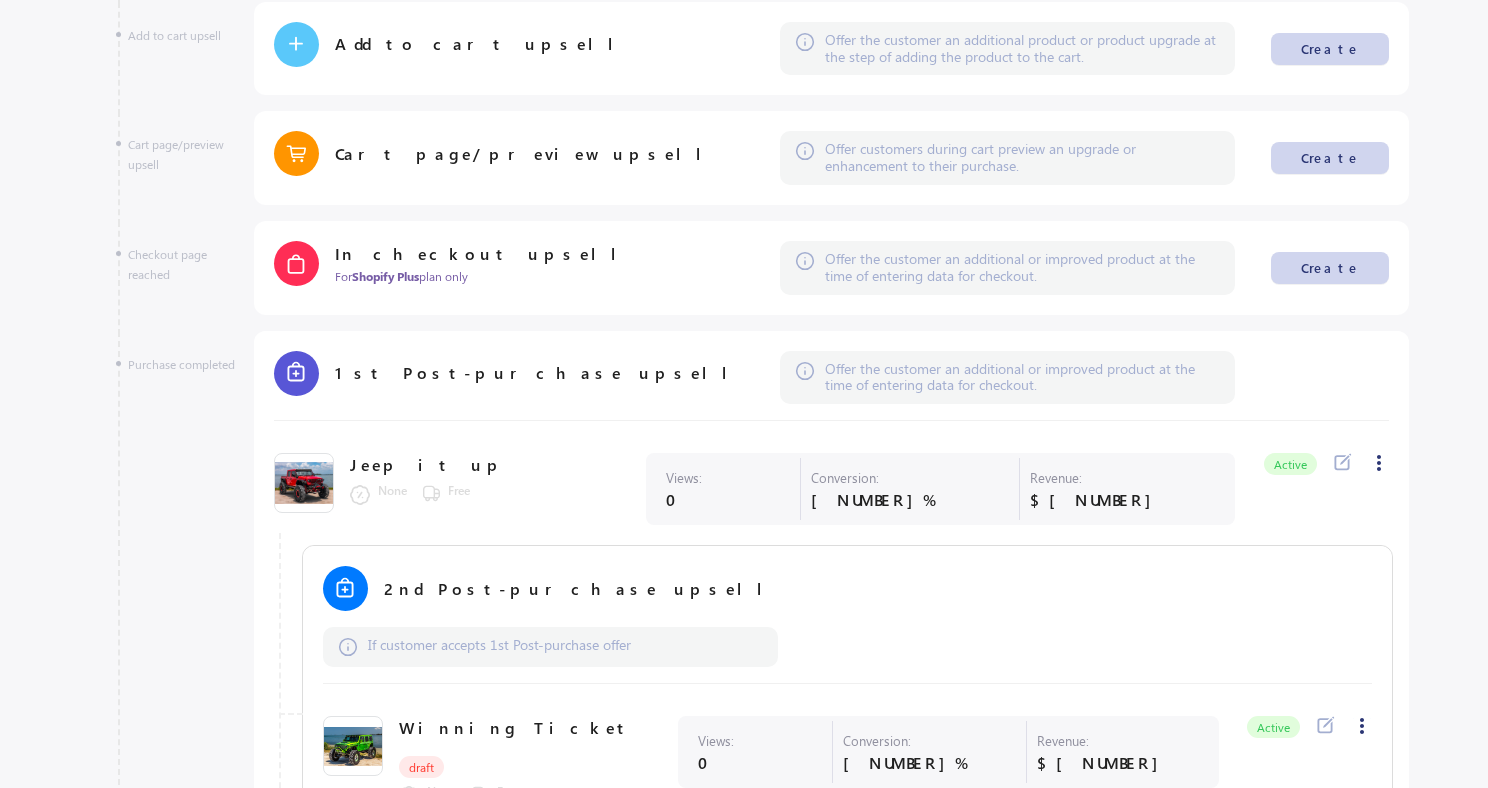 click 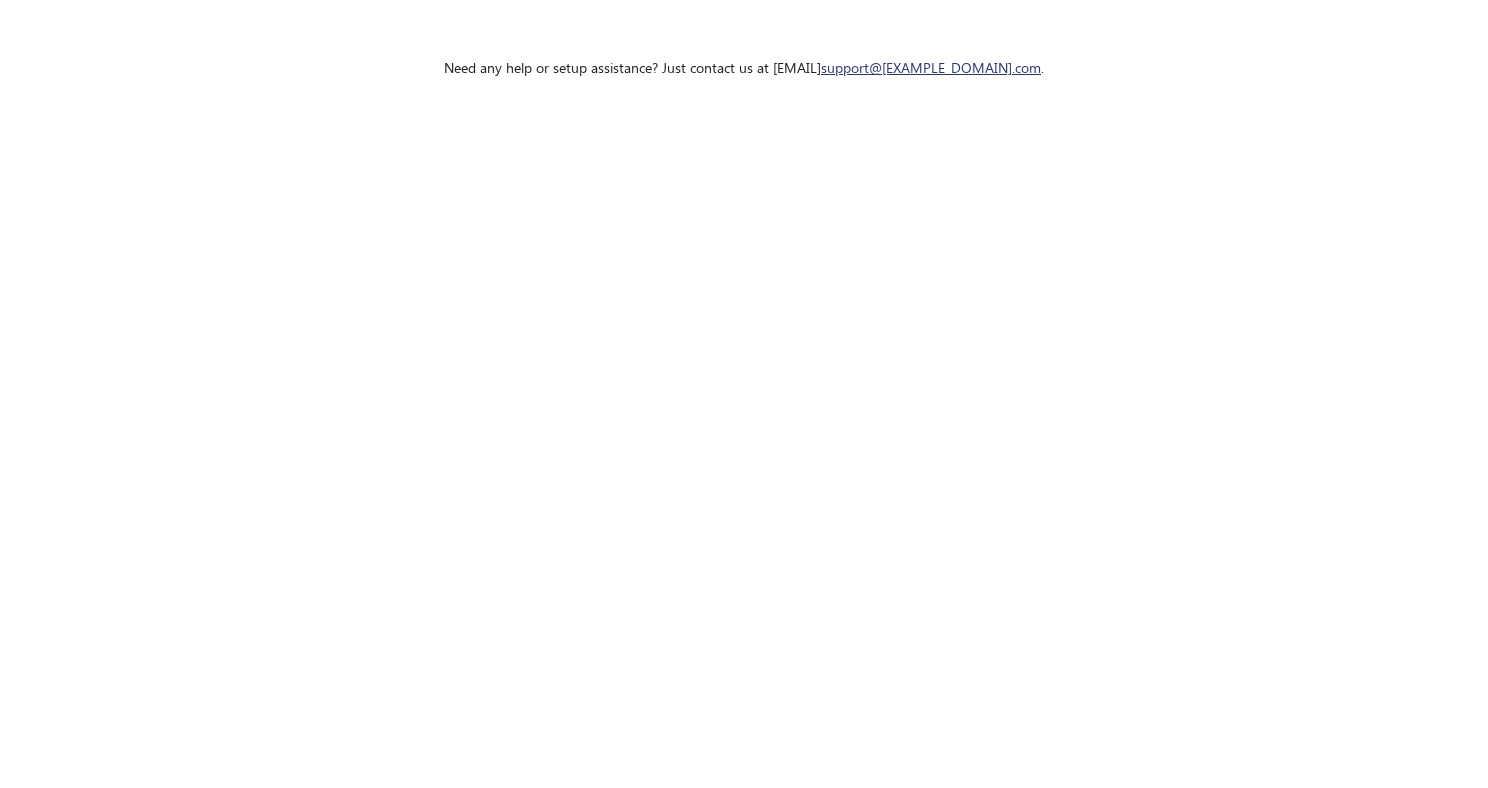 select on "****" 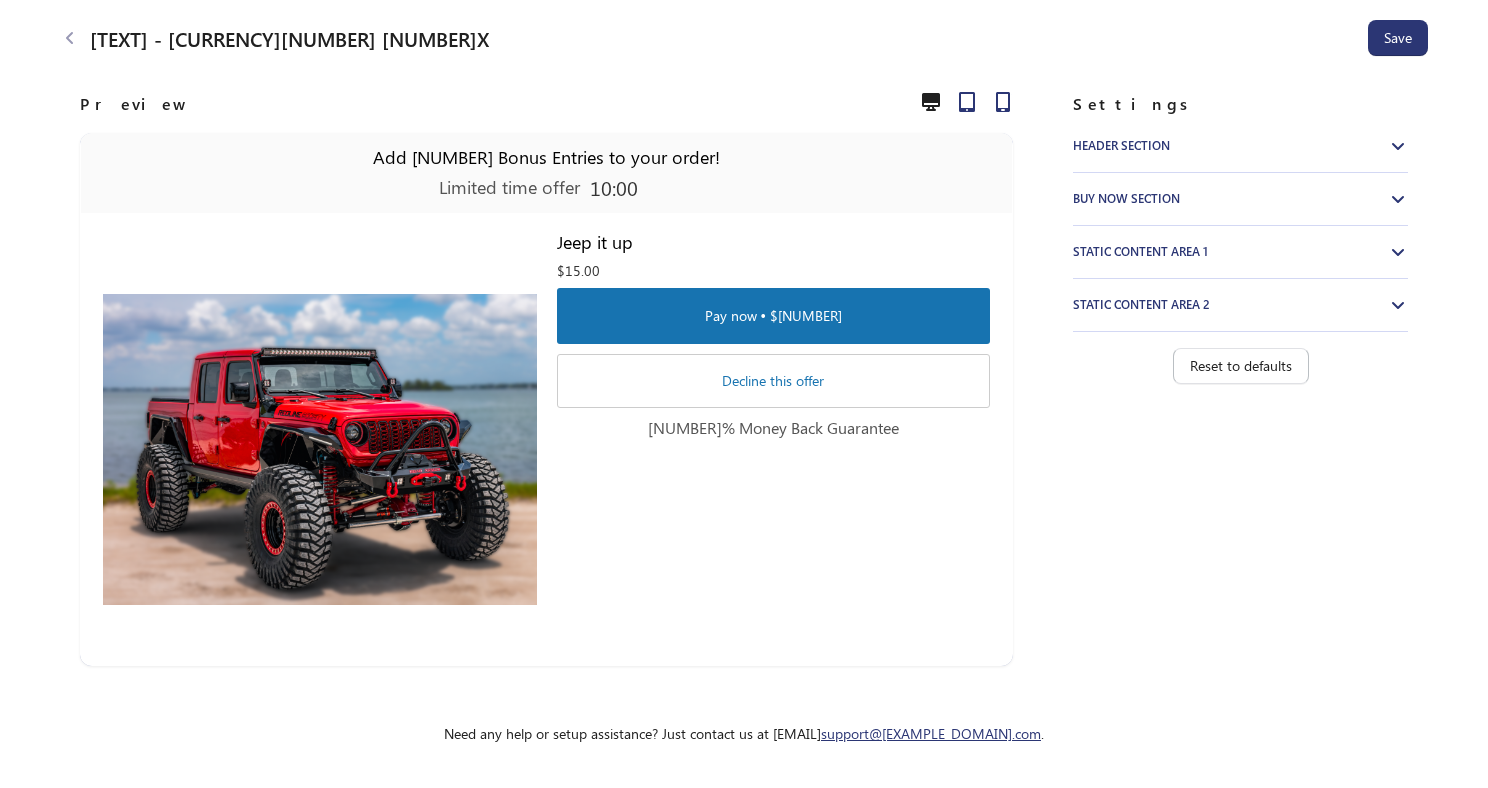 click on "Buy now section" at bounding box center (1230, 199) 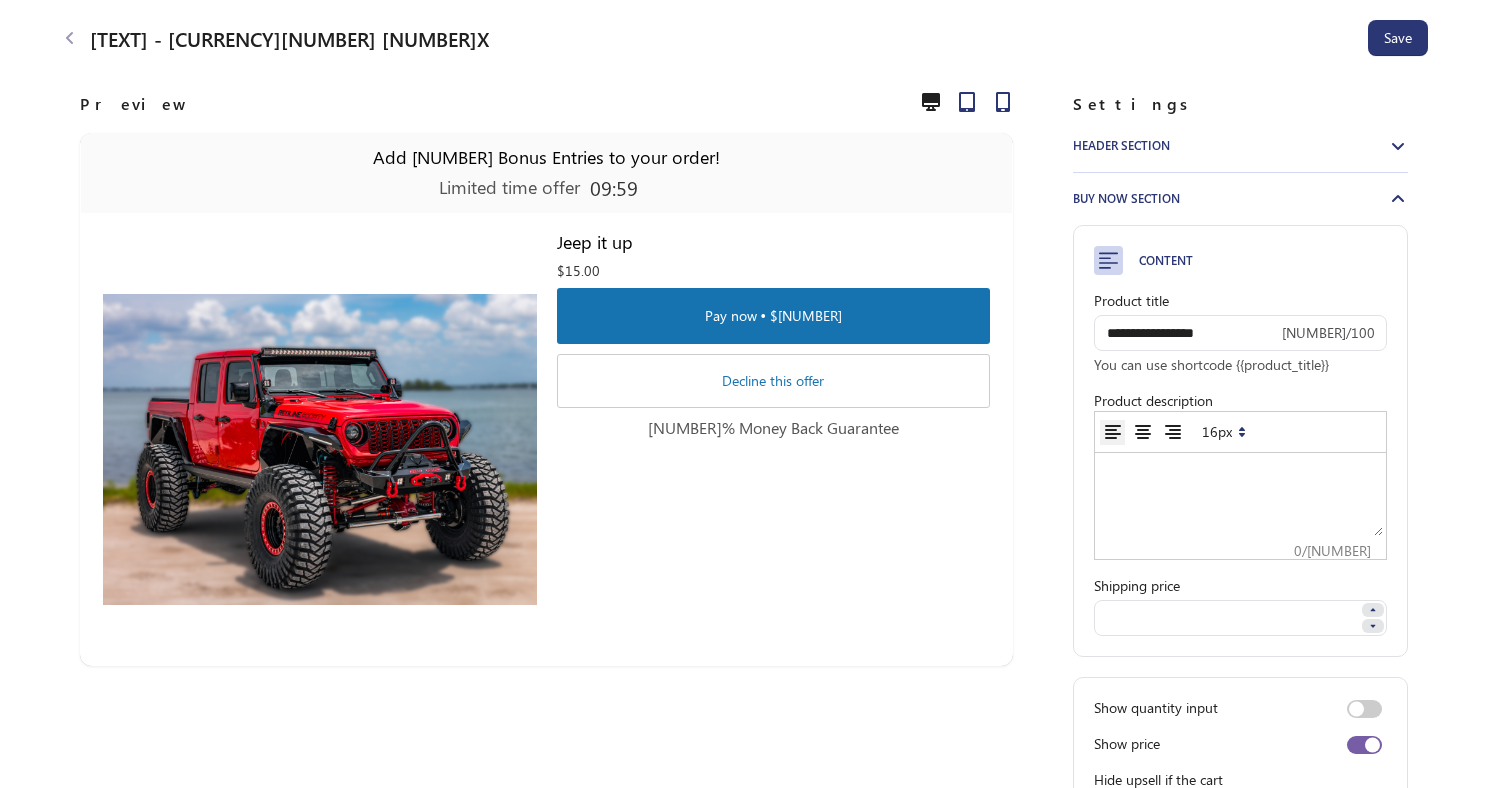 click at bounding box center [1240, 496] 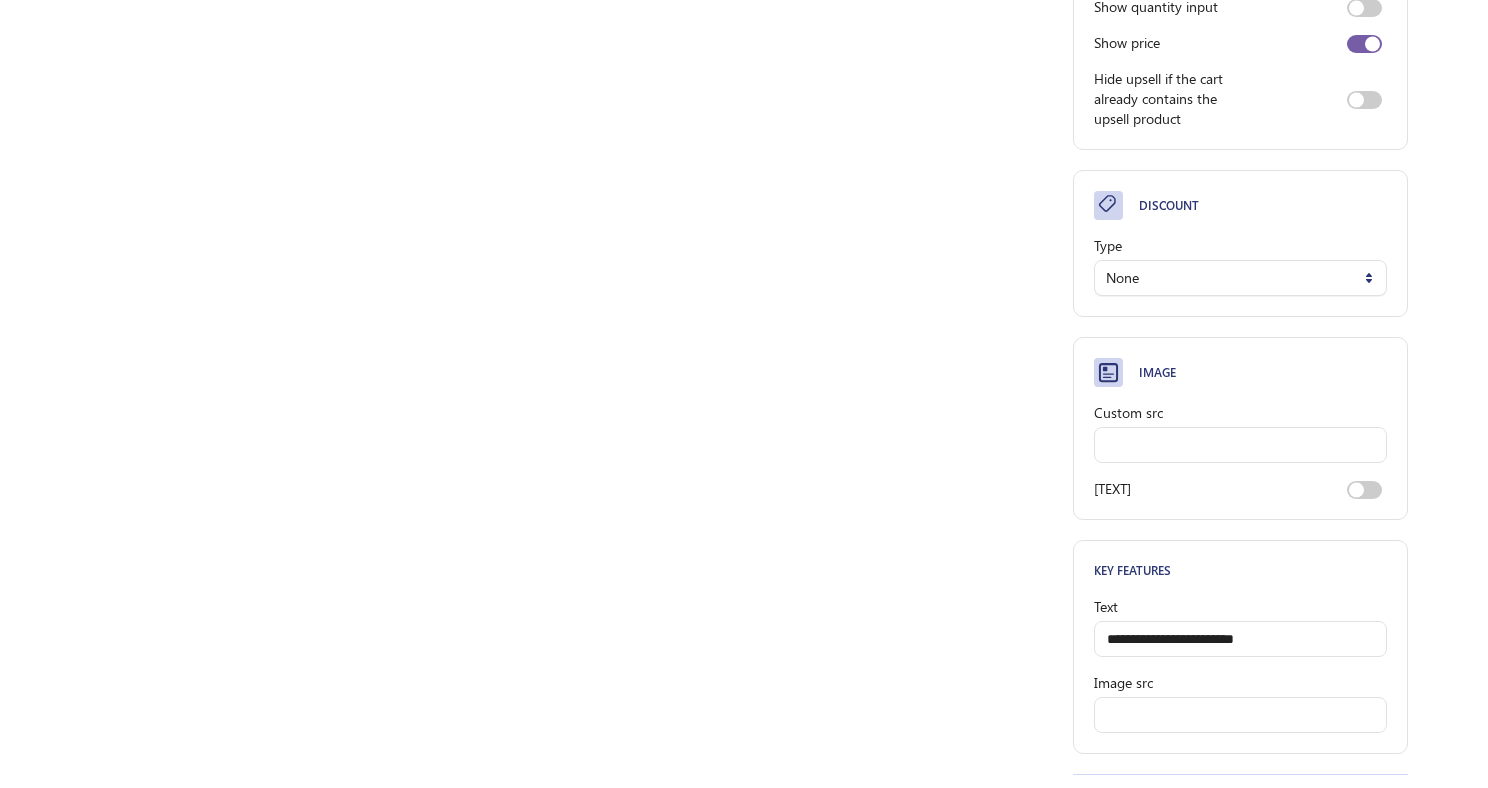 scroll, scrollTop: 711, scrollLeft: 0, axis: vertical 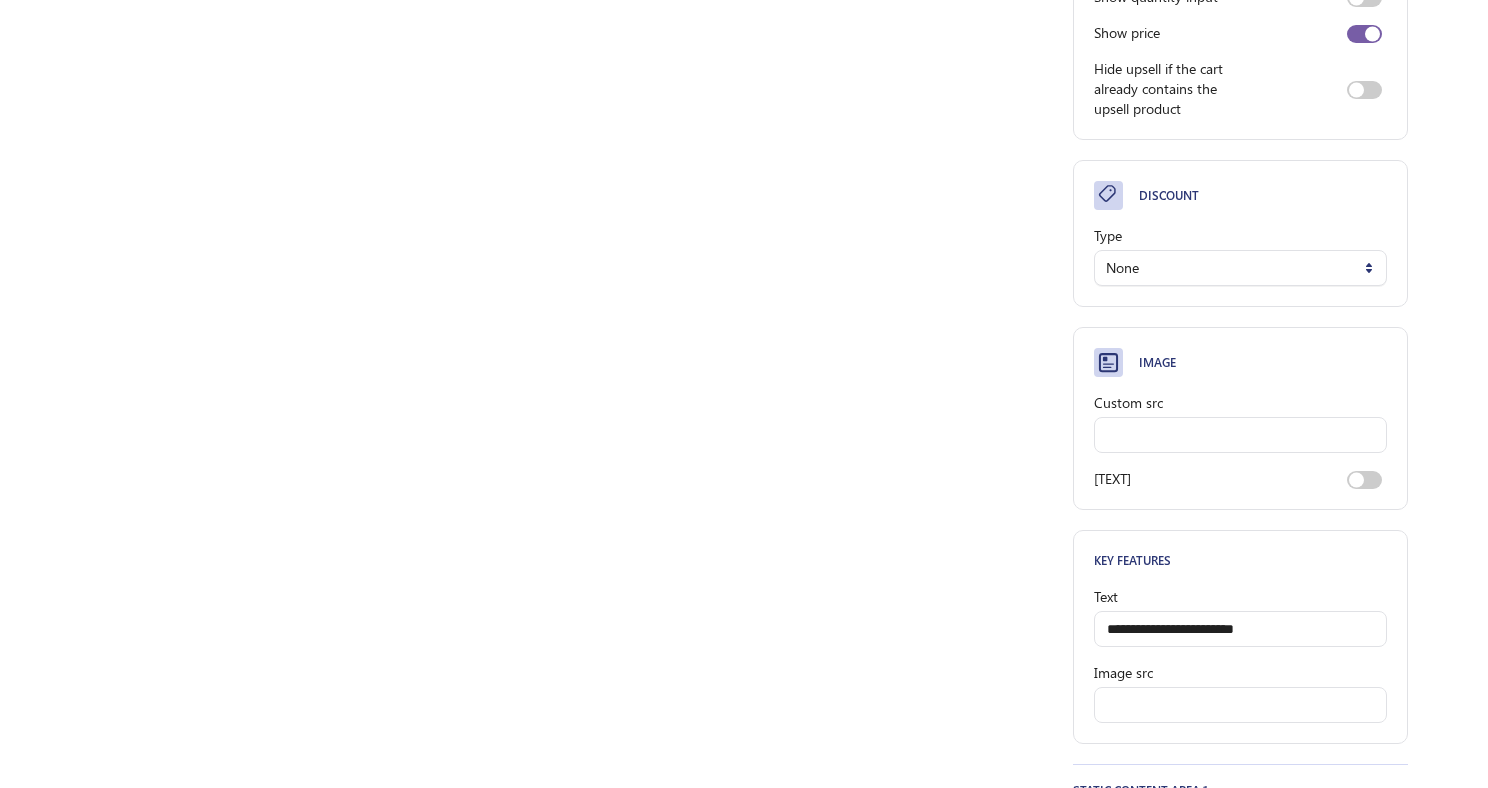 type on "**********" 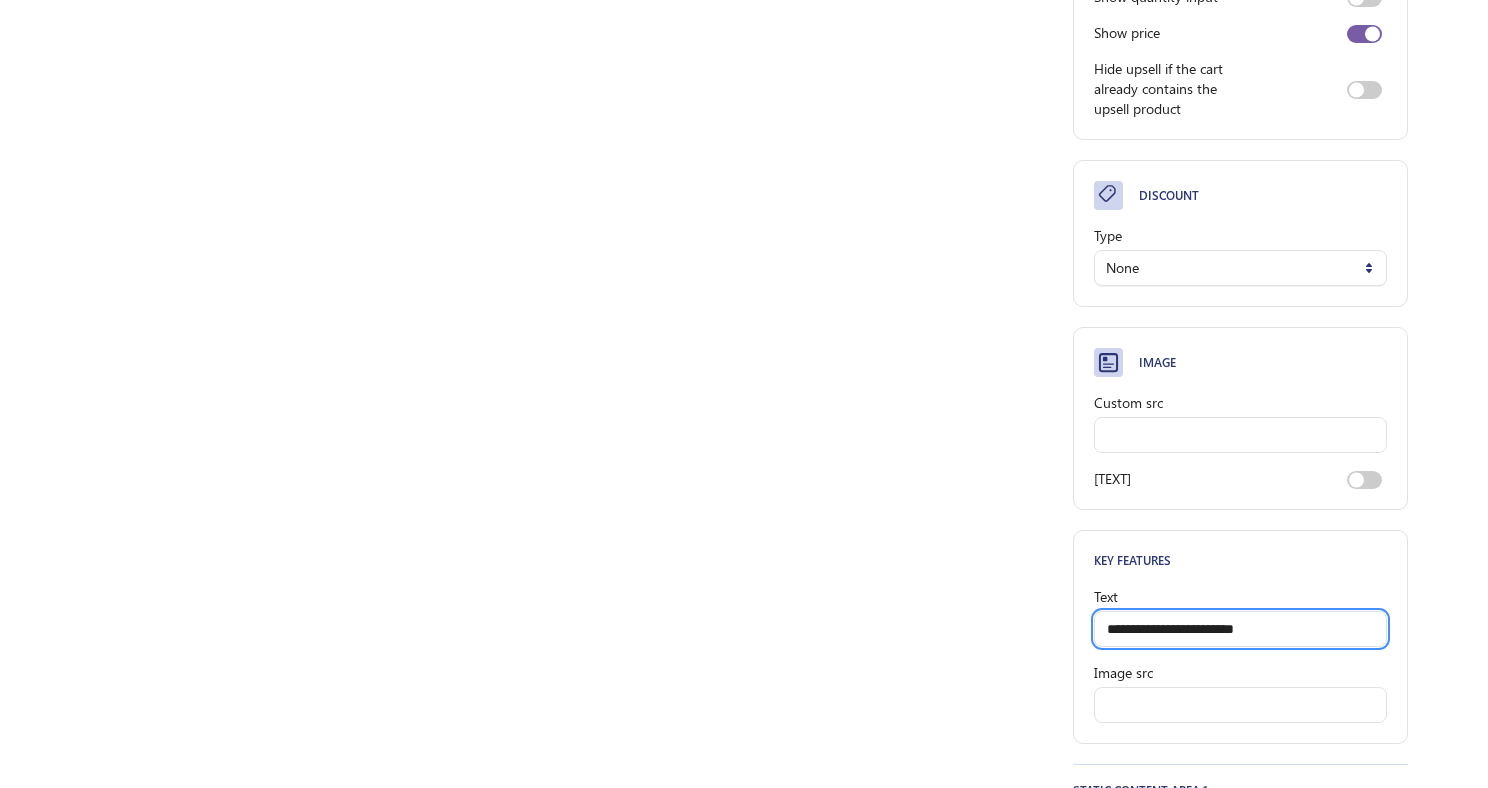 click on "**********" at bounding box center (1240, 629) 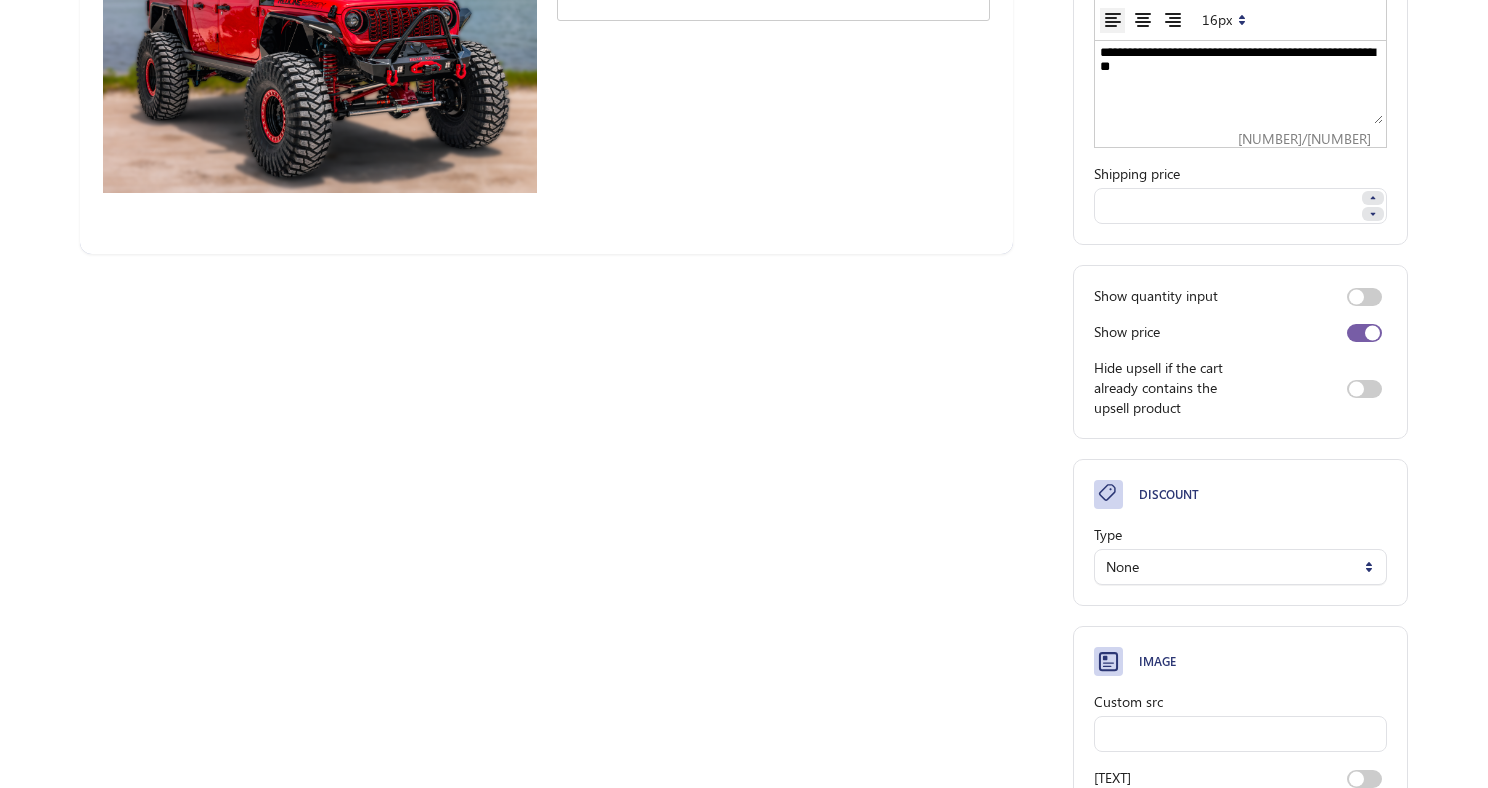 scroll, scrollTop: 0, scrollLeft: 0, axis: both 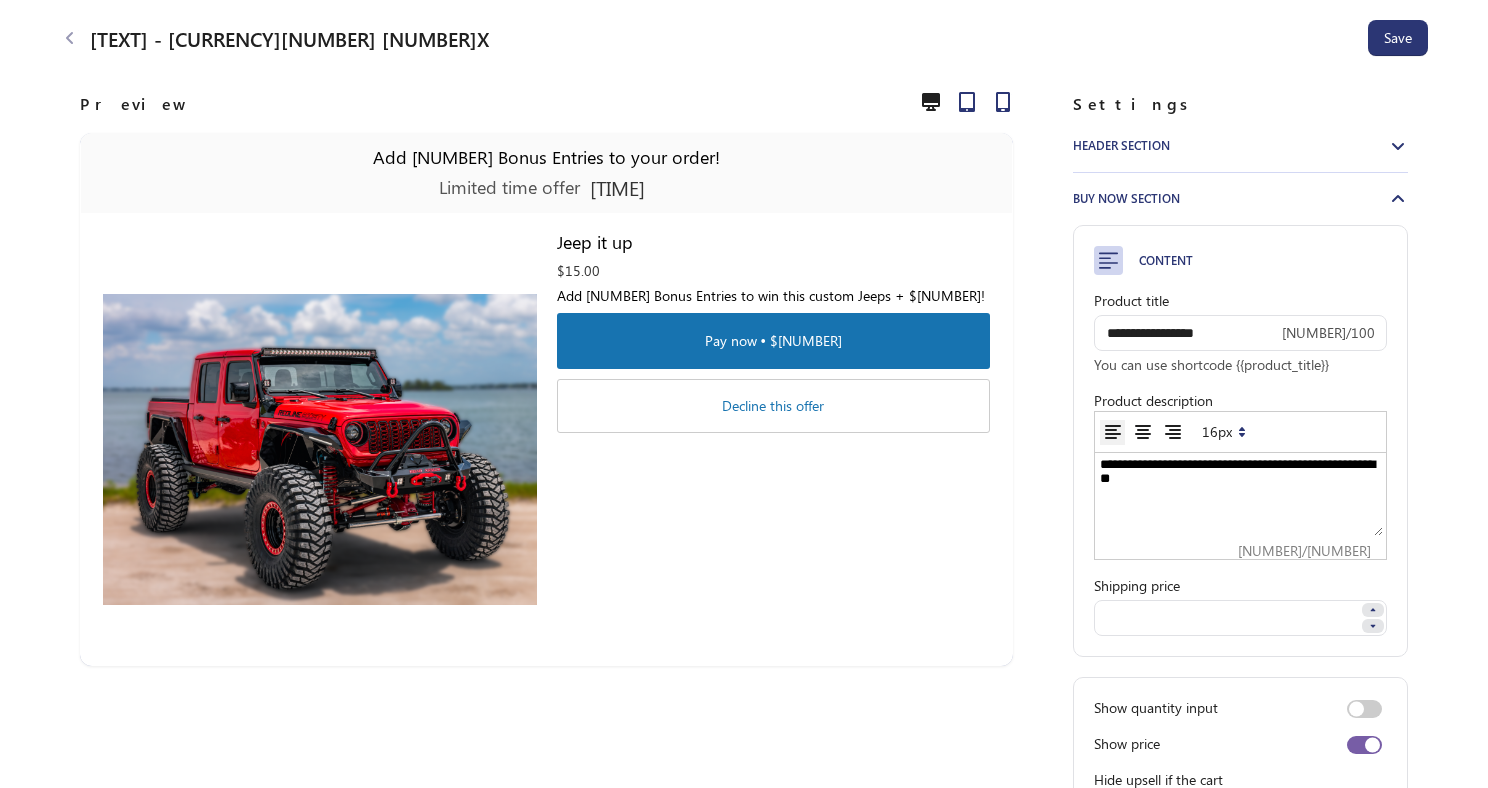 type 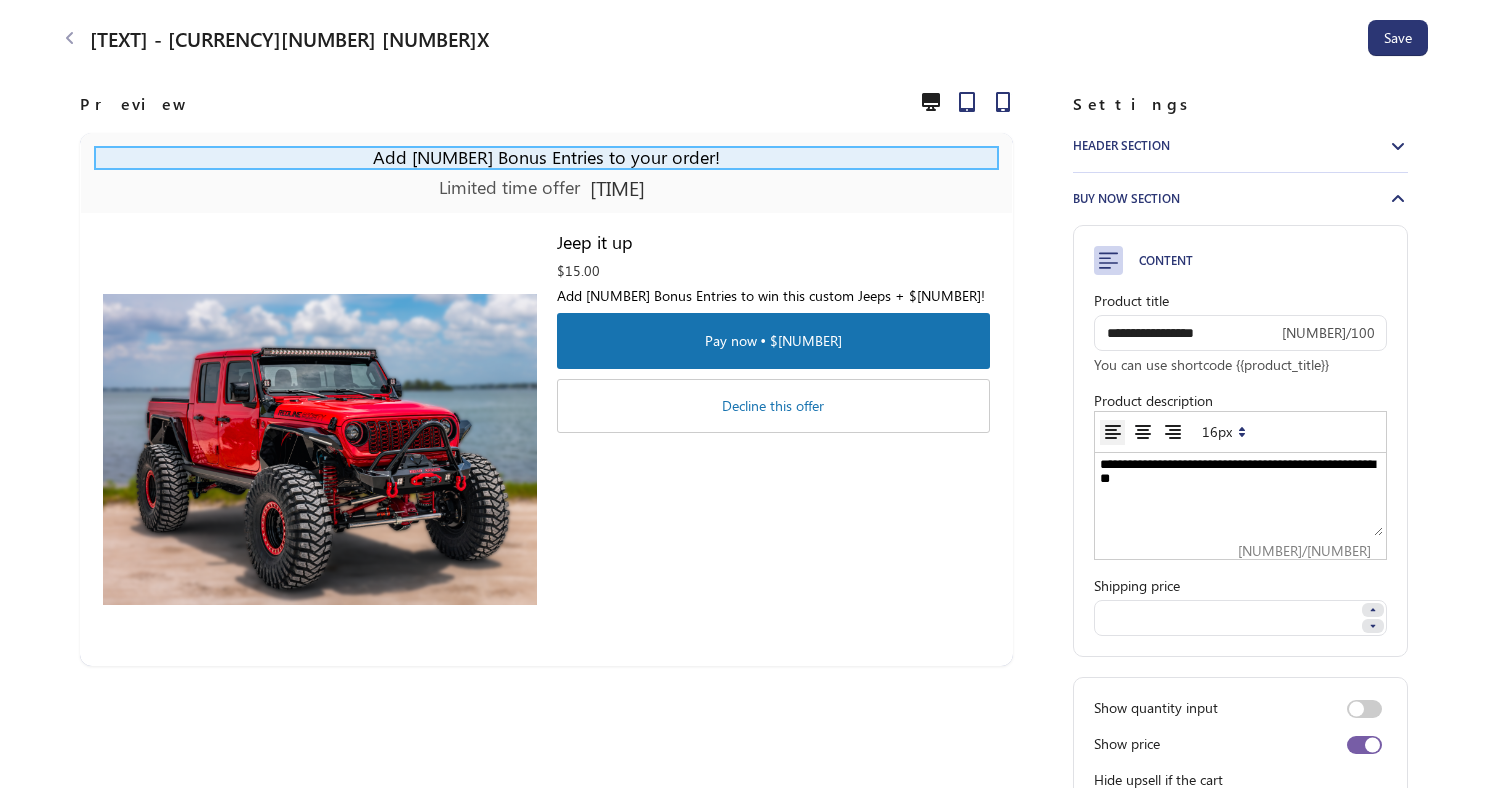 click on "Add 45,000 Bonus Entries to your order!" at bounding box center (546, 158) 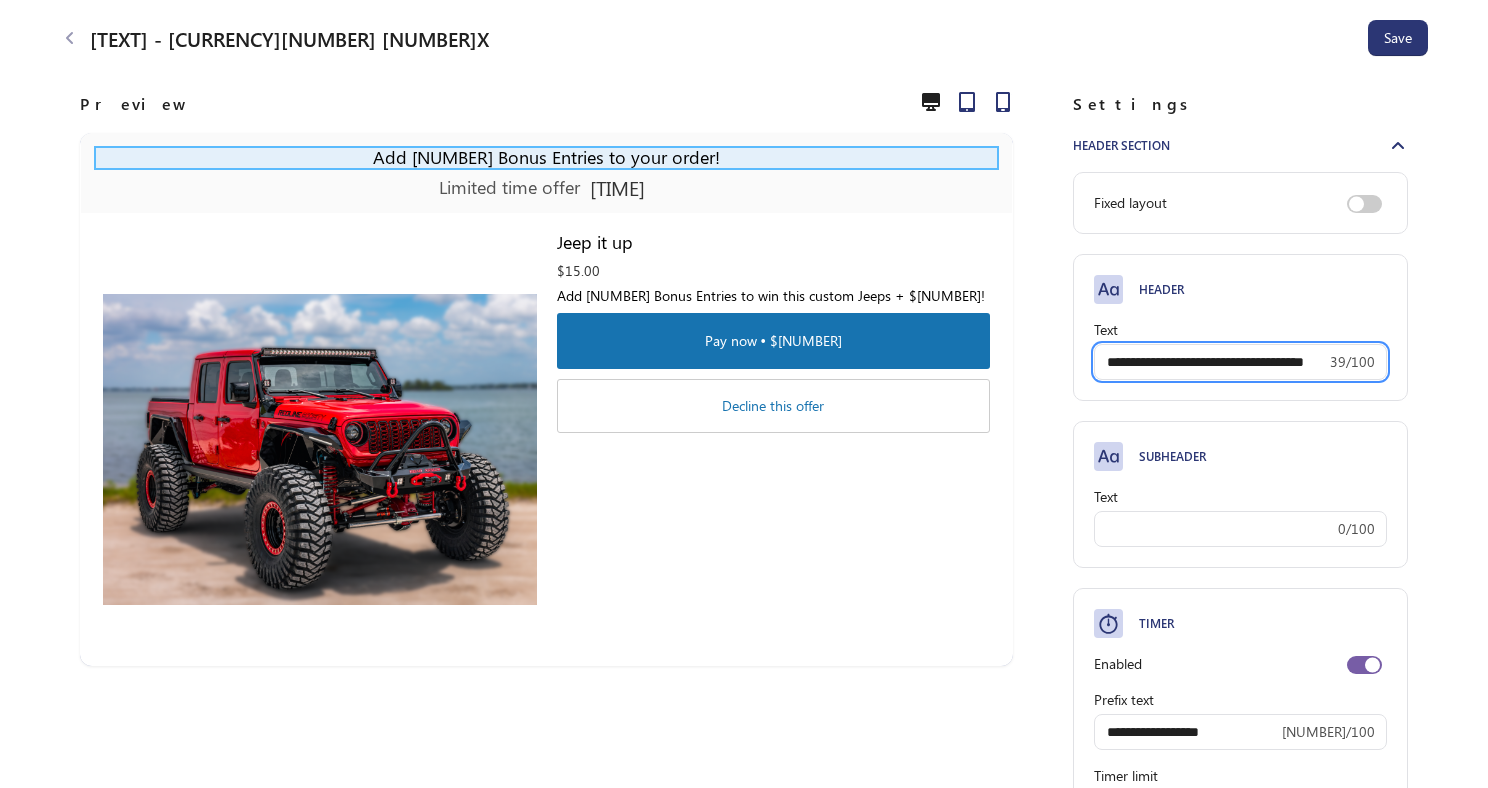 scroll, scrollTop: 165, scrollLeft: 0, axis: vertical 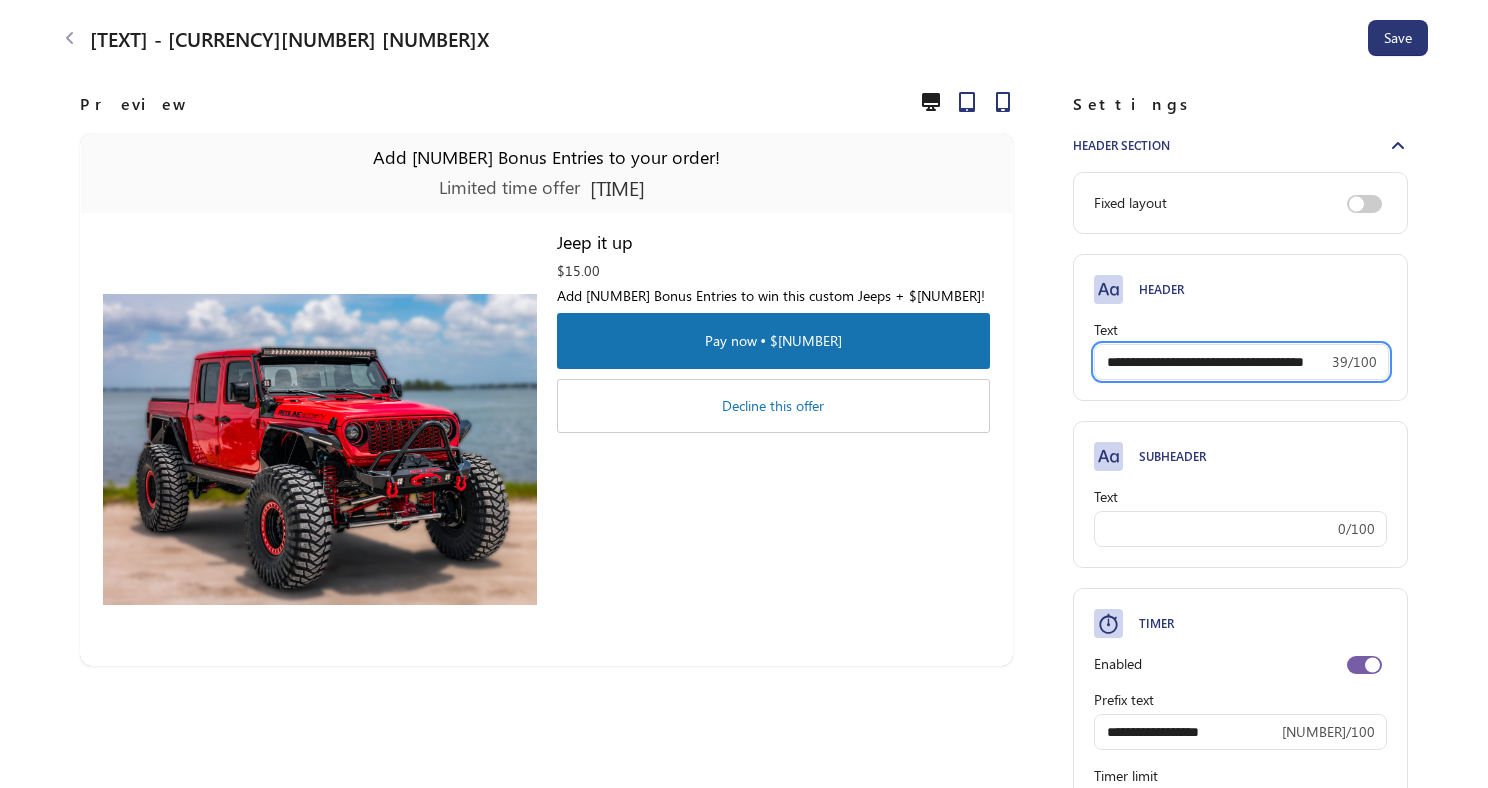 click on "**********" at bounding box center [1211, 362] 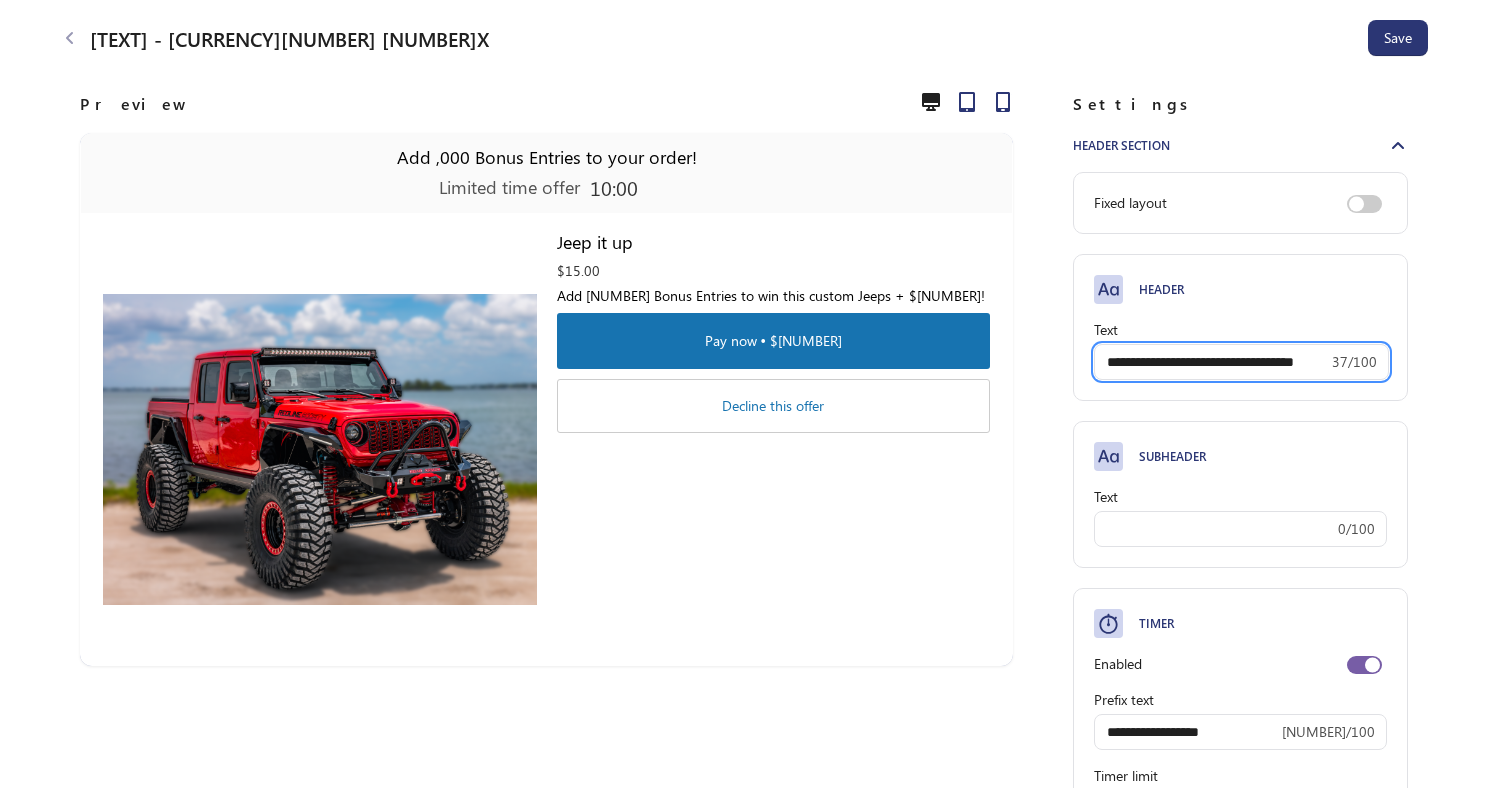 scroll, scrollTop: 0, scrollLeft: 11, axis: horizontal 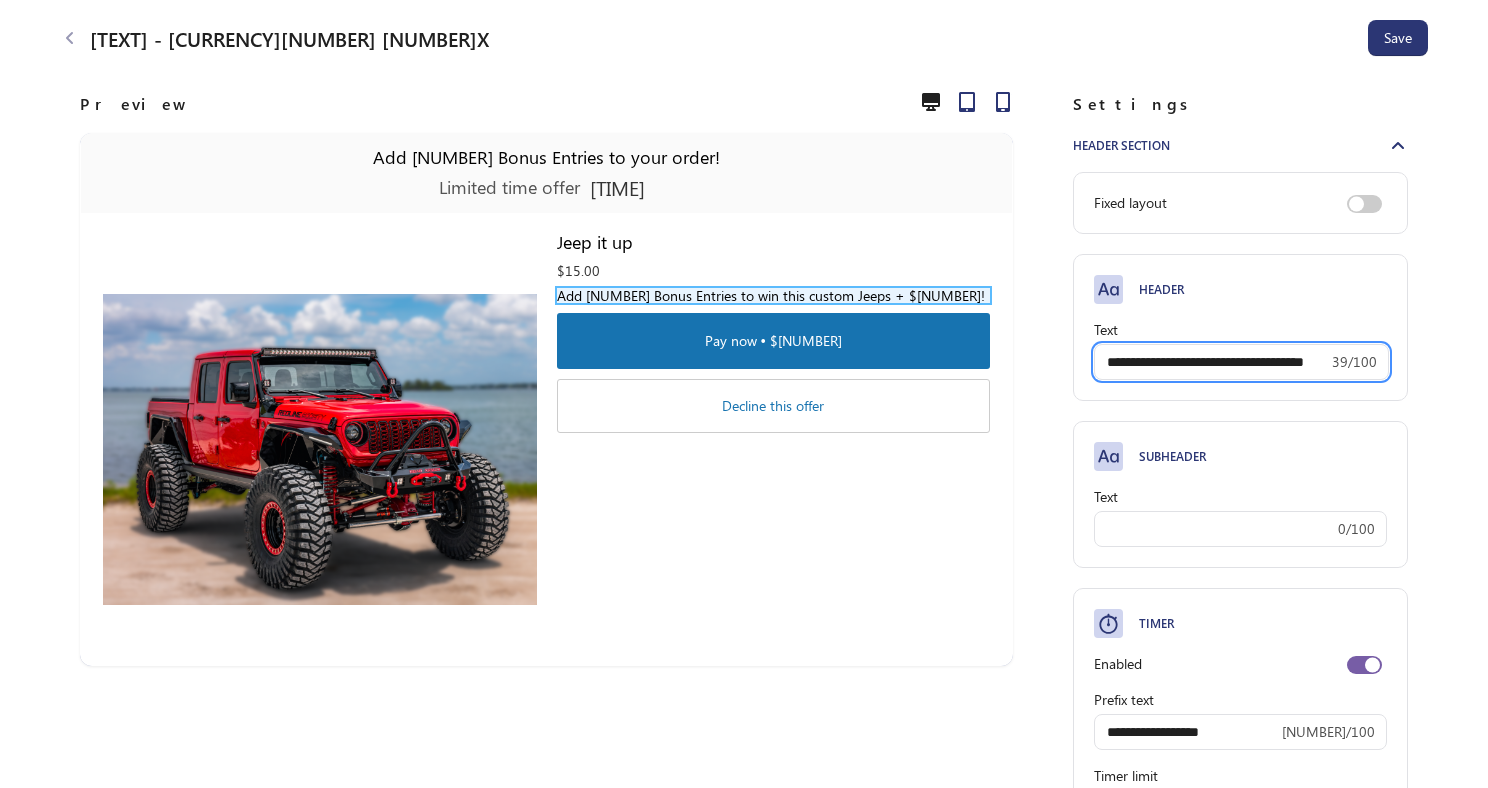 type on "**********" 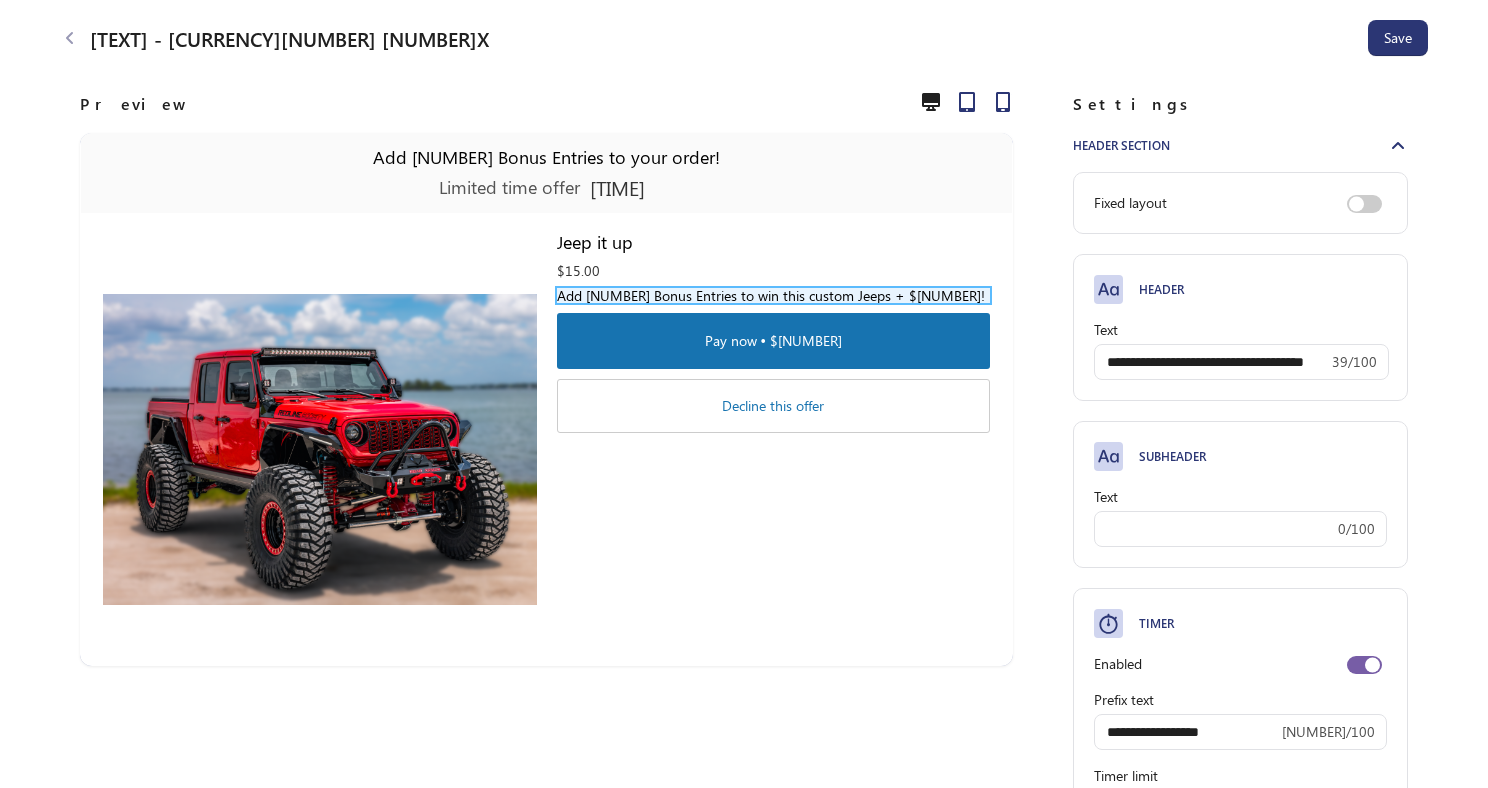 scroll, scrollTop: 0, scrollLeft: 0, axis: both 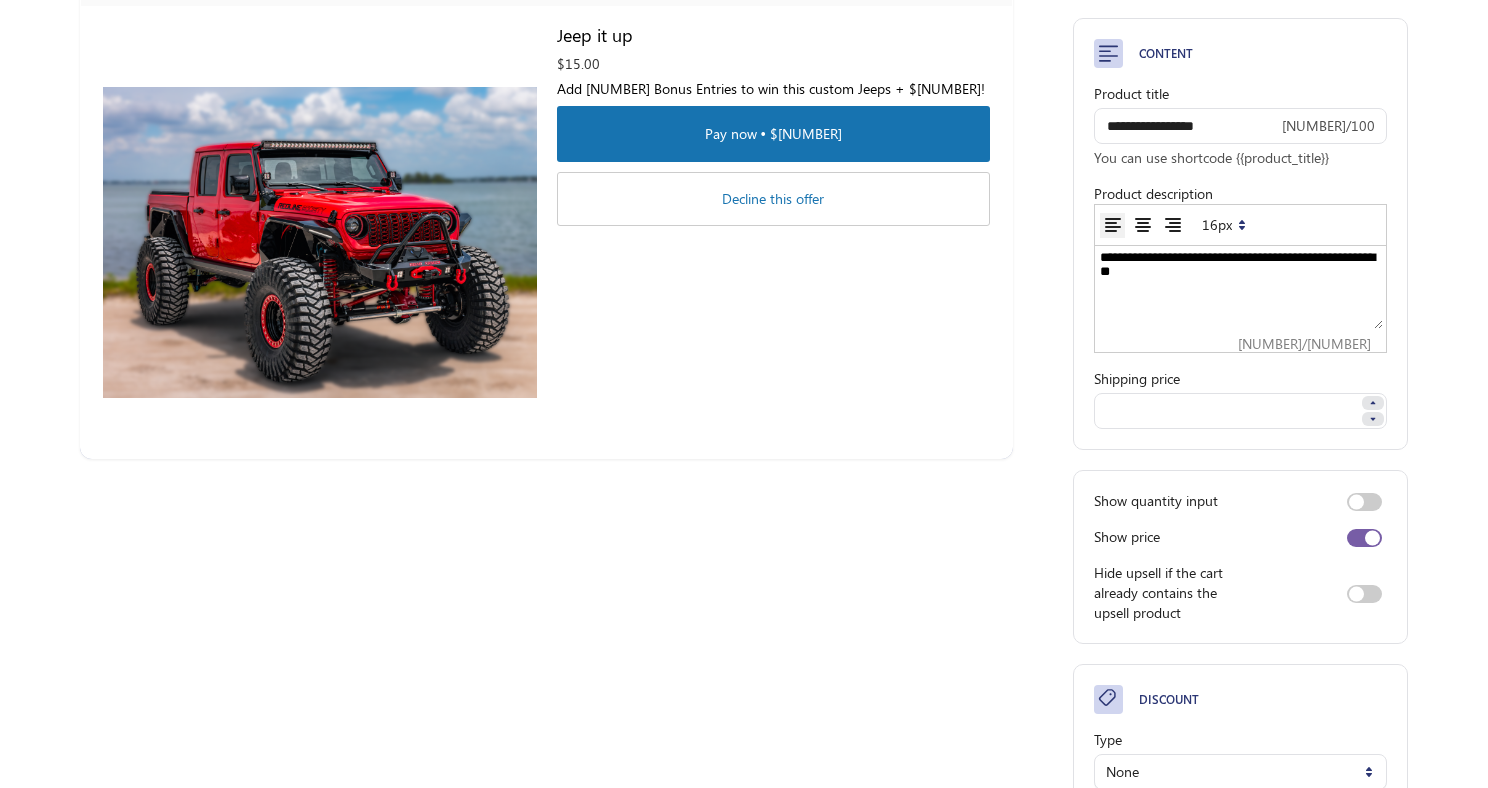 click on "**********" at bounding box center (1240, 289) 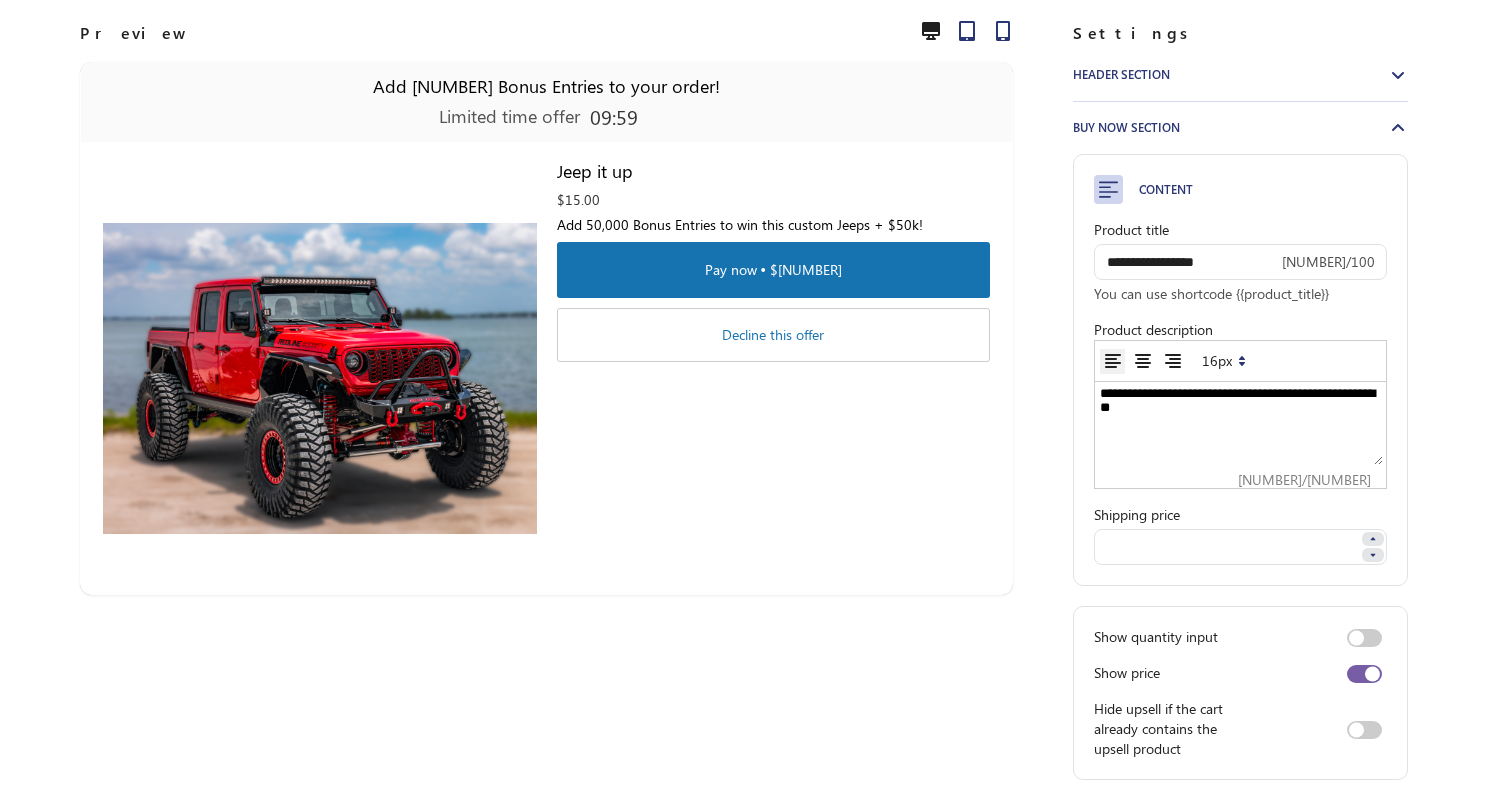 scroll, scrollTop: 0, scrollLeft: 0, axis: both 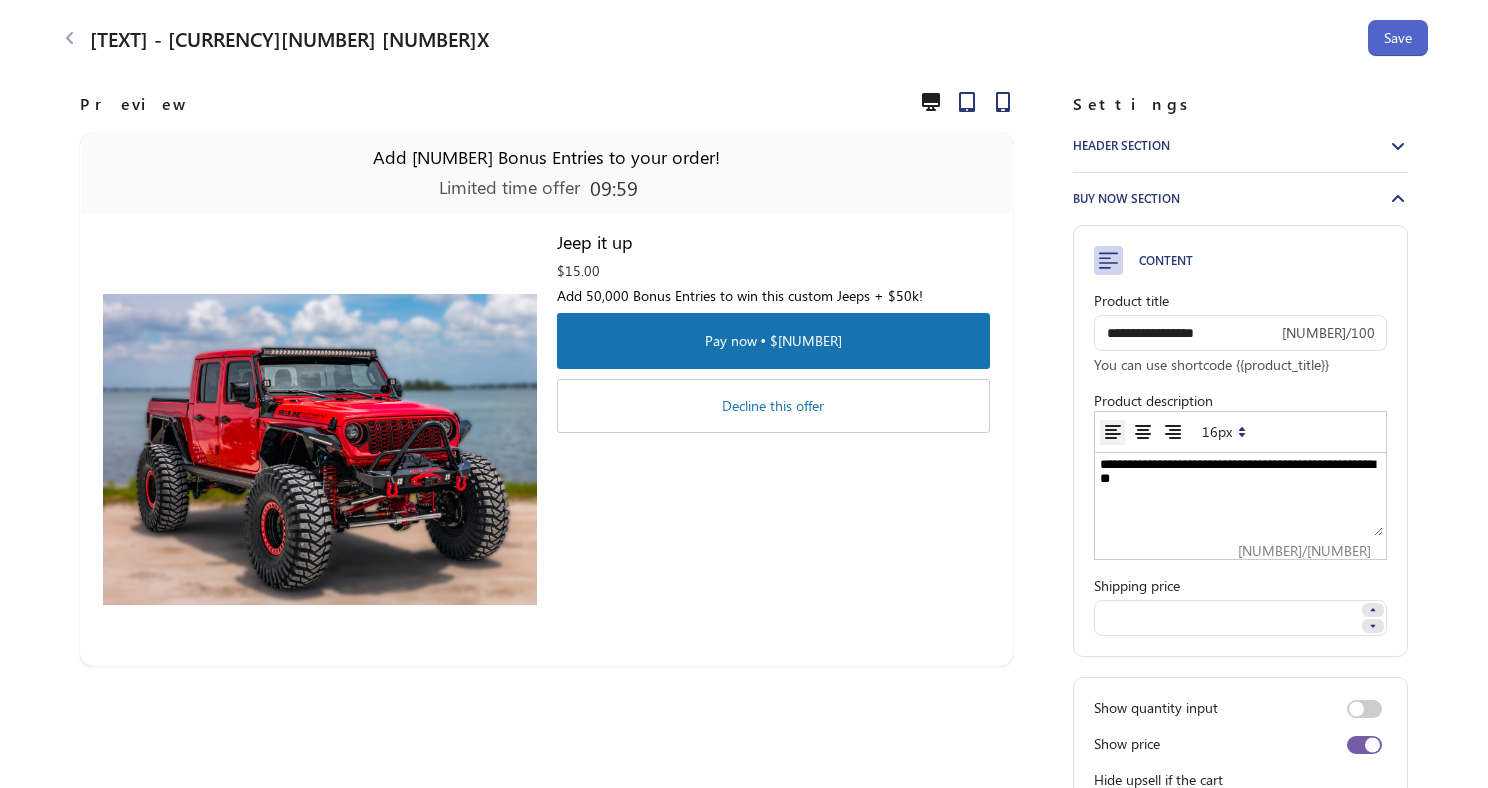 type on "**********" 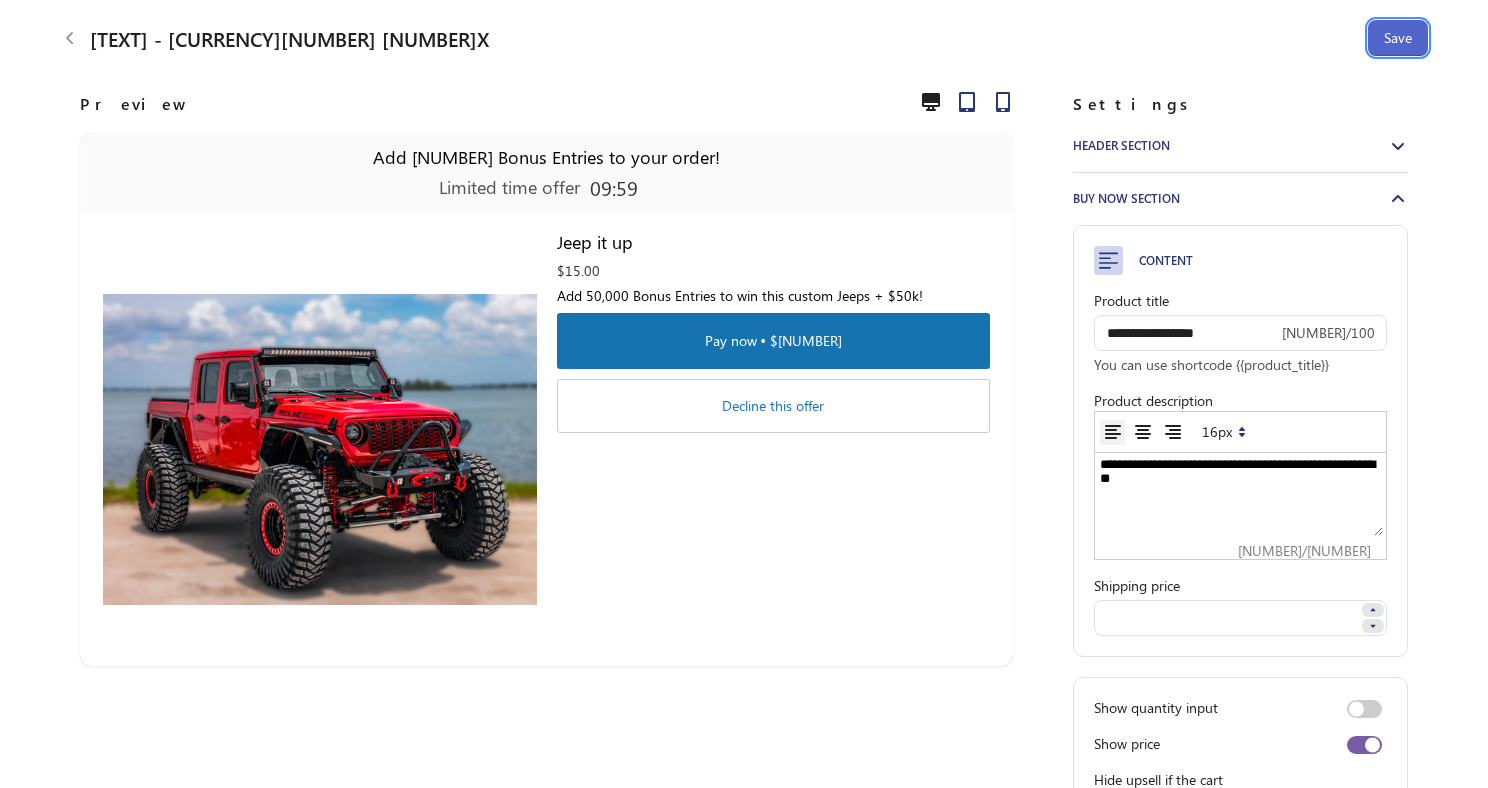 click on "Save" at bounding box center (1398, 38) 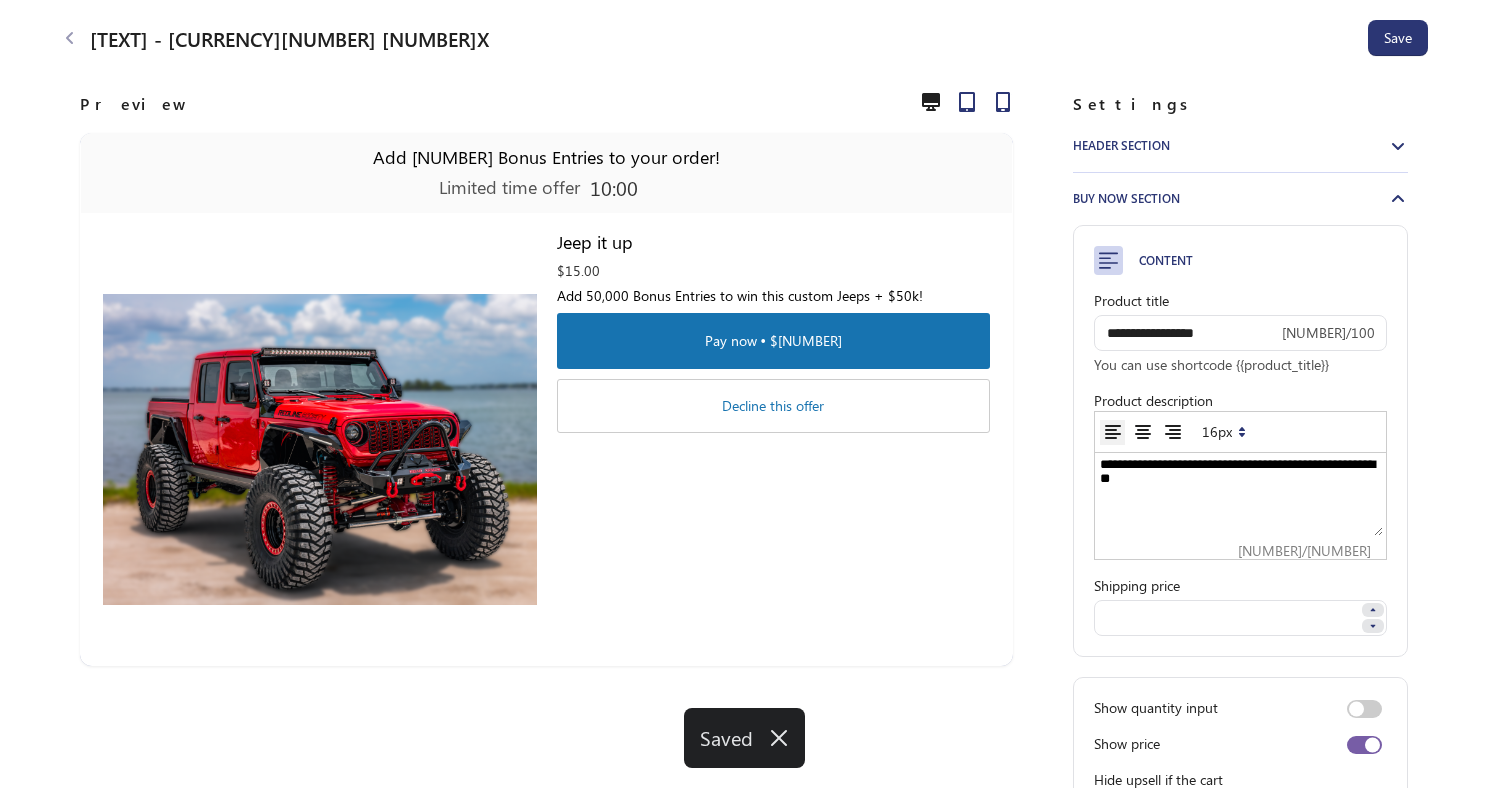 click 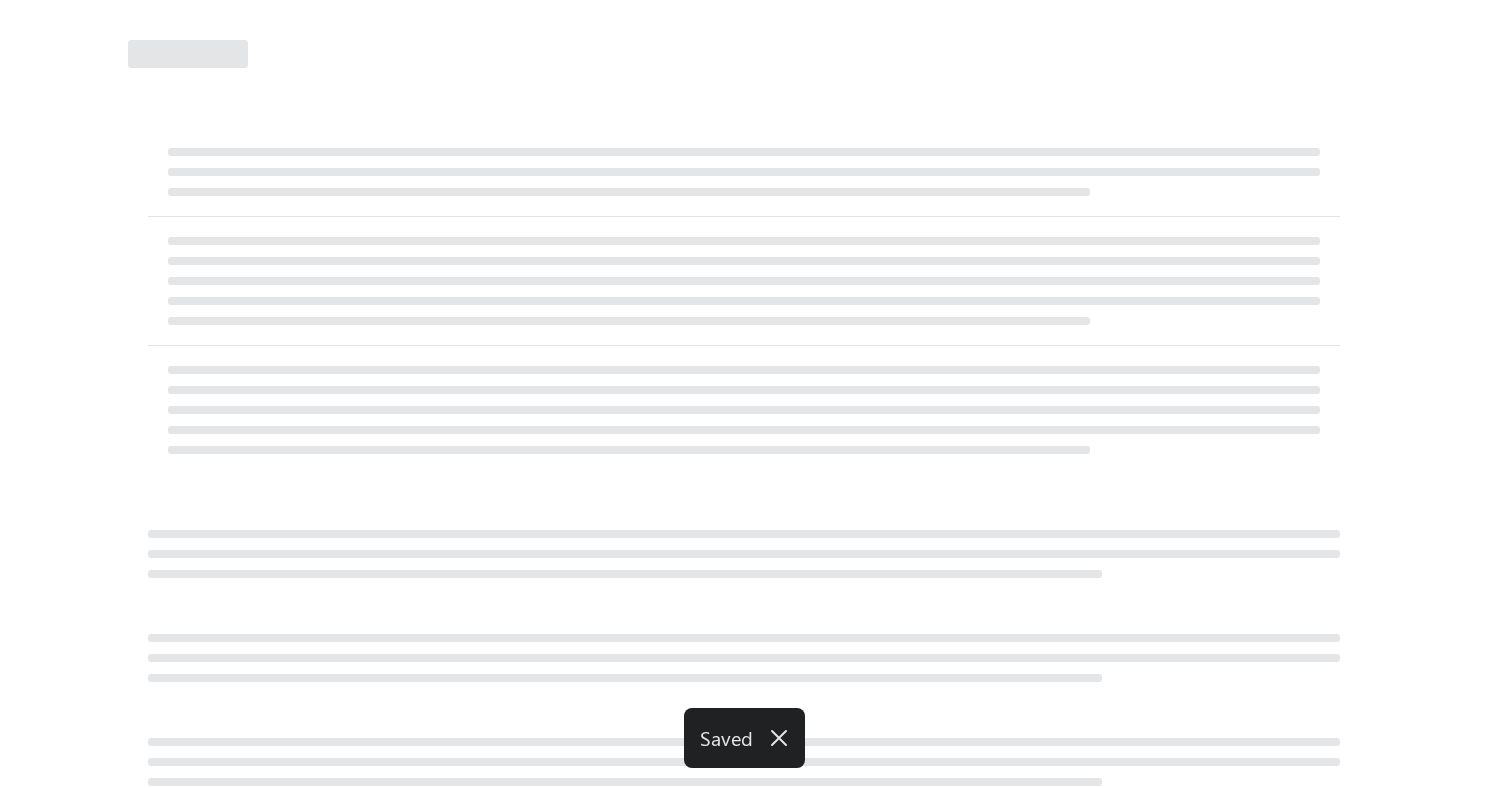 select on "********" 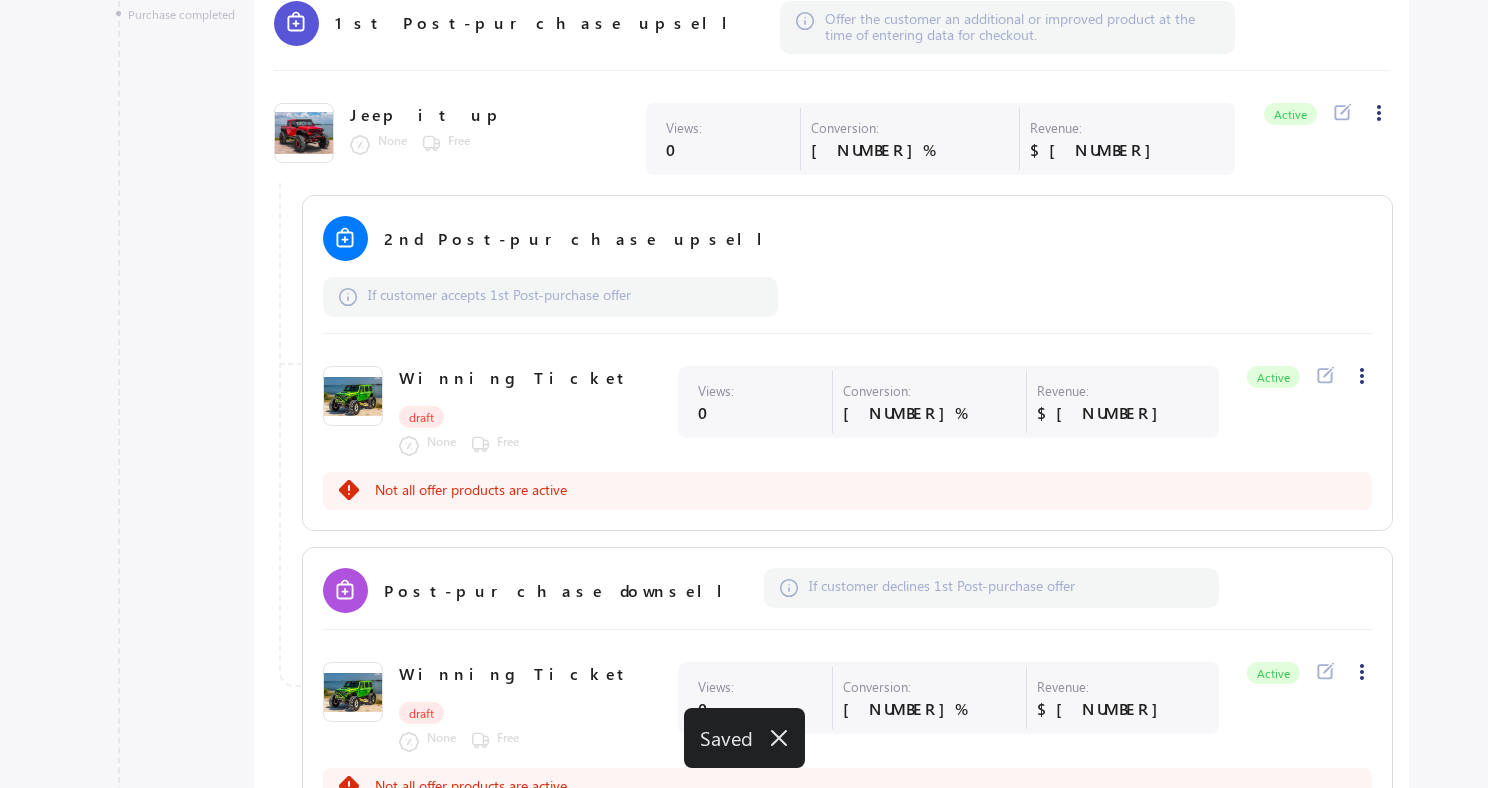 scroll, scrollTop: 1043, scrollLeft: 0, axis: vertical 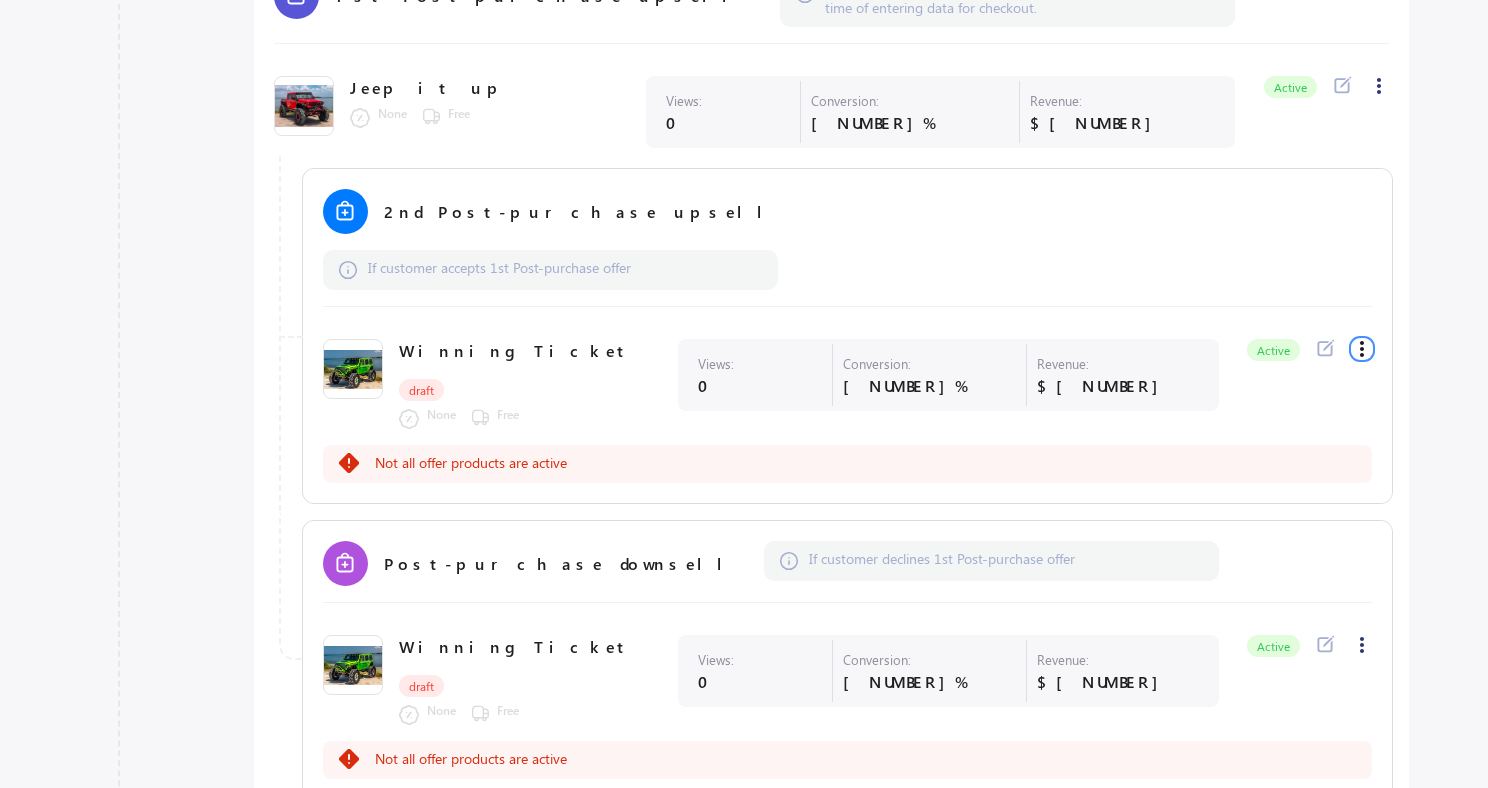 click 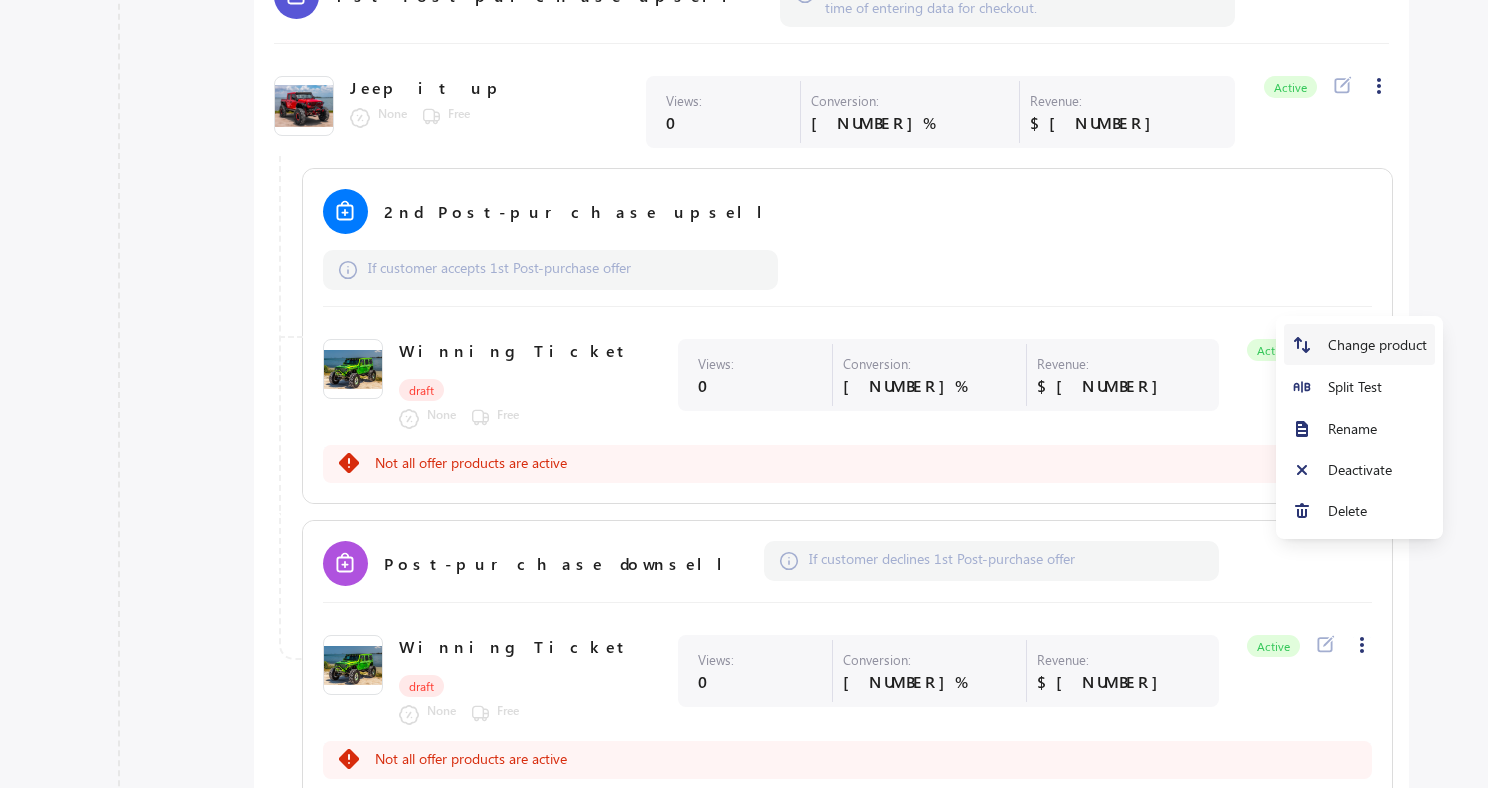 click on "Change product" at bounding box center [1359, 344] 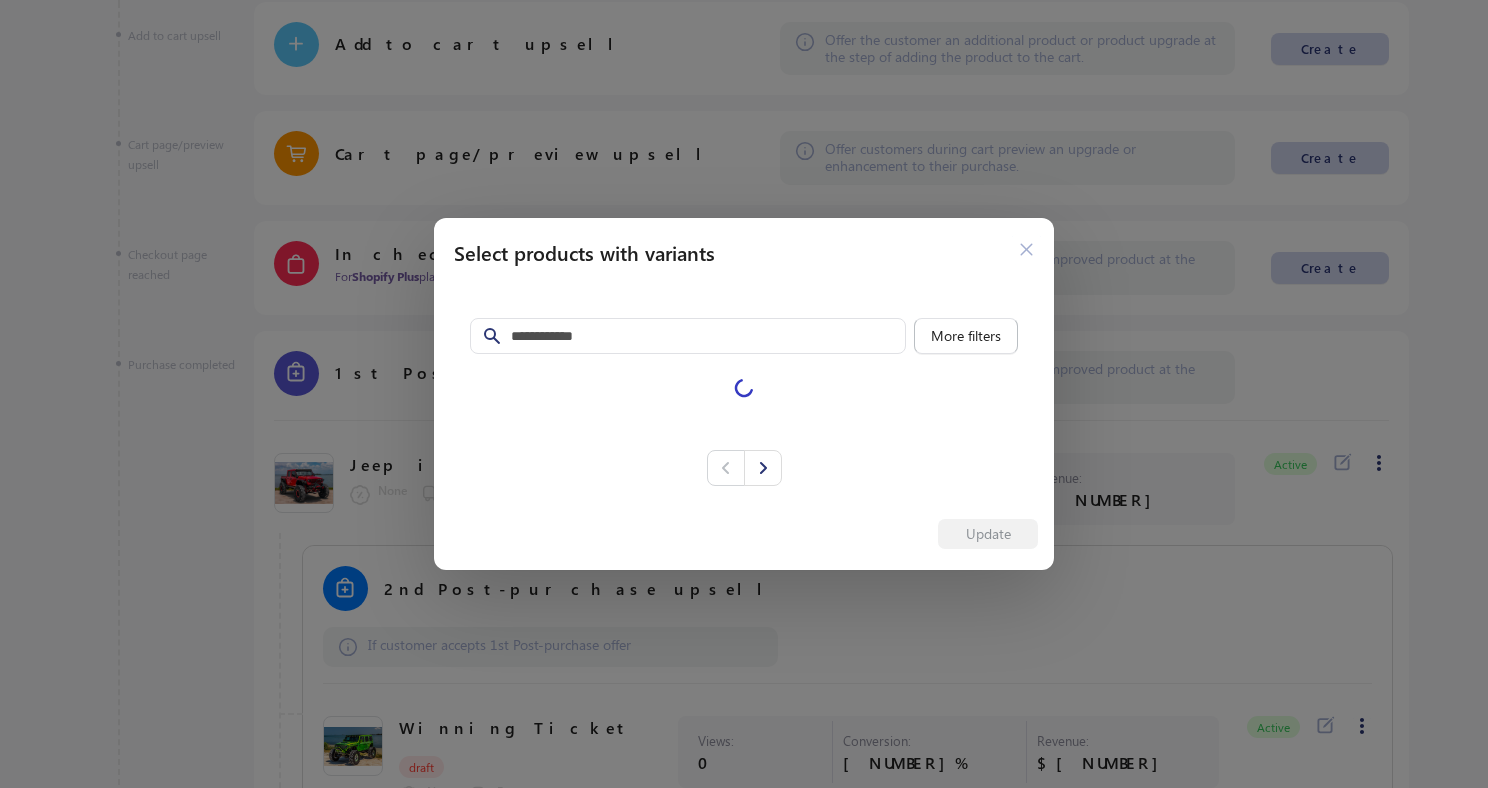 scroll, scrollTop: 775, scrollLeft: 0, axis: vertical 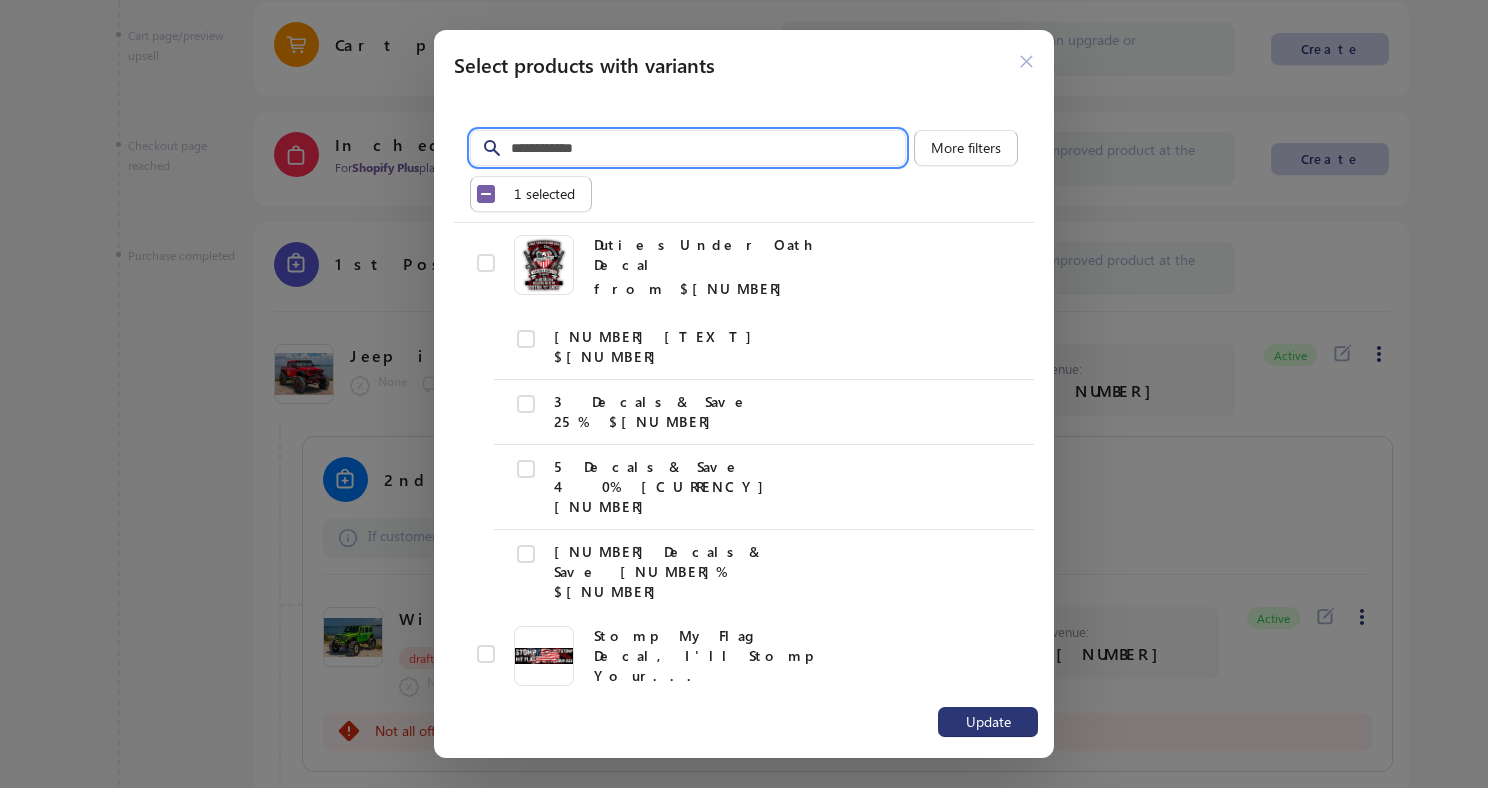 click on "Filter items" at bounding box center [708, 148] 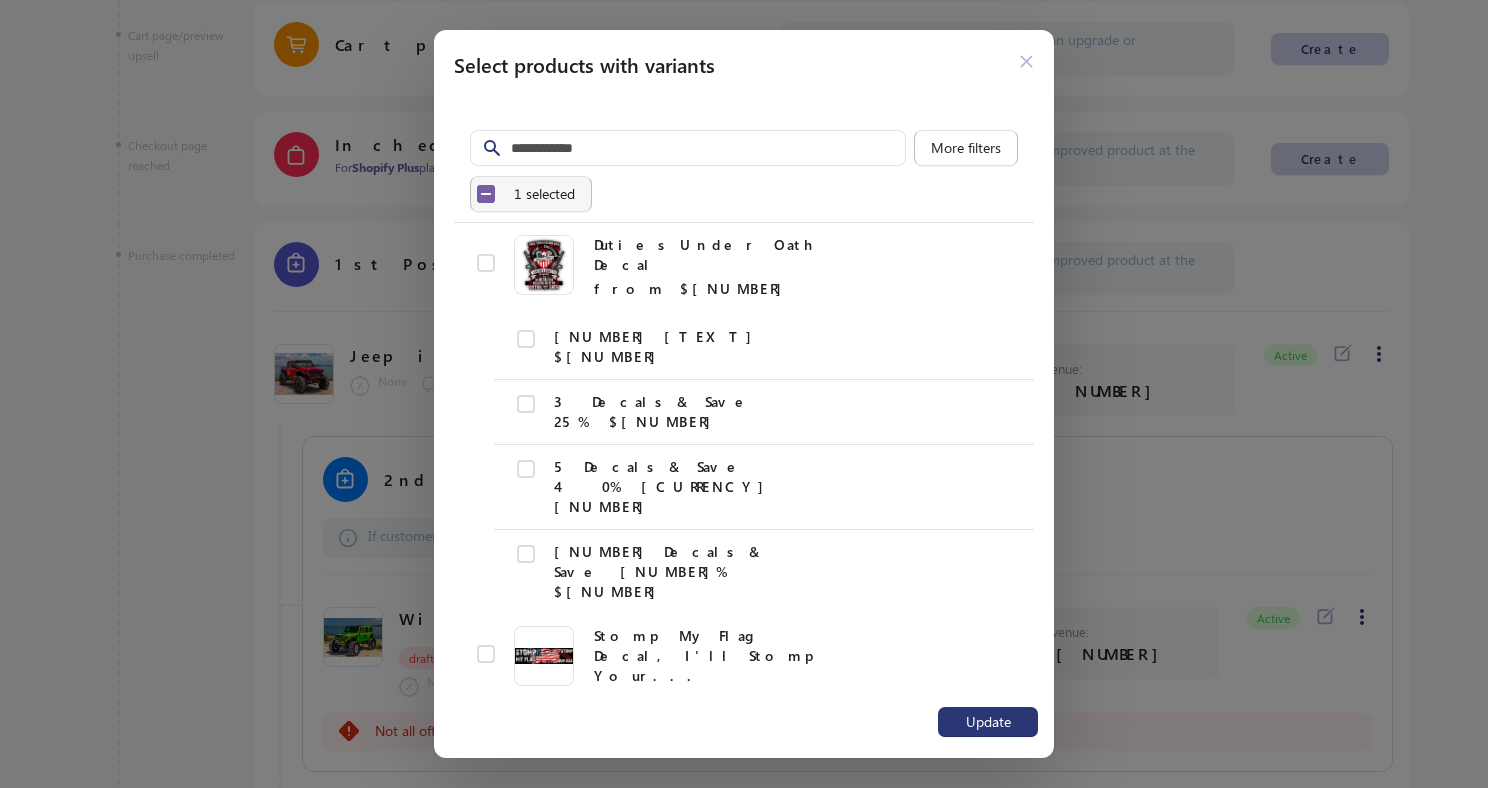 click on "Select all 10 items 1 selected" at bounding box center (531, 194) 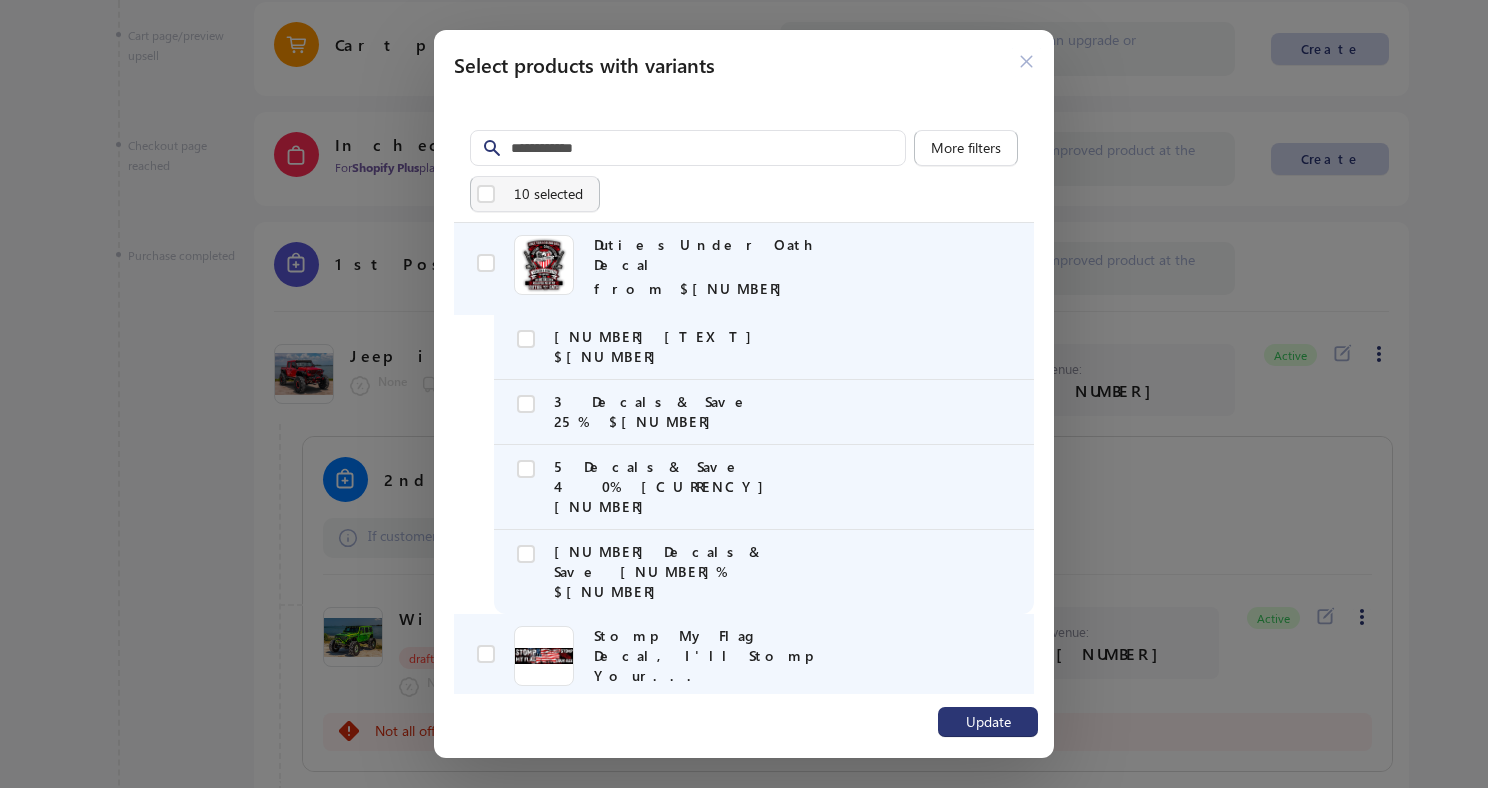 click on "Deselect all 10 items 10 selected" at bounding box center [535, 194] 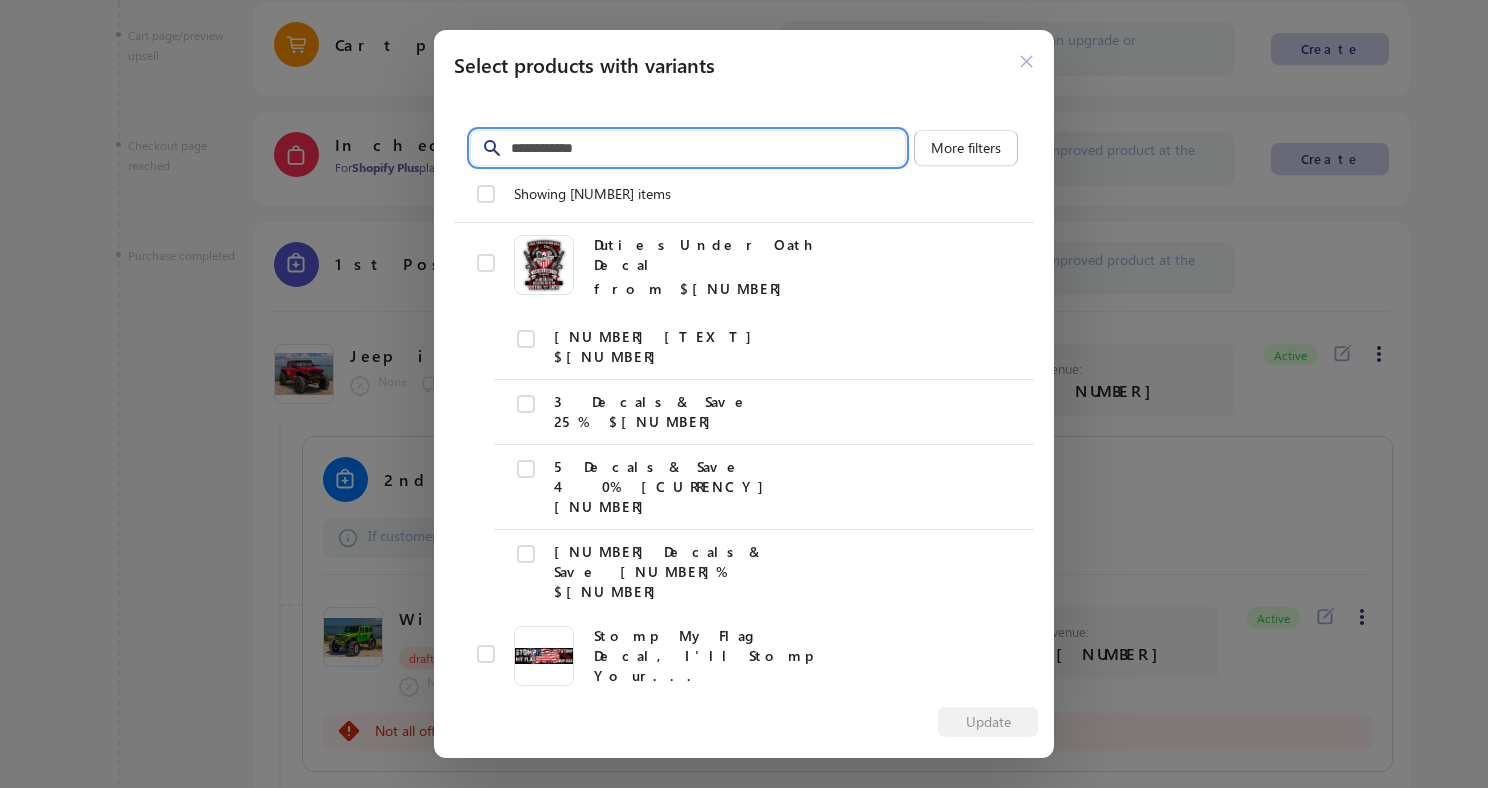 click on "Filter items" at bounding box center (708, 148) 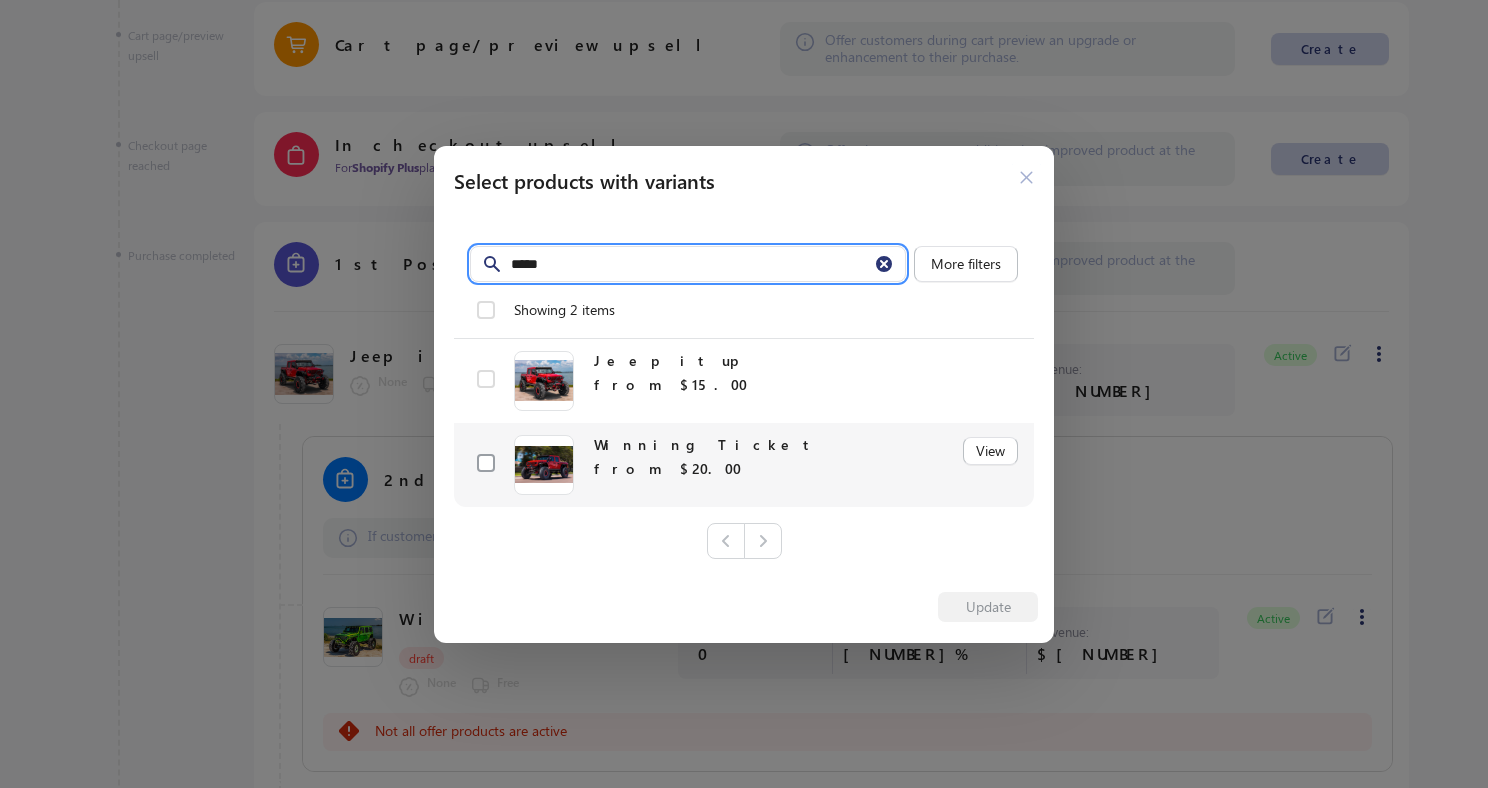 type on "*****" 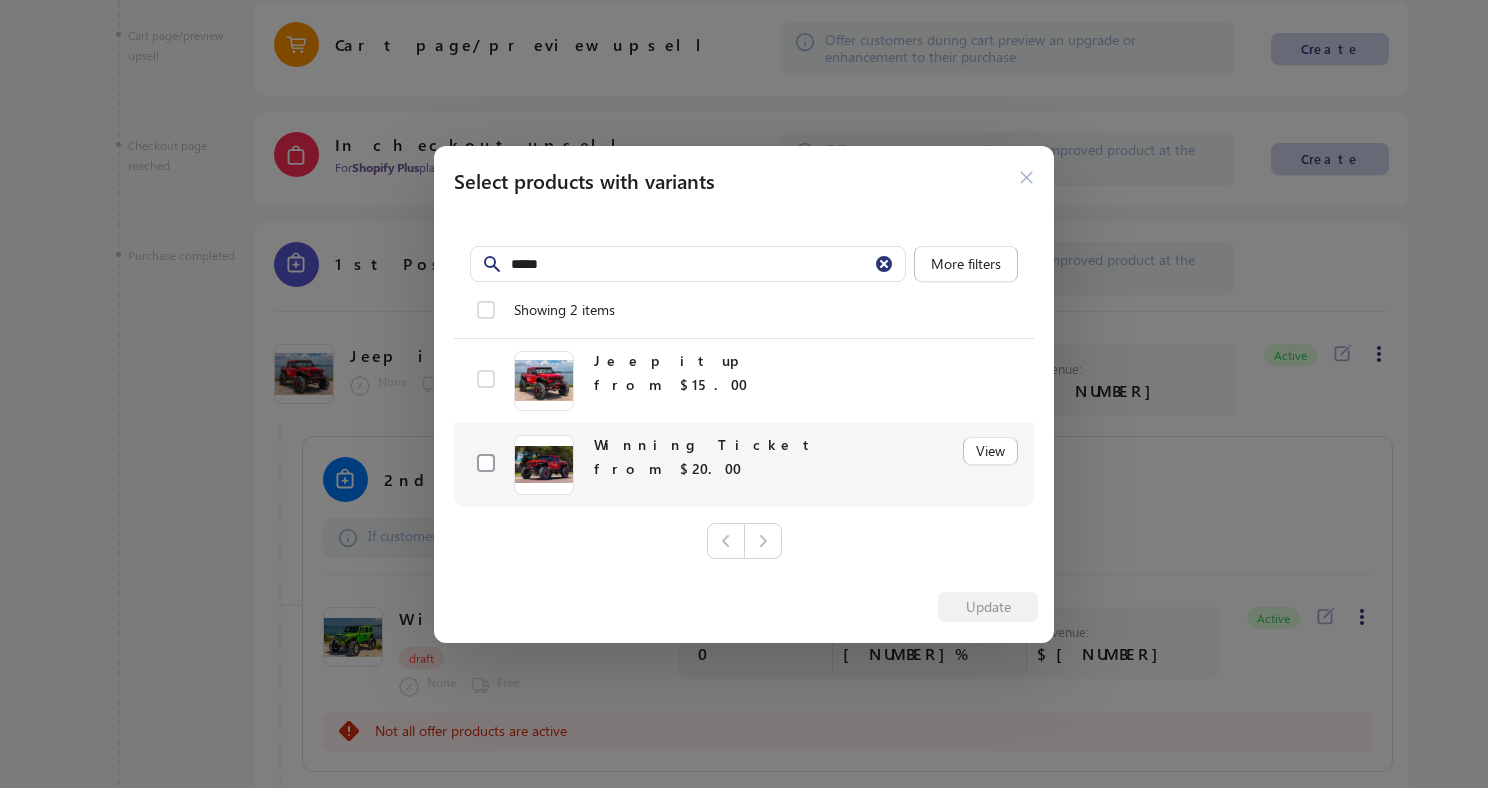click at bounding box center (486, 463) 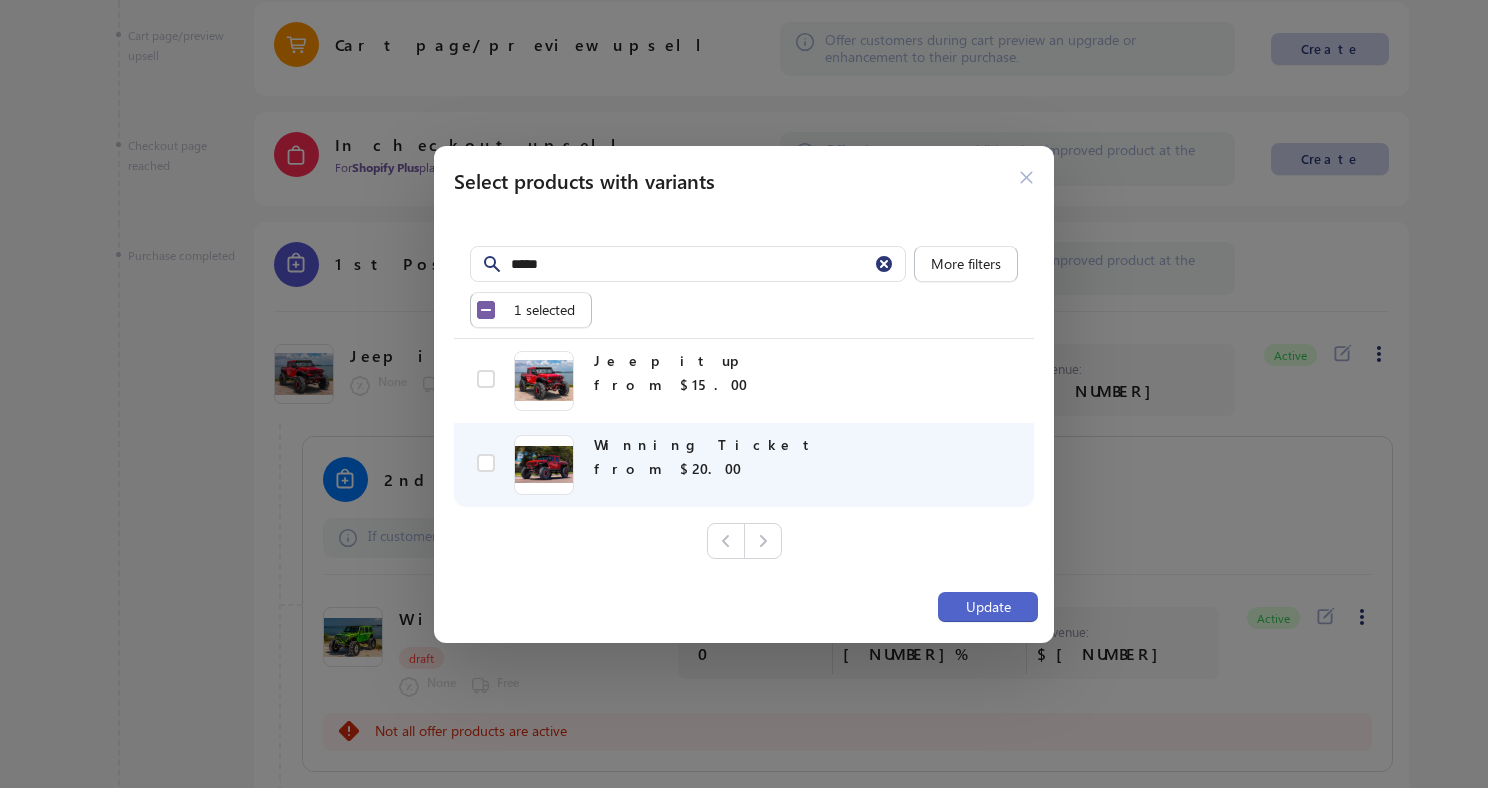 click on "Update" at bounding box center [988, 607] 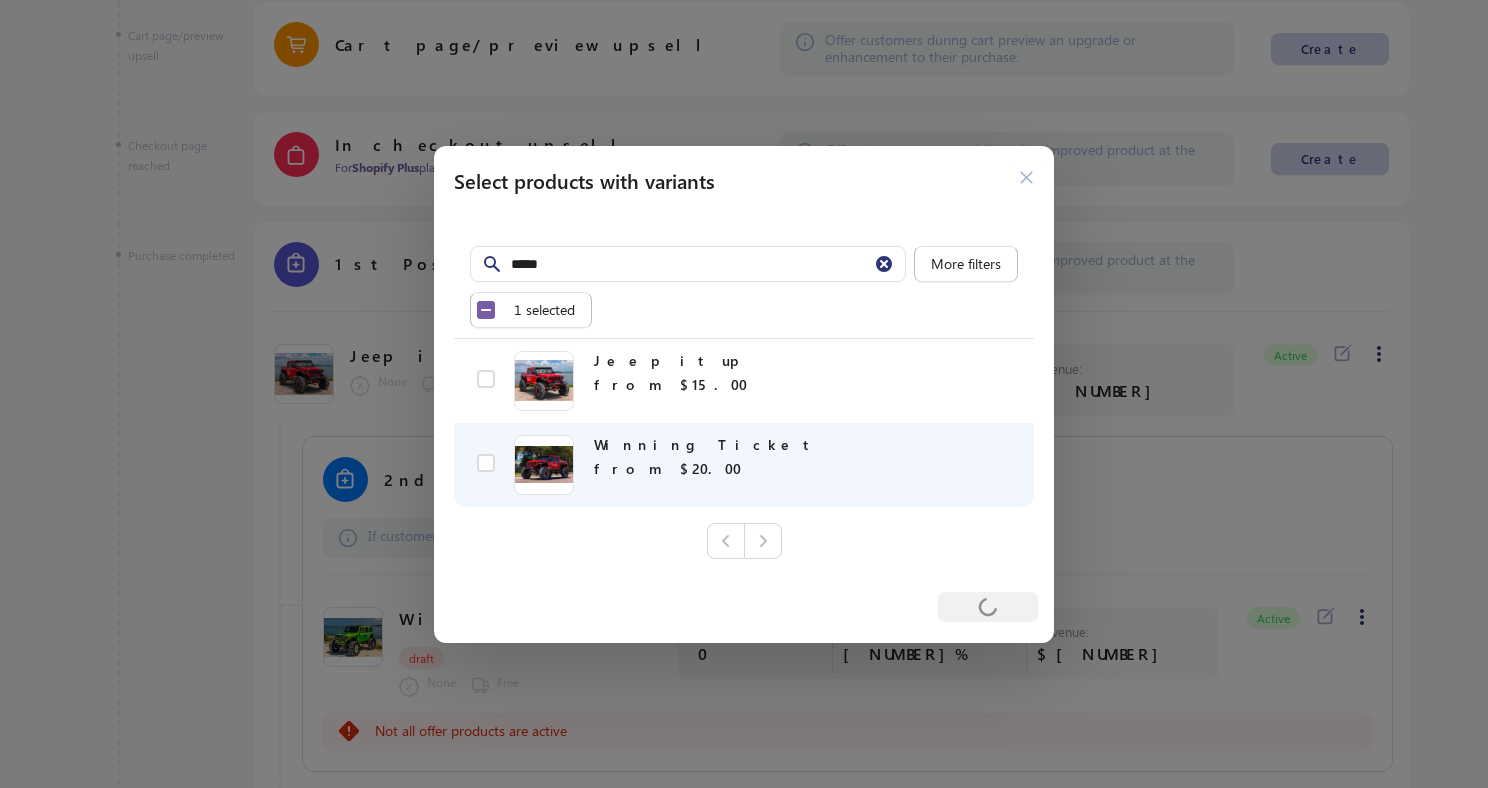 scroll, scrollTop: 775, scrollLeft: 0, axis: vertical 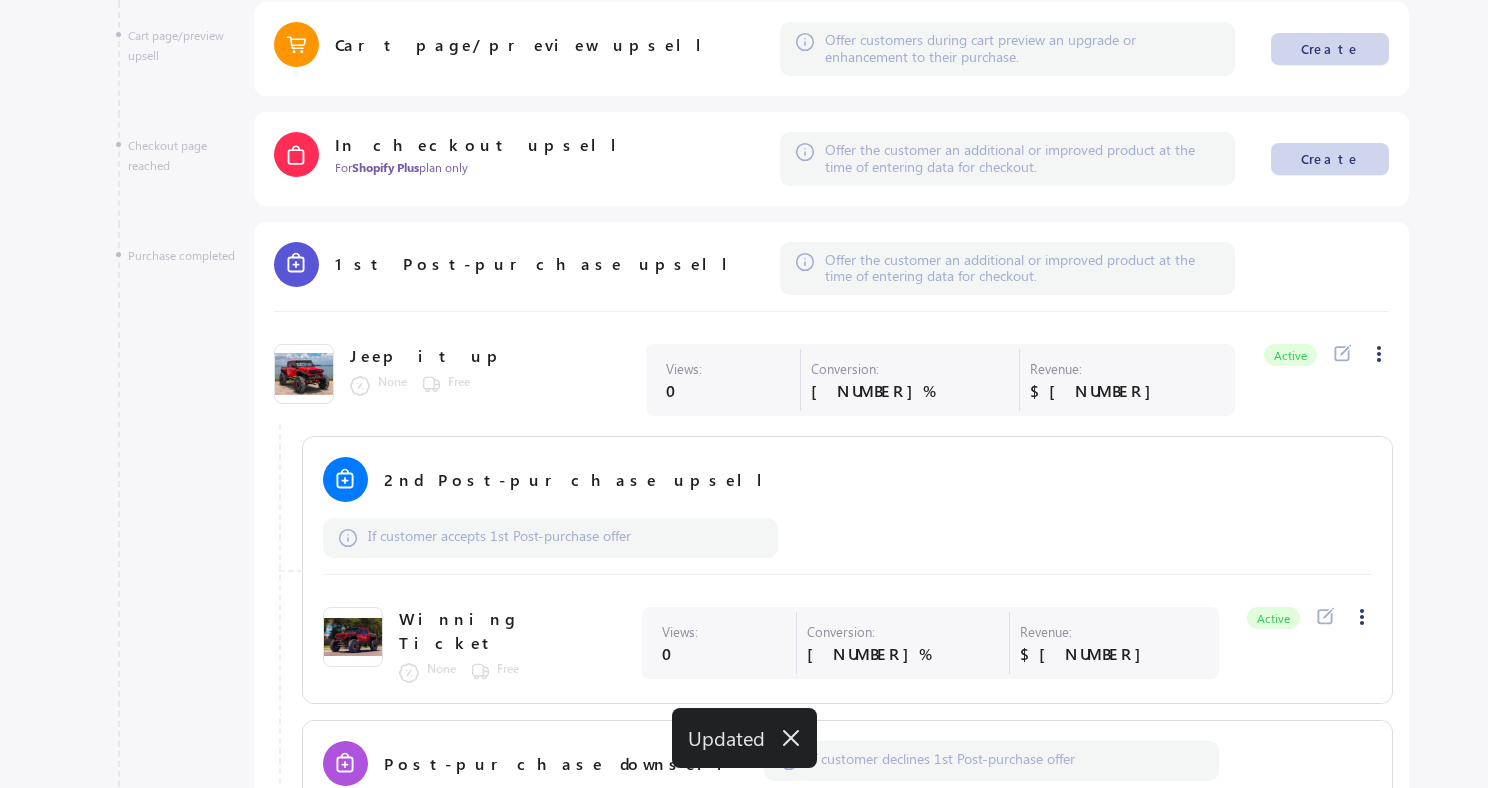 click 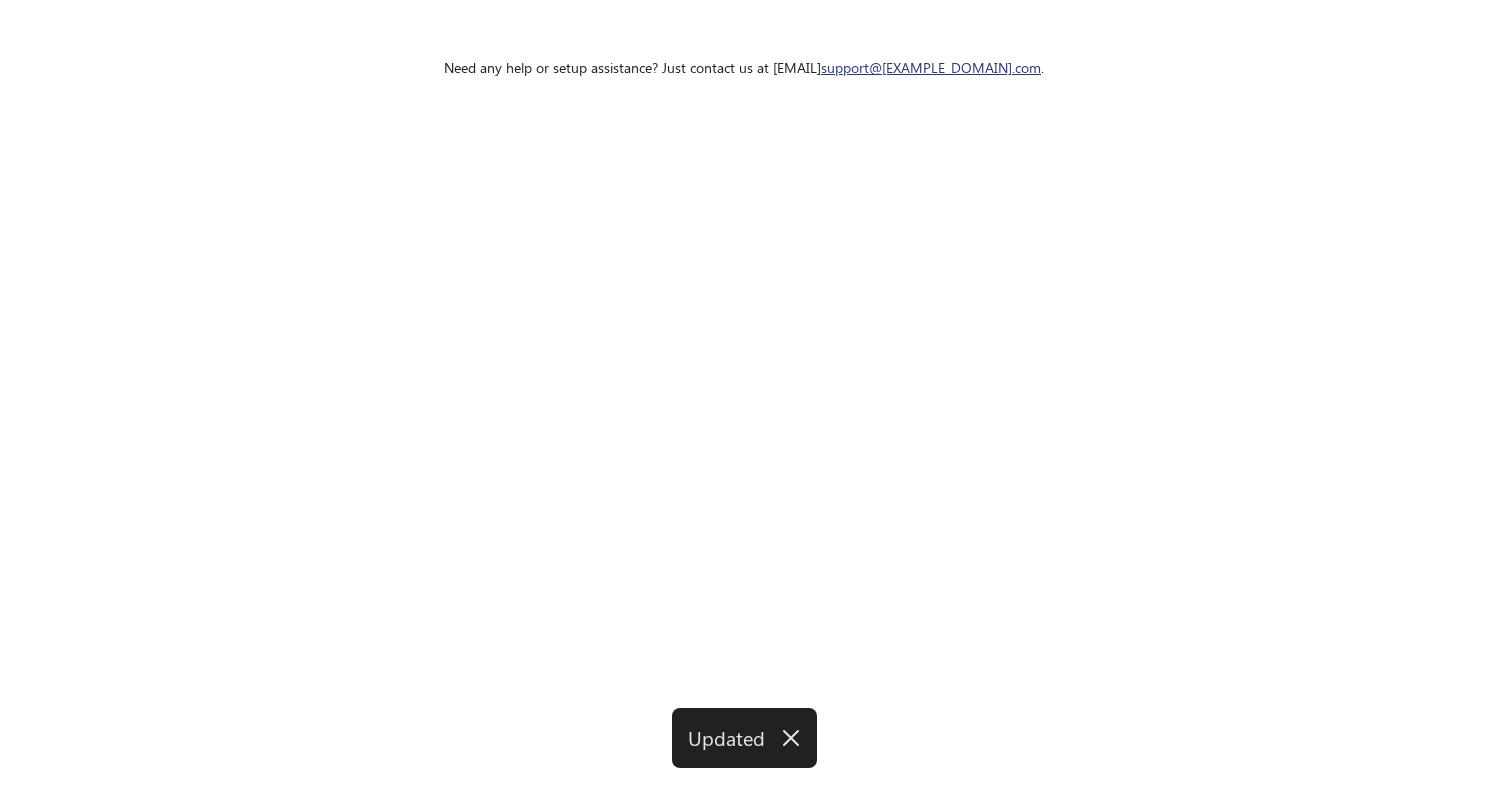 select on "****" 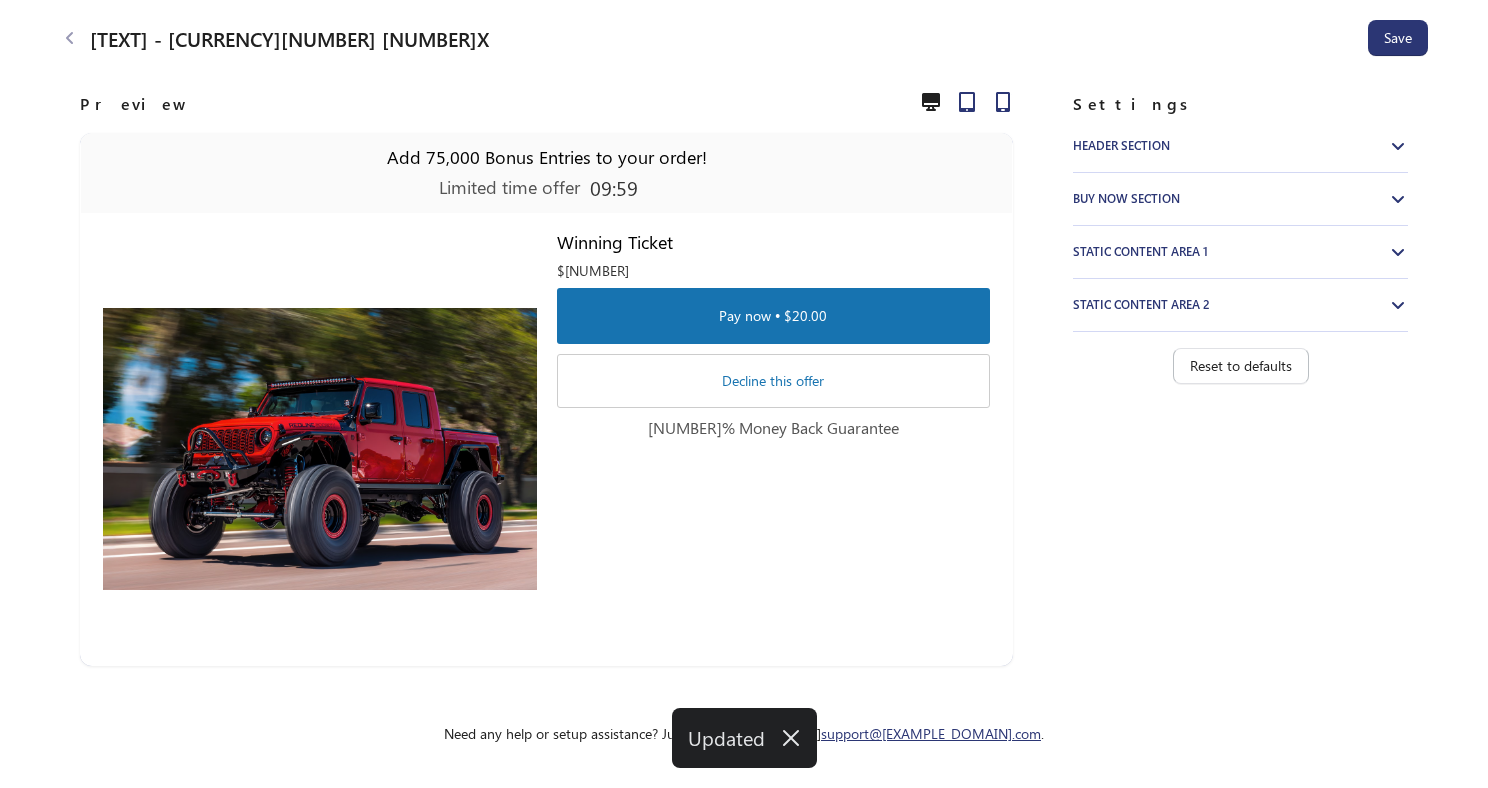 click on "Buy now section" at bounding box center [1230, 199] 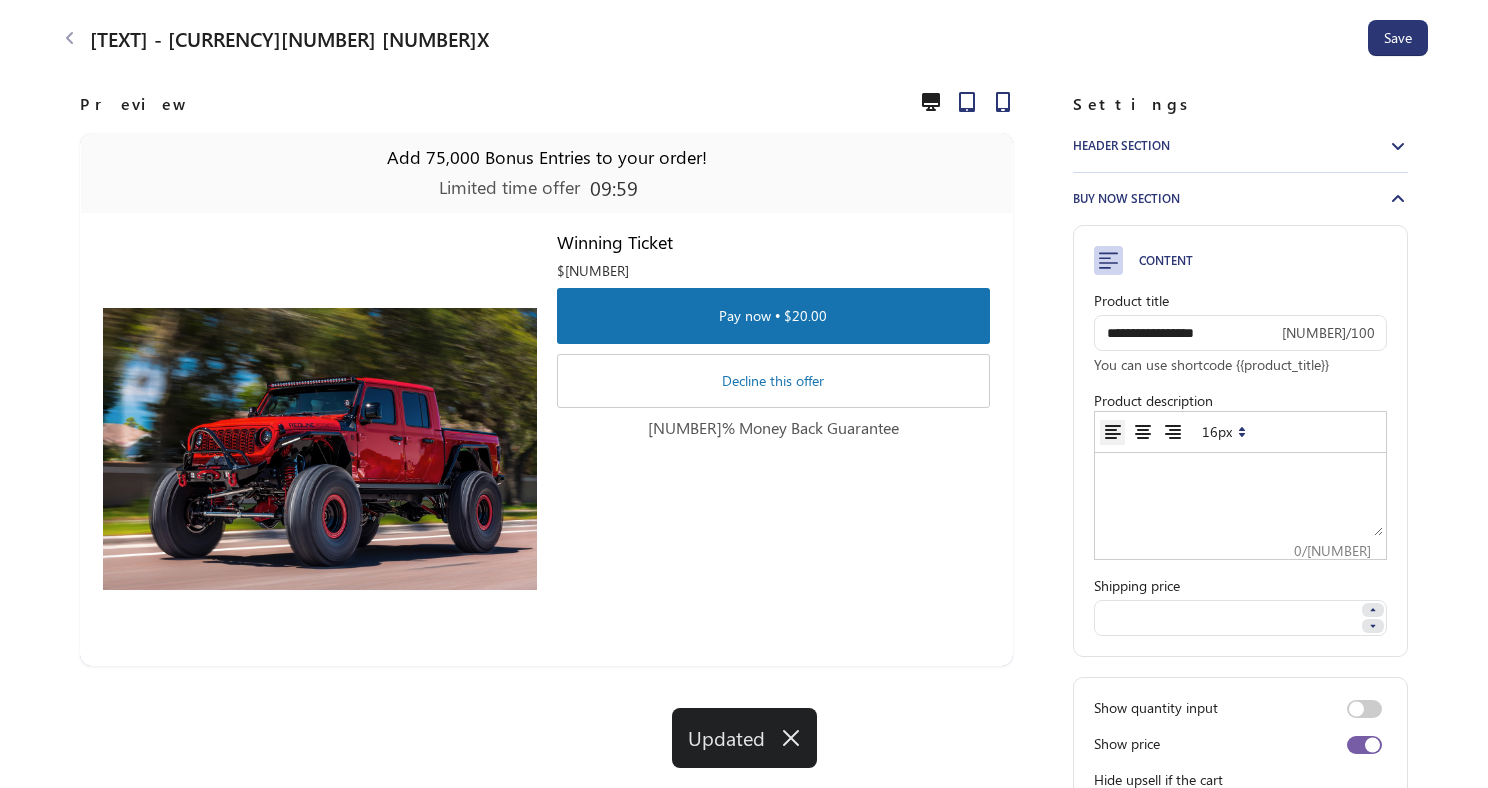 click at bounding box center [1240, 496] 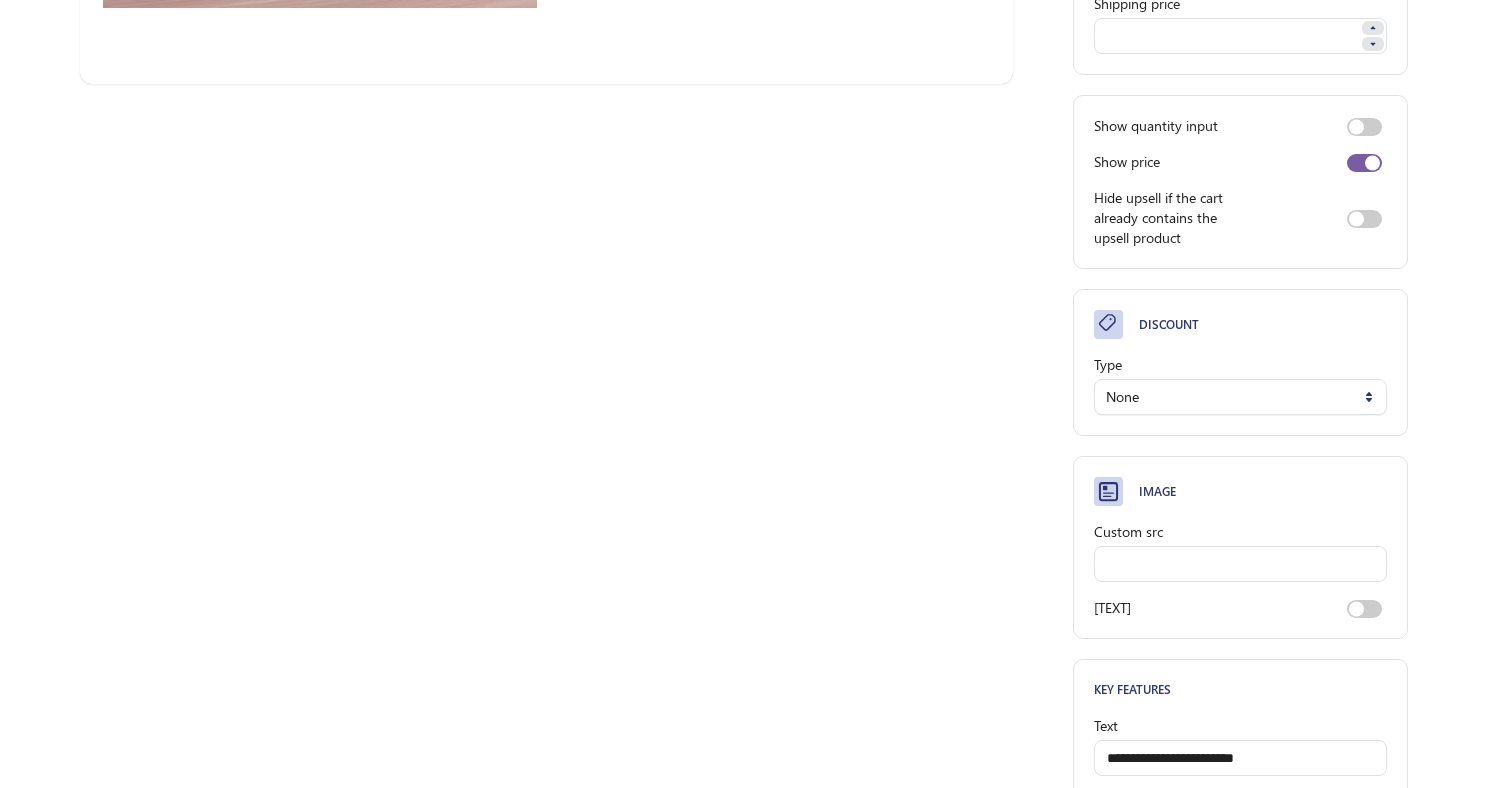 scroll, scrollTop: 586, scrollLeft: 0, axis: vertical 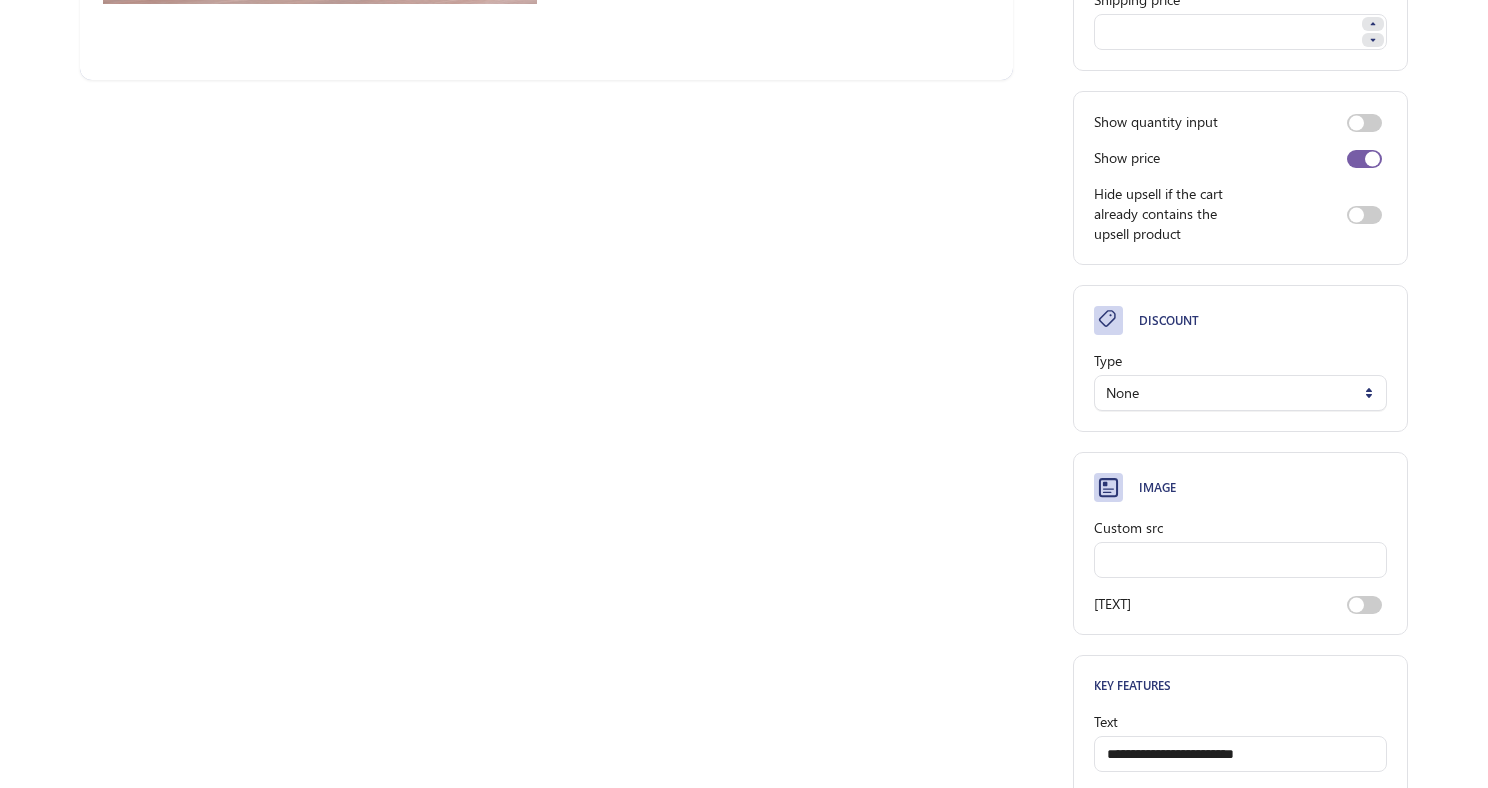 type on "**********" 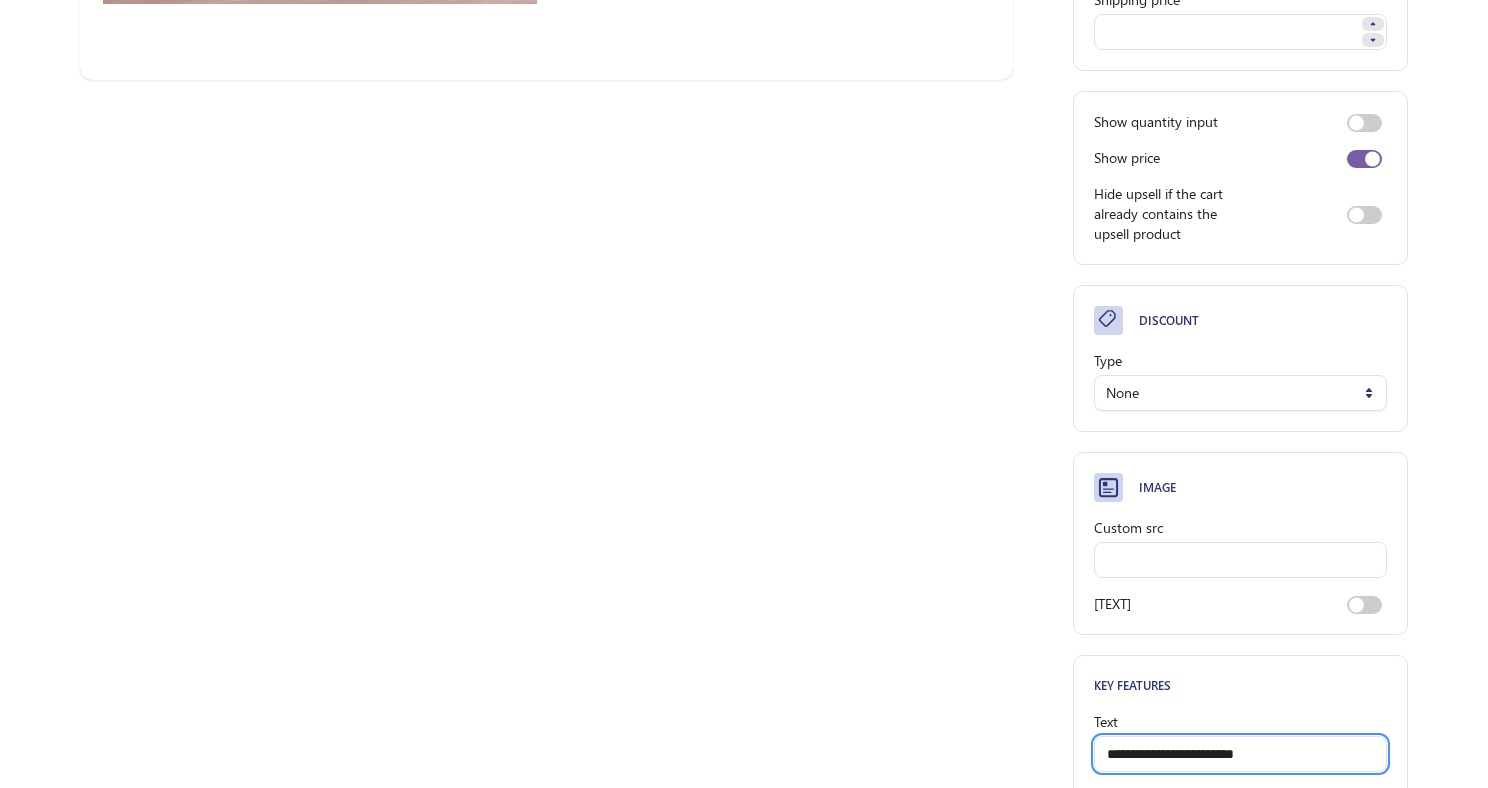 click on "**********" at bounding box center (1240, 754) 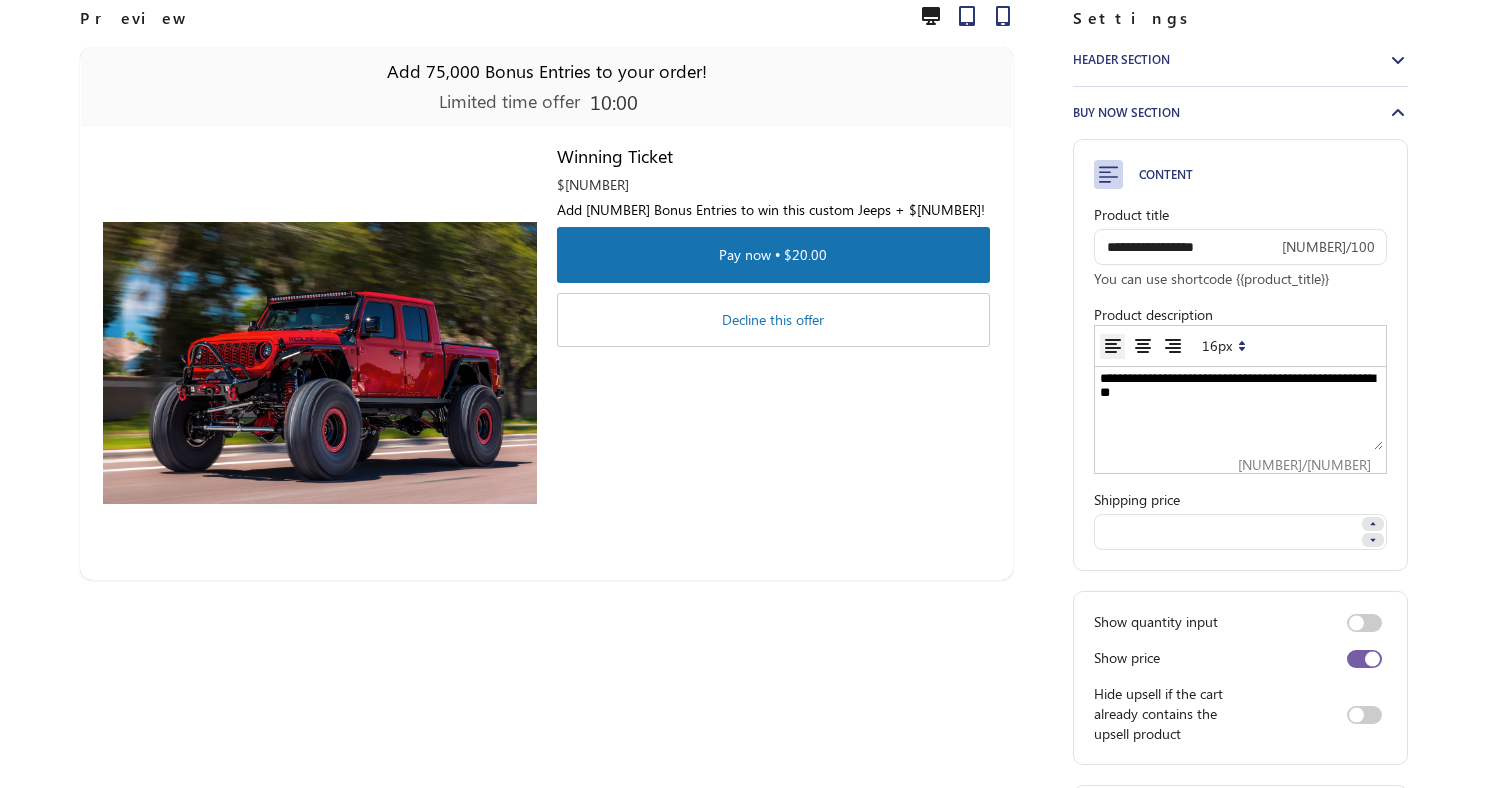 scroll, scrollTop: 0, scrollLeft: 0, axis: both 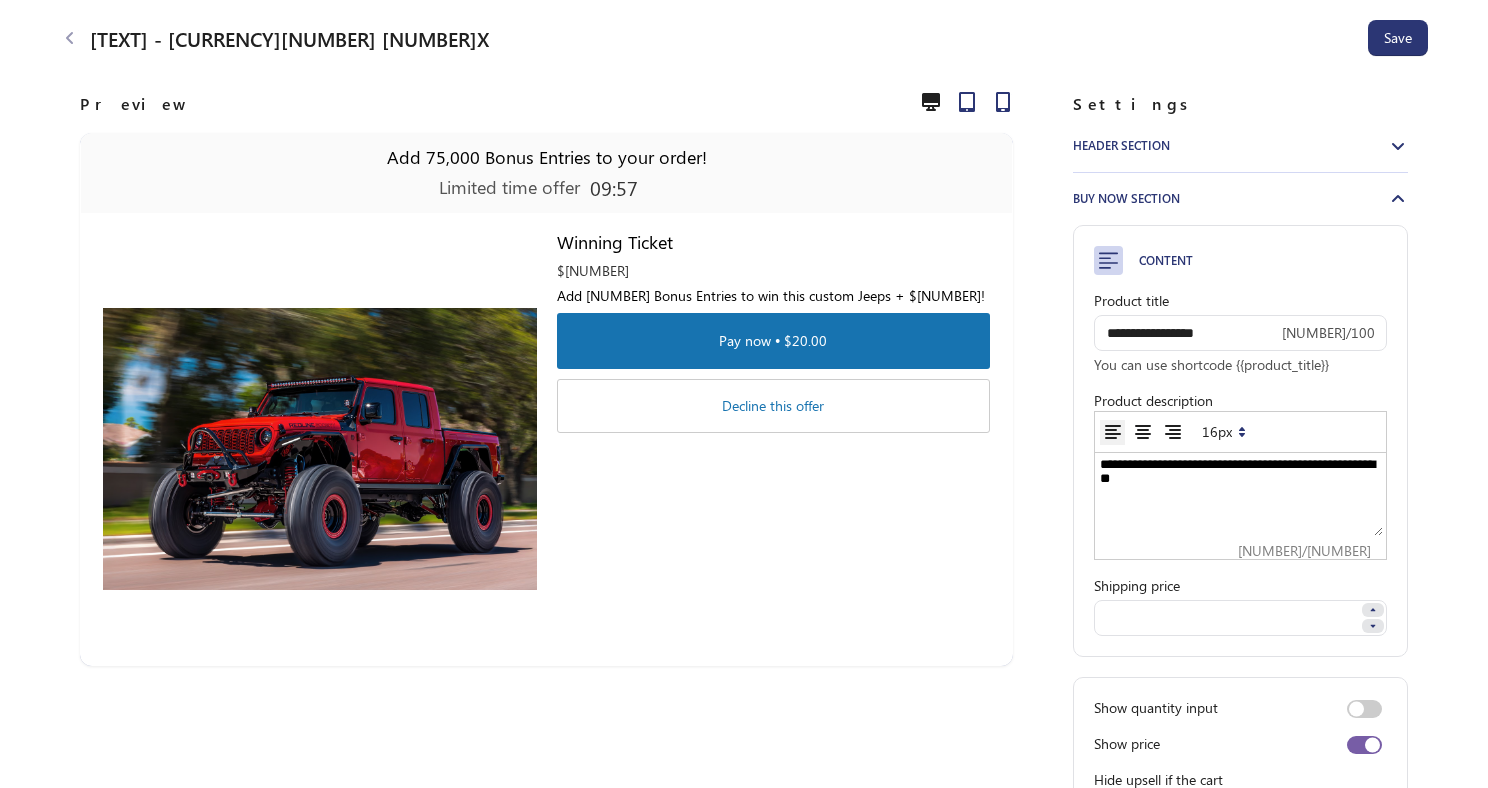type 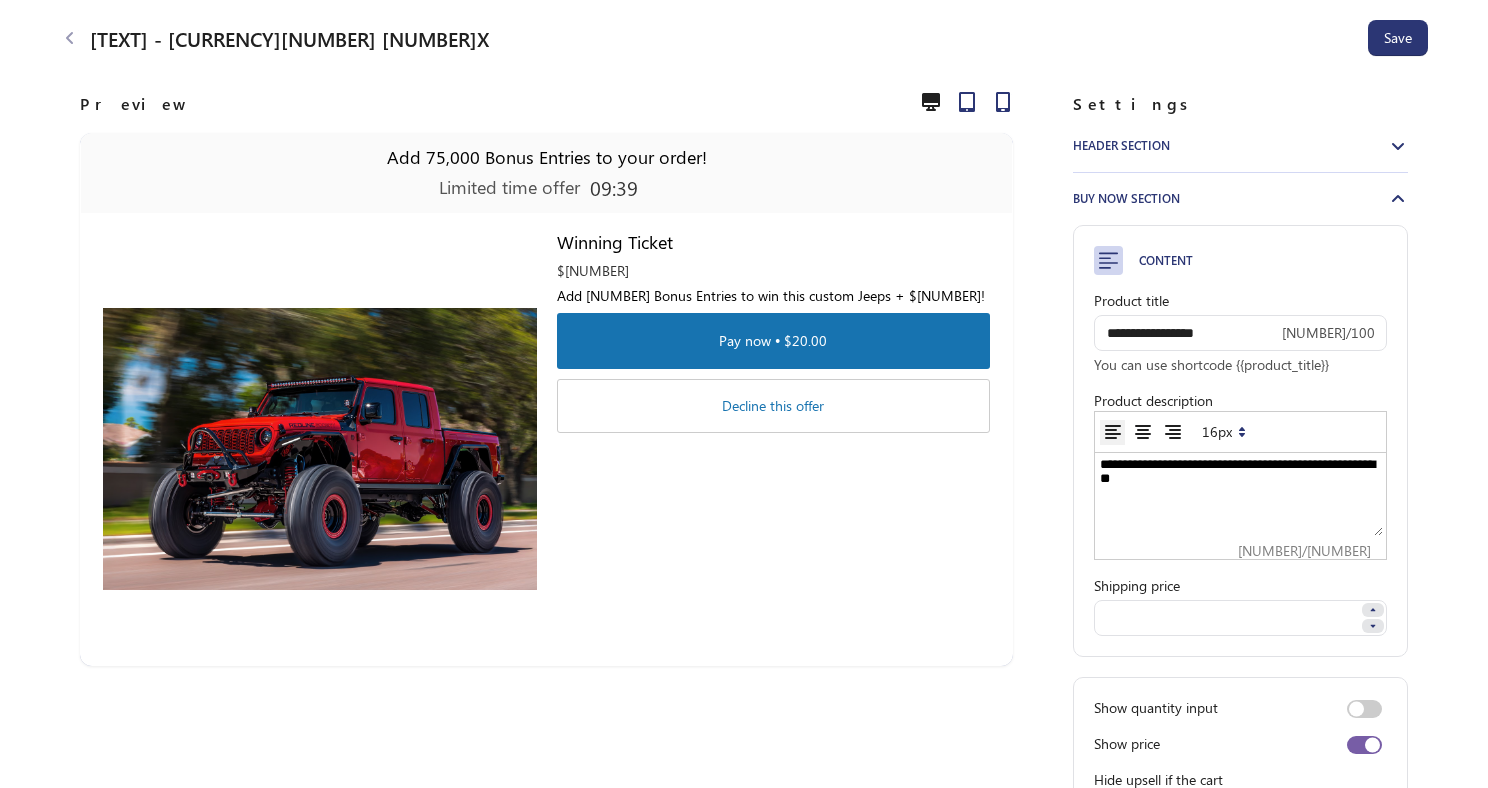 click 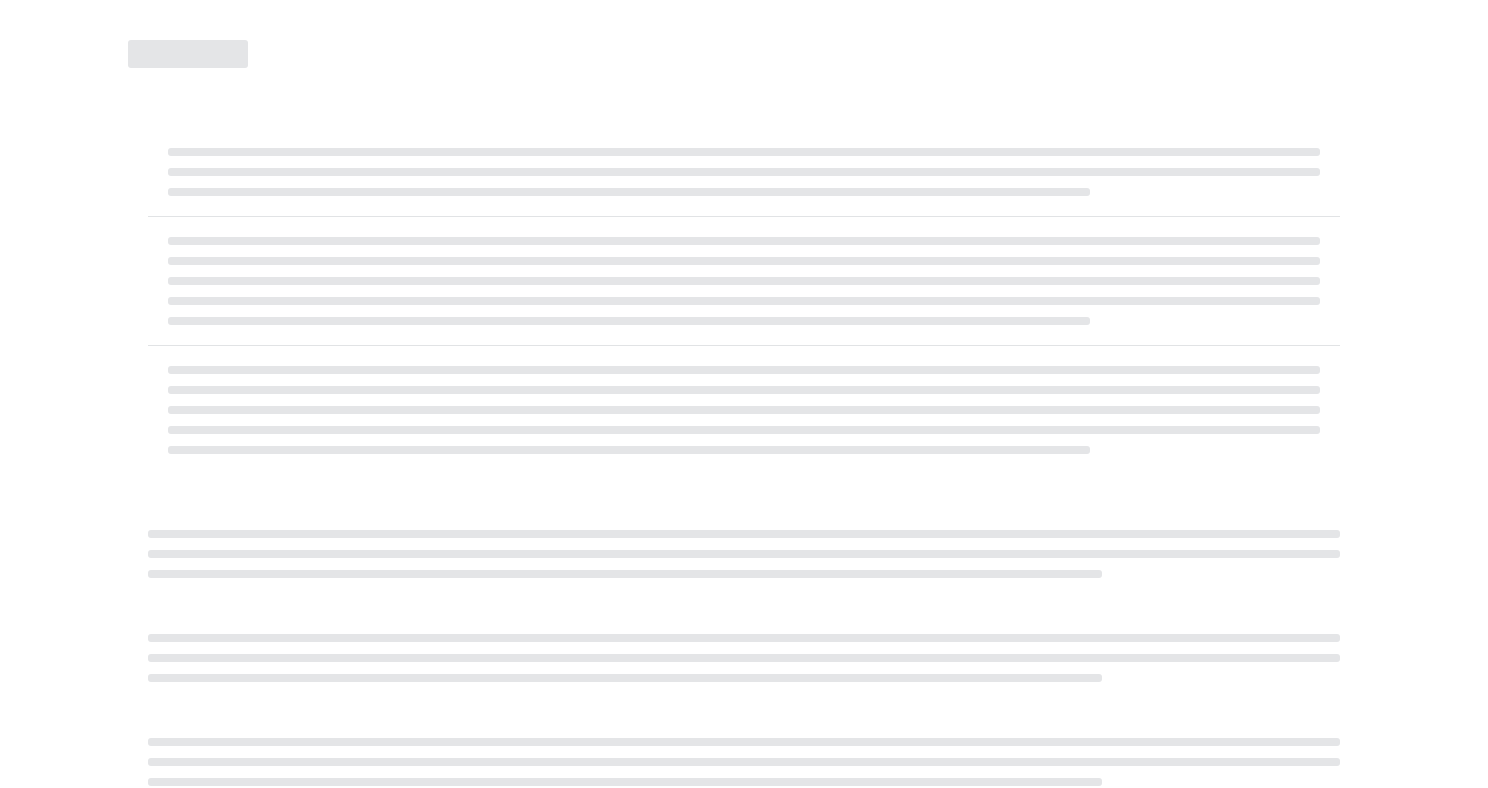 select on "********" 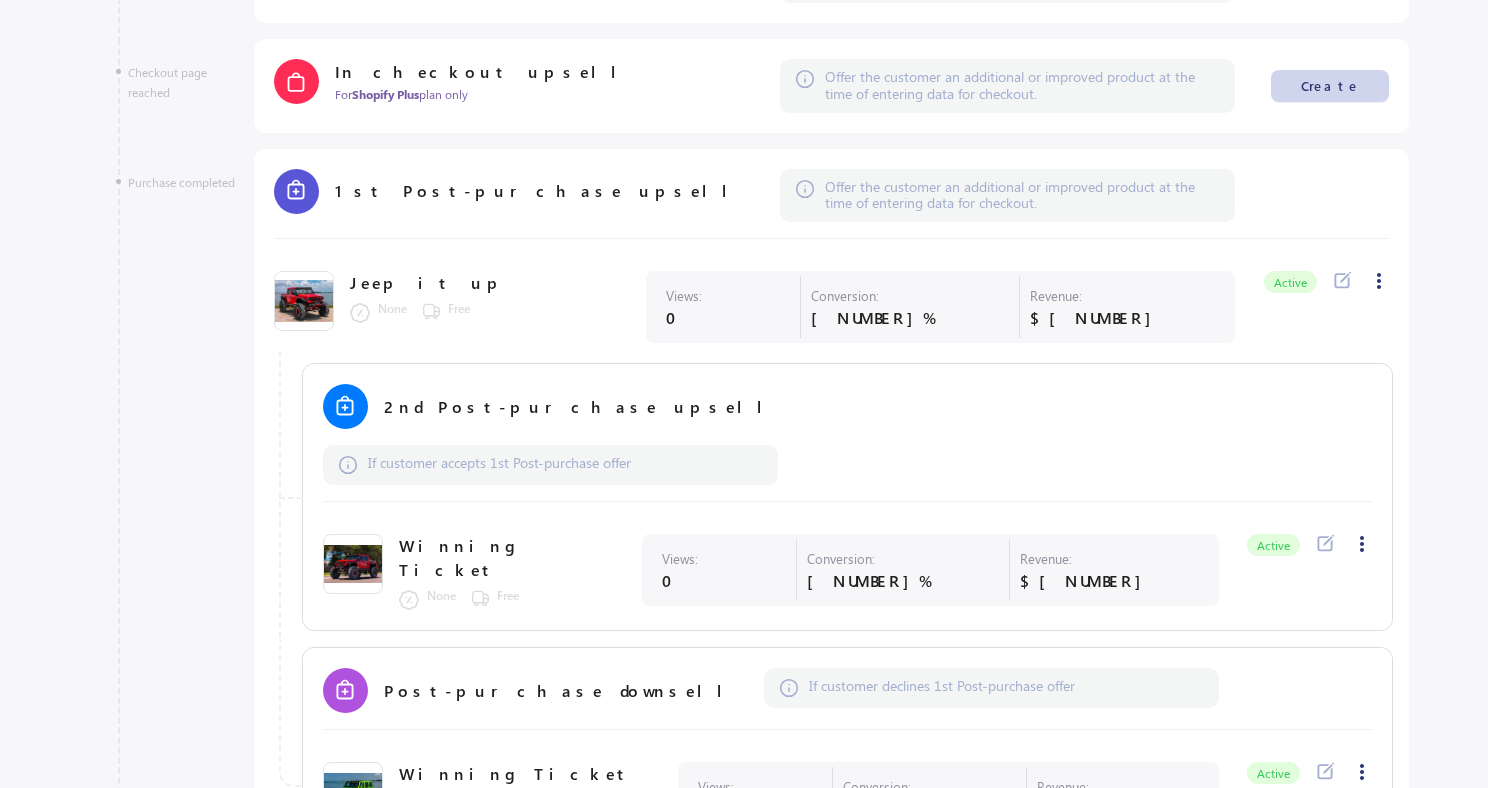 scroll, scrollTop: 845, scrollLeft: 0, axis: vertical 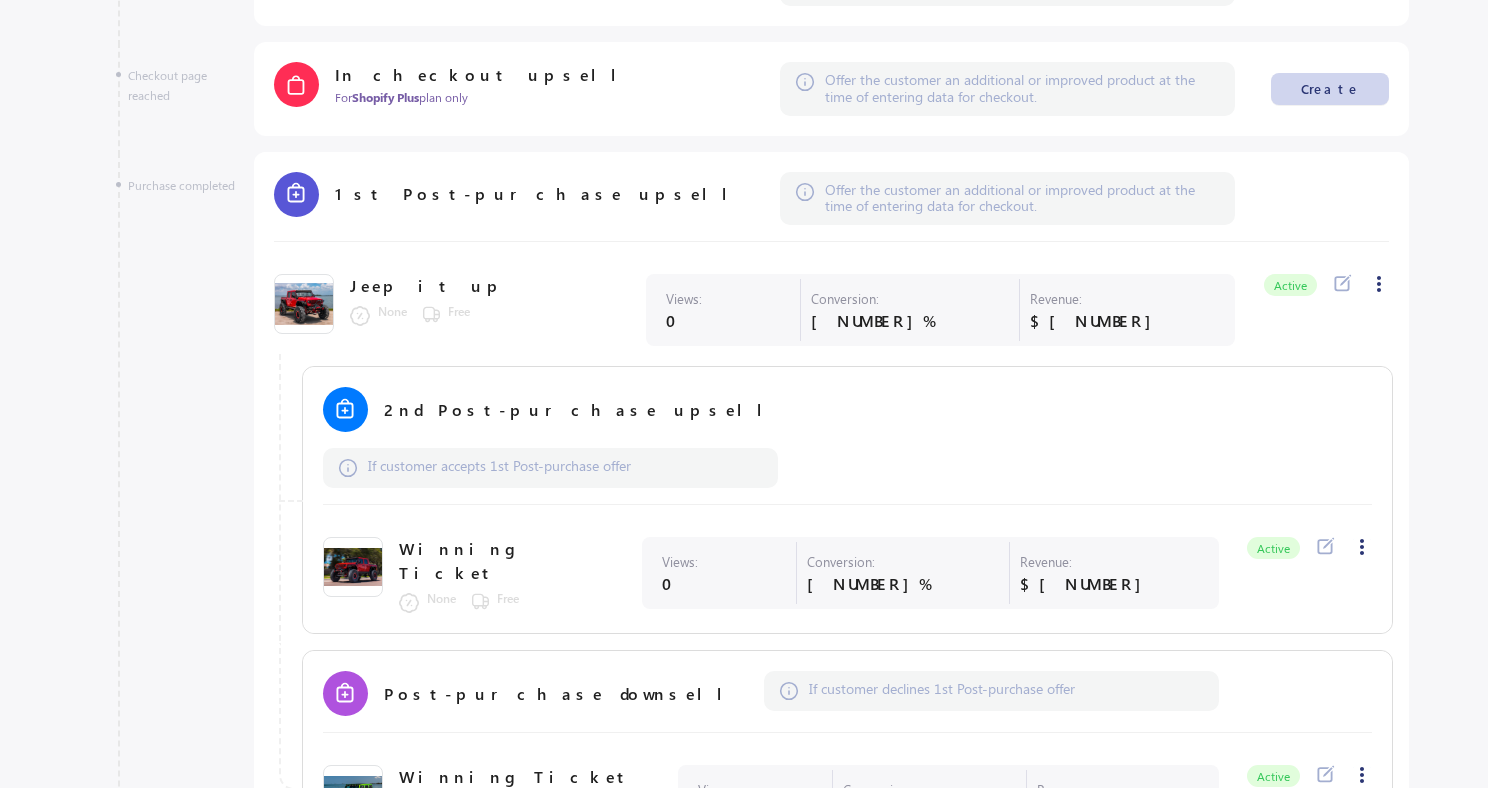 click 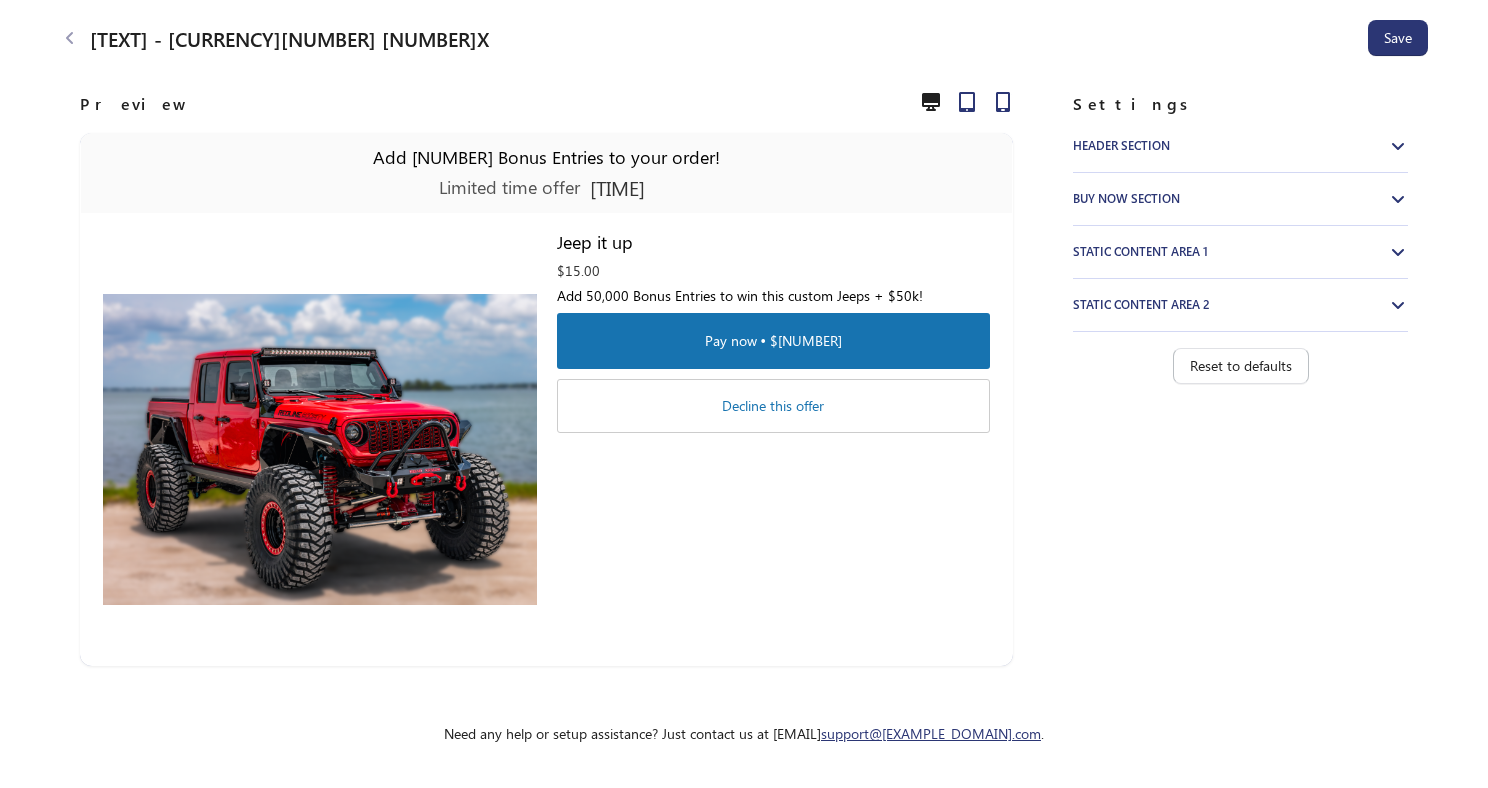 click on "Add 50,000 Bonus Entries to your order!
Limited time offer
09:53" at bounding box center (546, 173) 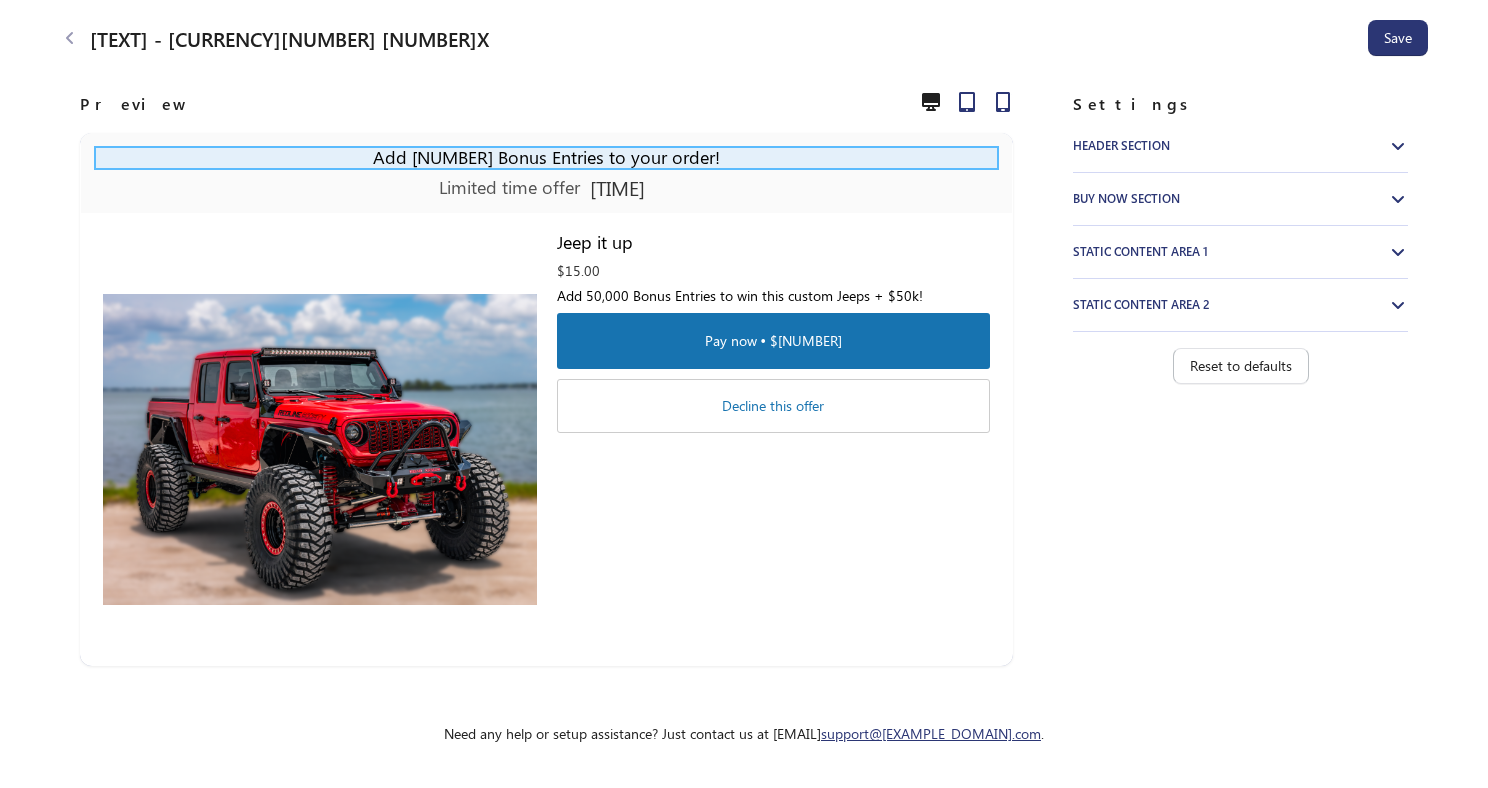 click on "Add 50,000 Bonus Entries to your order!" at bounding box center (546, 158) 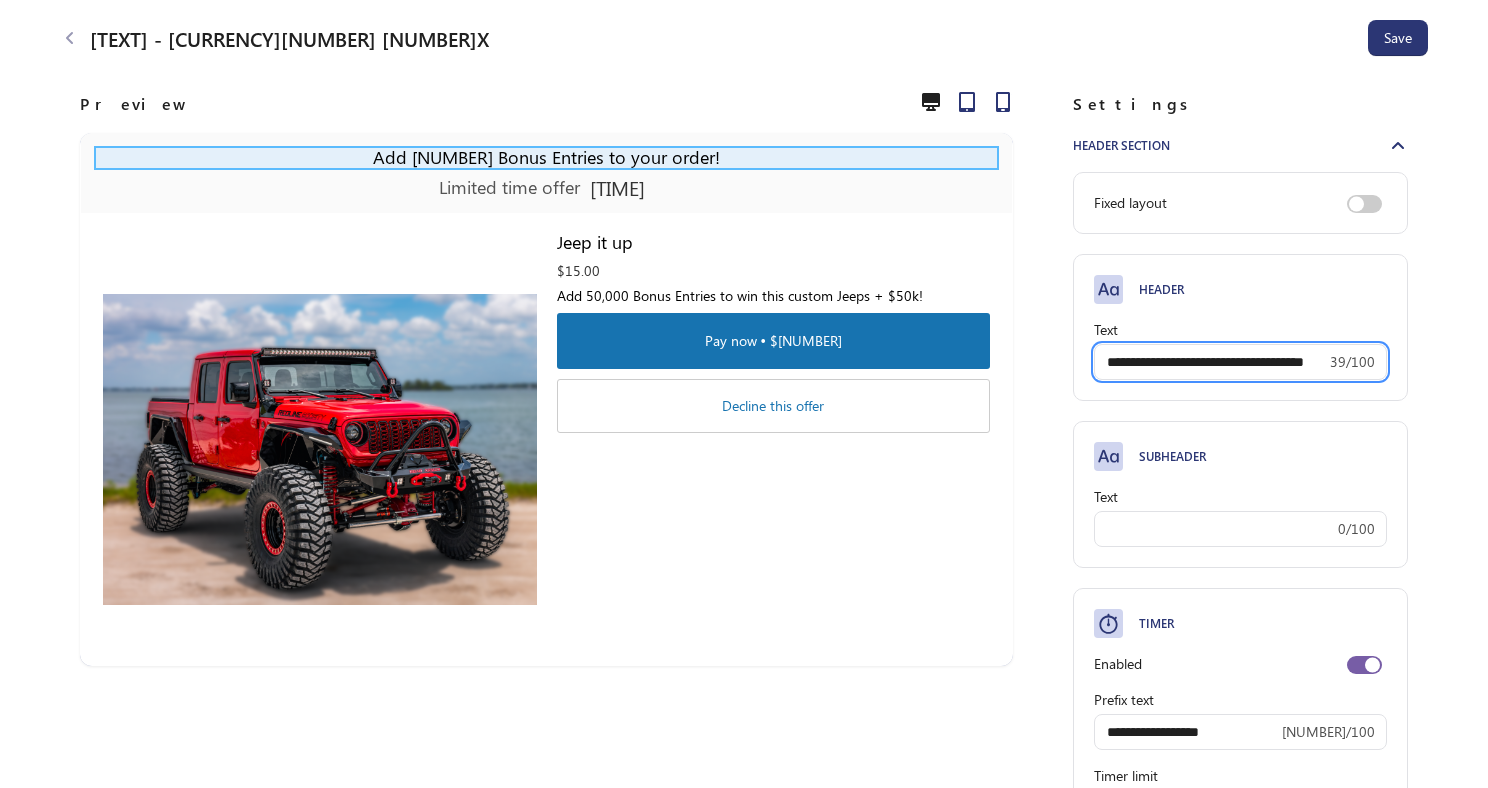 scroll, scrollTop: 163, scrollLeft: 0, axis: vertical 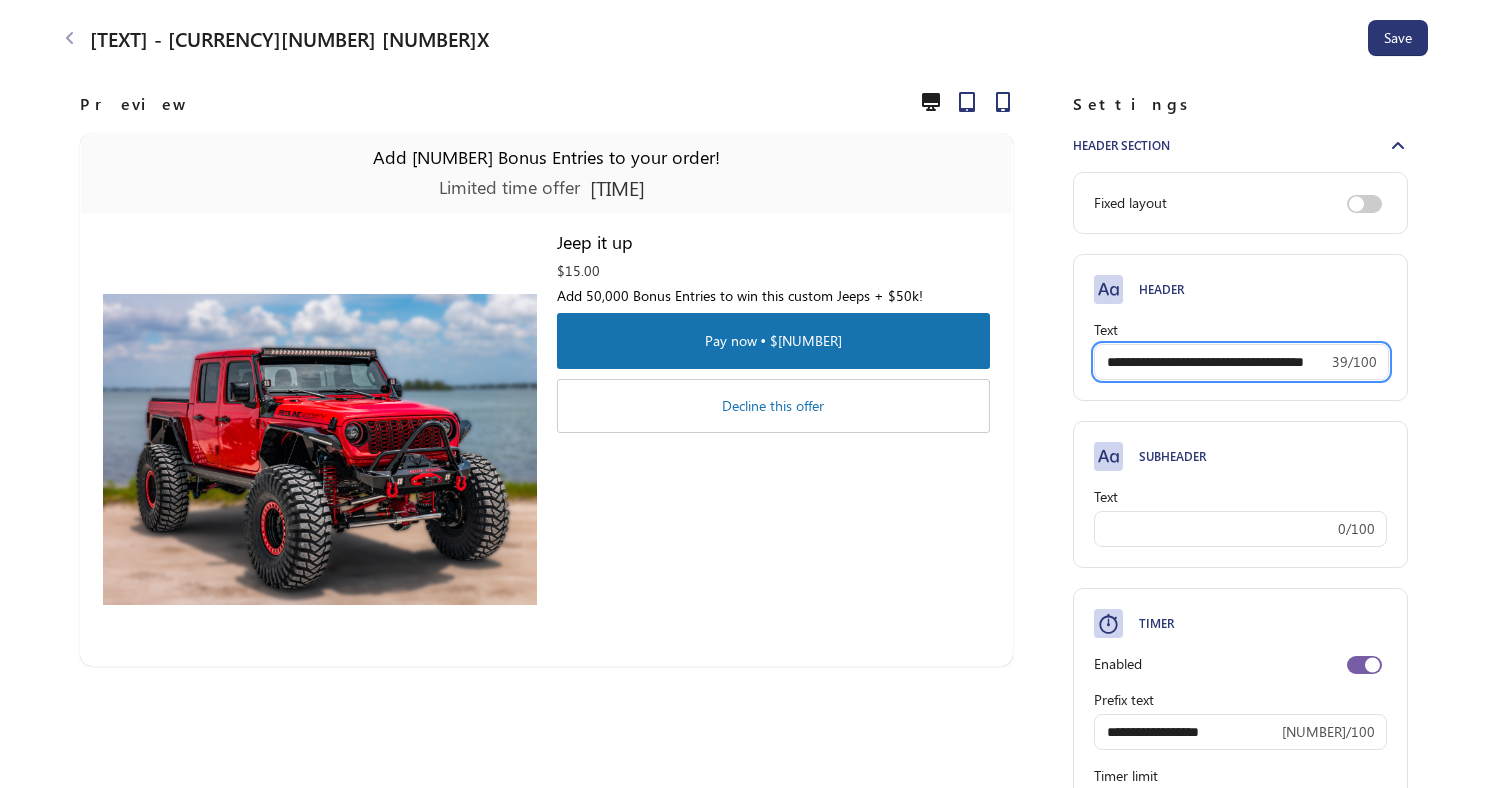 click on "**********" at bounding box center (1211, 362) 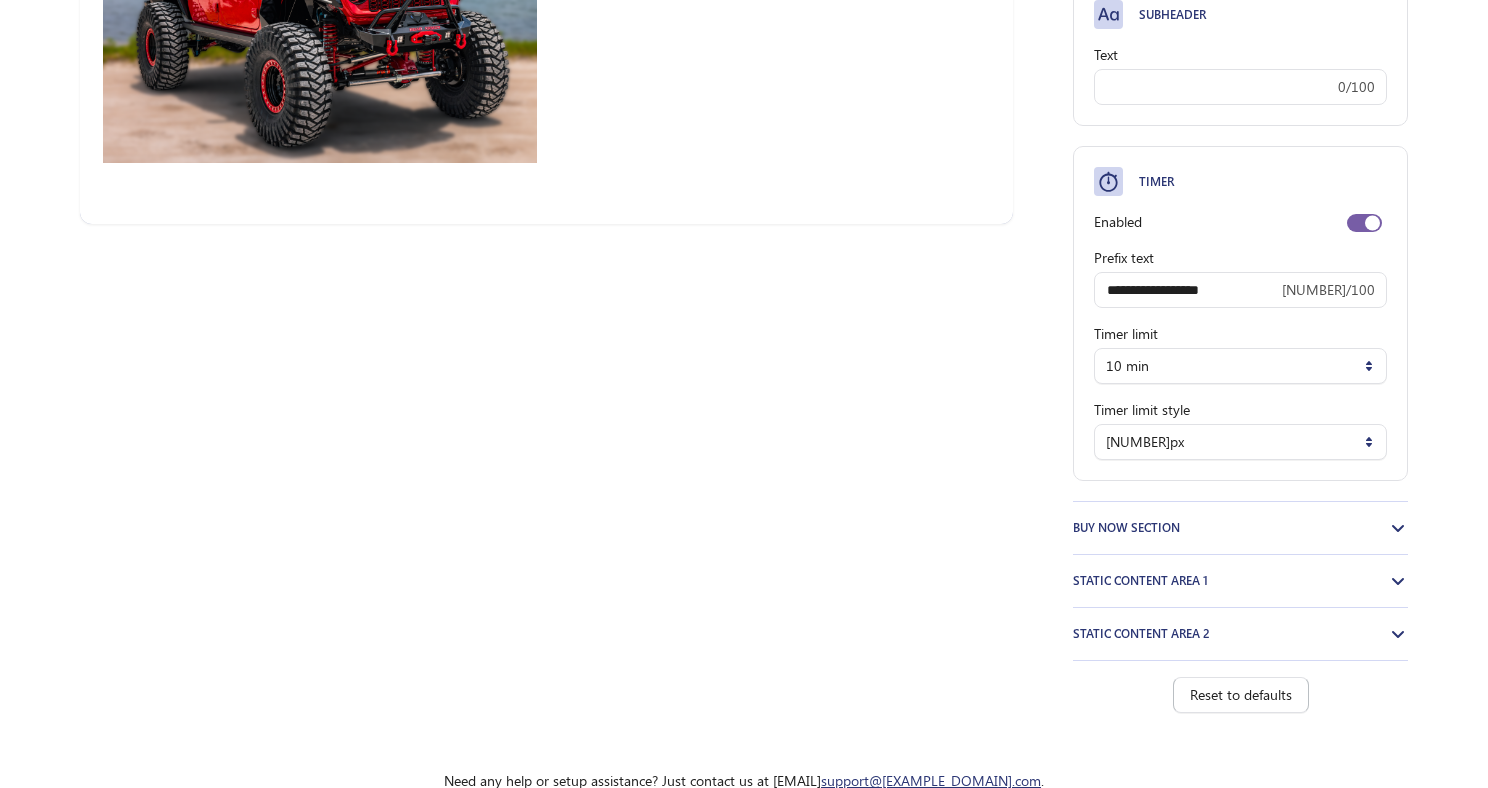 scroll, scrollTop: 475, scrollLeft: 0, axis: vertical 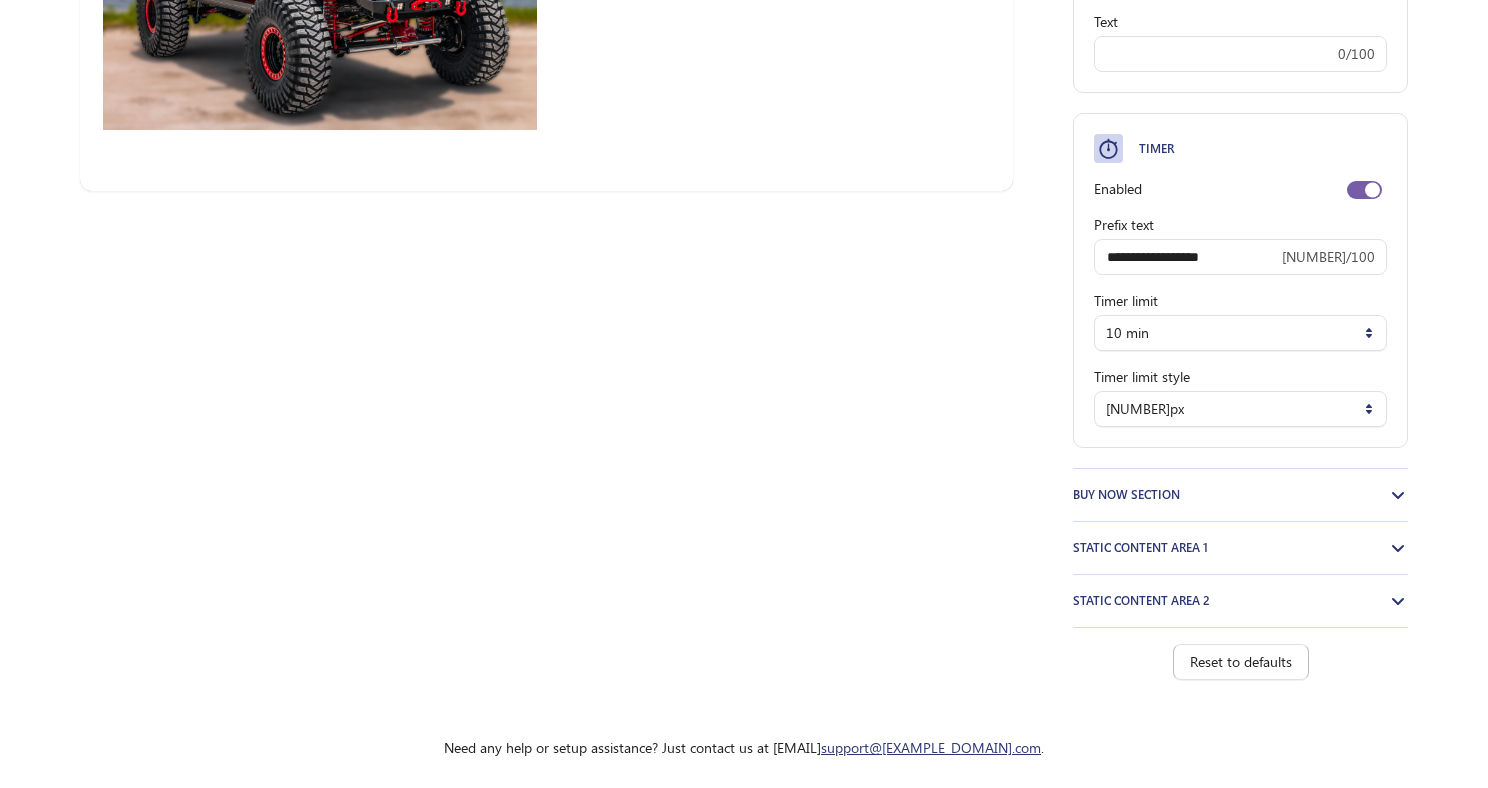 type on "**********" 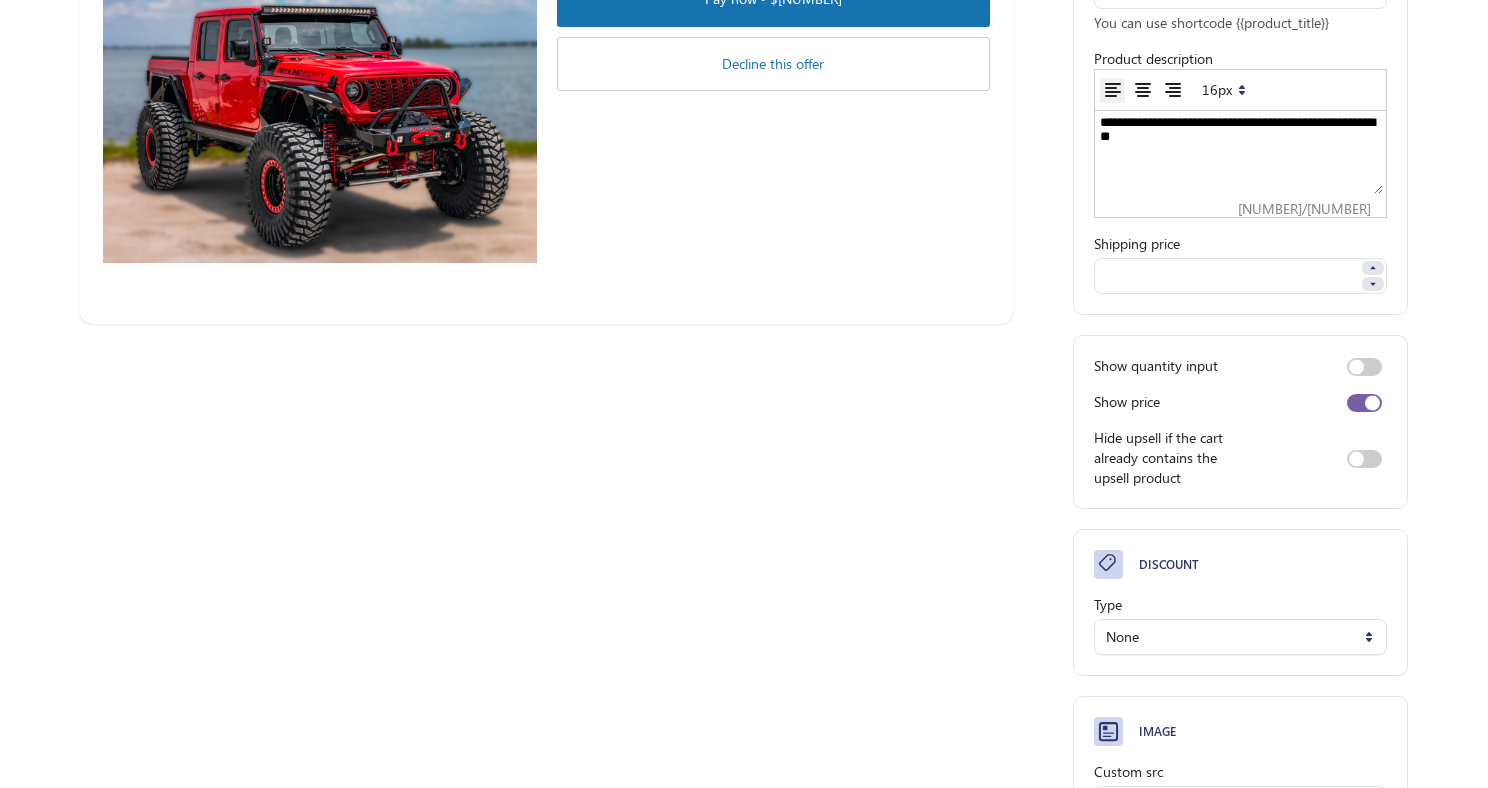 scroll, scrollTop: 337, scrollLeft: 0, axis: vertical 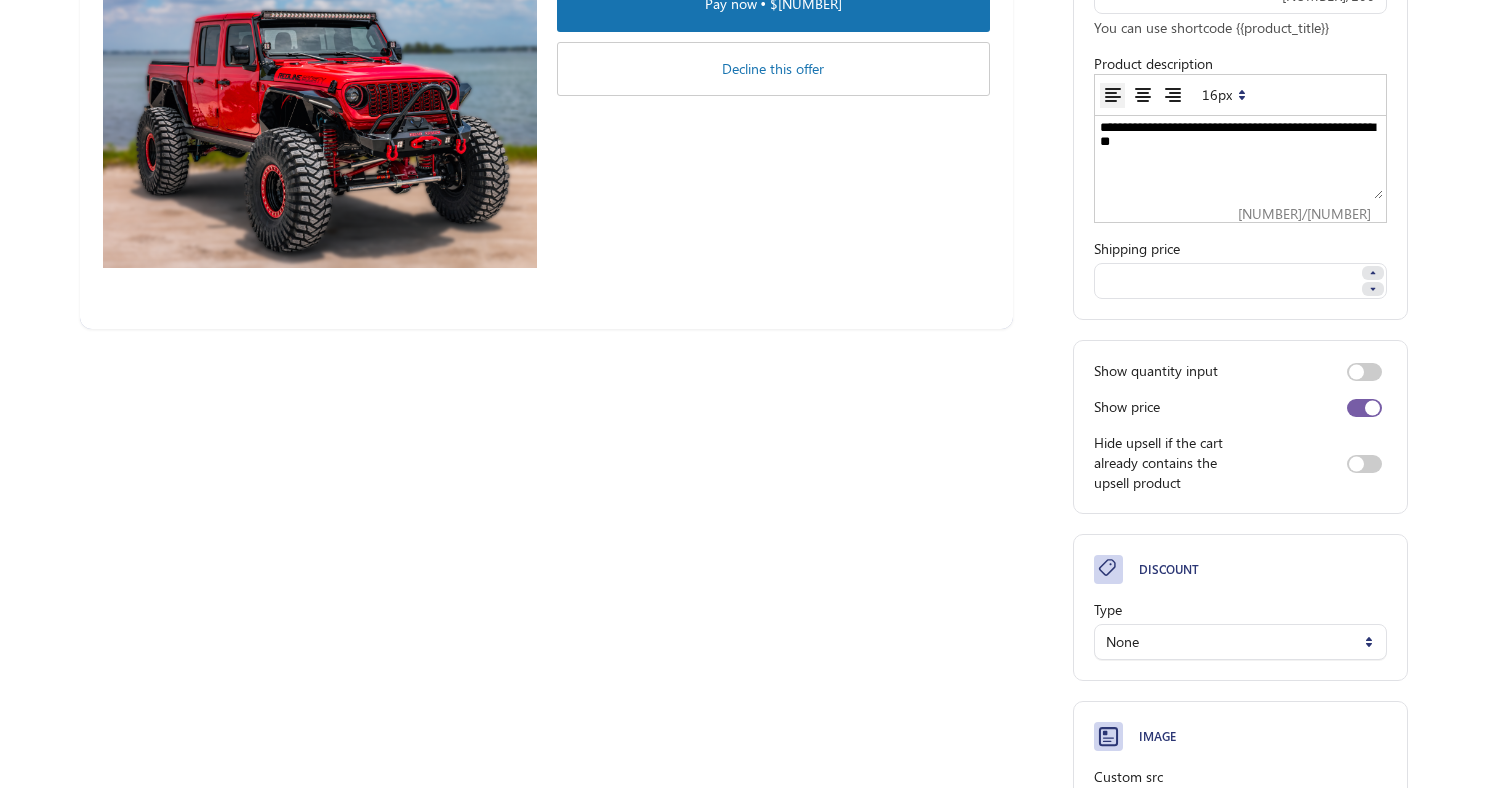 click on "**********" at bounding box center [1240, 159] 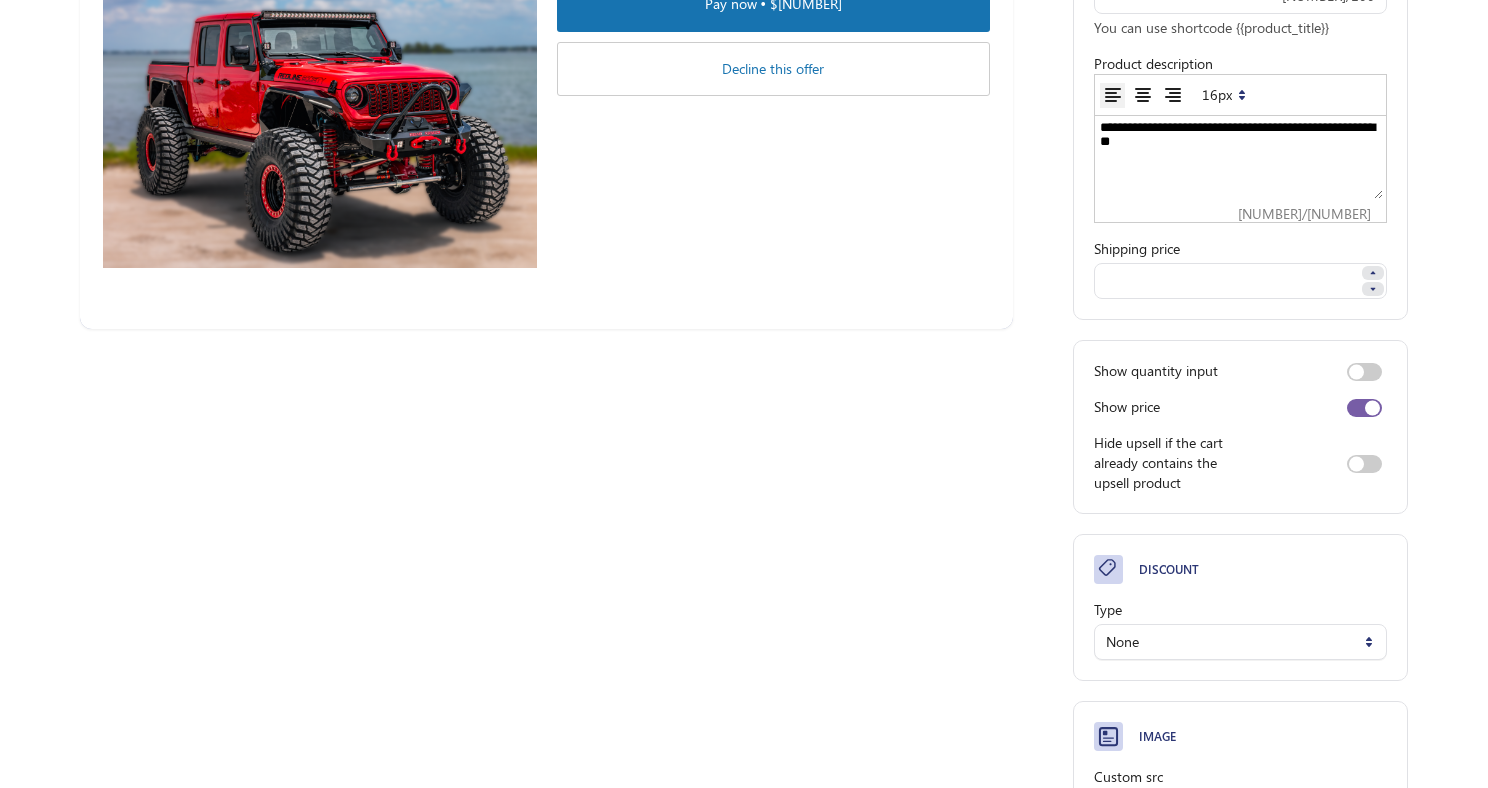 scroll, scrollTop: 0, scrollLeft: 0, axis: both 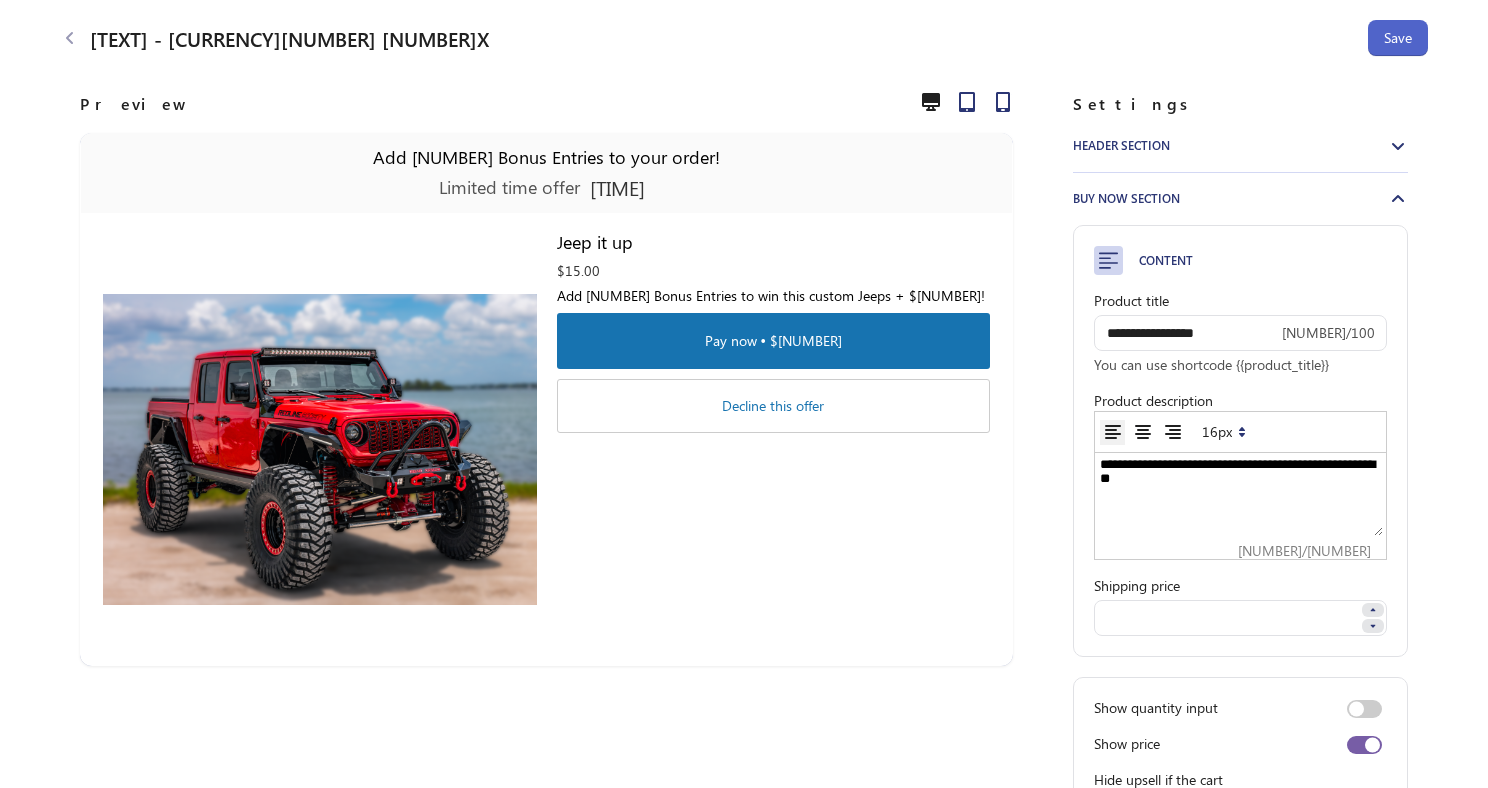 type on "**********" 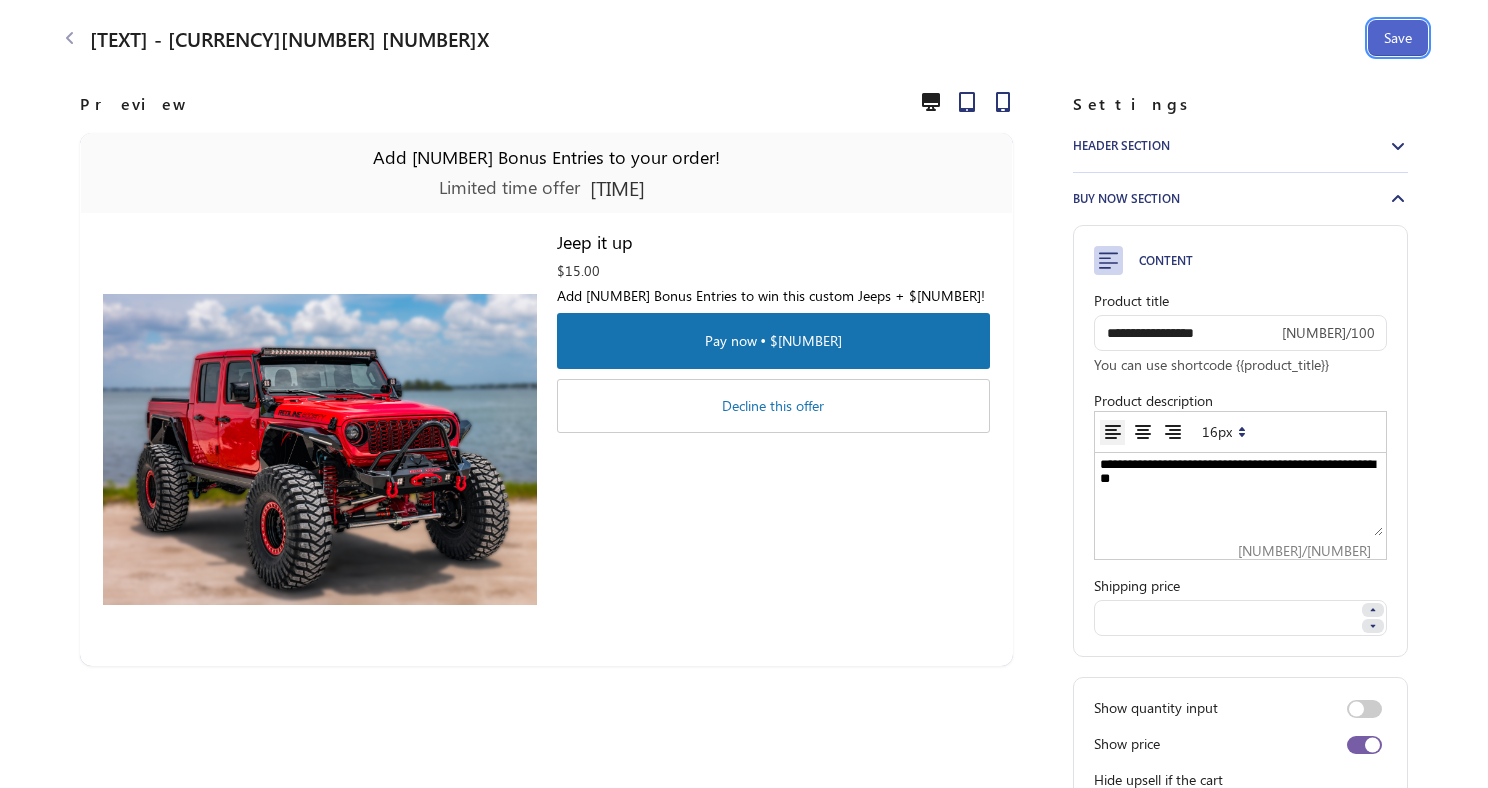 click on "Save" at bounding box center (1398, 38) 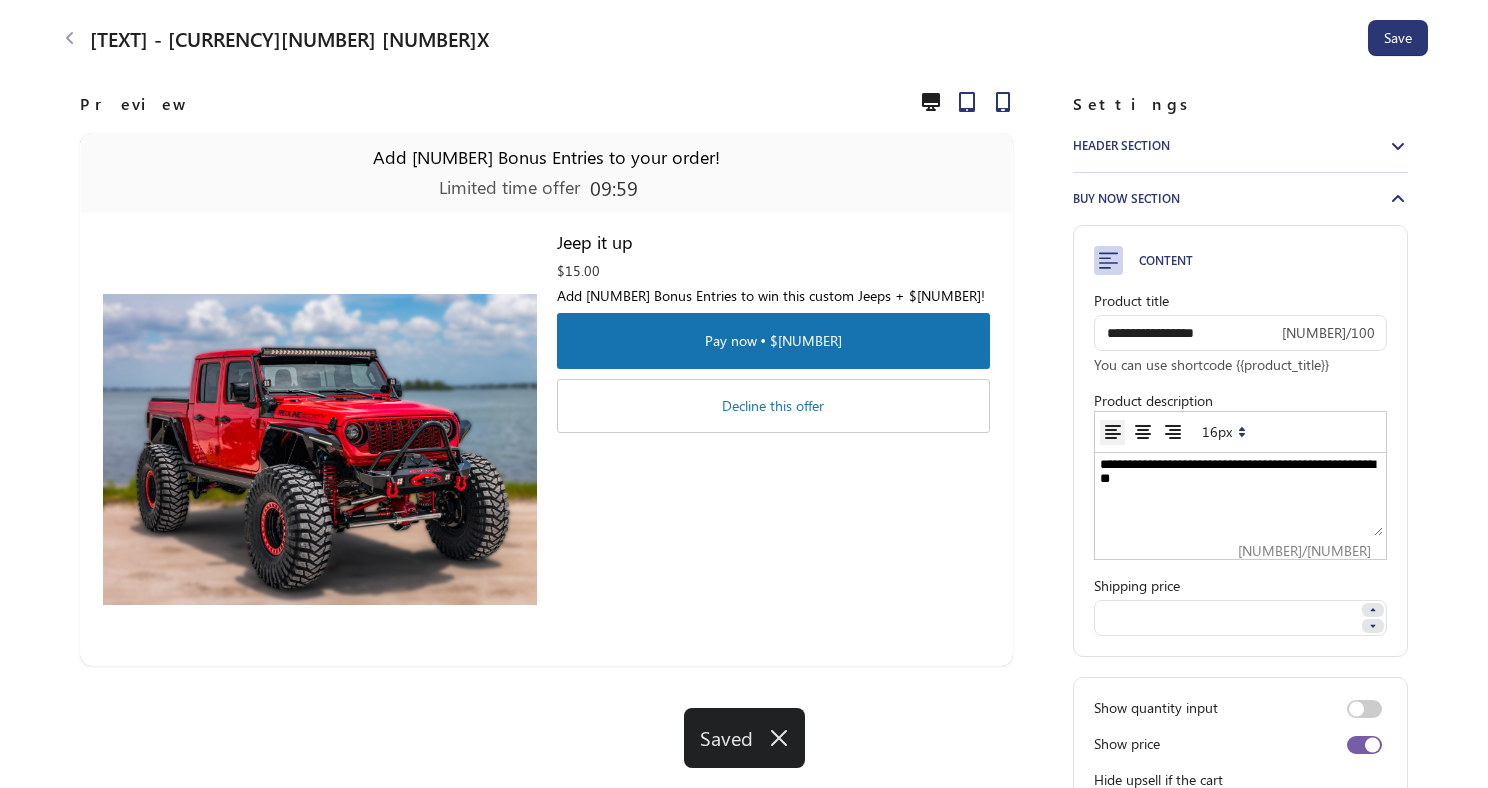 click 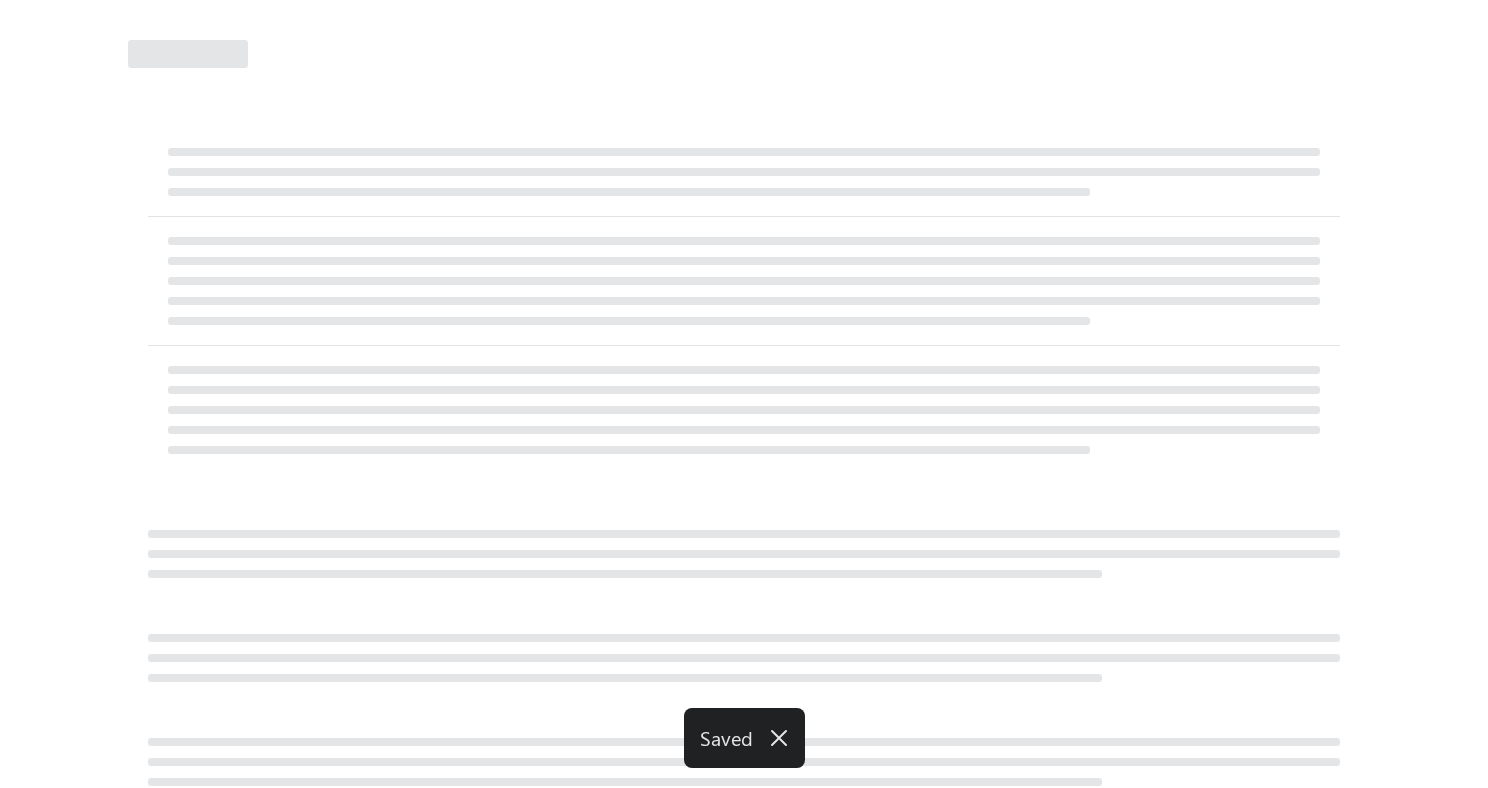 select on "********" 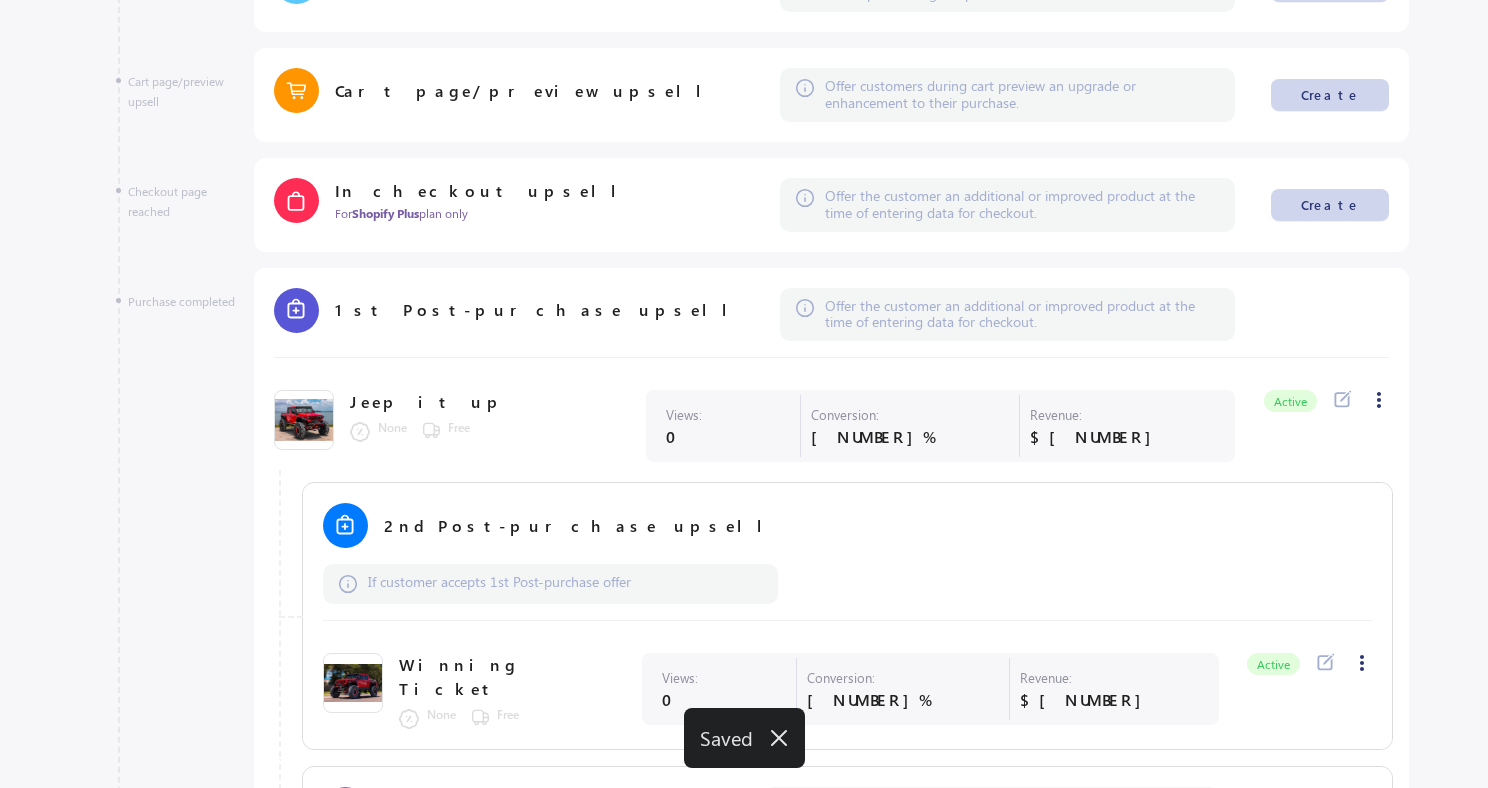 scroll, scrollTop: 816, scrollLeft: 0, axis: vertical 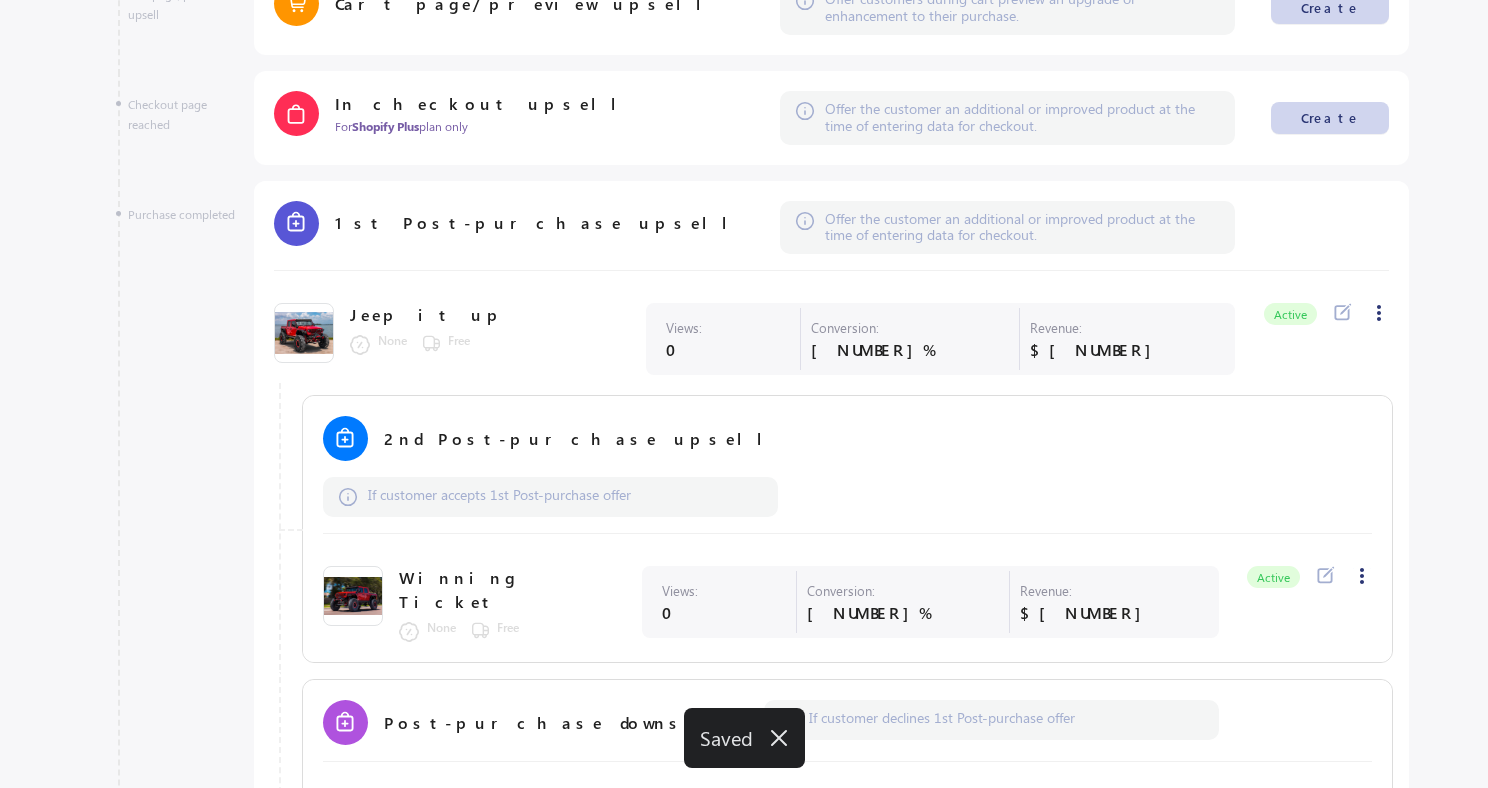 click 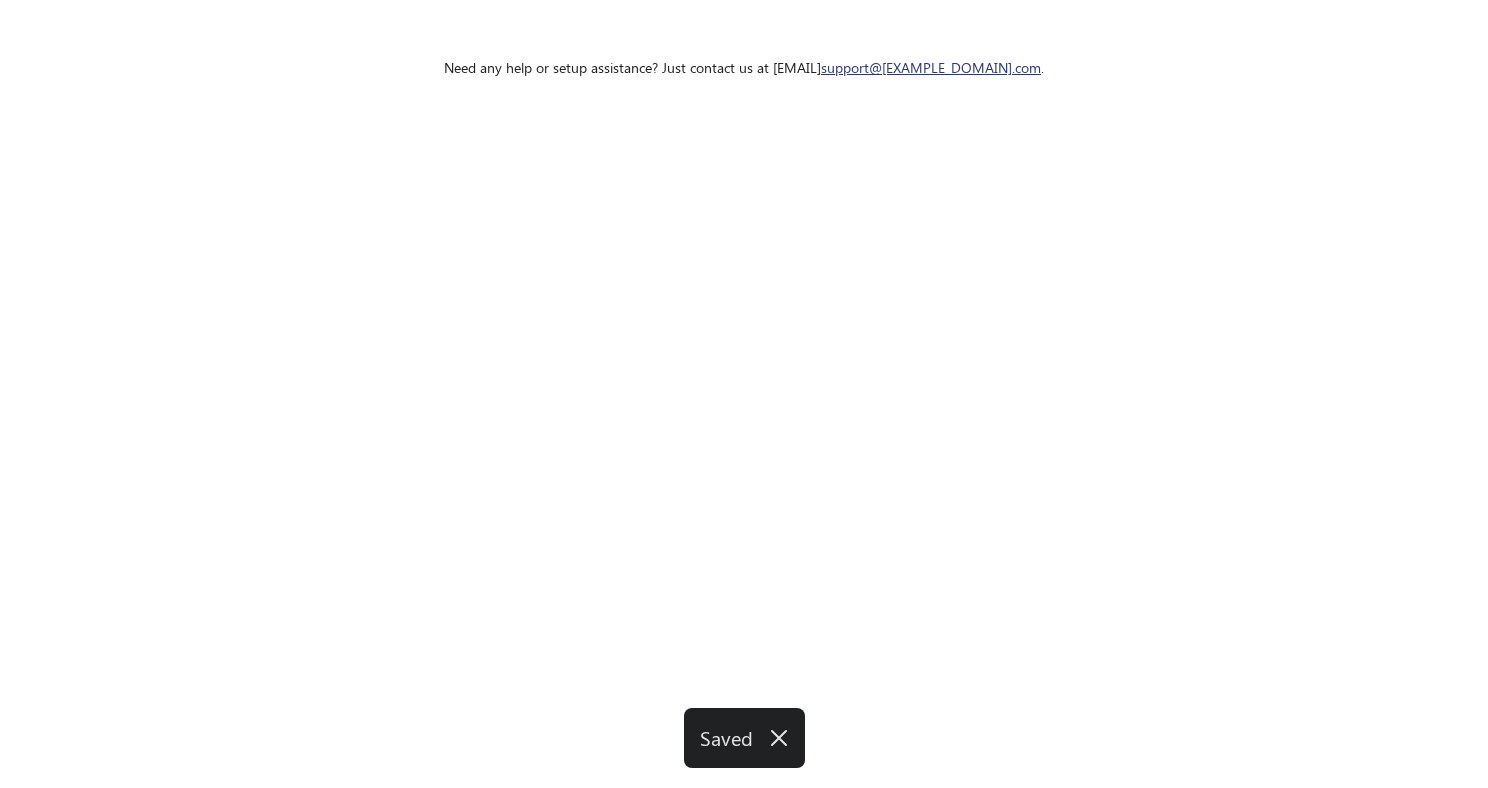scroll, scrollTop: 0, scrollLeft: 0, axis: both 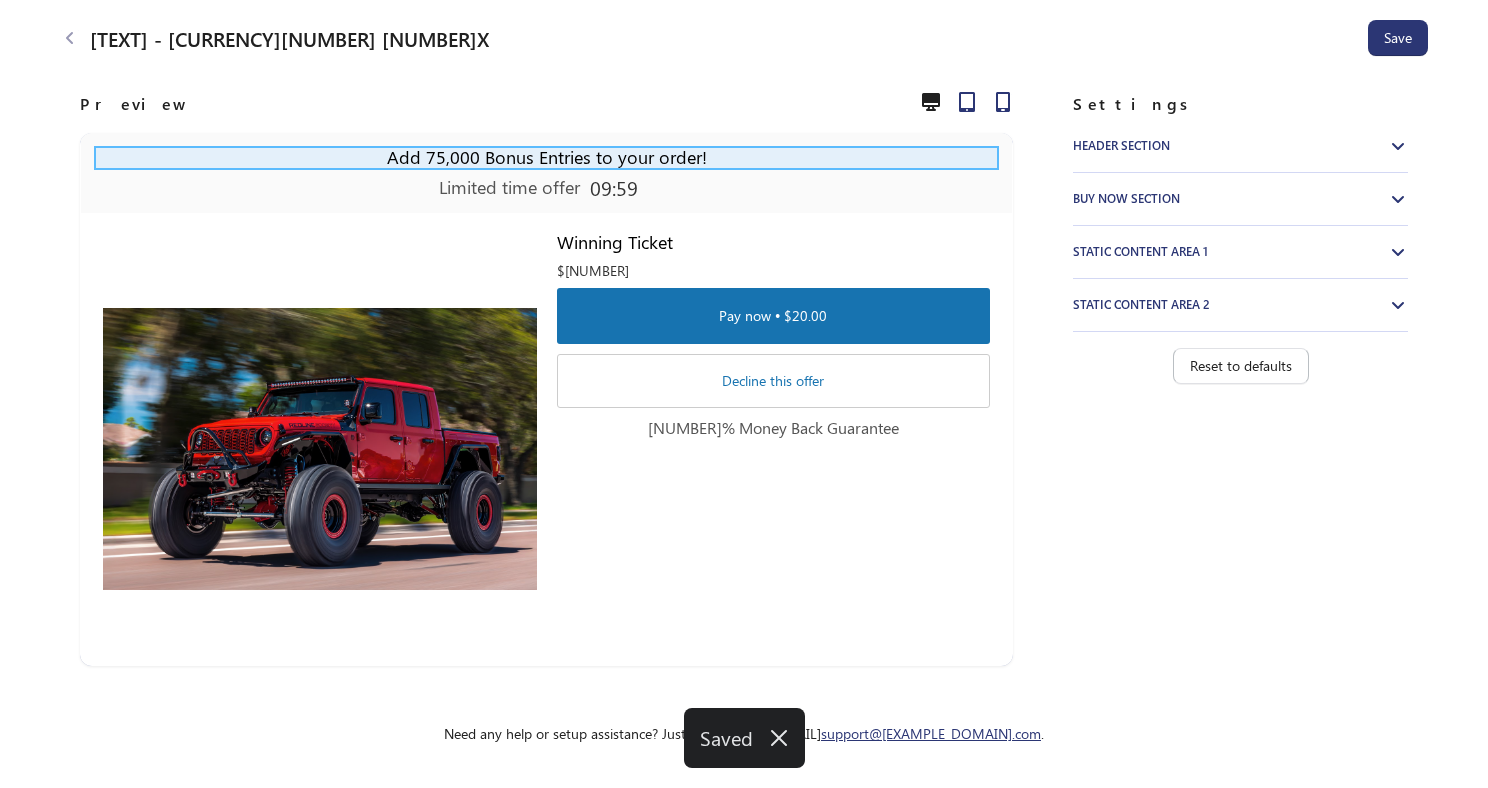 click on "Add 75,000 Bonus Entries to your order!" at bounding box center [546, 158] 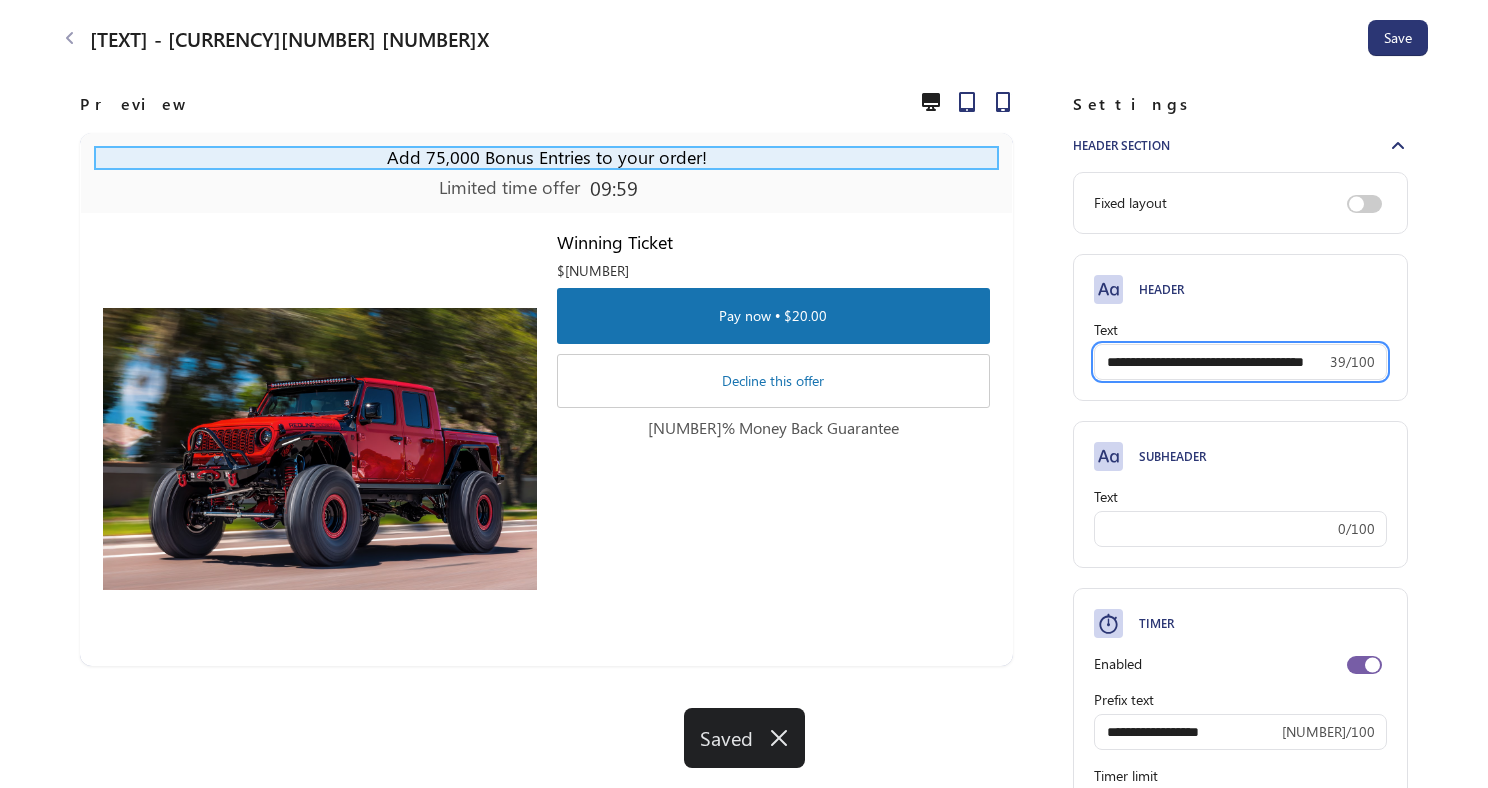 scroll, scrollTop: 163, scrollLeft: 0, axis: vertical 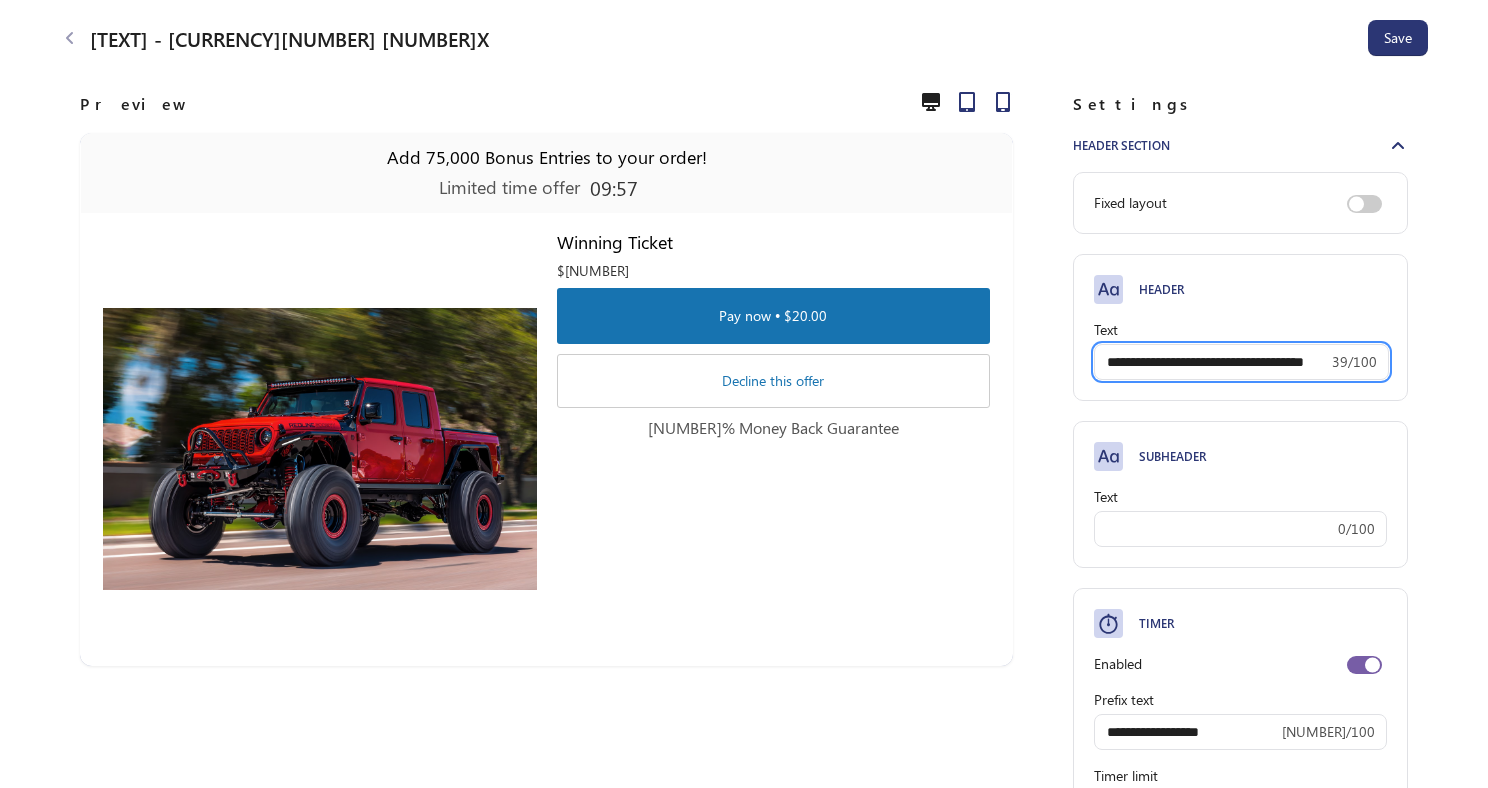click on "**********" at bounding box center (1211, 362) 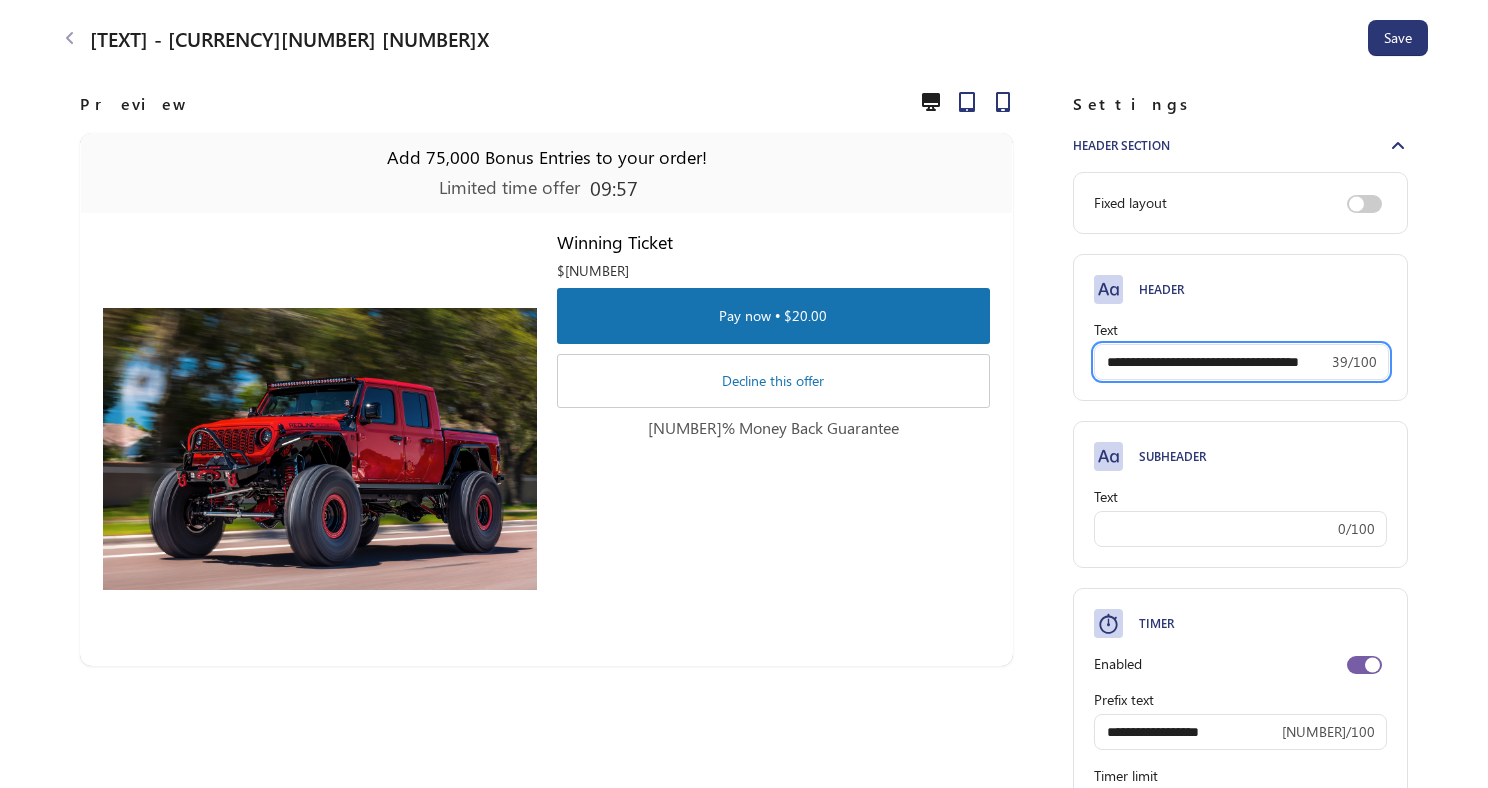 scroll, scrollTop: 0, scrollLeft: 19, axis: horizontal 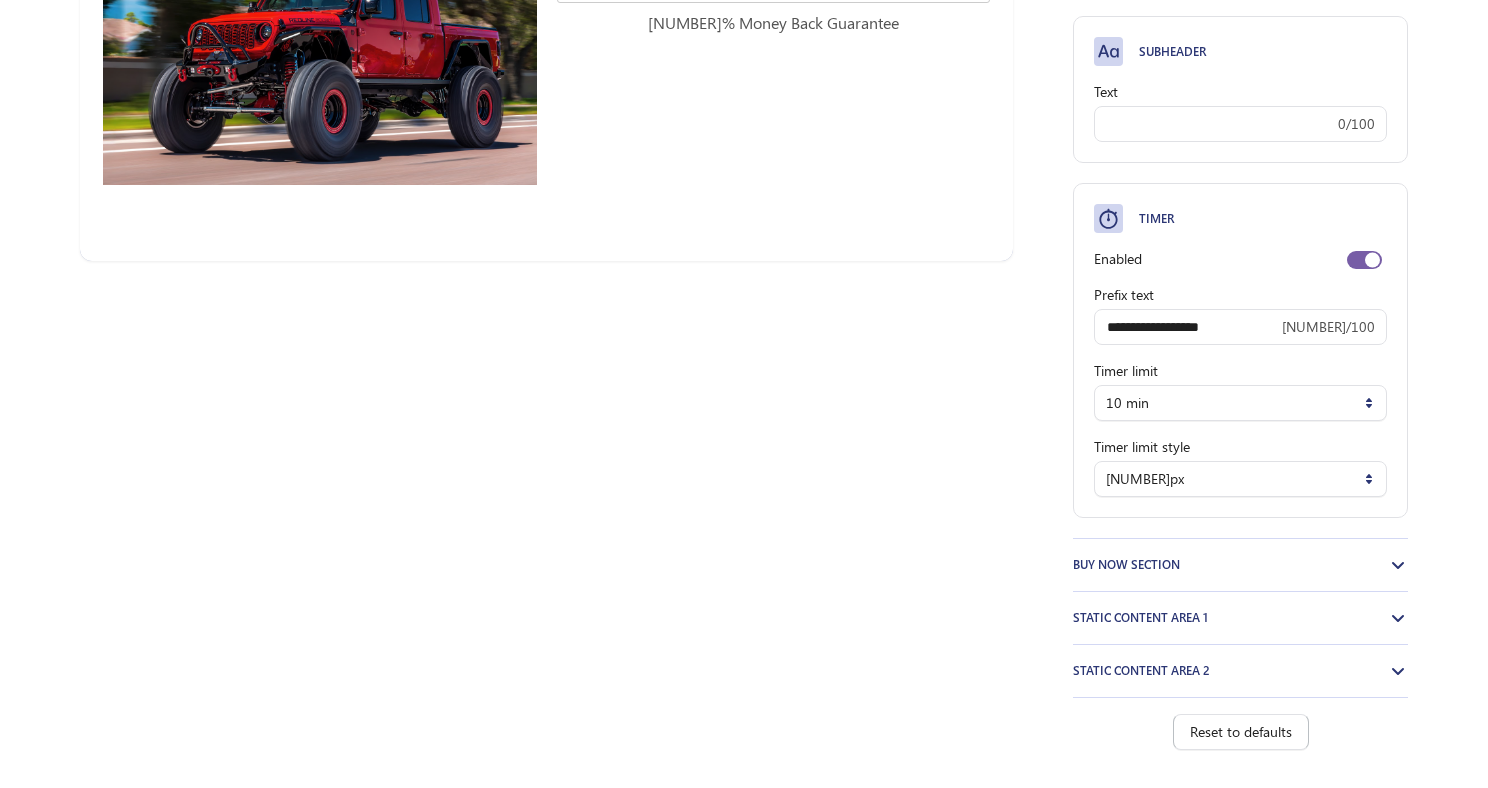 type on "**********" 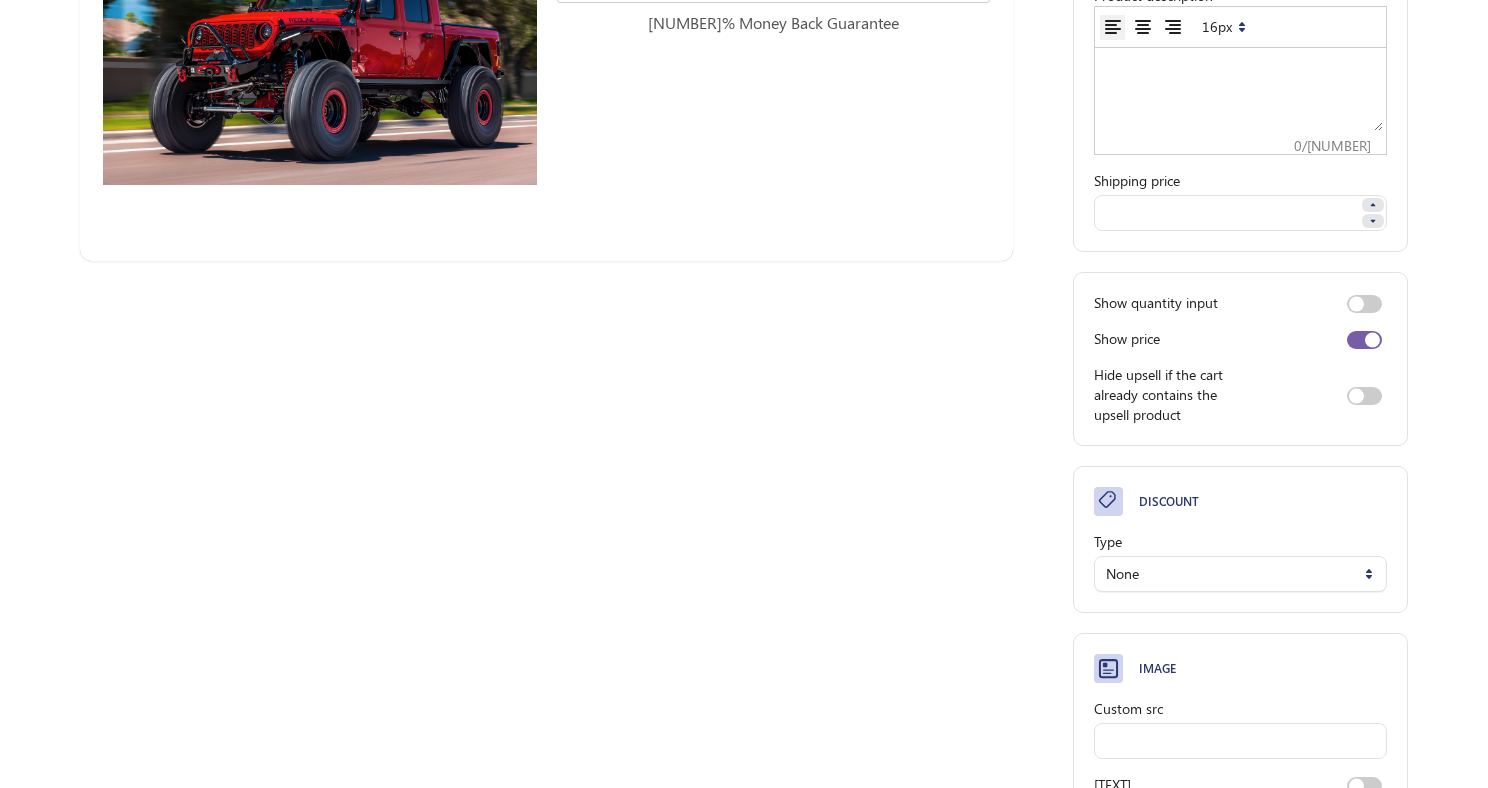 click at bounding box center [1240, 91] 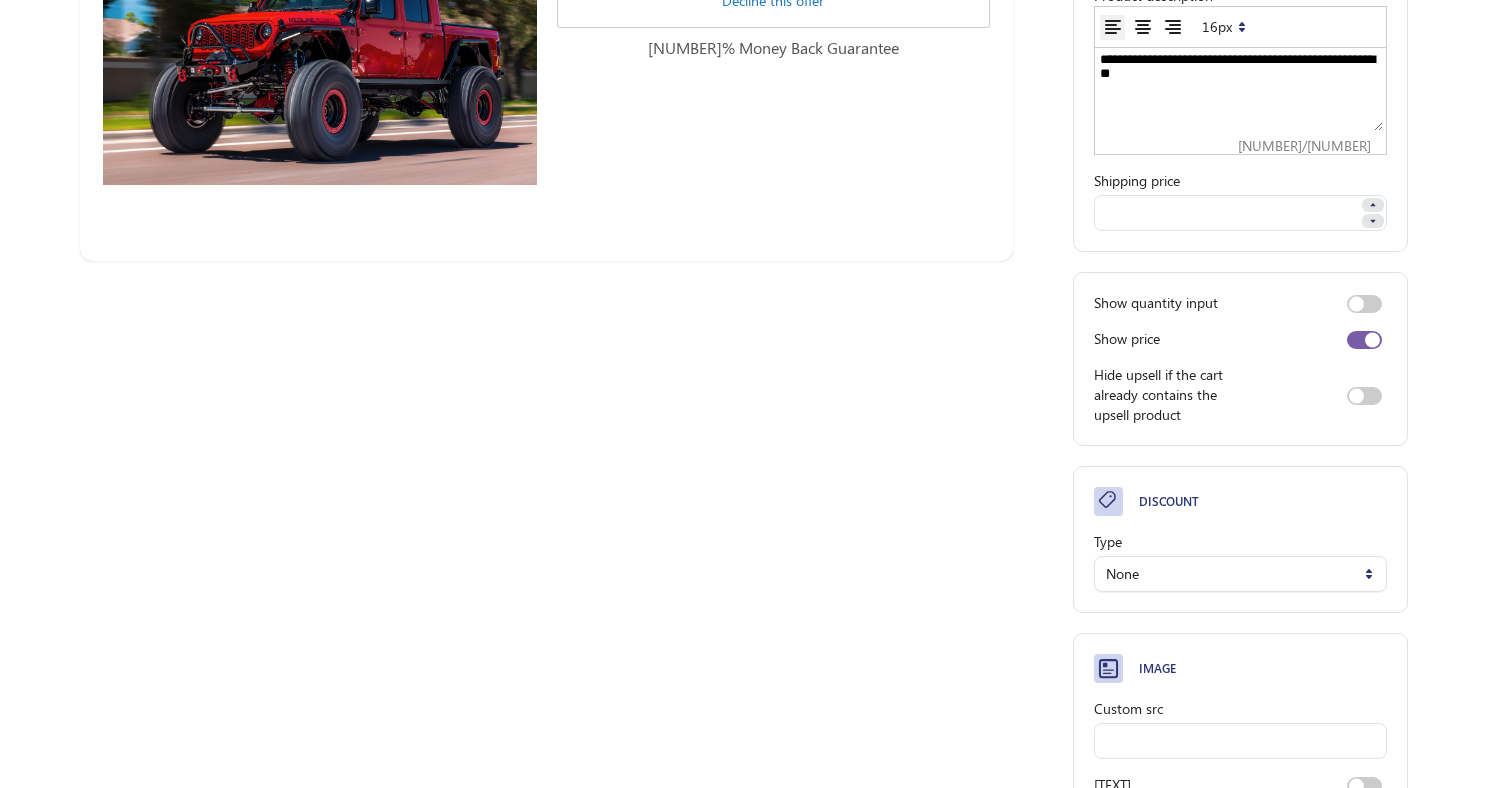 click on "**********" at bounding box center [1240, 91] 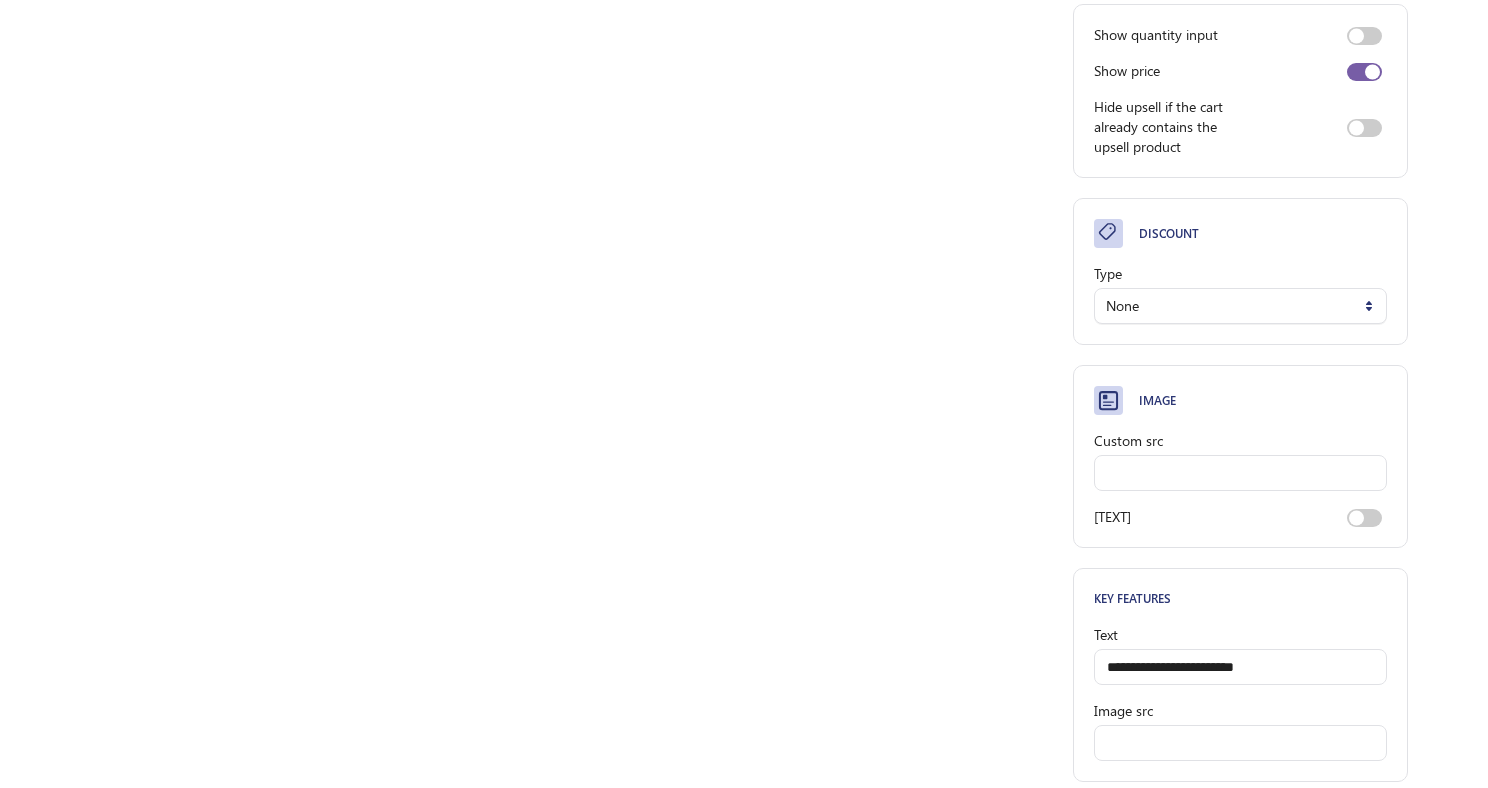 scroll, scrollTop: 675, scrollLeft: 0, axis: vertical 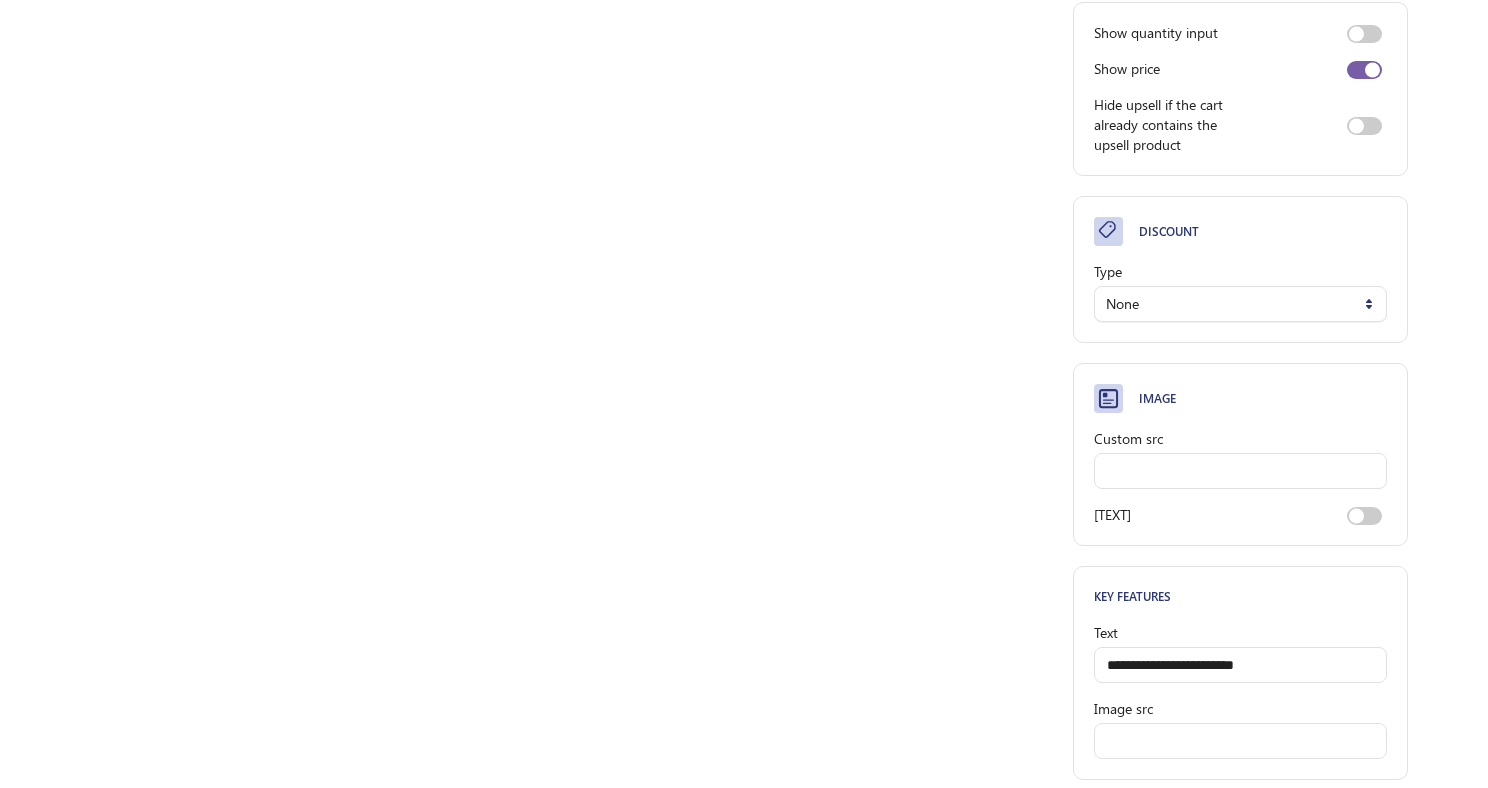 type on "**********" 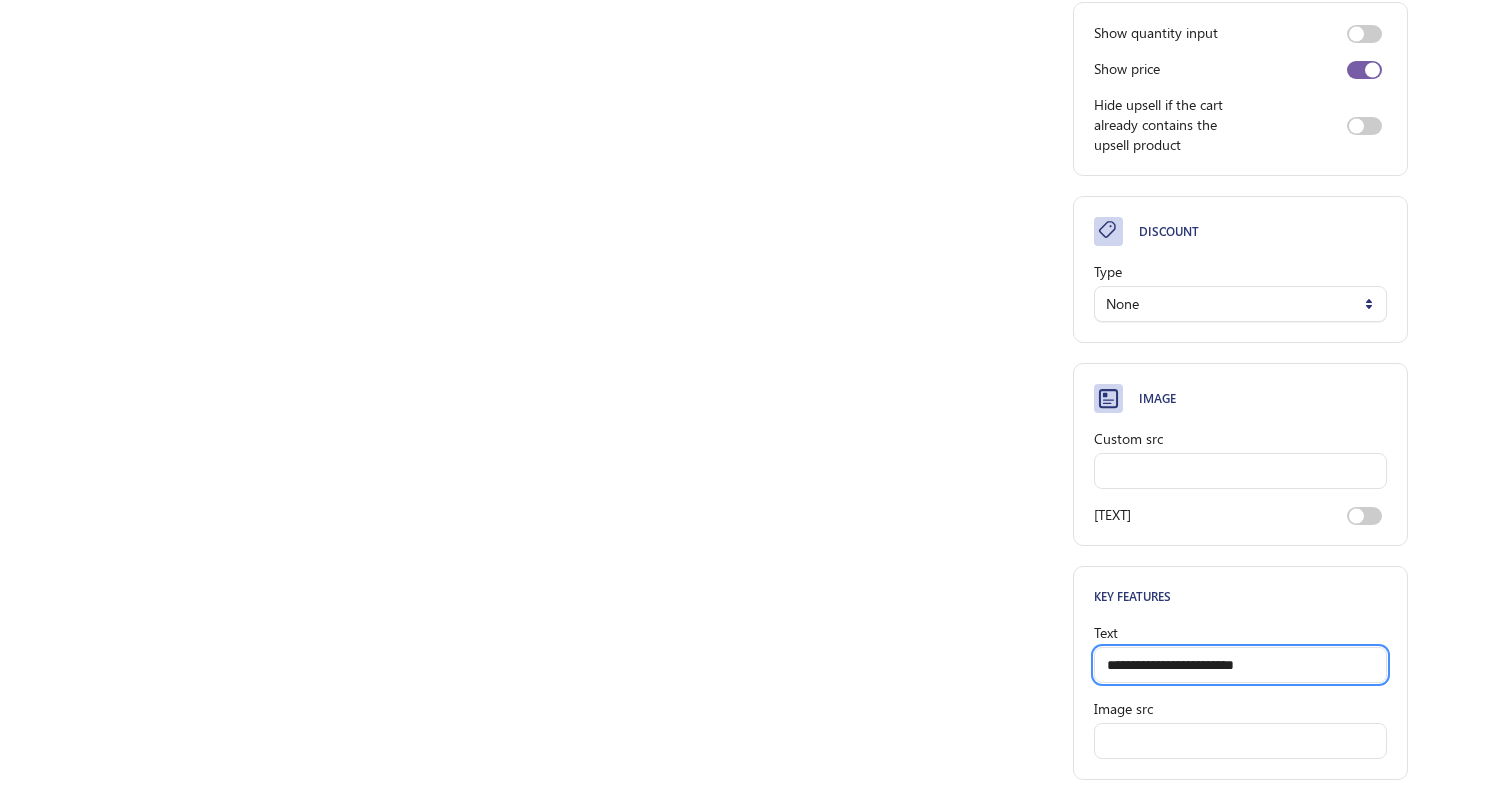 click on "**********" at bounding box center (1240, 665) 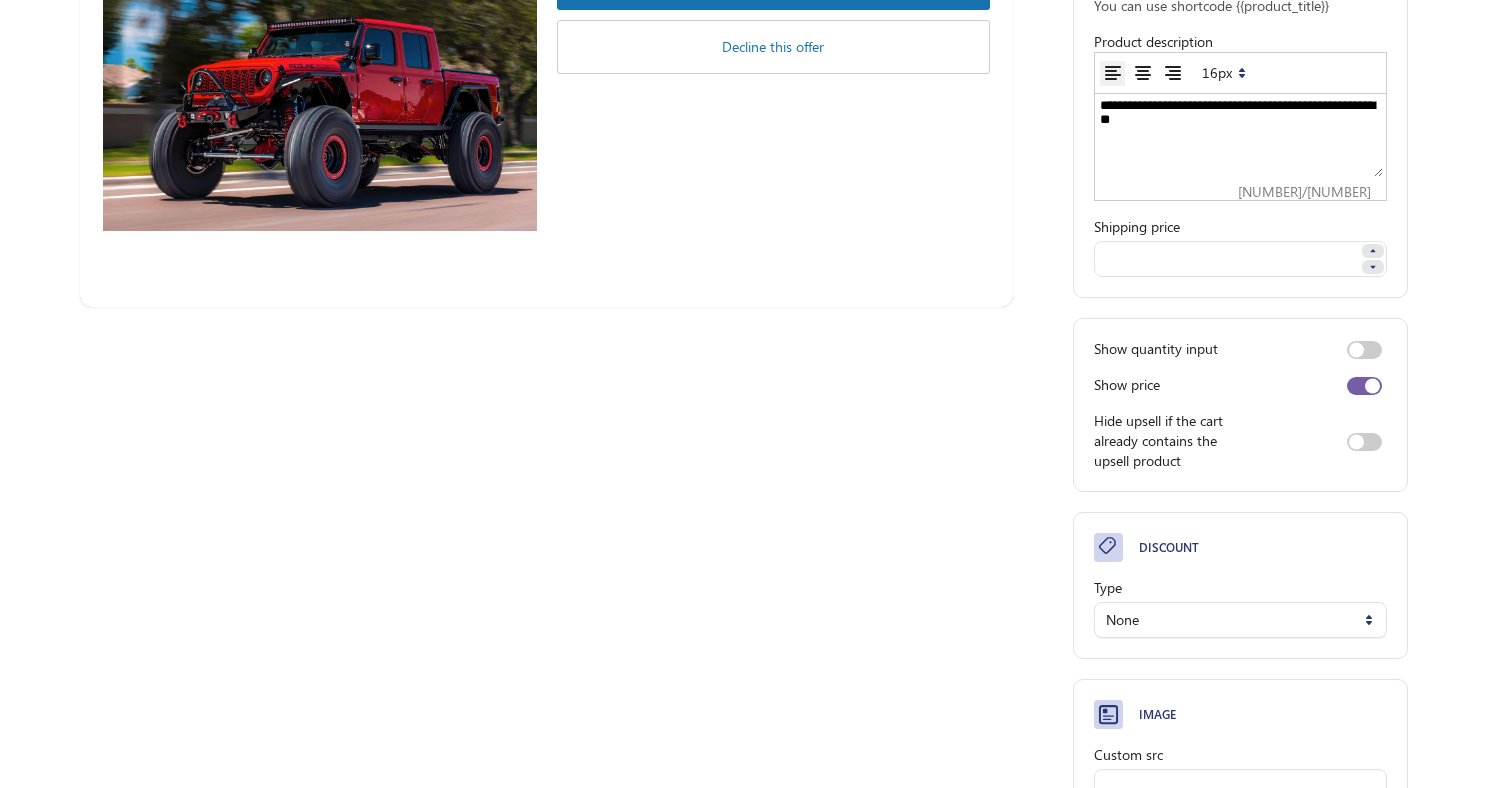 scroll, scrollTop: 0, scrollLeft: 0, axis: both 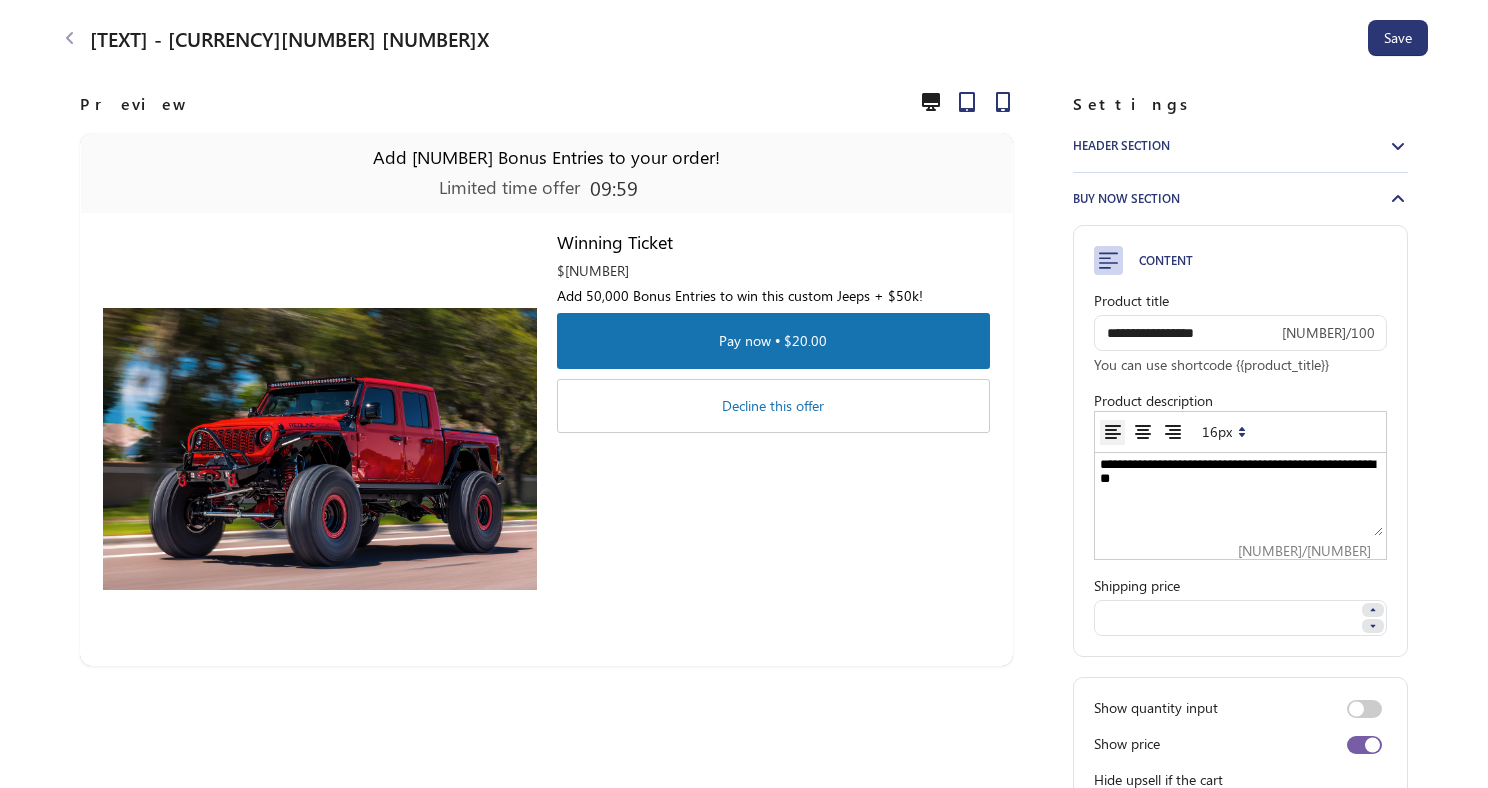 type 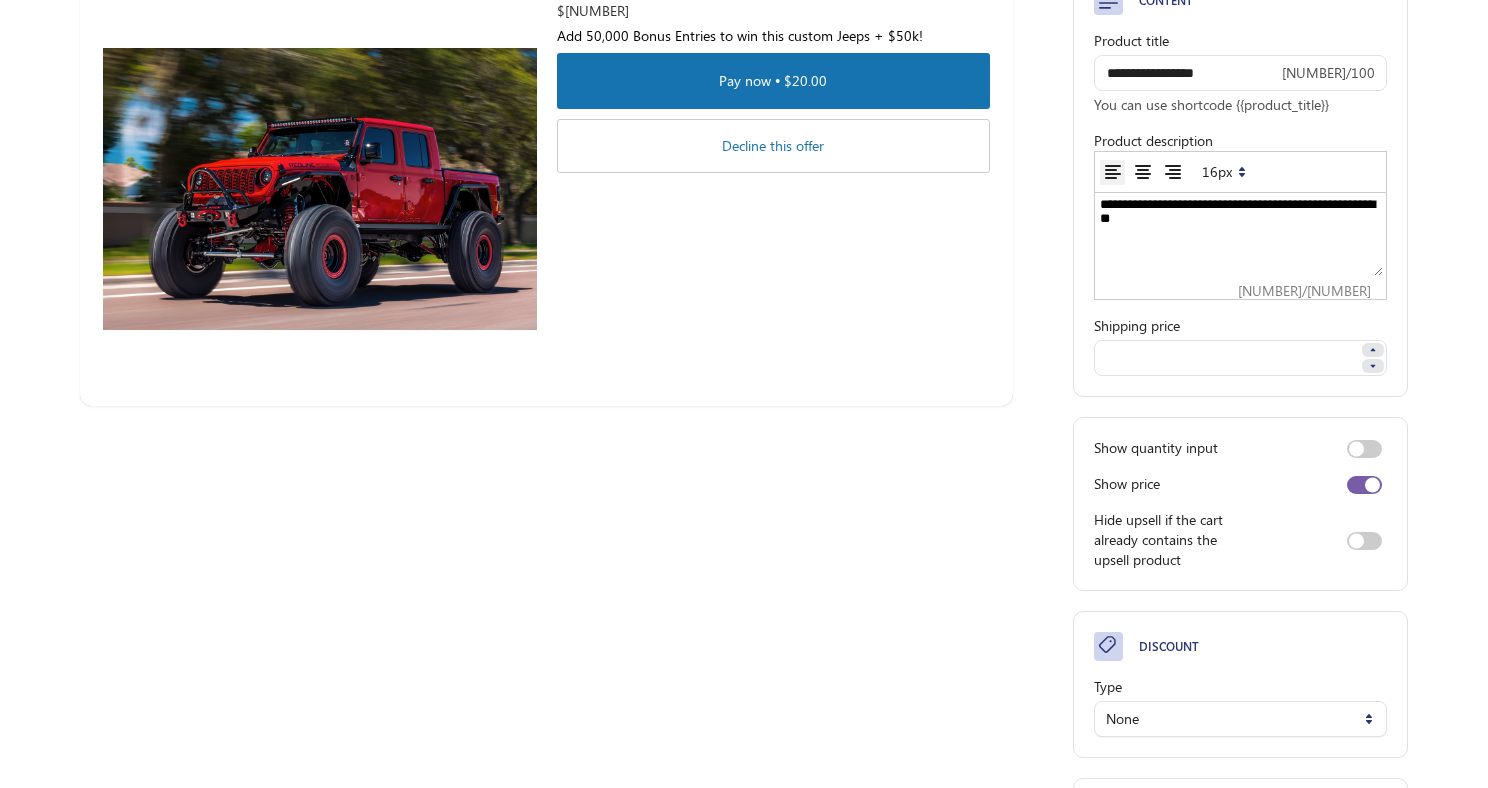 scroll, scrollTop: 0, scrollLeft: 0, axis: both 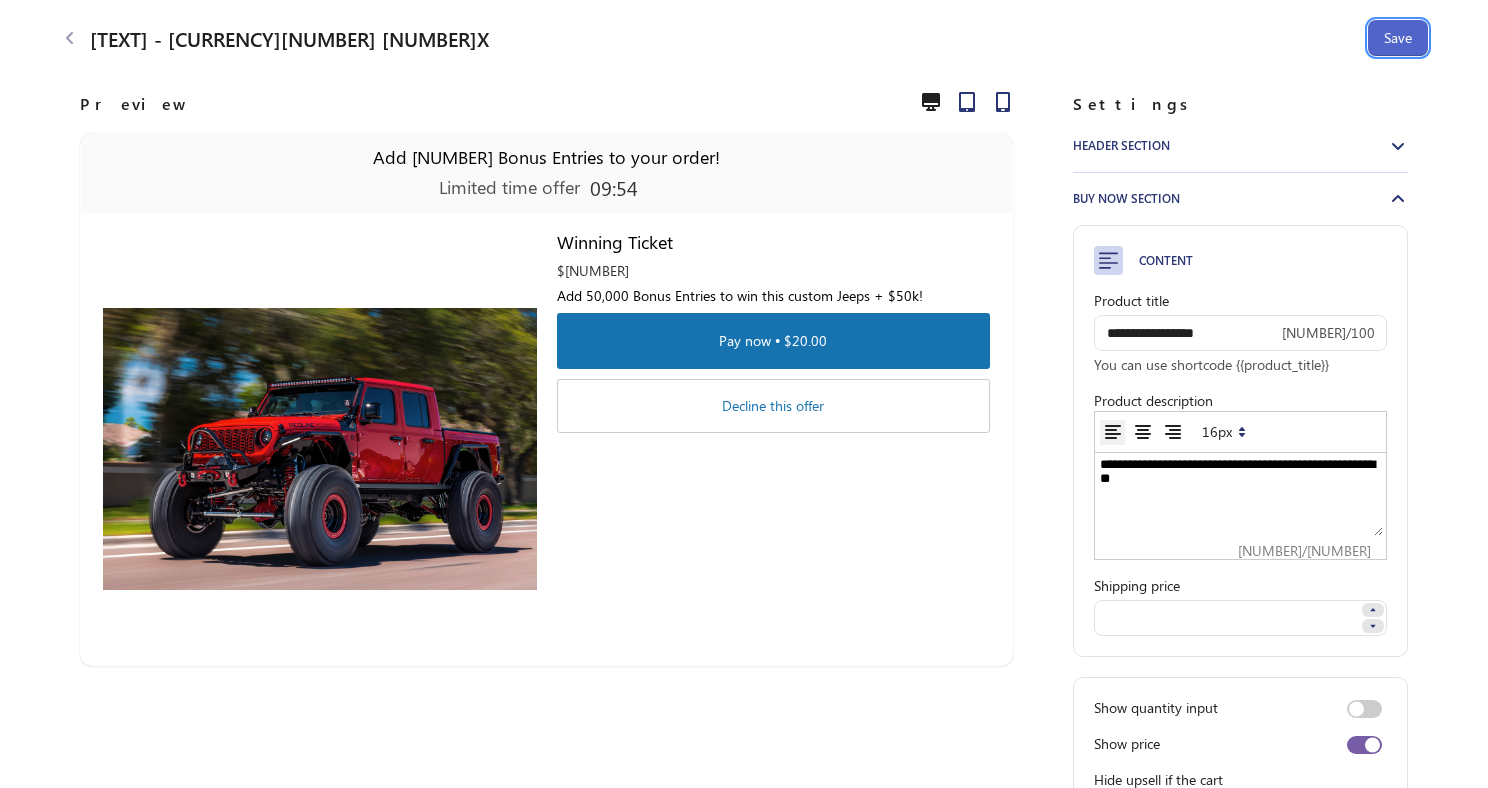 click on "Save" at bounding box center (1398, 38) 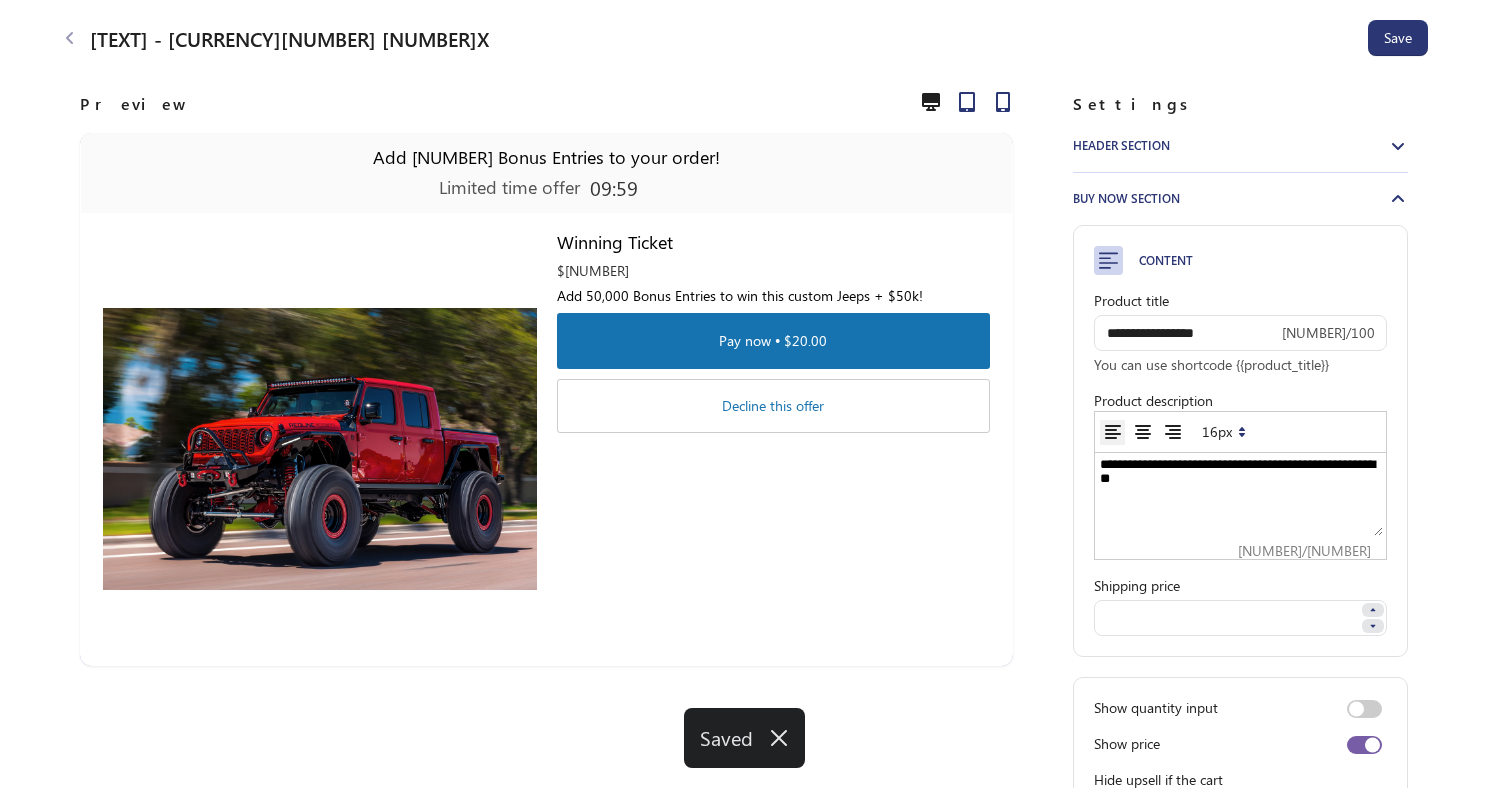 click 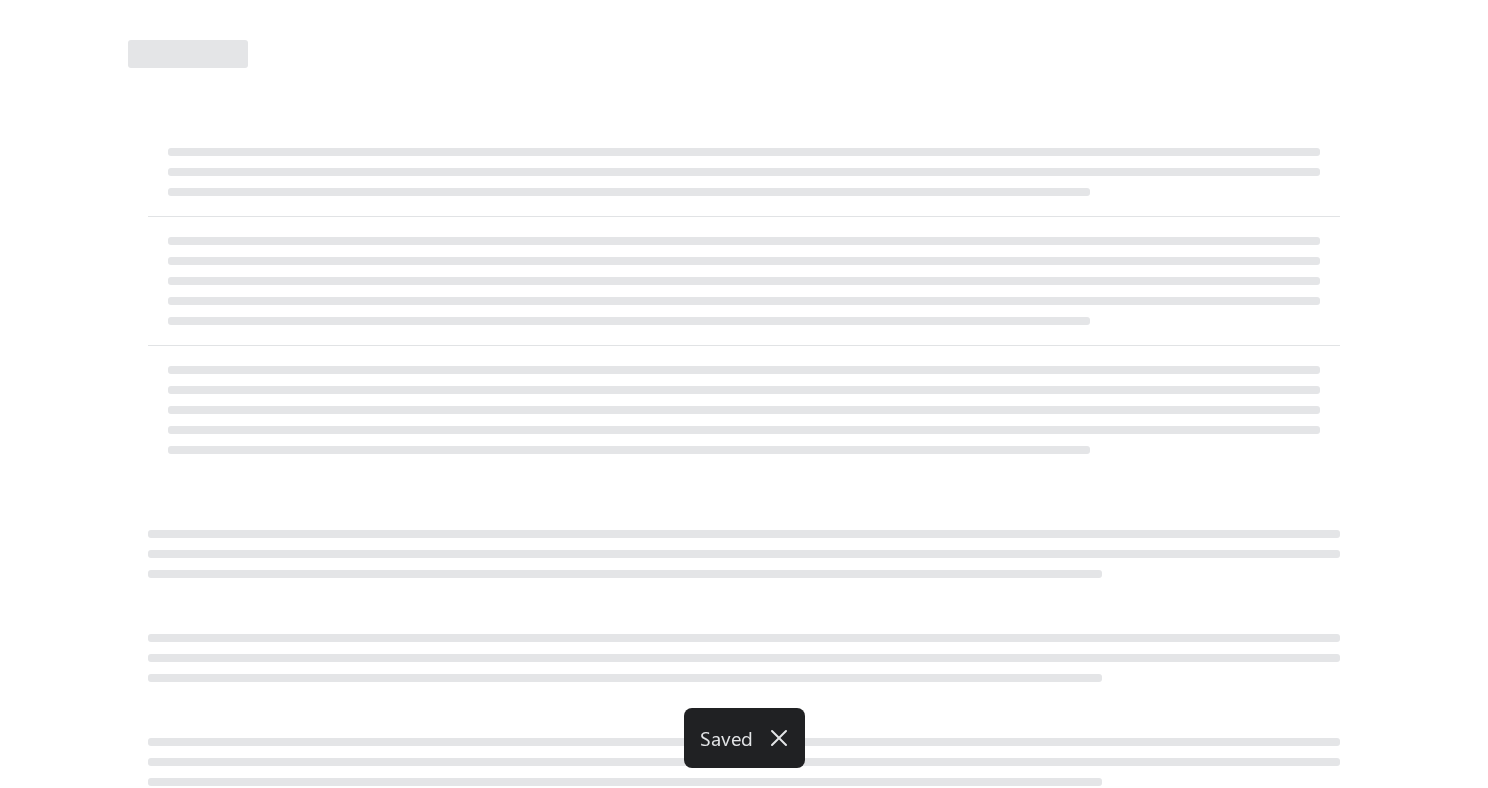 select on "********" 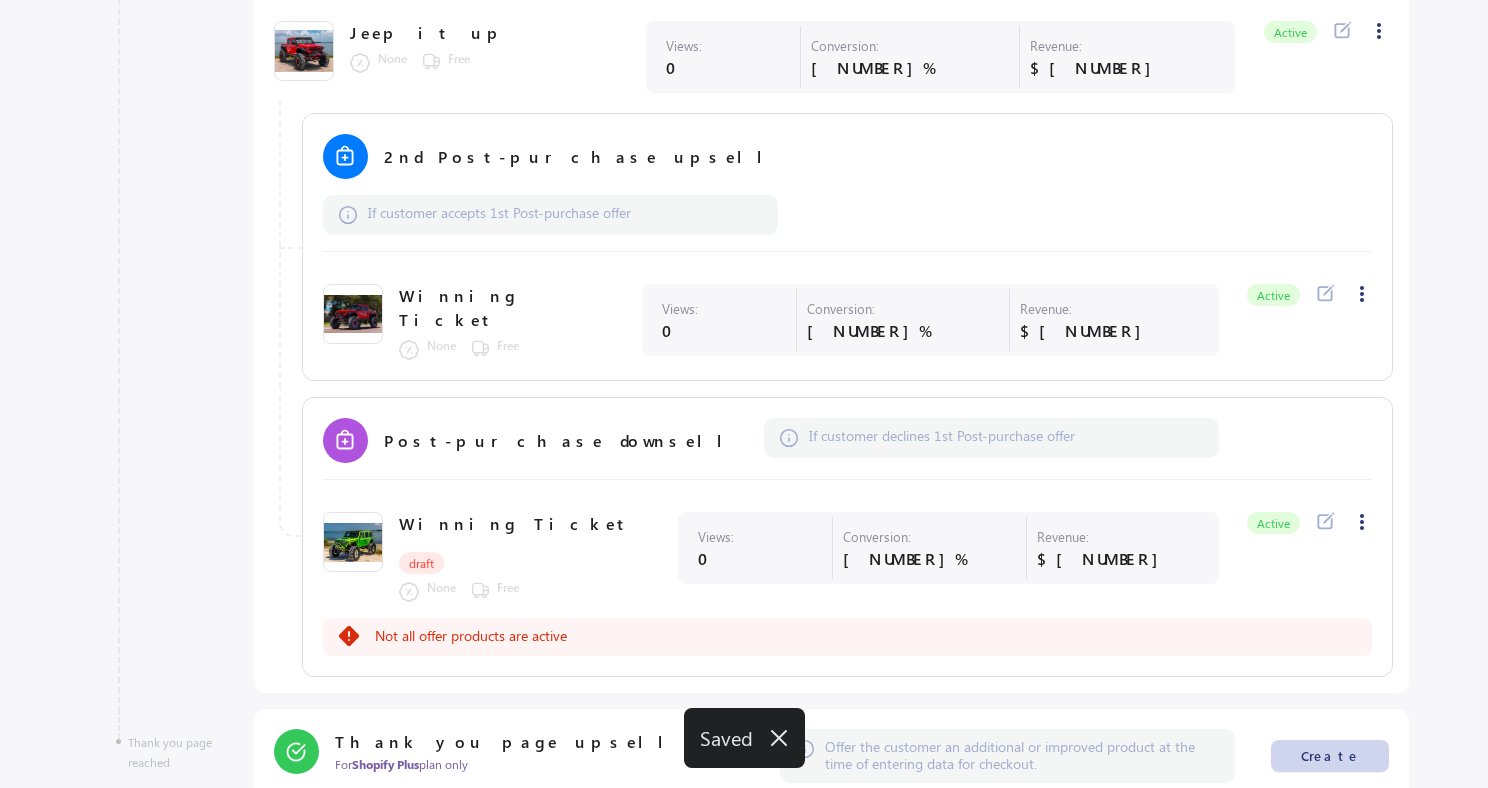 scroll, scrollTop: 1141, scrollLeft: 0, axis: vertical 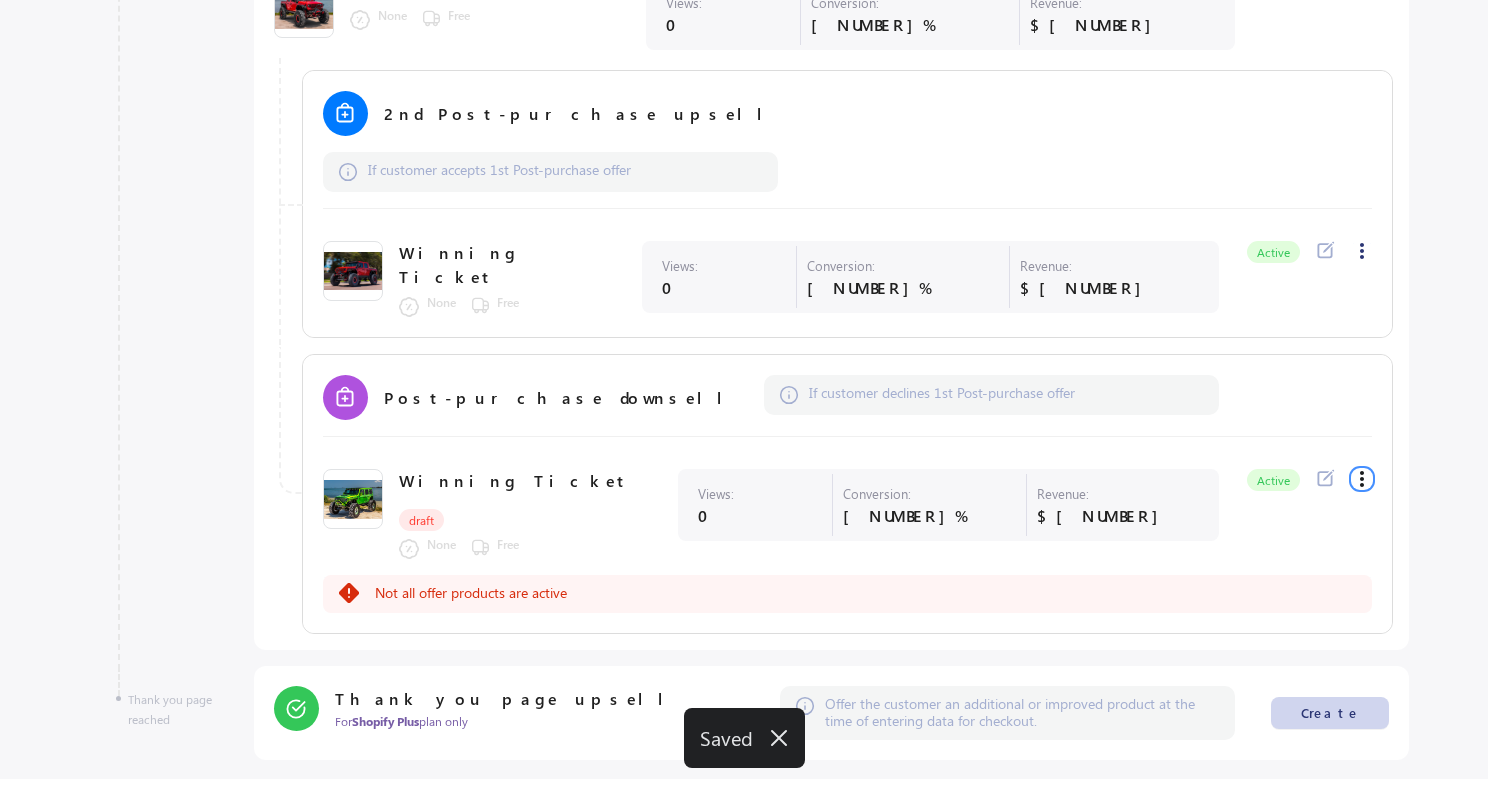 click 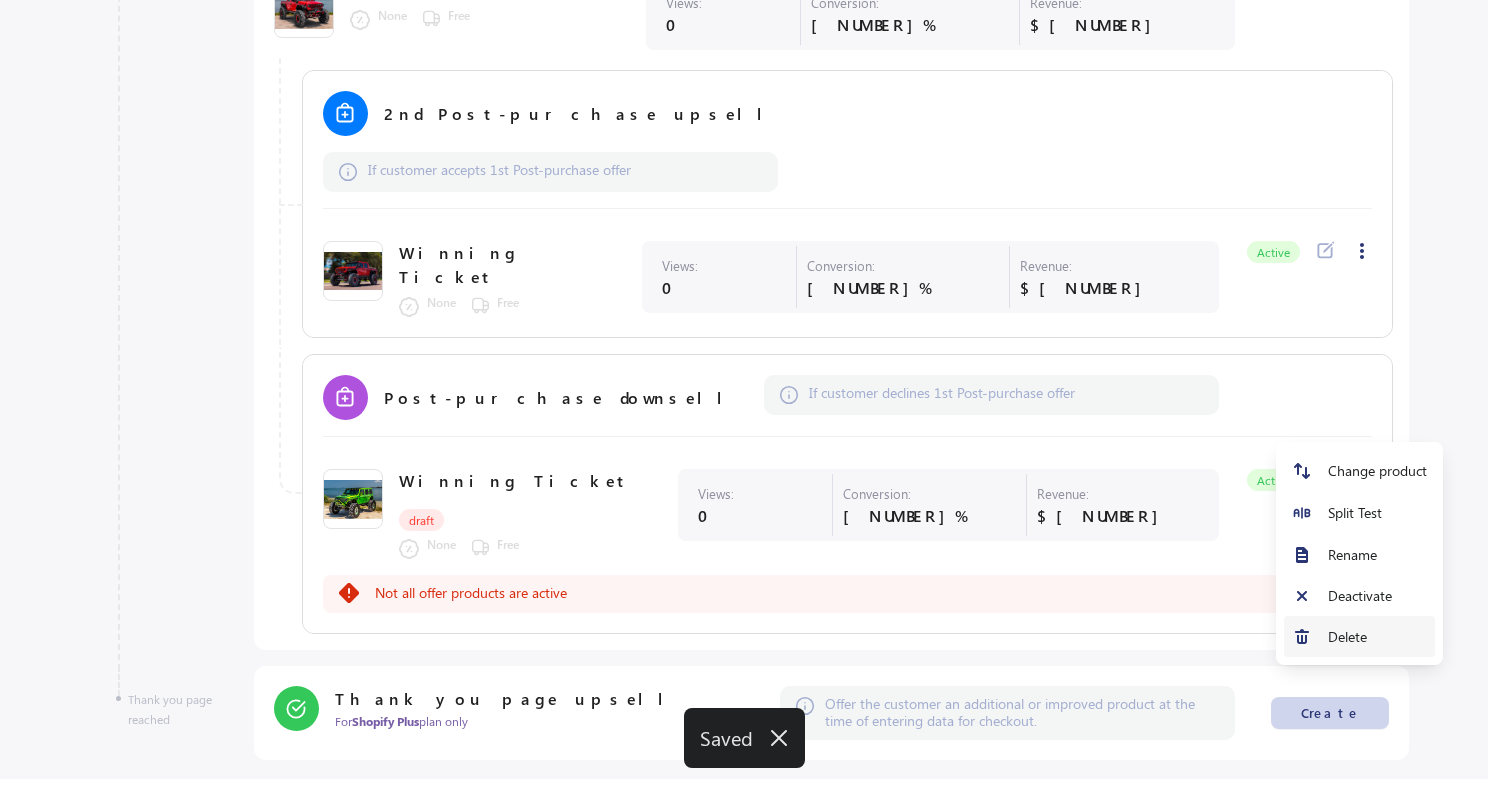 click on "Delete" at bounding box center [1359, 636] 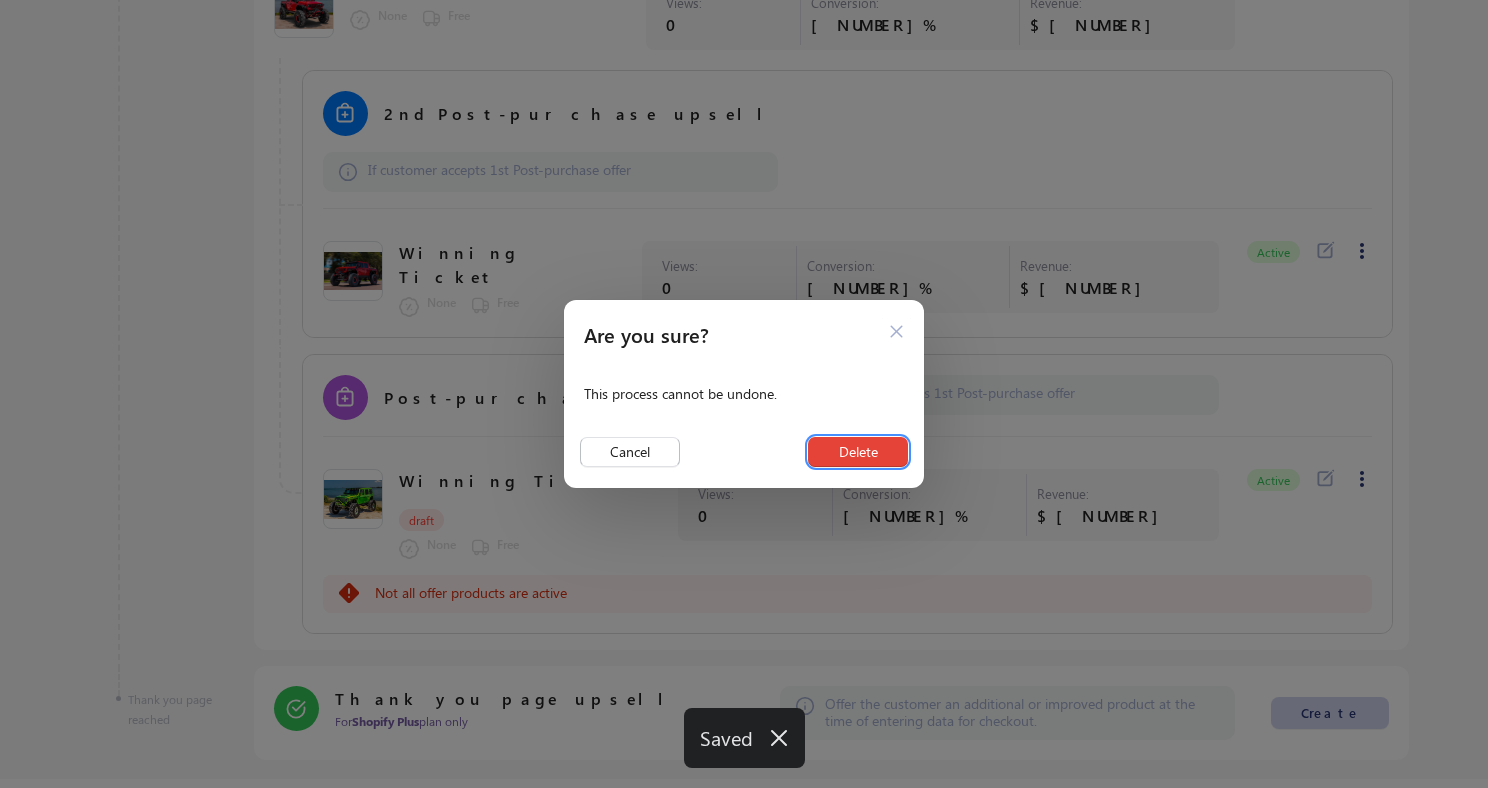 click on "Delete" at bounding box center (858, 452) 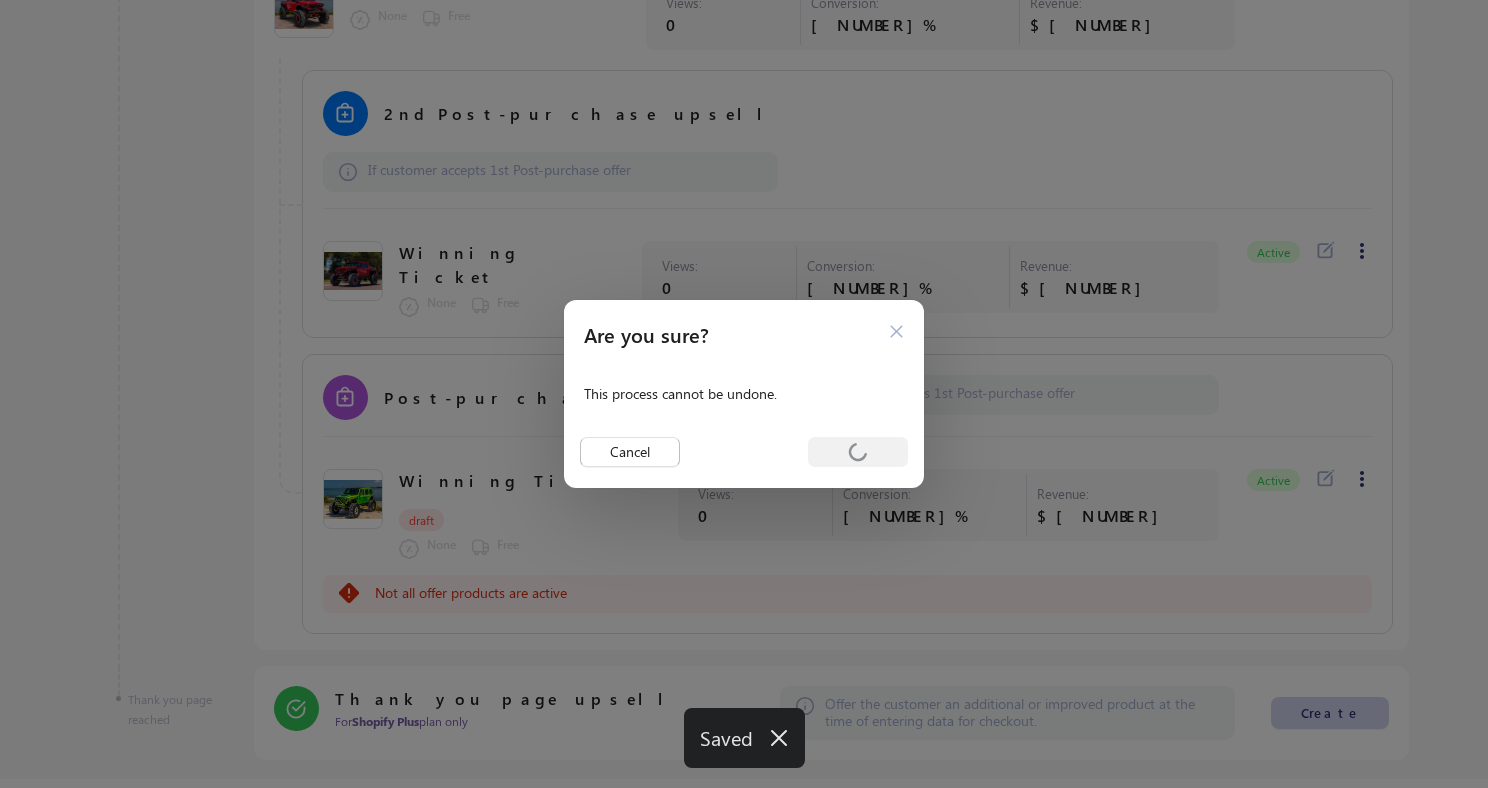 scroll, scrollTop: 114, scrollLeft: 0, axis: vertical 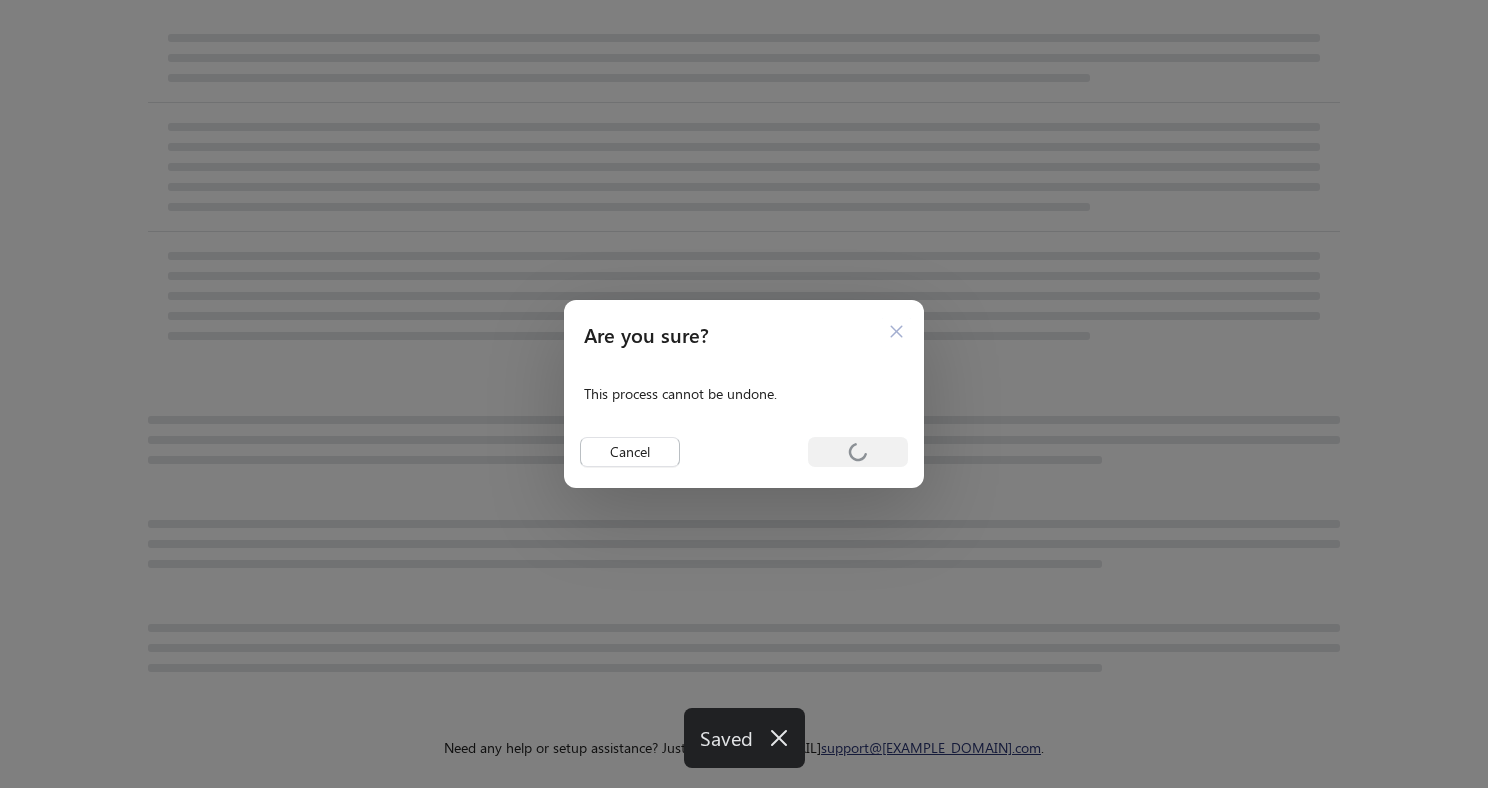 select on "********" 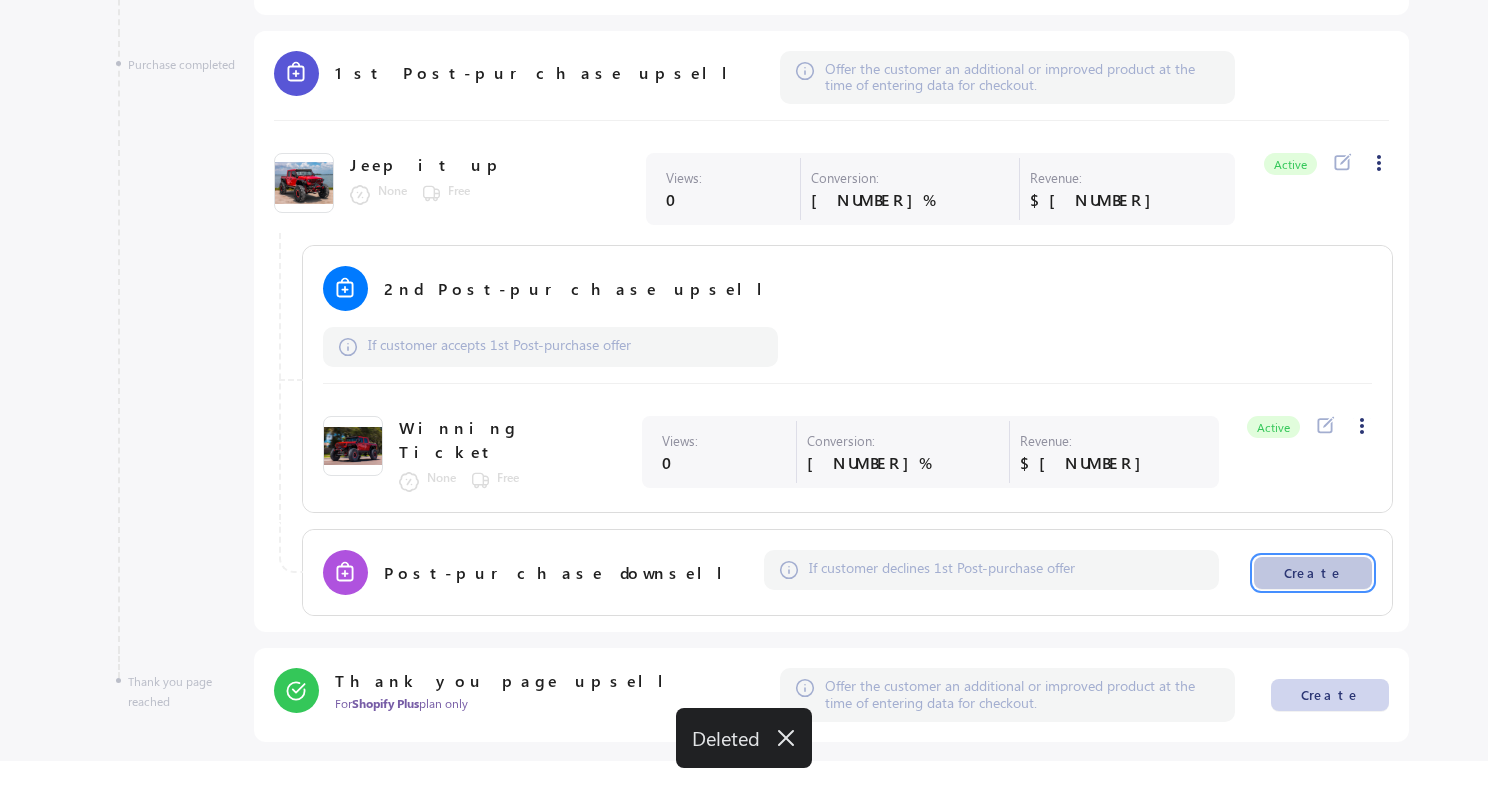 click on "Create" at bounding box center (1313, 573) 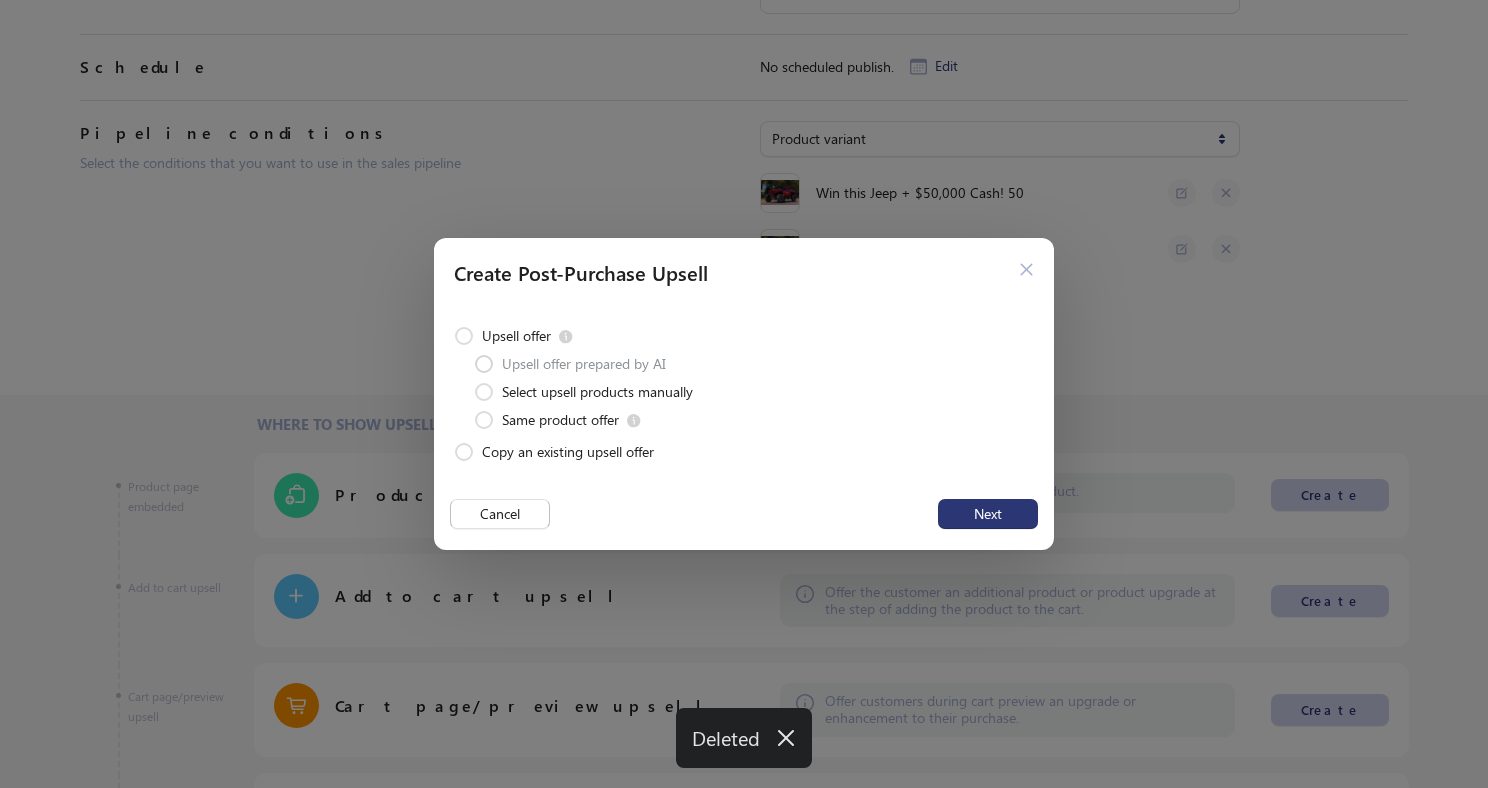 scroll 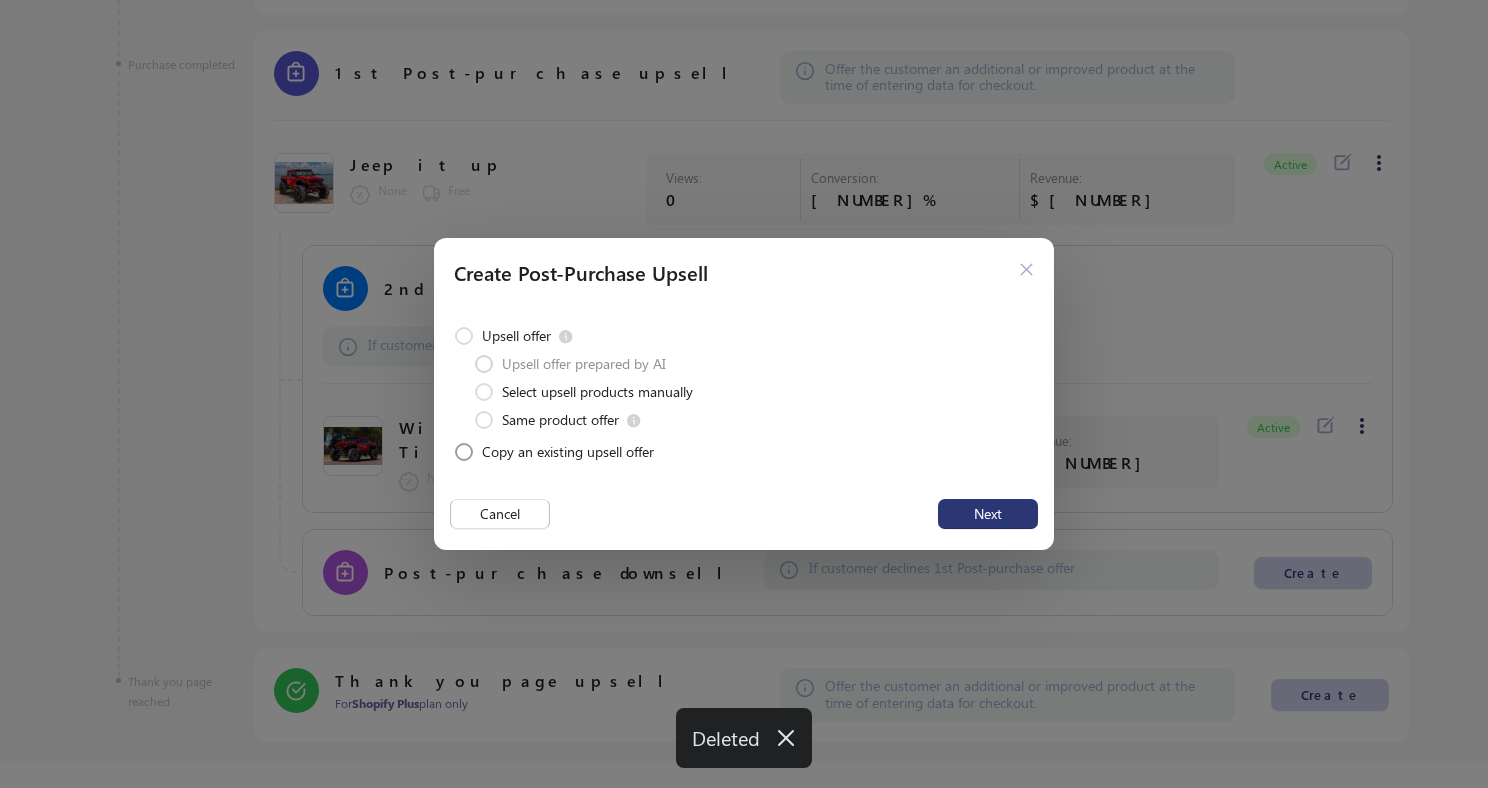 click on "Copy an existing upsell offer" at bounding box center [568, 452] 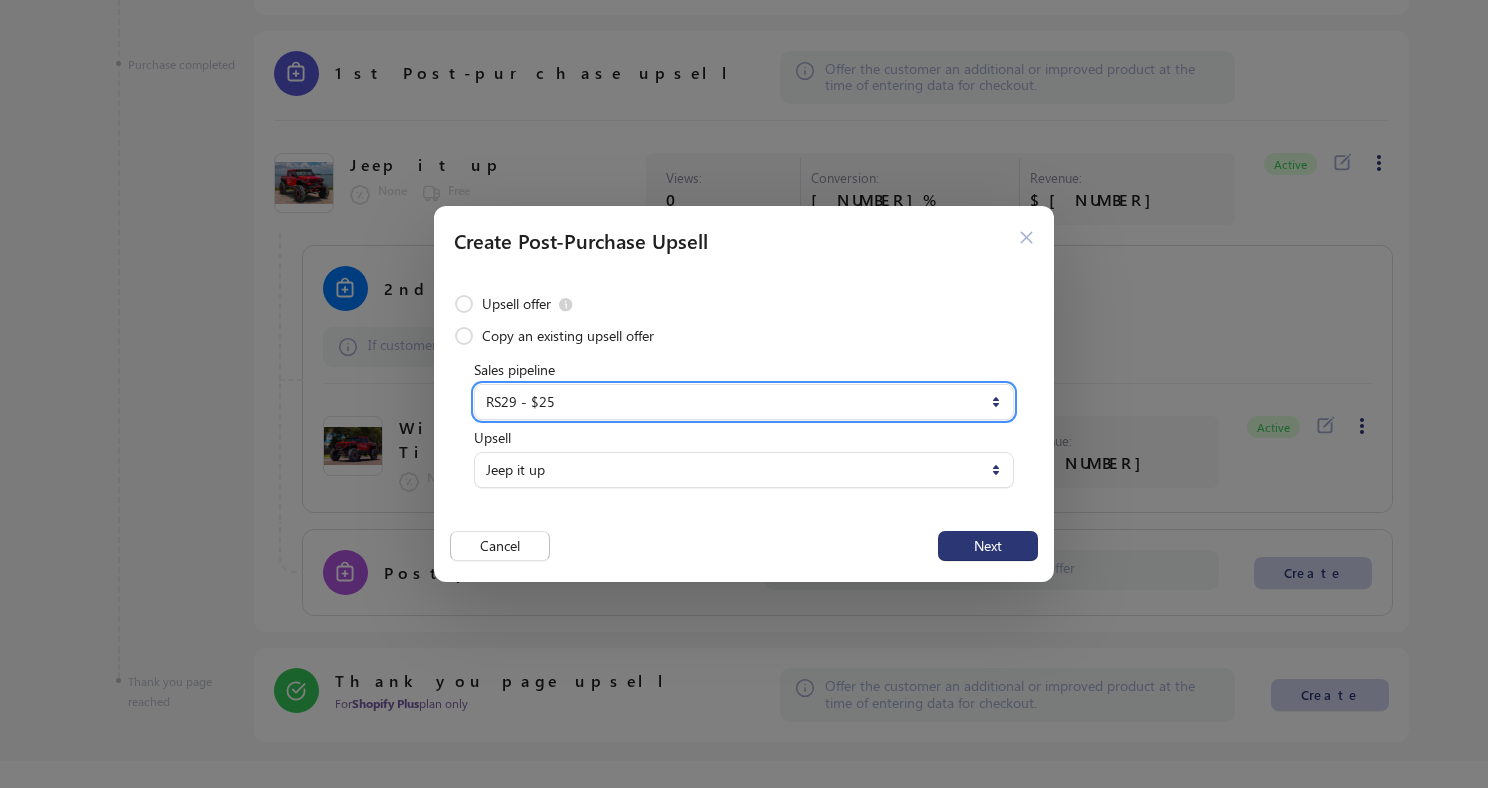 click on "**********" at bounding box center [744, 402] 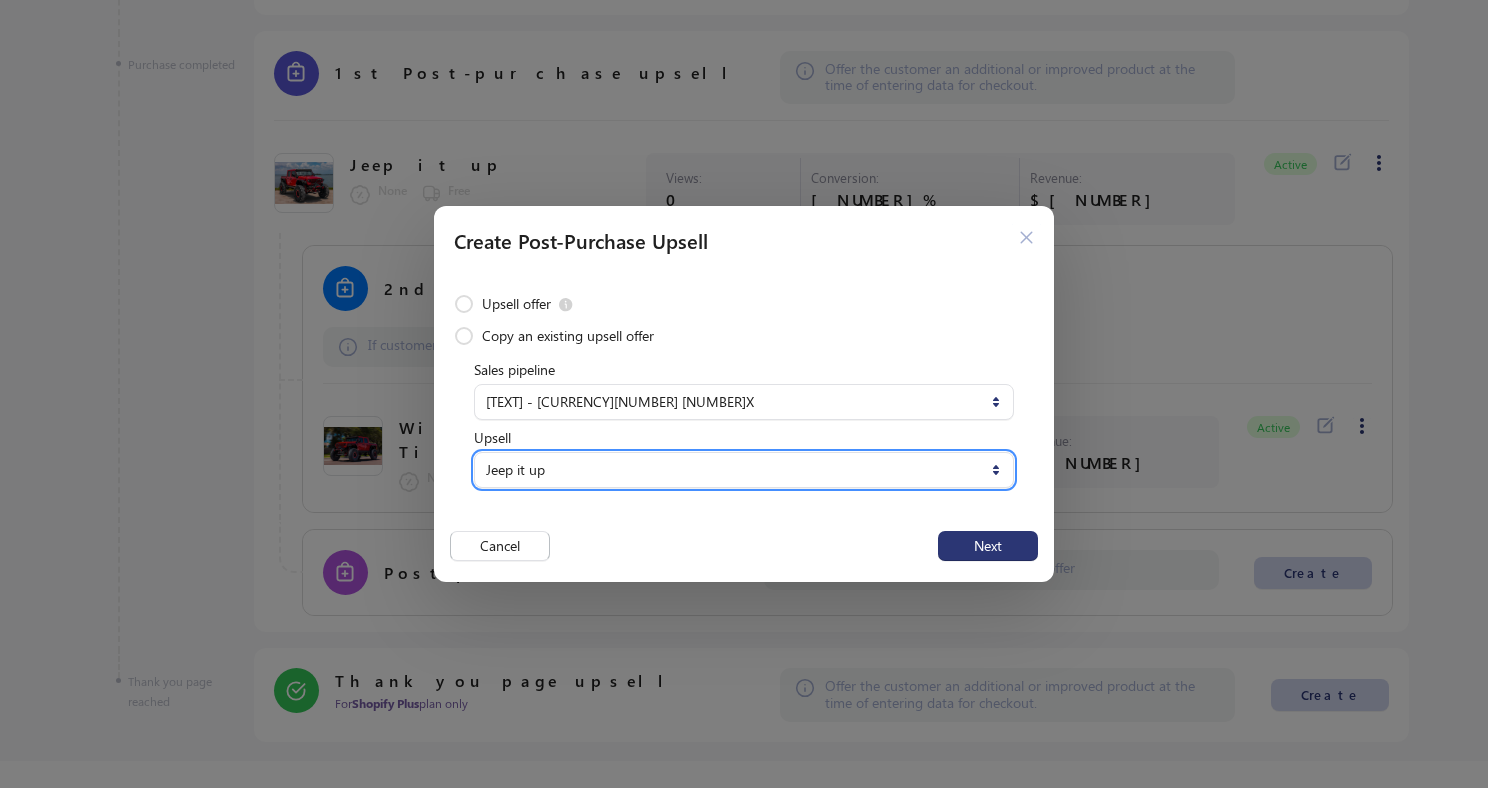 click on "**********" at bounding box center [744, 470] 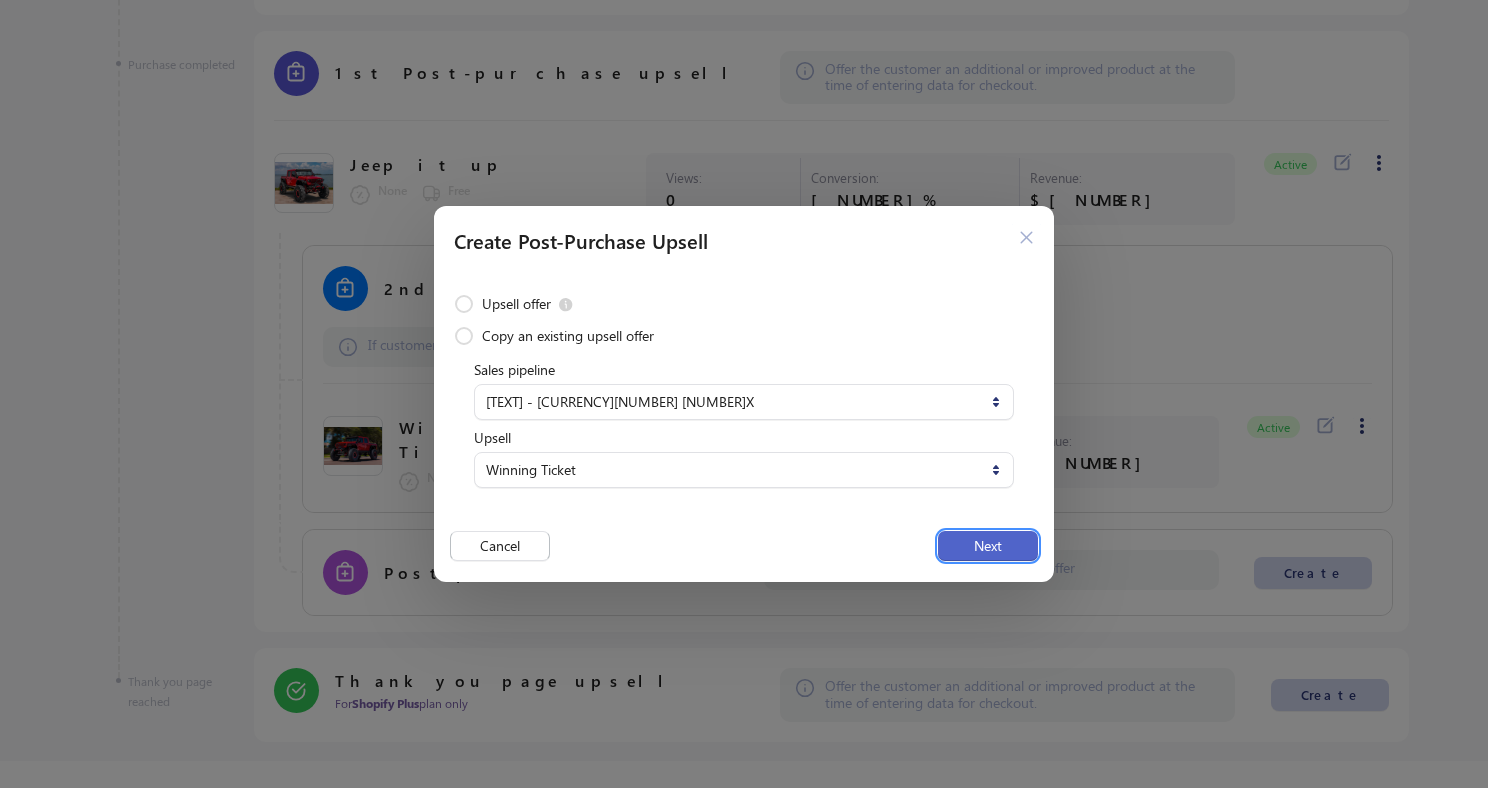click on "Next" at bounding box center [988, 546] 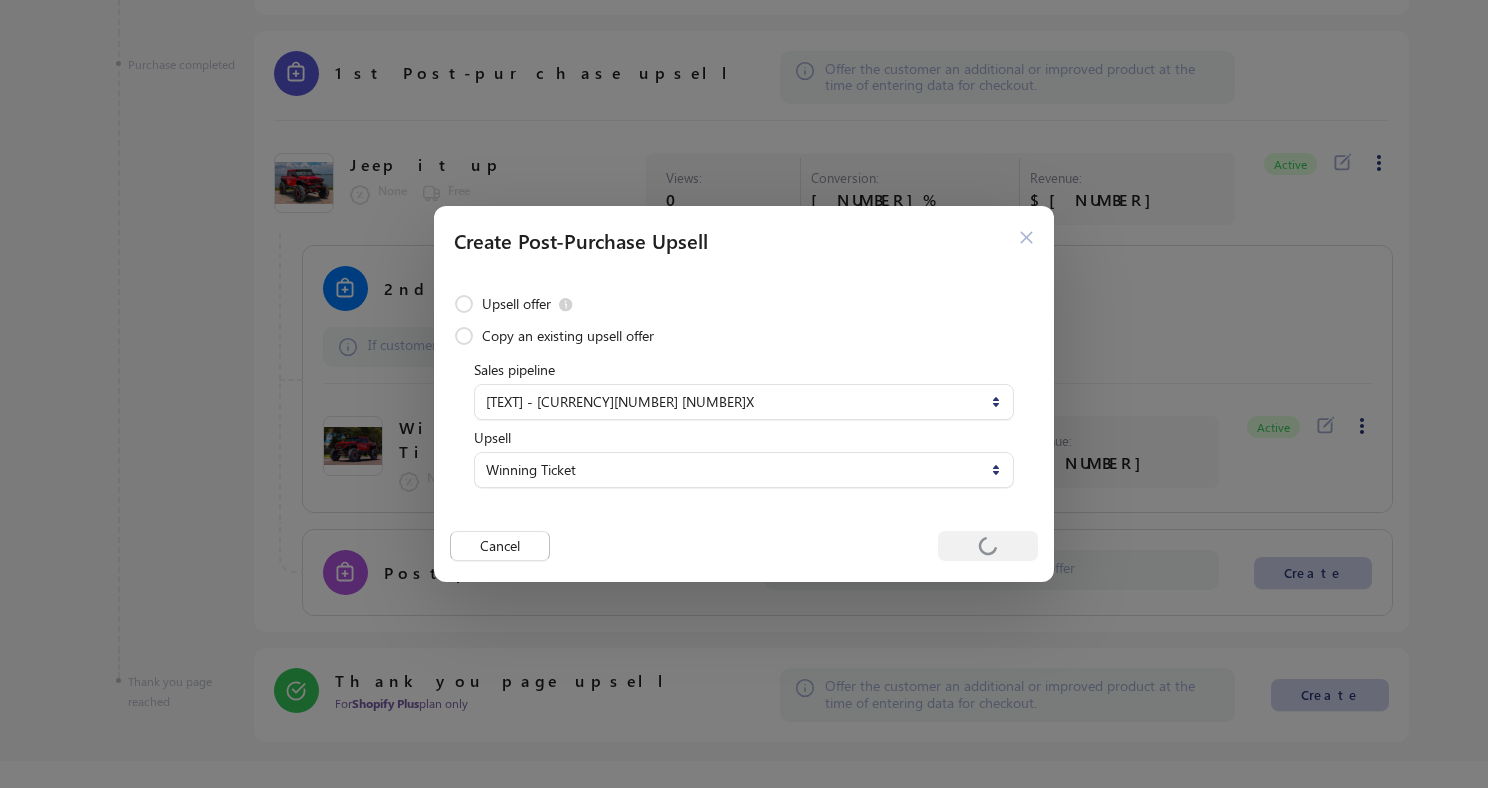 scroll, scrollTop: 966, scrollLeft: 0, axis: vertical 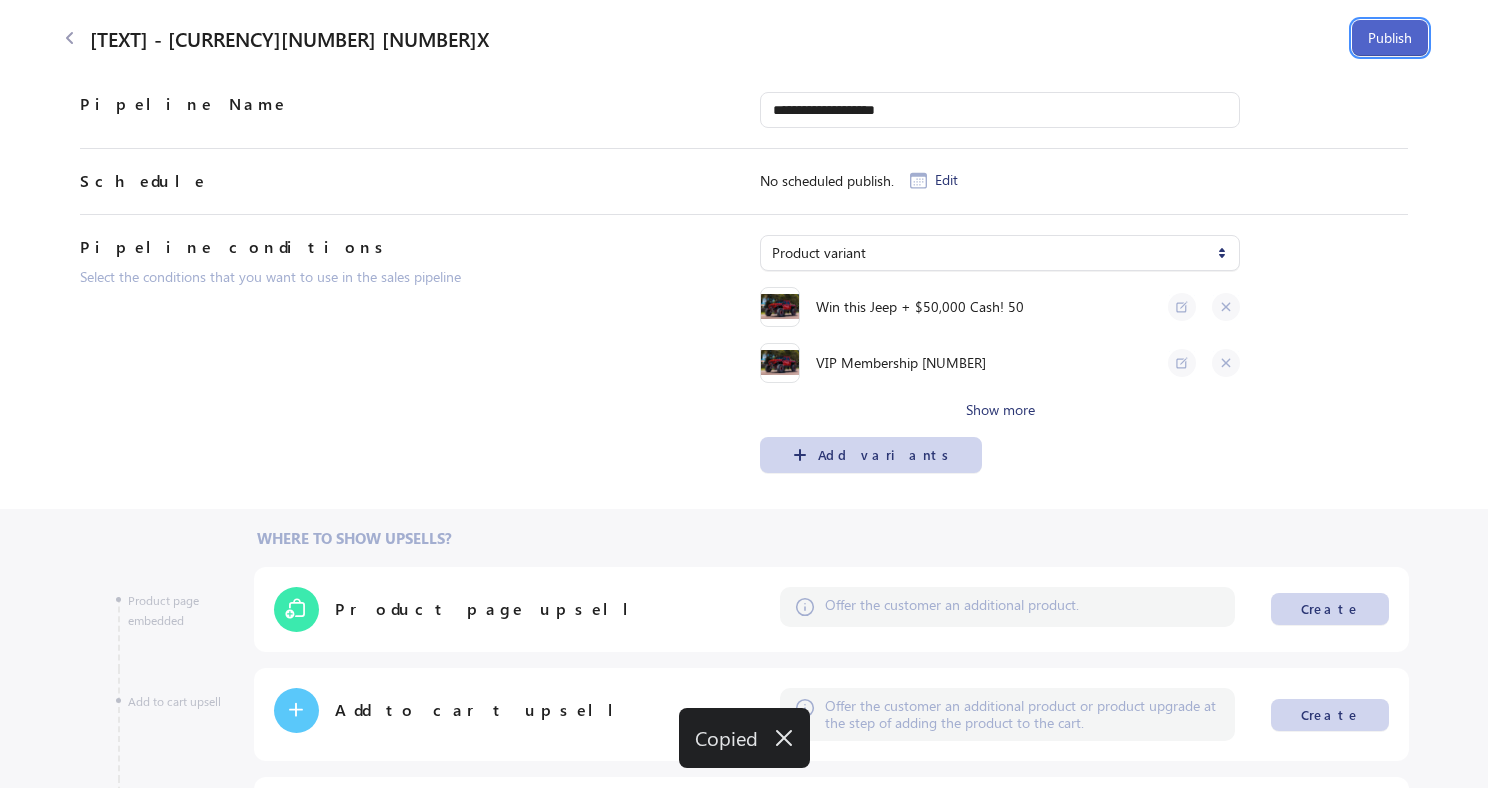click on "Publish" at bounding box center [1390, 38] 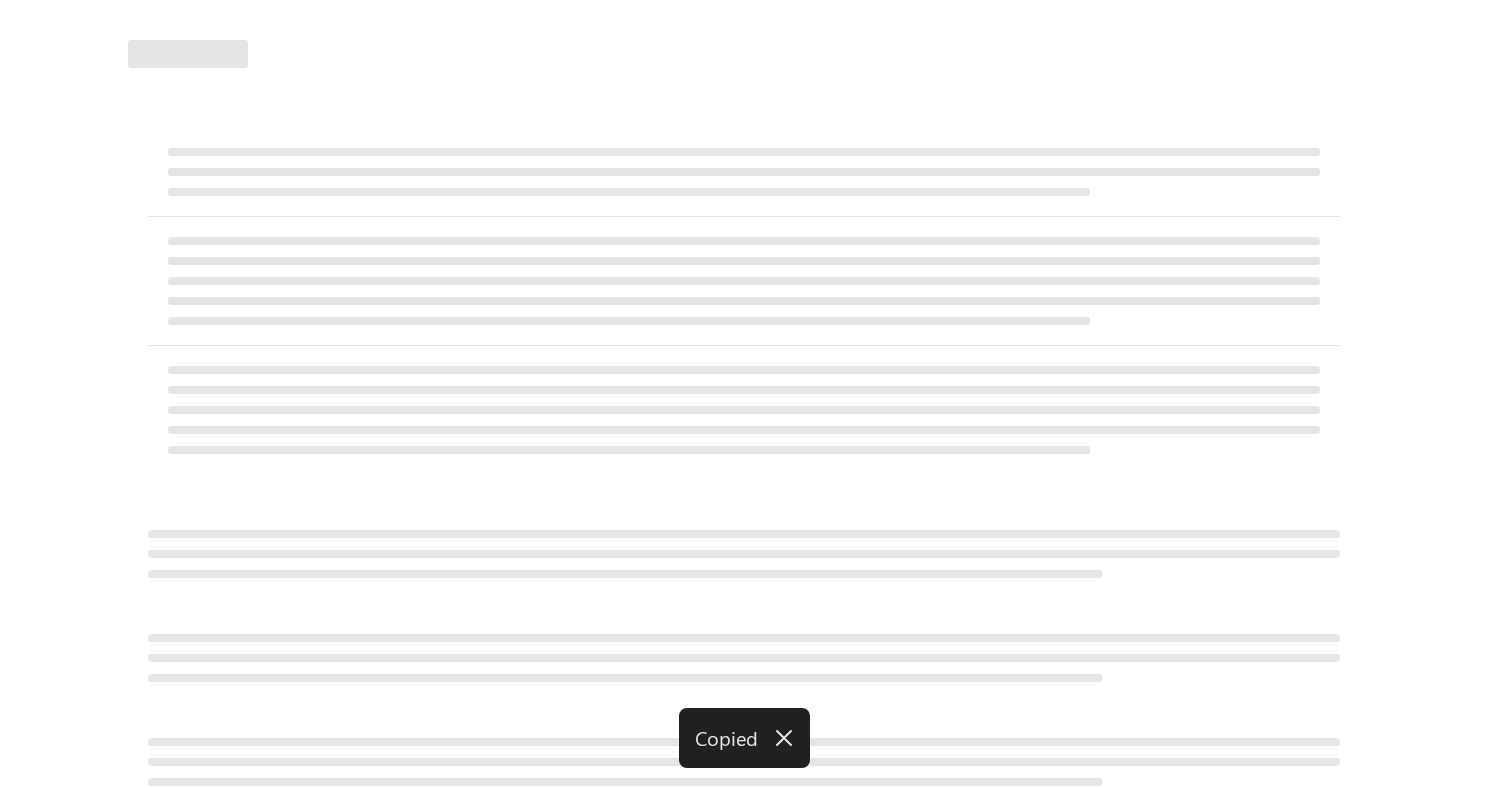 select on "********" 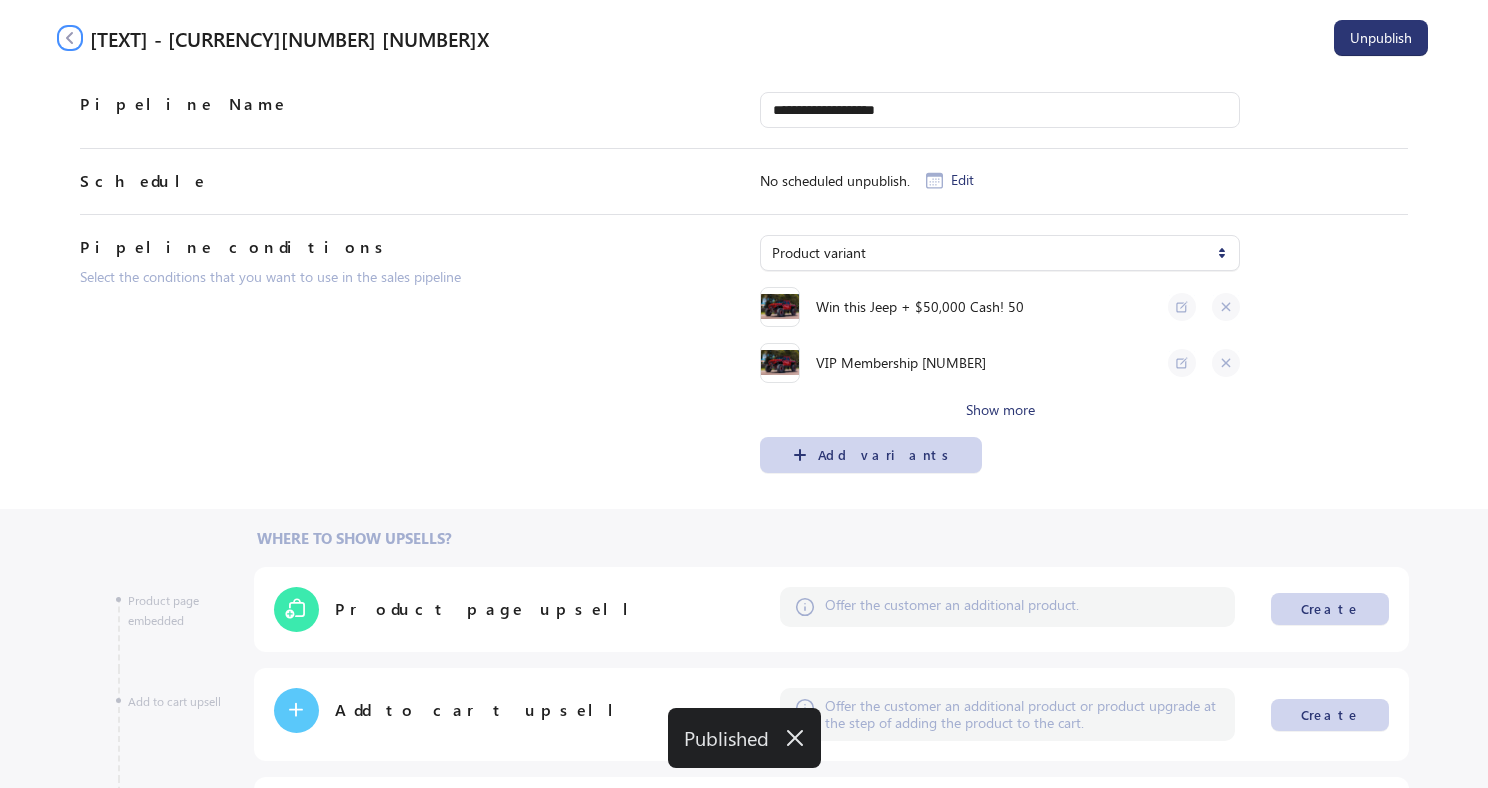 click 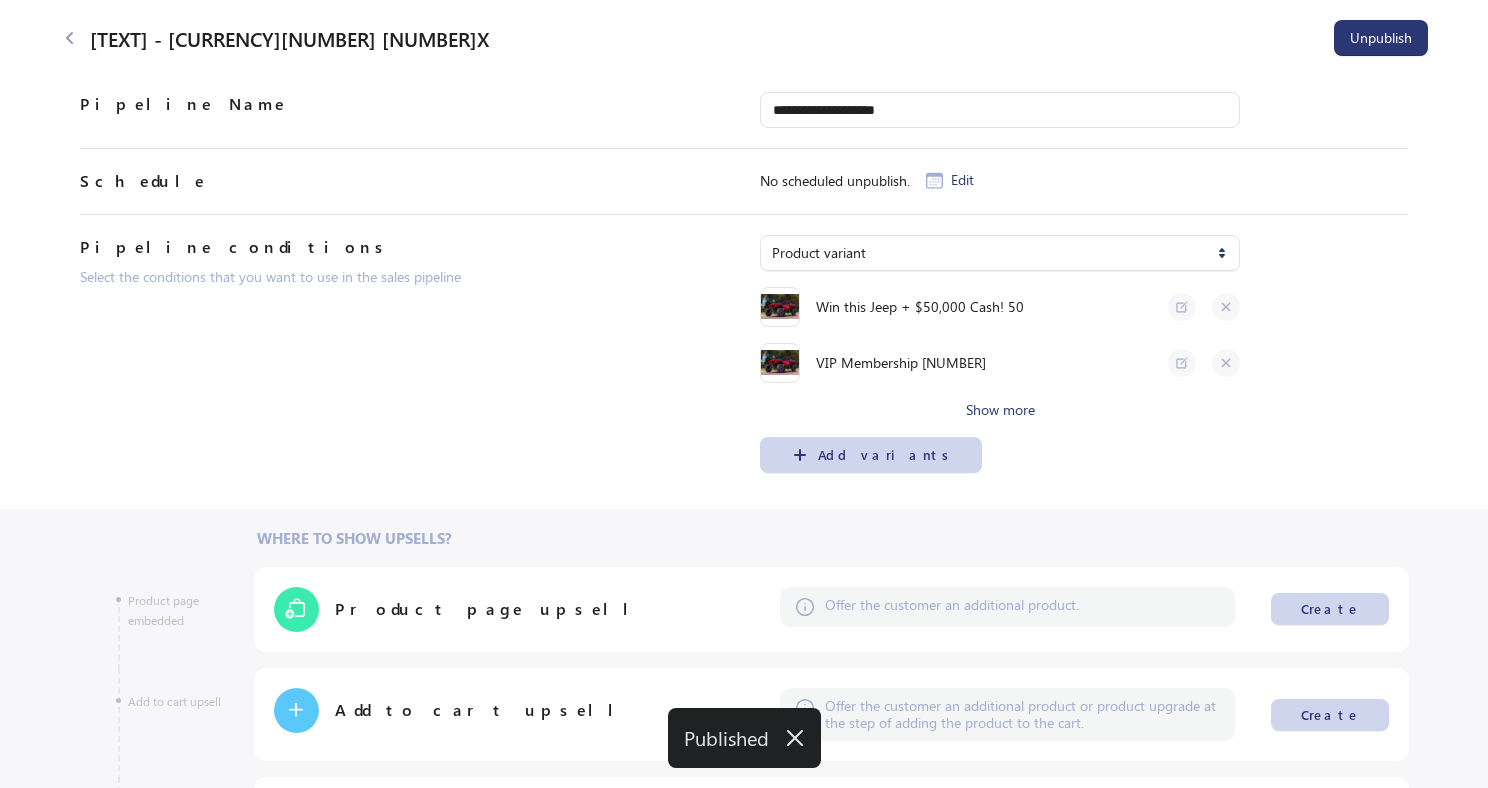 select on "**" 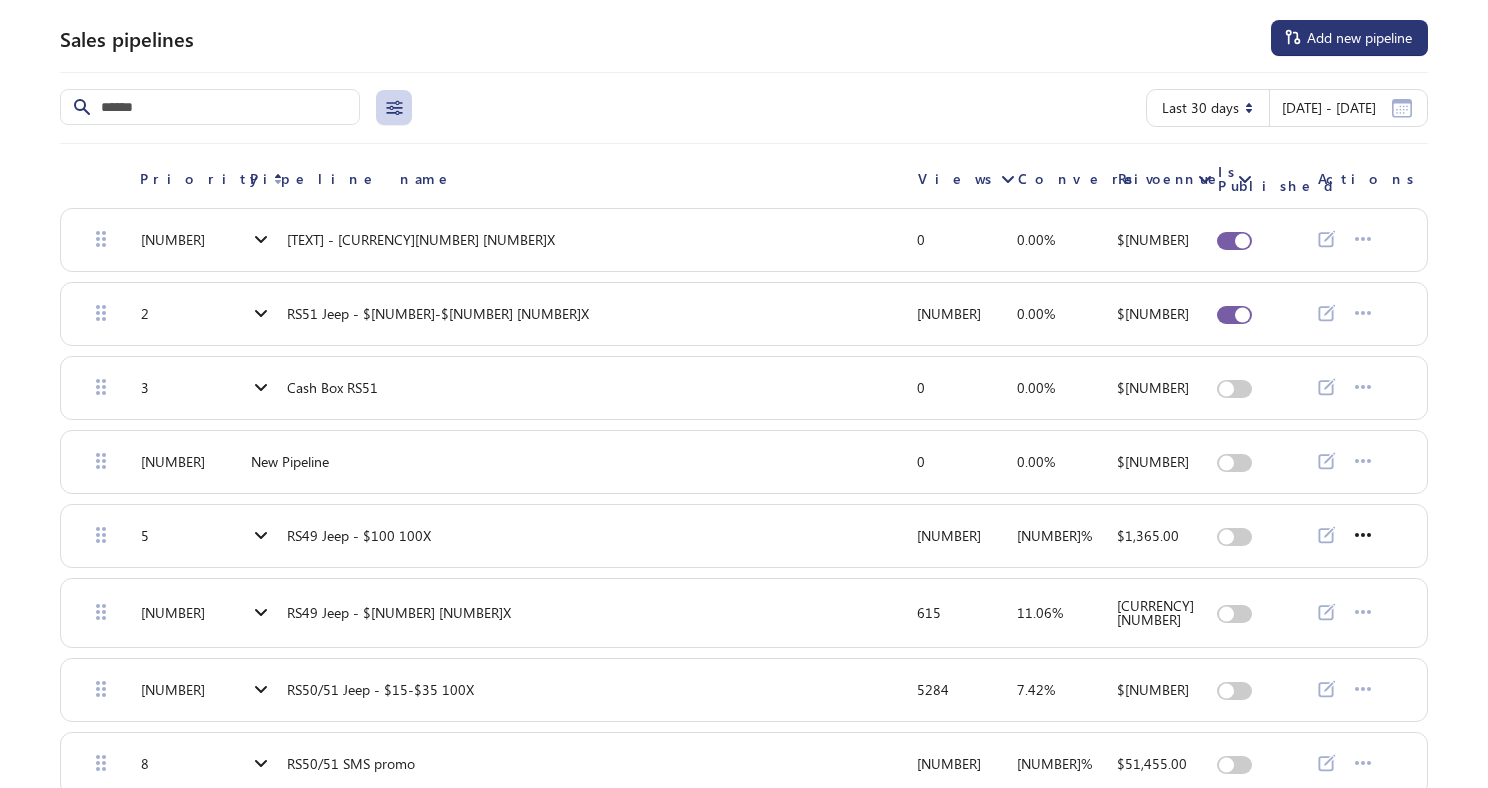 click 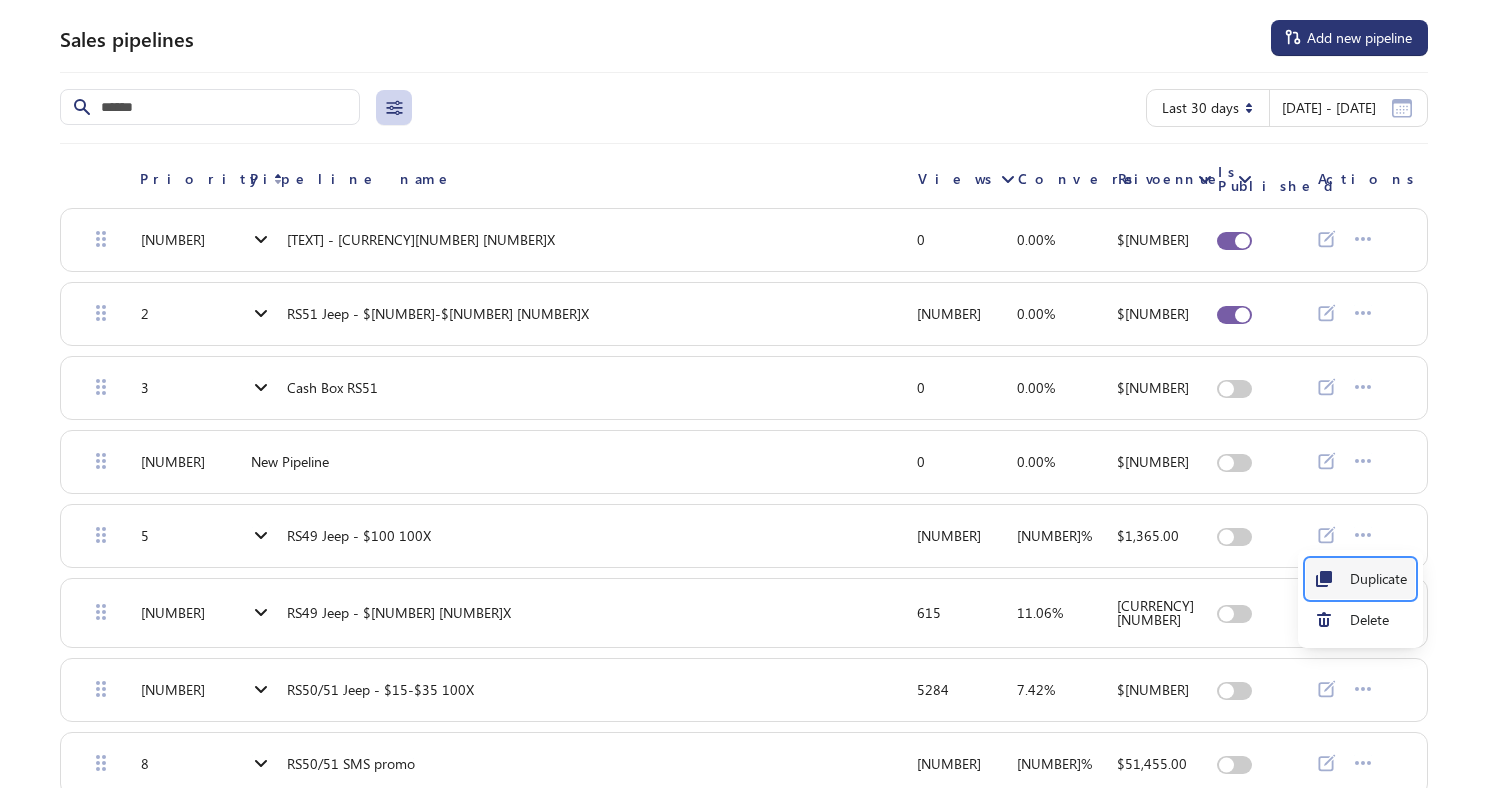 click on "Duplicate" at bounding box center (1360, 578) 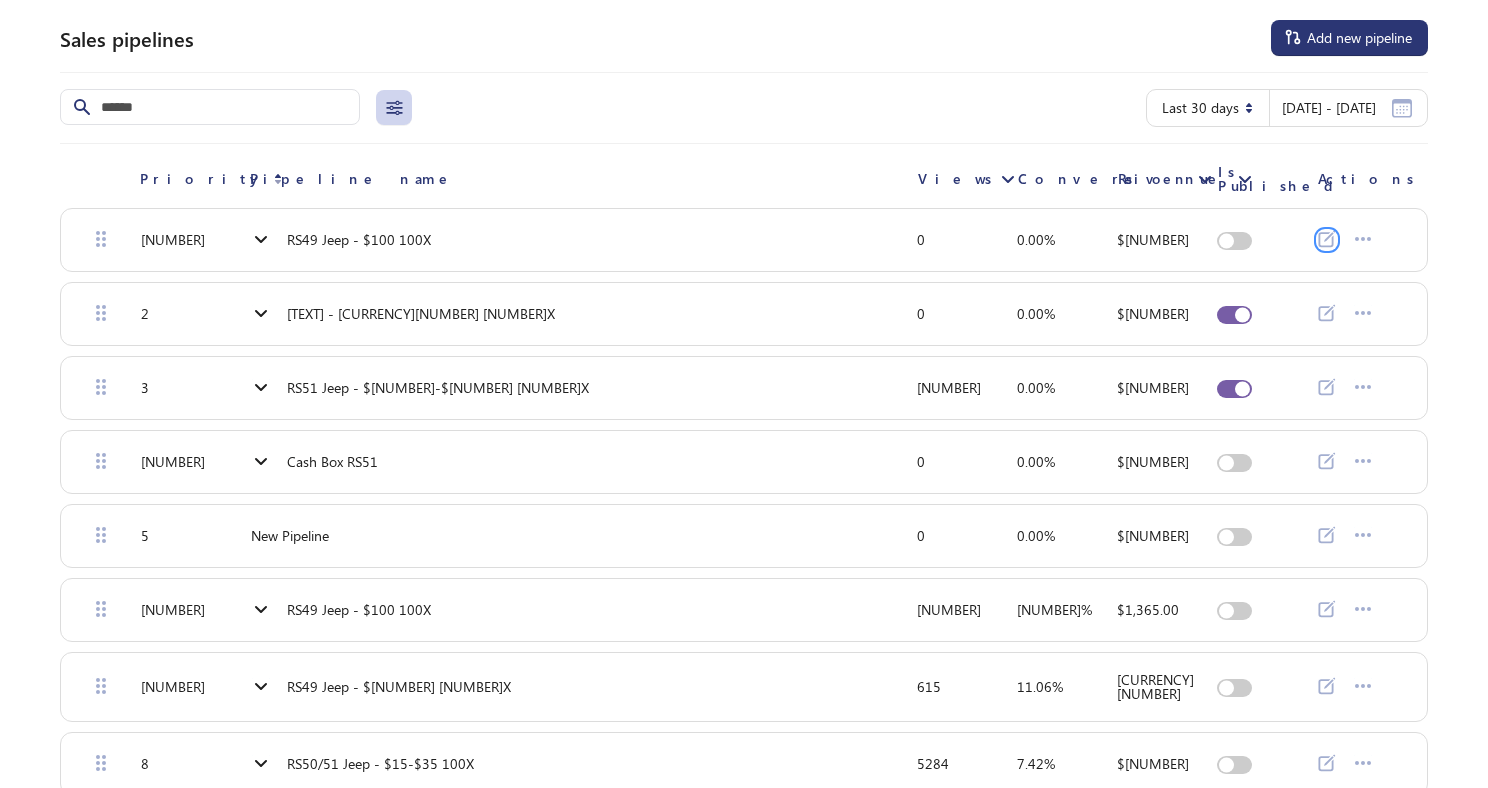 click 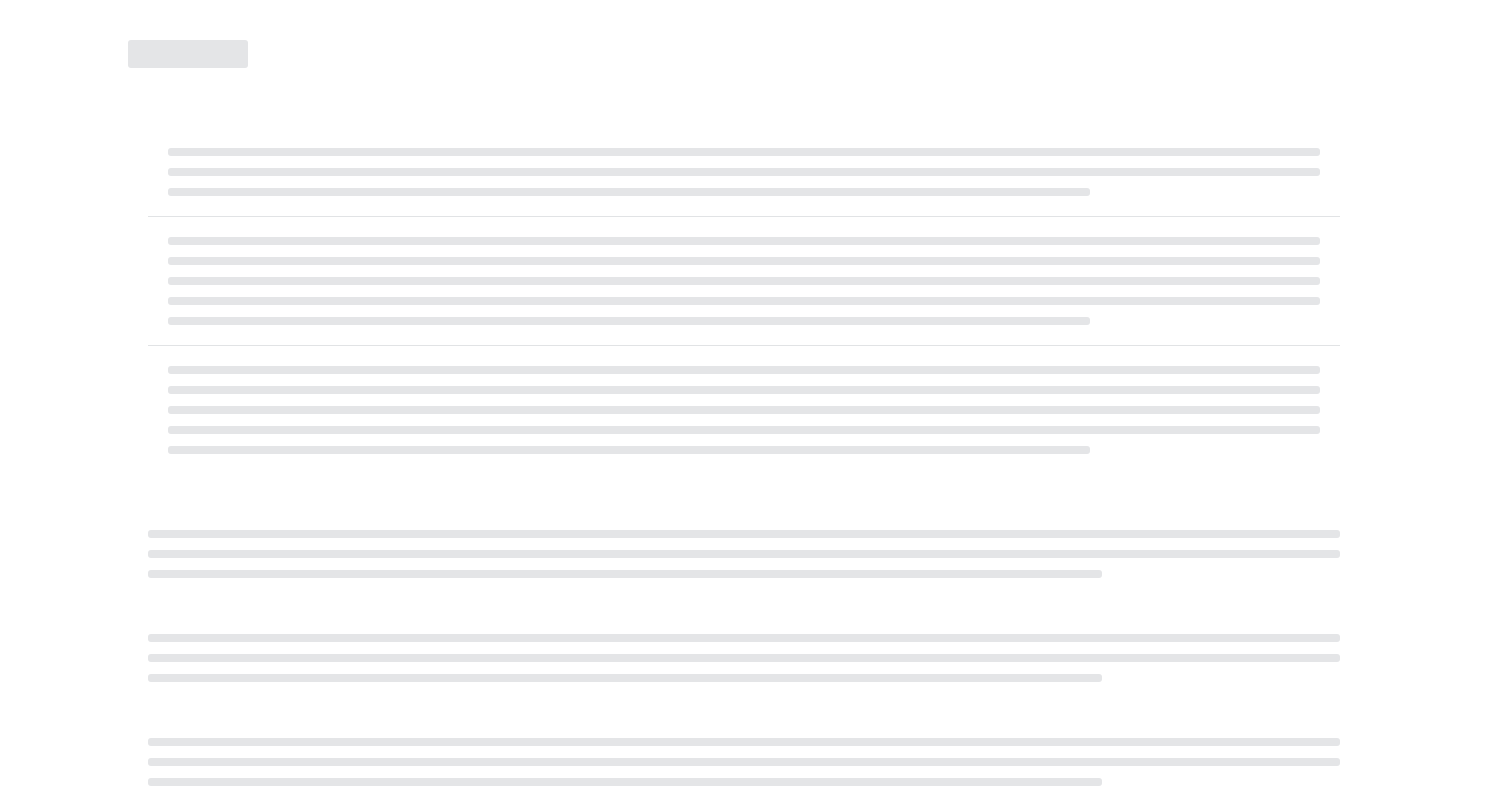 select on "********" 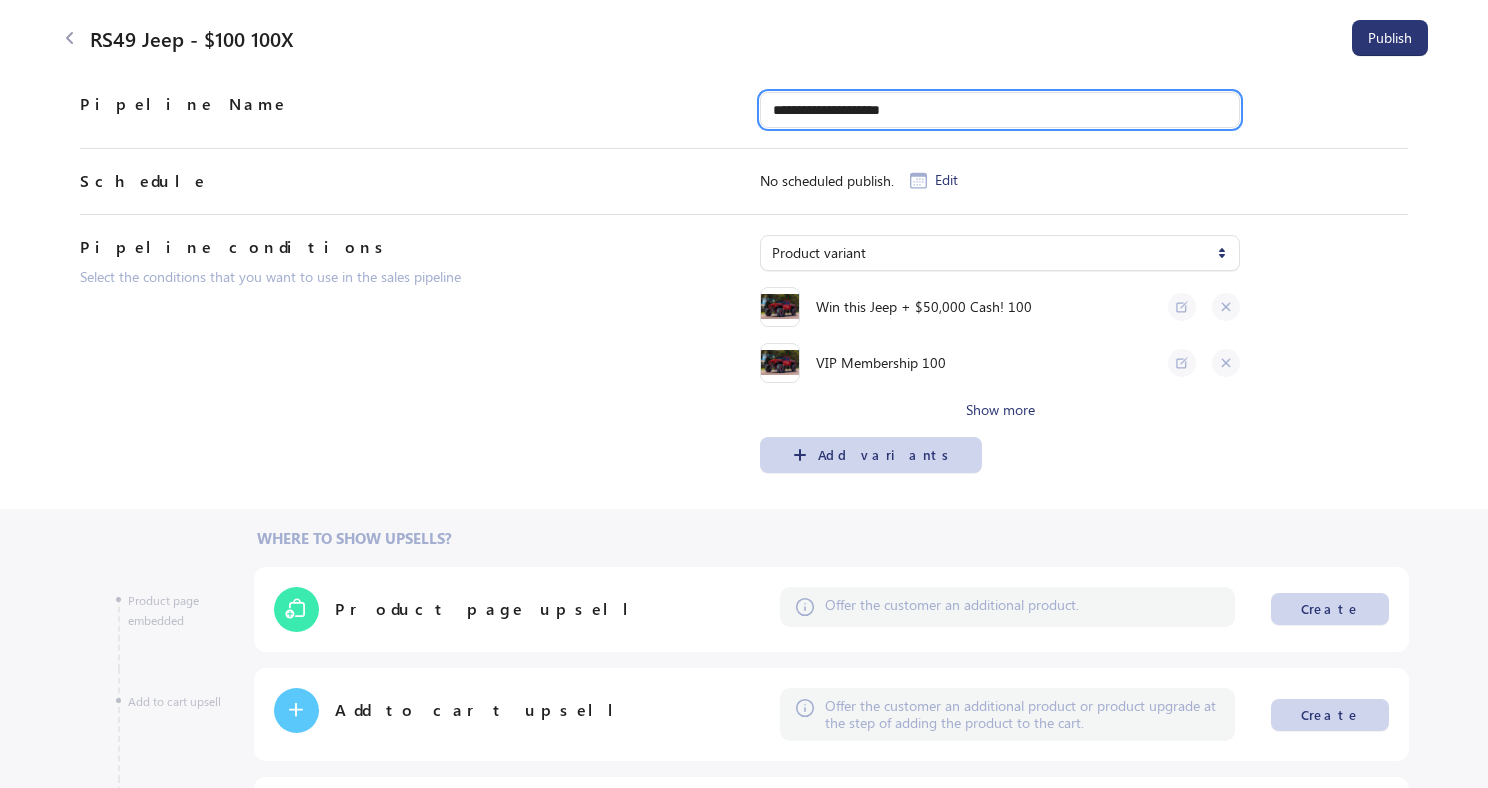 click on "**********" at bounding box center (1000, 110) 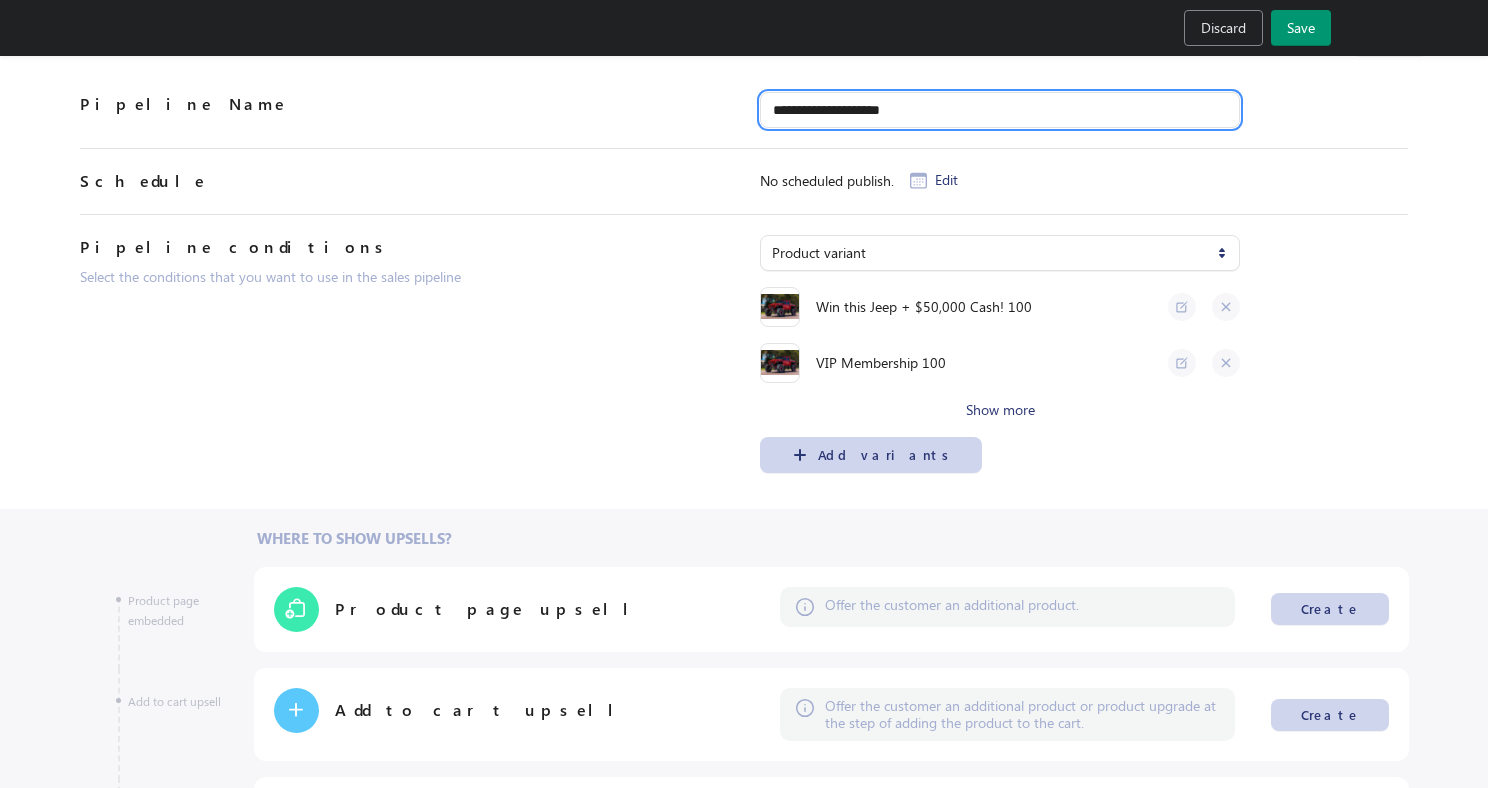 type on "**********" 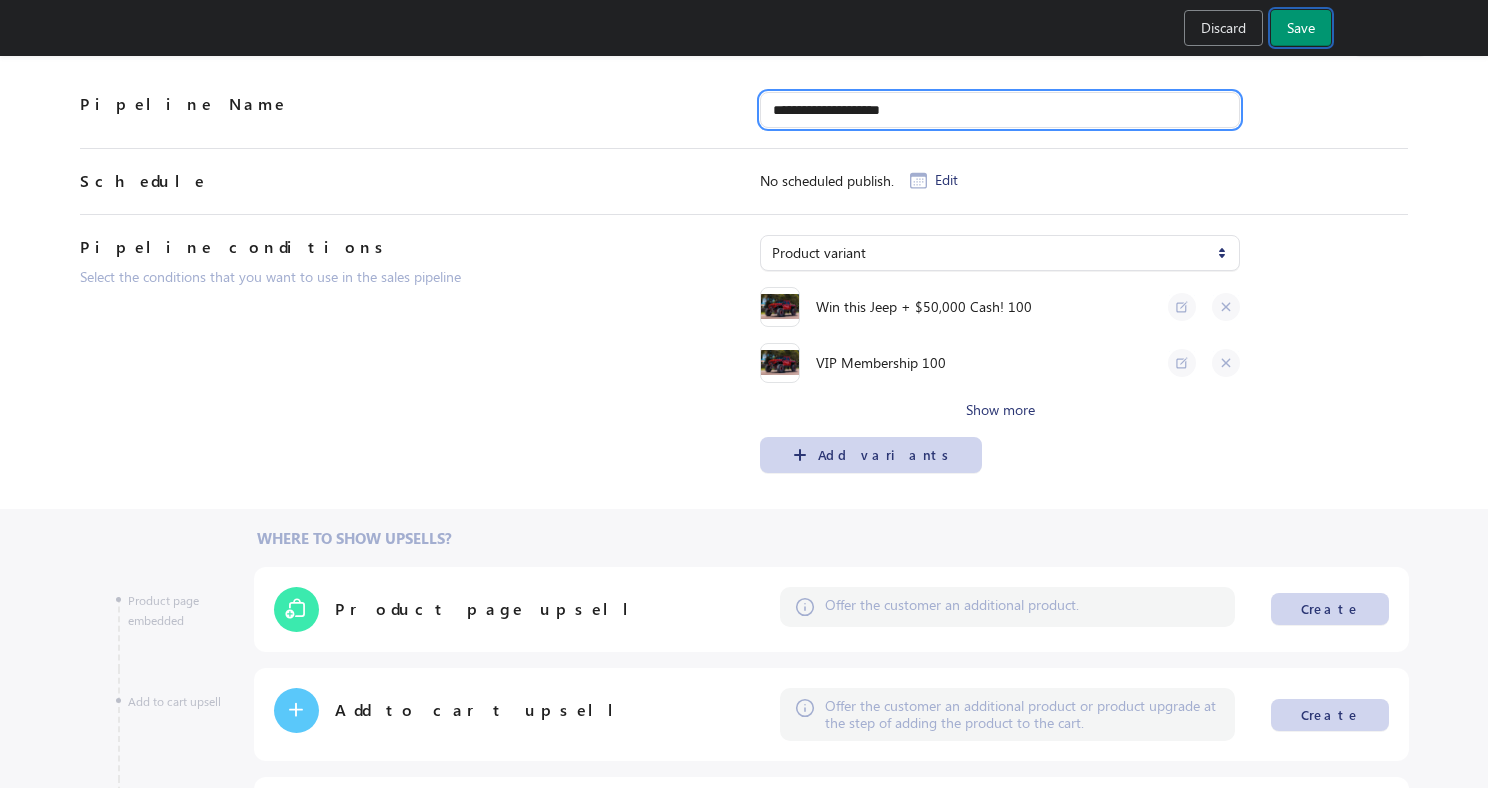 click on "Save" at bounding box center [1301, 28] 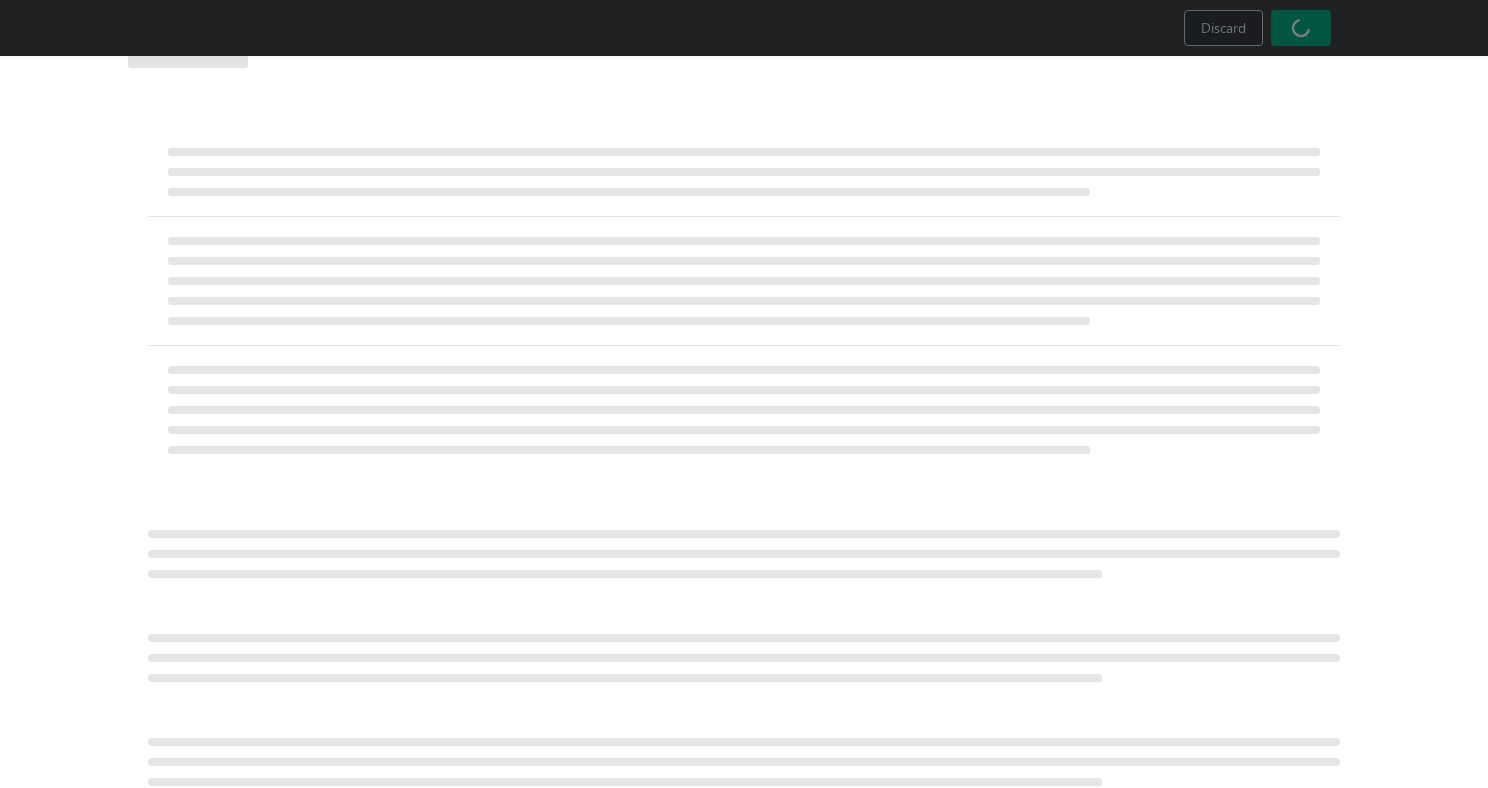 select on "********" 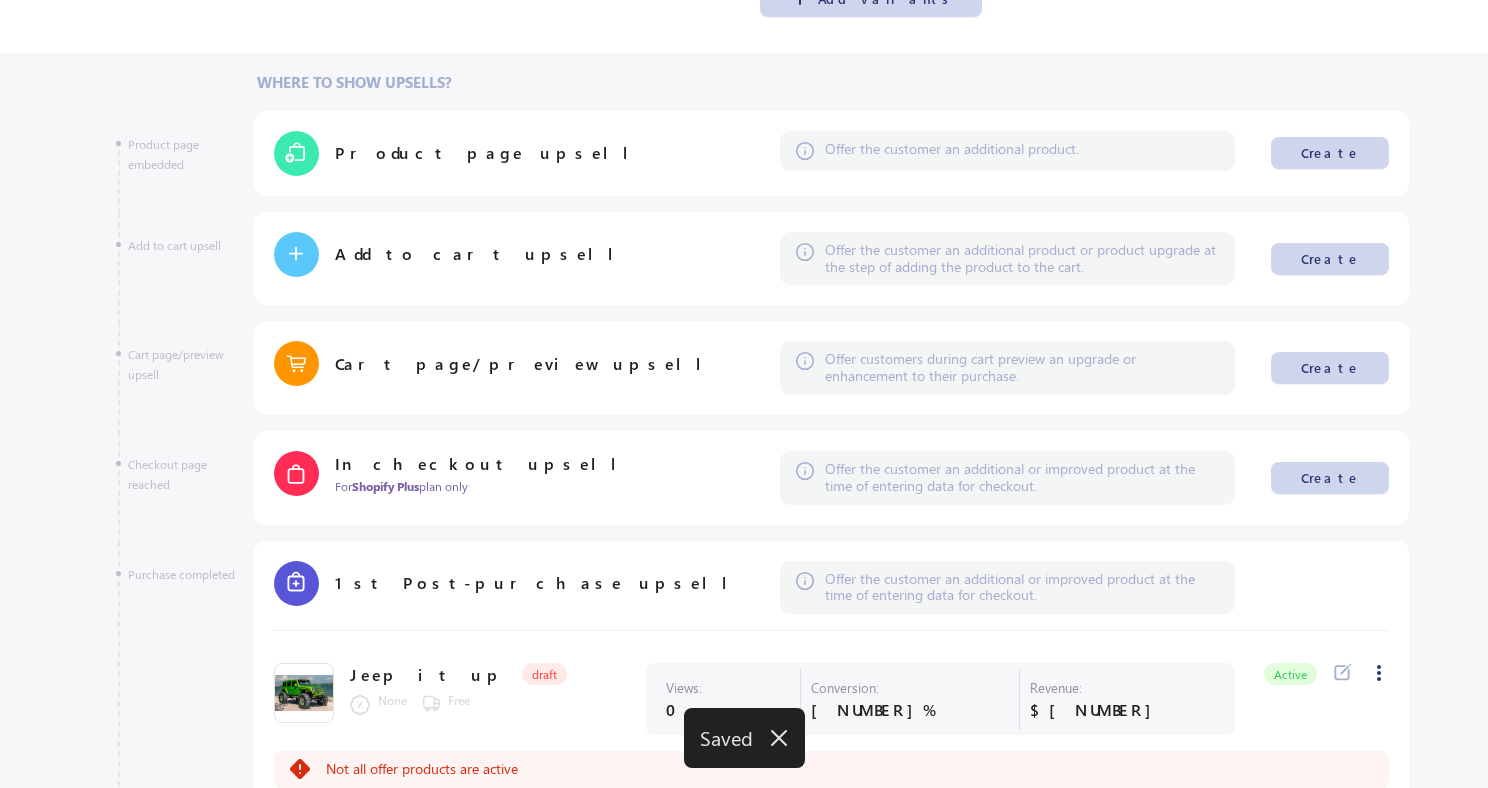 scroll, scrollTop: 848, scrollLeft: 0, axis: vertical 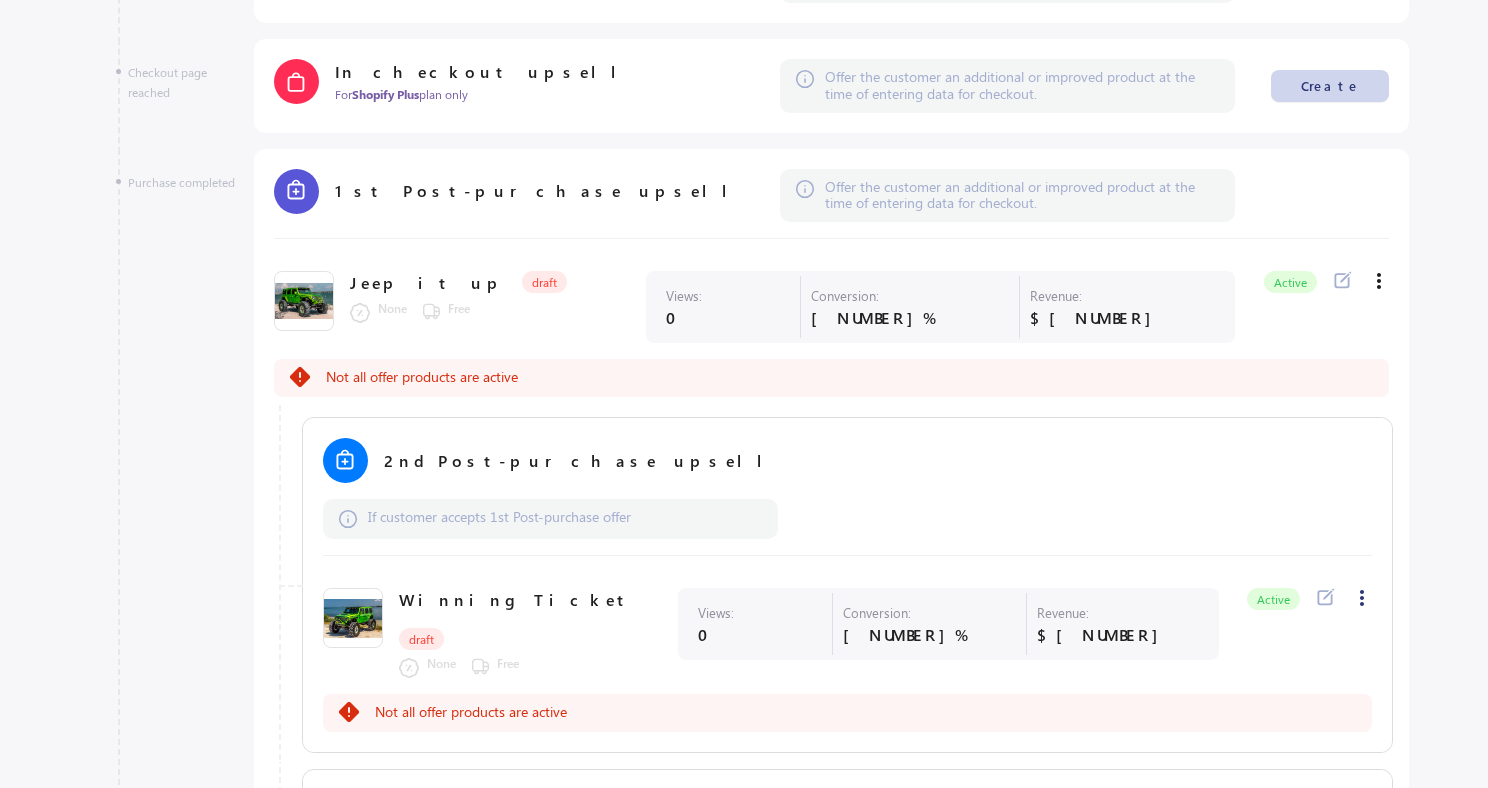 click 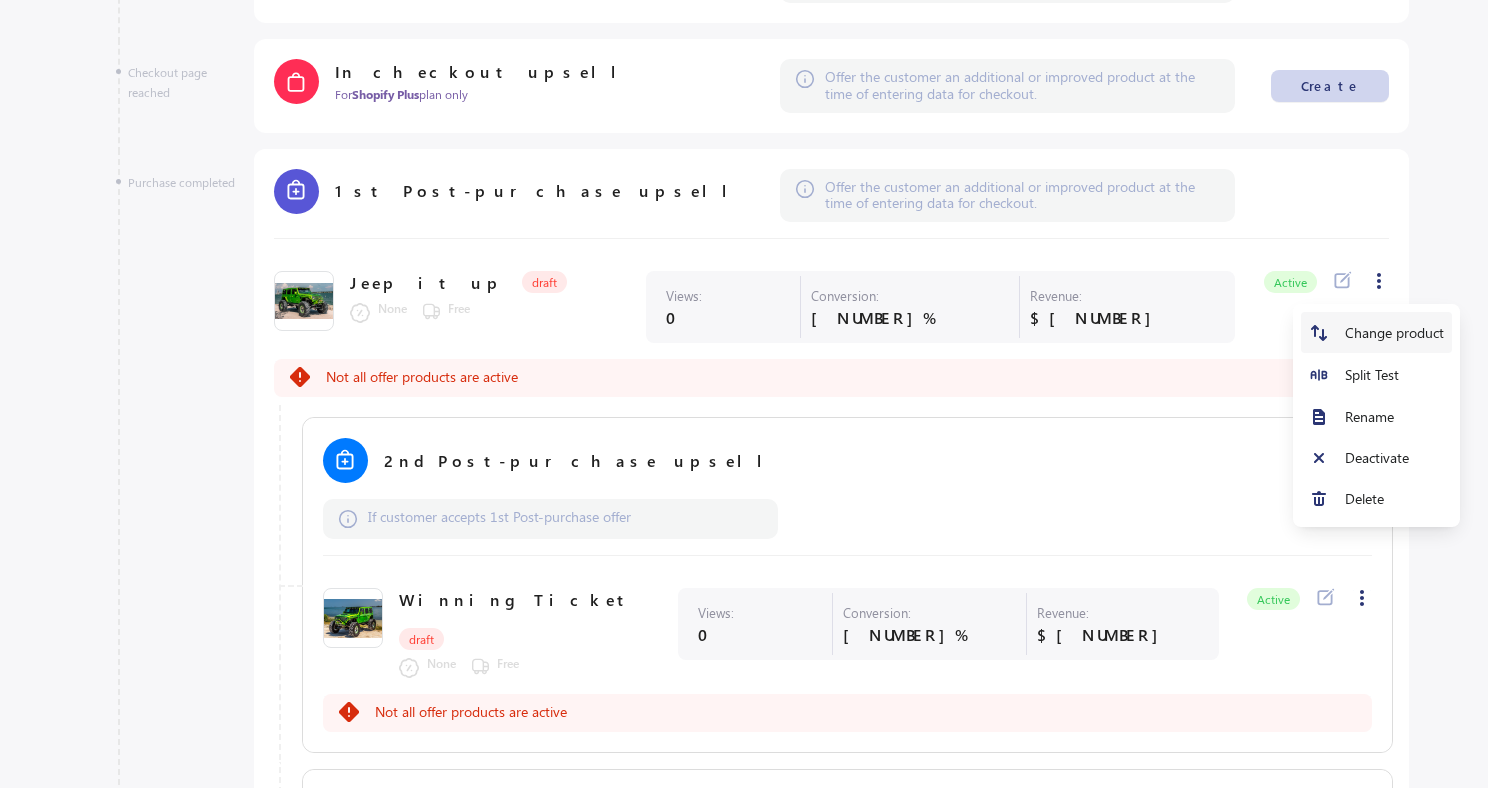 click on "Change product" at bounding box center (1394, 333) 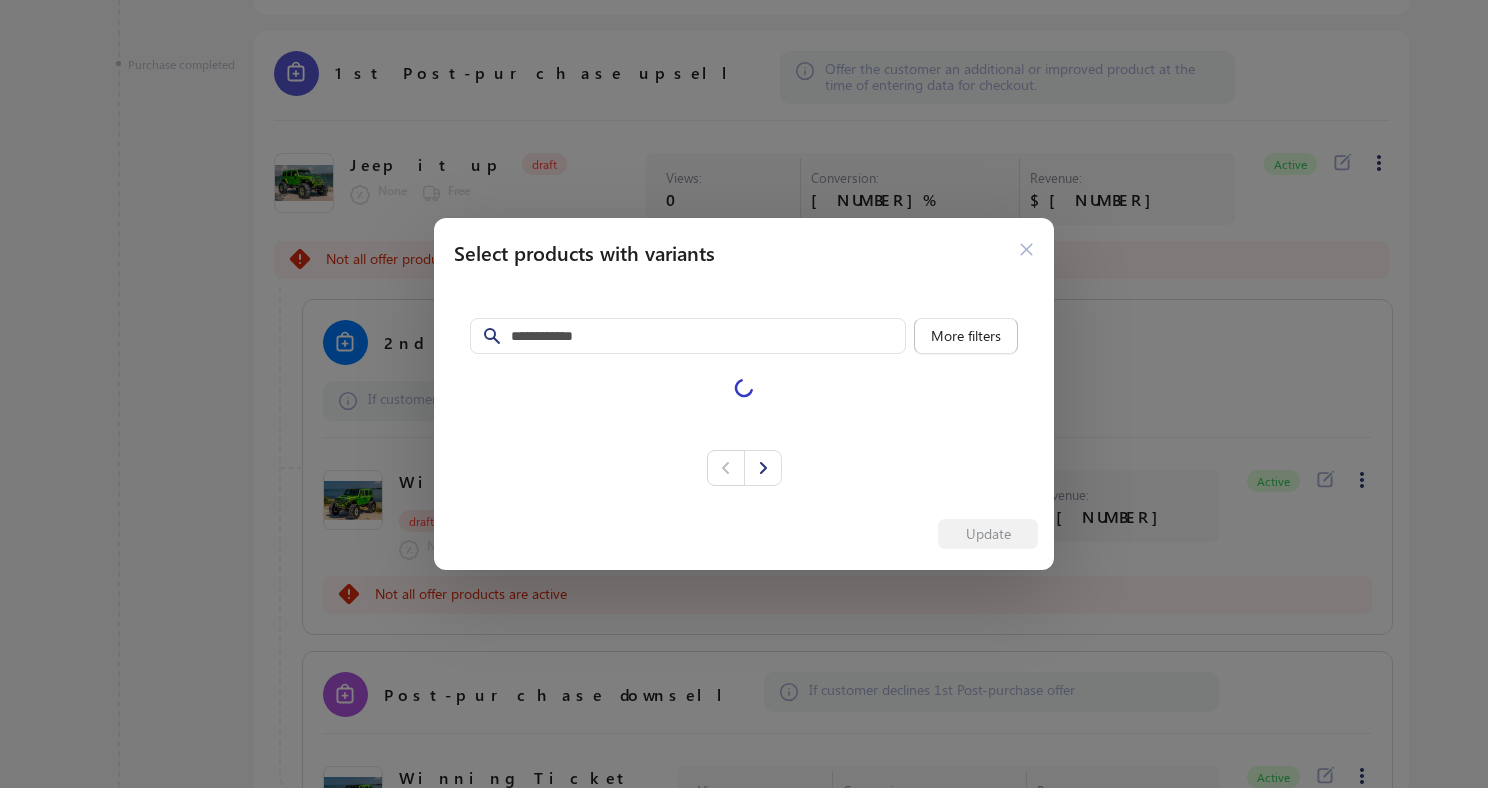scroll, scrollTop: 0, scrollLeft: 0, axis: both 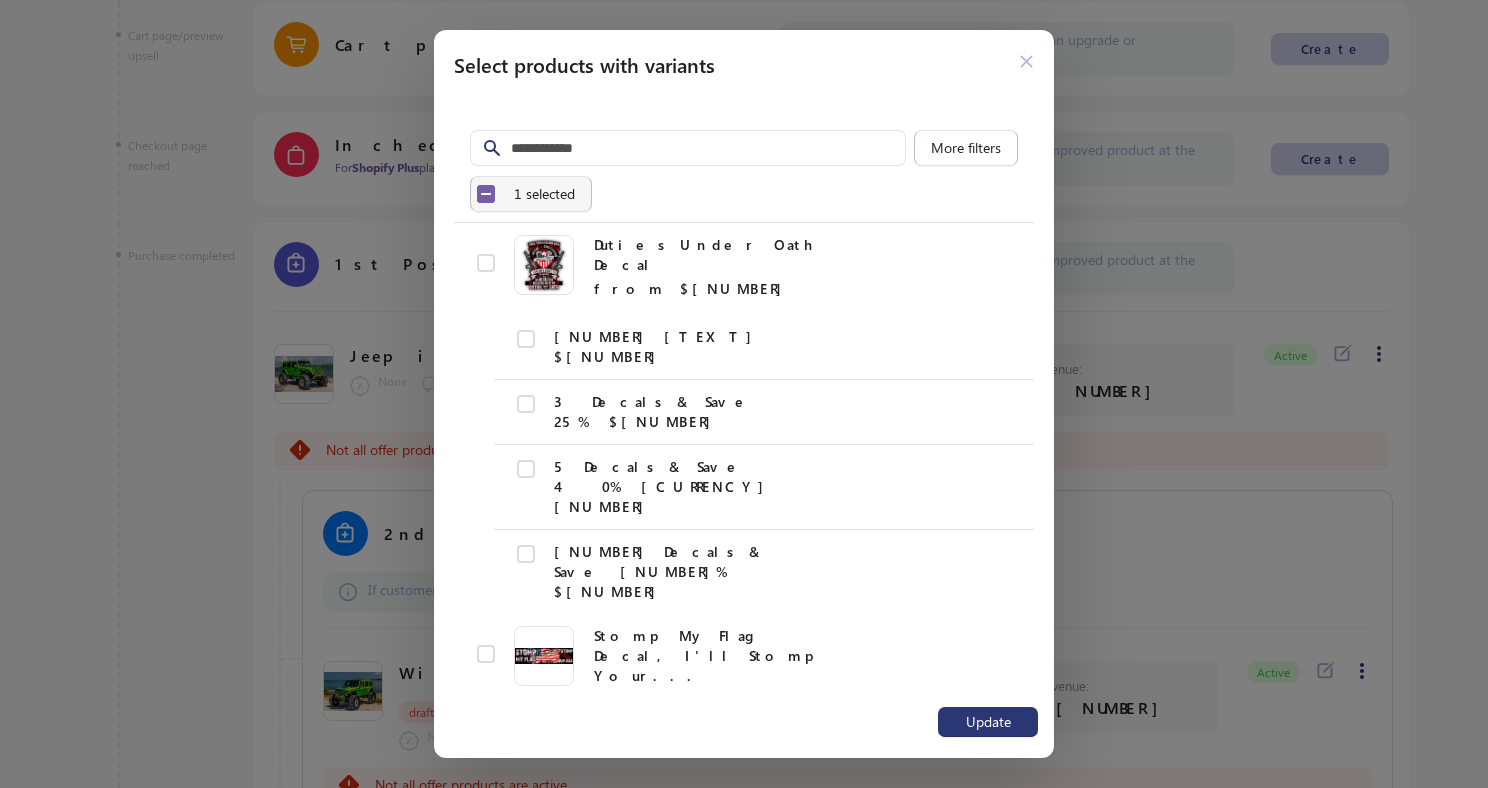 click on "Select all 10 items 1 selected" at bounding box center (531, 194) 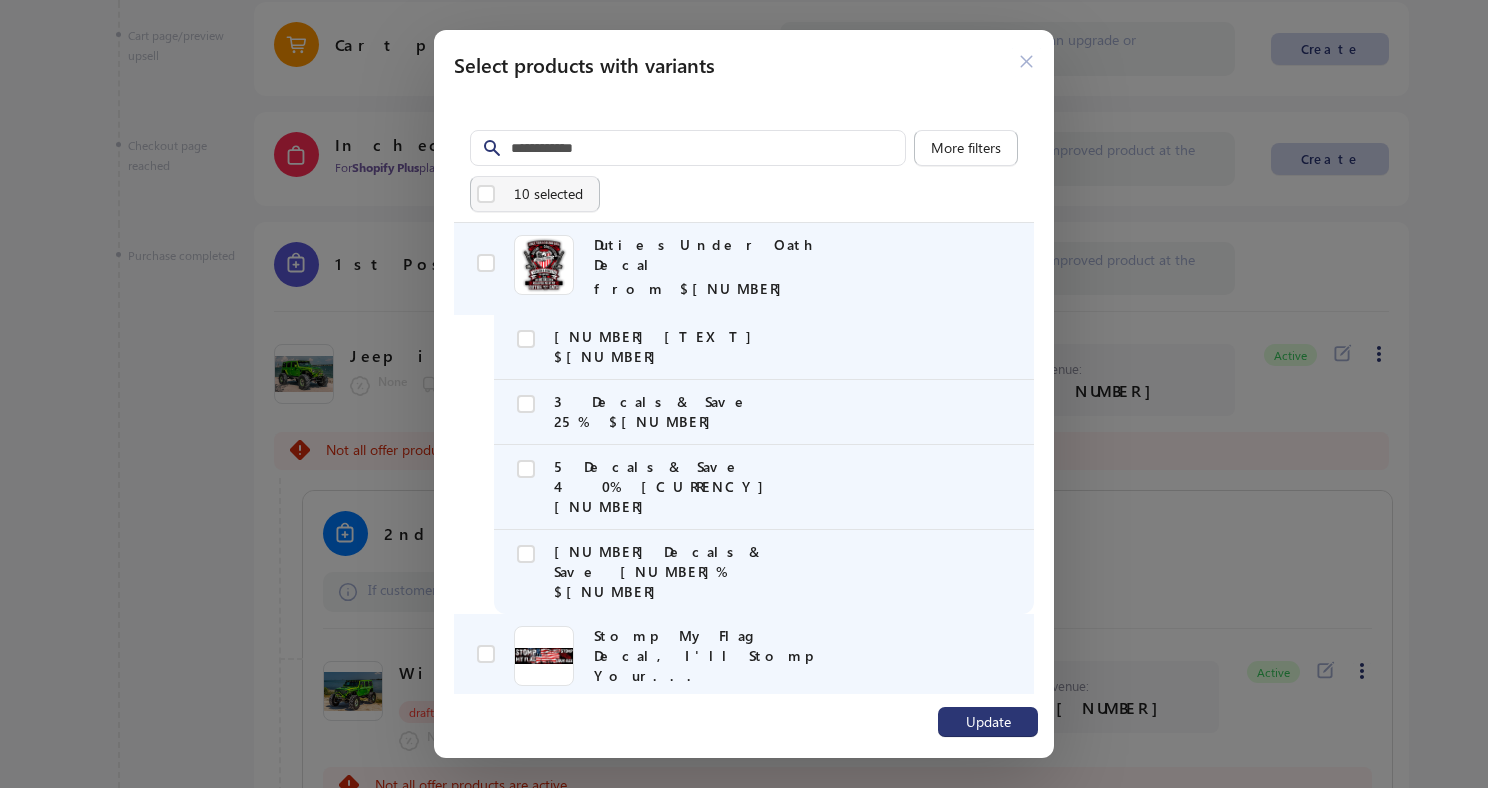 click on "Deselect all 10 items 10 selected" at bounding box center (535, 194) 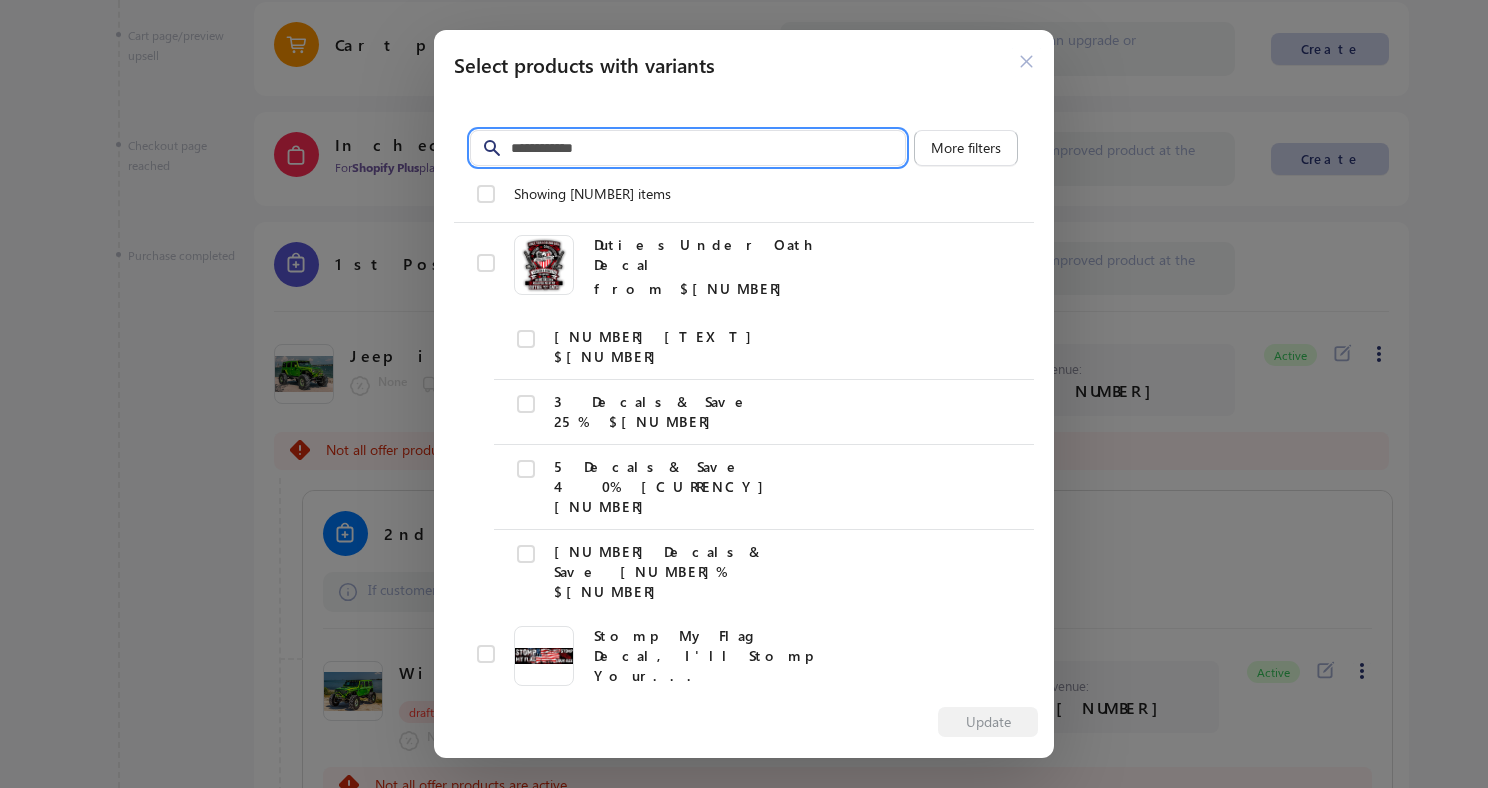 click on "Filter items" at bounding box center [708, 148] 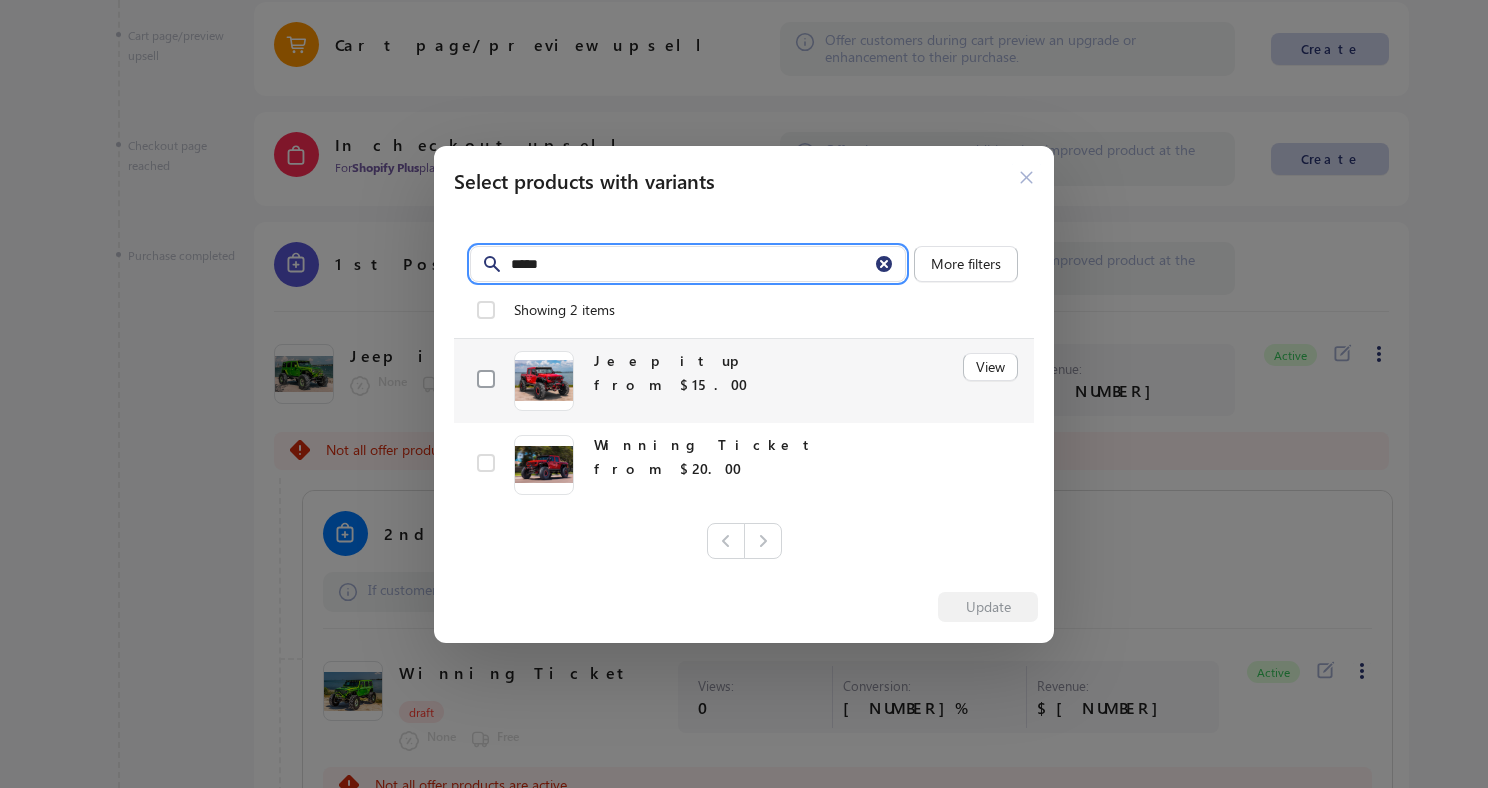 type on "*****" 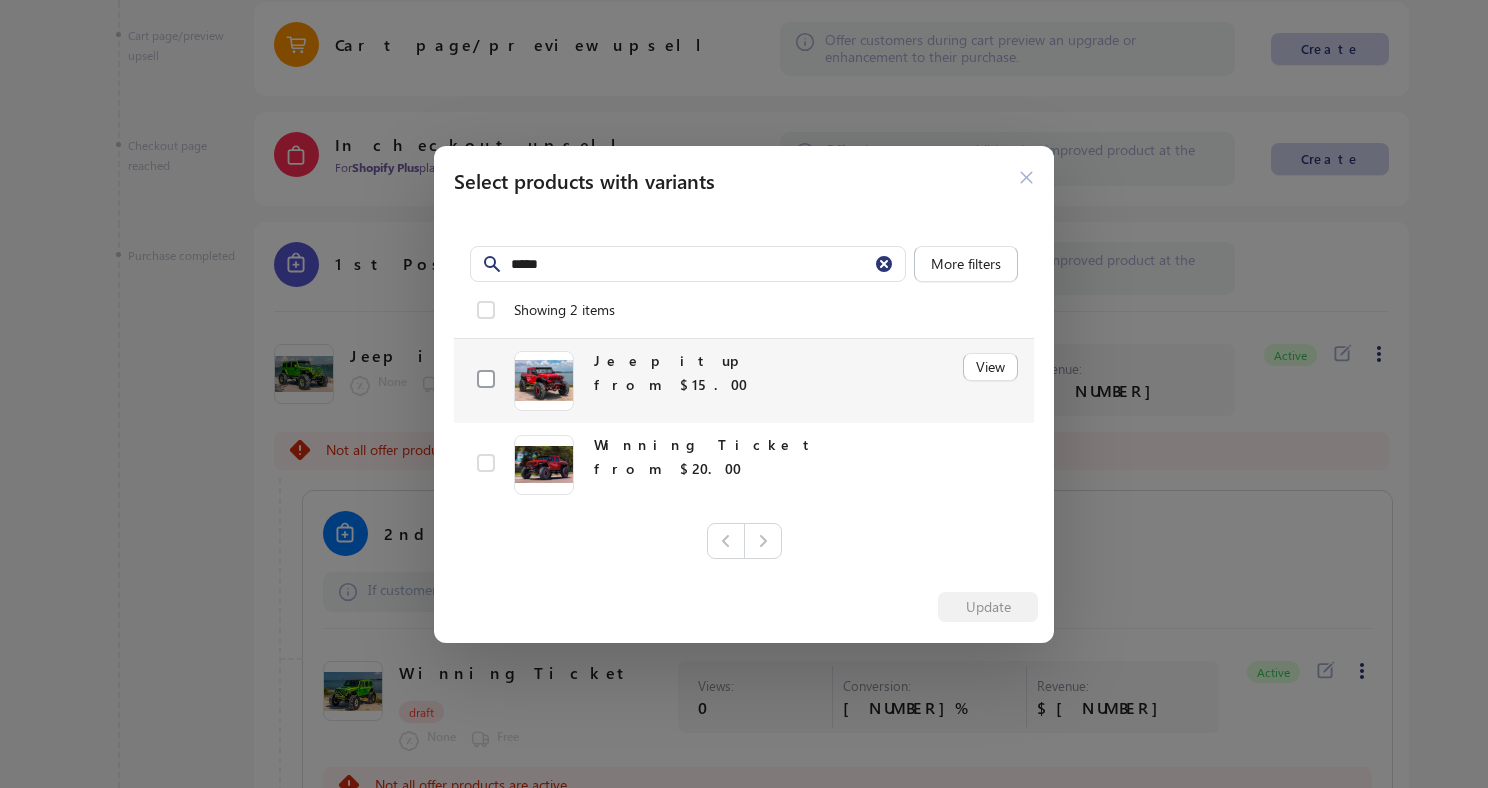 click at bounding box center (486, 379) 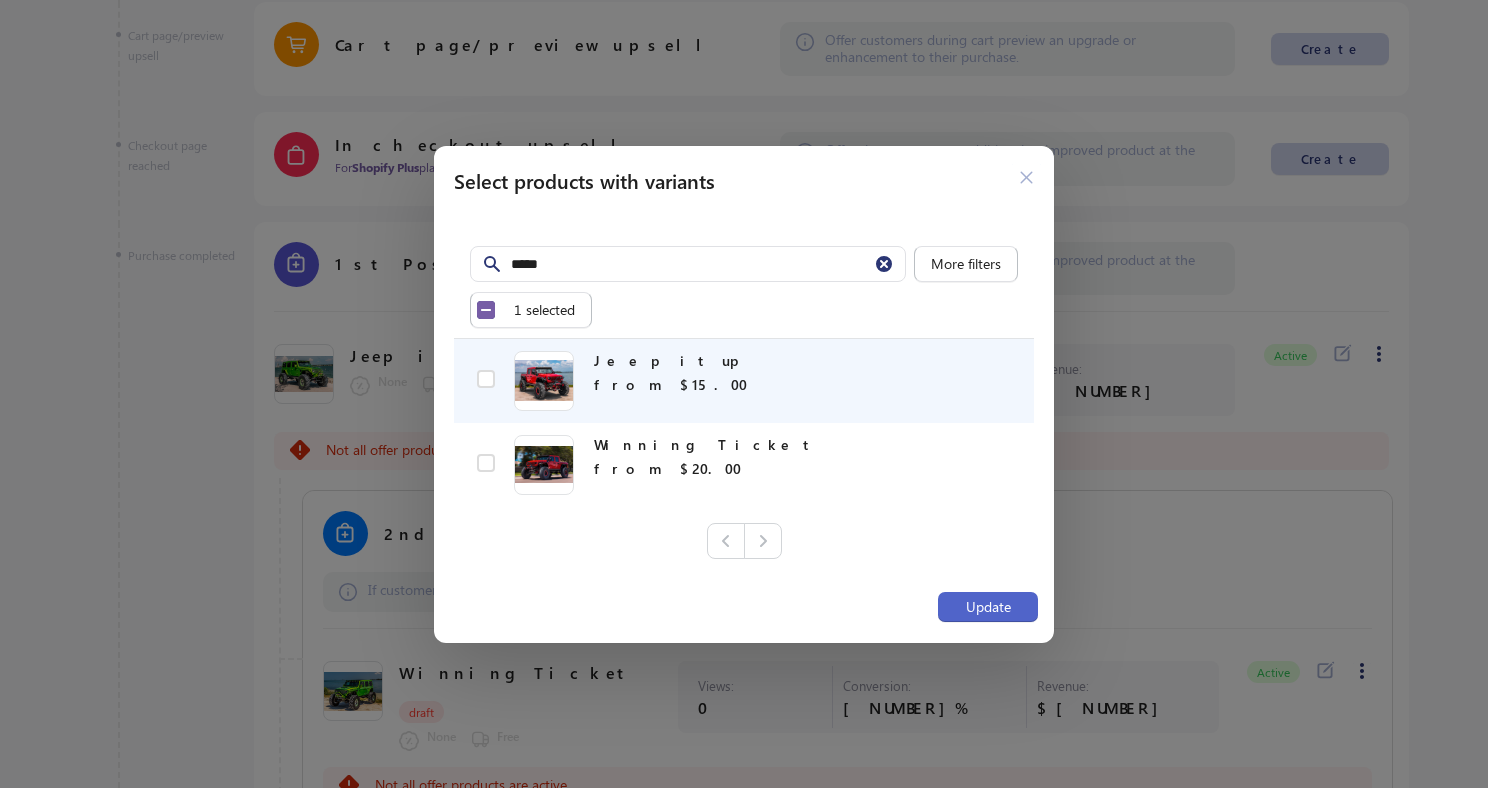 click on "Update" at bounding box center (988, 607) 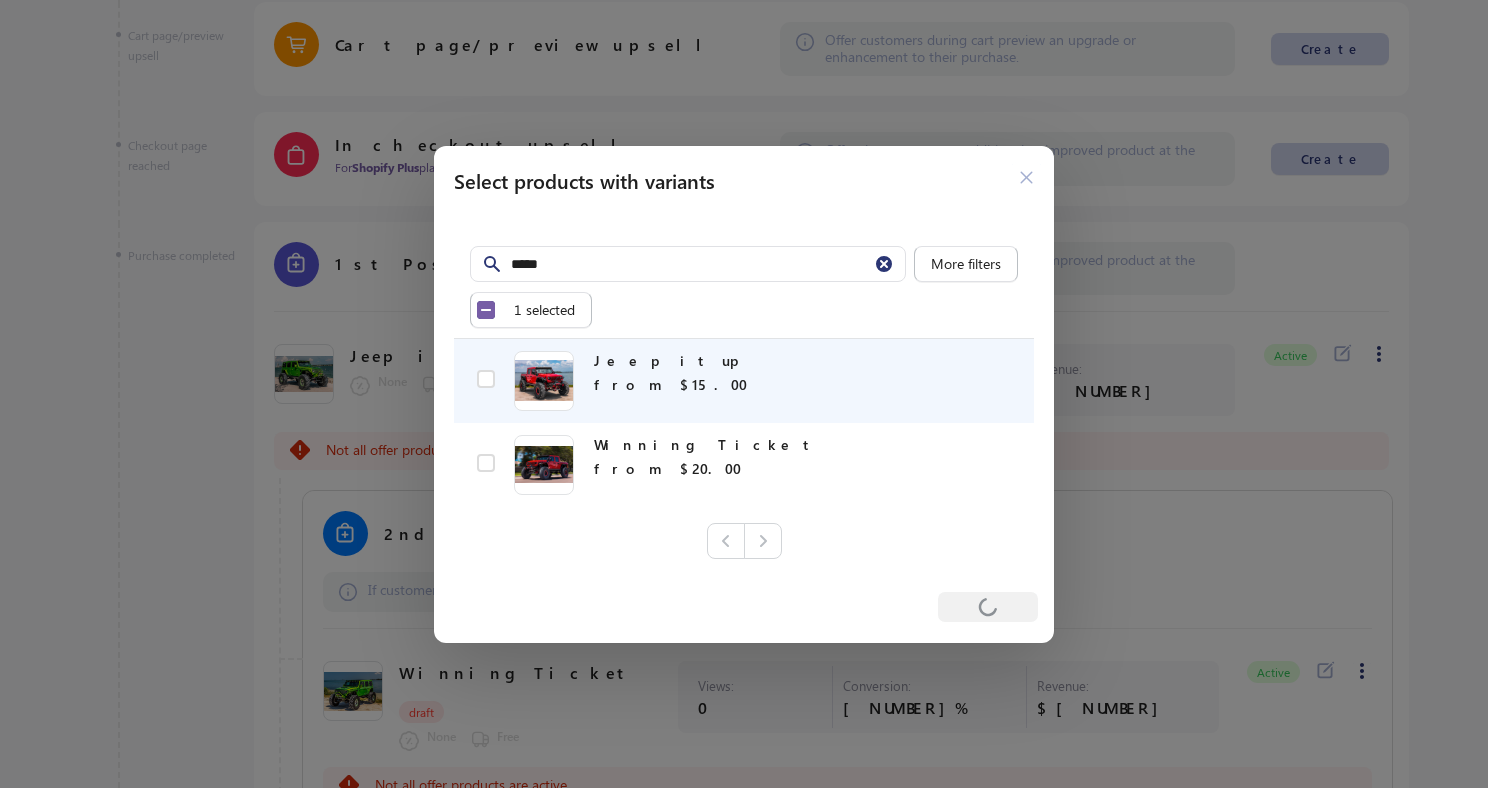 scroll, scrollTop: 775, scrollLeft: 0, axis: vertical 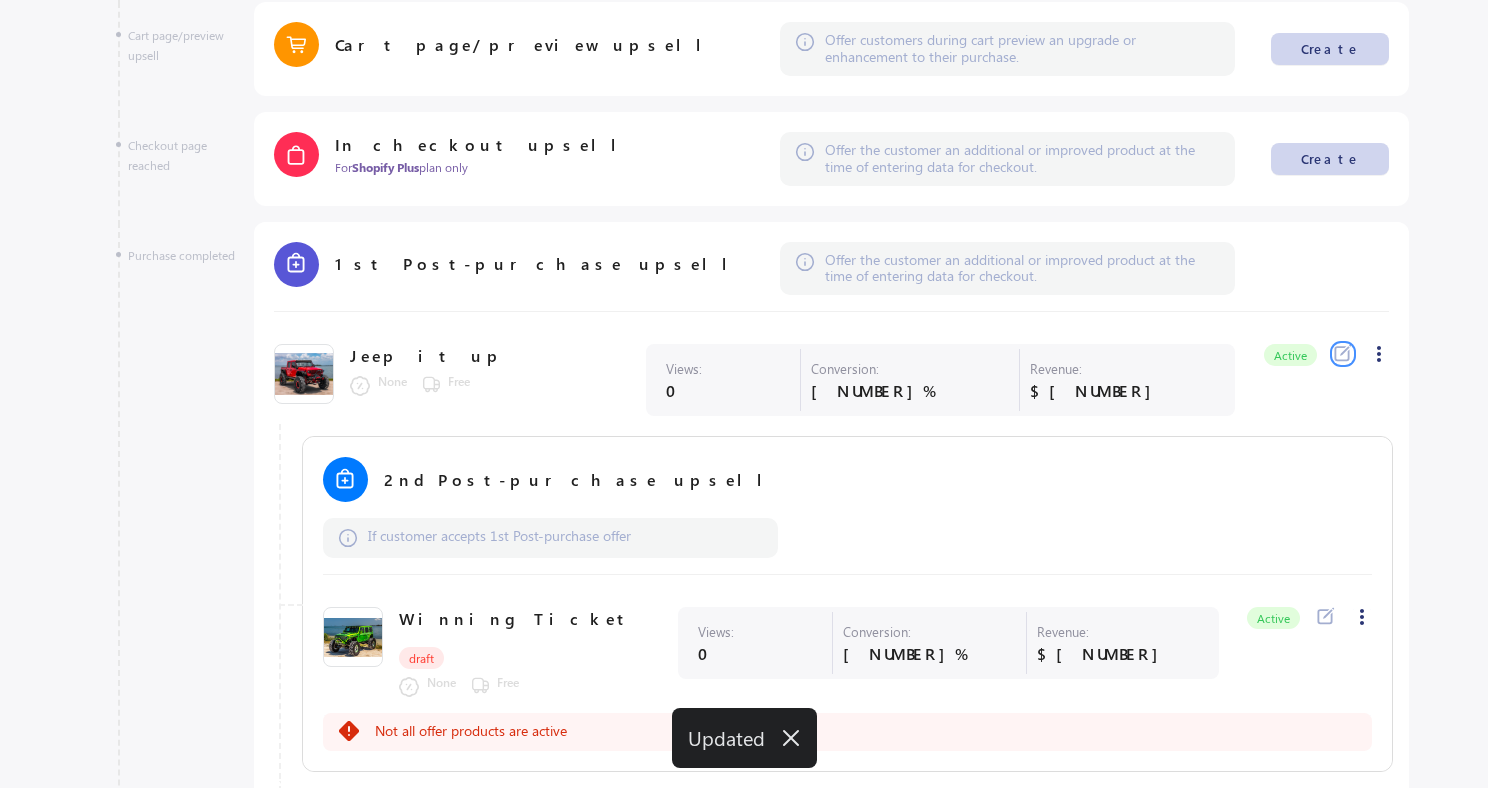 click 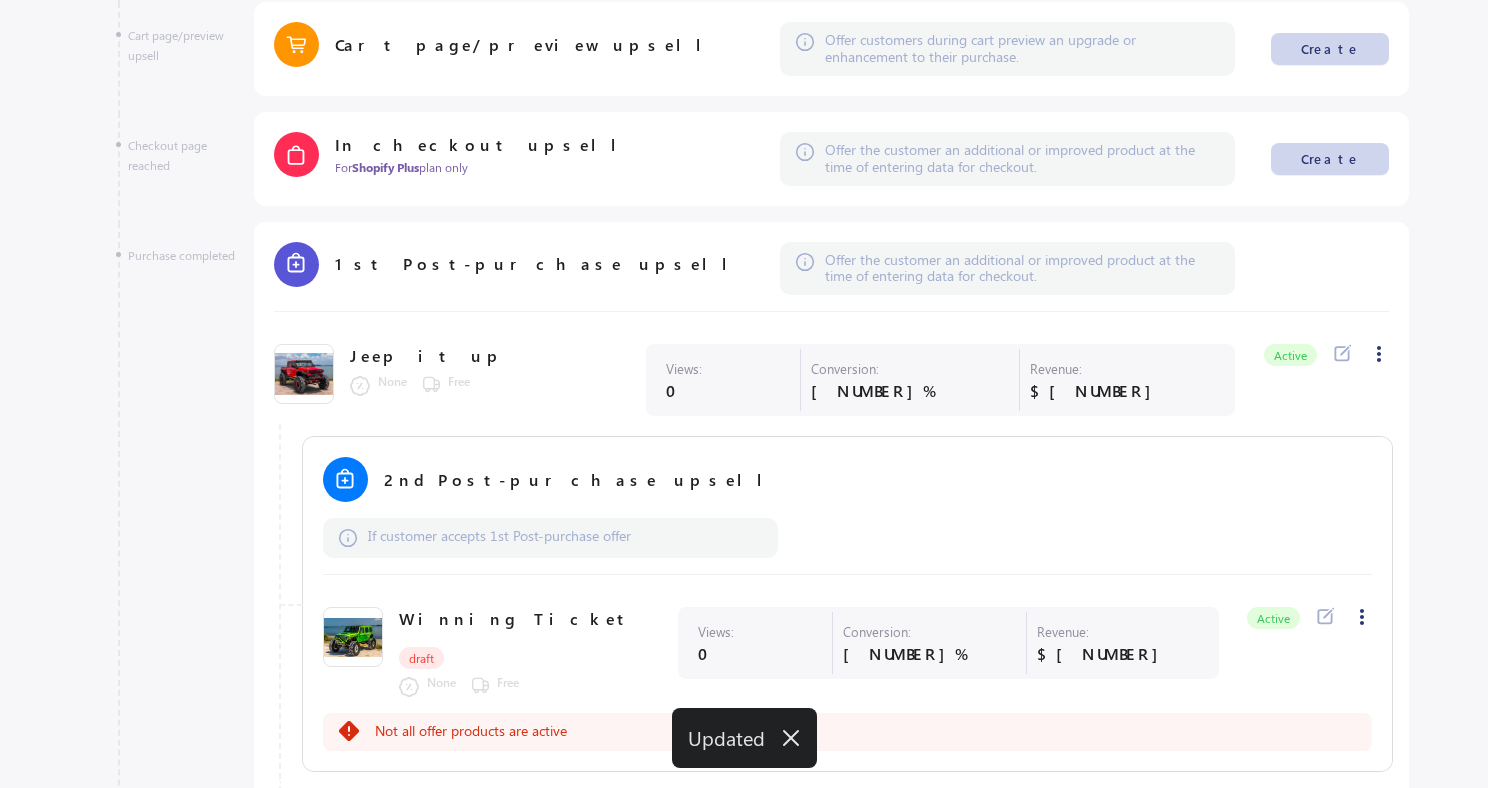scroll, scrollTop: 0, scrollLeft: 0, axis: both 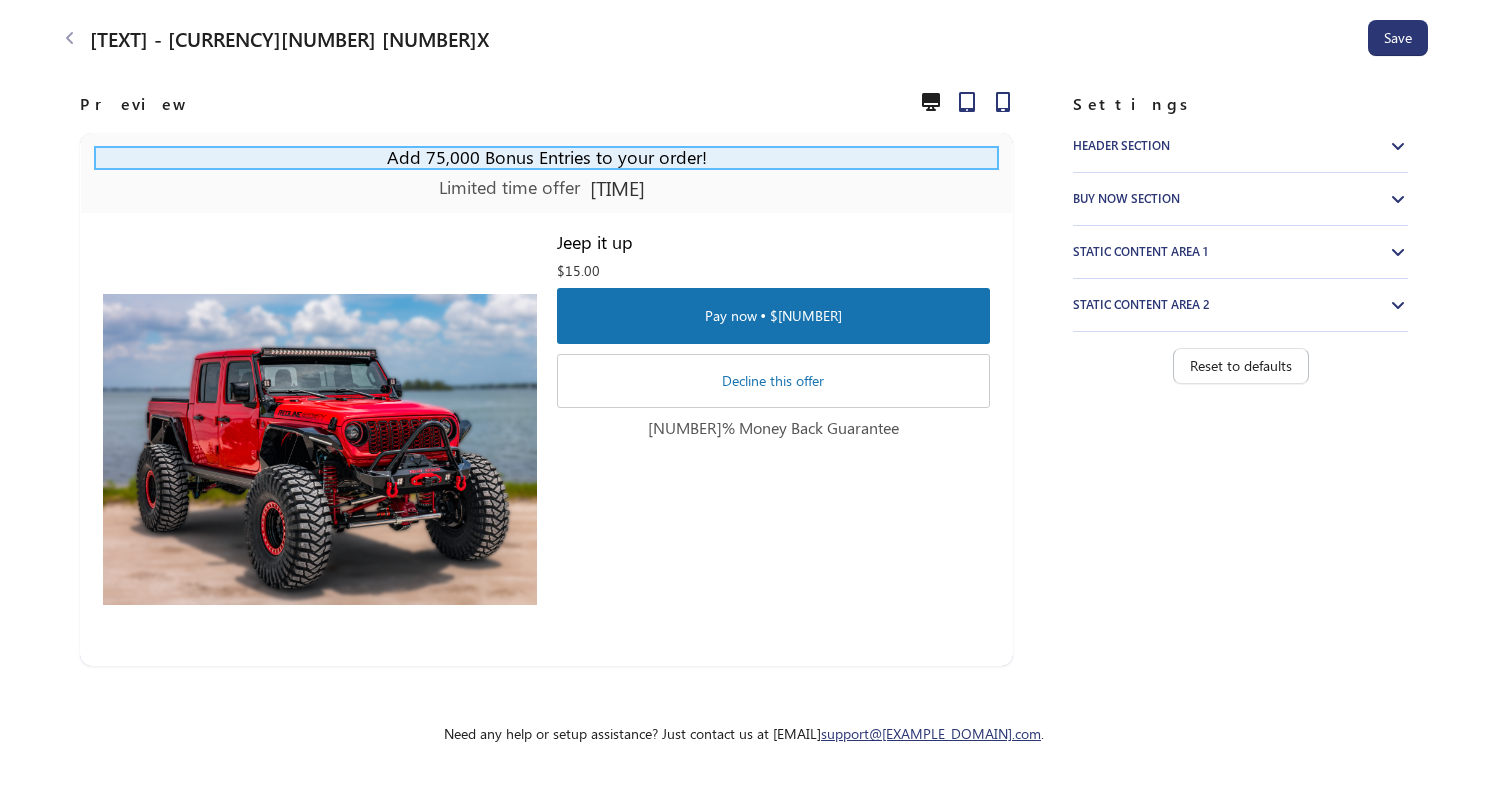 click on "Add 75,000 Bonus Entries to your order!" at bounding box center [546, 158] 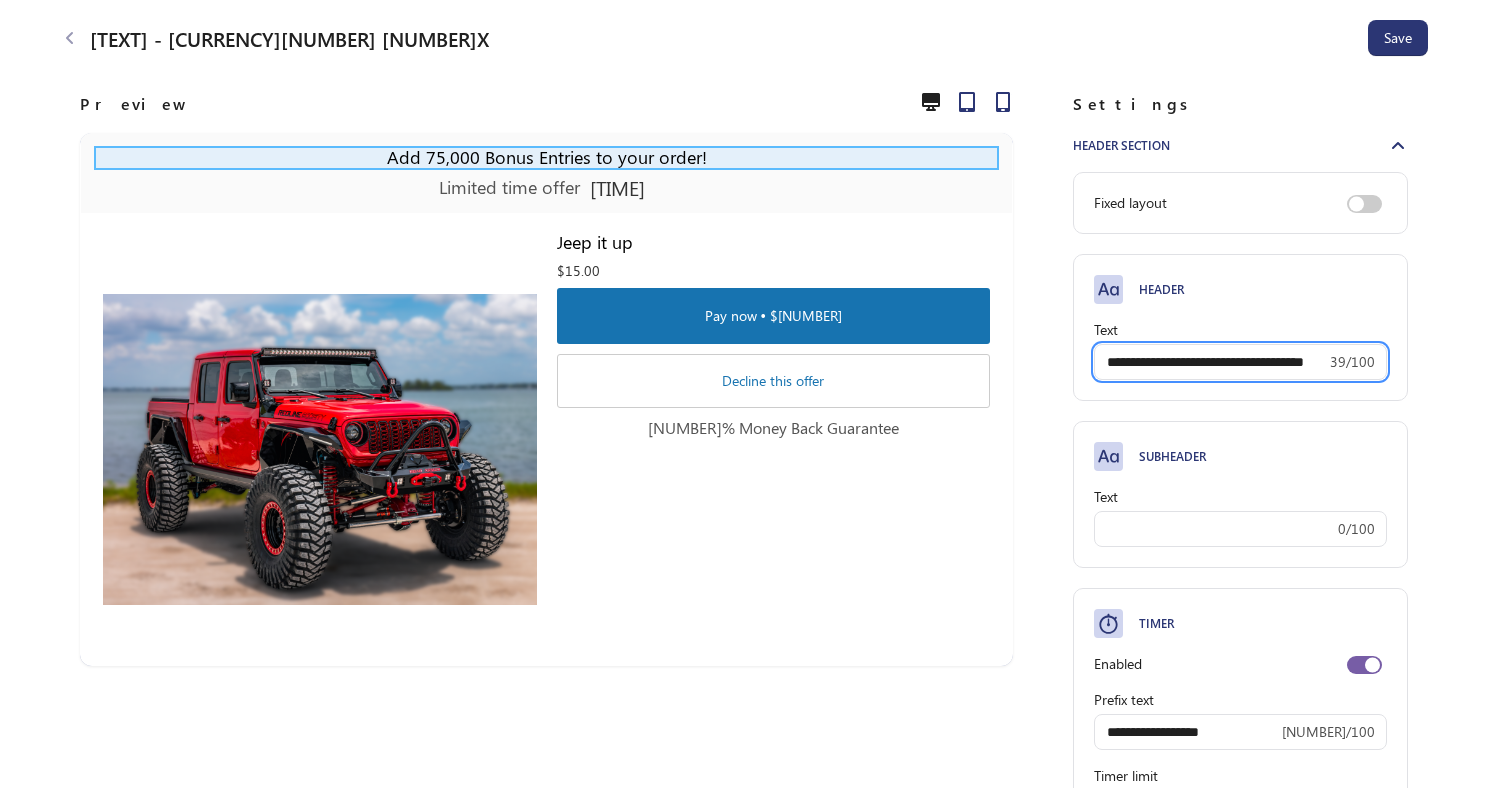 scroll, scrollTop: 165, scrollLeft: 0, axis: vertical 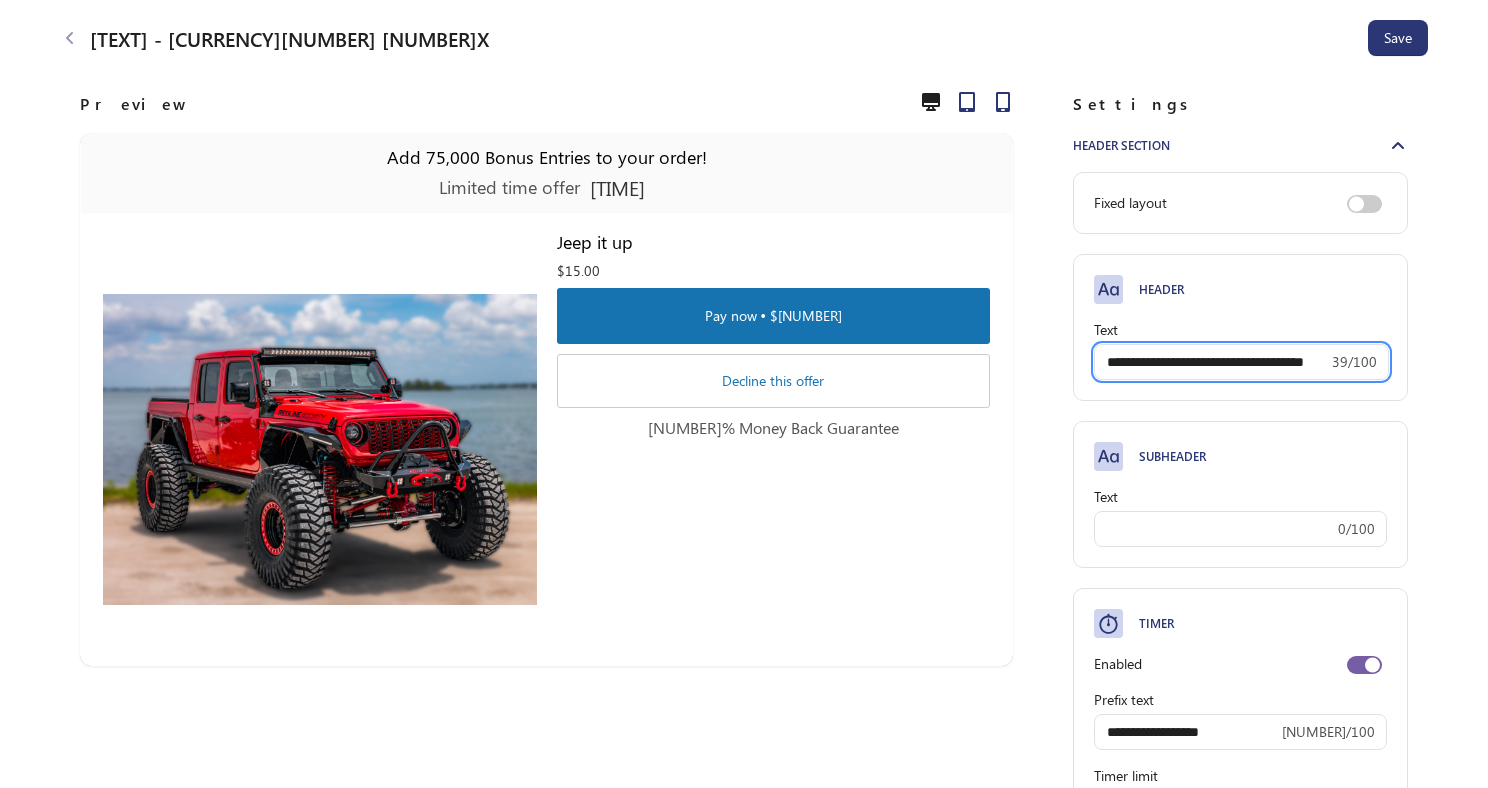 click on "**********" at bounding box center [1211, 362] 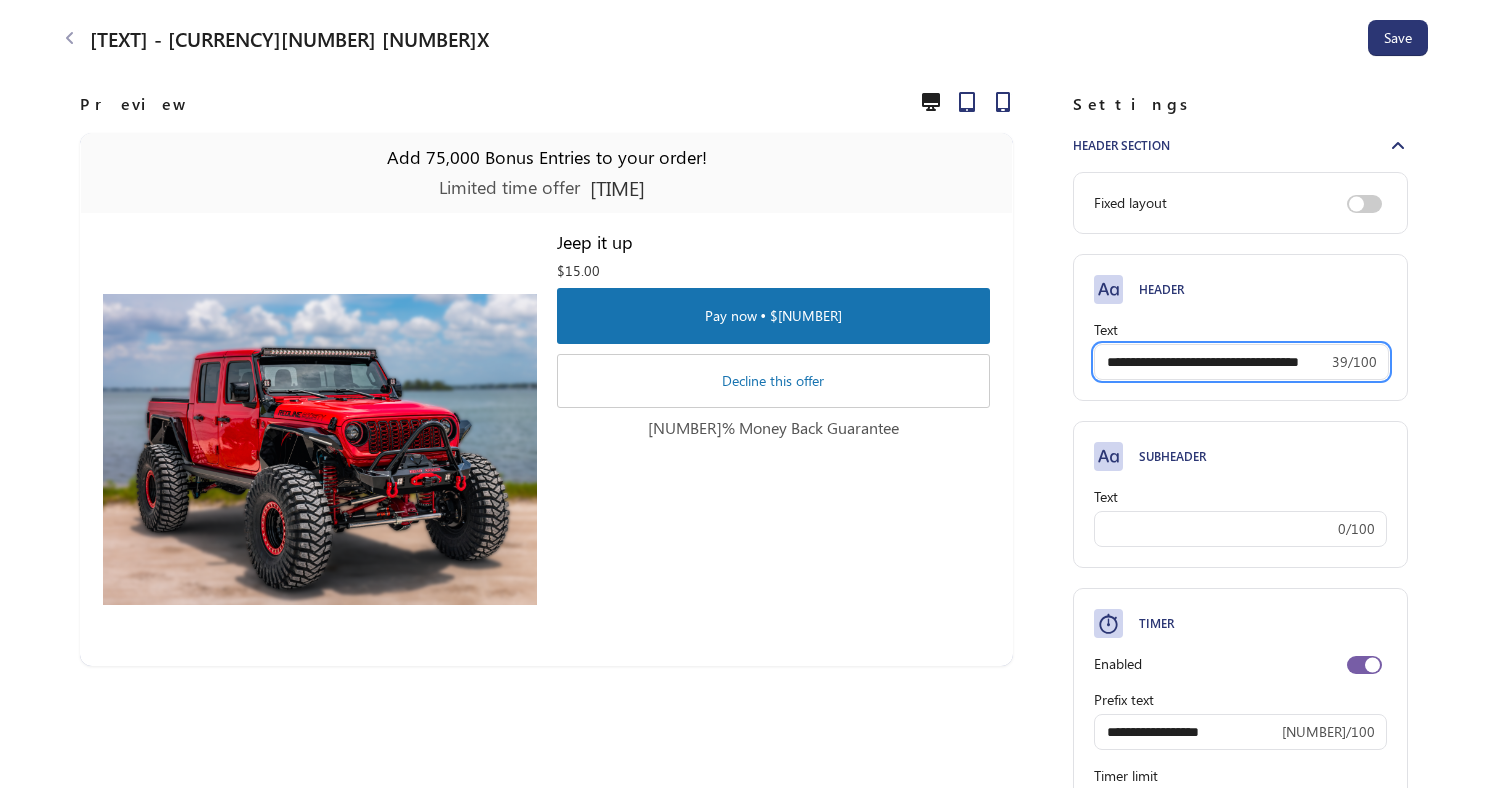 scroll, scrollTop: 0, scrollLeft: 19, axis: horizontal 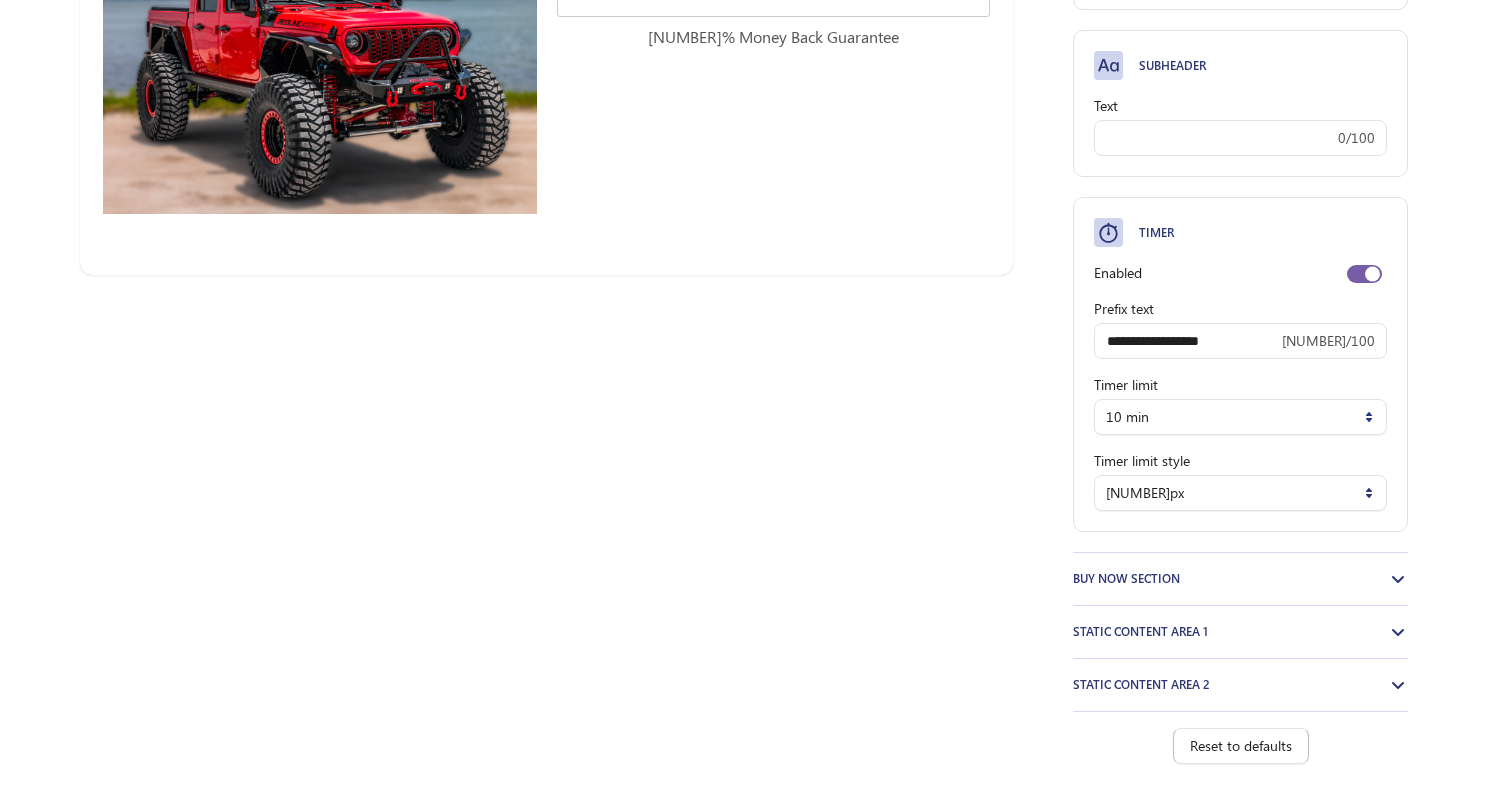 type on "**********" 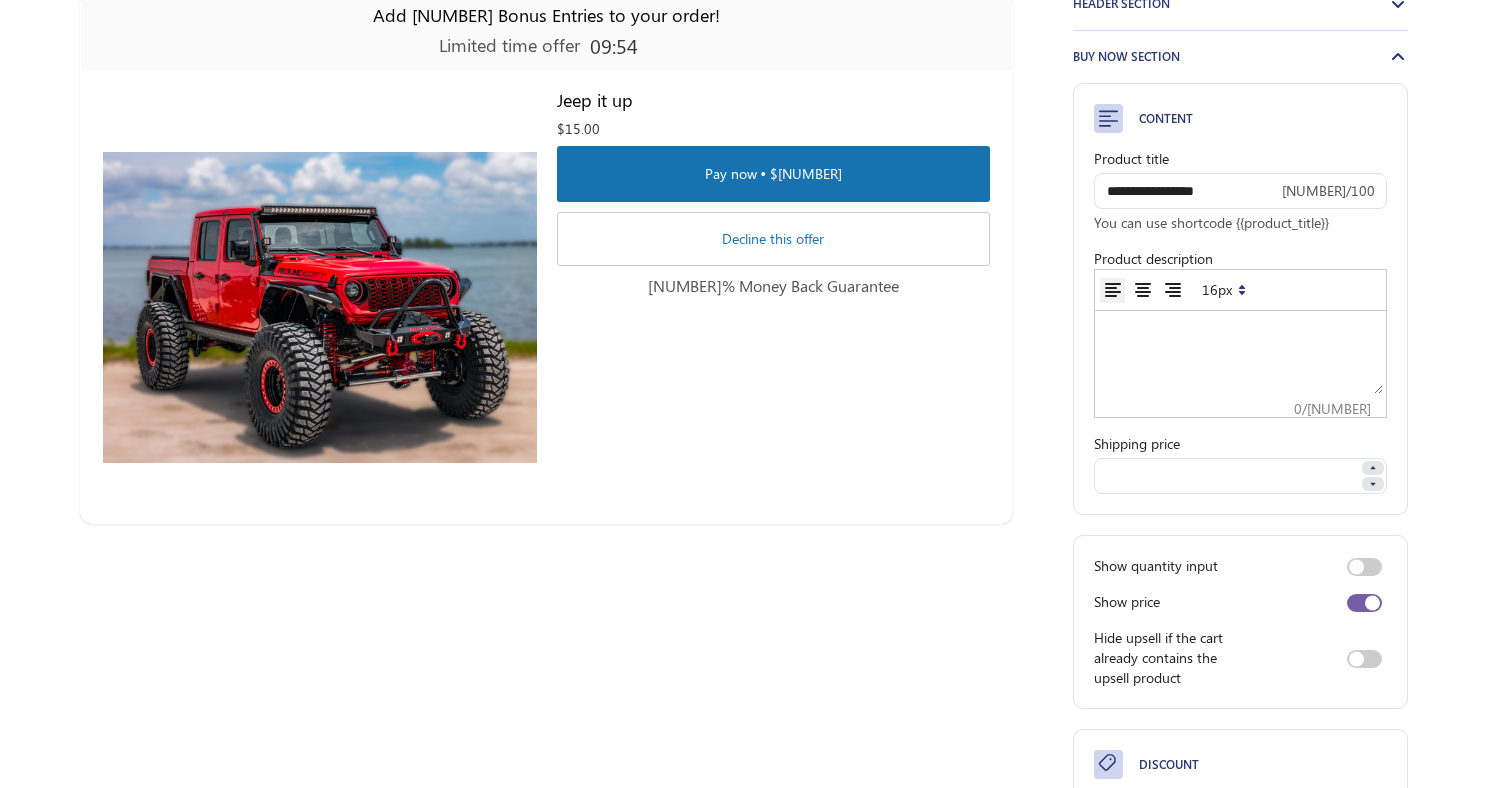 scroll, scrollTop: 132, scrollLeft: 0, axis: vertical 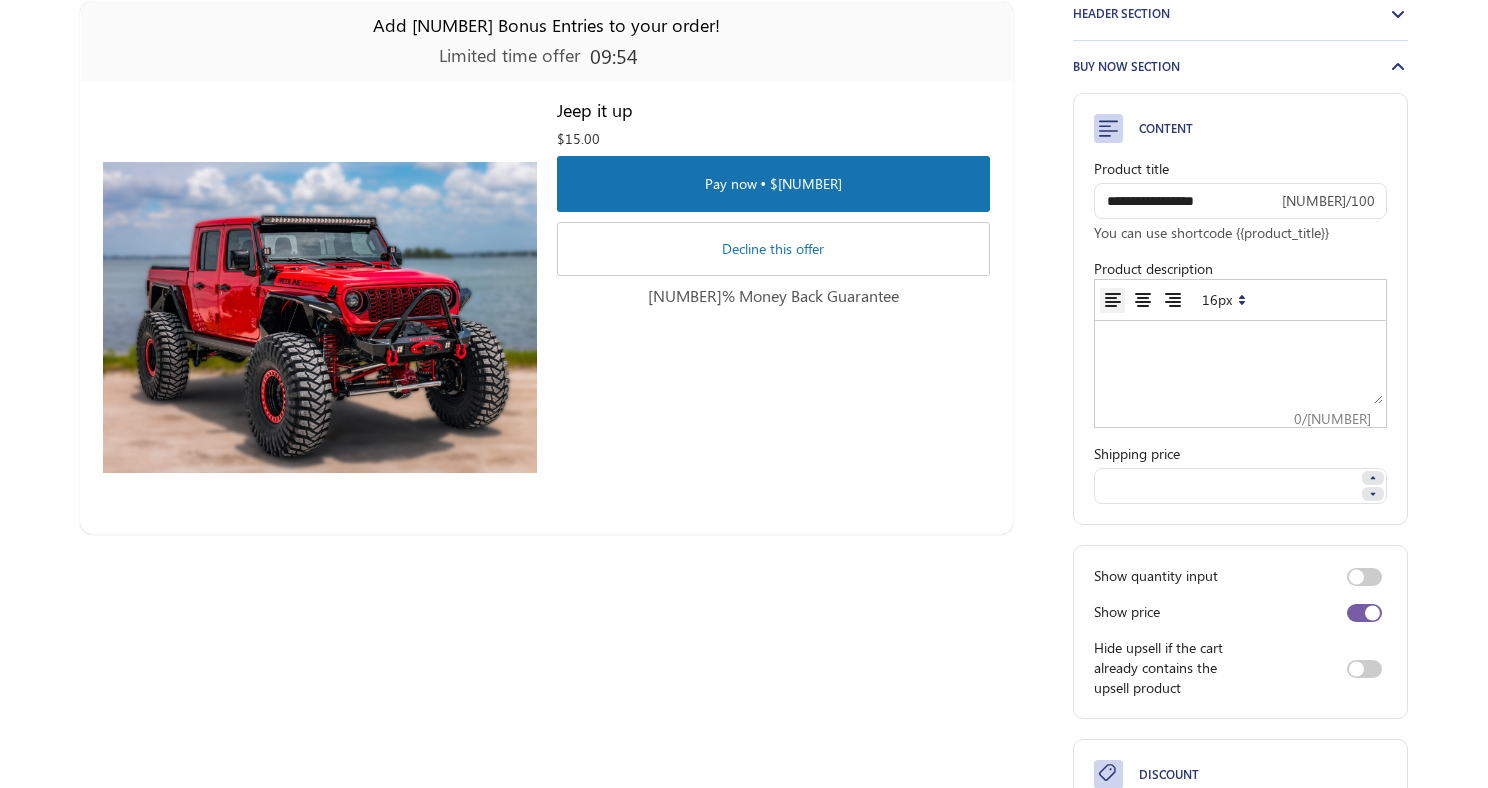 click at bounding box center [1240, 364] 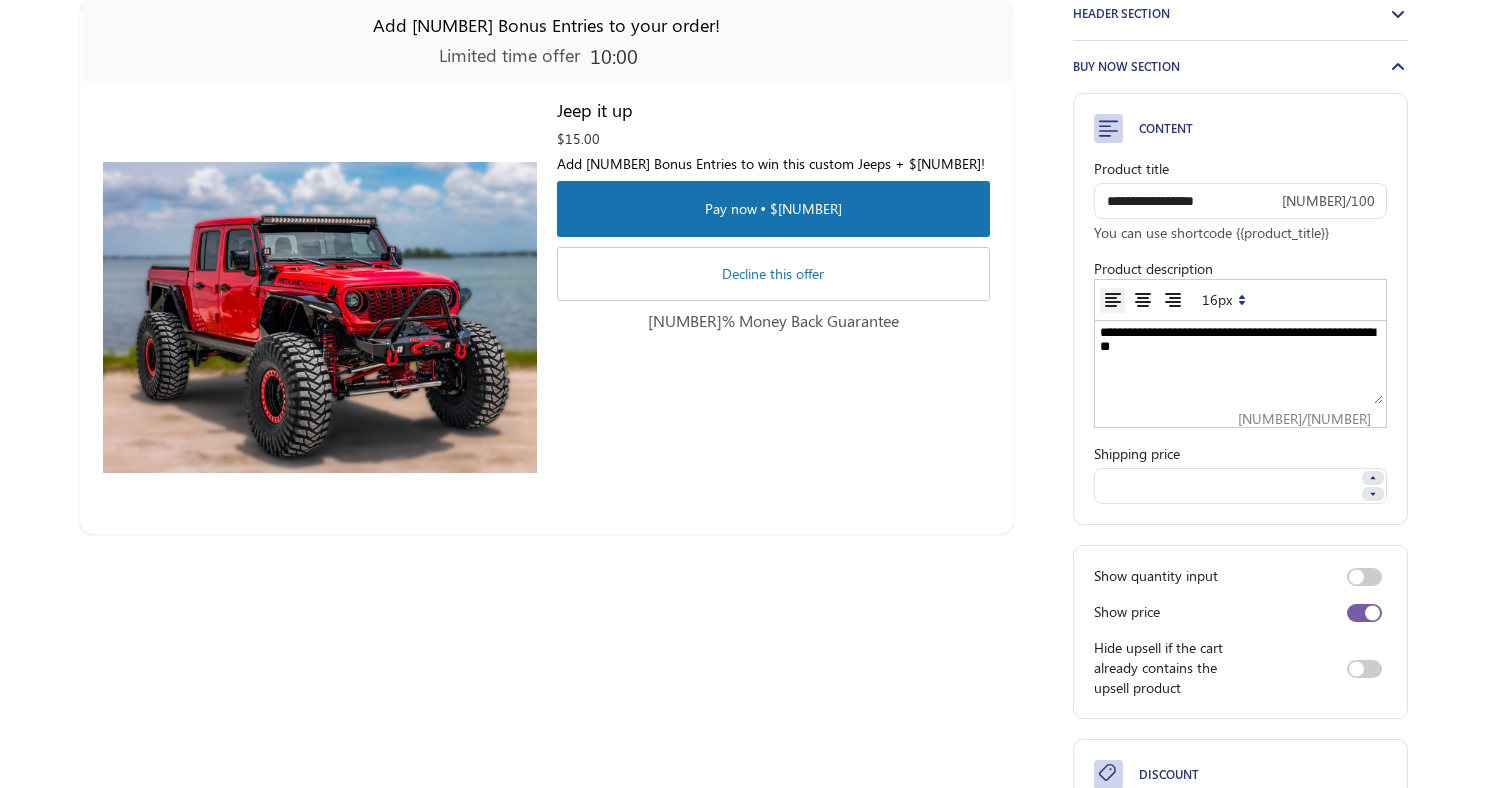 click on "**********" at bounding box center (1240, 364) 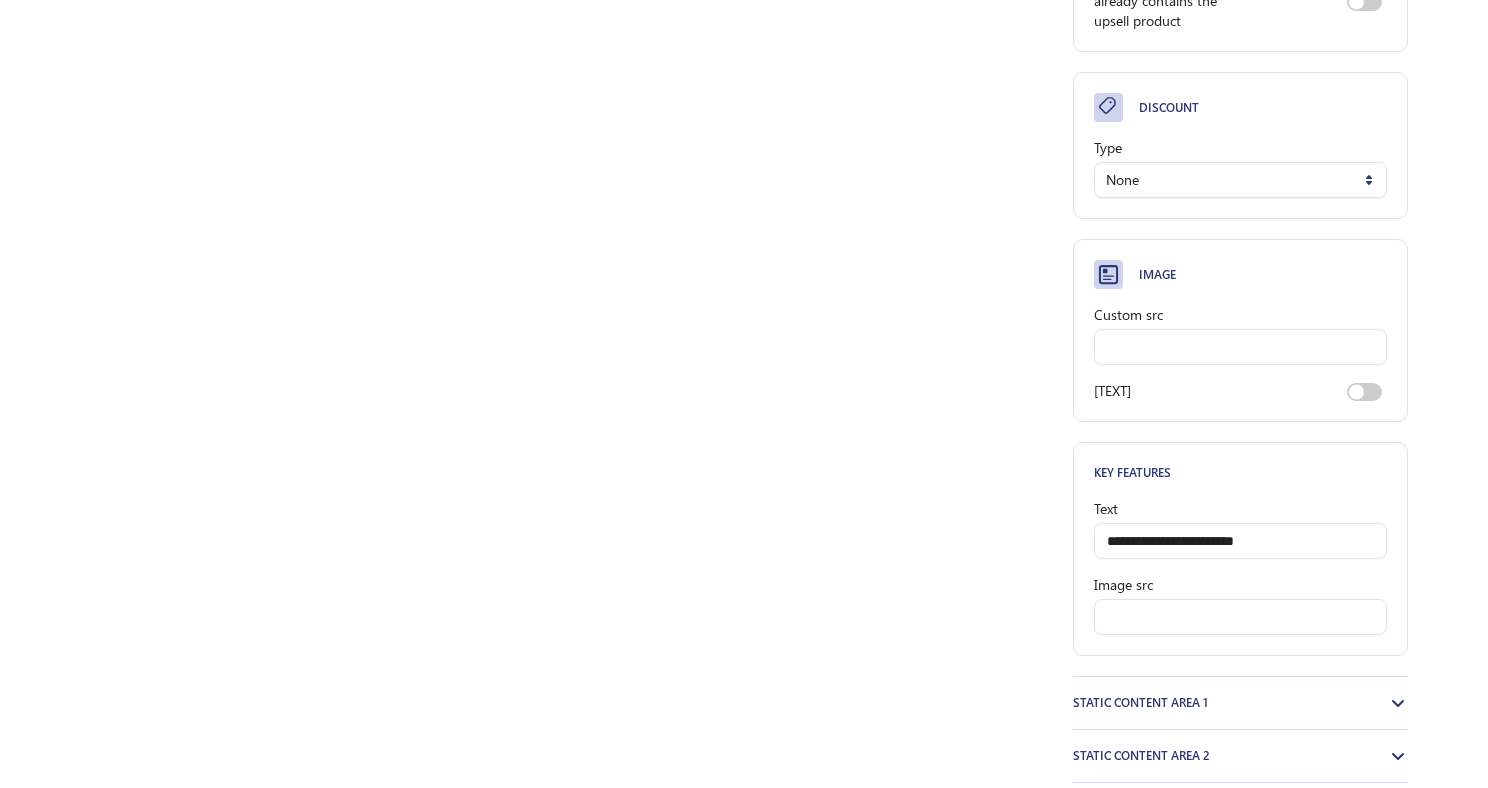 scroll, scrollTop: 801, scrollLeft: 0, axis: vertical 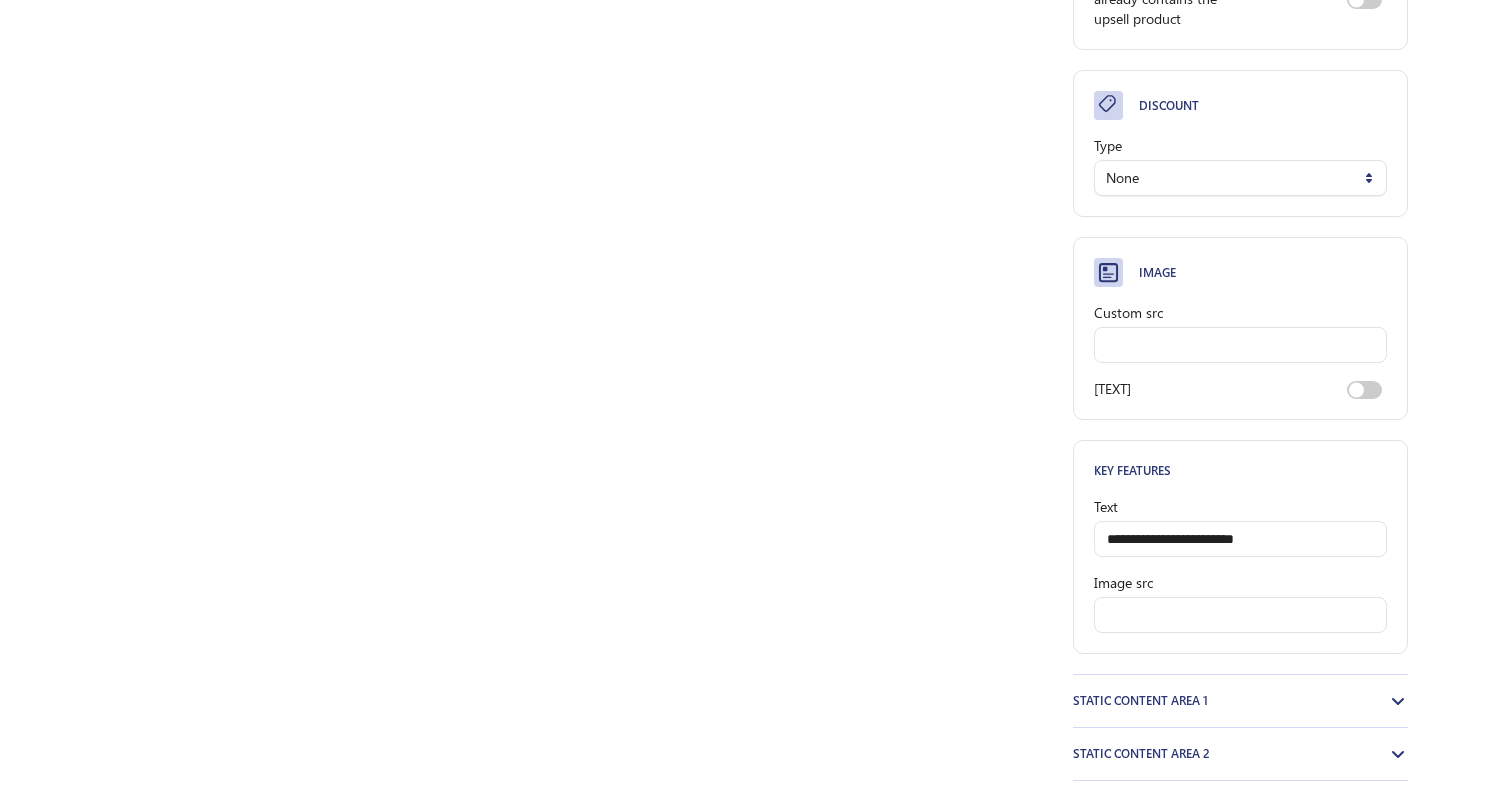 type on "**********" 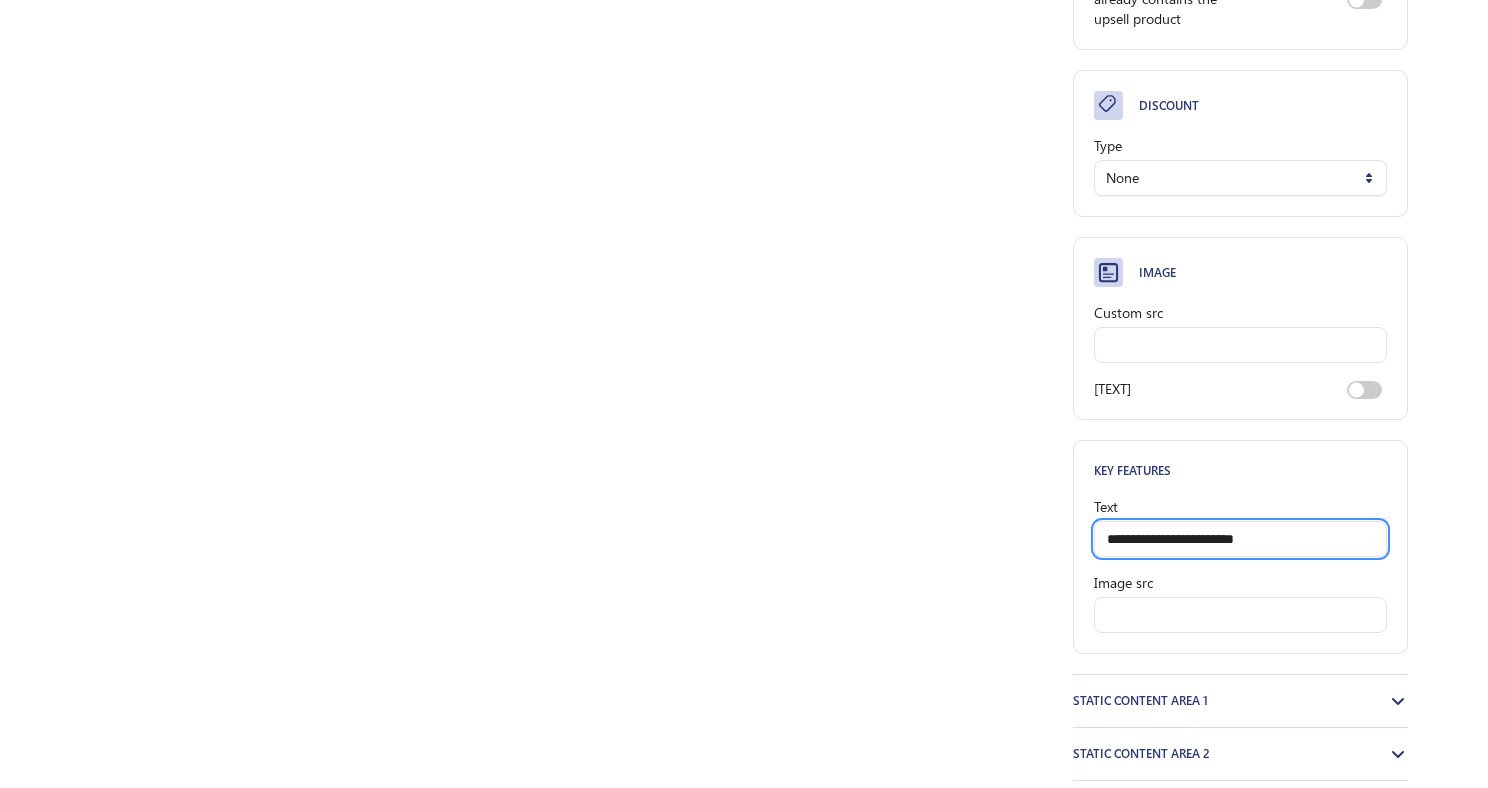 click on "**********" at bounding box center (1240, 539) 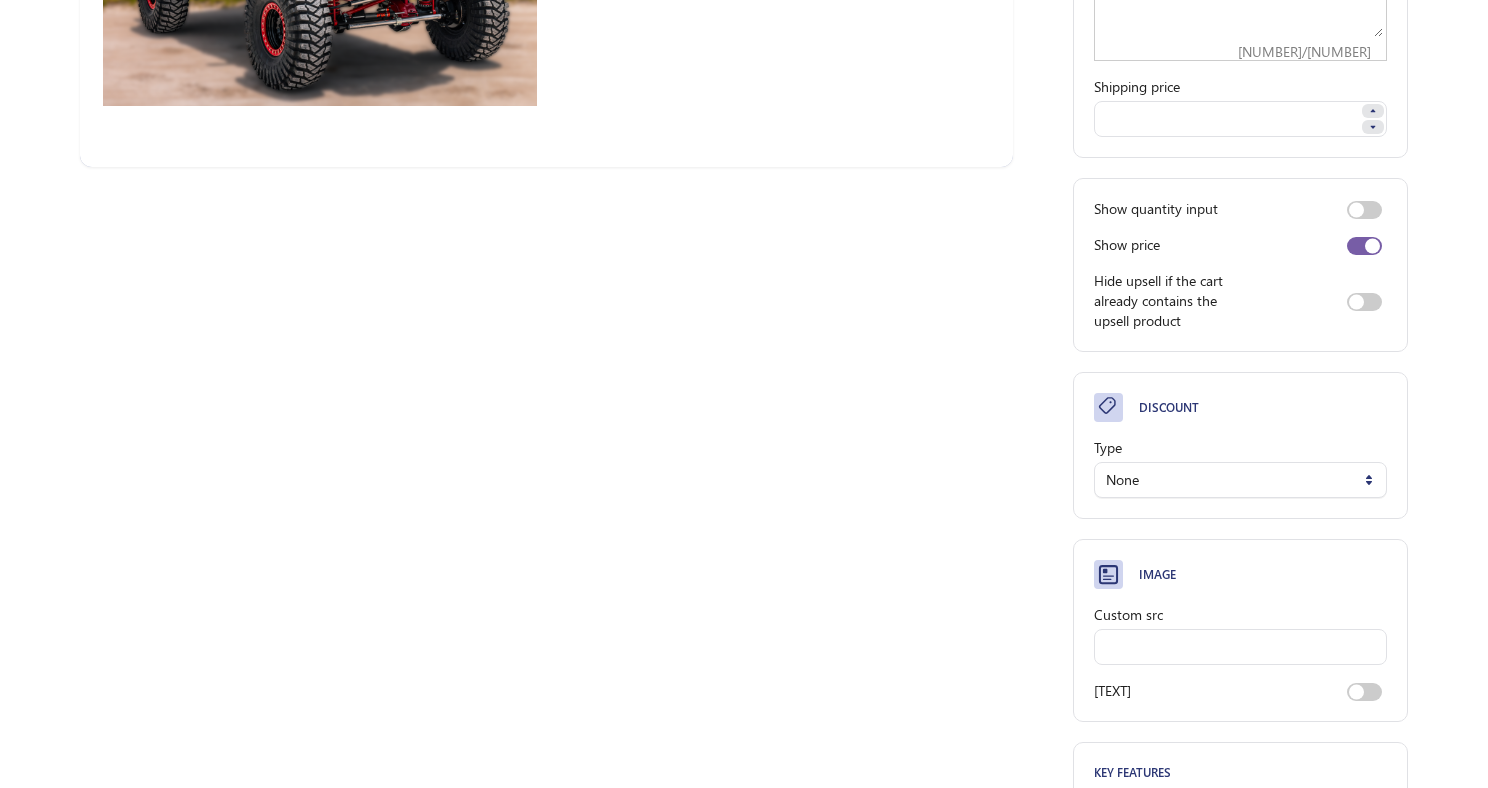 scroll, scrollTop: 0, scrollLeft: 0, axis: both 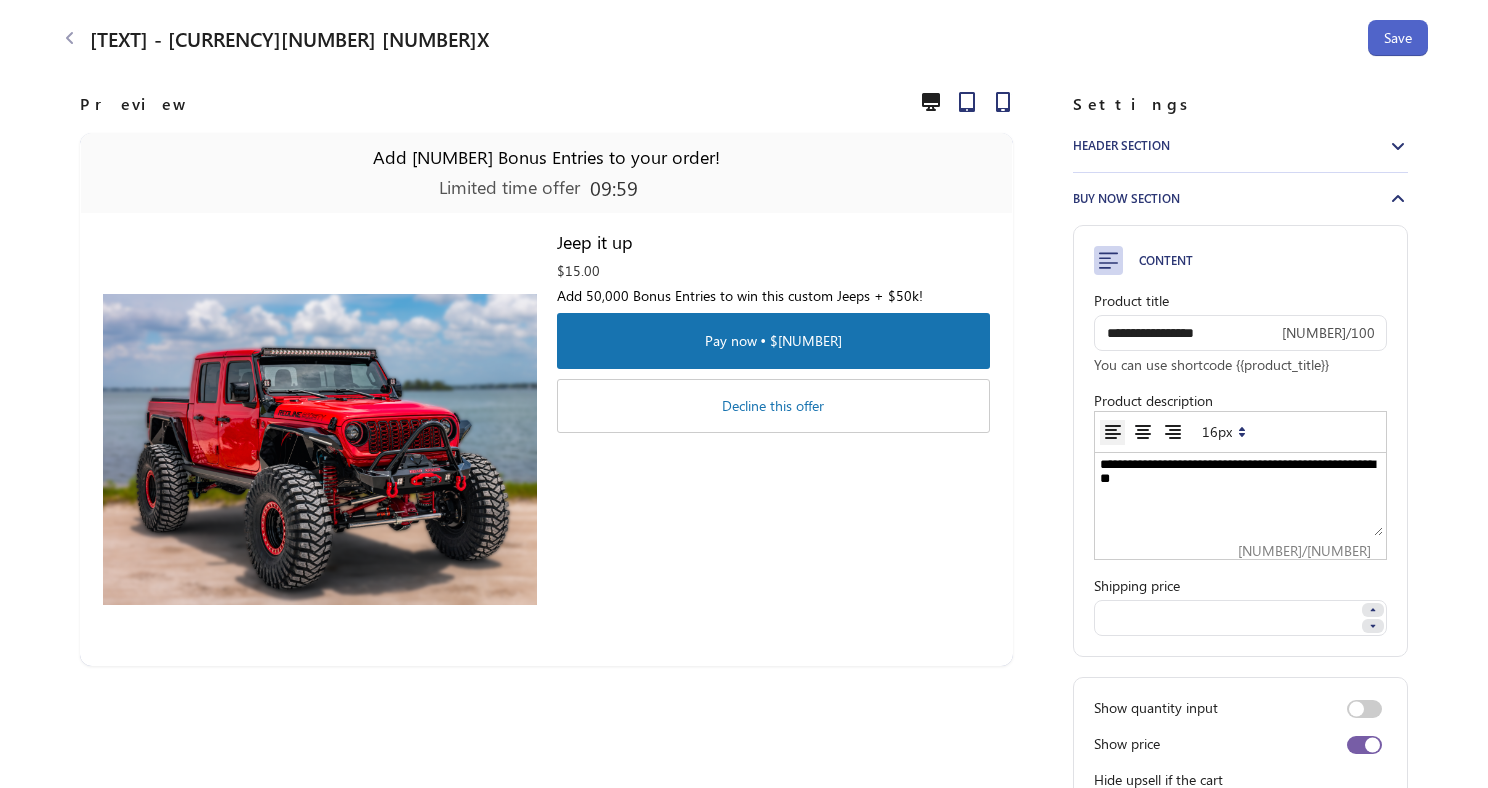 type 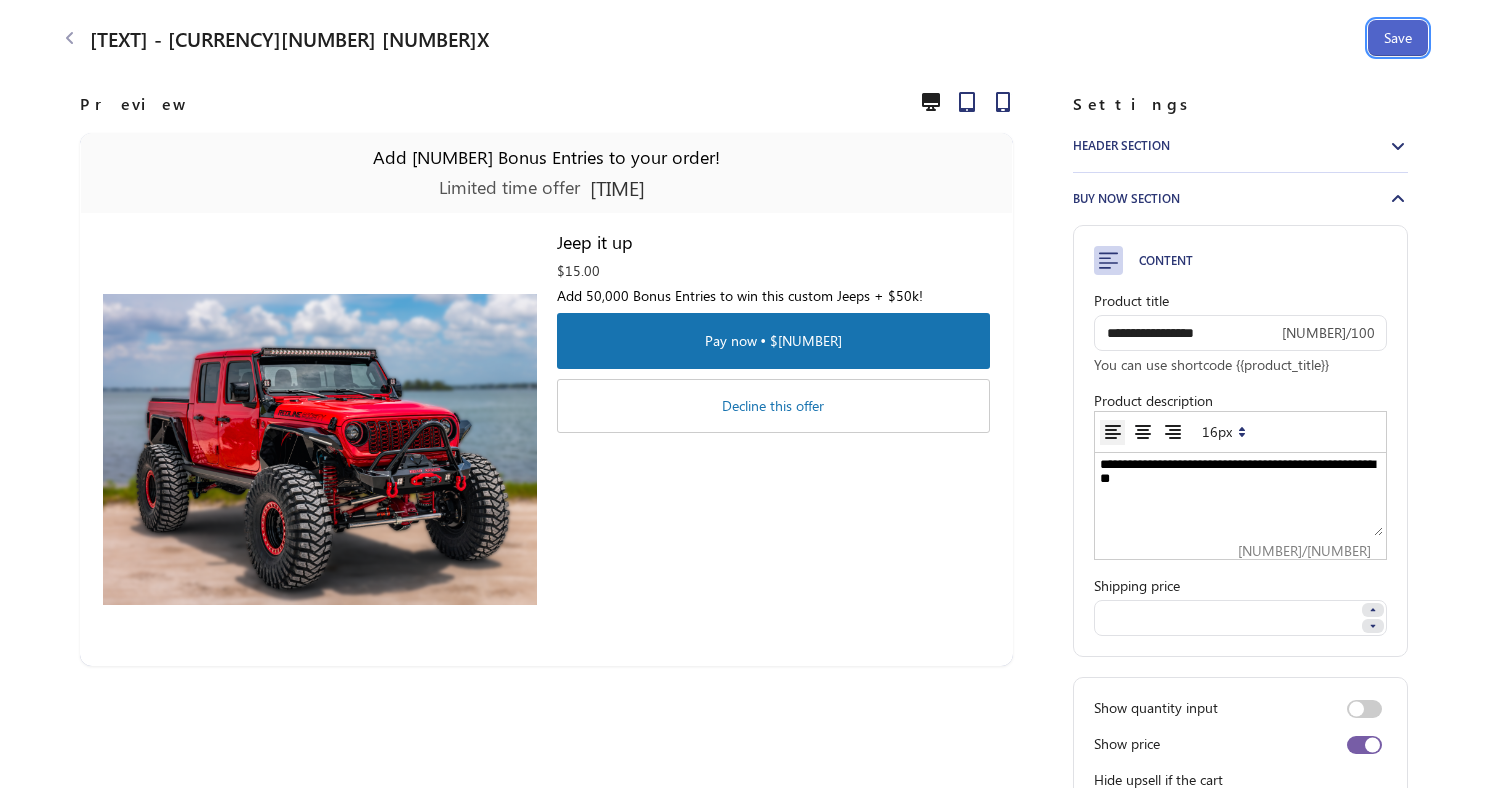 click on "Save" at bounding box center [1398, 38] 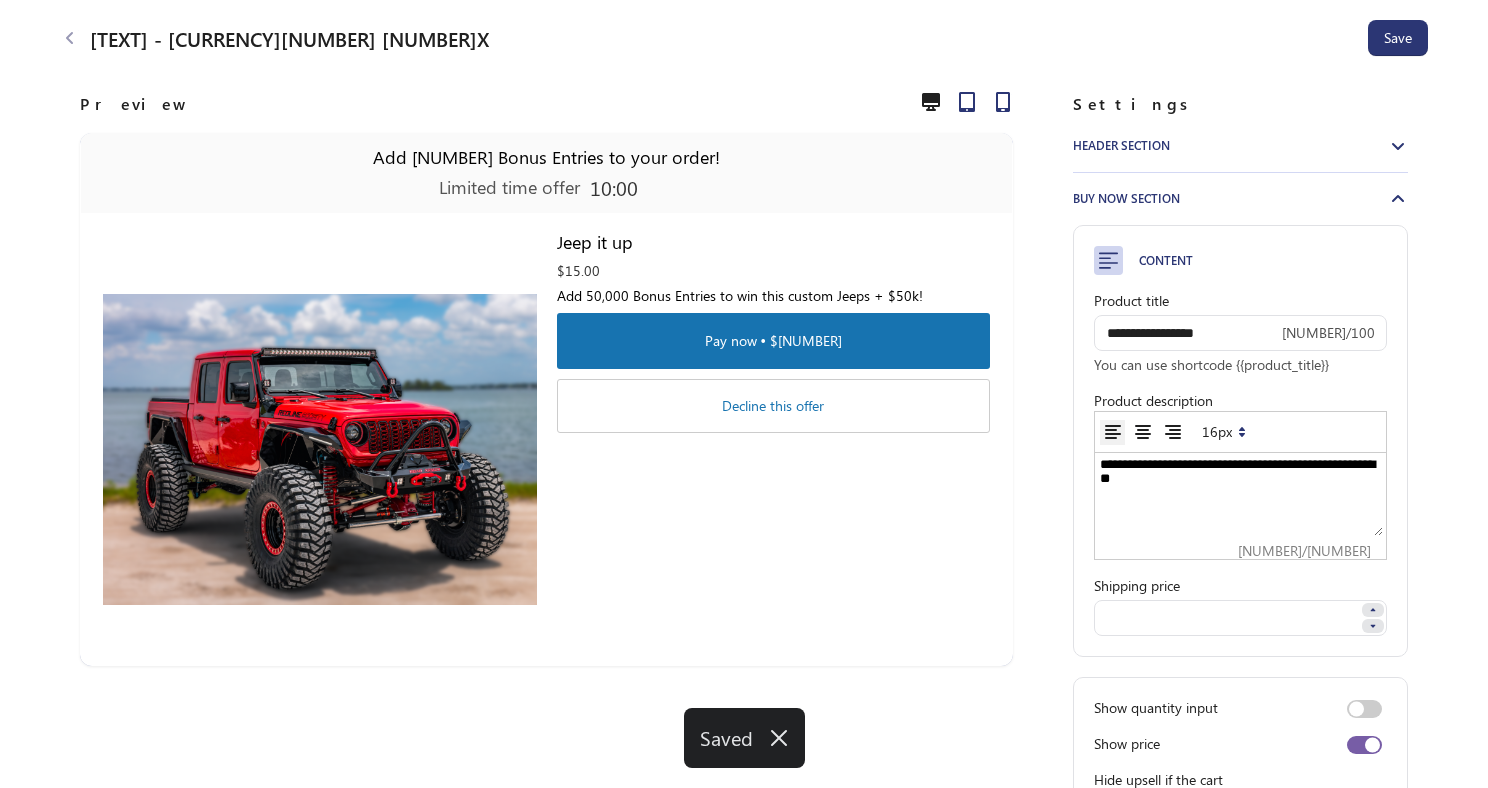 click 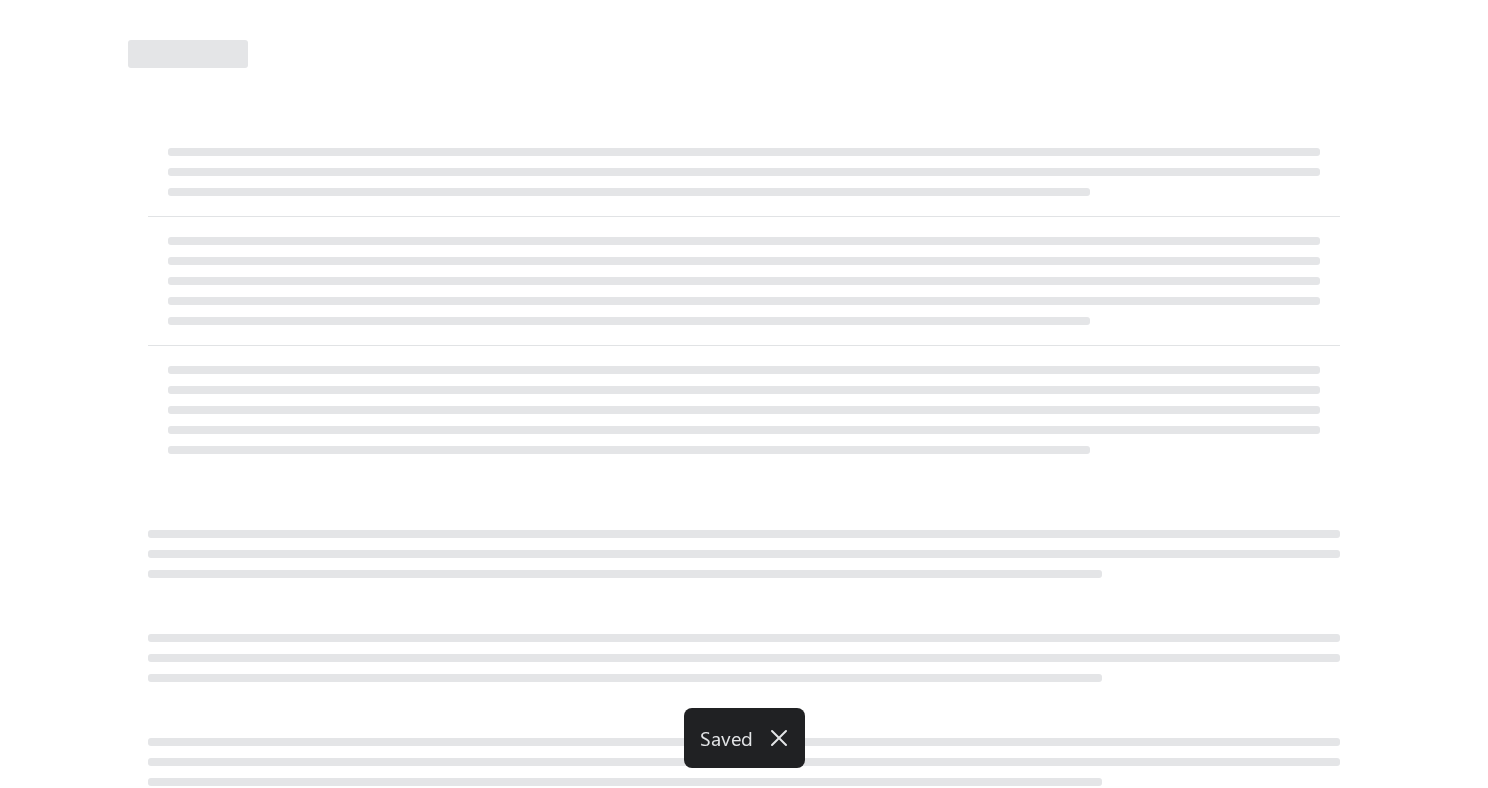 select on "********" 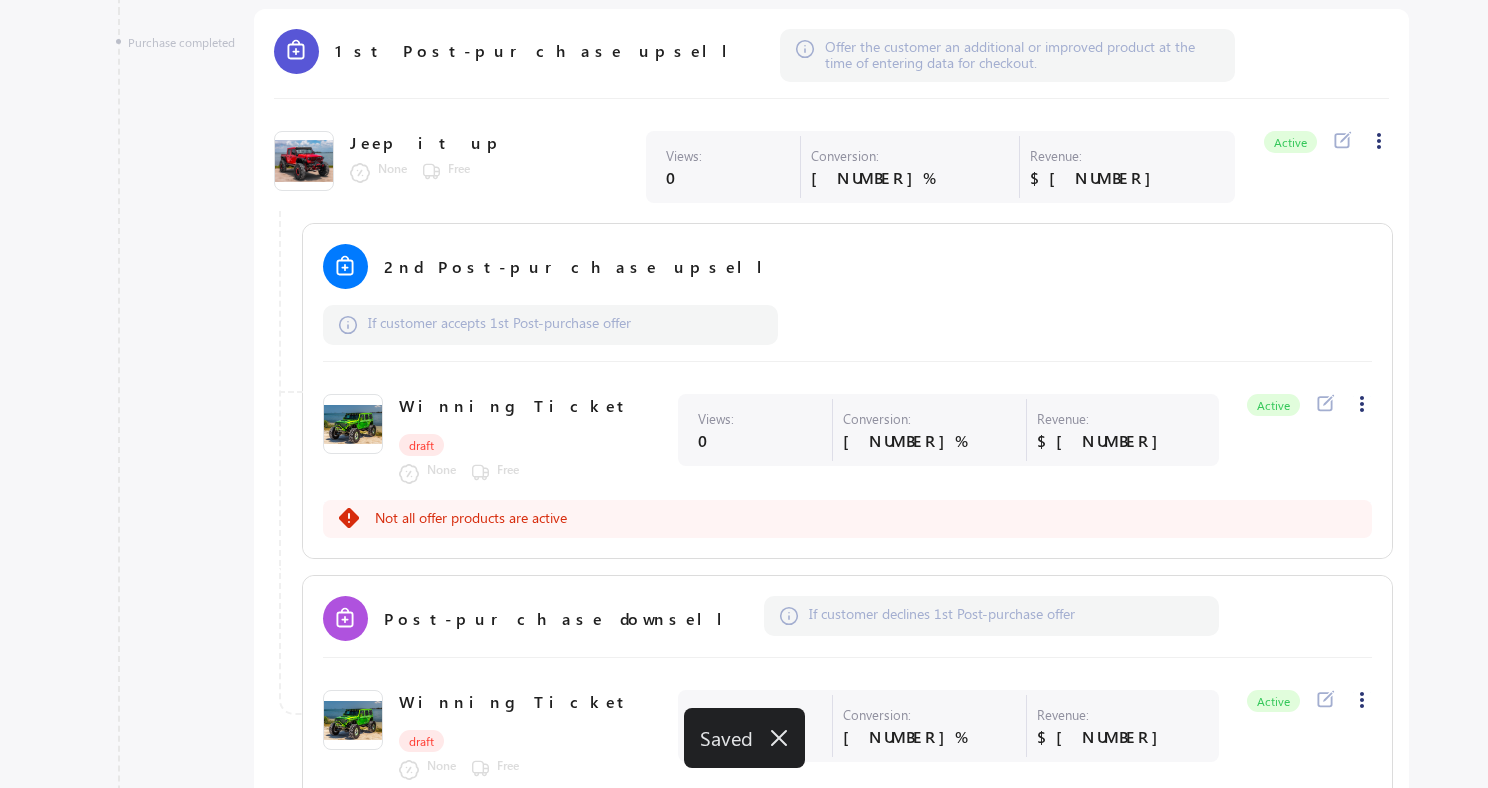 scroll, scrollTop: 1004, scrollLeft: 0, axis: vertical 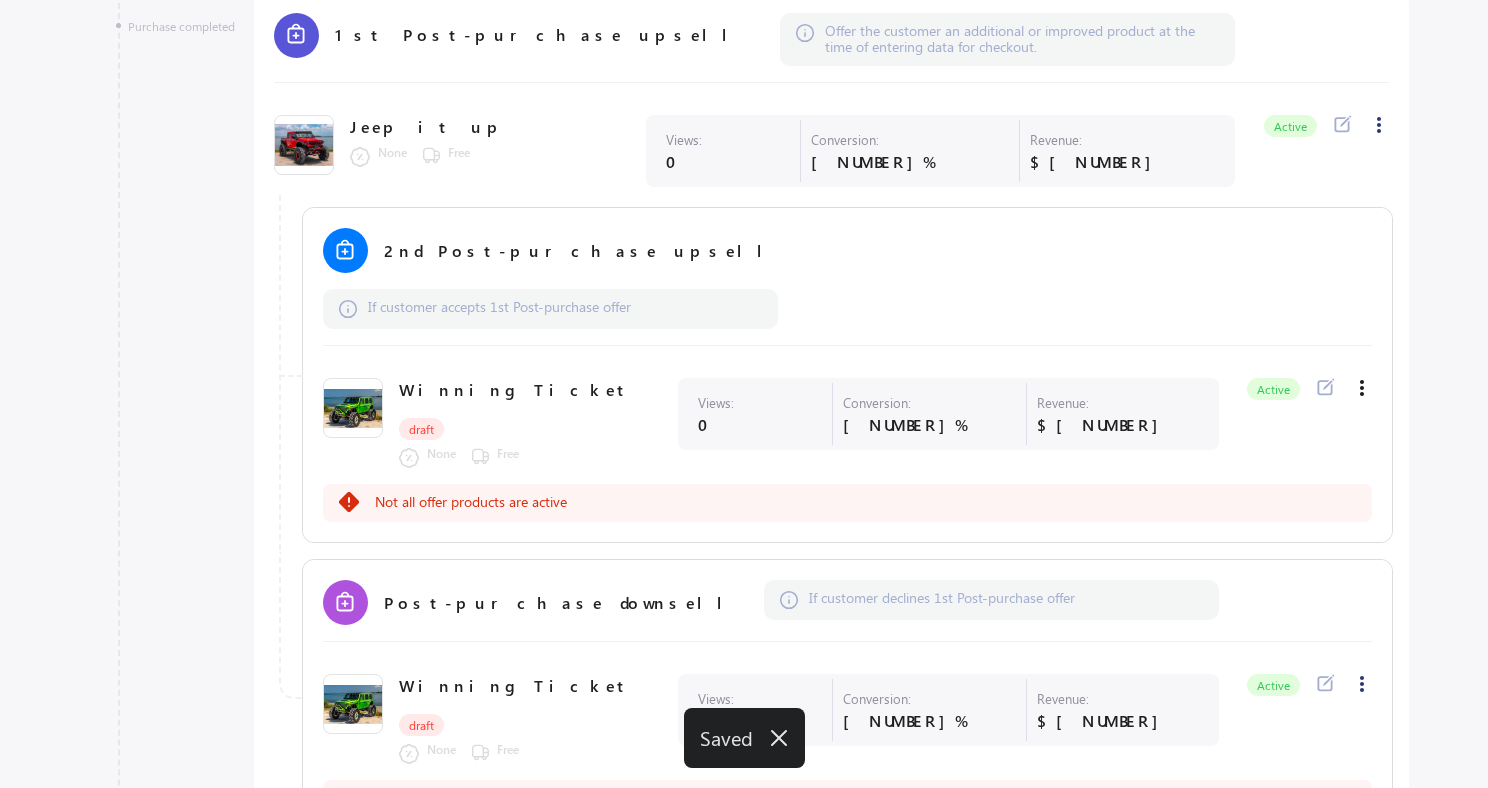 click 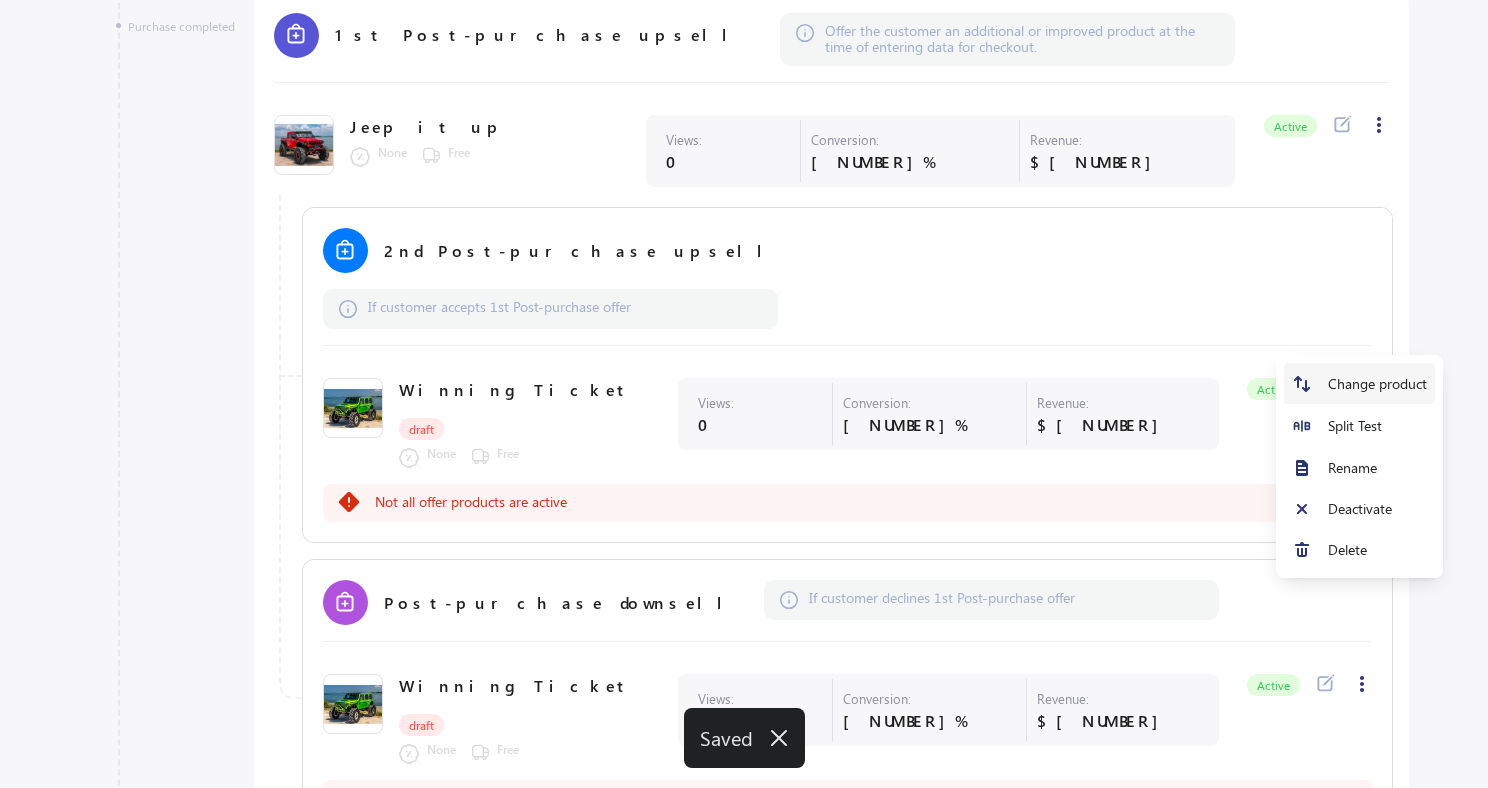 click on "Change product" at bounding box center (1377, 384) 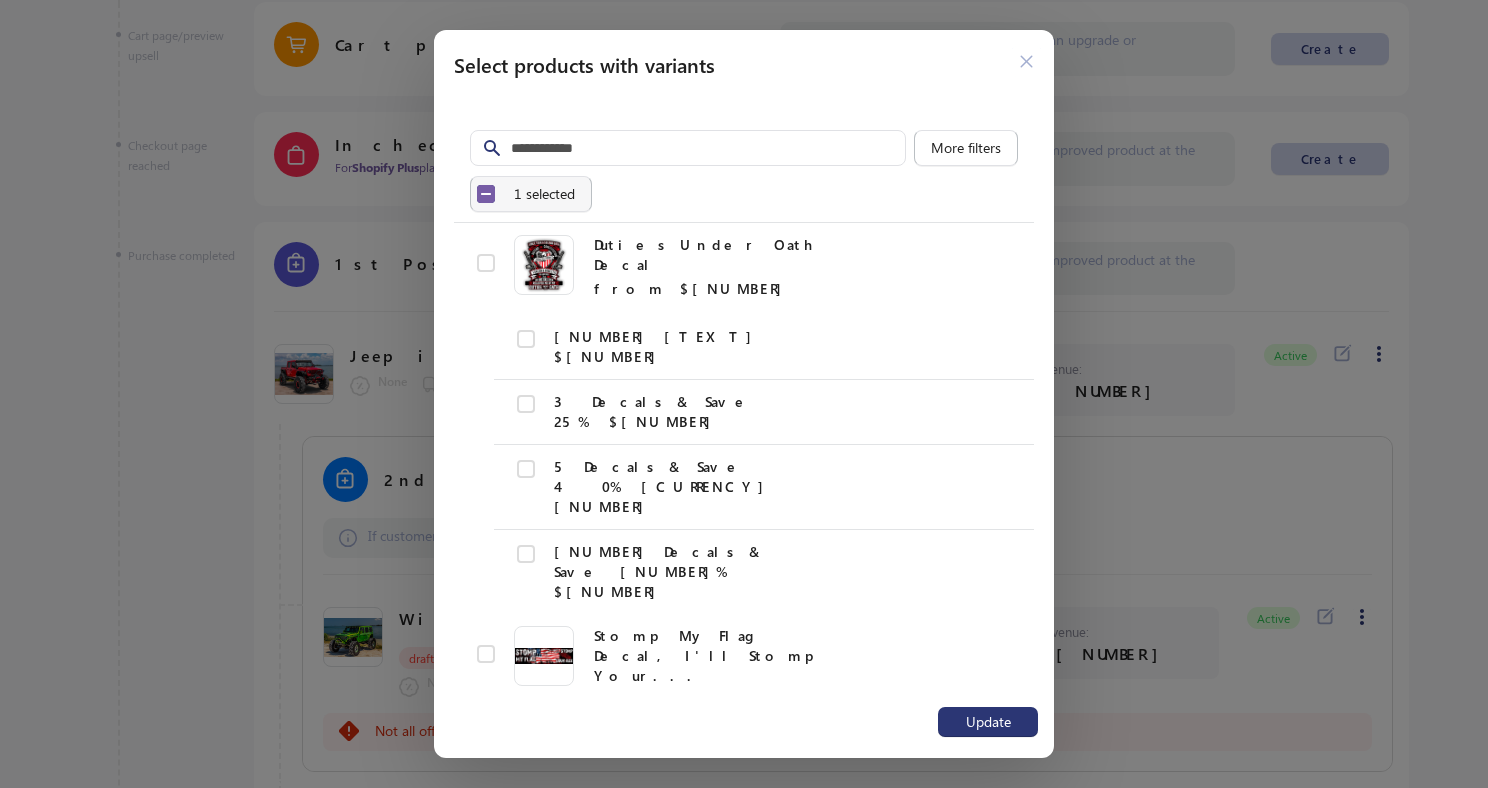 click on "Select all 10 items 1 selected" at bounding box center (531, 194) 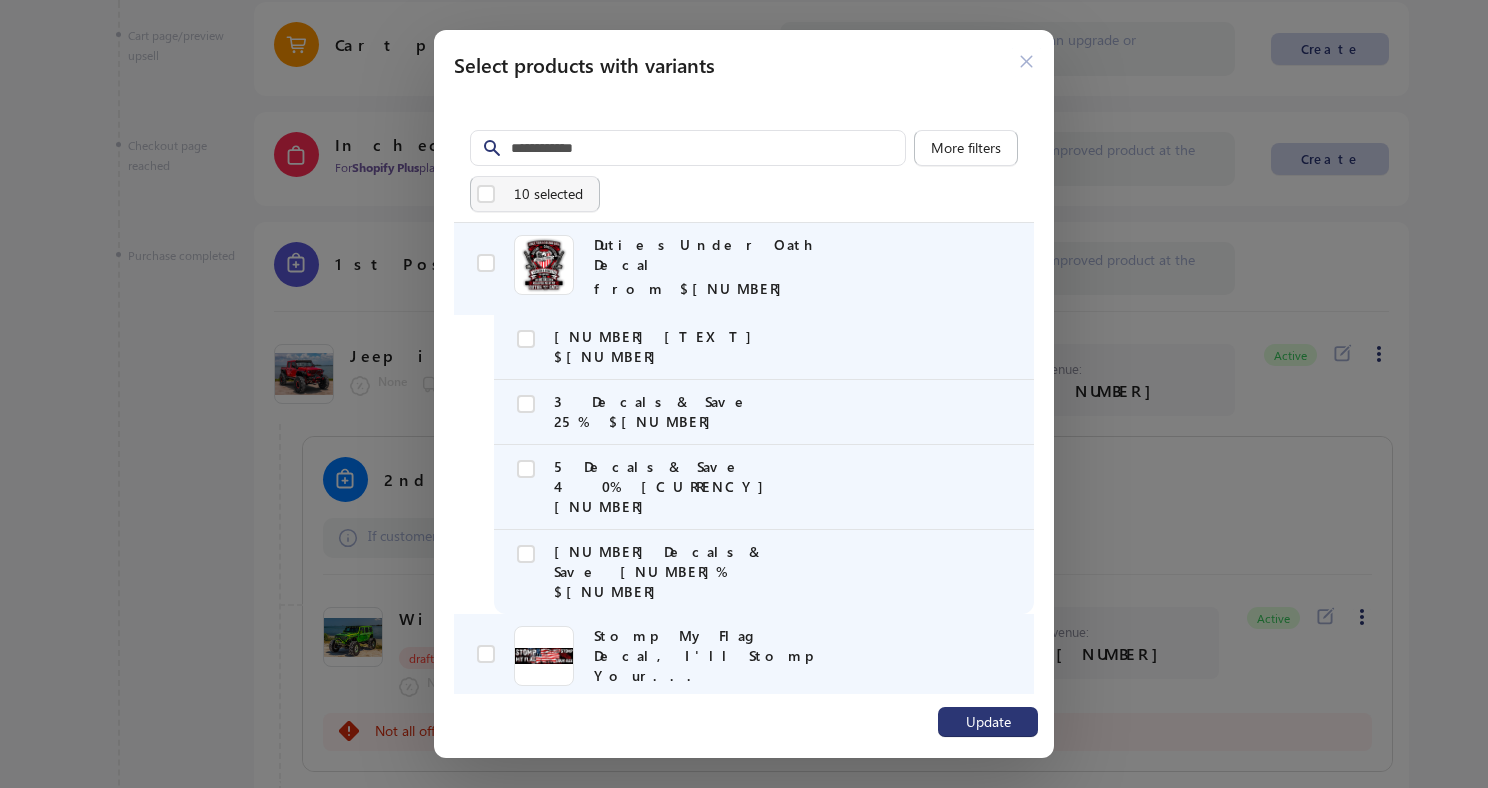 click on "Deselect all 10 items 10 selected" at bounding box center (535, 194) 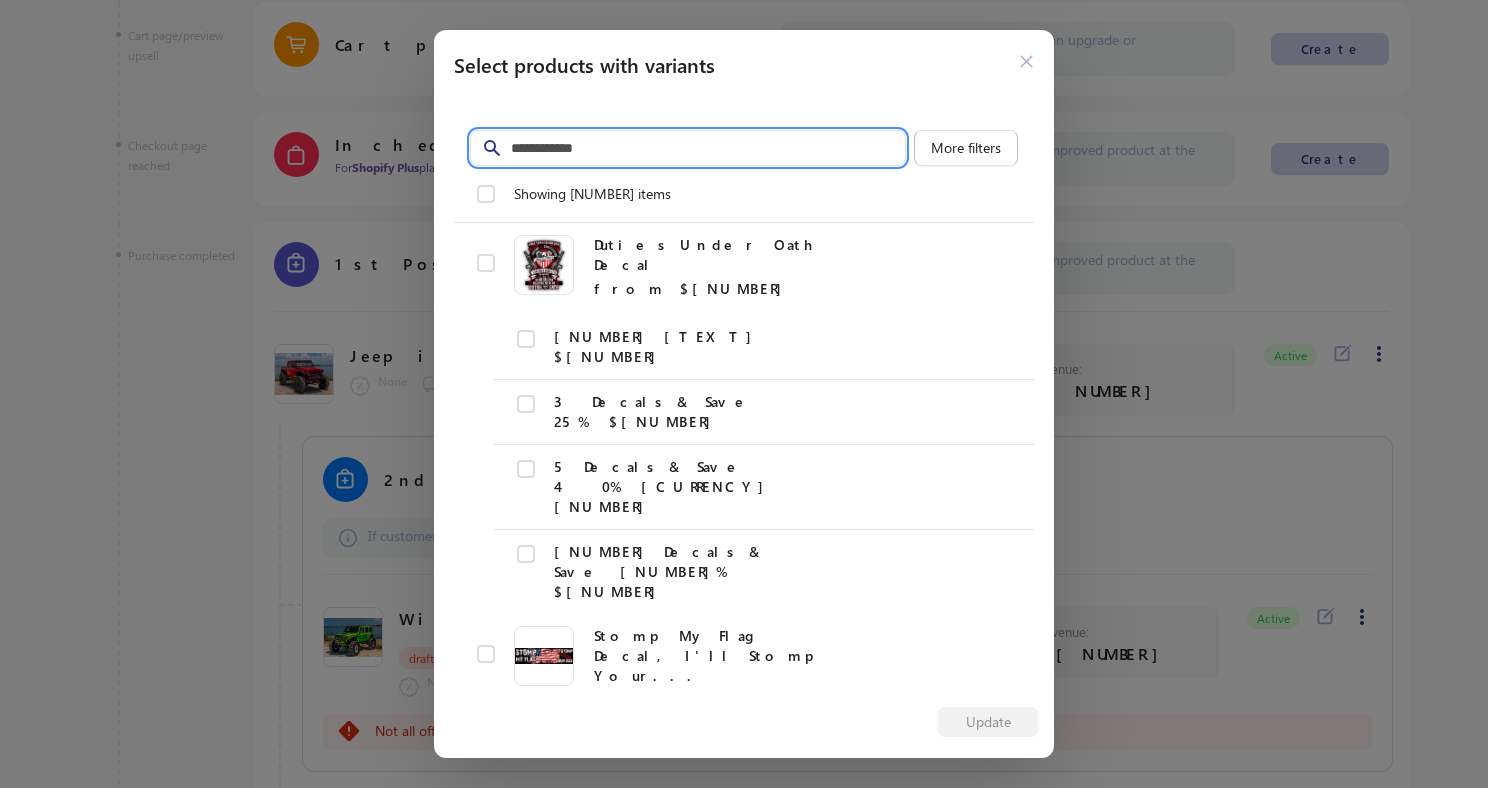 click on "Filter items" at bounding box center [708, 148] 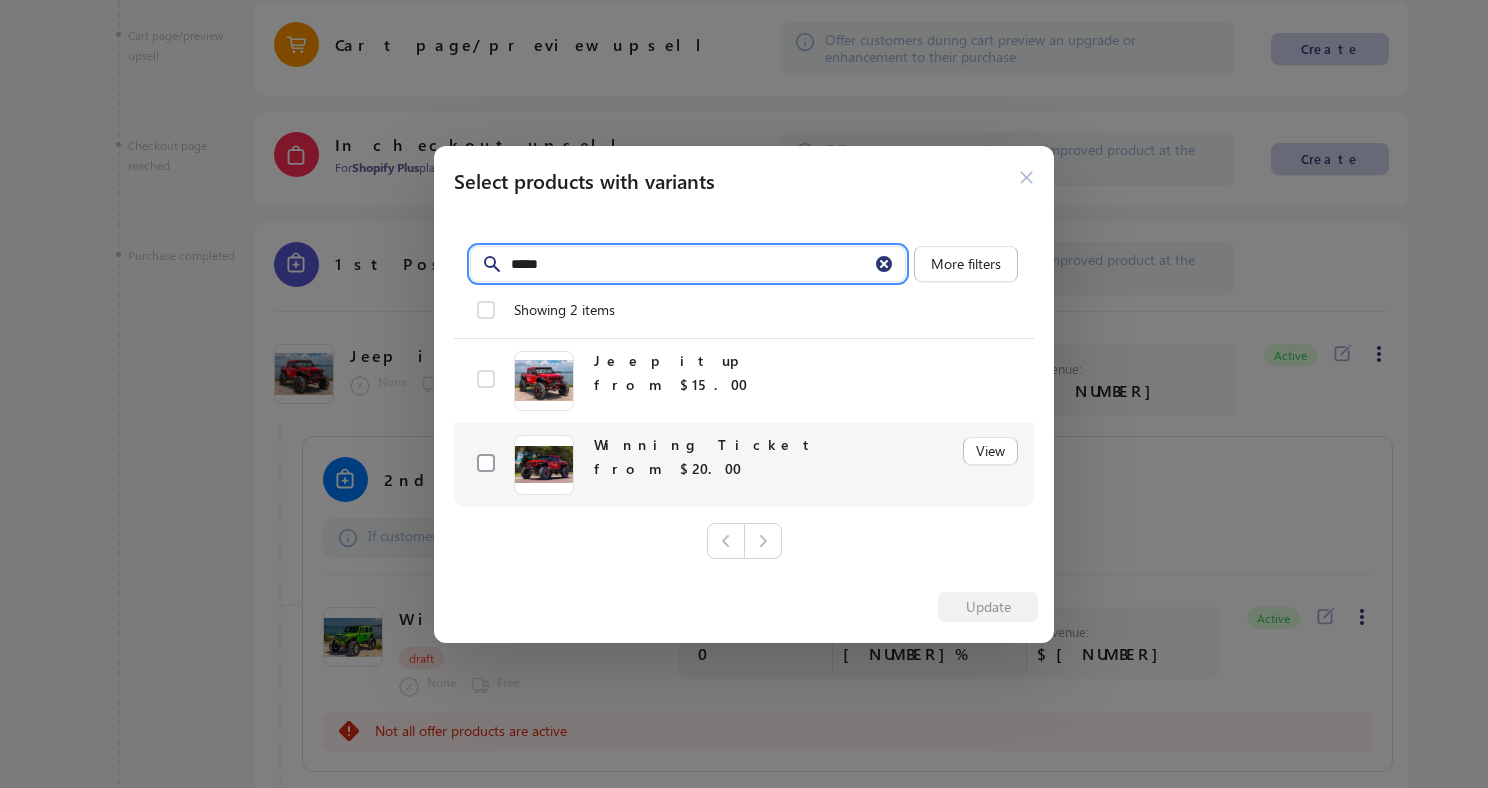 type on "*****" 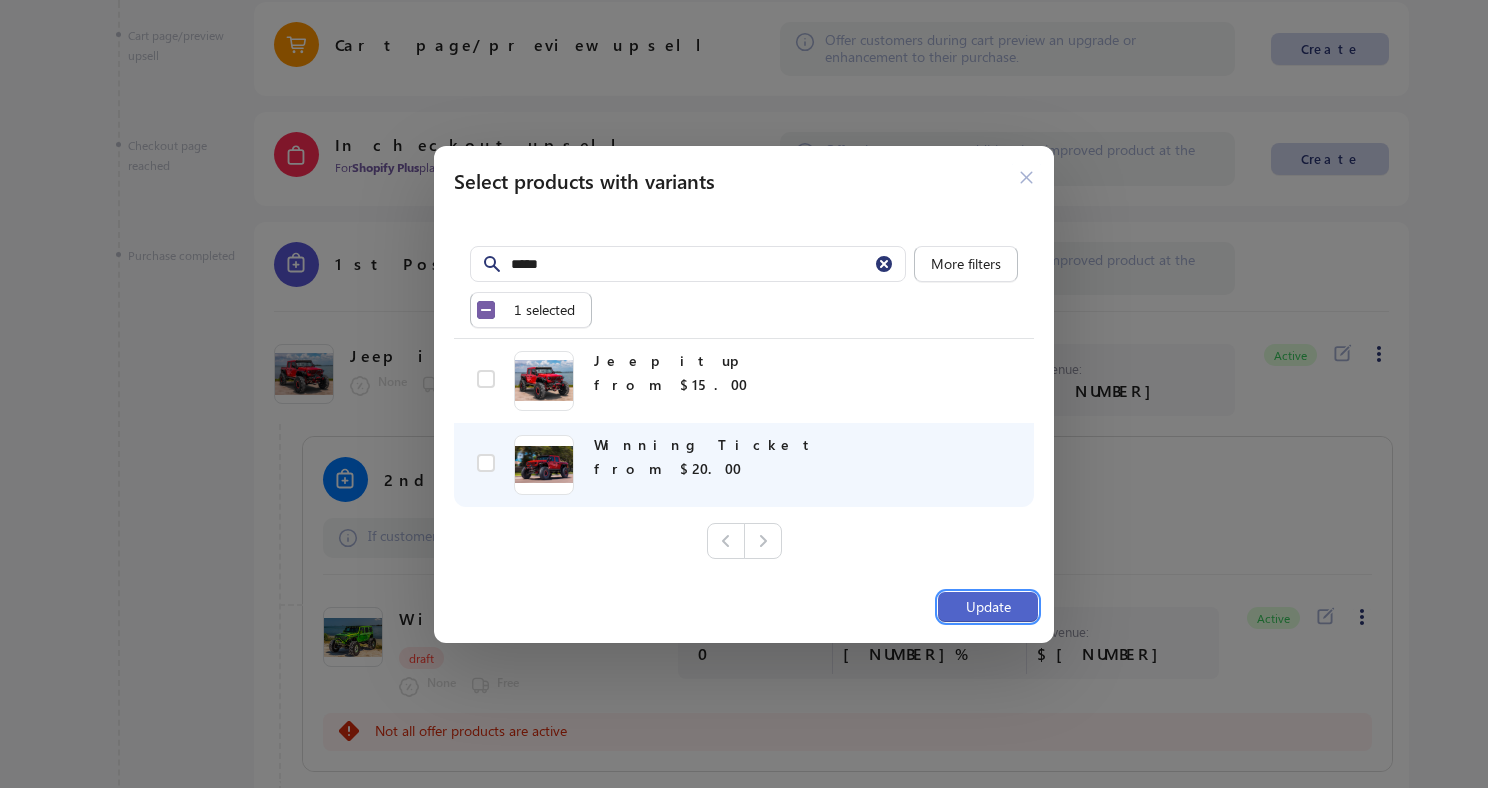 click on "Update" at bounding box center (988, 607) 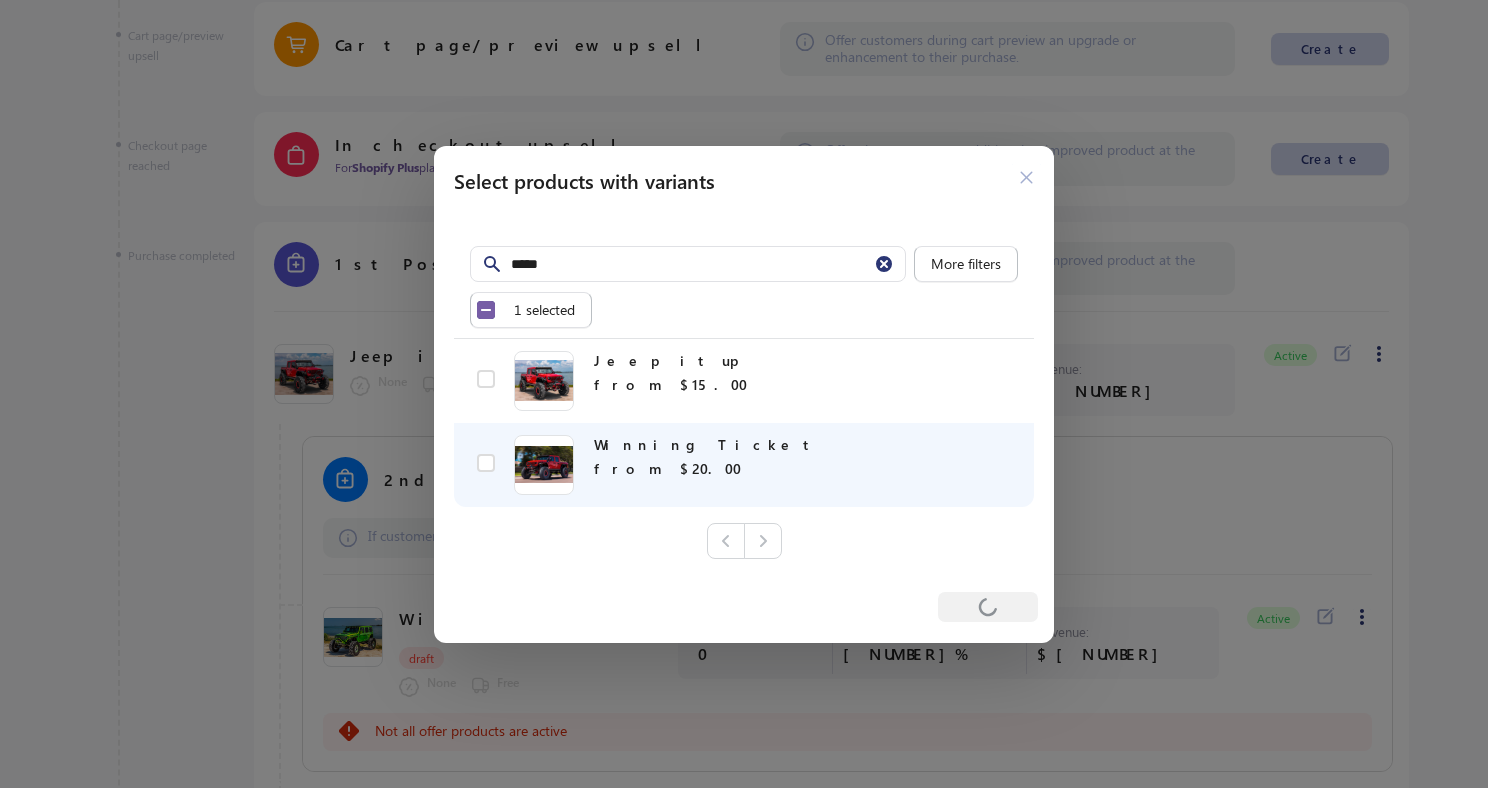 scroll, scrollTop: 775, scrollLeft: 0, axis: vertical 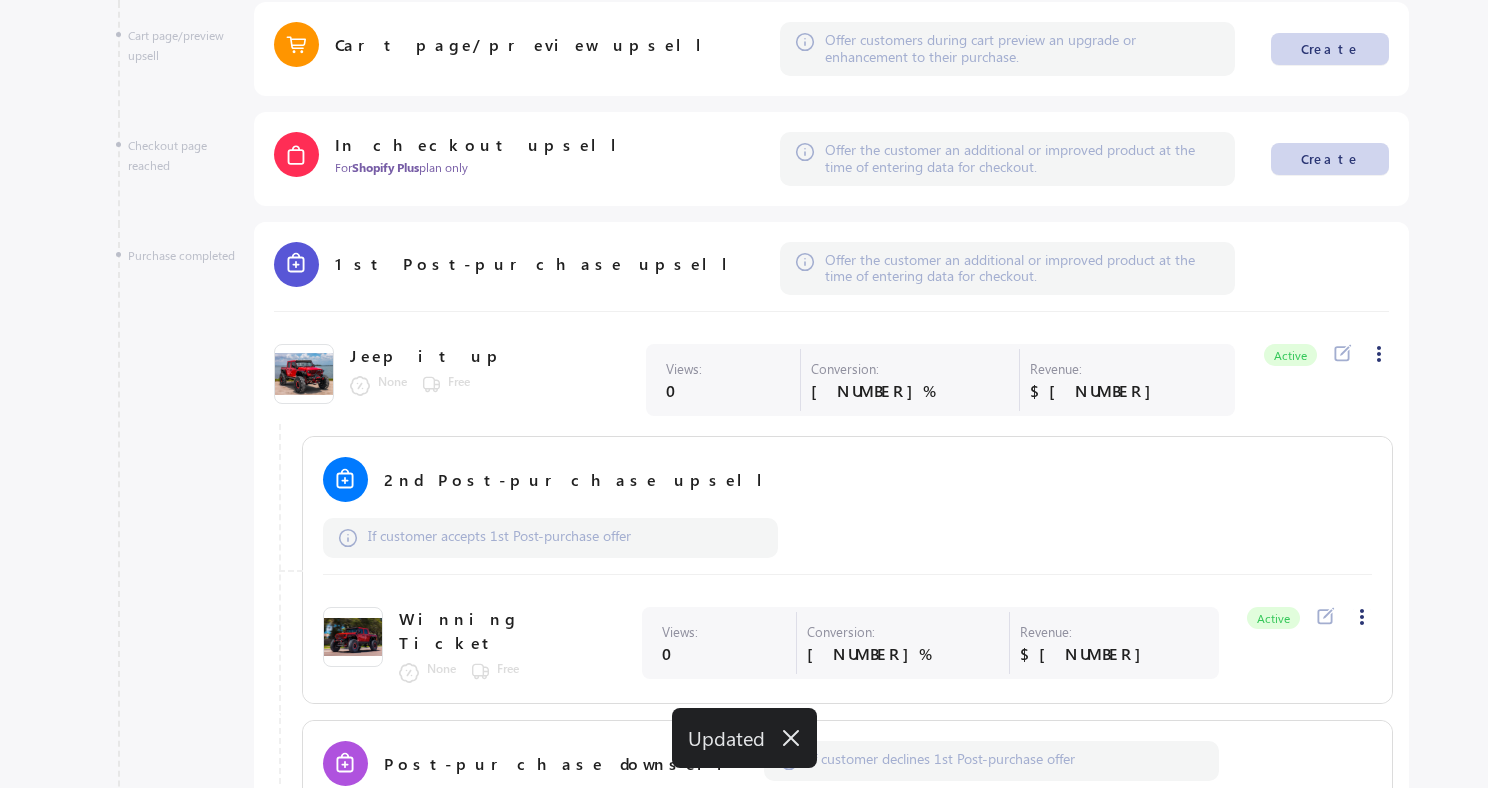 click 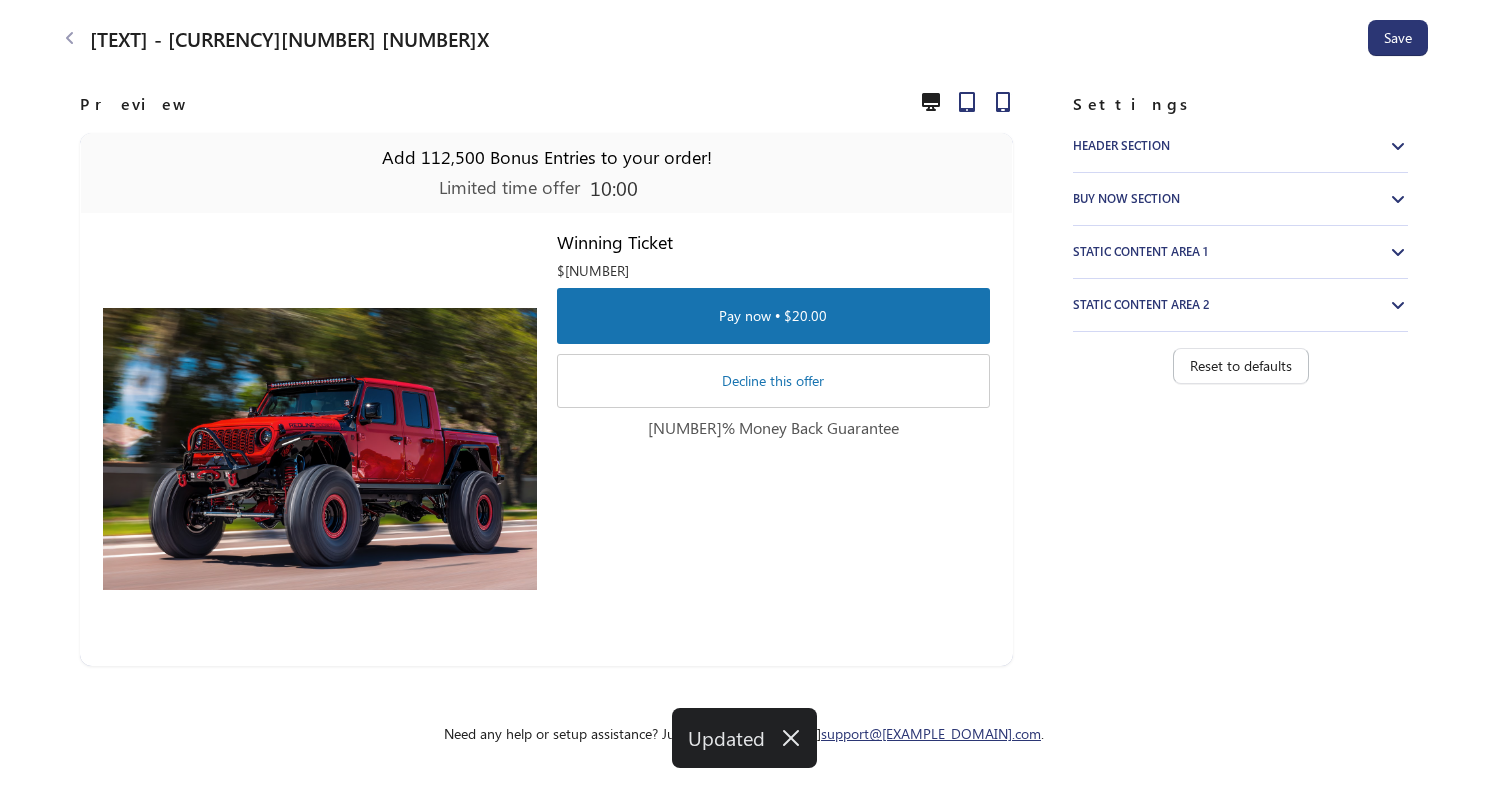 click on "**********" at bounding box center (1240, 226) 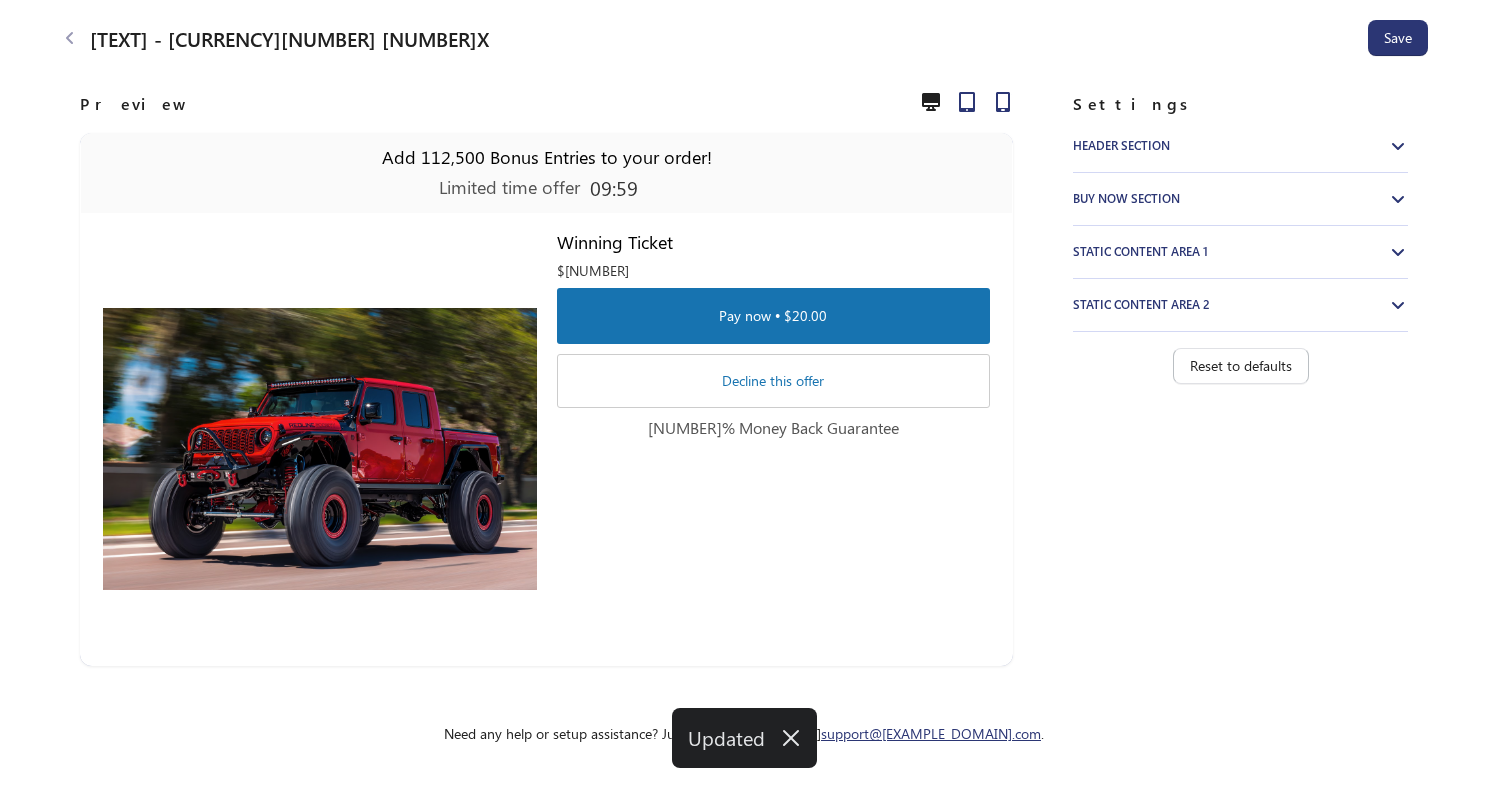 click on "Buy now section" at bounding box center [1230, 199] 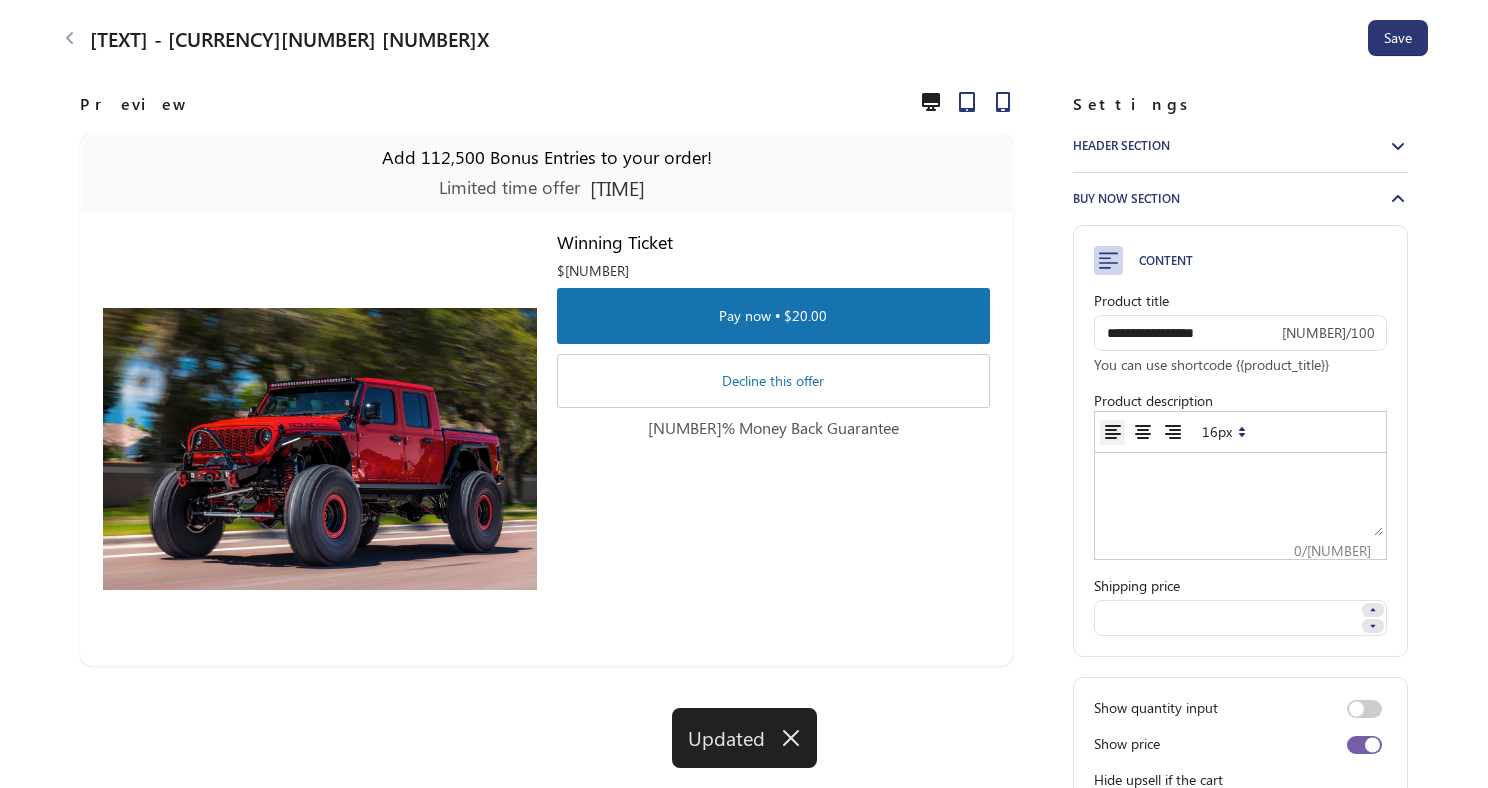 click at bounding box center [1240, 496] 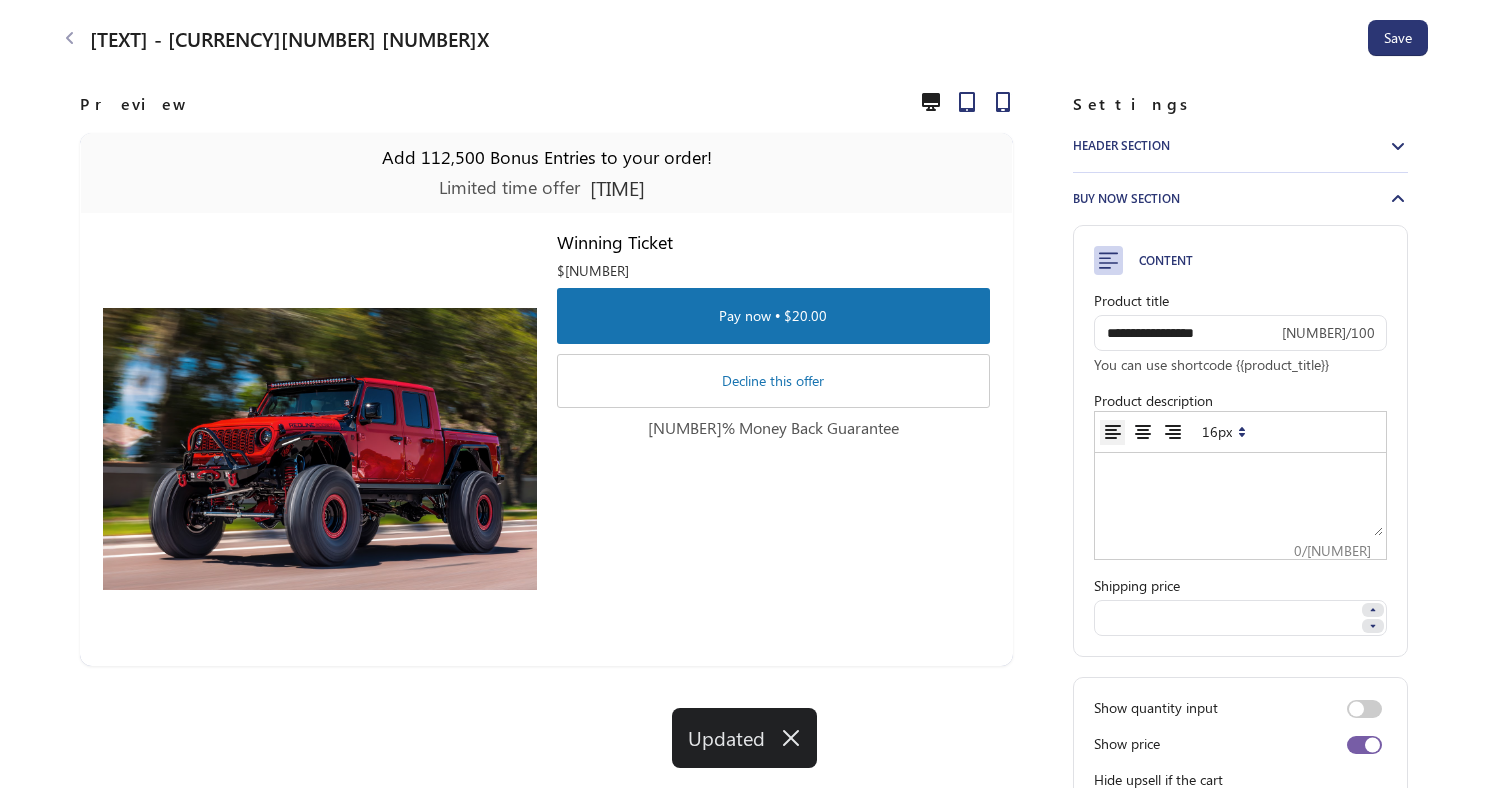 paste on "**********" 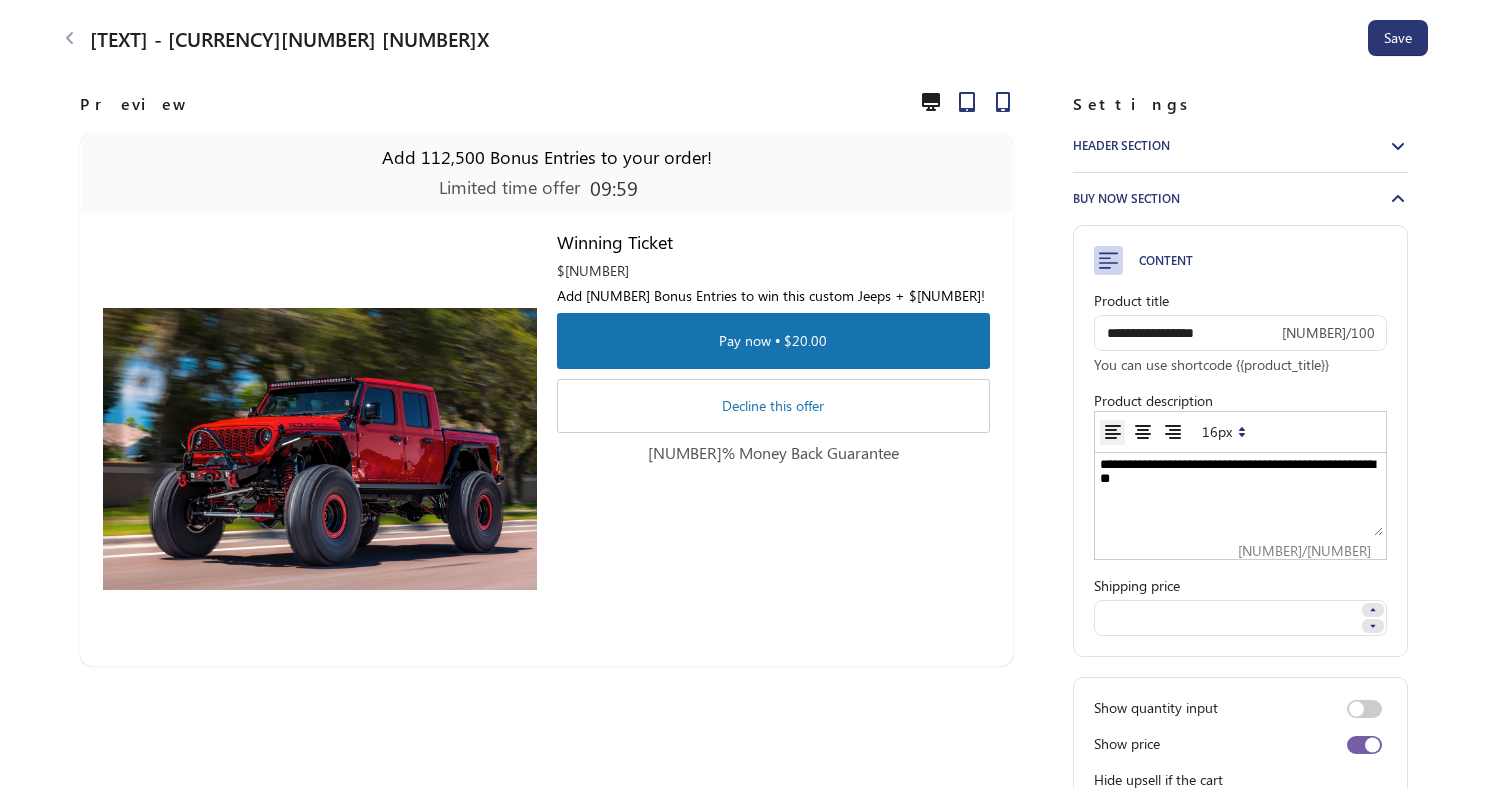 type on "**********" 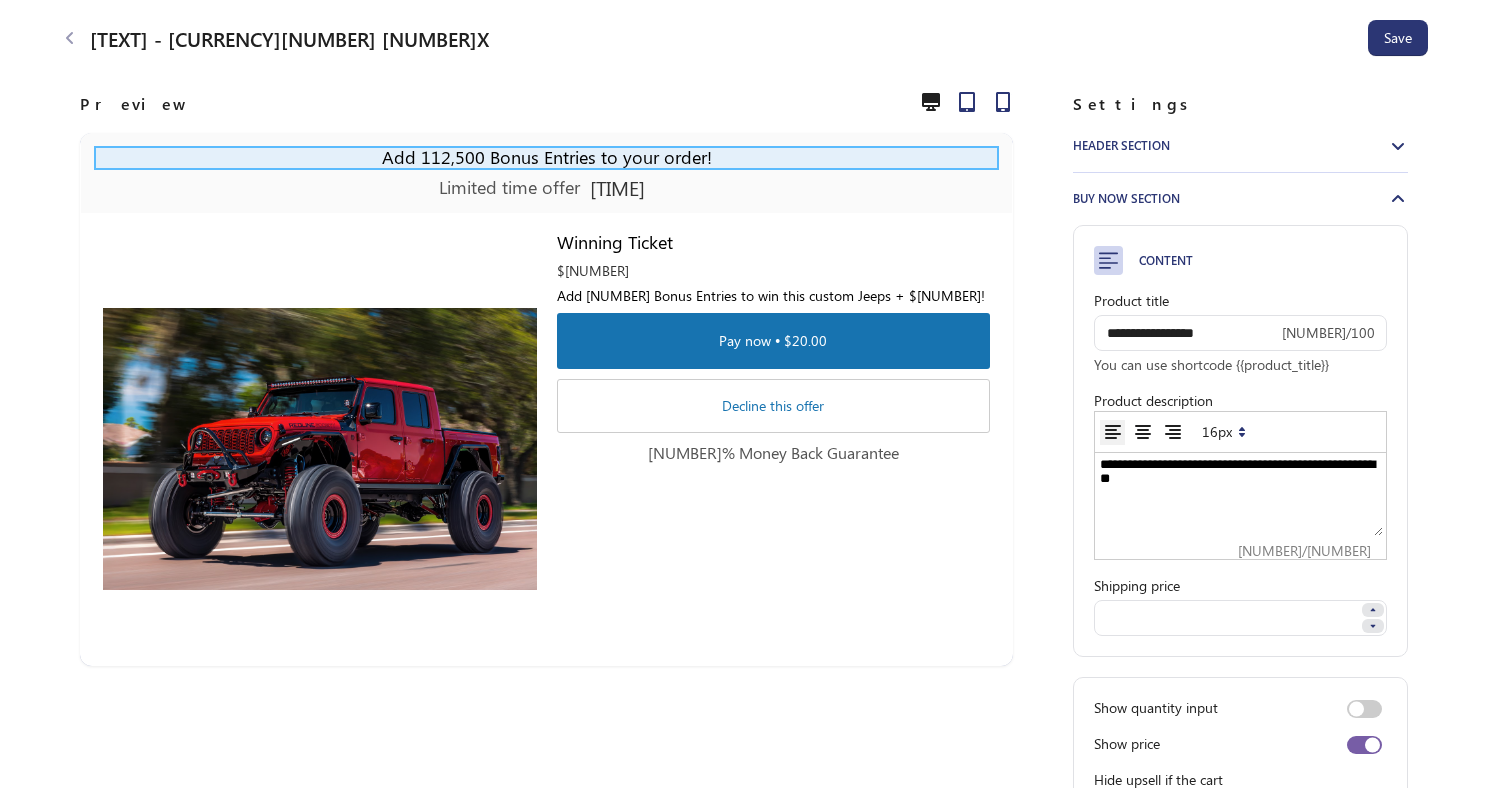 click on "Add 112,500 Bonus Entries to your order!" at bounding box center (546, 158) 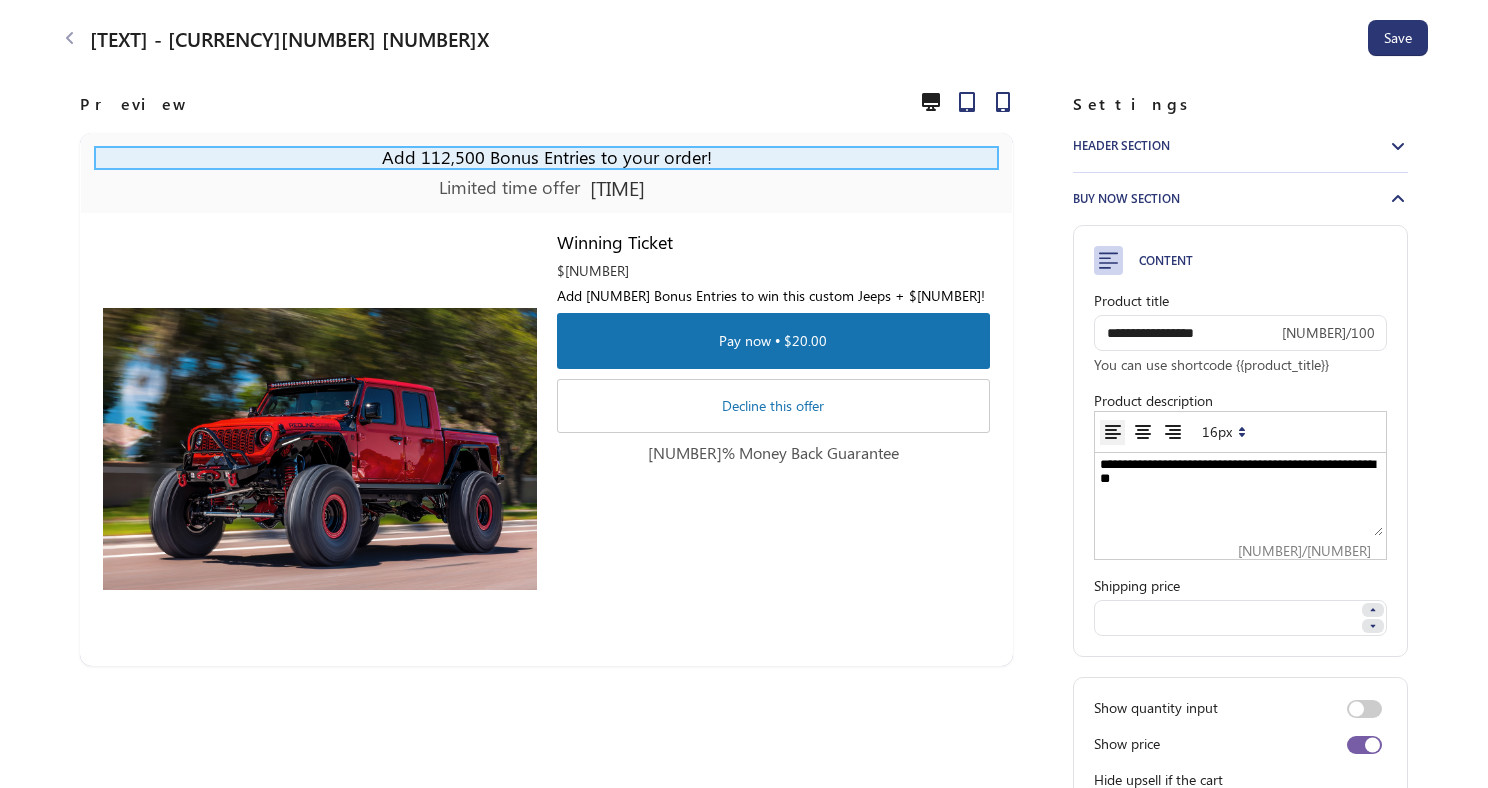 scroll, scrollTop: 168, scrollLeft: 0, axis: vertical 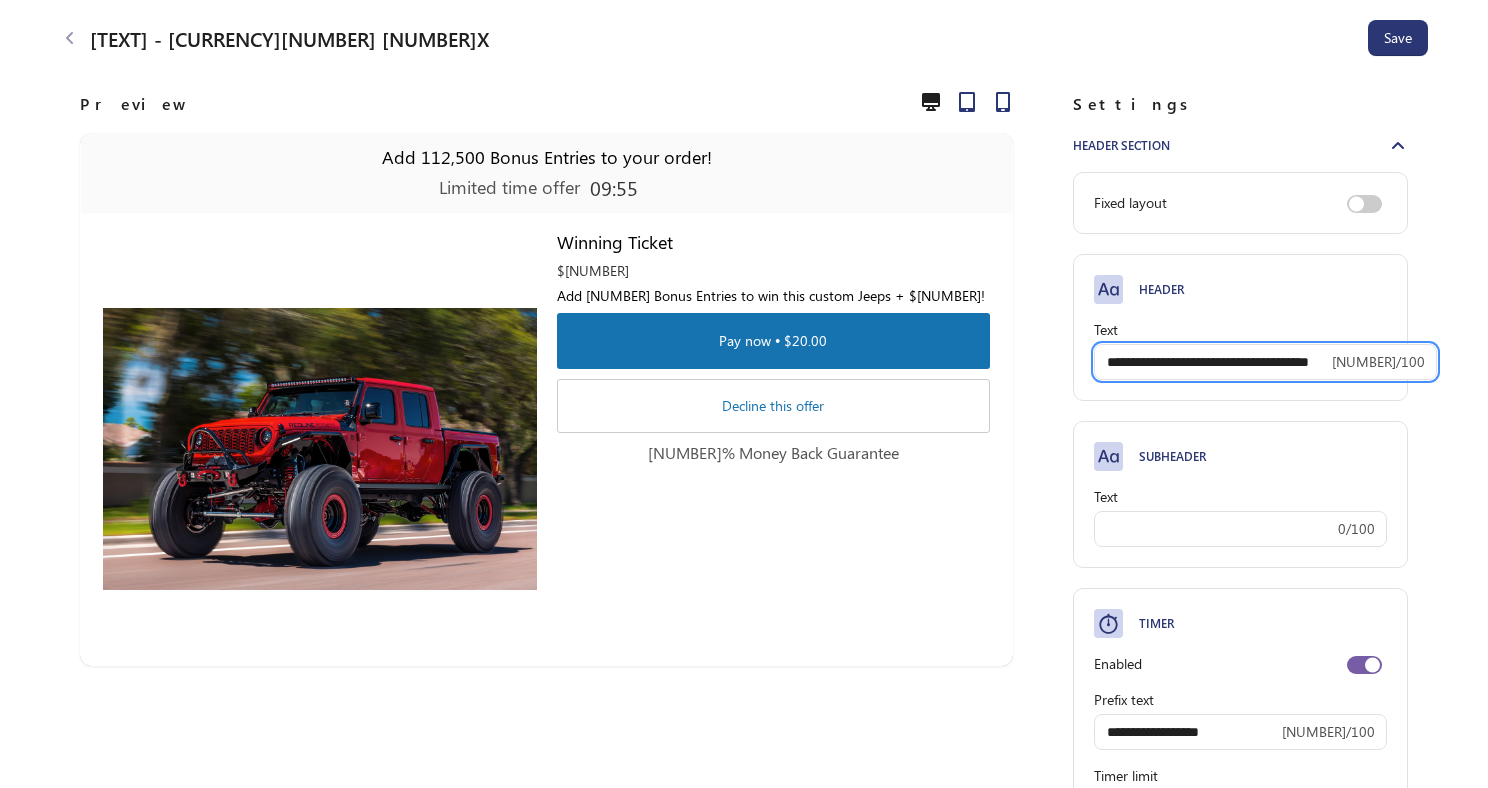 click on "**********" at bounding box center [1211, 362] 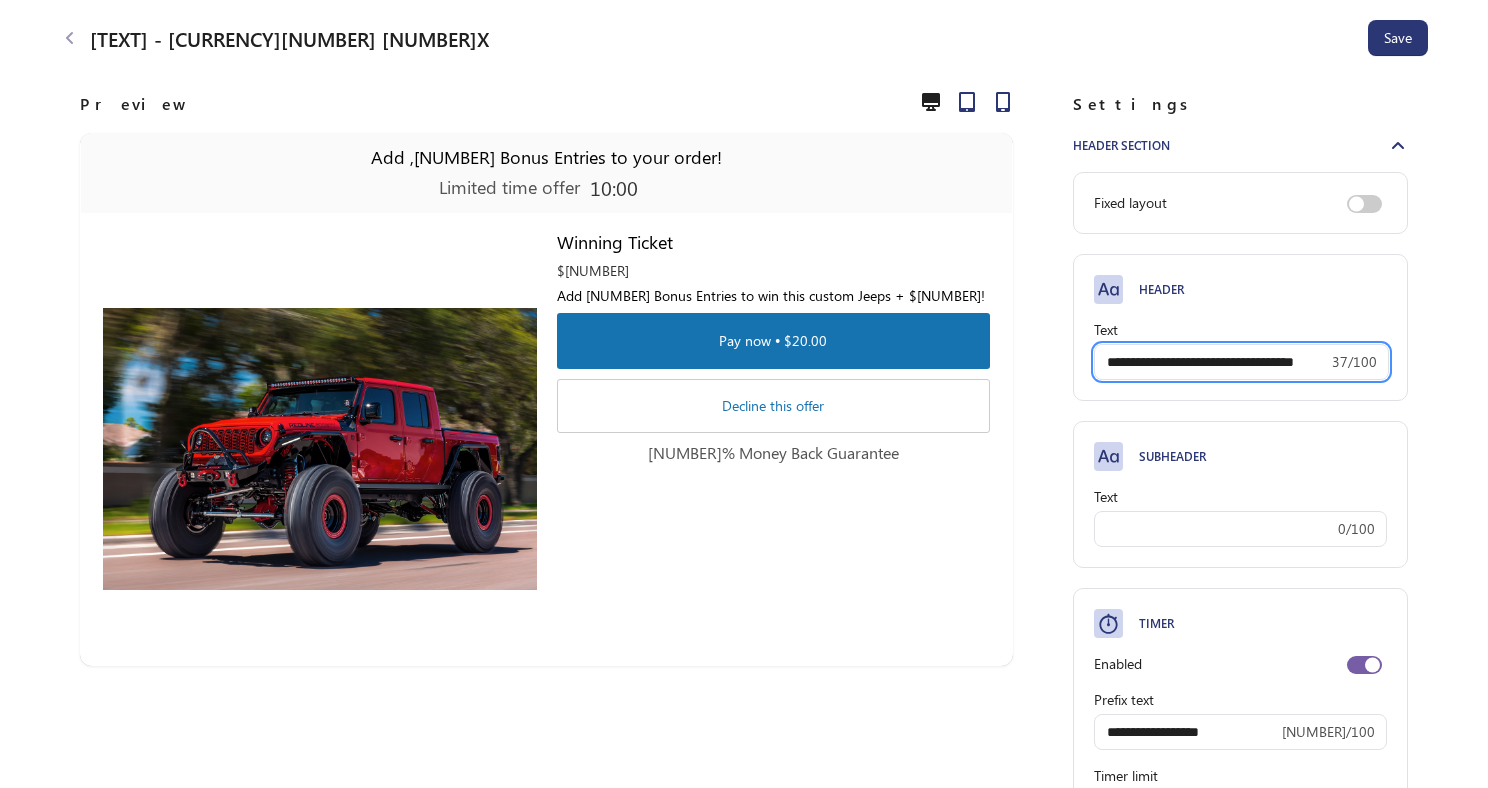 scroll, scrollTop: 0, scrollLeft: 11, axis: horizontal 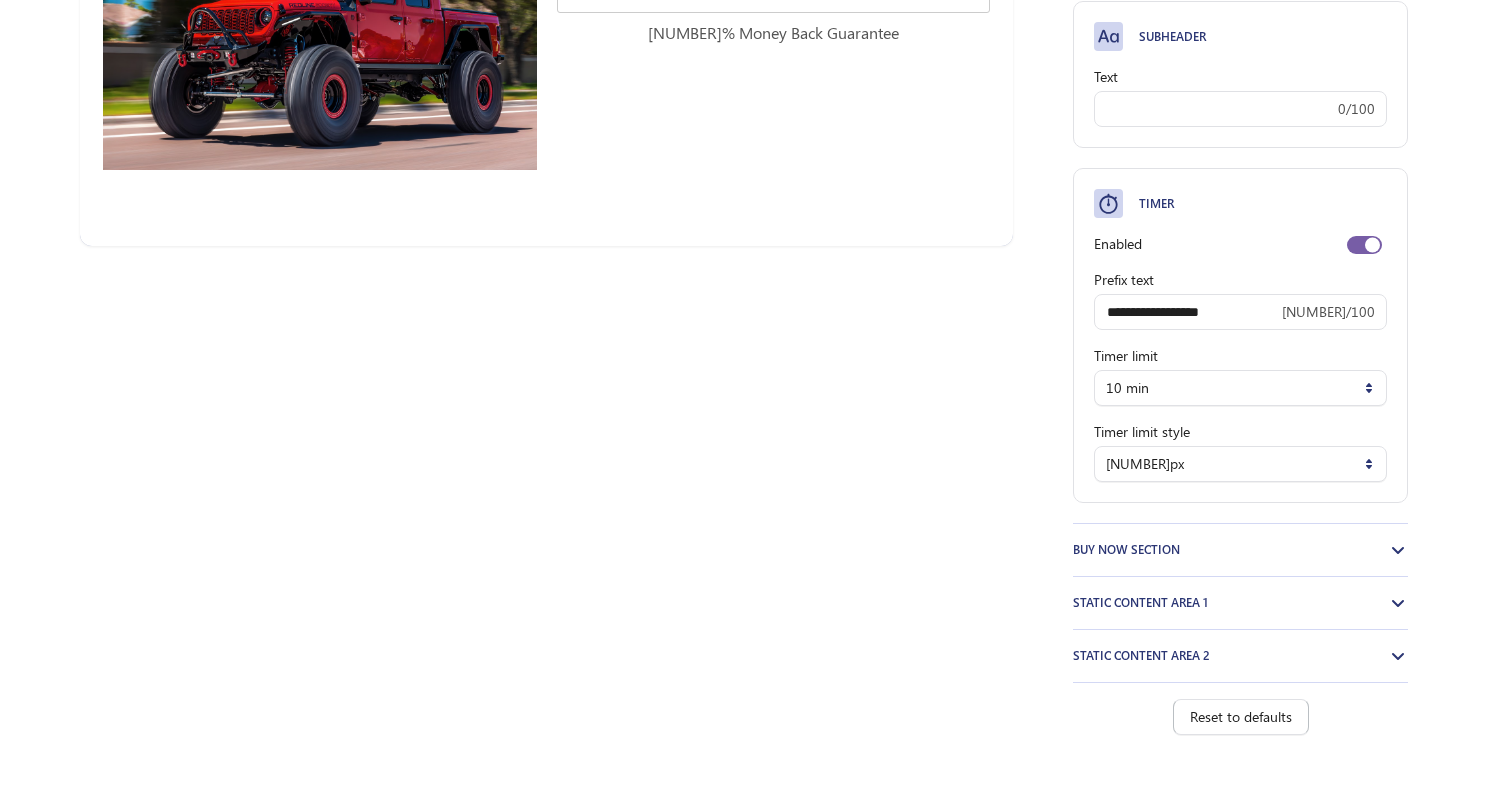 type on "**********" 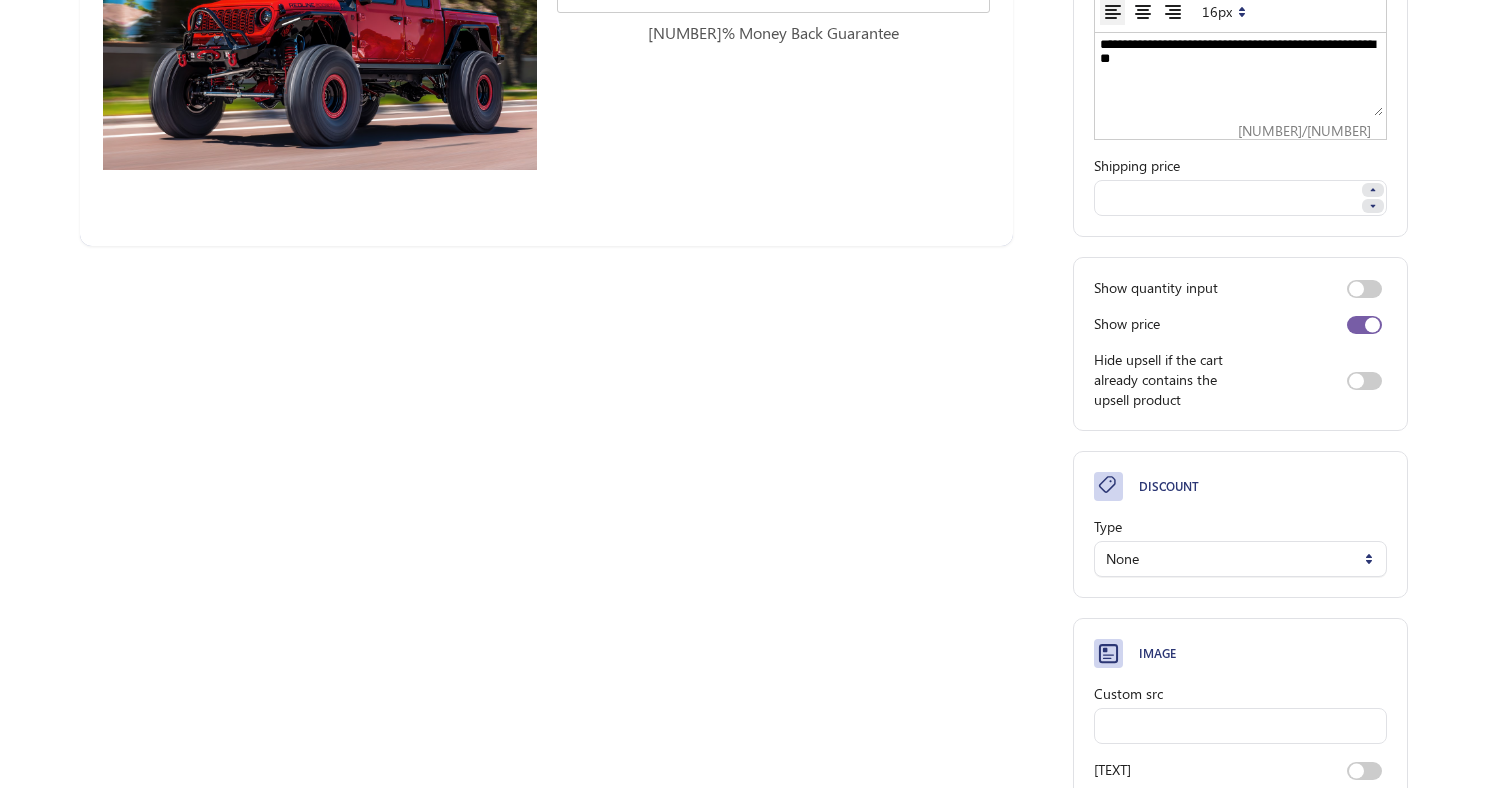 click on "**********" at bounding box center (1240, 76) 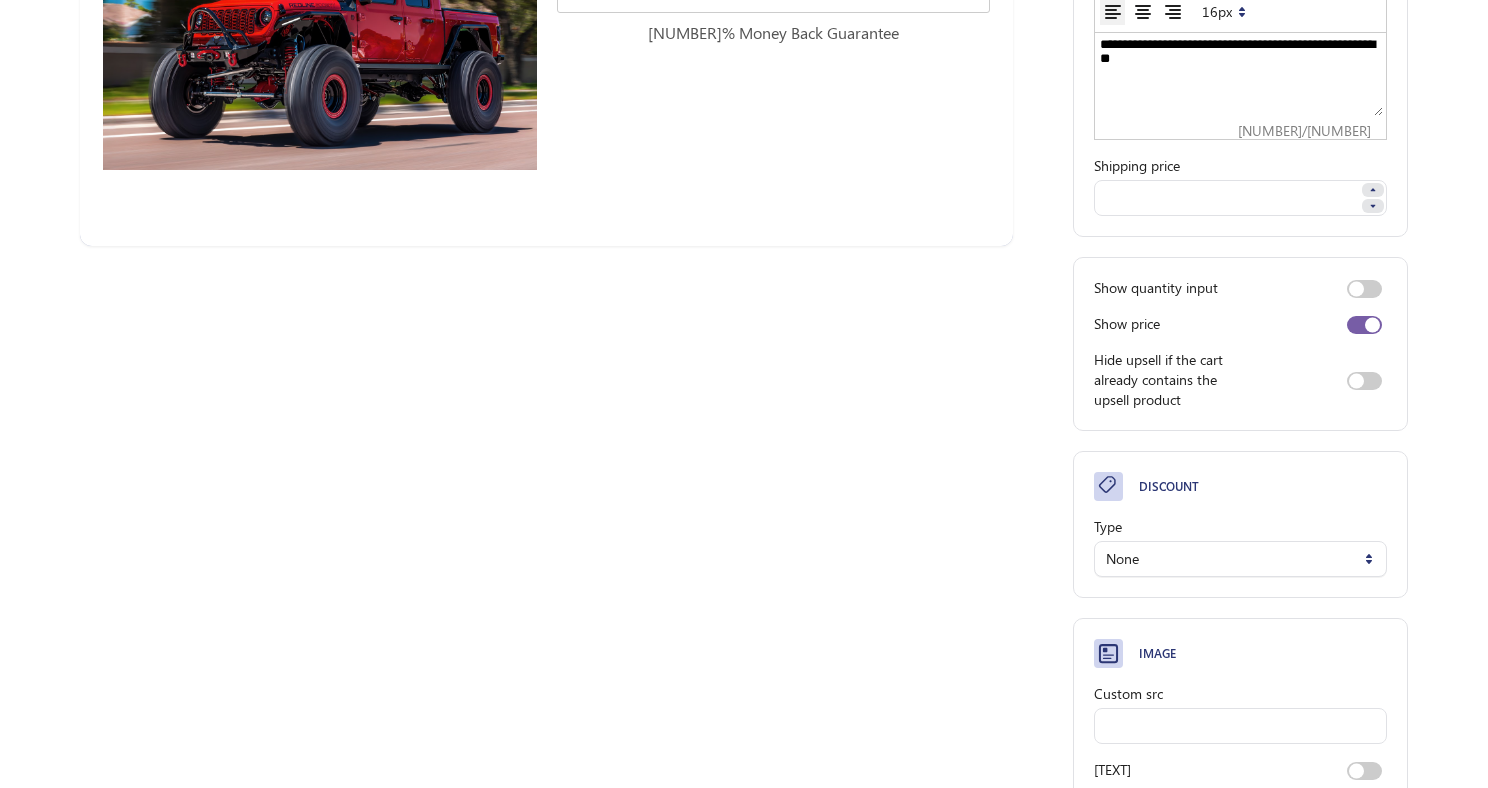 click on "**********" at bounding box center (1240, 76) 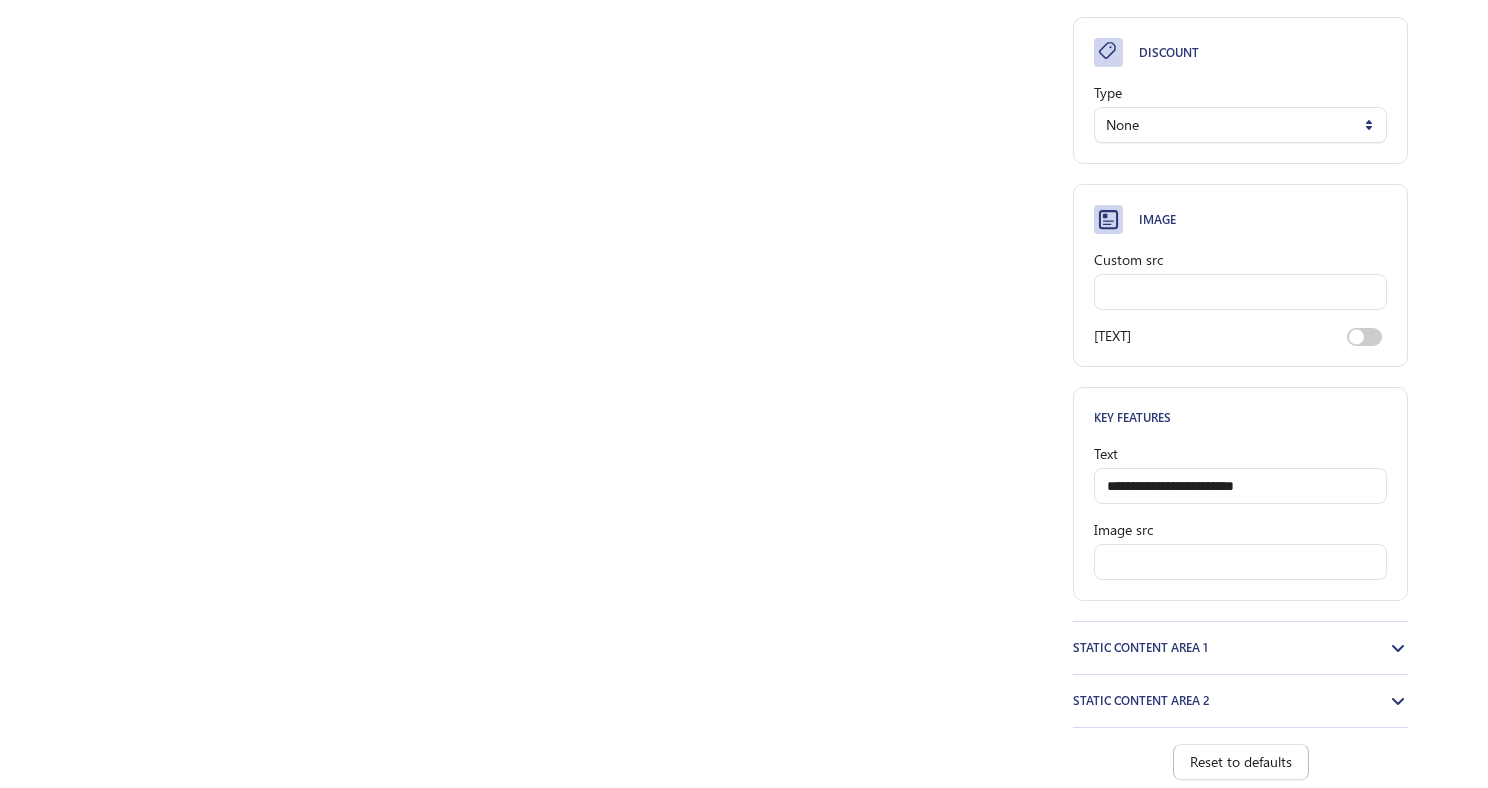 scroll, scrollTop: 856, scrollLeft: 0, axis: vertical 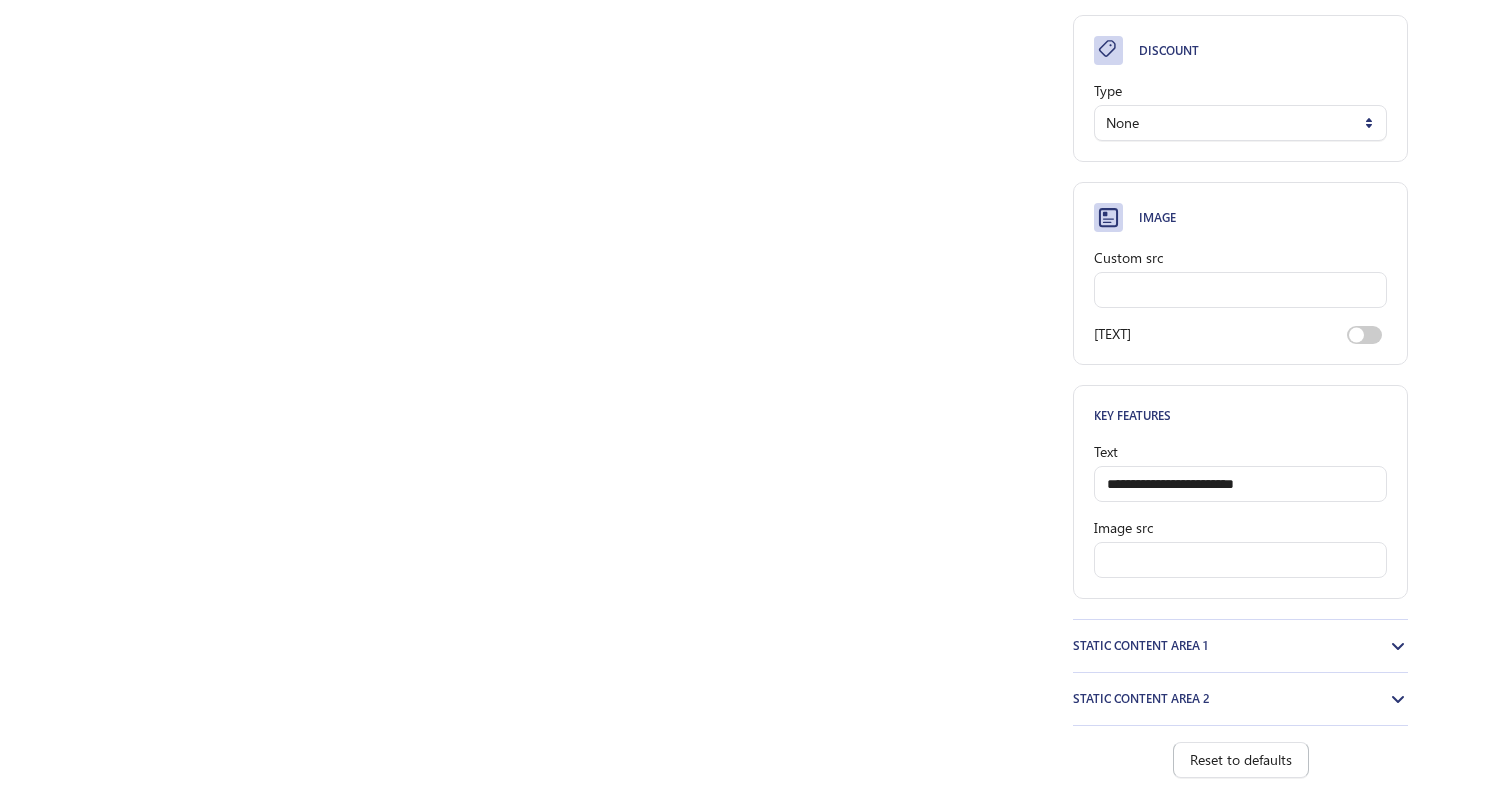 type on "**********" 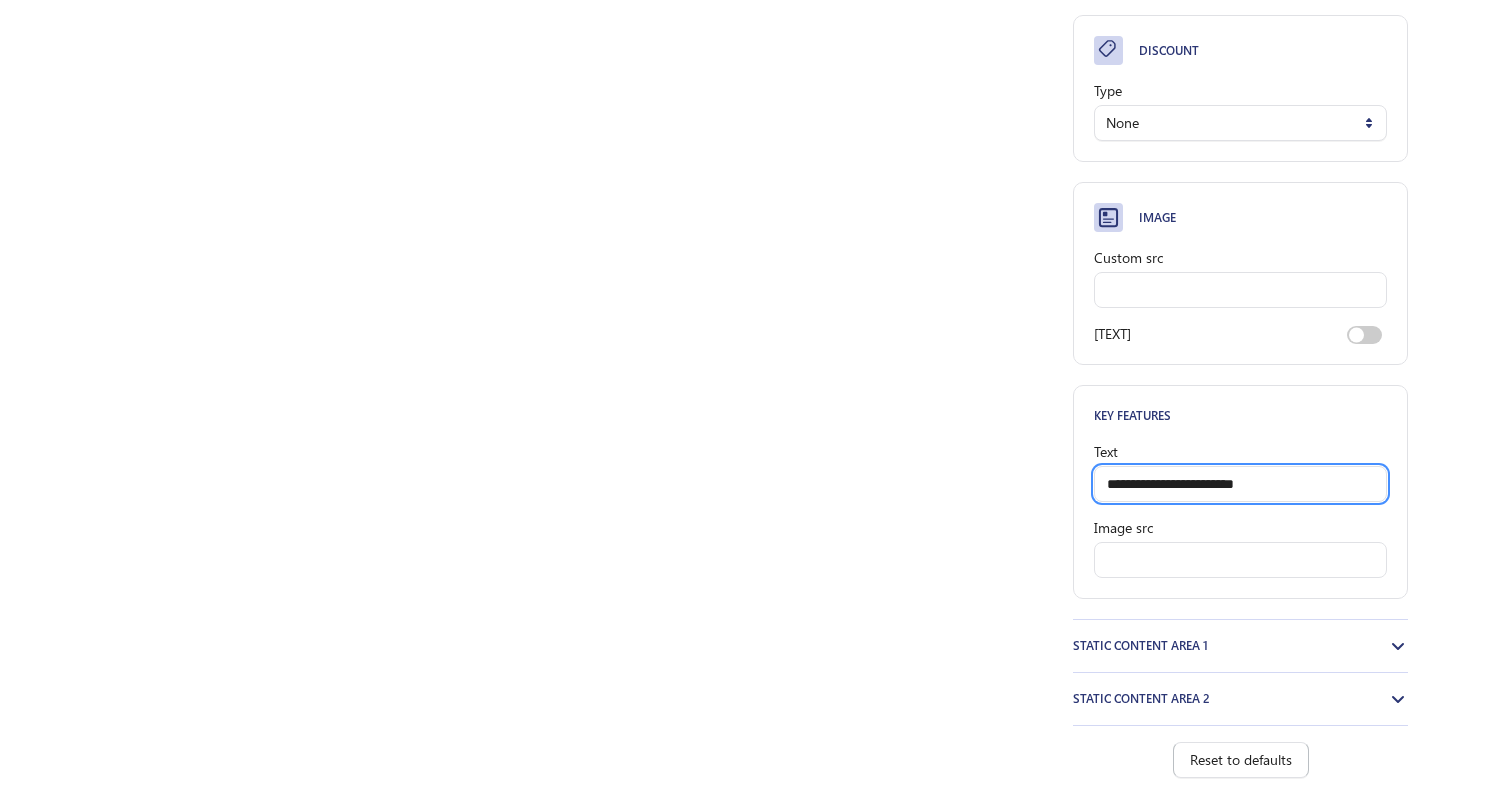 click on "**********" at bounding box center [1240, 484] 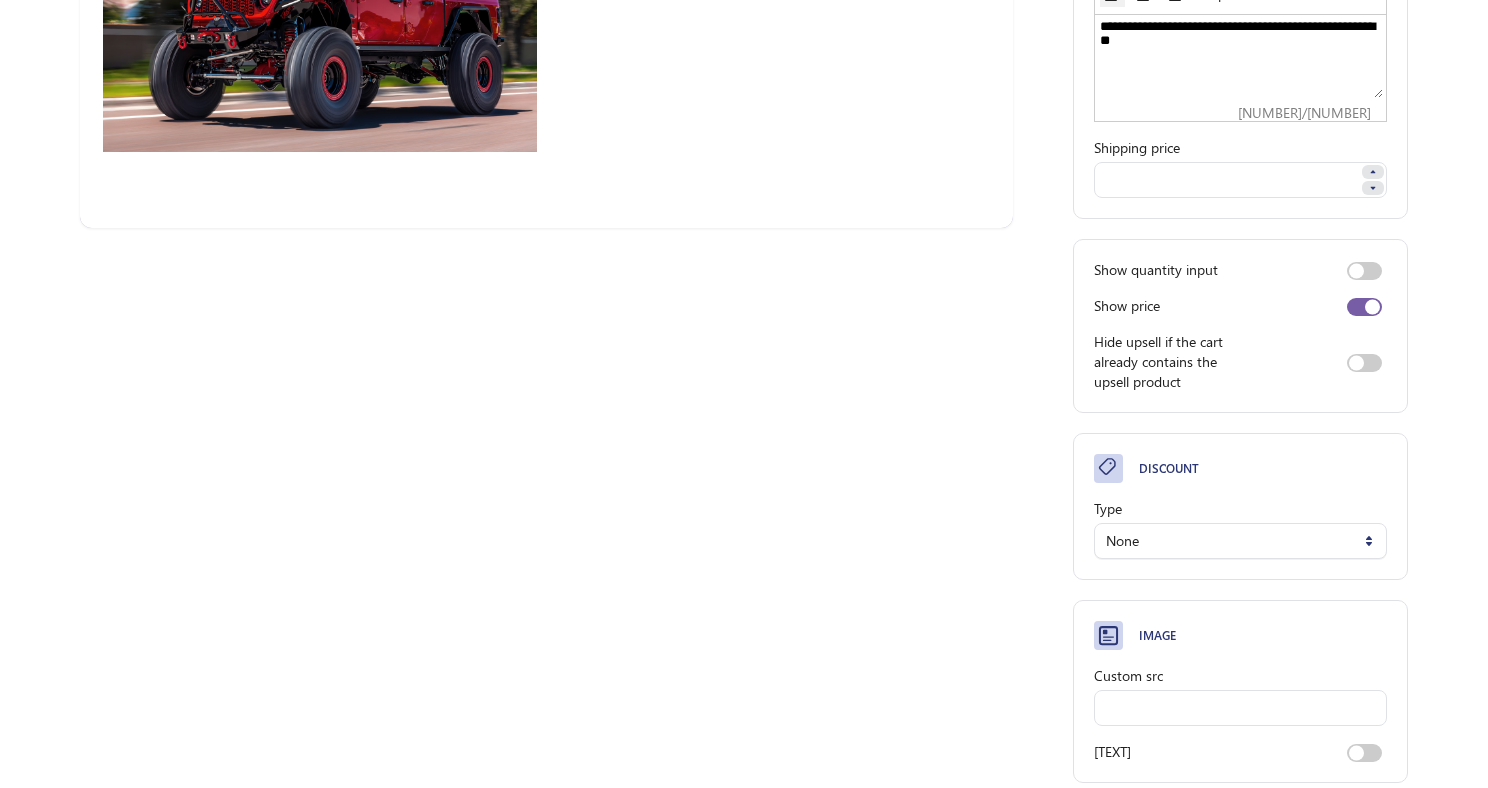 scroll, scrollTop: 0, scrollLeft: 0, axis: both 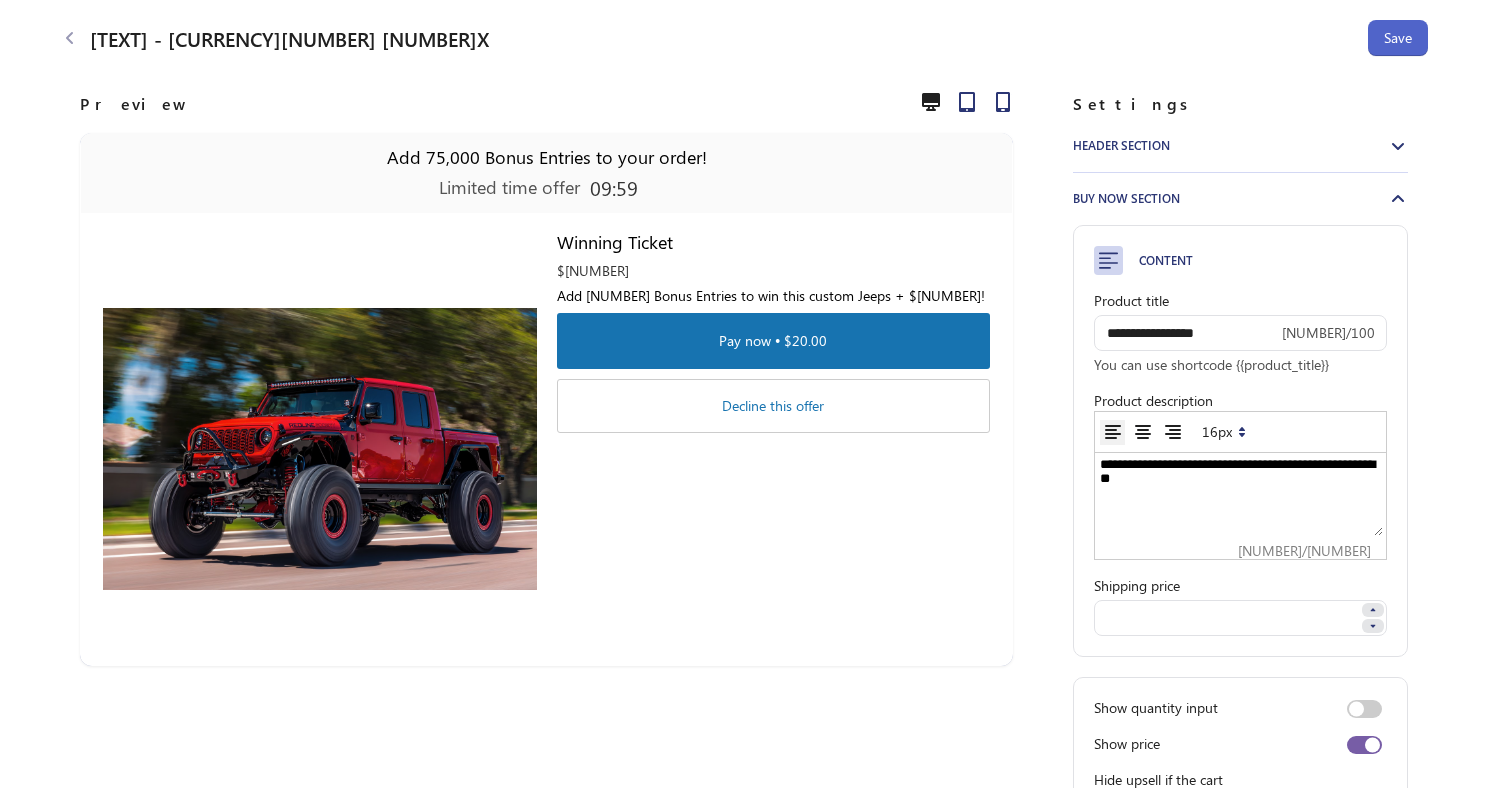 type 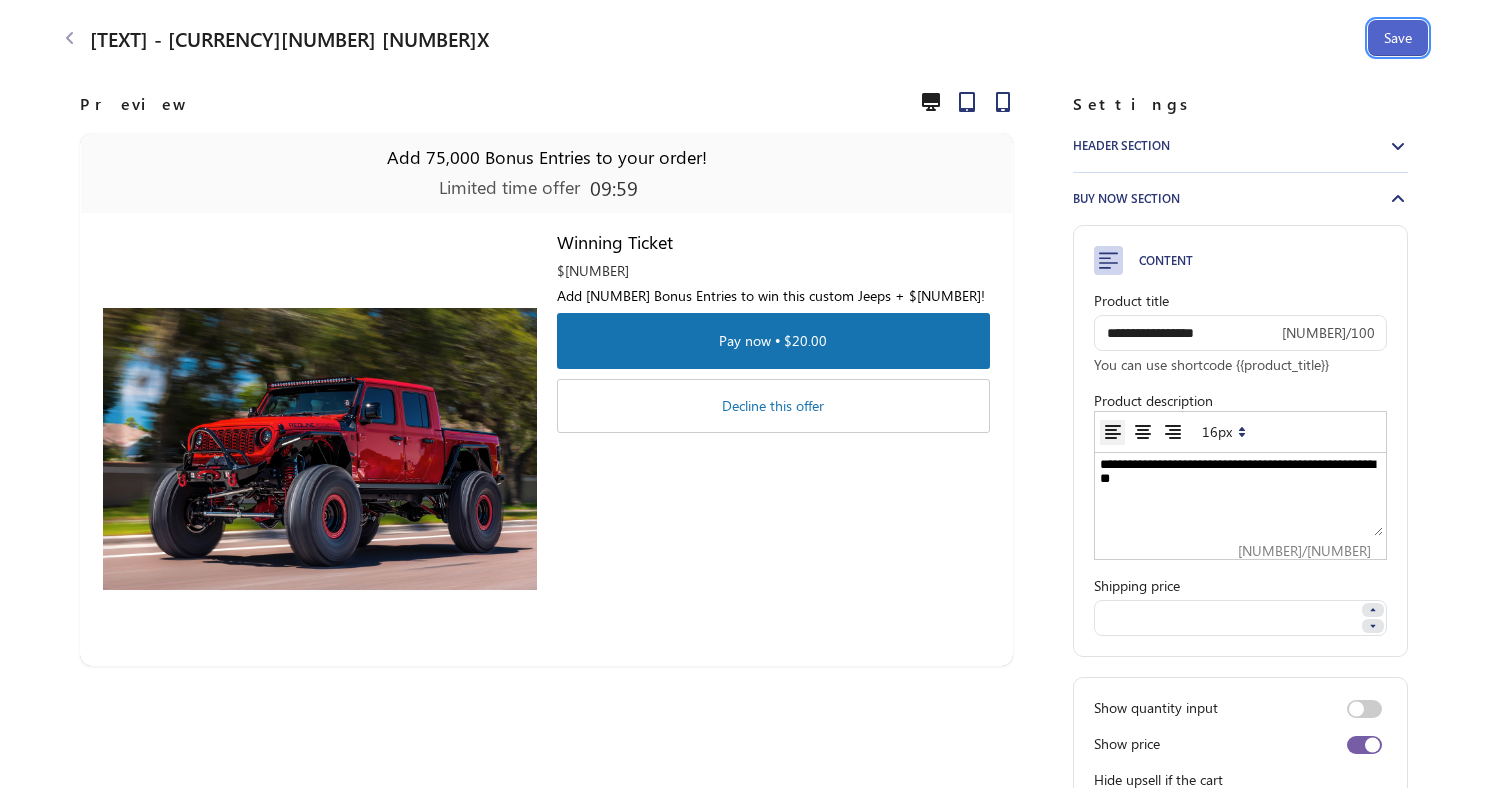 click on "Save" at bounding box center [1398, 38] 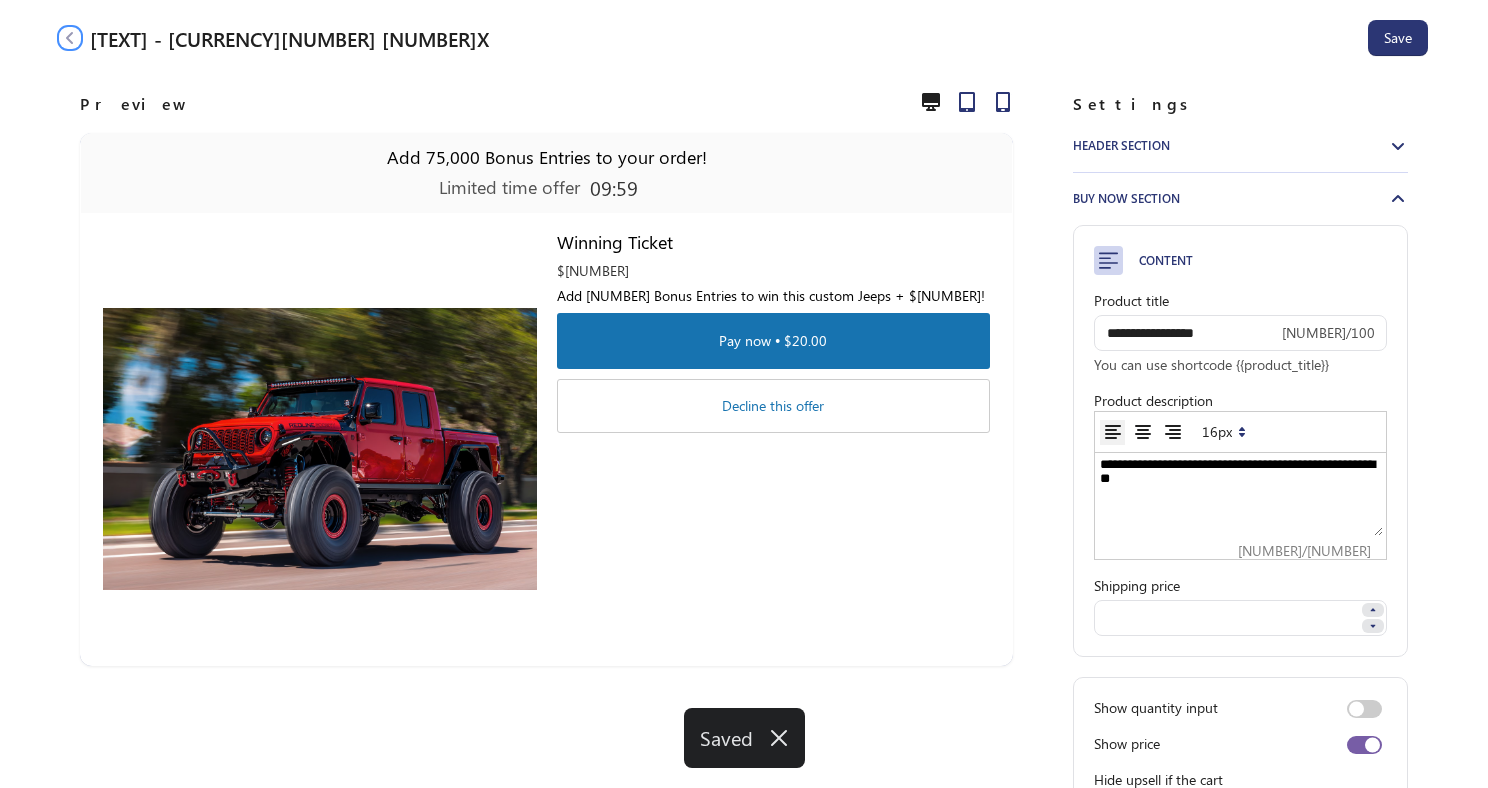 click 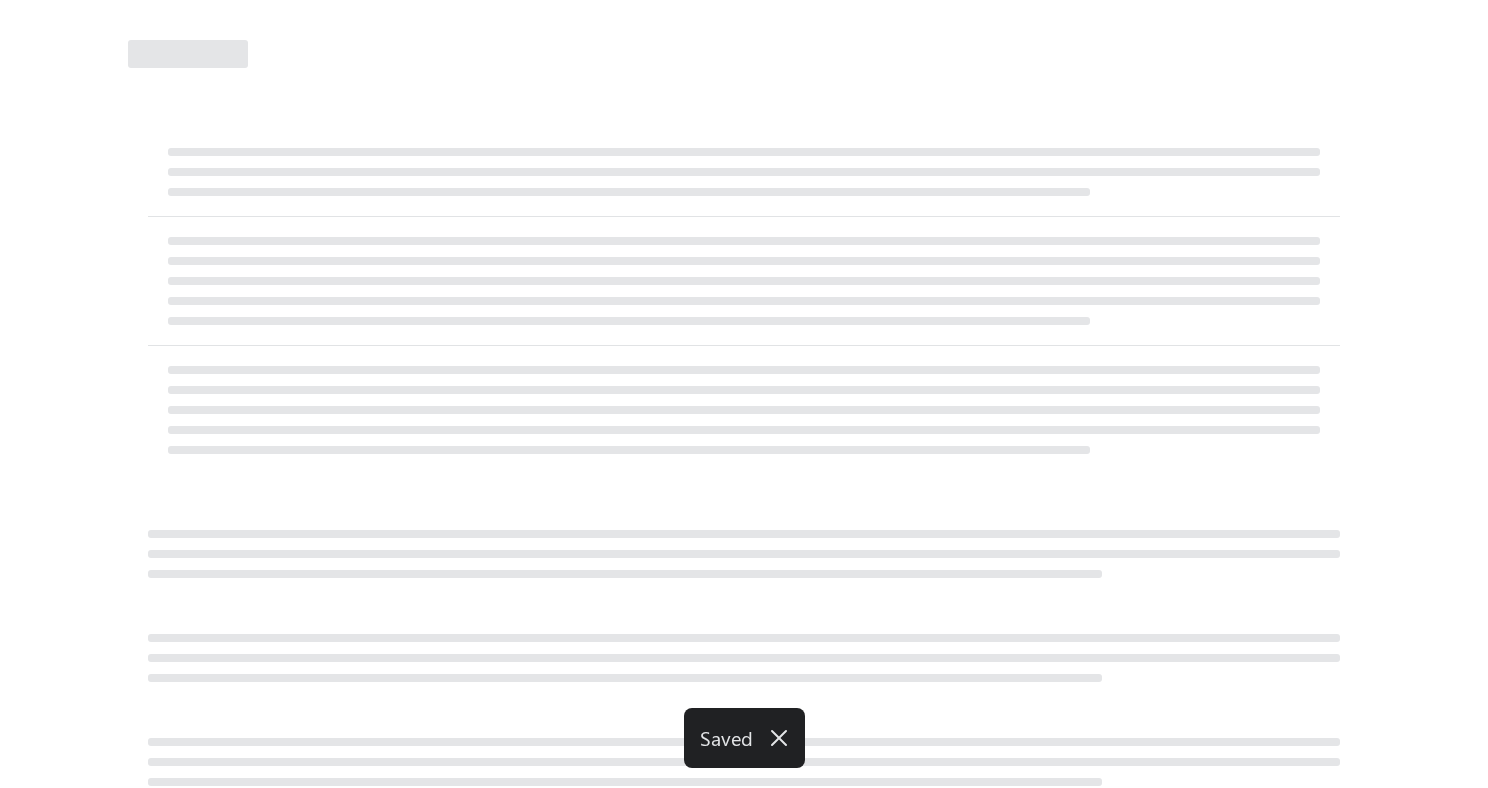 select on "********" 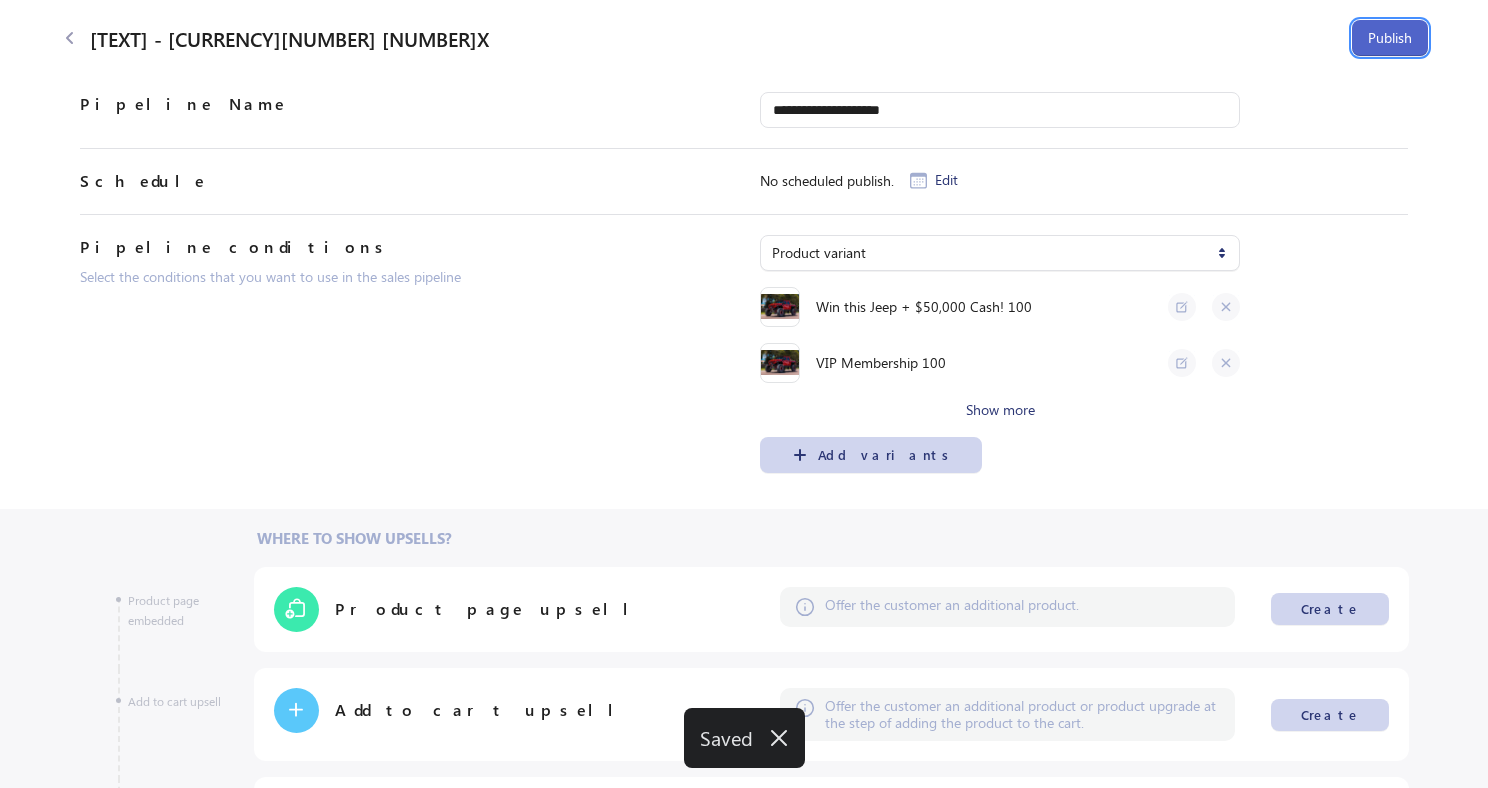 click on "Publish" at bounding box center (1390, 38) 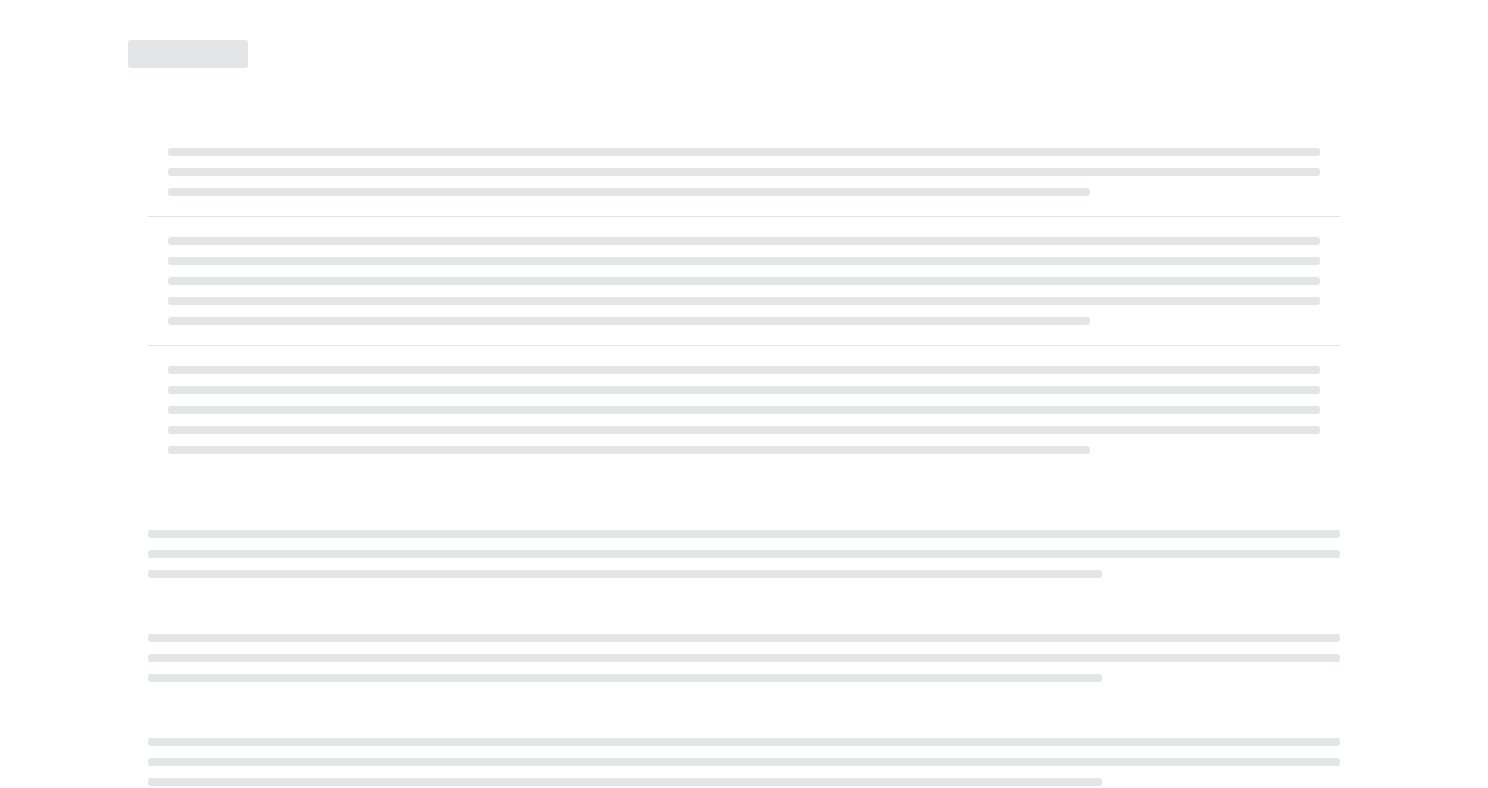 select on "********" 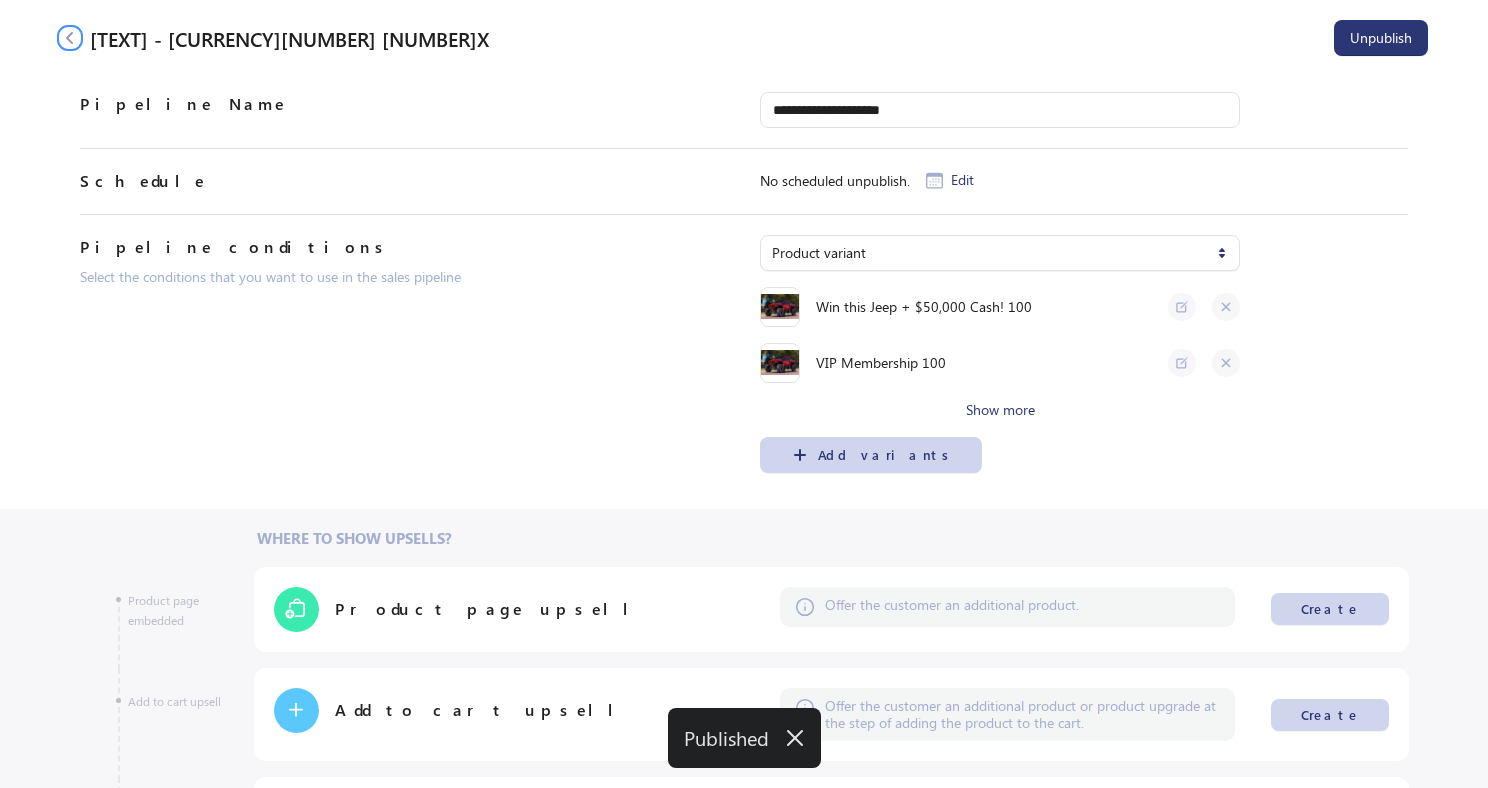 click 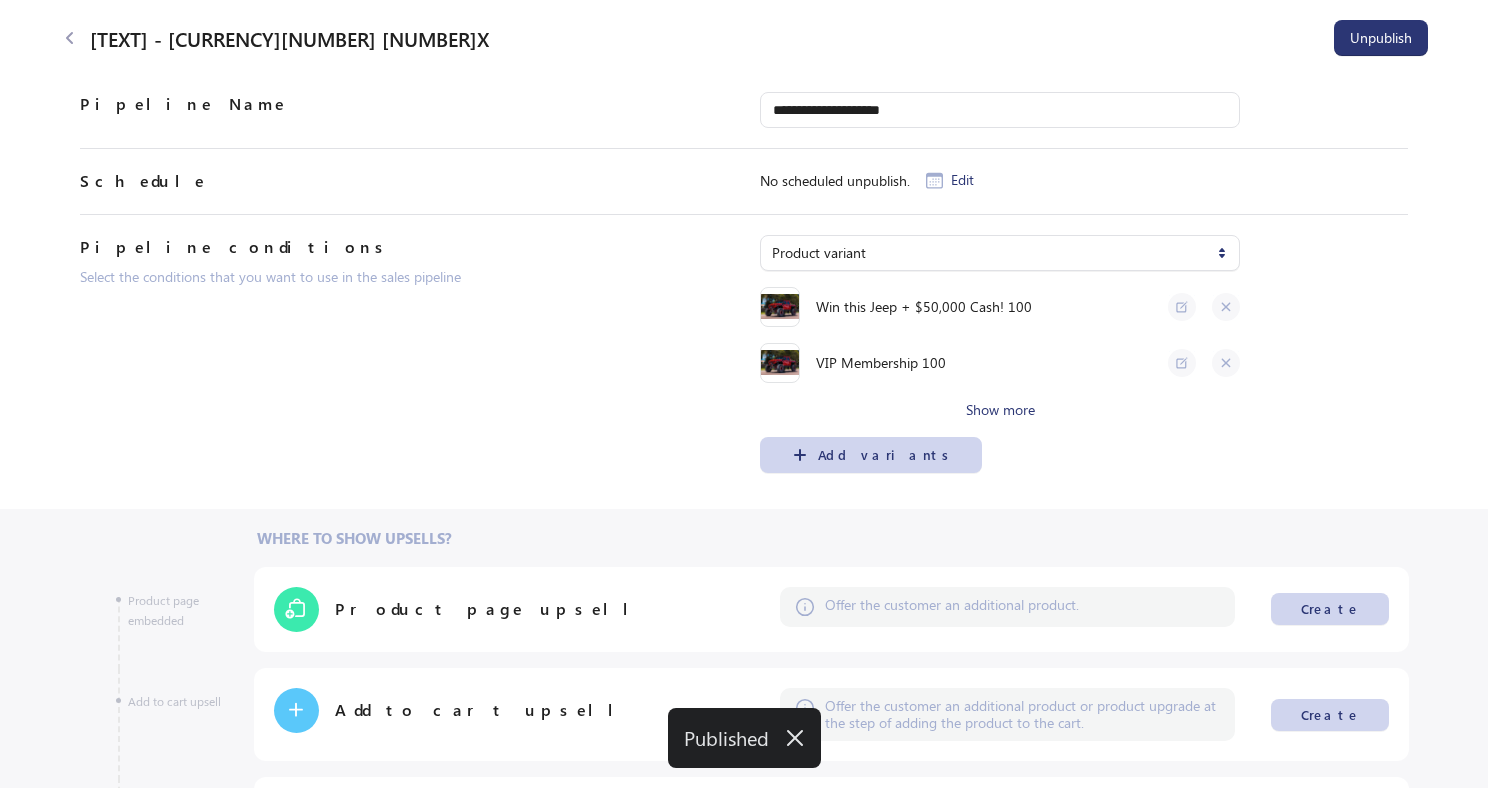 select on "**" 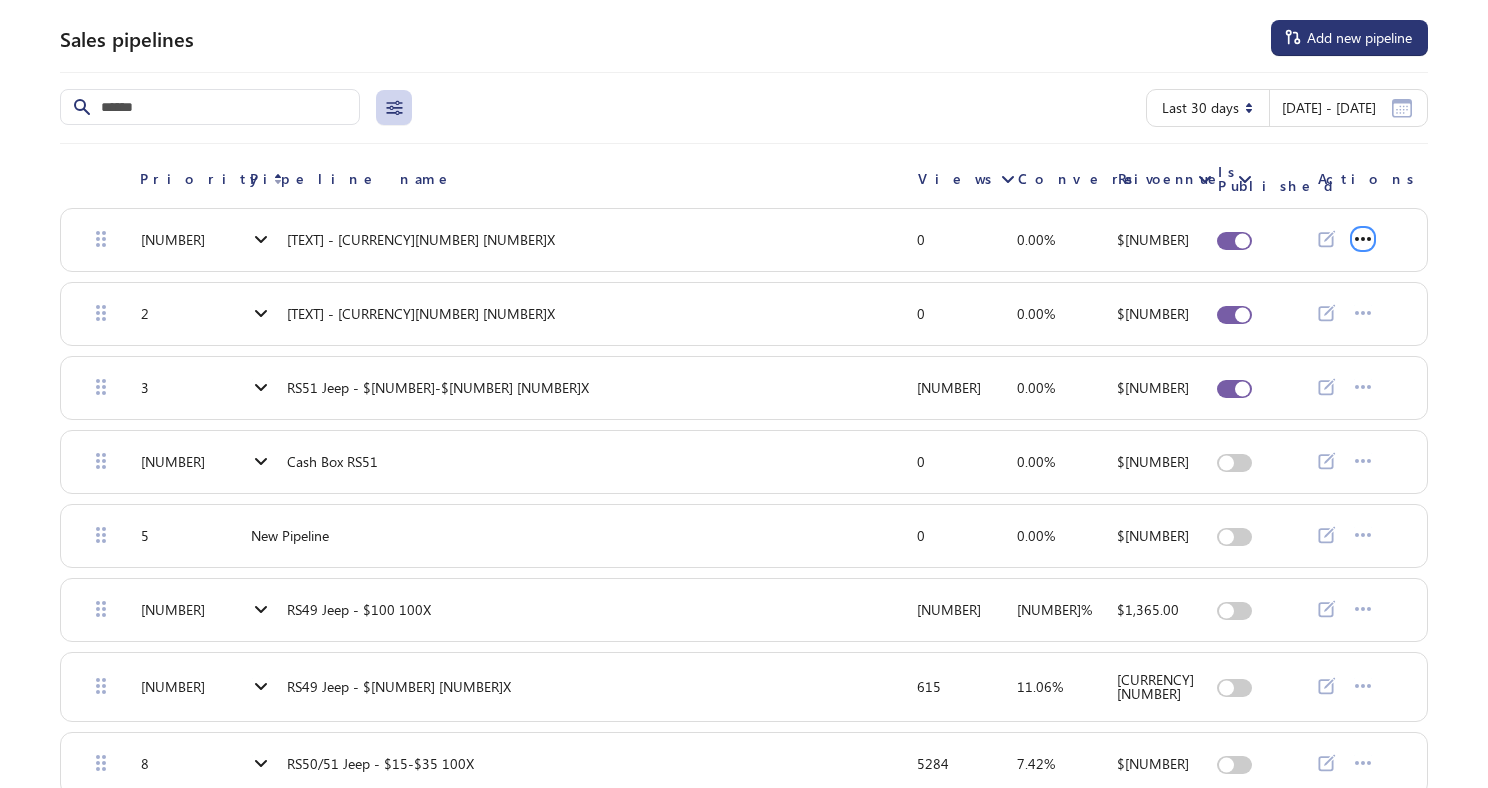 click 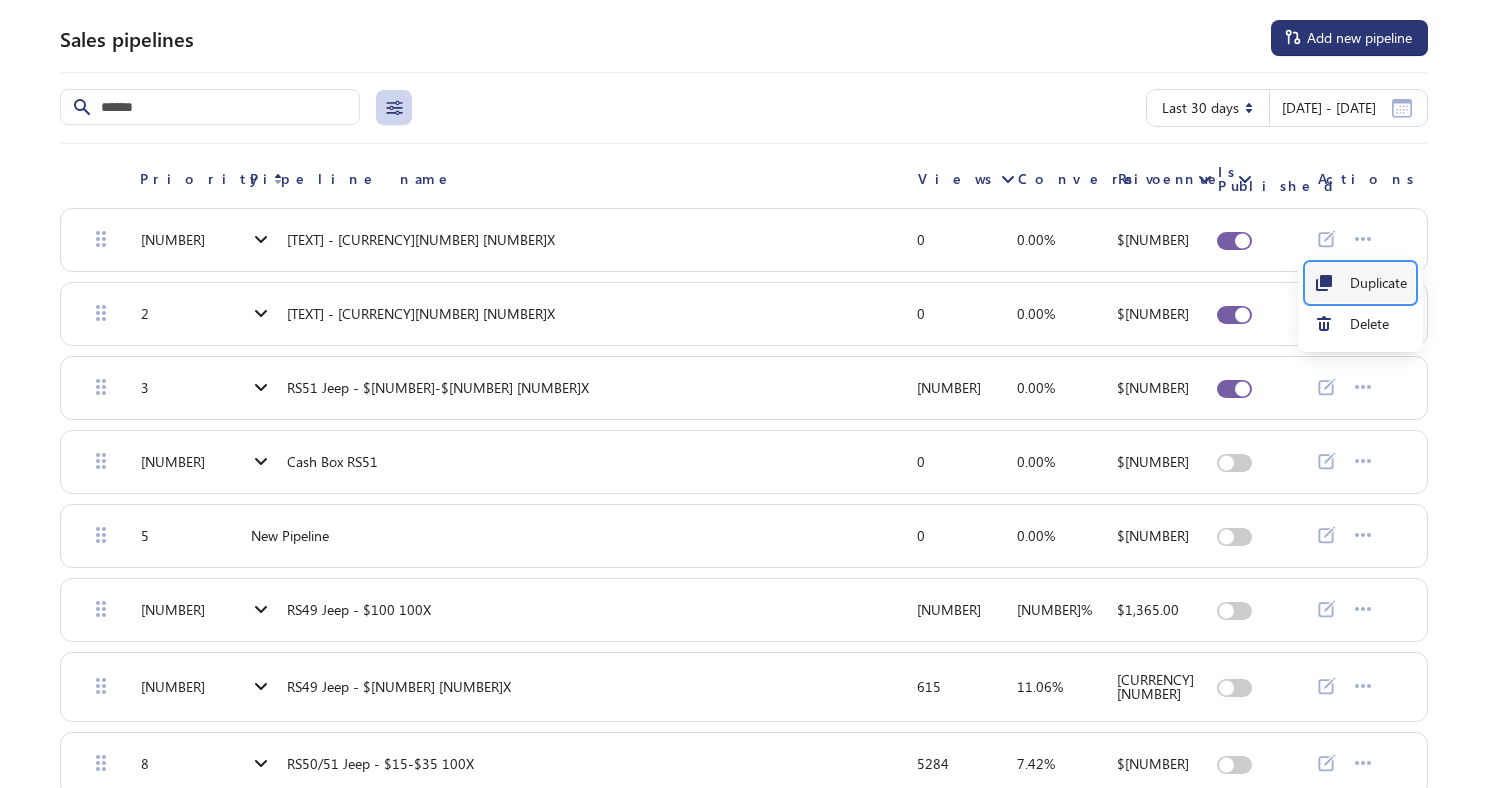 click on "Duplicate" at bounding box center [1378, 283] 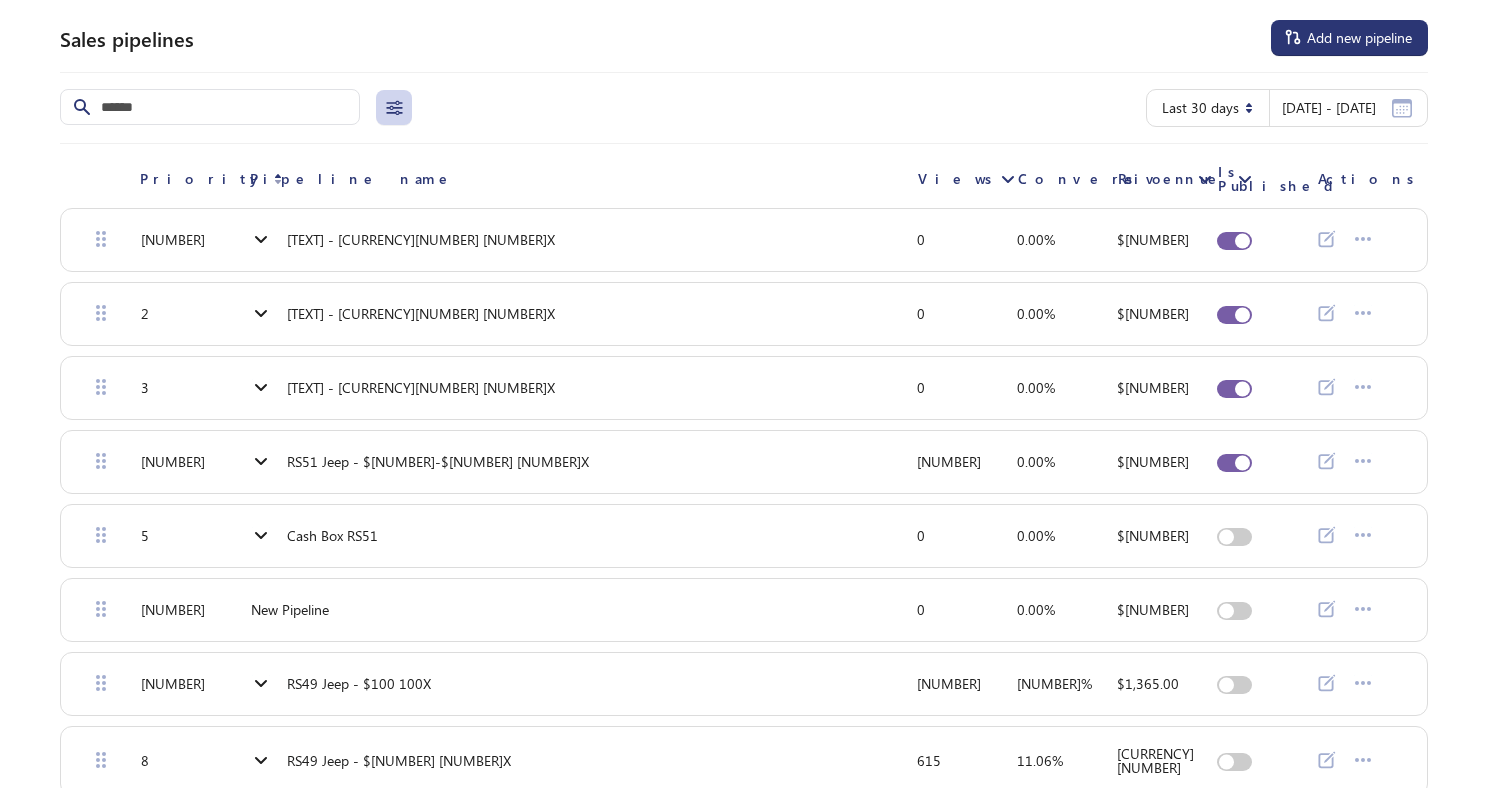 click 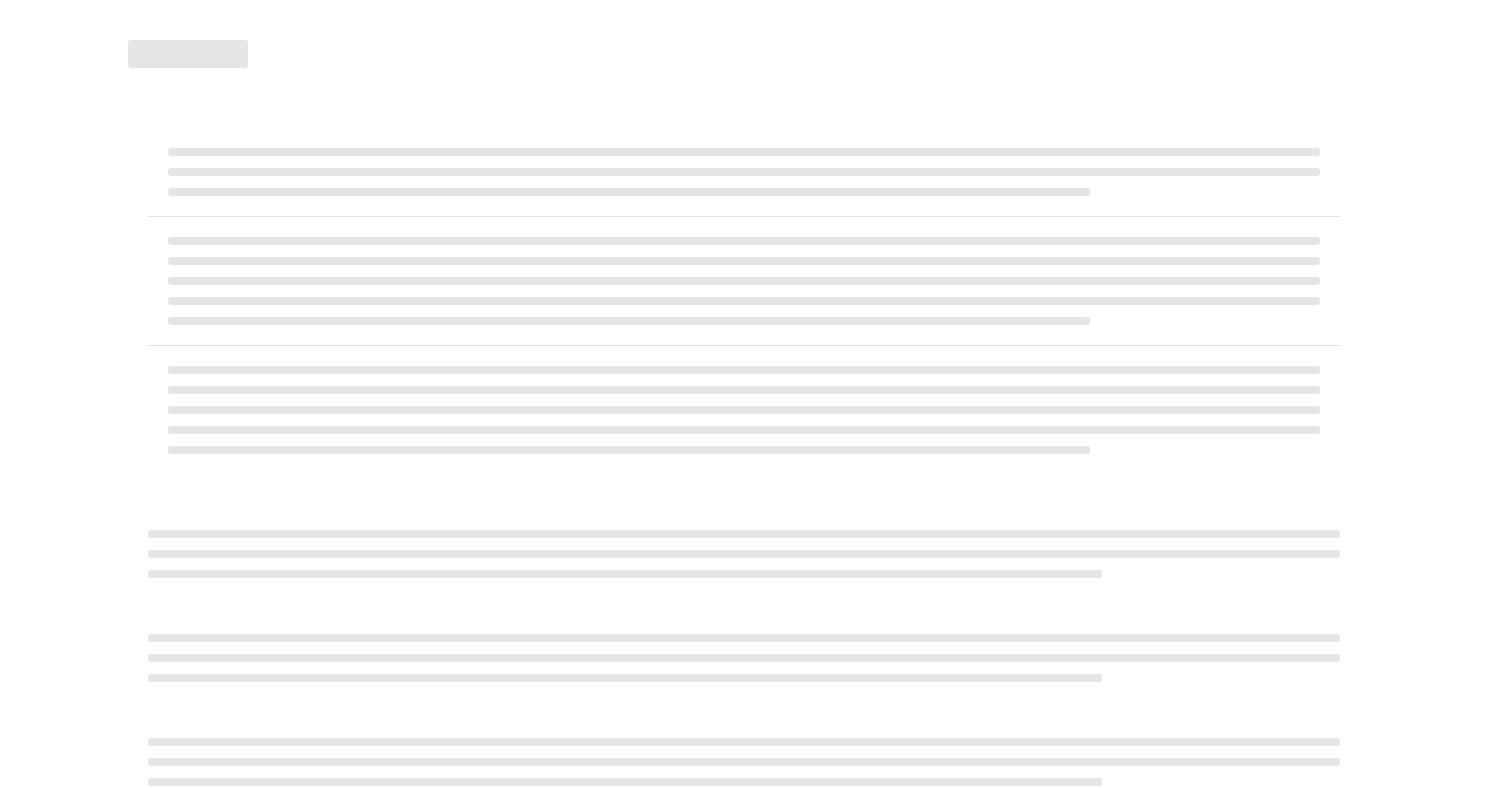 select on "********" 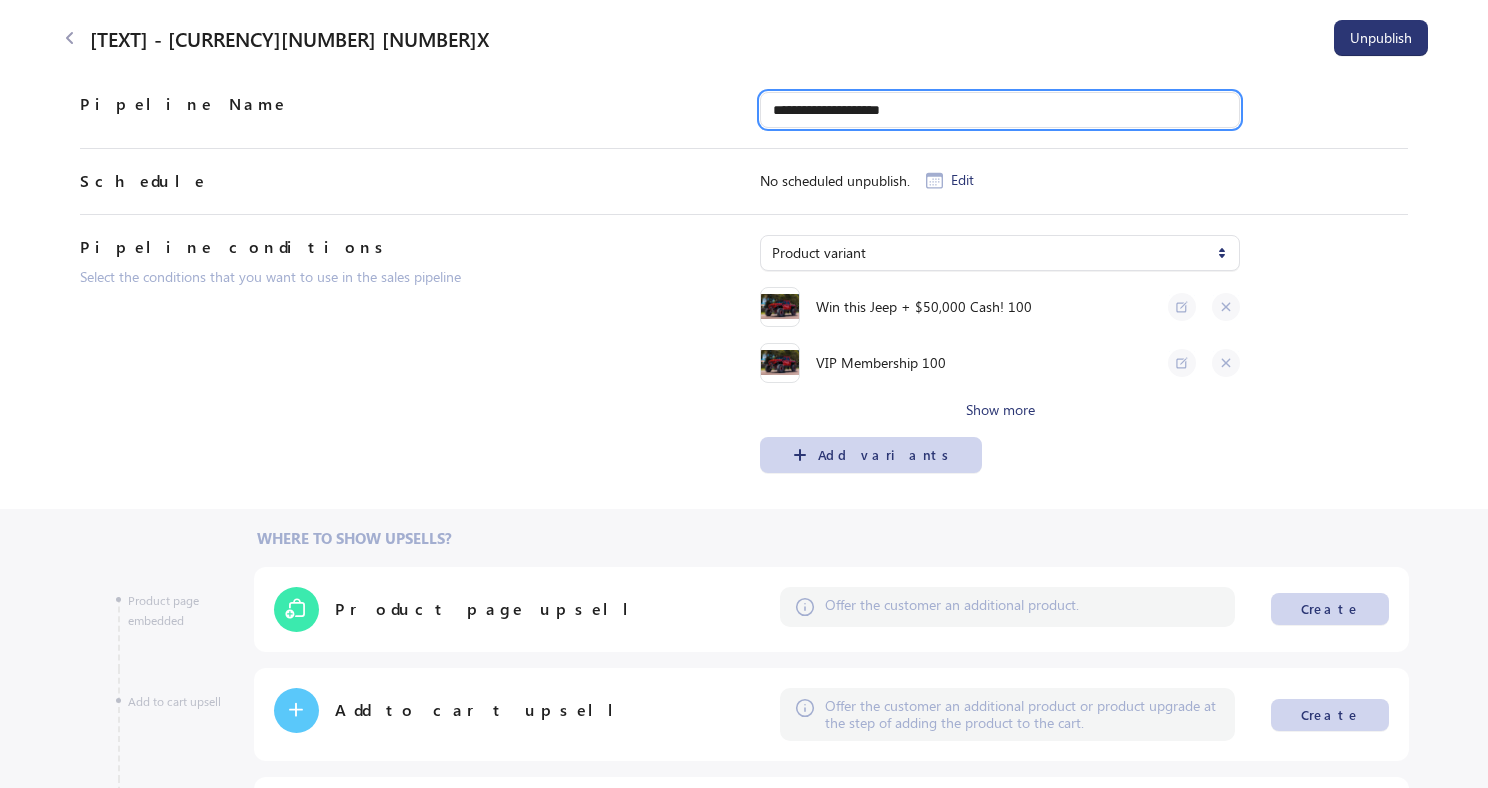click on "**********" at bounding box center (1000, 110) 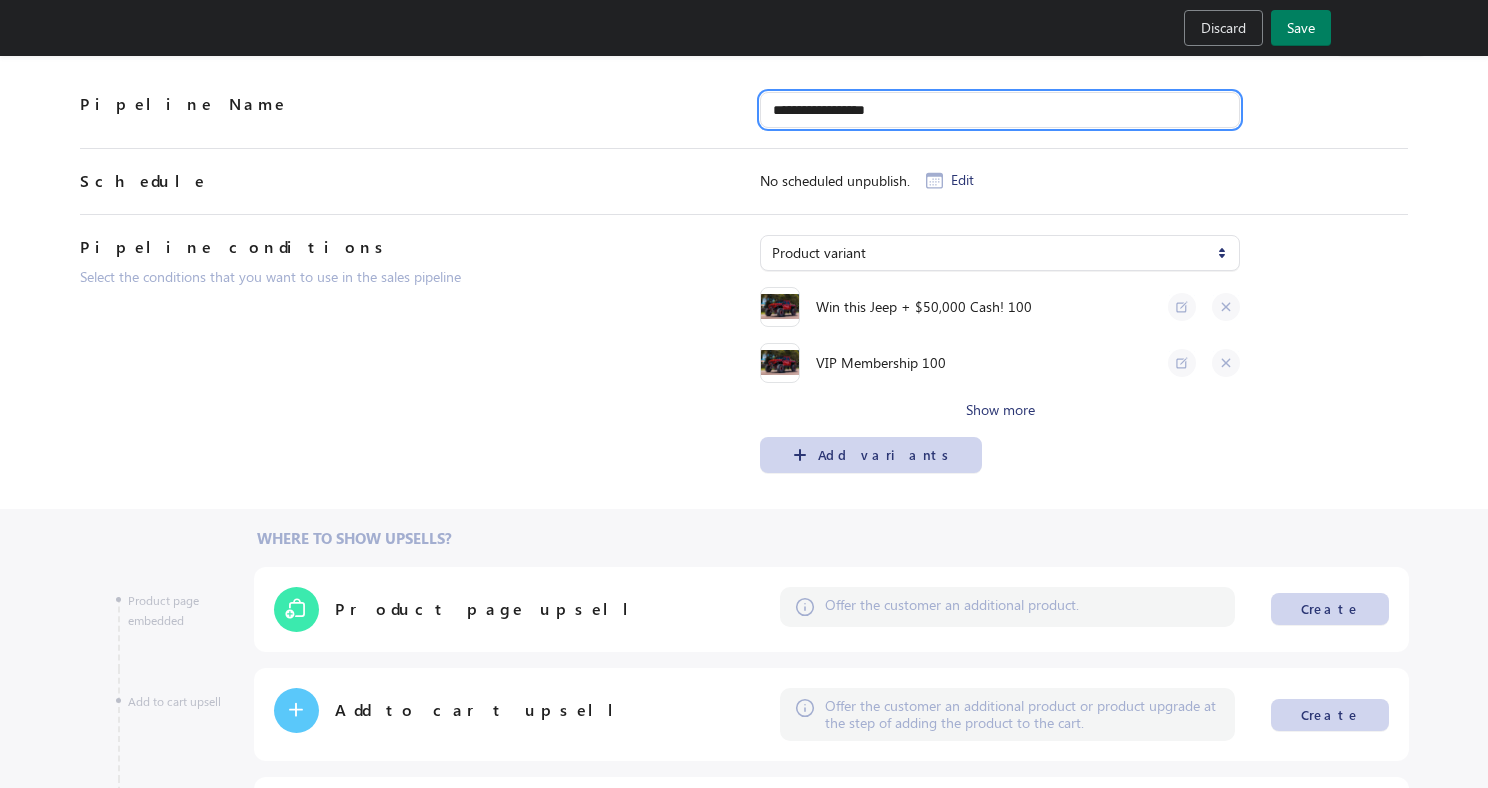 type on "**********" 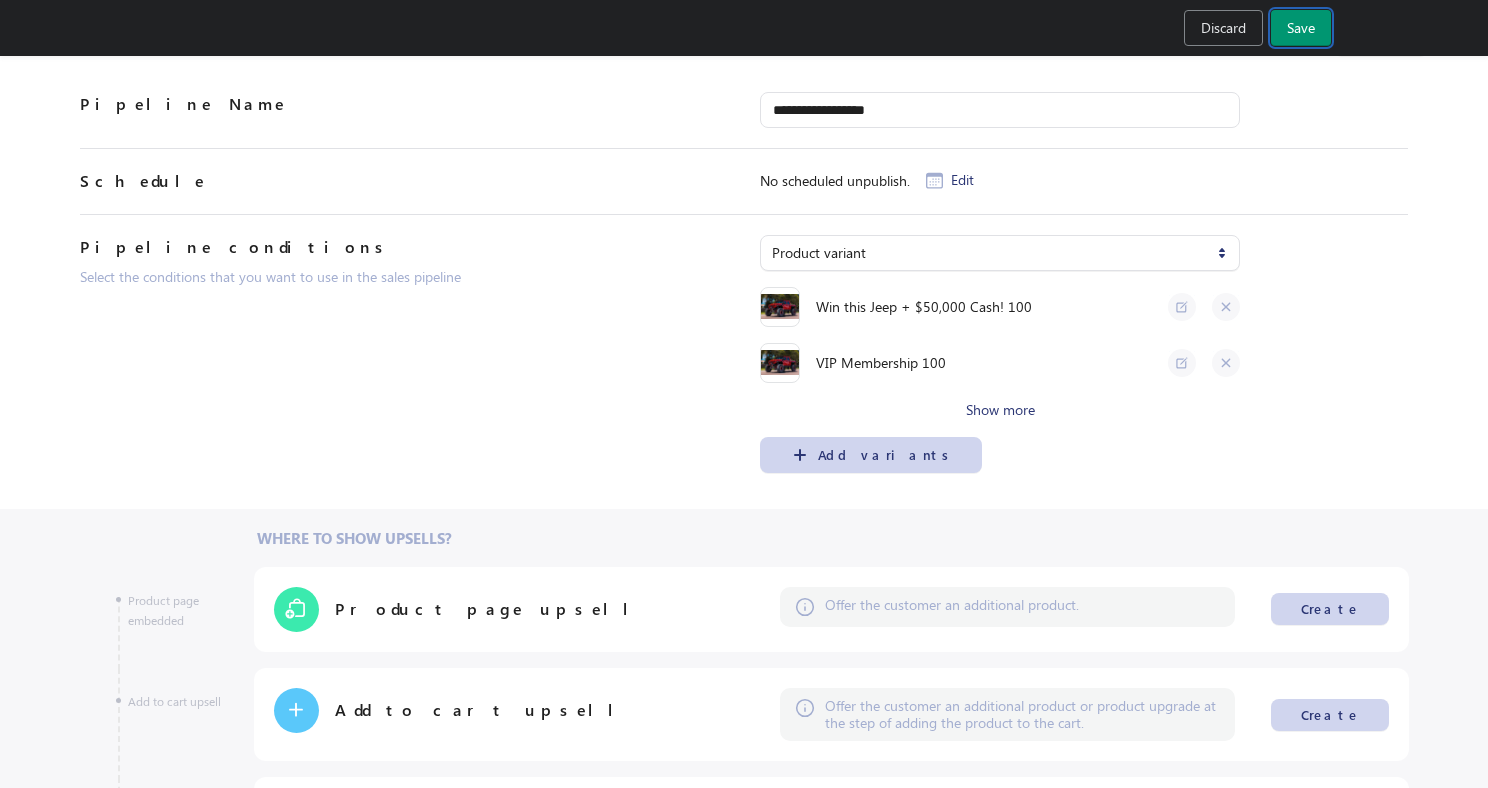 click on "Save" at bounding box center [1301, 28] 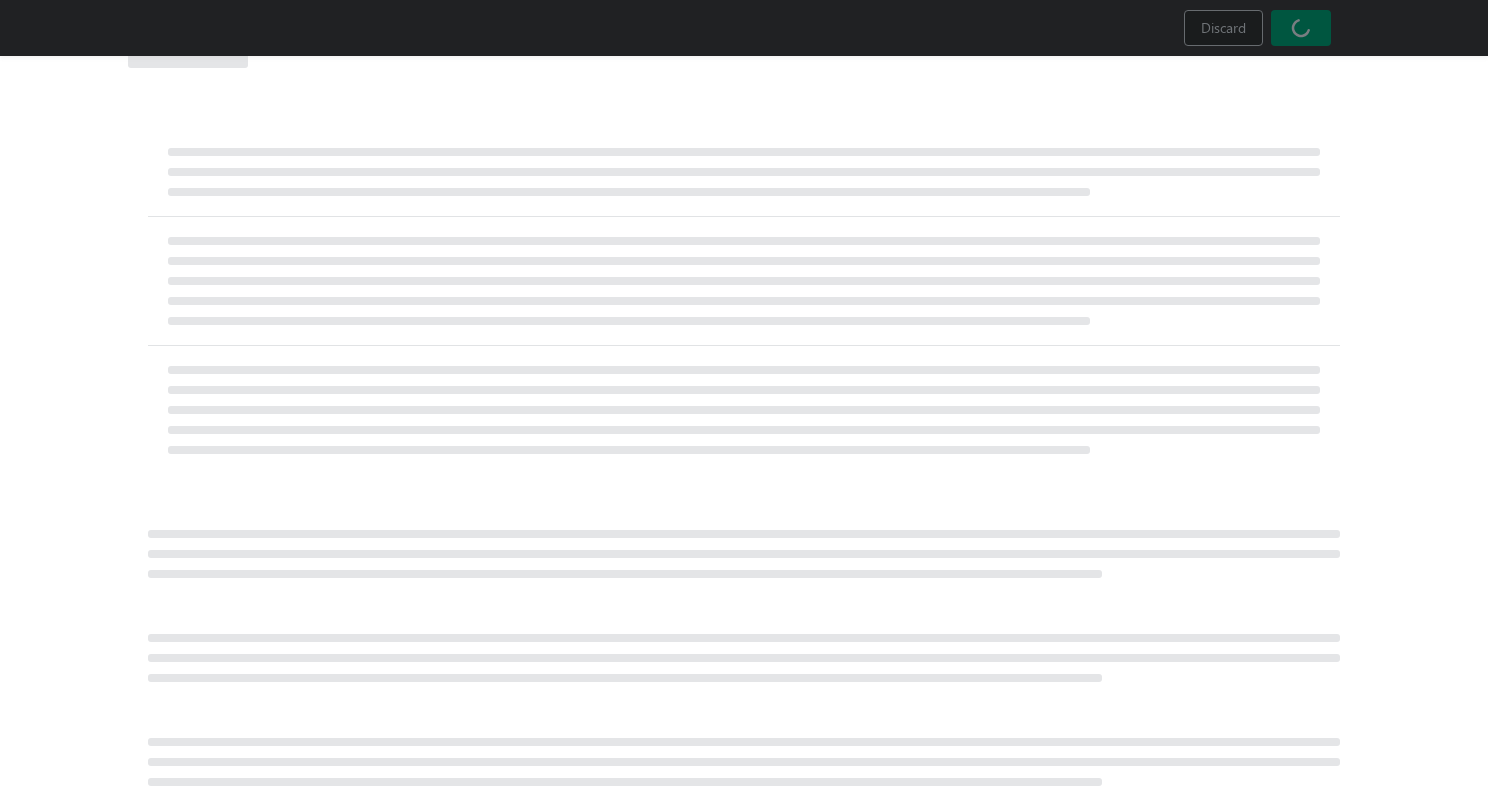 select on "********" 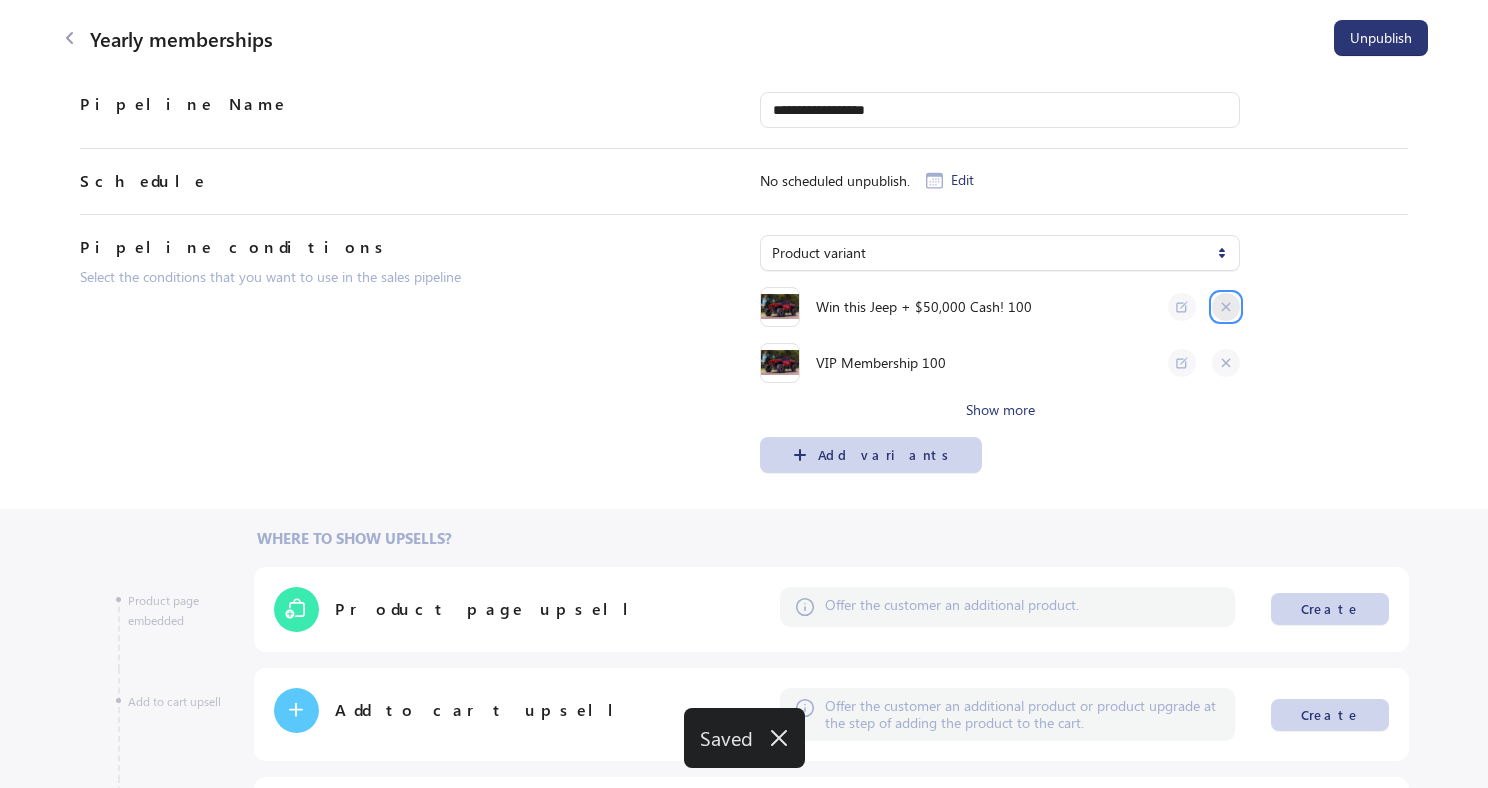 click 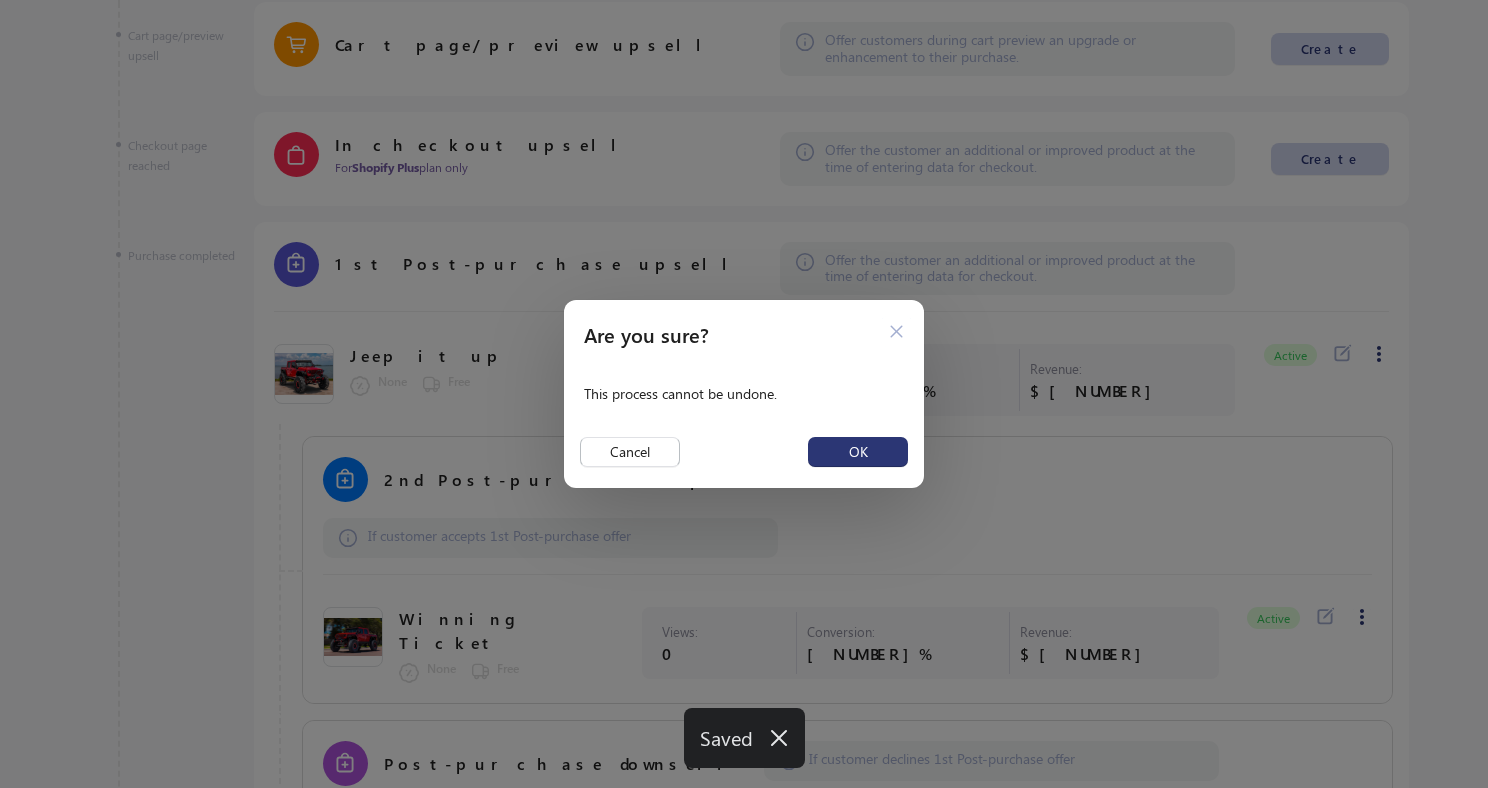 scroll, scrollTop: 0, scrollLeft: 0, axis: both 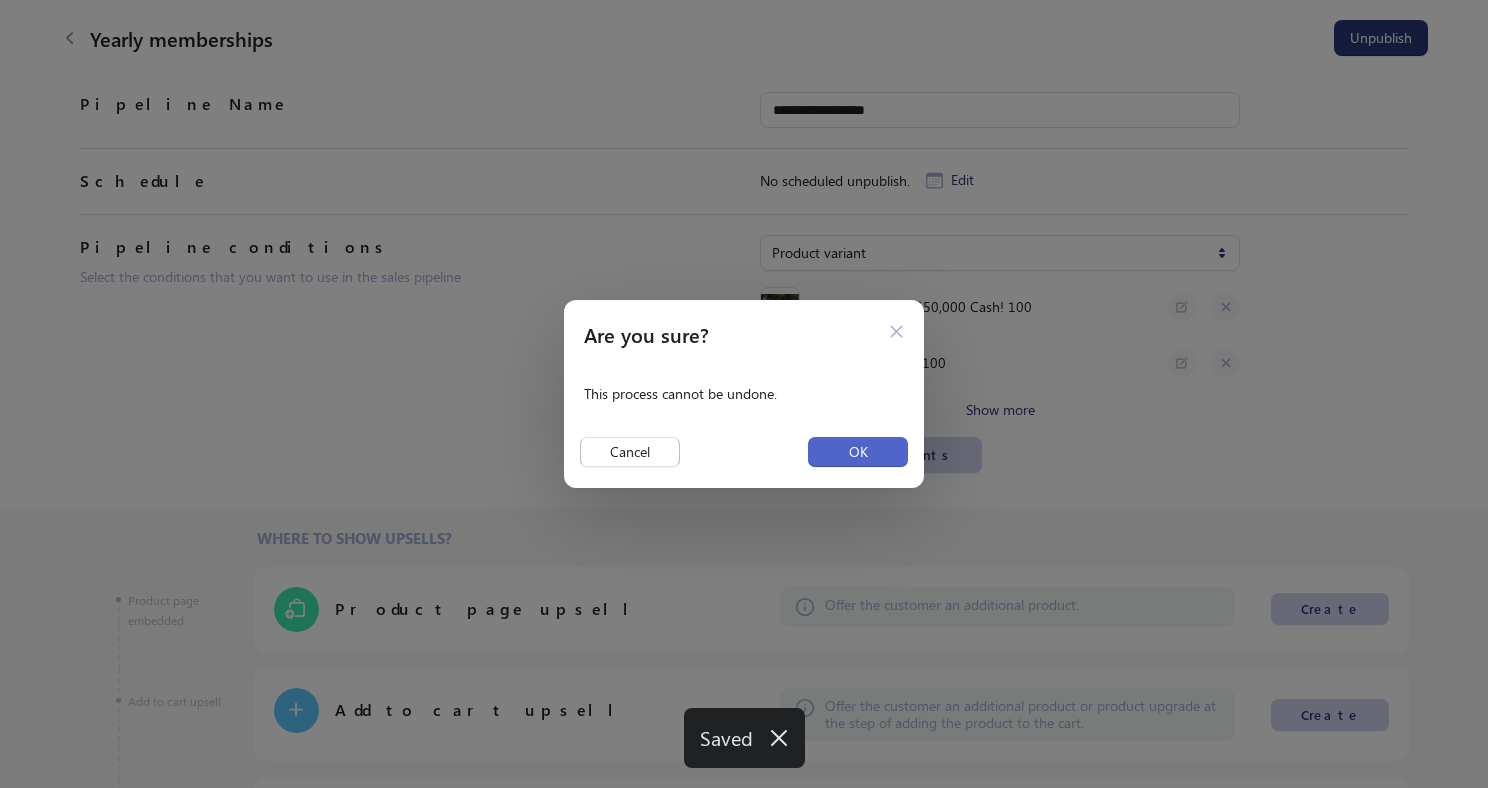 click on "OK" at bounding box center (858, 452) 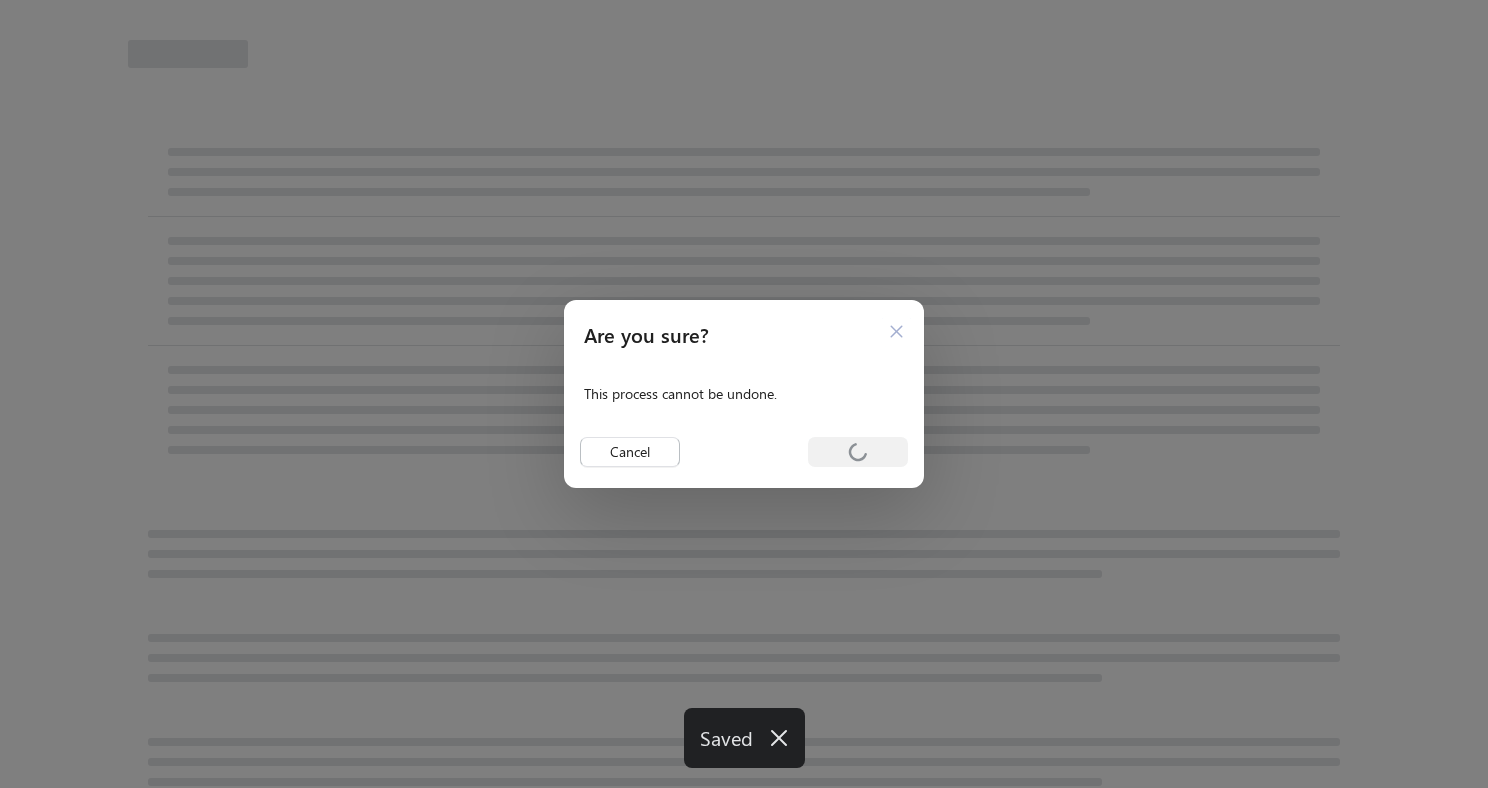 select on "********" 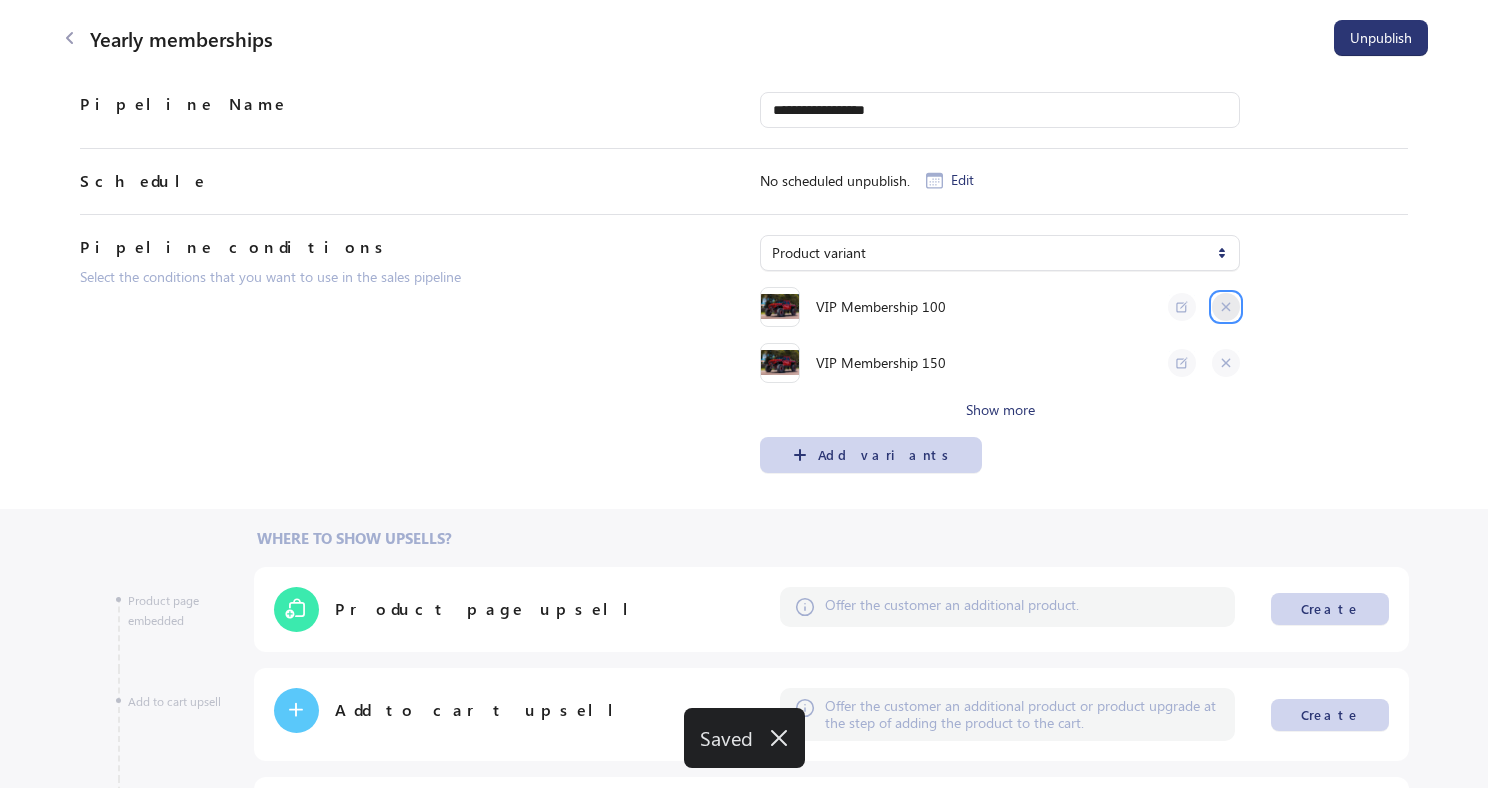 click 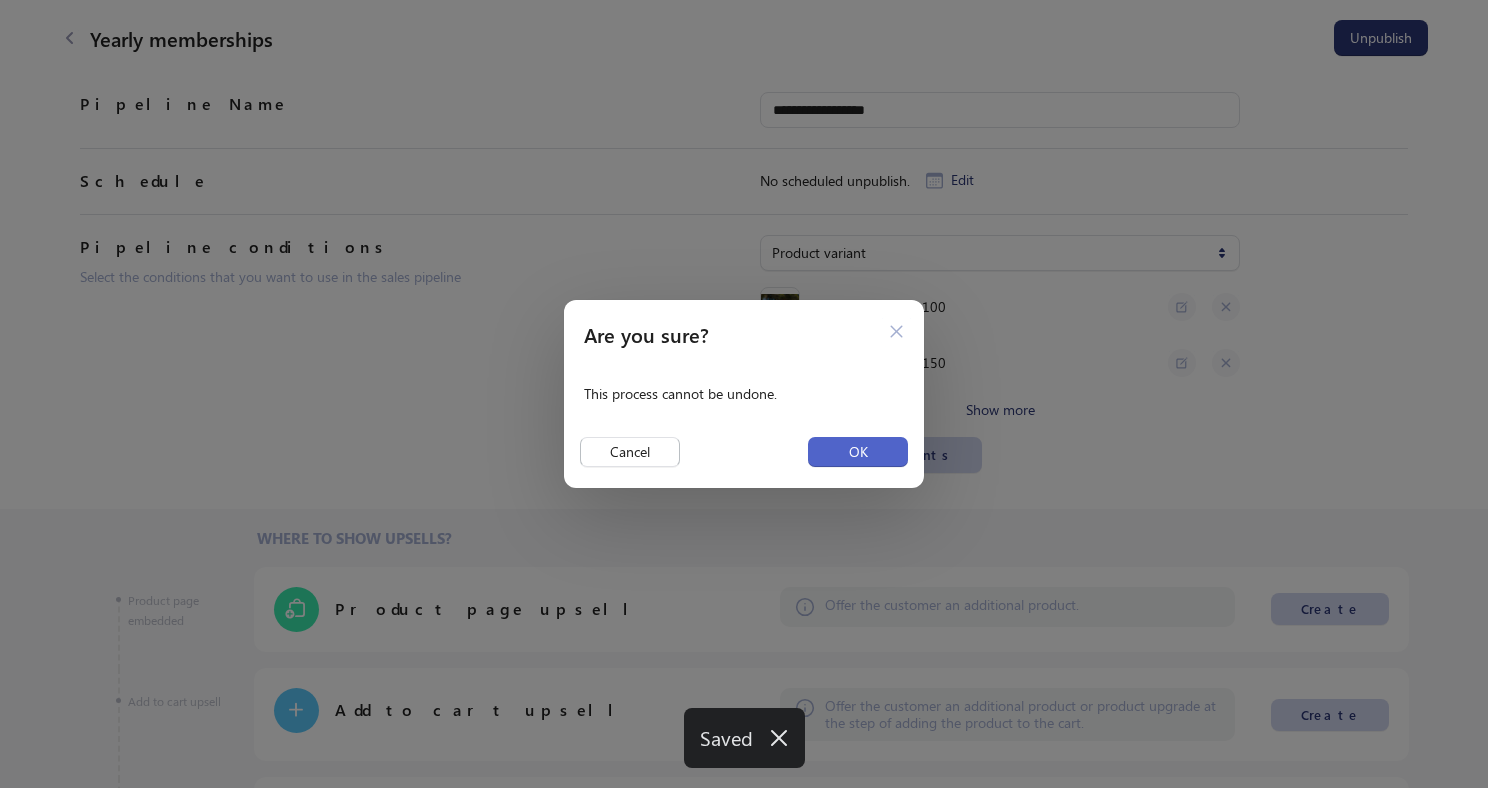 click on "OK" at bounding box center (858, 452) 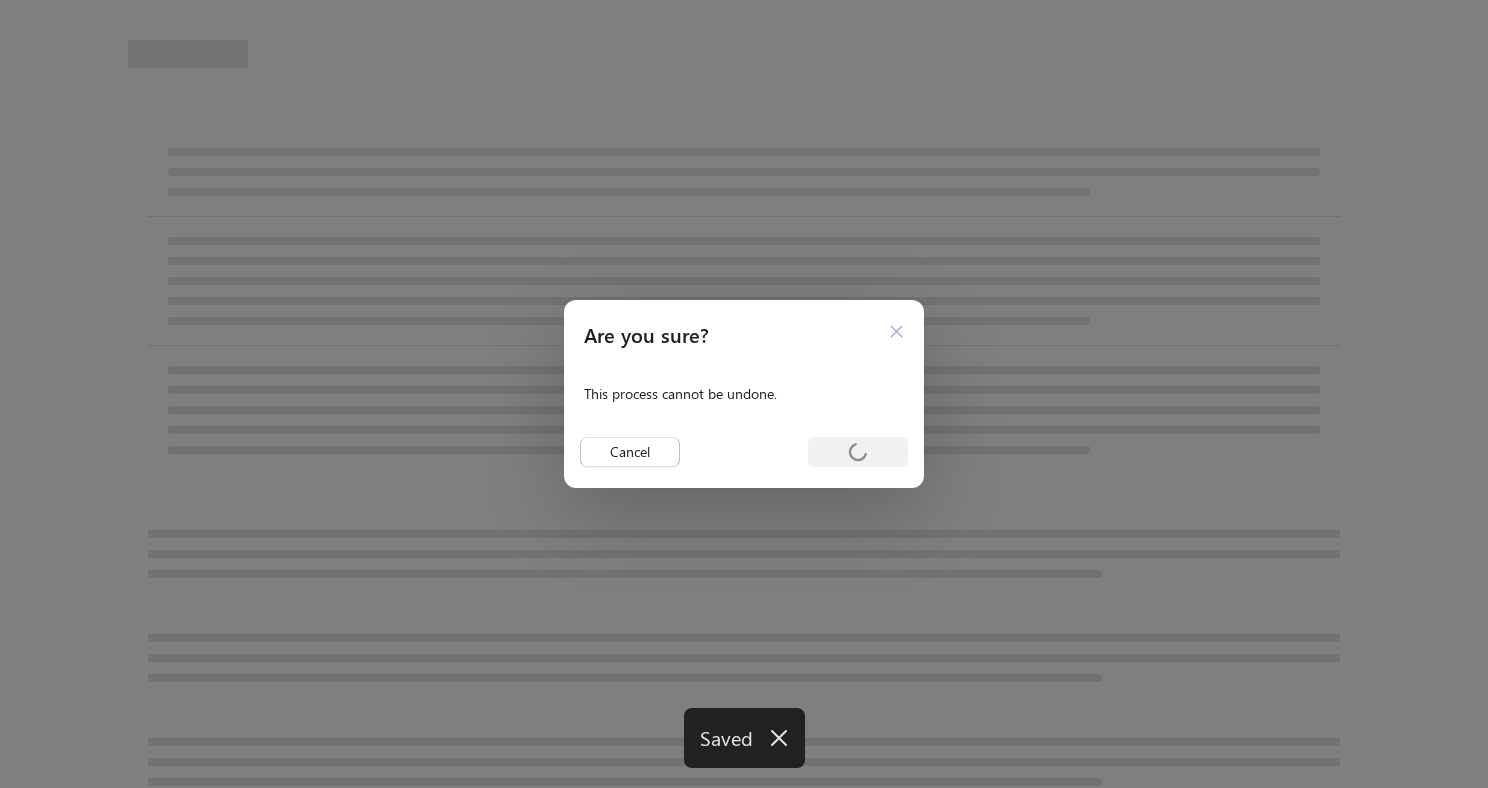 select on "********" 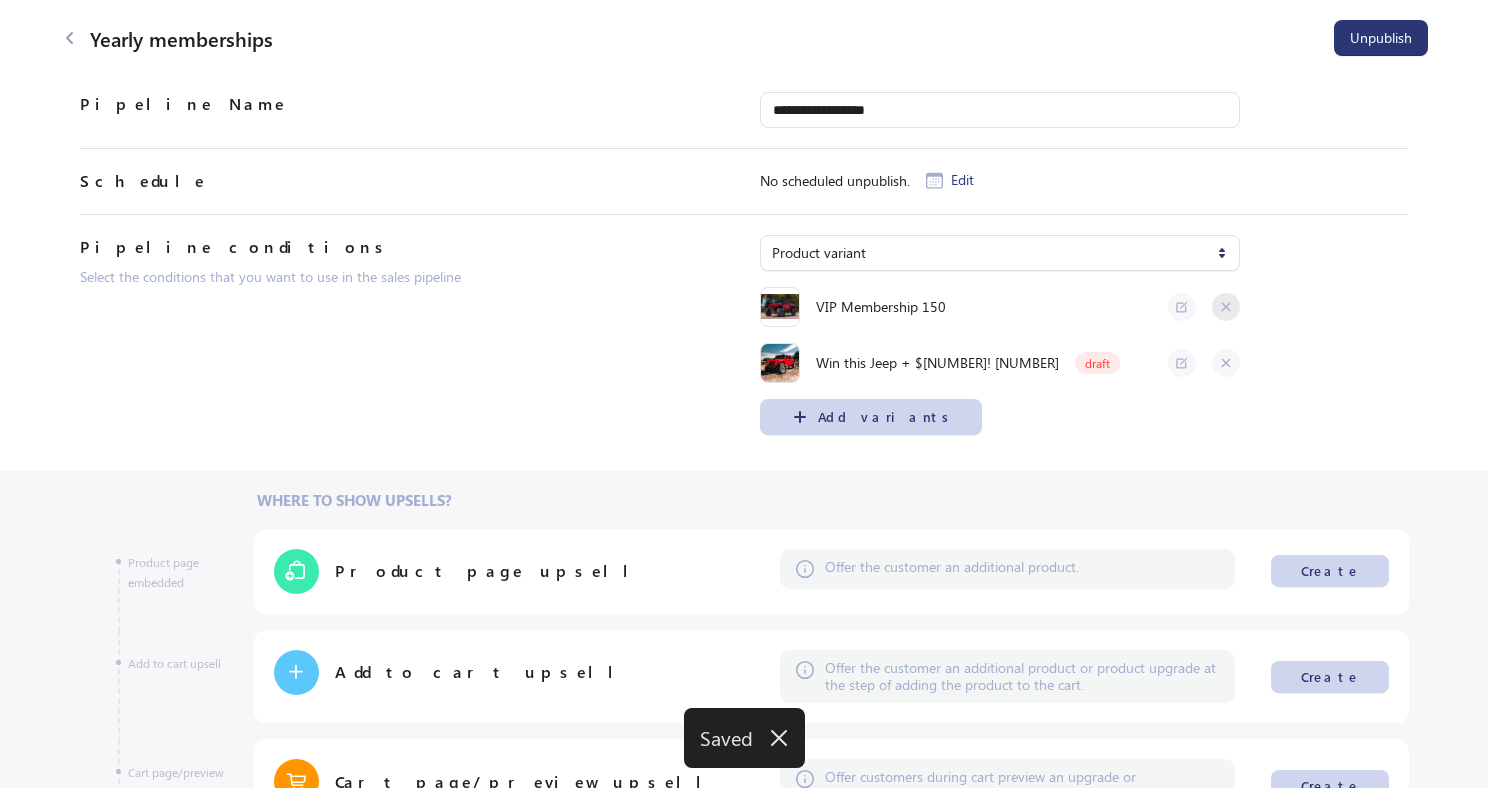 click at bounding box center (1226, 307) 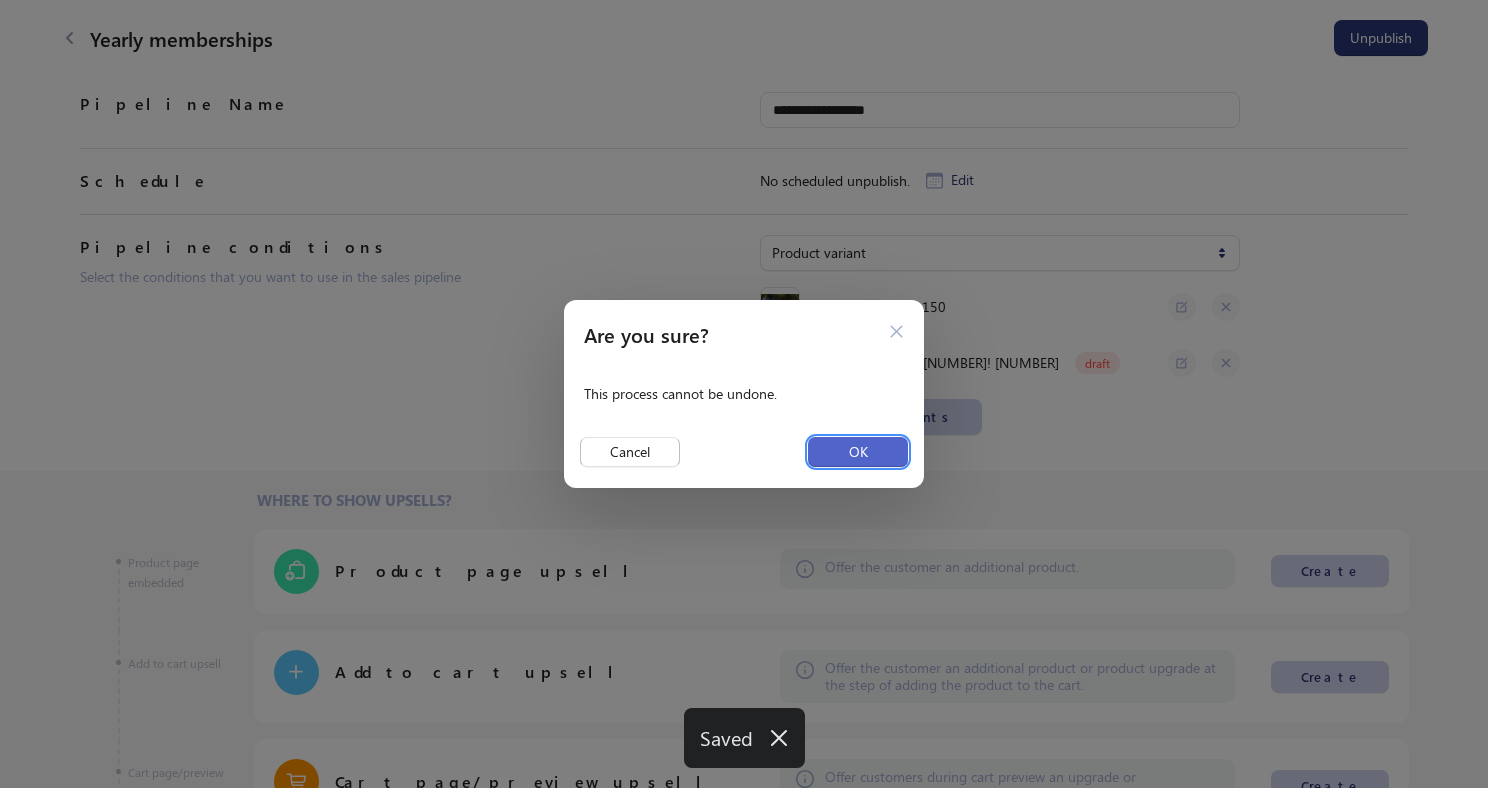 click on "OK" at bounding box center (858, 452) 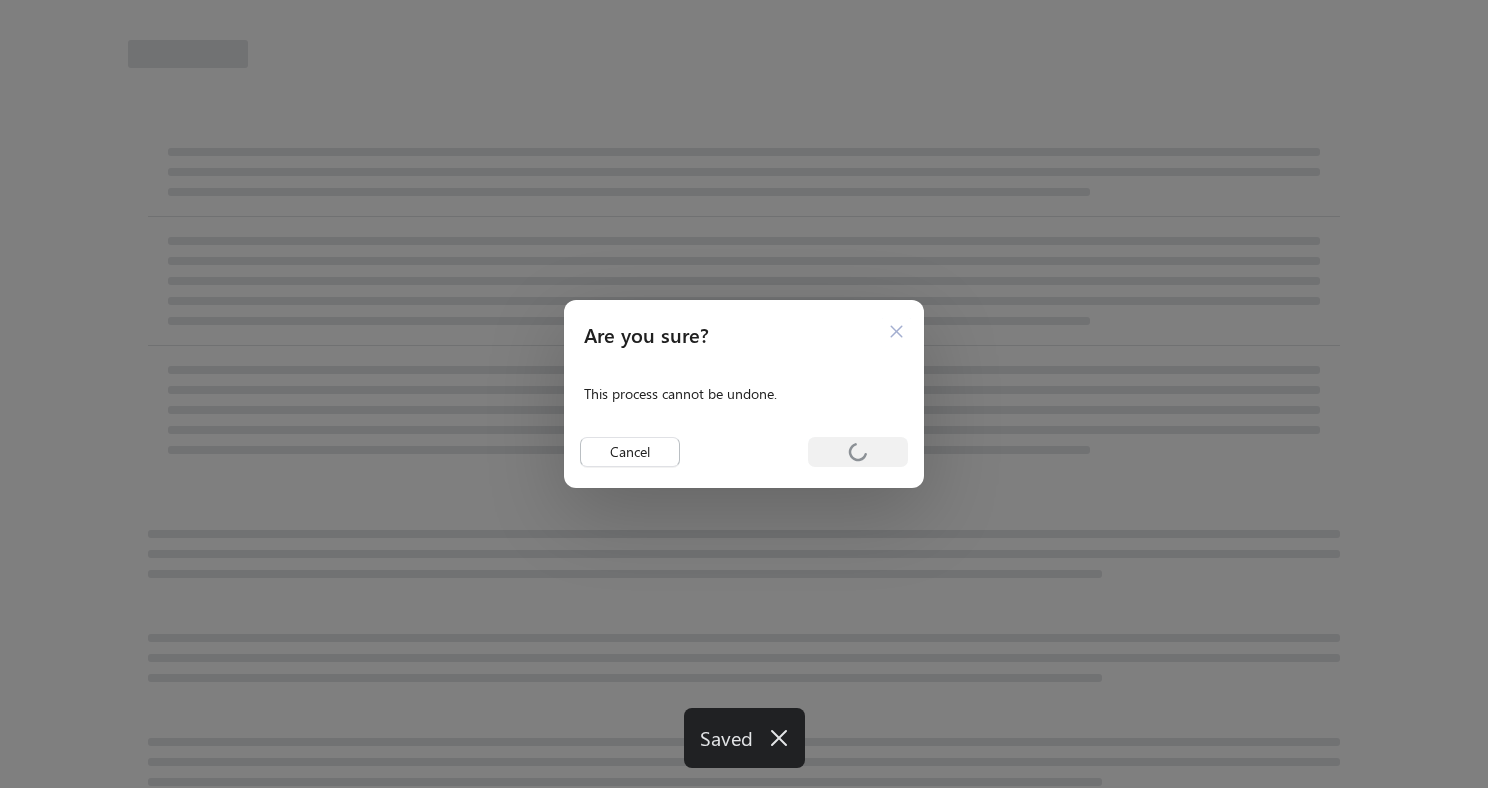 select on "********" 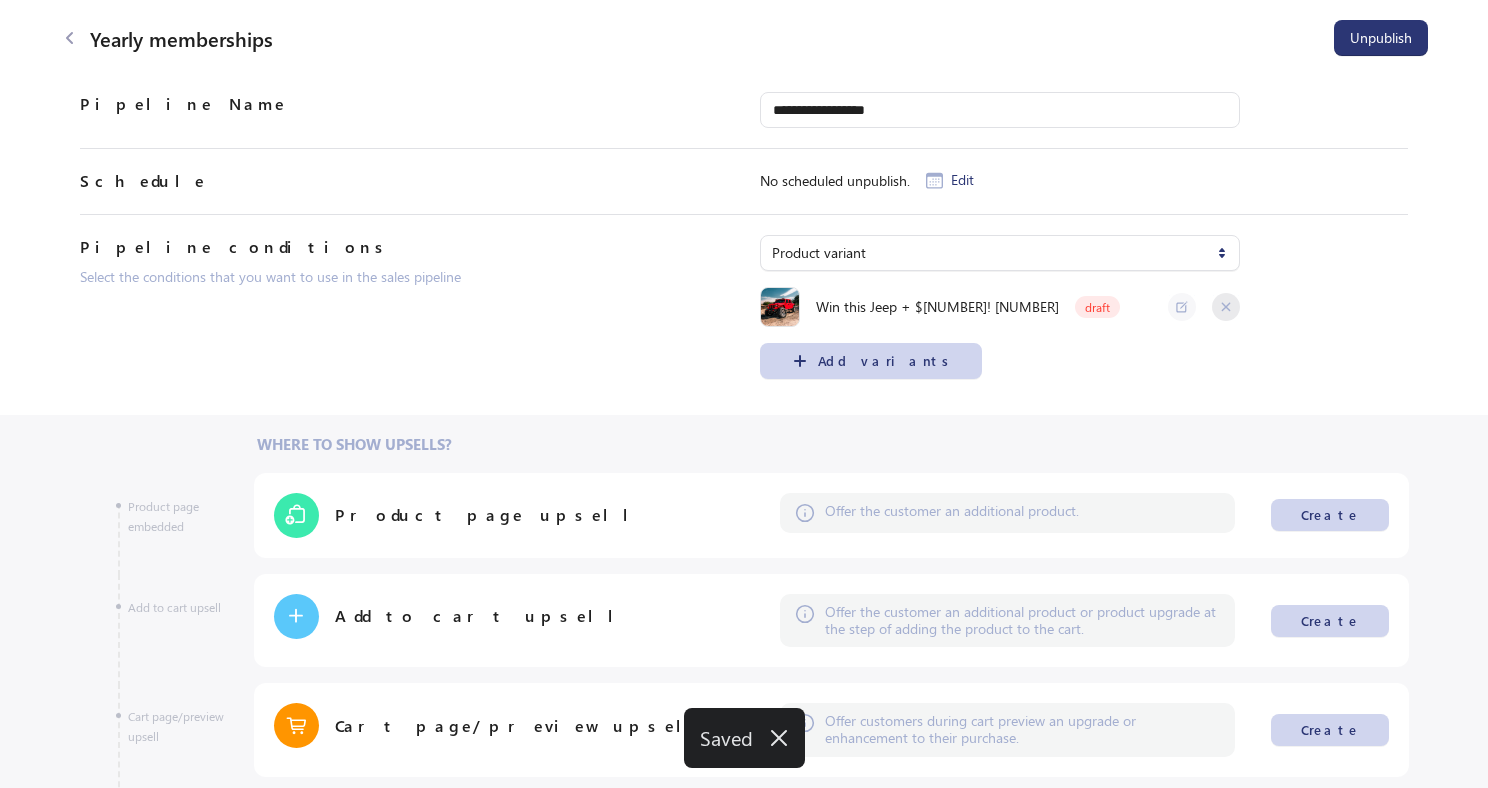 click at bounding box center (1226, 307) 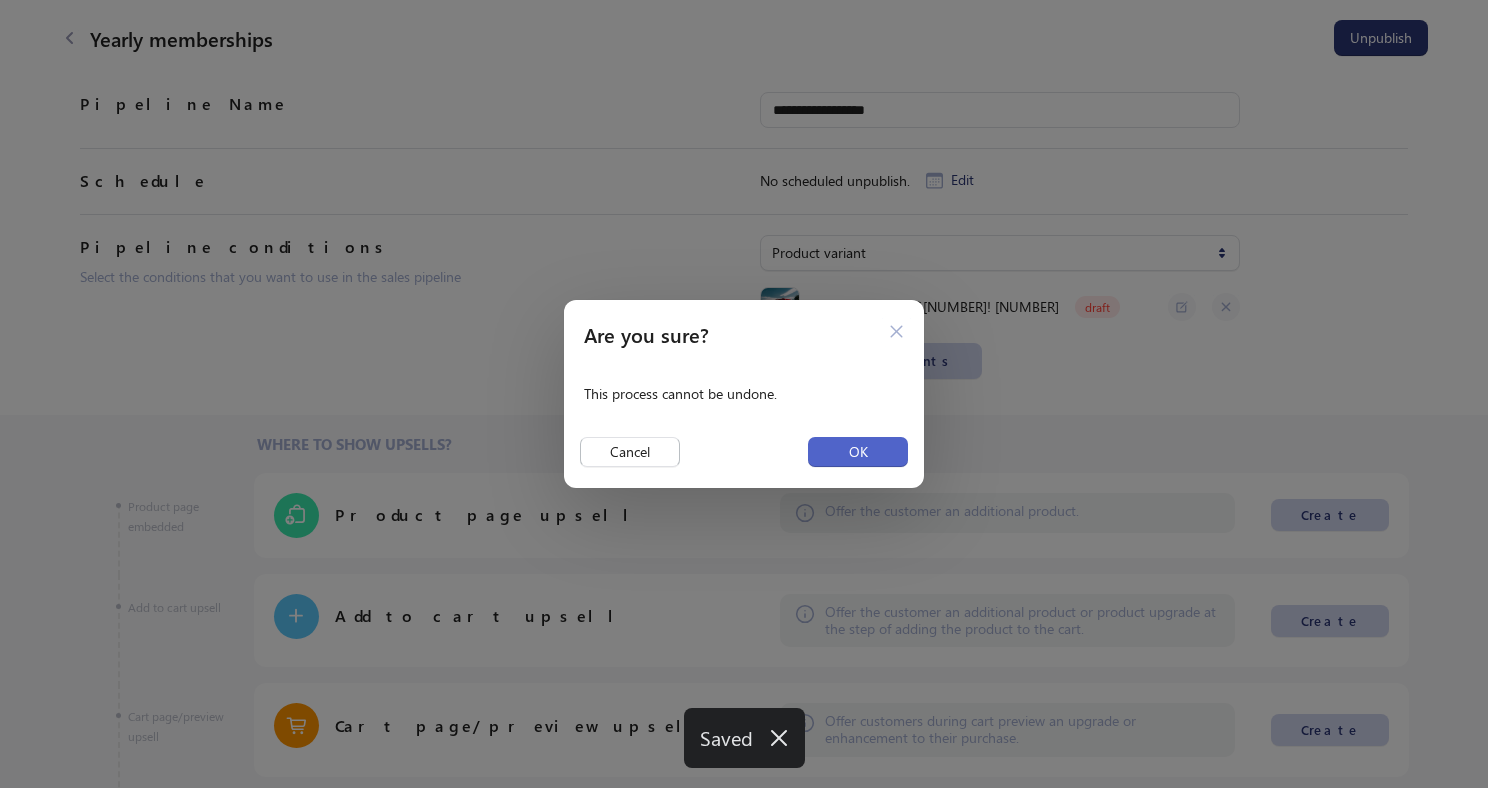 click on "OK" at bounding box center [858, 452] 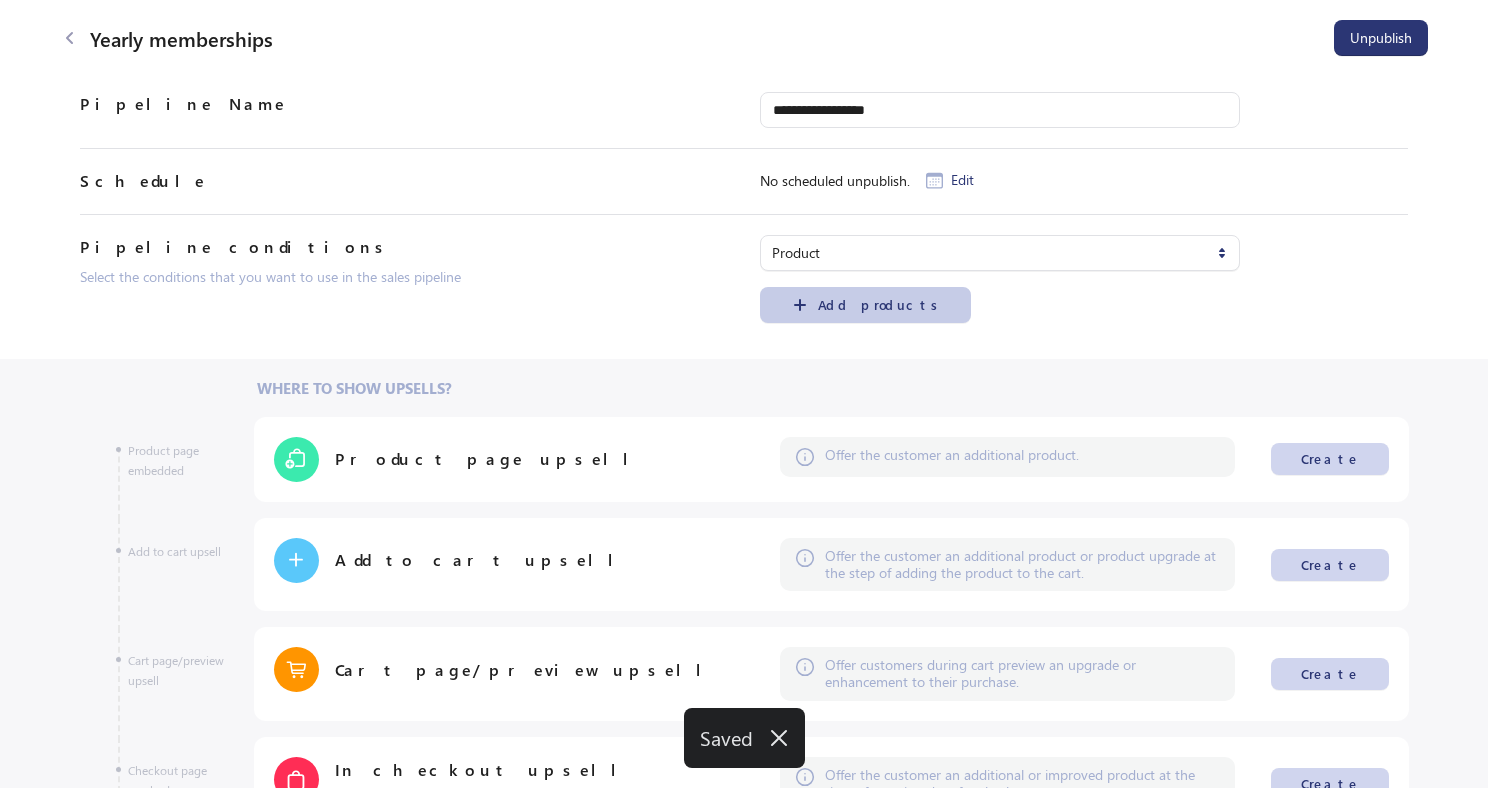 click on "Add products" at bounding box center (879, 305) 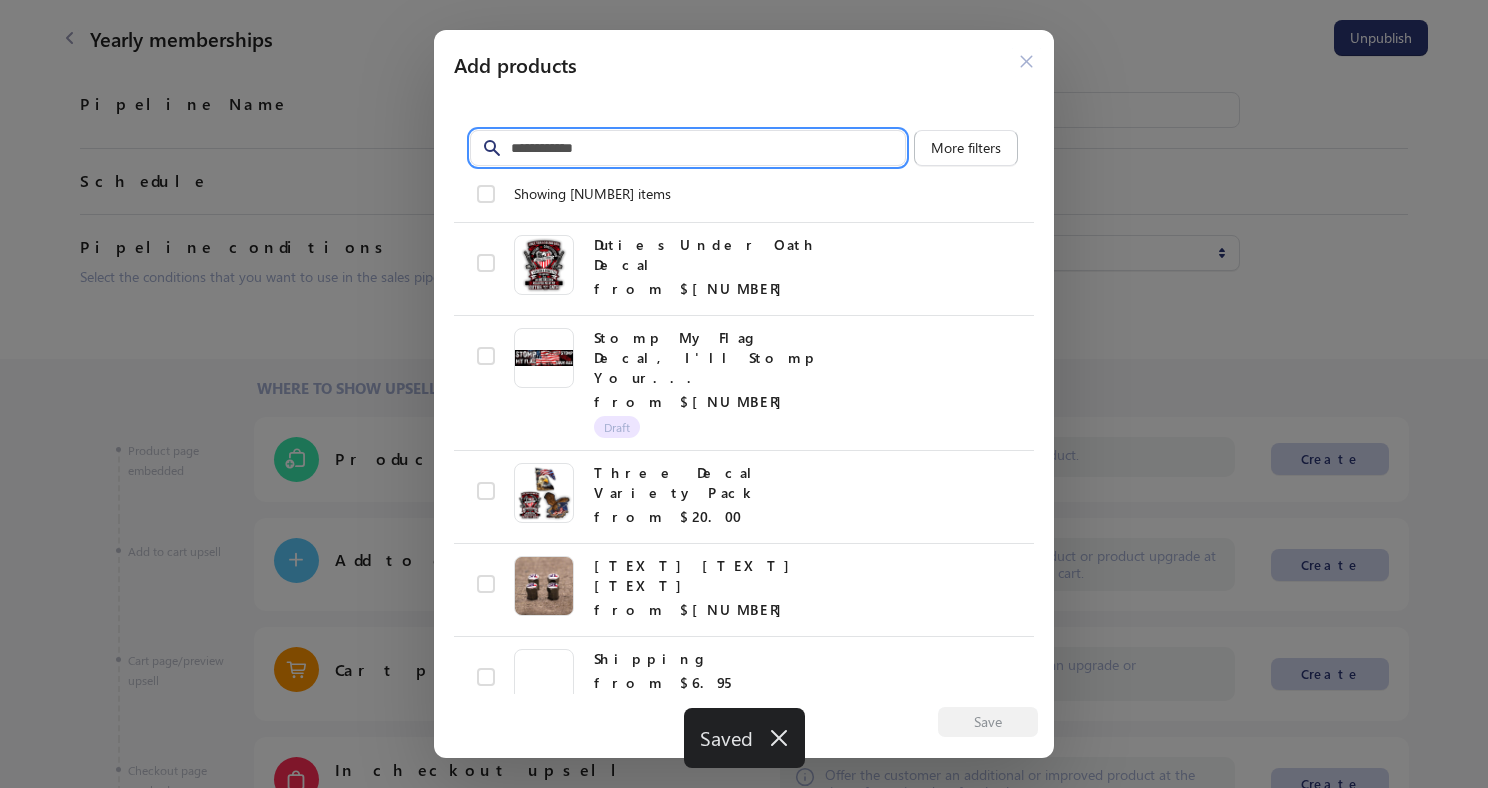 click on "Filter items" at bounding box center (708, 148) 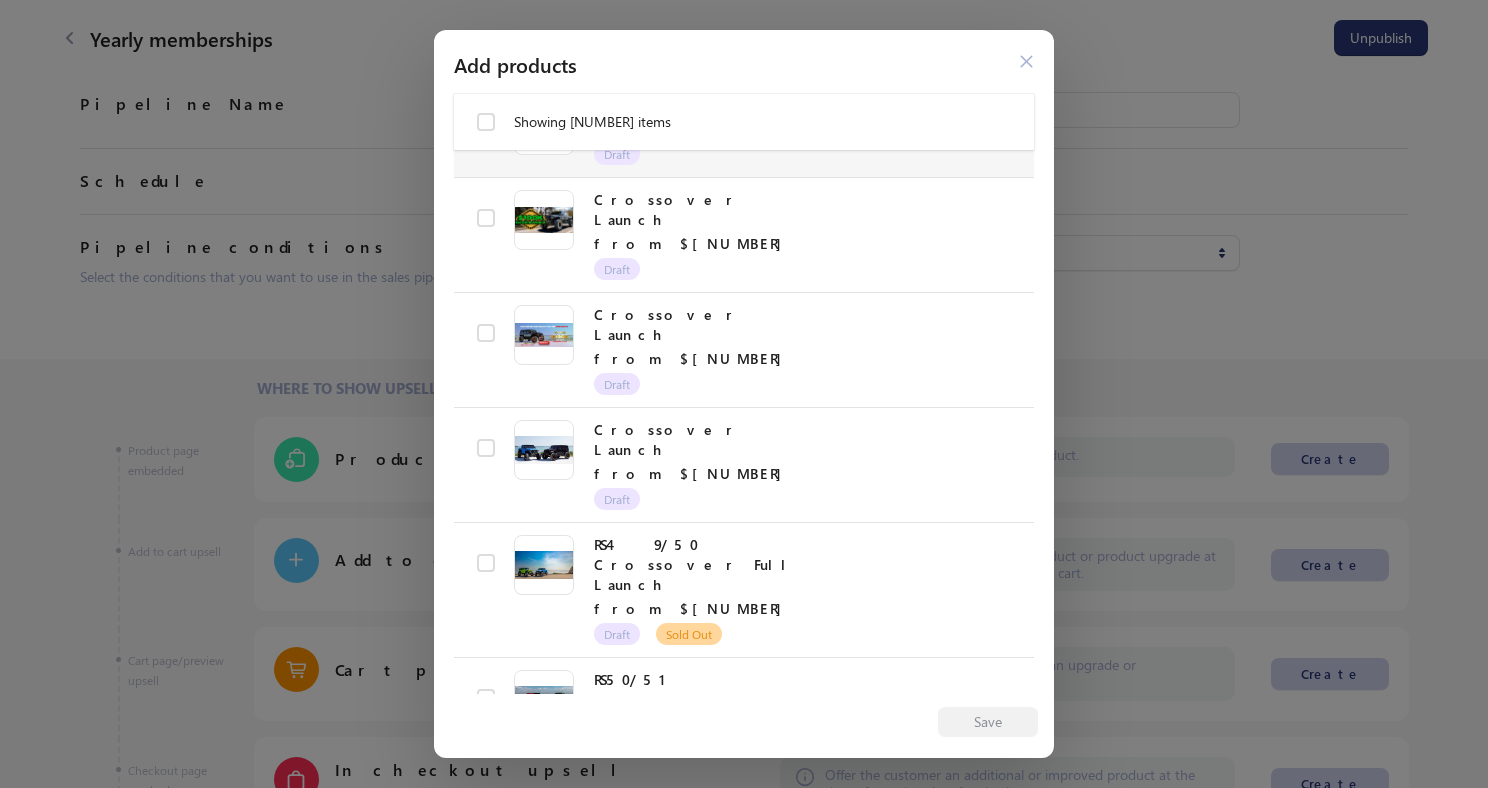 scroll, scrollTop: 350, scrollLeft: 0, axis: vertical 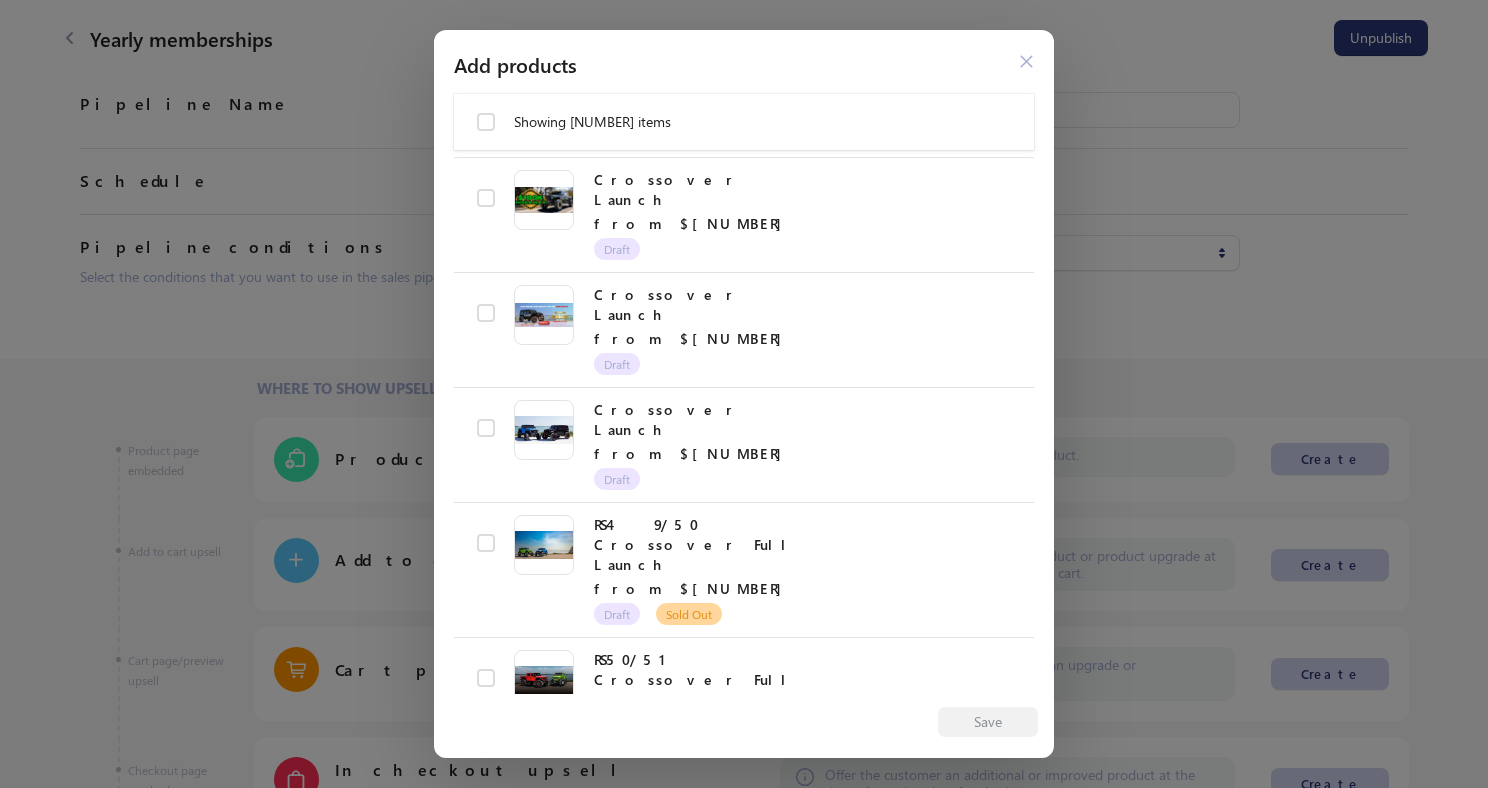 click at bounding box center [763, 784] 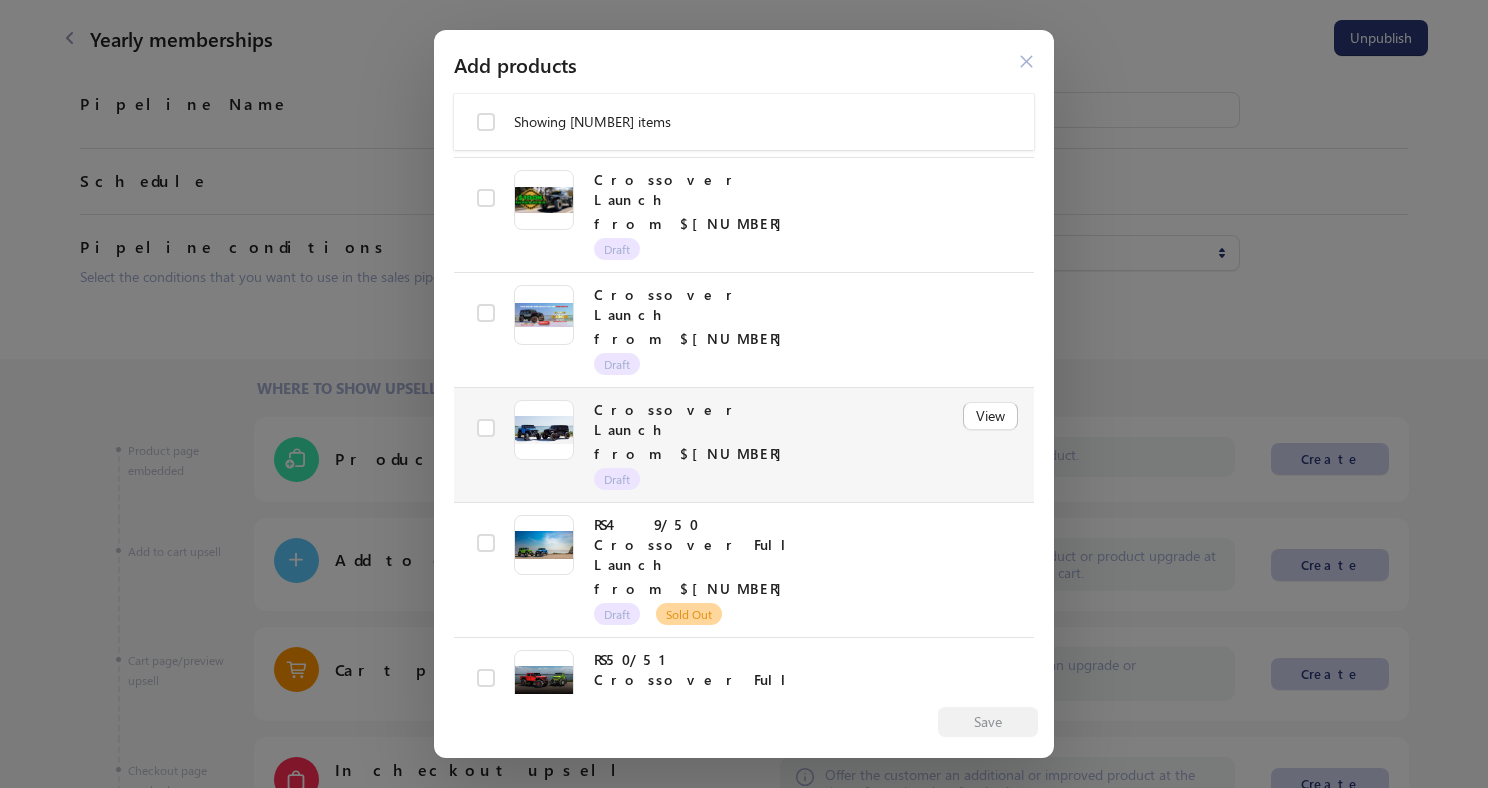 scroll, scrollTop: 0, scrollLeft: 0, axis: both 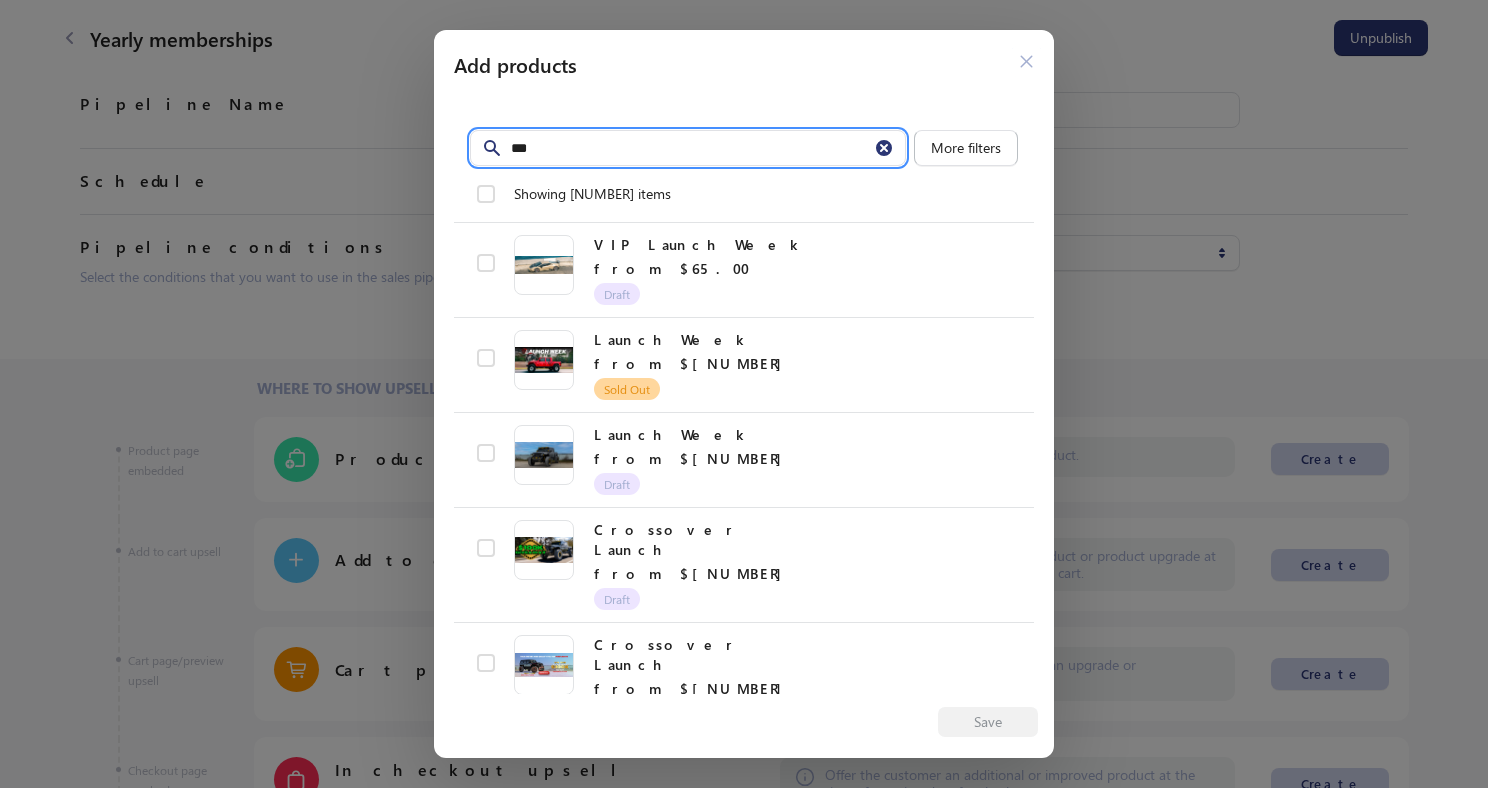 click on "***" at bounding box center (690, 148) 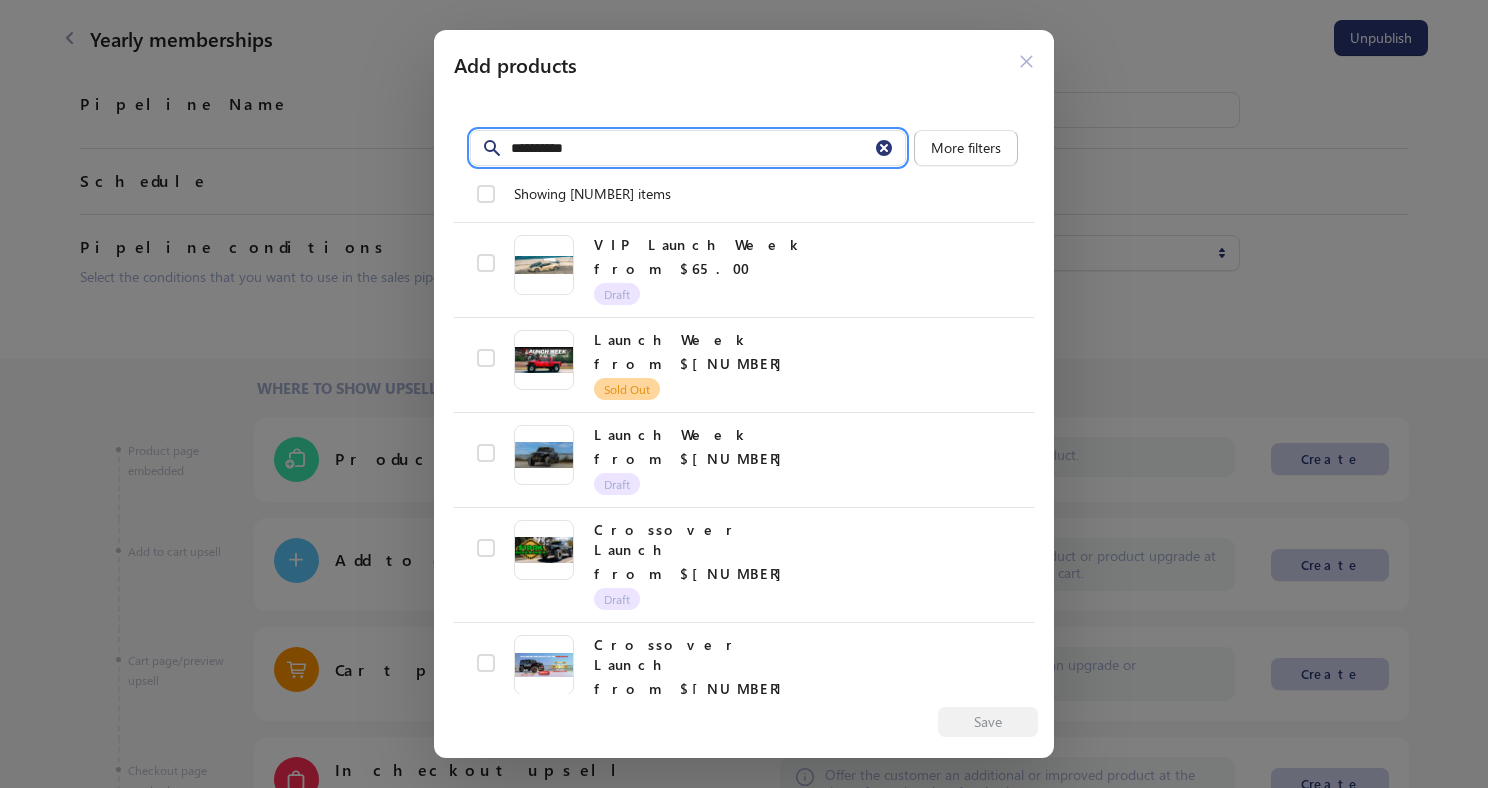 type on "**********" 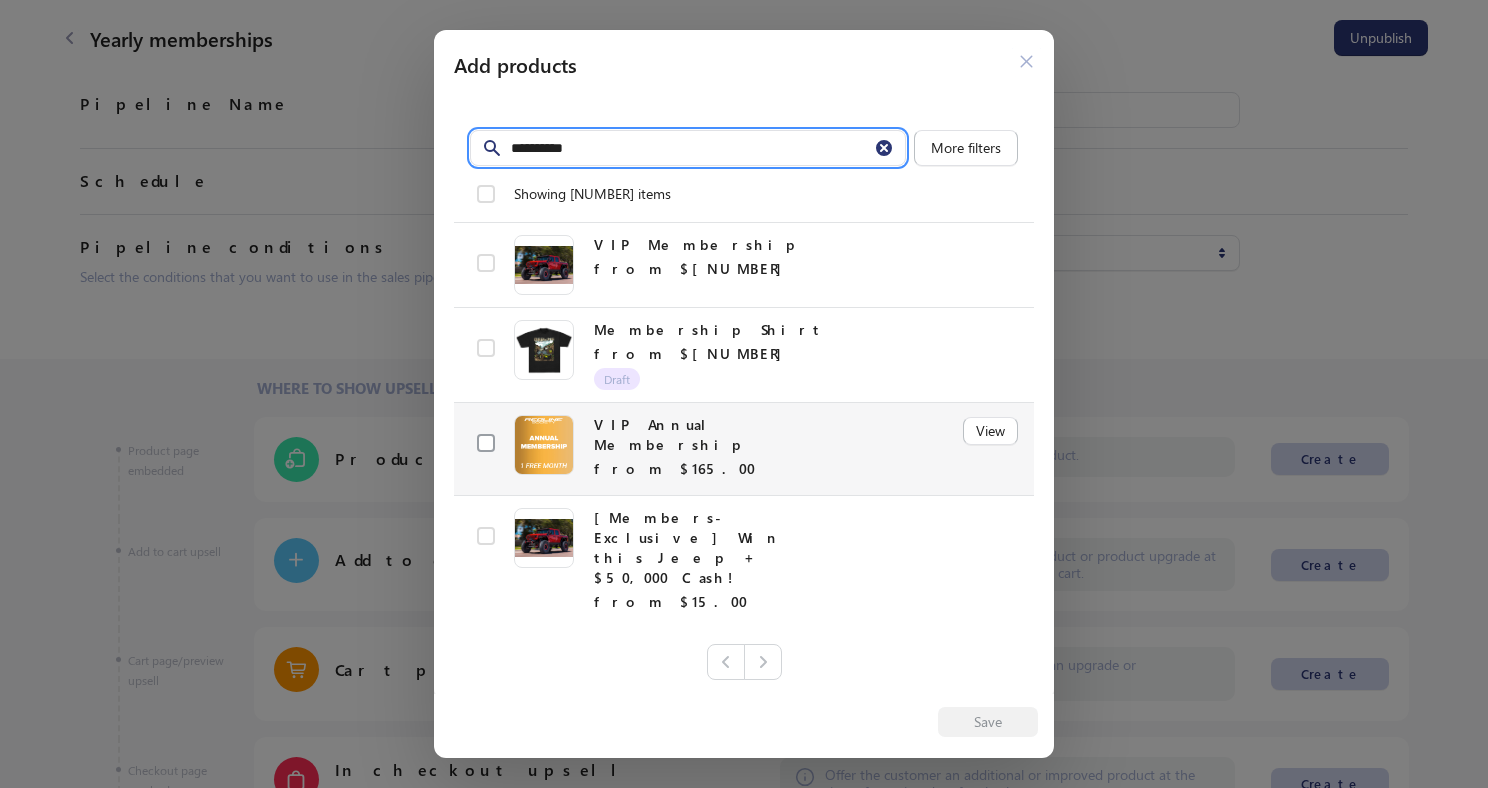click at bounding box center (486, 443) 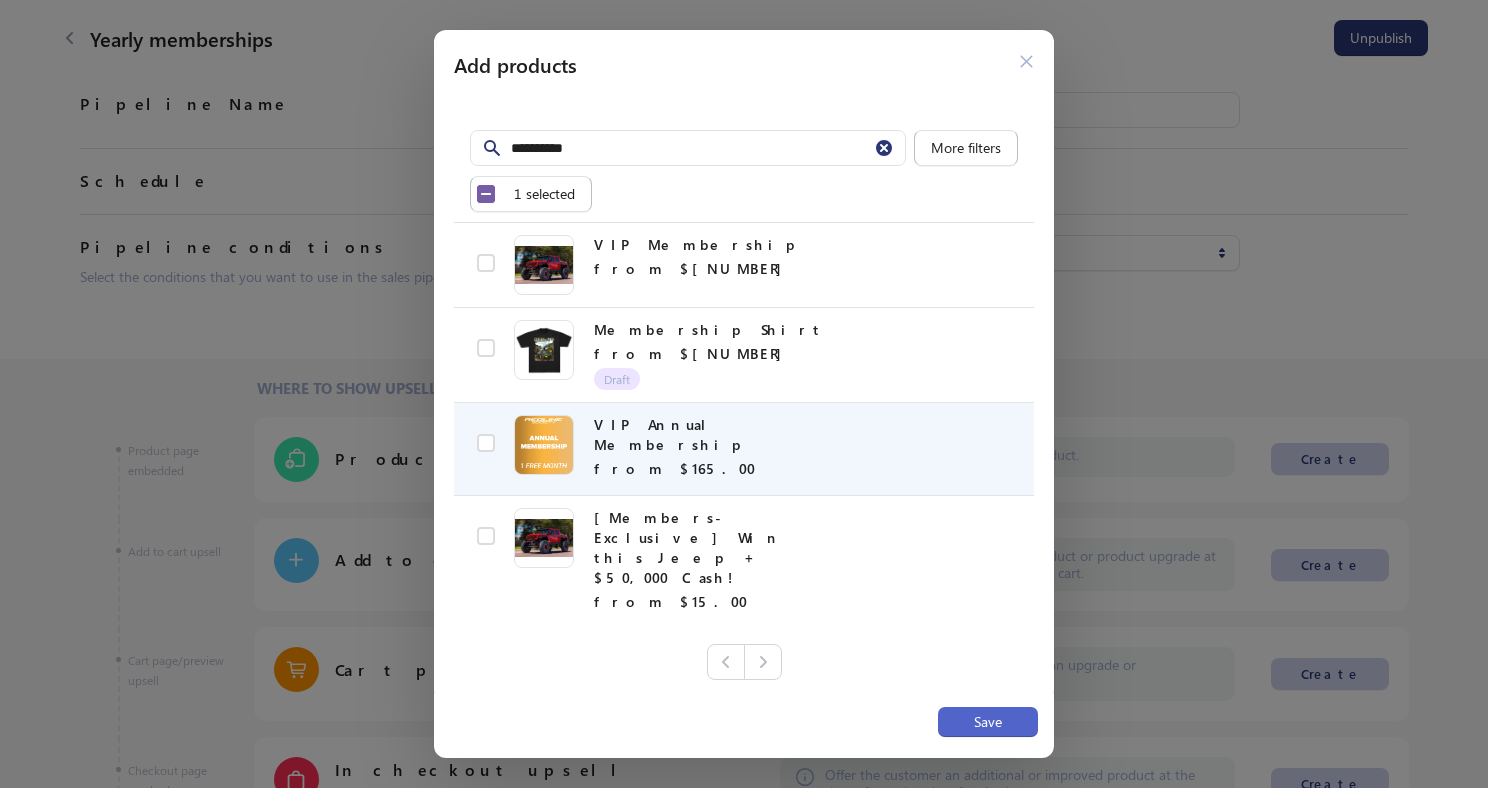 click on "Save" at bounding box center [988, 722] 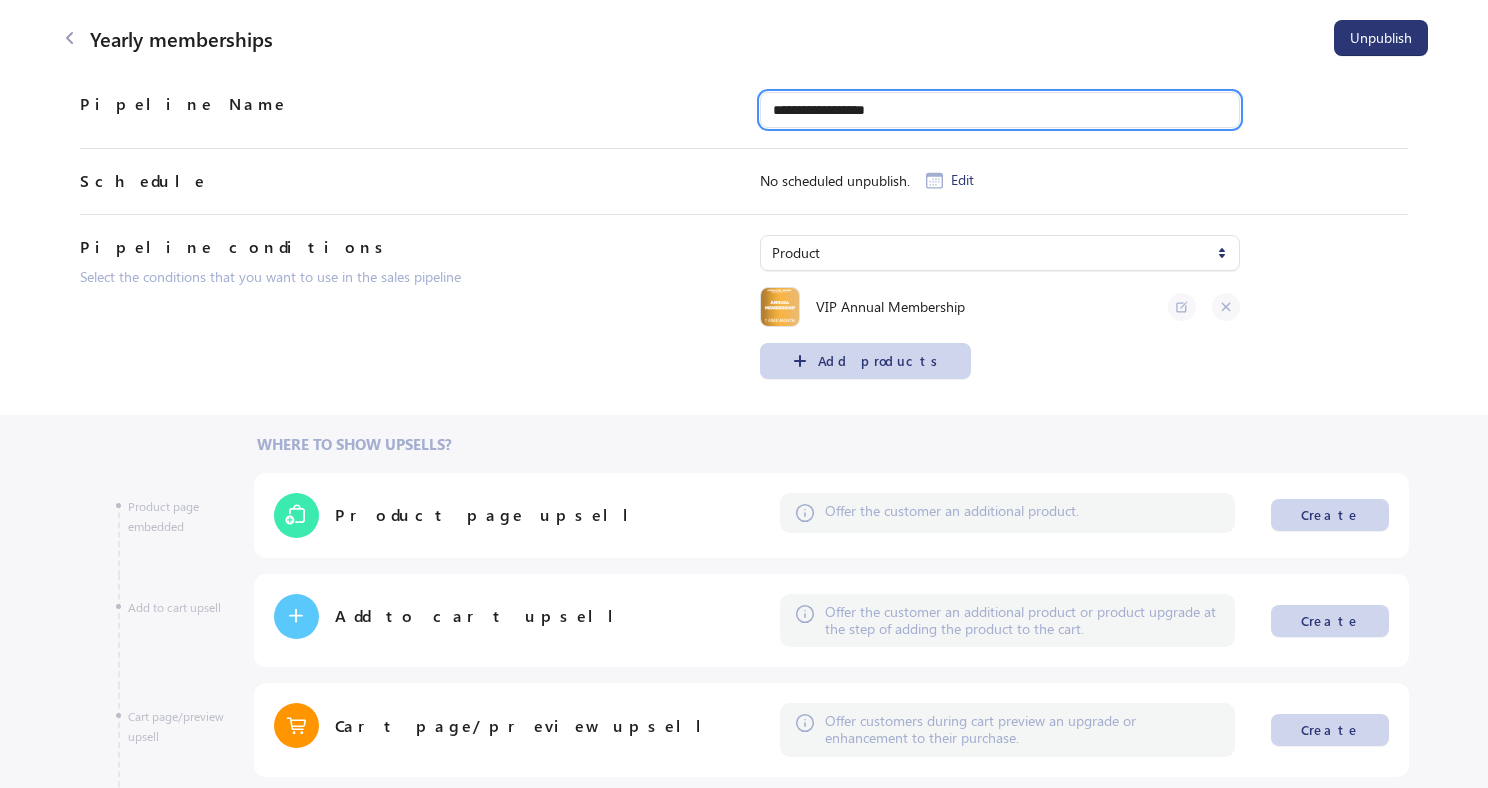 drag, startPoint x: 922, startPoint y: 112, endPoint x: 682, endPoint y: 112, distance: 240 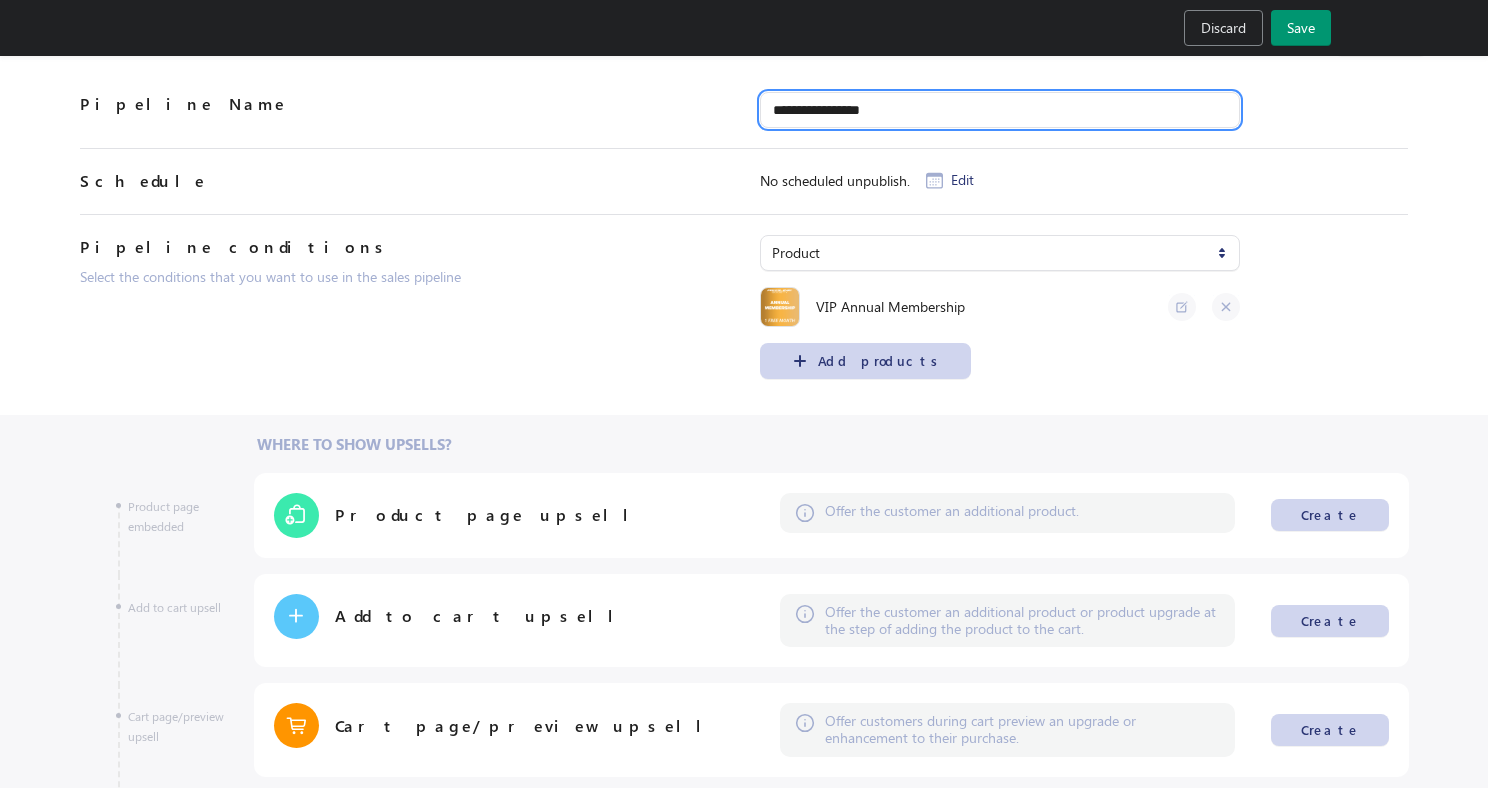 type on "**********" 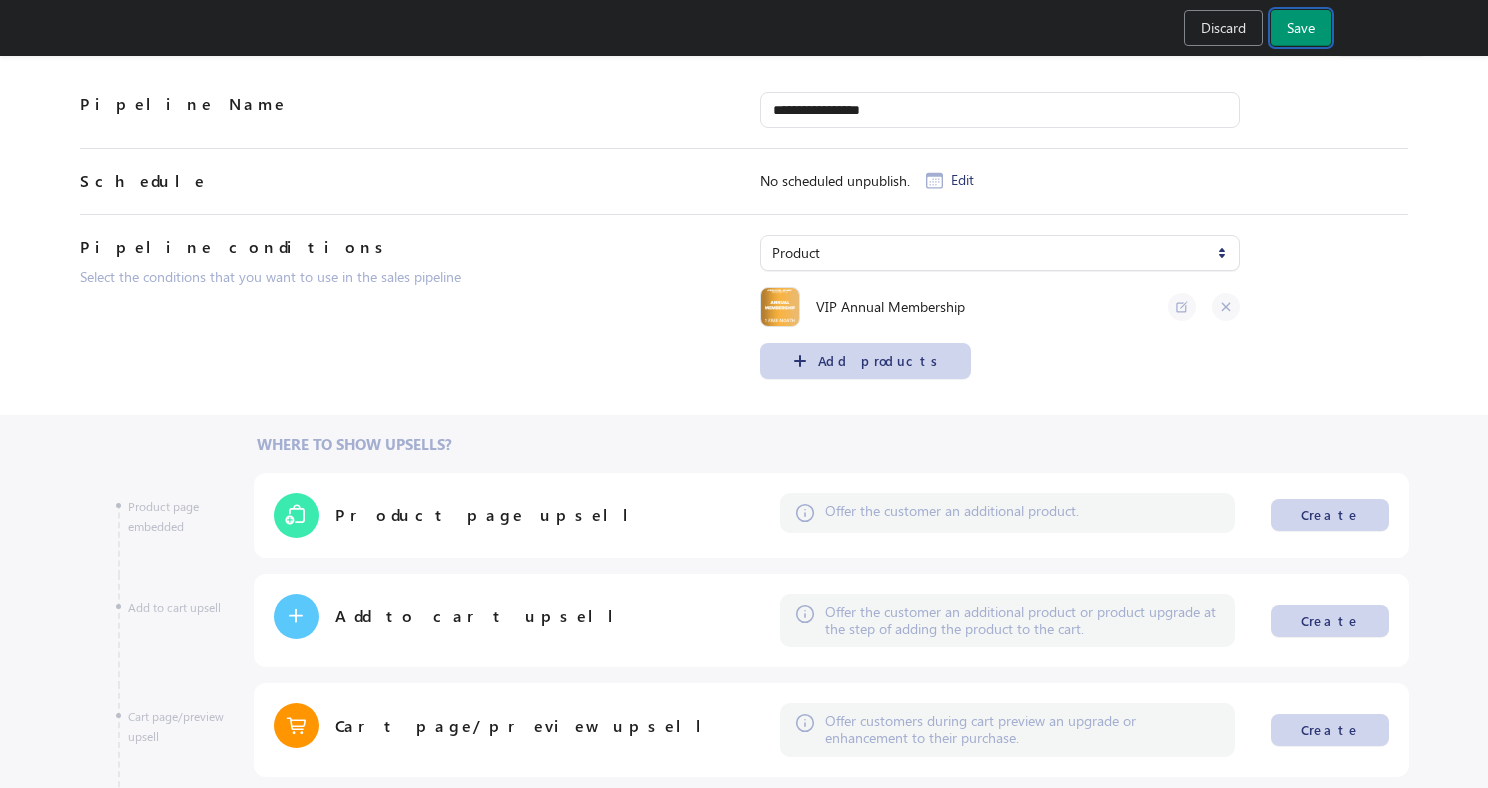 click on "Save" at bounding box center (1301, 28) 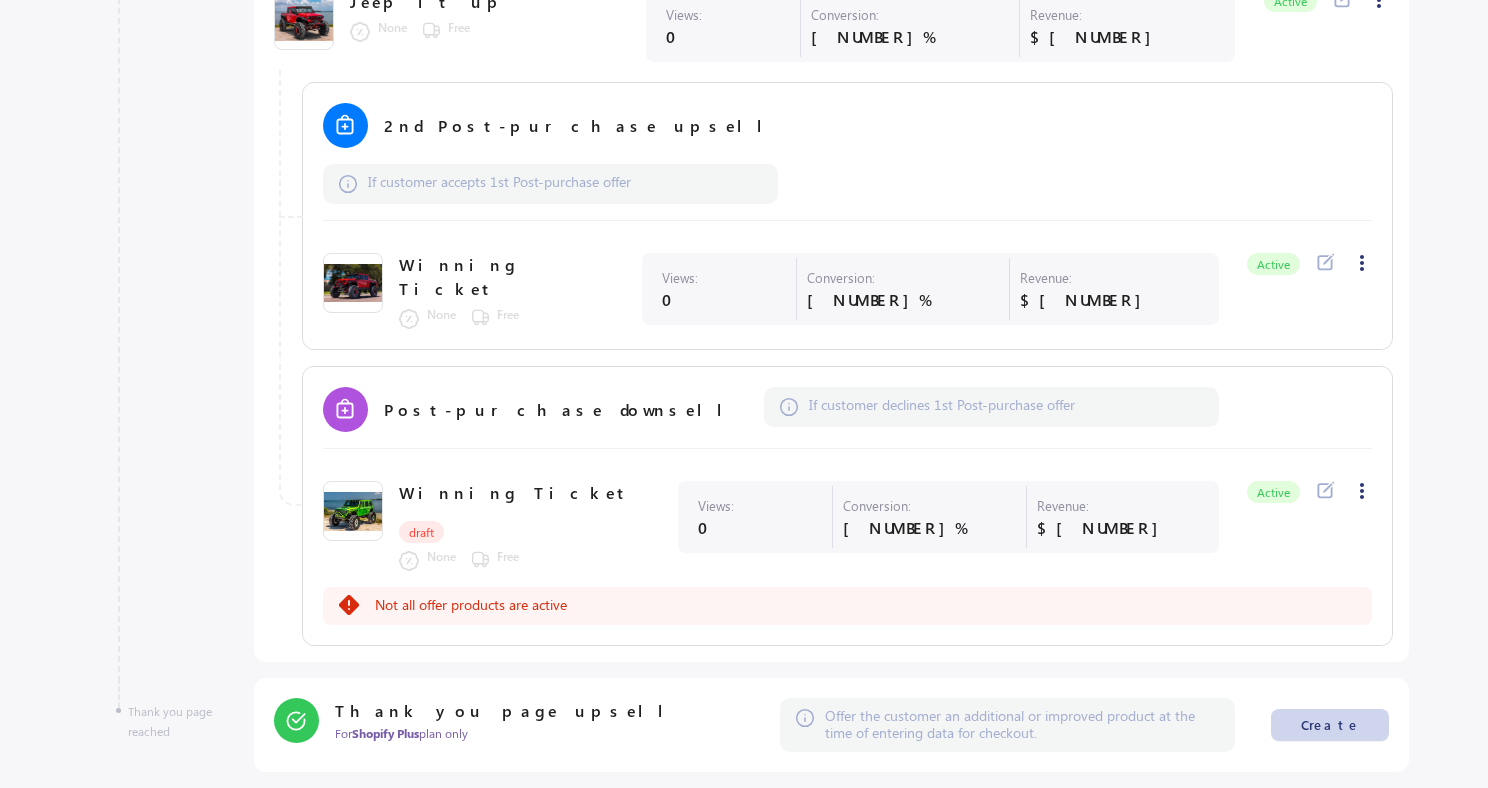 scroll, scrollTop: 1047, scrollLeft: 0, axis: vertical 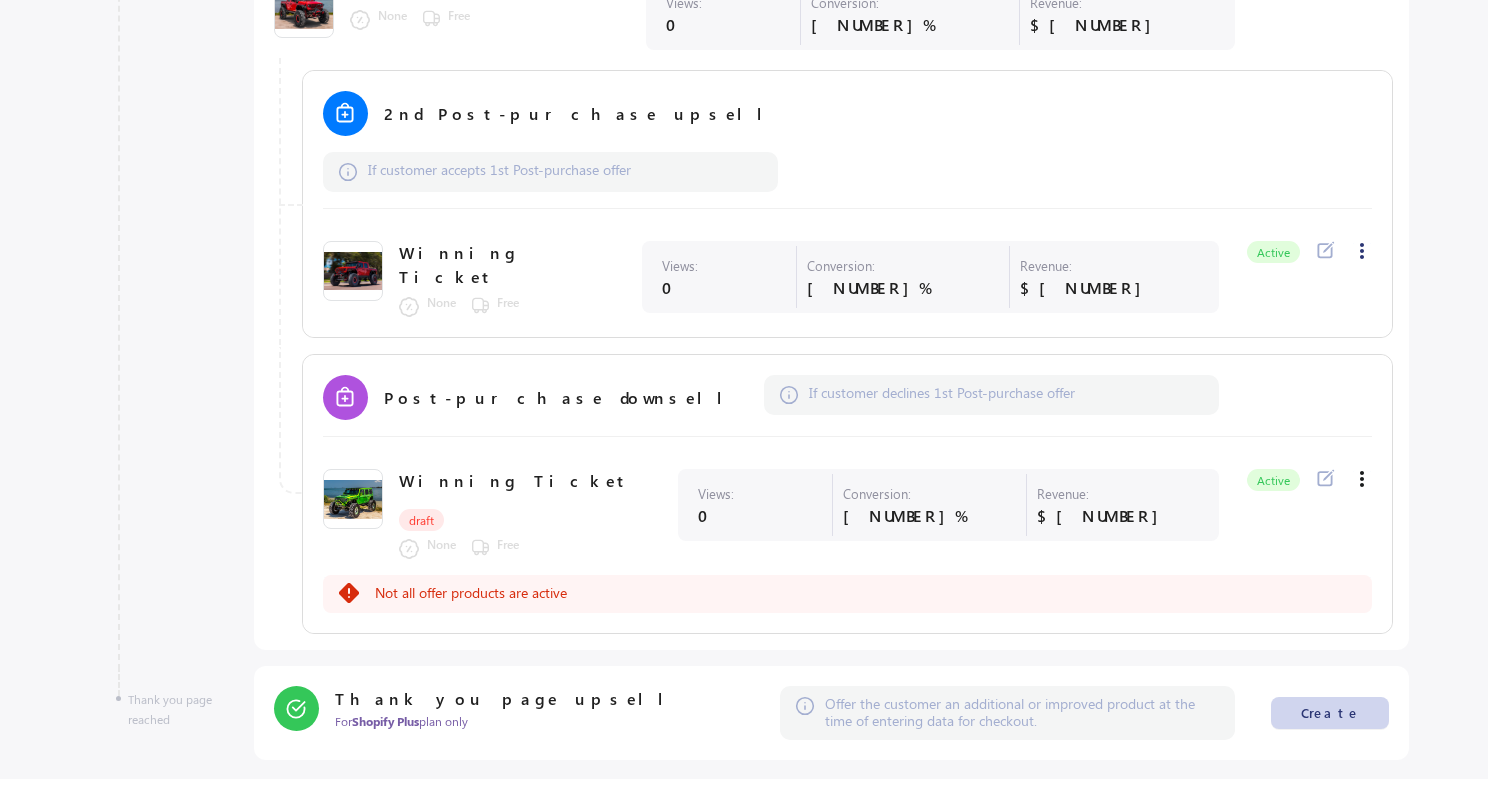 click 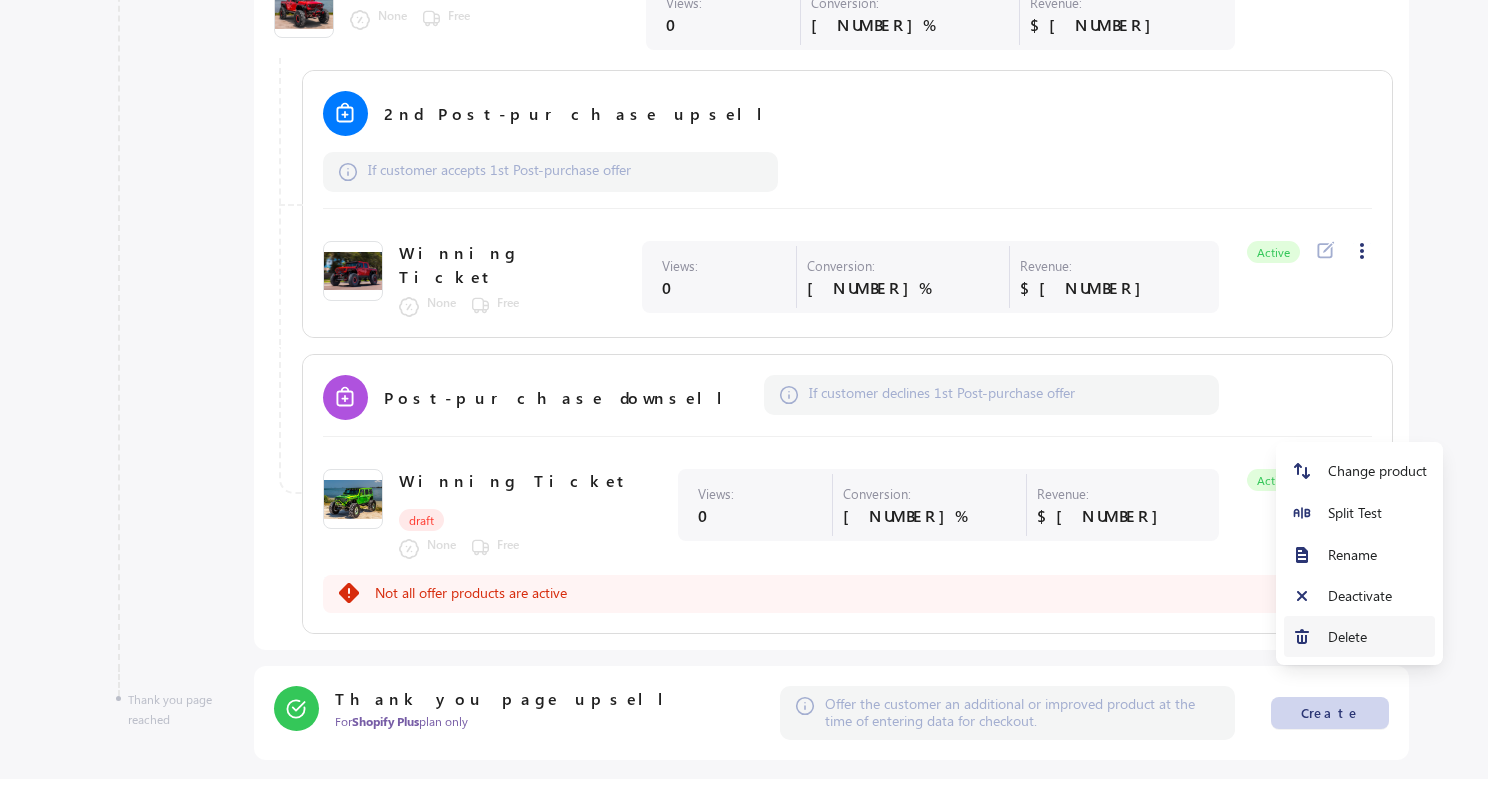 click on "Delete" at bounding box center (1359, 636) 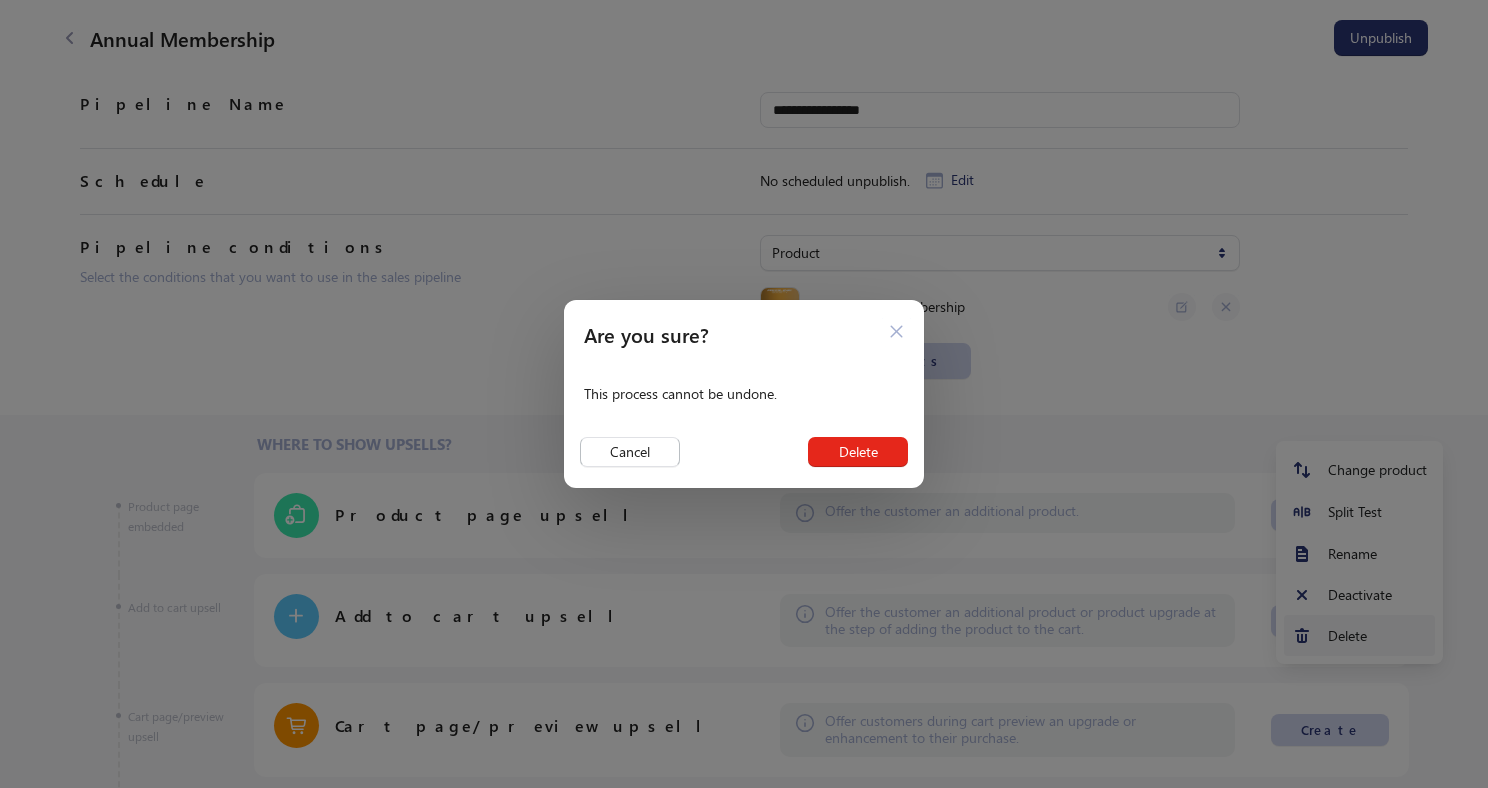 scroll, scrollTop: 0, scrollLeft: 0, axis: both 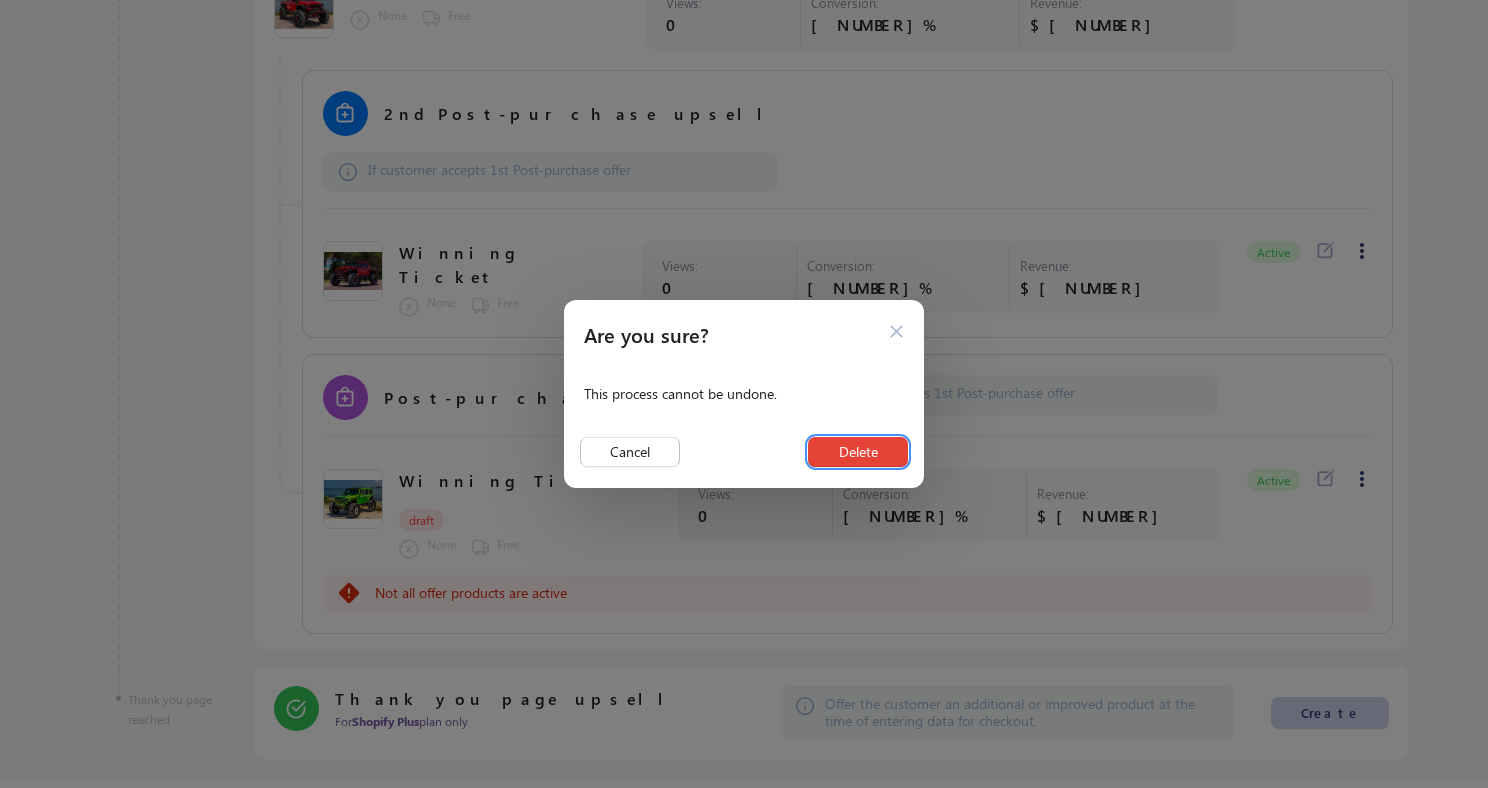 click on "Delete" at bounding box center (858, 452) 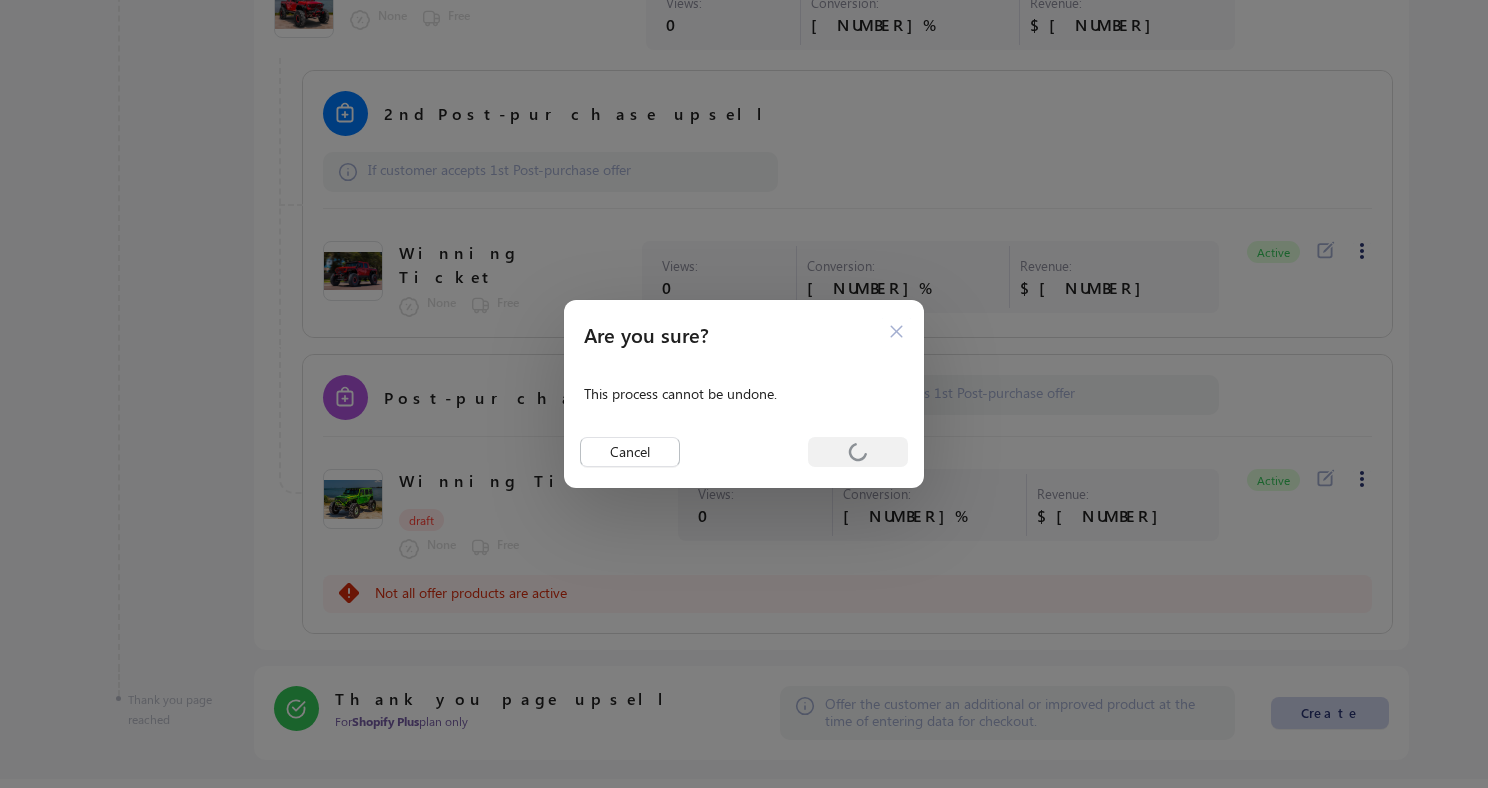 scroll, scrollTop: 114, scrollLeft: 0, axis: vertical 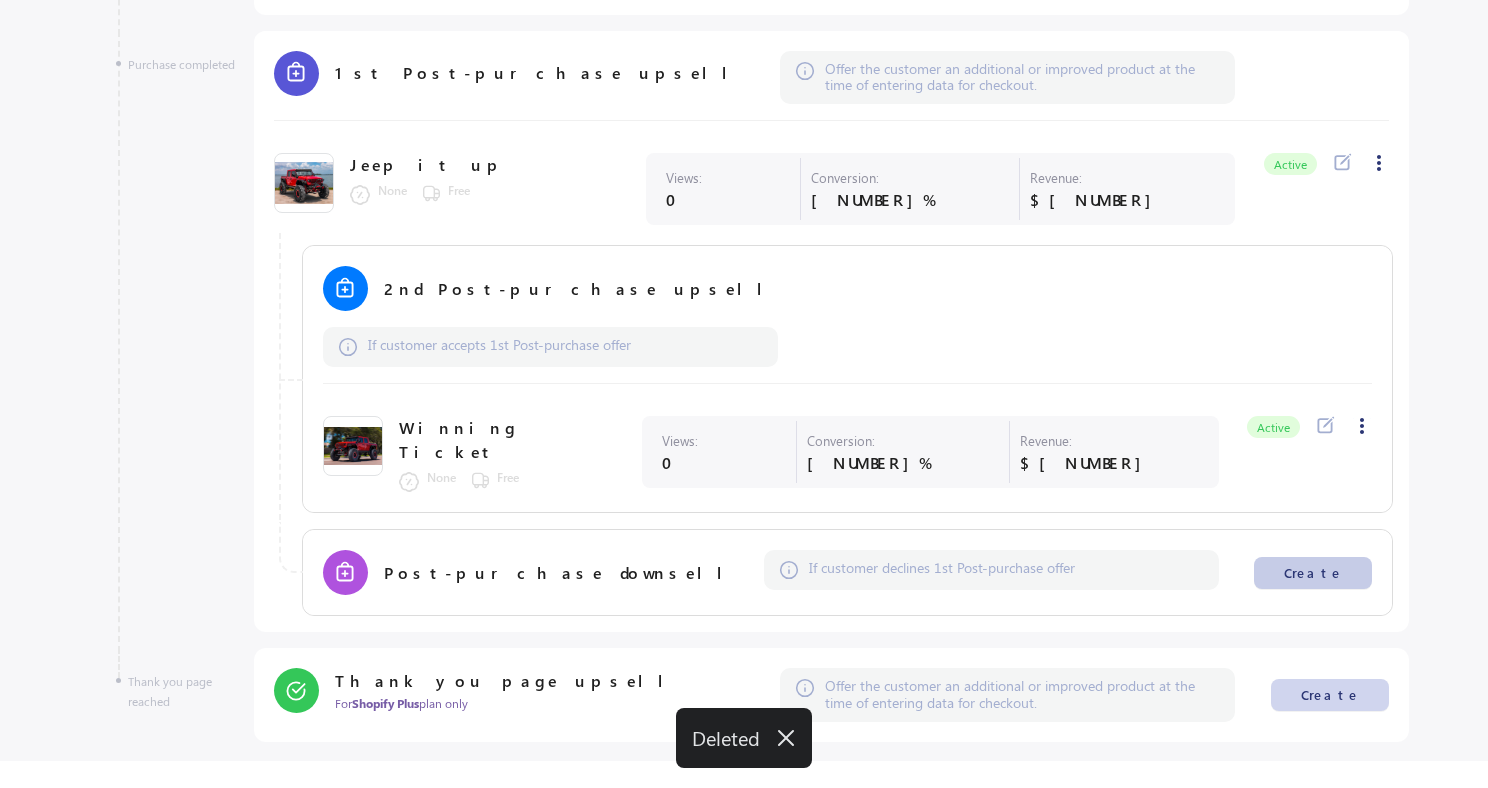 click on "Create" at bounding box center (1313, 573) 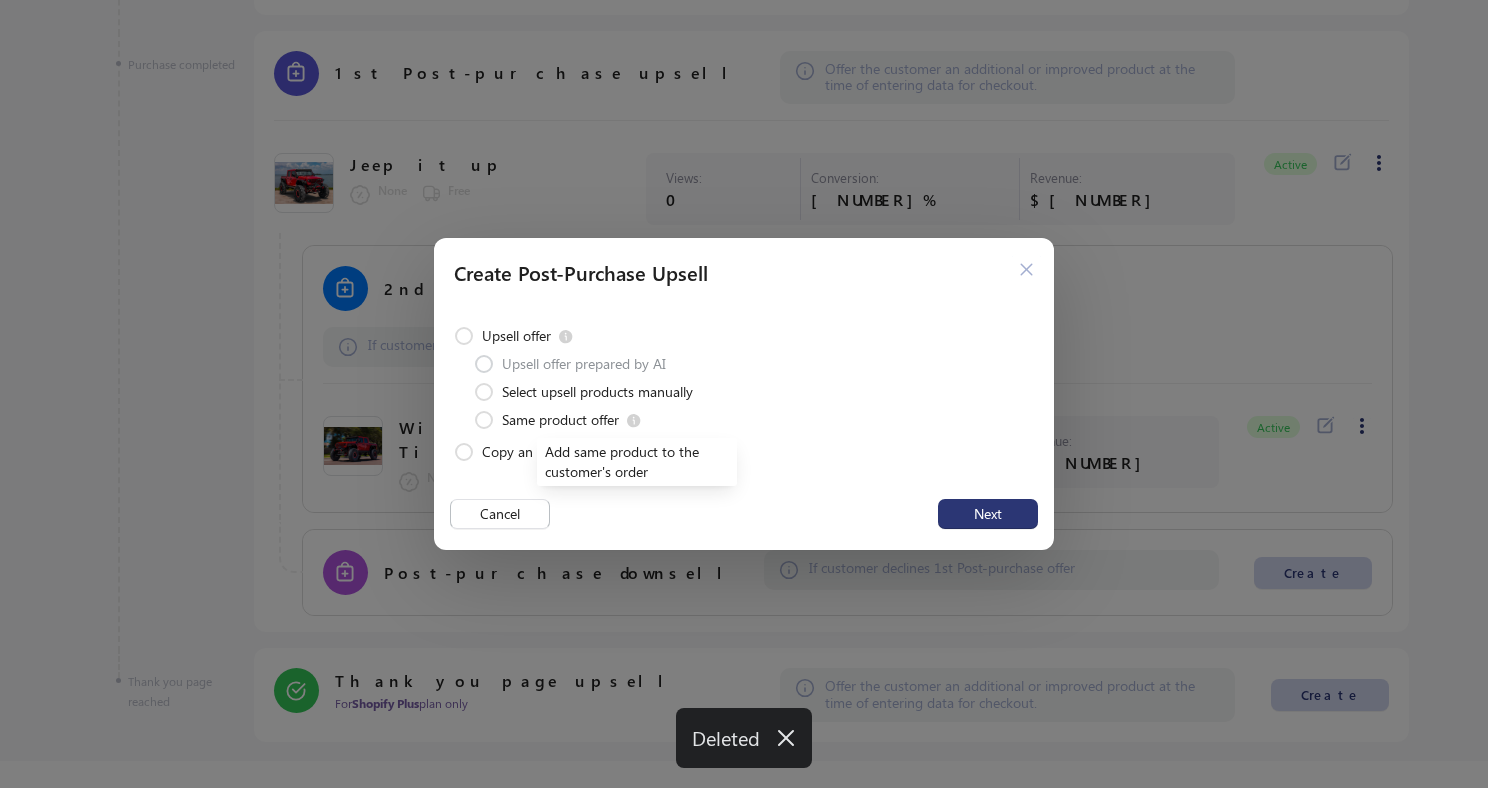 click on "Add same product to the customer's order" at bounding box center [637, 468] 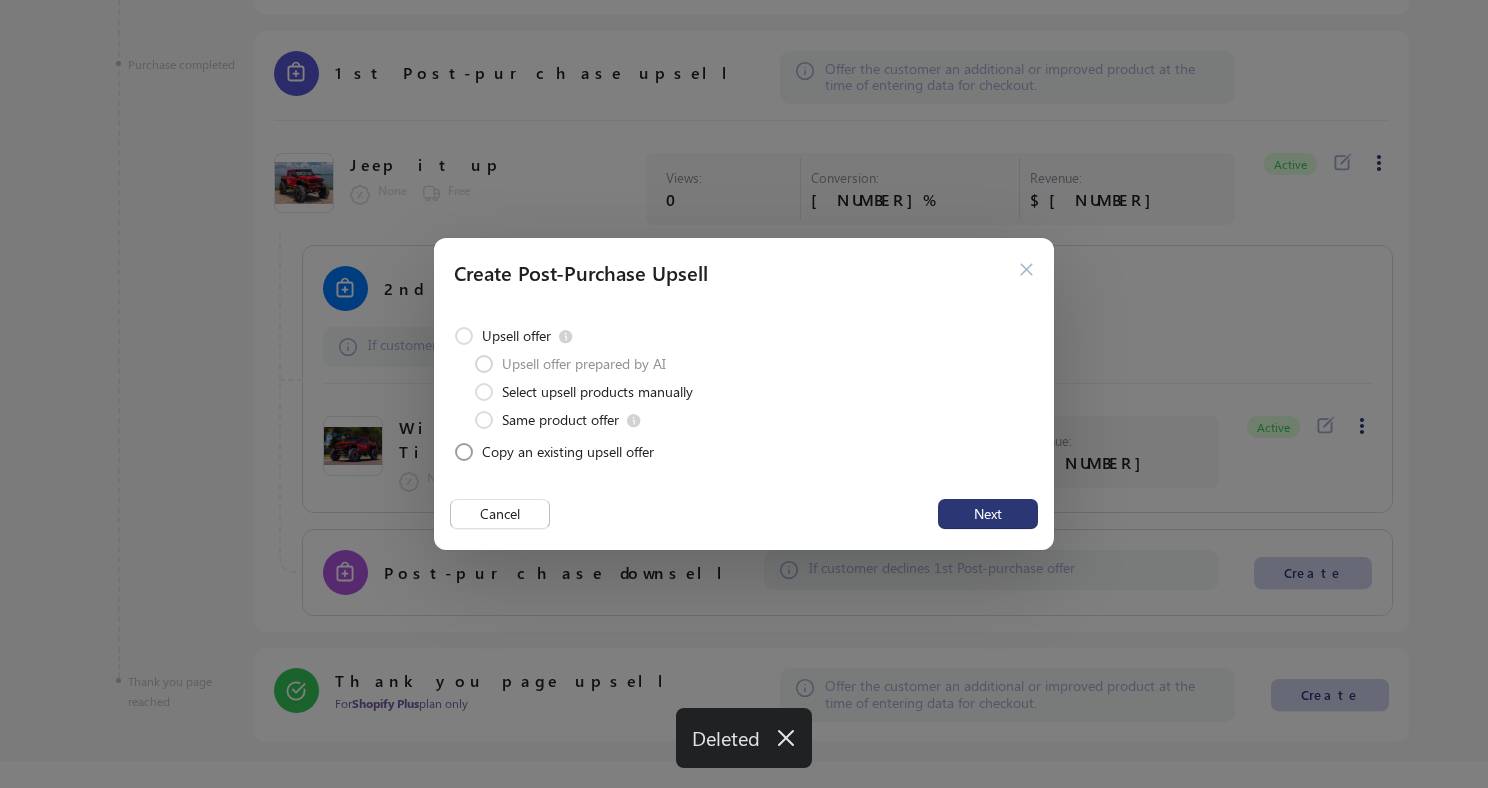 click on "Copy an existing upsell offer" at bounding box center (568, 452) 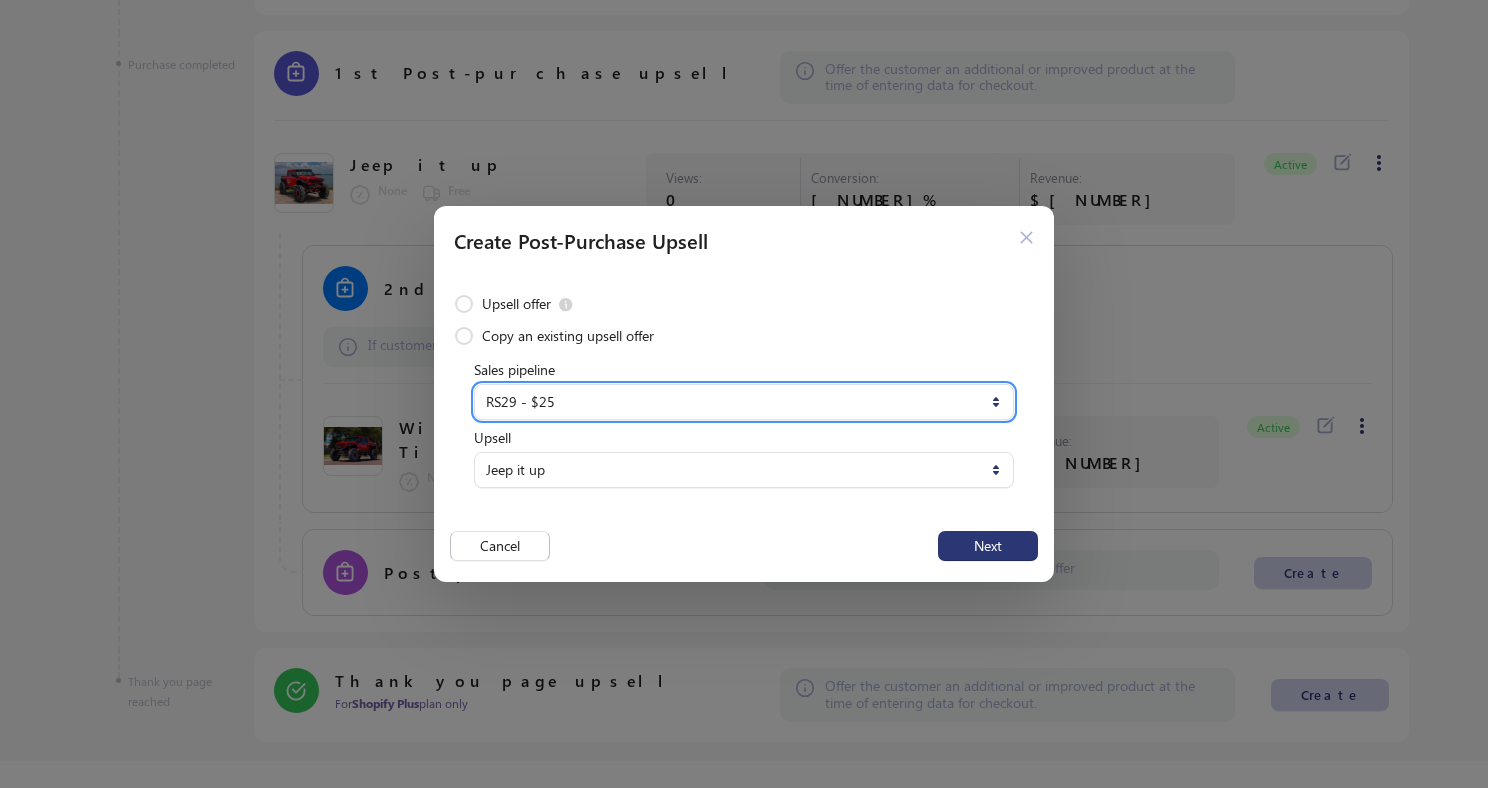 click on "**********" at bounding box center (744, 402) 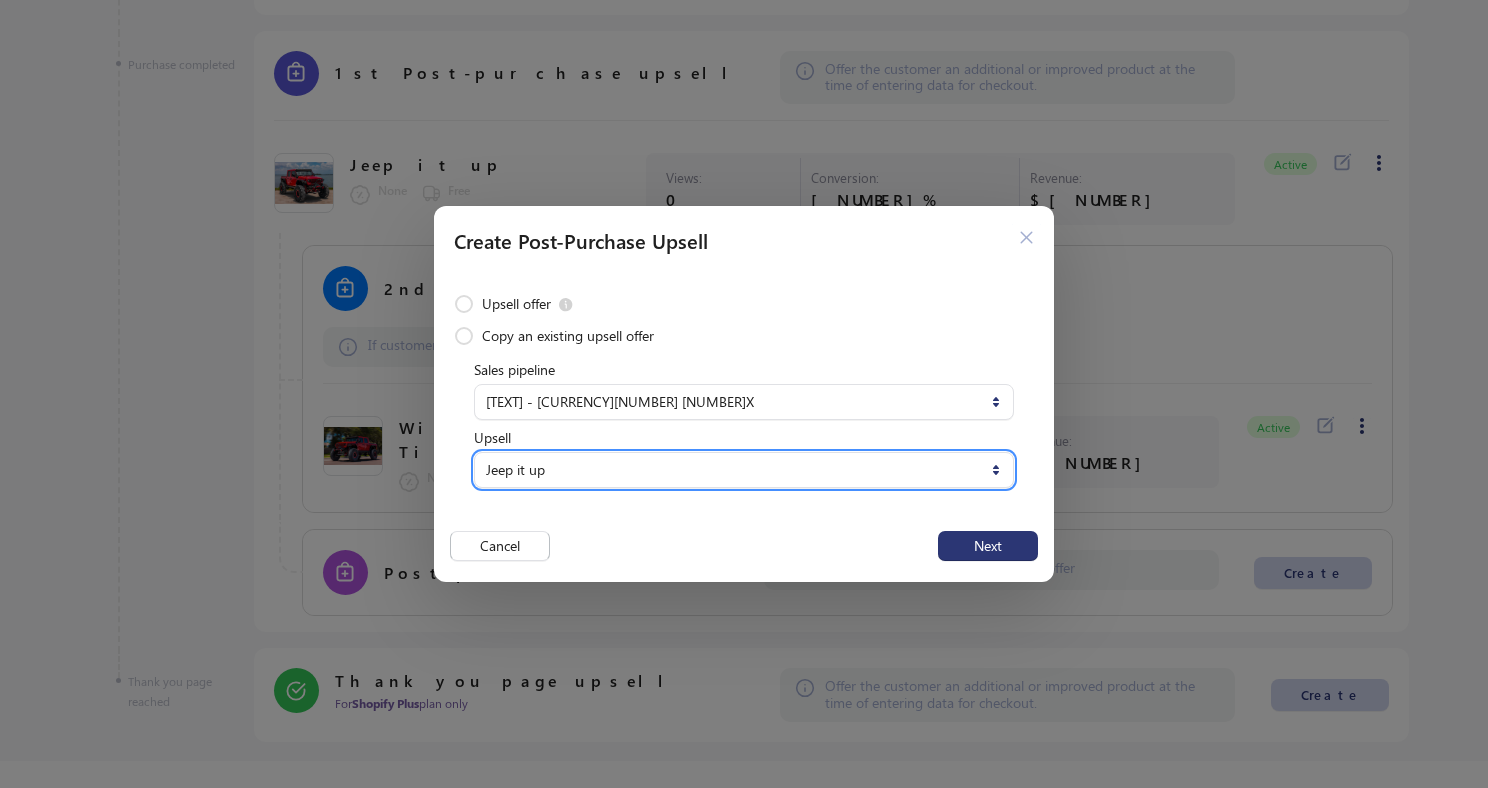 click on "**********" at bounding box center (744, 470) 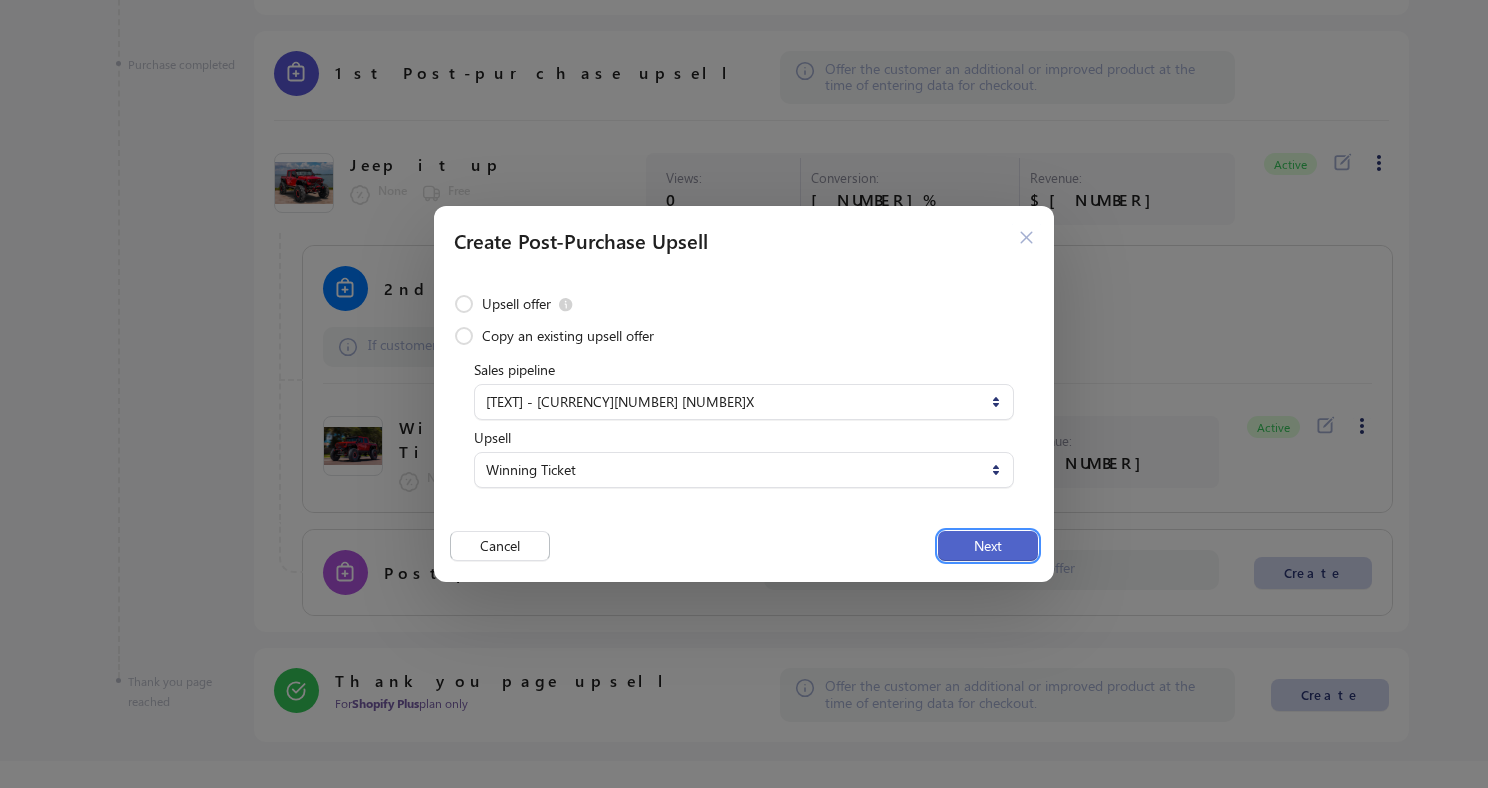 click on "Next" at bounding box center (988, 546) 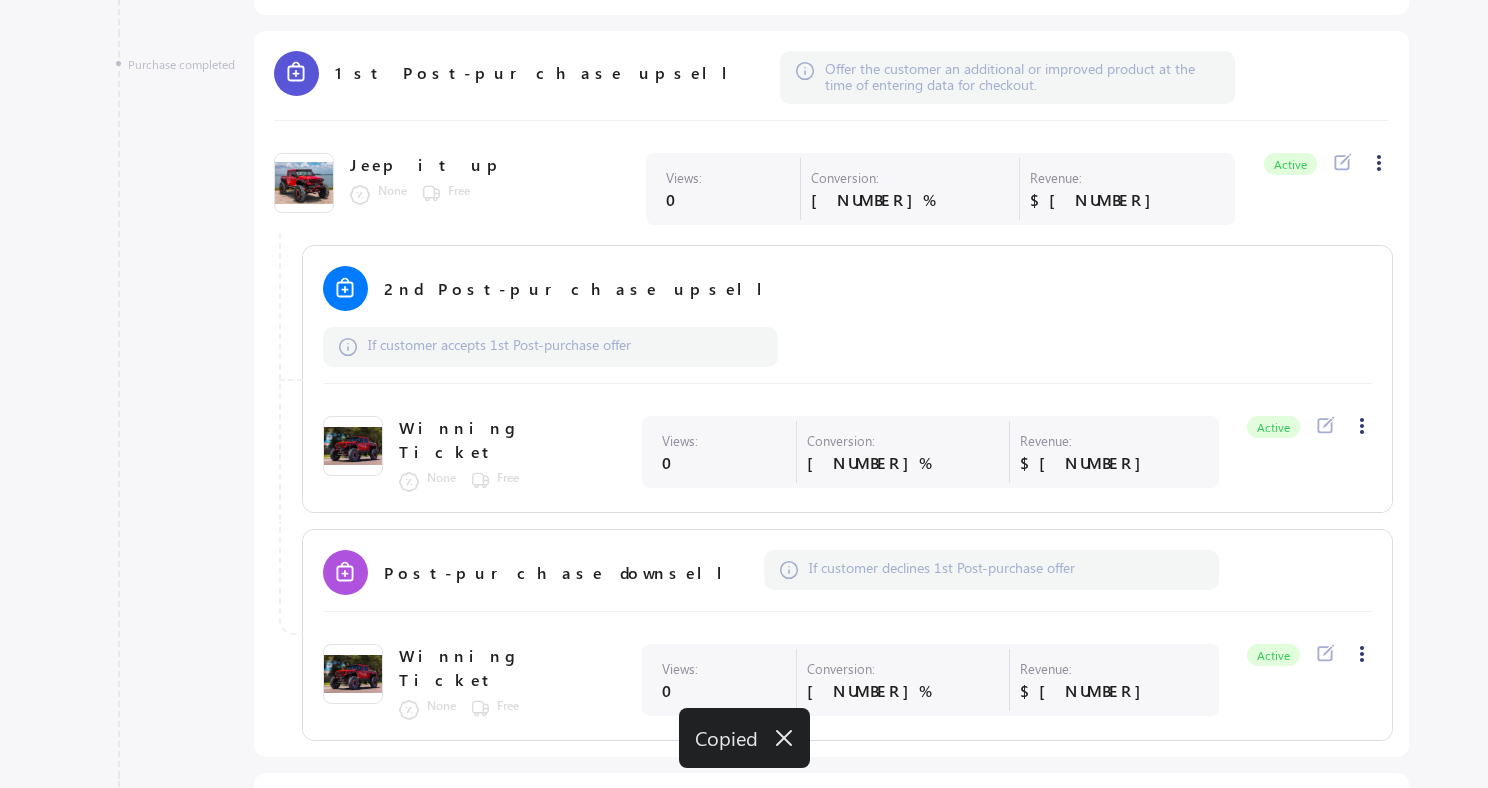 scroll, scrollTop: 0, scrollLeft: 0, axis: both 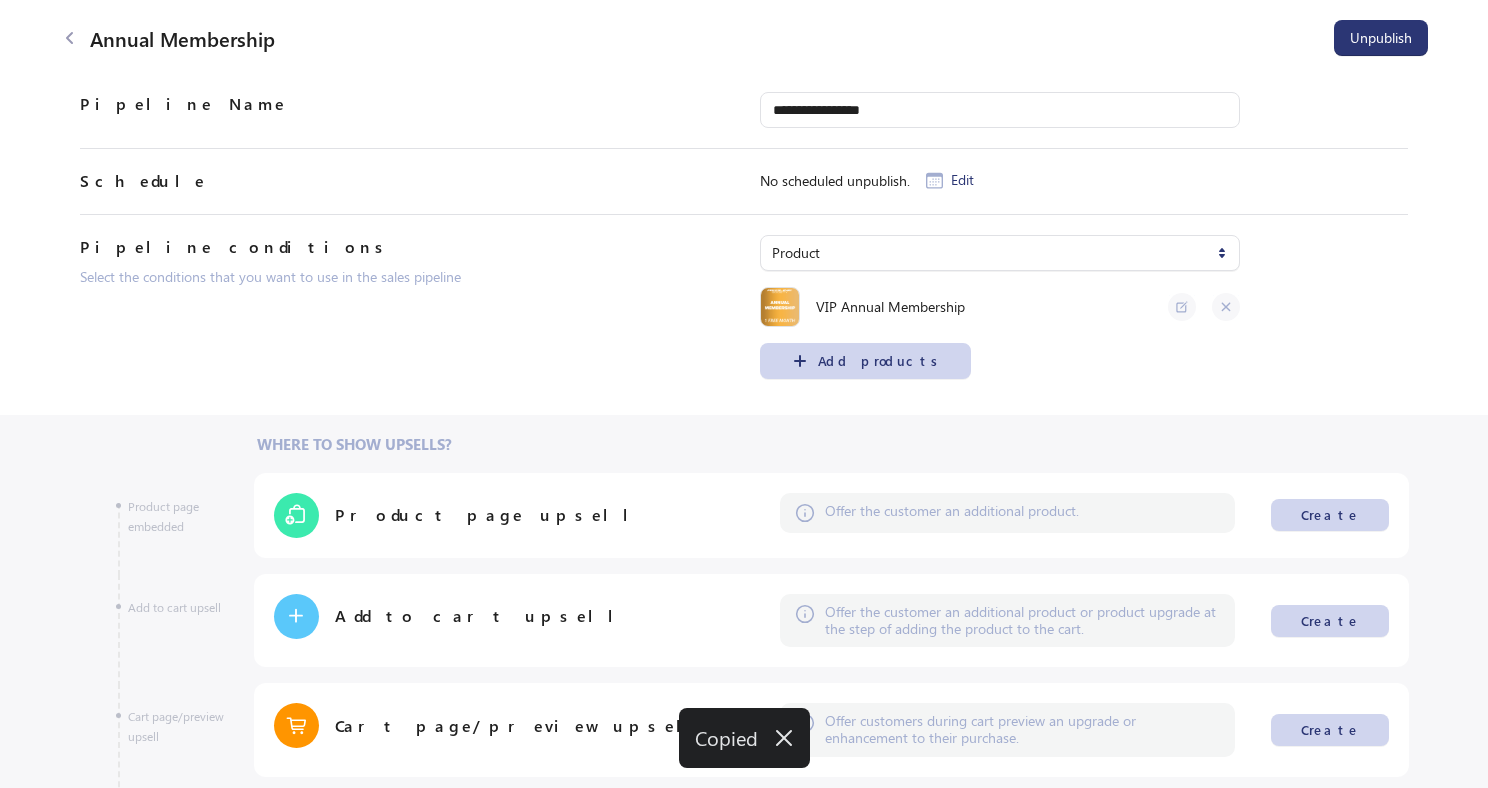 click 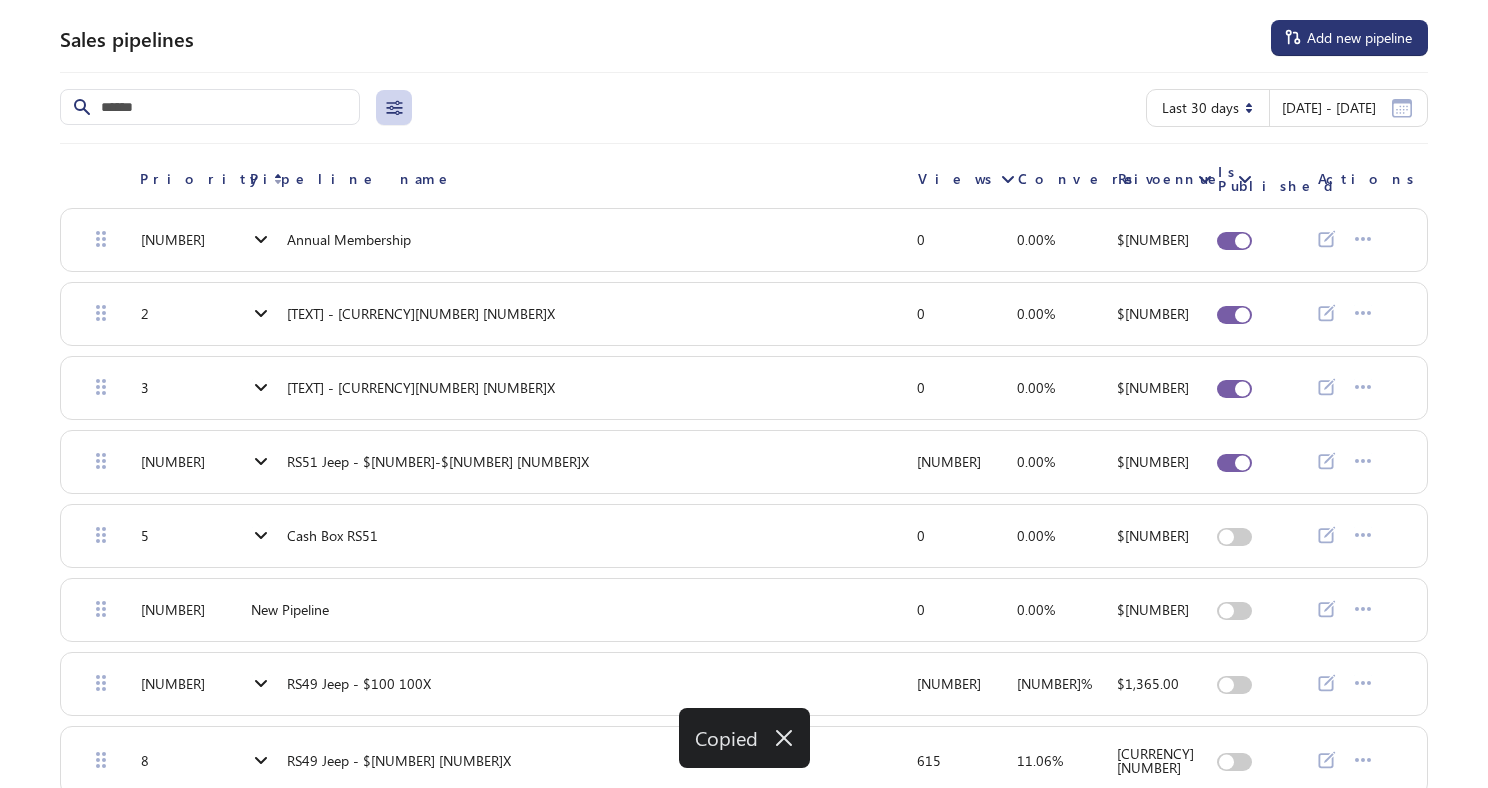 click 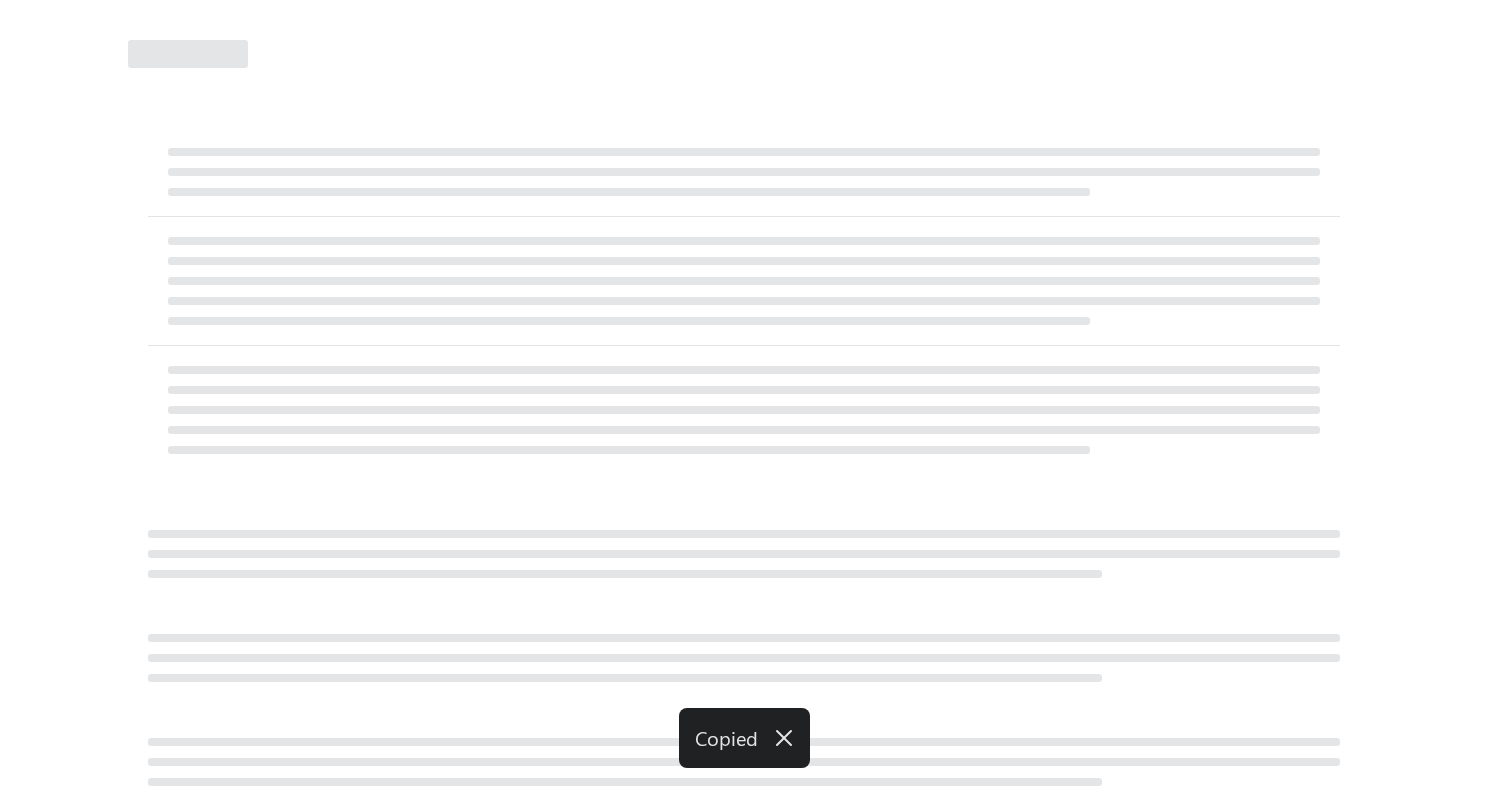 select on "********" 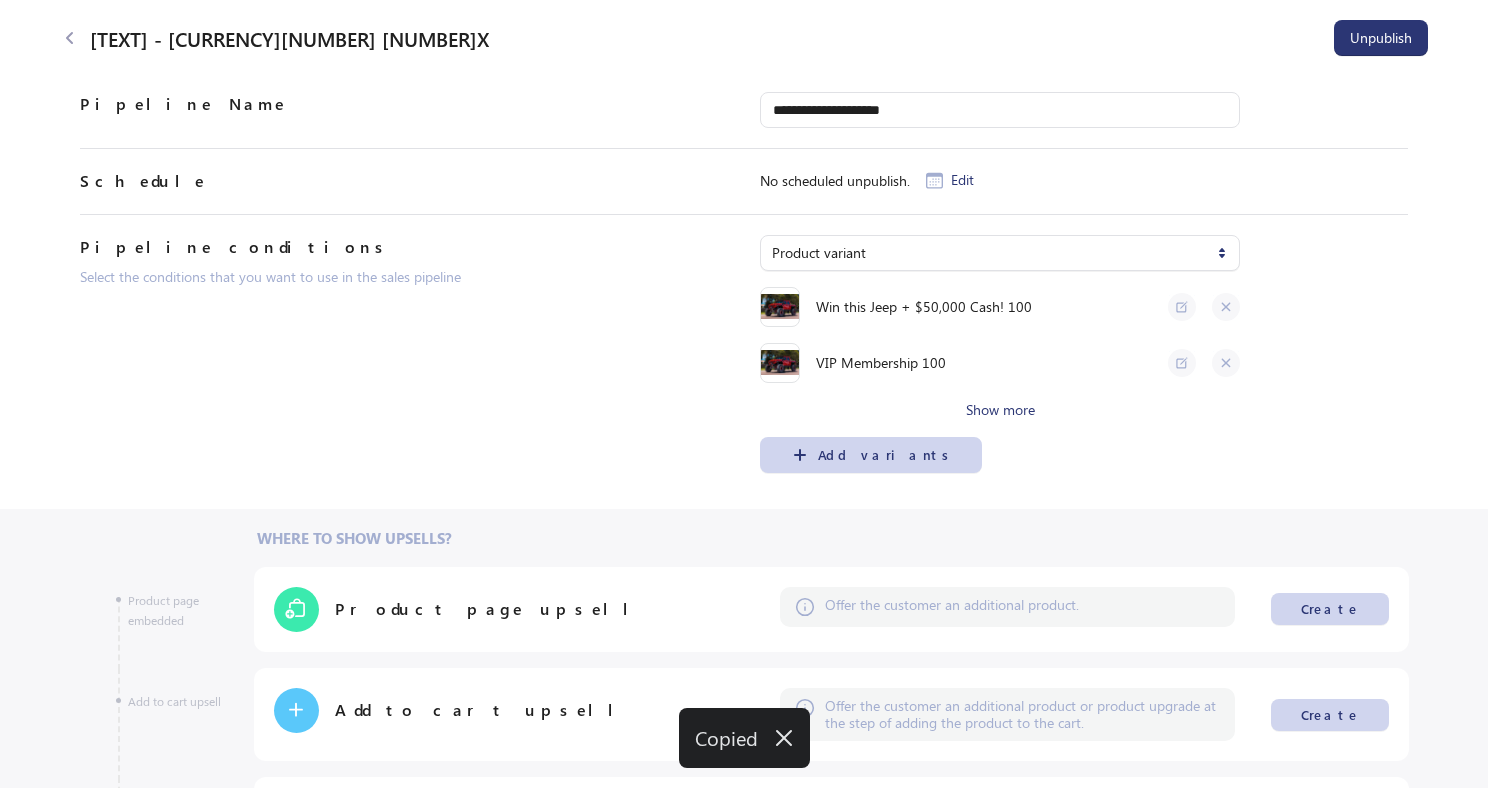 scroll, scrollTop: 1141, scrollLeft: 0, axis: vertical 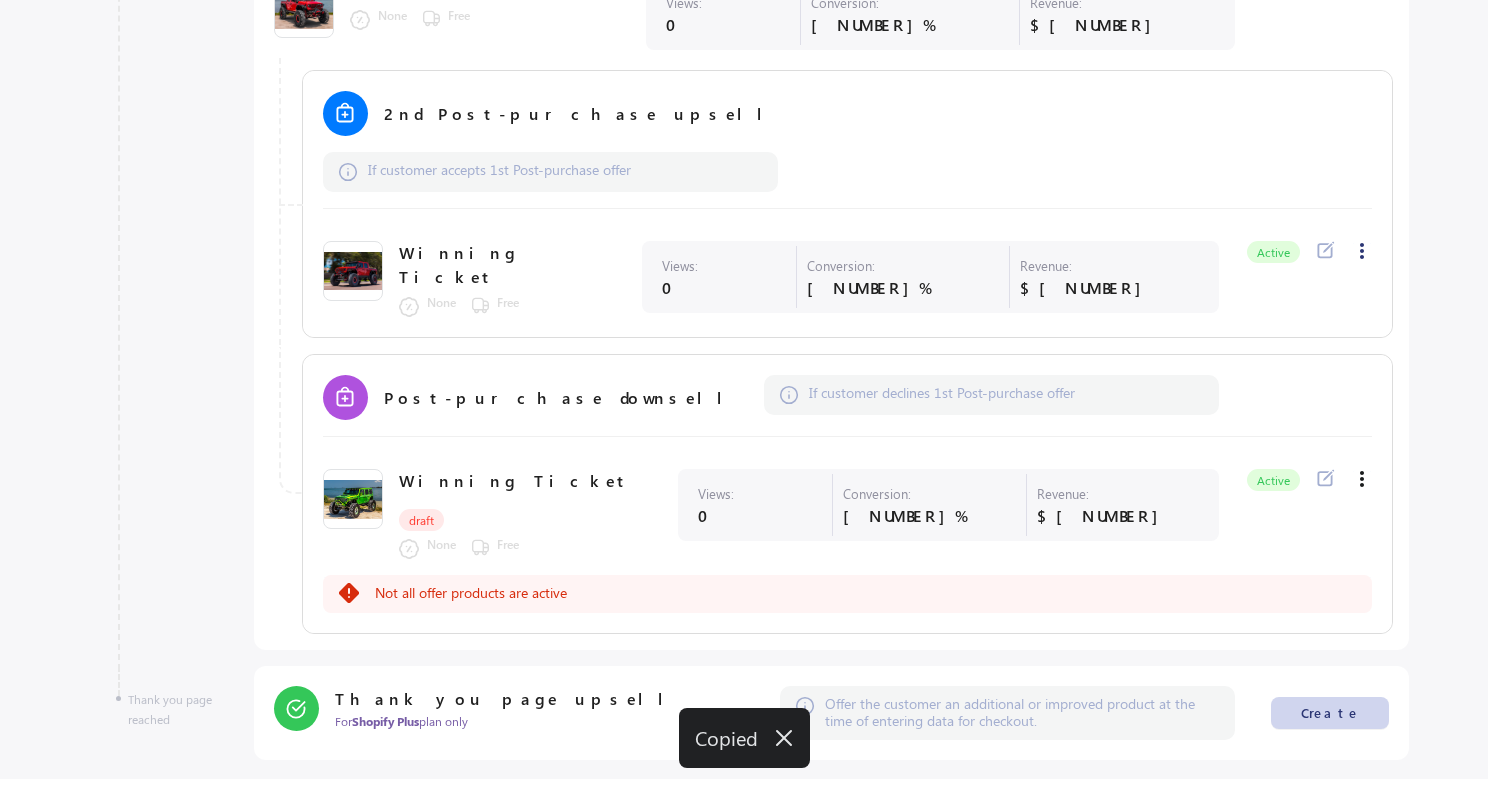 click 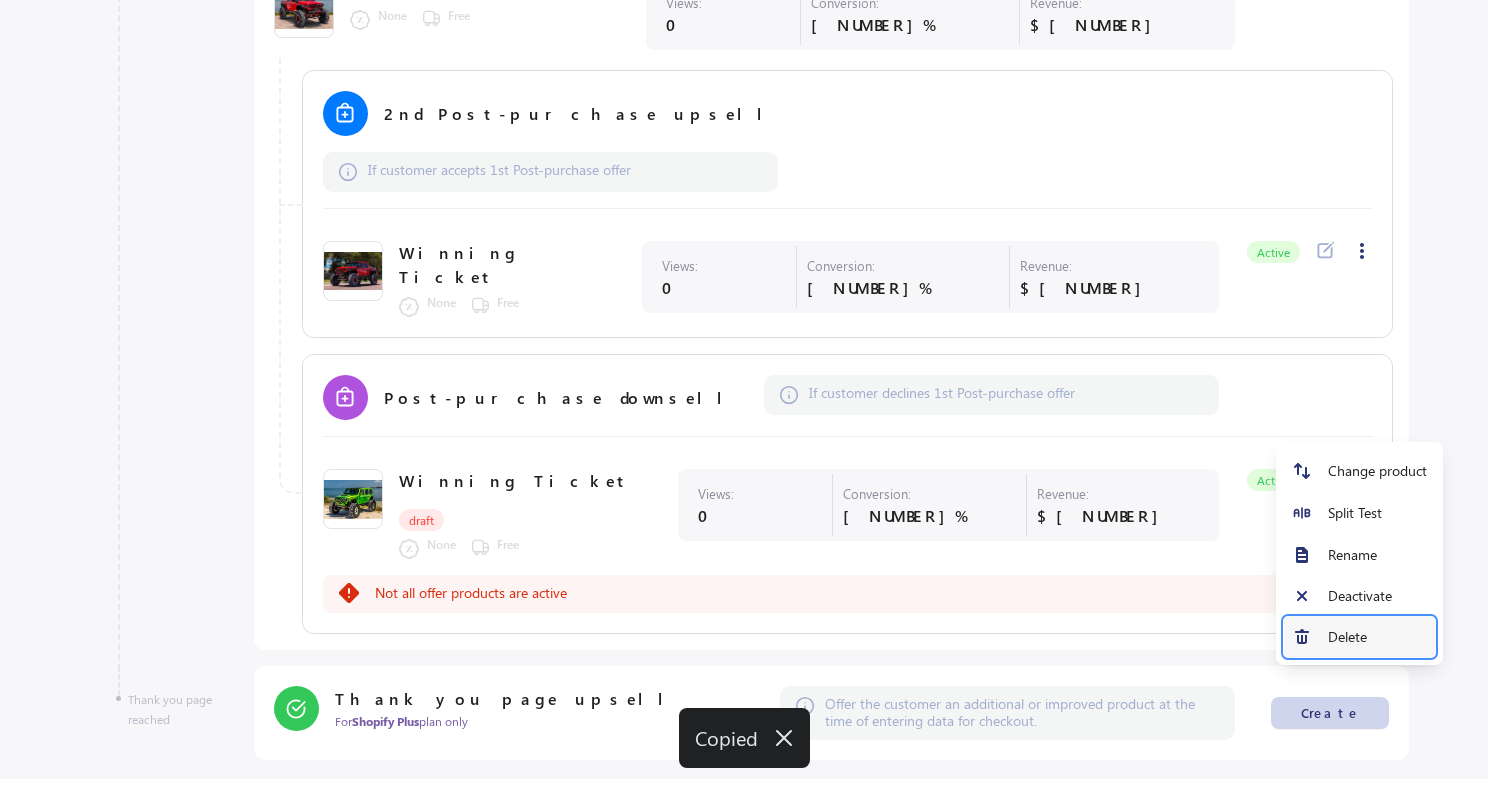 click on "Delete" at bounding box center [1359, 636] 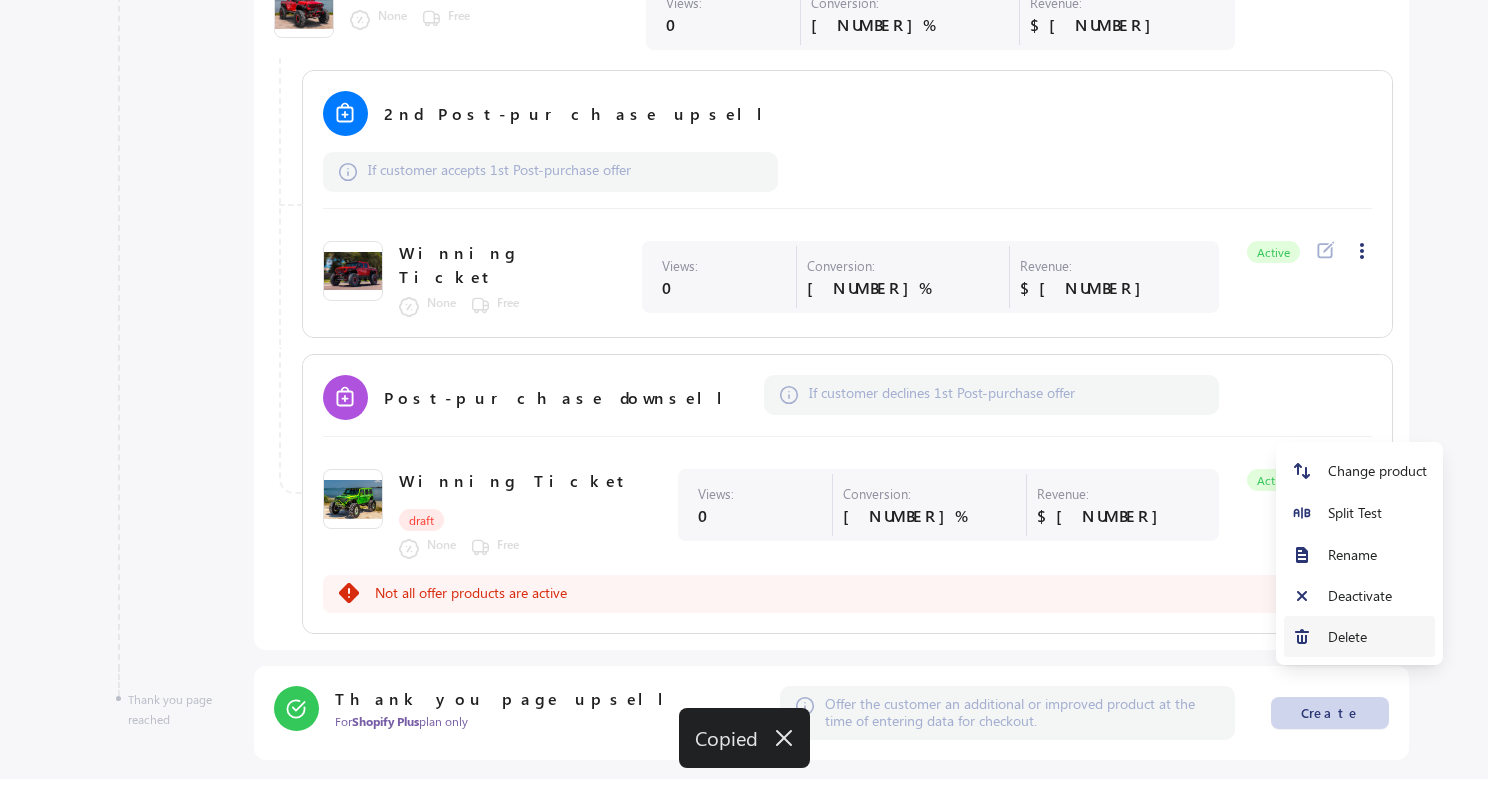 scroll, scrollTop: 1141, scrollLeft: 0, axis: vertical 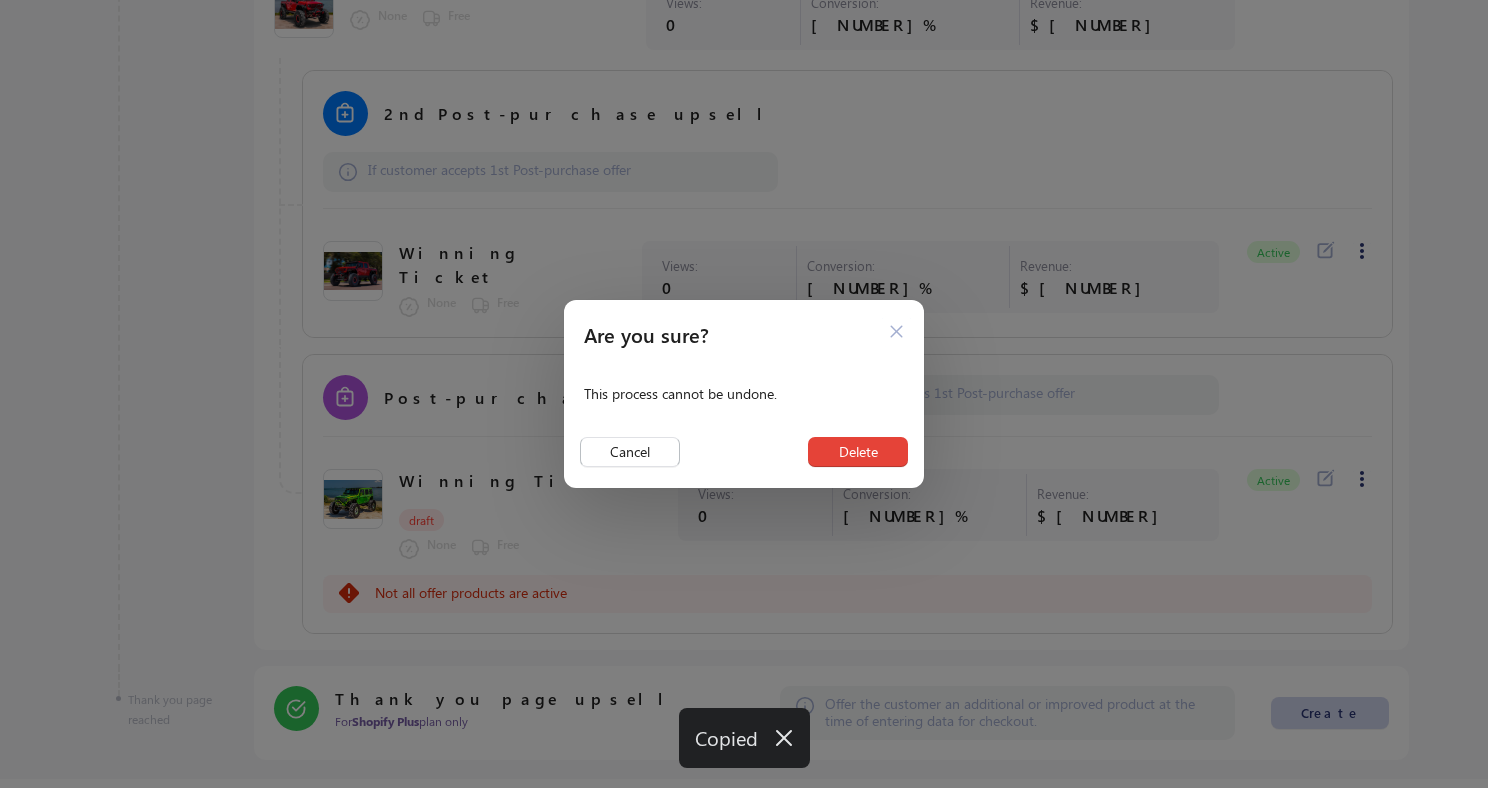 click on "Delete" at bounding box center (858, 452) 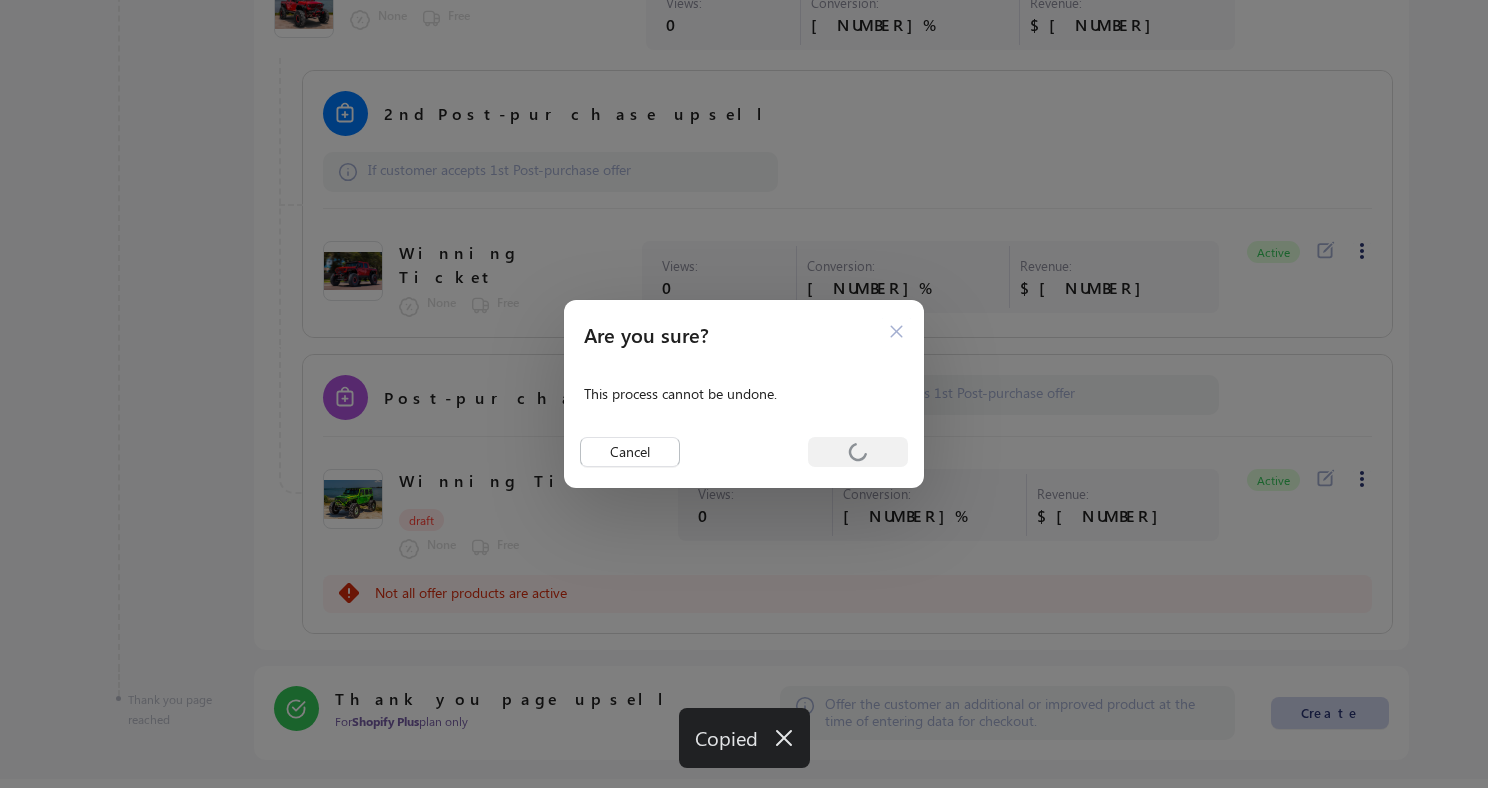 scroll, scrollTop: 114, scrollLeft: 0, axis: vertical 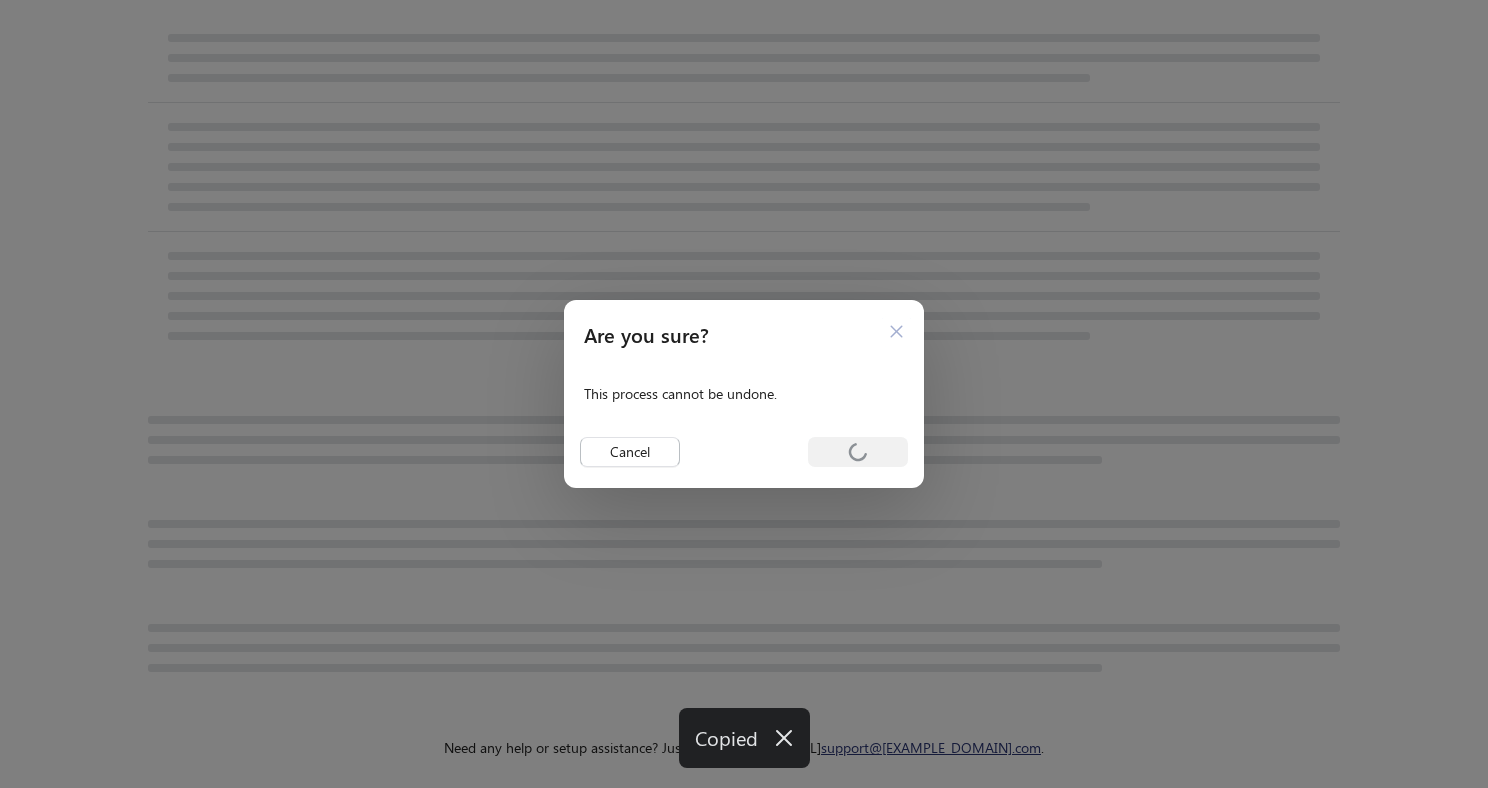 select on "********" 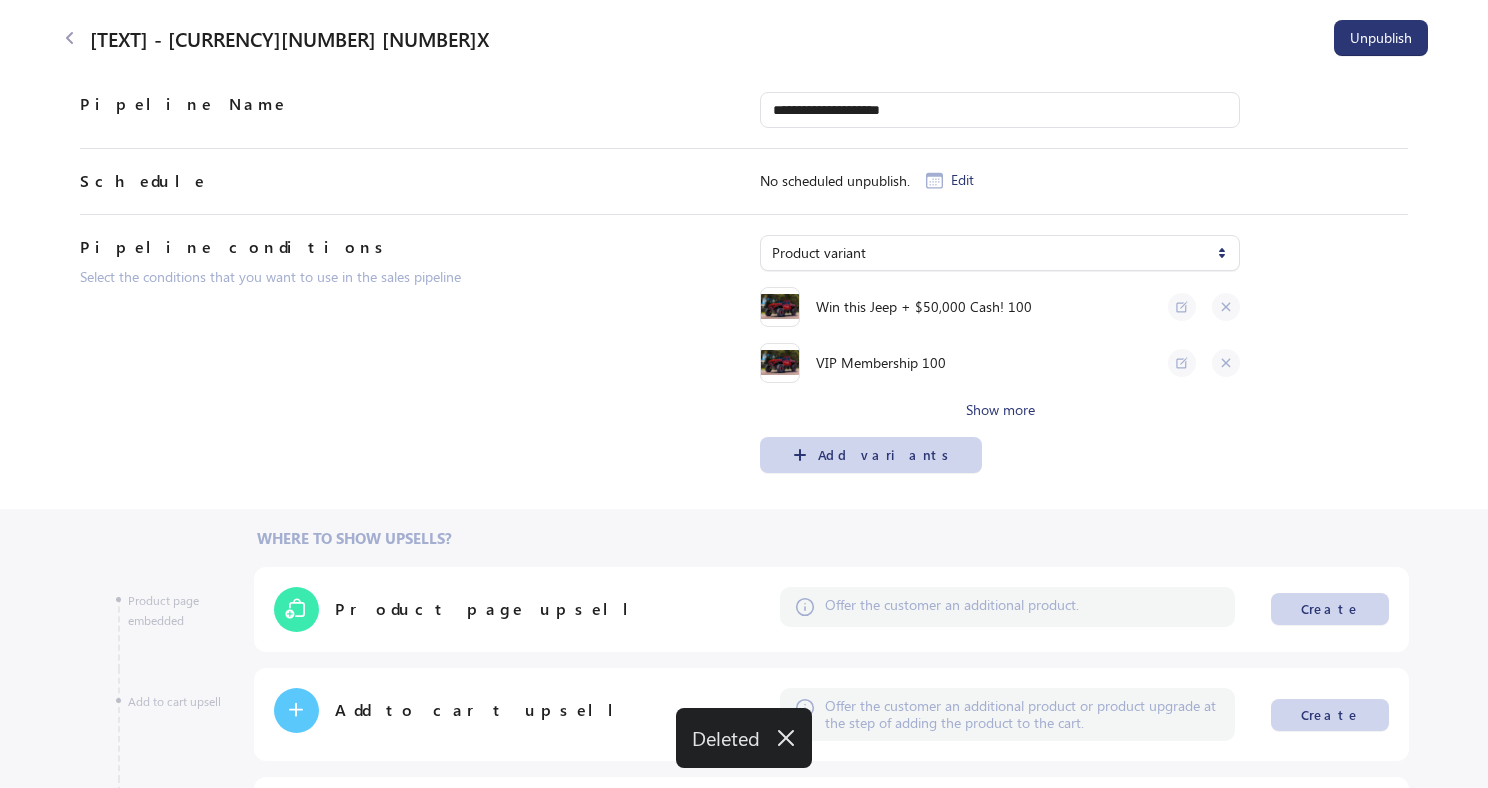scroll, scrollTop: 966, scrollLeft: 0, axis: vertical 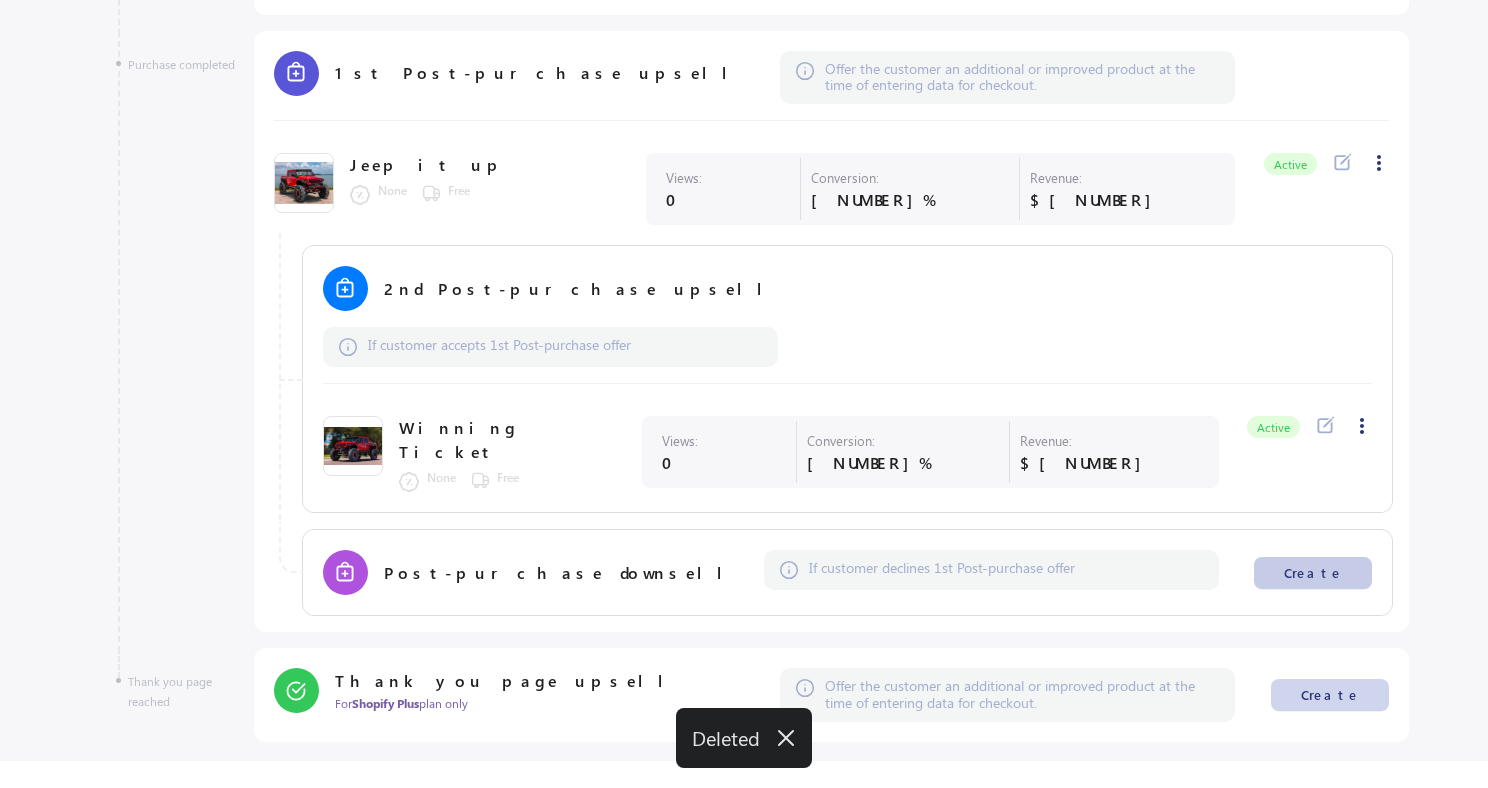 click on "Create" at bounding box center [1313, 573] 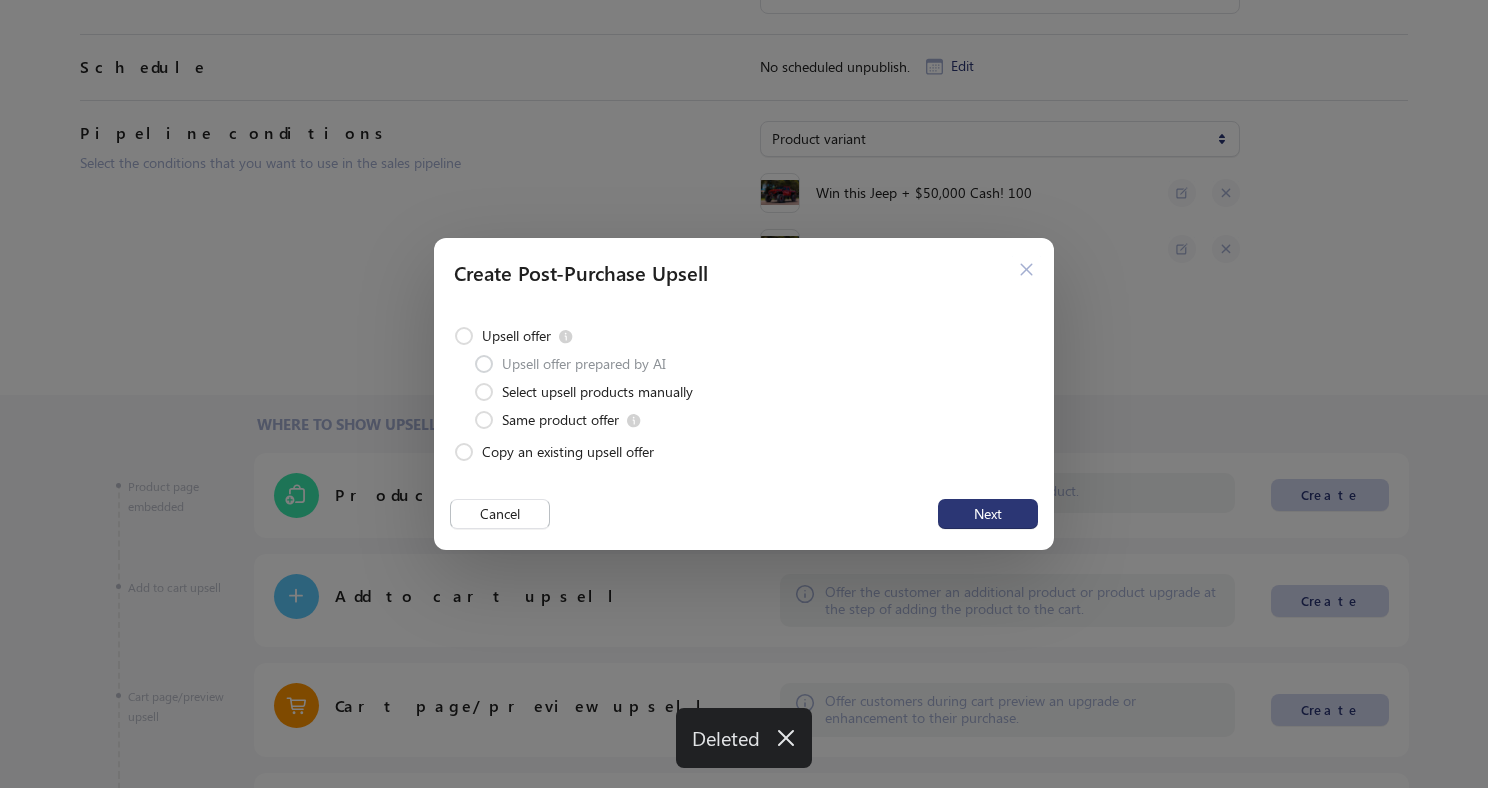 scroll, scrollTop: 0, scrollLeft: 0, axis: both 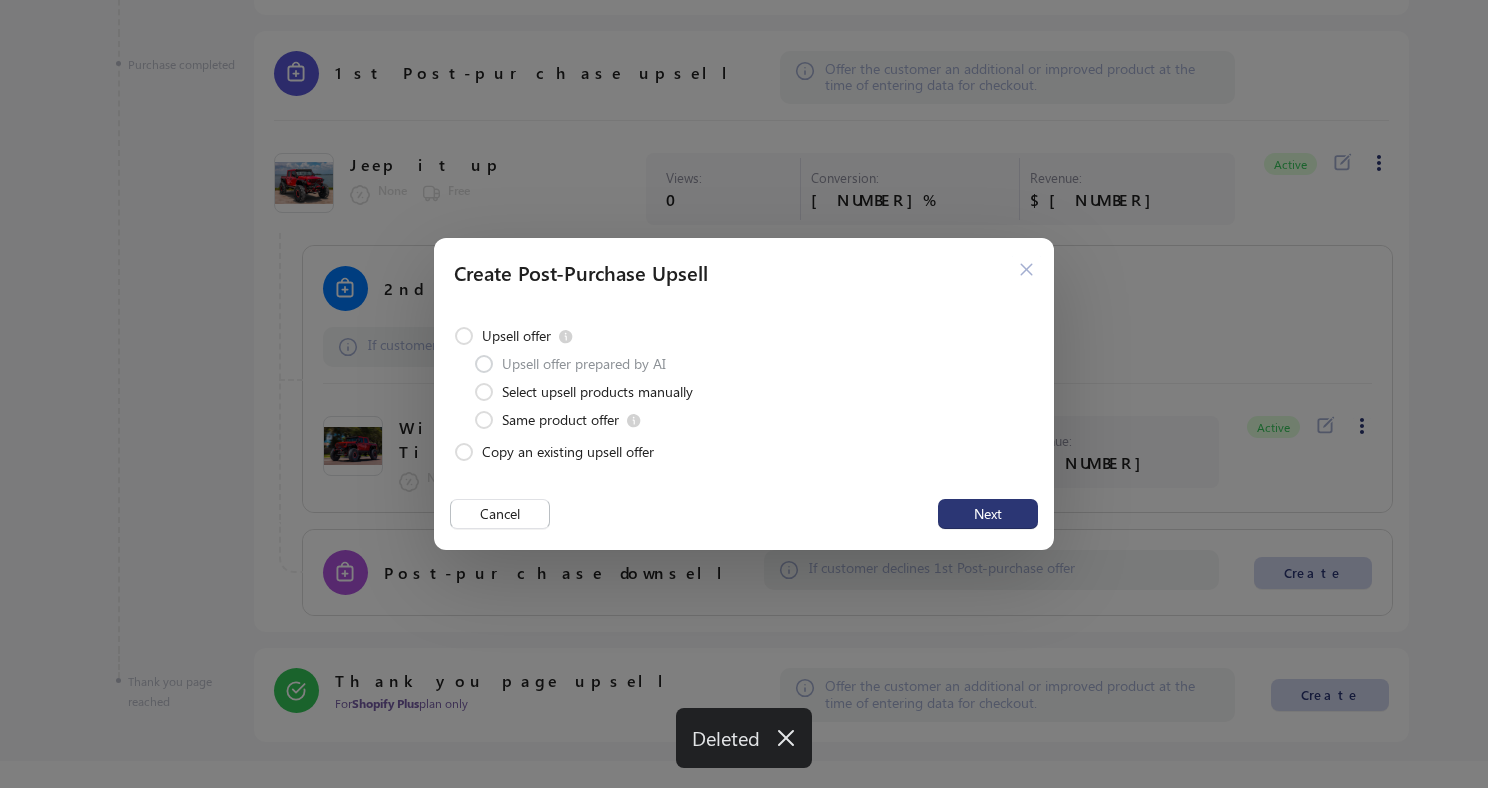 click on "Copy an existing upsell offer" at bounding box center [568, 452] 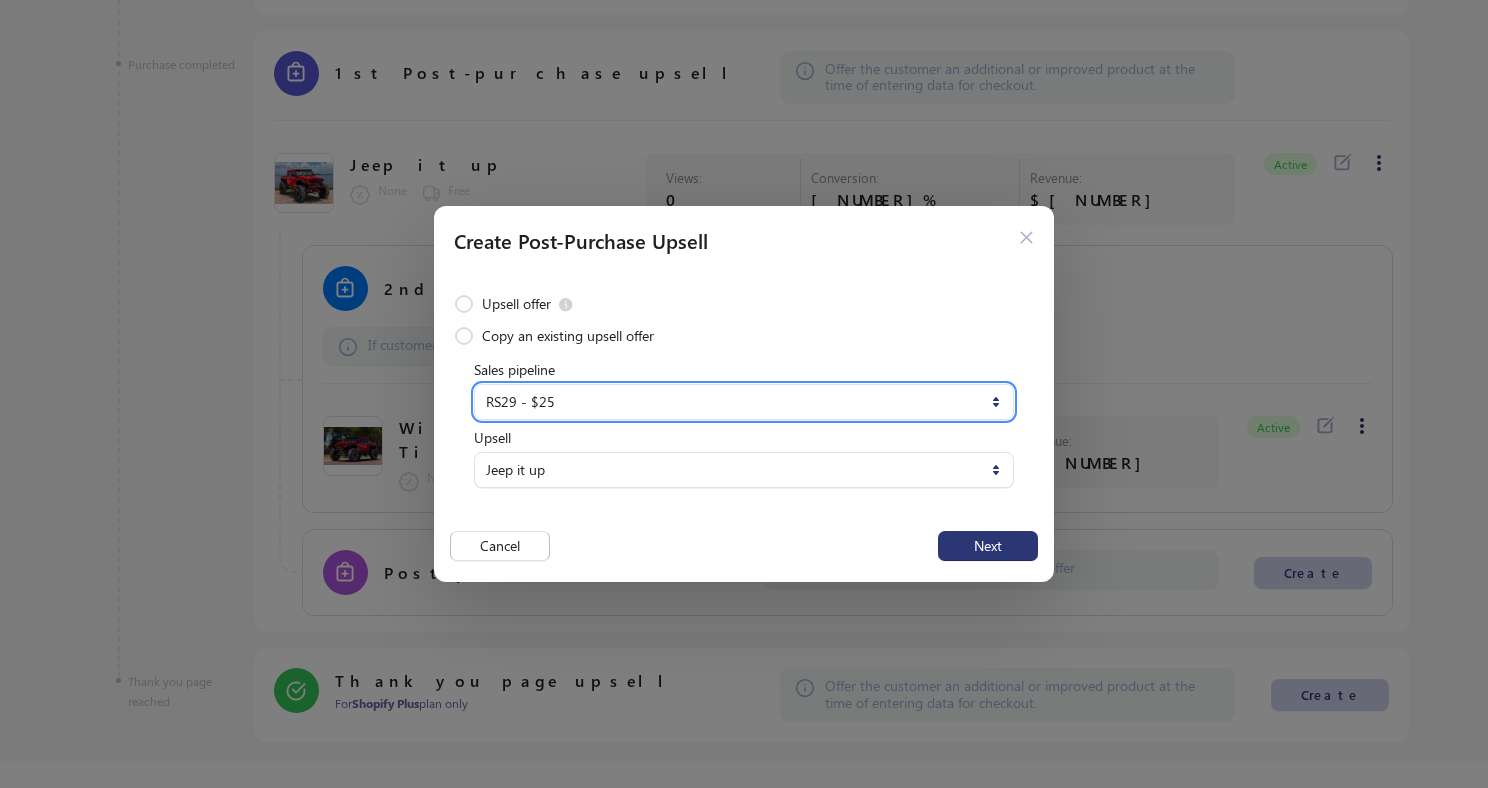 click on "**********" at bounding box center (744, 402) 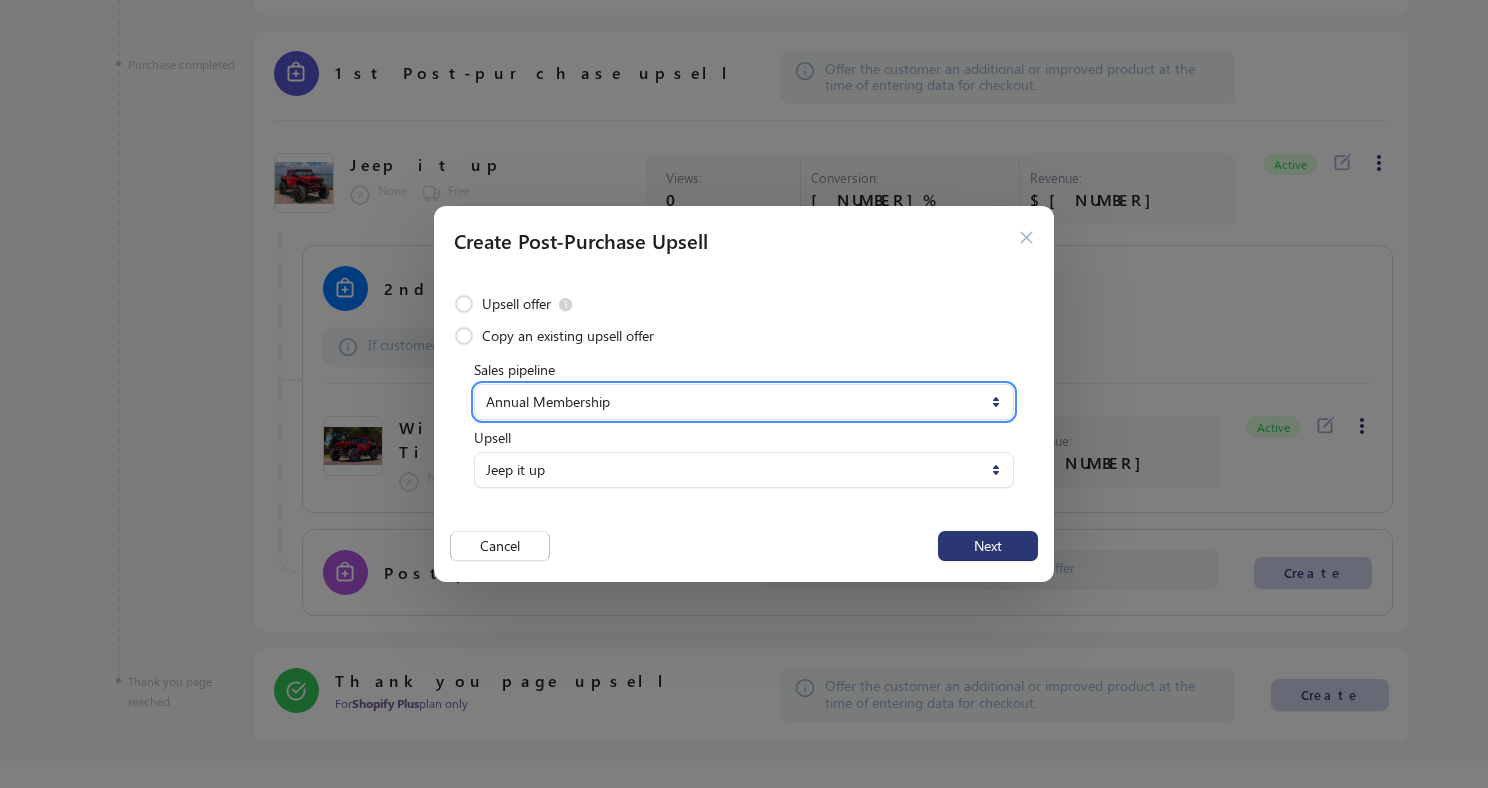 scroll, scrollTop: 966, scrollLeft: 0, axis: vertical 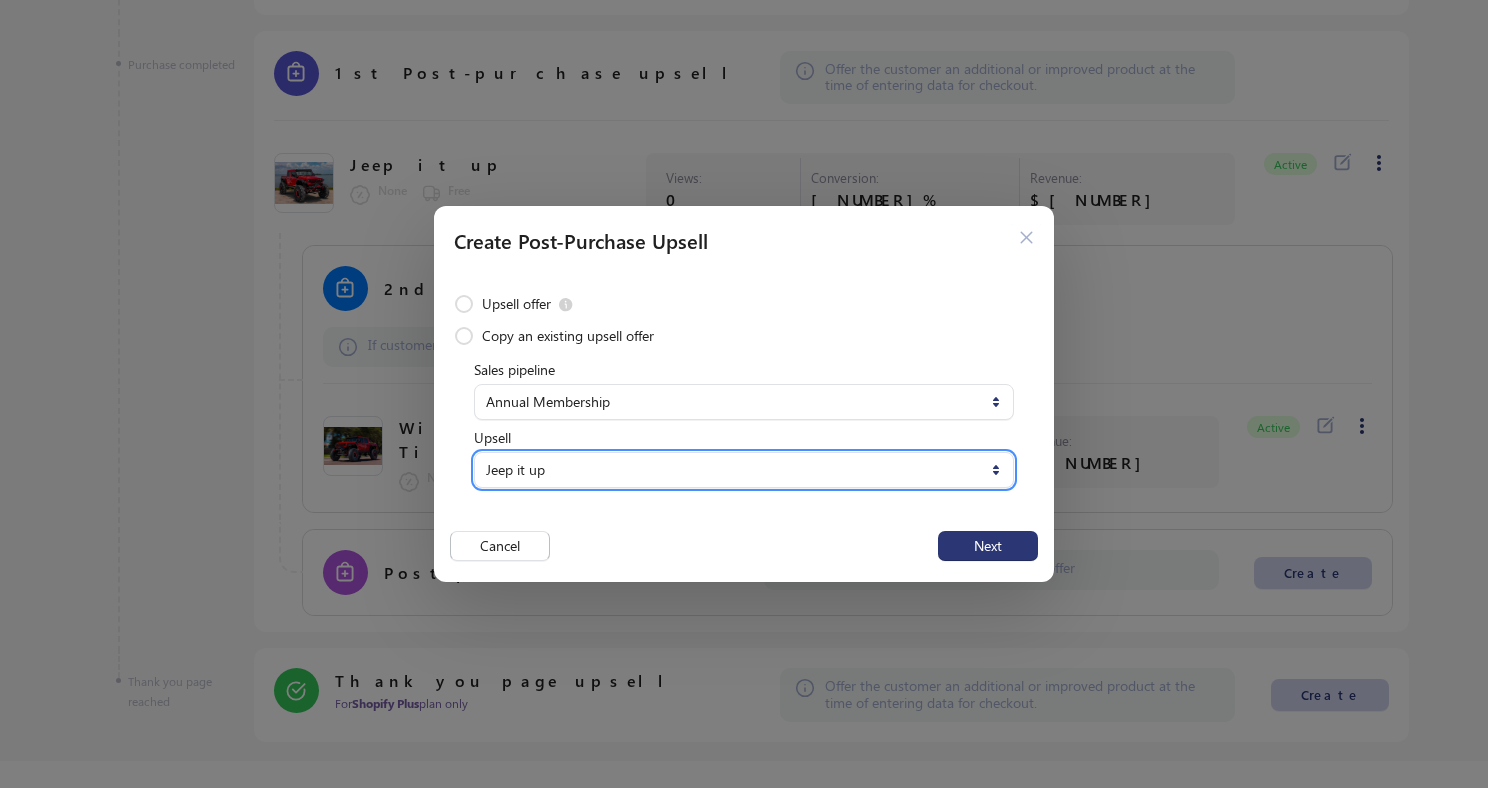 click on "**********" at bounding box center [744, 470] 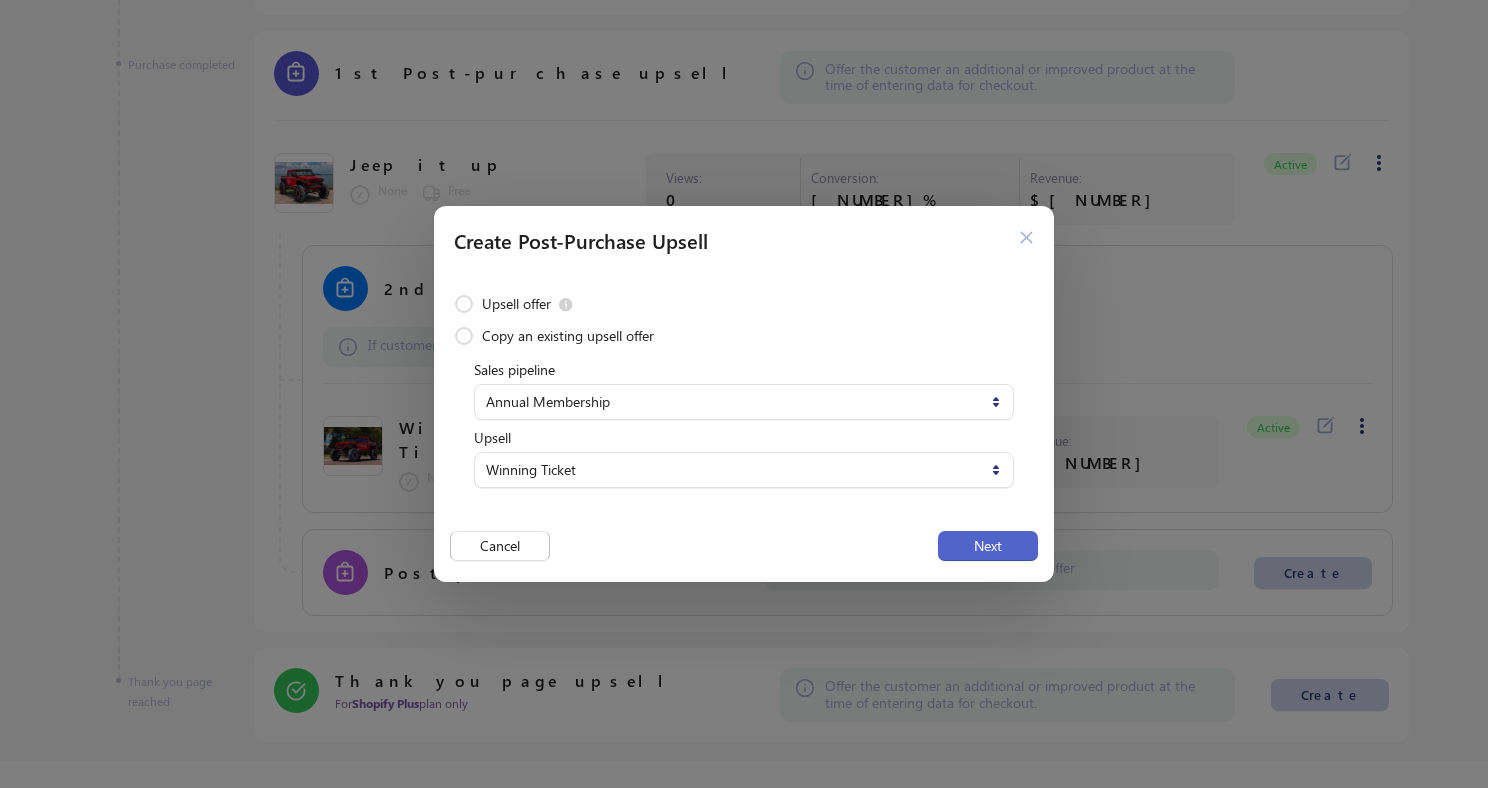click on "Next" at bounding box center (988, 546) 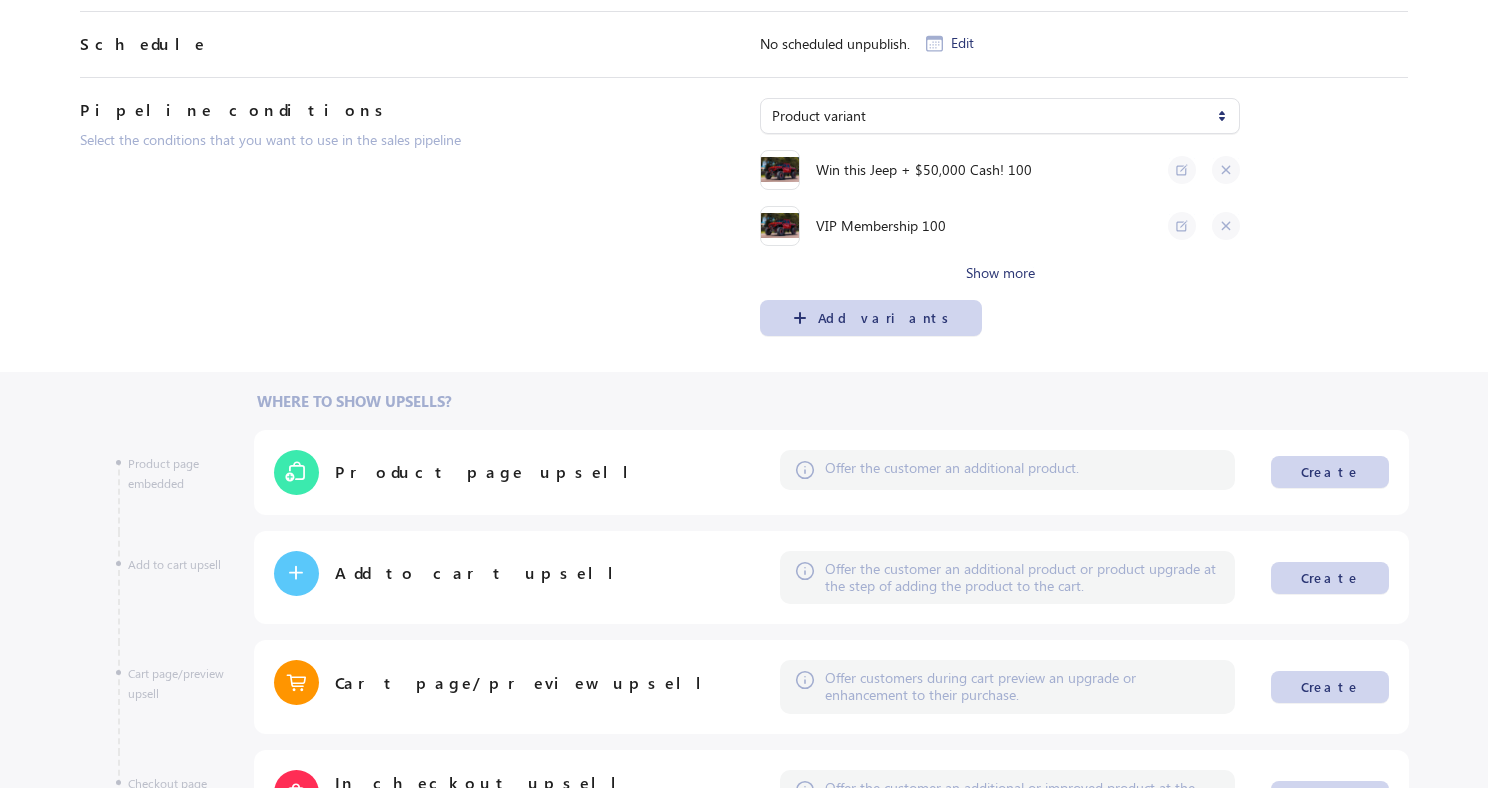 scroll, scrollTop: 0, scrollLeft: 0, axis: both 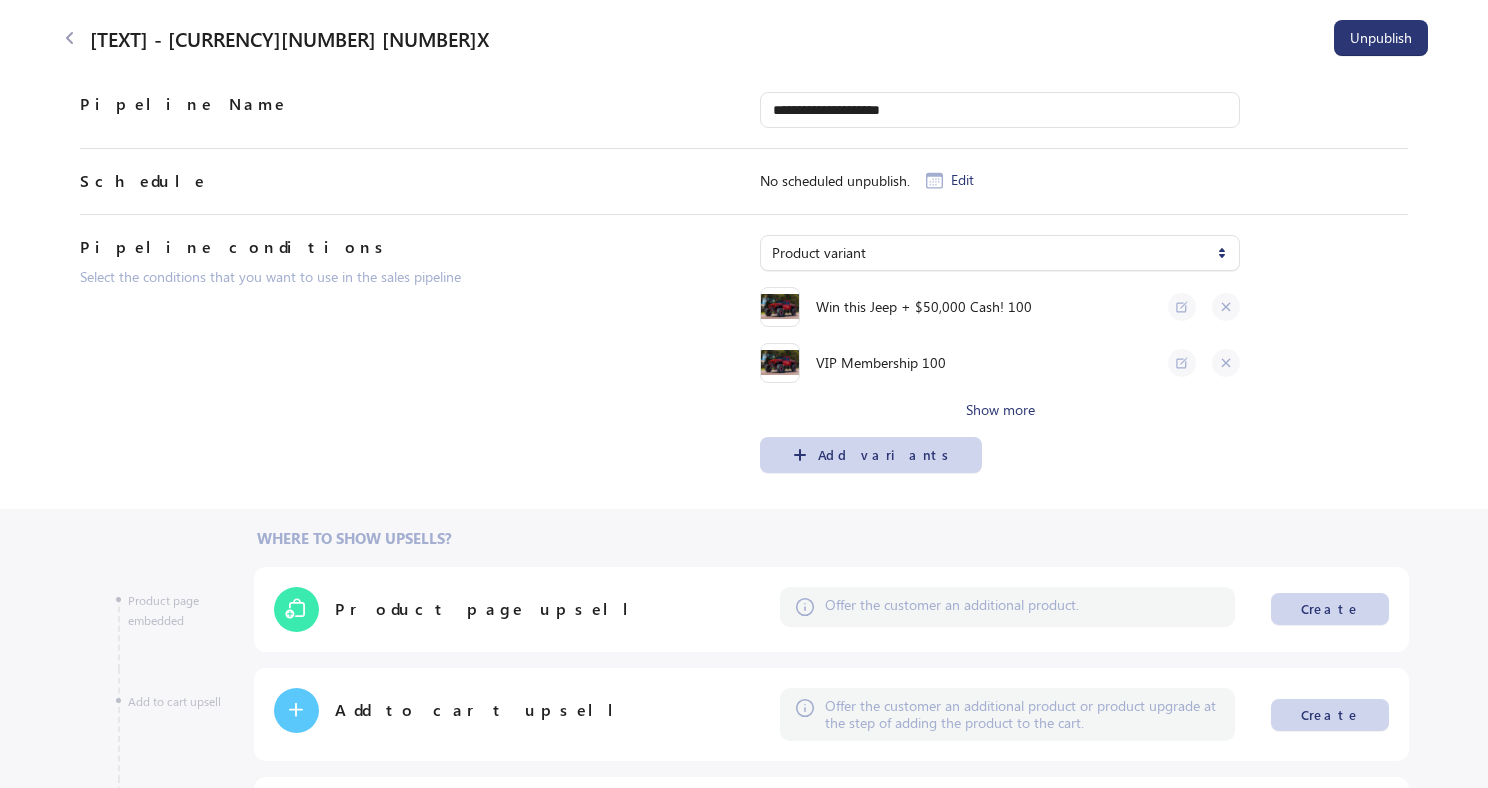 click 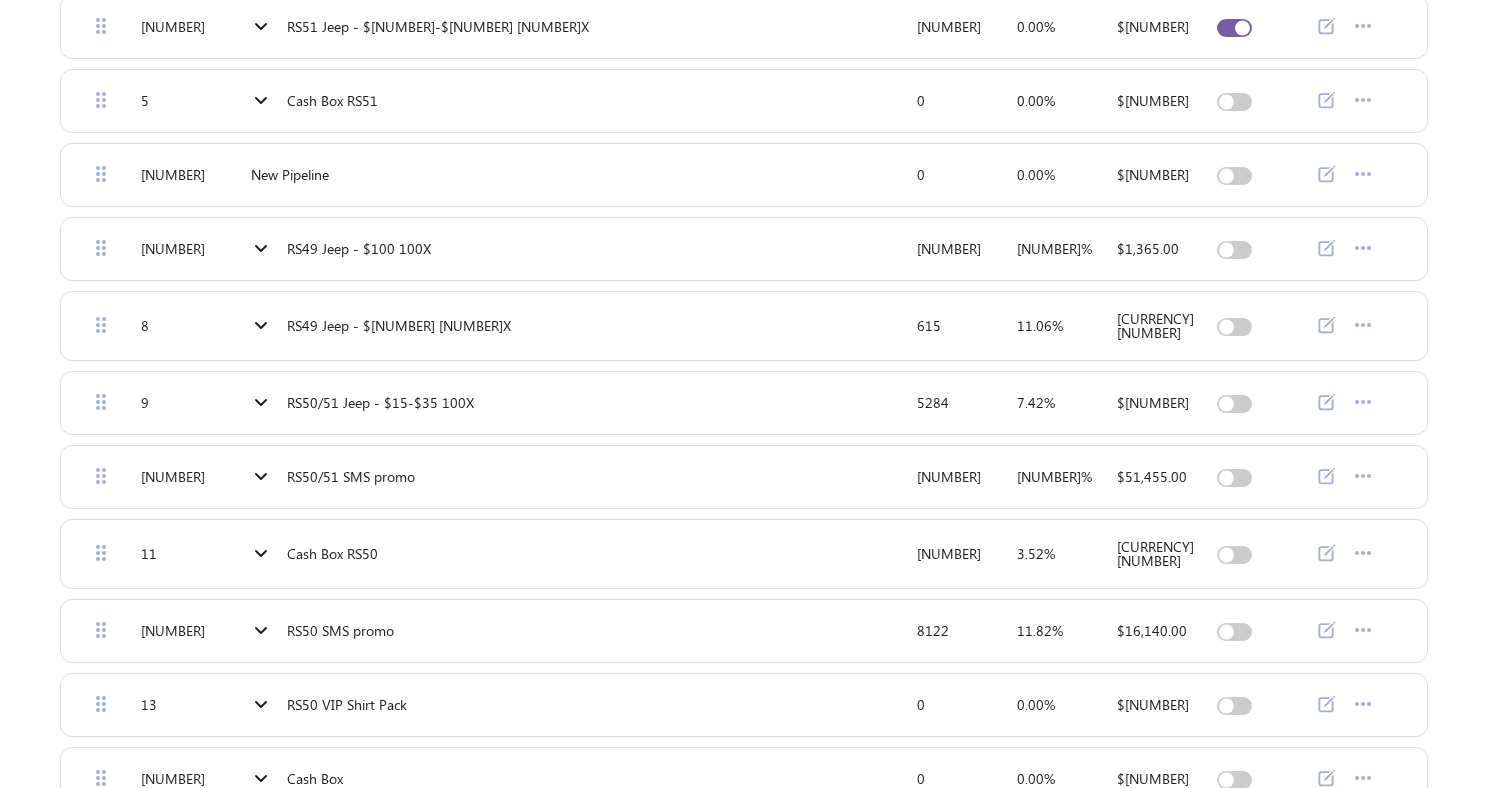 scroll, scrollTop: 0, scrollLeft: 0, axis: both 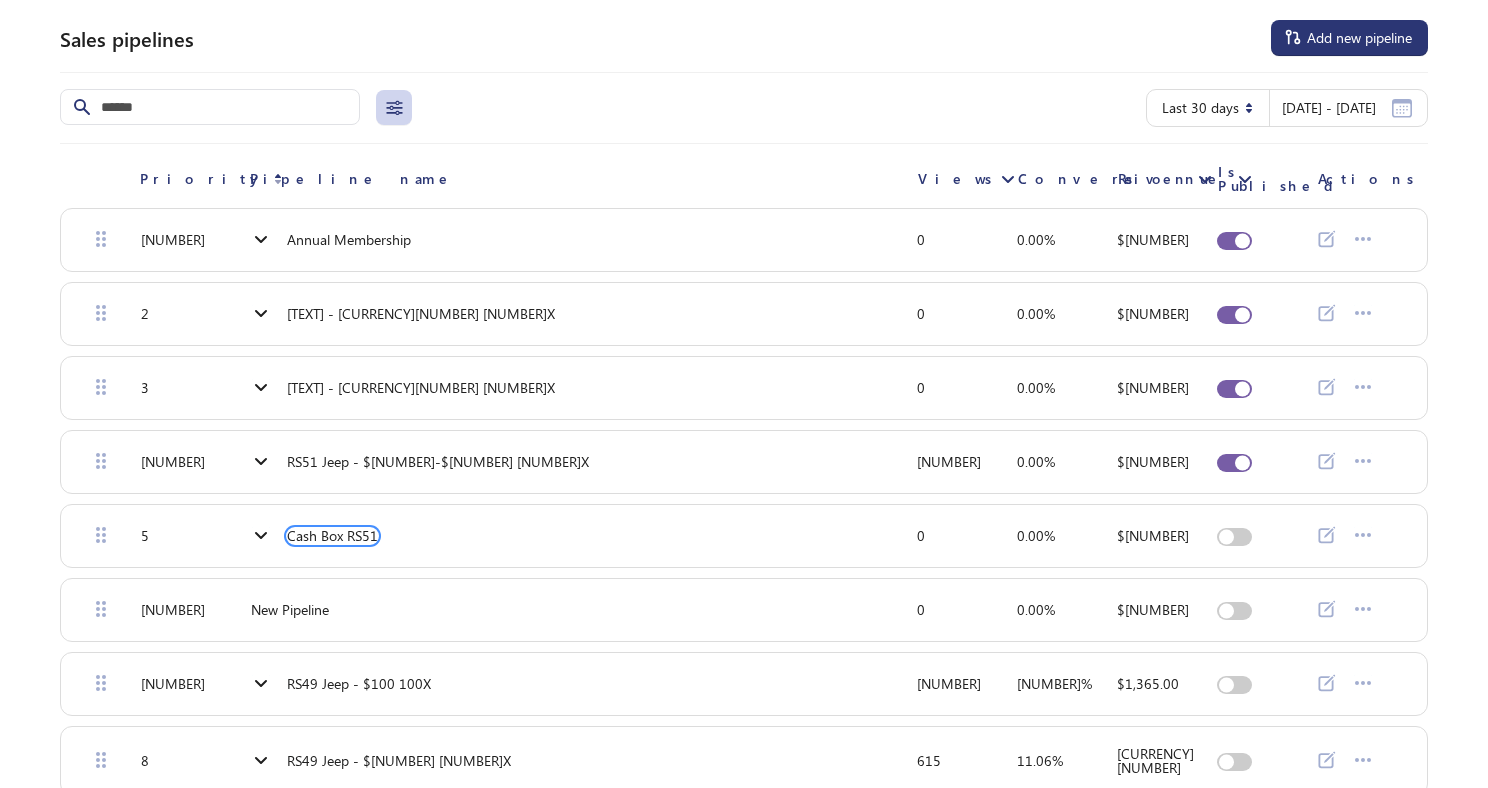 click on "Cash Box RS51" at bounding box center (332, 536) 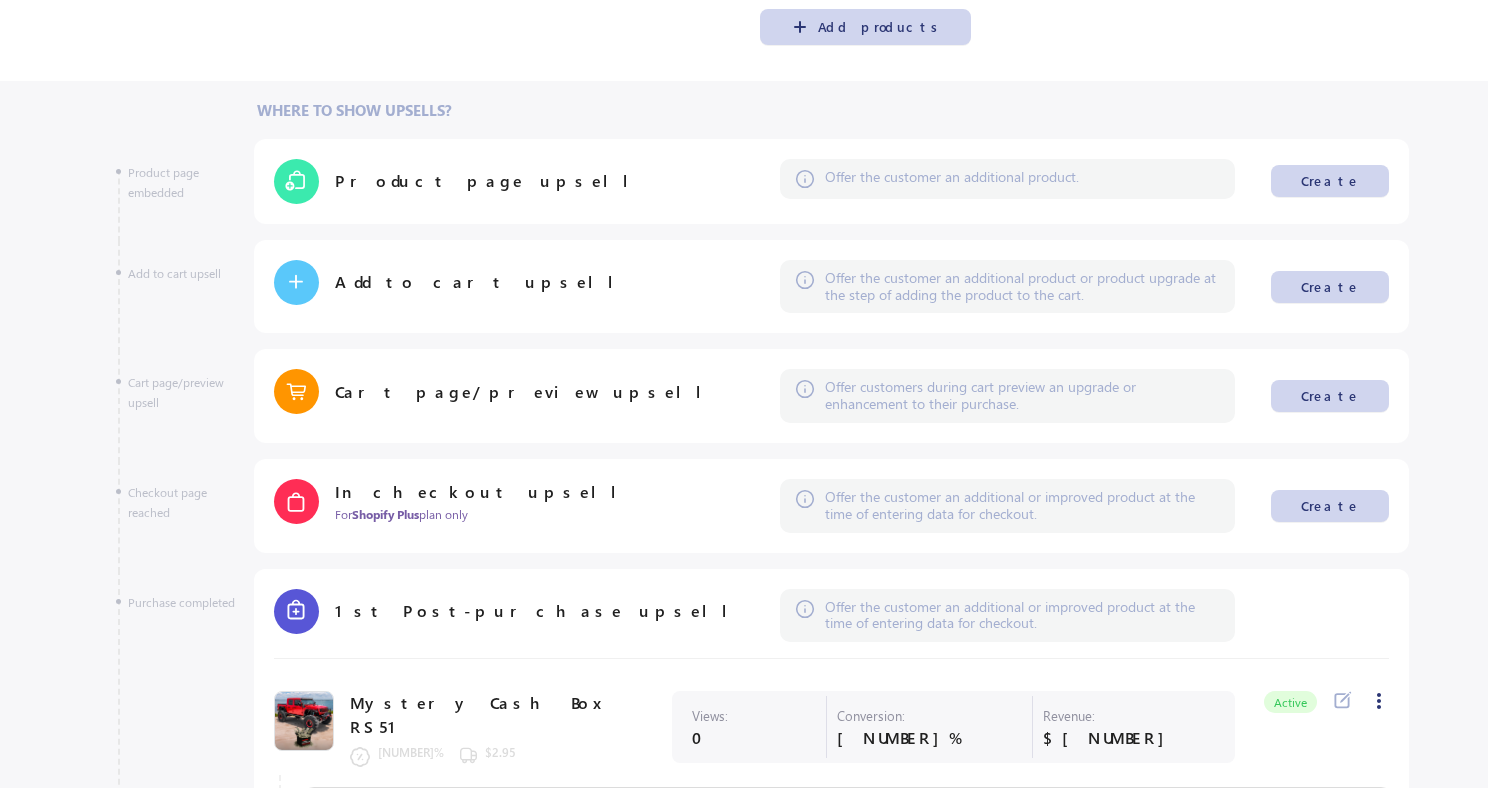 scroll, scrollTop: 0, scrollLeft: 0, axis: both 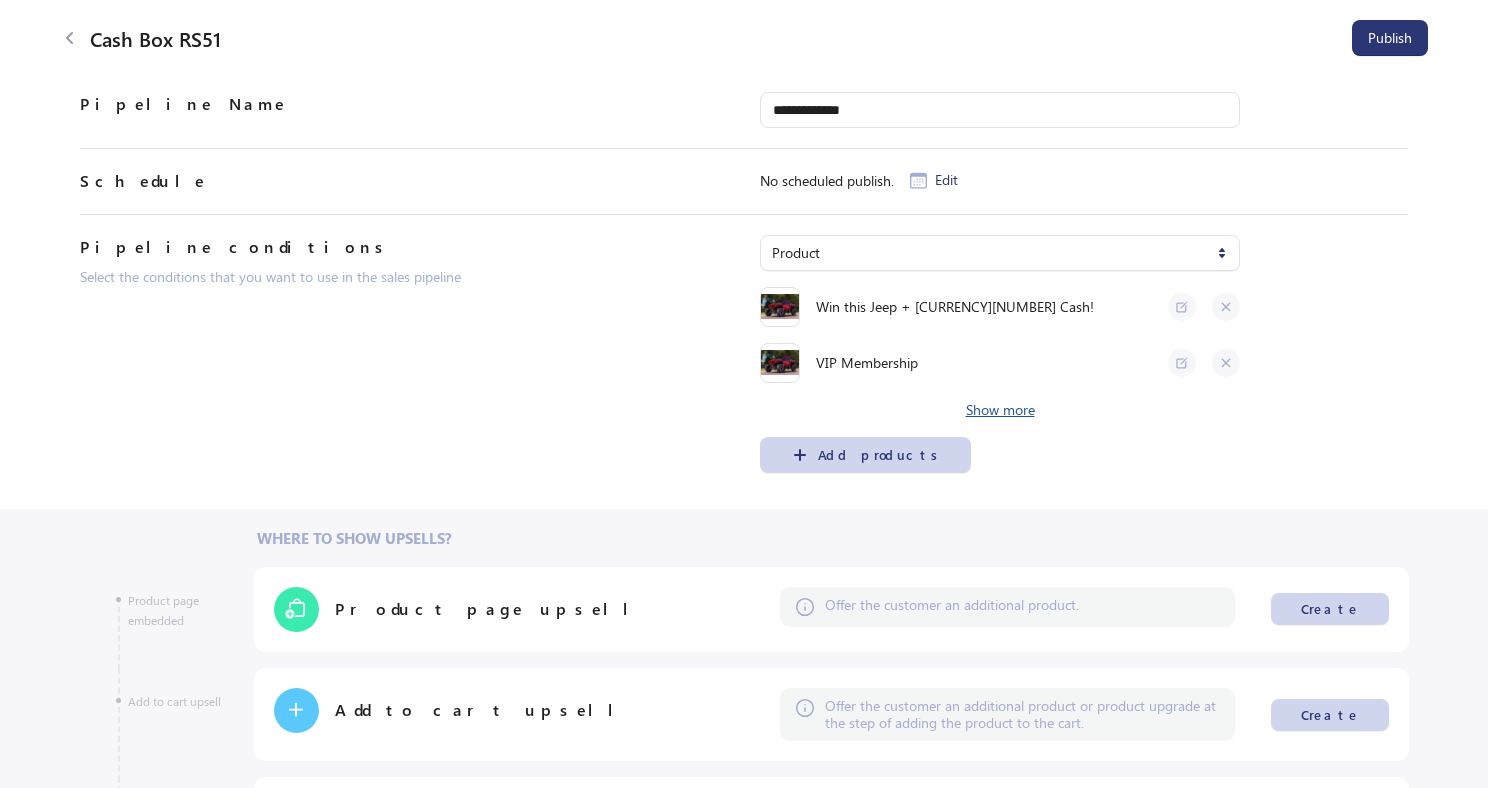 click on "Show more" at bounding box center (1000, 410) 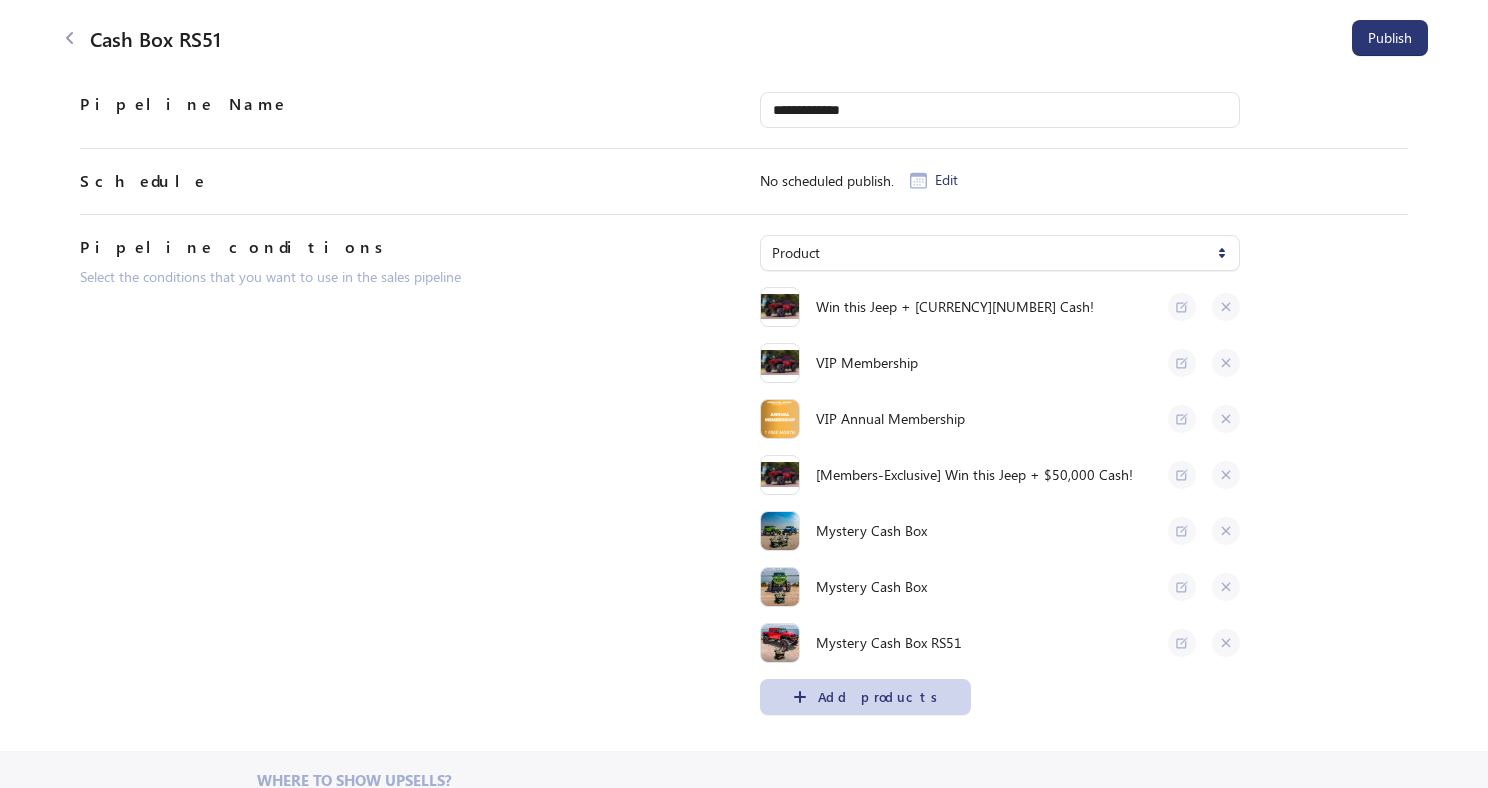 click on "**********" at bounding box center (744, 475) 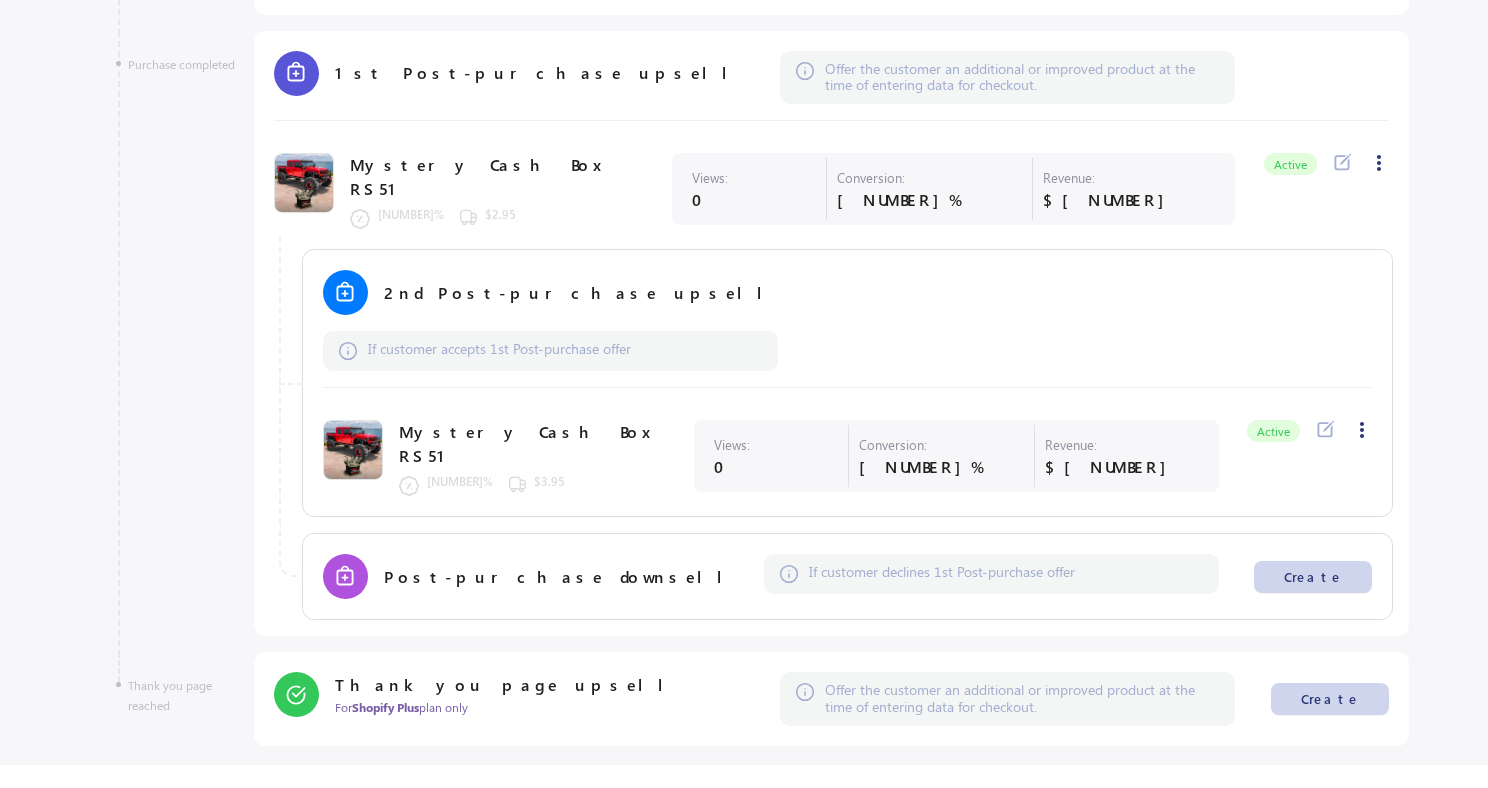 scroll, scrollTop: 0, scrollLeft: 0, axis: both 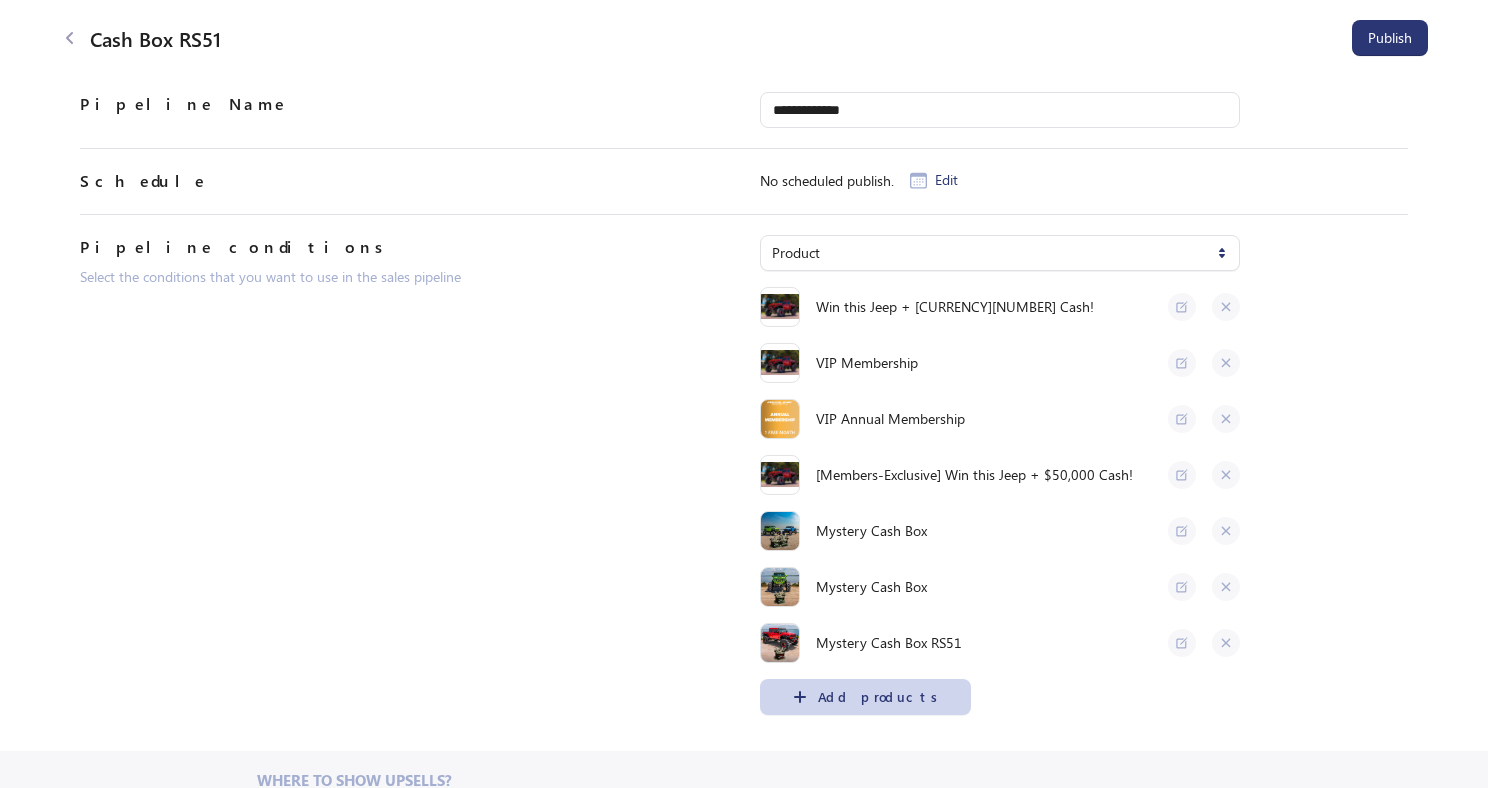 click 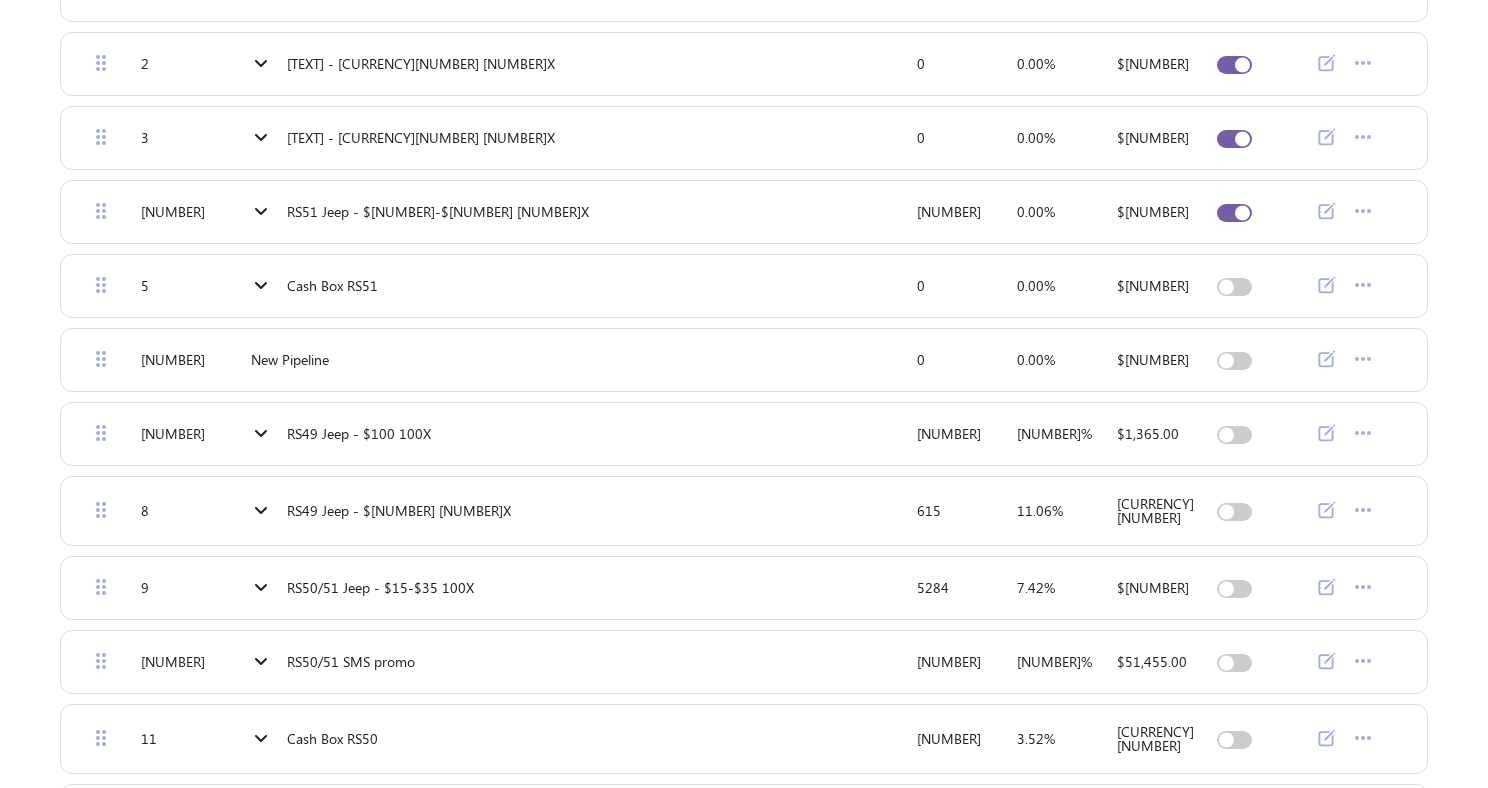 scroll, scrollTop: 273, scrollLeft: 0, axis: vertical 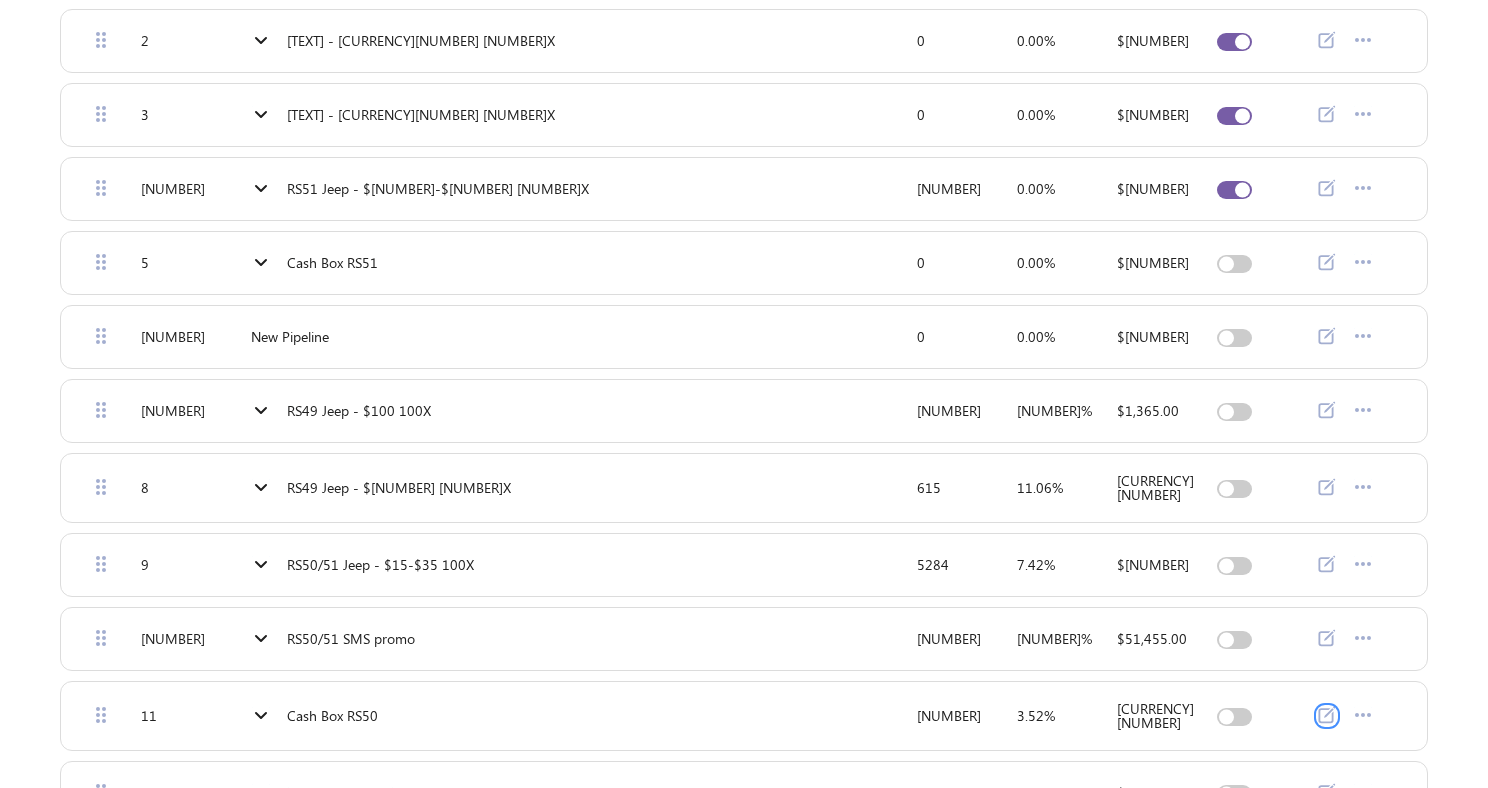 click 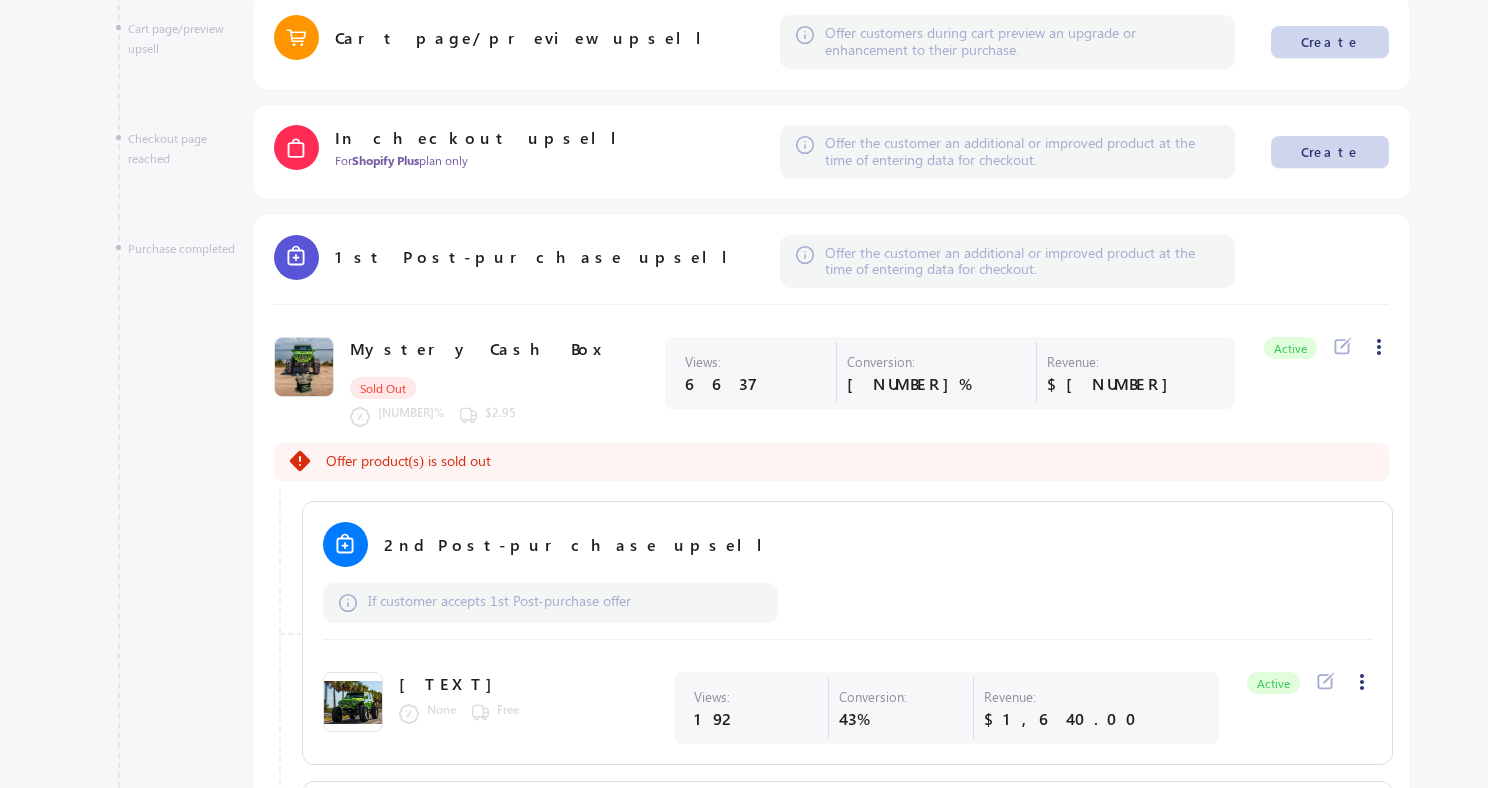 scroll, scrollTop: 0, scrollLeft: 0, axis: both 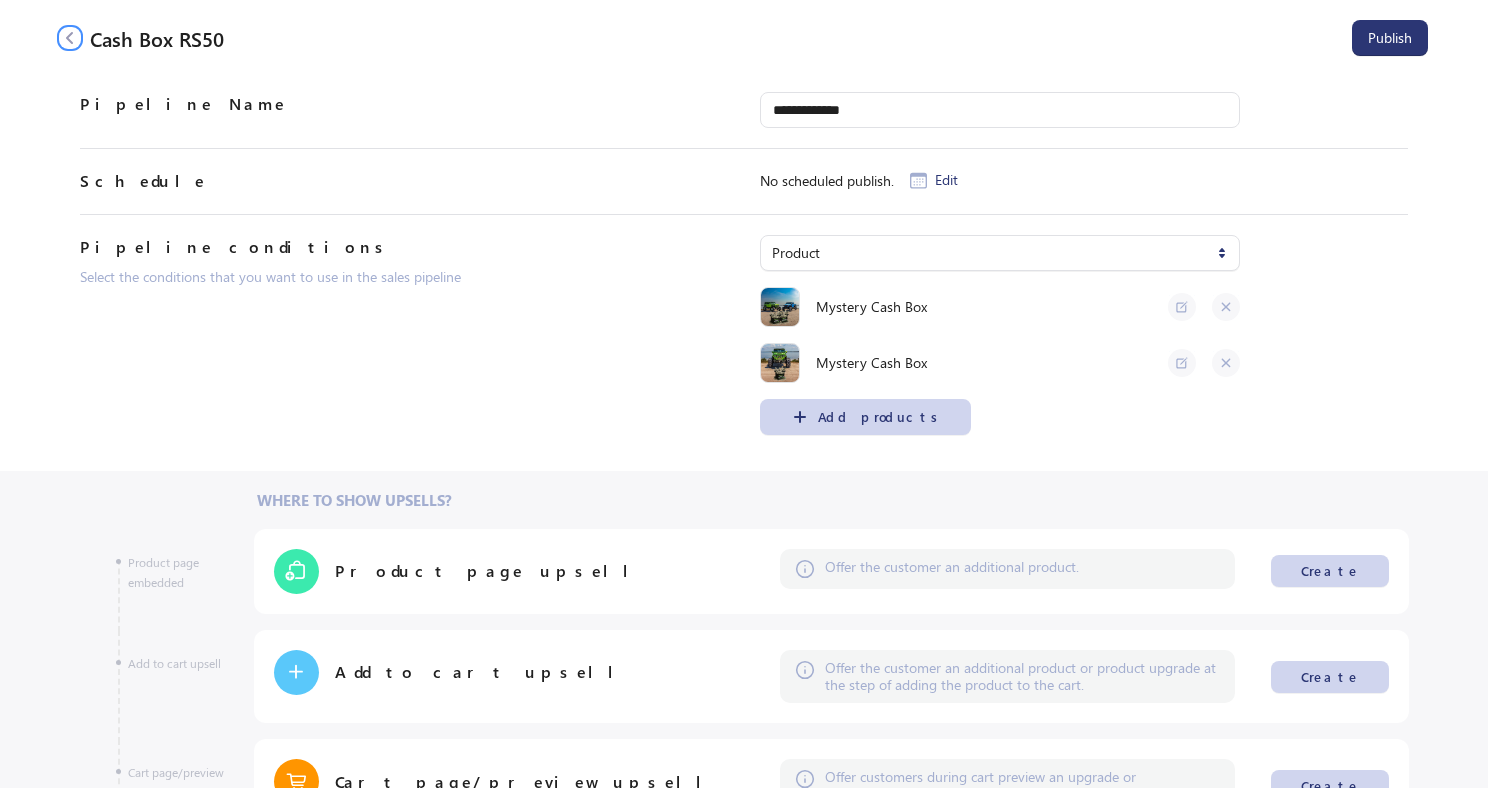 click 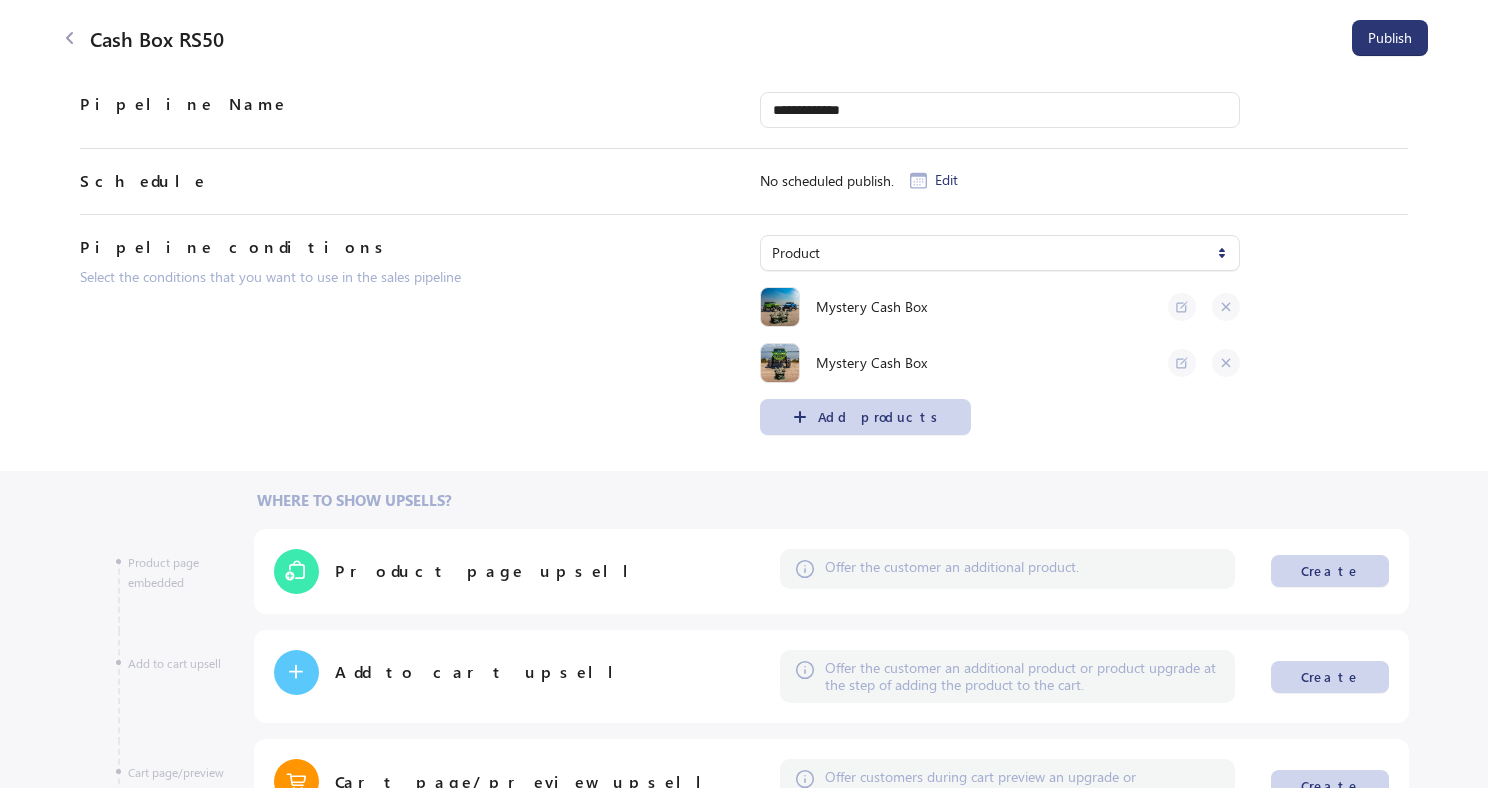 select on "**" 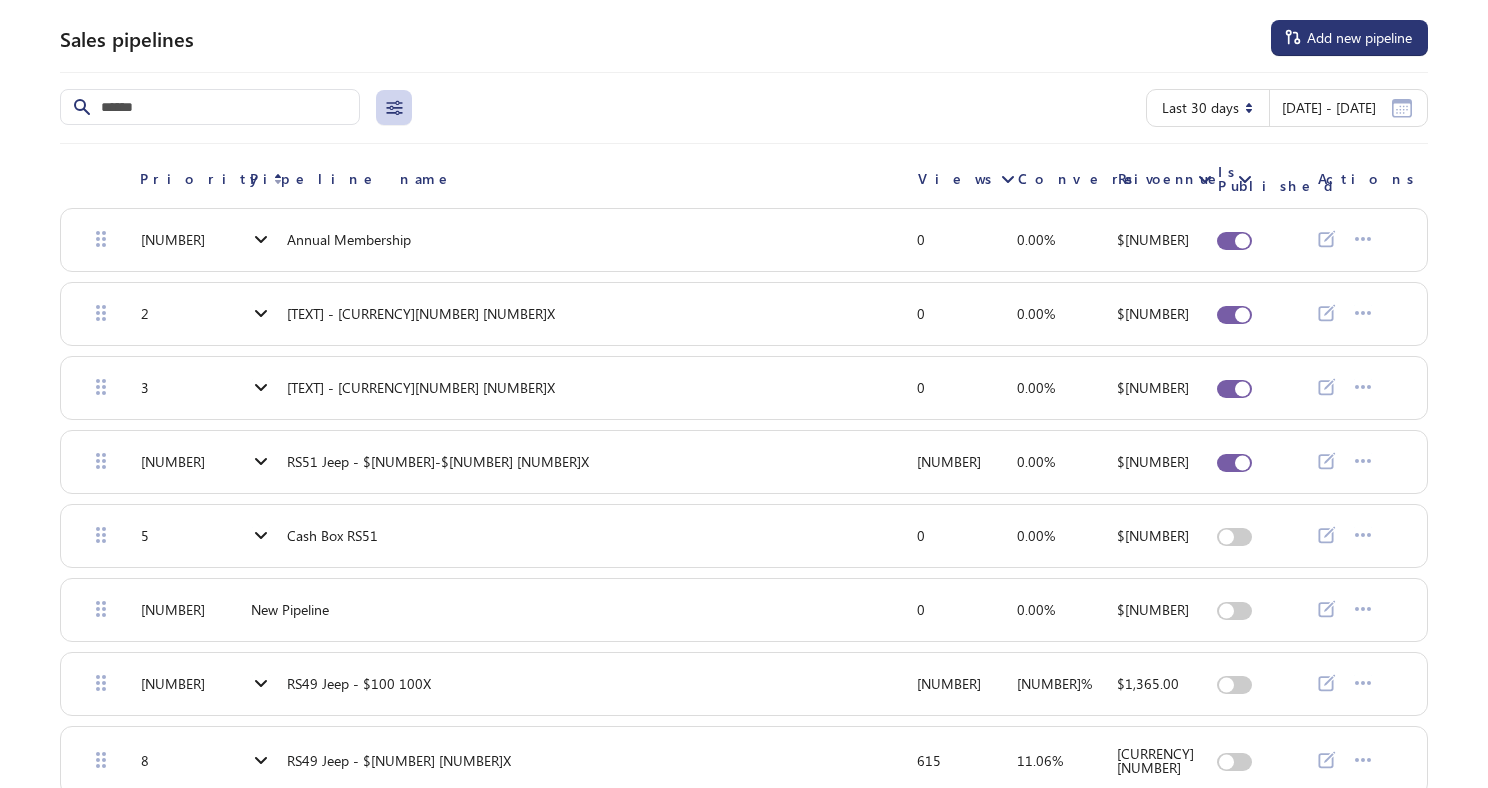 click 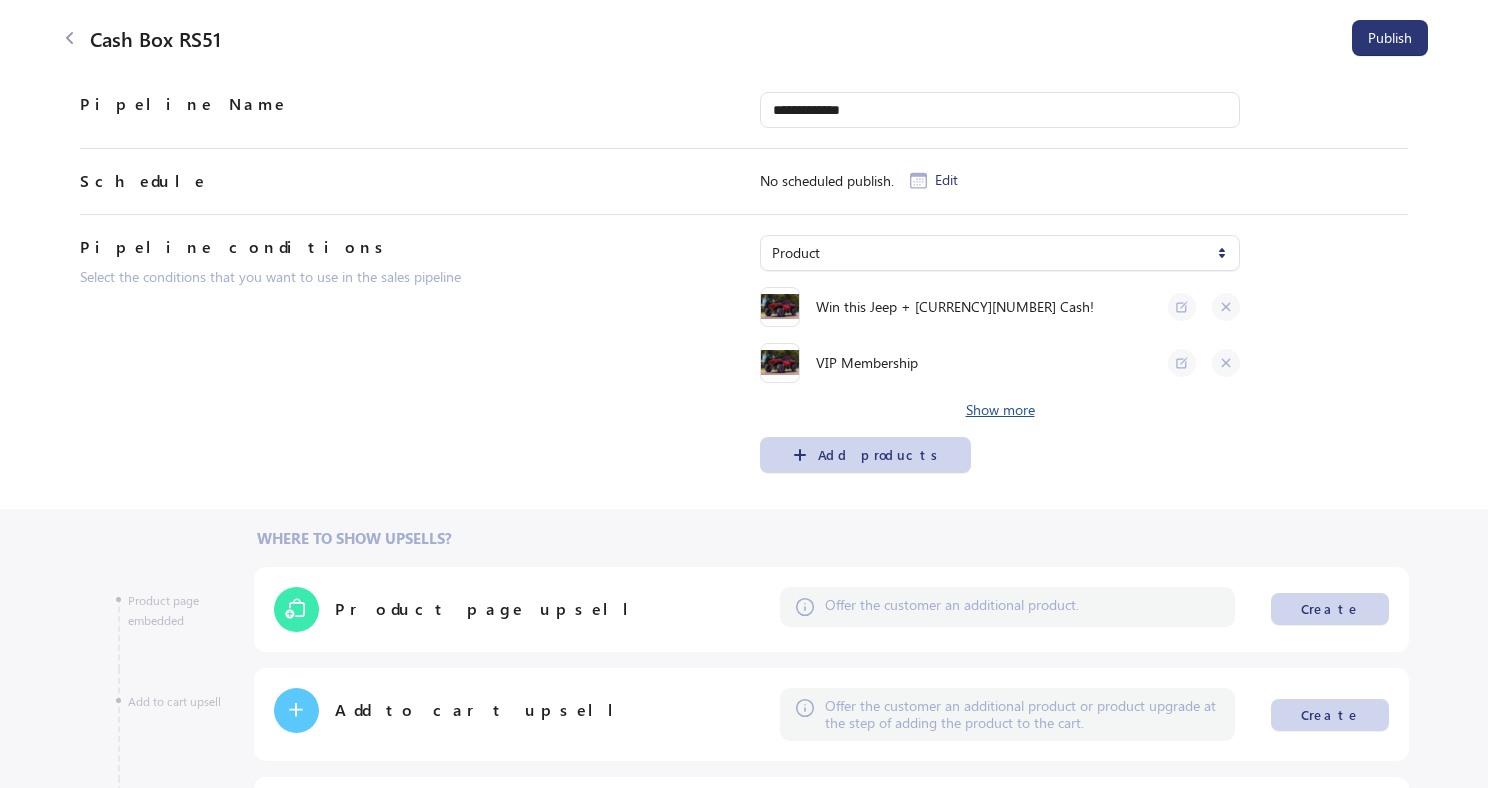 click on "Show more" at bounding box center [1000, 410] 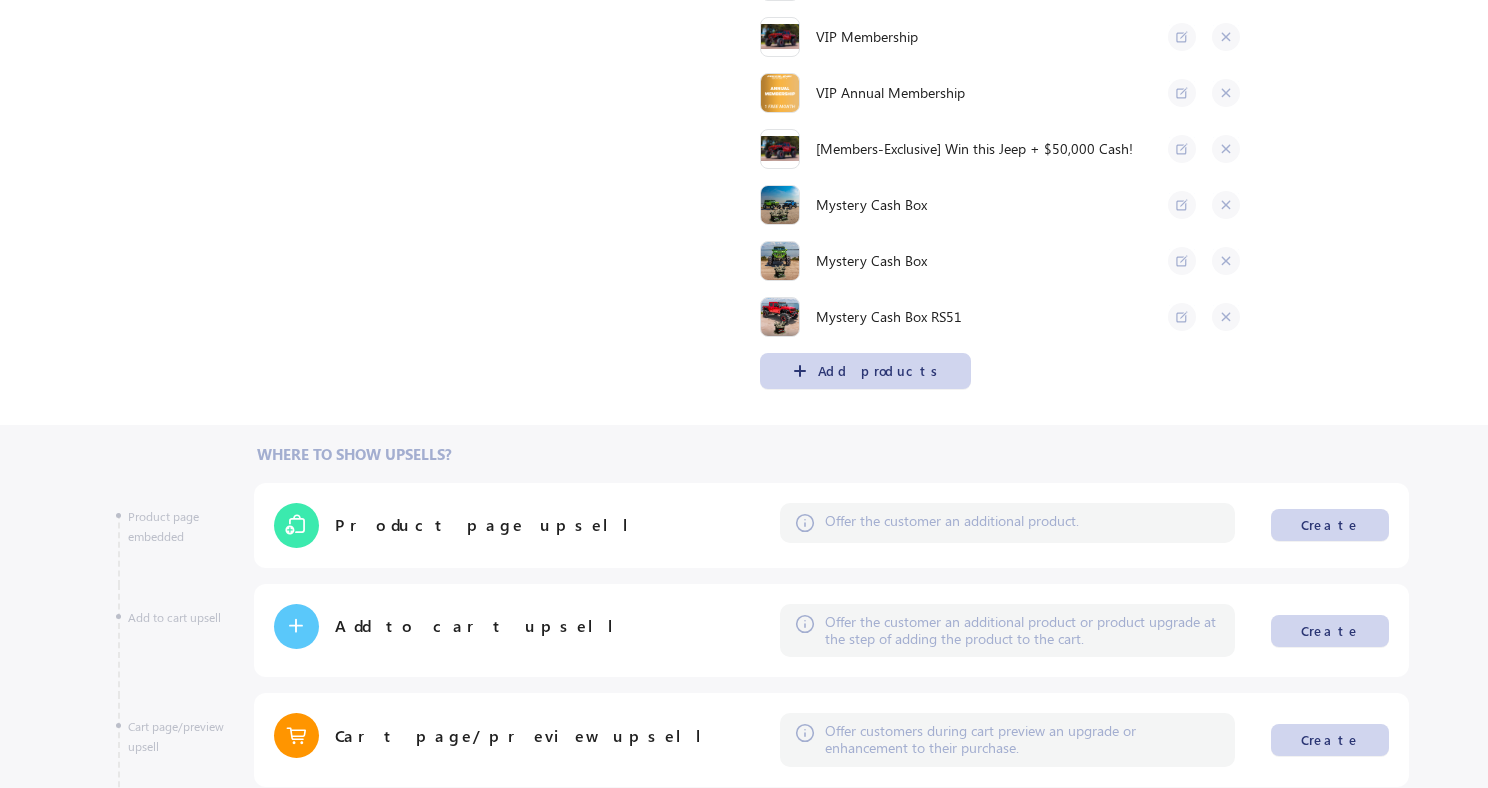 scroll, scrollTop: 0, scrollLeft: 0, axis: both 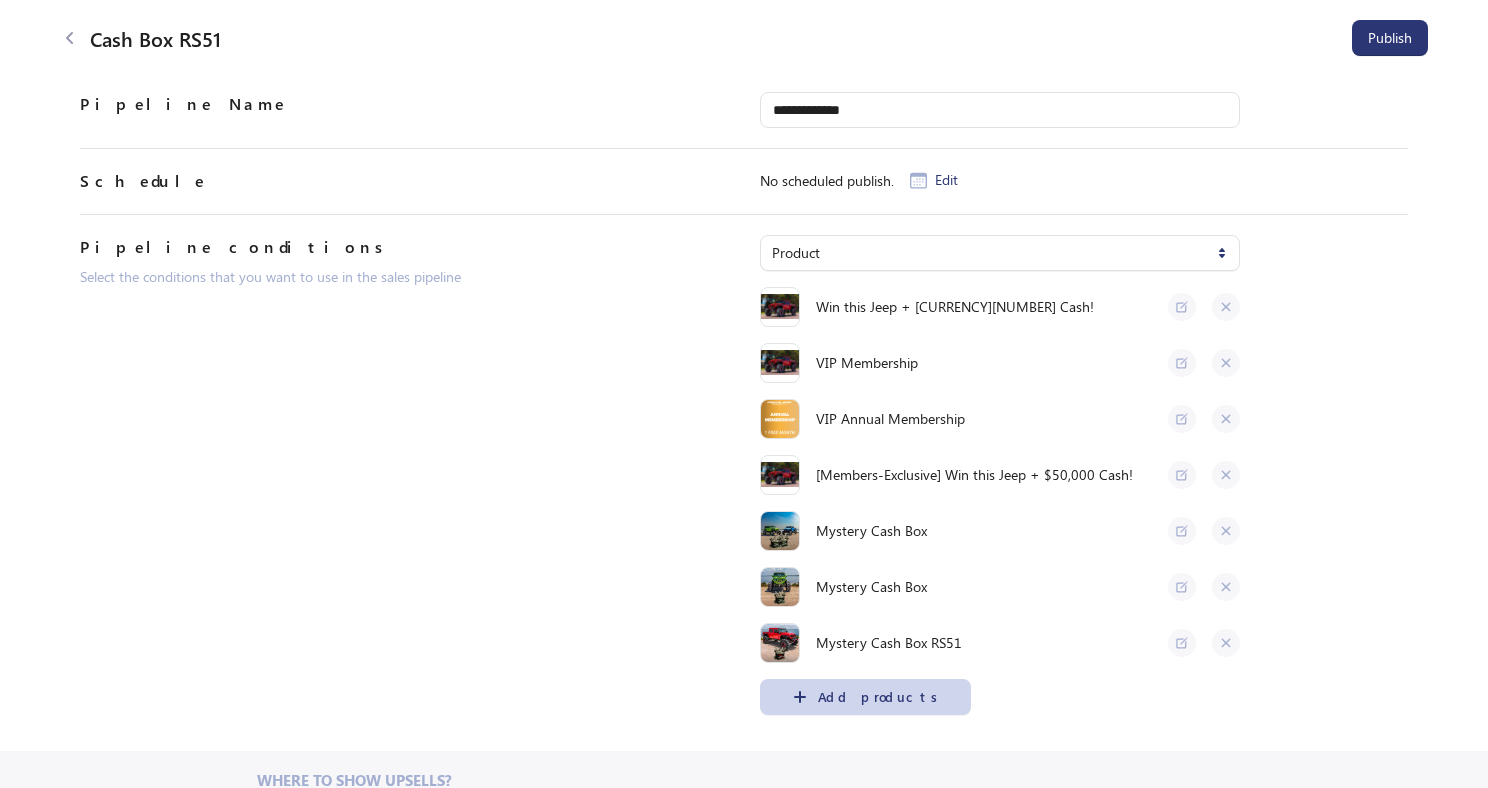 click on "Mystery Cash Box RS51" at bounding box center [889, 643] 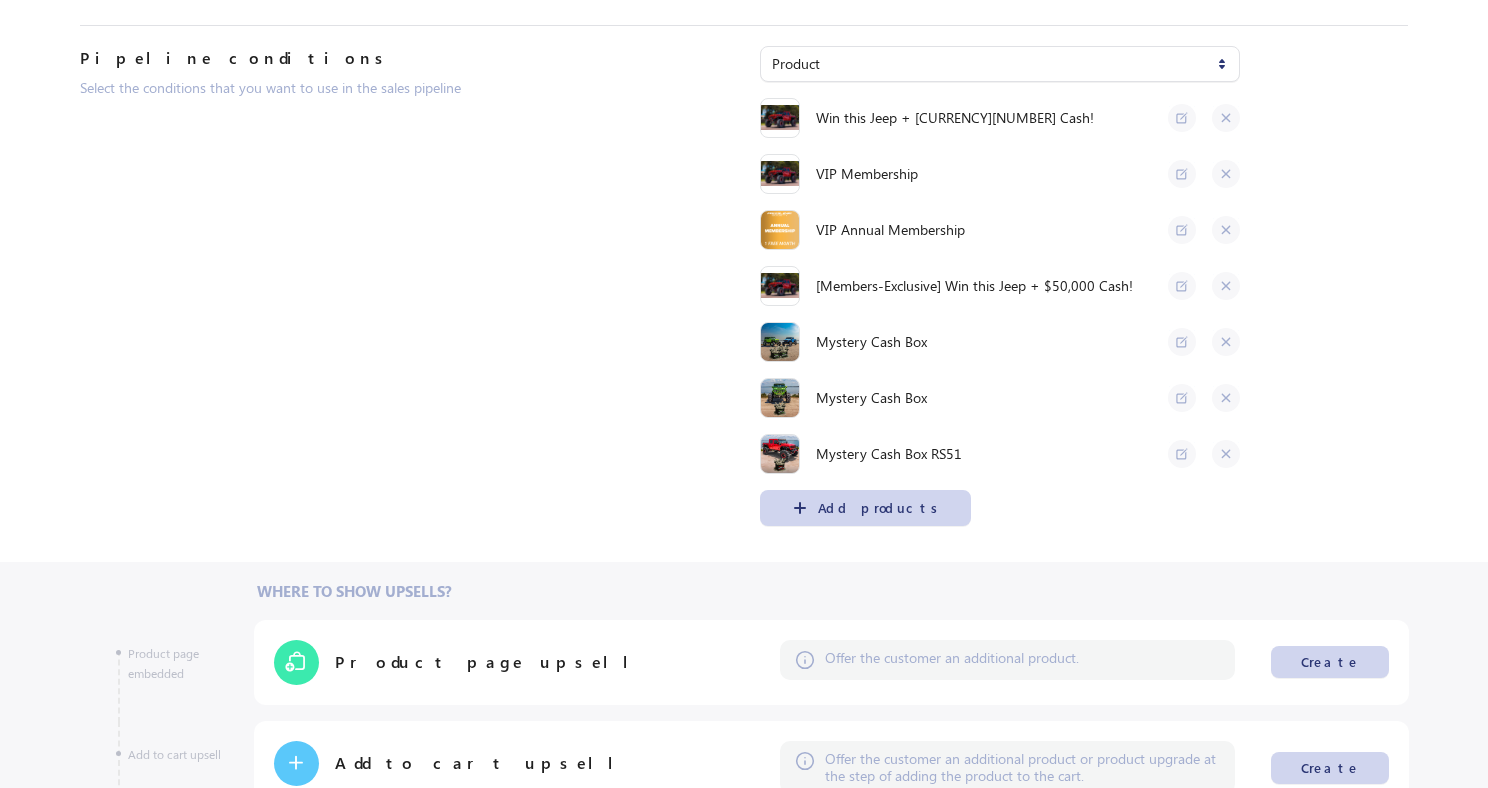 scroll, scrollTop: 0, scrollLeft: 0, axis: both 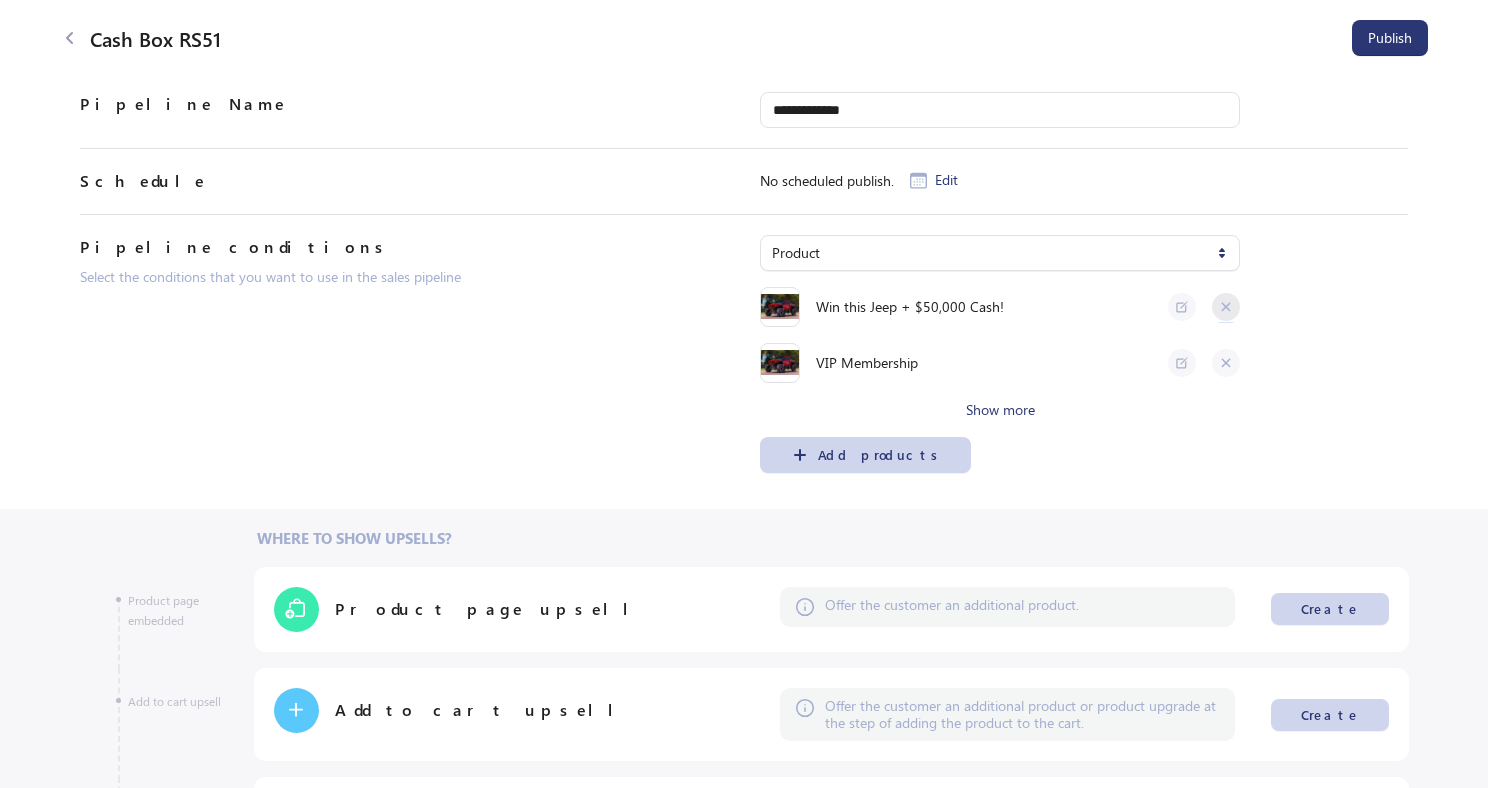 click at bounding box center (1226, 307) 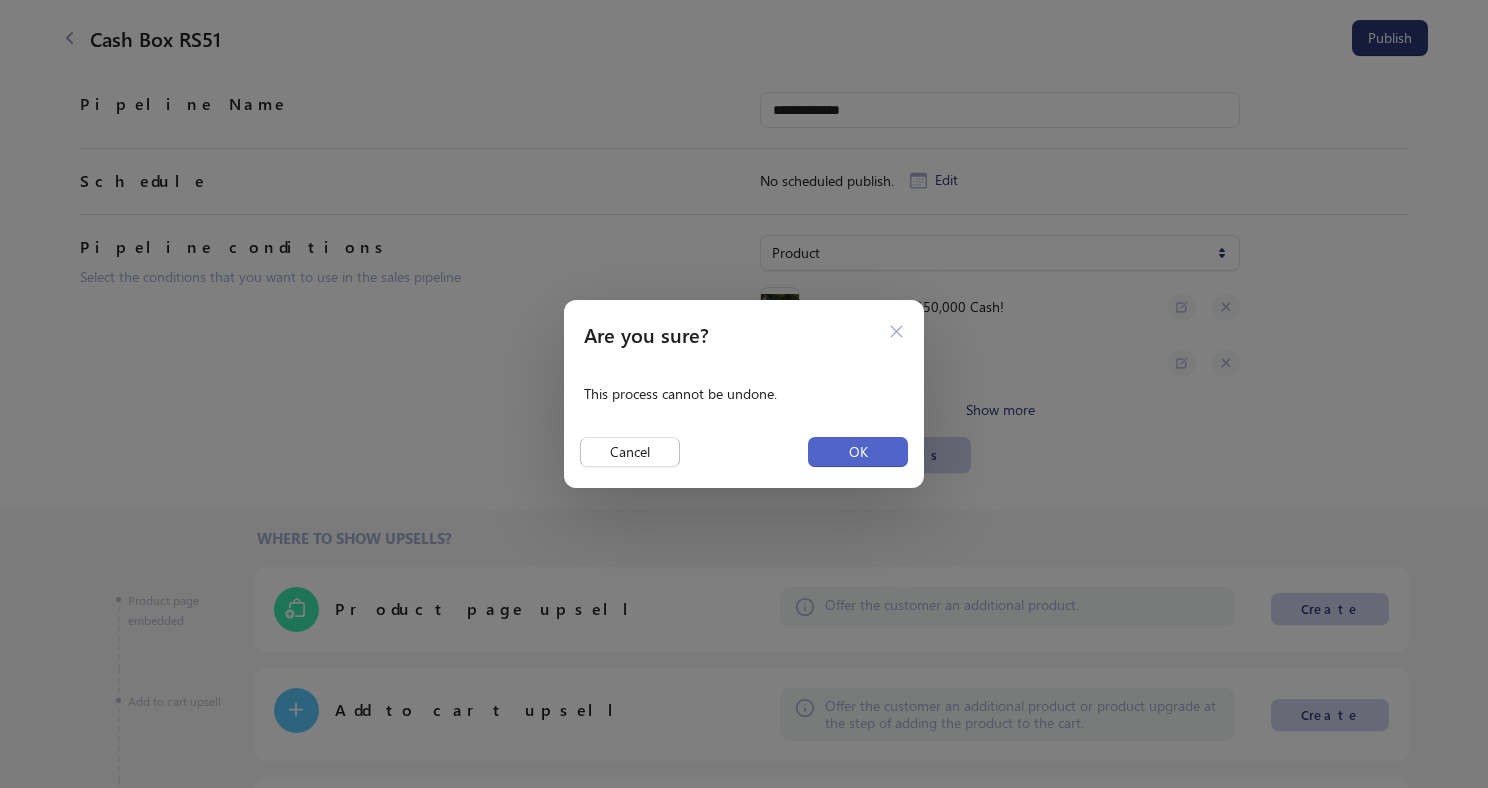 click on "OK" at bounding box center (858, 452) 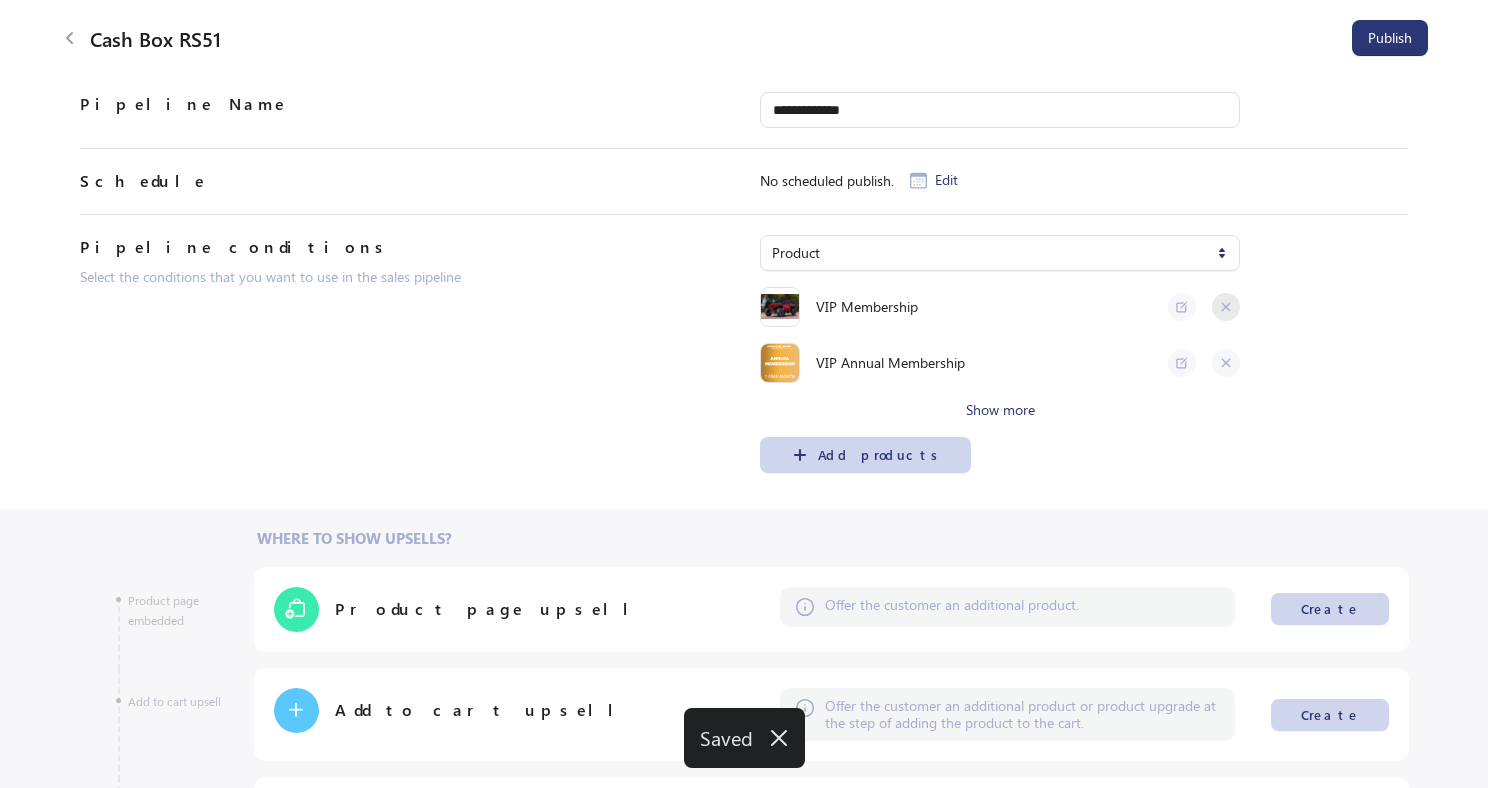 click at bounding box center (1226, 307) 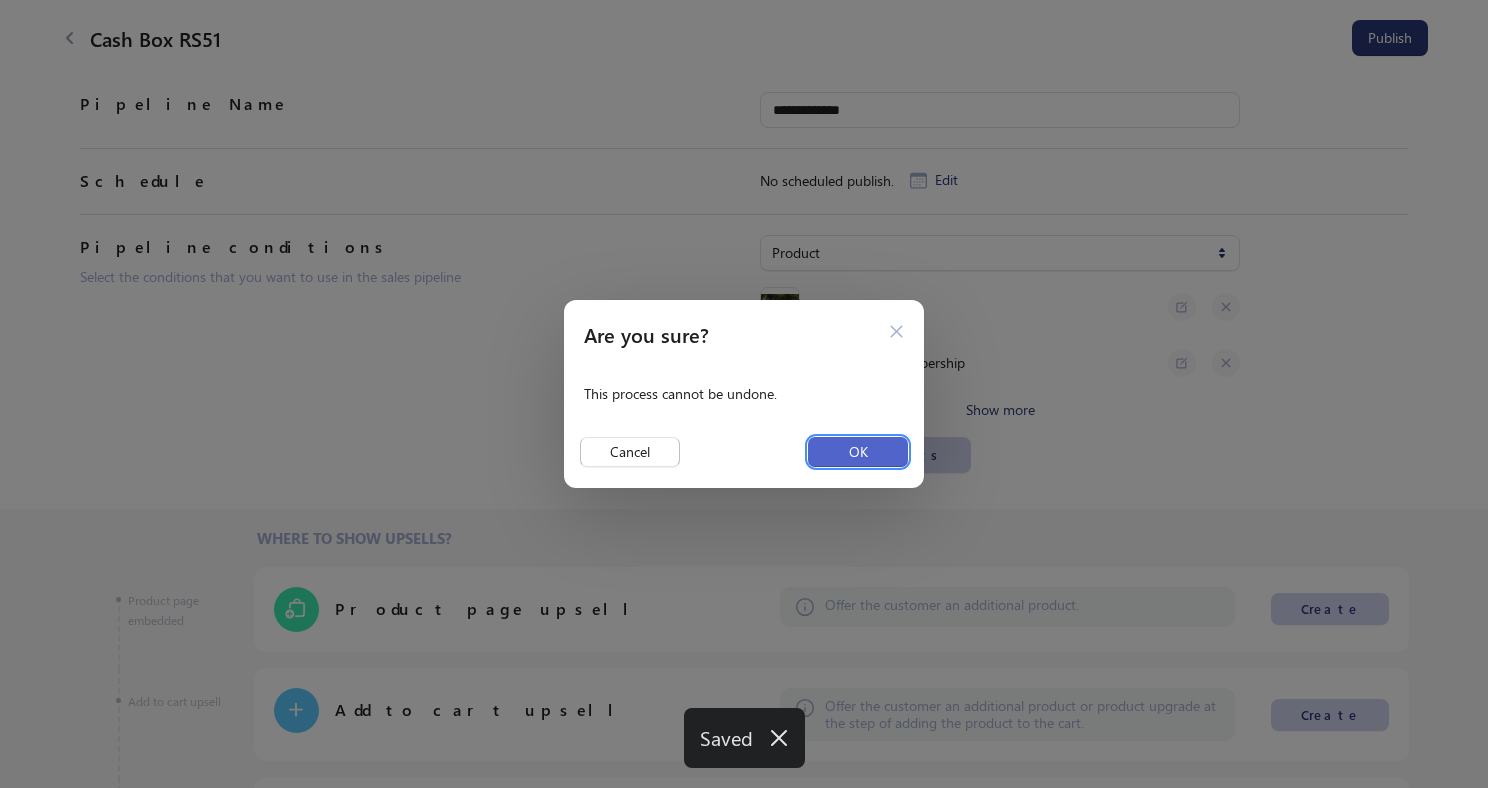 click on "OK" at bounding box center [858, 452] 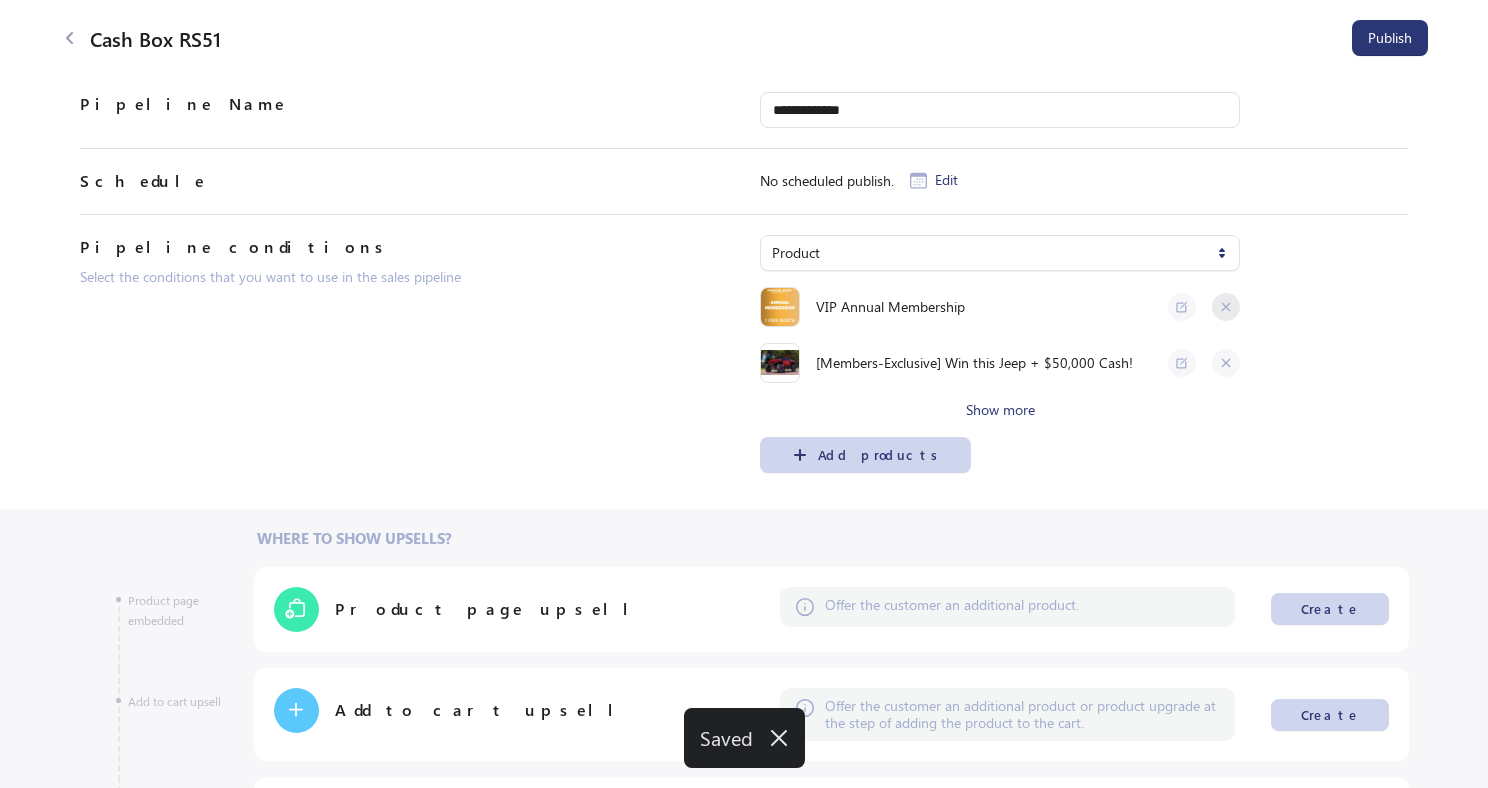click at bounding box center [1226, 307] 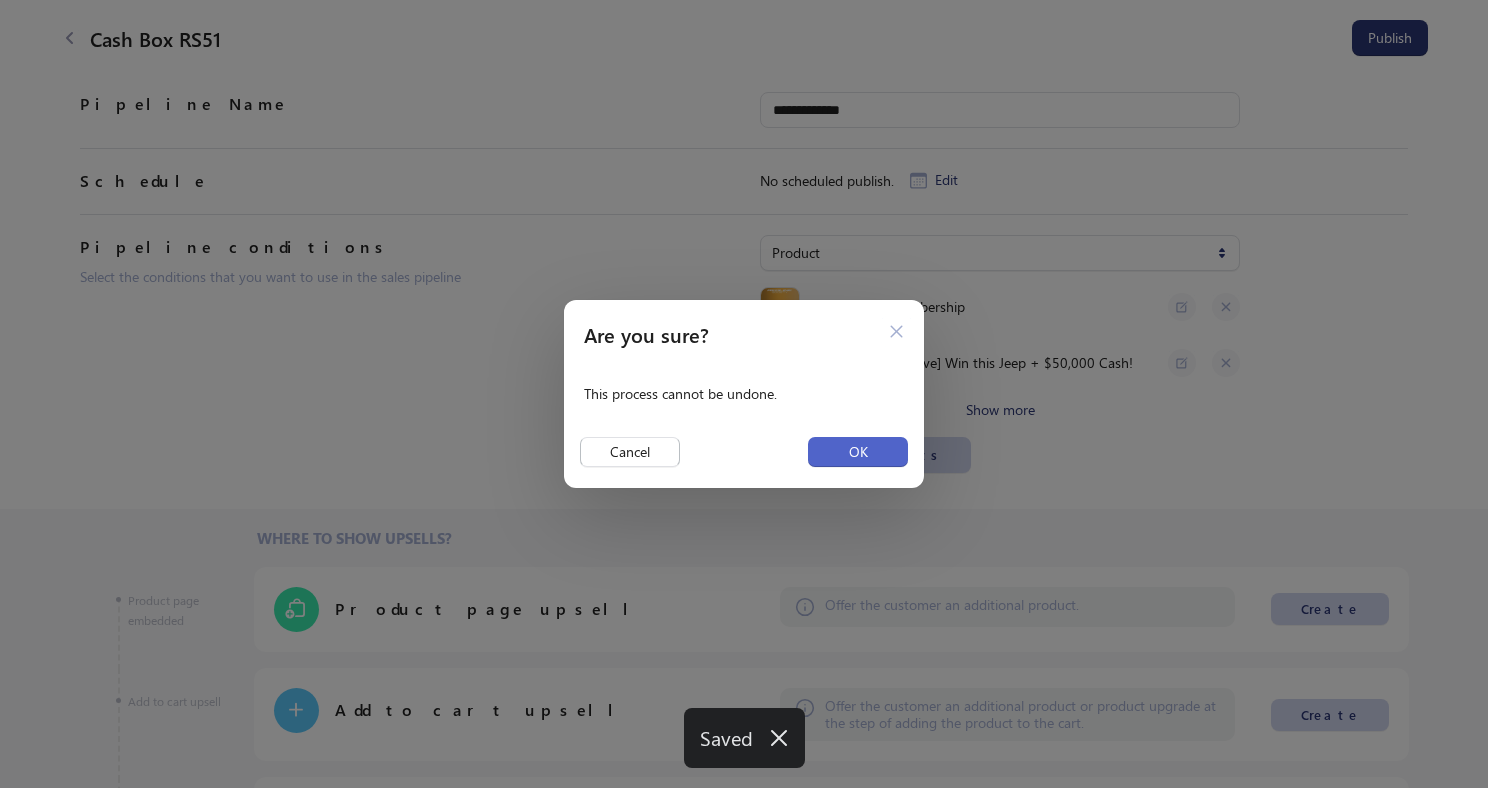 click on "OK" at bounding box center (858, 452) 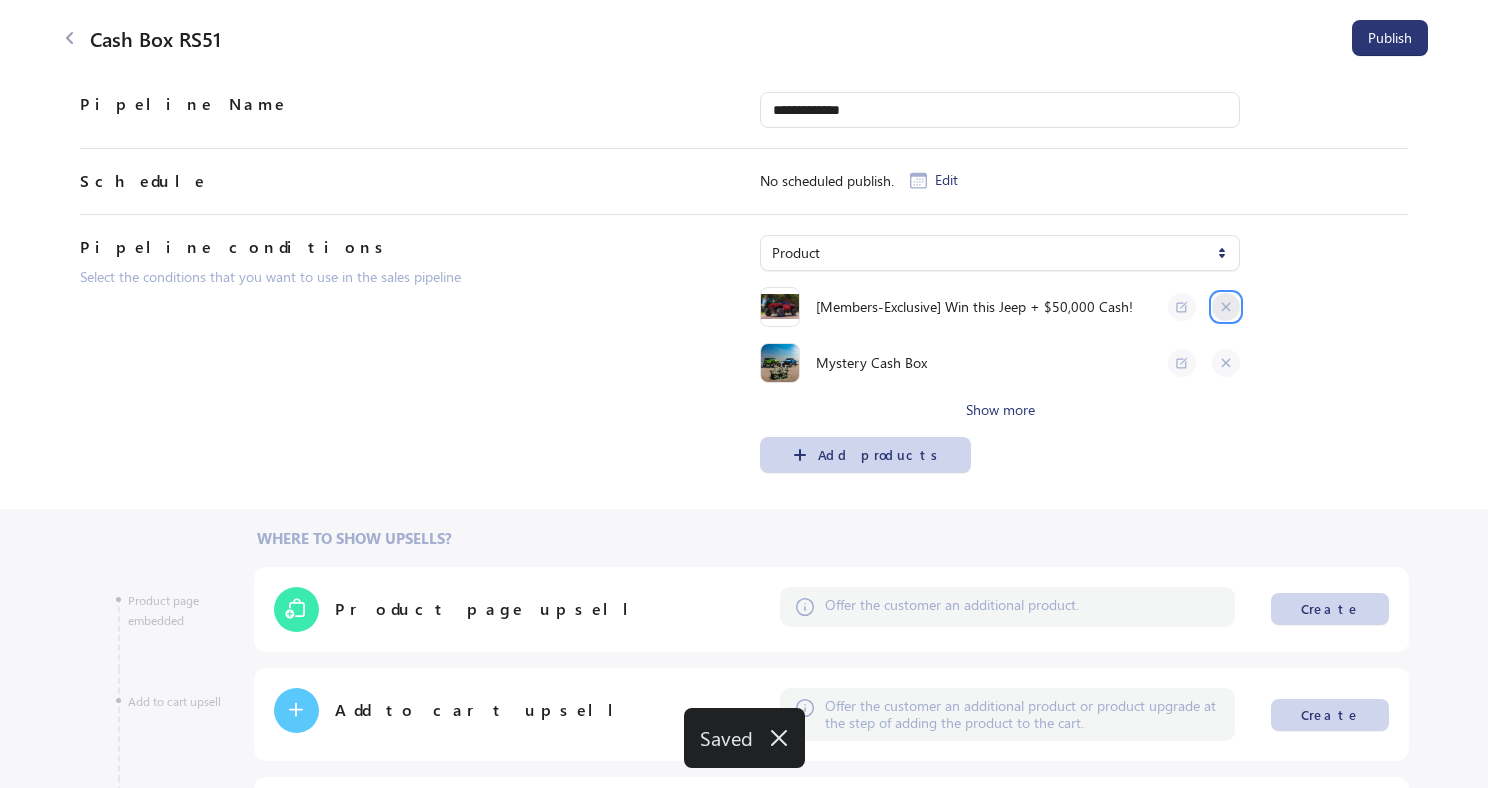 click 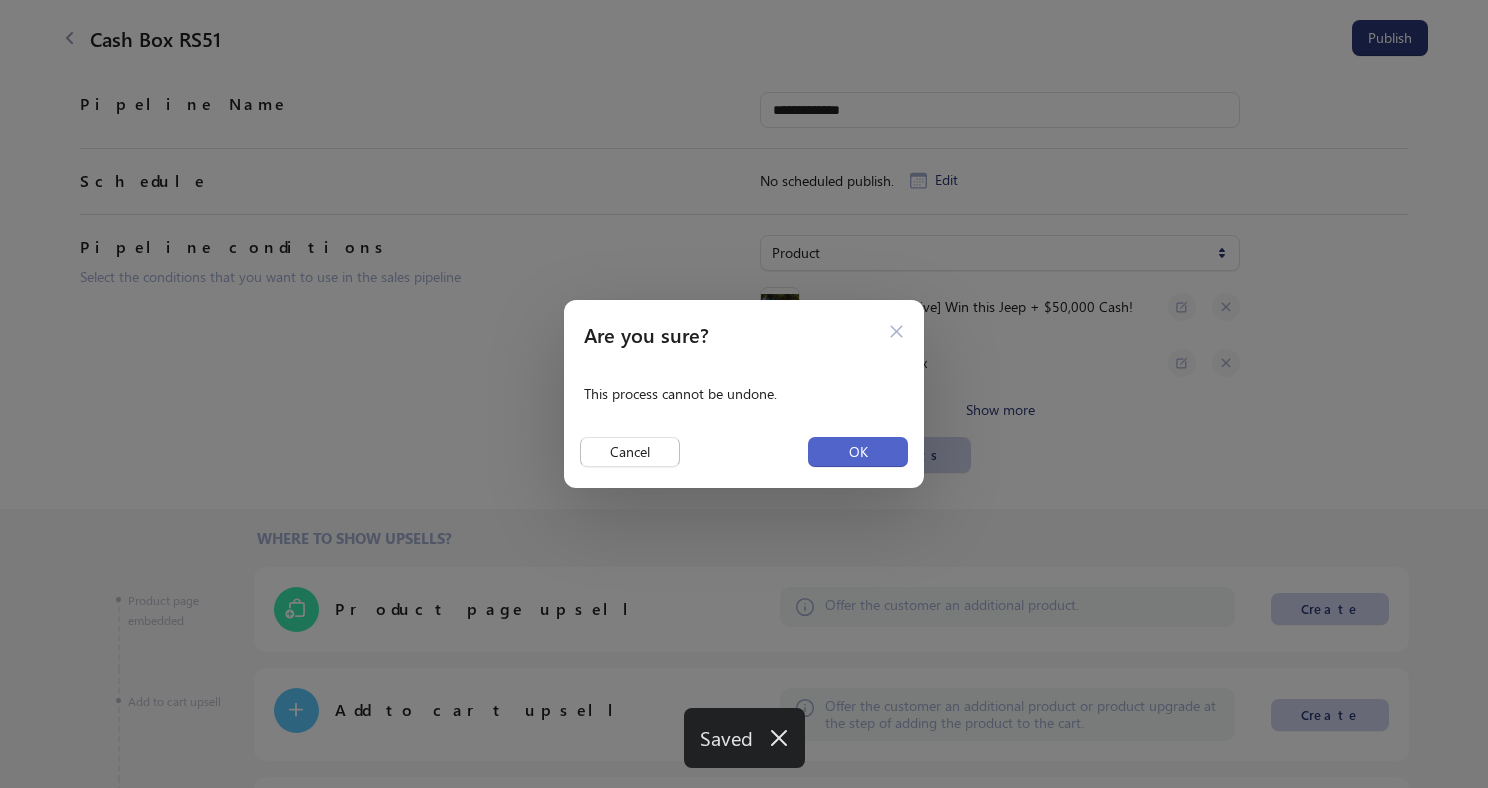 click on "OK" at bounding box center (858, 452) 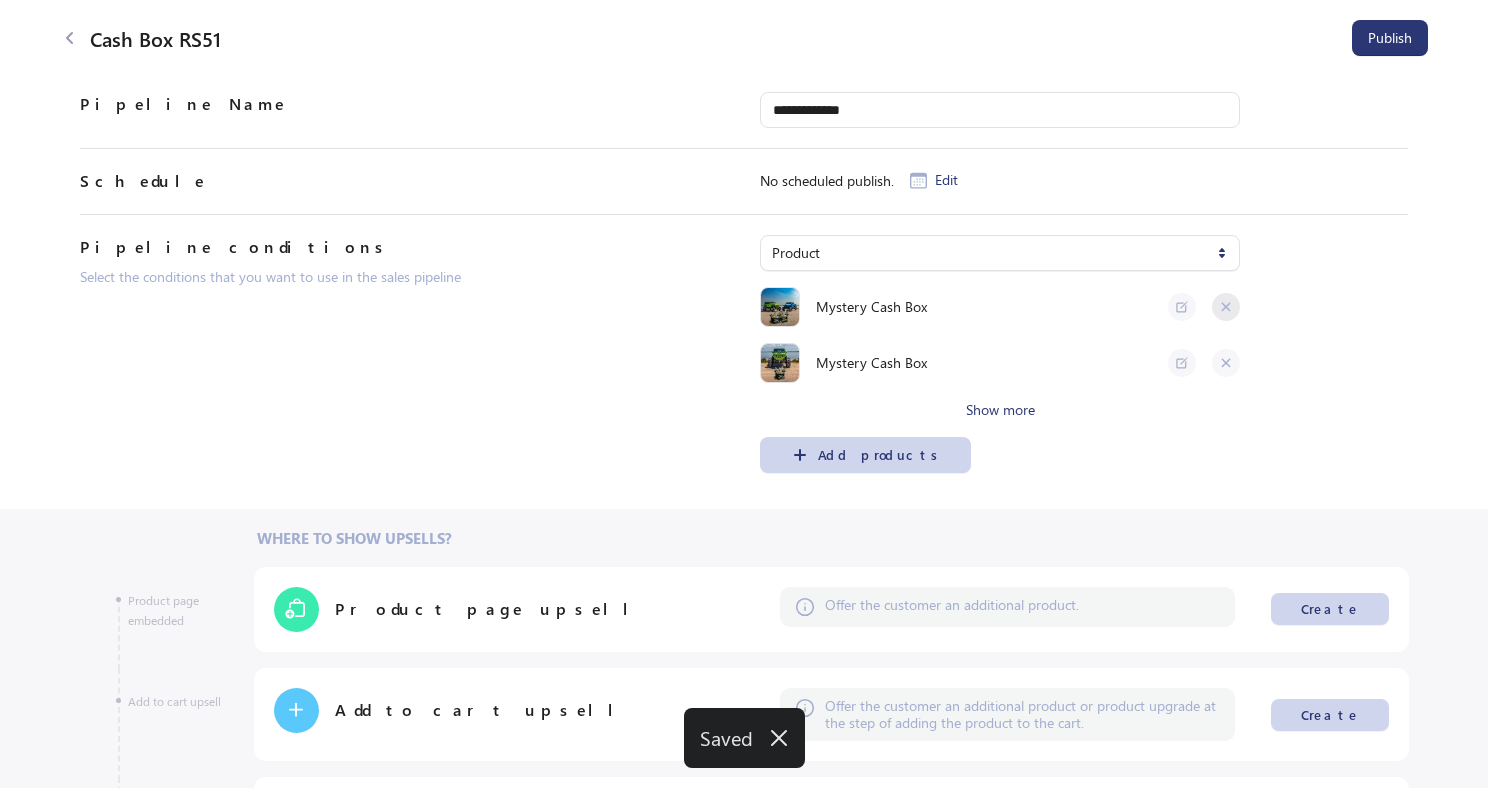 click 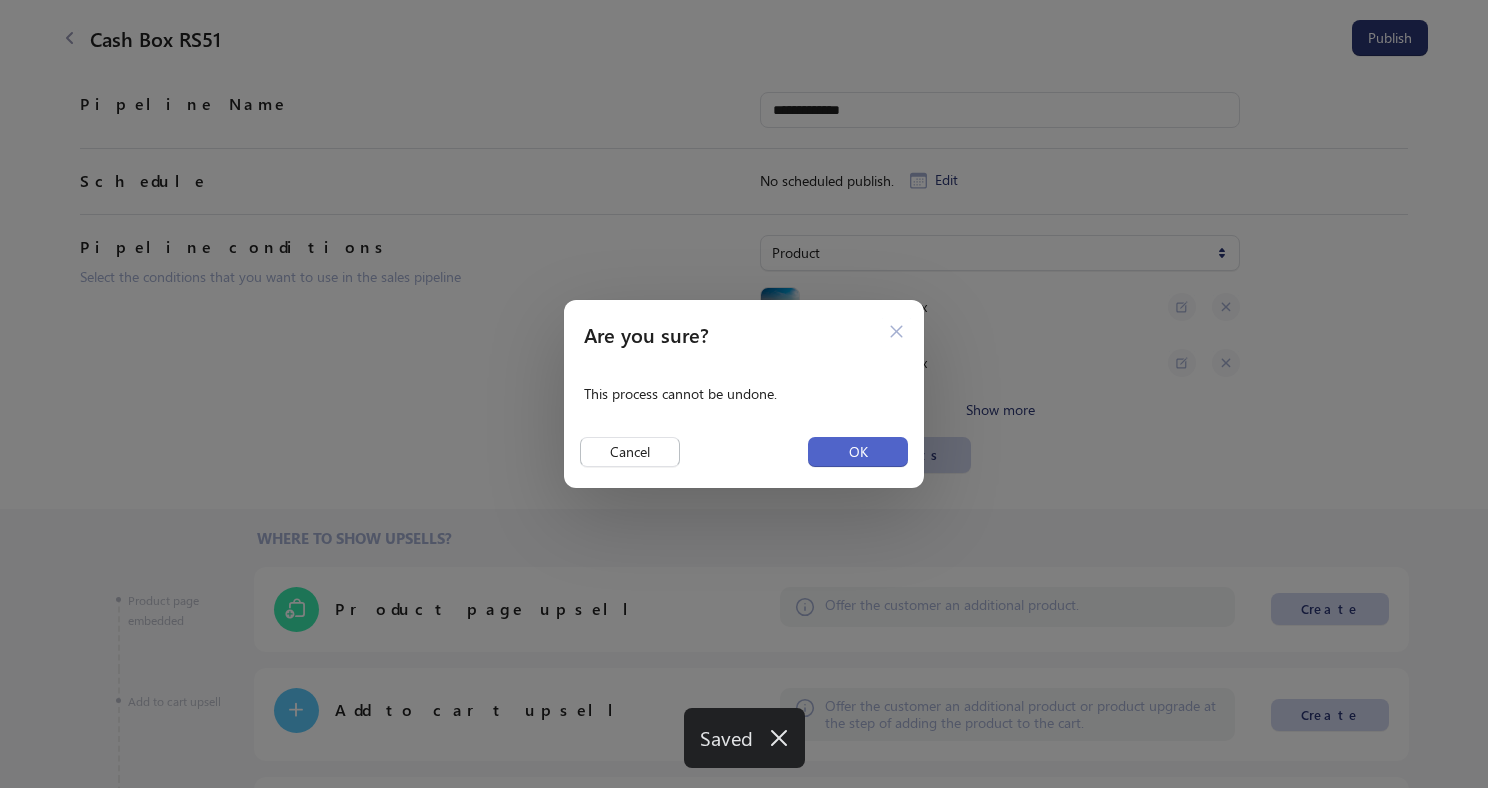click on "OK" at bounding box center [858, 452] 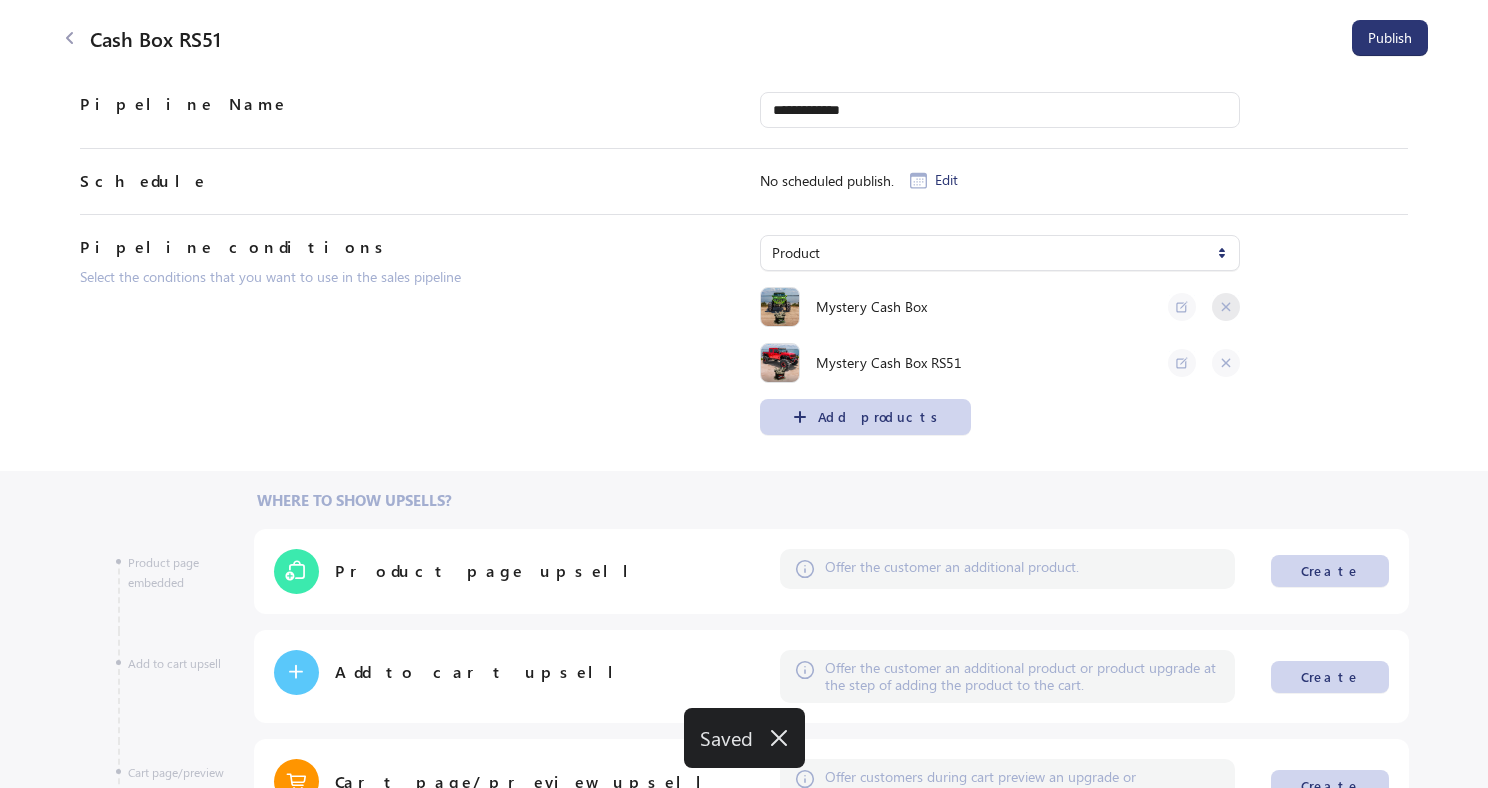 click 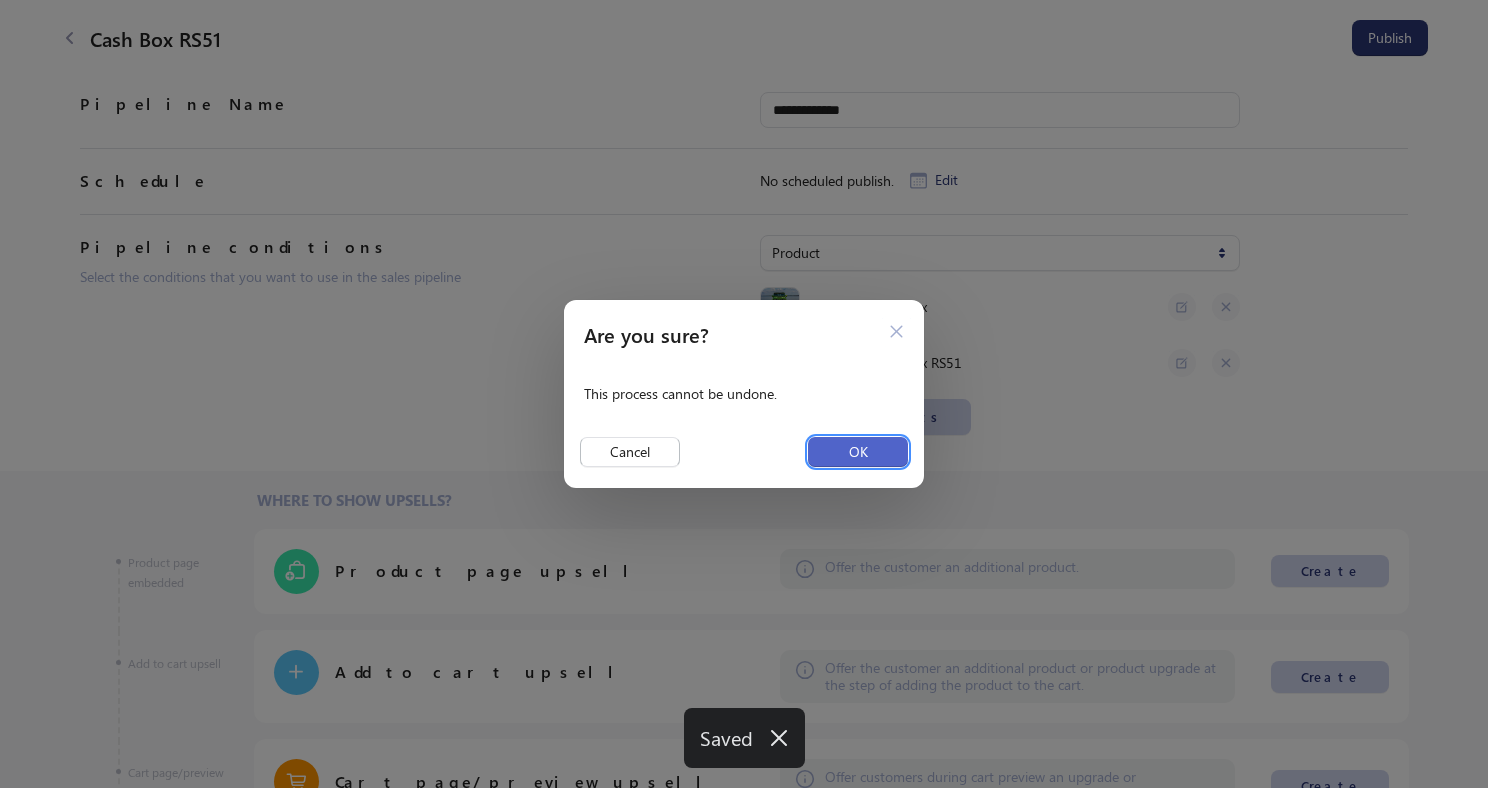 click on "OK" at bounding box center [858, 452] 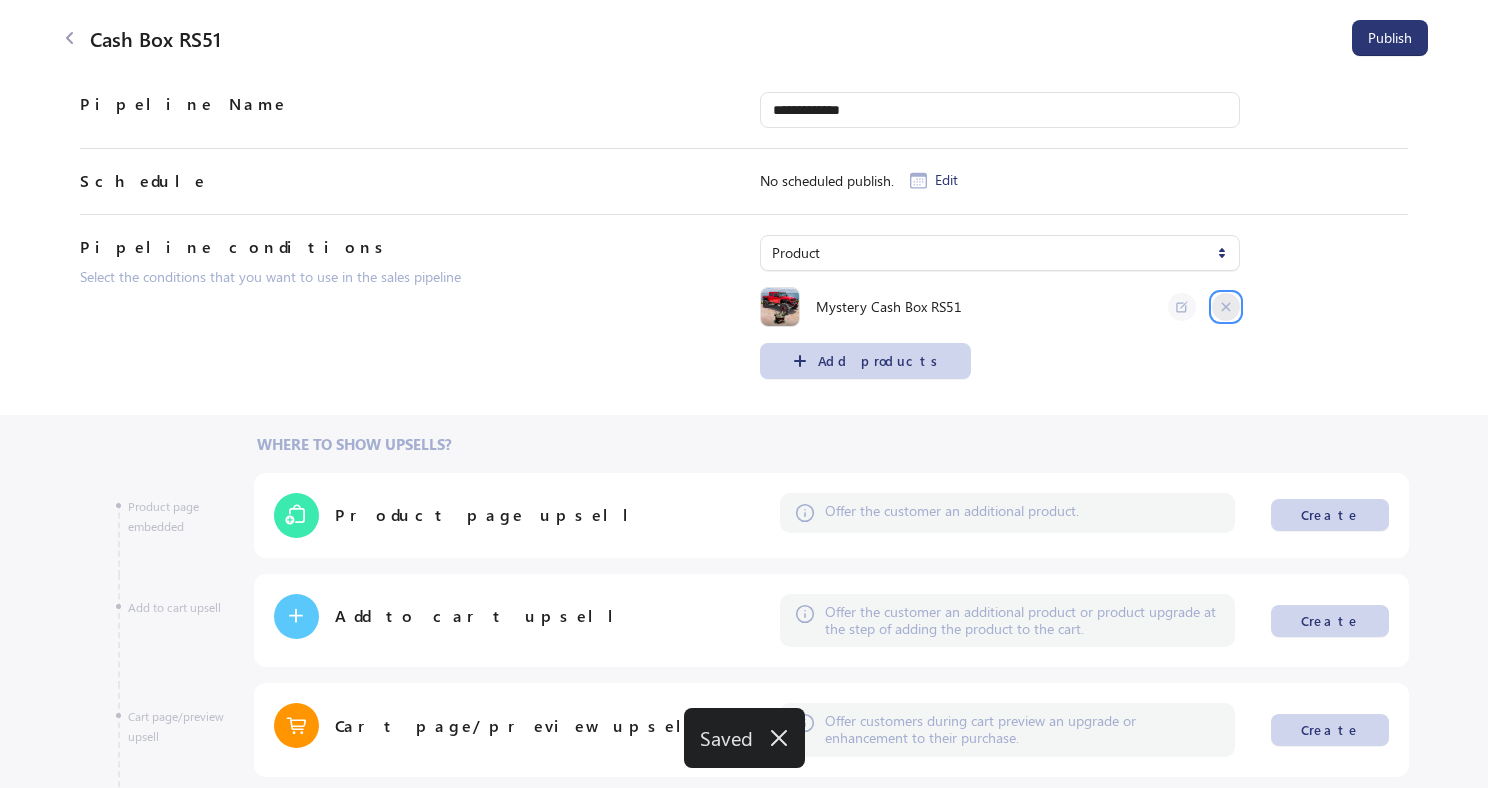 click 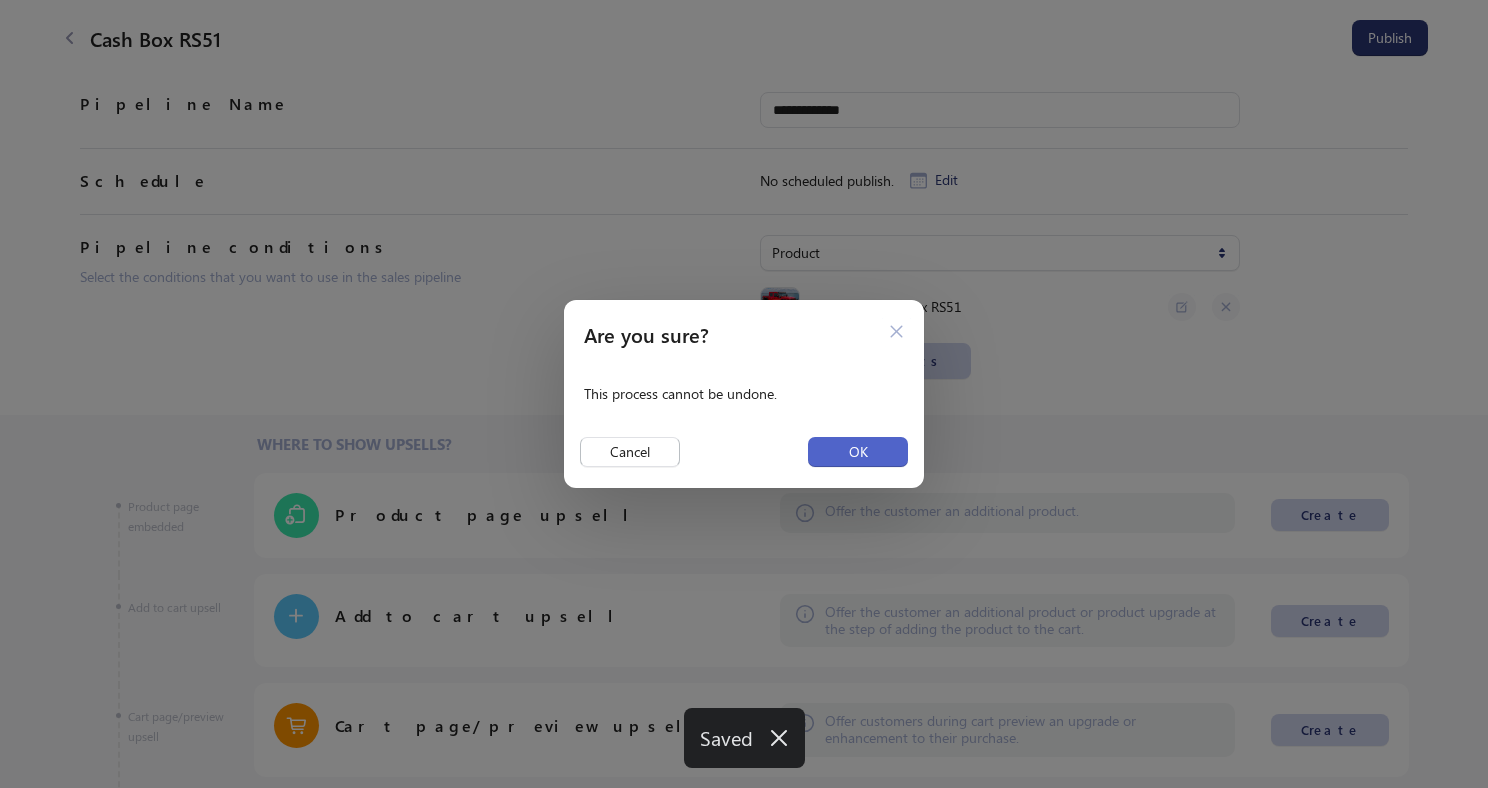 click on "OK" at bounding box center [858, 452] 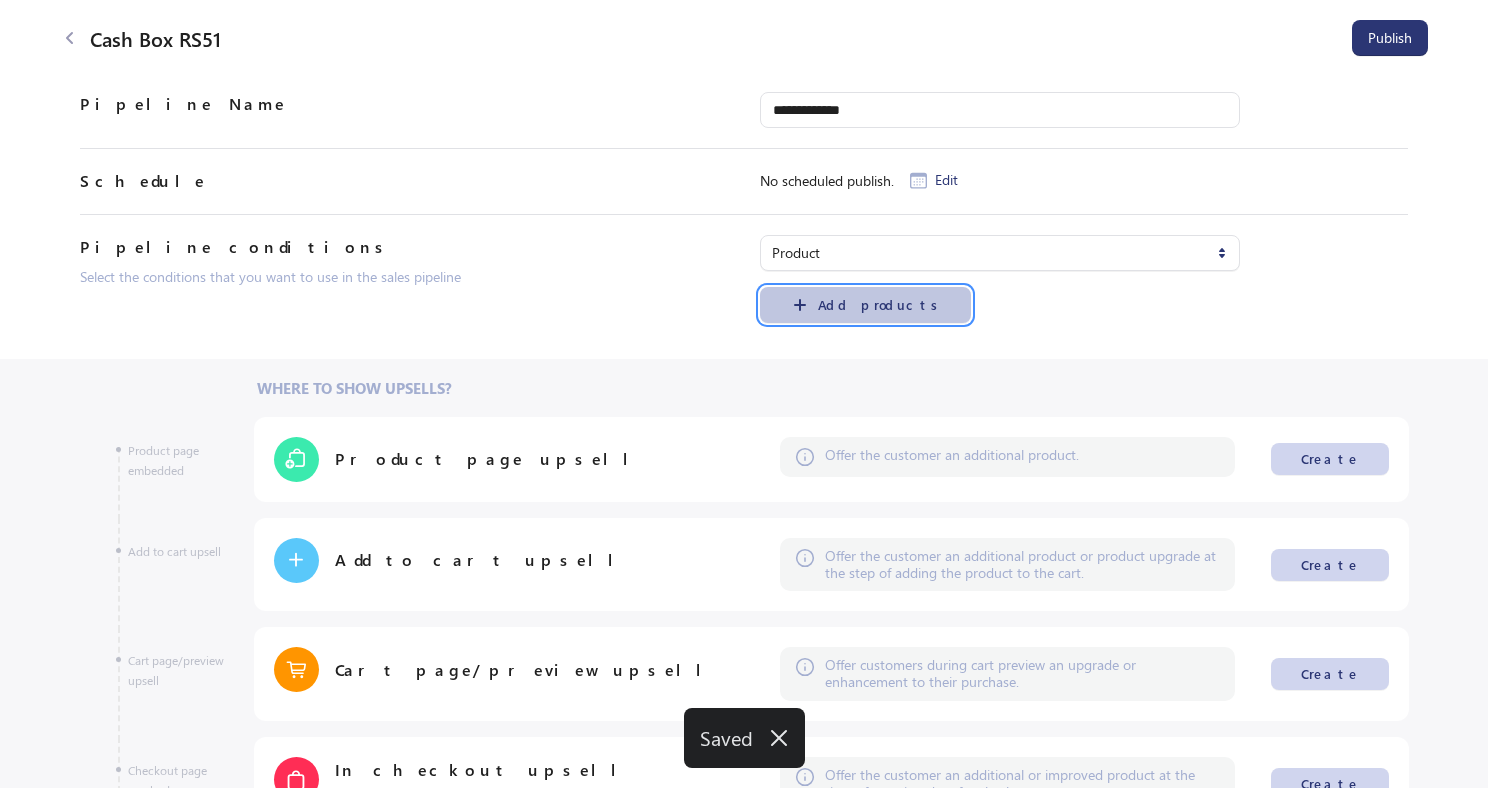 click on "Add products" at bounding box center [879, 305] 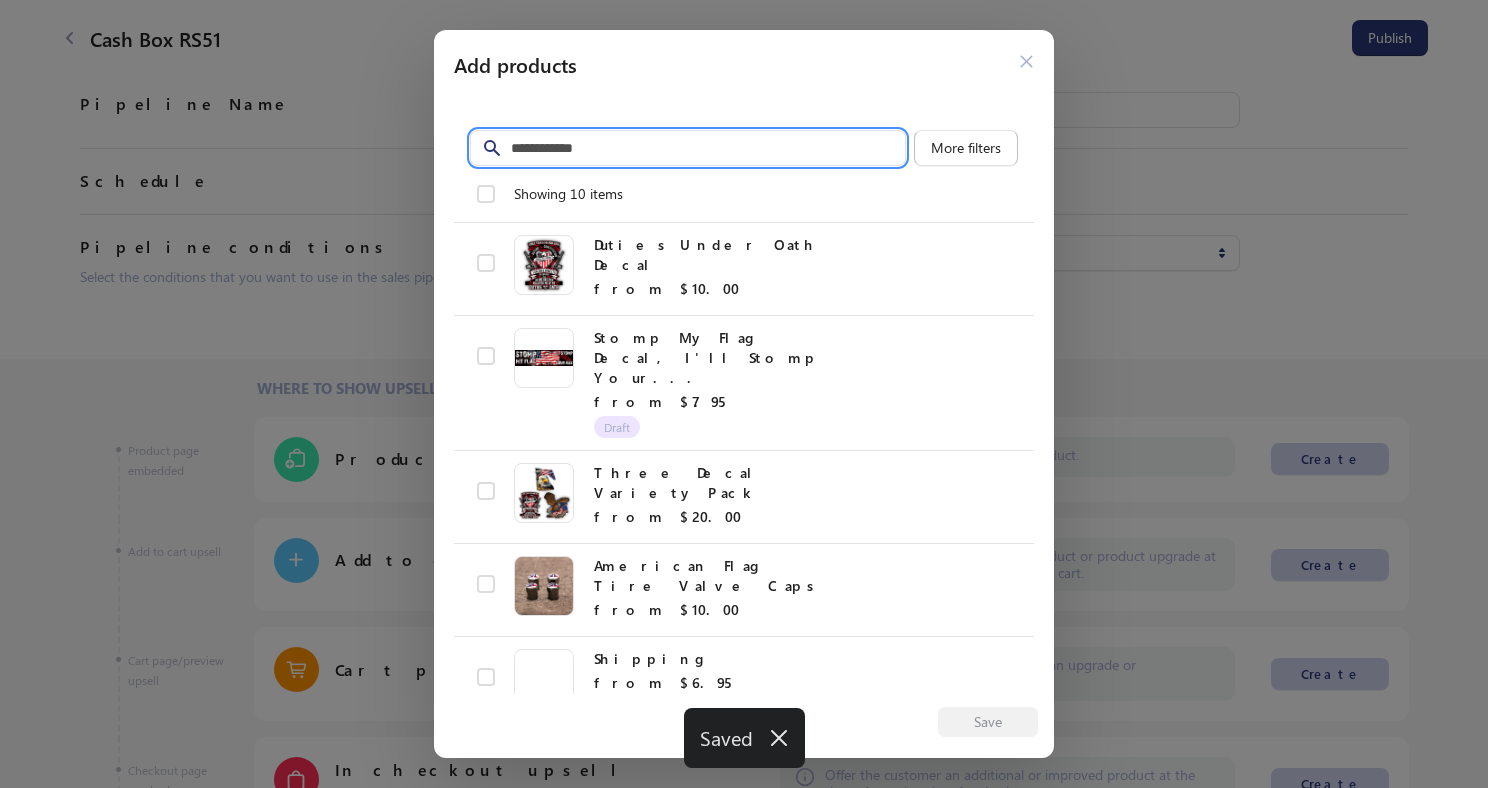 click on "Filter items" at bounding box center [708, 148] 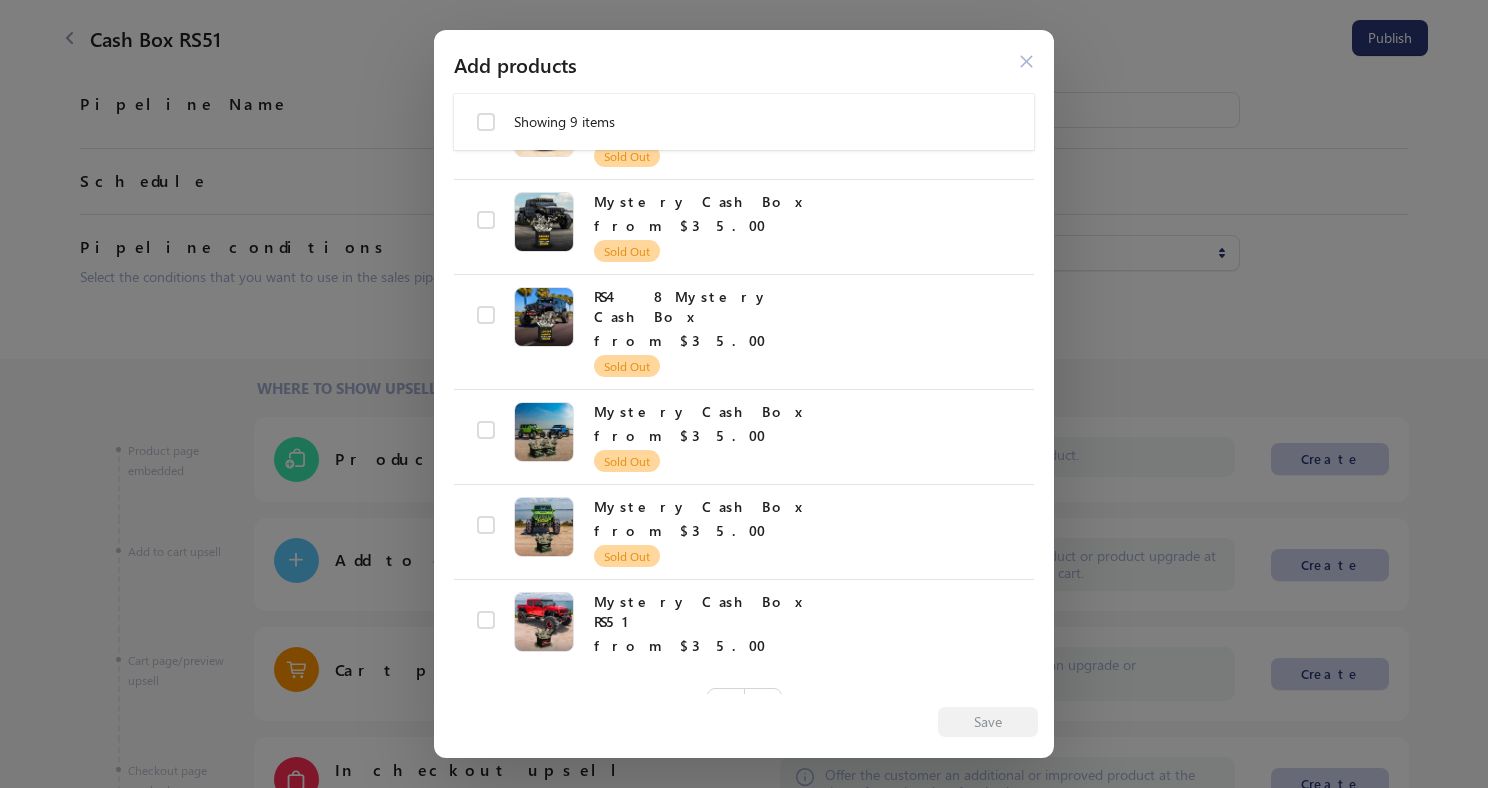scroll, scrollTop: 445, scrollLeft: 0, axis: vertical 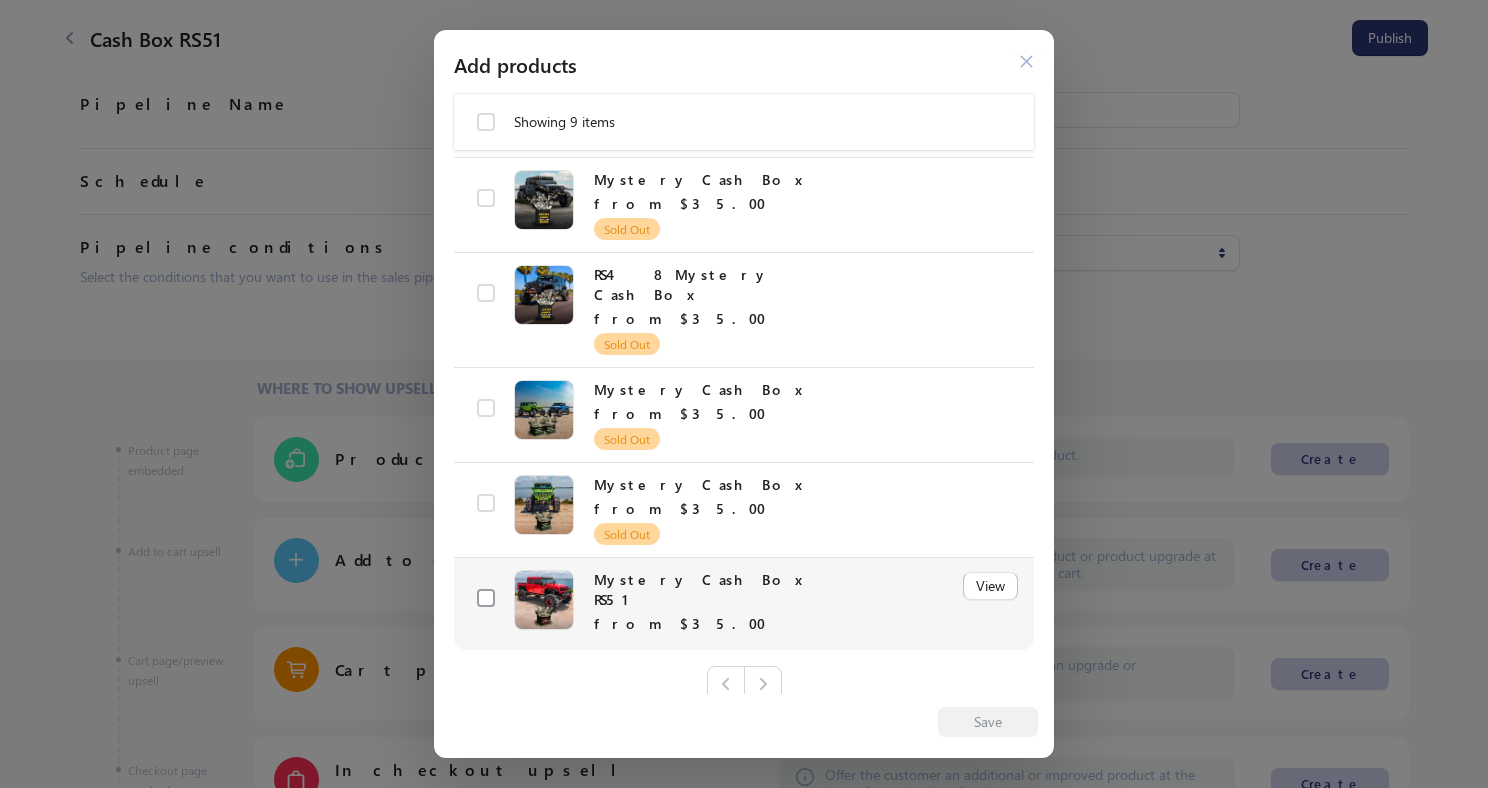 type on "********" 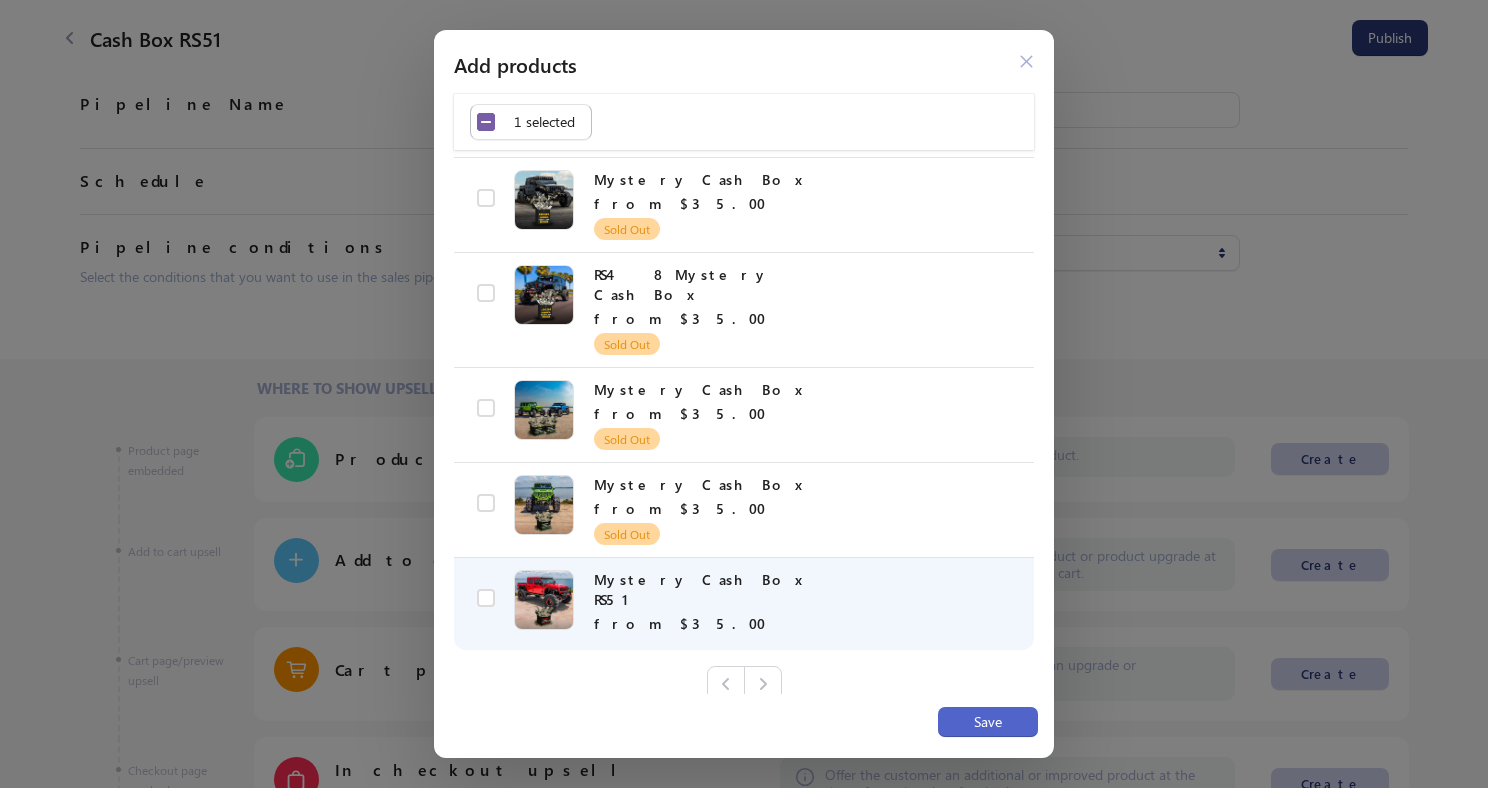 click on "Save" at bounding box center [988, 722] 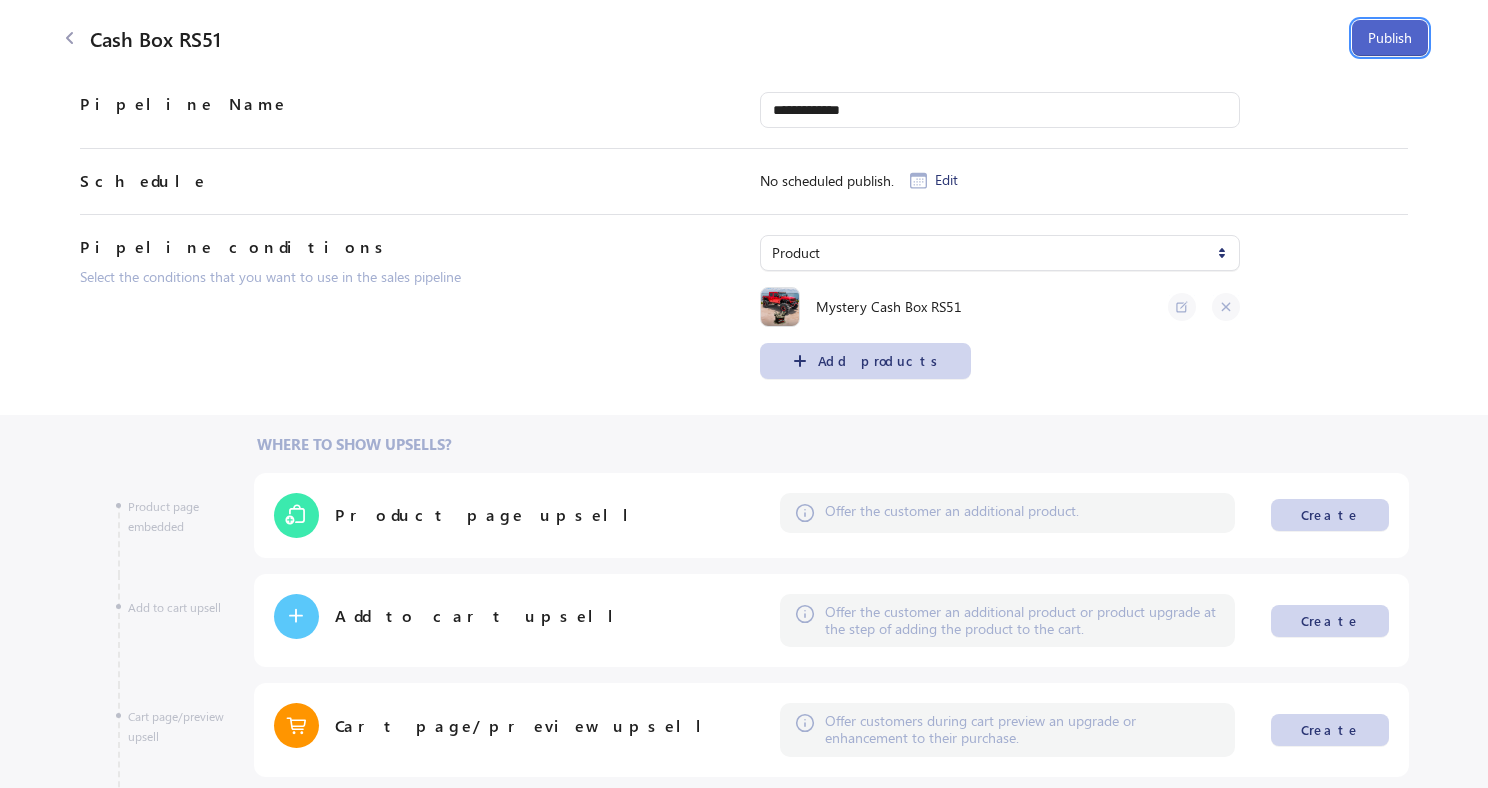 click on "Publish" at bounding box center (1390, 38) 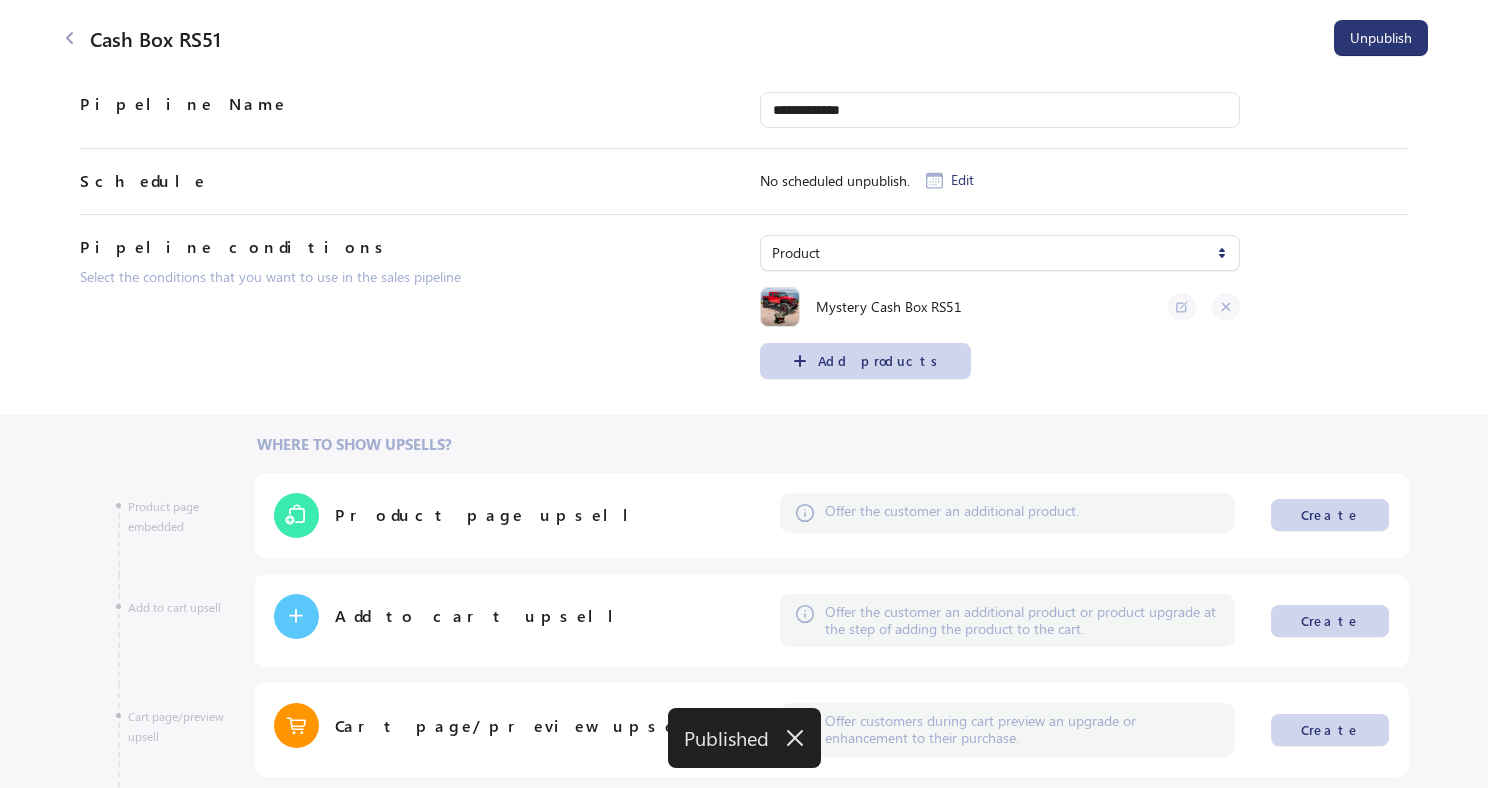 click 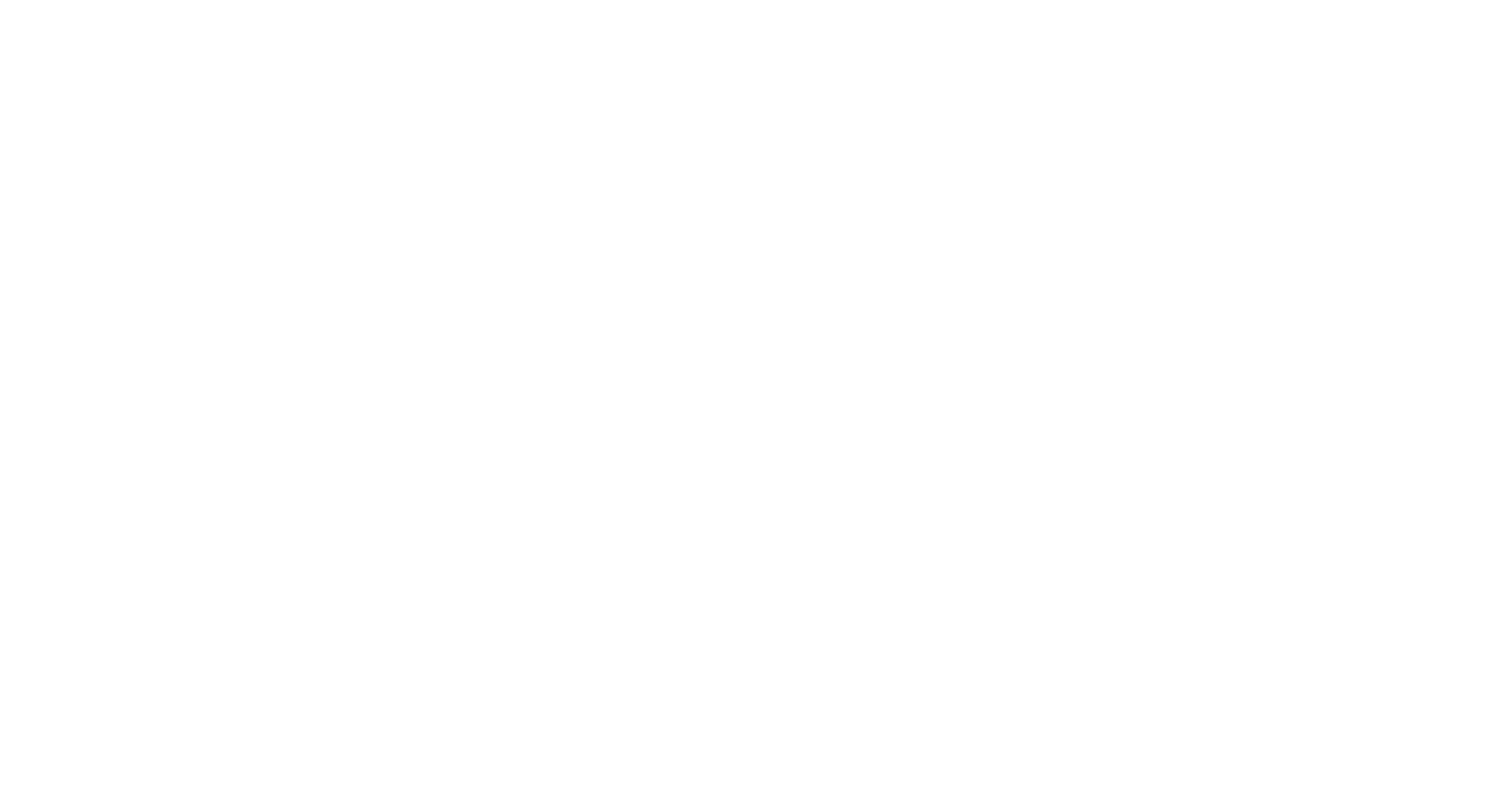 scroll, scrollTop: 0, scrollLeft: 0, axis: both 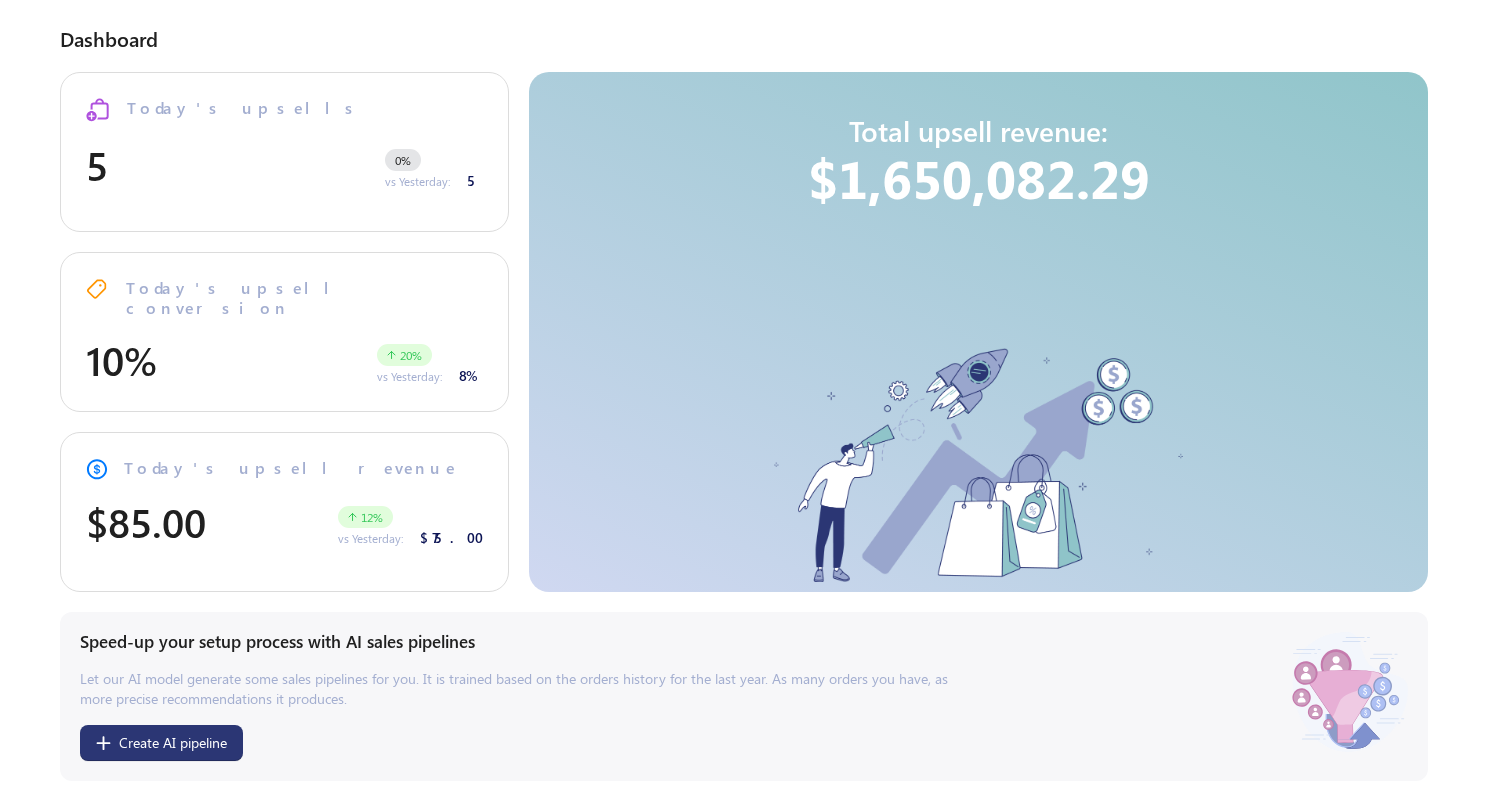 select on "**" 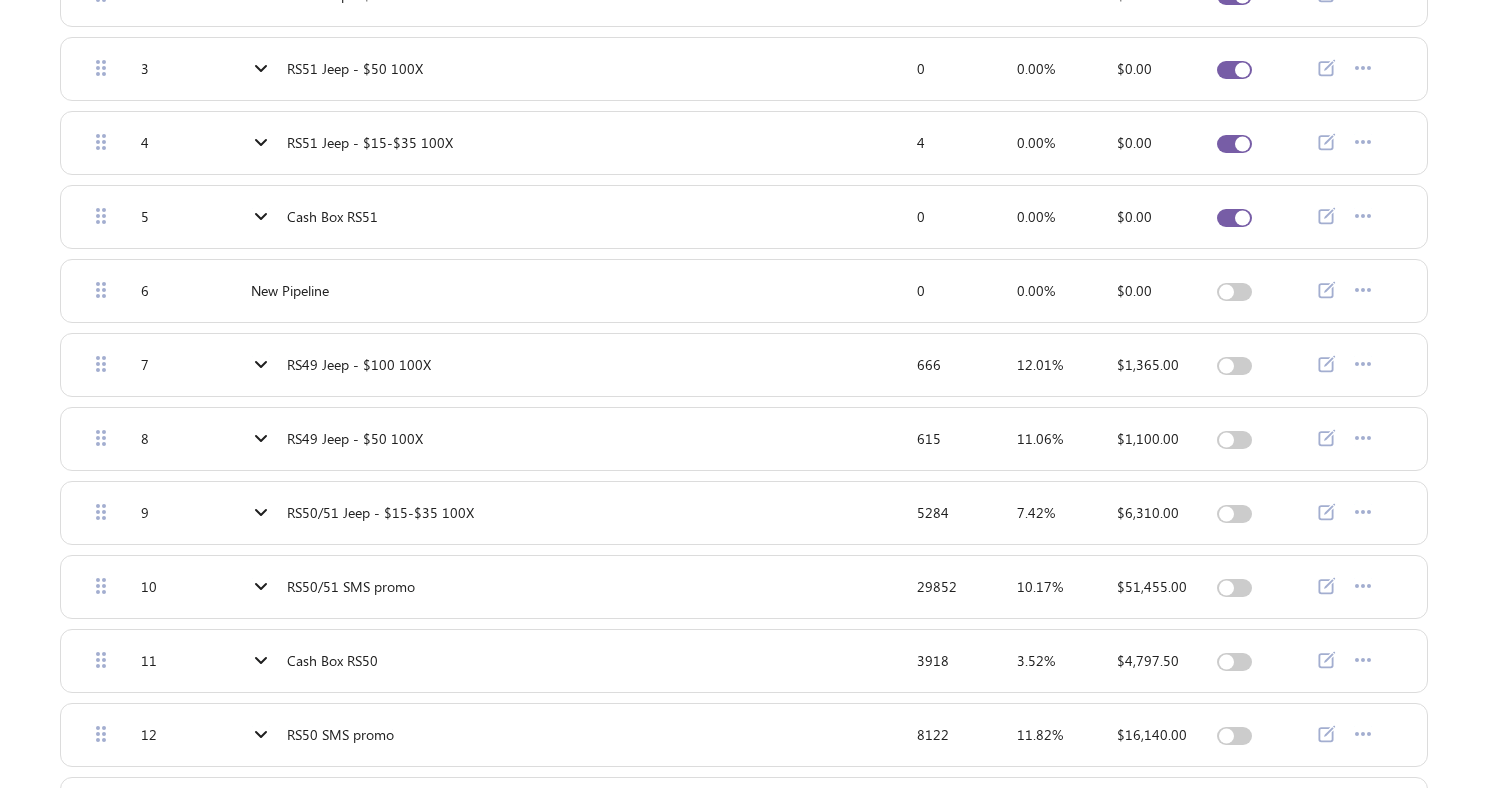scroll, scrollTop: 330, scrollLeft: 0, axis: vertical 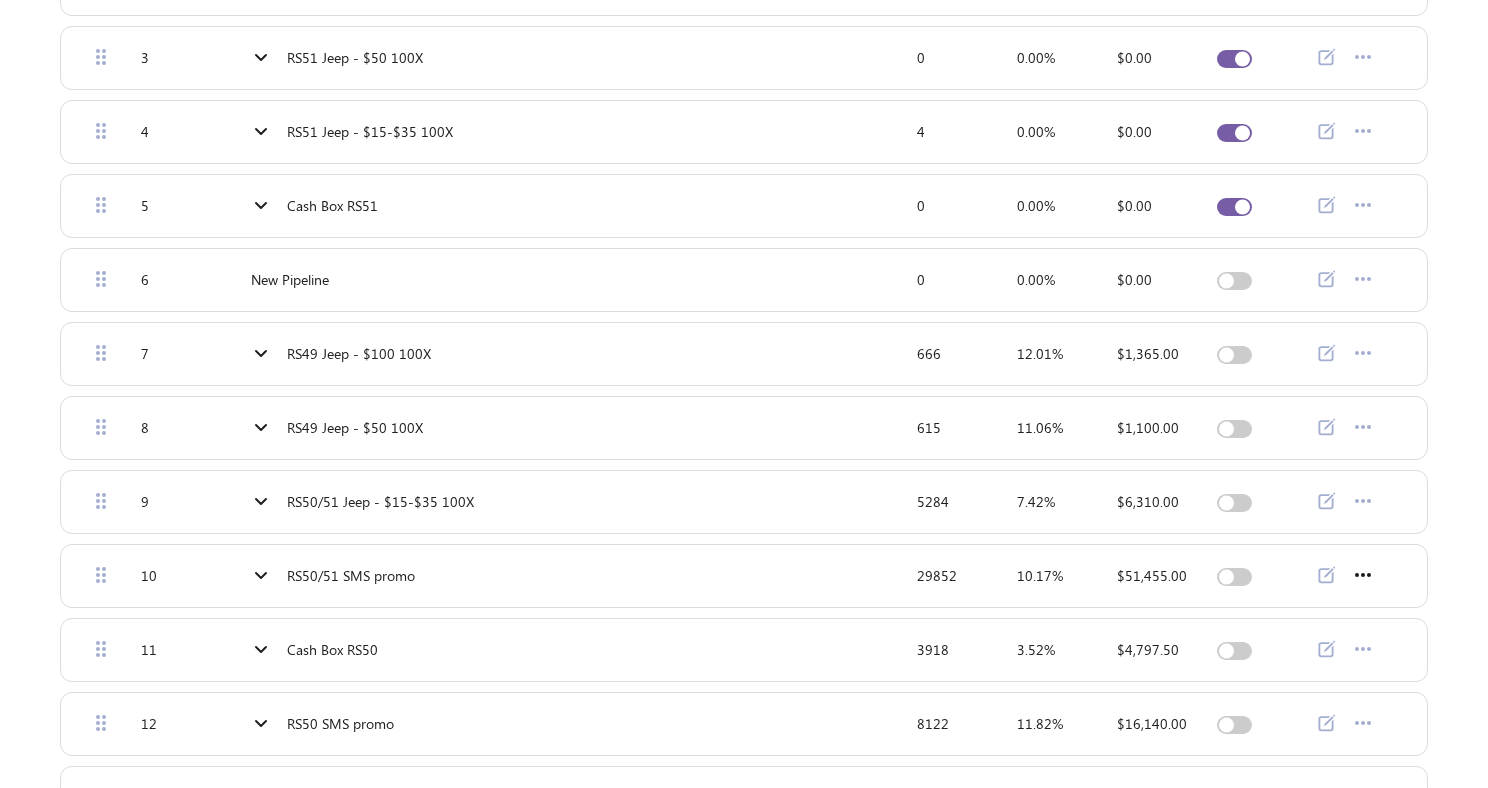 click 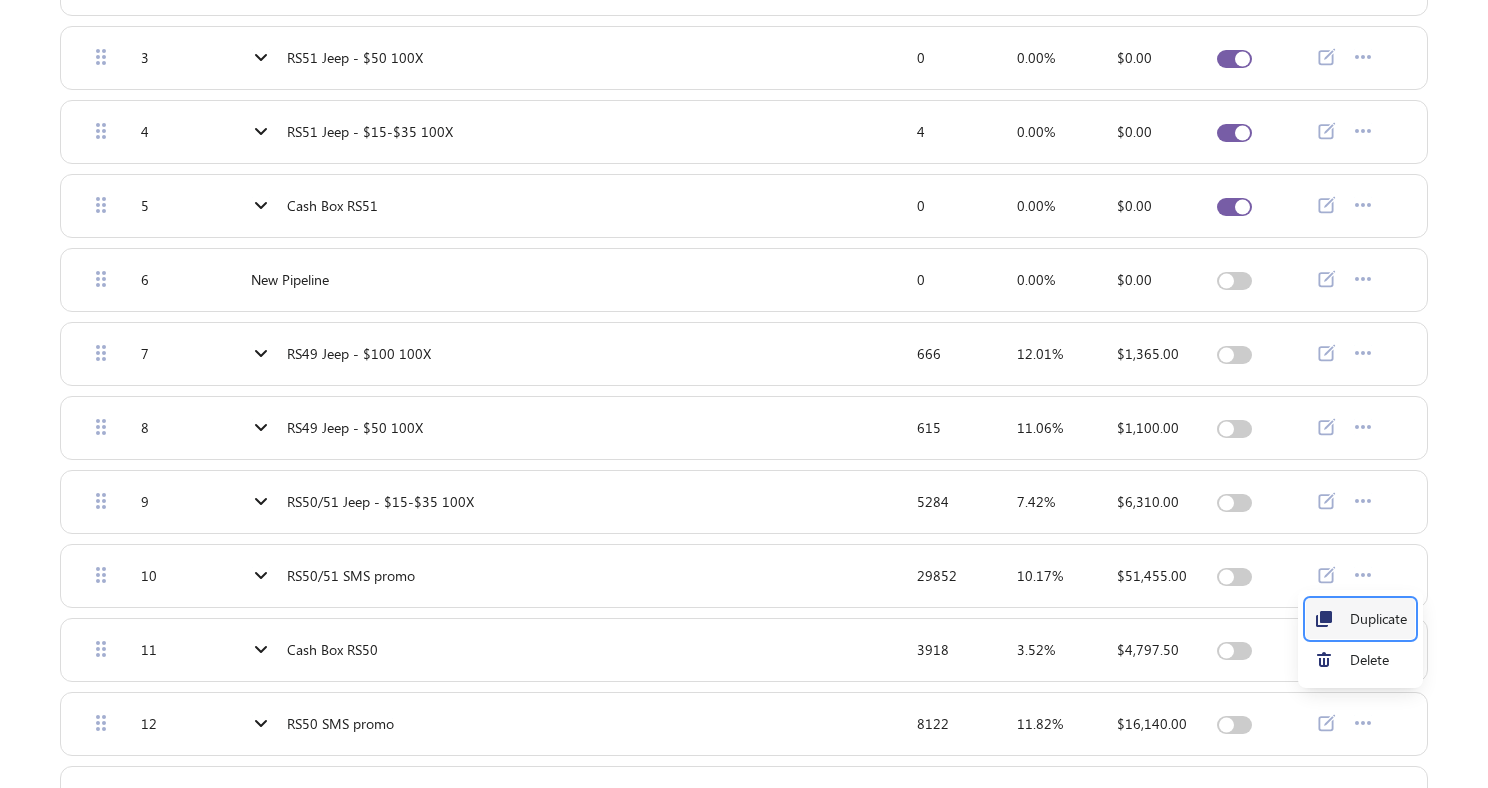click on "Duplicate" at bounding box center (1378, 619) 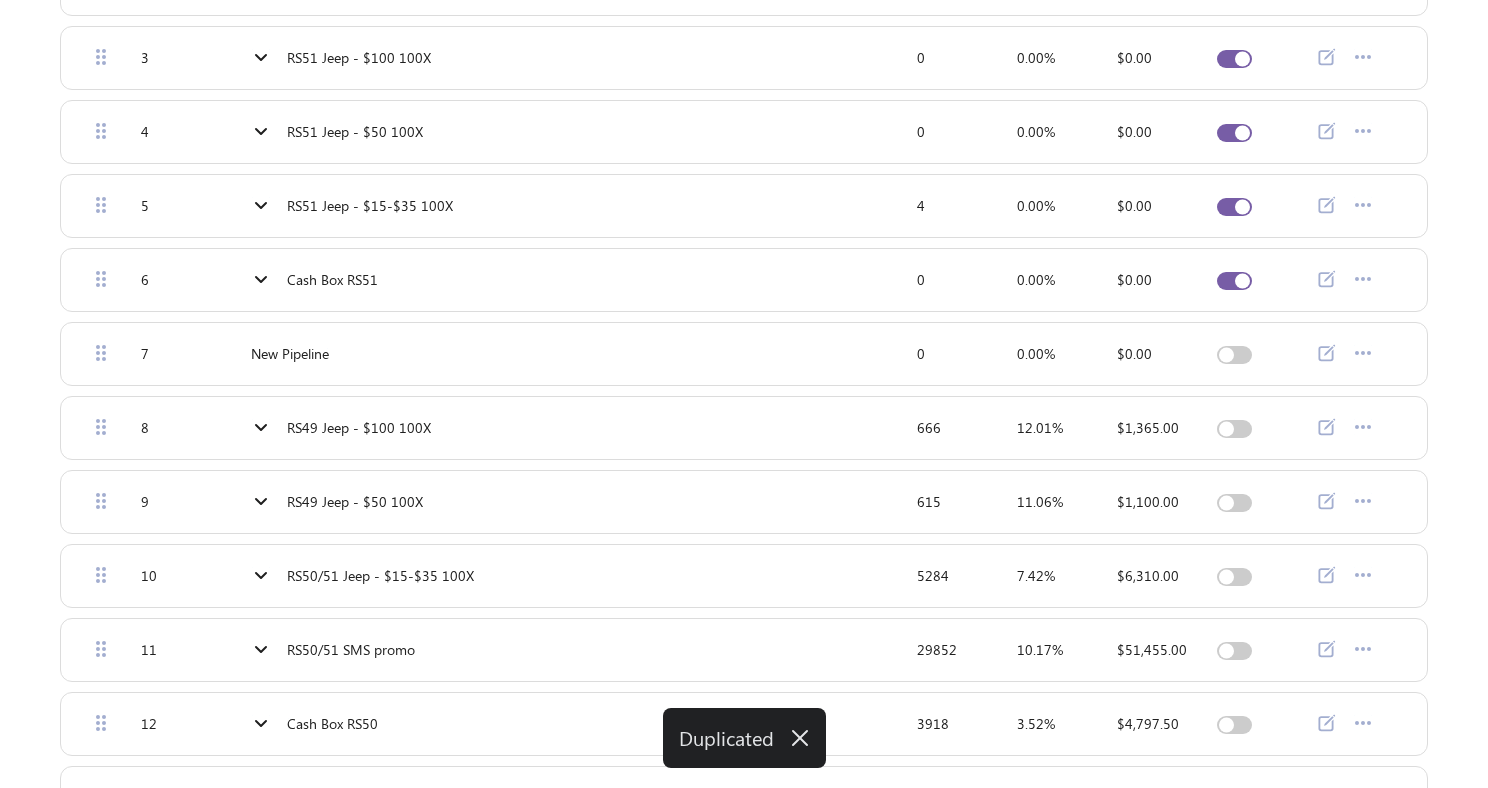 scroll, scrollTop: 0, scrollLeft: 0, axis: both 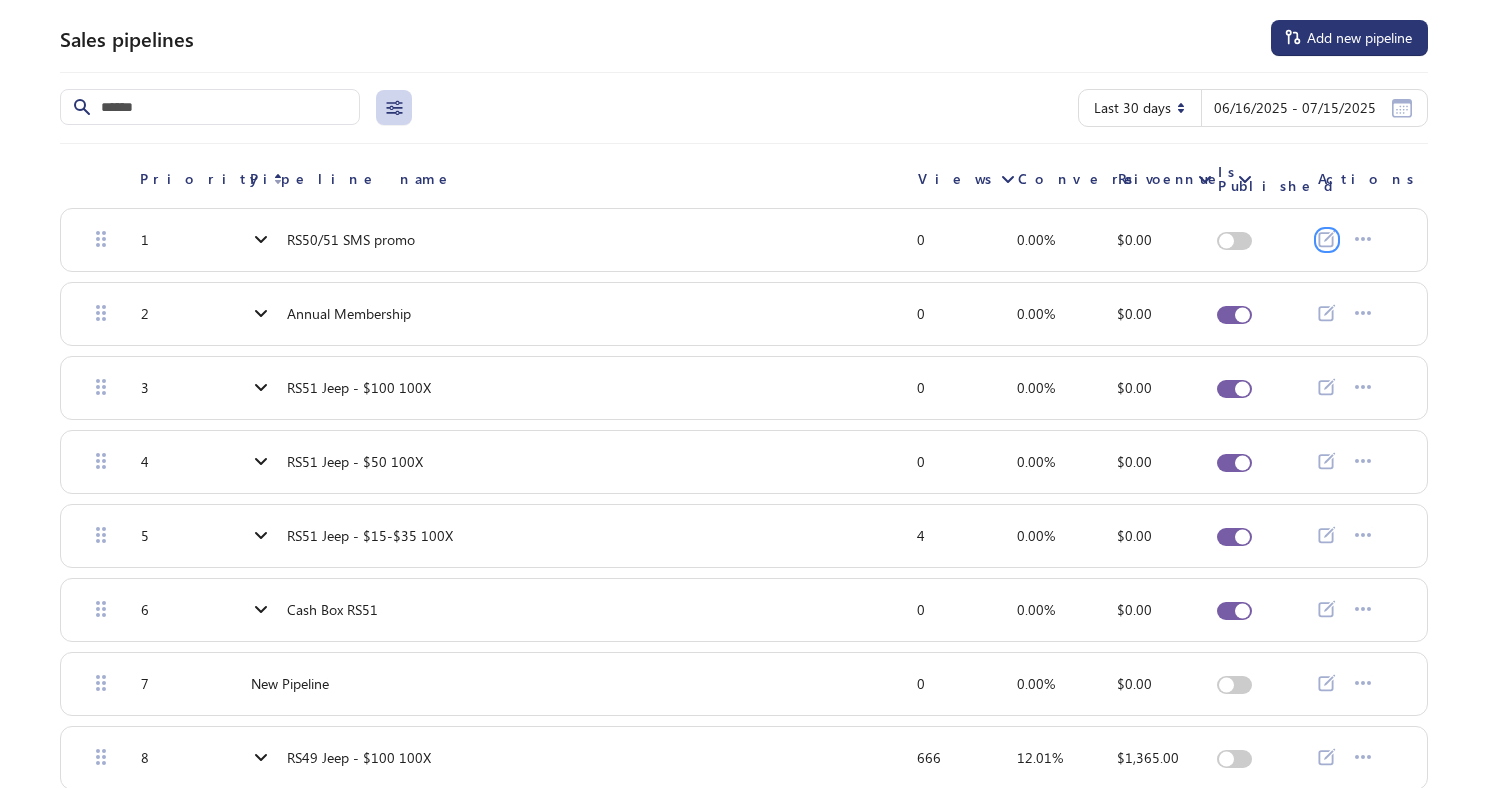 click 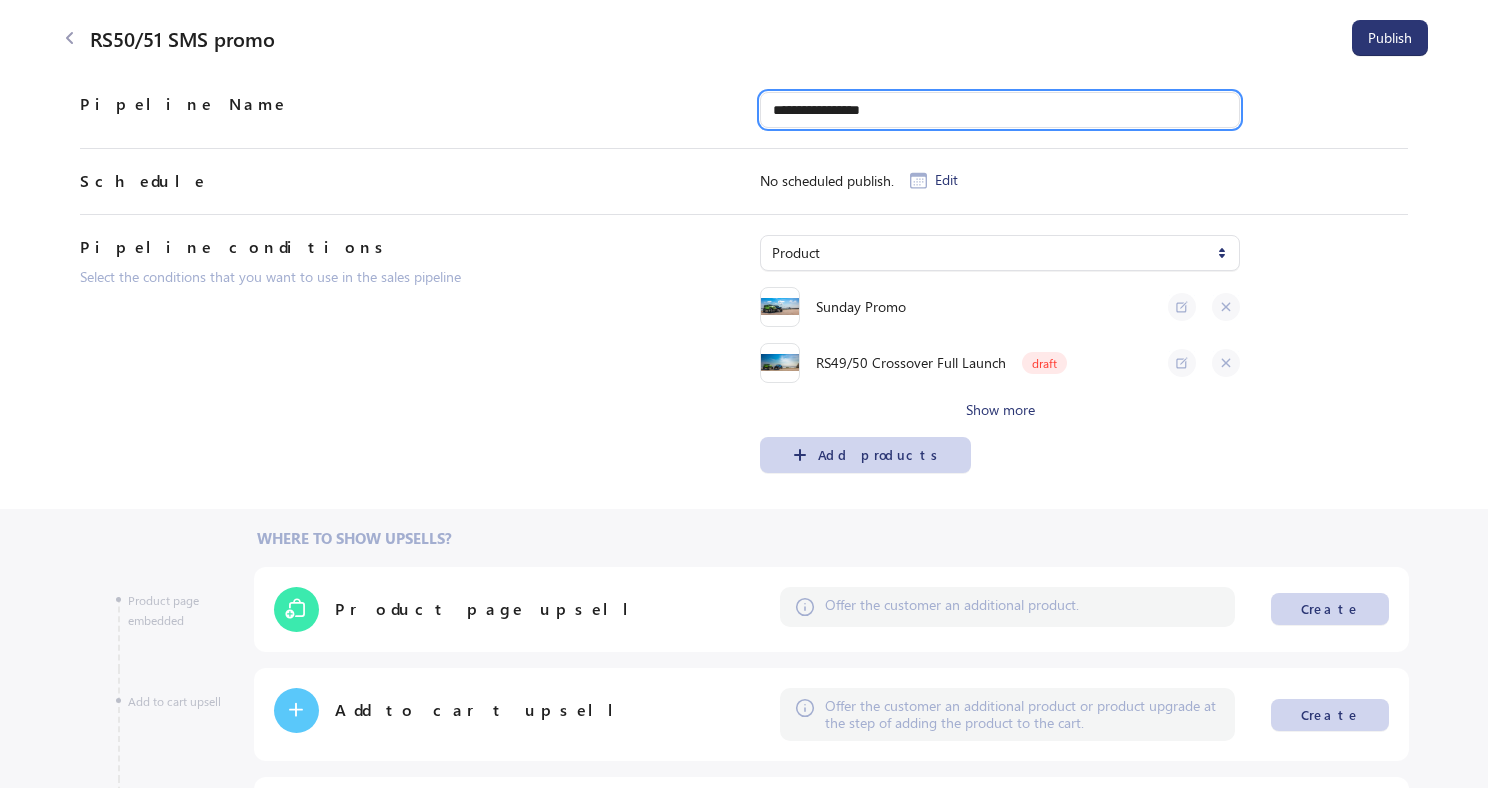 click on "**********" at bounding box center [1000, 110] 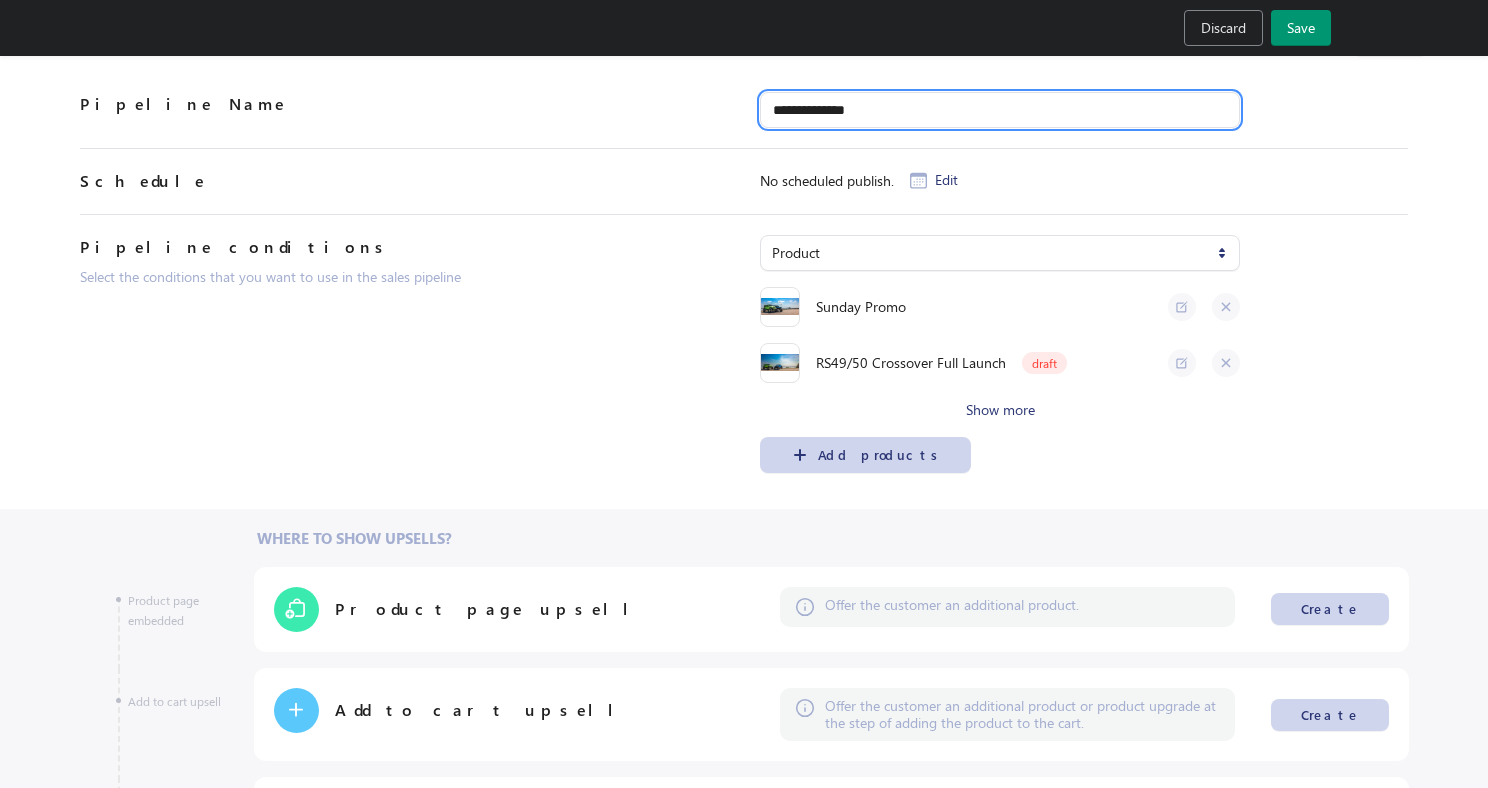 type on "**********" 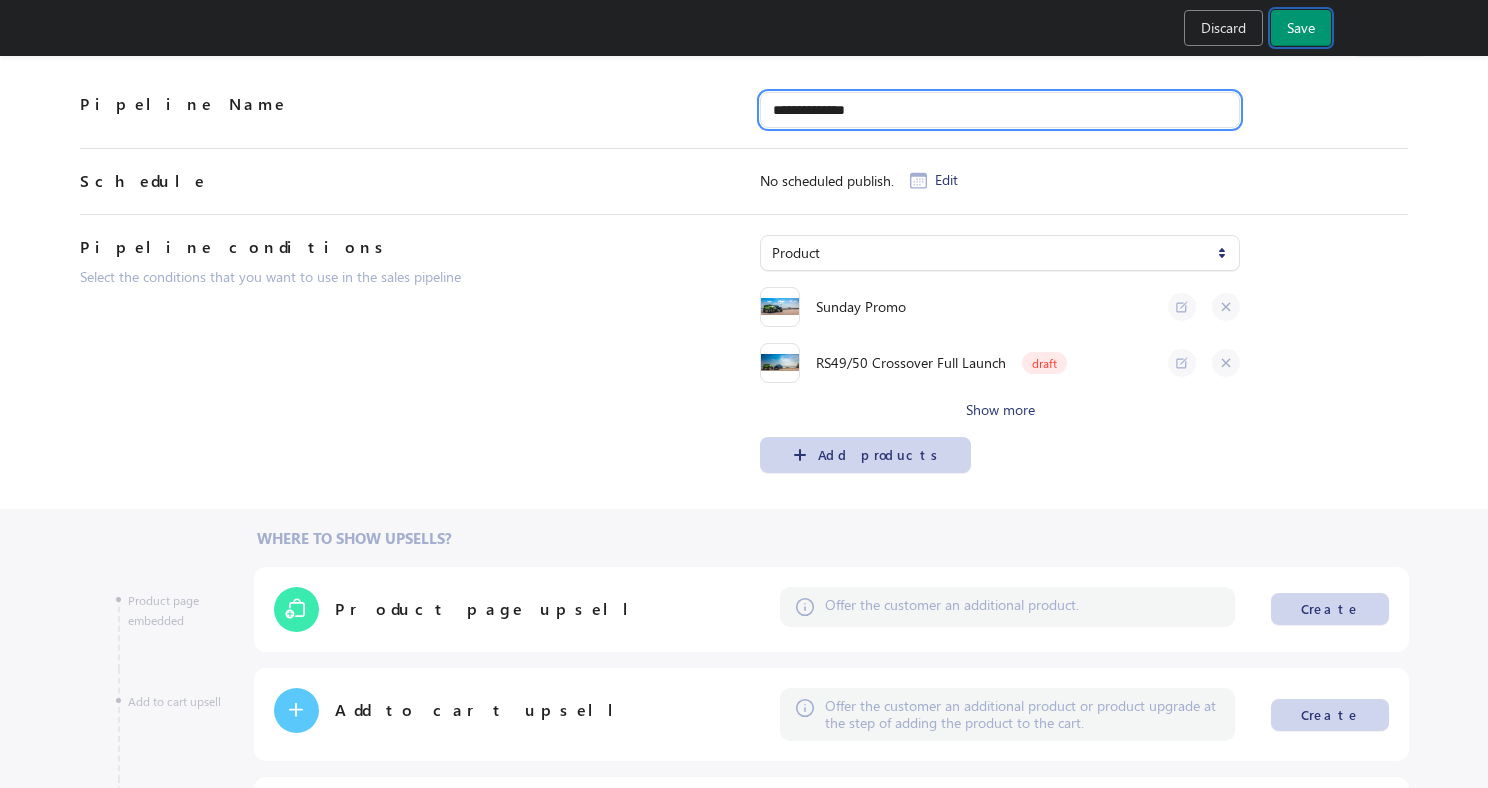 click on "Save" at bounding box center (1301, 28) 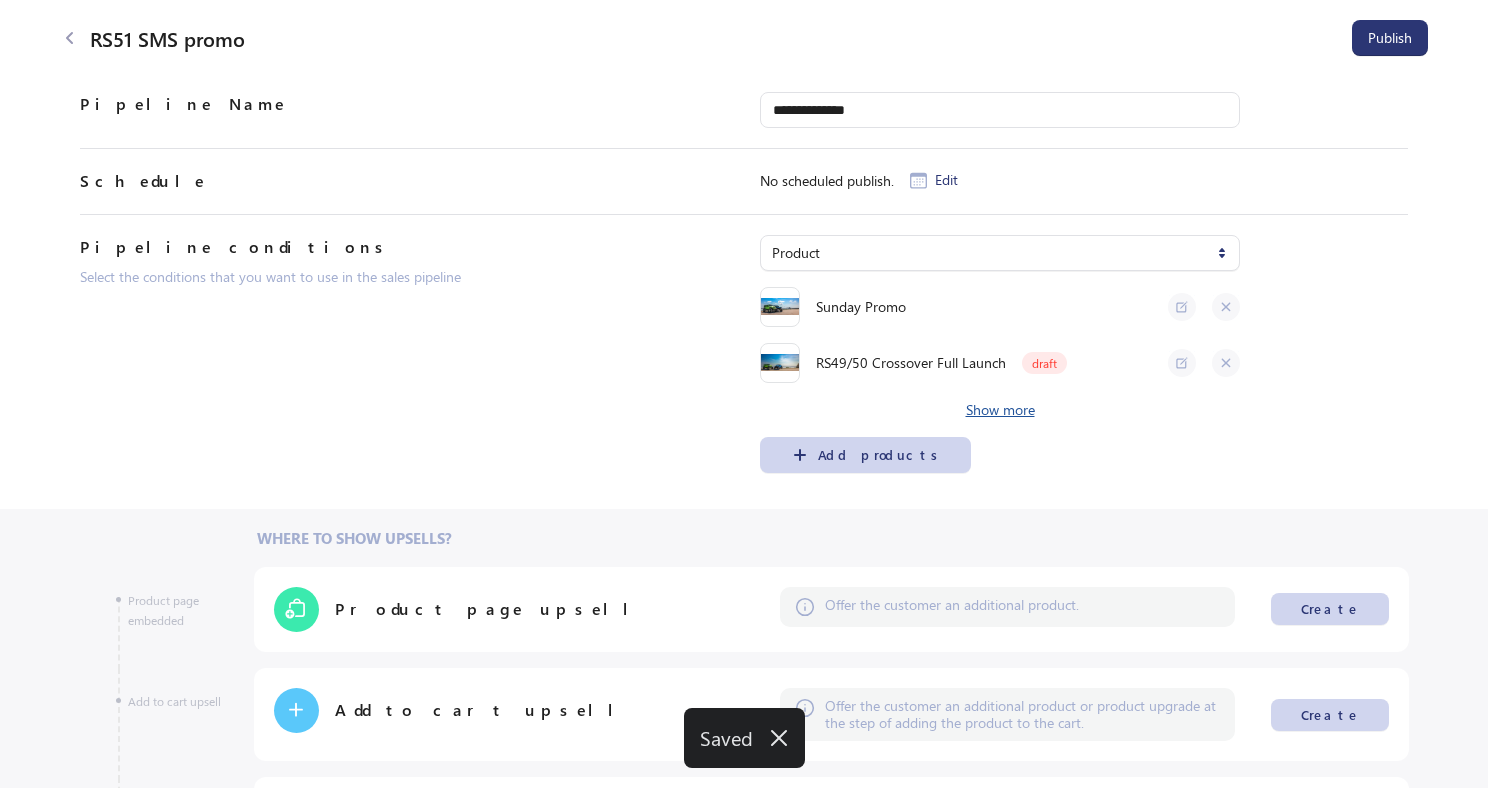 click on "Show more" at bounding box center [1000, 410] 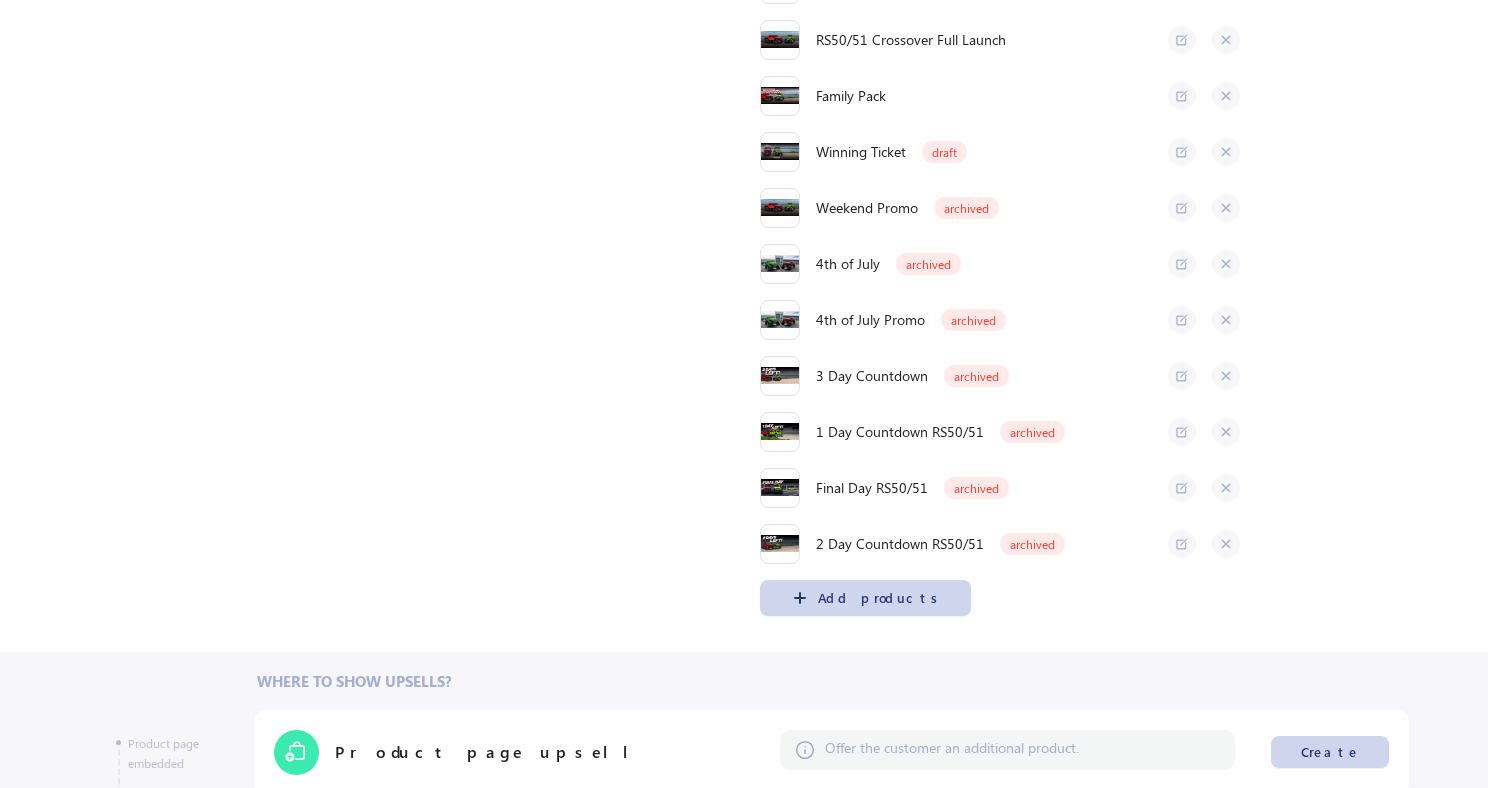 scroll, scrollTop: 1337, scrollLeft: 0, axis: vertical 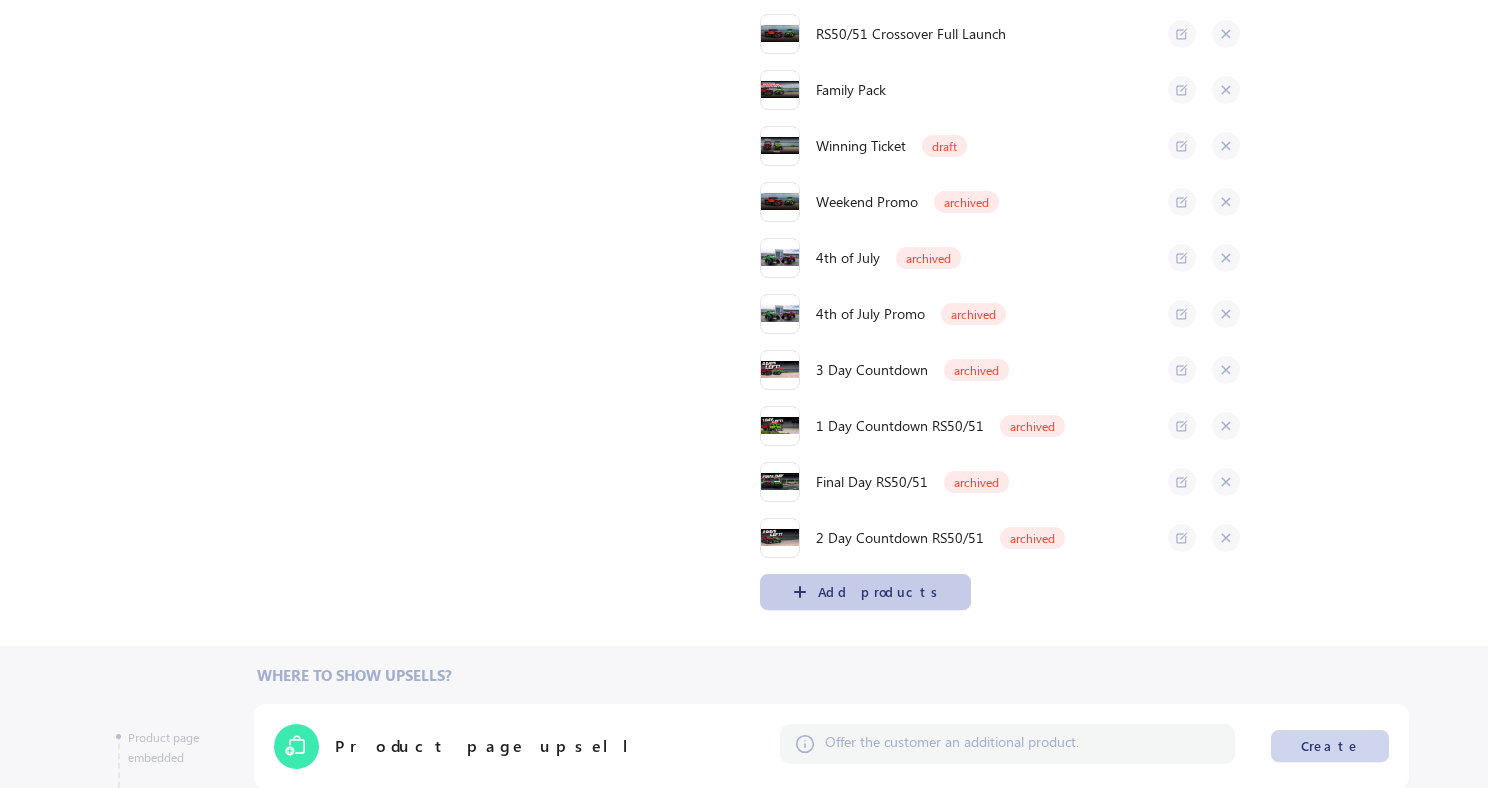 click on "Add products" at bounding box center [879, 592] 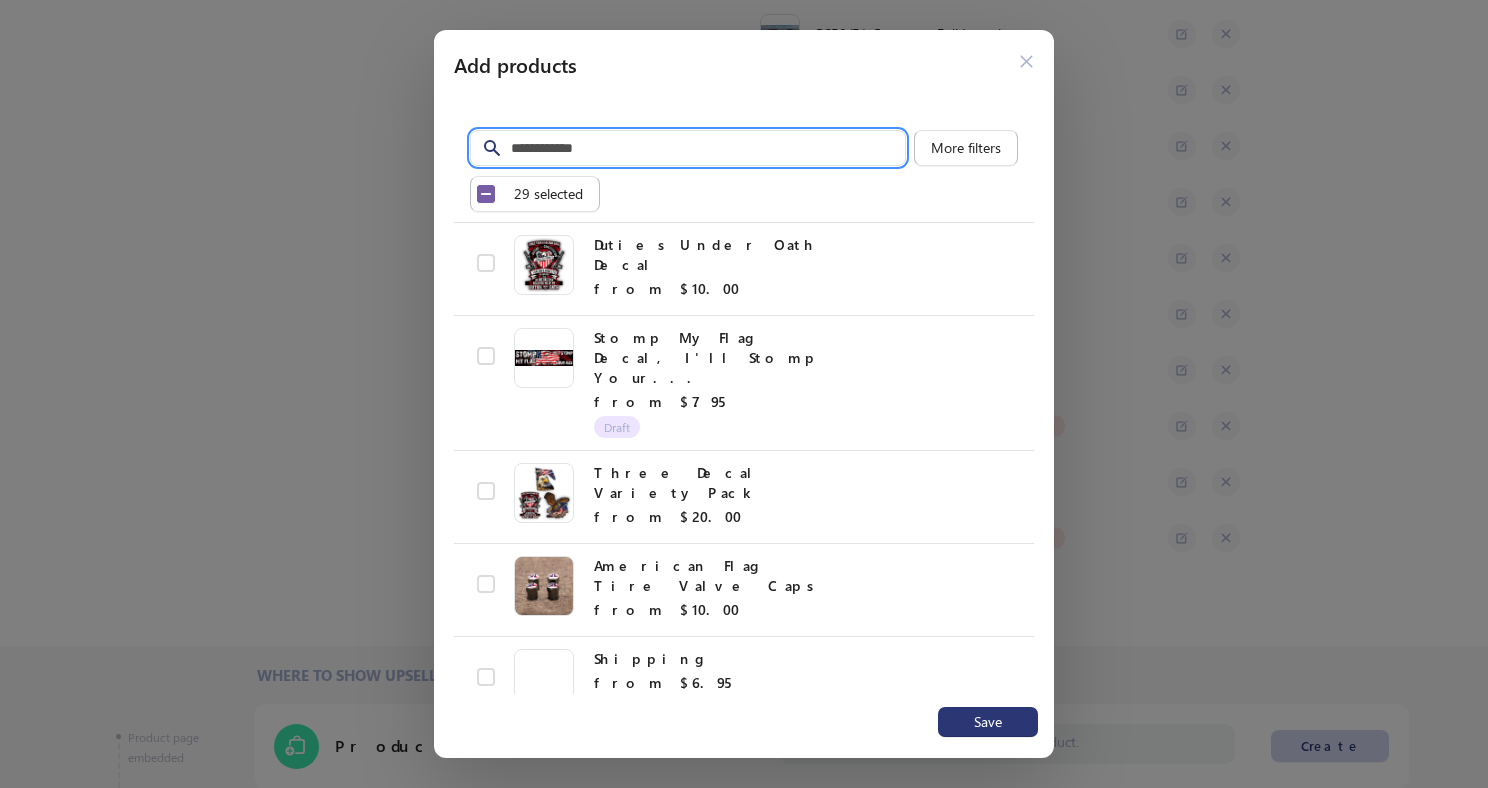 click on "Filter items" at bounding box center (708, 148) 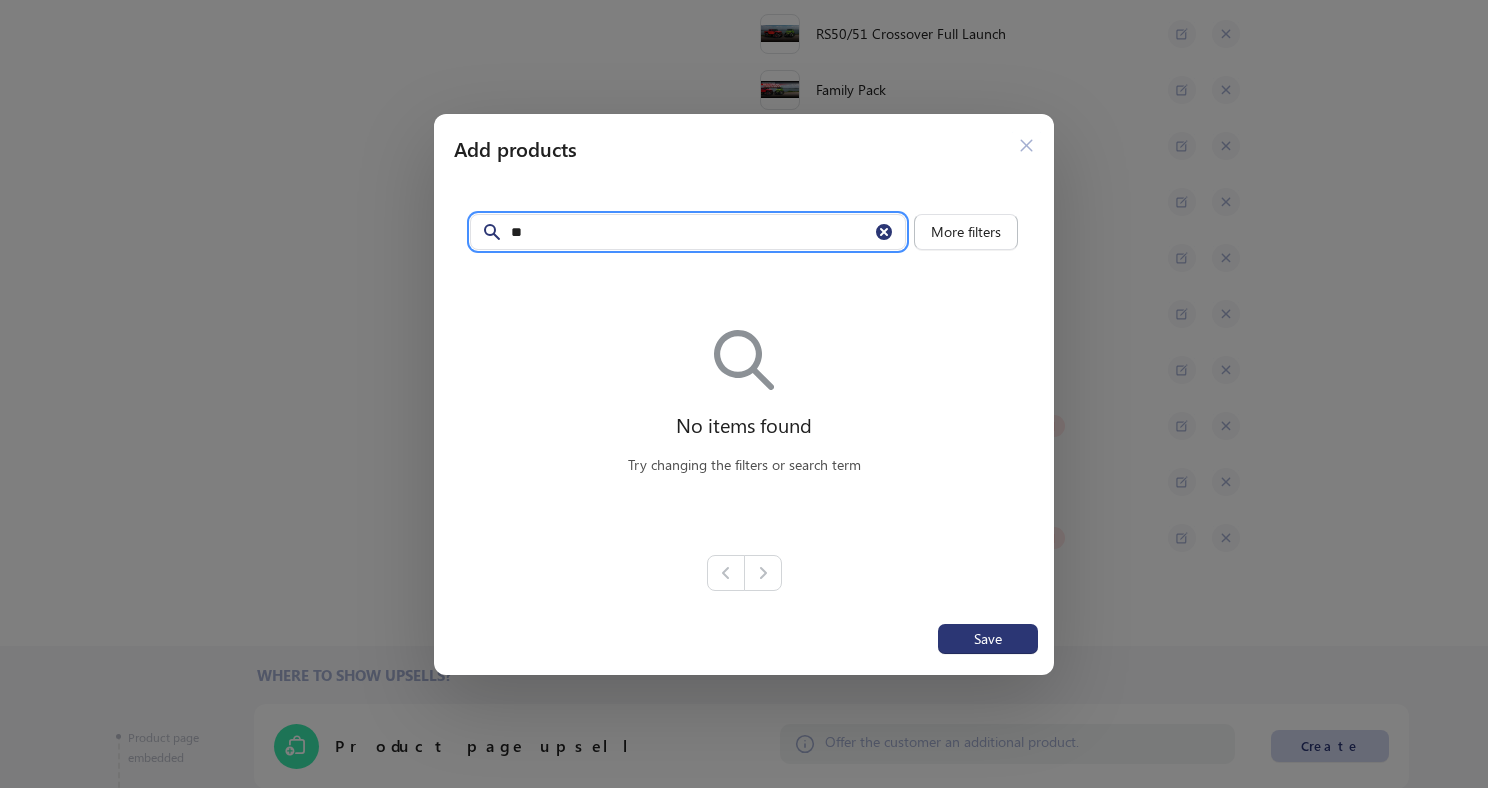 type on "*" 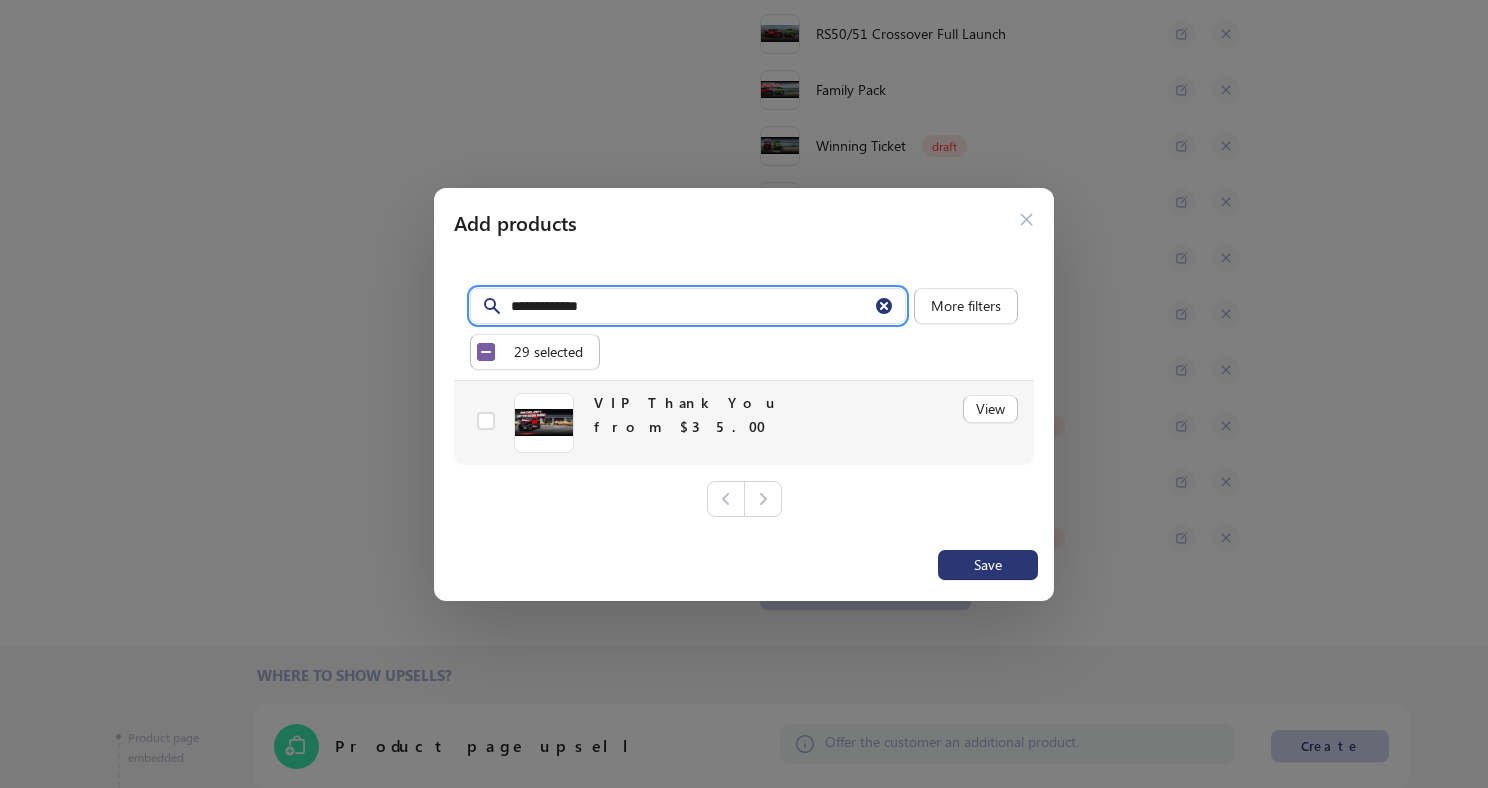 type on "**********" 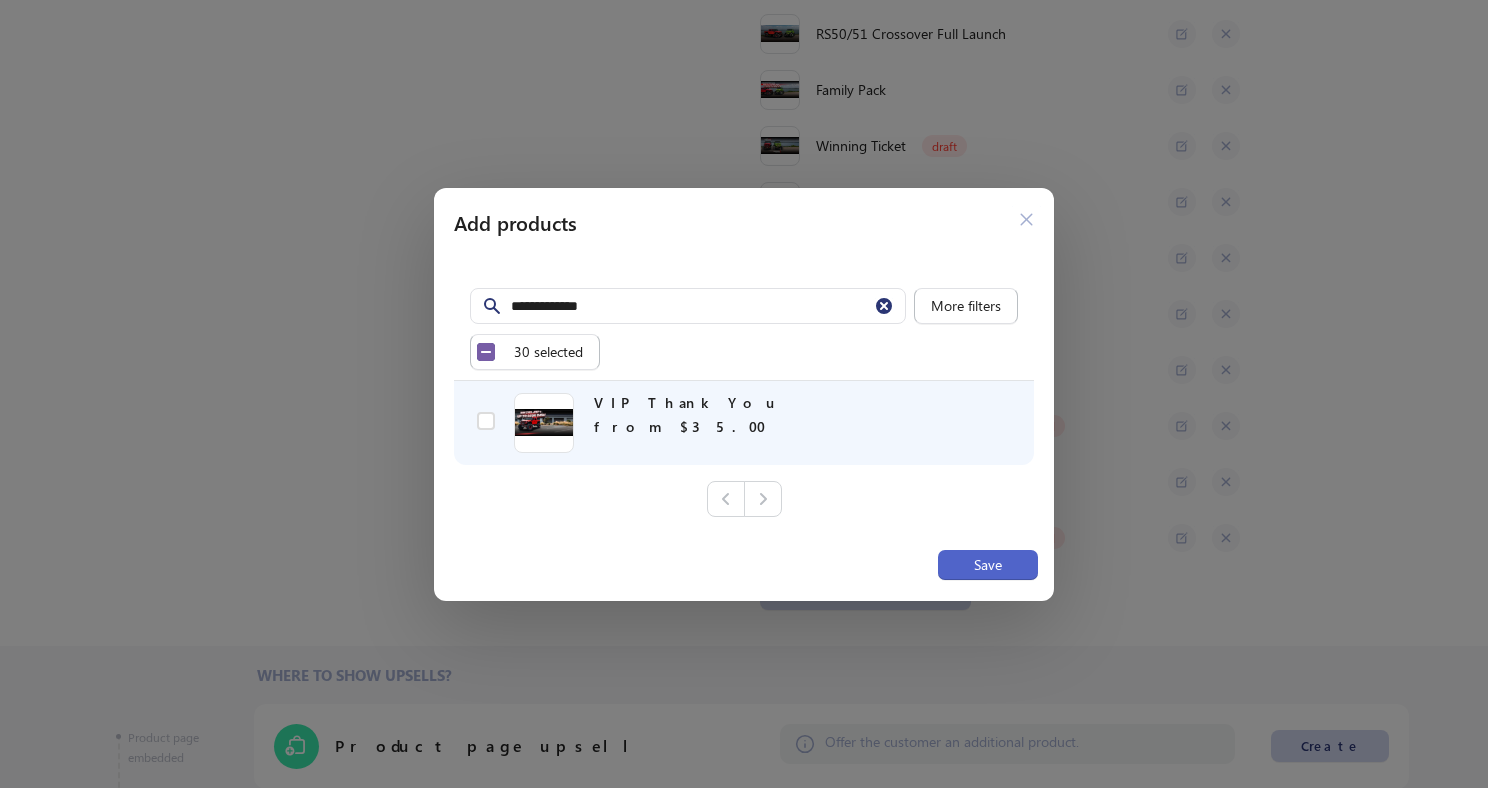 click on "Save" at bounding box center (988, 565) 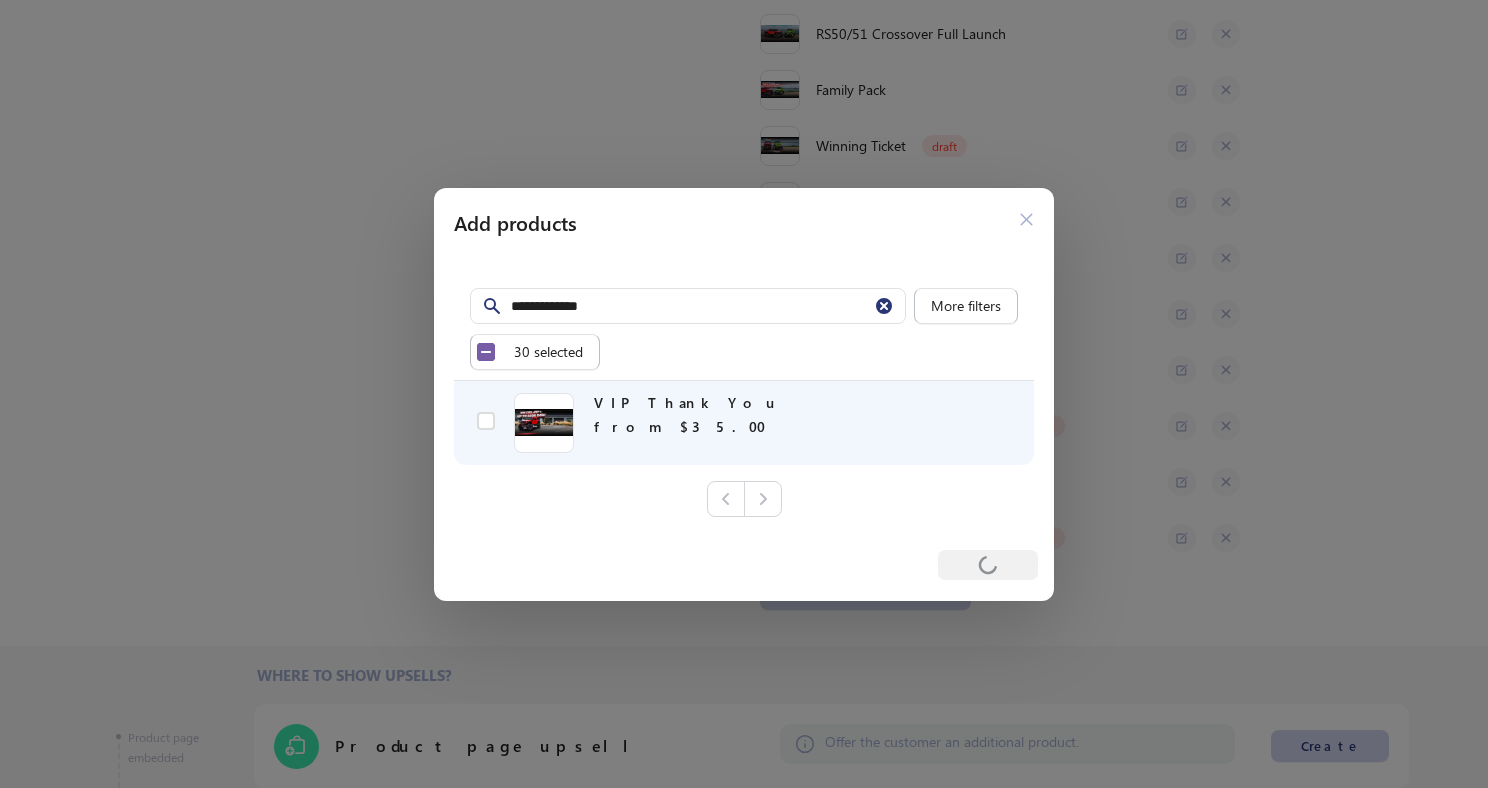 scroll, scrollTop: 114, scrollLeft: 0, axis: vertical 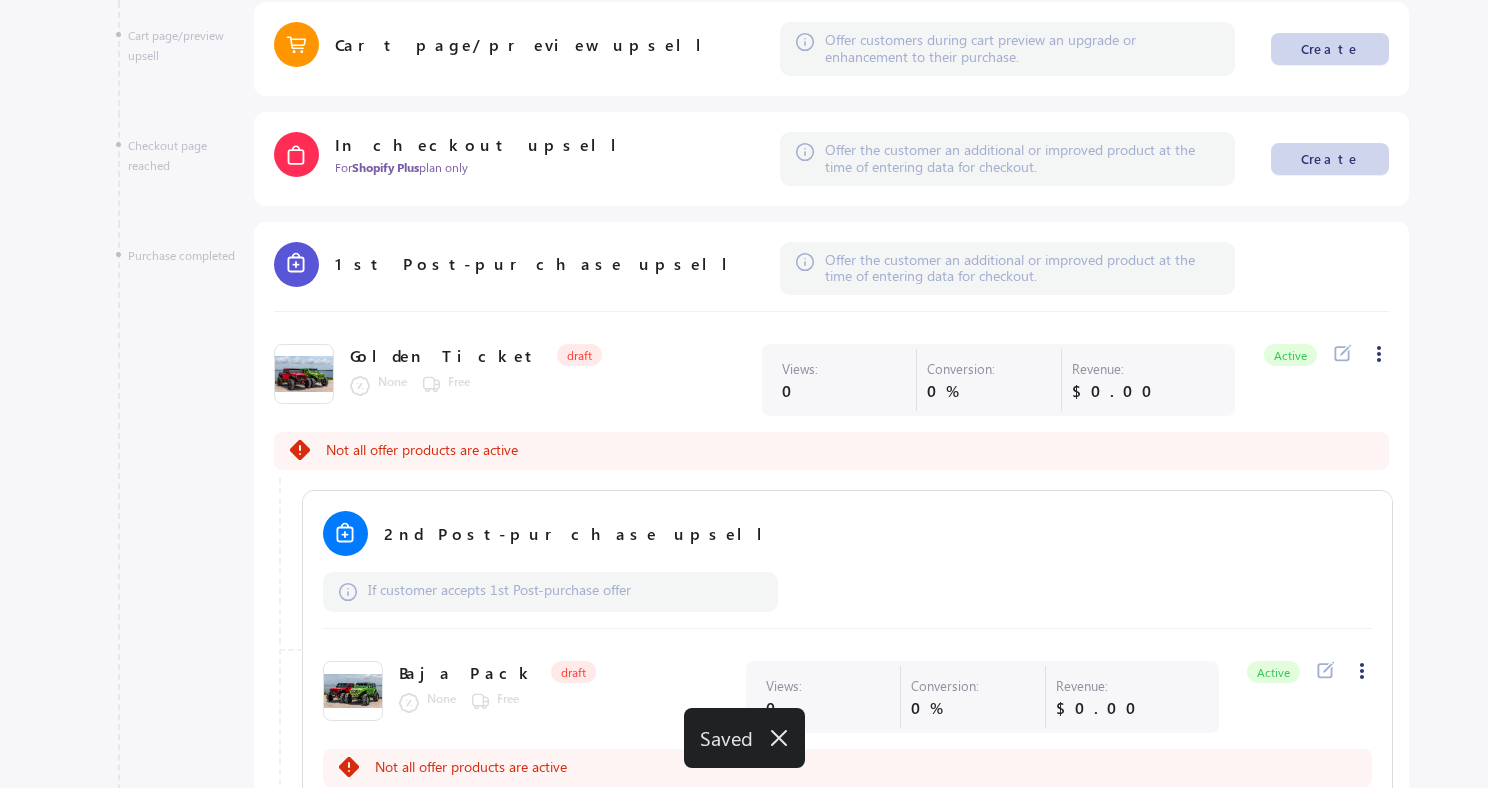 click 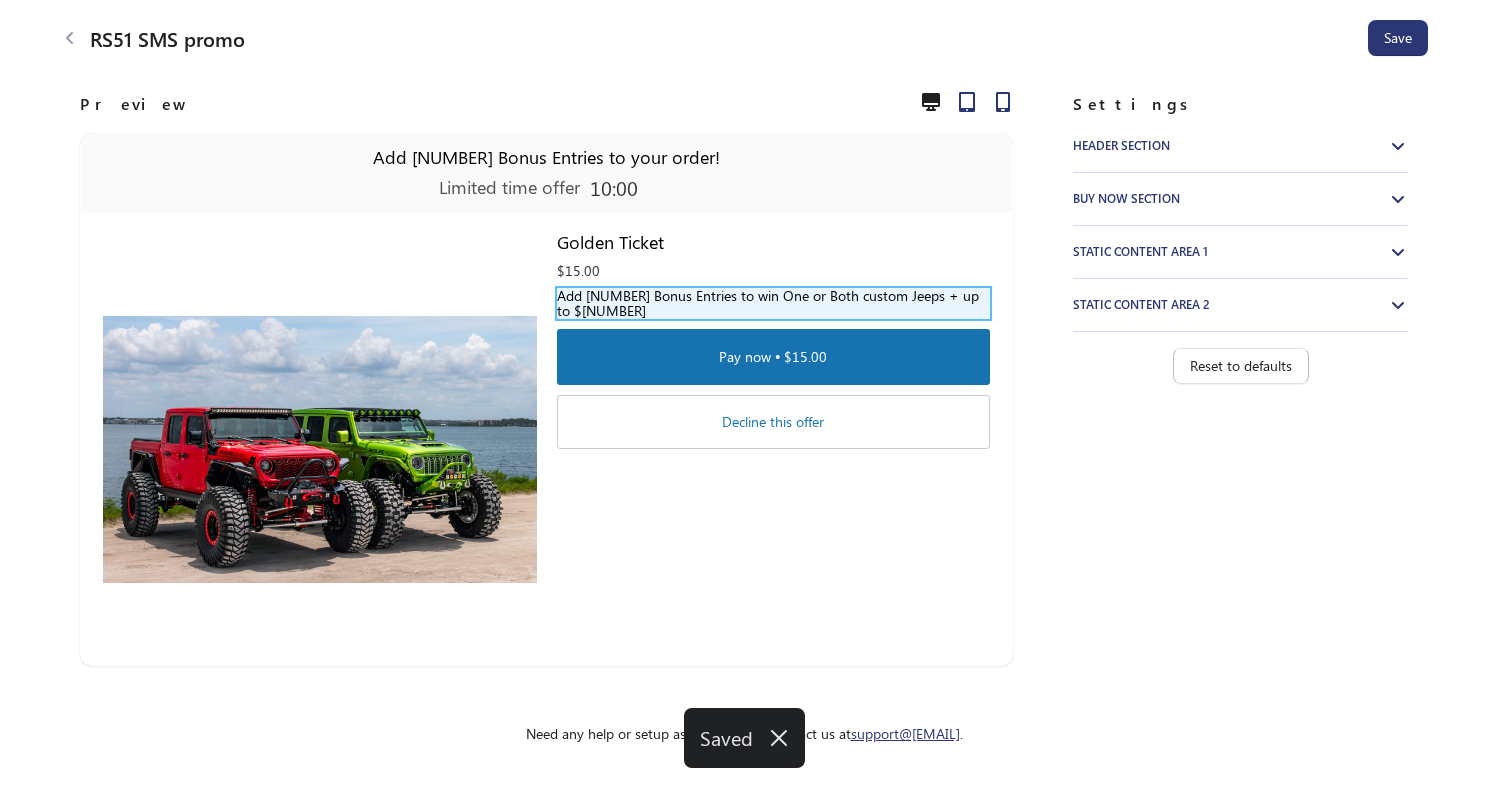 click on "Add [NUMBER] Bonus Entries to win One or Both custom Jeeps + up to [CURRENCY][NUMBER]" at bounding box center [773, 303] 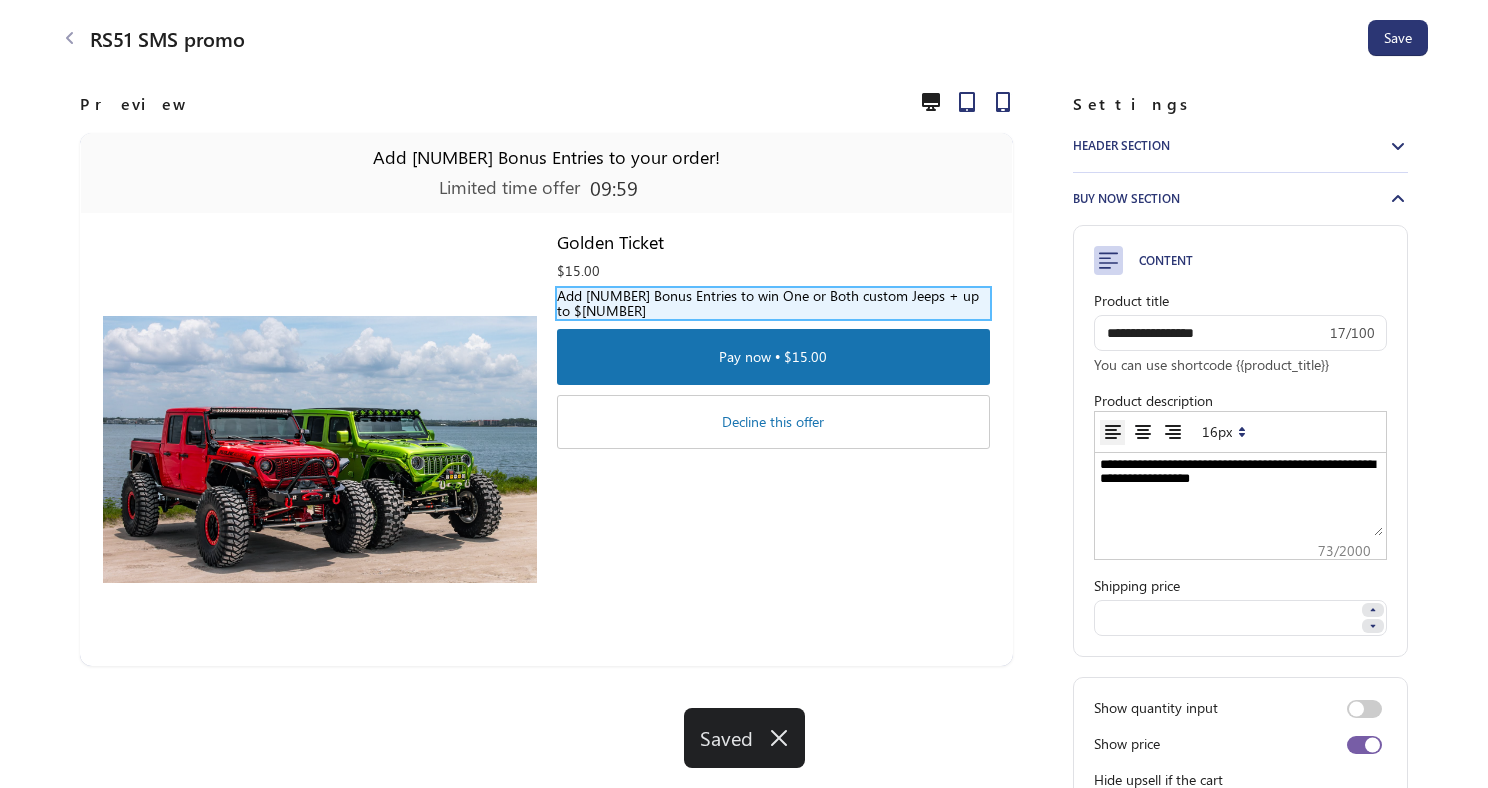 scroll, scrollTop: 0, scrollLeft: 0, axis: both 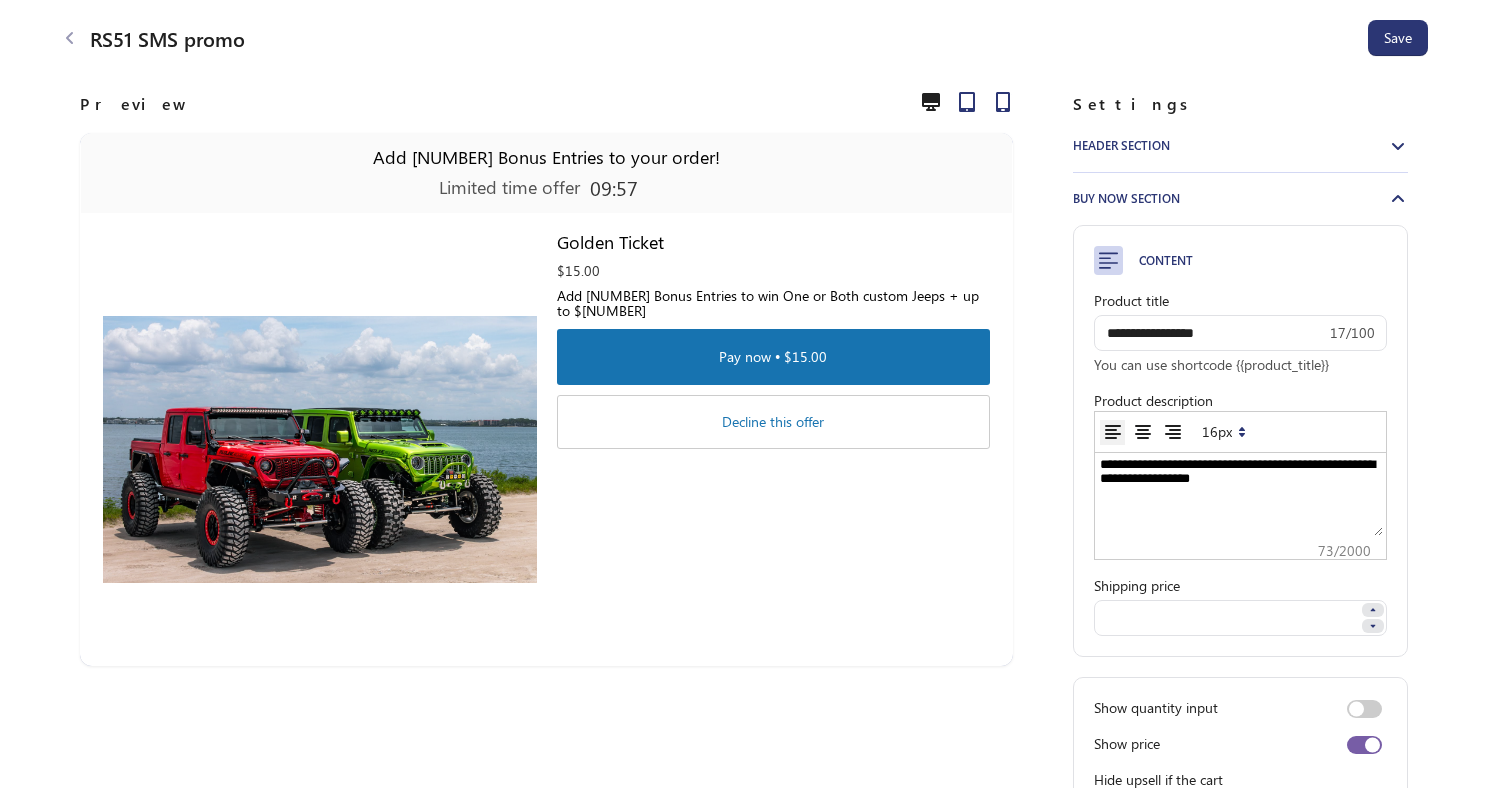 click 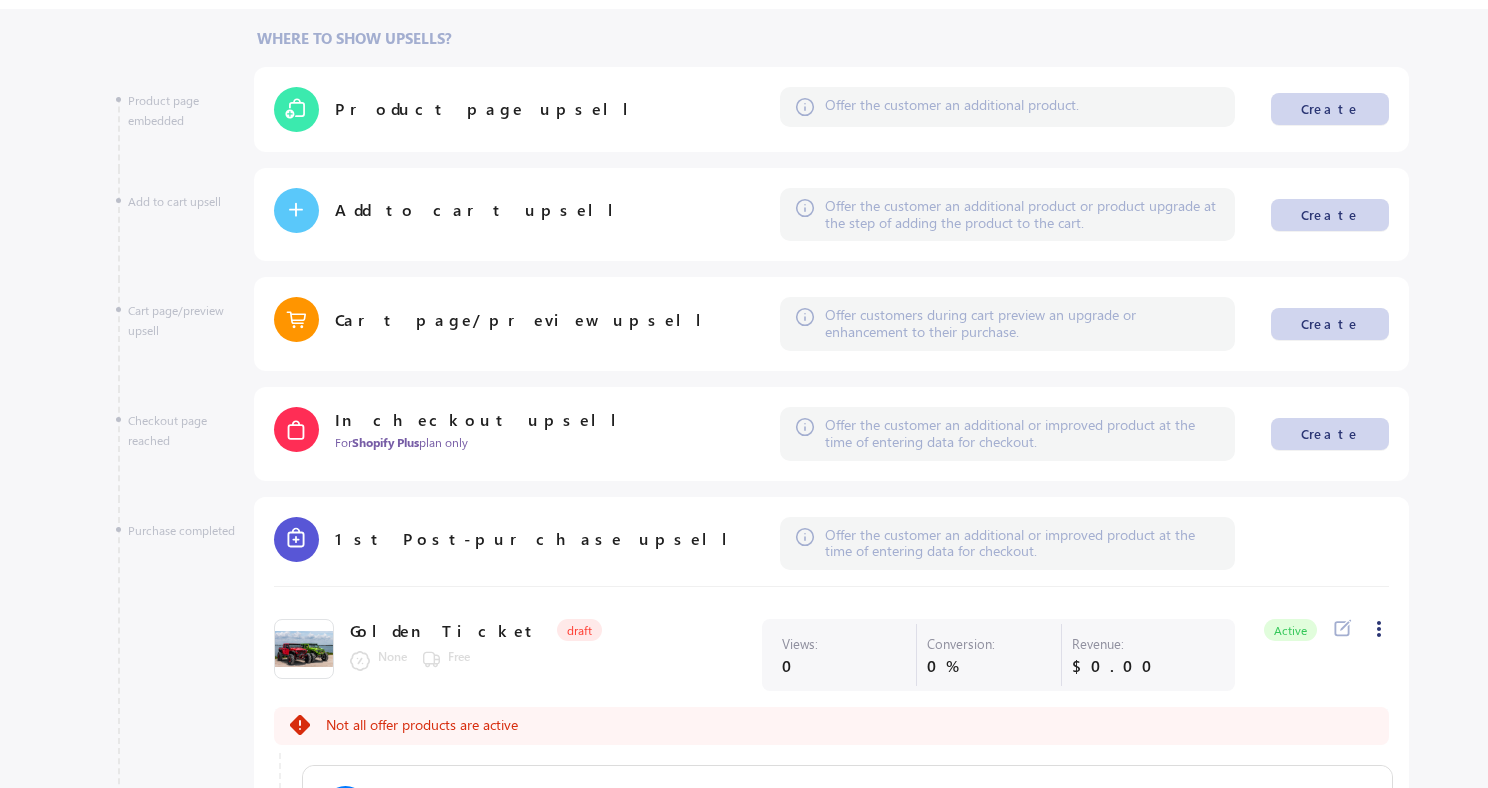 scroll, scrollTop: 537, scrollLeft: 0, axis: vertical 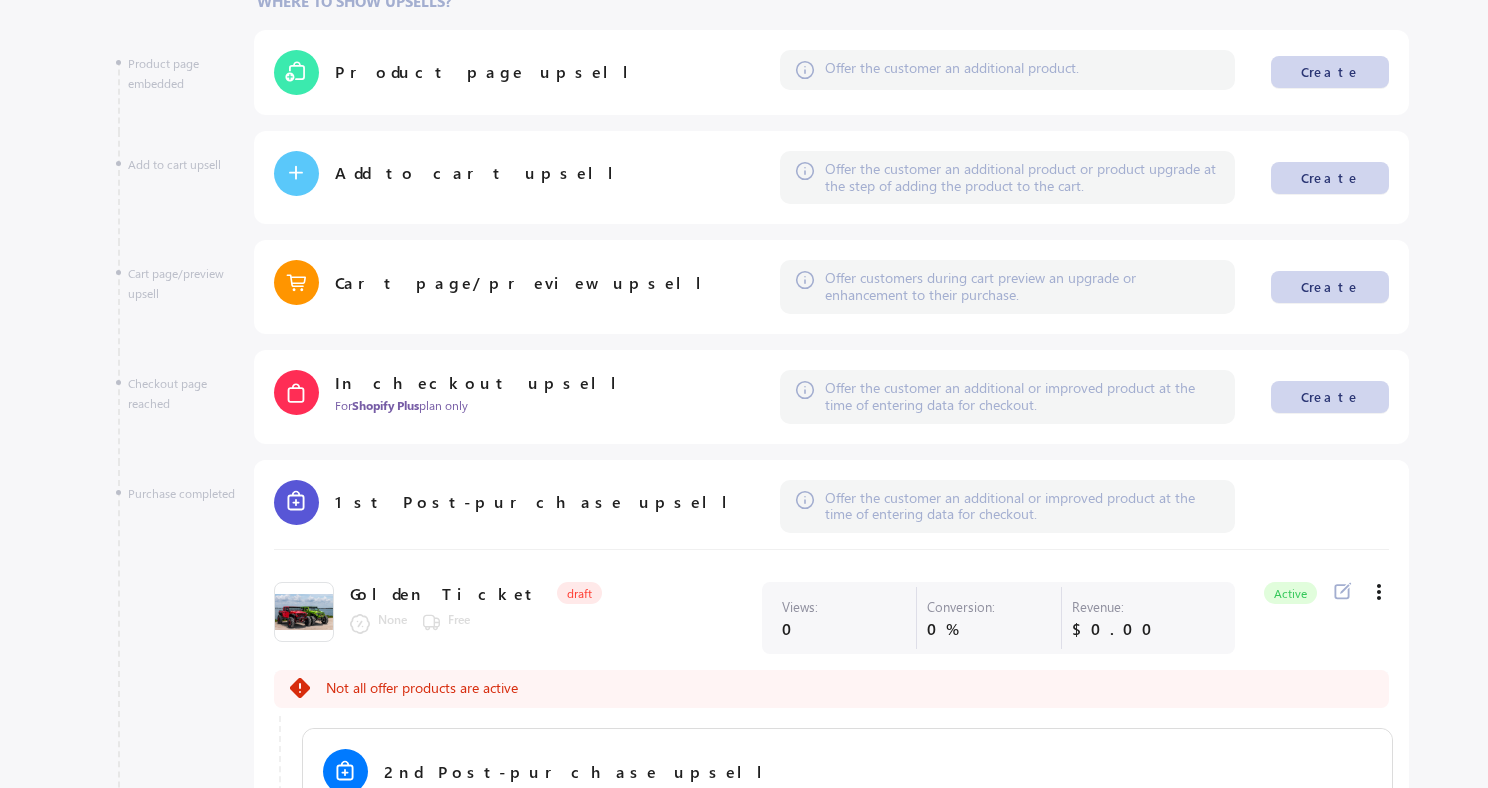 click 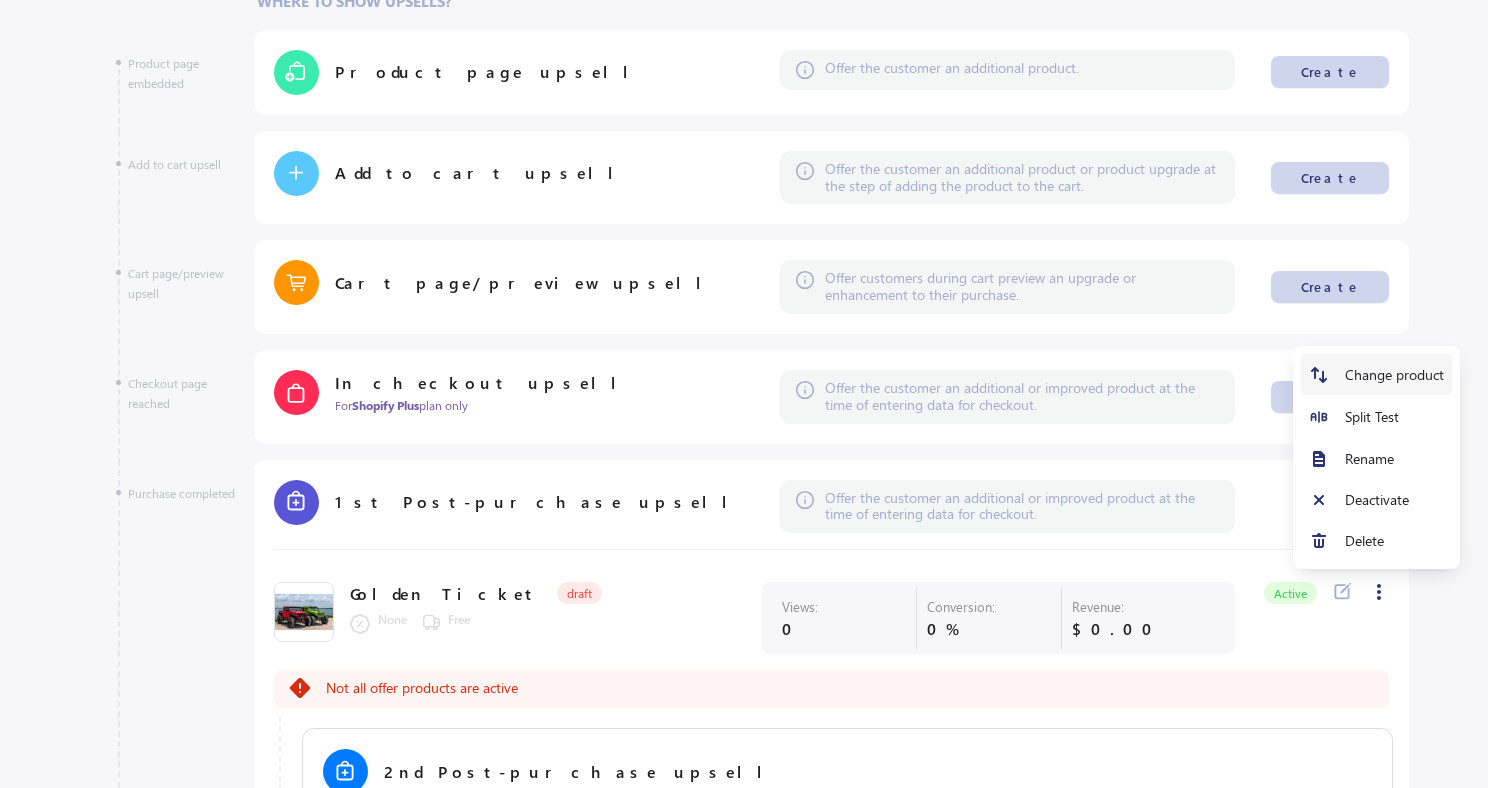 click on "Change product" at bounding box center [1394, 375] 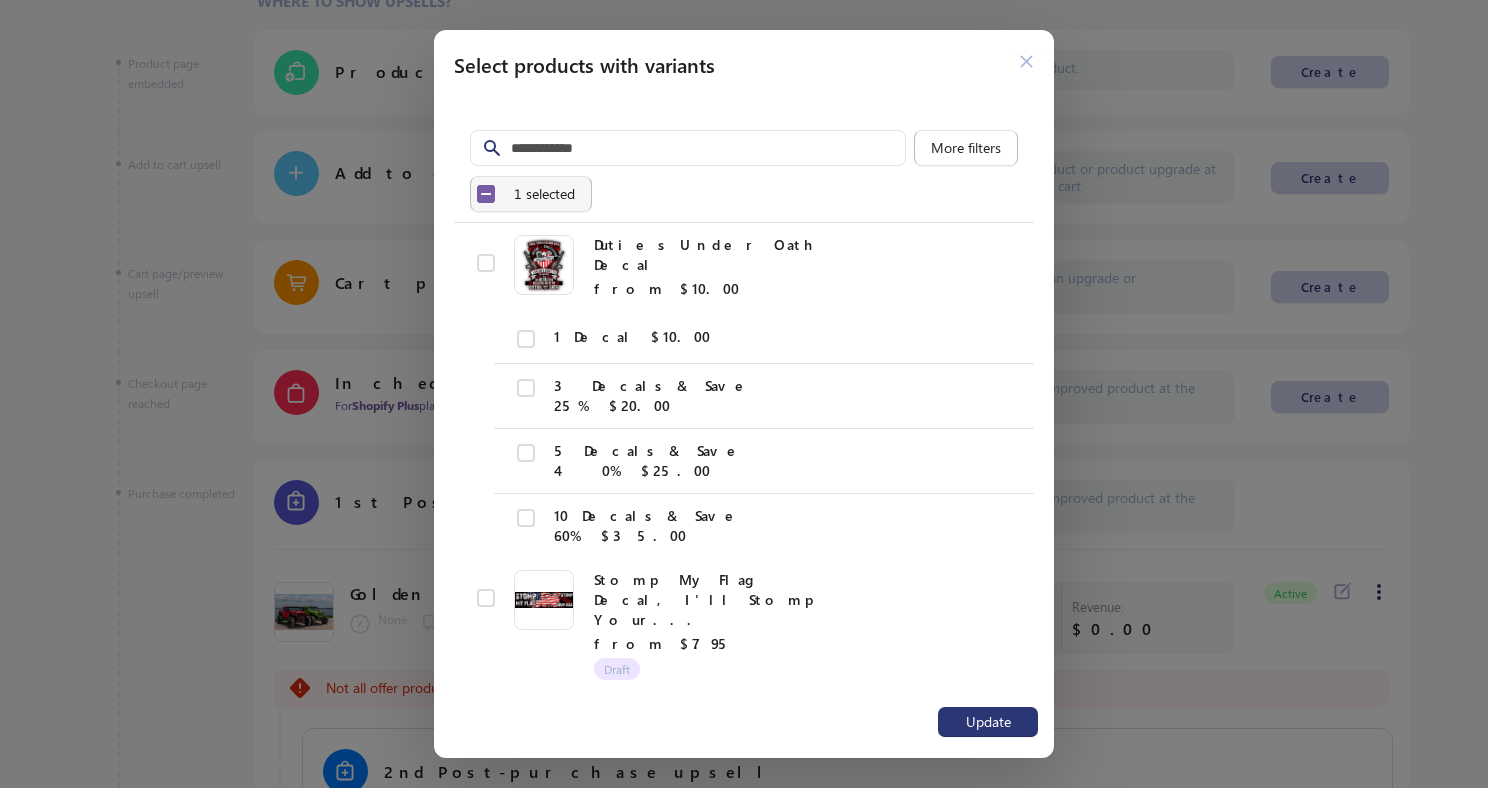 click on "Select all 10 items 1 selected" at bounding box center (531, 194) 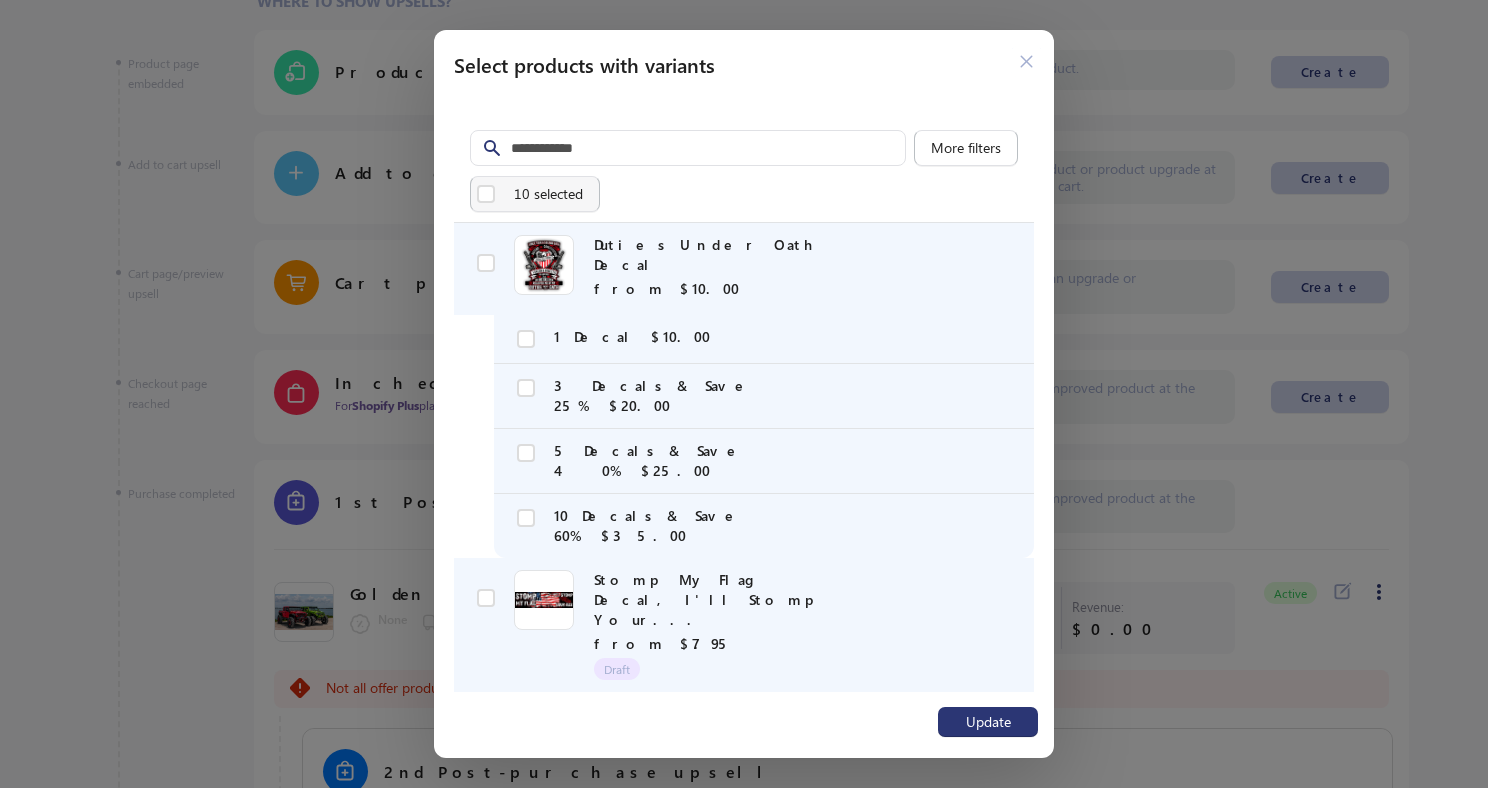click on "Deselect all 10 items 10 selected" at bounding box center [535, 194] 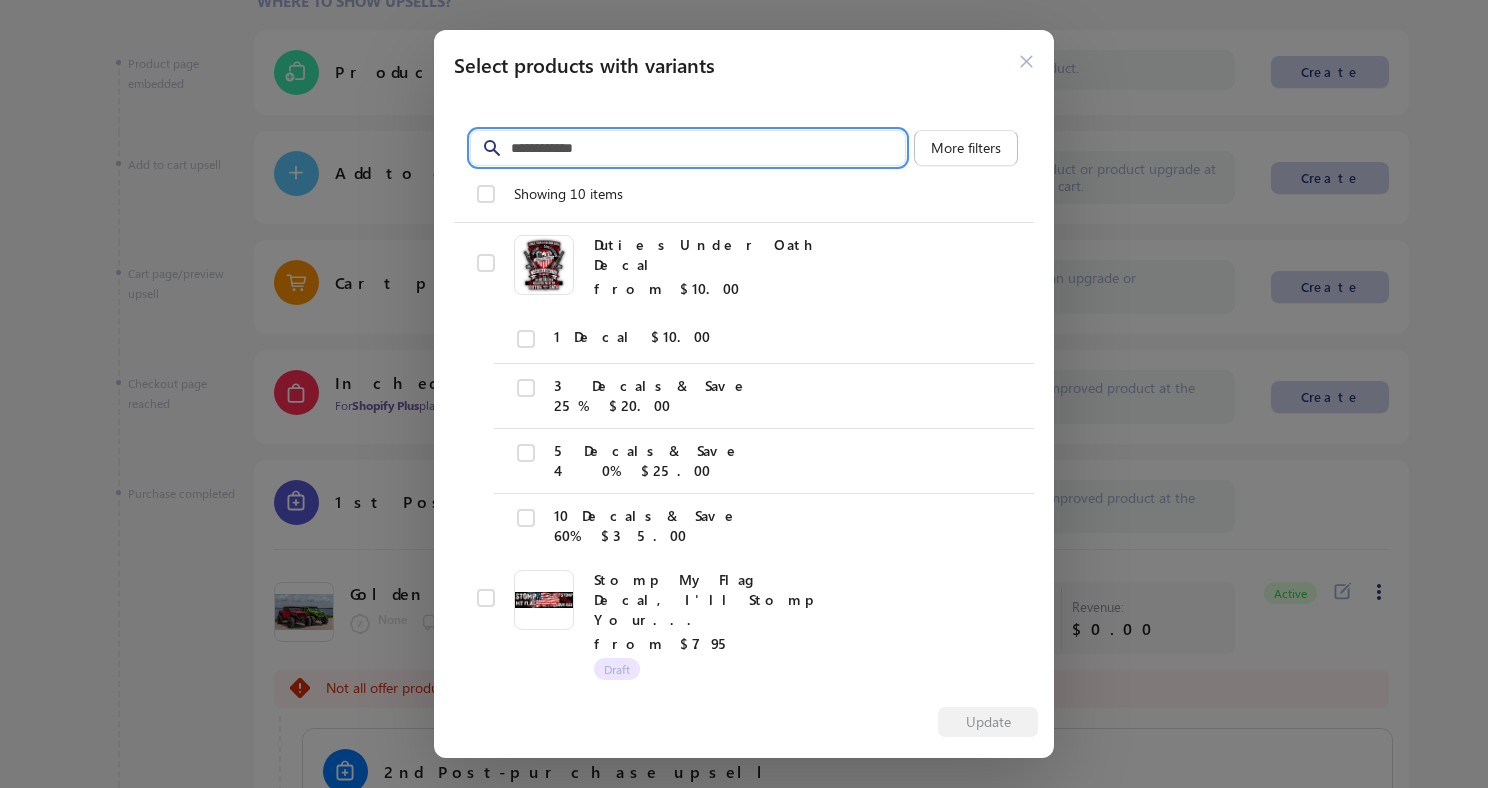 click on "Filter items" at bounding box center (708, 148) 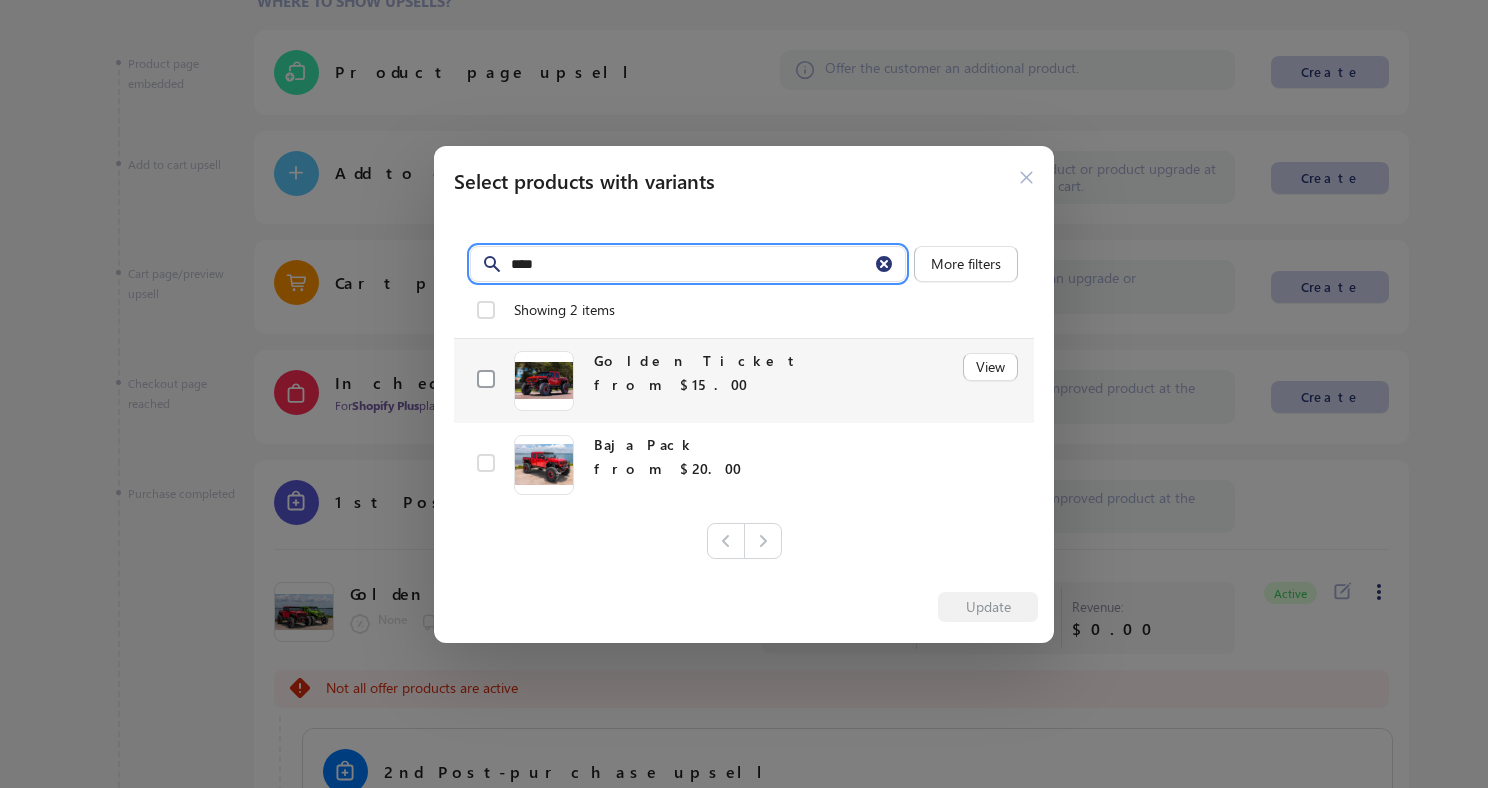 type on "****" 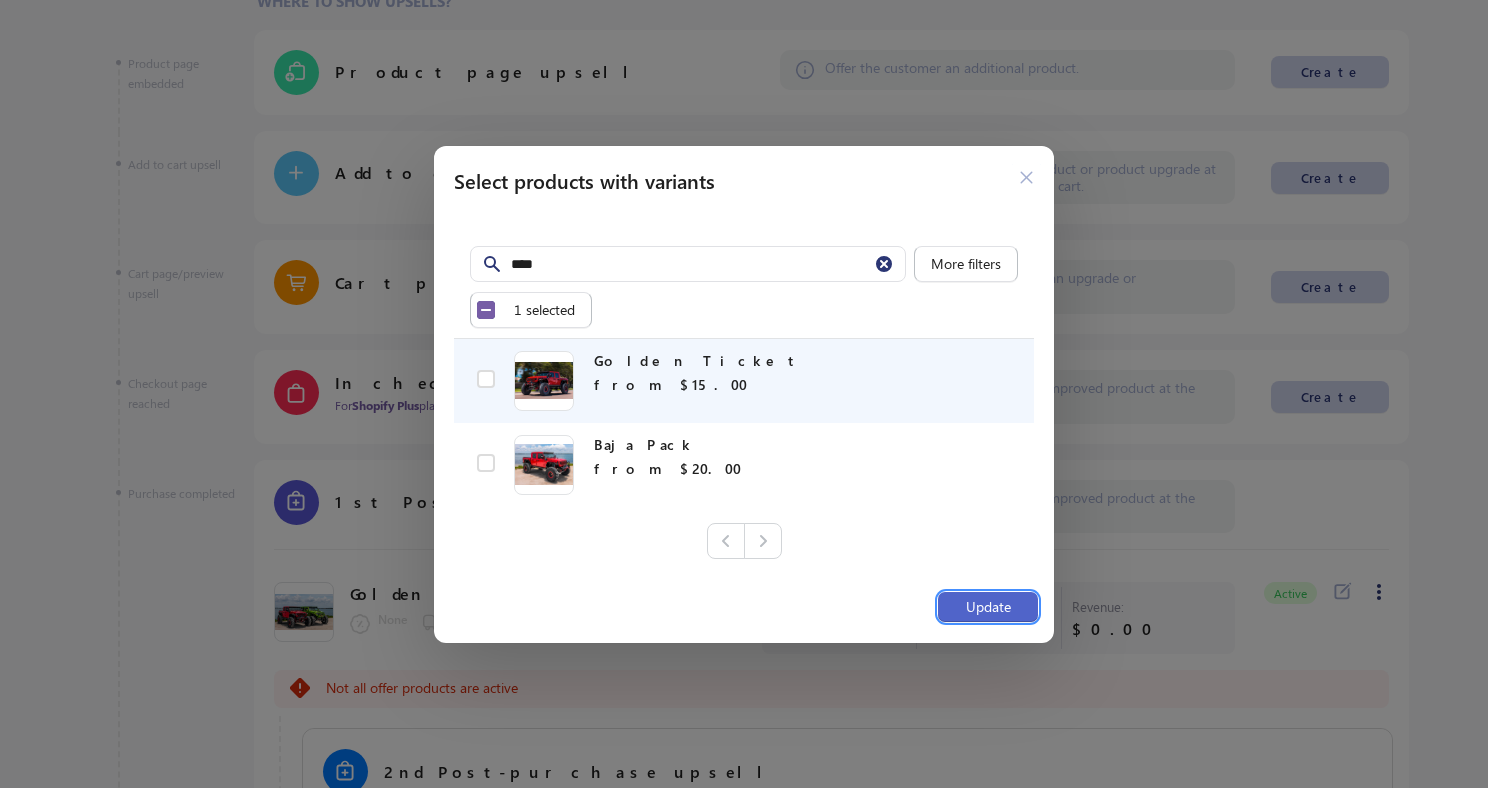 click on "Update" at bounding box center [988, 607] 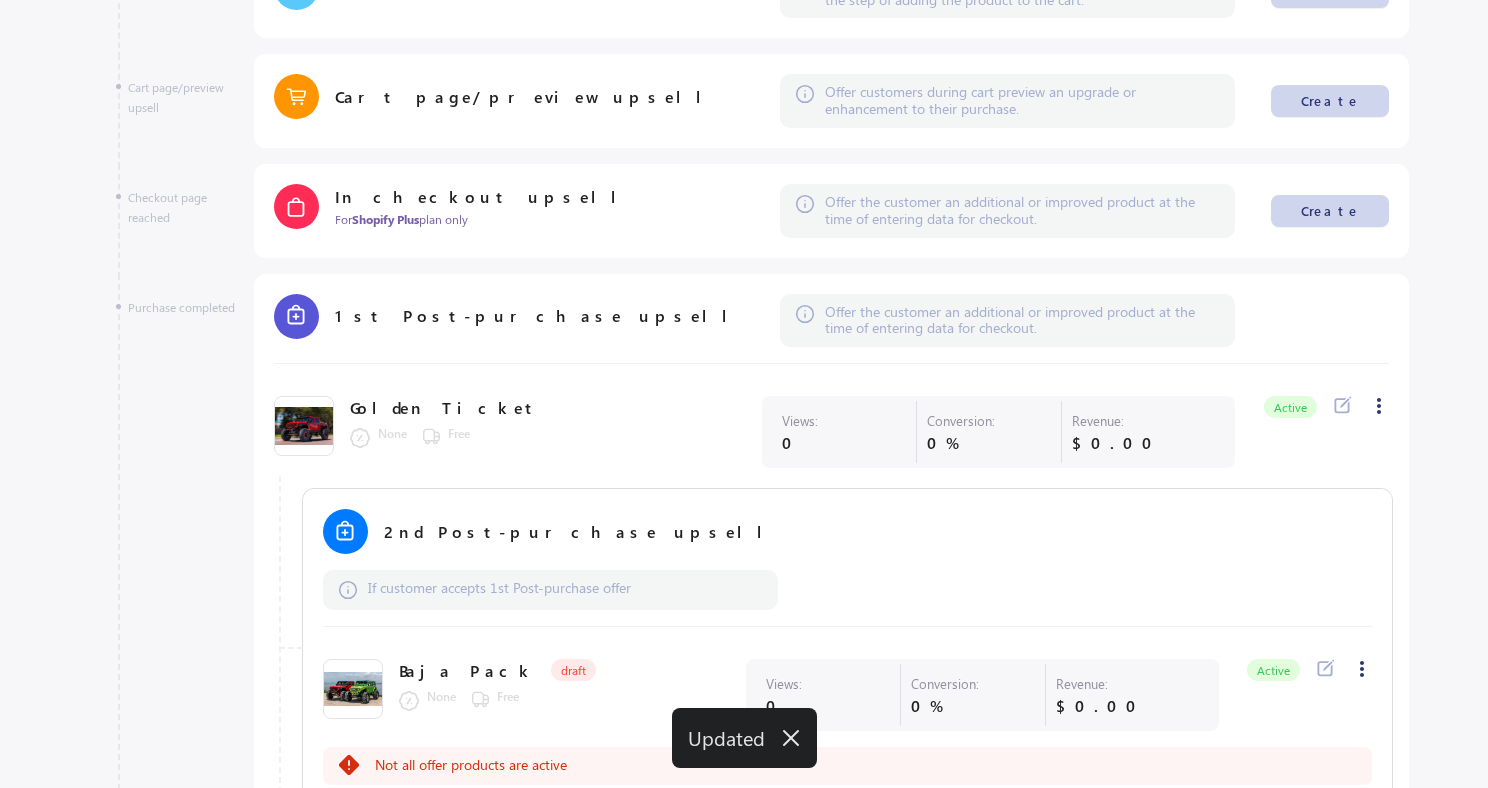 scroll, scrollTop: 859, scrollLeft: 0, axis: vertical 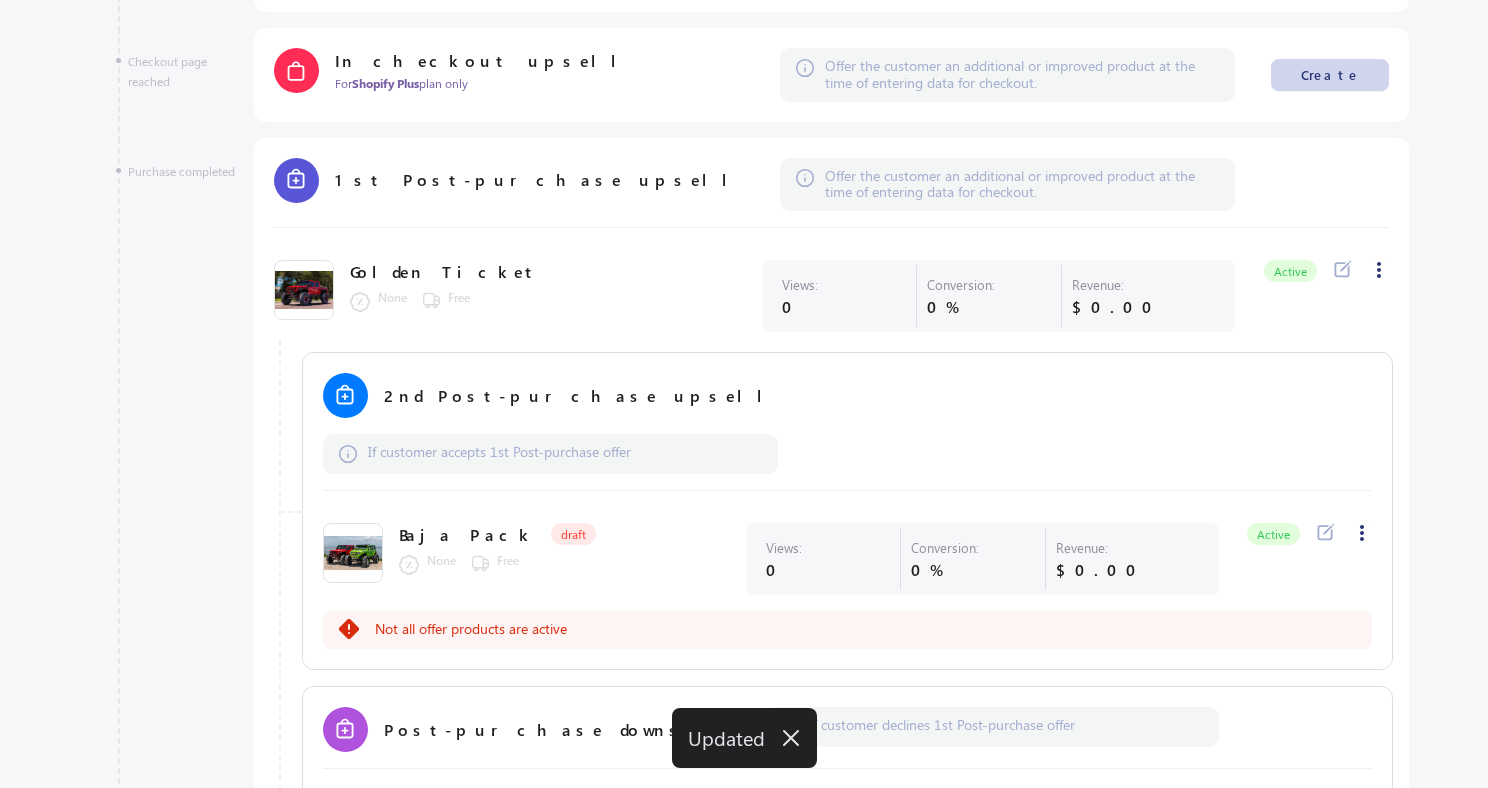 click 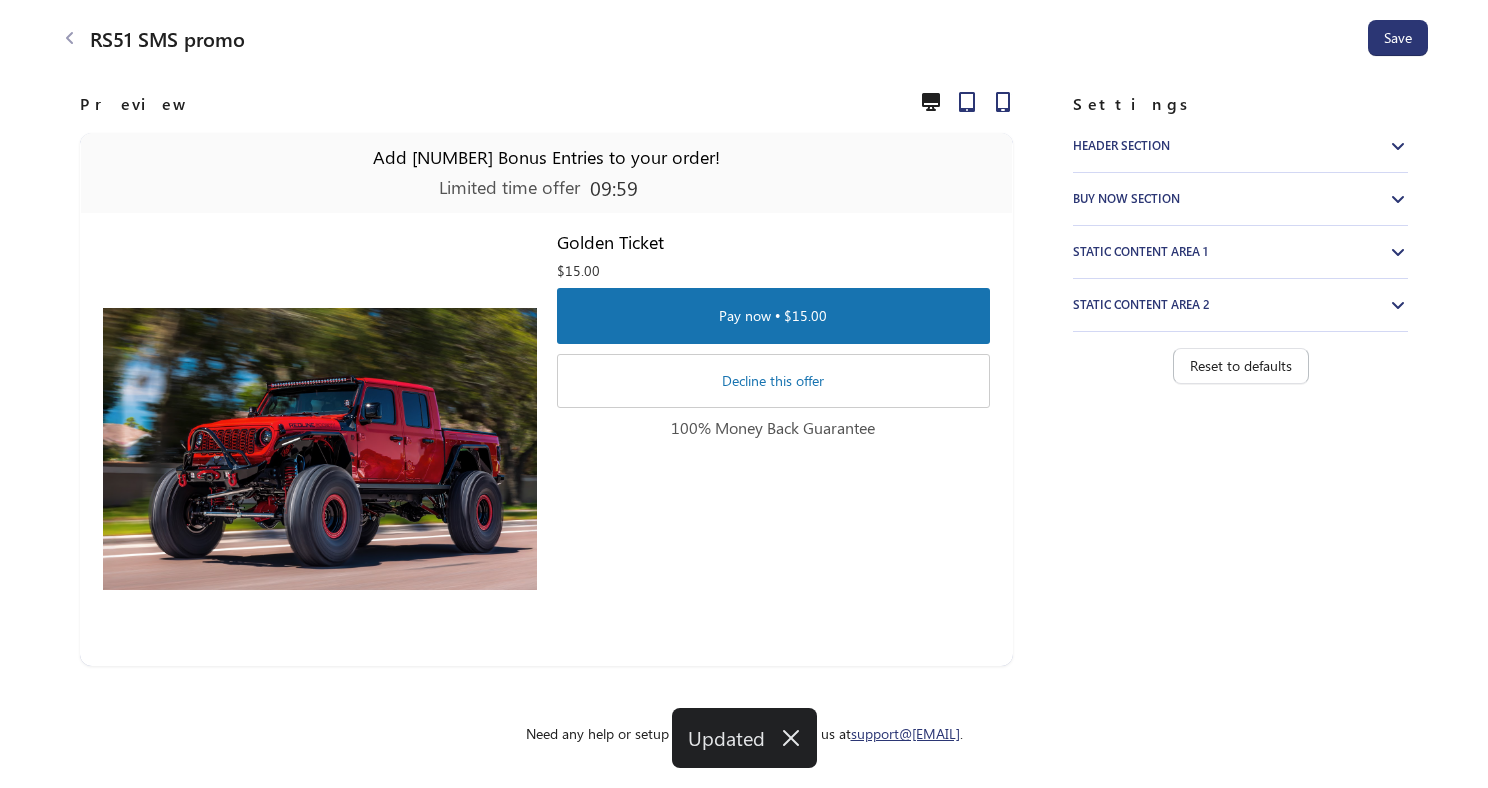 click on "Buy now section" at bounding box center [1230, 199] 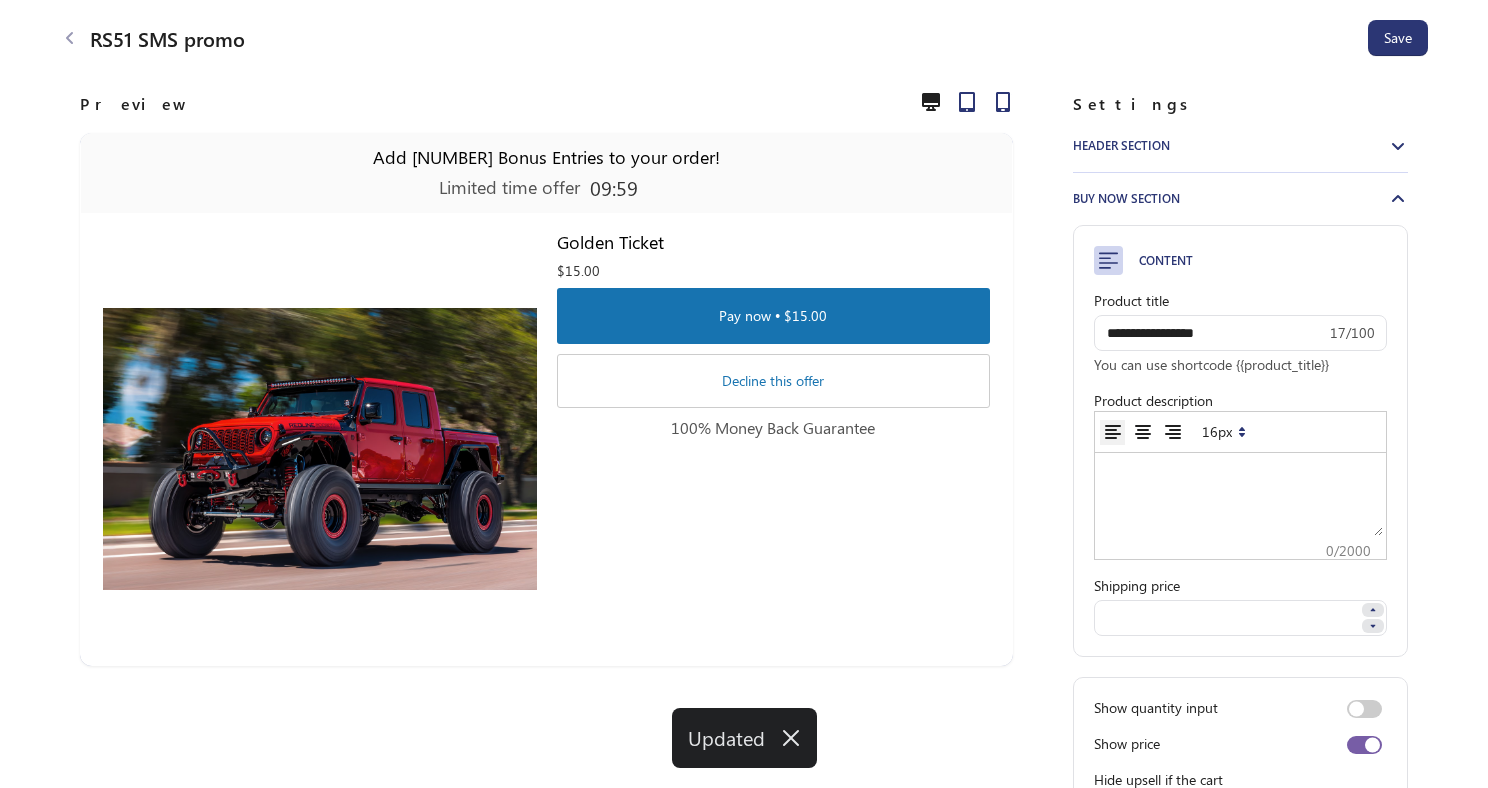 click at bounding box center [1240, 496] 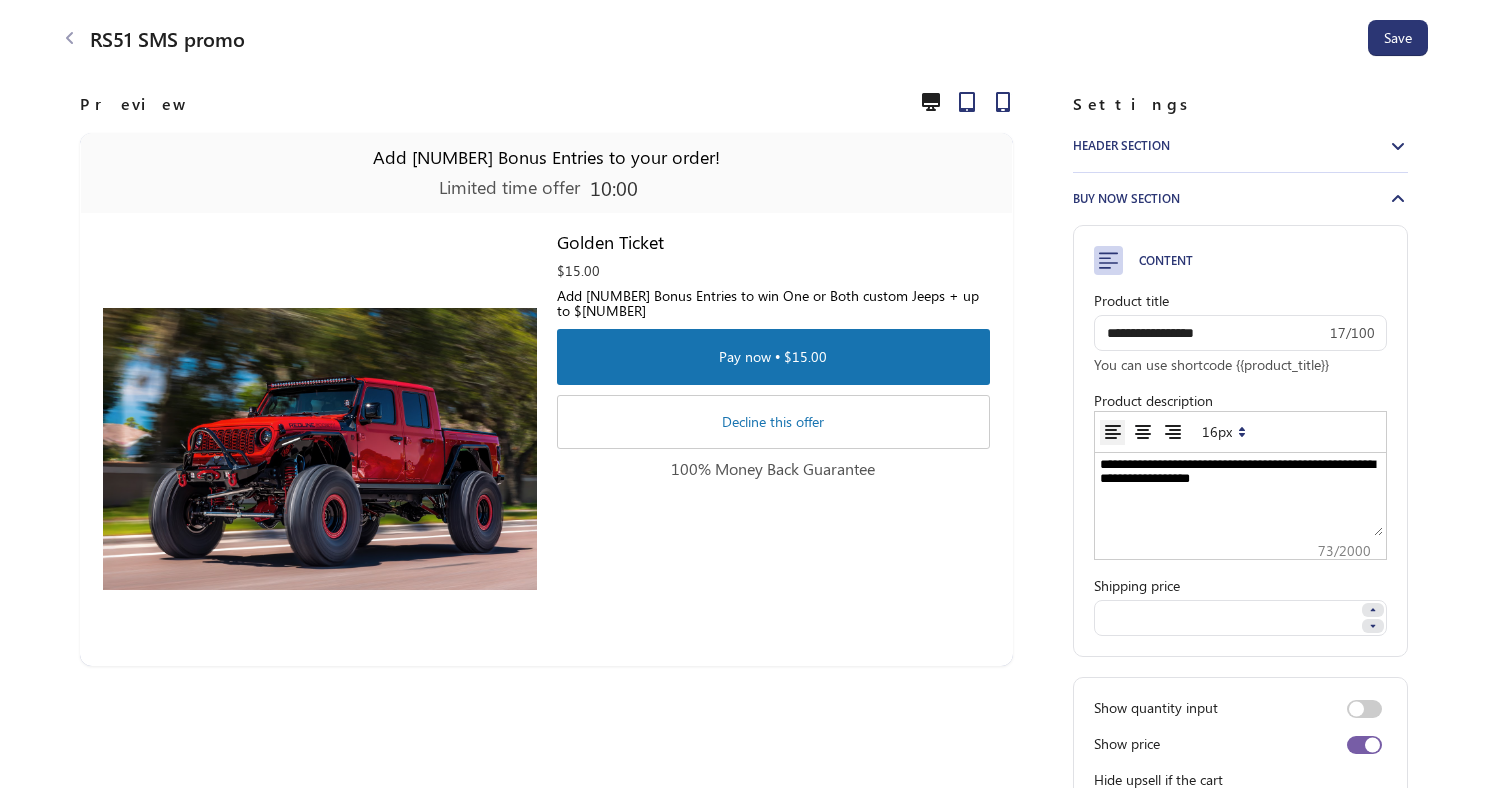 click on "**********" at bounding box center (1240, 496) 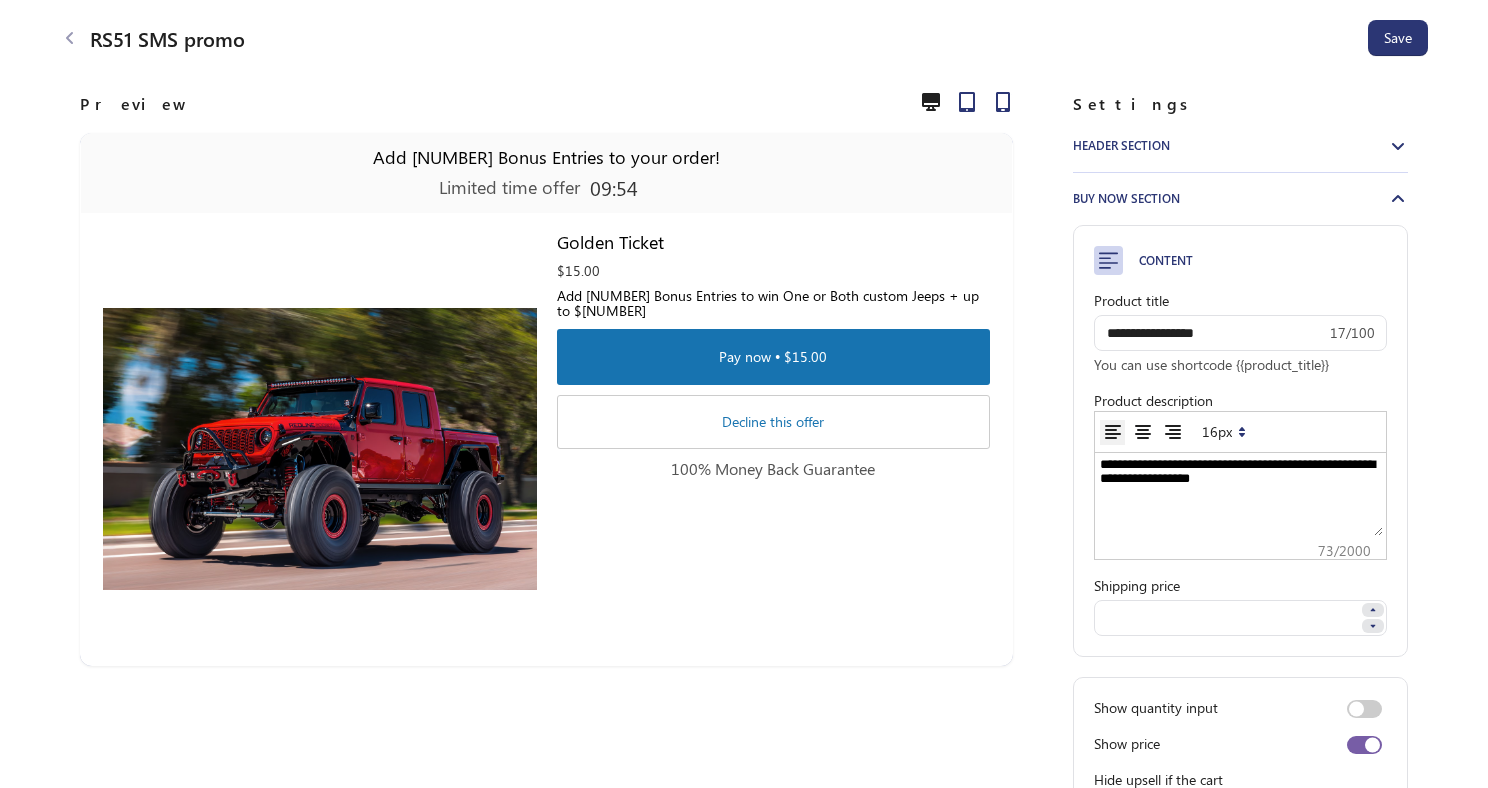 drag, startPoint x: 1194, startPoint y: 485, endPoint x: 1105, endPoint y: 482, distance: 89.050545 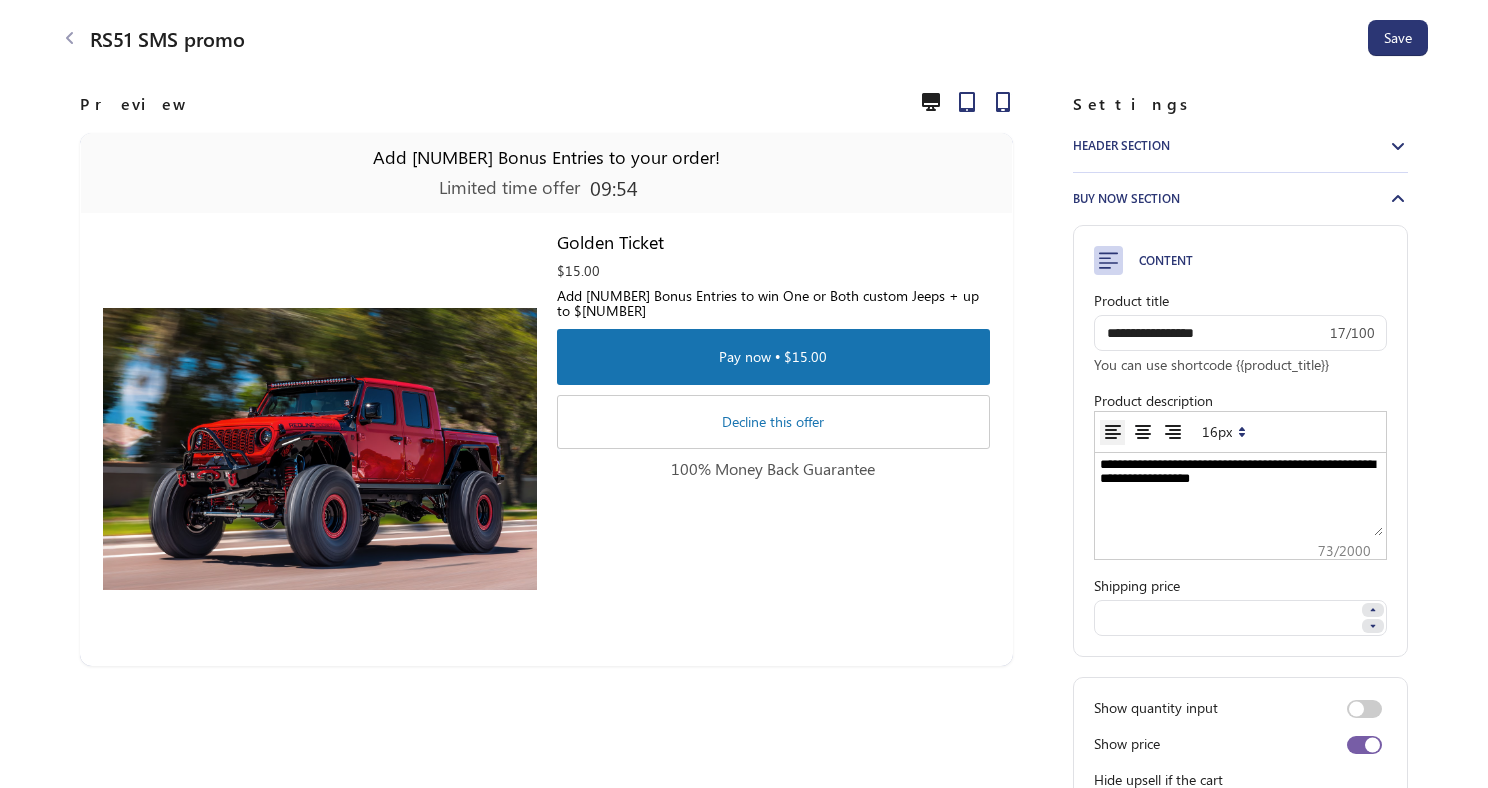 click on "**********" at bounding box center [1240, 496] 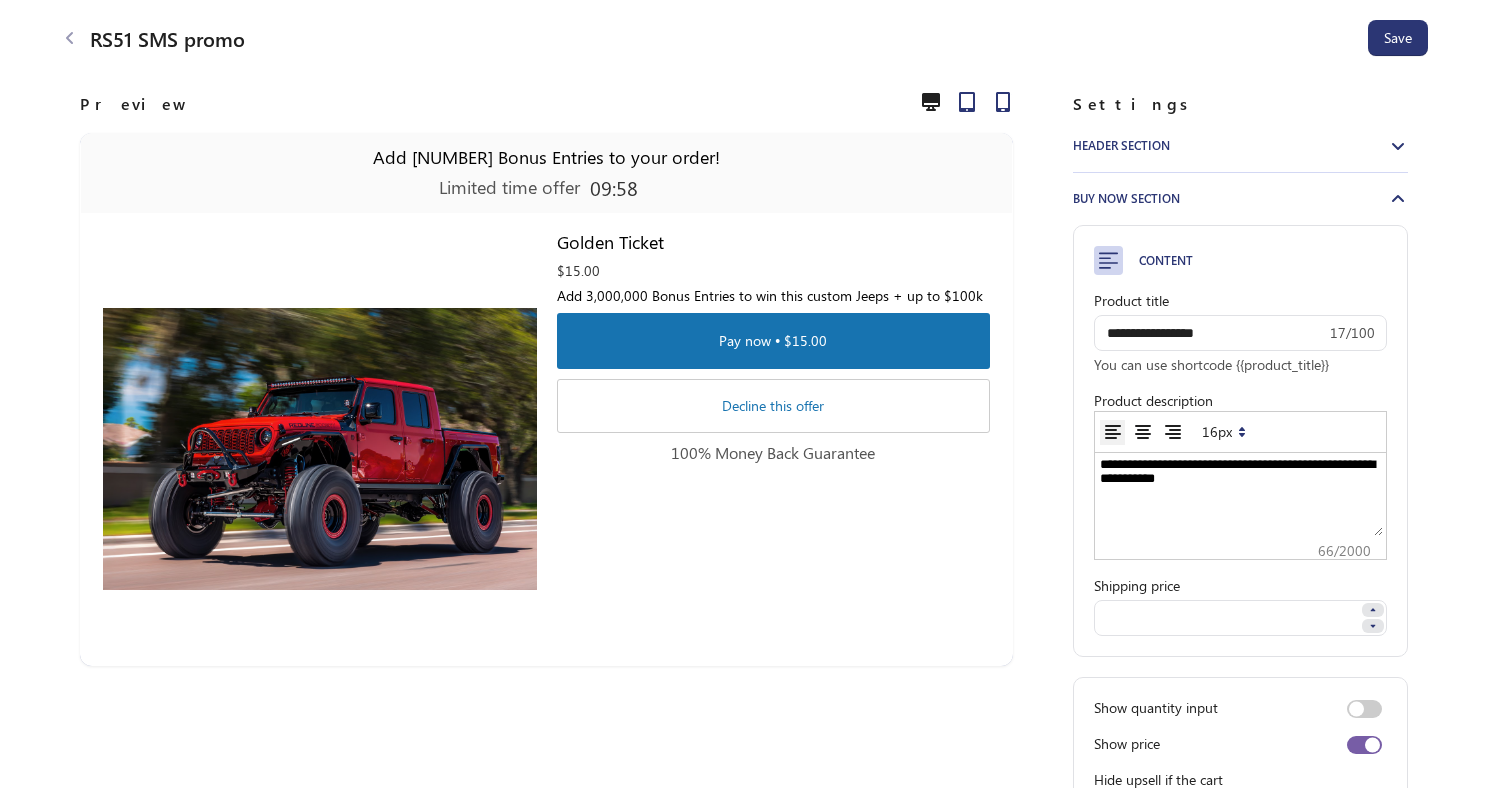 click on "**********" at bounding box center [1240, 496] 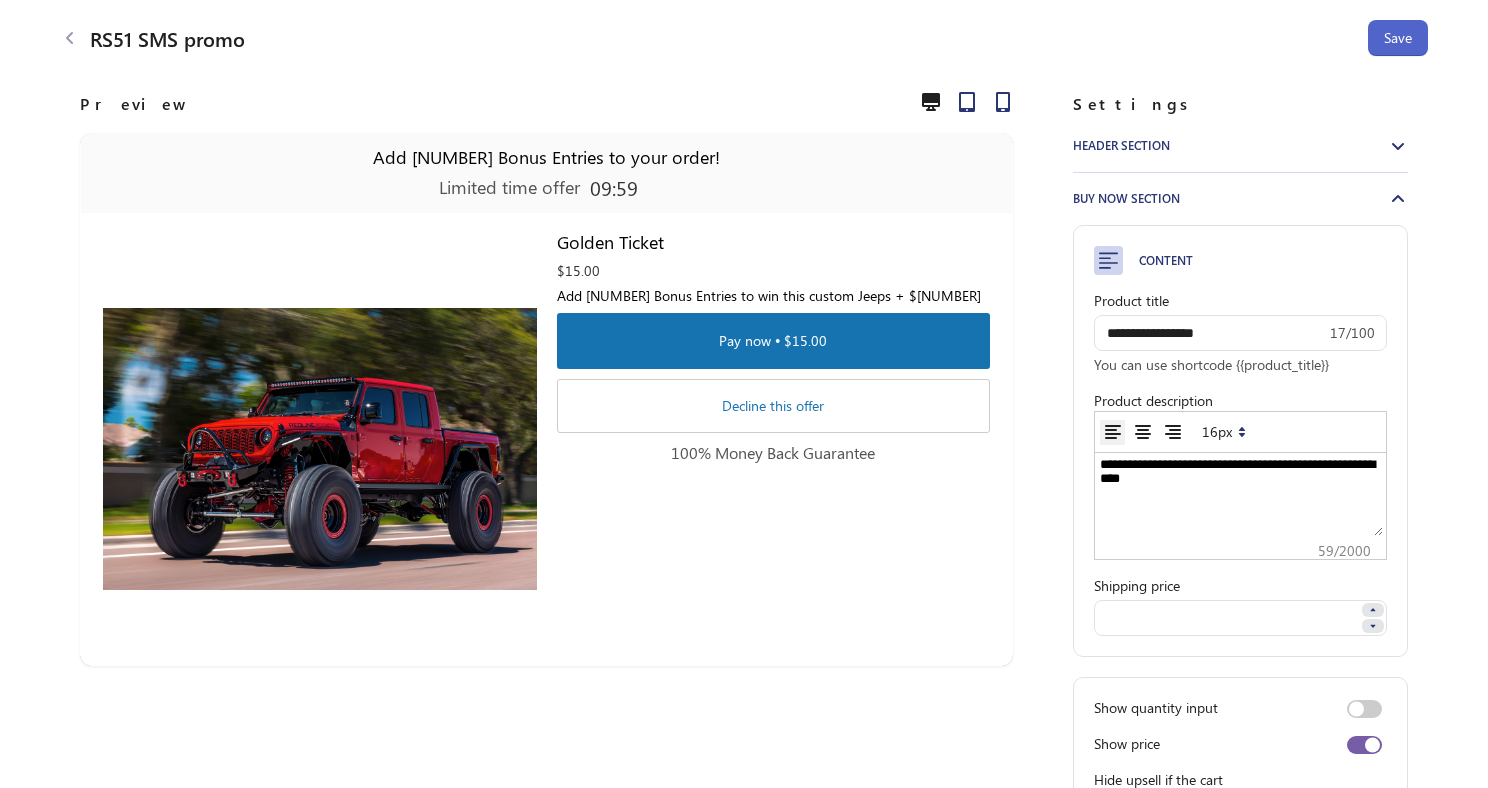 type on "**********" 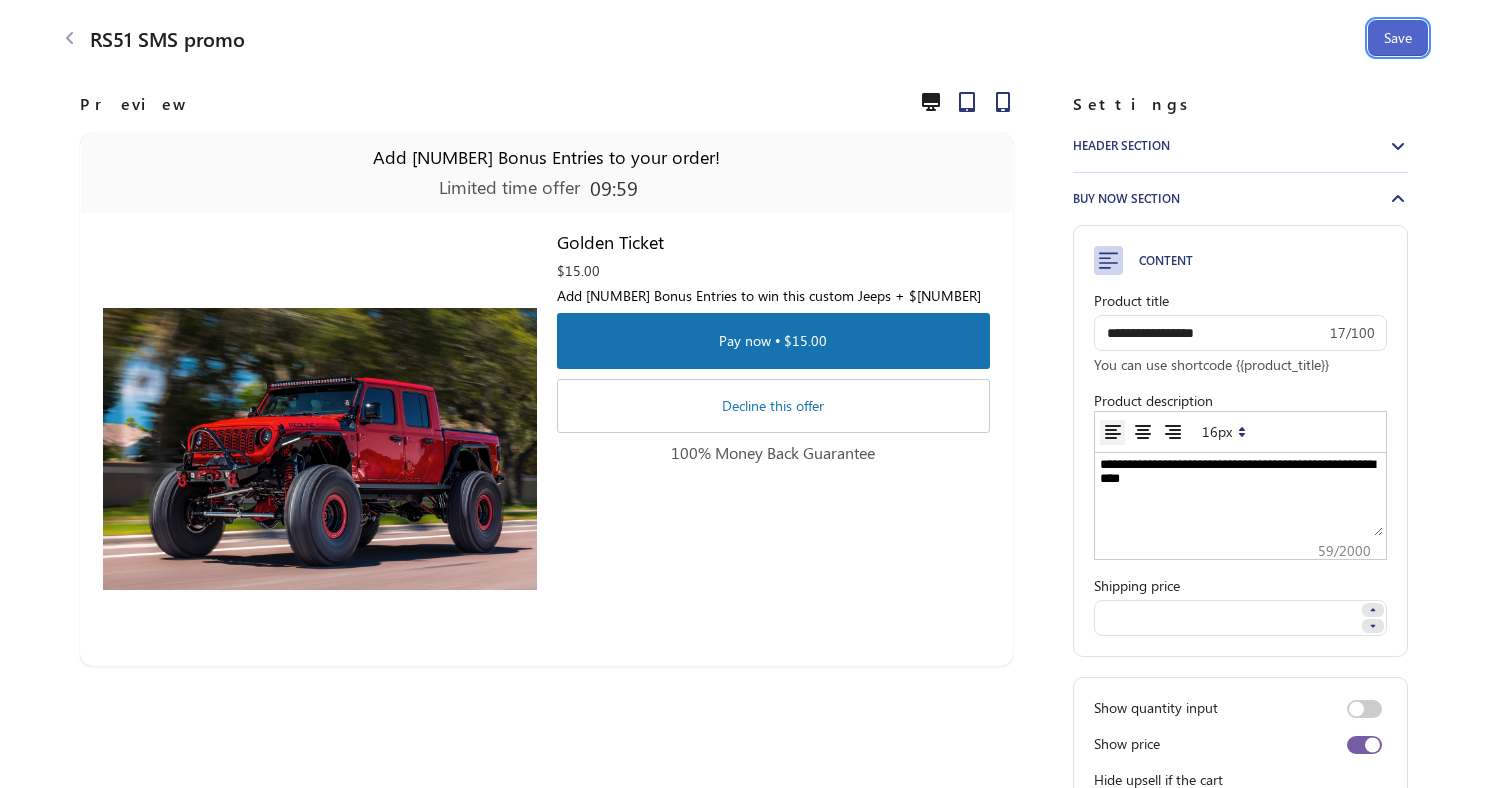 click on "Save" at bounding box center [1398, 38] 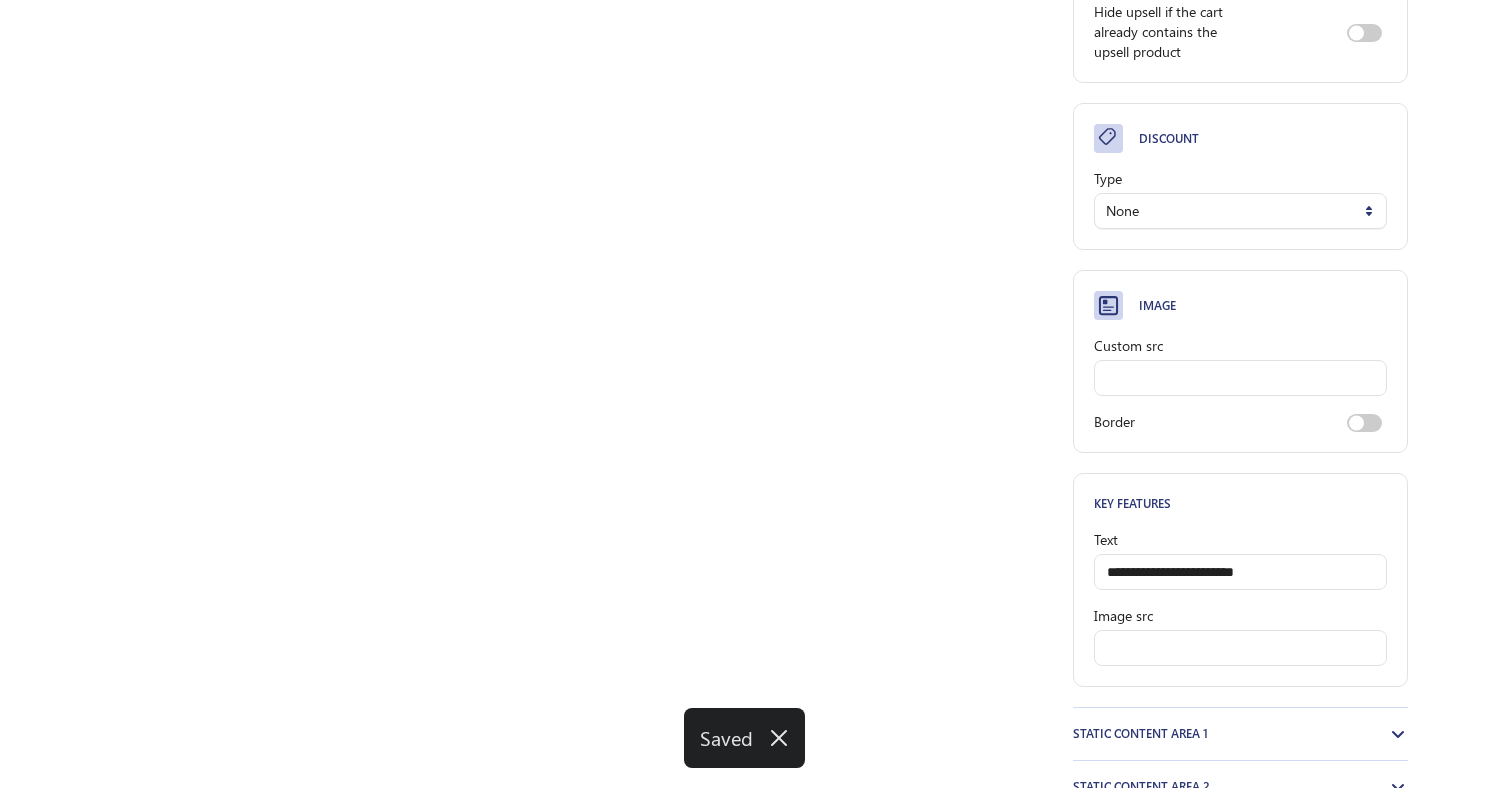 scroll, scrollTop: 804, scrollLeft: 0, axis: vertical 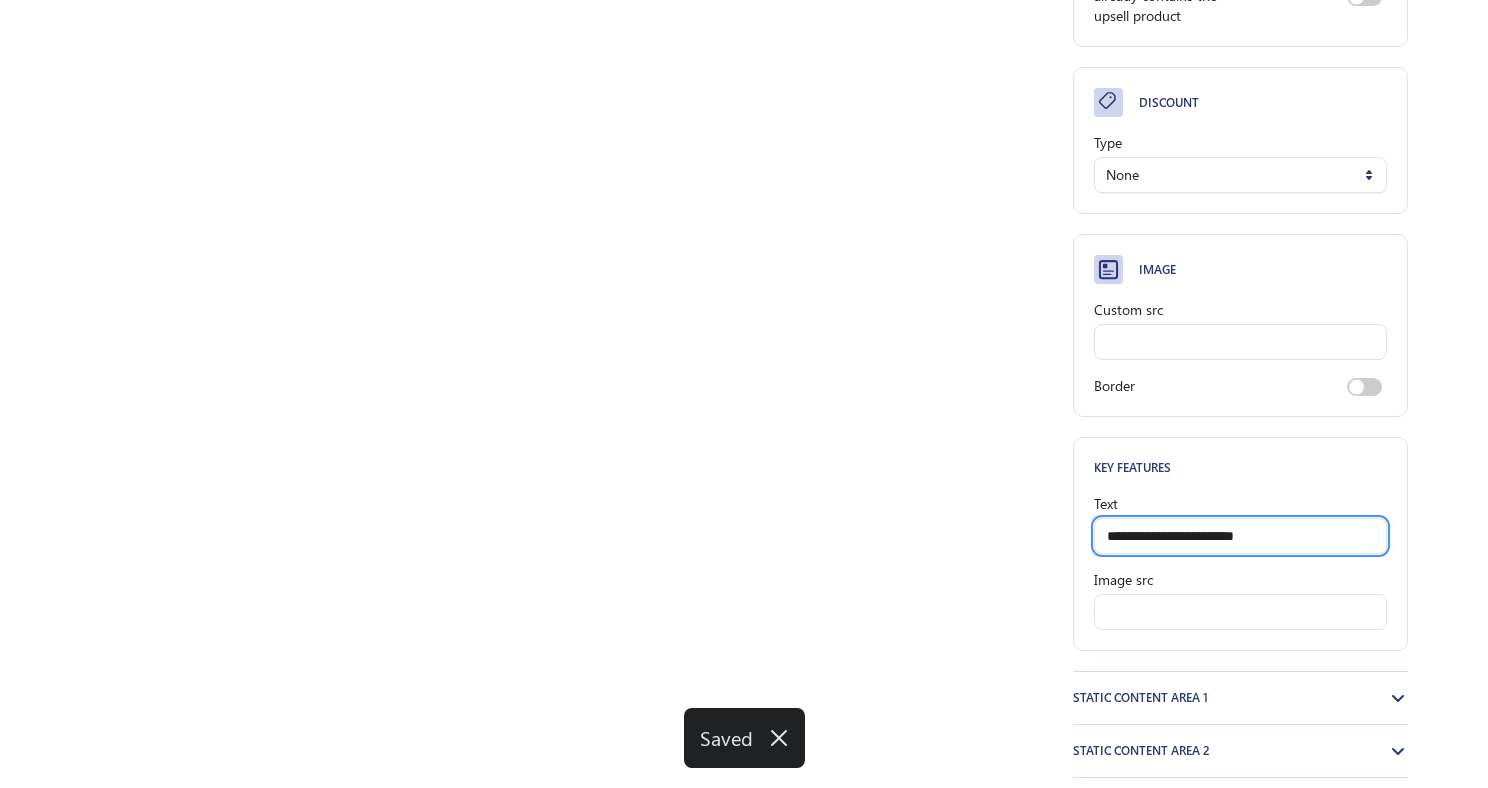 click on "**********" at bounding box center [1240, 536] 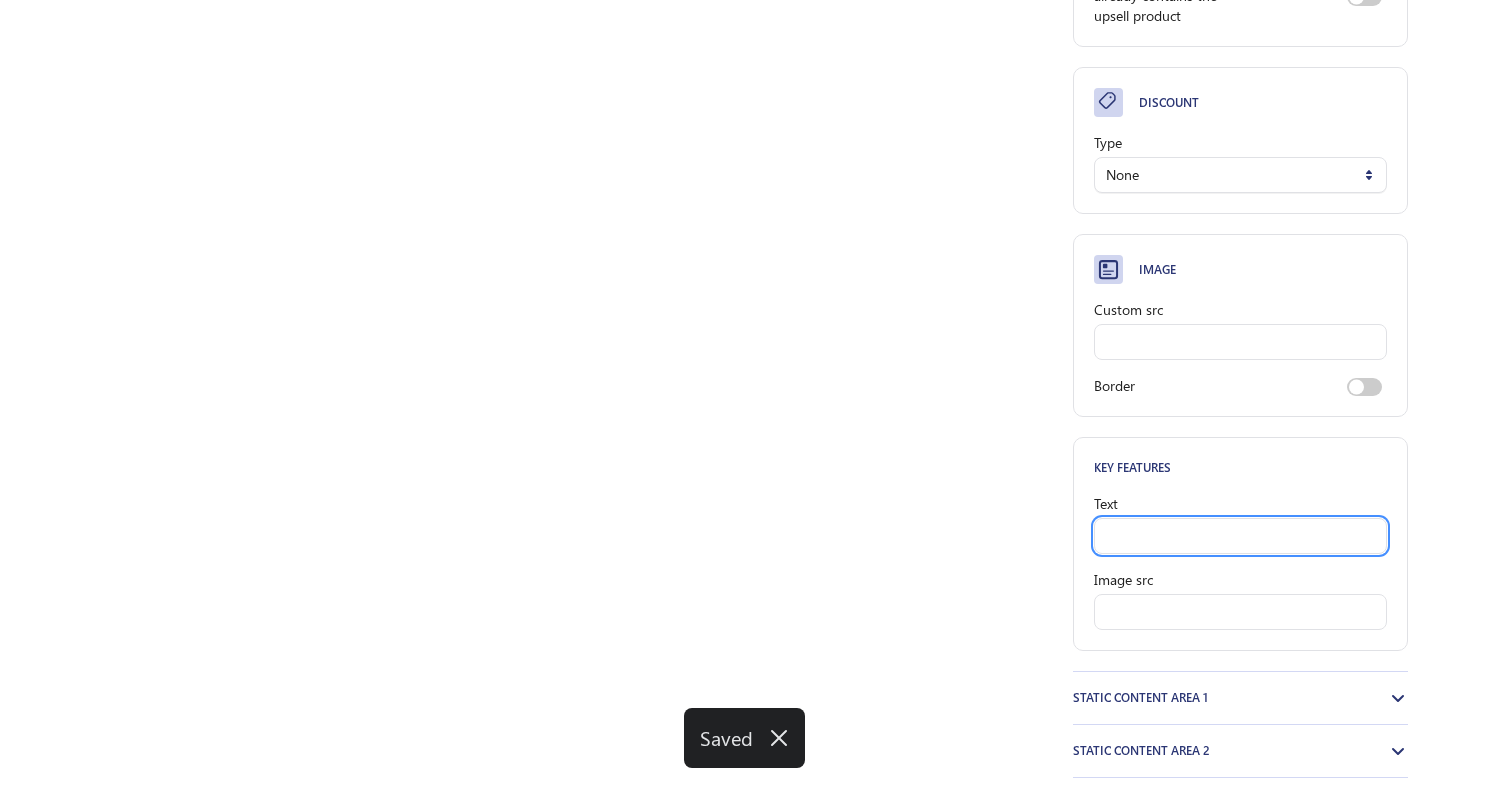 scroll, scrollTop: 0, scrollLeft: 0, axis: both 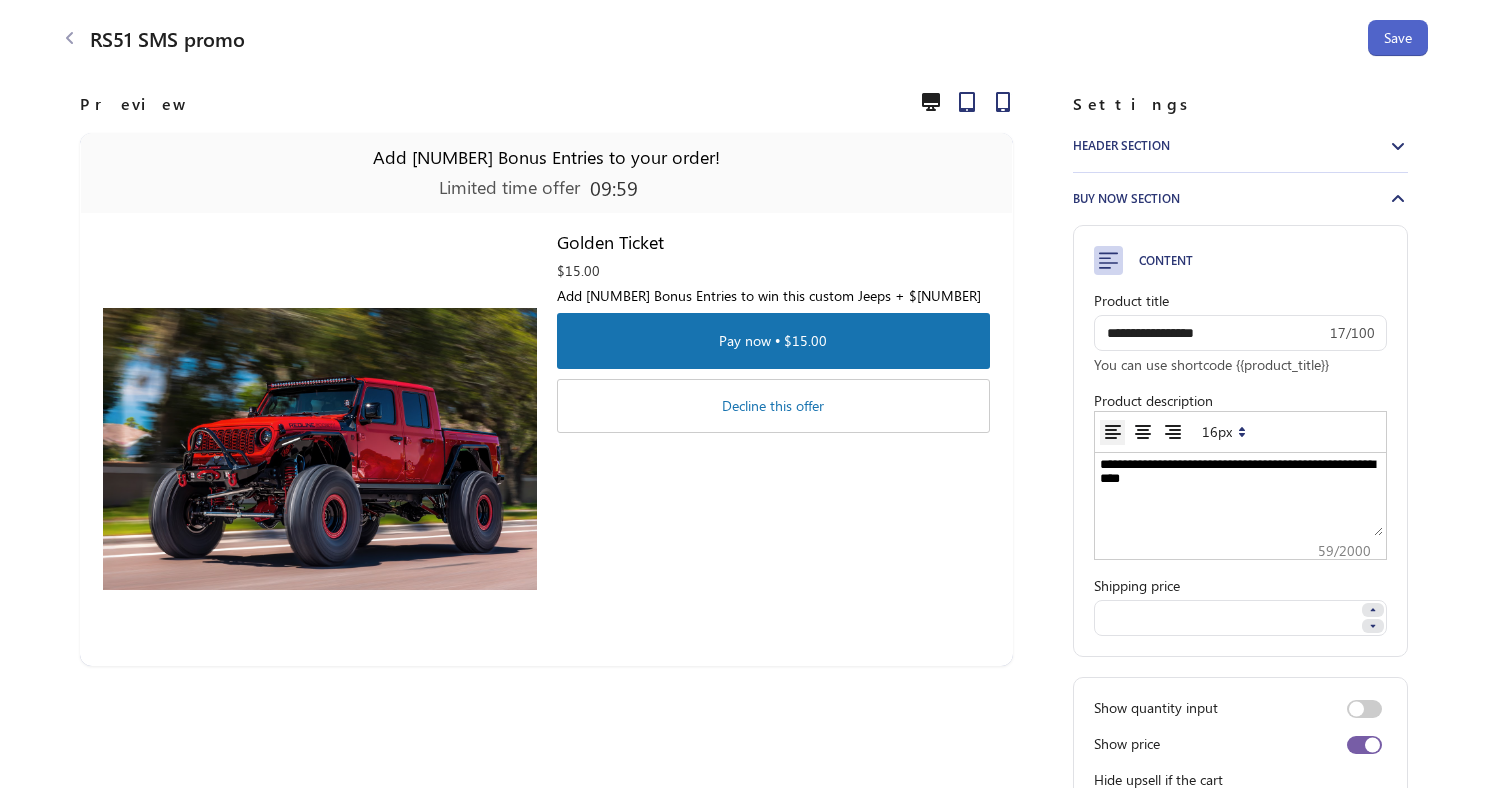 type 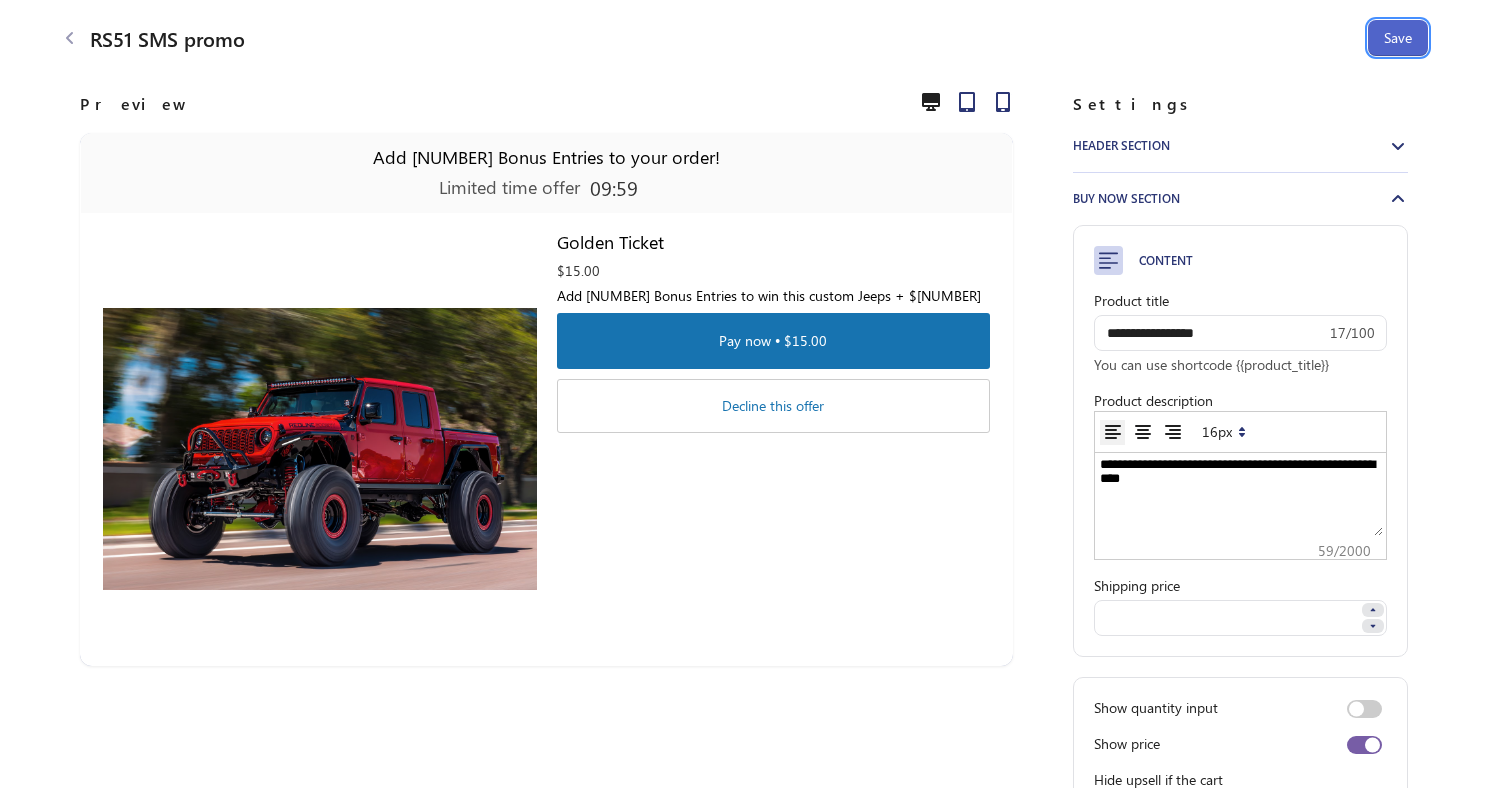 click on "Save" at bounding box center (1398, 38) 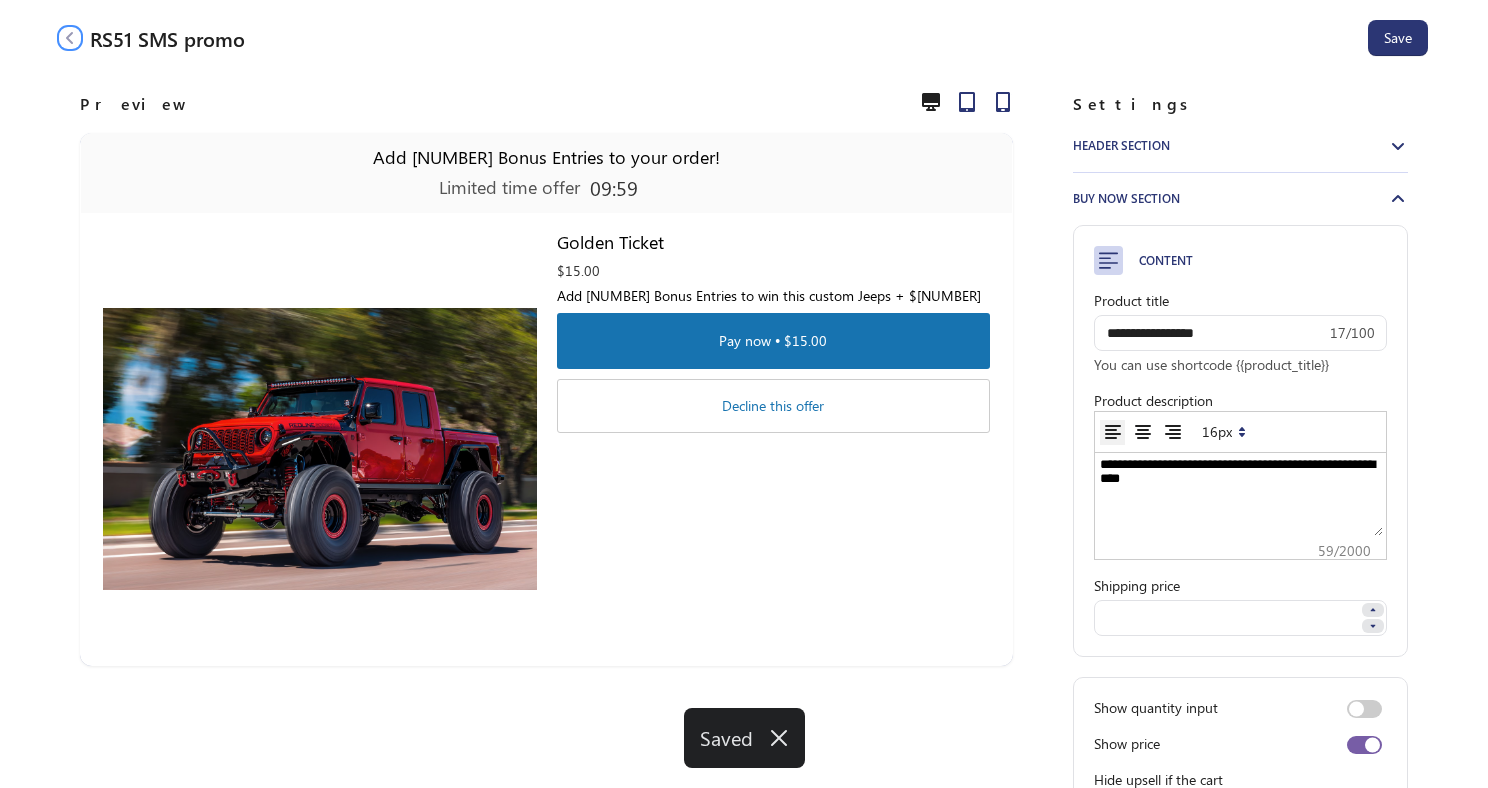 click 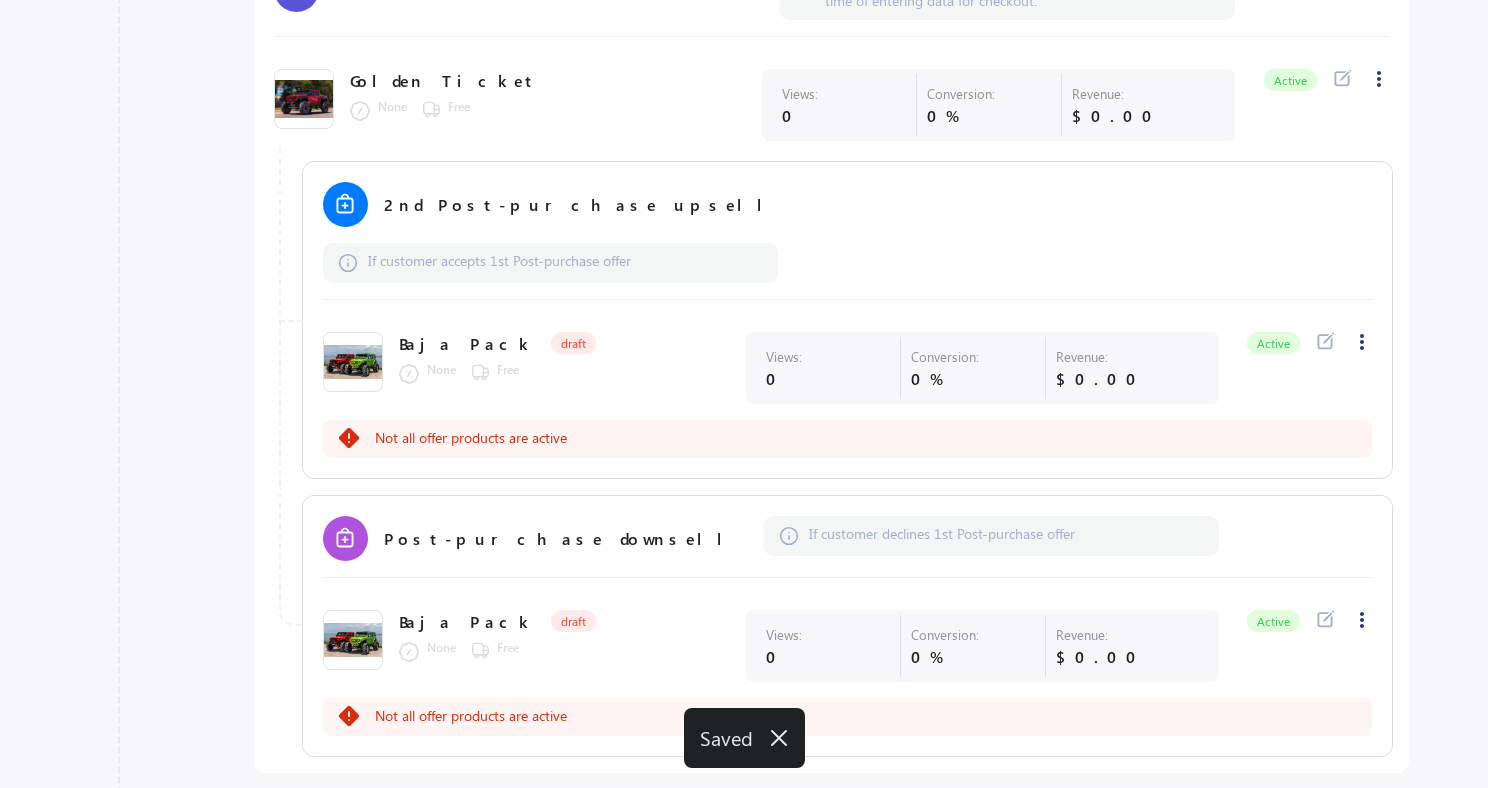 scroll, scrollTop: 1059, scrollLeft: 0, axis: vertical 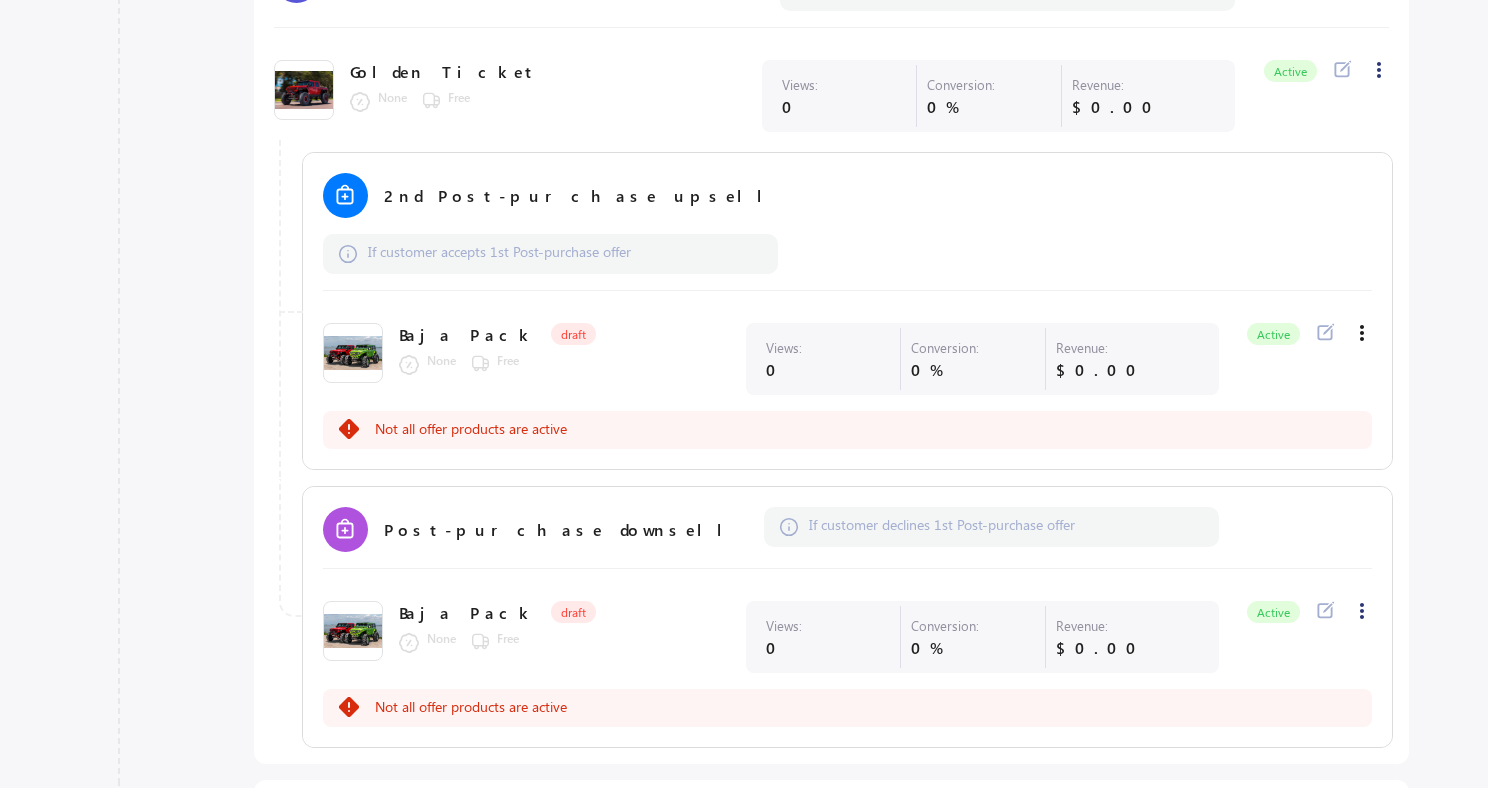 click 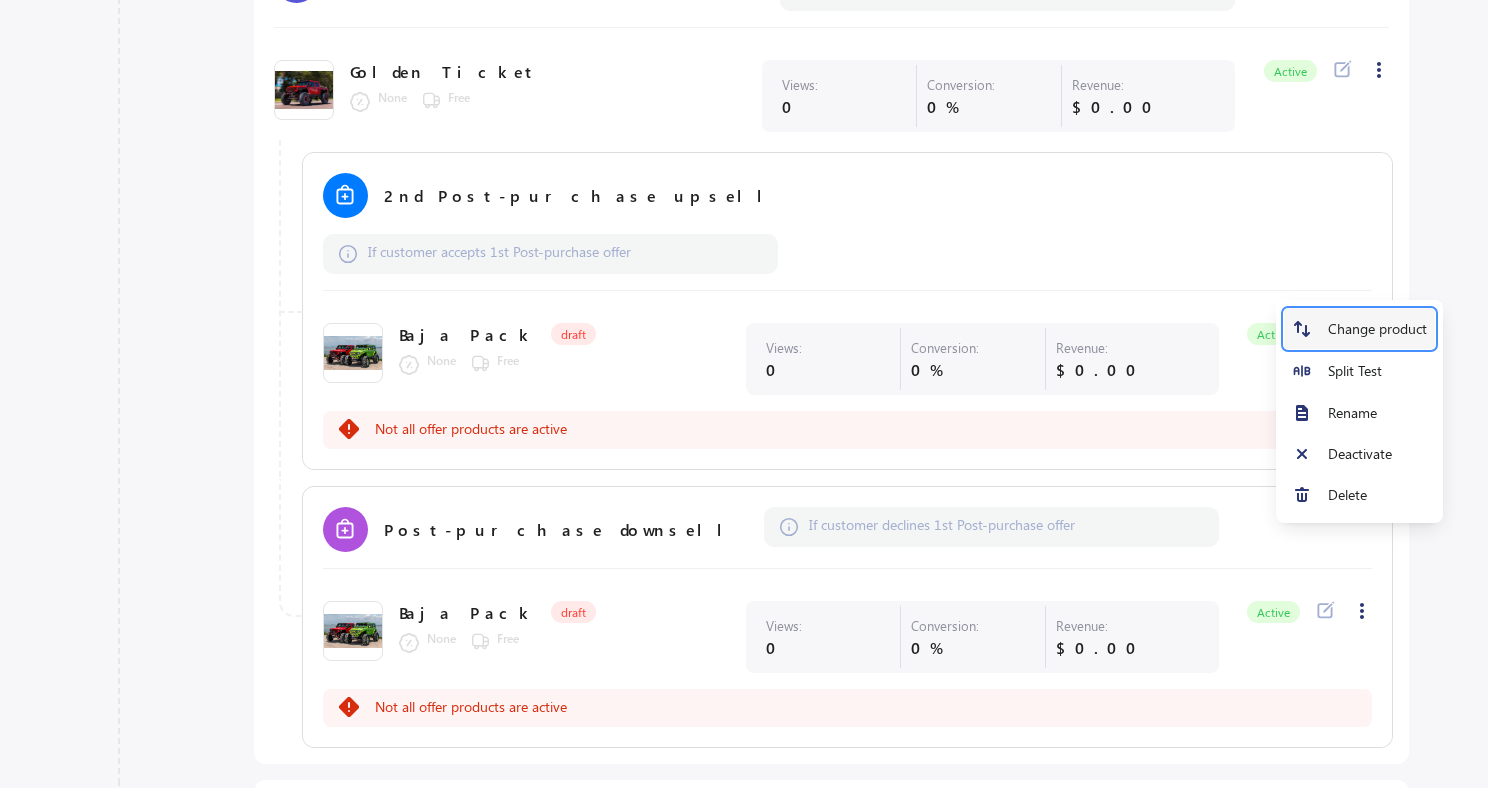click on "Change product" at bounding box center [1377, 329] 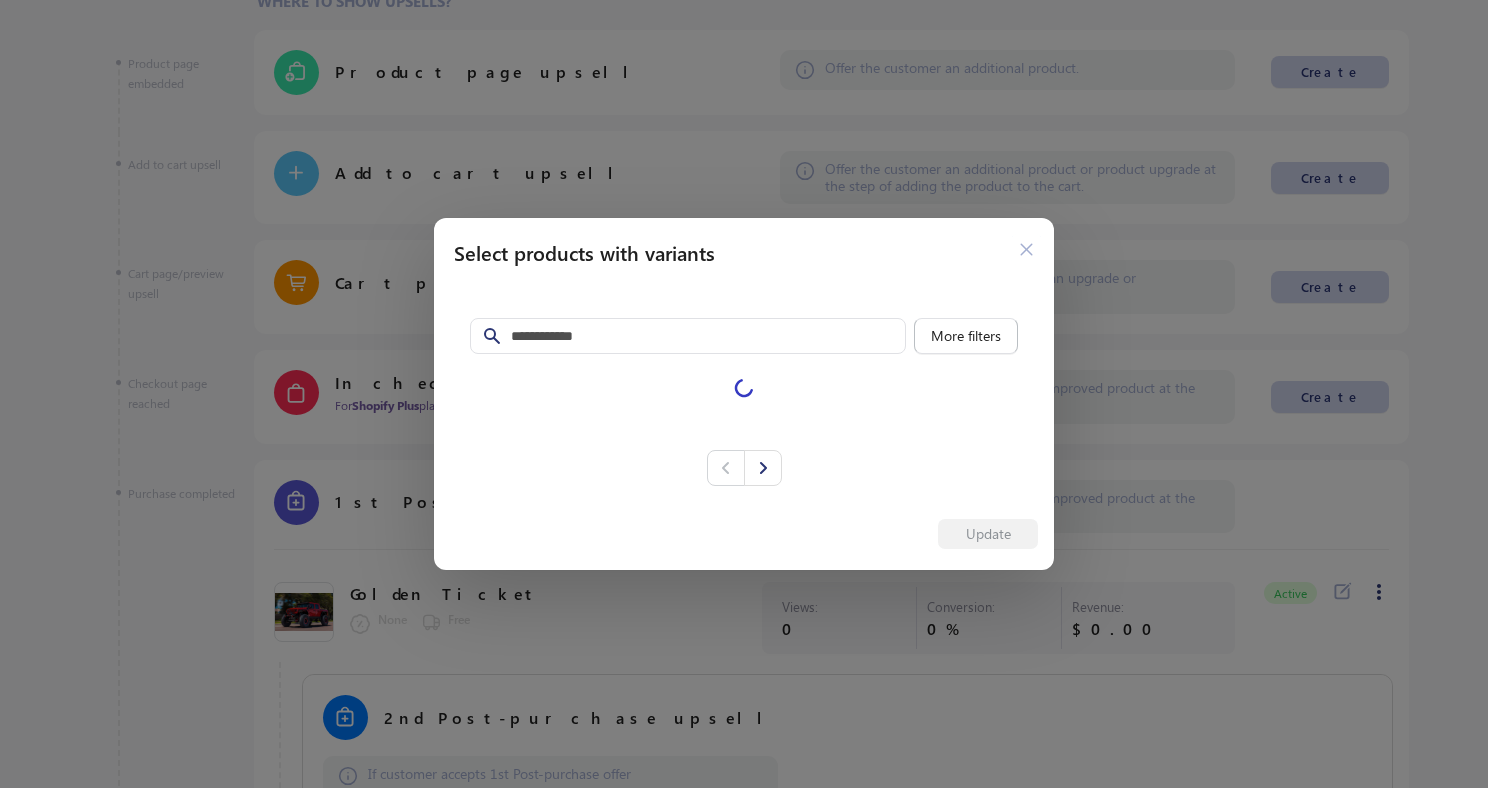 scroll, scrollTop: 0, scrollLeft: 0, axis: both 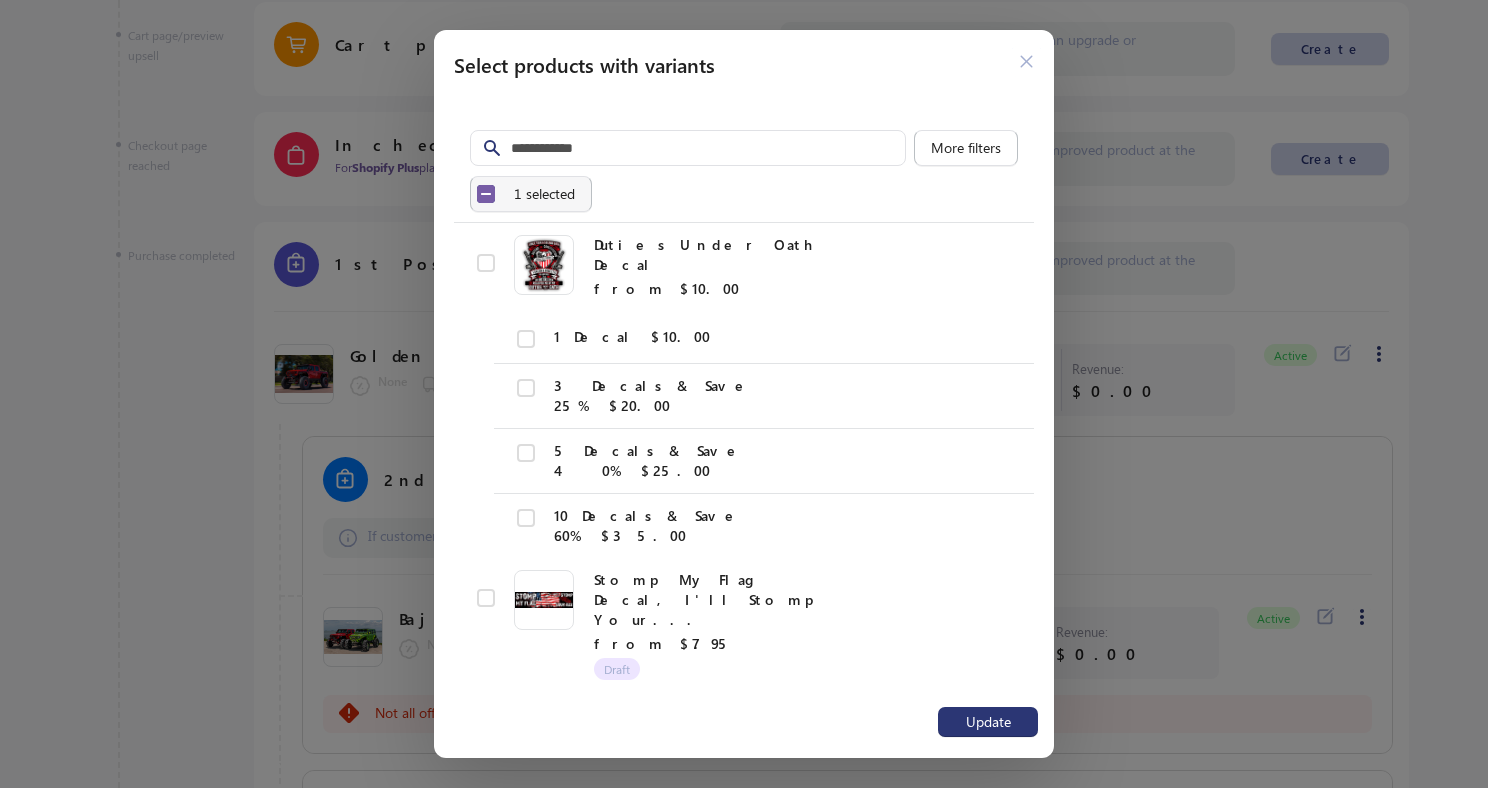 click on "Select all 10 items 1 selected" at bounding box center (531, 194) 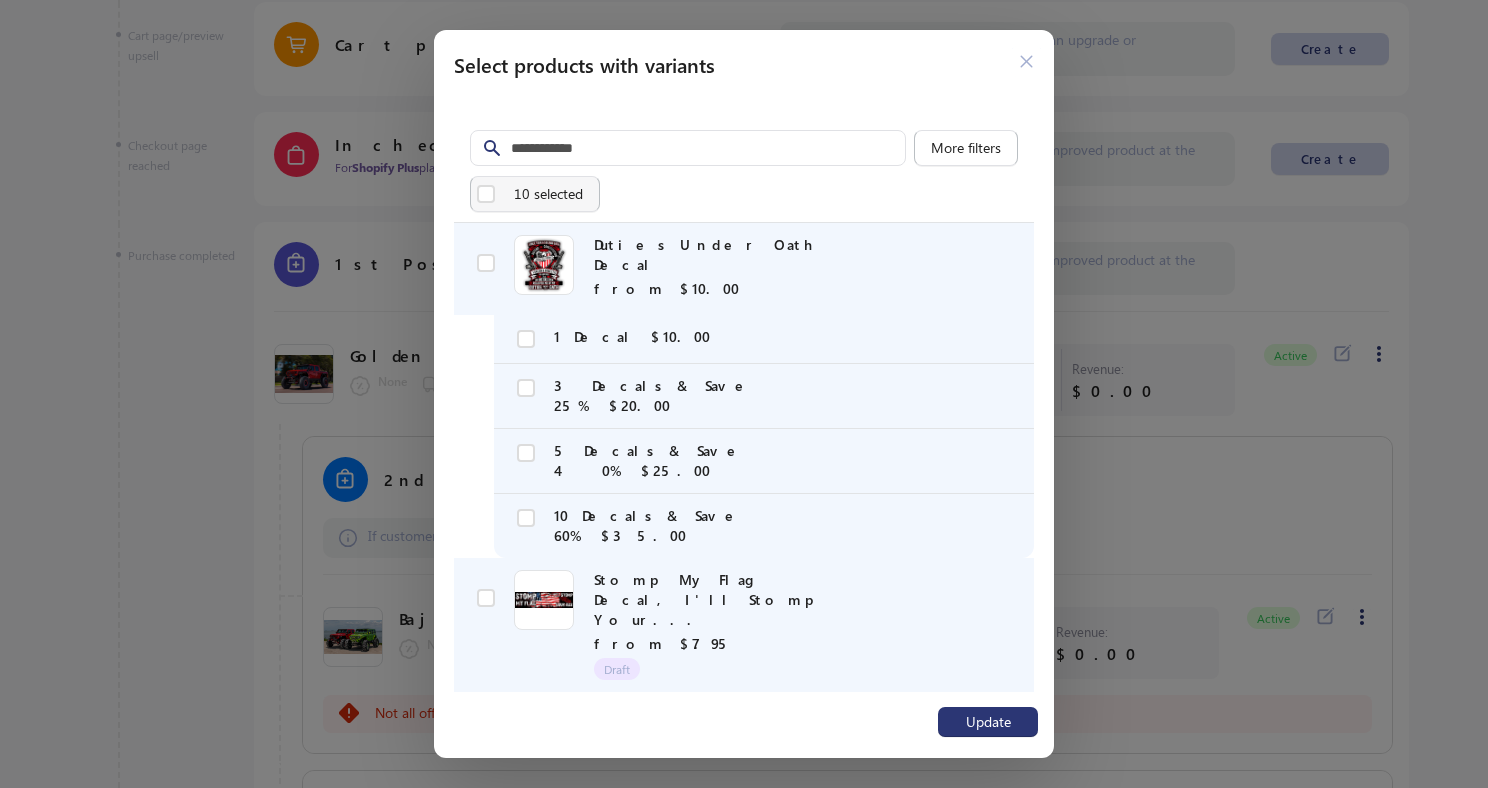 click on "Deselect all 10 items 10 selected" at bounding box center [535, 194] 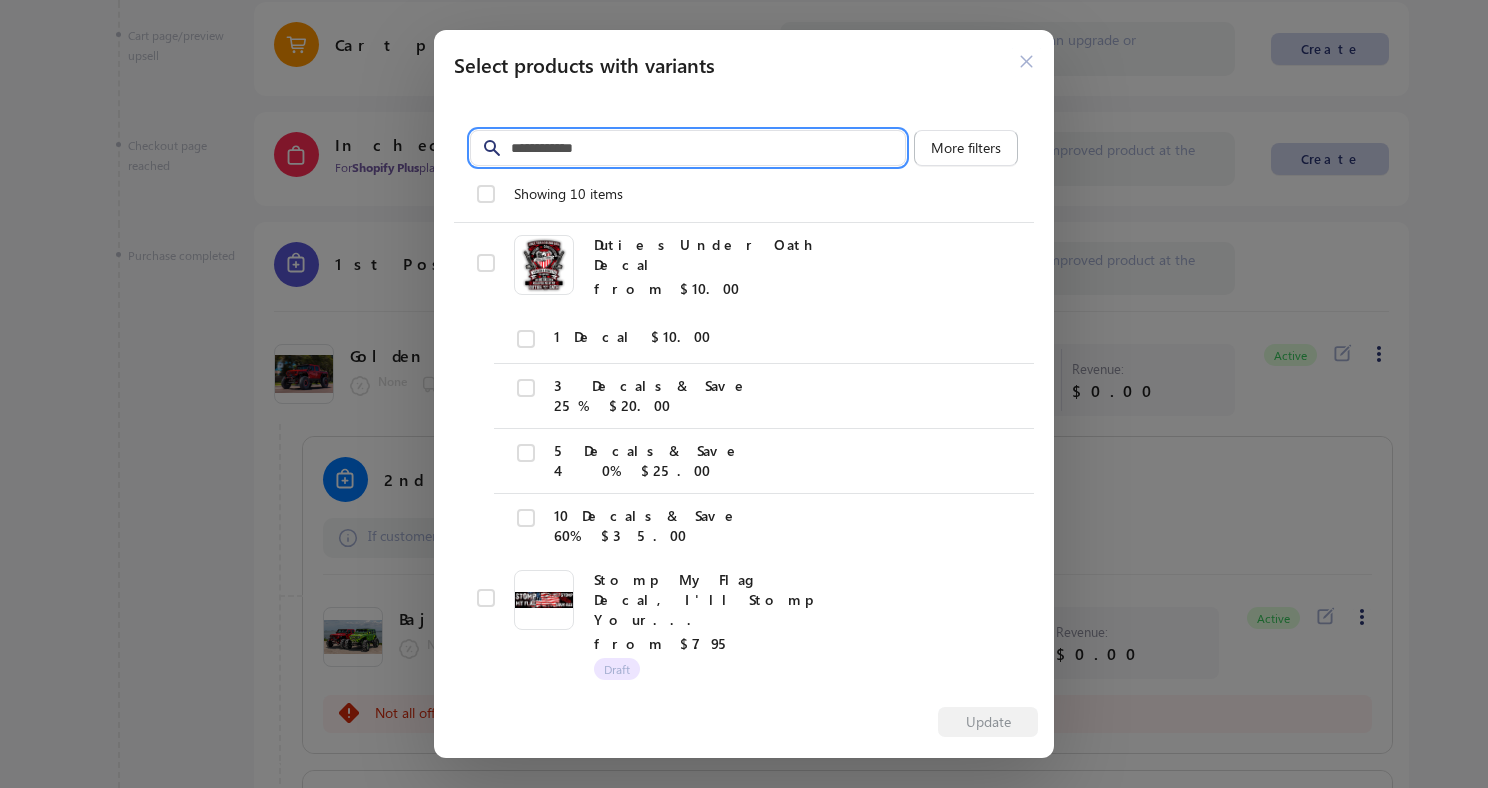 click on "Filter items" at bounding box center [708, 148] 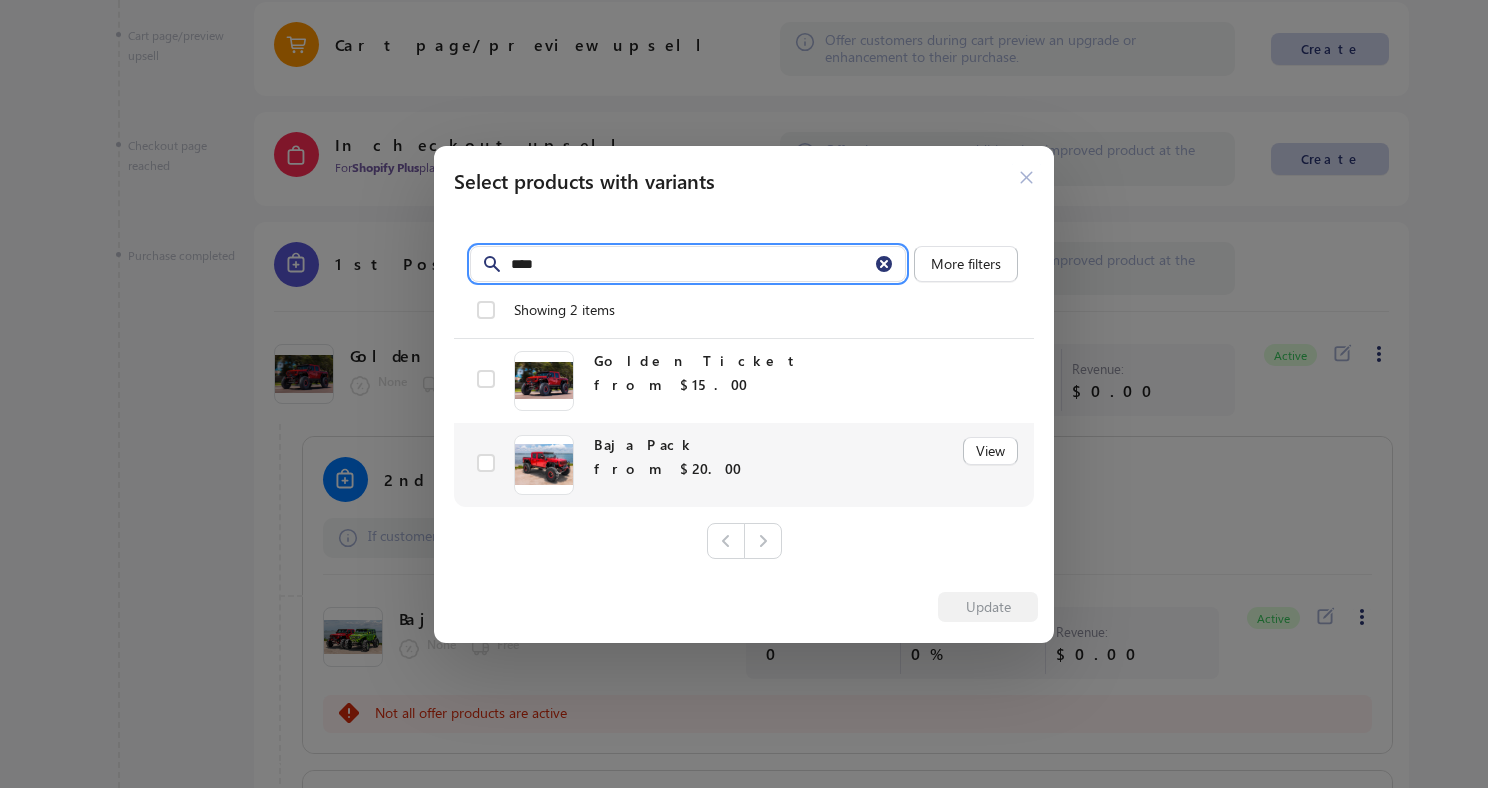 type on "****" 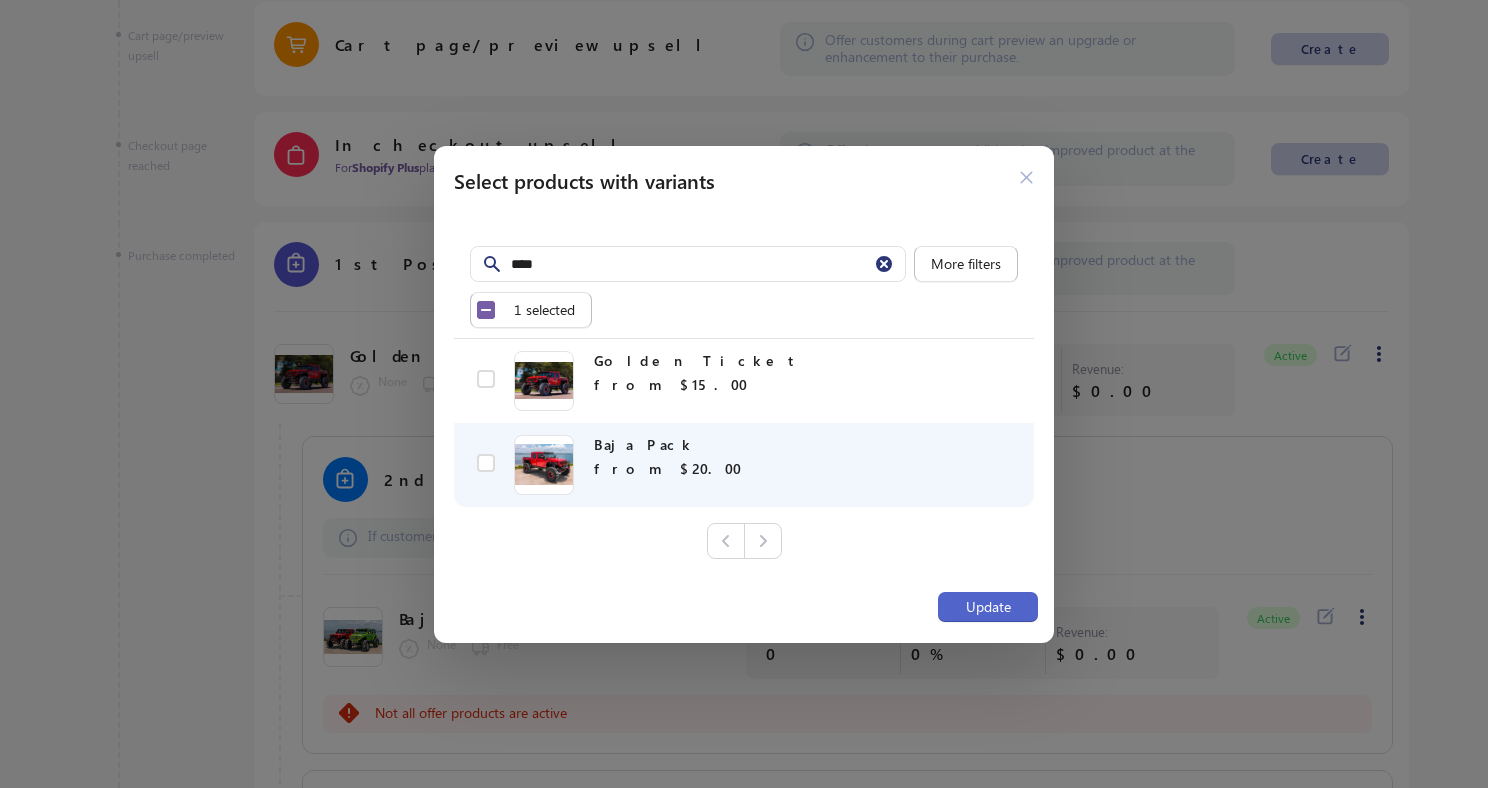 click on "Update" at bounding box center [988, 607] 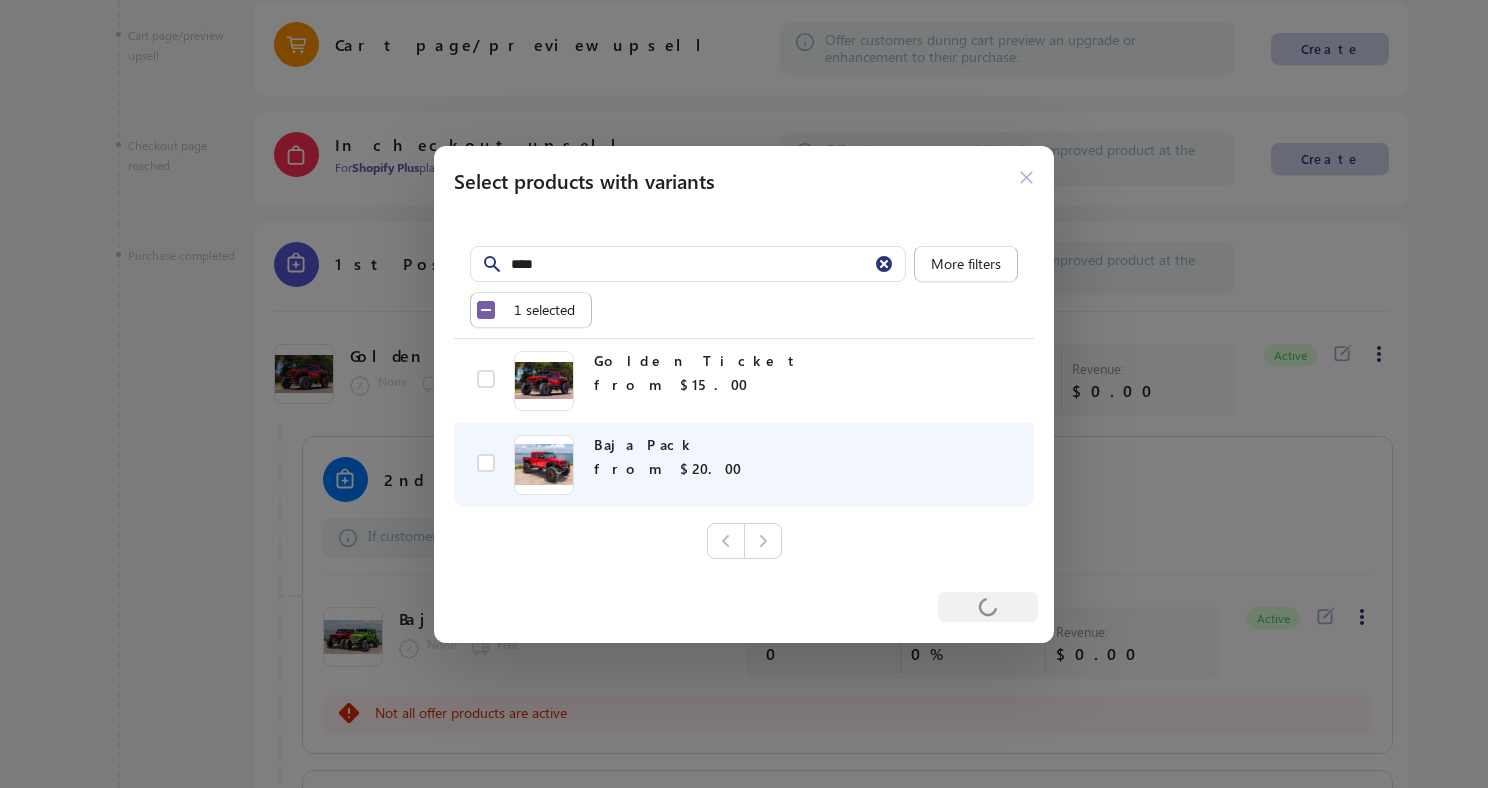 scroll, scrollTop: 775, scrollLeft: 0, axis: vertical 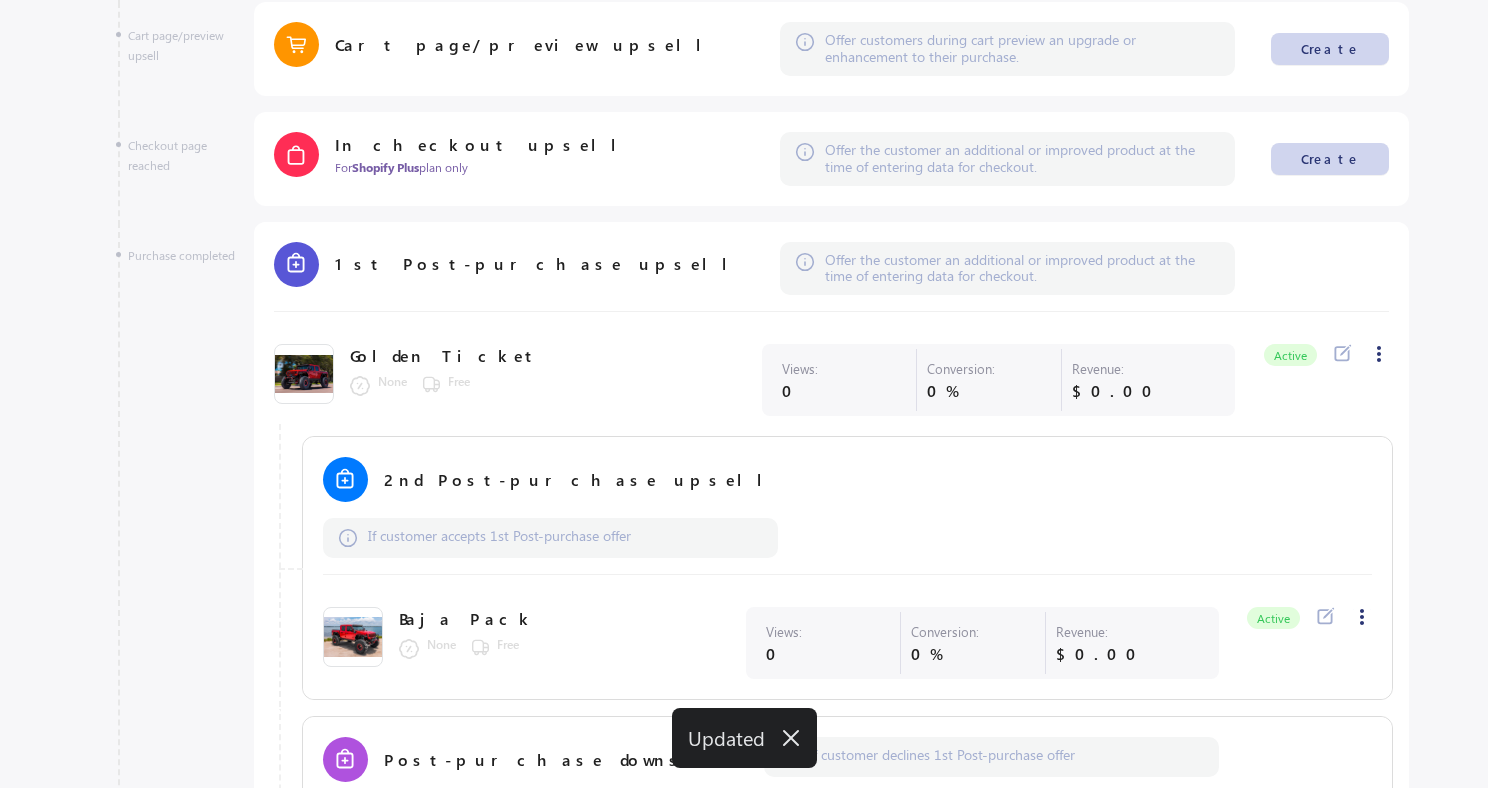 click 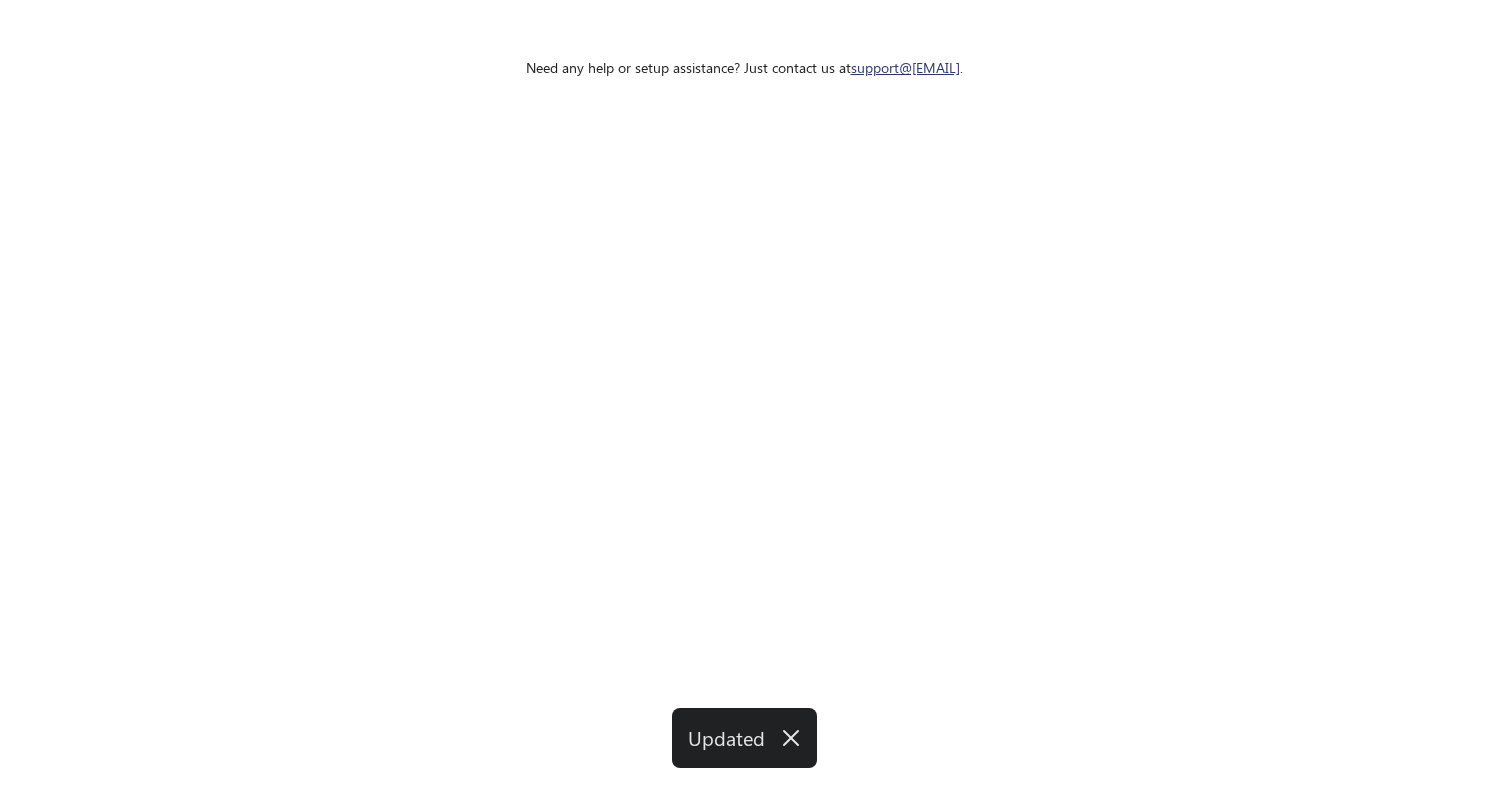 select on "****" 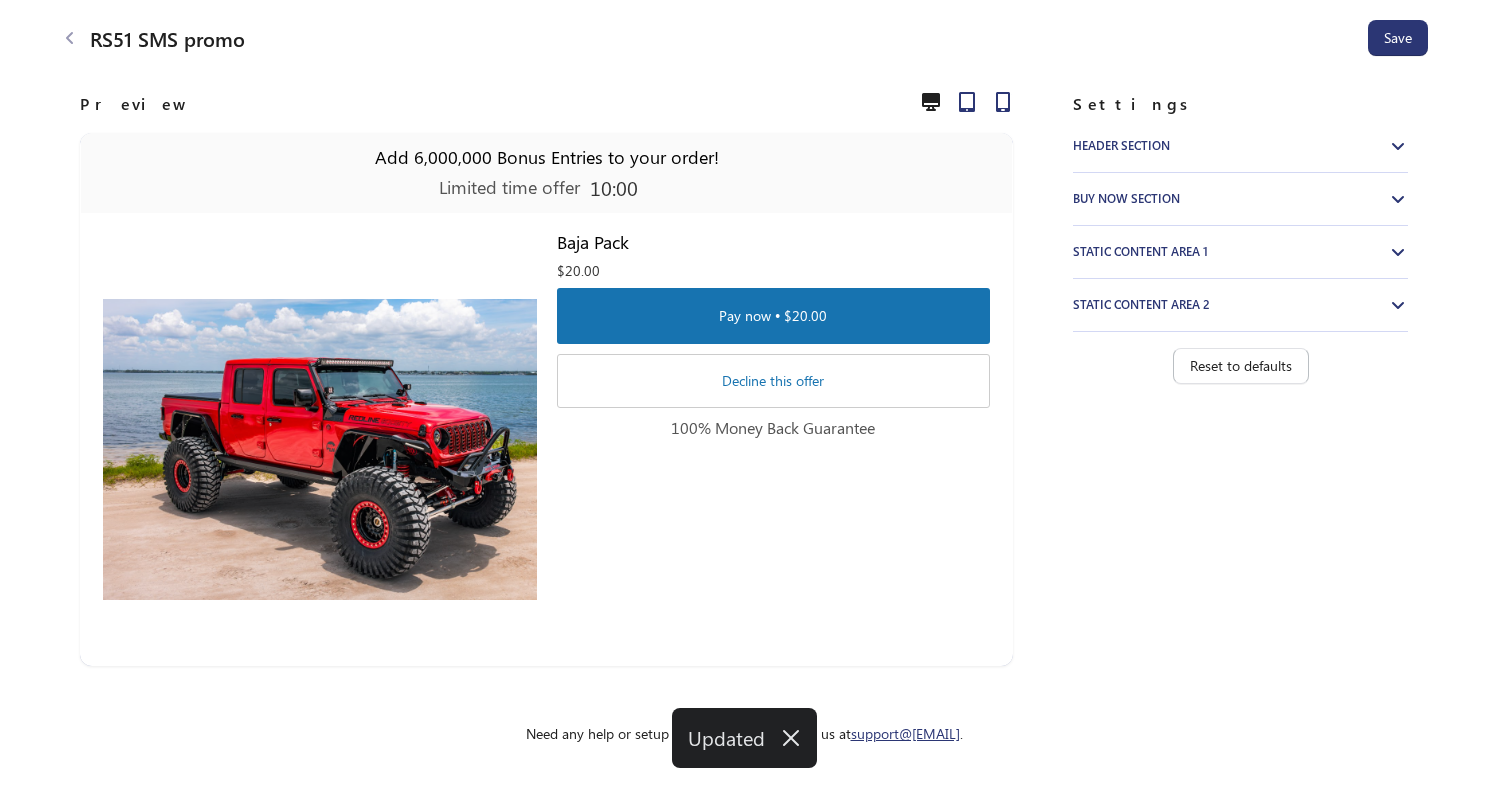click on "Buy now section" at bounding box center (1240, 207) 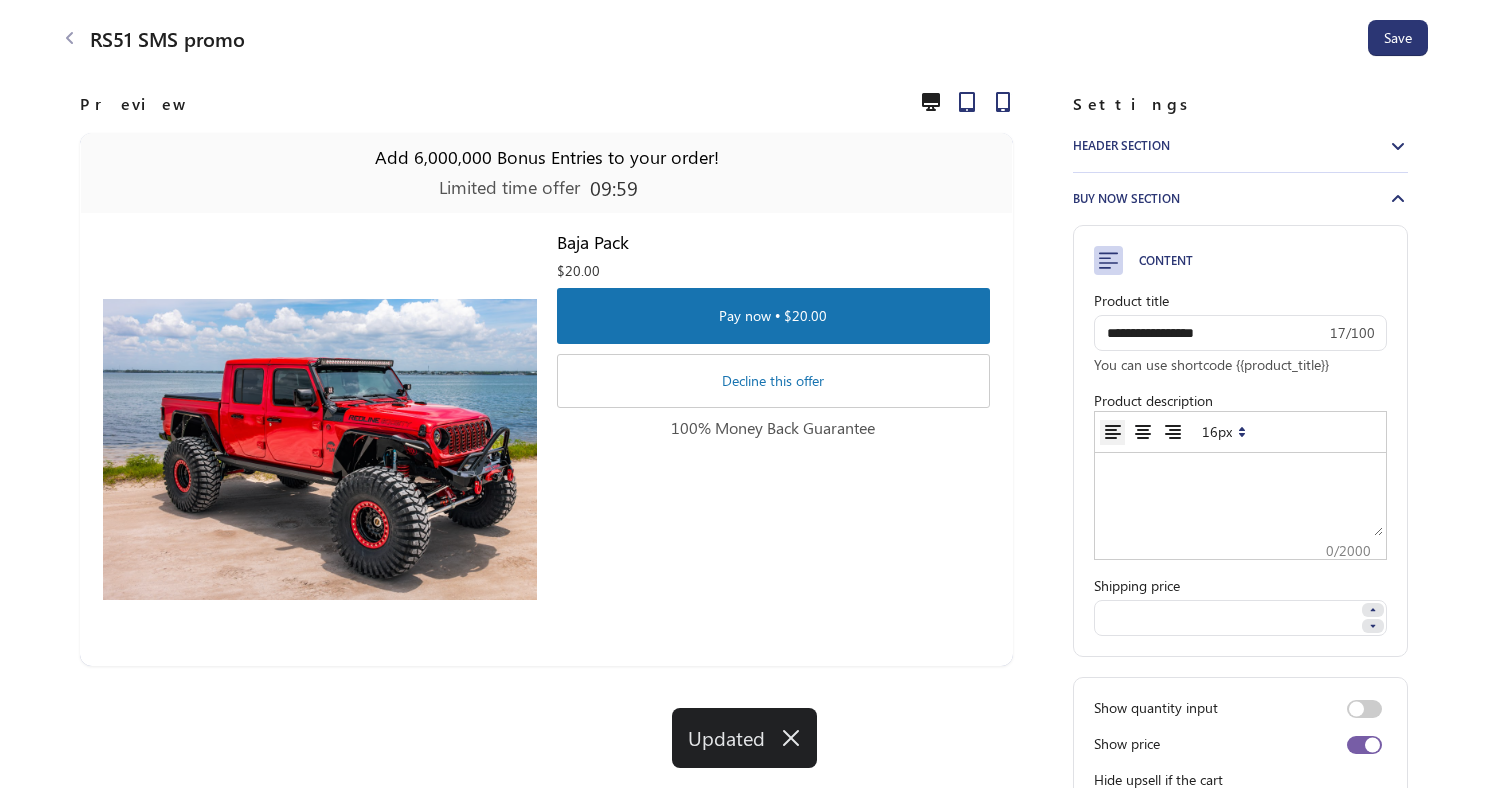click at bounding box center [1240, 496] 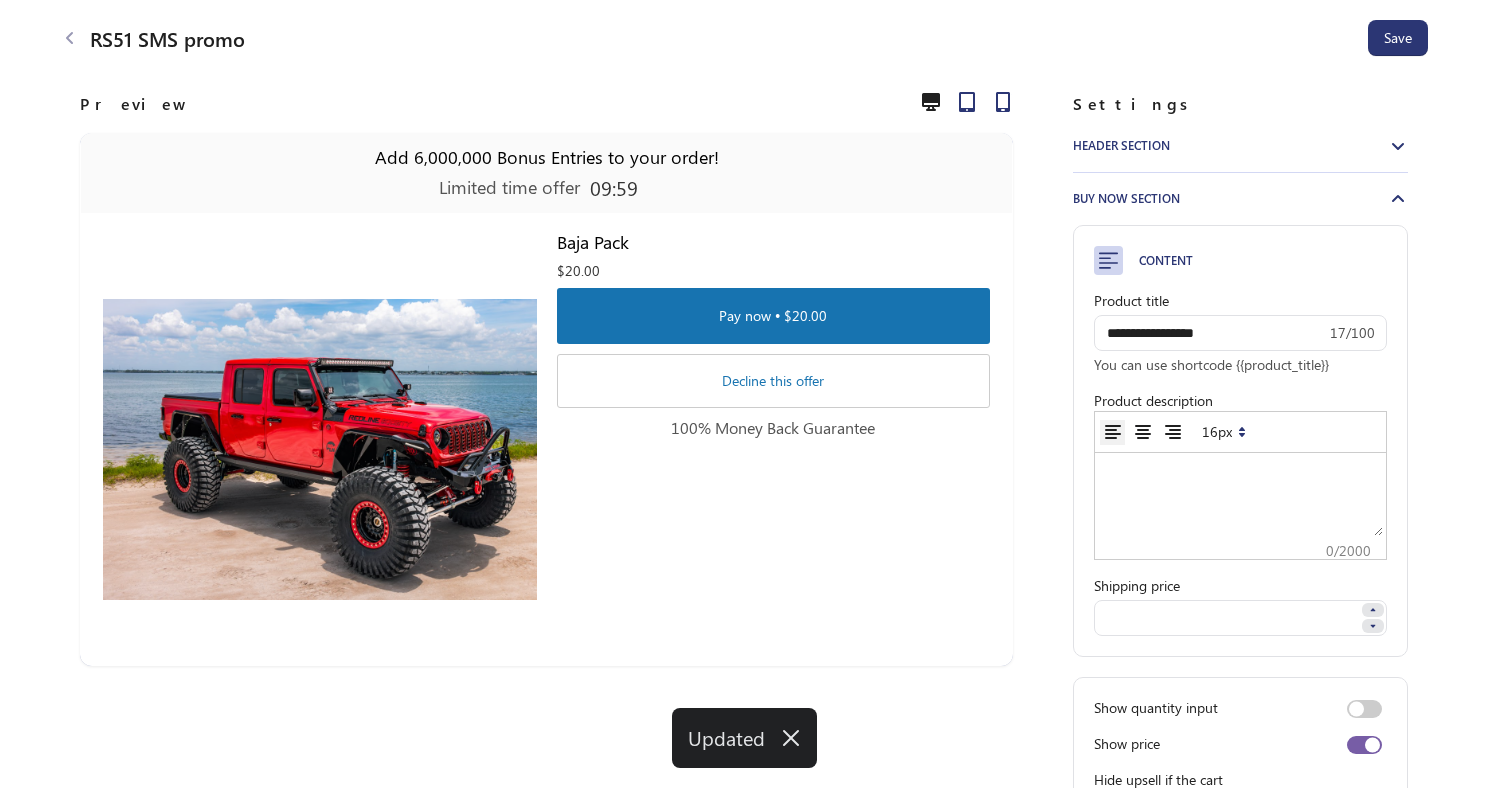 paste on "**********" 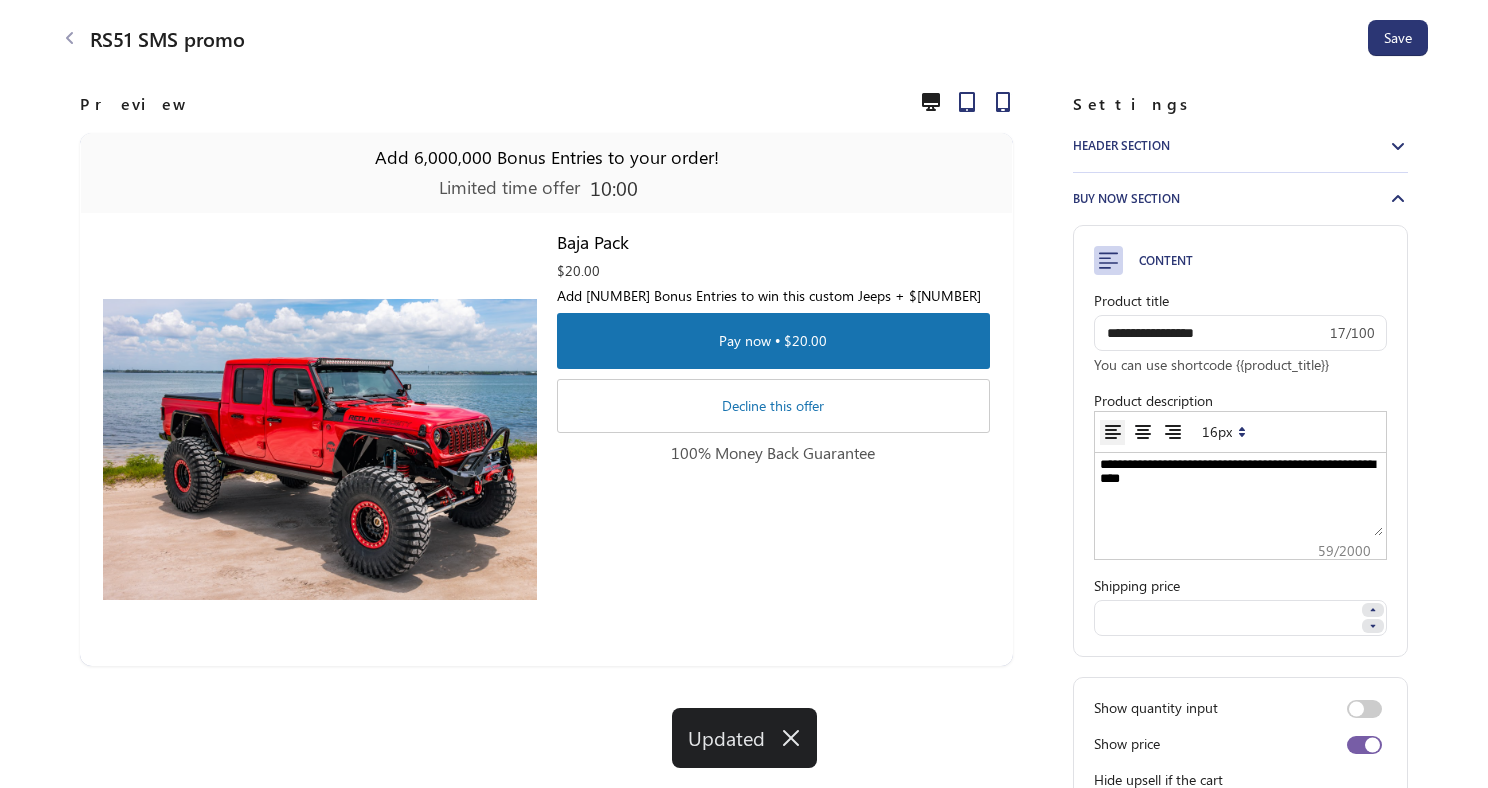 click on "**********" at bounding box center (1240, 496) 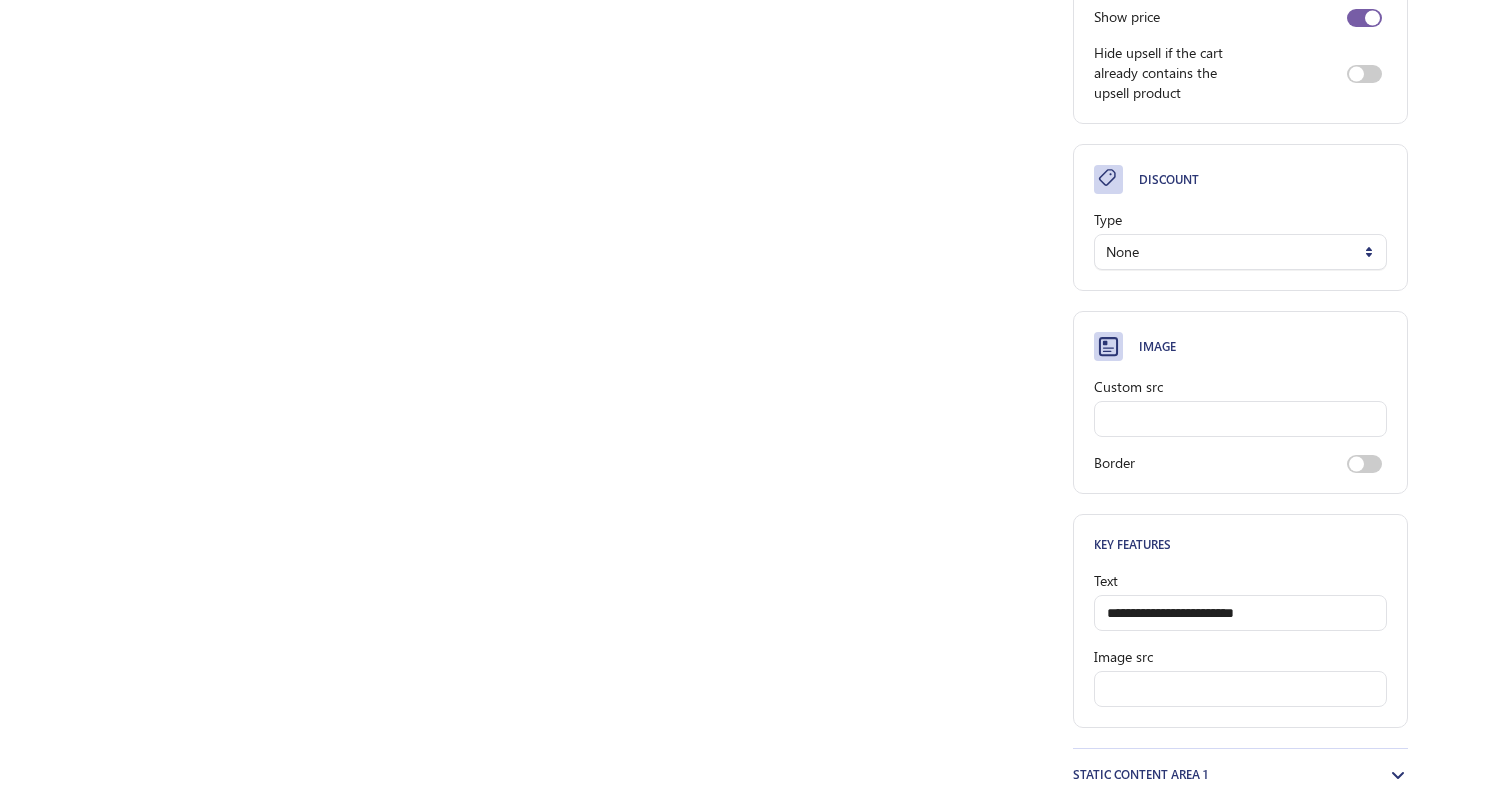 scroll, scrollTop: 732, scrollLeft: 0, axis: vertical 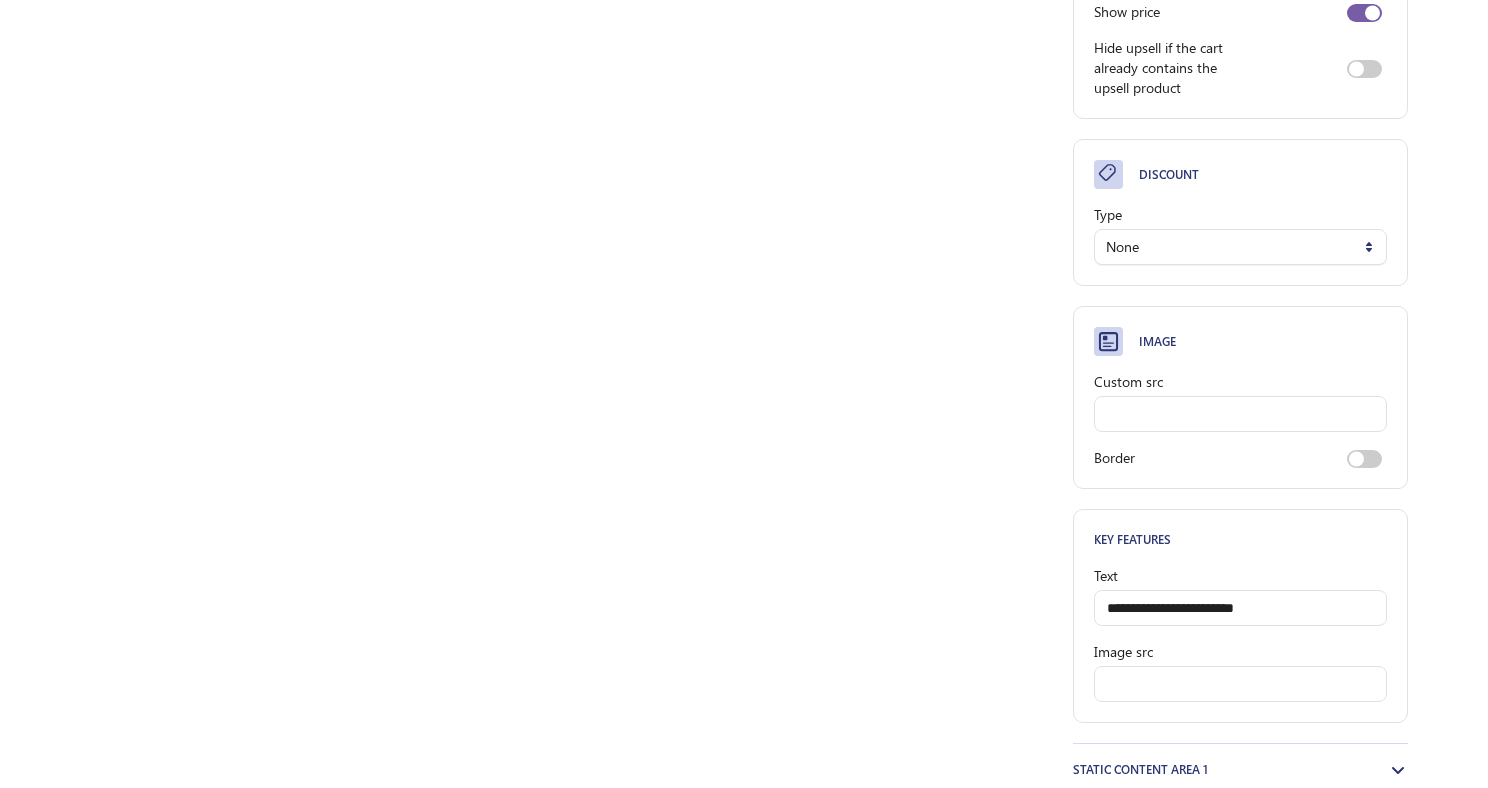 type on "**********" 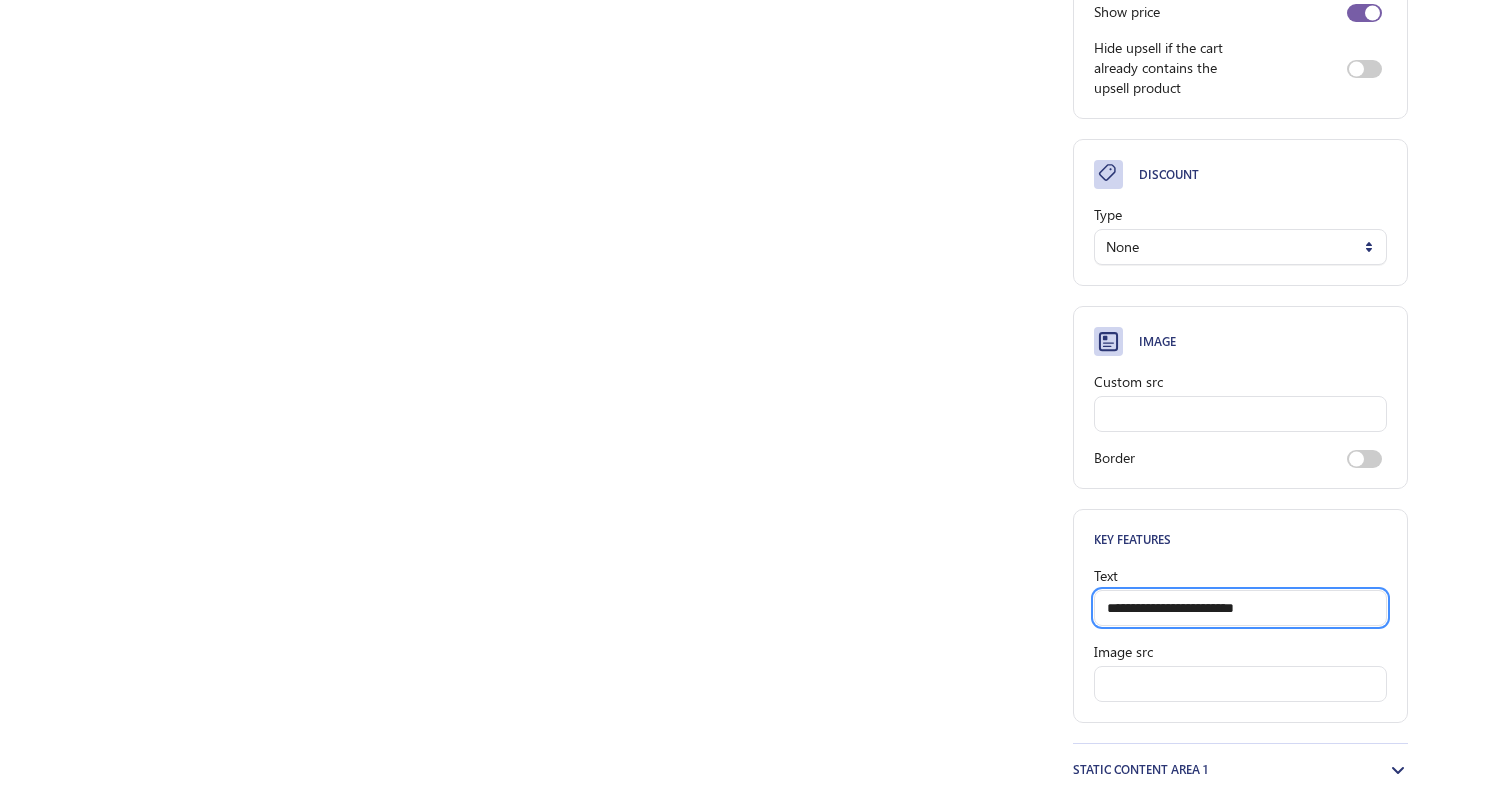 click on "**********" at bounding box center [1240, 608] 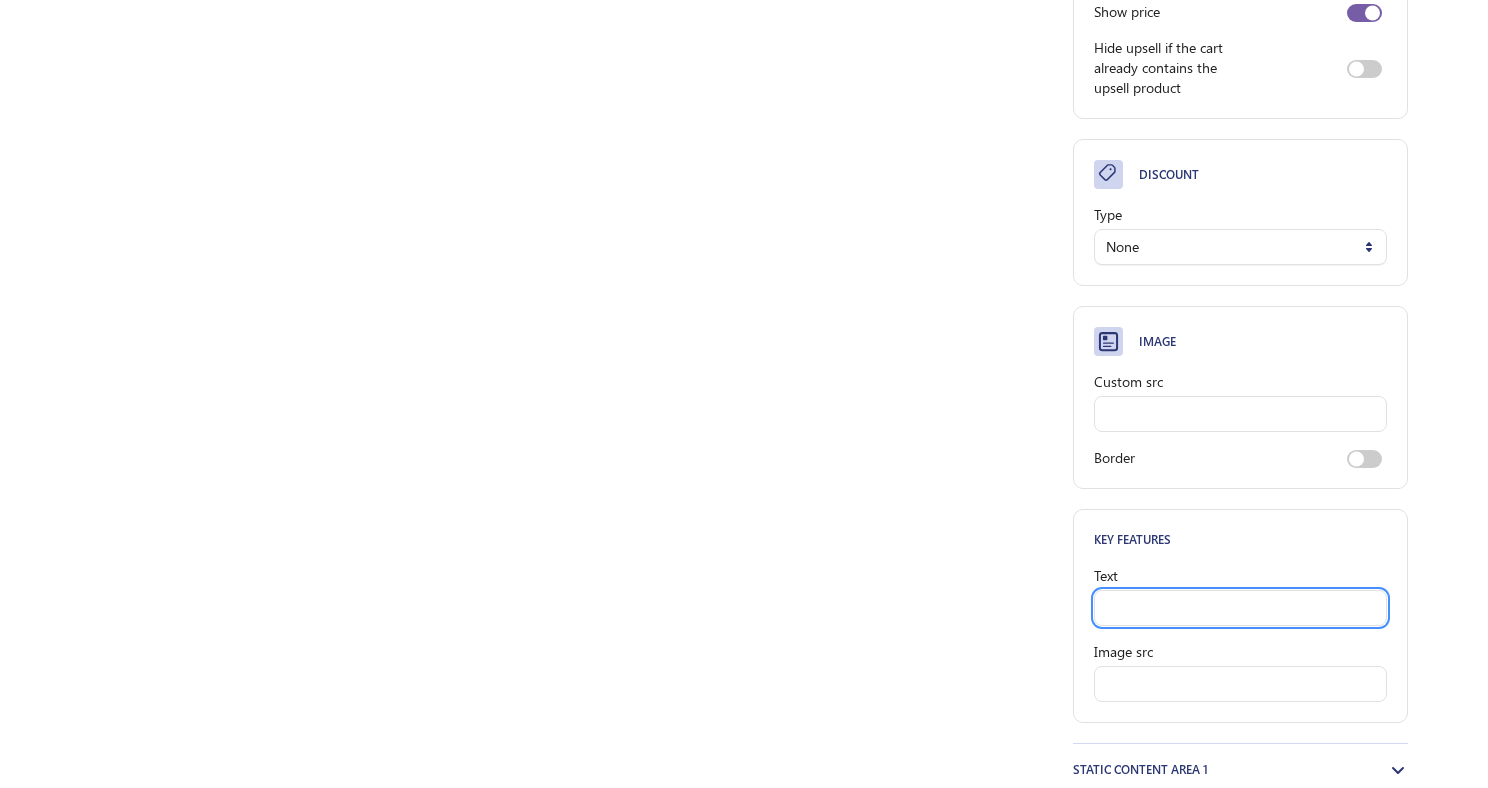 scroll, scrollTop: 0, scrollLeft: 0, axis: both 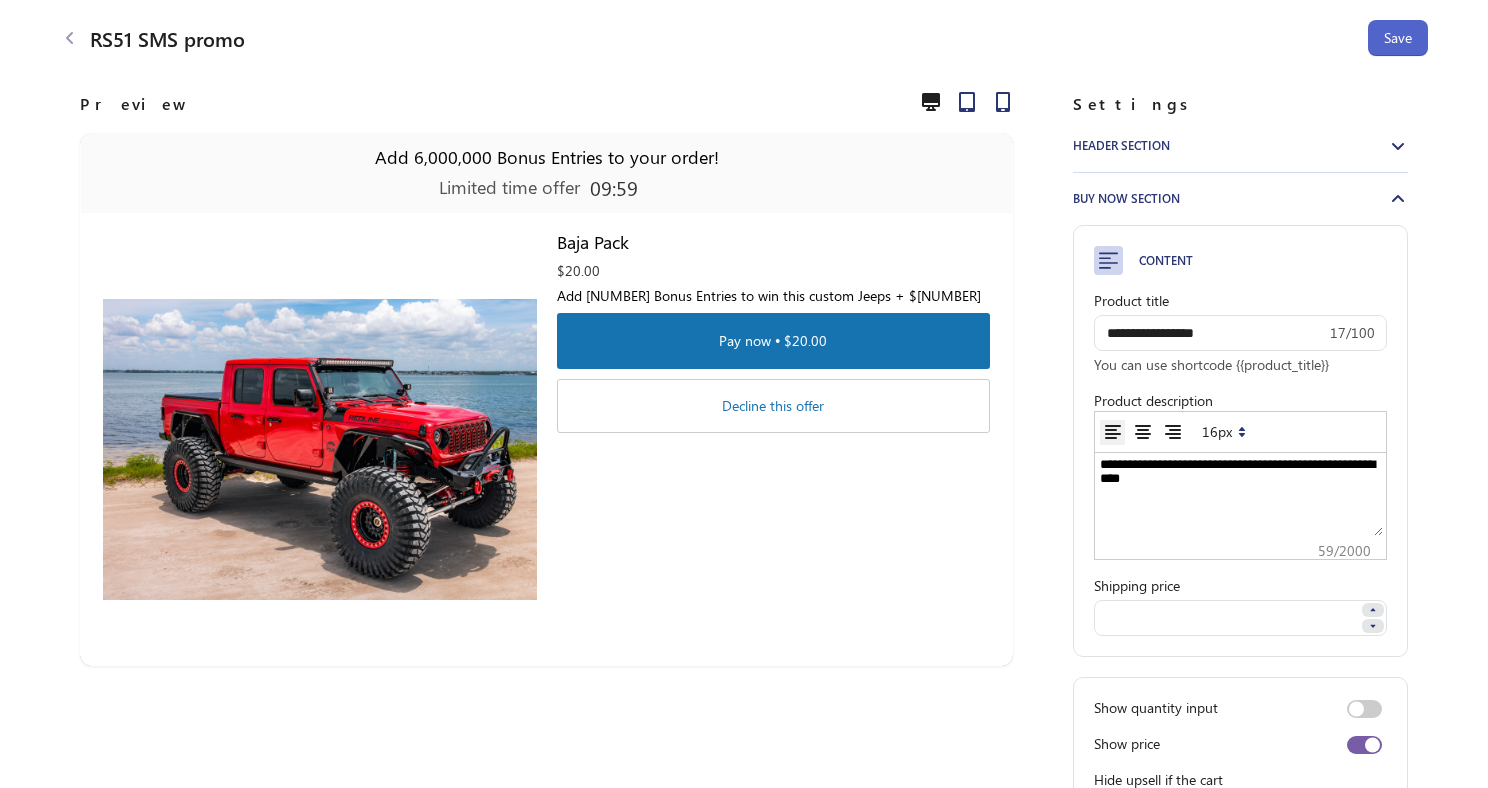 type 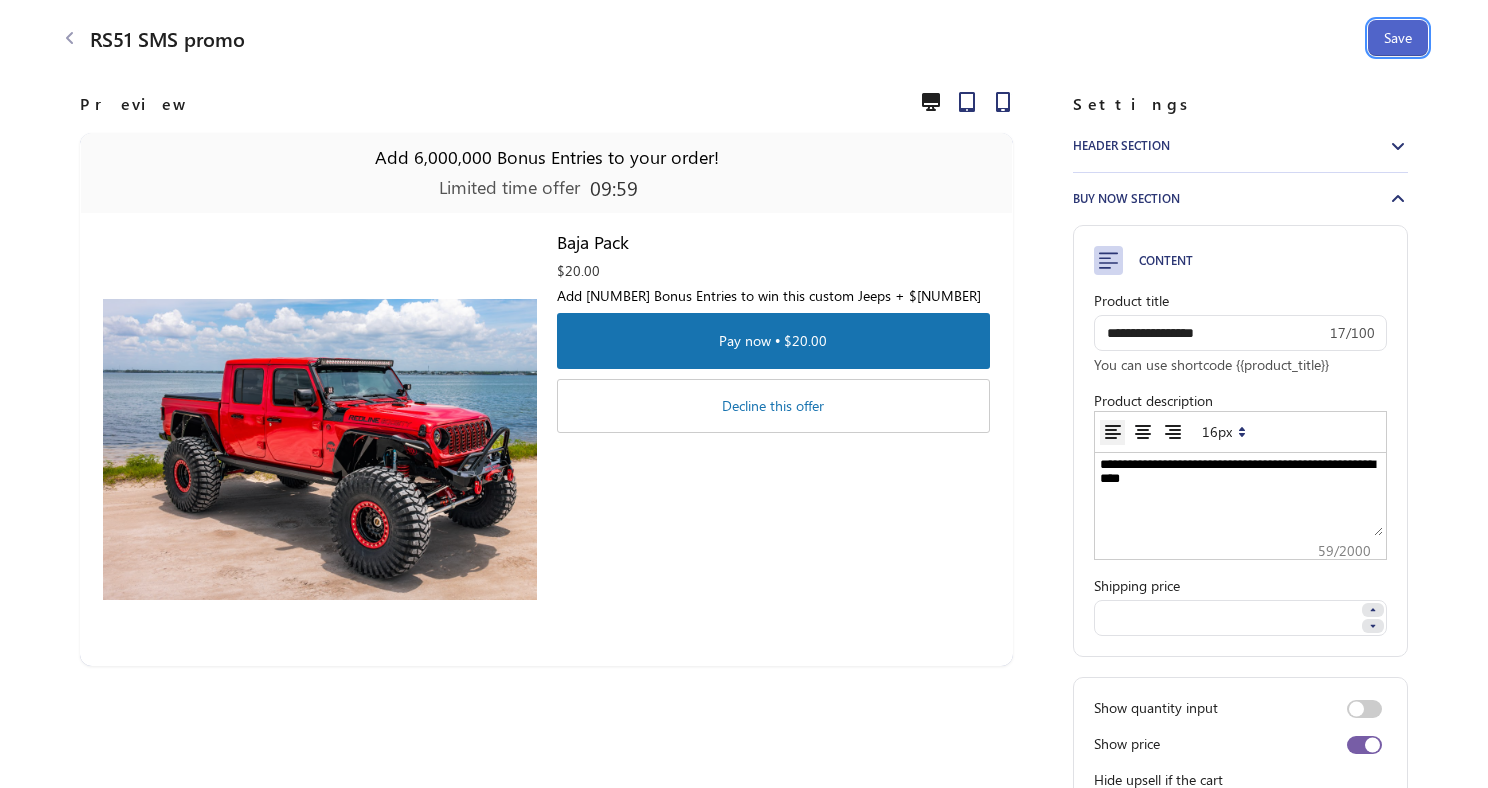 click on "Save" at bounding box center (1398, 38) 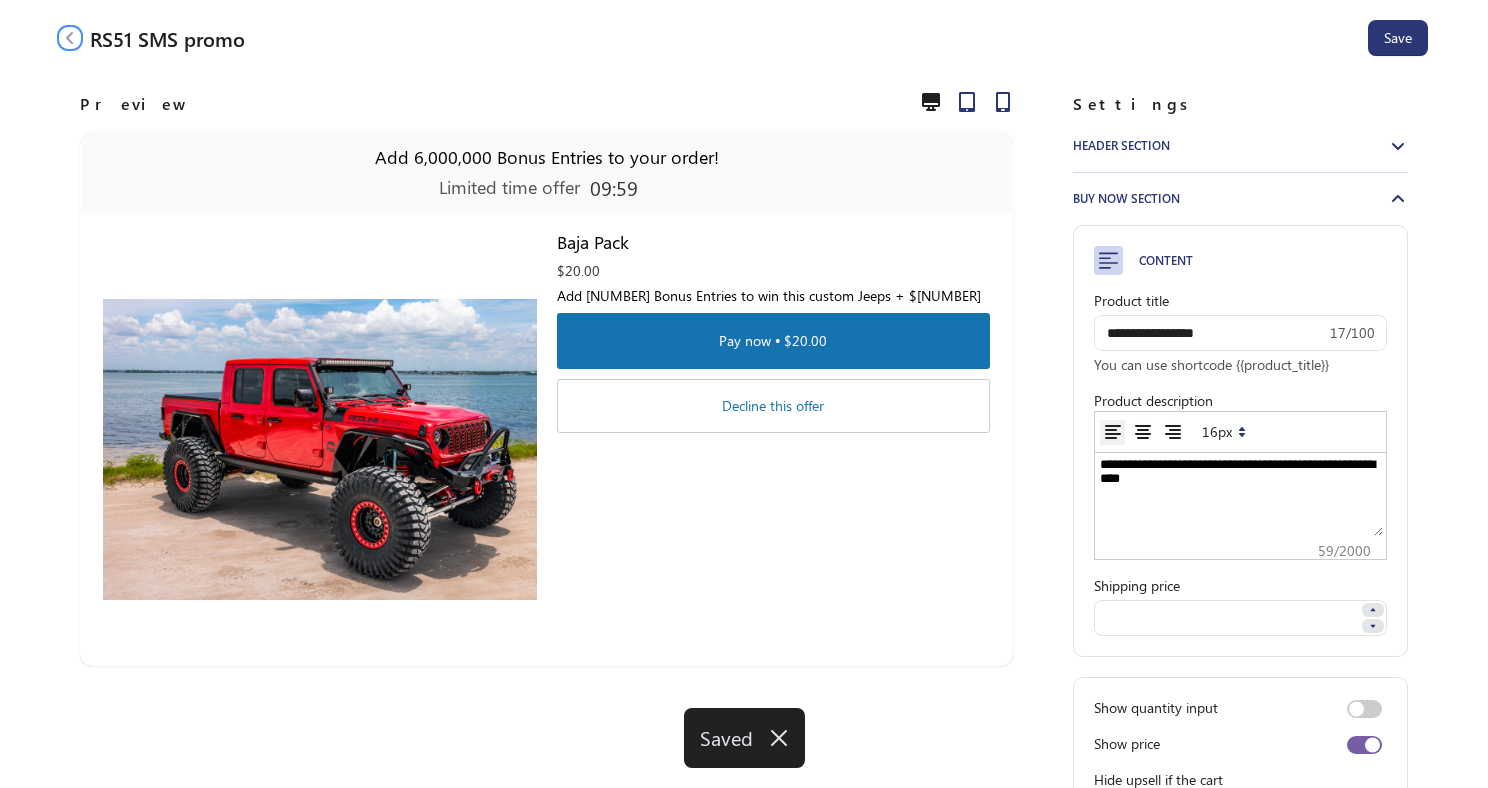 click 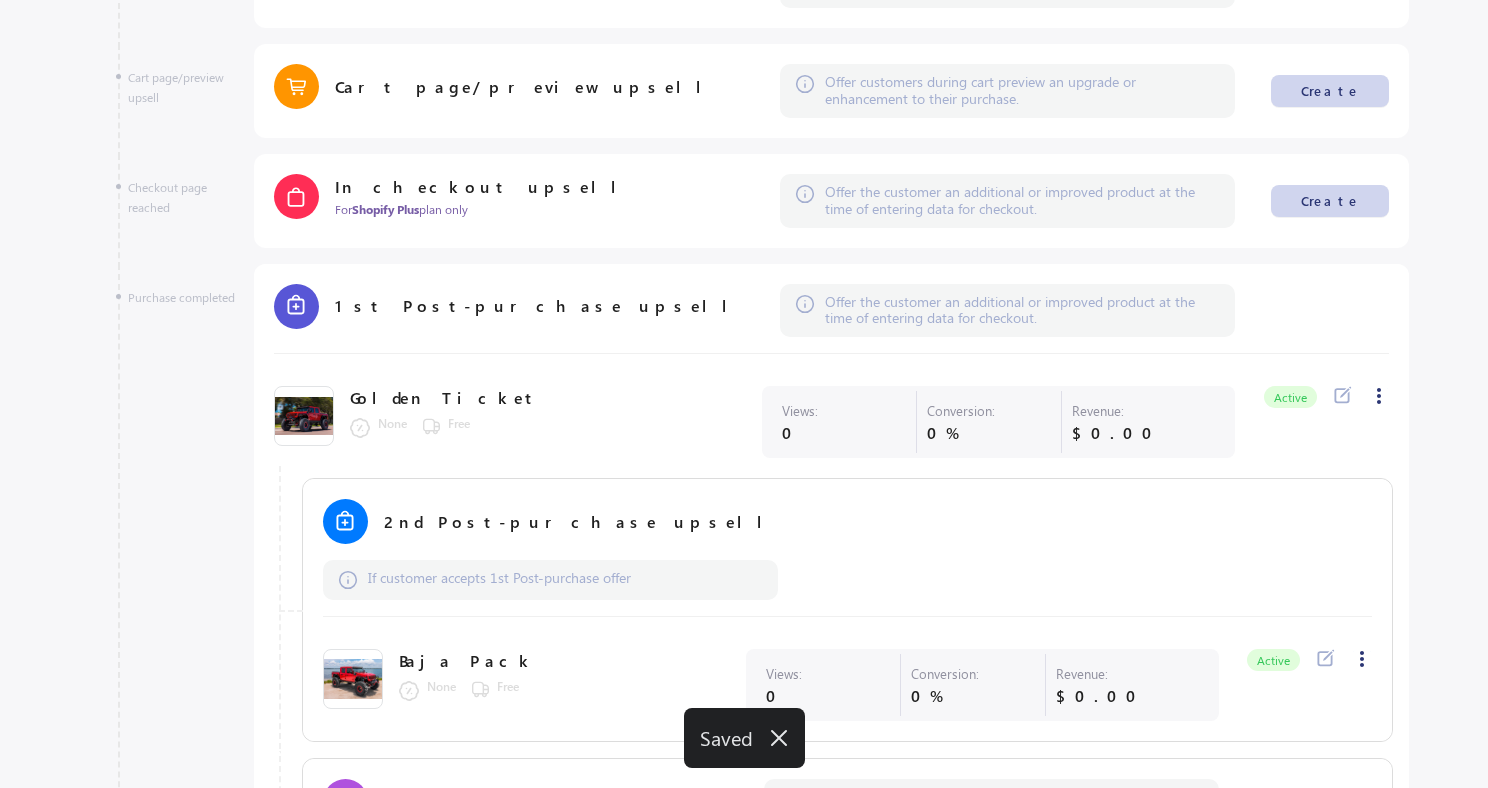 scroll, scrollTop: 743, scrollLeft: 0, axis: vertical 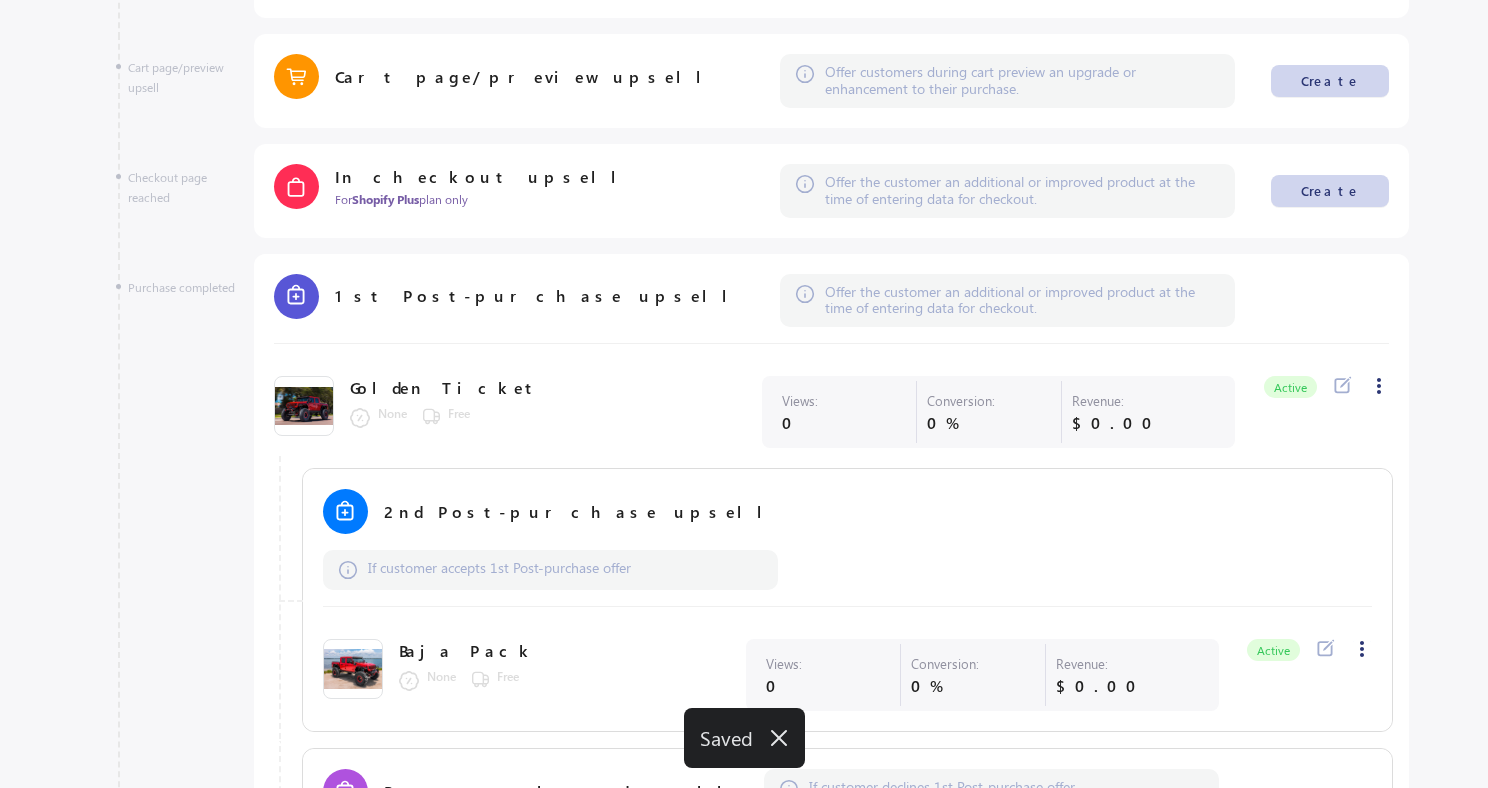 click 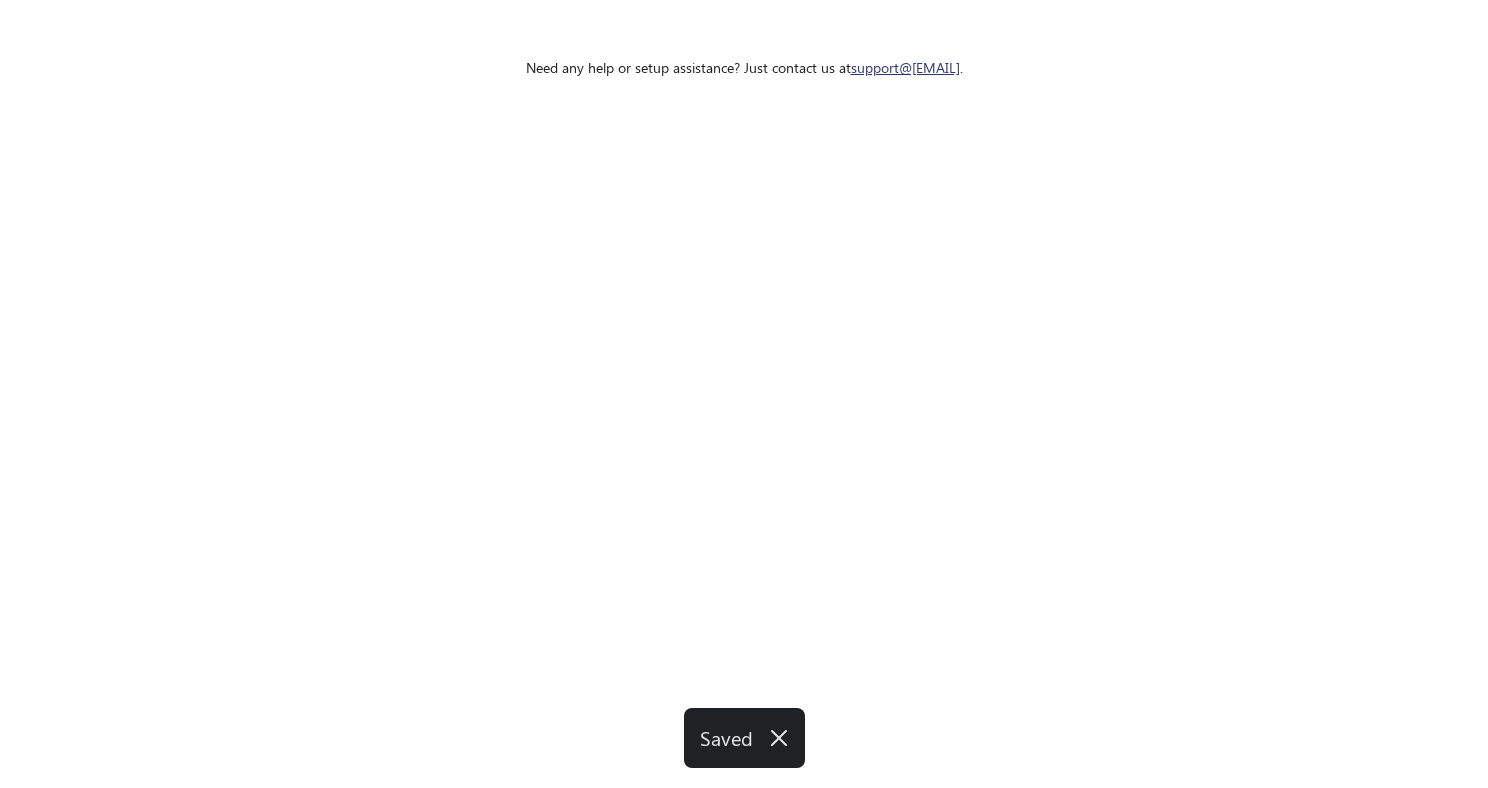 scroll, scrollTop: 0, scrollLeft: 0, axis: both 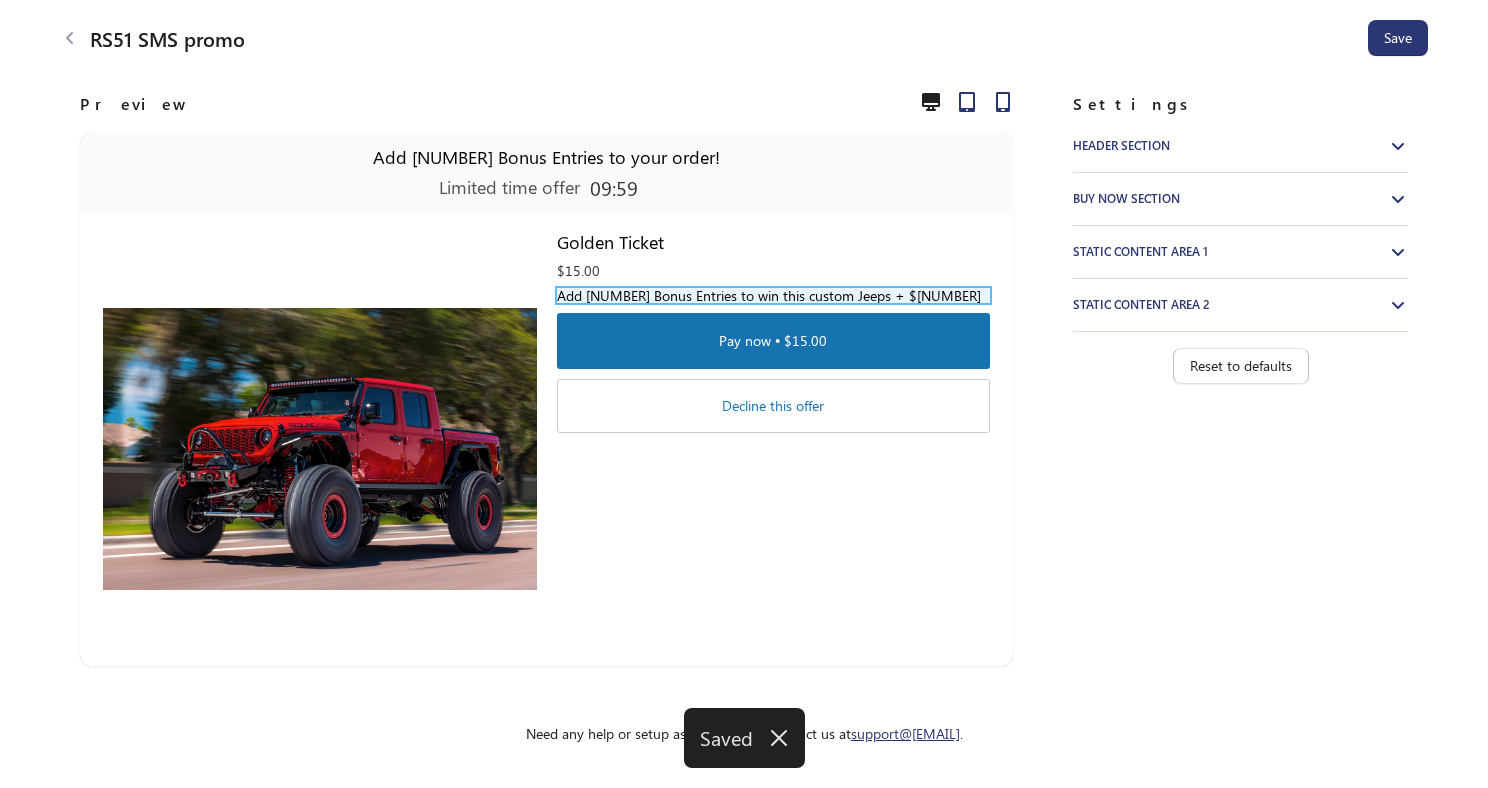 click on "Add 3,000,000 Bonus Entries to win this custom Jeeps + $50k" at bounding box center [773, 295] 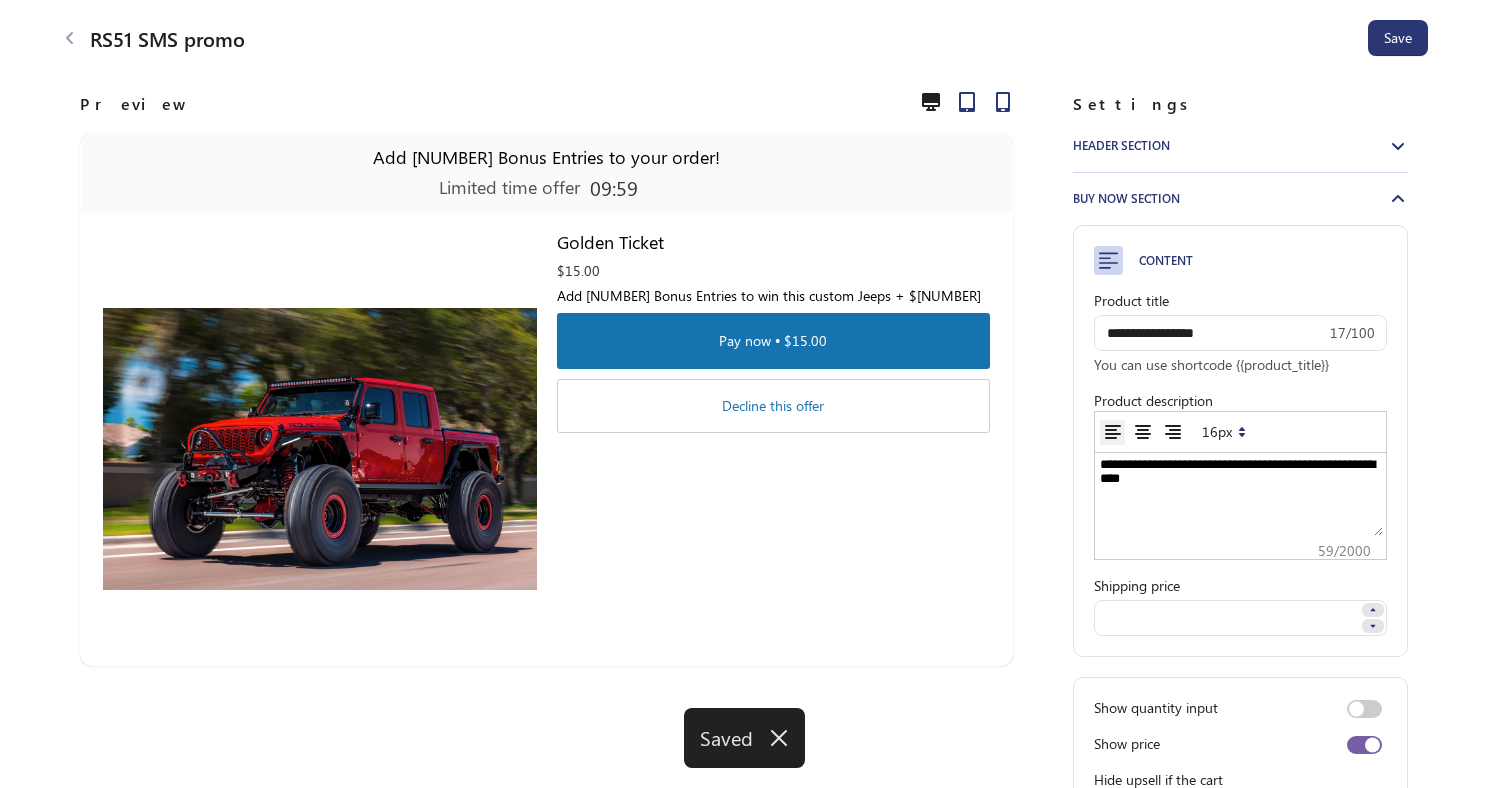 scroll, scrollTop: 0, scrollLeft: 0, axis: both 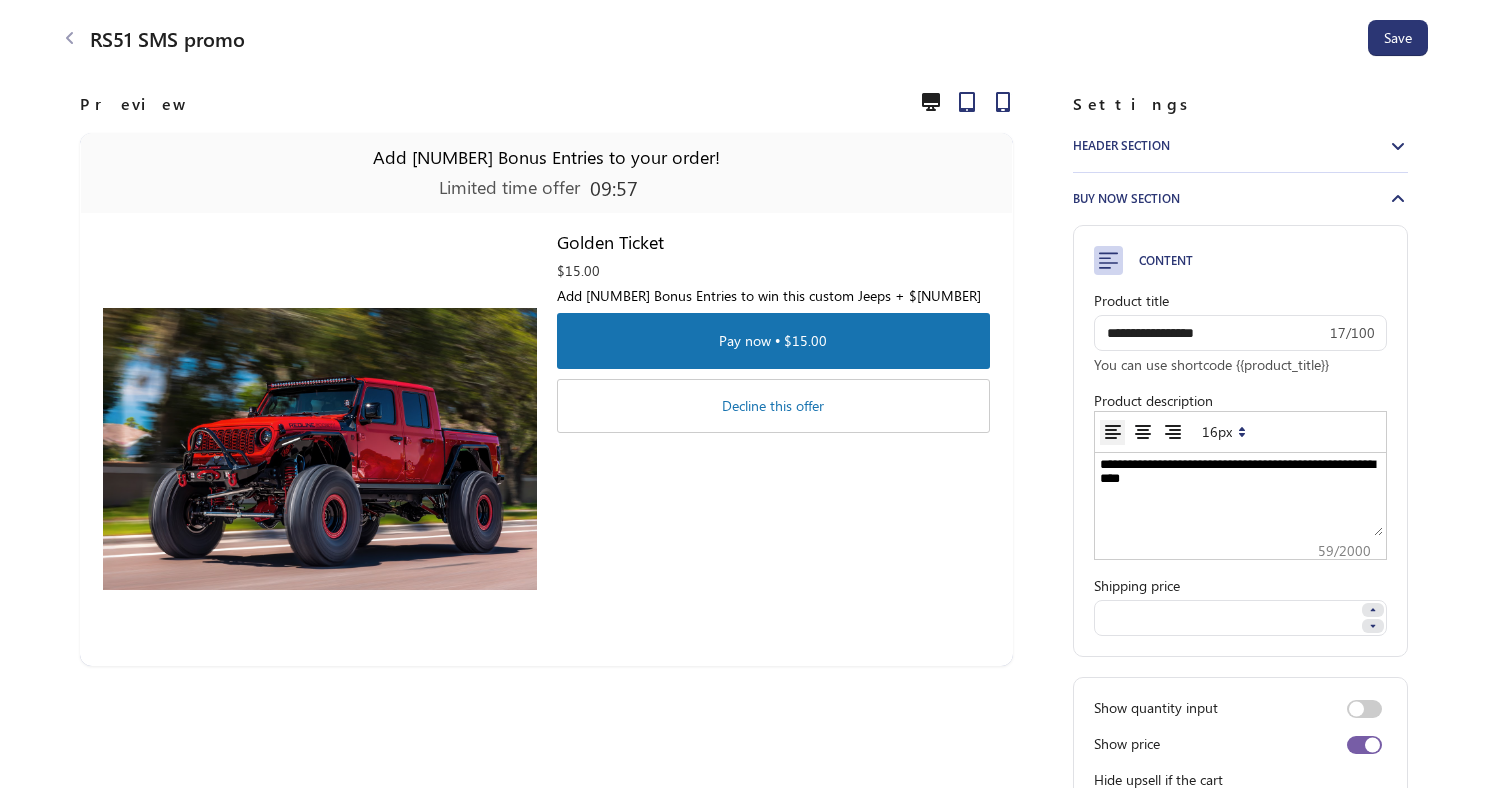 click on "**********" at bounding box center [1240, 496] 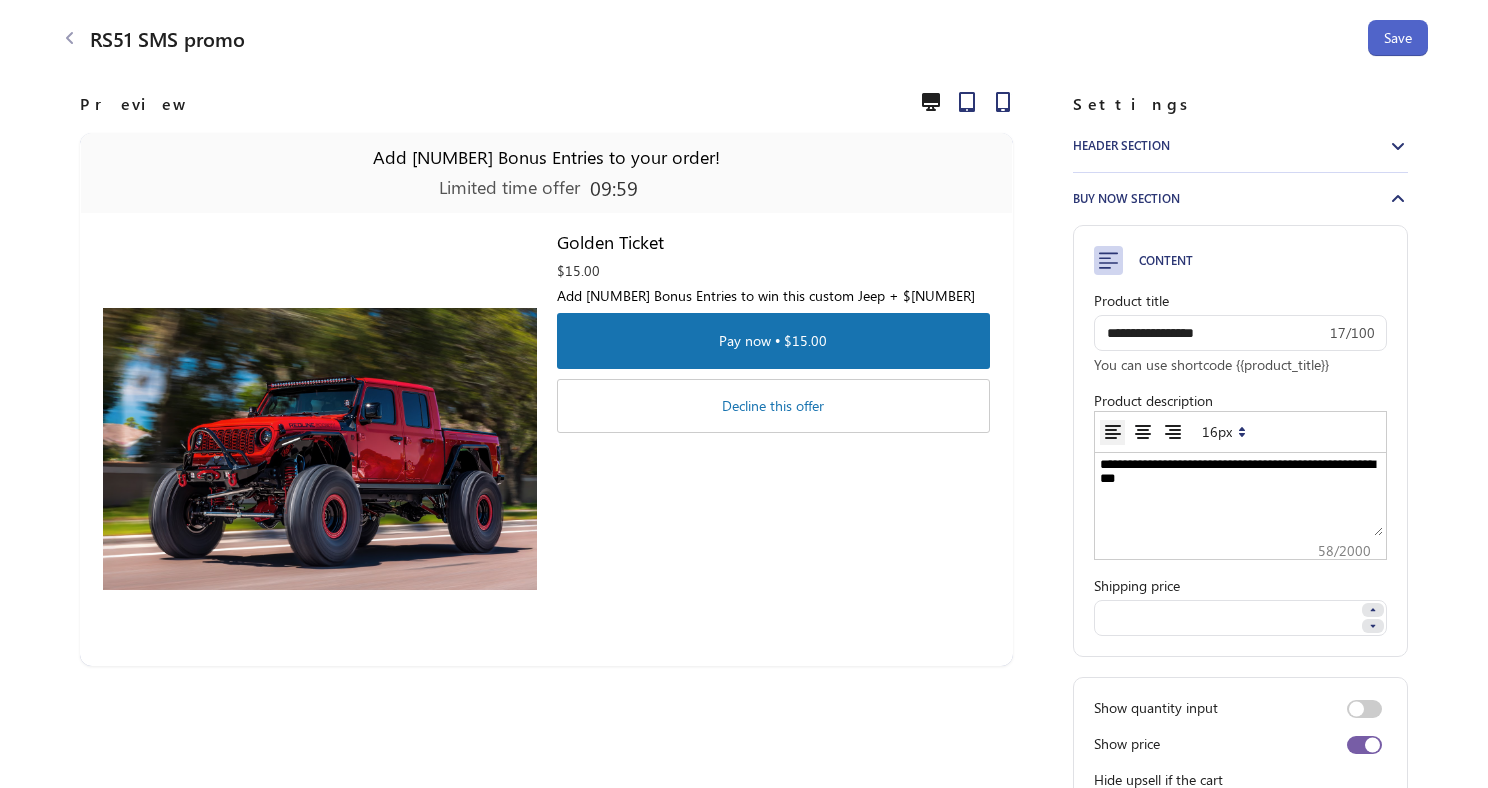 type on "**********" 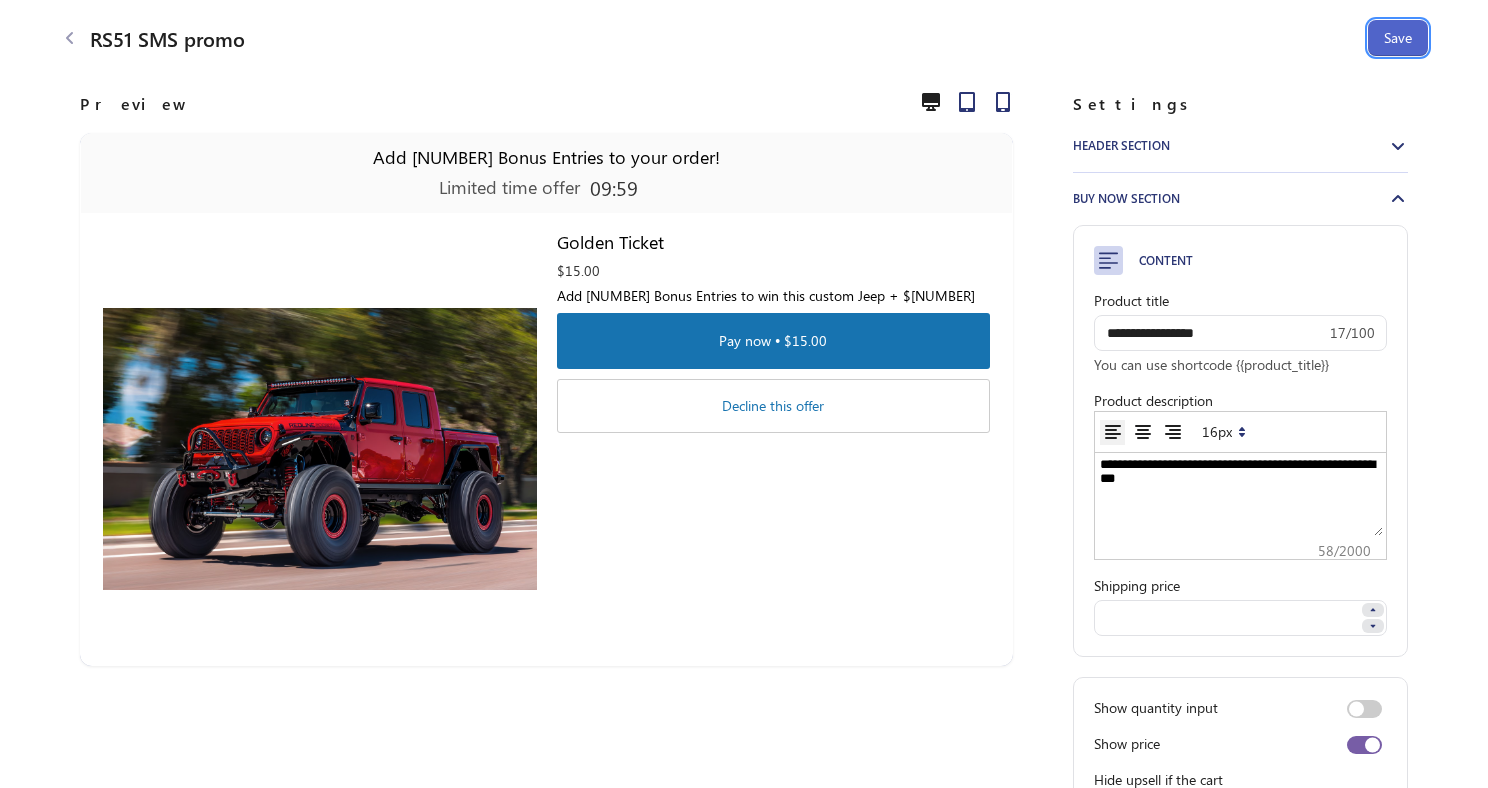 click on "Save" at bounding box center (1398, 38) 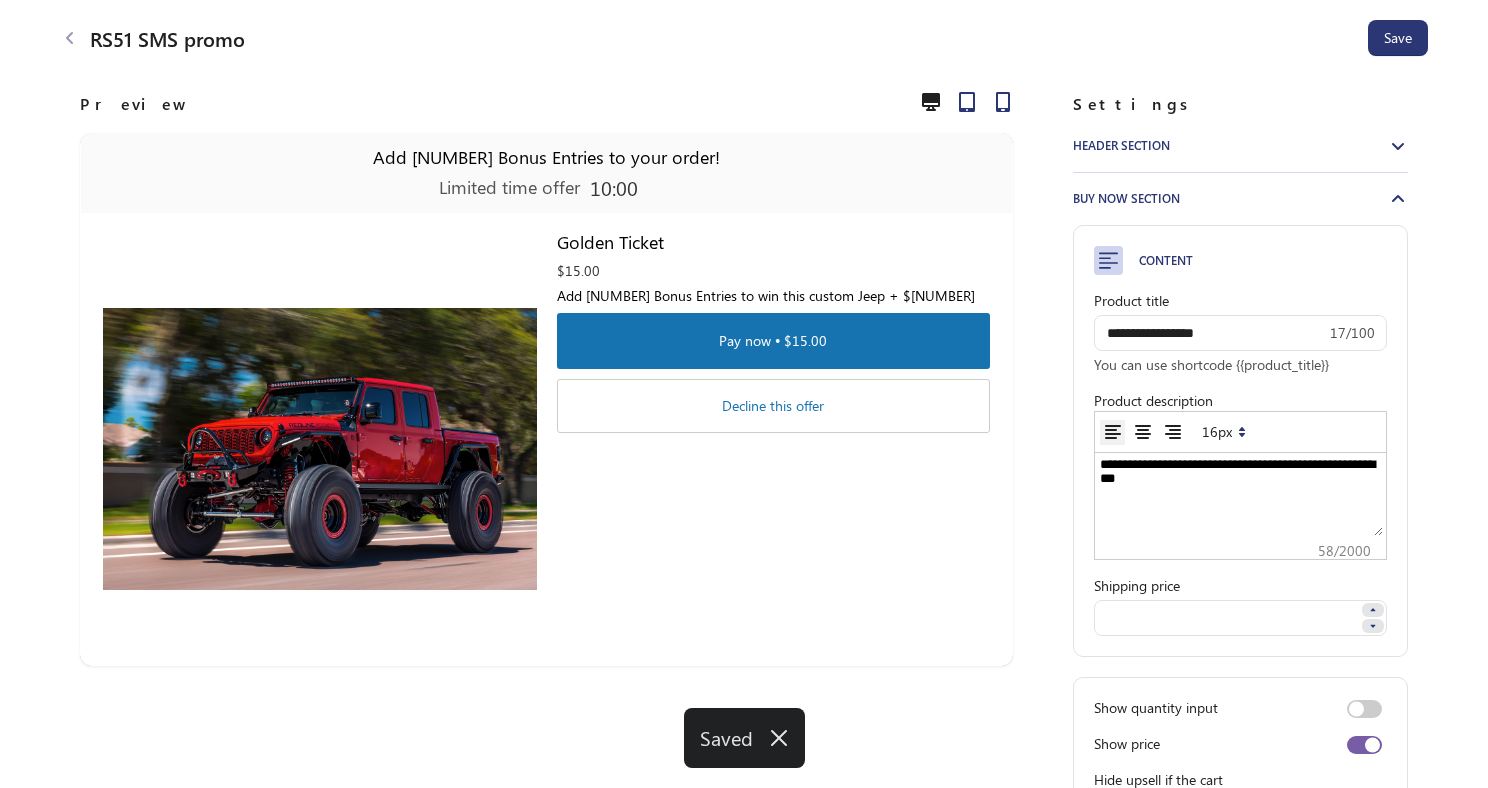 click 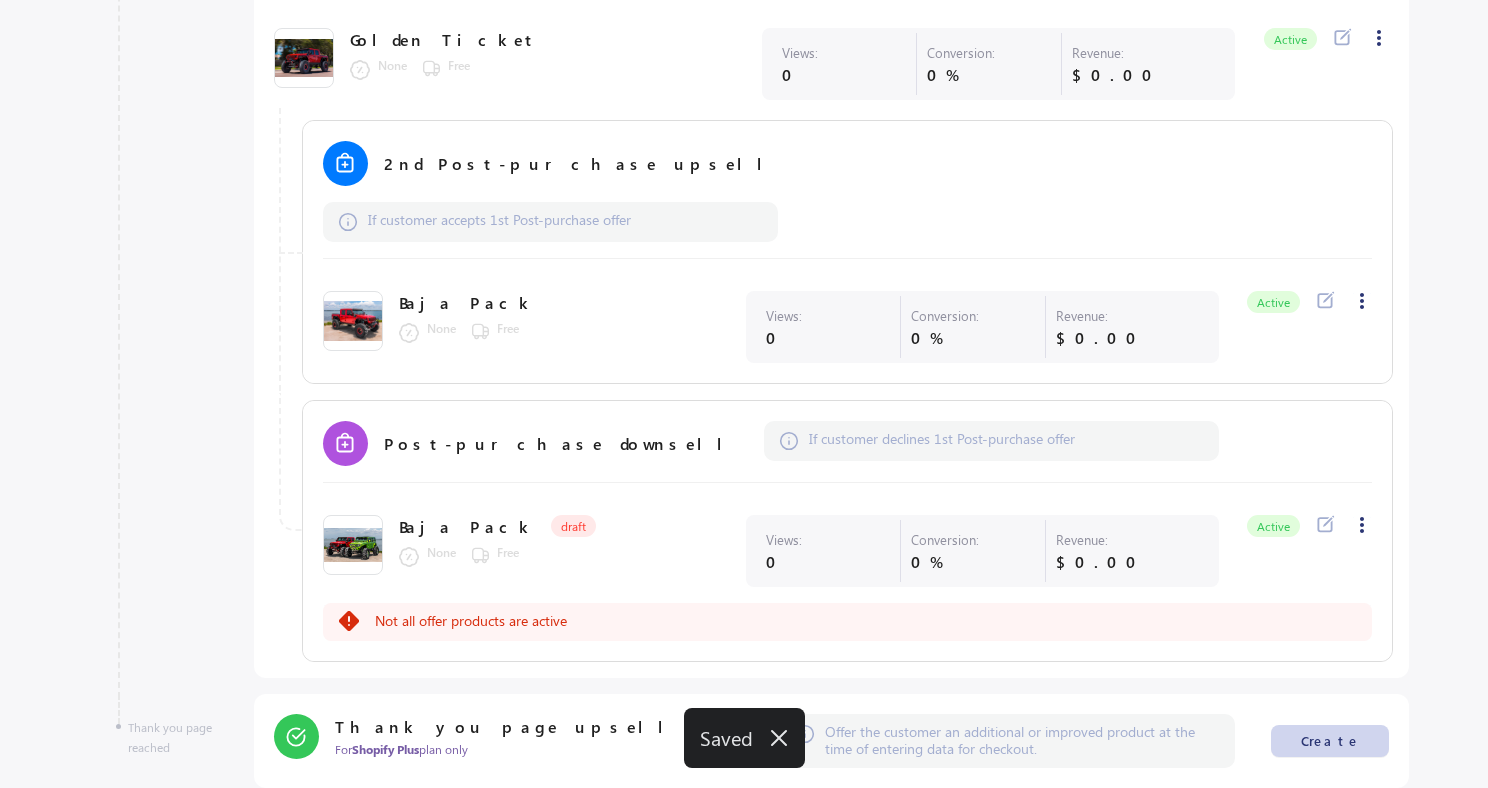 scroll, scrollTop: 1102, scrollLeft: 0, axis: vertical 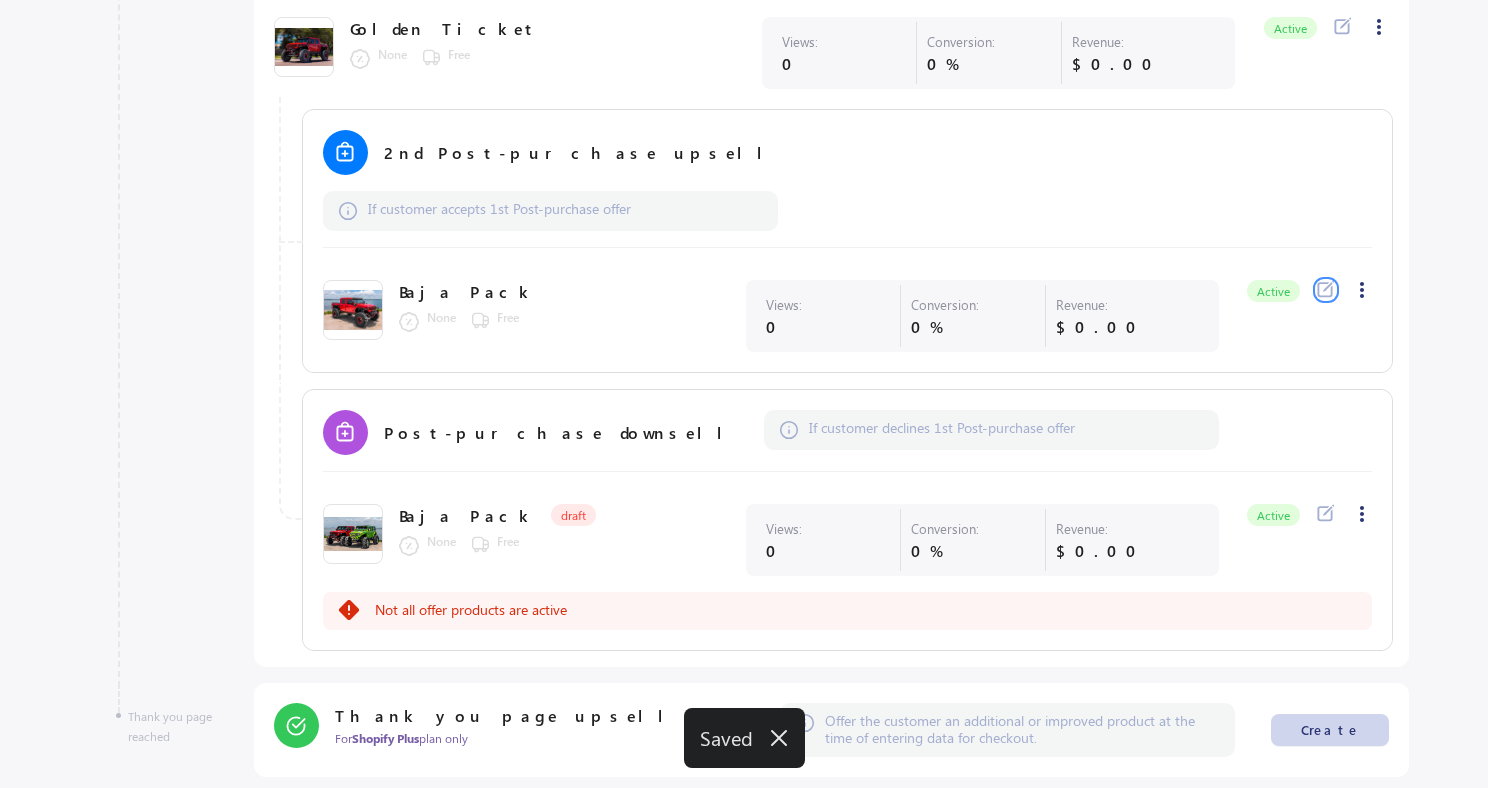 click 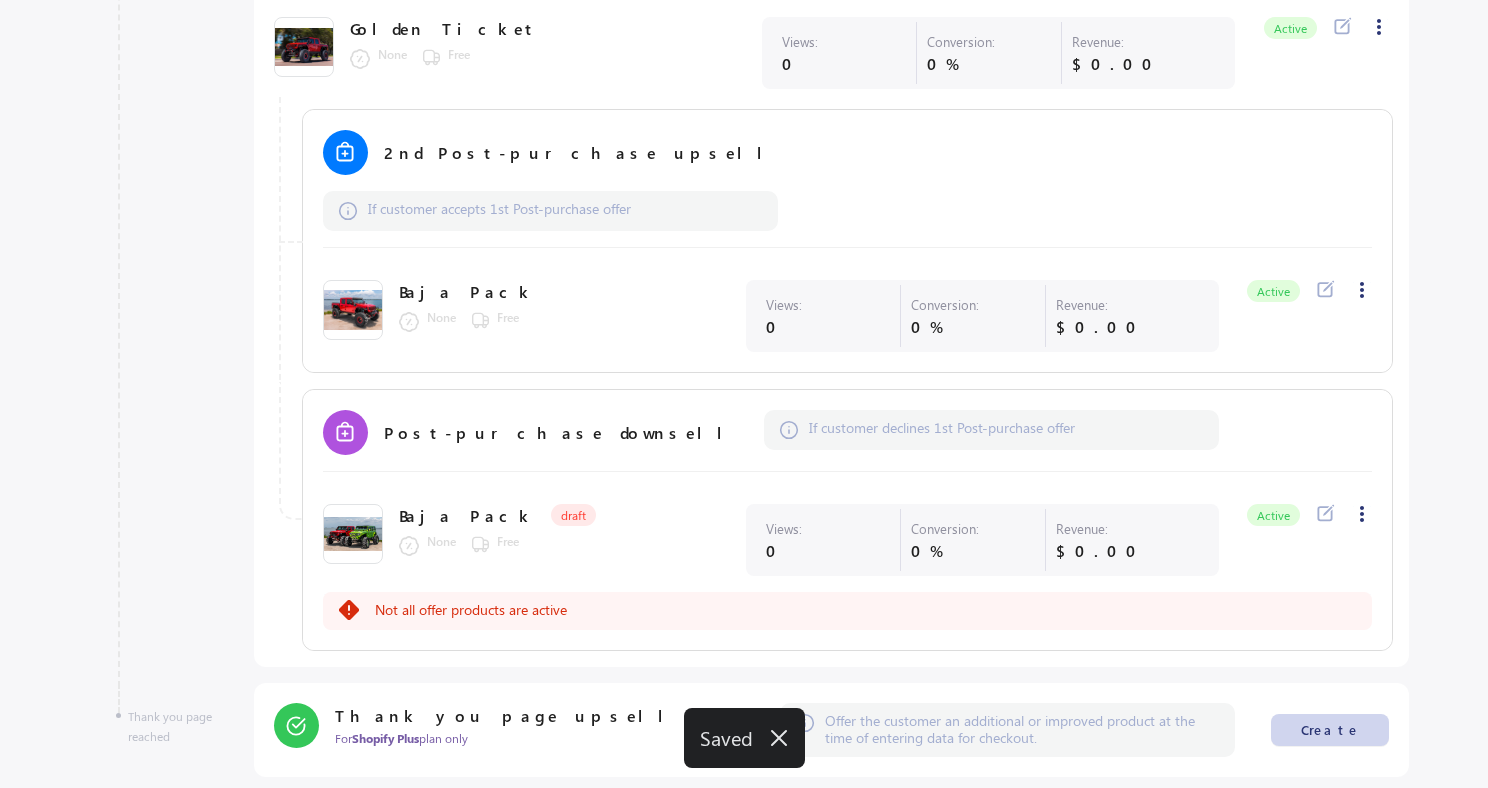 scroll, scrollTop: 0, scrollLeft: 0, axis: both 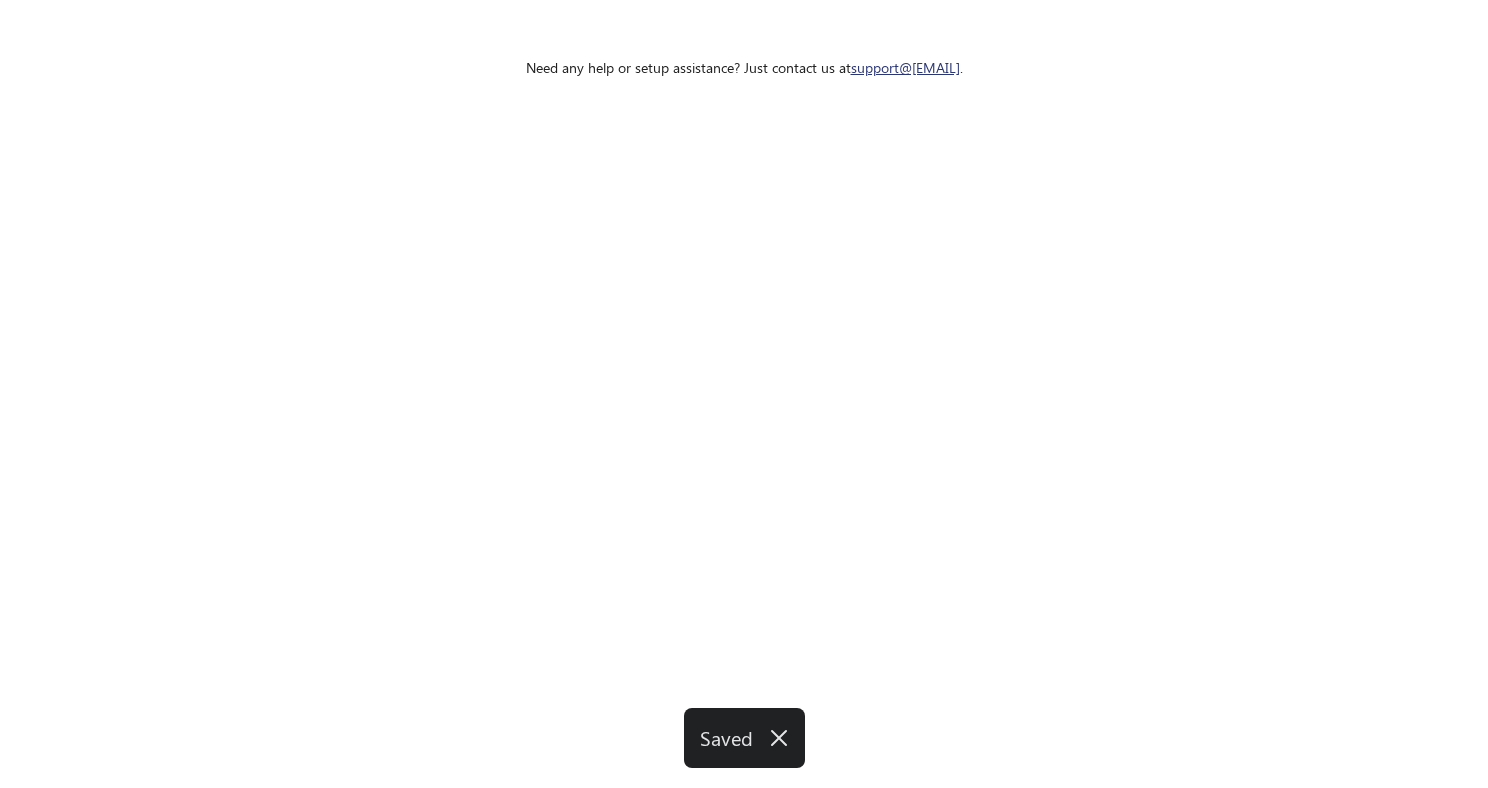 select on "****" 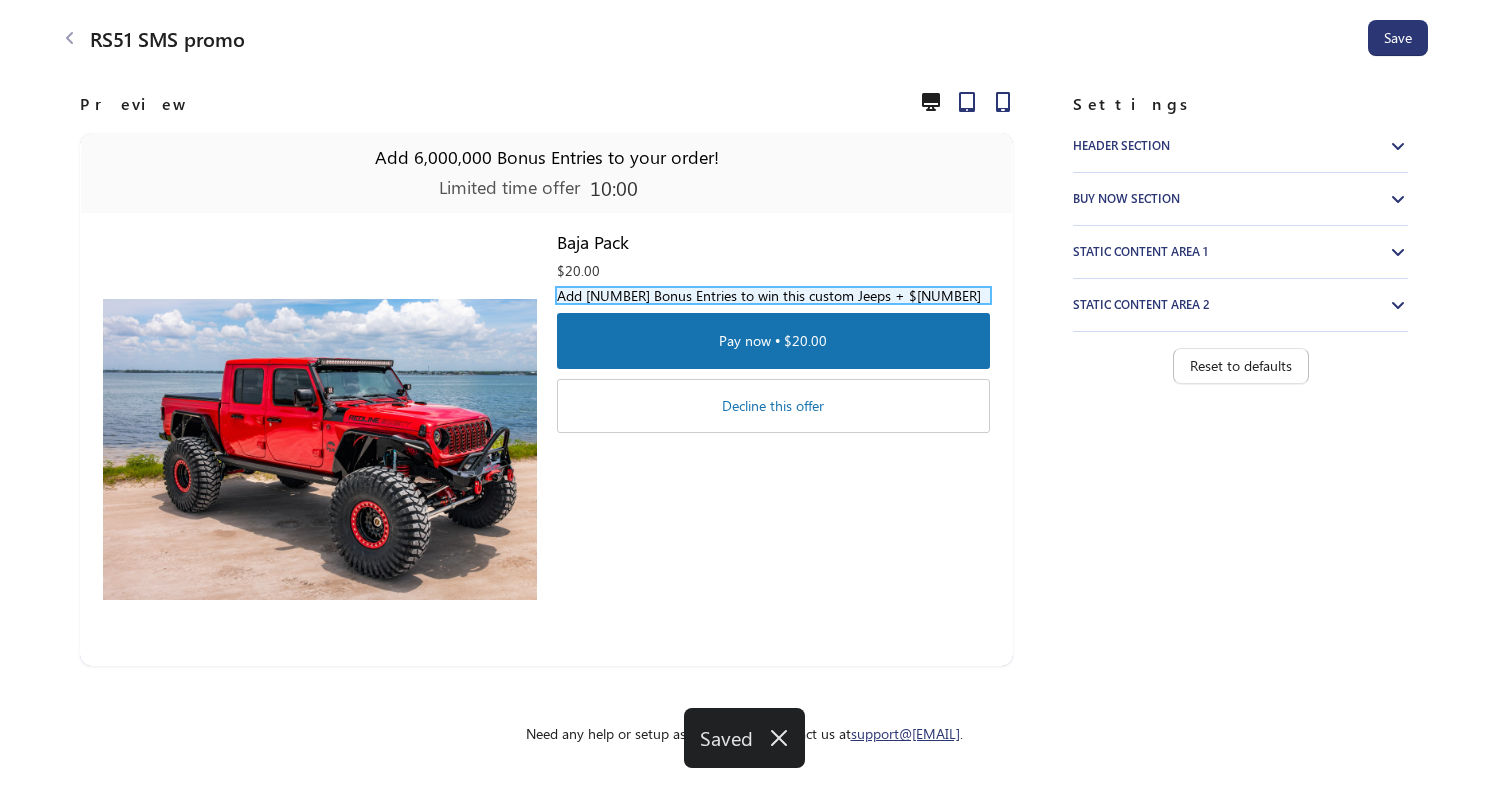 click on "Add 6,000,000 Bonus Entries to win this custom Jeeps + $50k" at bounding box center [773, 295] 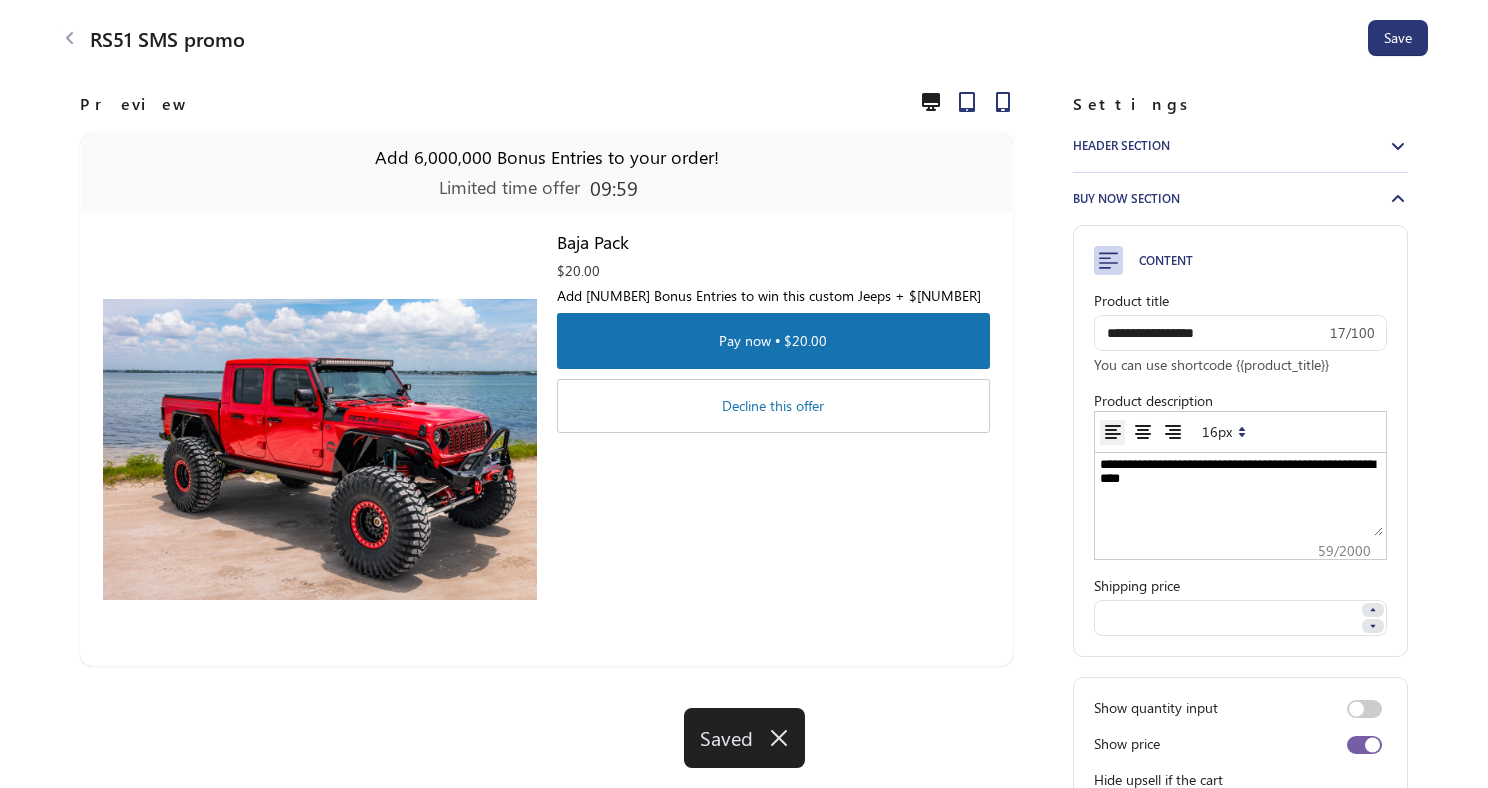 scroll, scrollTop: 0, scrollLeft: 0, axis: both 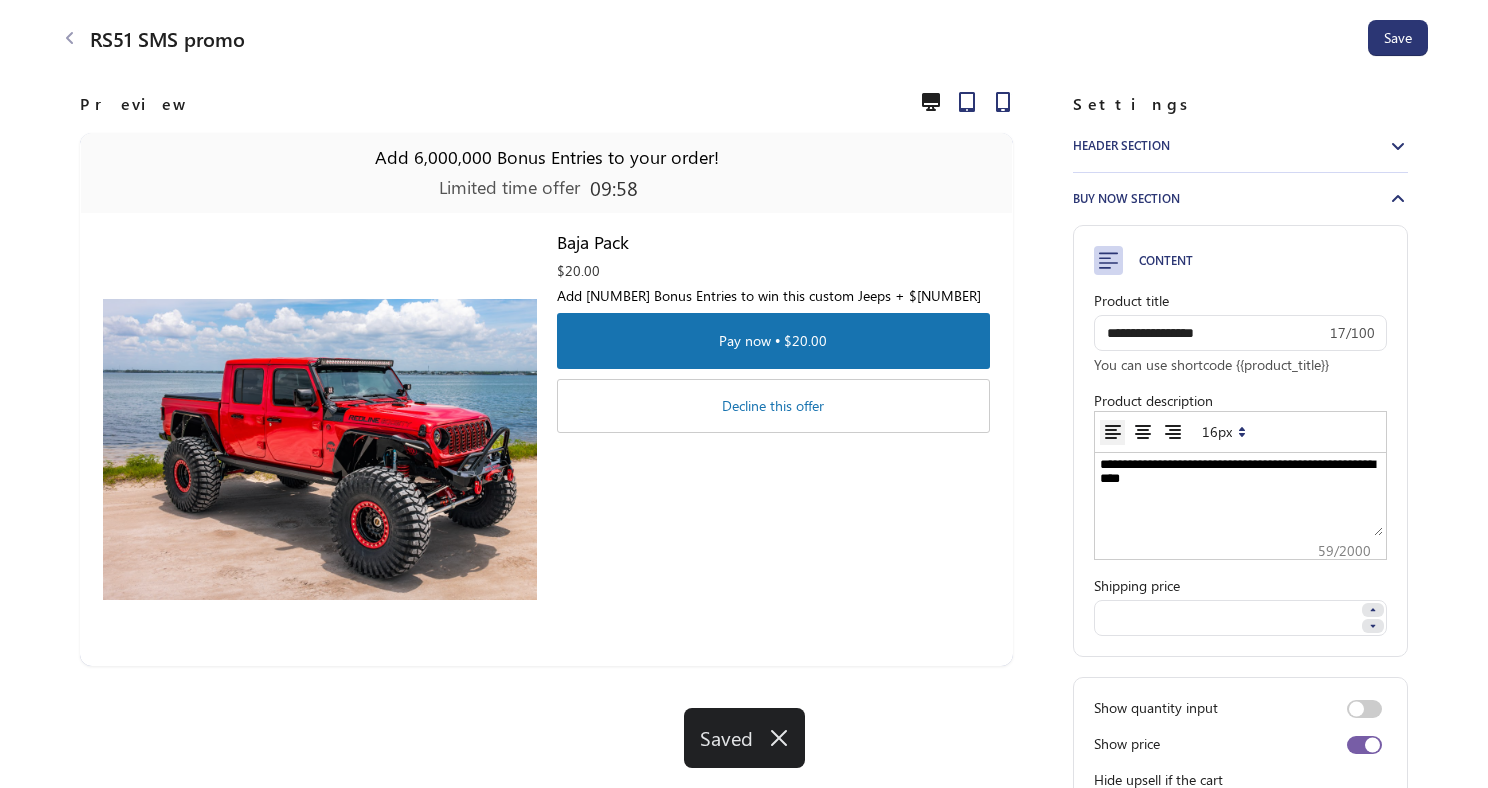 click on "**********" at bounding box center (1240, 496) 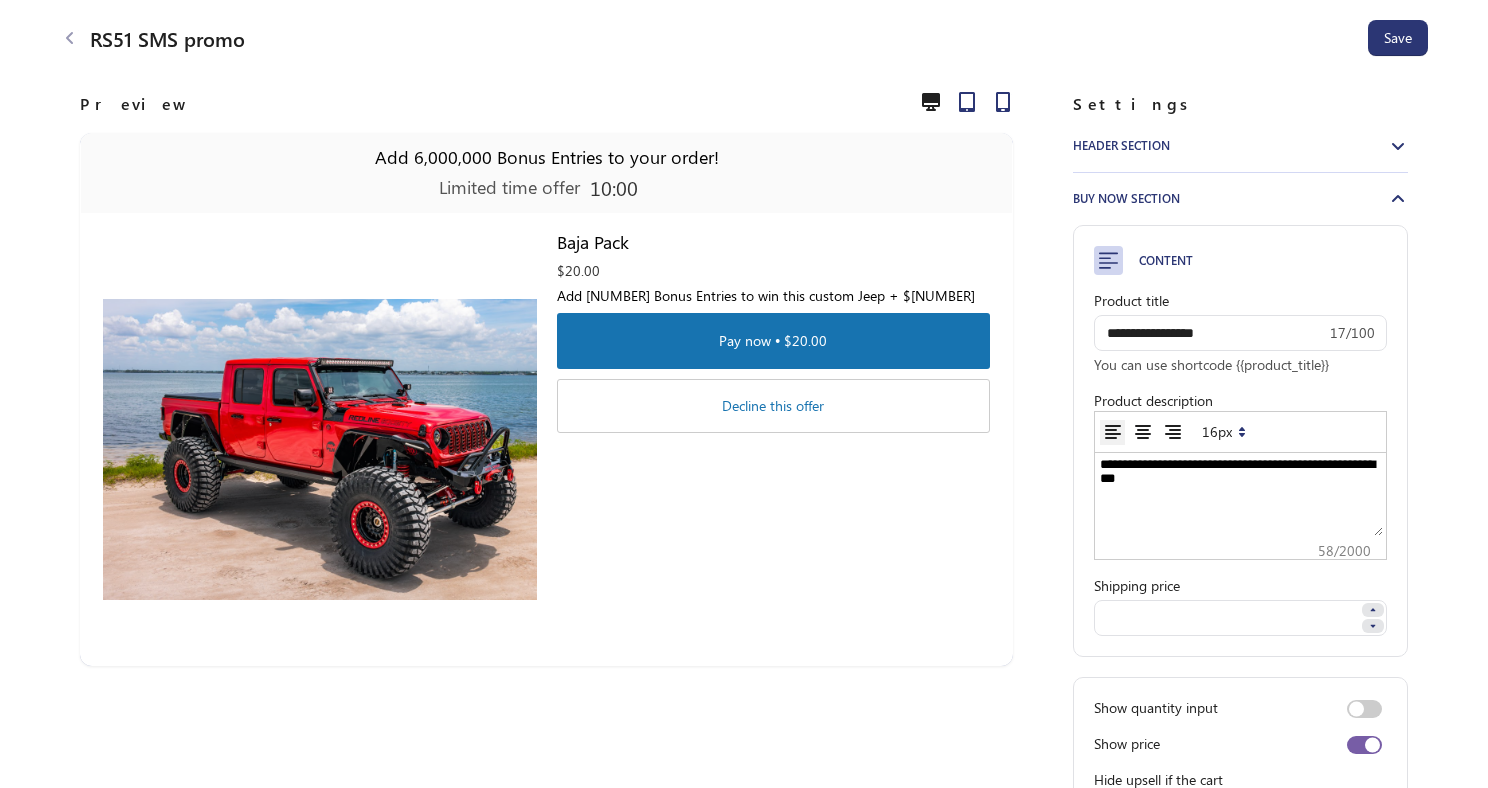 type on "**********" 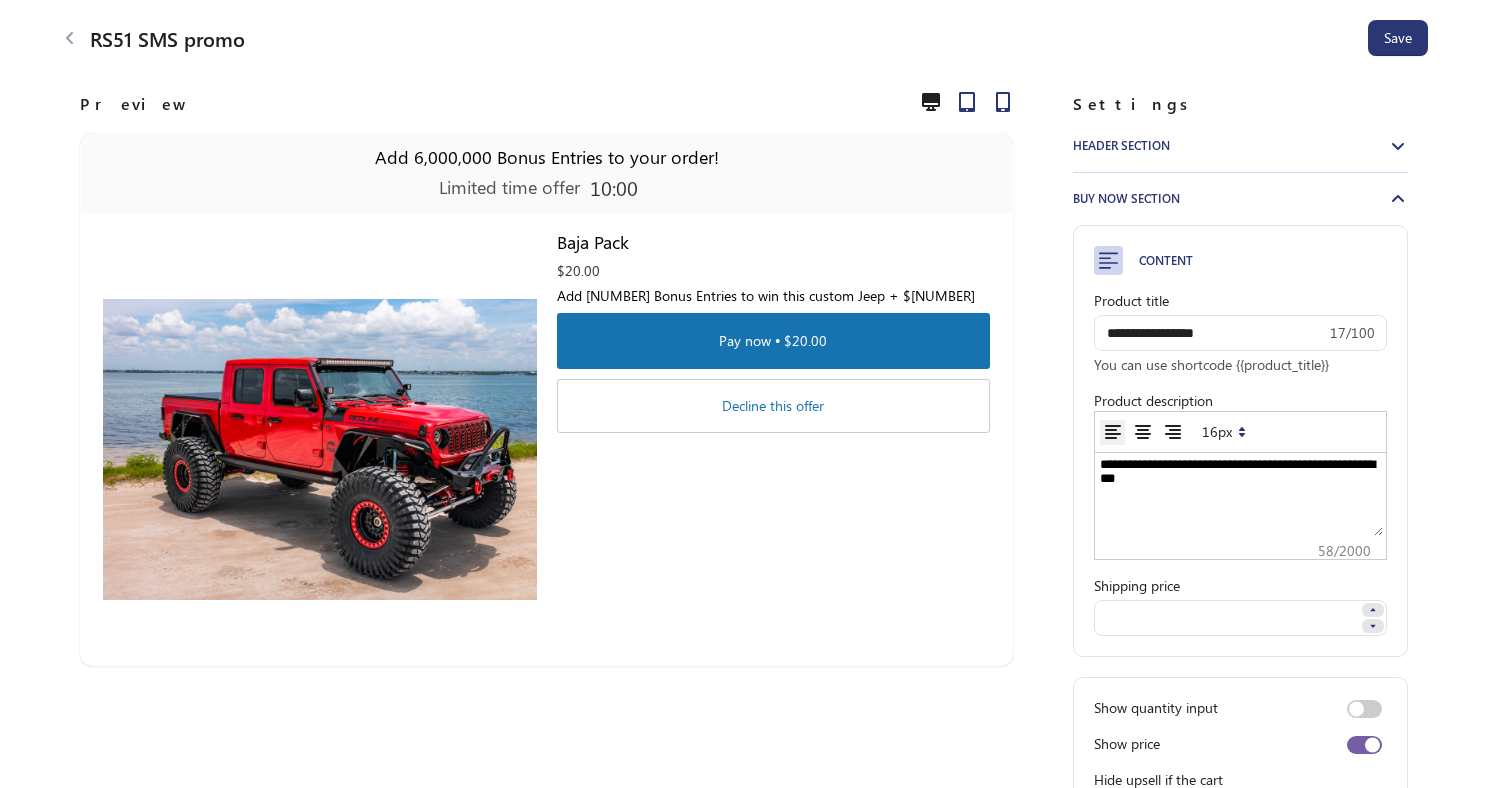 click on "**********" at bounding box center (734, 829) 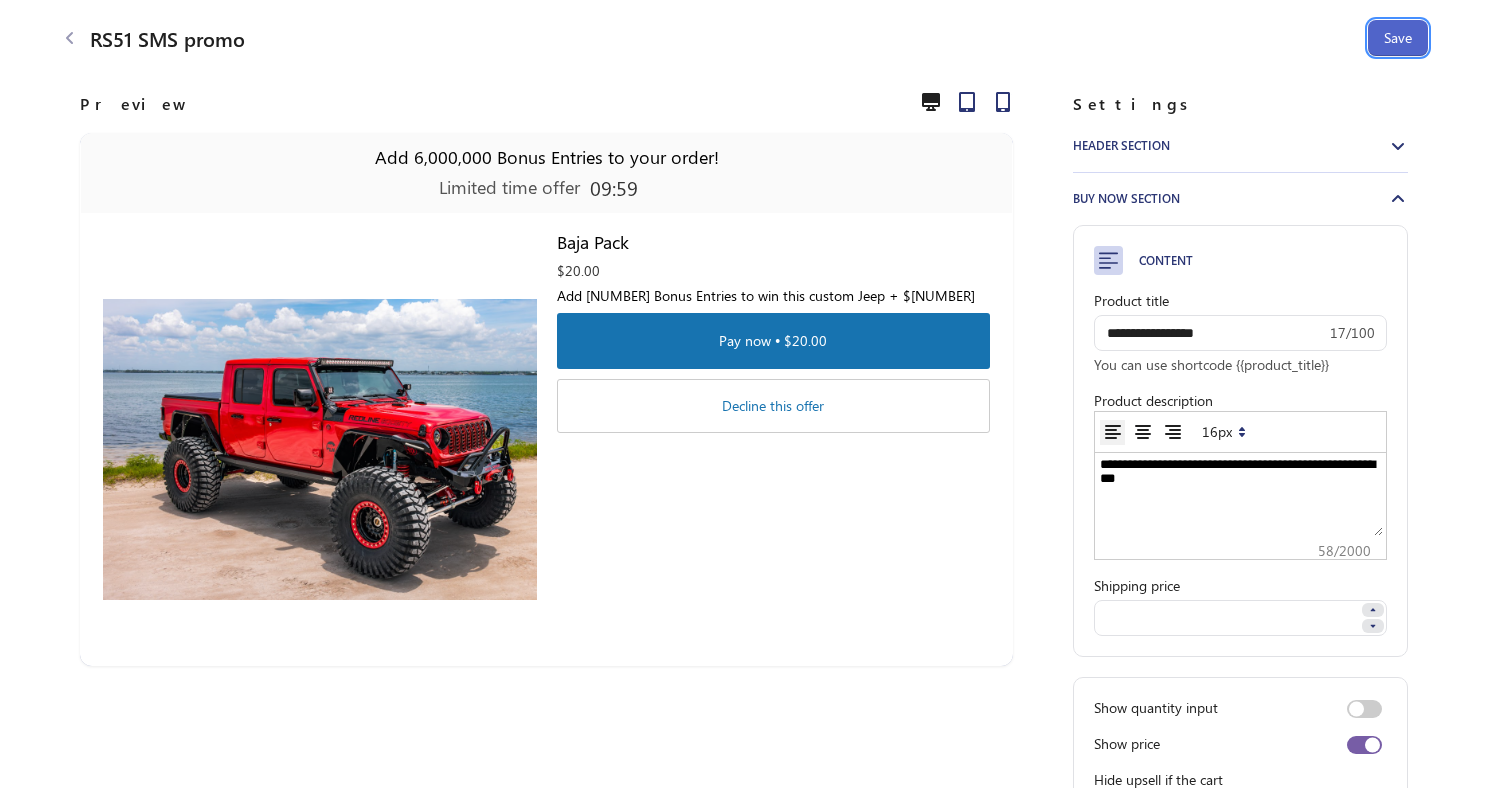 click on "Save" at bounding box center (1398, 38) 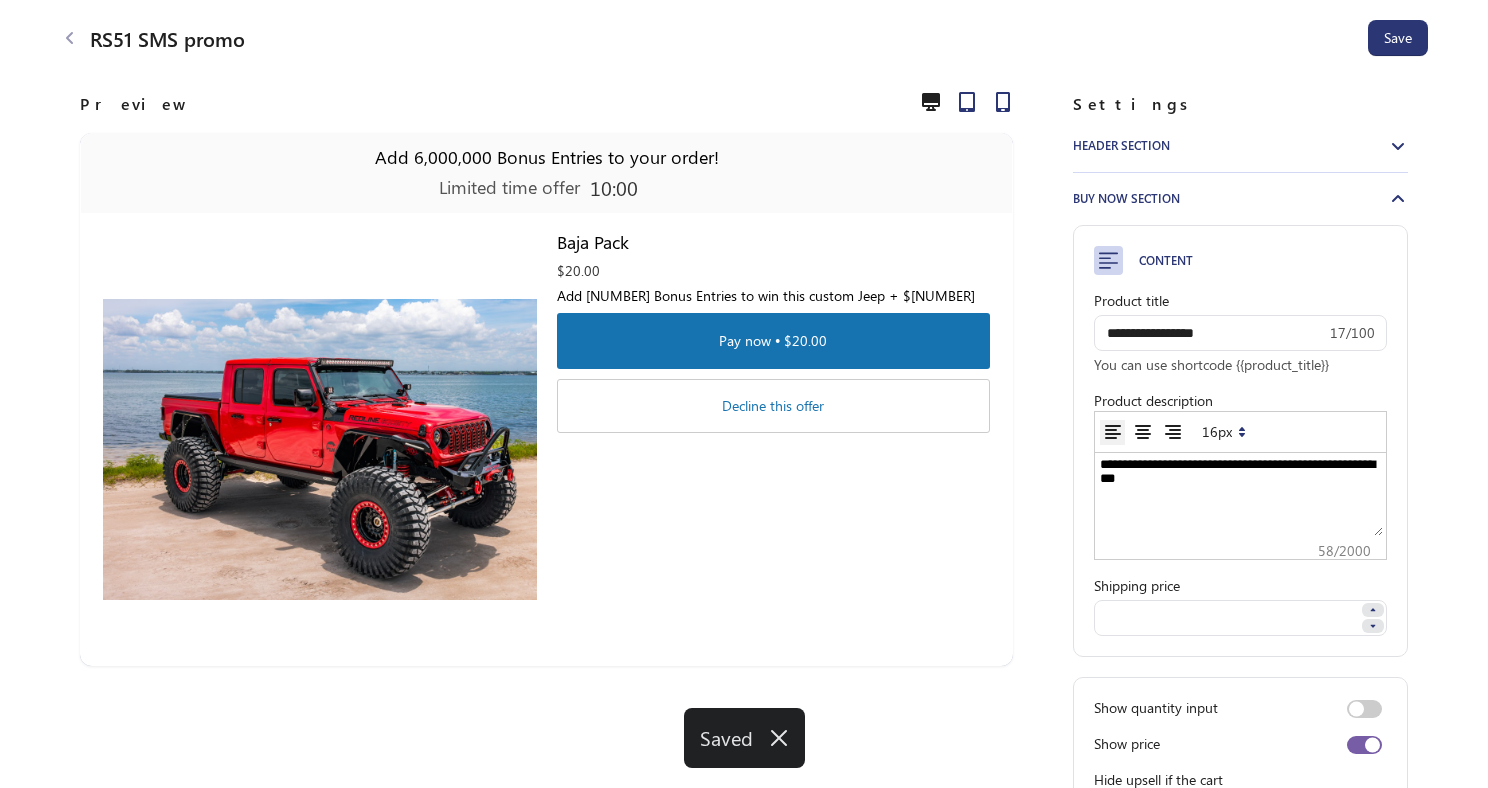 click 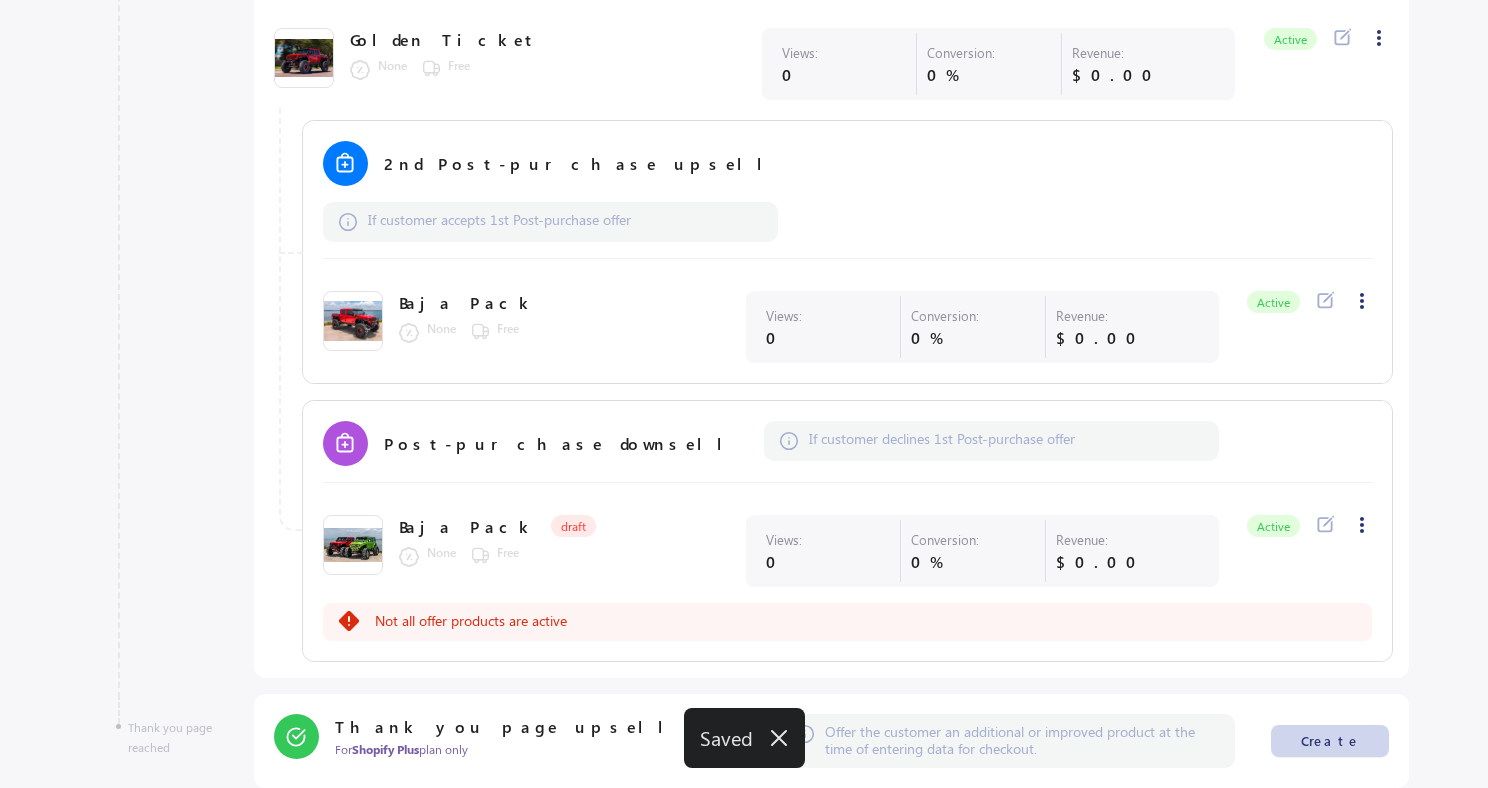 scroll, scrollTop: 1141, scrollLeft: 0, axis: vertical 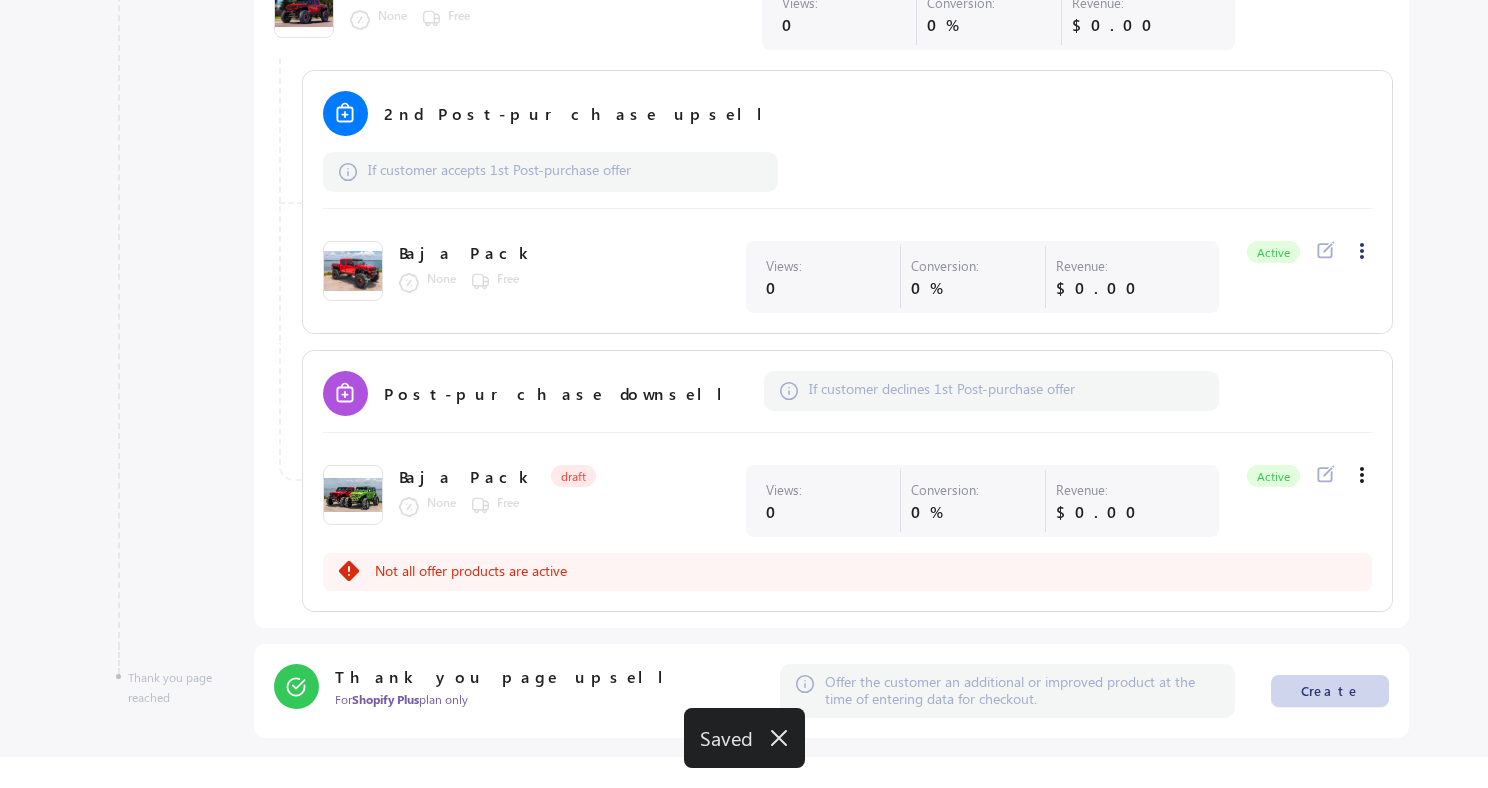 click at bounding box center (1362, 475) 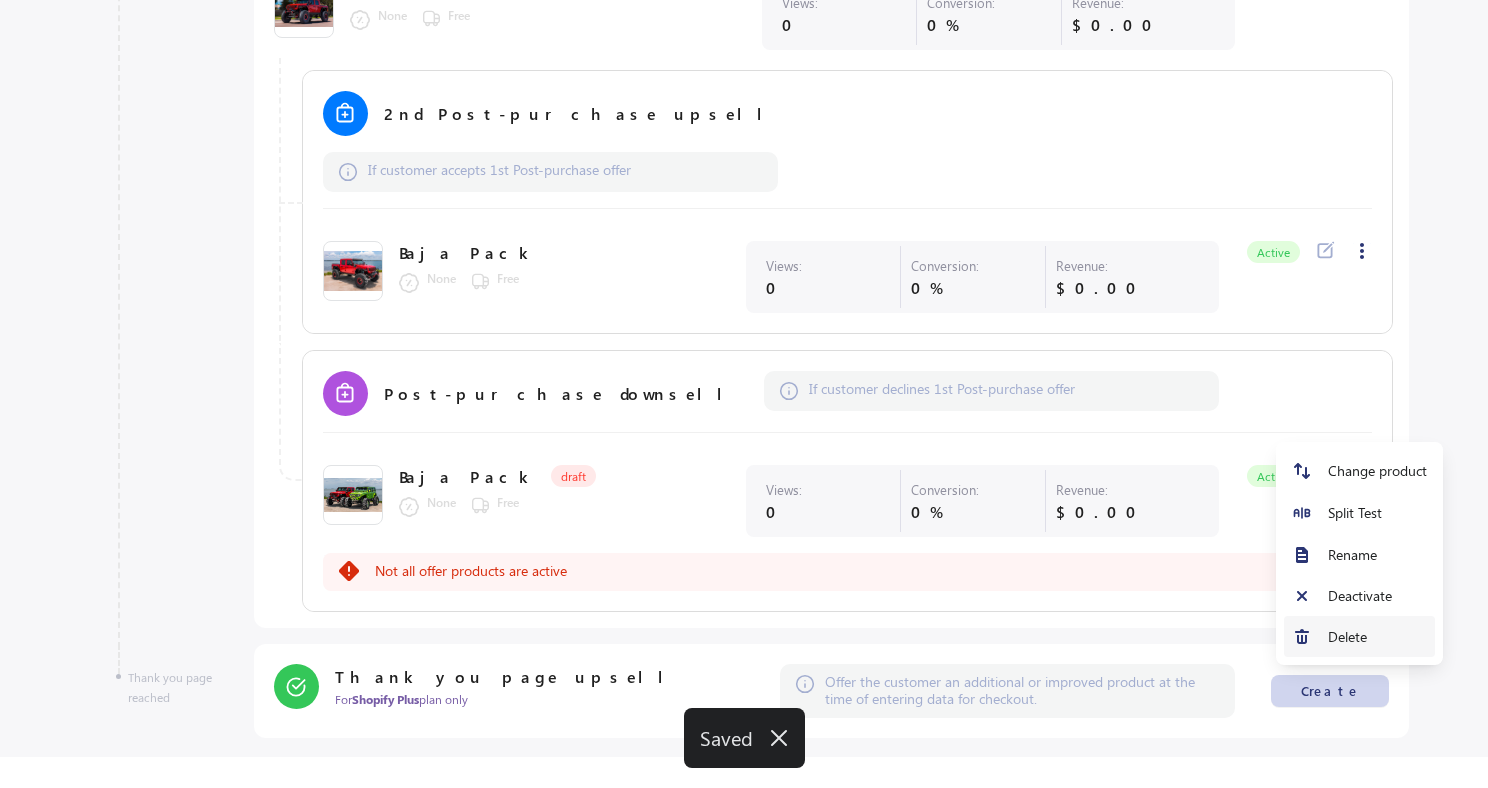 click on "Delete" at bounding box center (1377, 637) 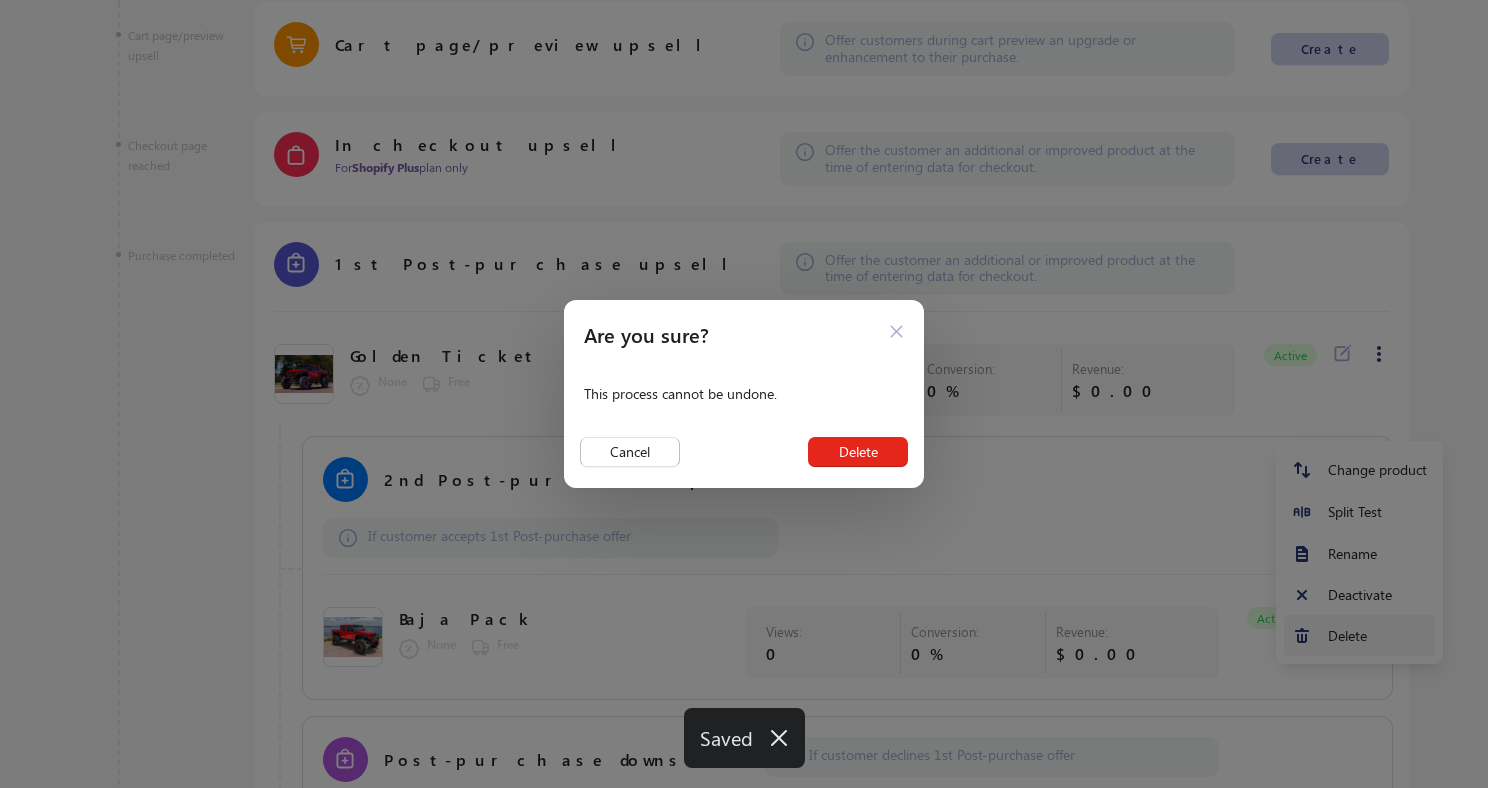 scroll, scrollTop: 0, scrollLeft: 0, axis: both 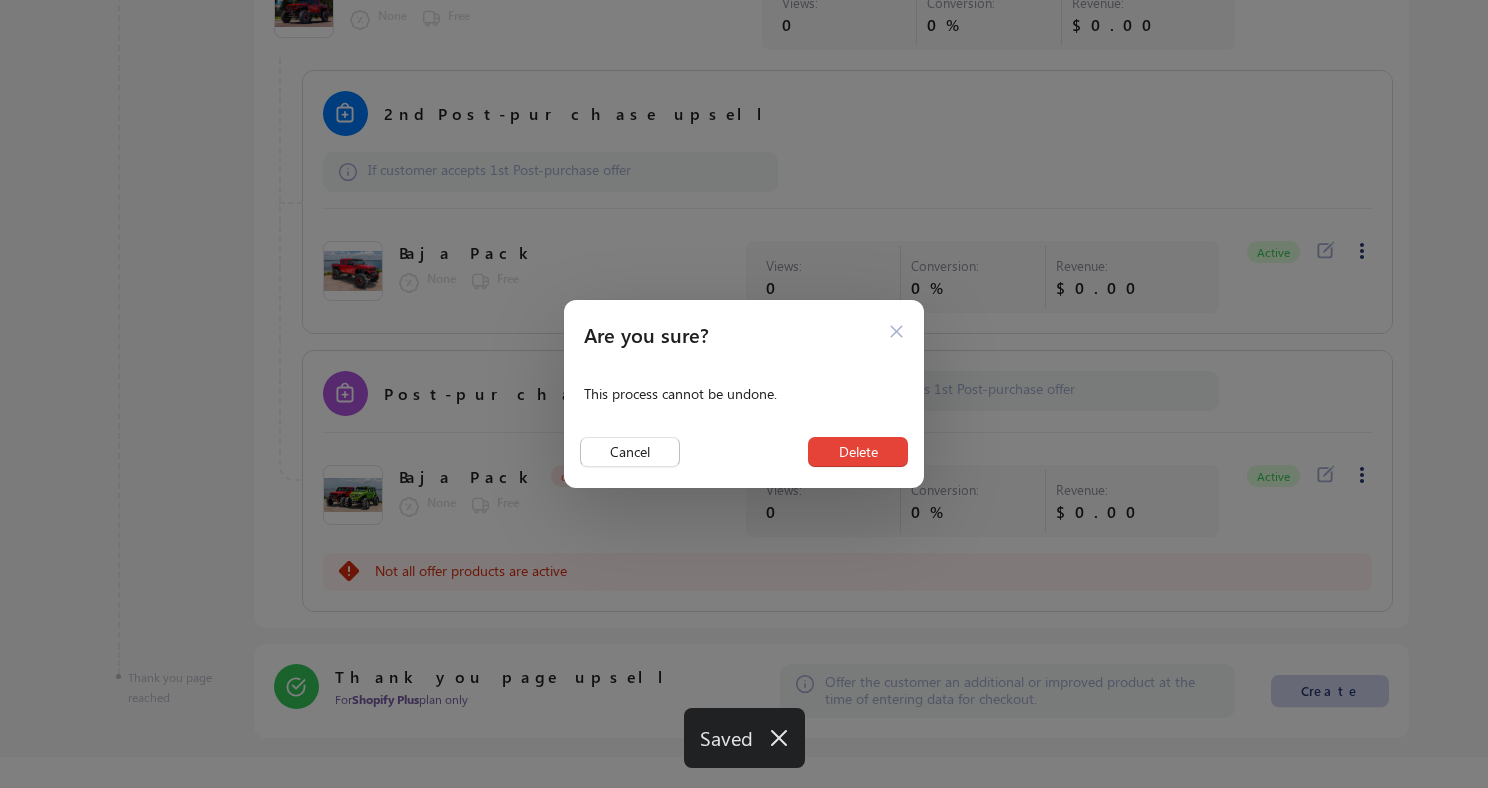 click on "Delete" at bounding box center (858, 452) 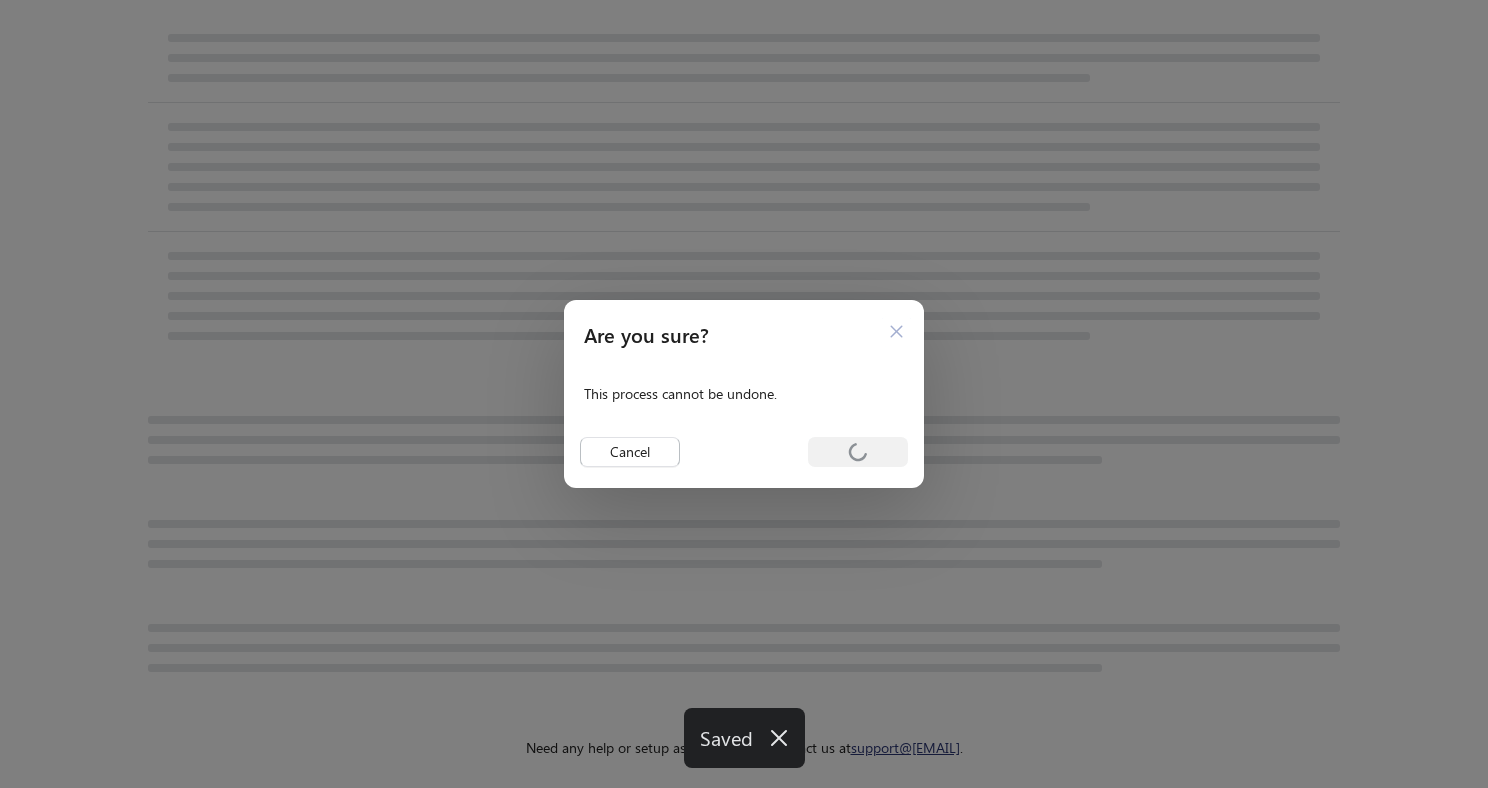 scroll, scrollTop: 114, scrollLeft: 0, axis: vertical 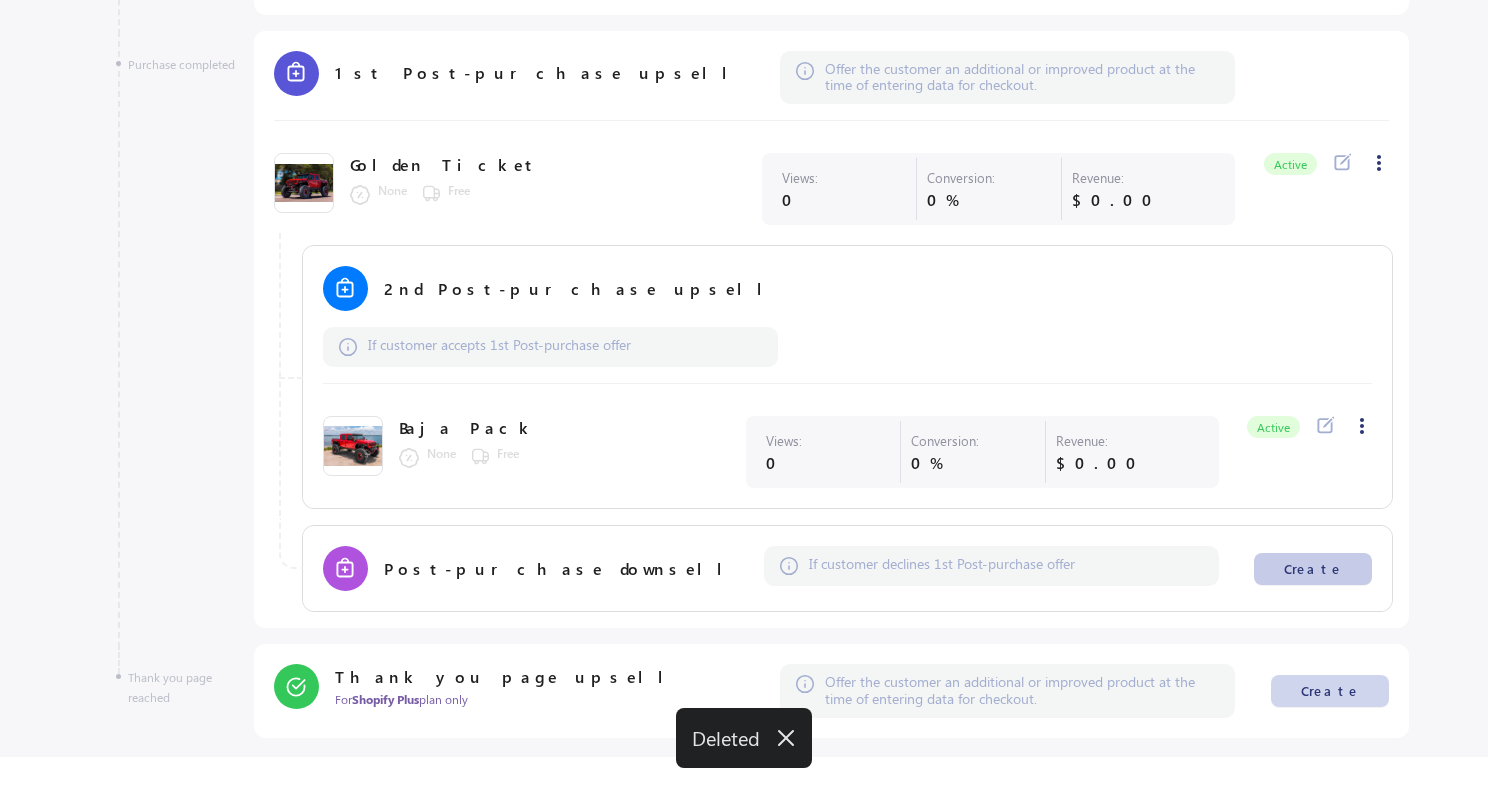 click on "Create" at bounding box center (1313, 569) 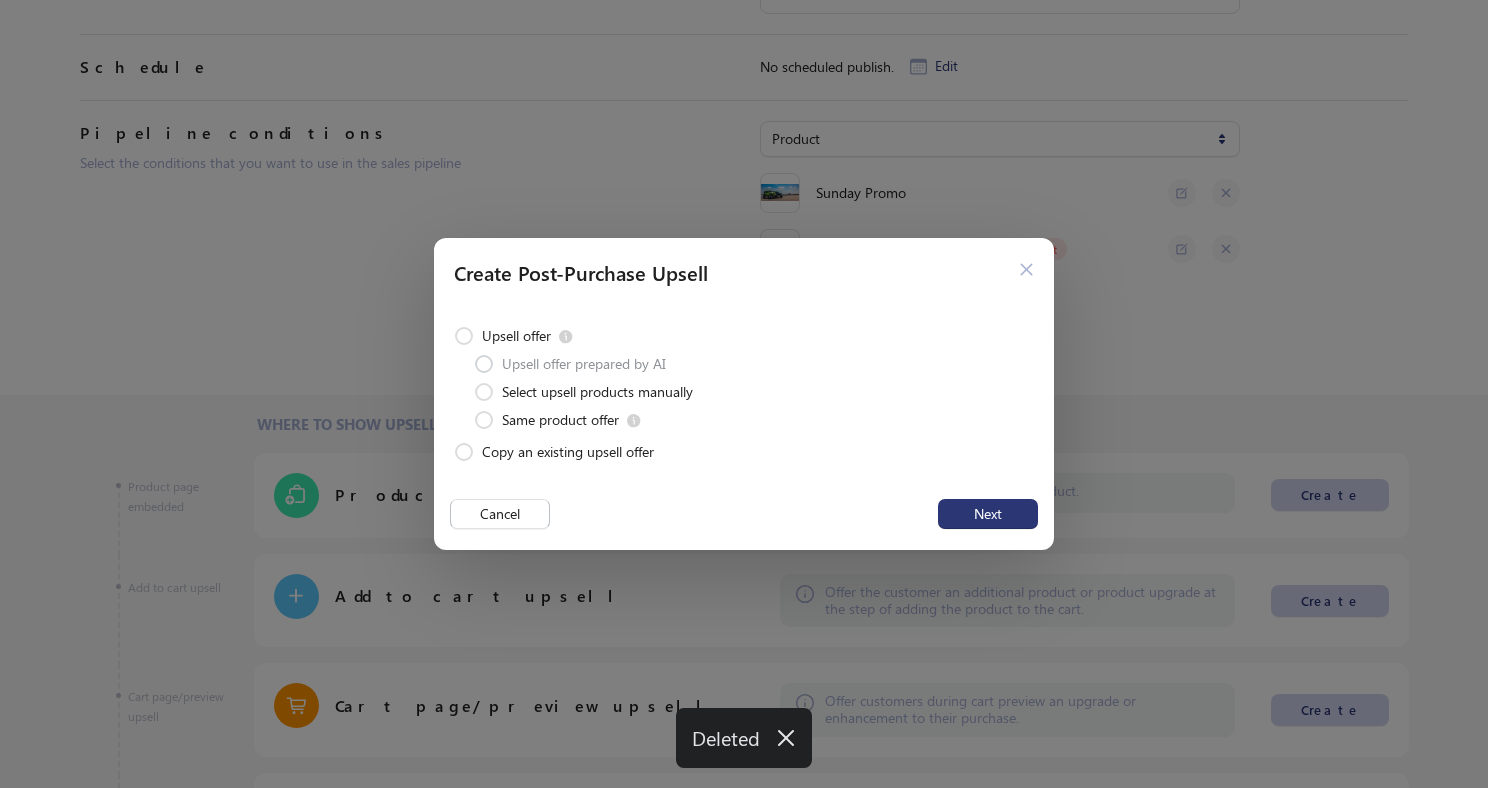 scroll, scrollTop: 0, scrollLeft: 0, axis: both 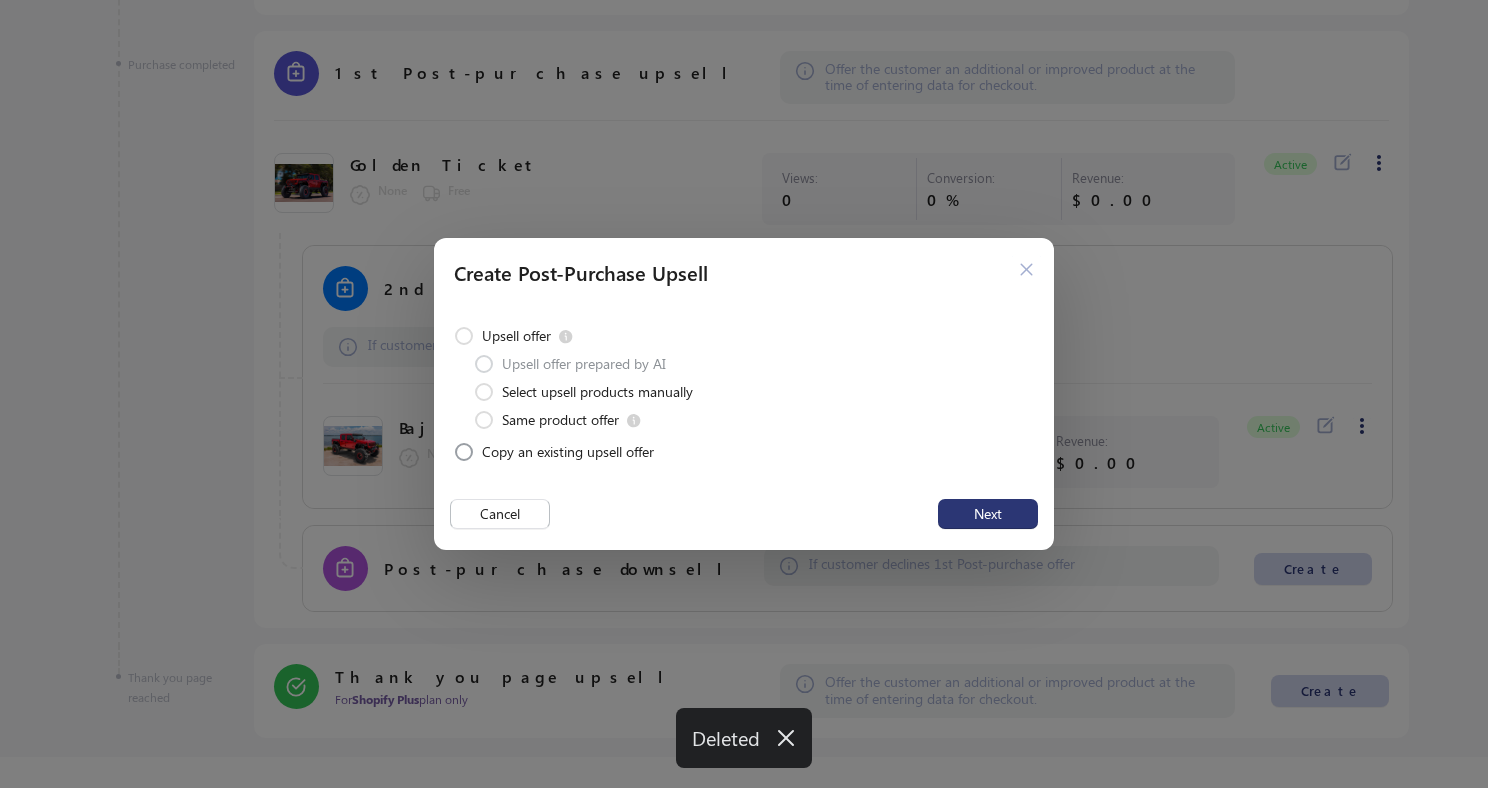 click on "Copy an existing upsell offer" at bounding box center [568, 452] 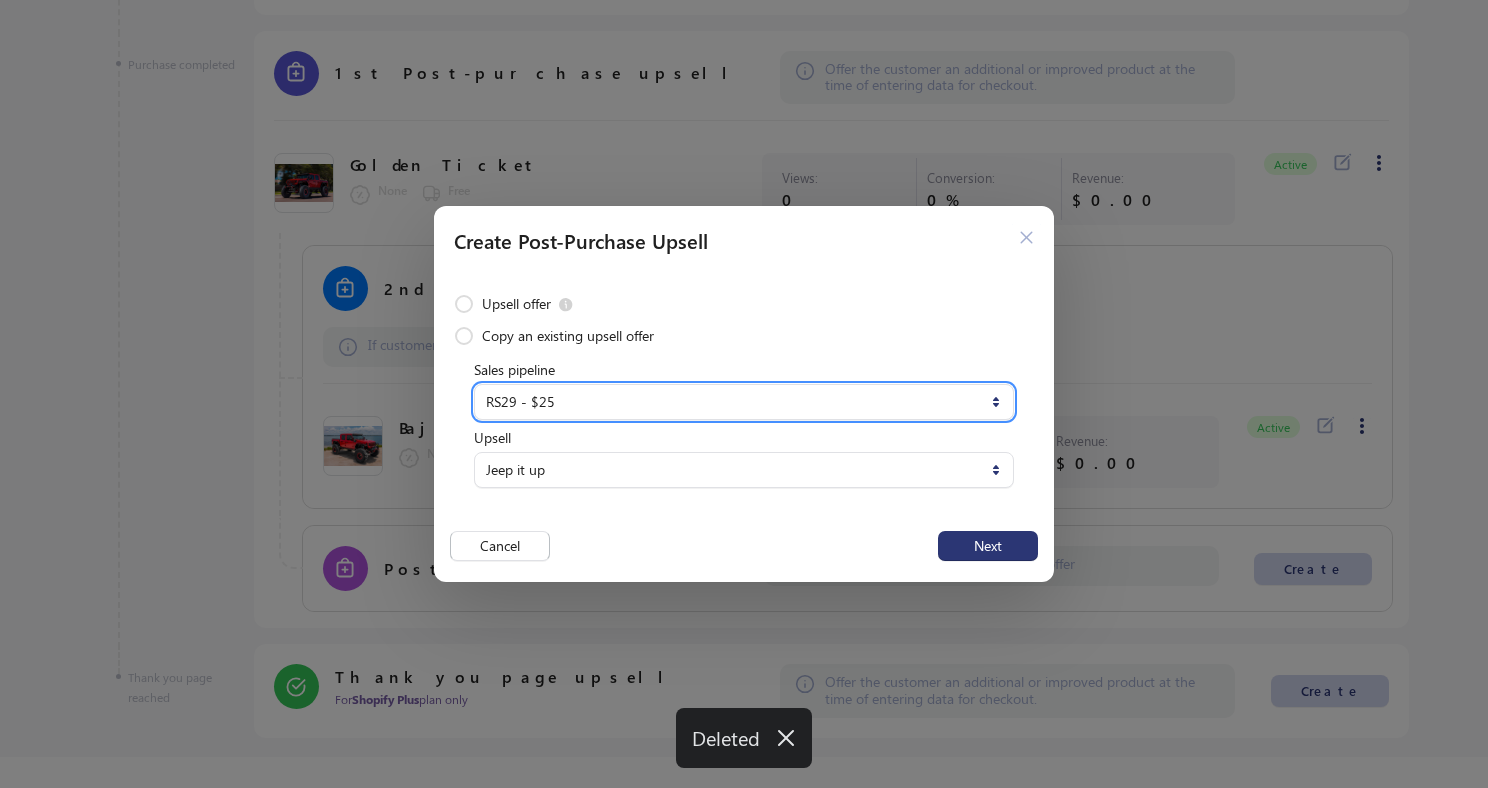 click on "**********" at bounding box center (744, 402) 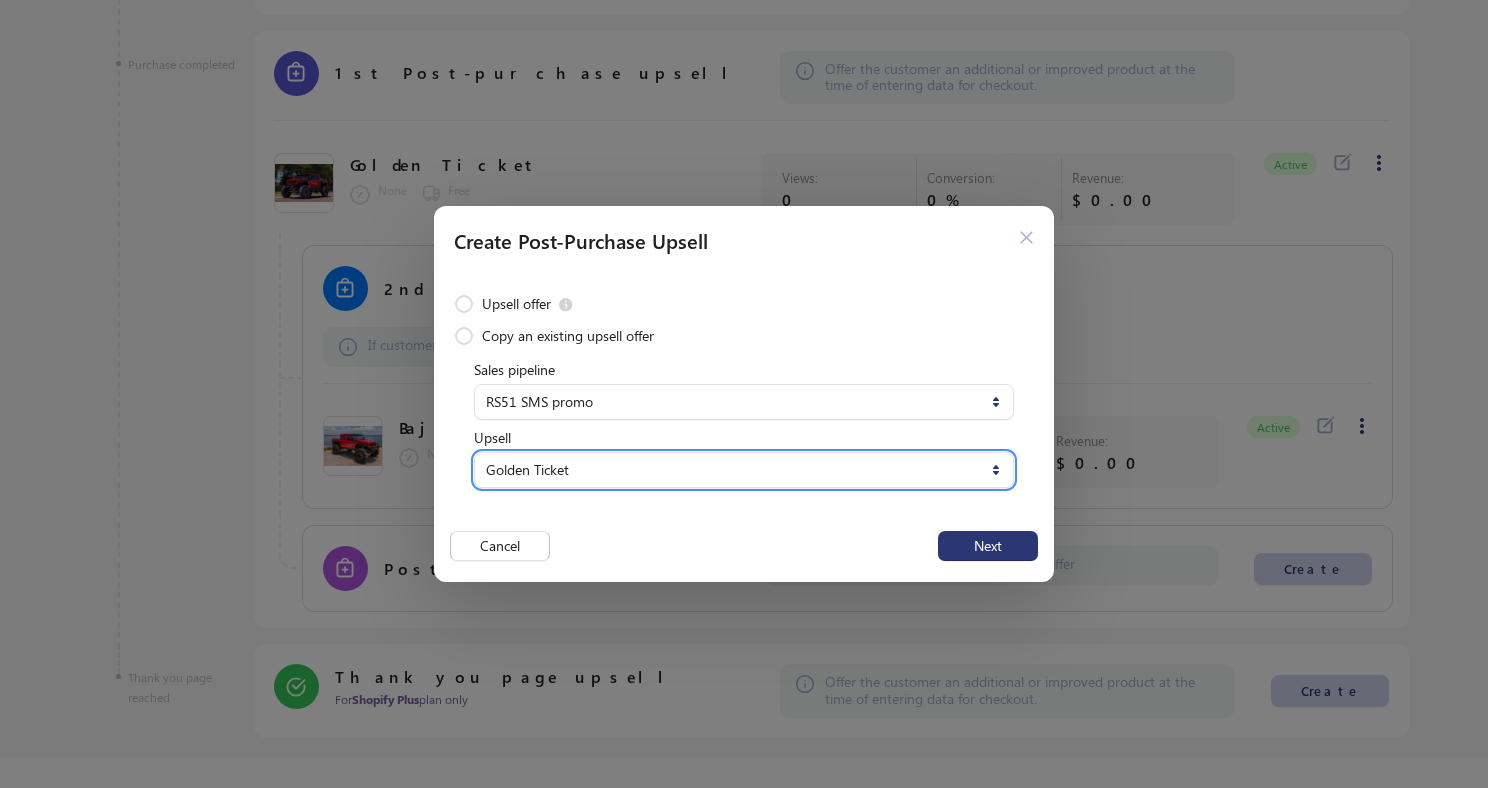 click on "**********" at bounding box center [744, 470] 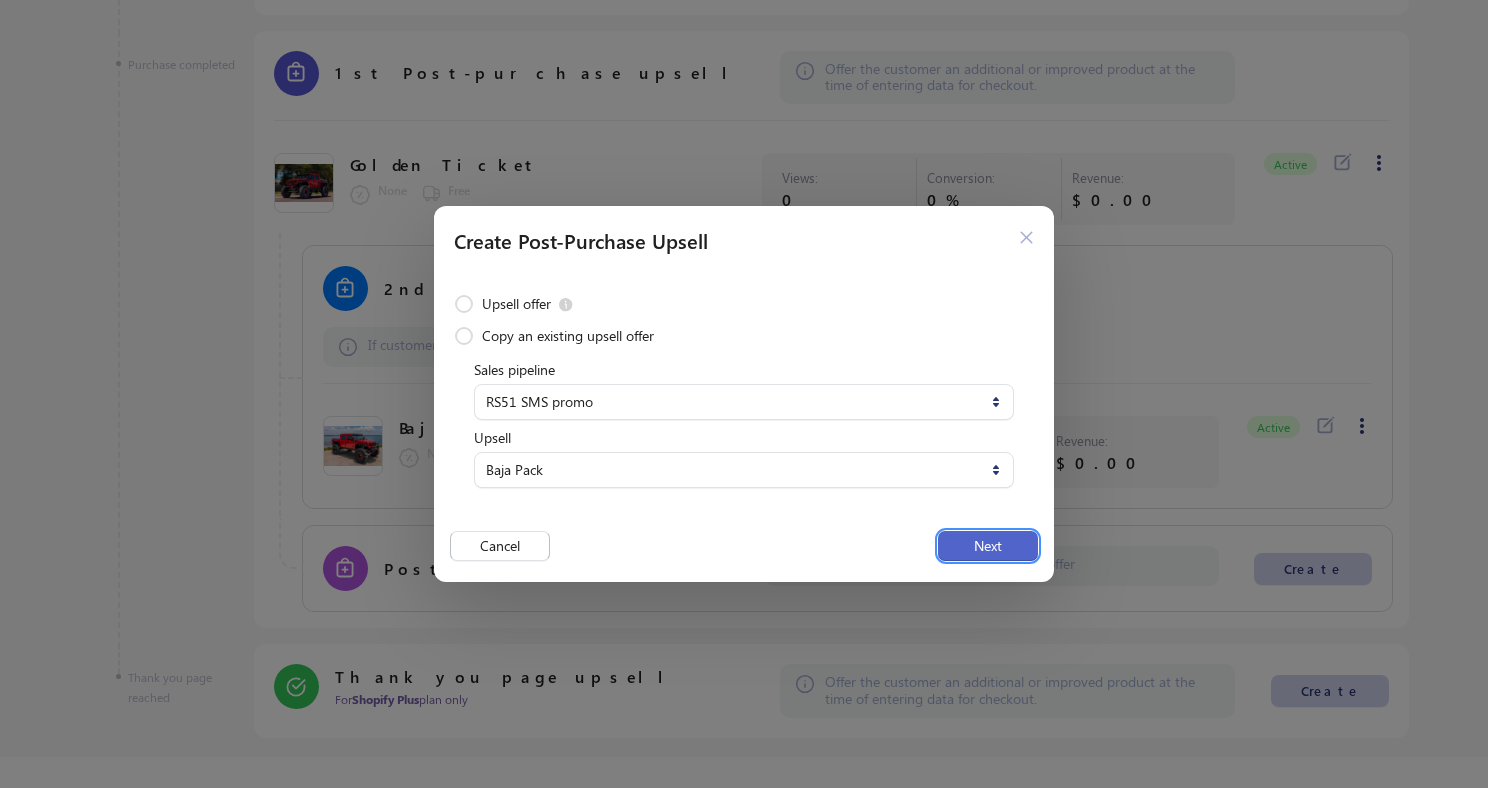click on "Next" at bounding box center [988, 546] 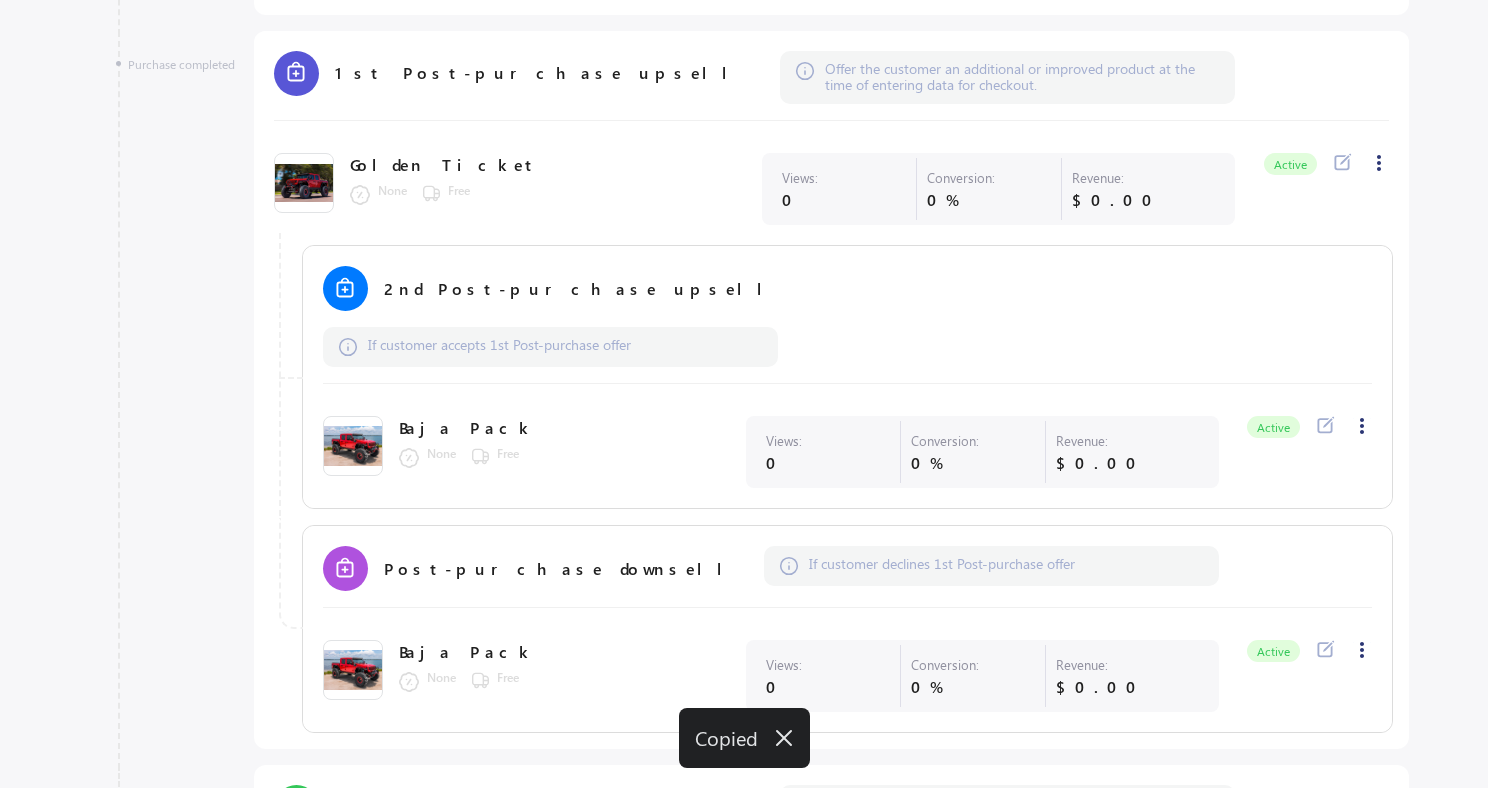 scroll, scrollTop: 0, scrollLeft: 0, axis: both 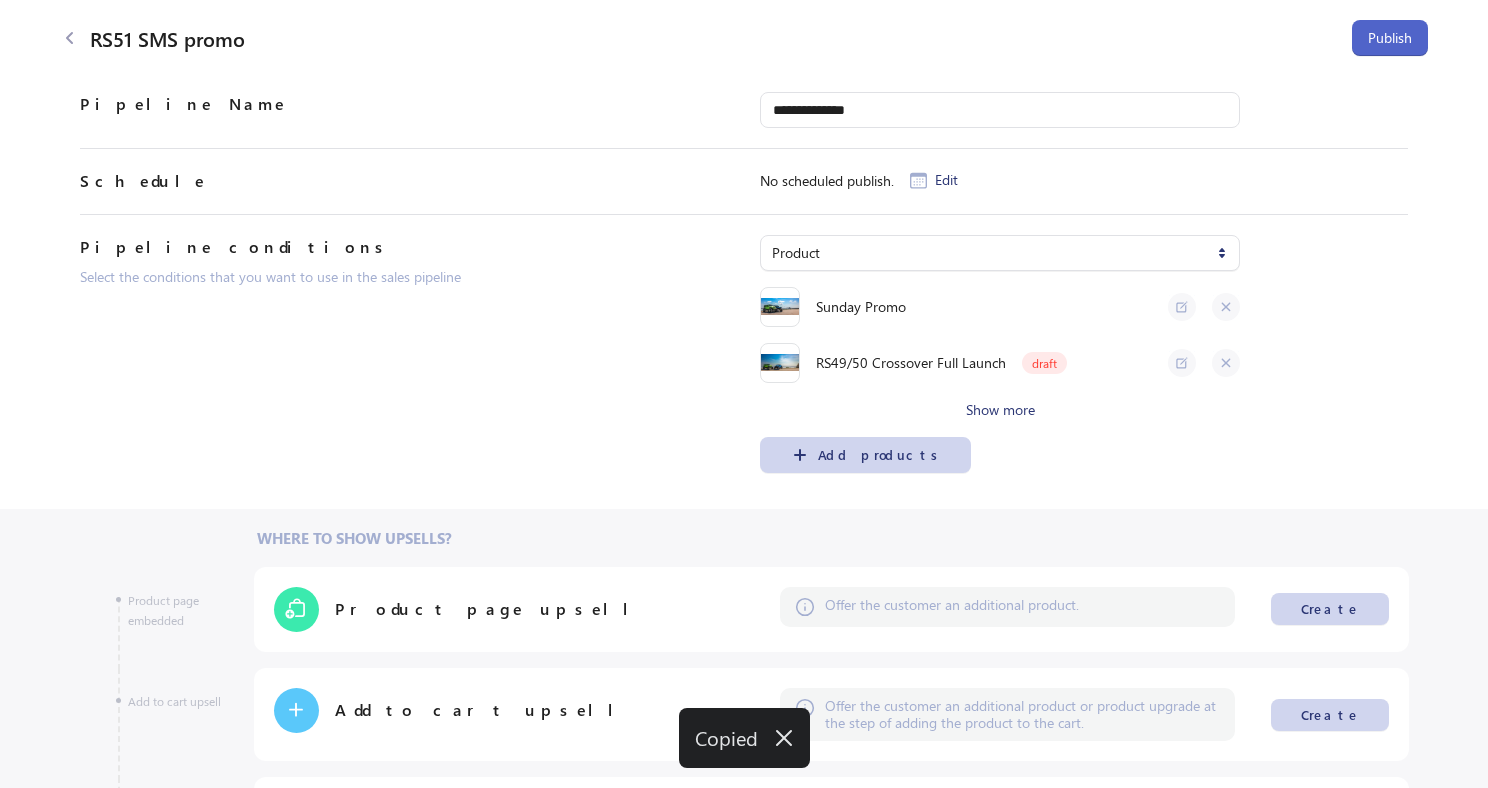 click on "Publish" at bounding box center [1390, 38] 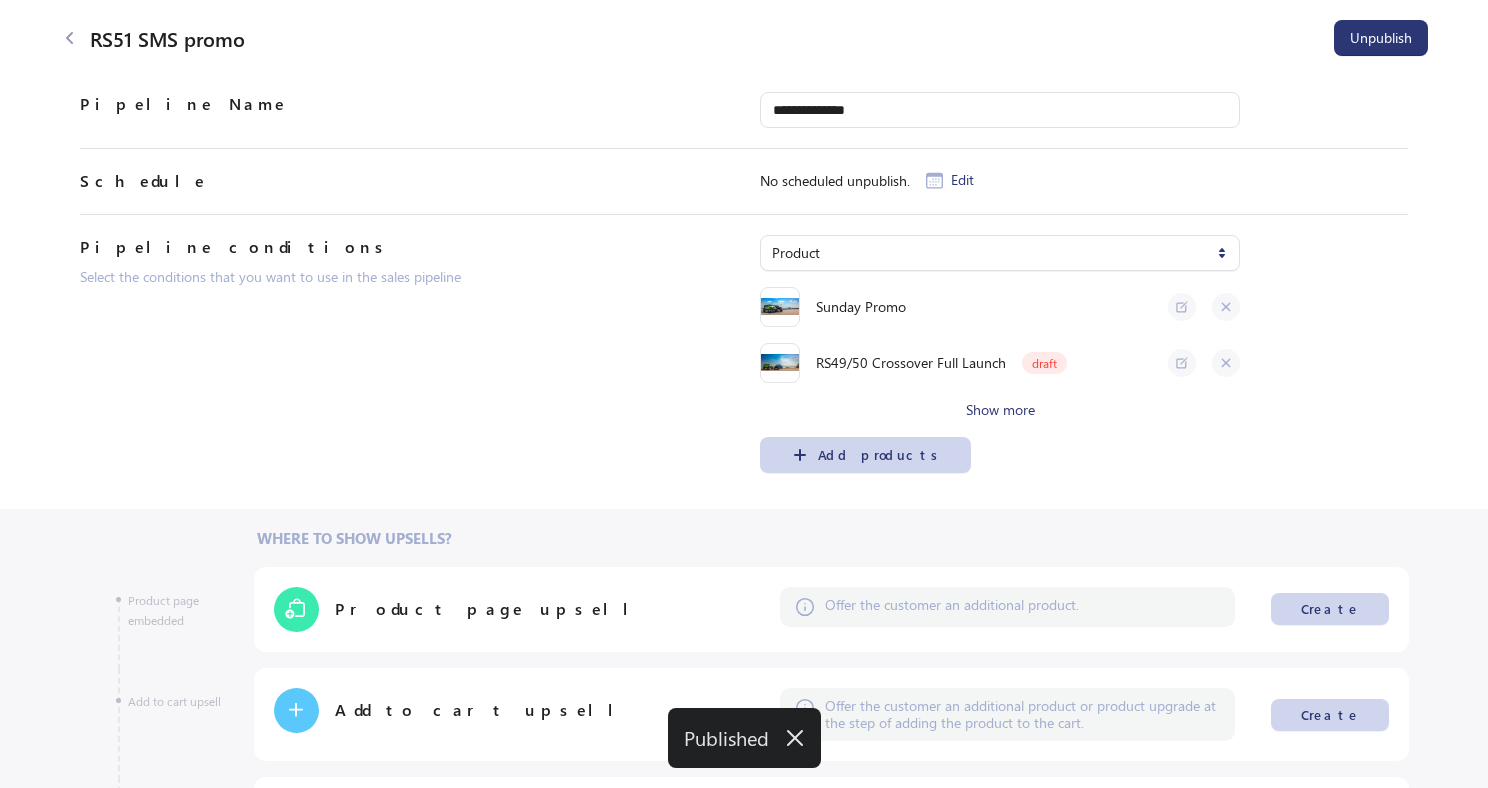 click at bounding box center [70, 38] 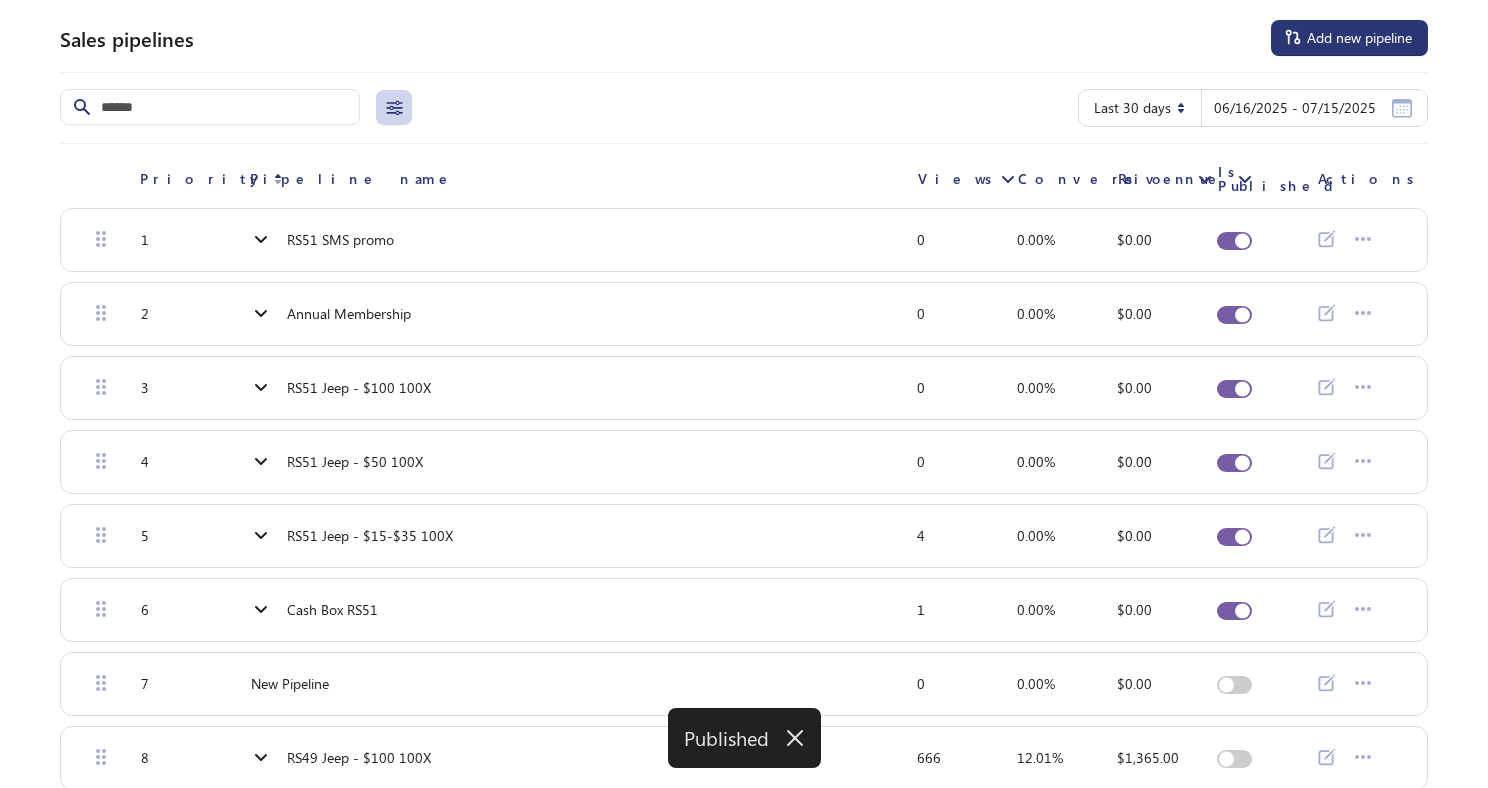 click 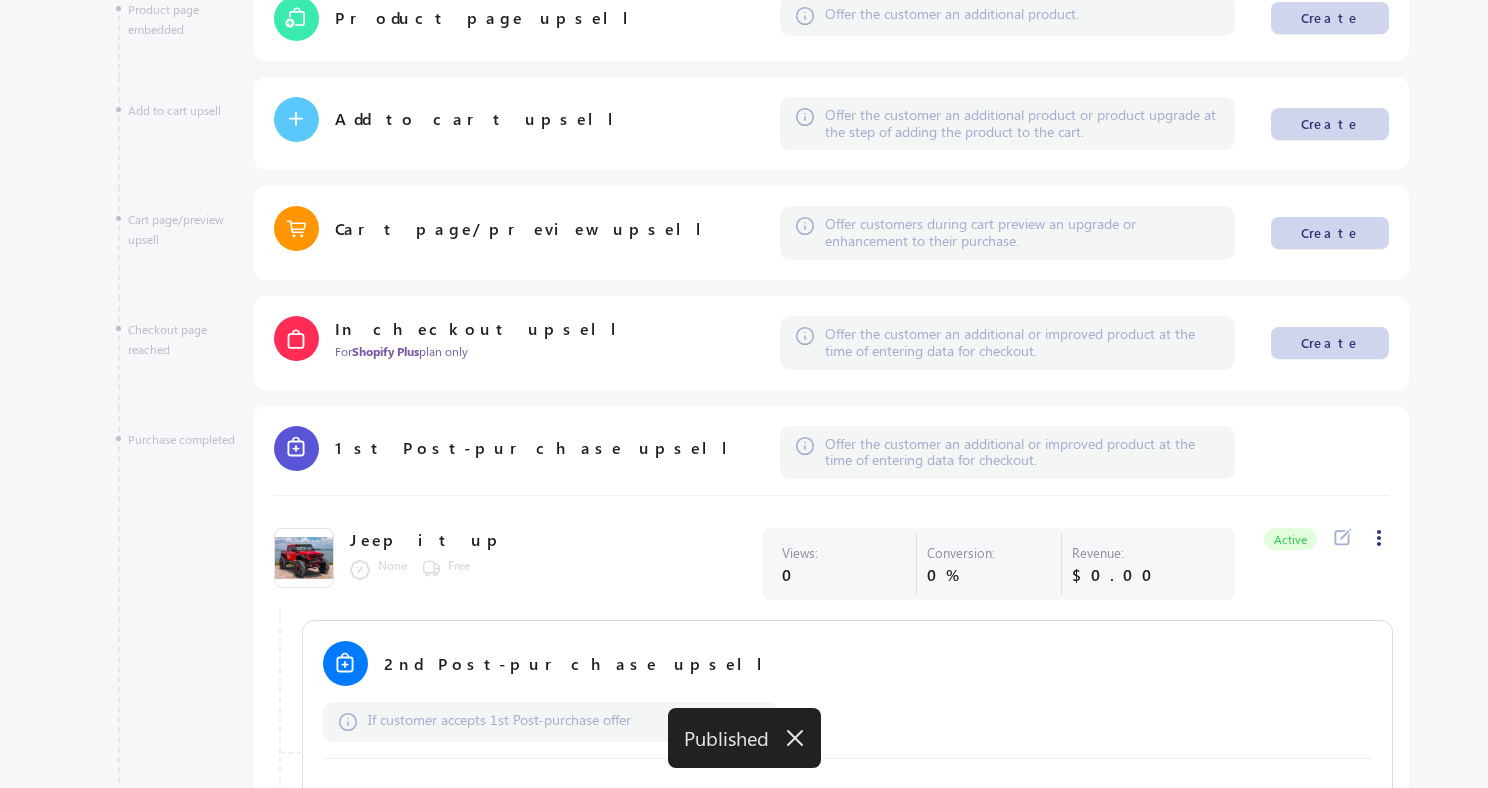 scroll, scrollTop: 501, scrollLeft: 0, axis: vertical 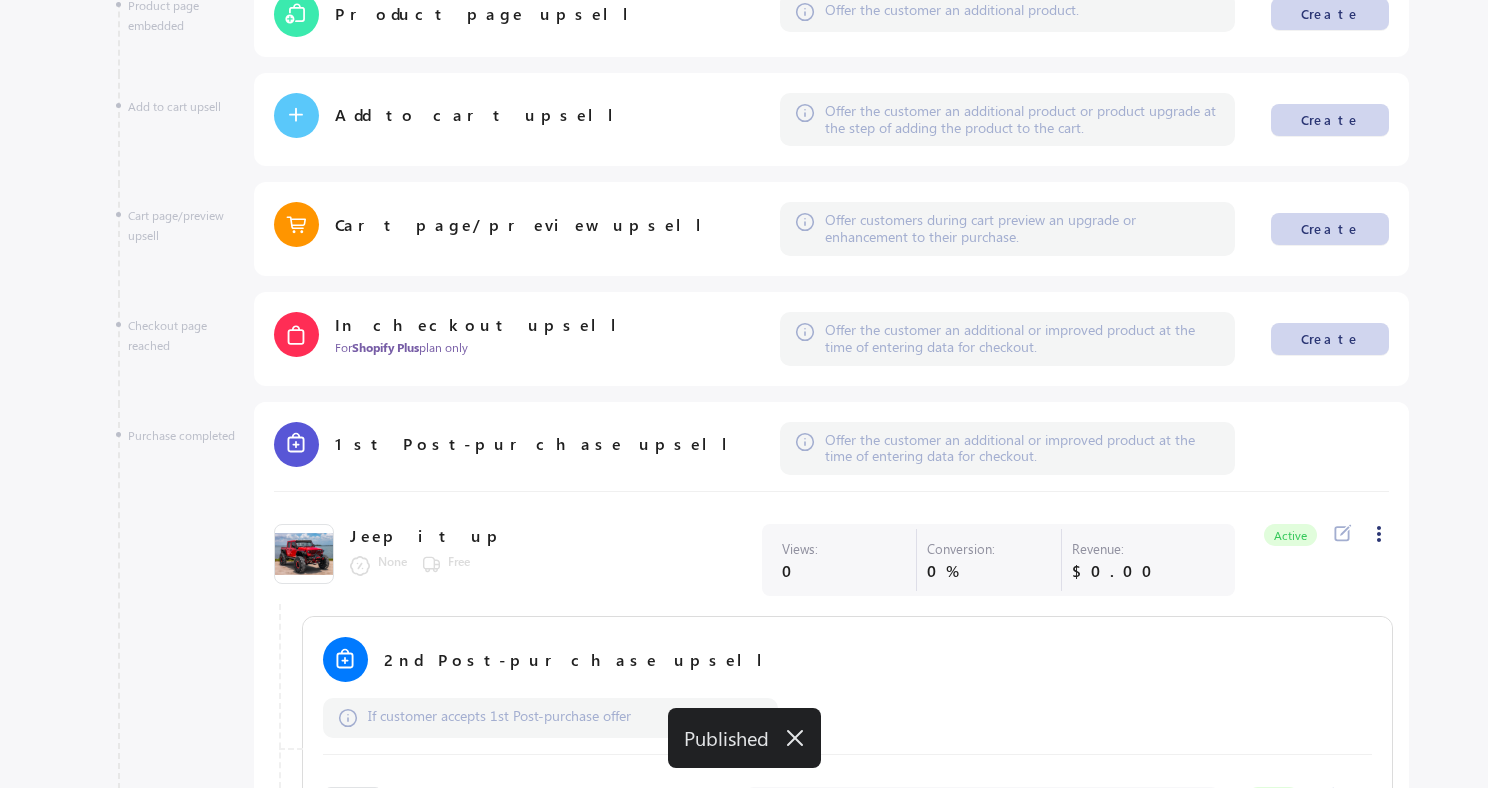 click 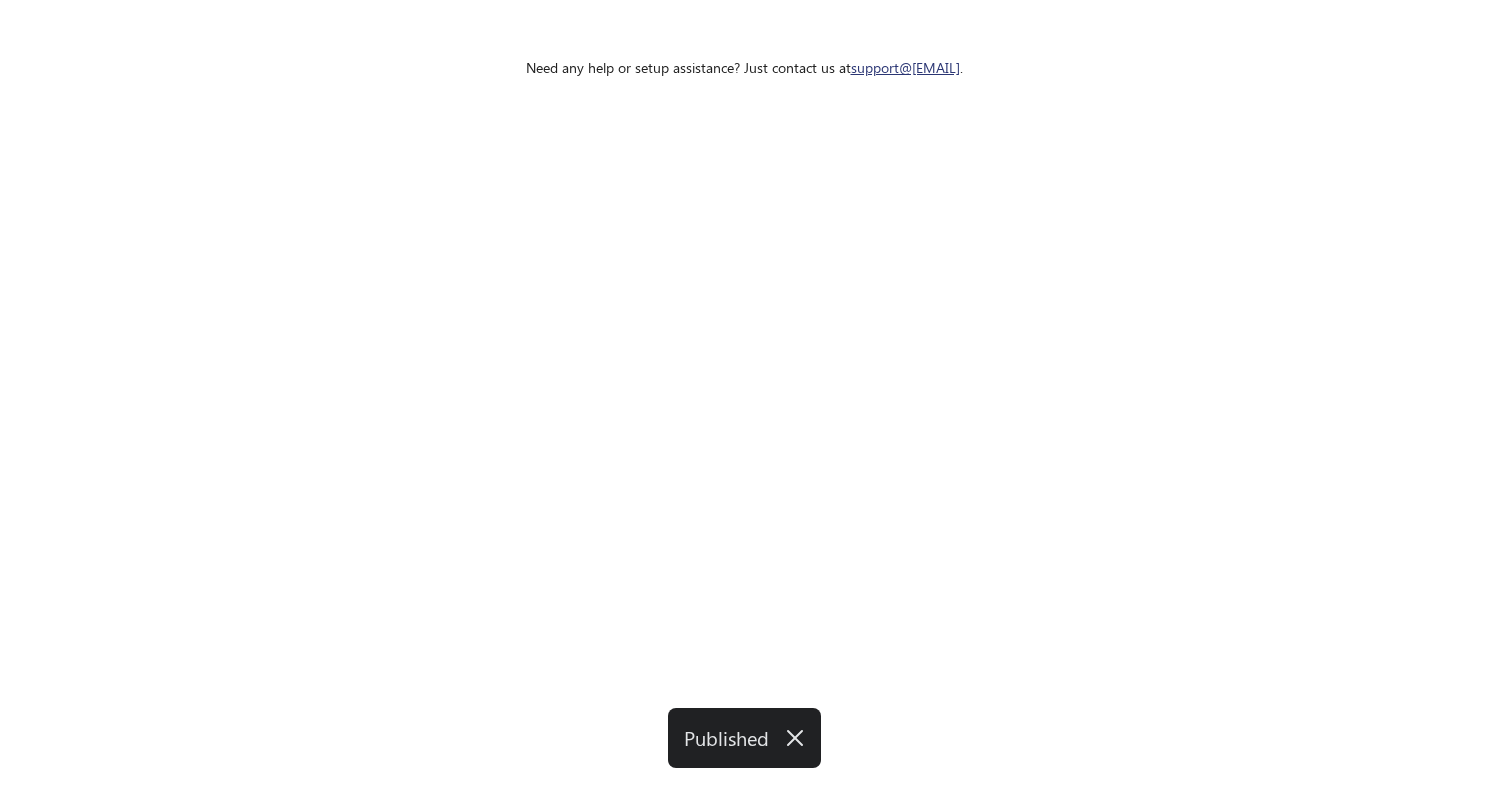 scroll, scrollTop: 0, scrollLeft: 0, axis: both 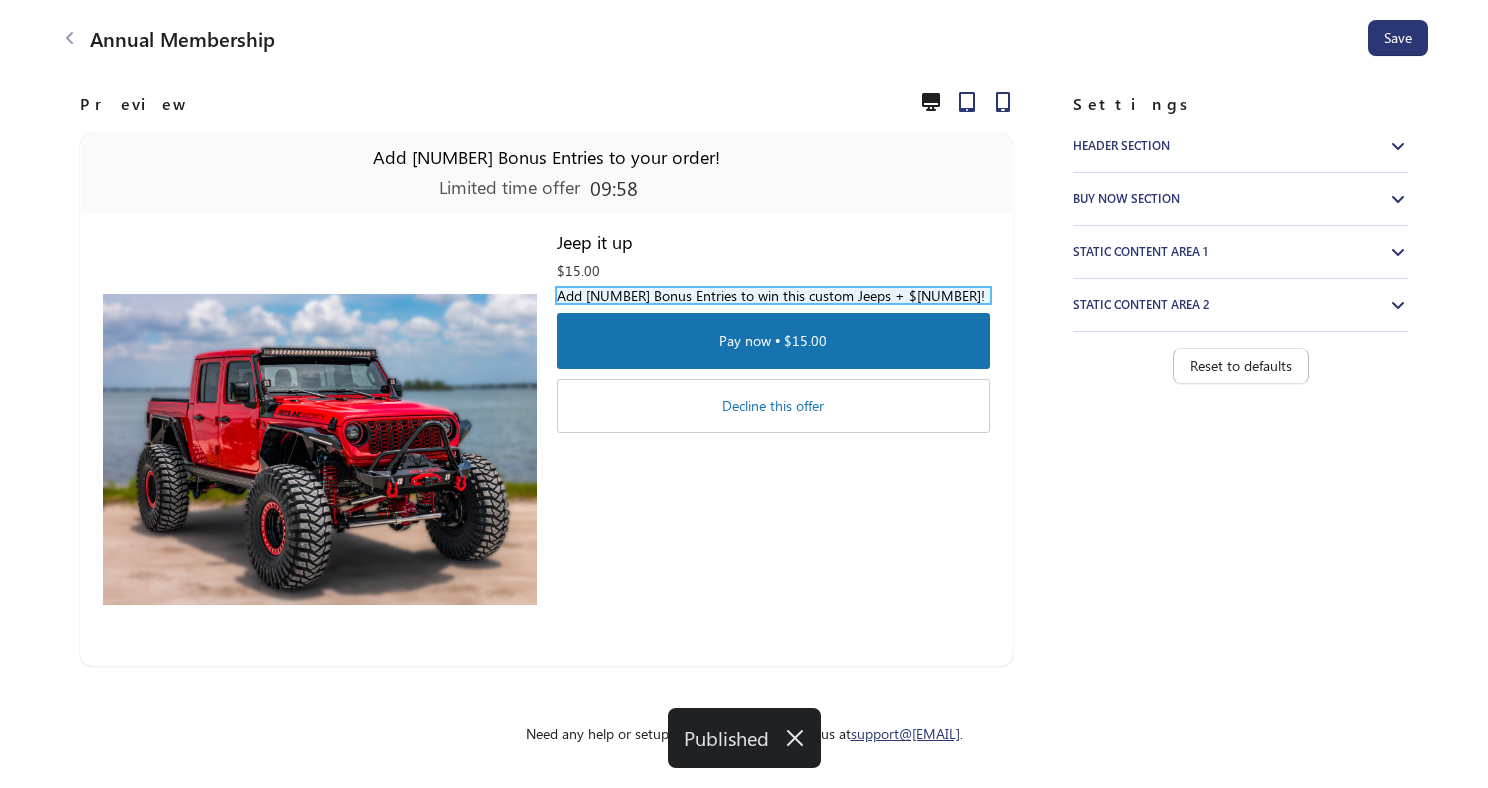 click on "Add 50,000 Bonus Entries to win this custom Jeeps + $50k!" at bounding box center (773, 295) 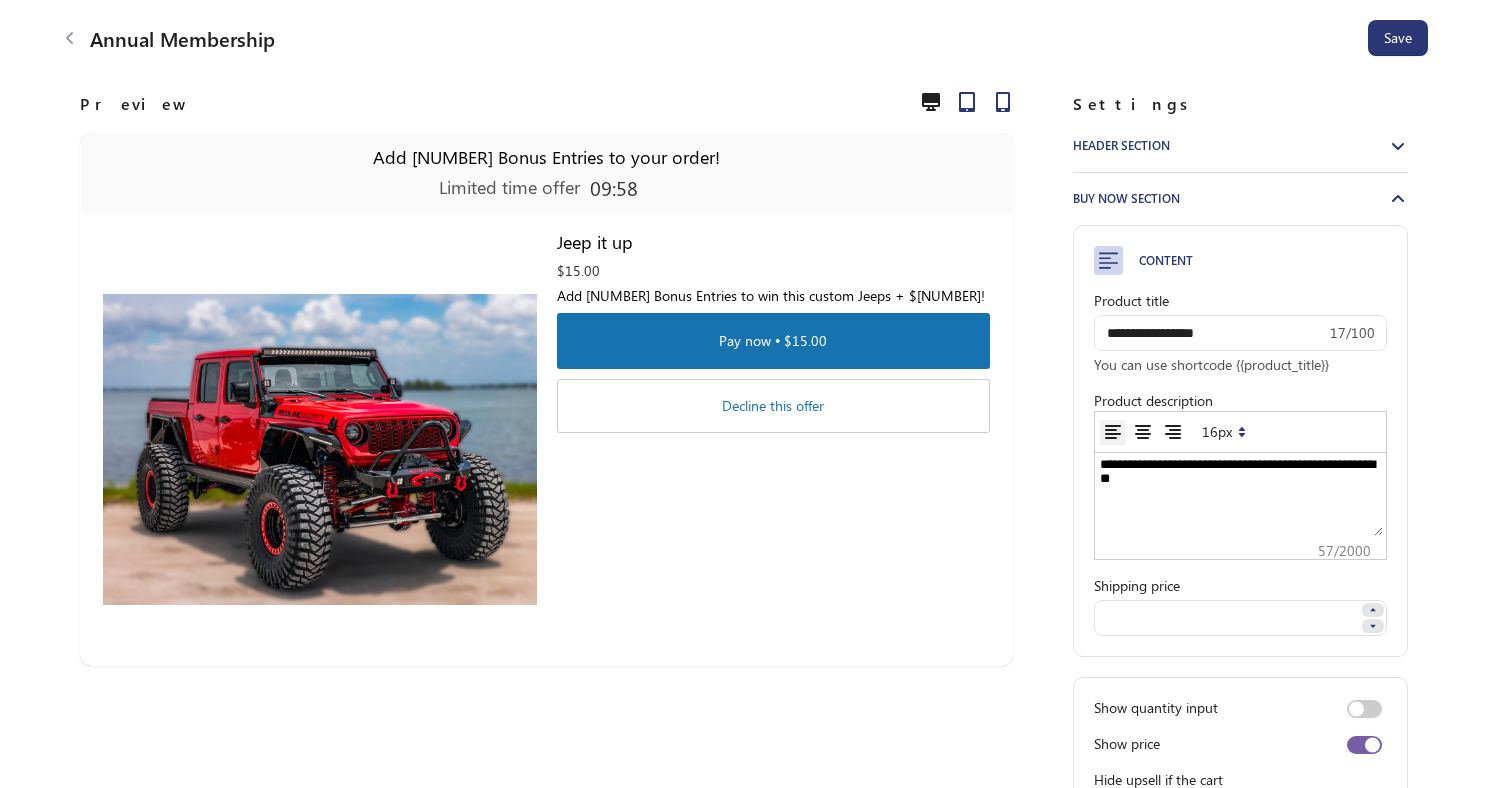 scroll, scrollTop: 0, scrollLeft: 0, axis: both 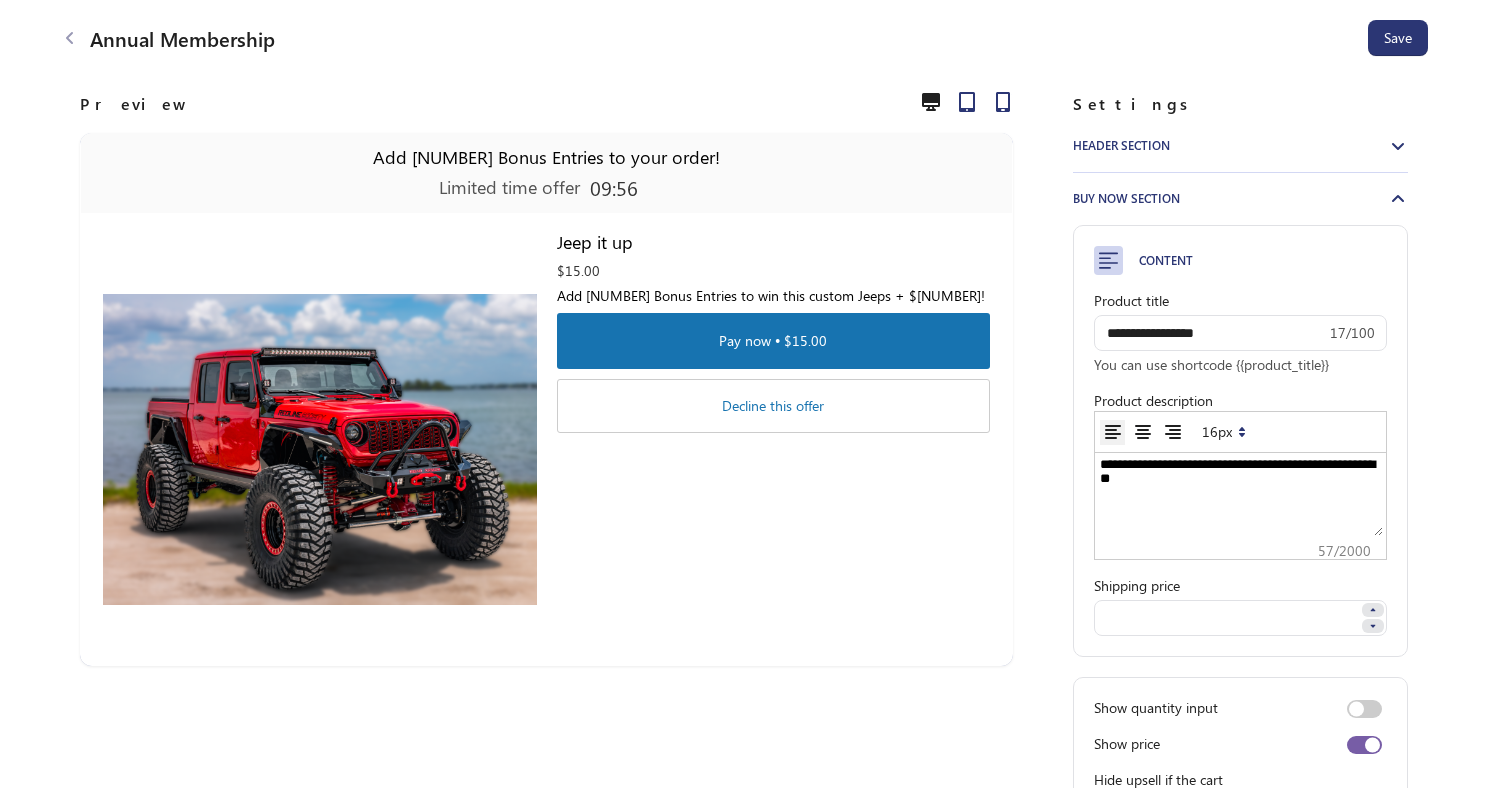 click on "**********" at bounding box center (1240, 496) 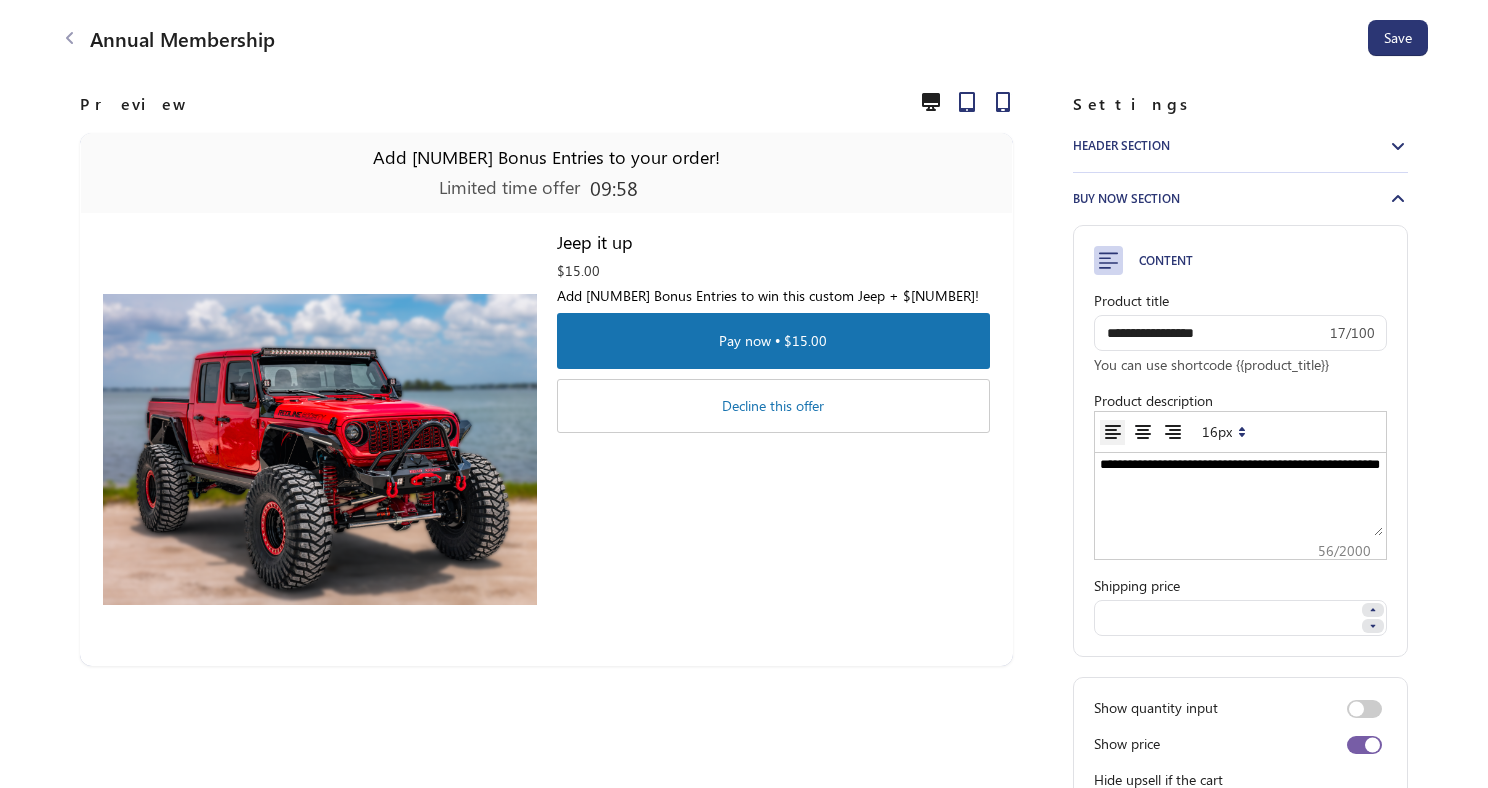 click on "**********" at bounding box center (1240, 496) 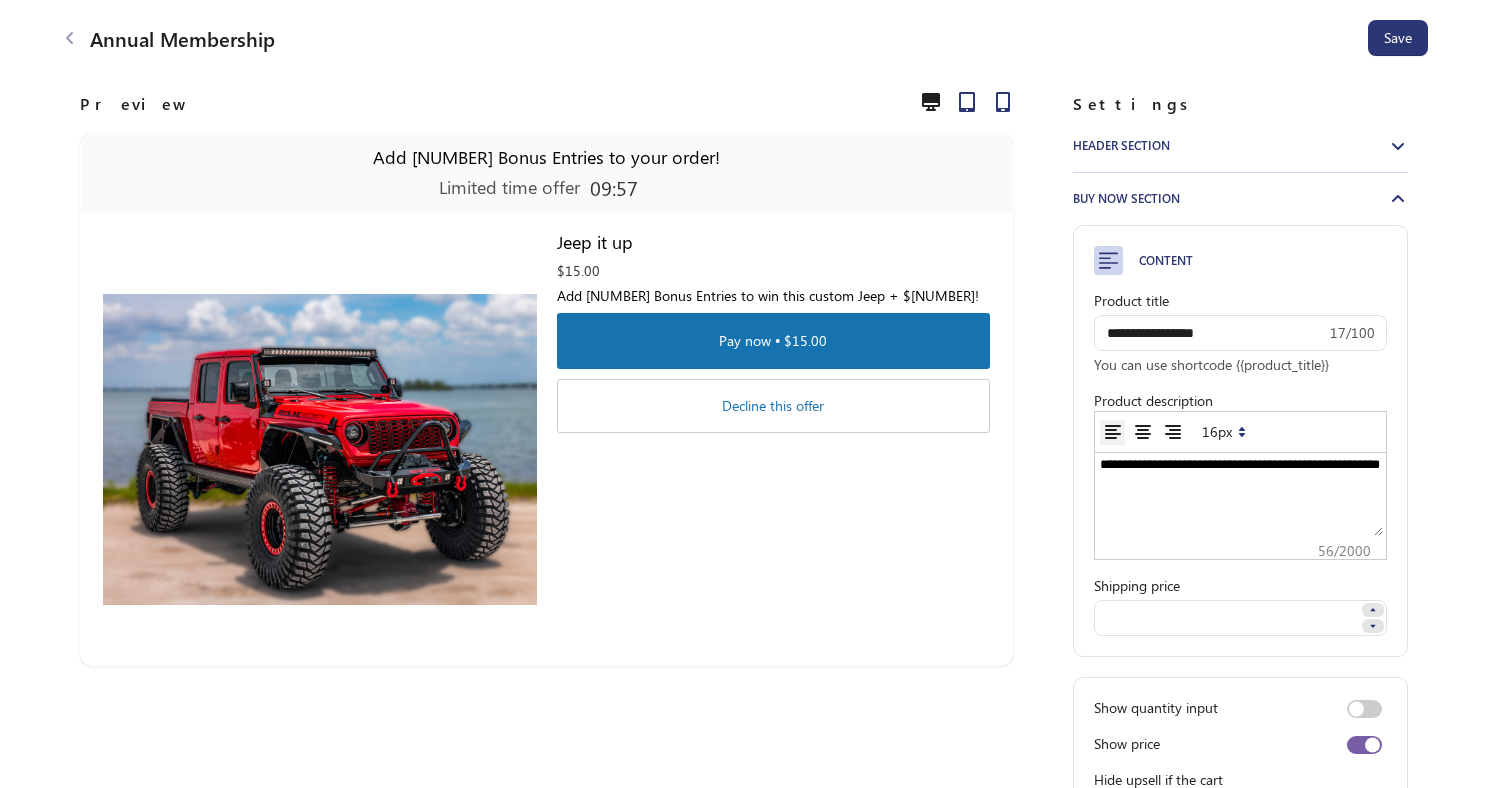 drag, startPoint x: 1189, startPoint y: 467, endPoint x: 1320, endPoint y: 520, distance: 141.31525 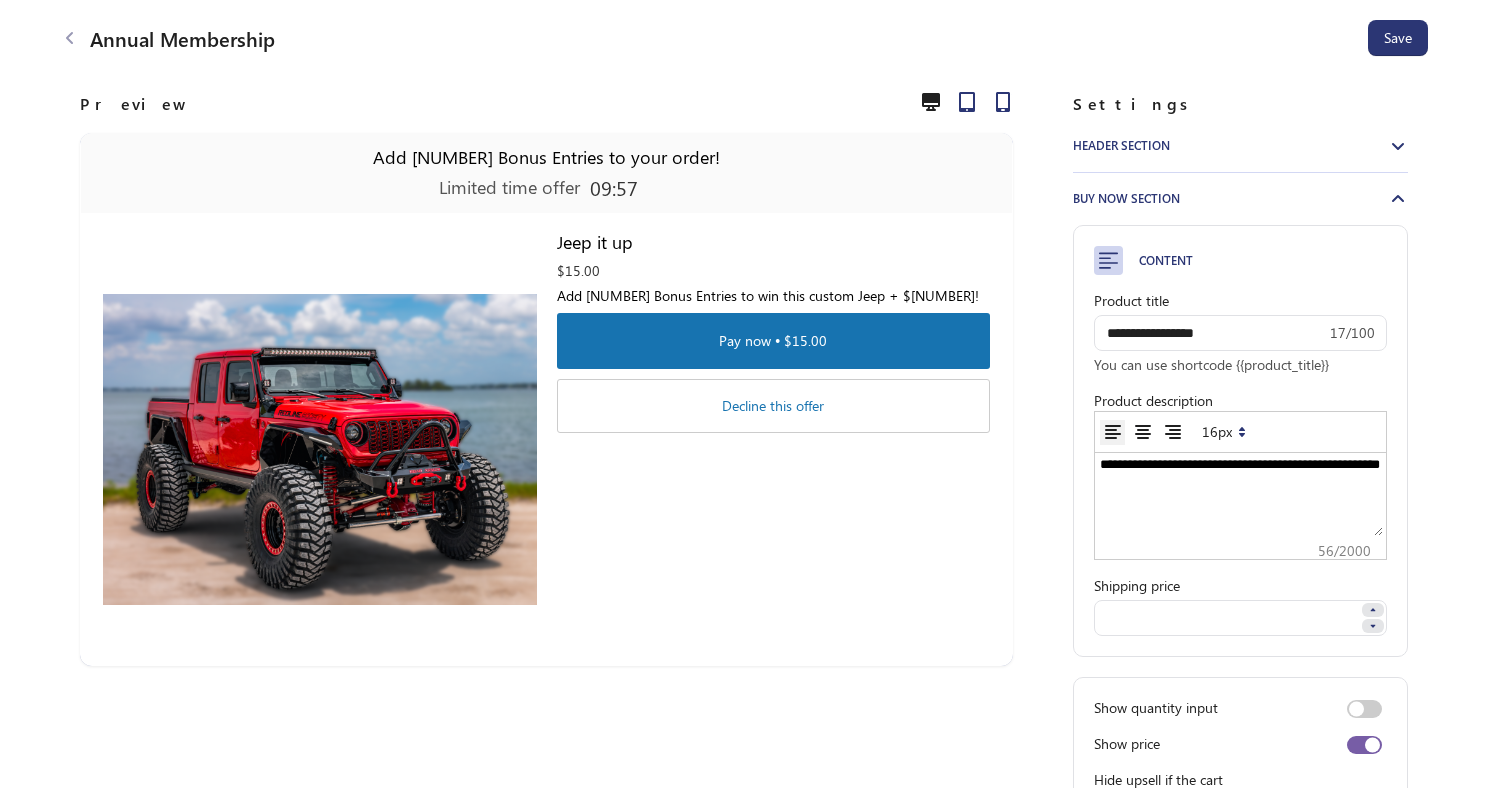 click on "**********" at bounding box center (1240, 496) 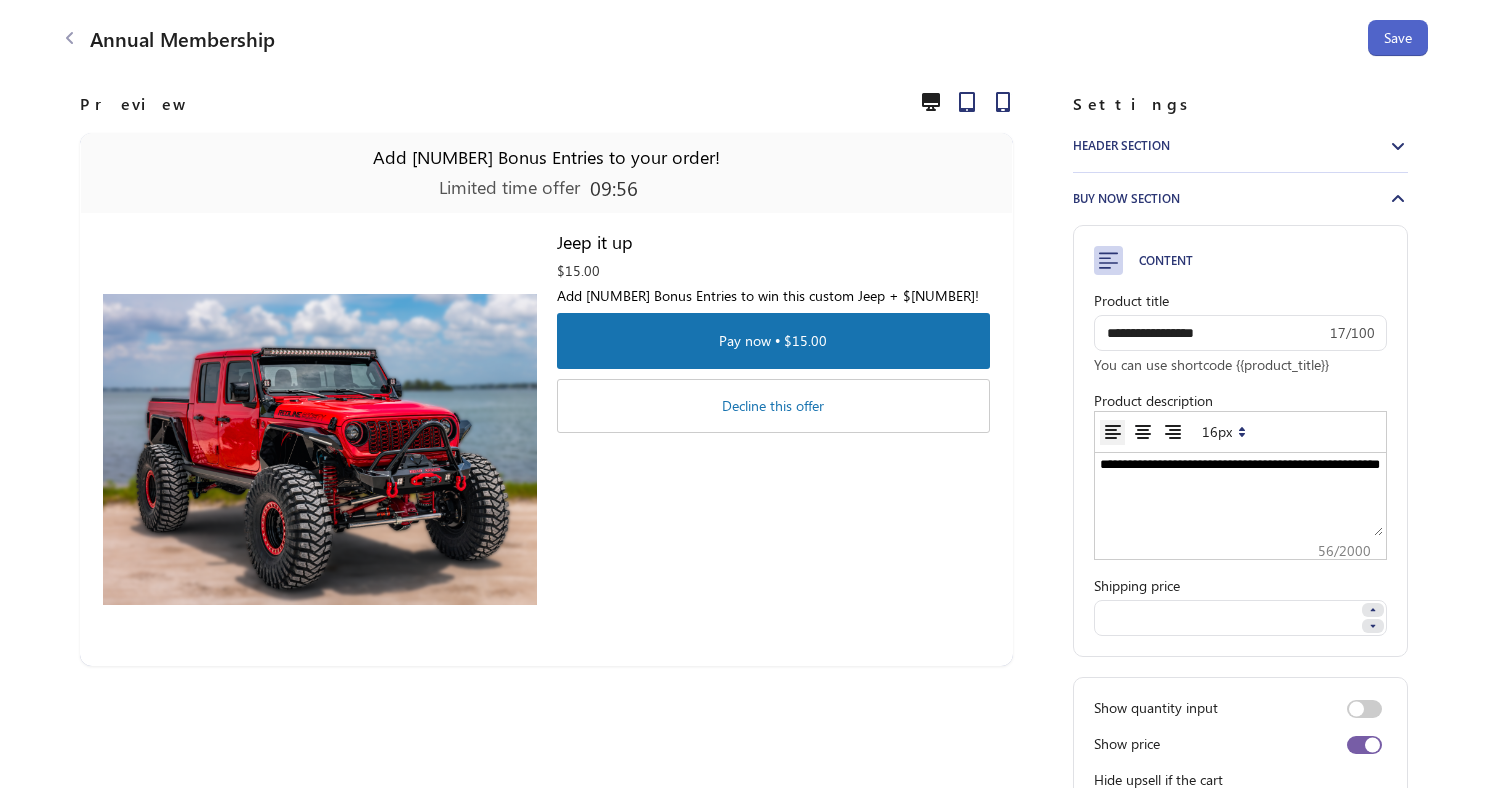 type on "**********" 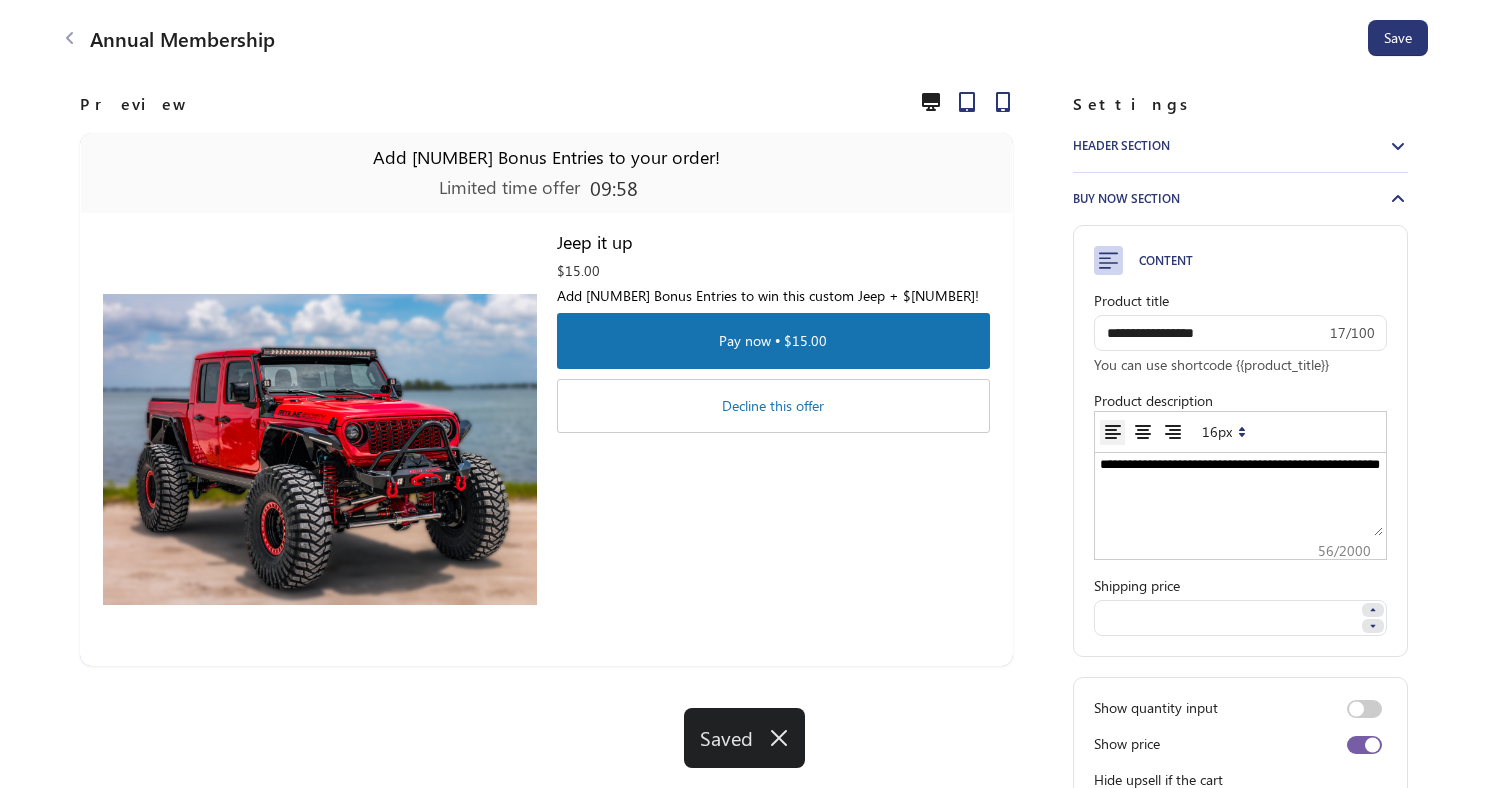 click 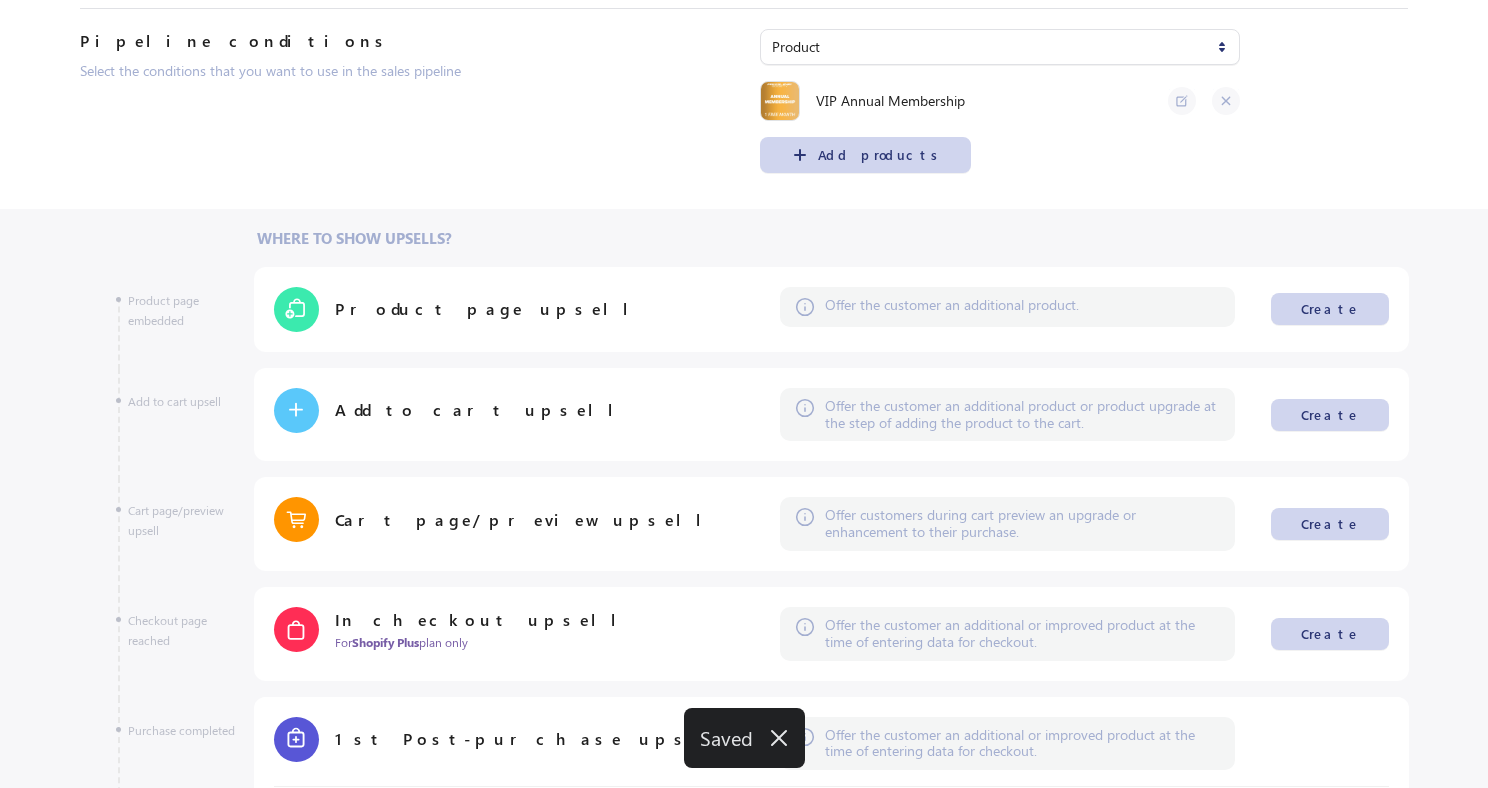 scroll, scrollTop: 993, scrollLeft: 0, axis: vertical 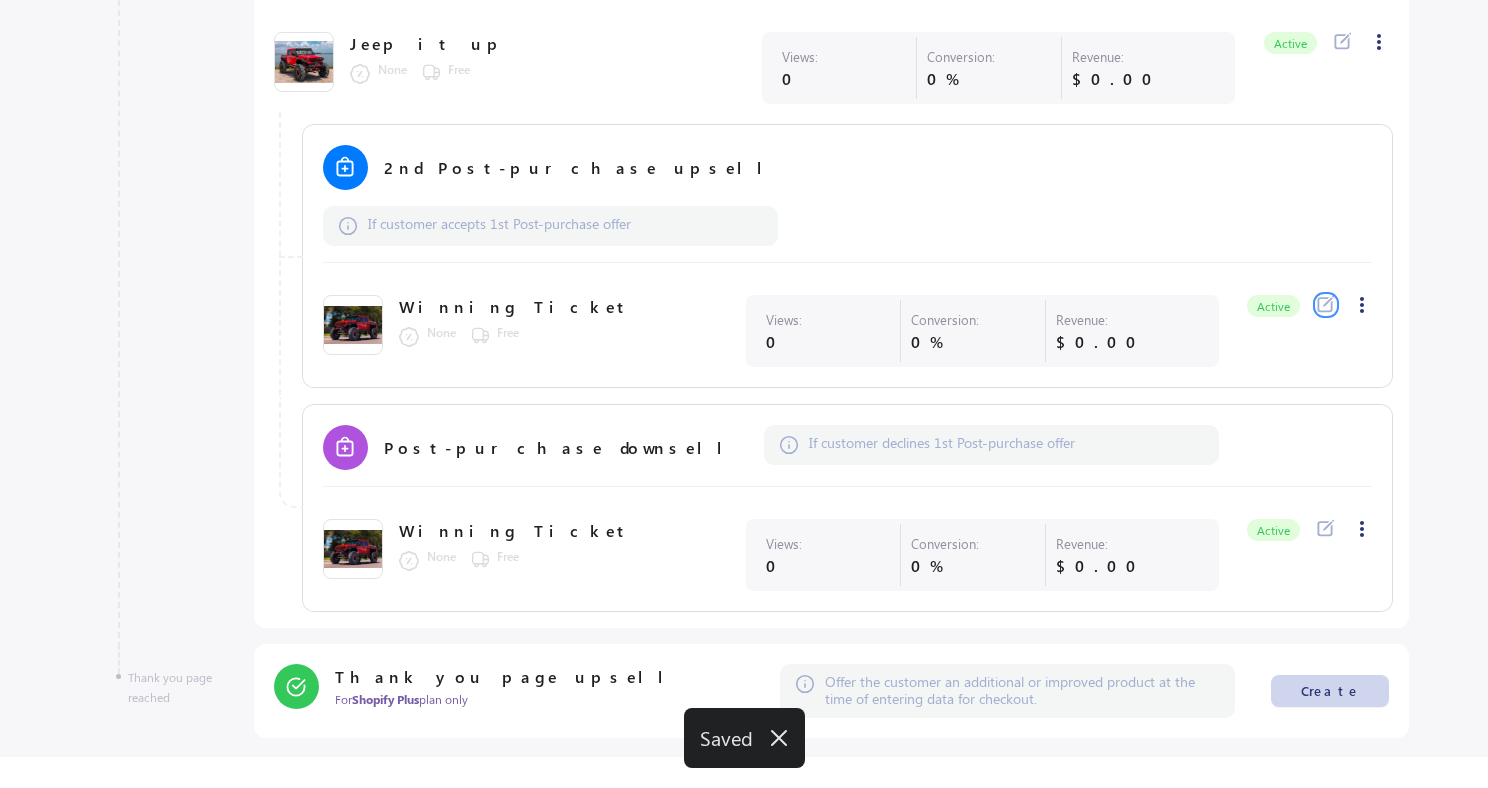 click 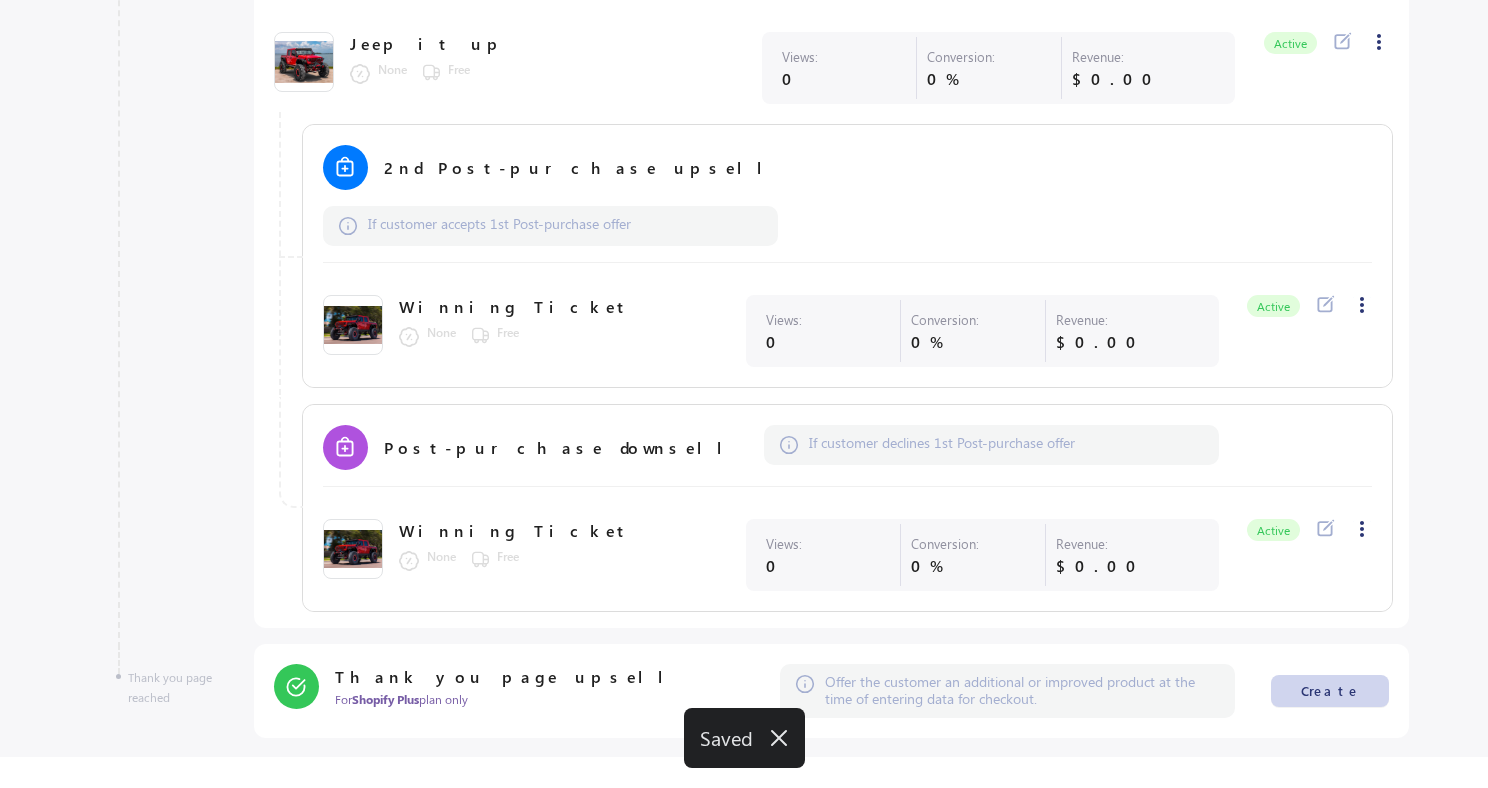 scroll, scrollTop: 0, scrollLeft: 0, axis: both 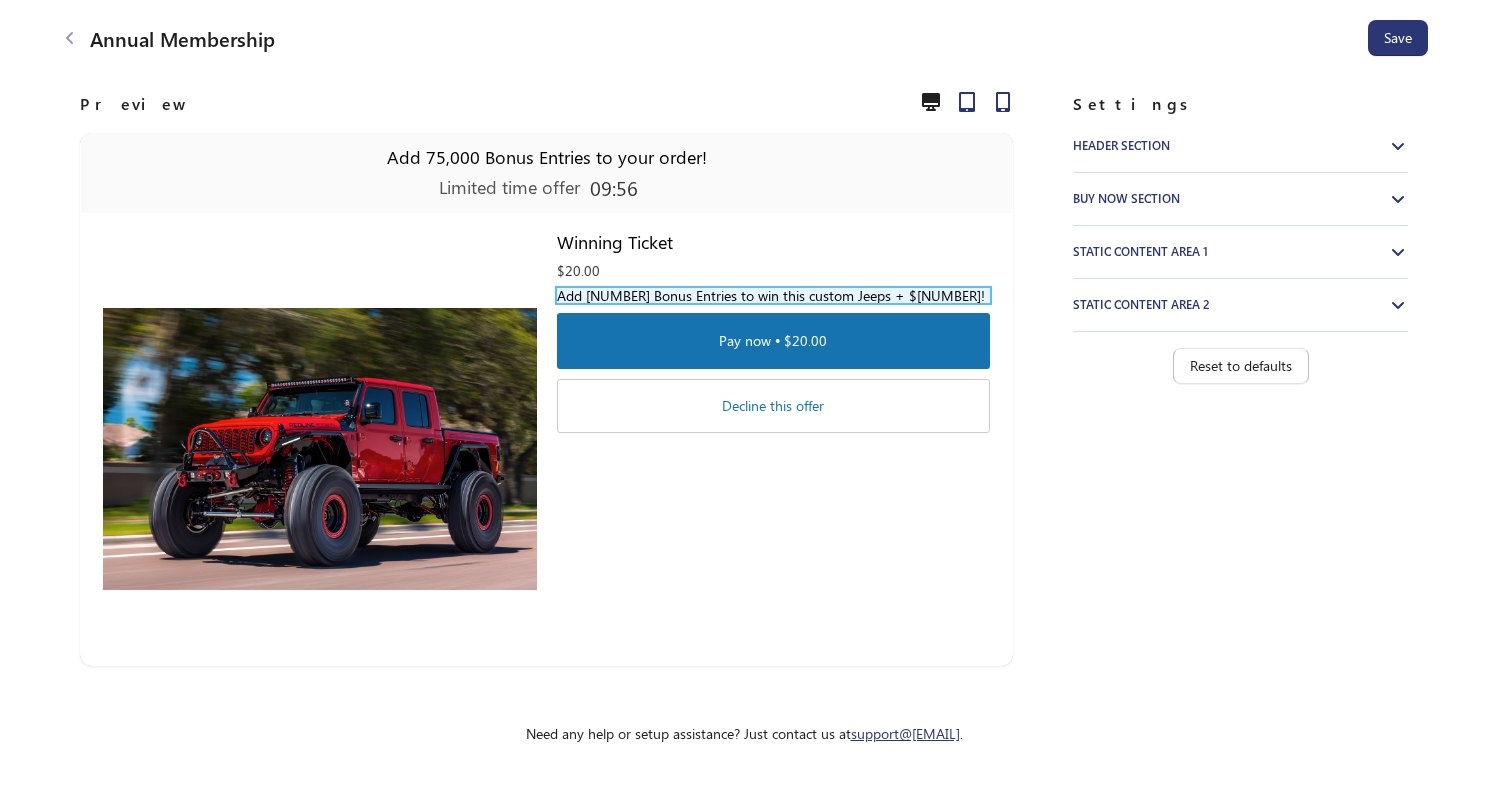 click on "Add 75,000 Bonus Entries to win this custom Jeeps + $50k!" at bounding box center [773, 295] 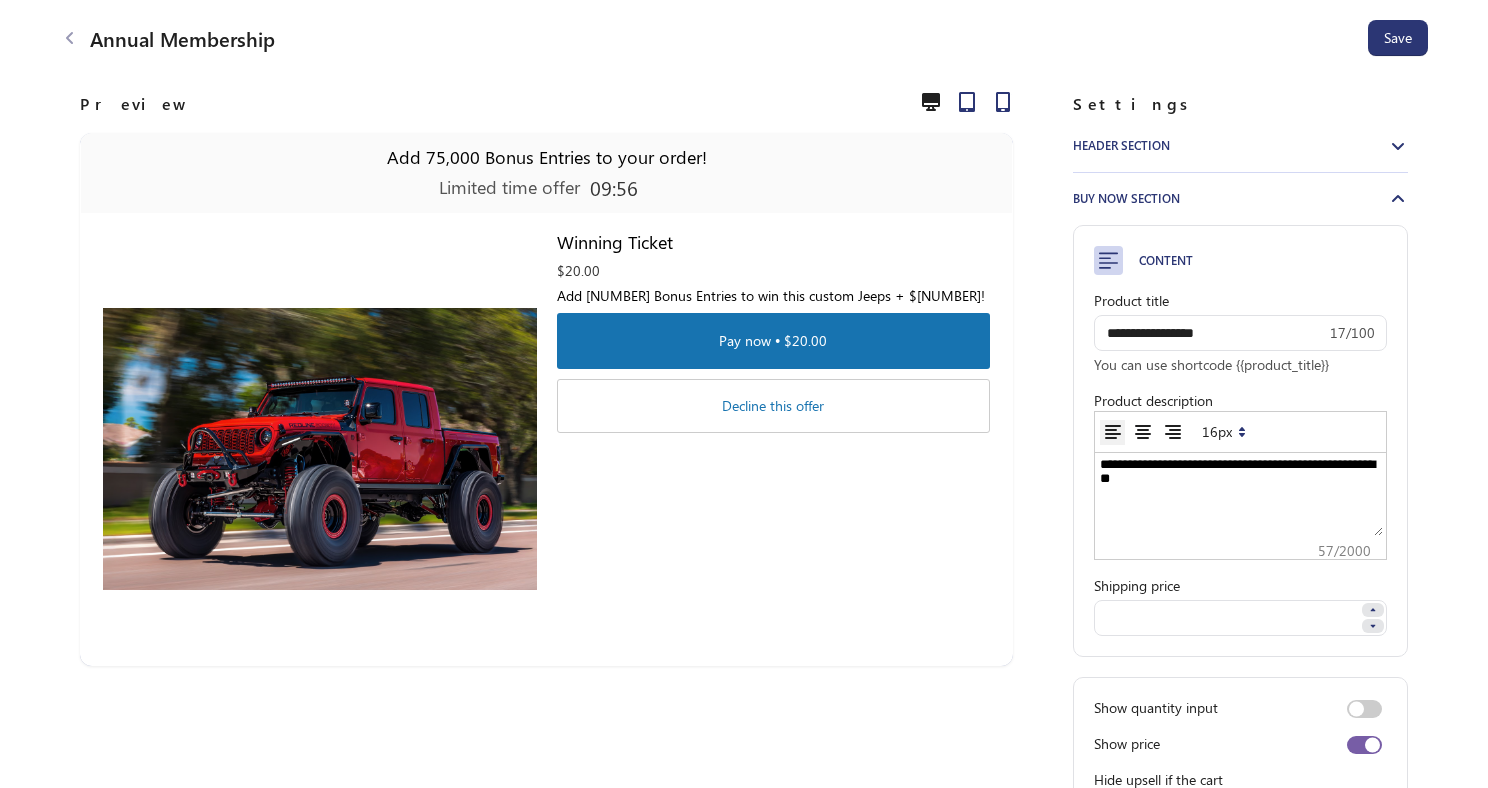 scroll, scrollTop: 0, scrollLeft: 0, axis: both 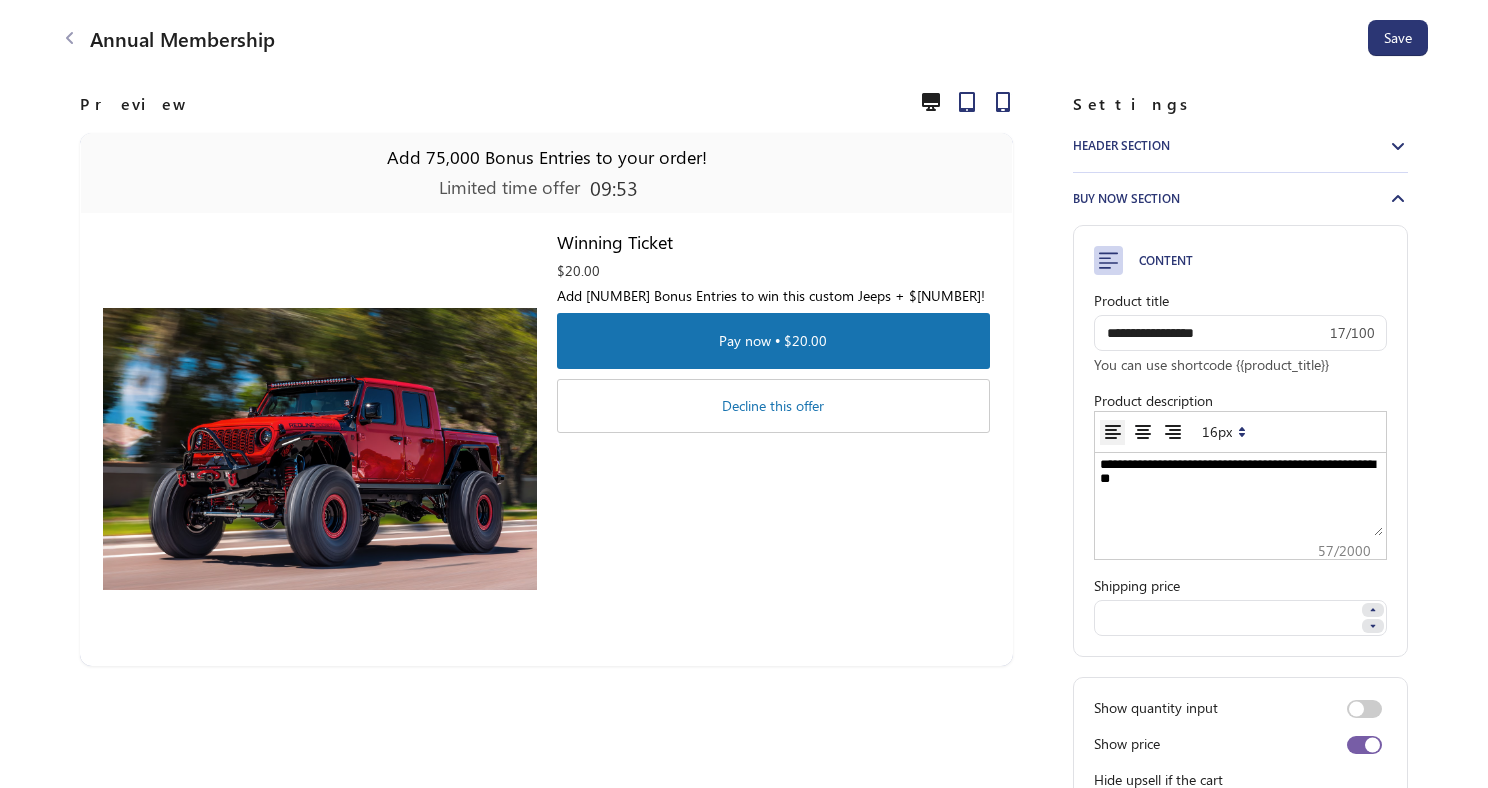 drag, startPoint x: 1190, startPoint y: 465, endPoint x: 1262, endPoint y: 531, distance: 97.67292 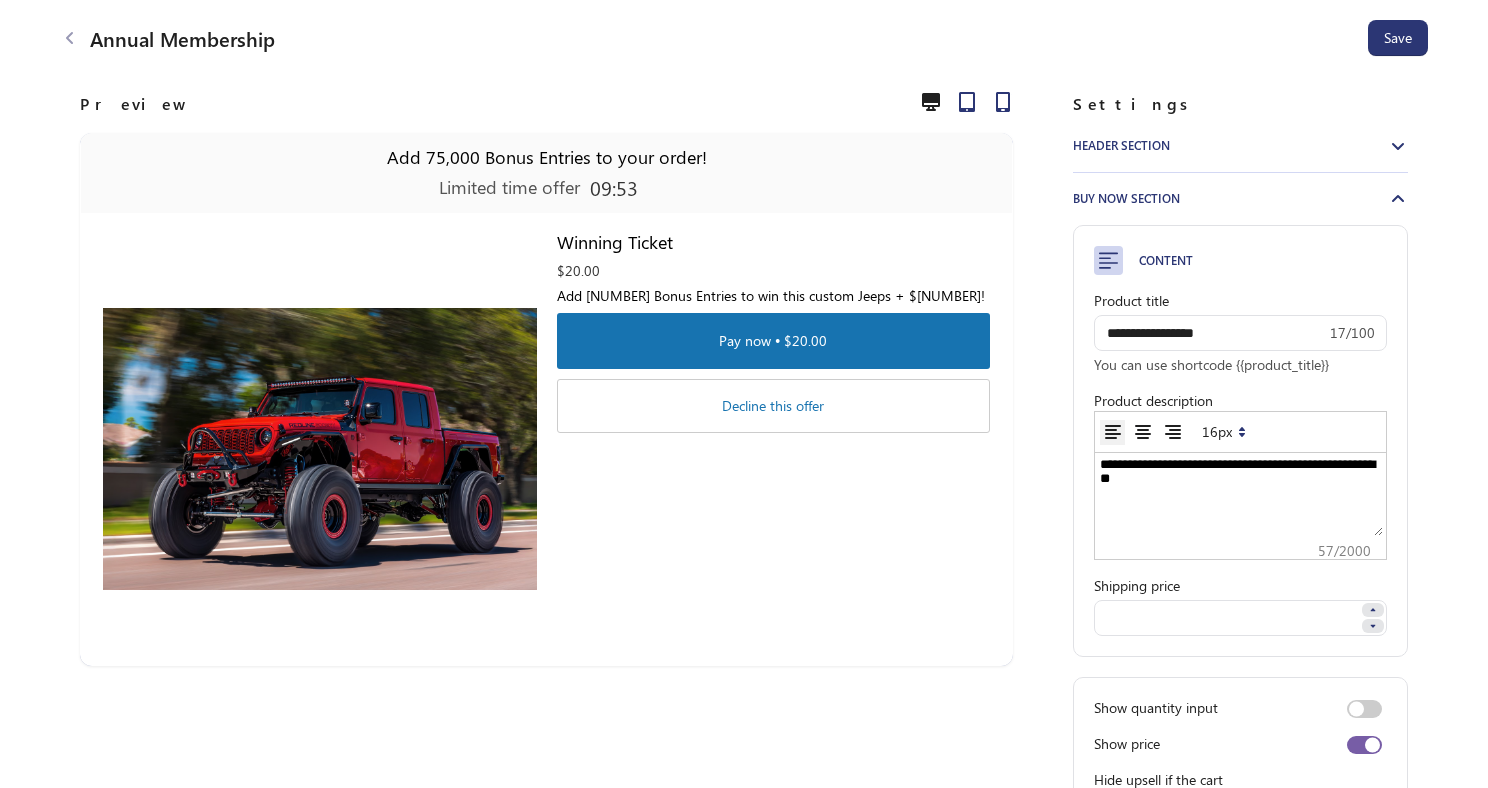 click on "**********" at bounding box center (1240, 496) 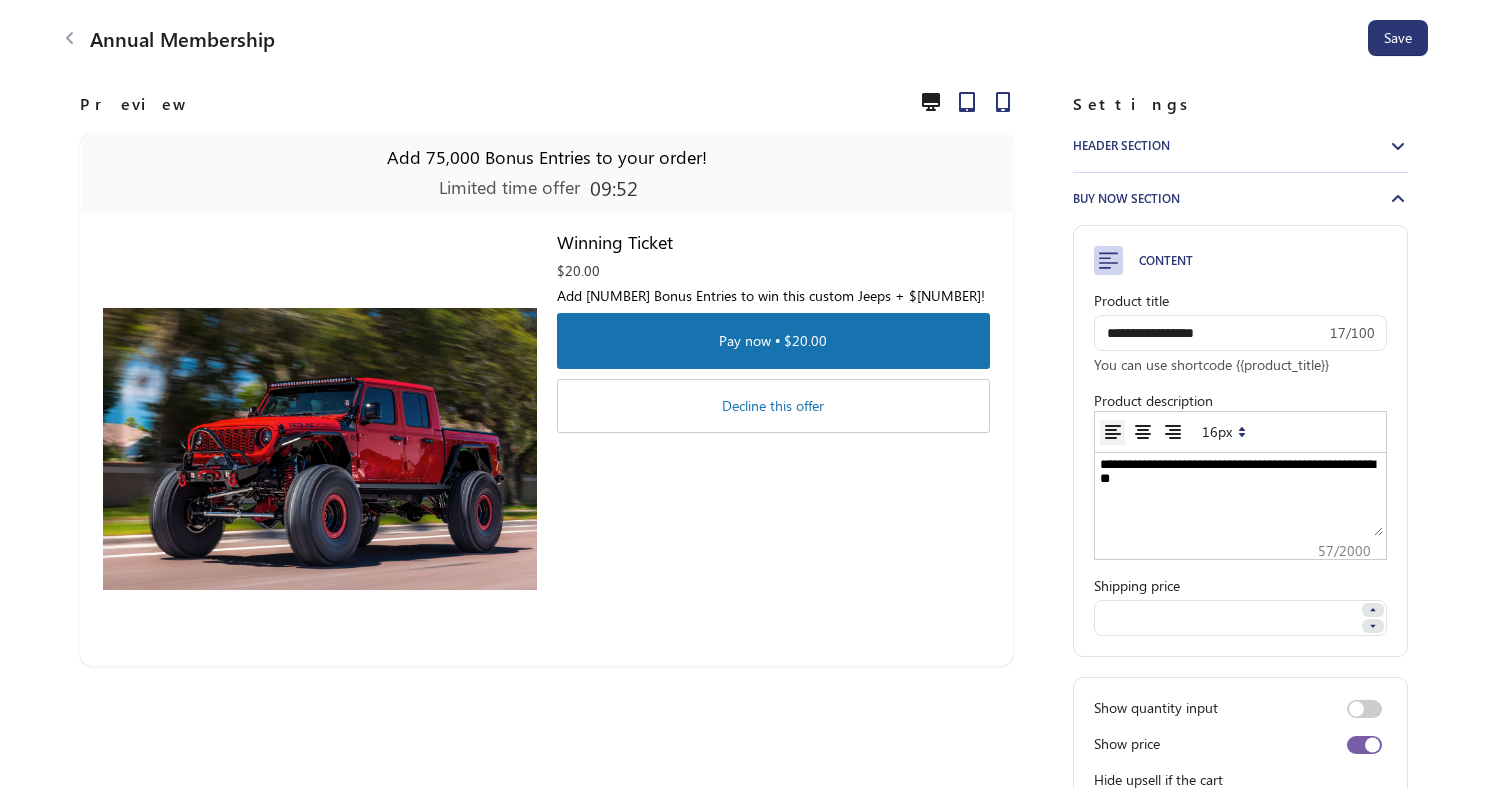paste 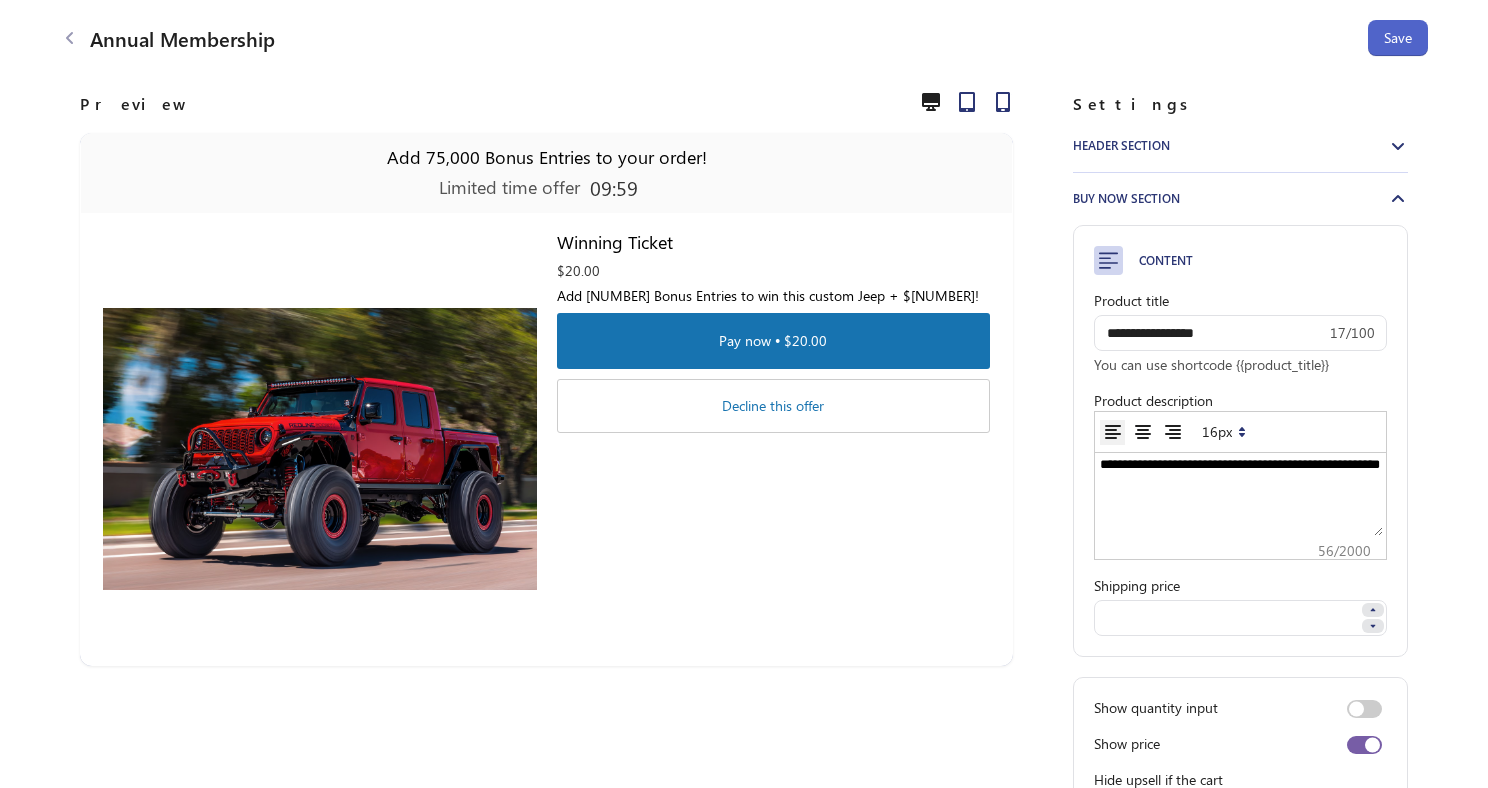 type on "**********" 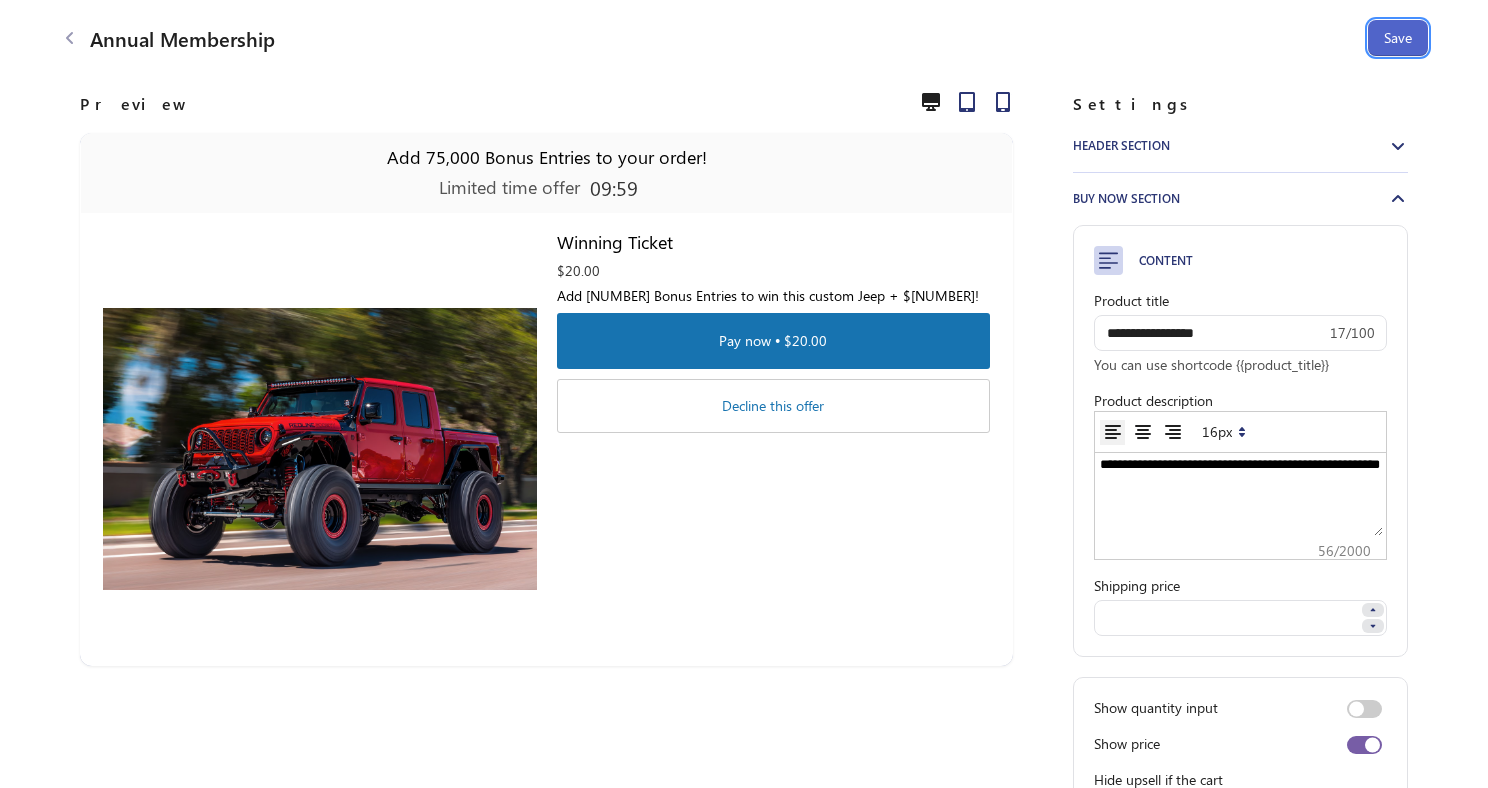 click on "Save" at bounding box center [1398, 38] 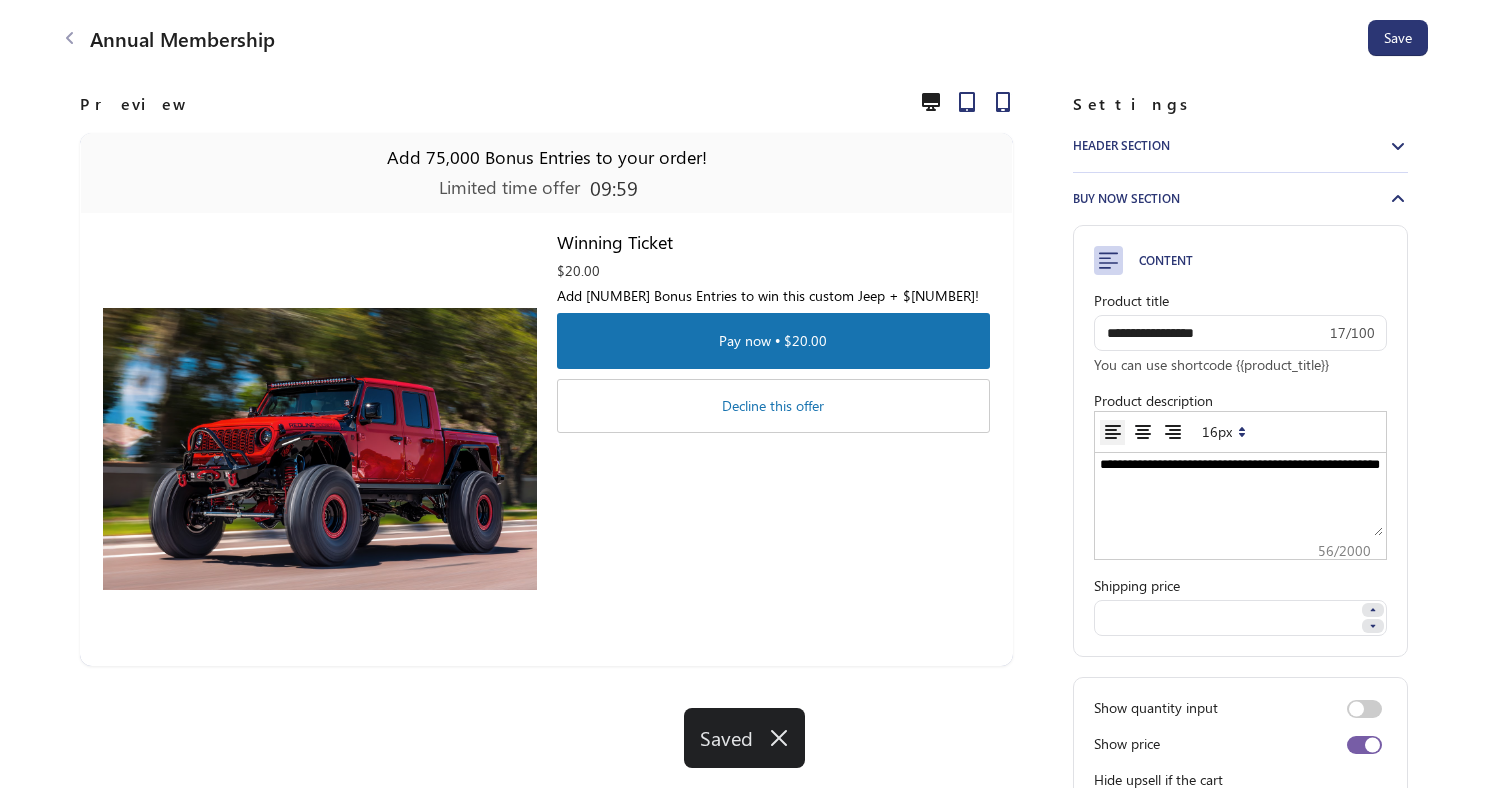 click 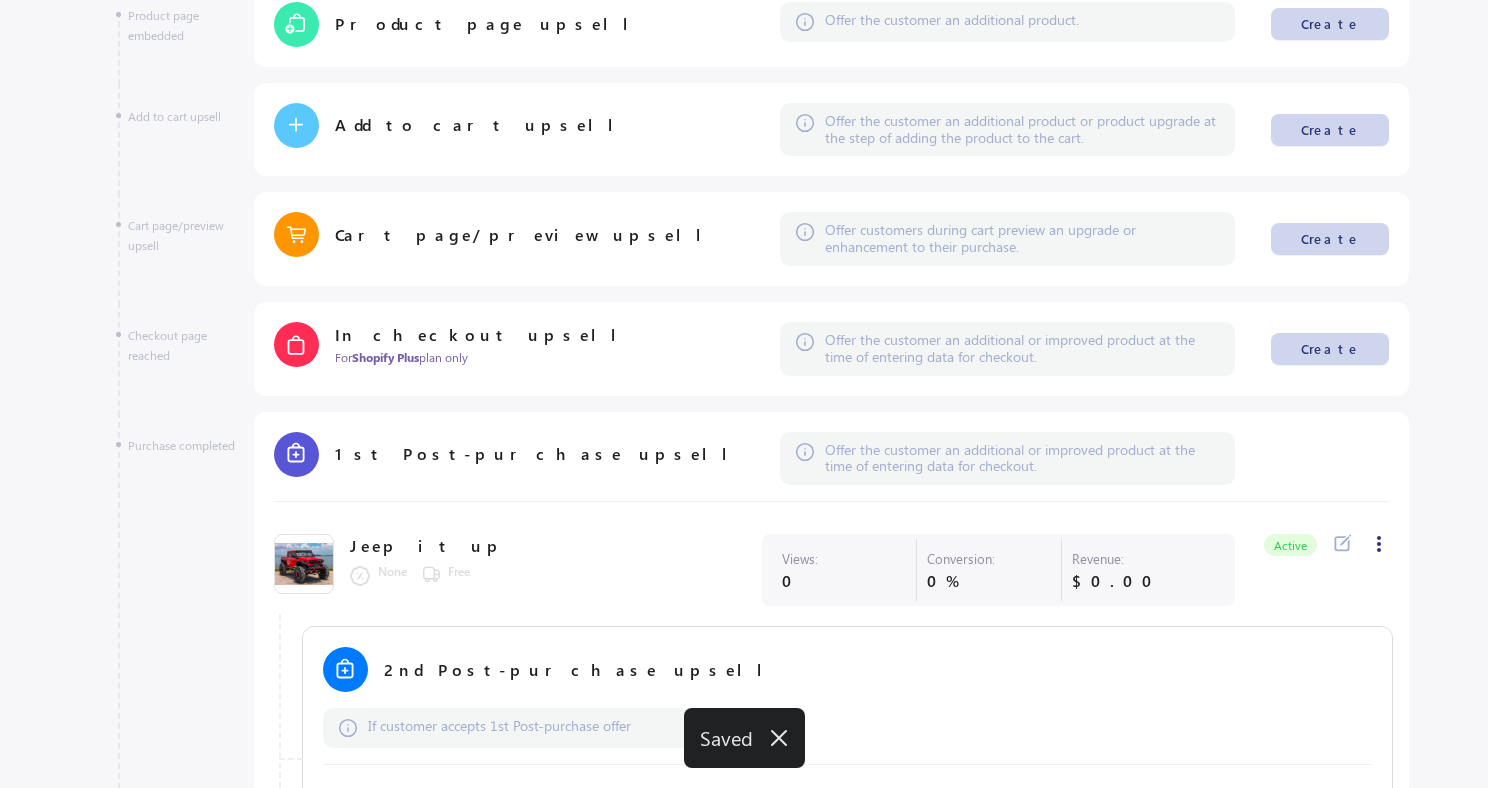 scroll, scrollTop: 993, scrollLeft: 0, axis: vertical 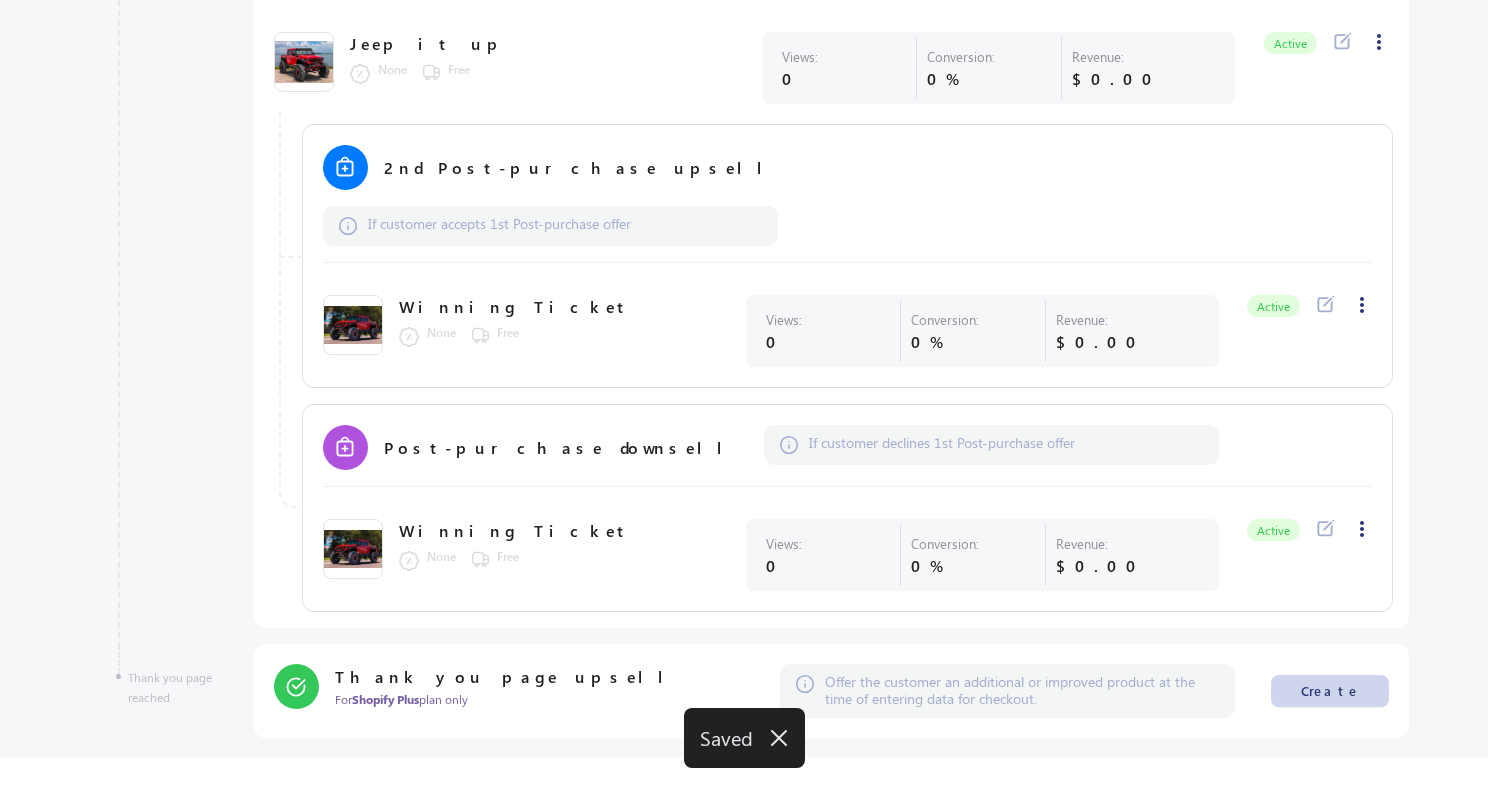 click 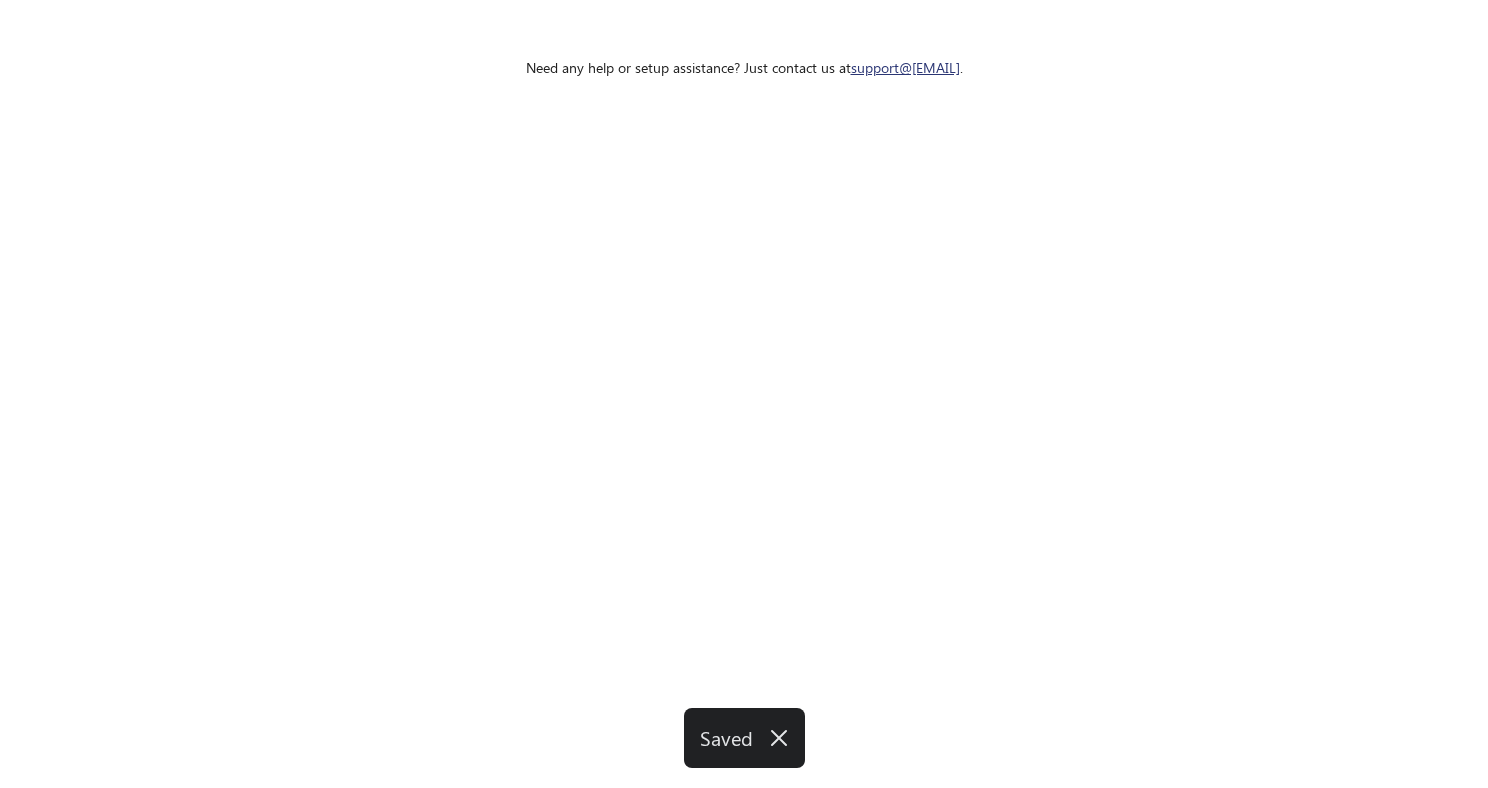 scroll, scrollTop: 0, scrollLeft: 0, axis: both 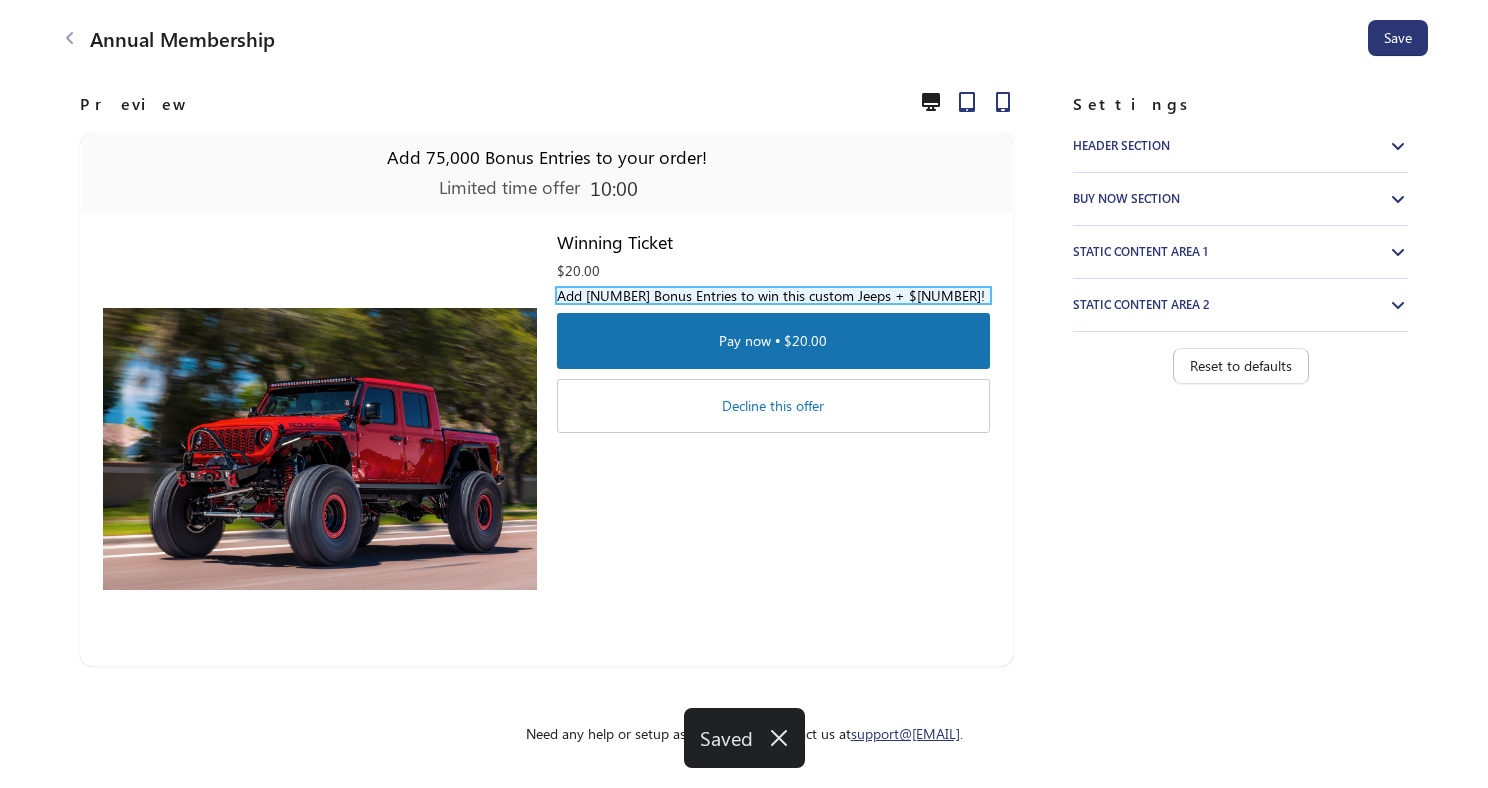 click on "Add 75,000 Bonus Entries to win this custom Jeeps + $50k!" at bounding box center [773, 295] 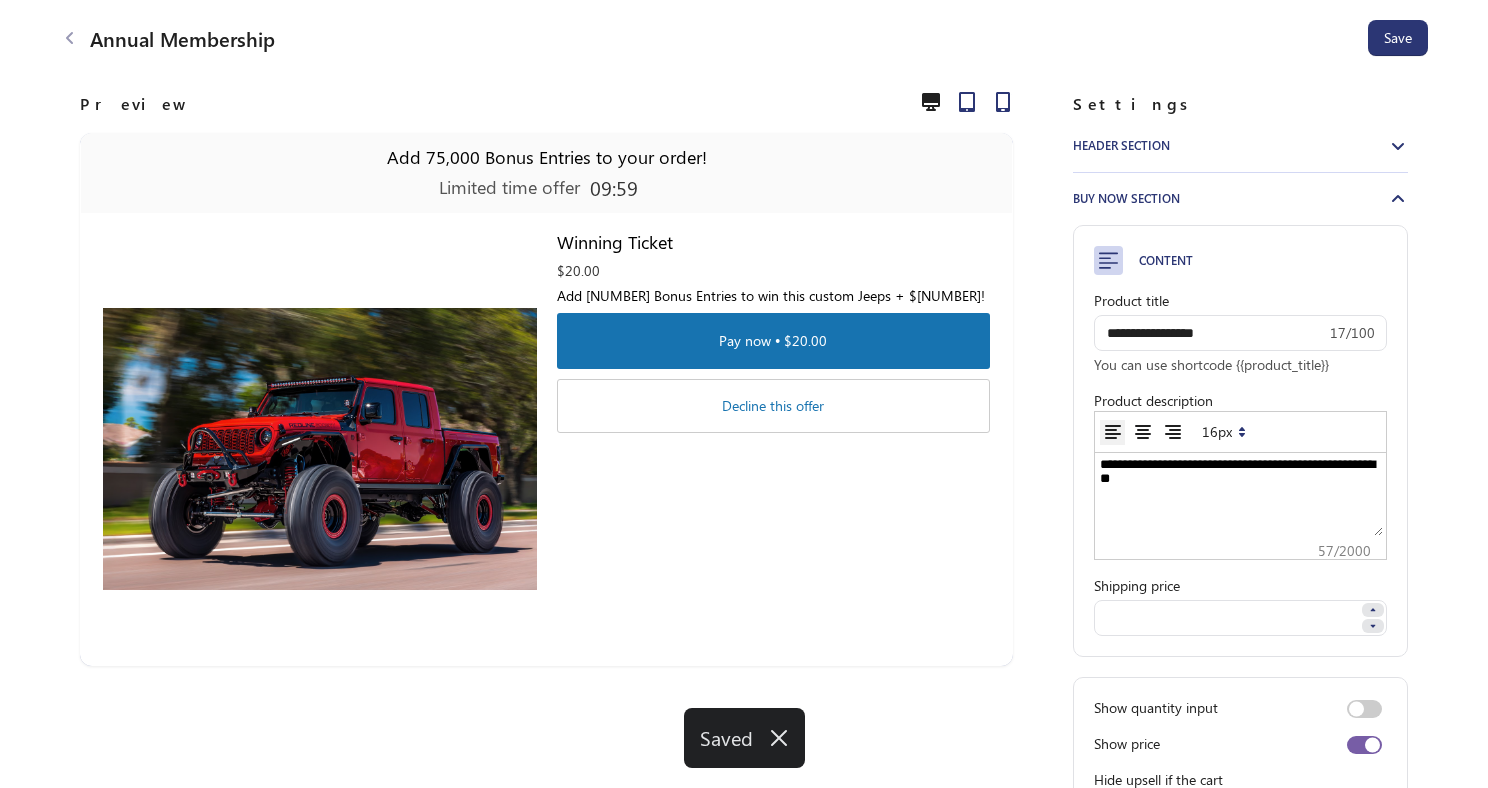 scroll, scrollTop: 0, scrollLeft: 0, axis: both 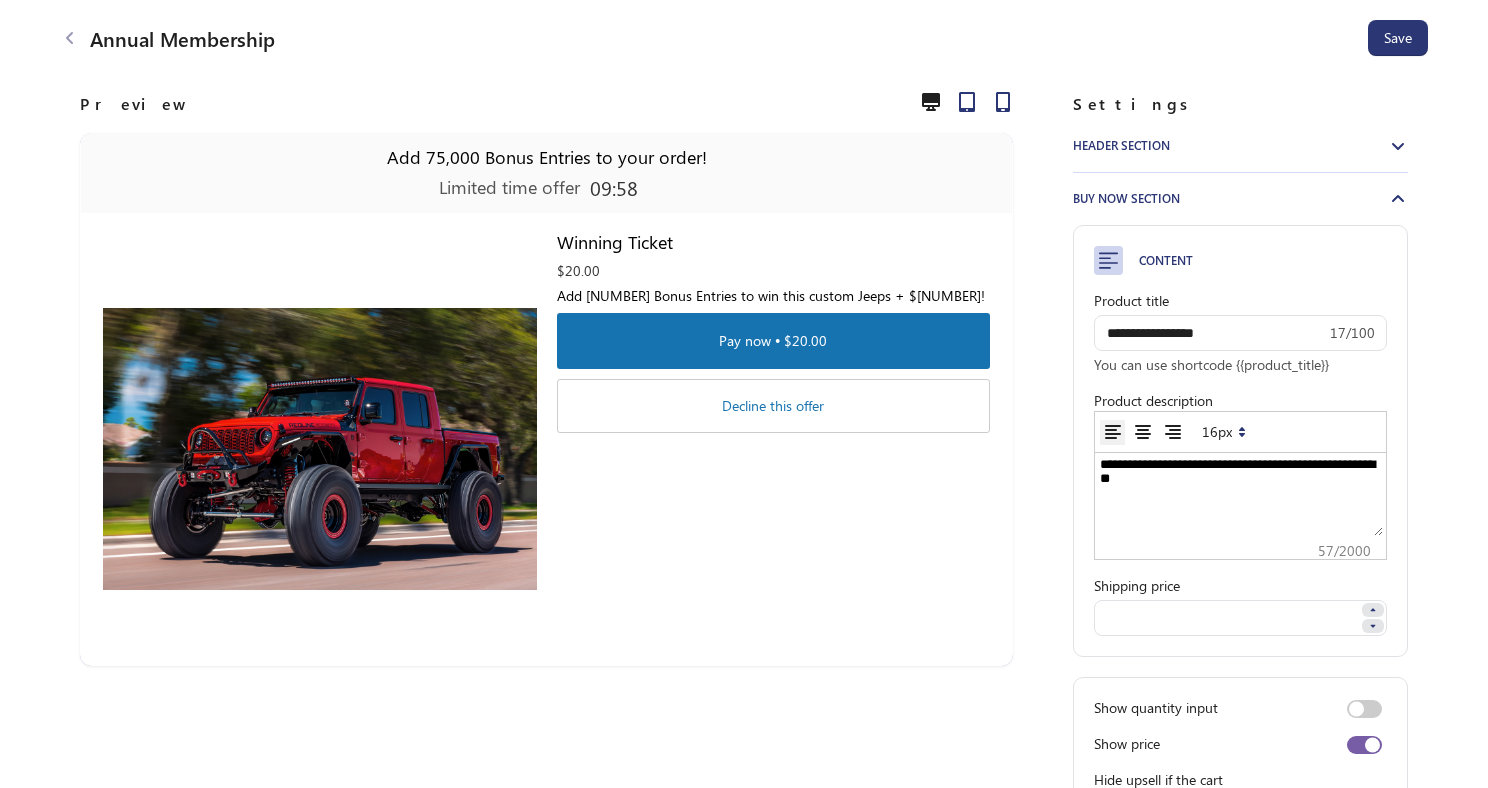 drag, startPoint x: 1190, startPoint y: 468, endPoint x: 1323, endPoint y: 539, distance: 150.76472 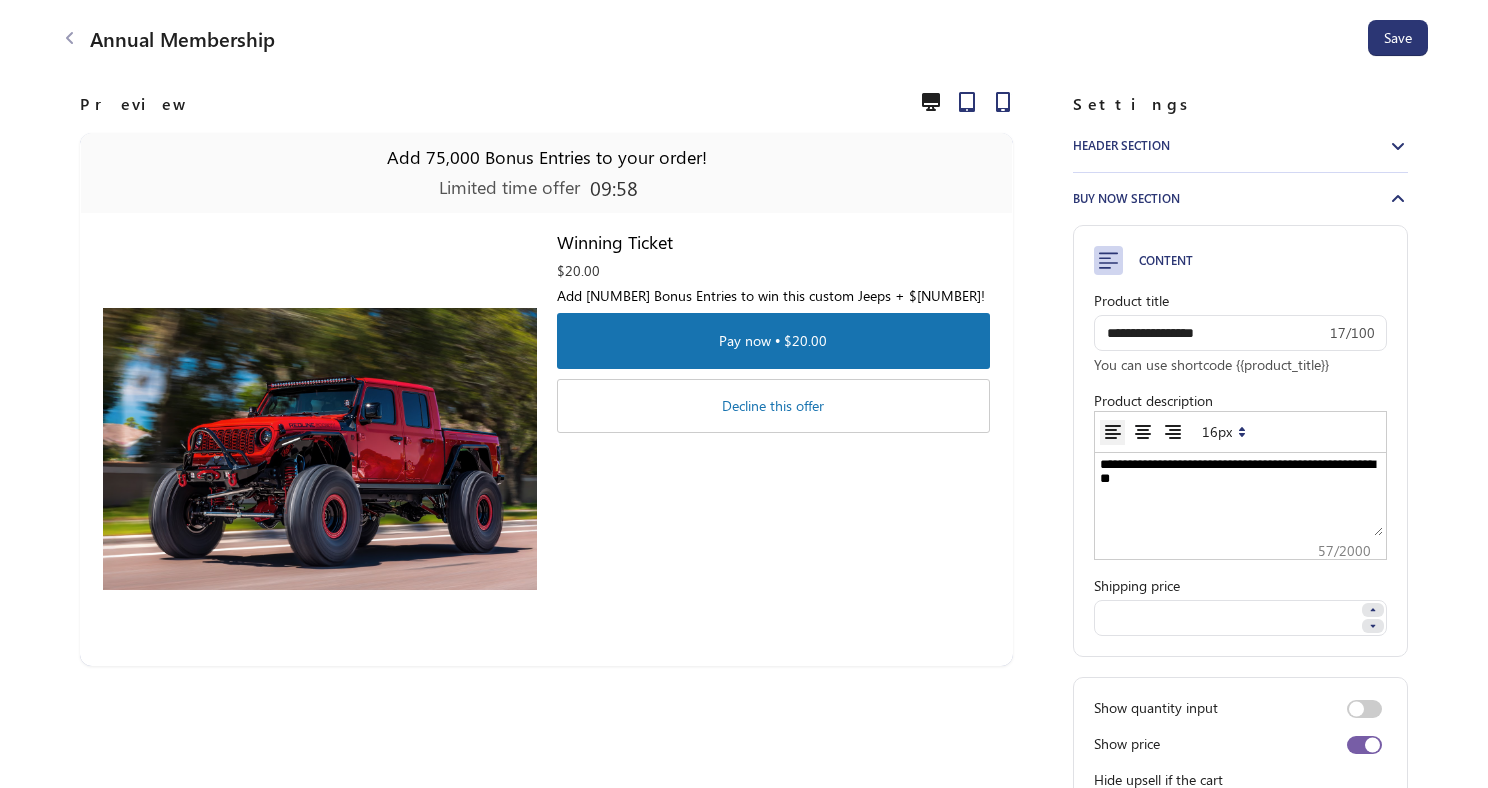 click on "**********" at bounding box center (1240, 506) 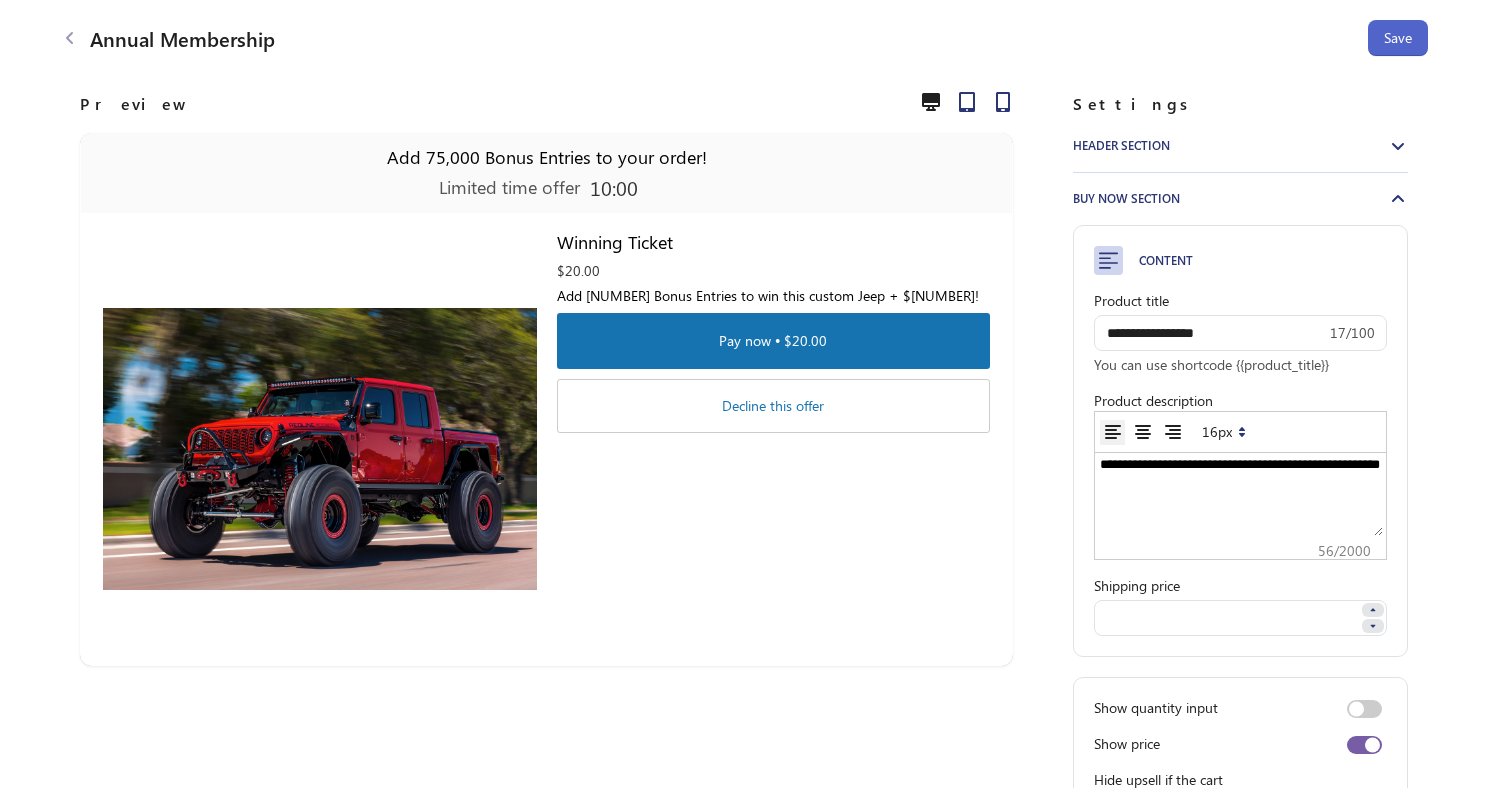 type on "**********" 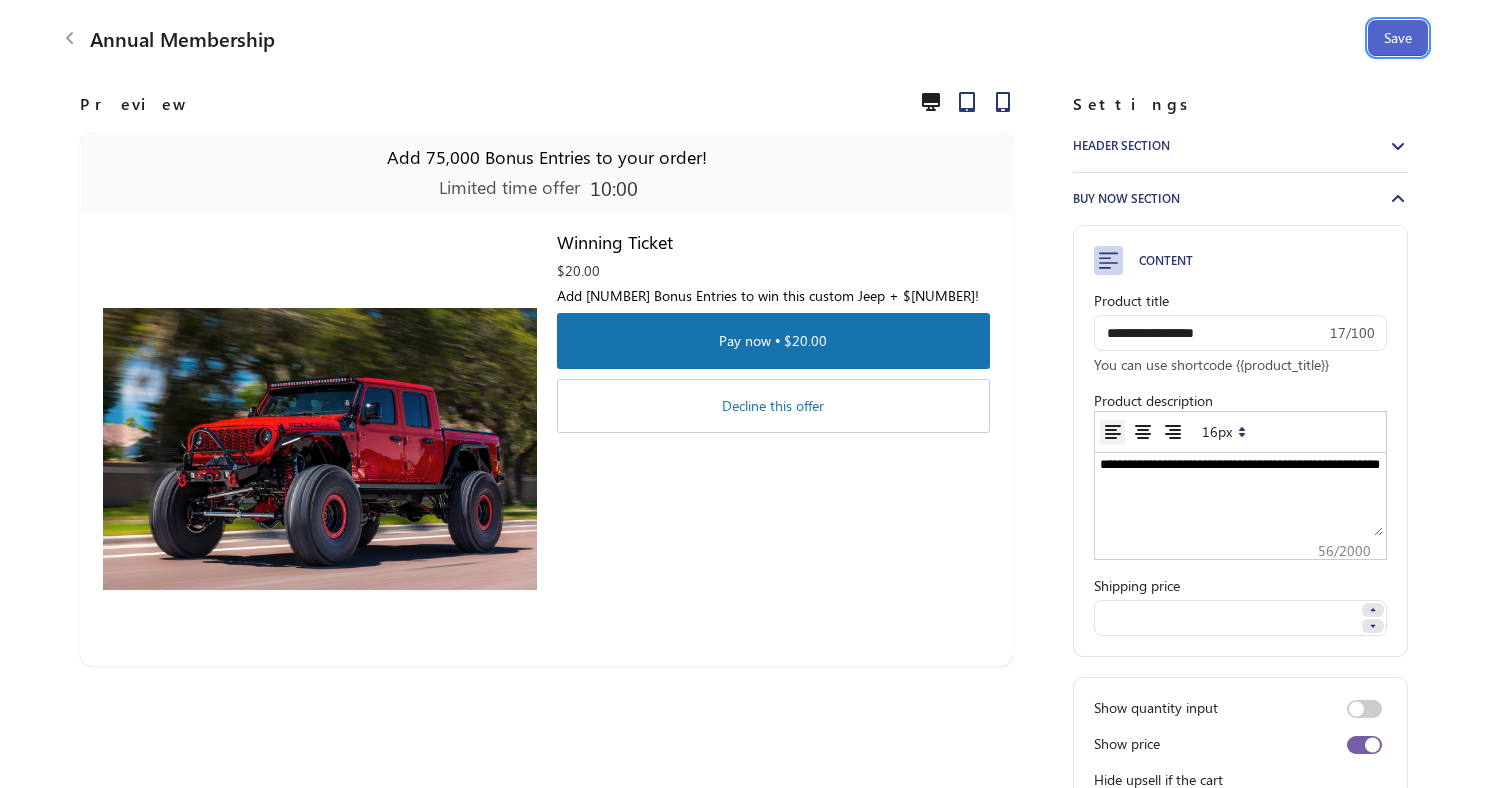 click on "Save" at bounding box center [1398, 38] 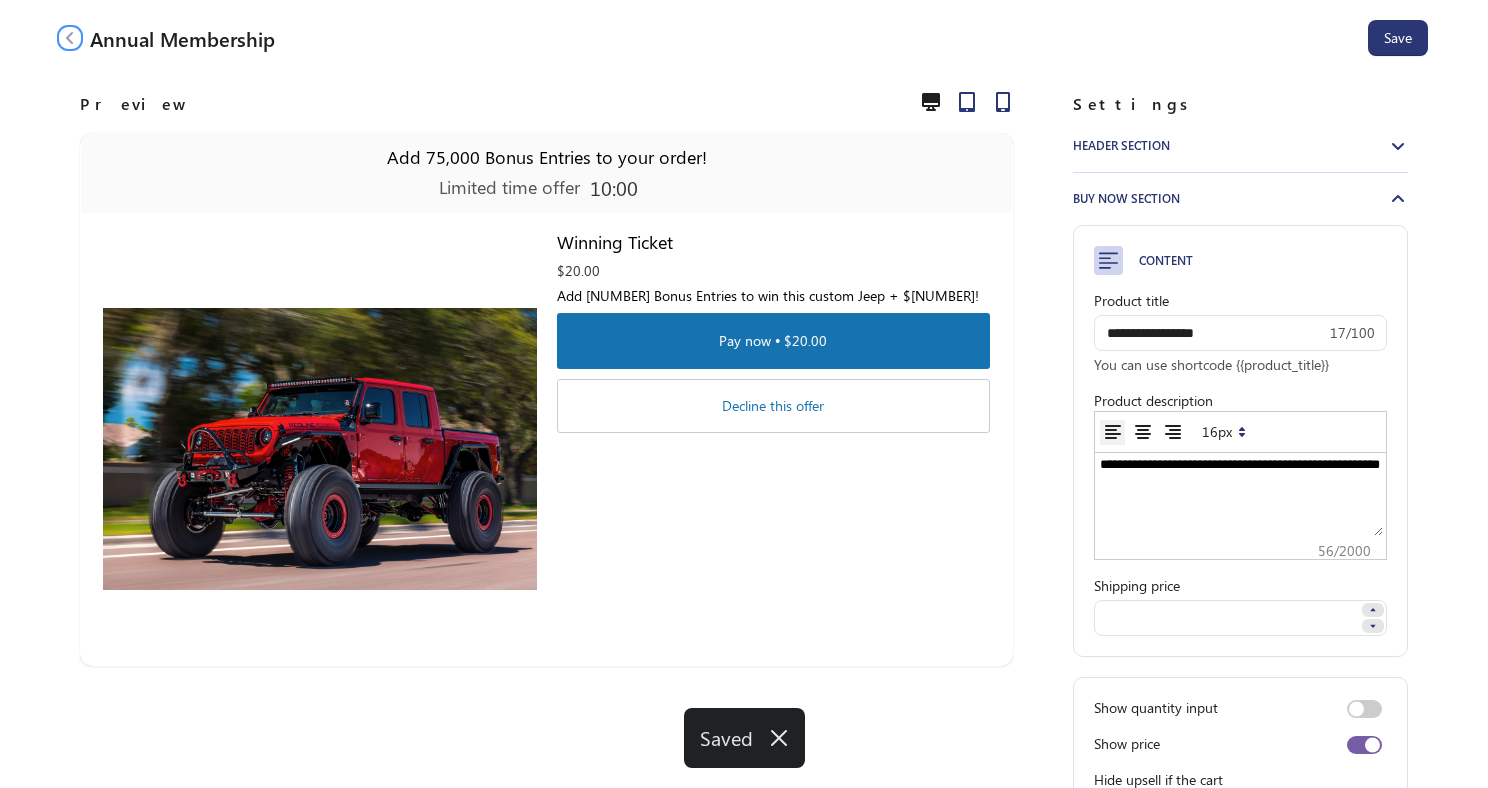 click at bounding box center (70, 38) 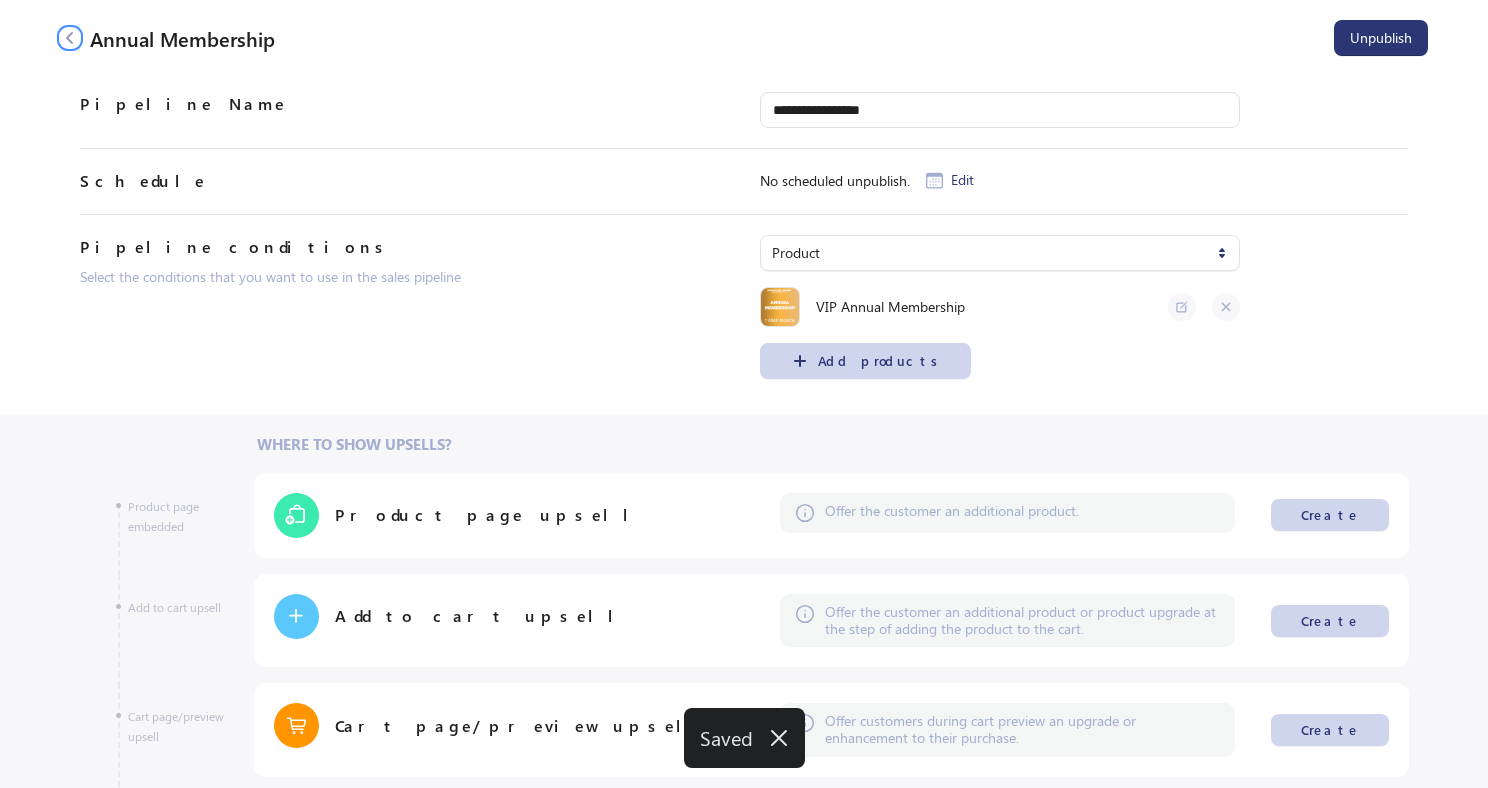 click 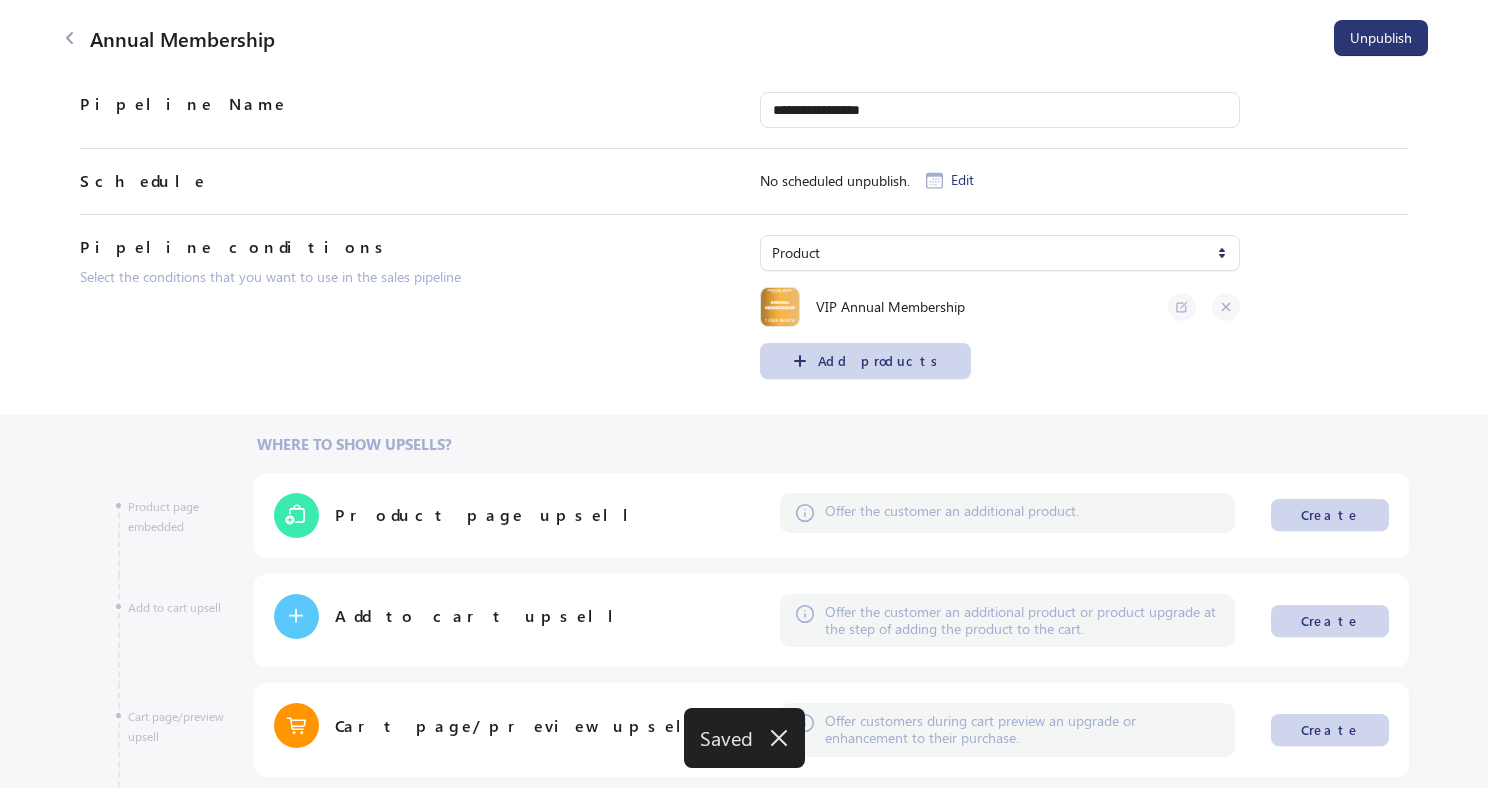select on "**" 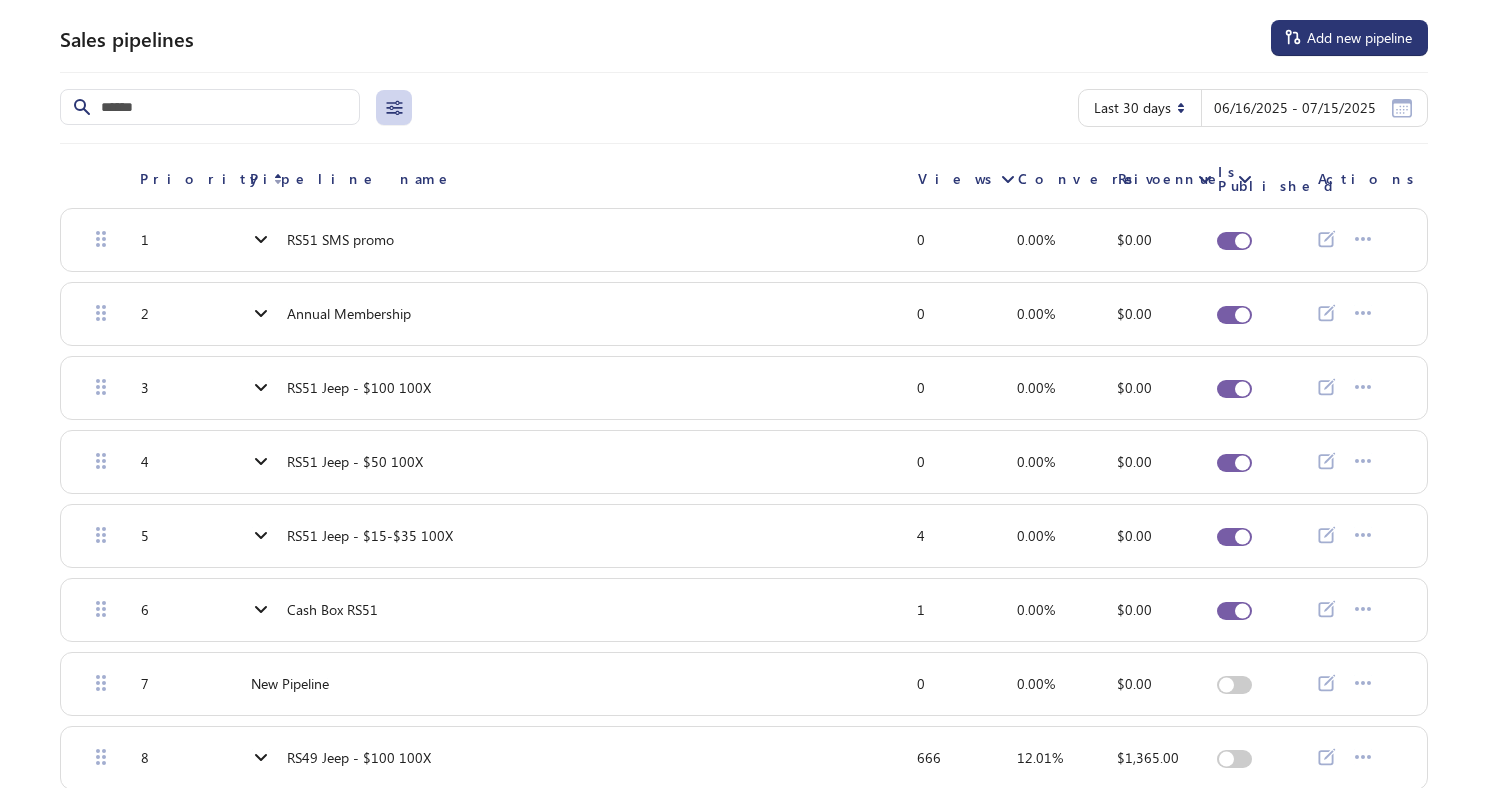 click 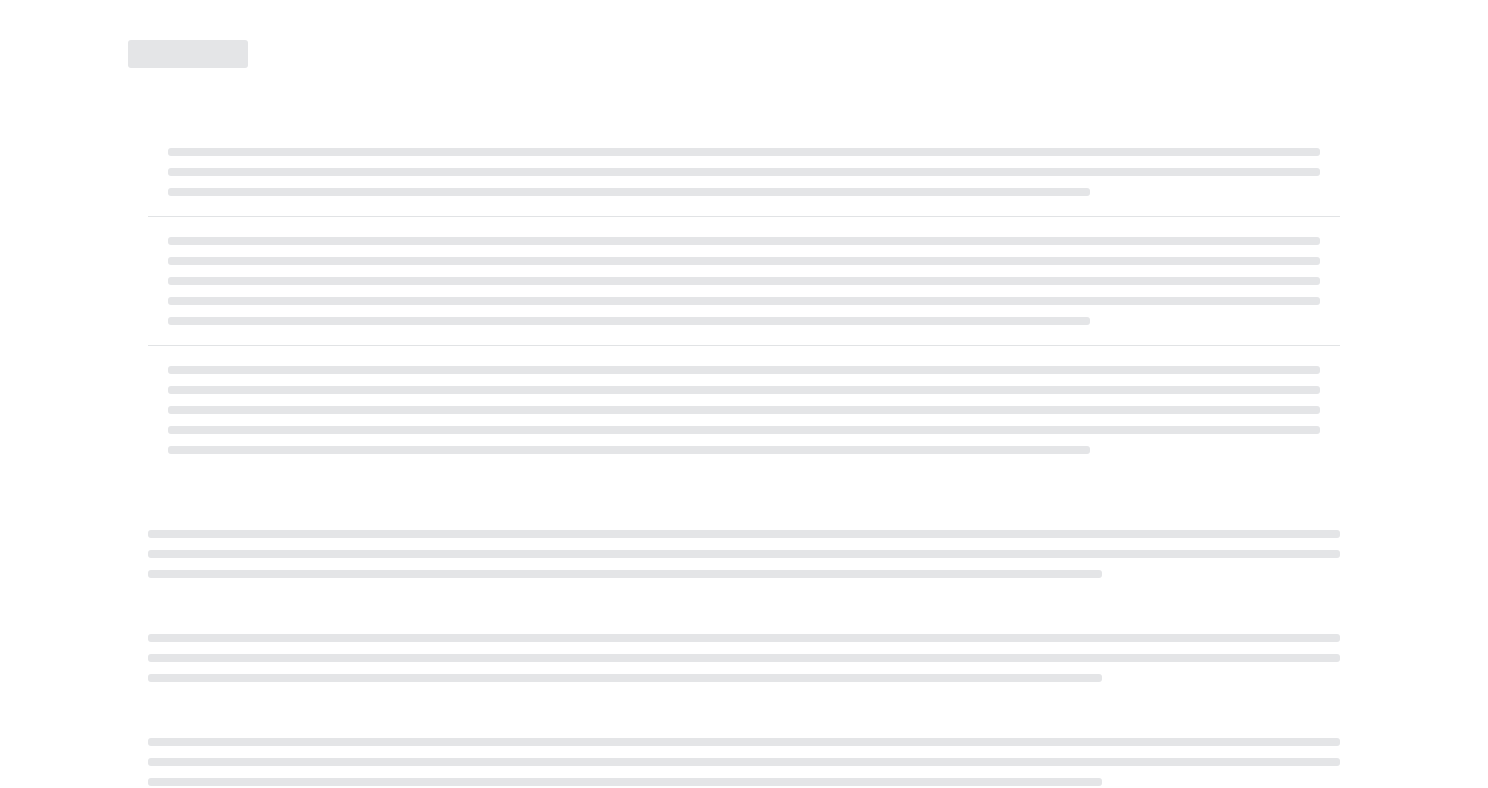 select on "********" 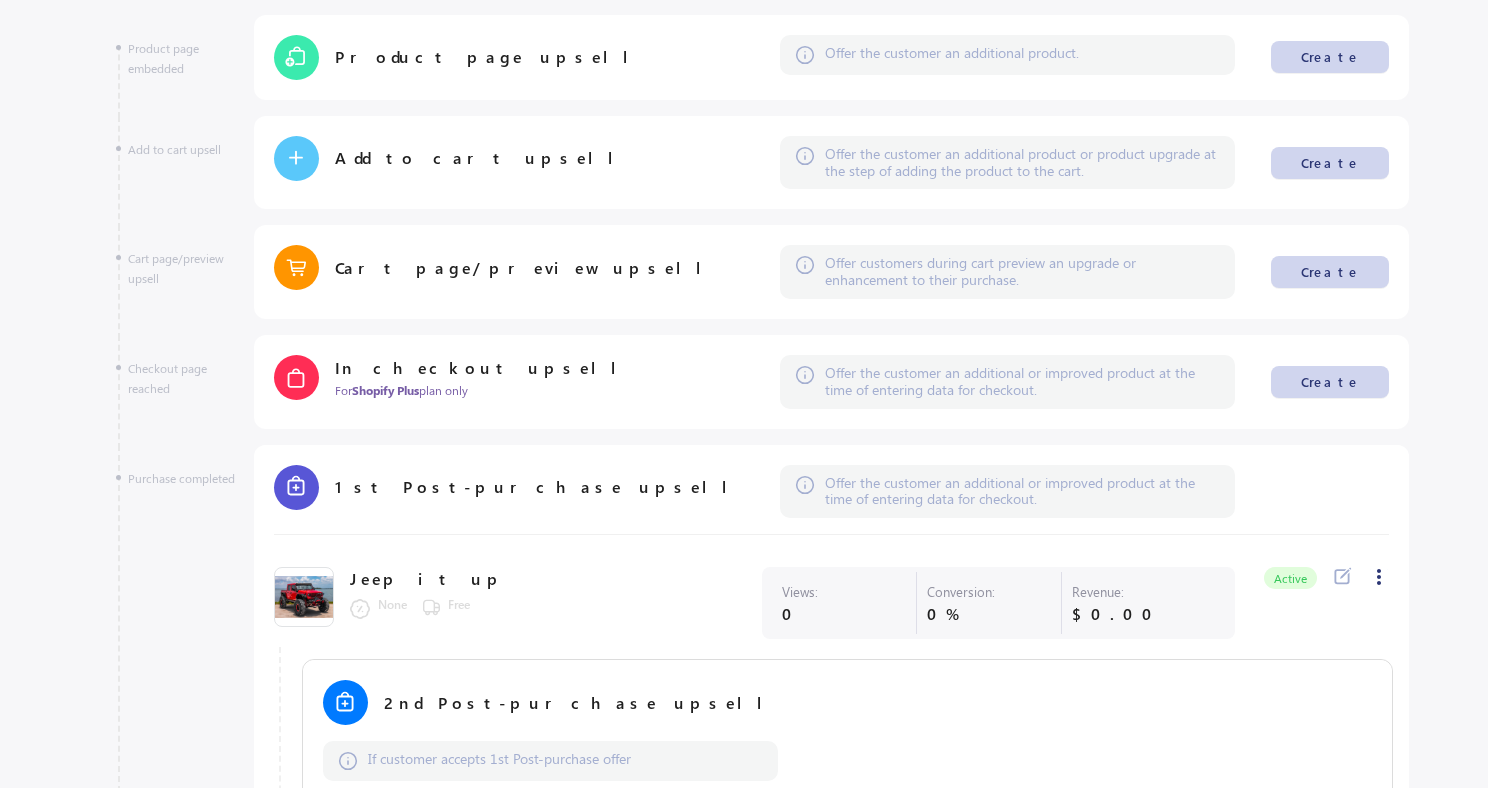 scroll, scrollTop: 607, scrollLeft: 0, axis: vertical 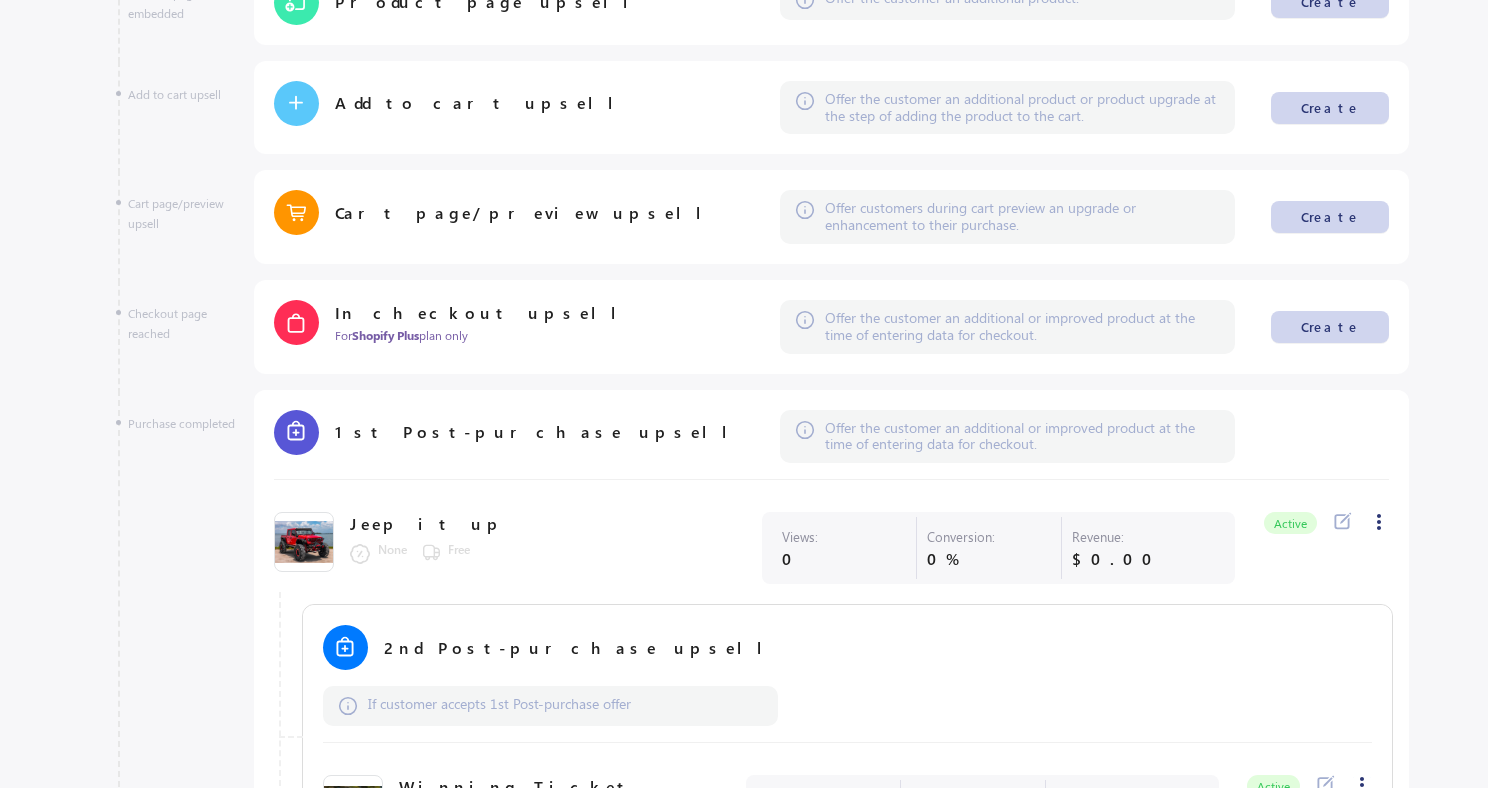 click 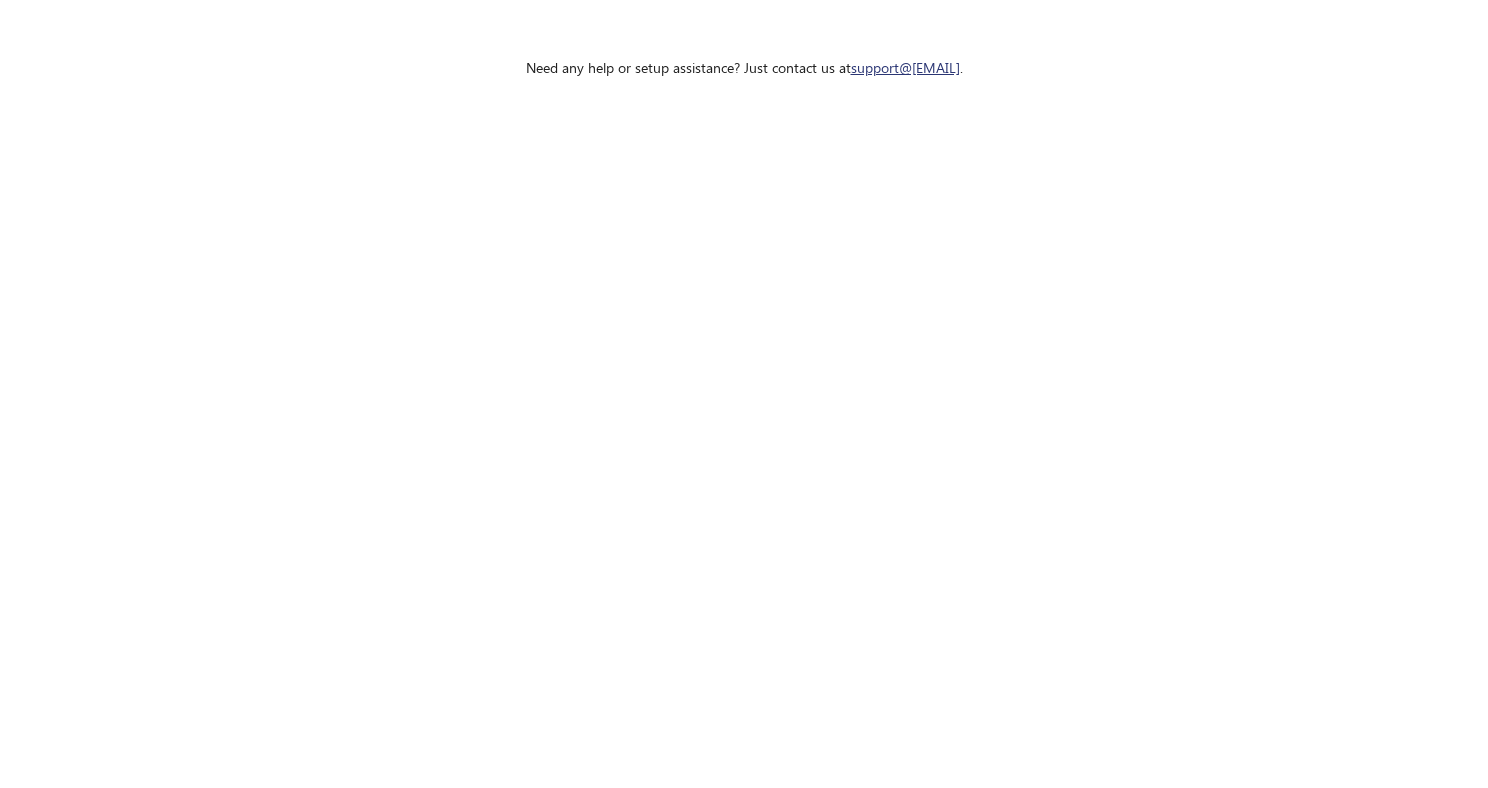 select on "****" 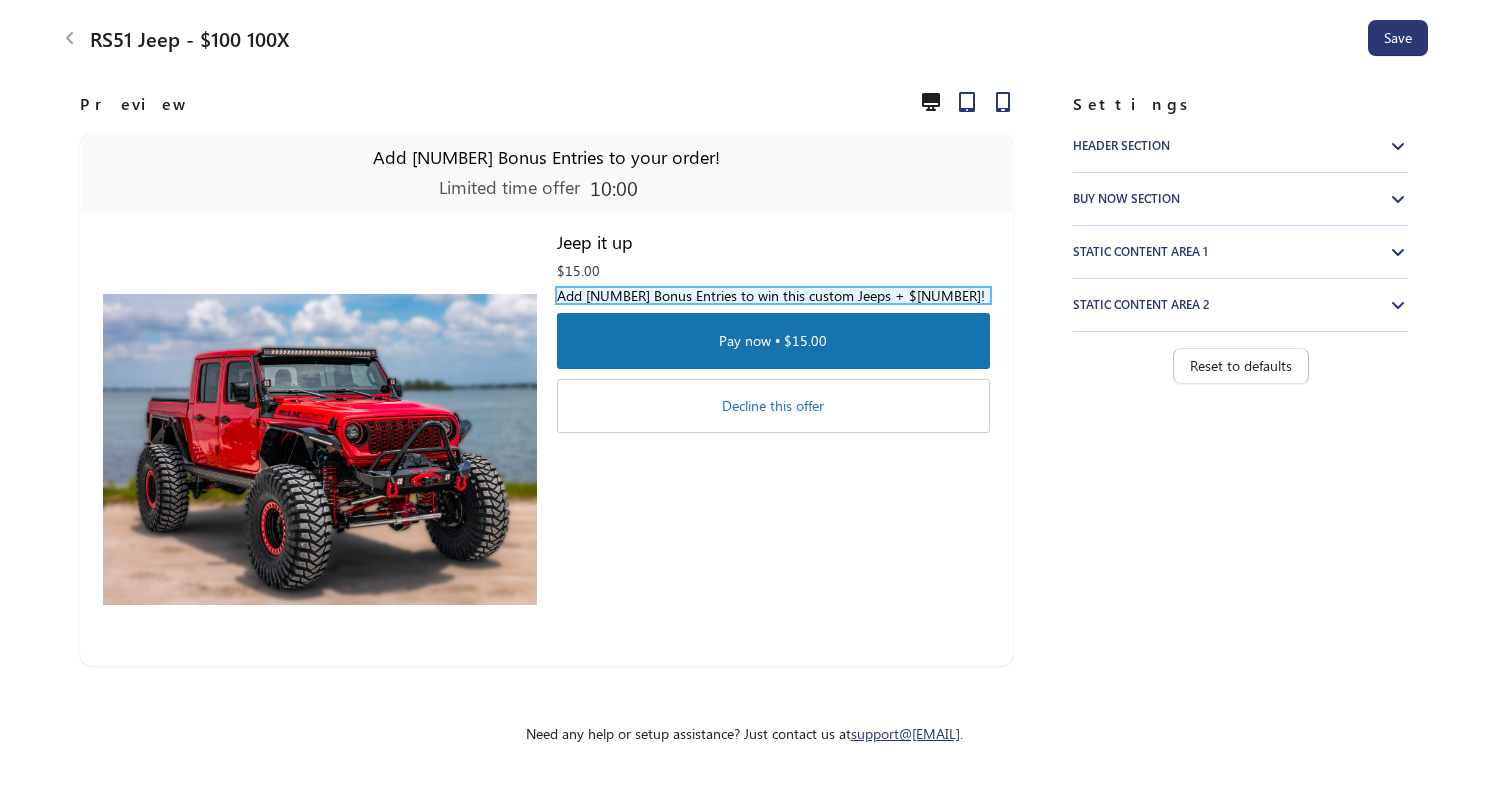 click on "Add 50,000 Bonus Entries to win this custom Jeeps + $50k!" at bounding box center (773, 295) 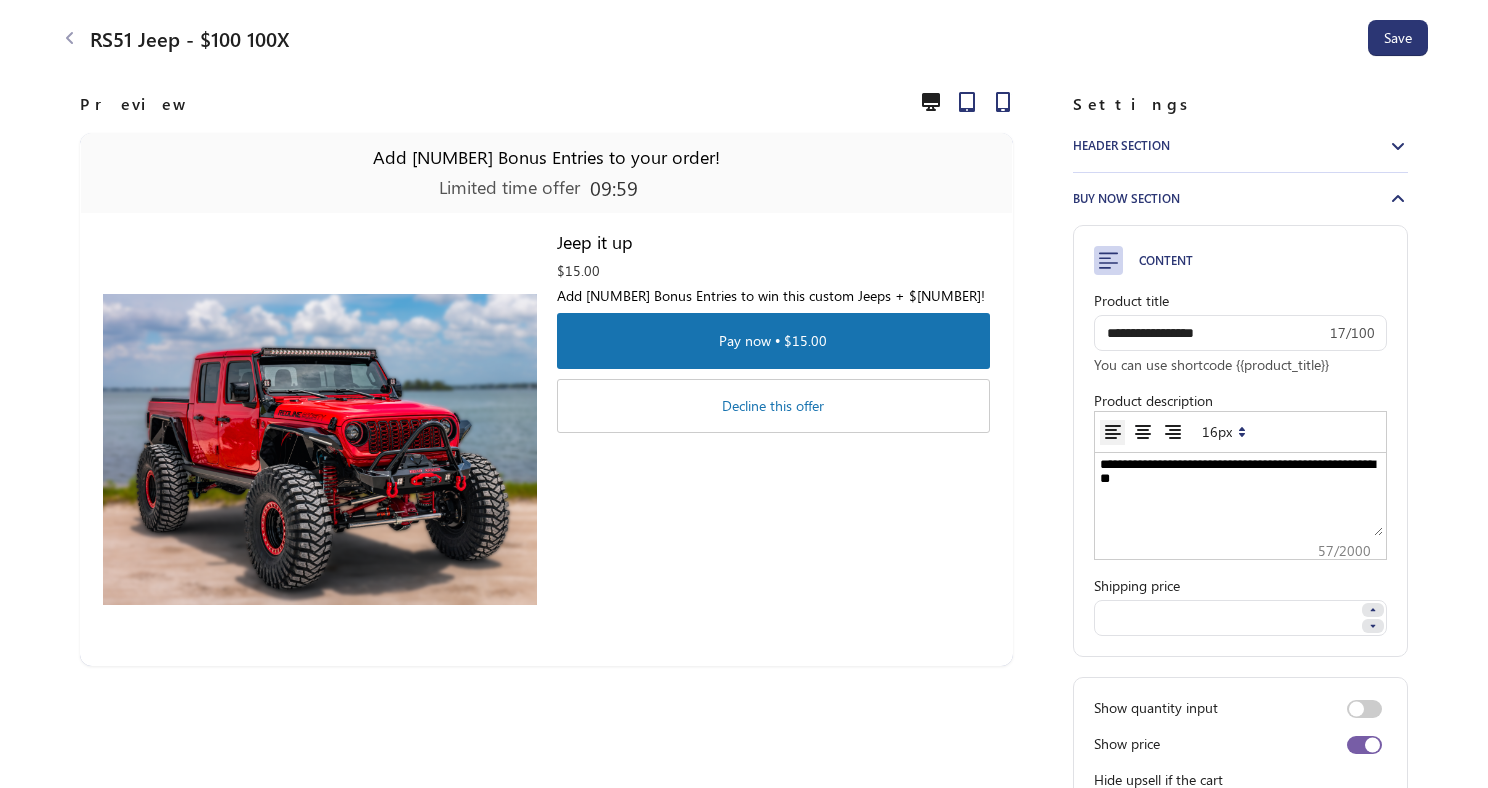 scroll, scrollTop: 0, scrollLeft: 0, axis: both 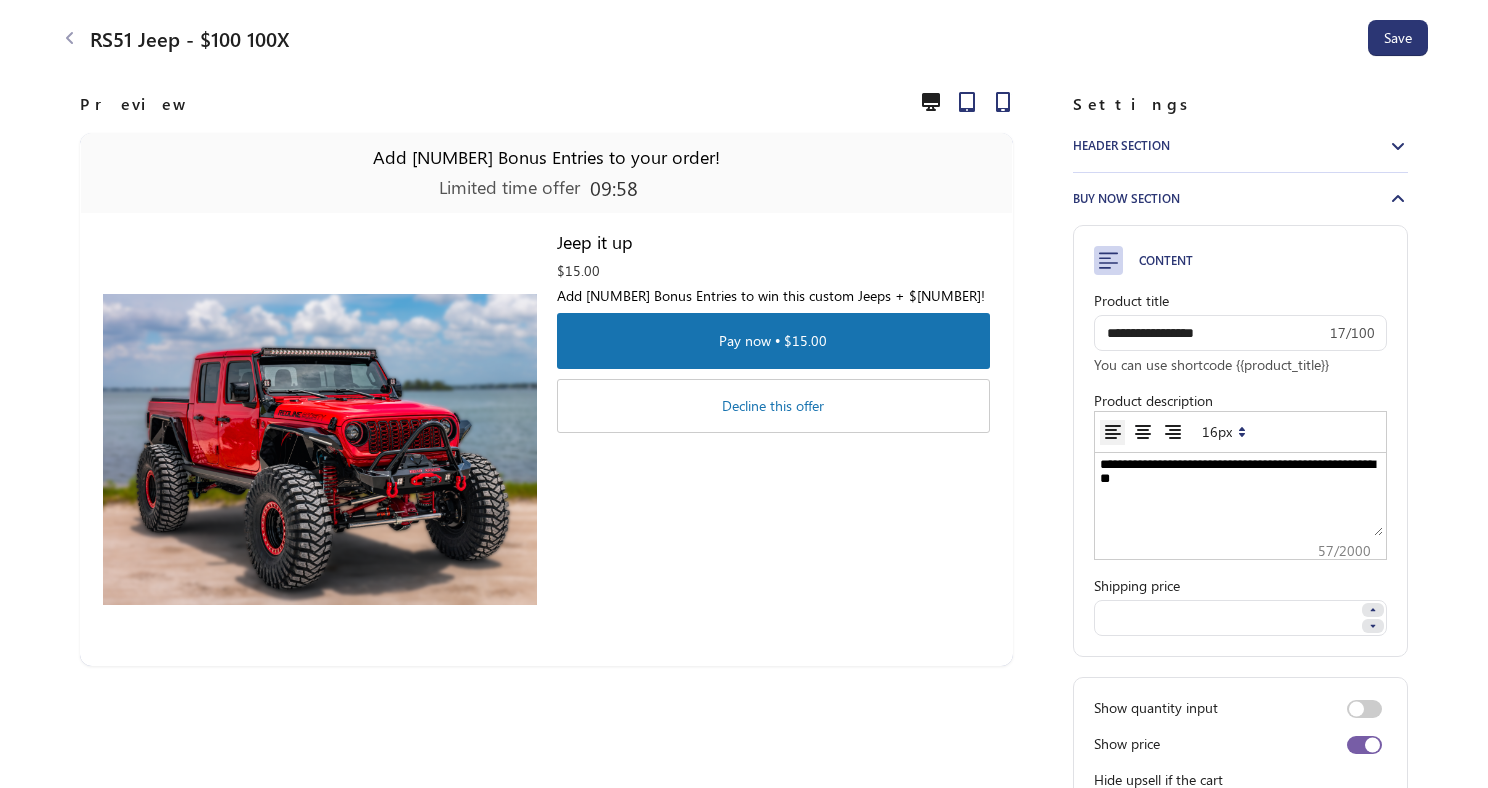 click on "**********" at bounding box center (1240, 496) 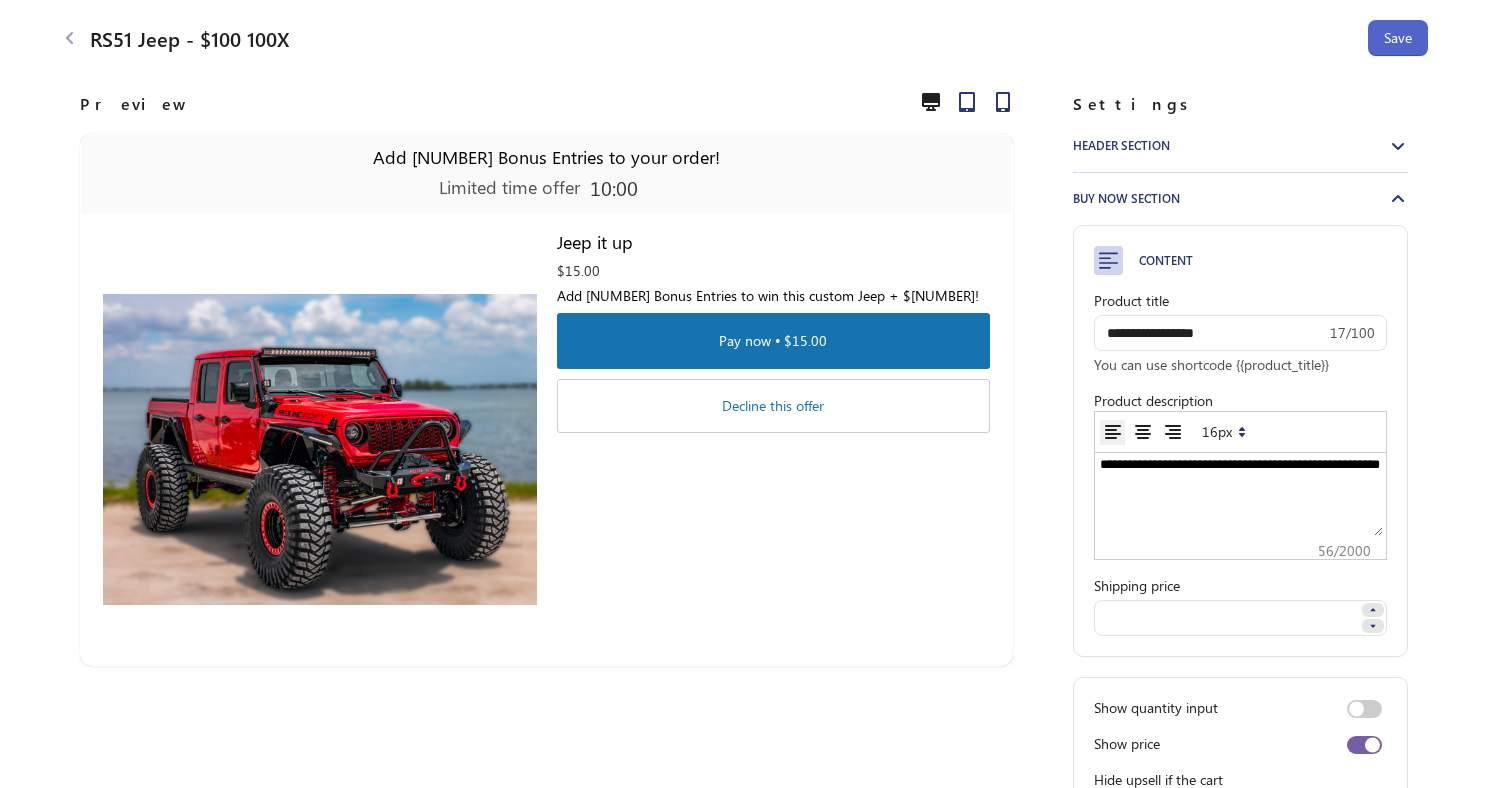 type on "**********" 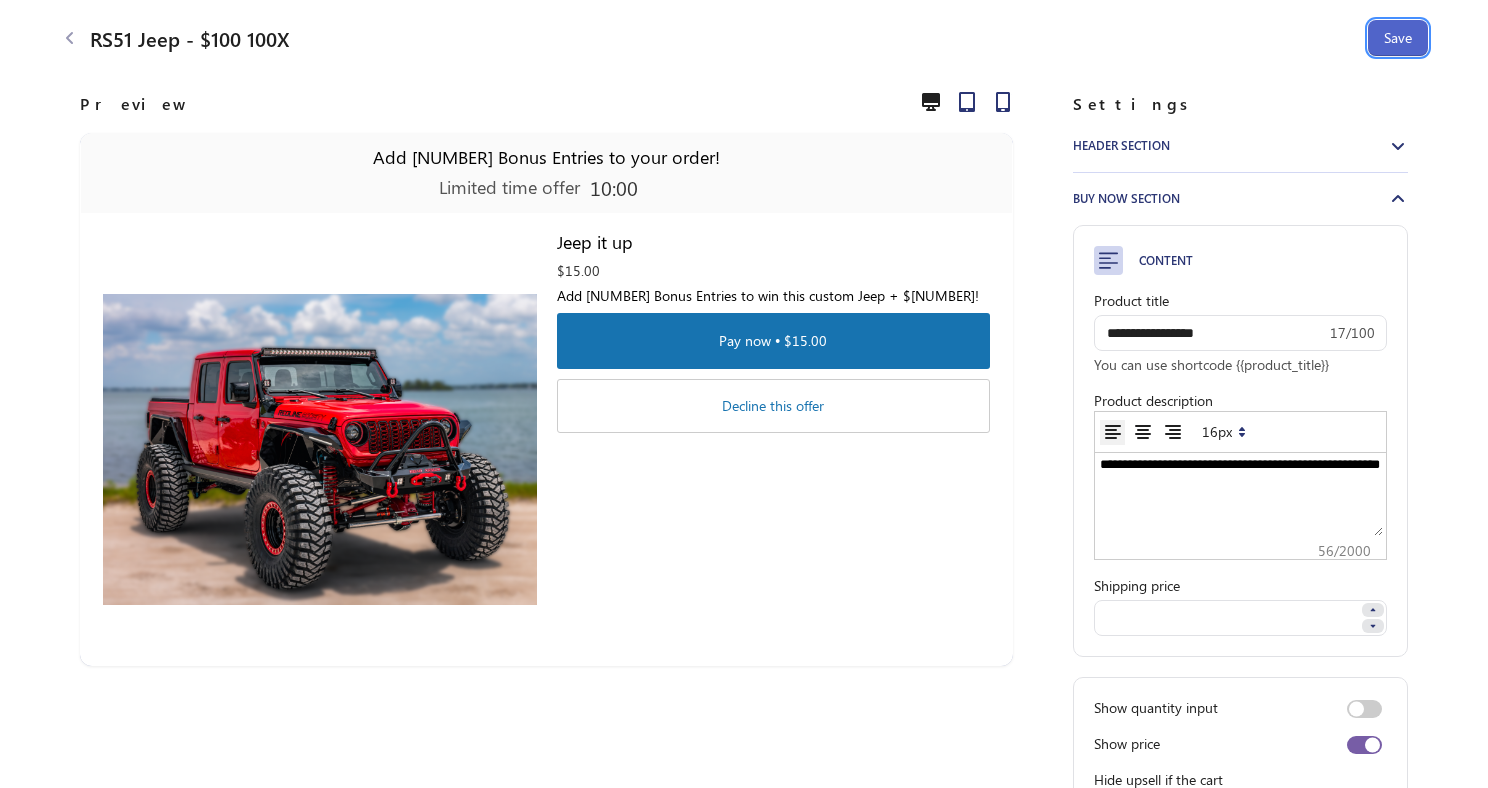 click on "Save" at bounding box center (1398, 38) 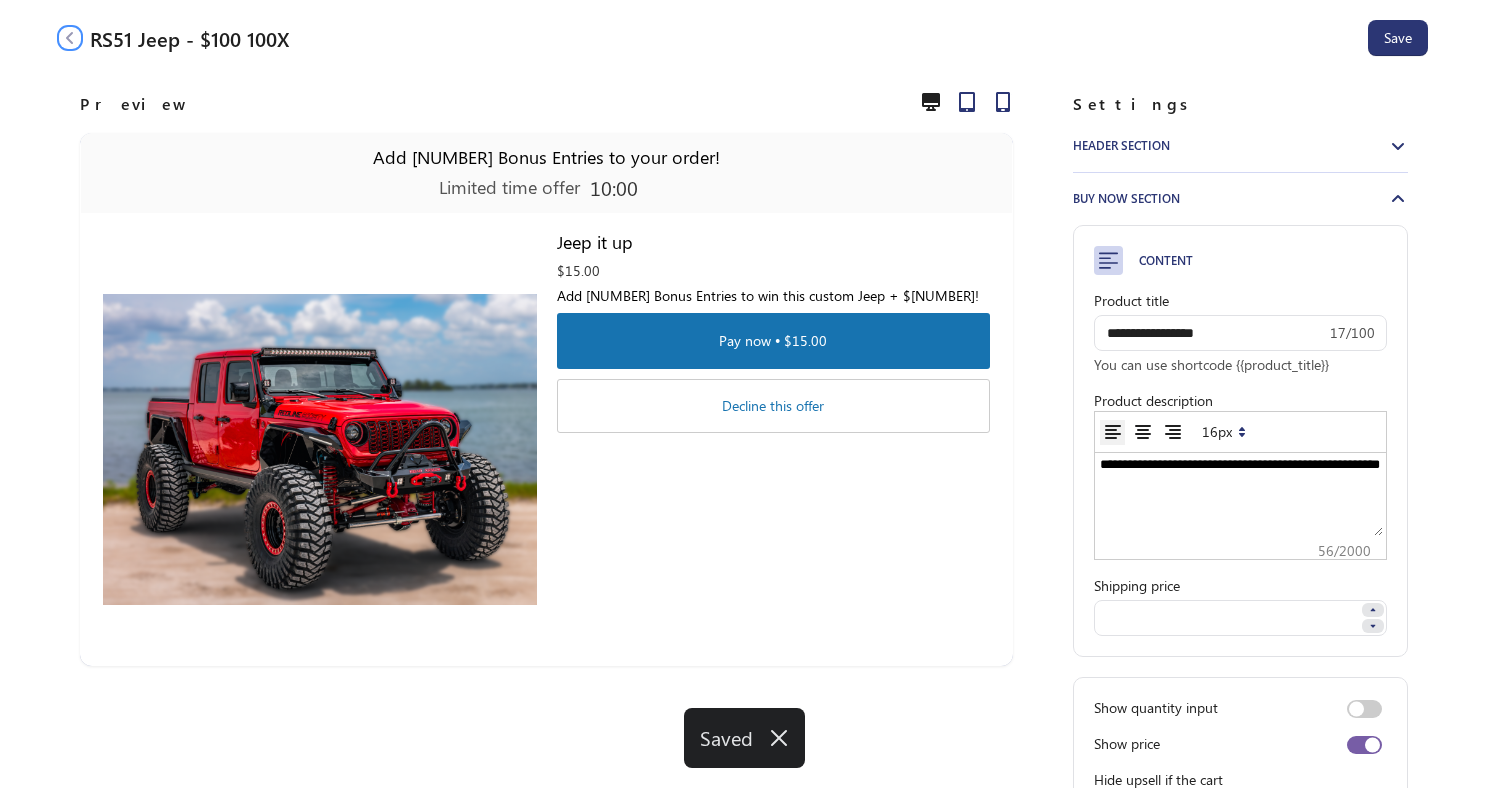 click 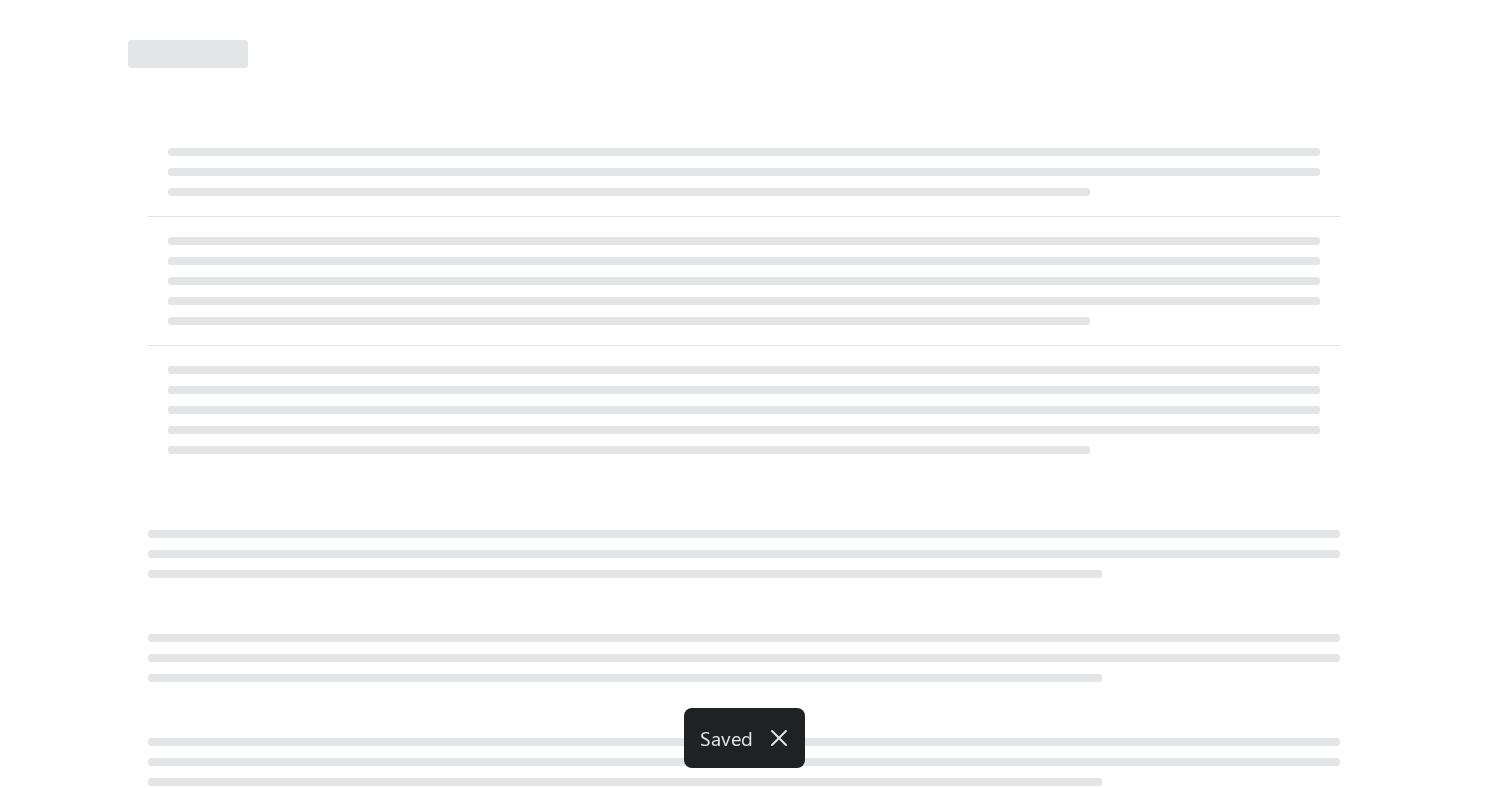 select on "********" 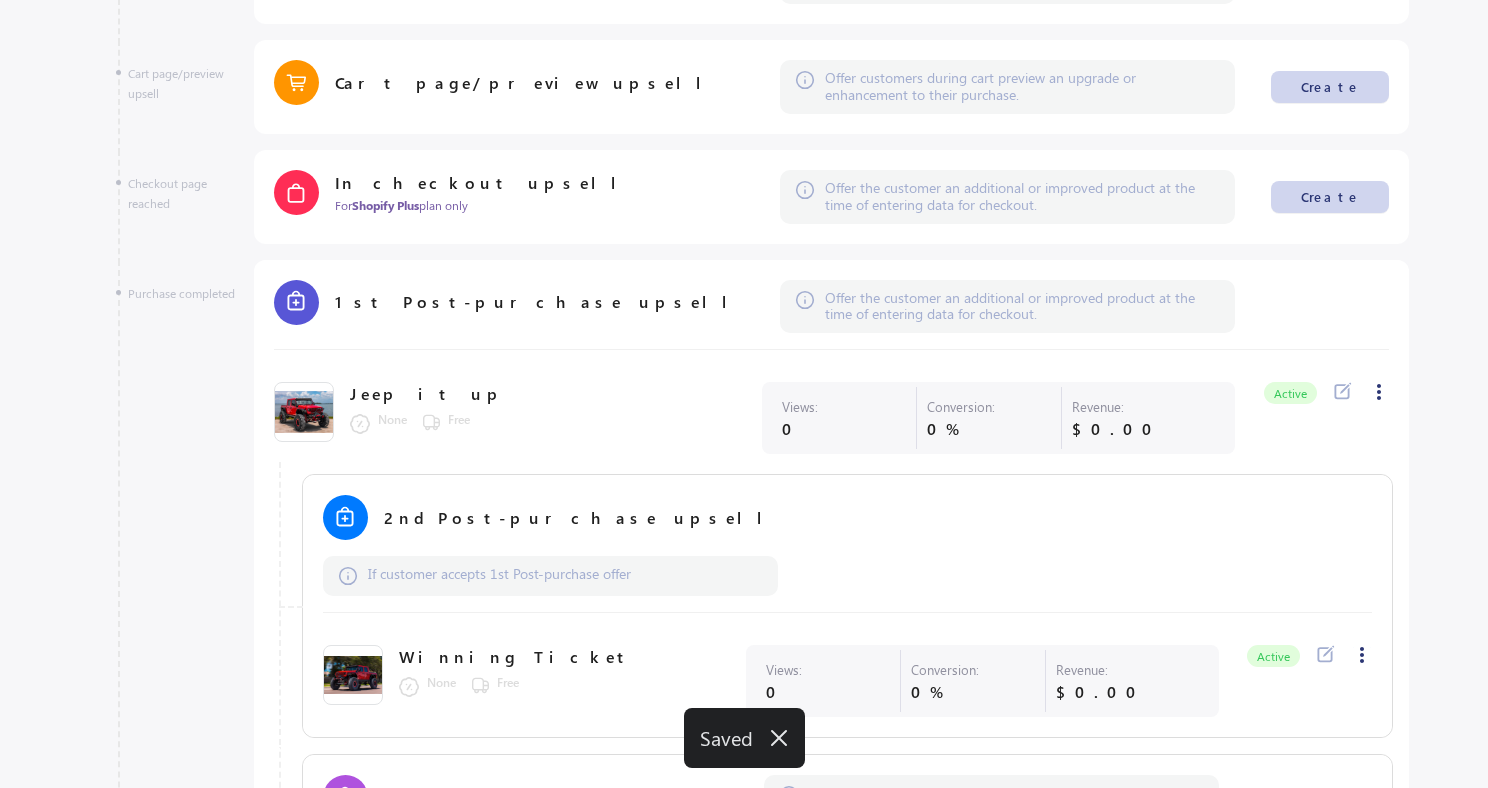 scroll, scrollTop: 782, scrollLeft: 0, axis: vertical 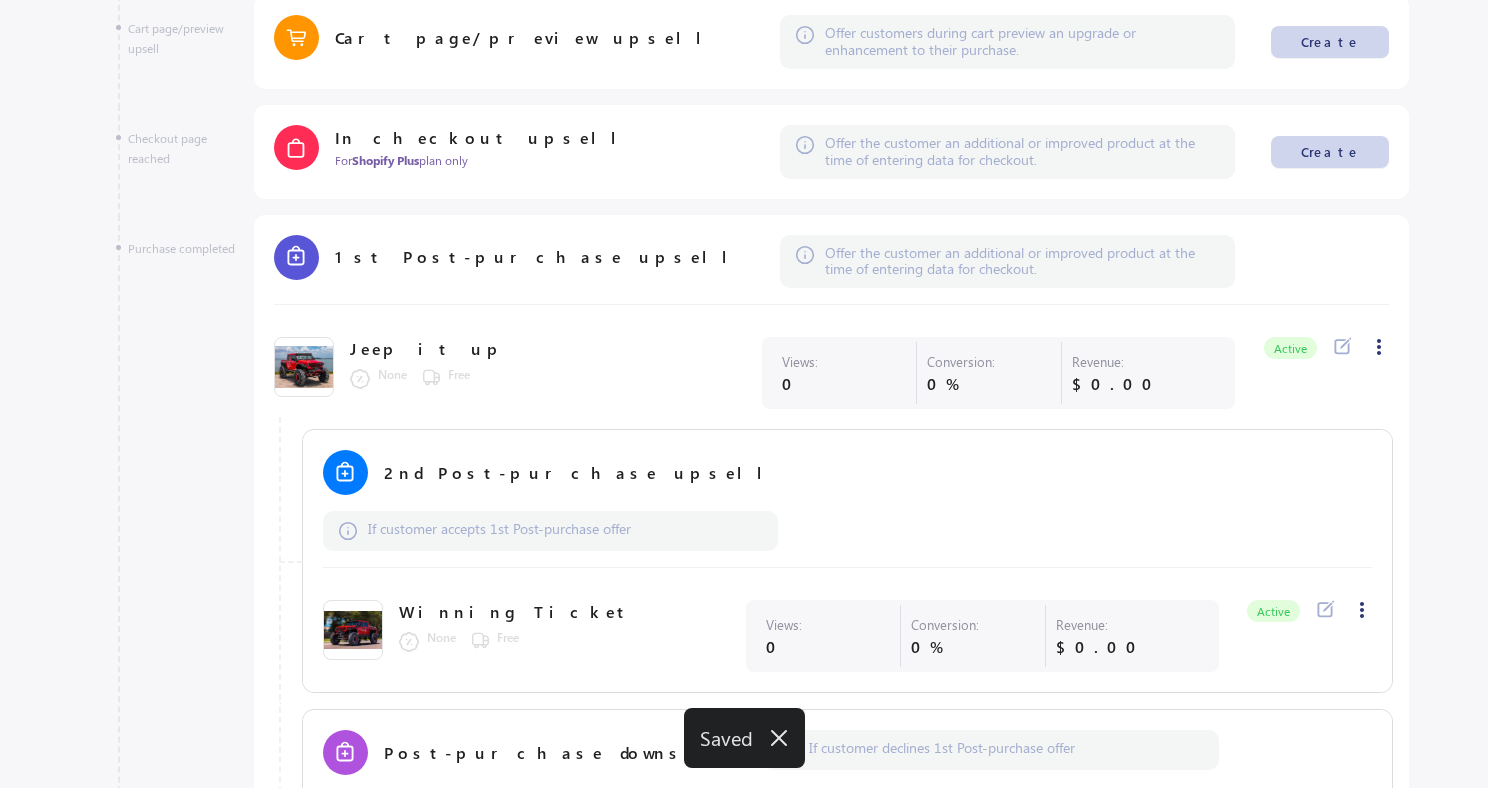 click 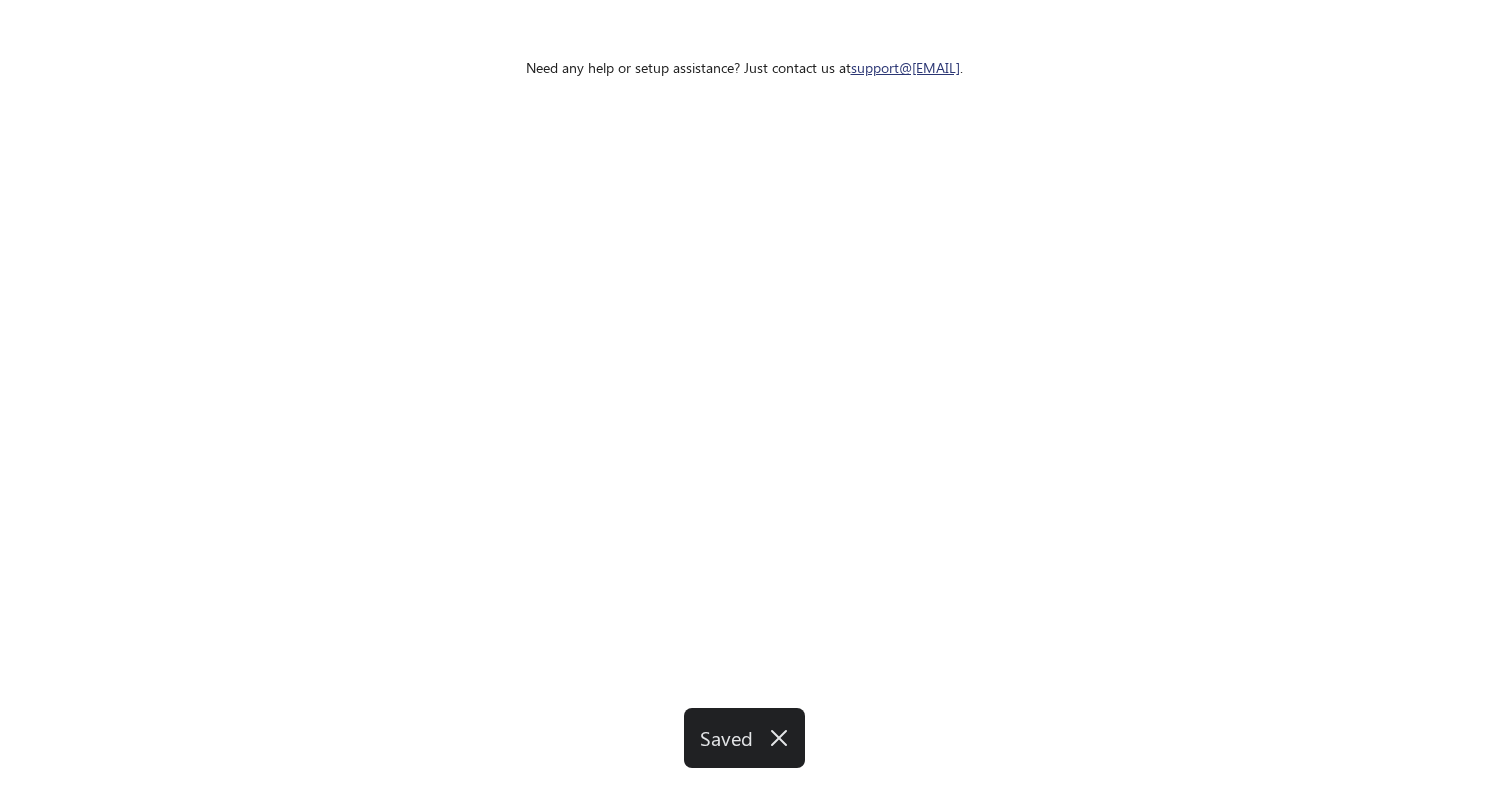 select on "****" 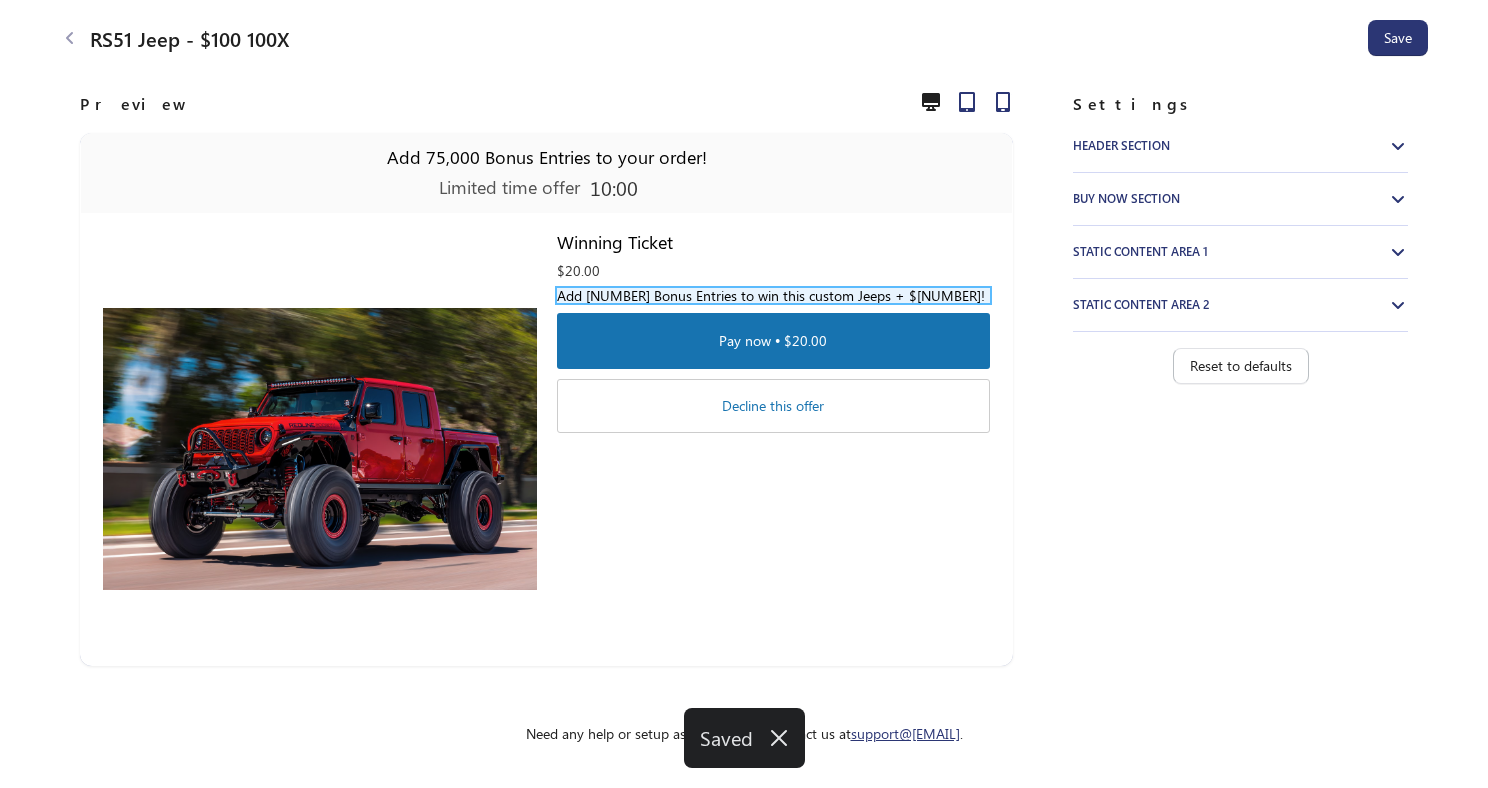click on "Add 75,000 Bonus Entries to win this custom Jeeps + $50k!" at bounding box center (773, 295) 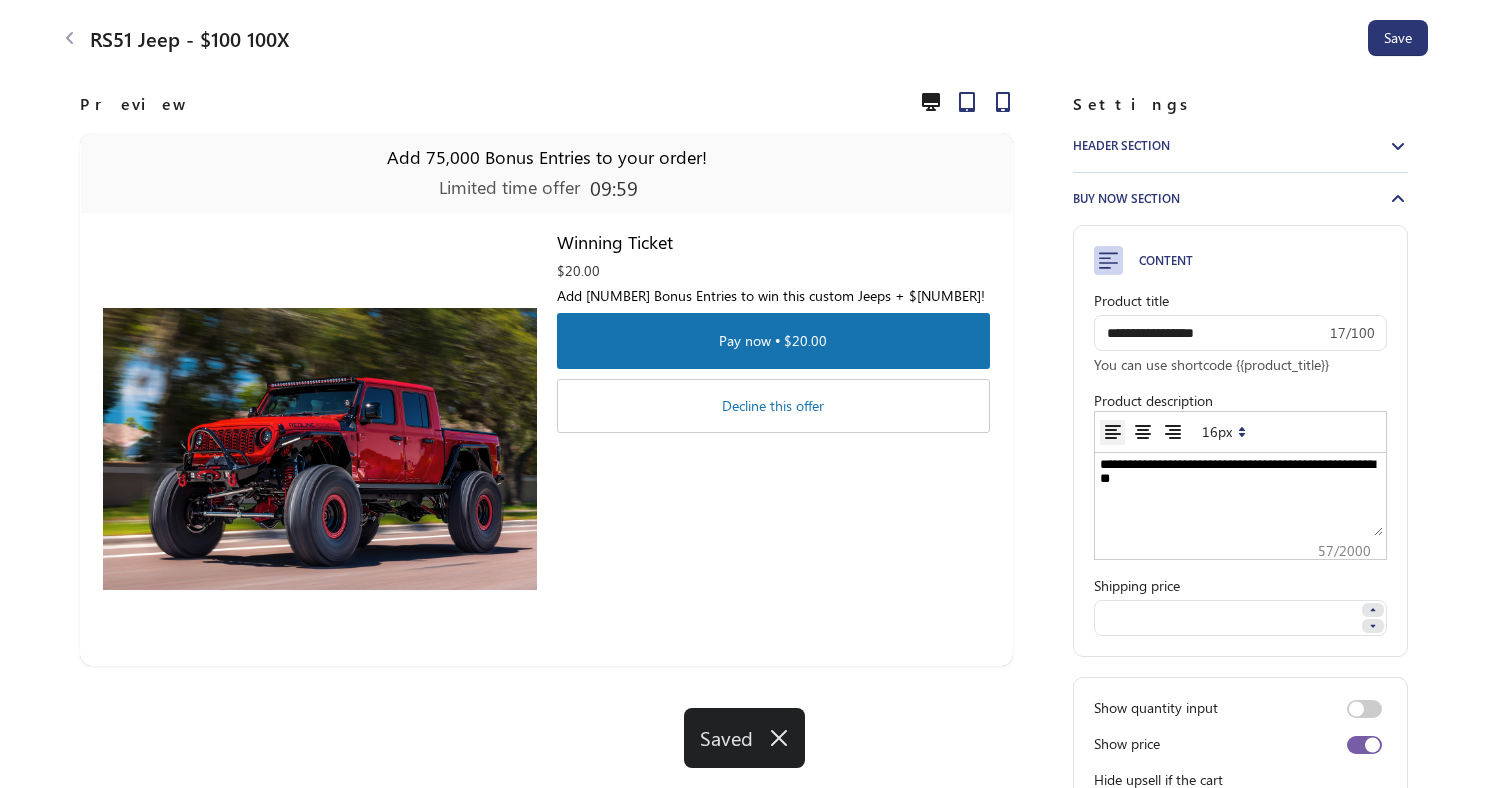 scroll, scrollTop: 0, scrollLeft: 0, axis: both 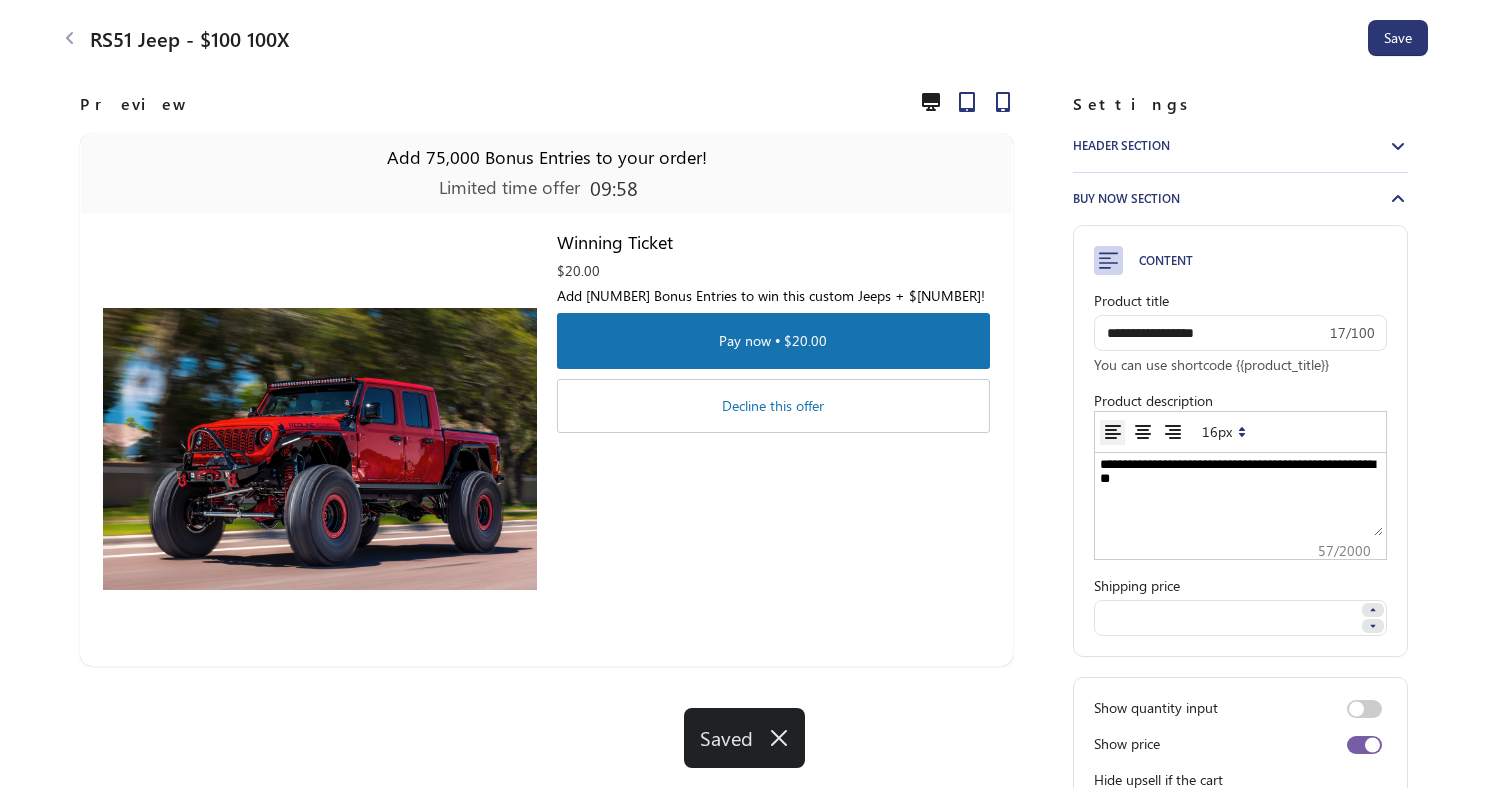click on "**********" at bounding box center (1240, 496) 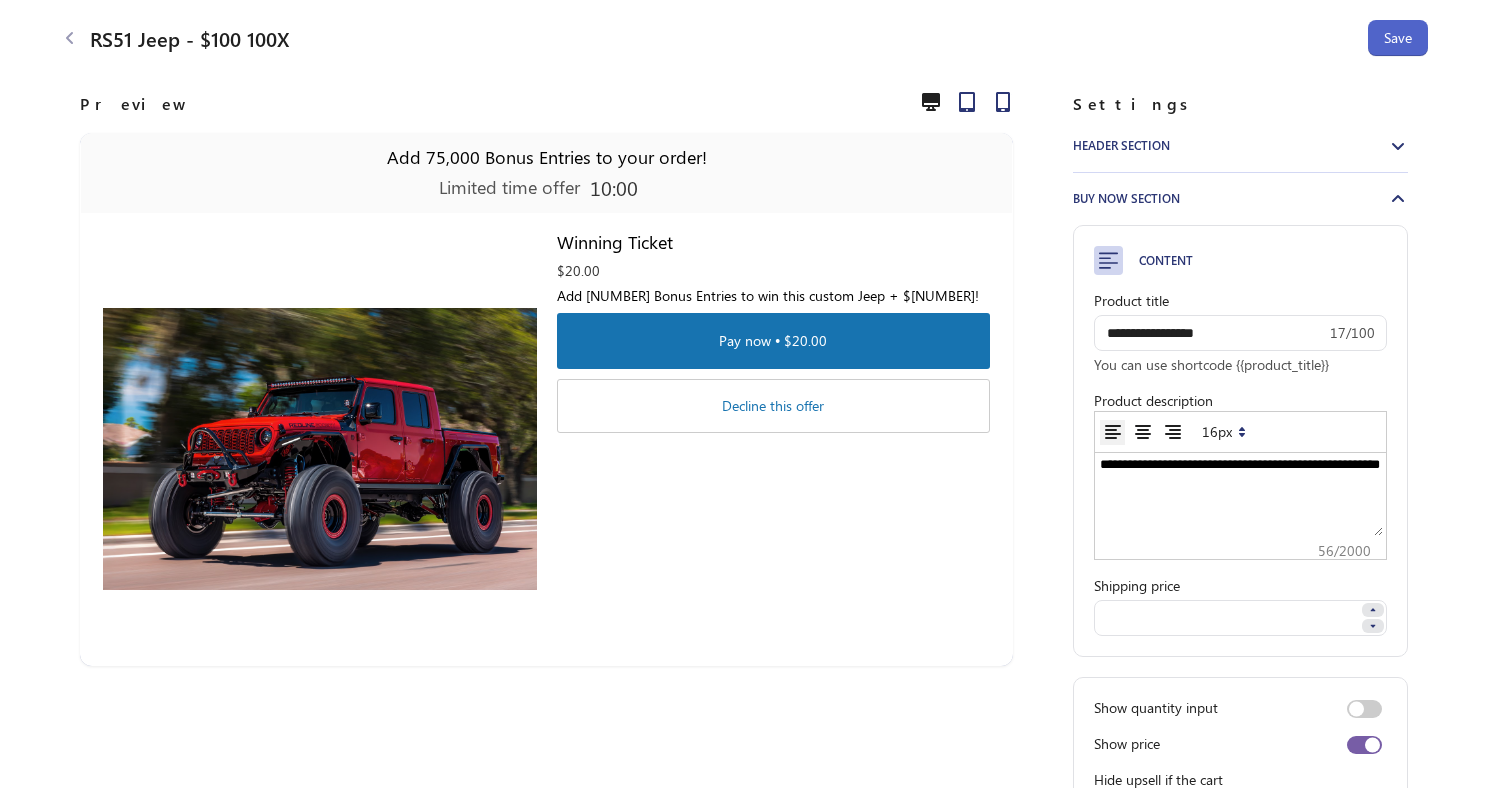 type on "**********" 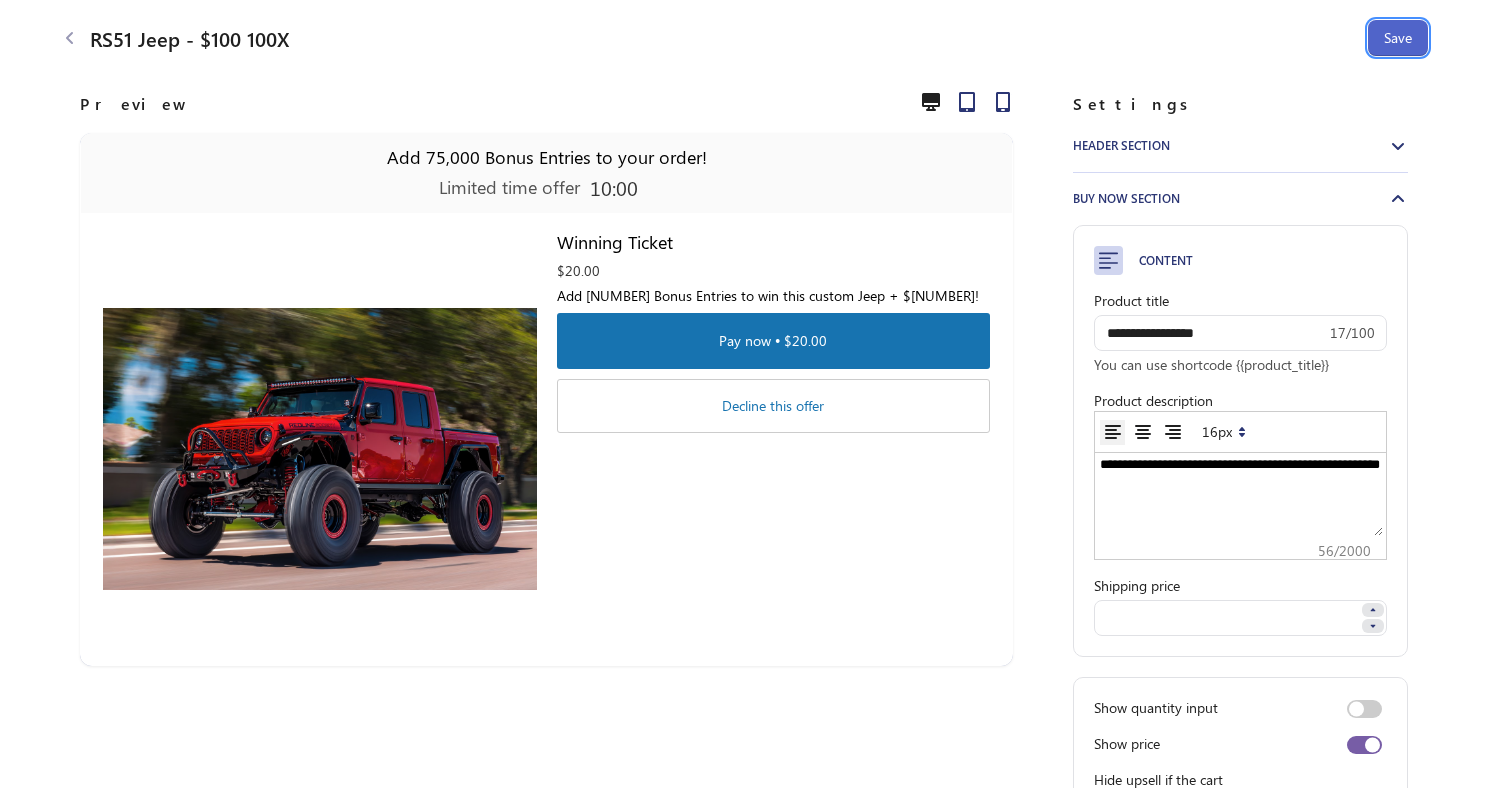 click on "Save" at bounding box center (1398, 38) 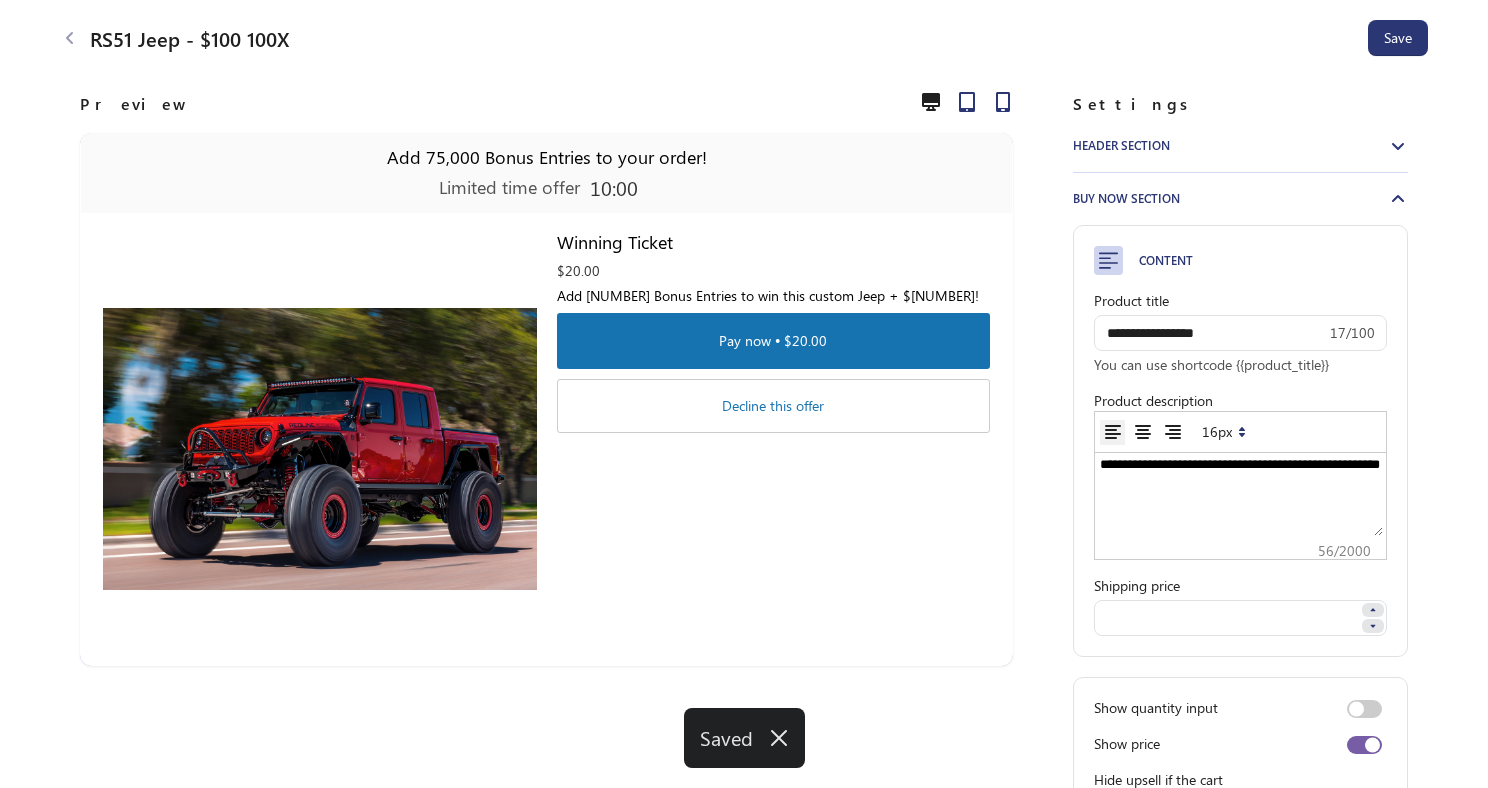 click 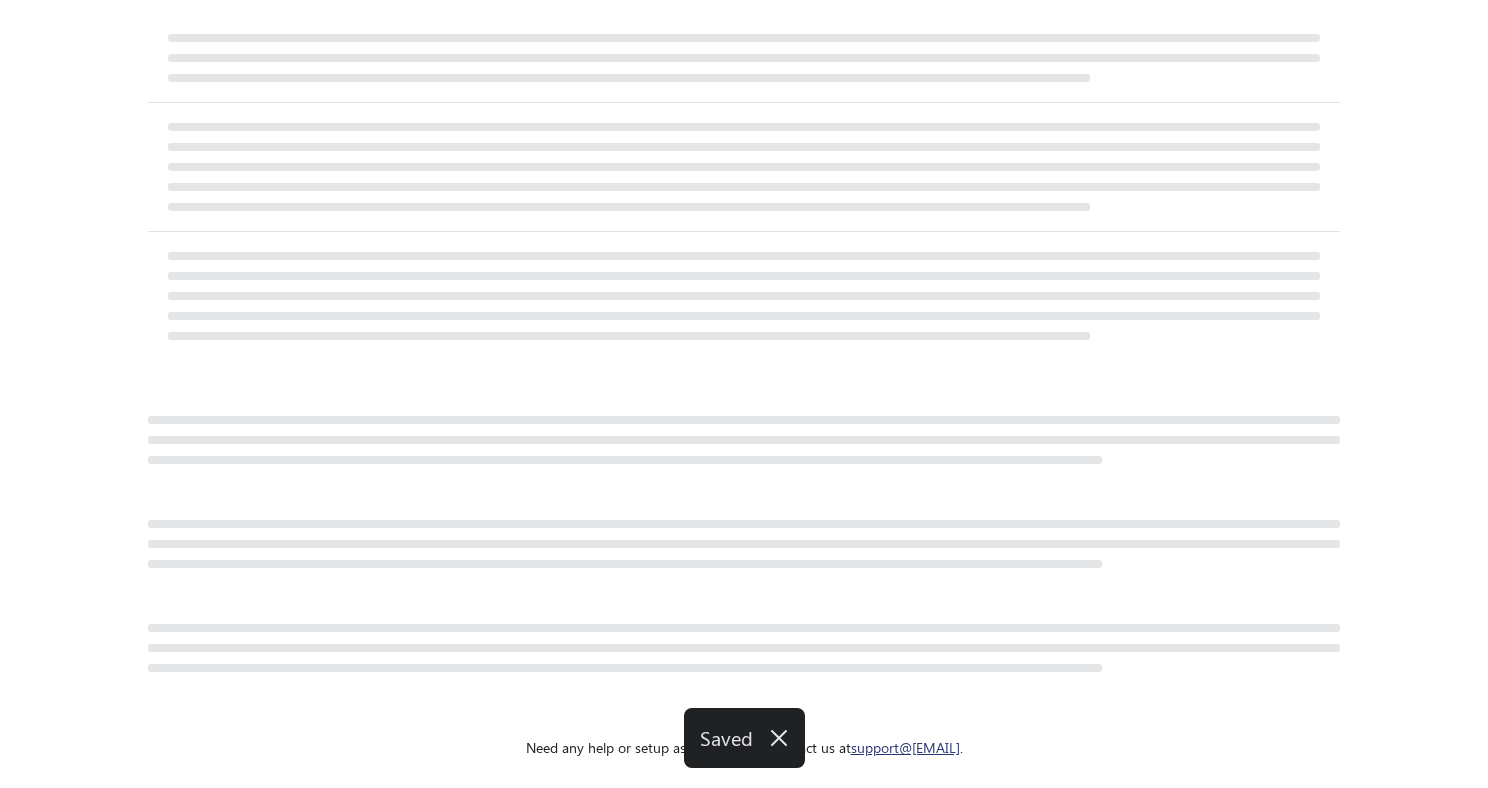 select on "********" 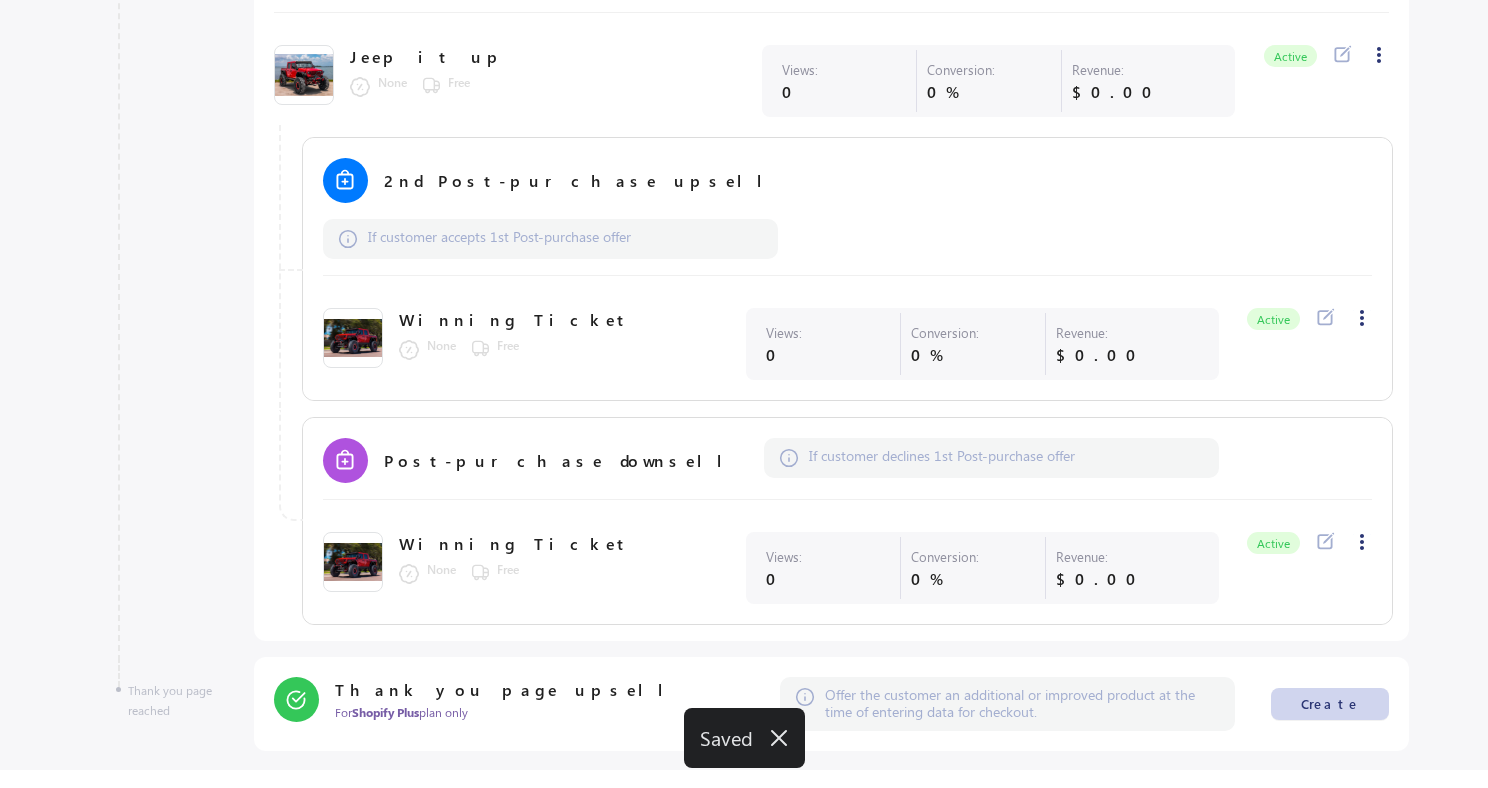 scroll, scrollTop: 1087, scrollLeft: 0, axis: vertical 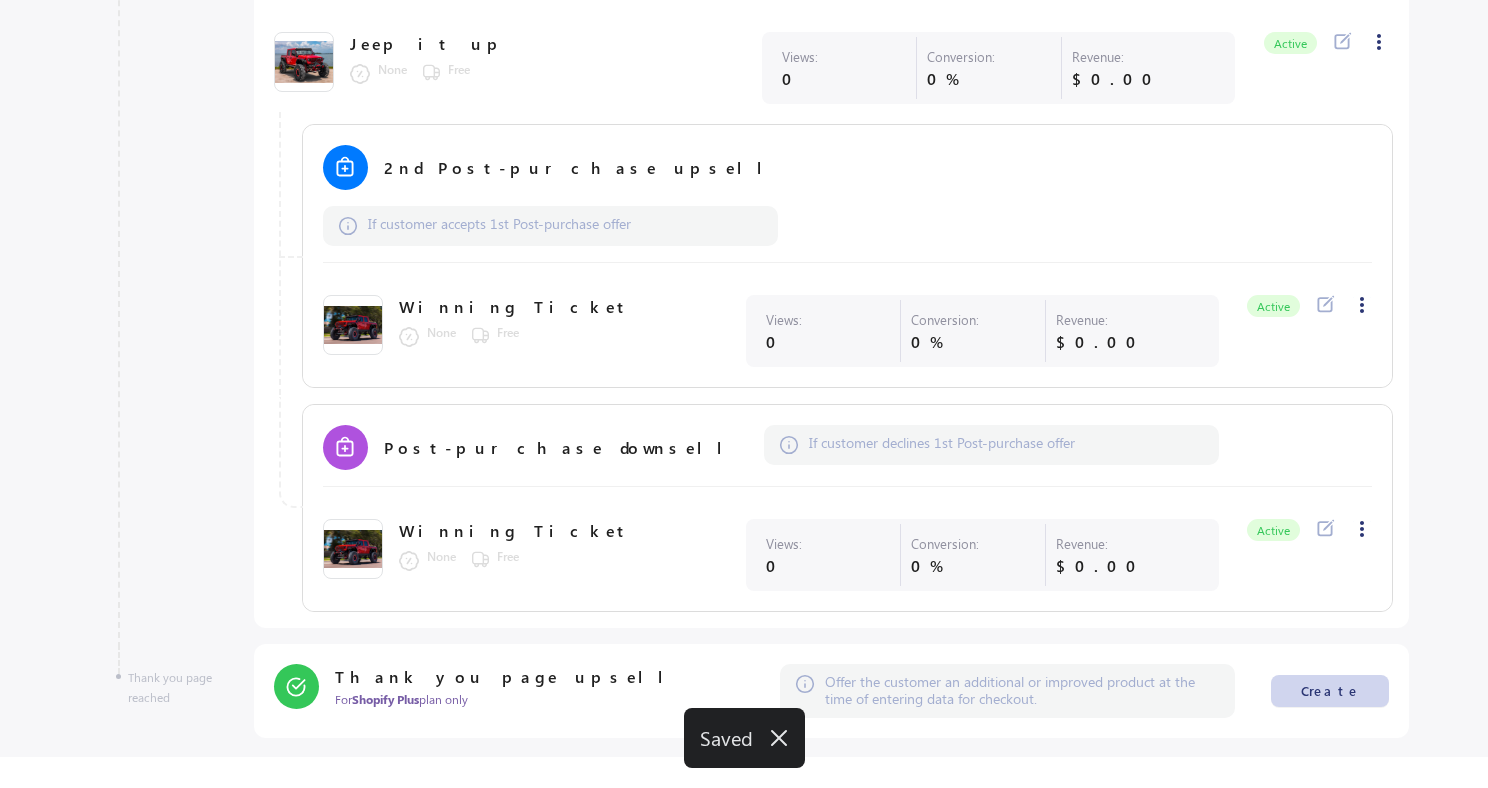 click 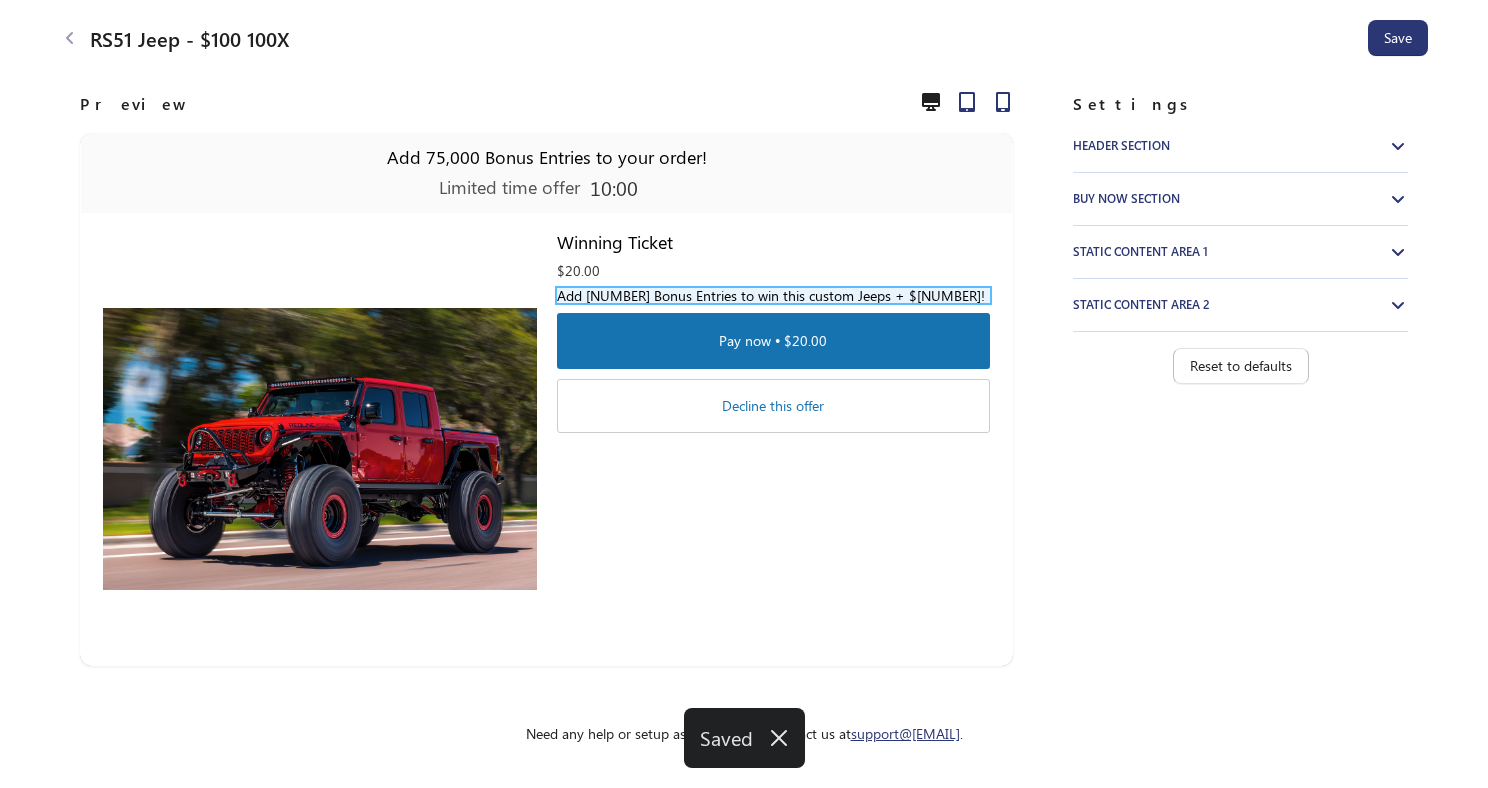 click on "Add 75,000 Bonus Entries to win this custom Jeeps + $50k!" at bounding box center (773, 295) 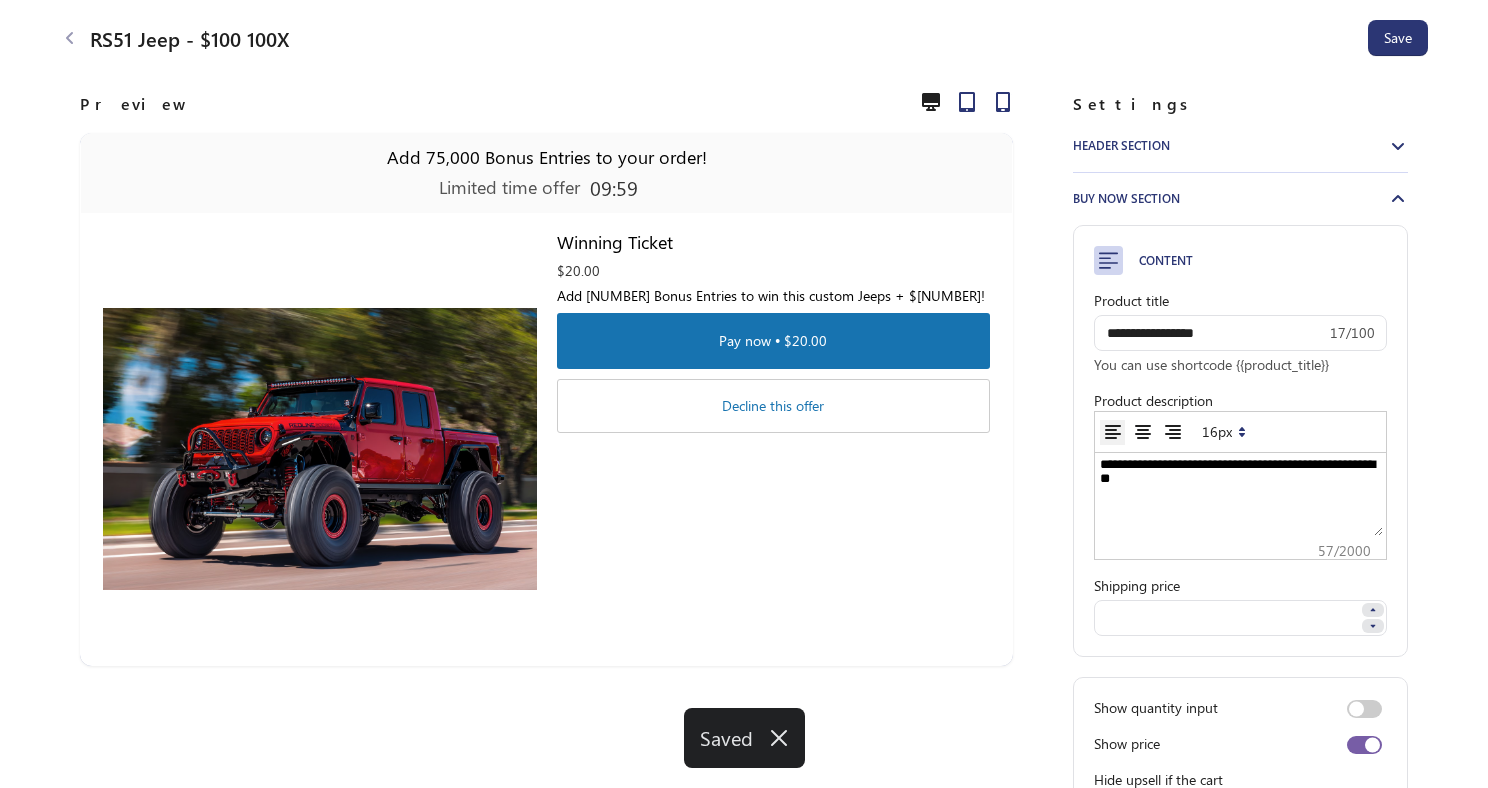 scroll, scrollTop: 0, scrollLeft: 0, axis: both 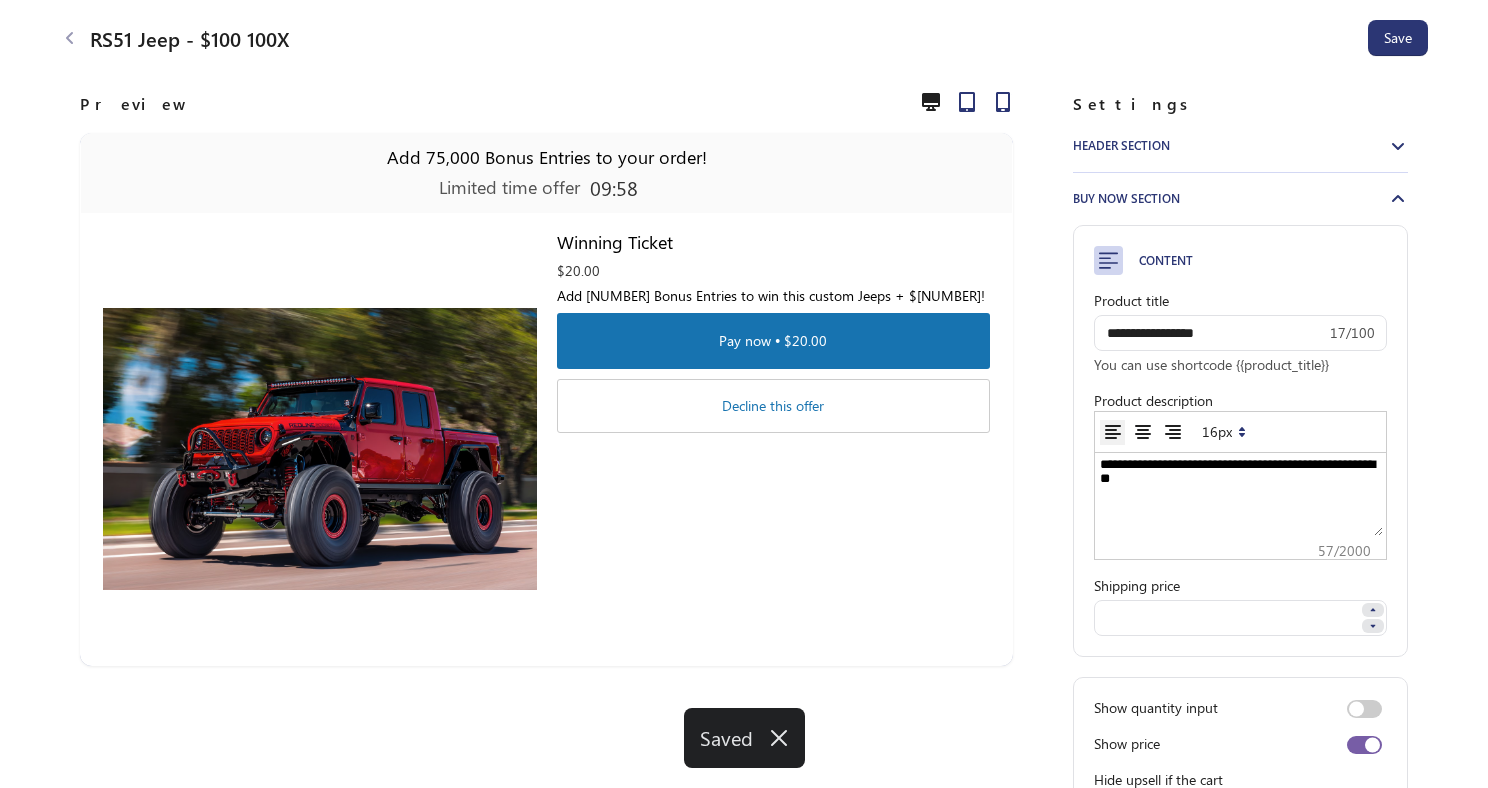 click on "**********" at bounding box center [1240, 496] 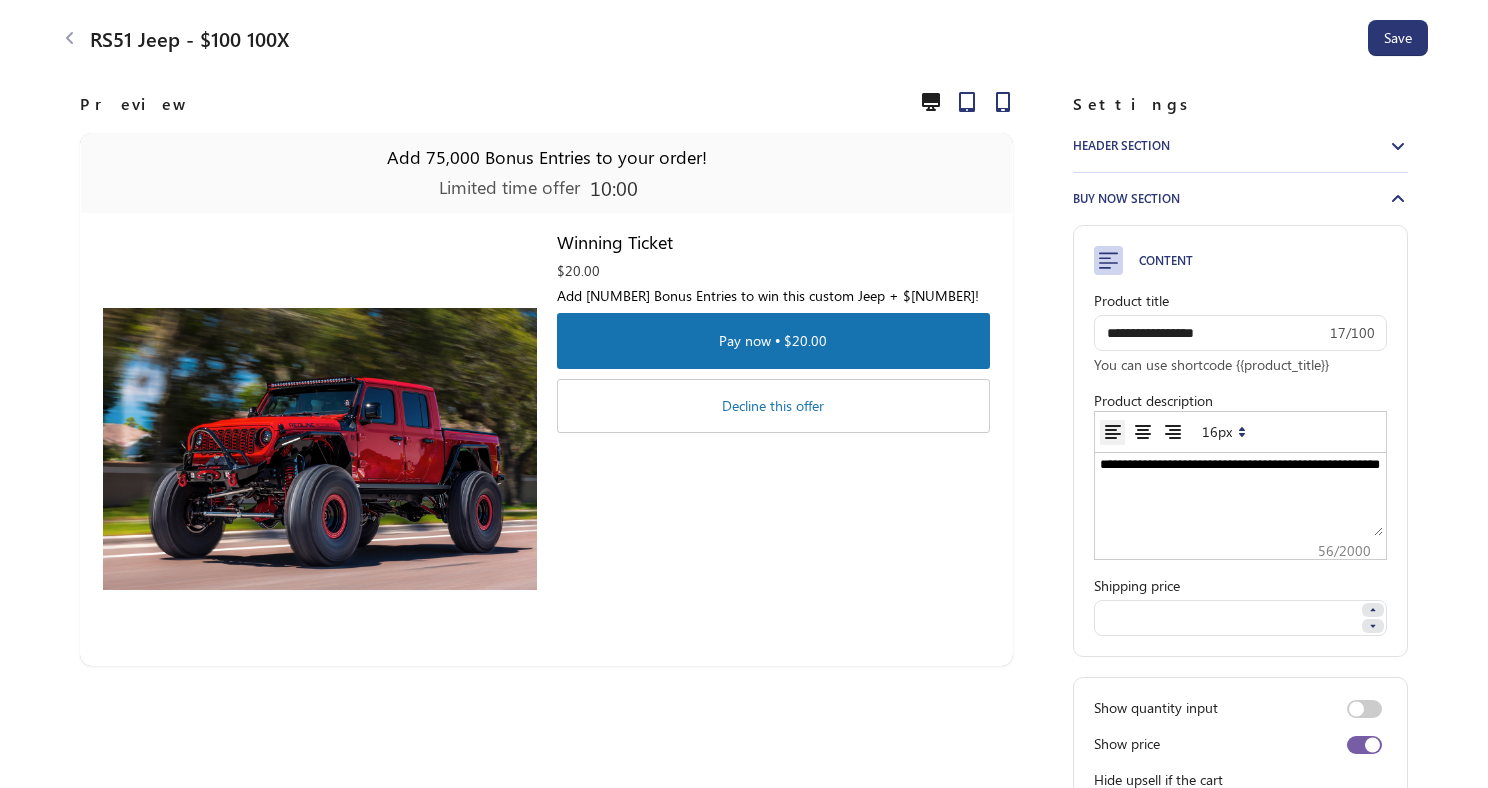 type on "**********" 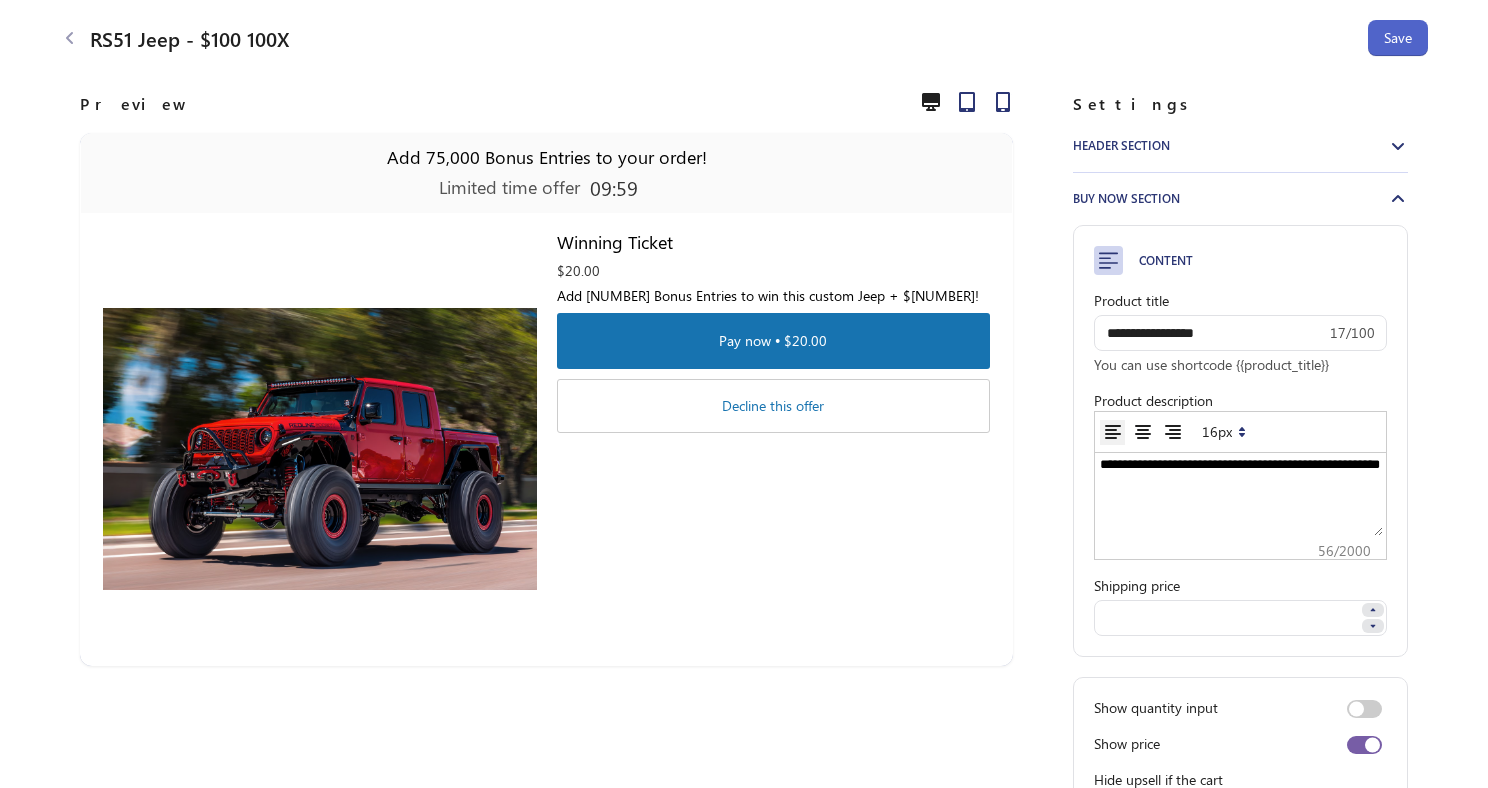 click on "Save" at bounding box center (1398, 38) 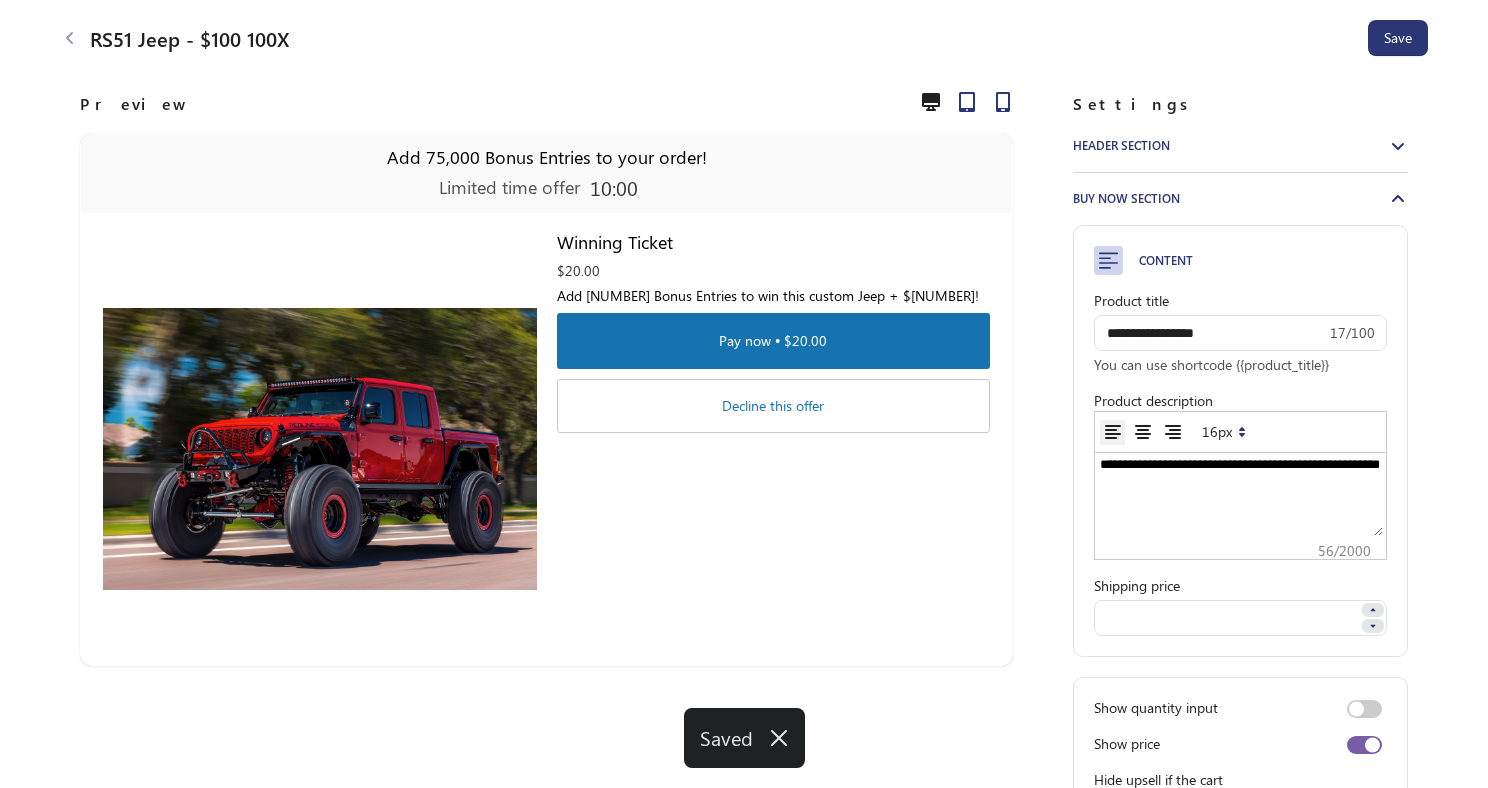 click 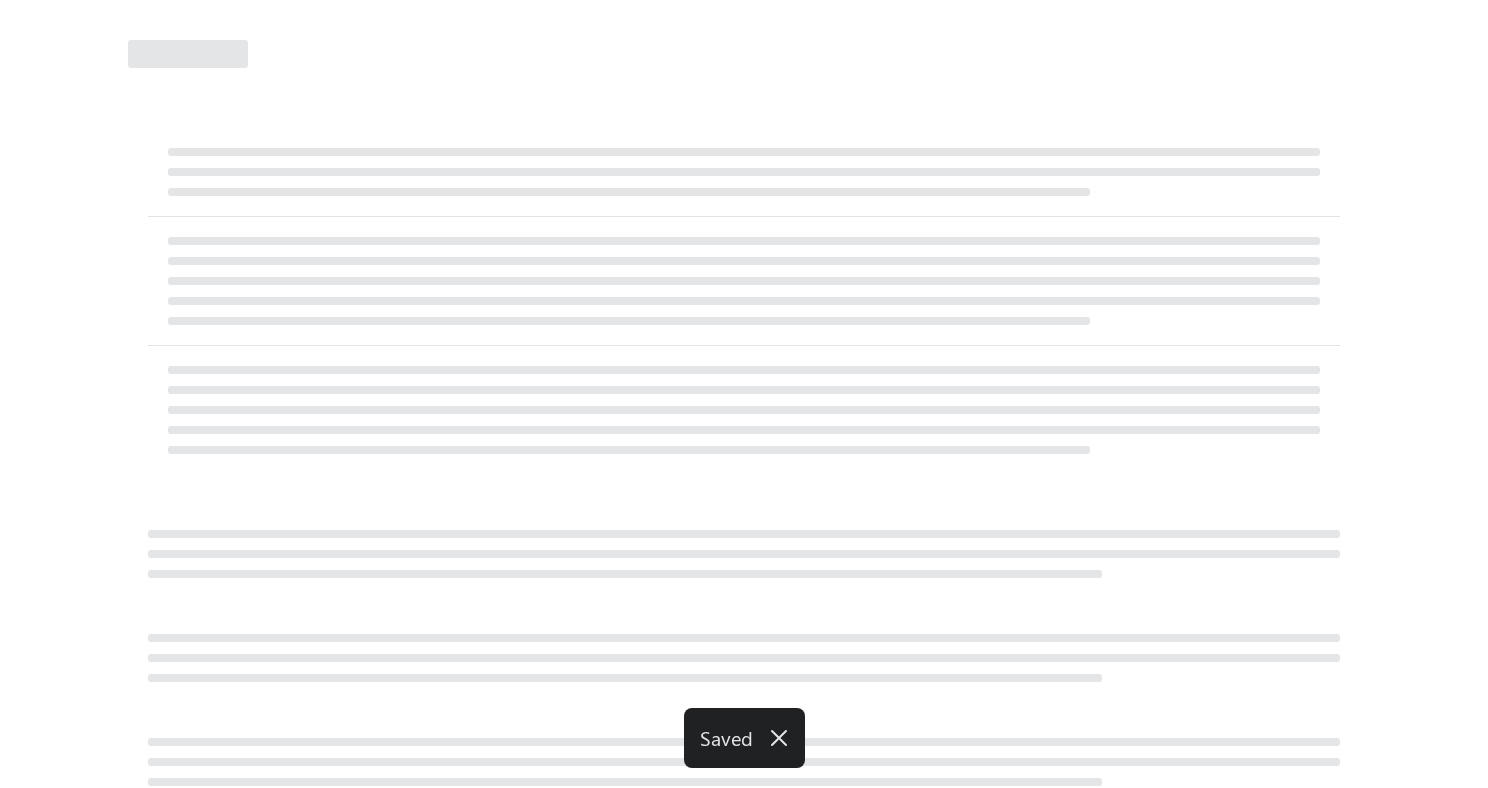 select on "********" 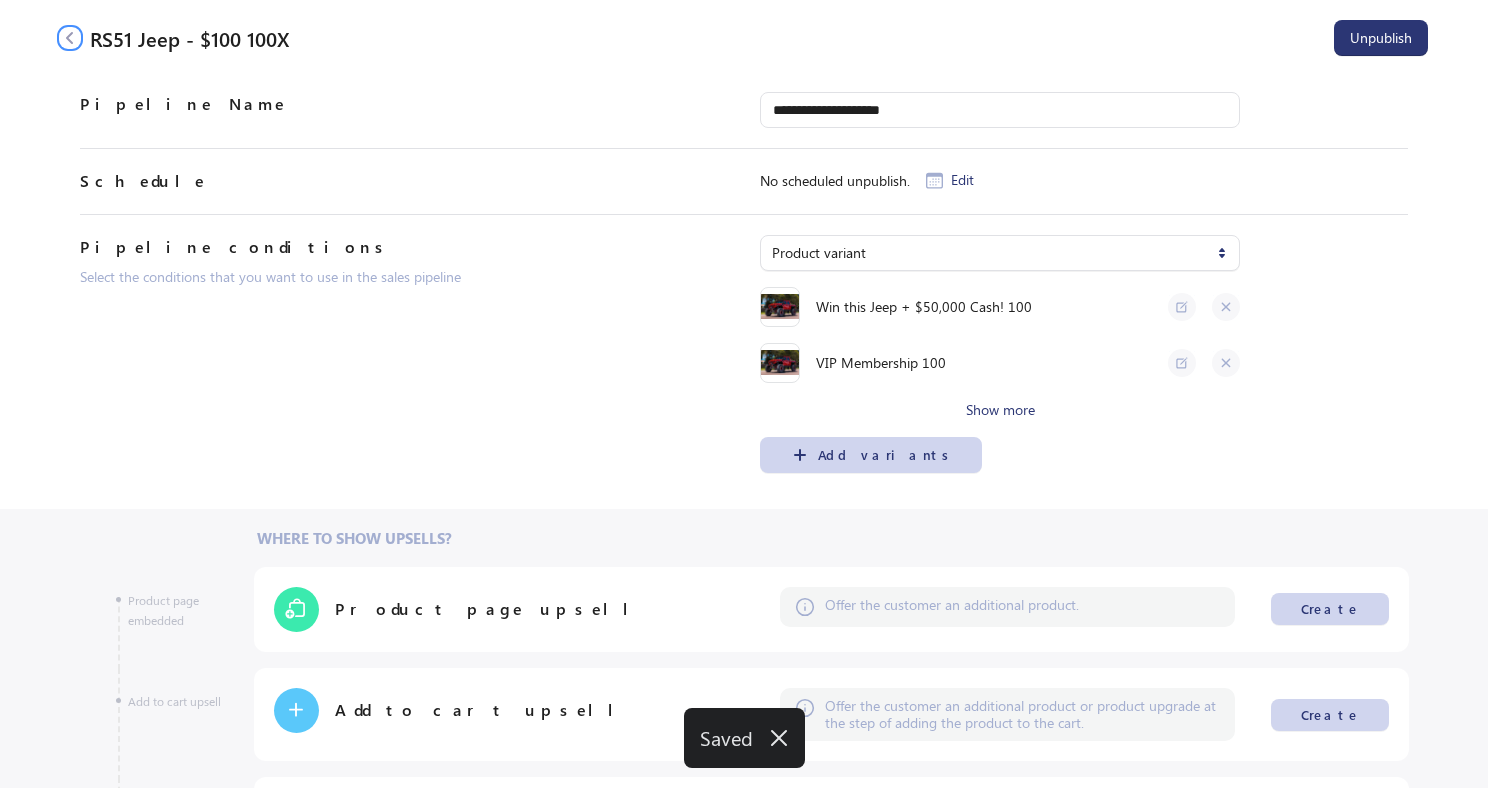 click 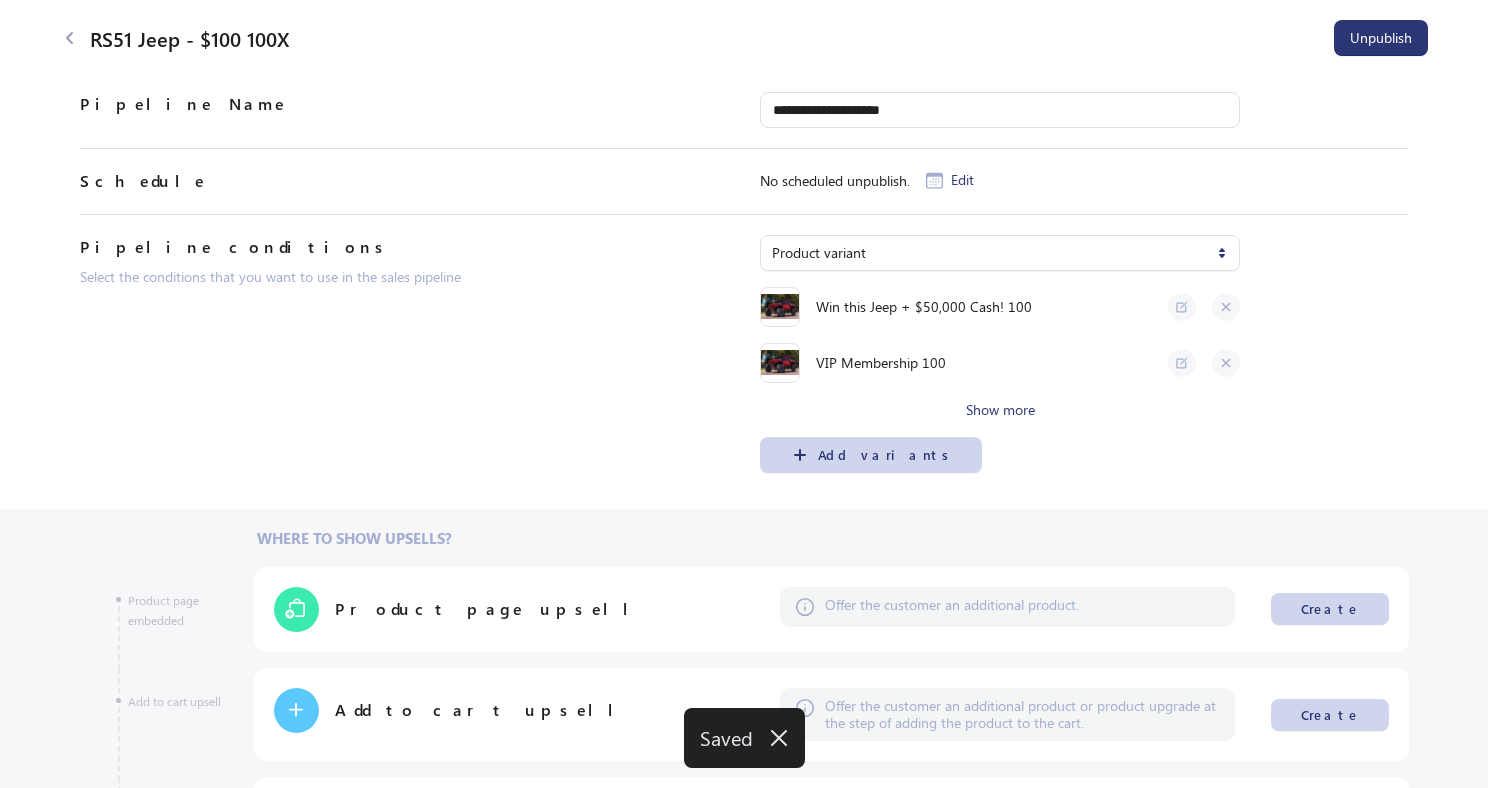 select on "**" 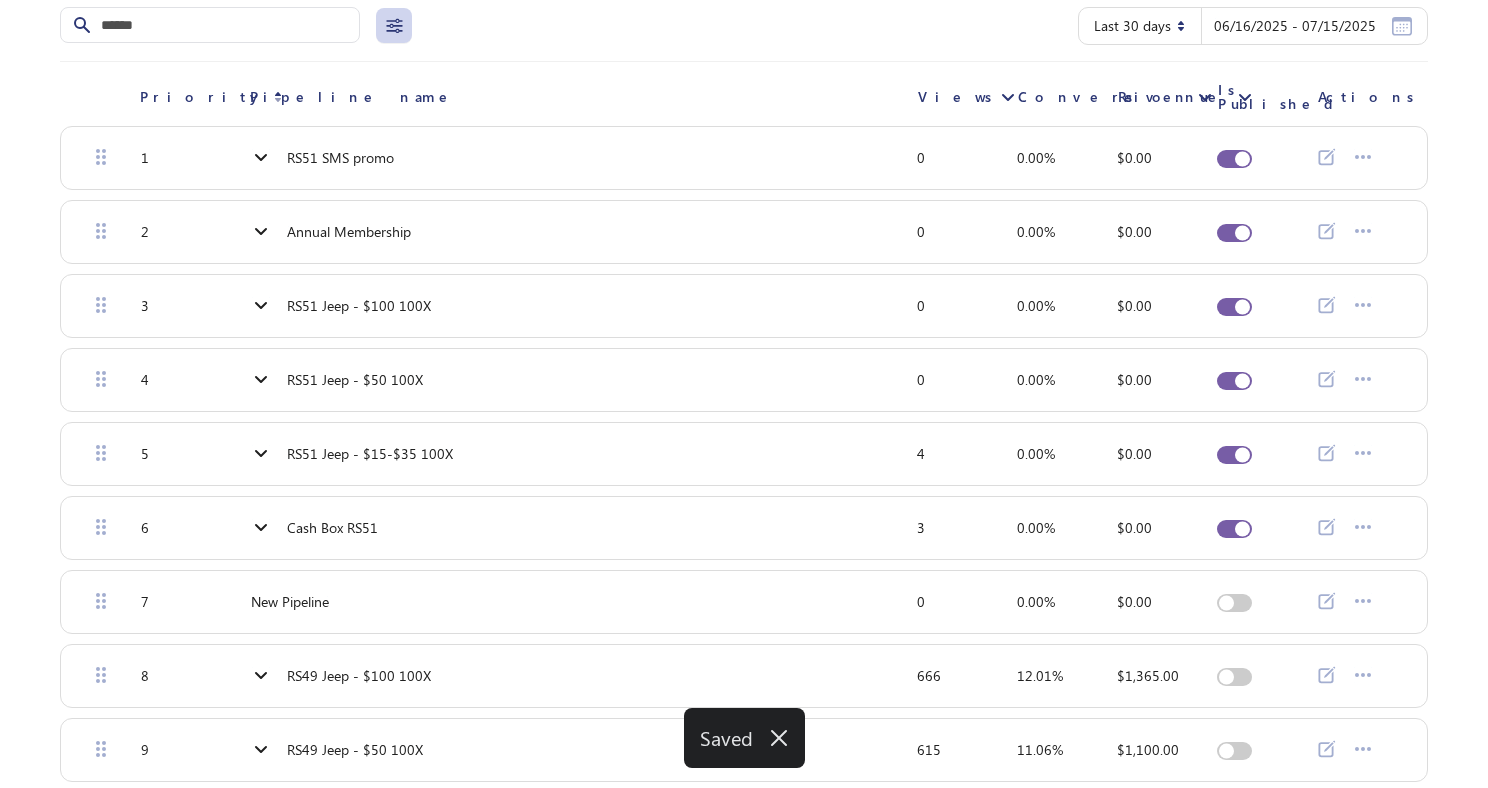 scroll, scrollTop: 142, scrollLeft: 0, axis: vertical 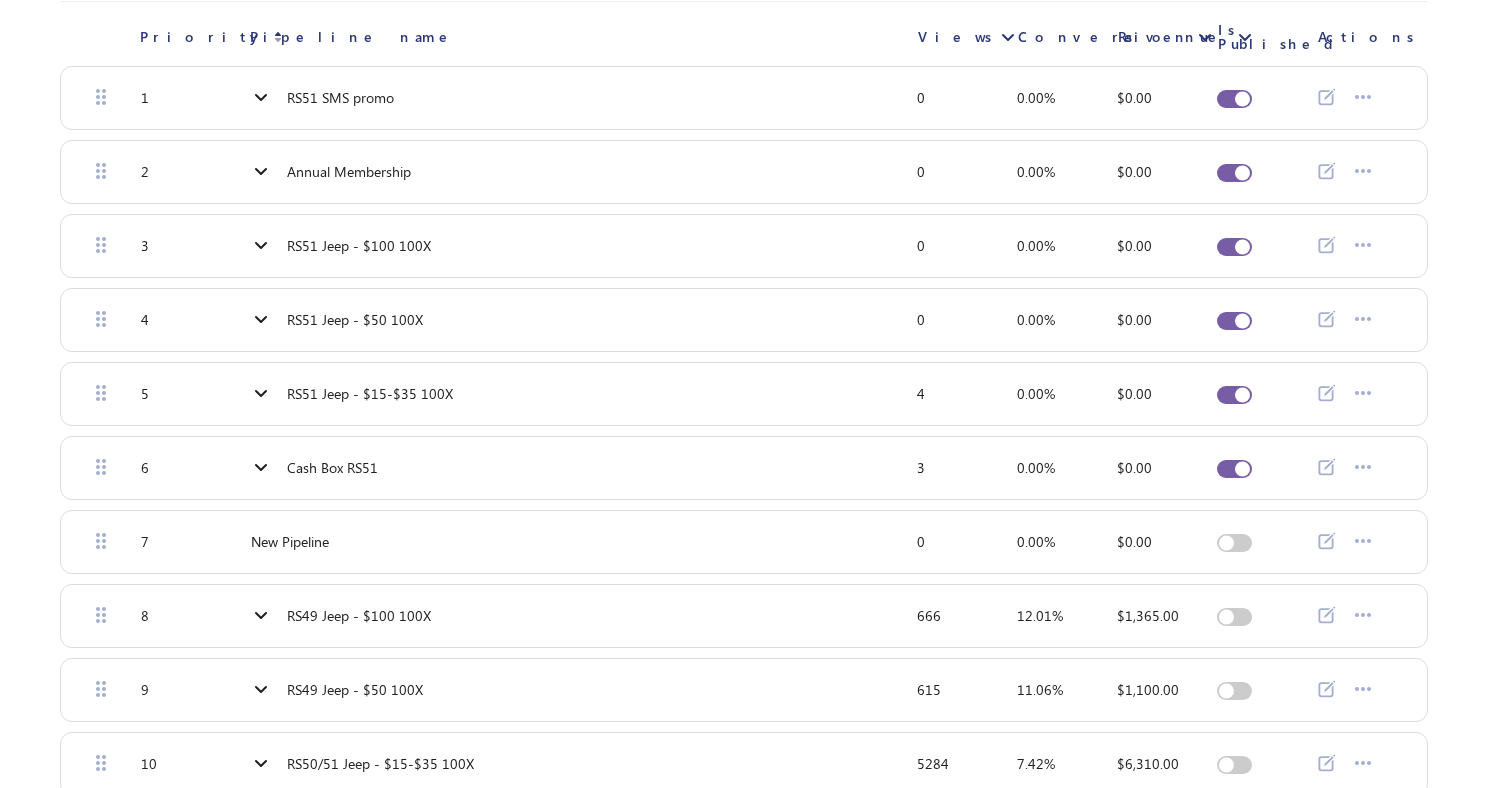 click 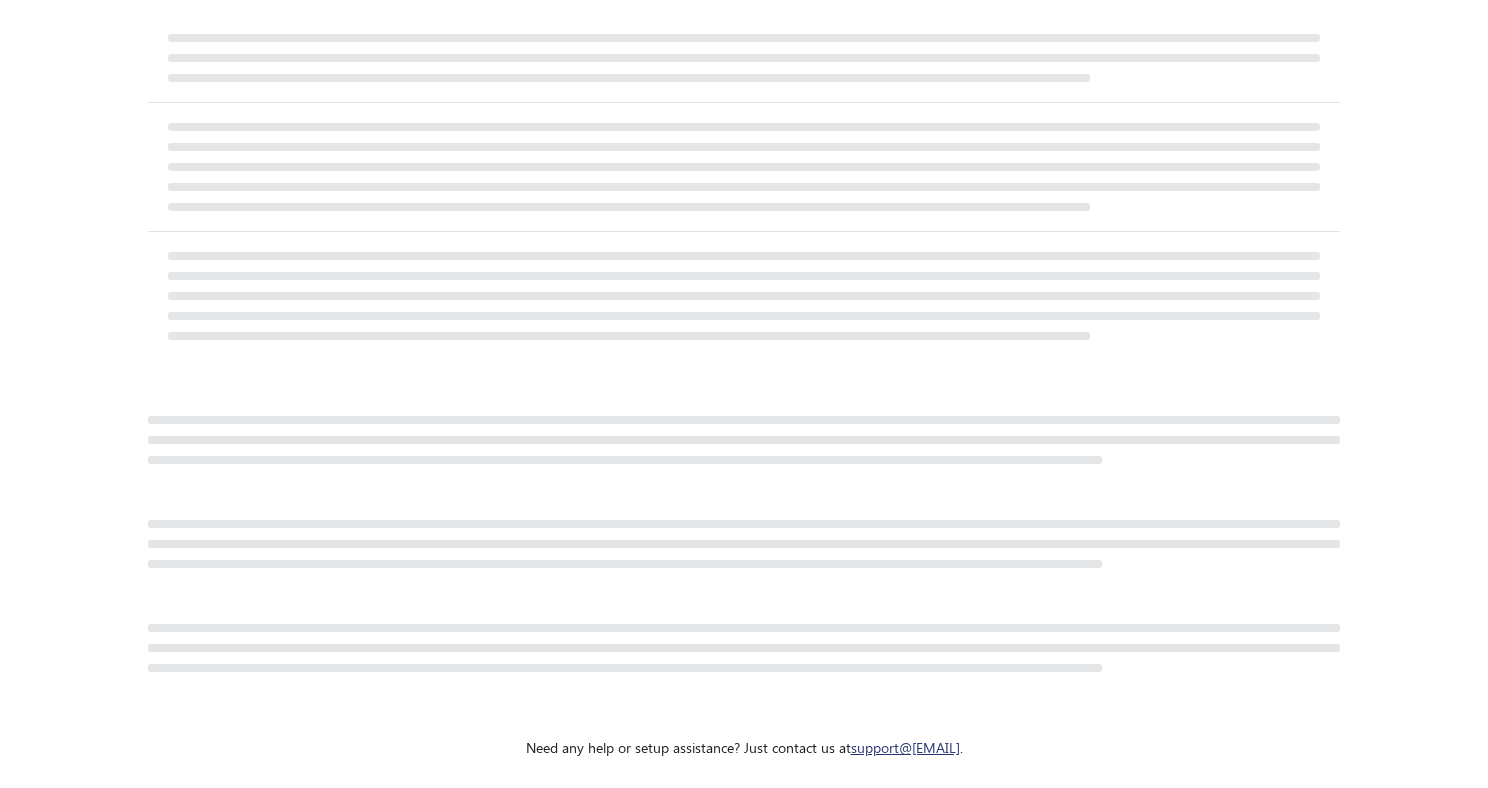 select on "********" 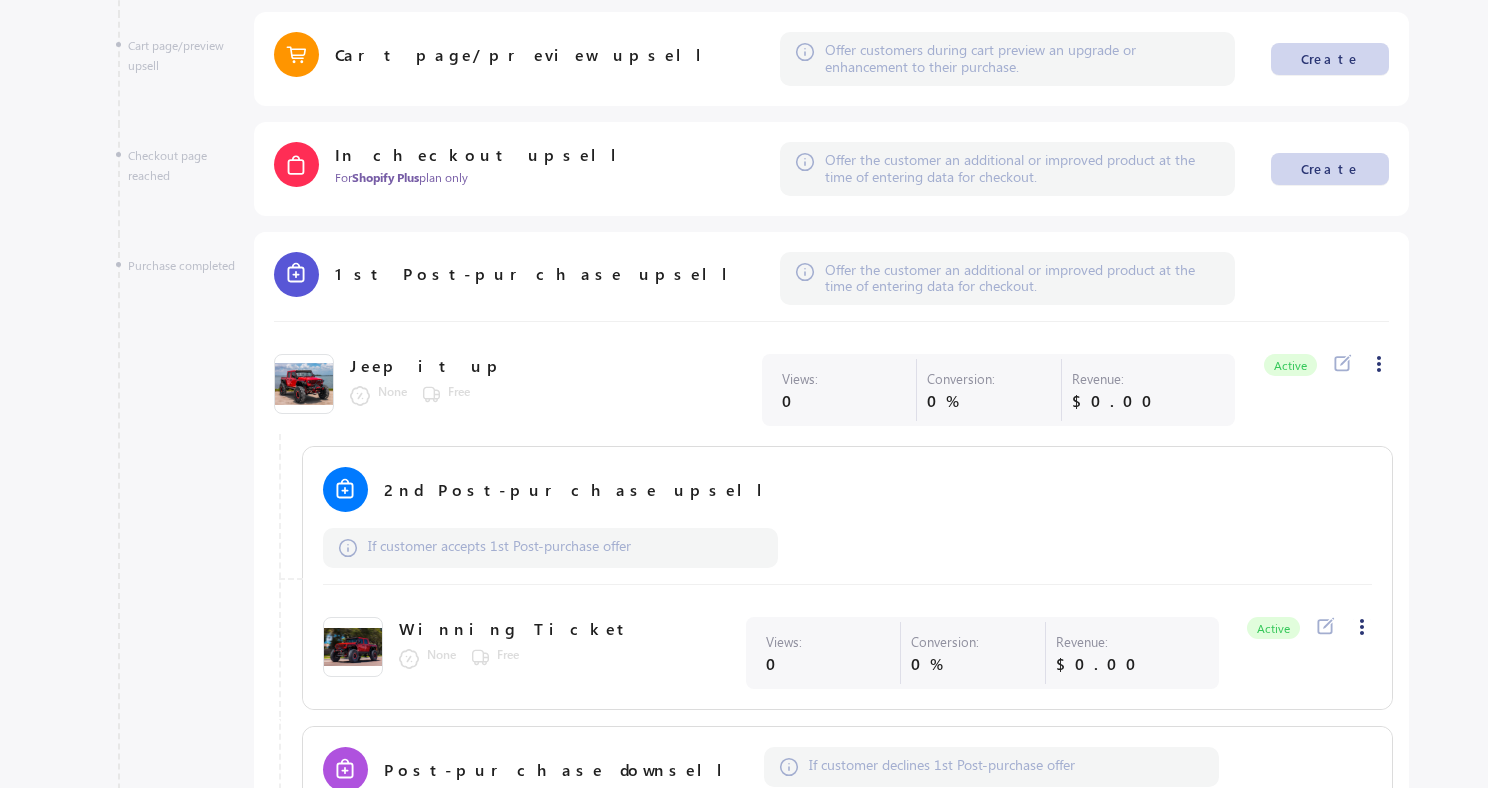 scroll, scrollTop: 843, scrollLeft: 0, axis: vertical 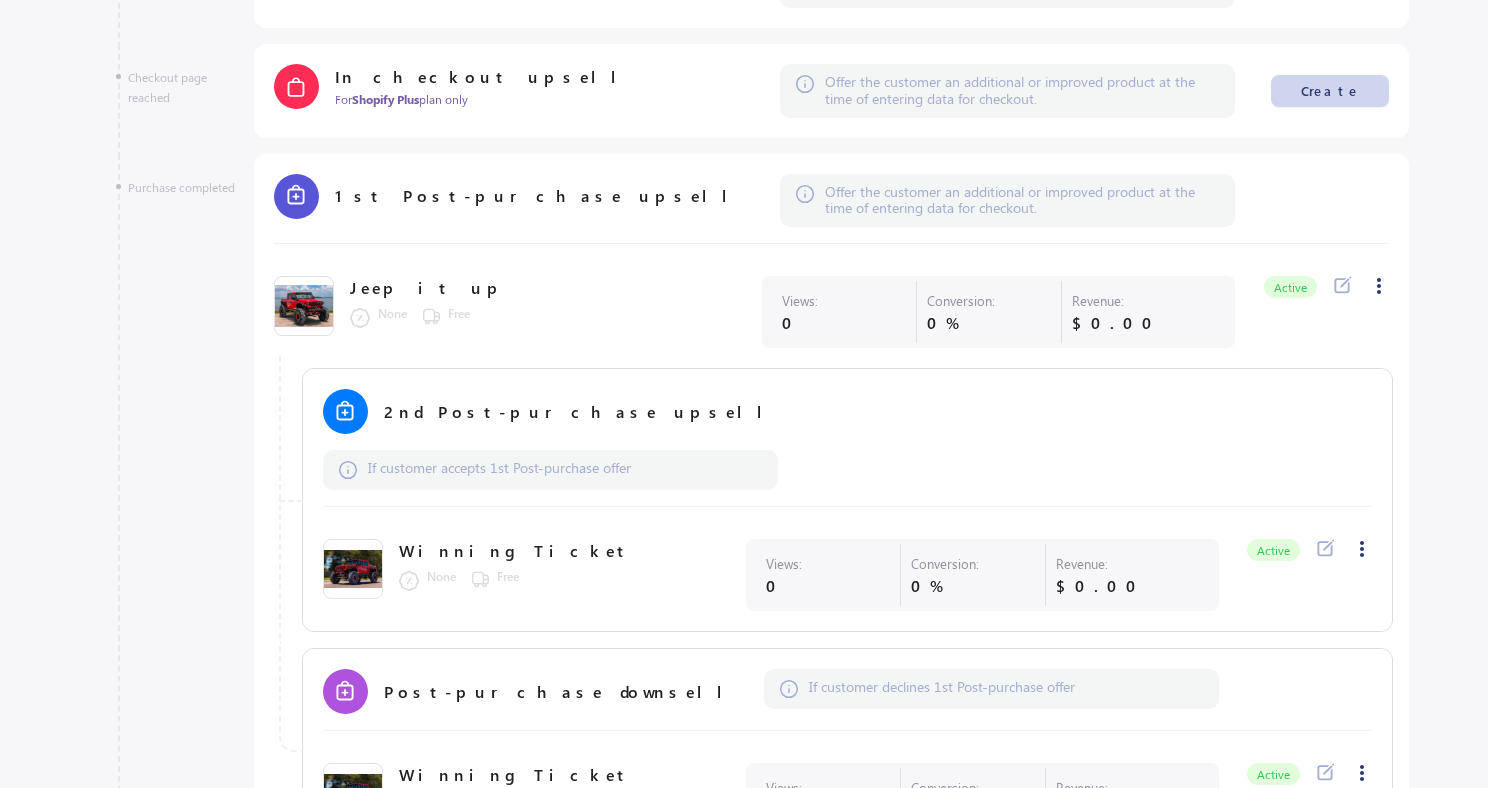 click 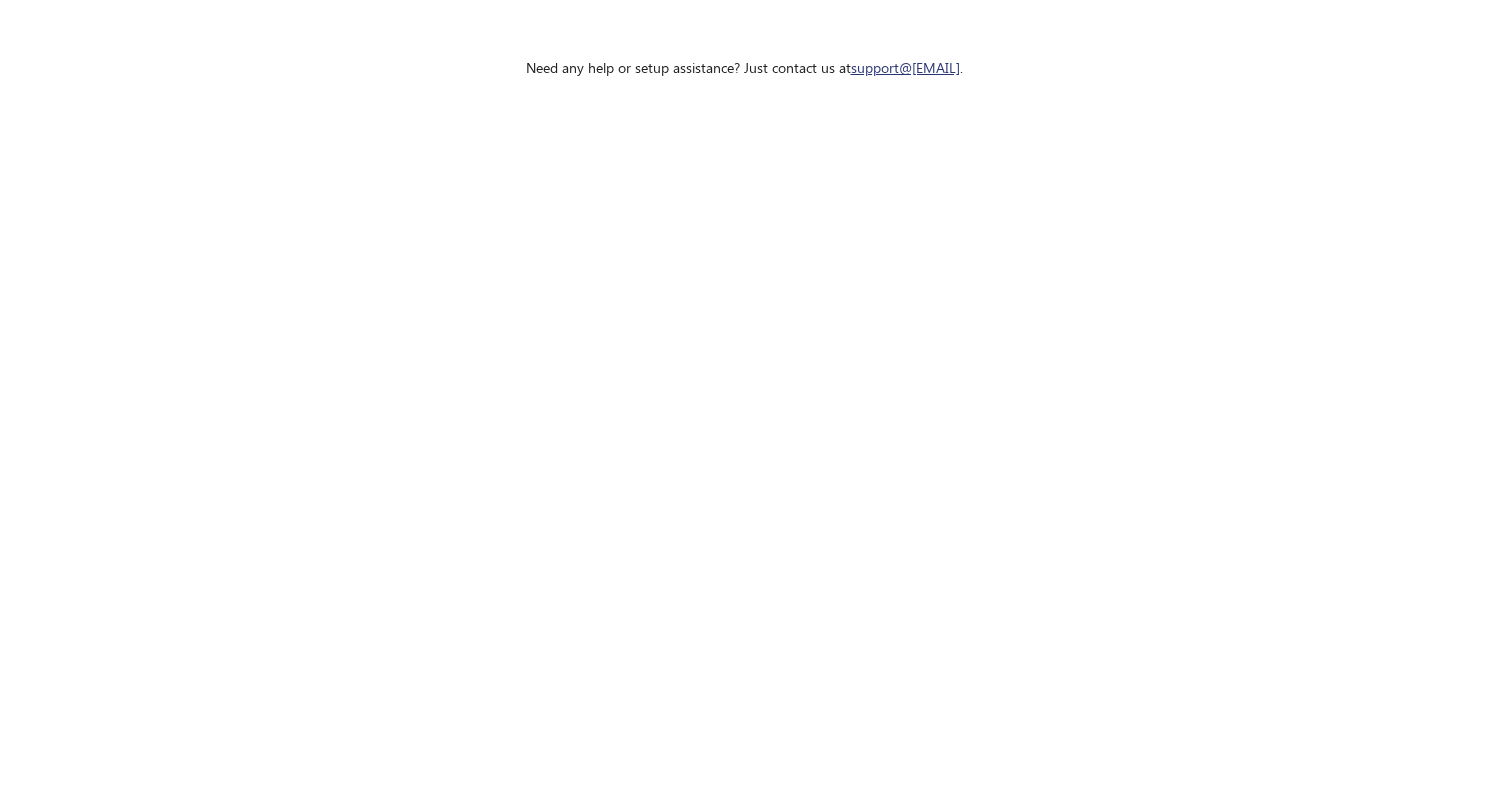 scroll, scrollTop: 0, scrollLeft: 0, axis: both 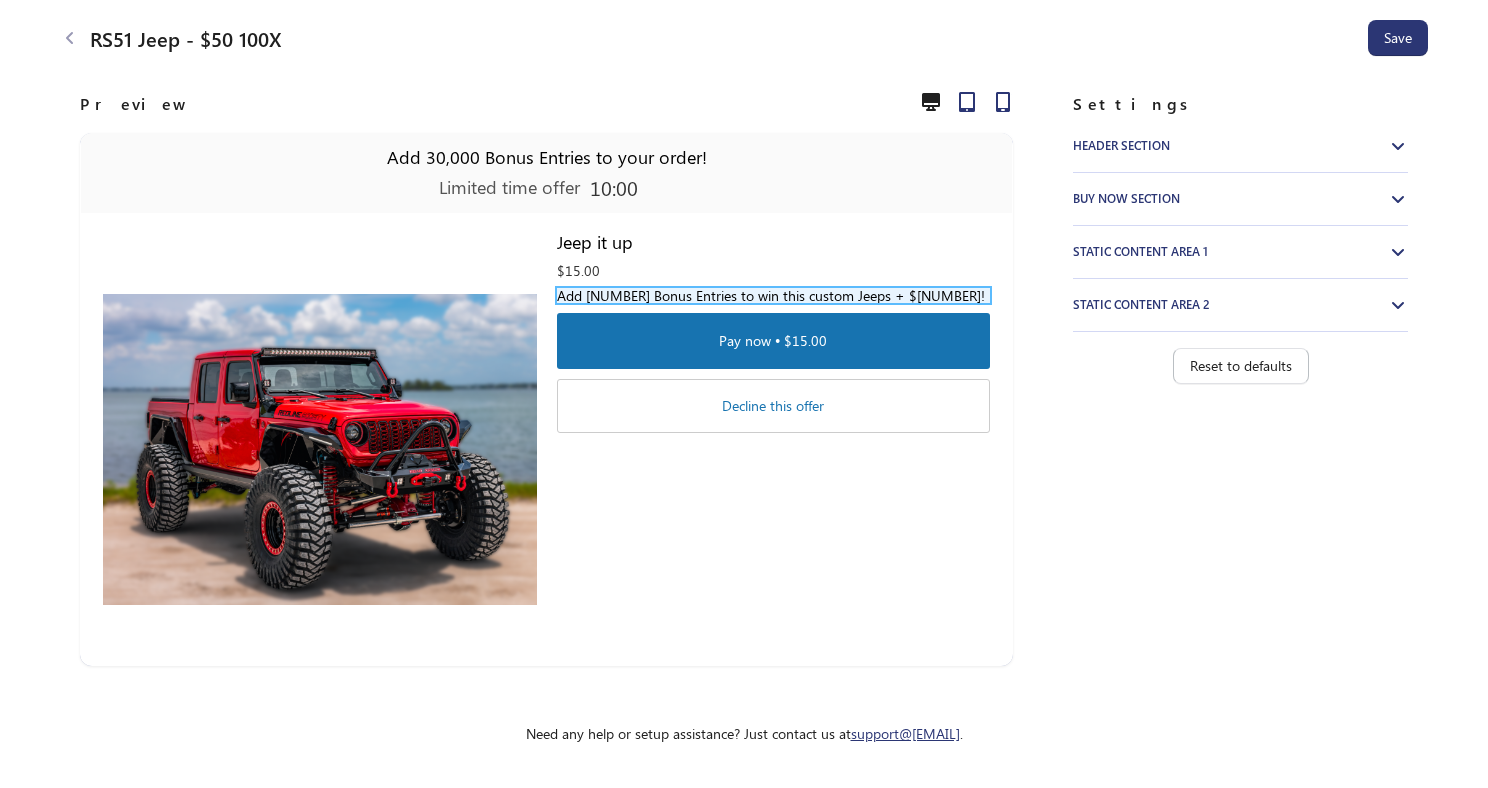 click on "Add 30,000 Bonus Entries to win this custom Jeeps + $50k!" at bounding box center [773, 295] 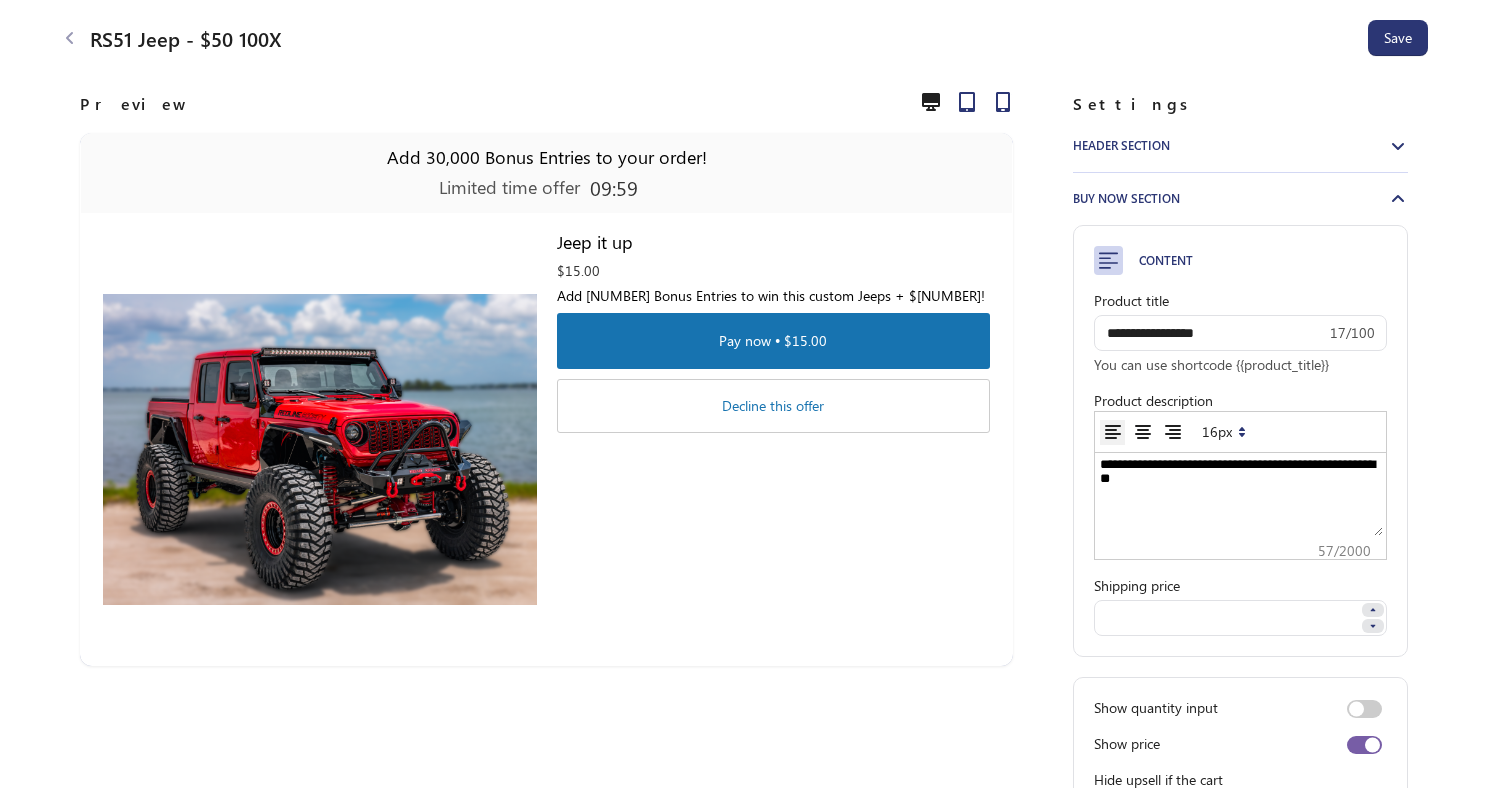 scroll, scrollTop: 0, scrollLeft: 0, axis: both 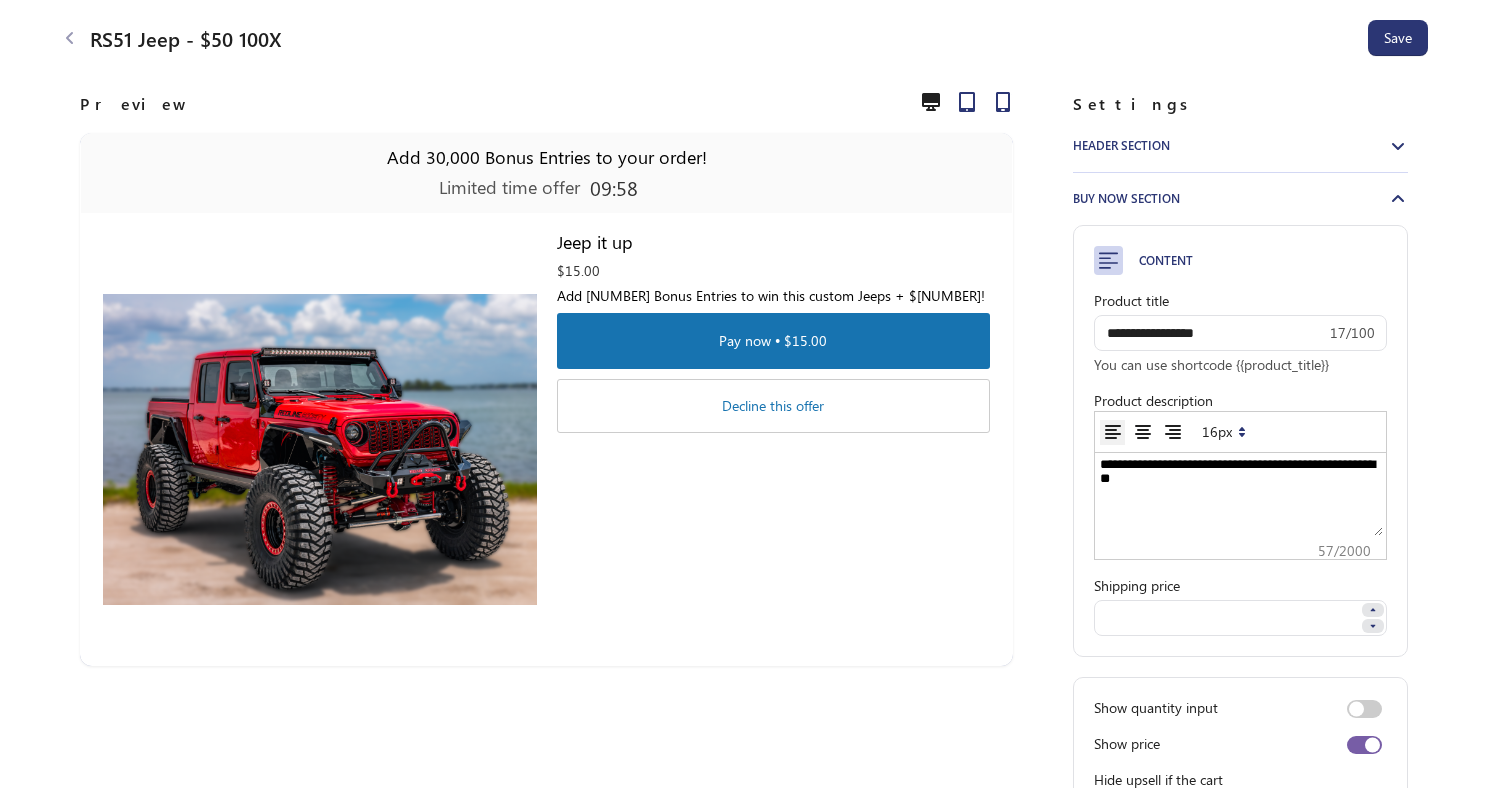 click on "**********" at bounding box center [1240, 496] 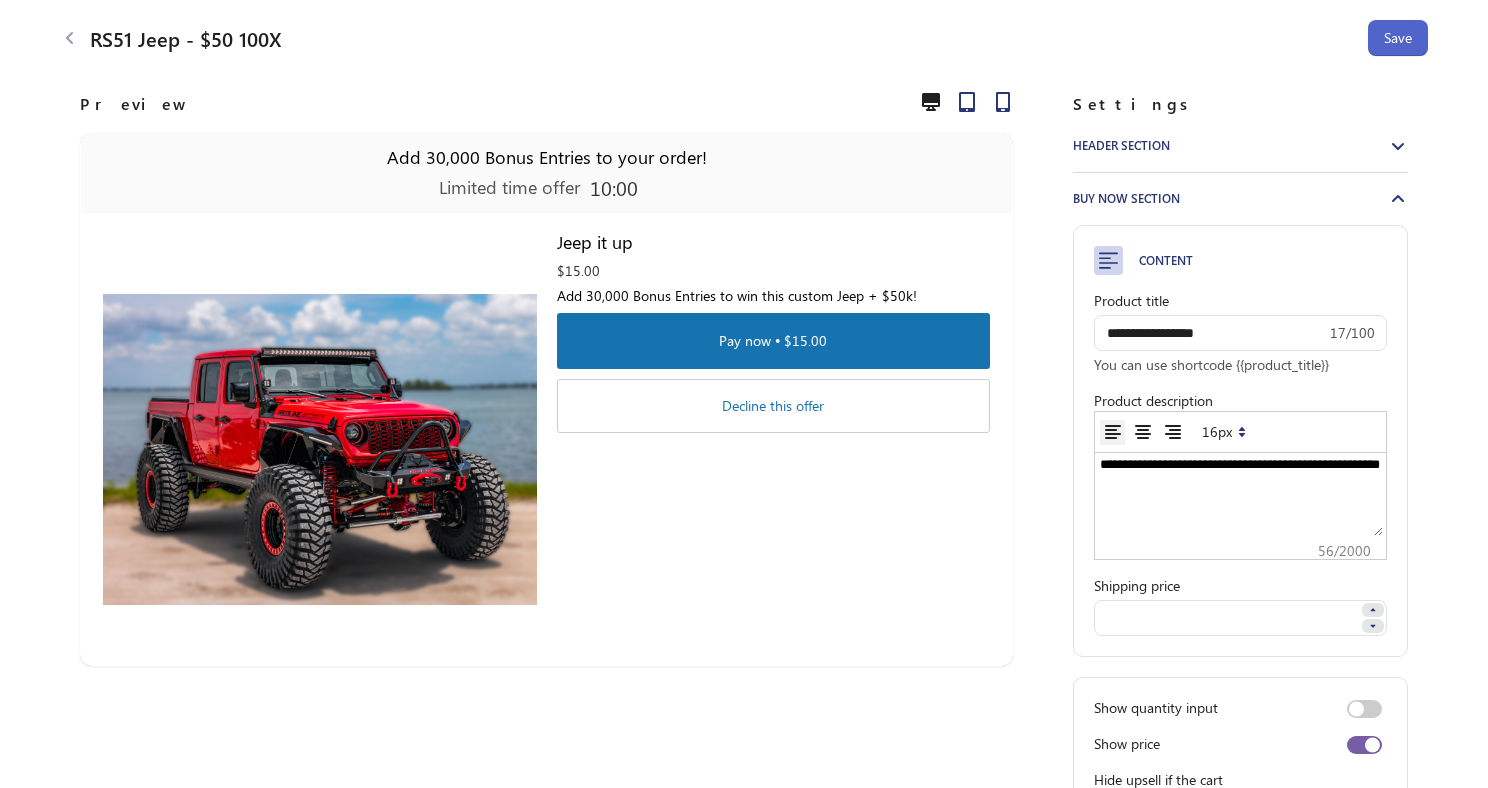 type on "**********" 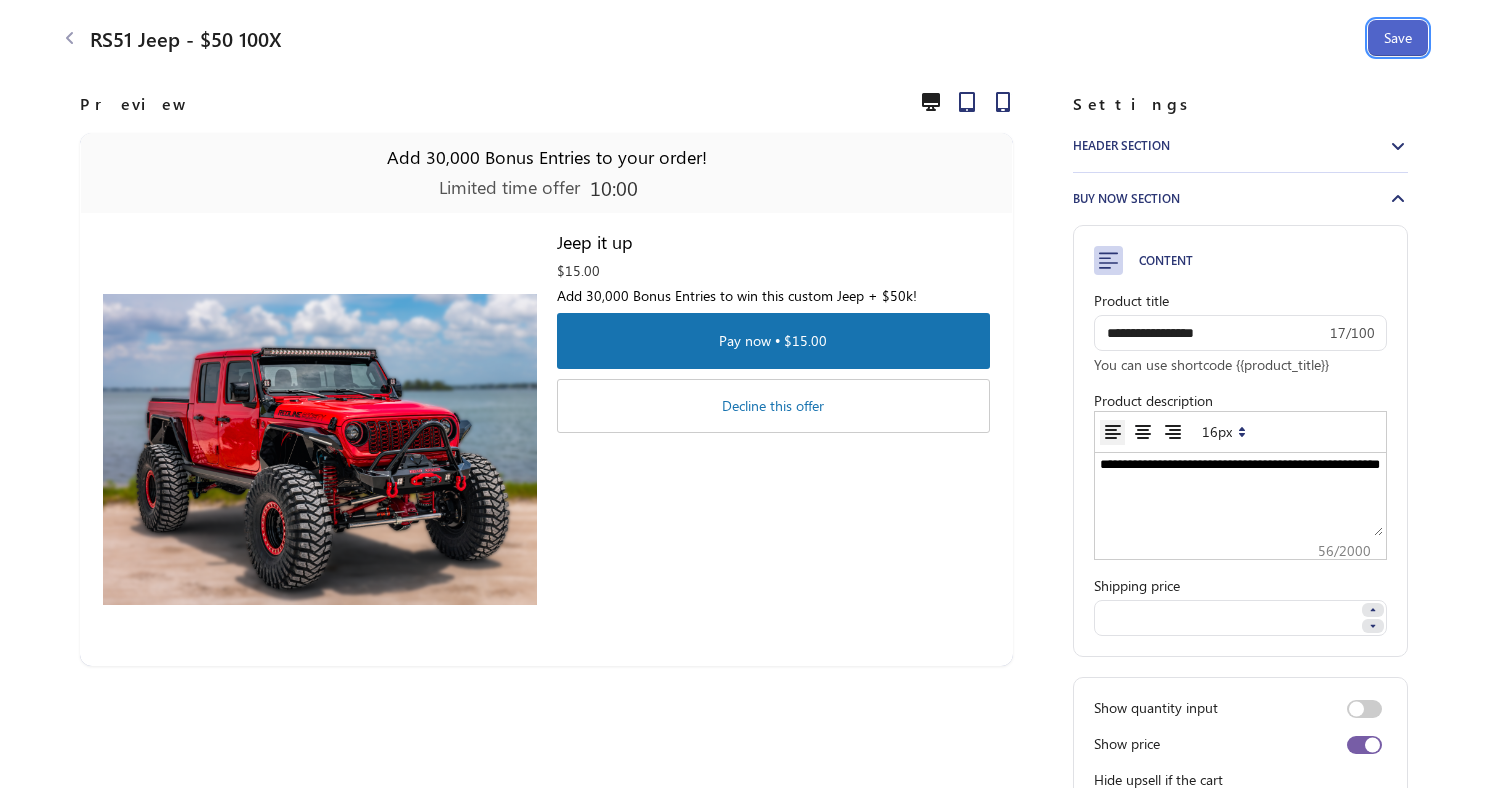 click on "Save" at bounding box center [1398, 38] 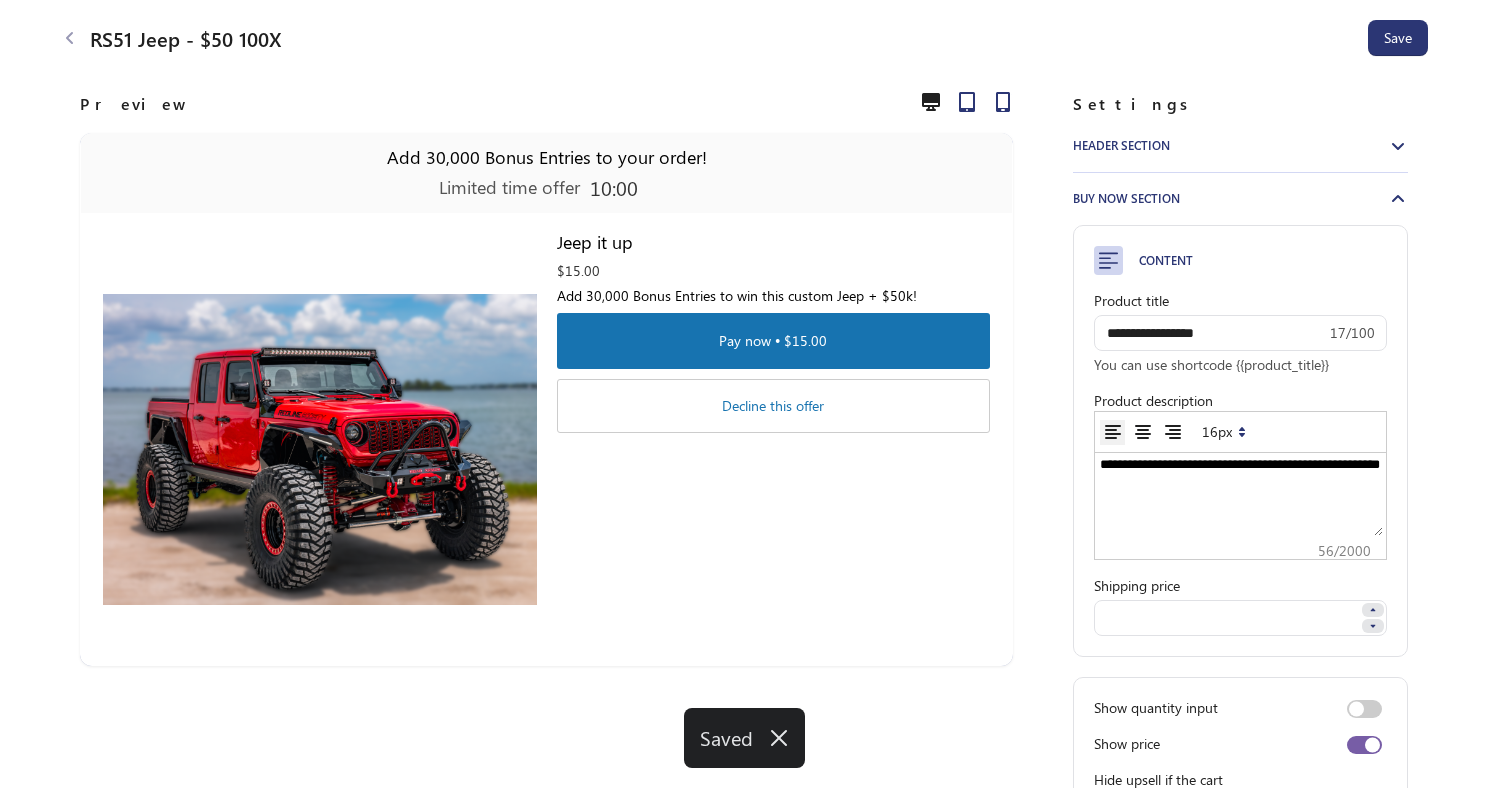 click 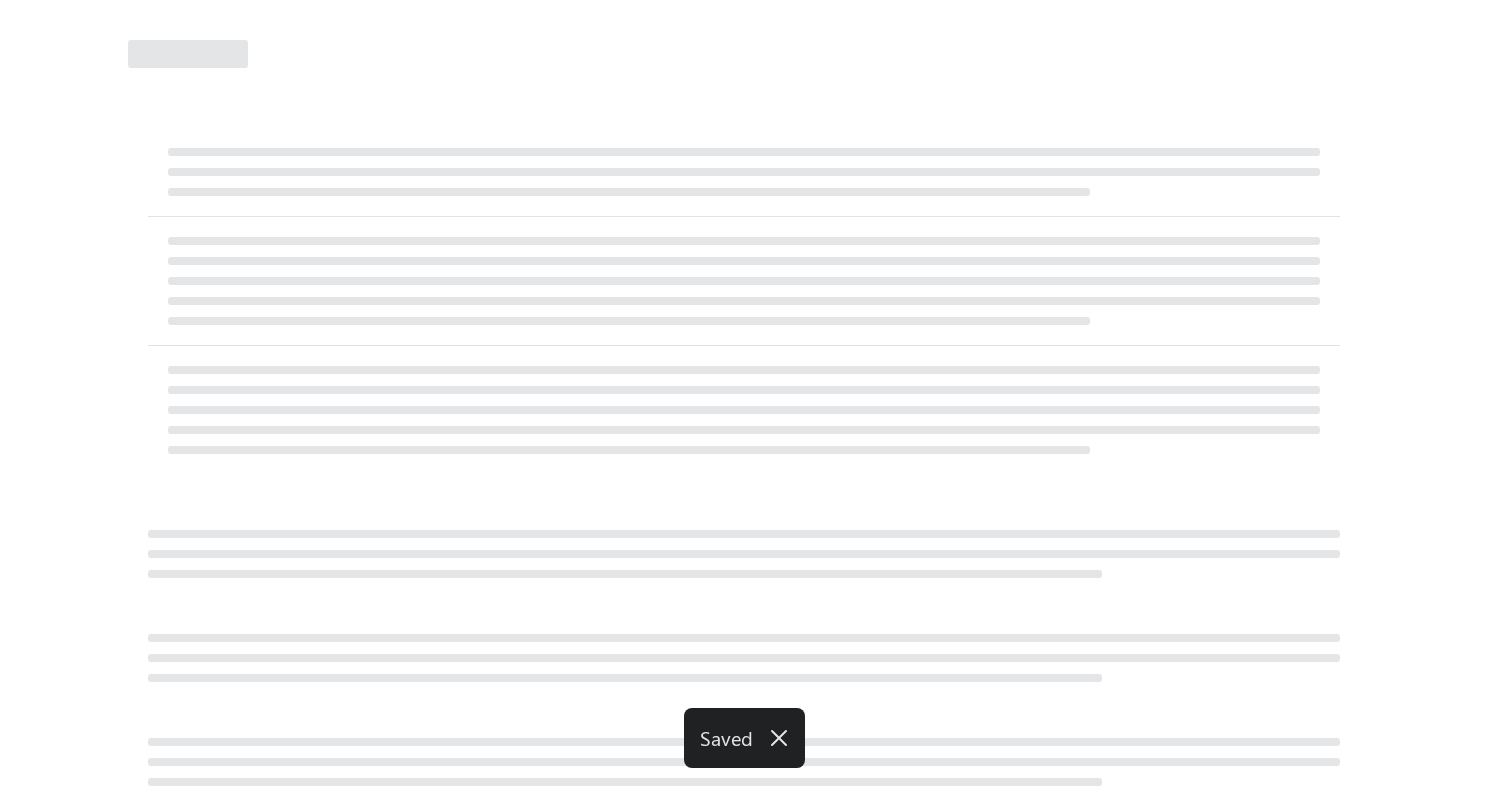 select on "********" 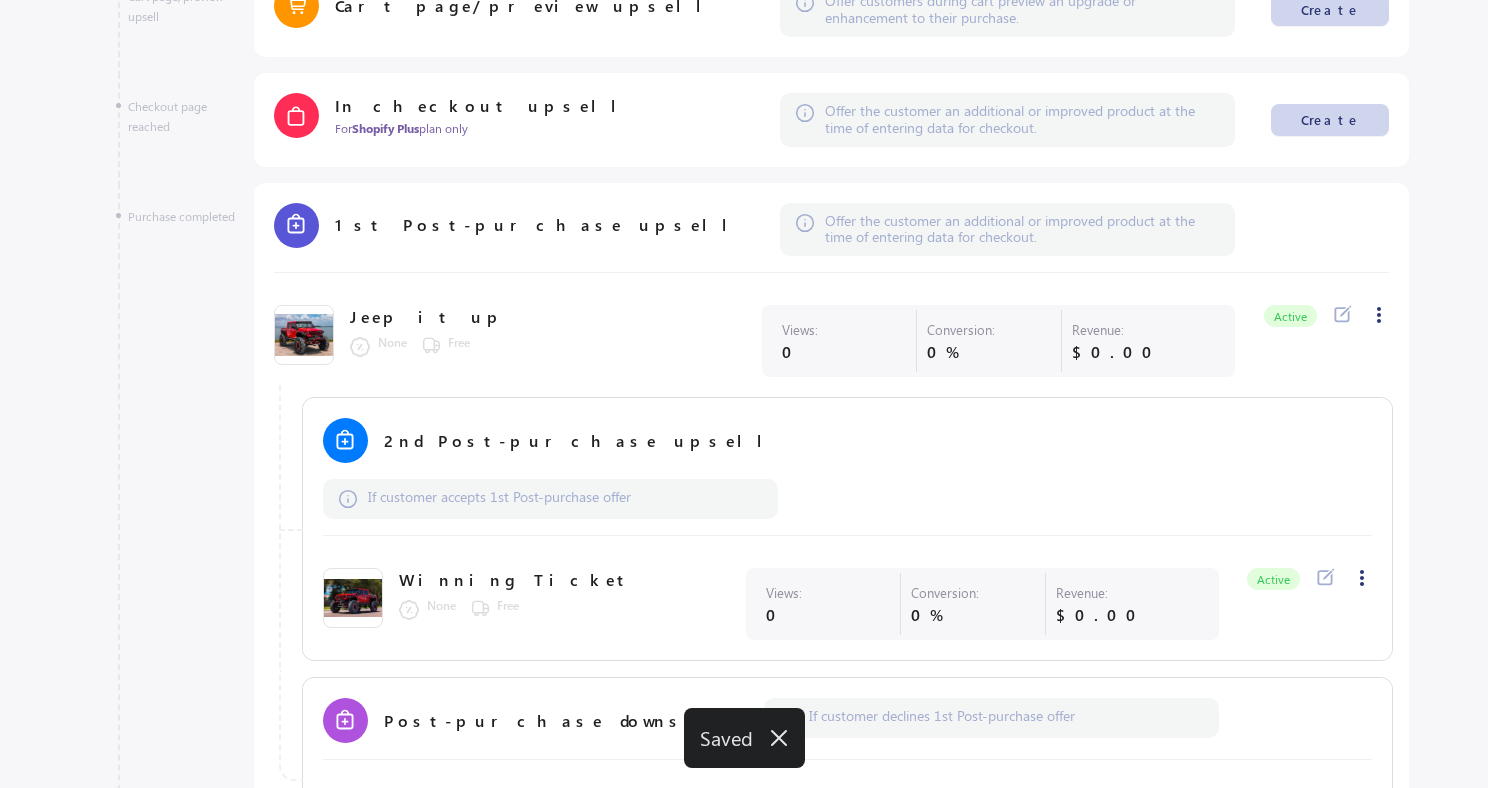 scroll, scrollTop: 1087, scrollLeft: 0, axis: vertical 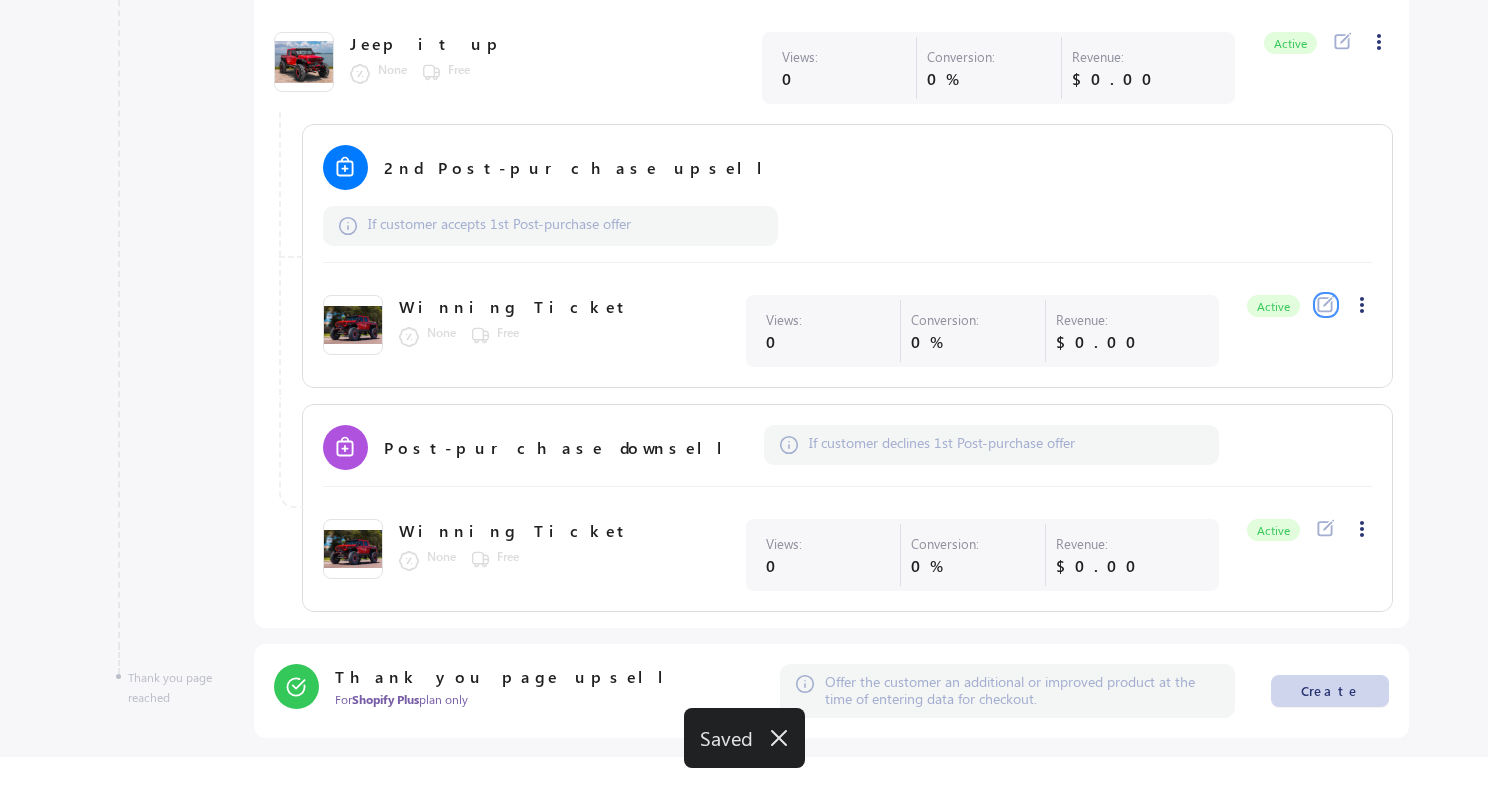 click 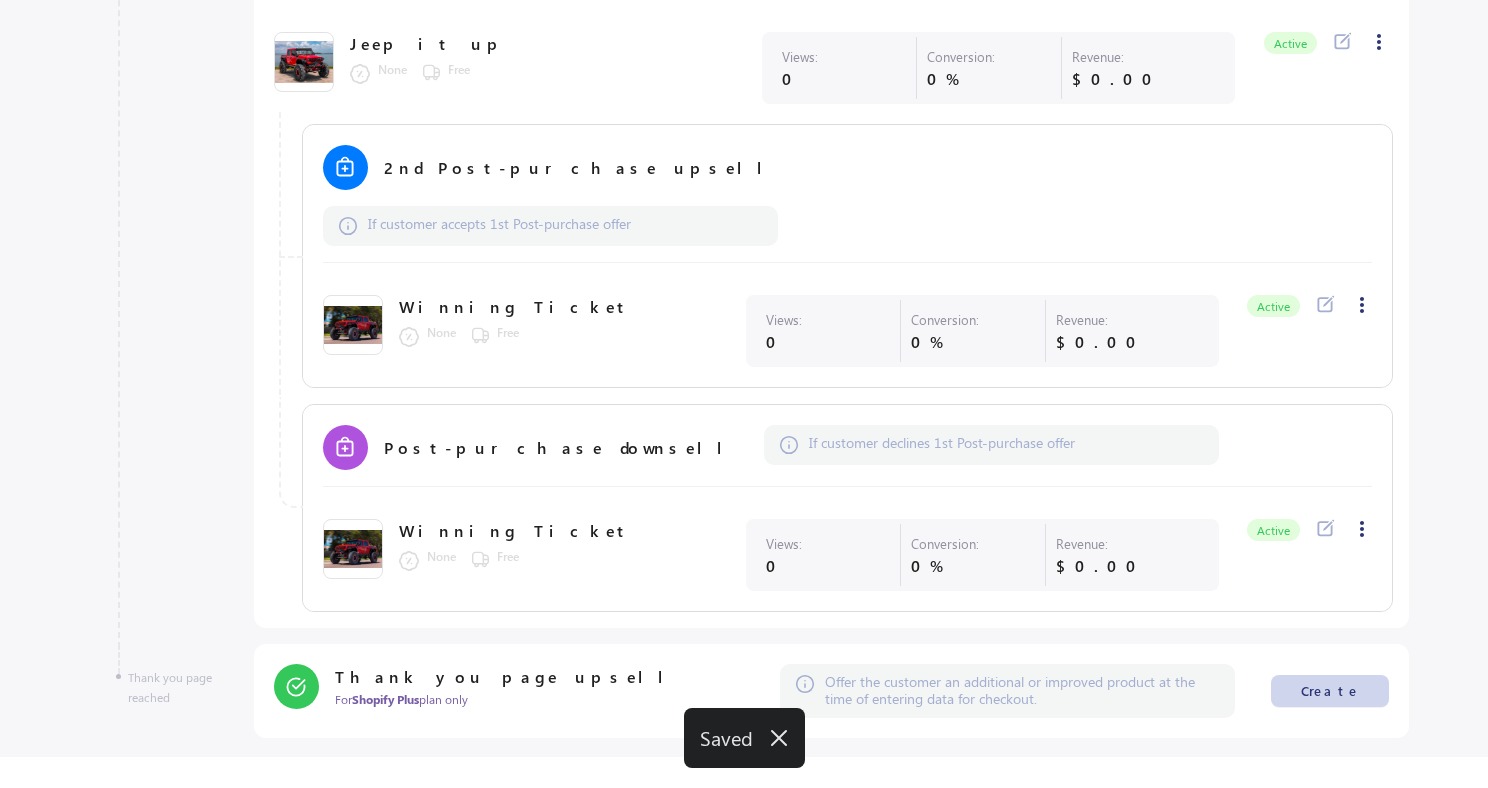 scroll, scrollTop: 0, scrollLeft: 0, axis: both 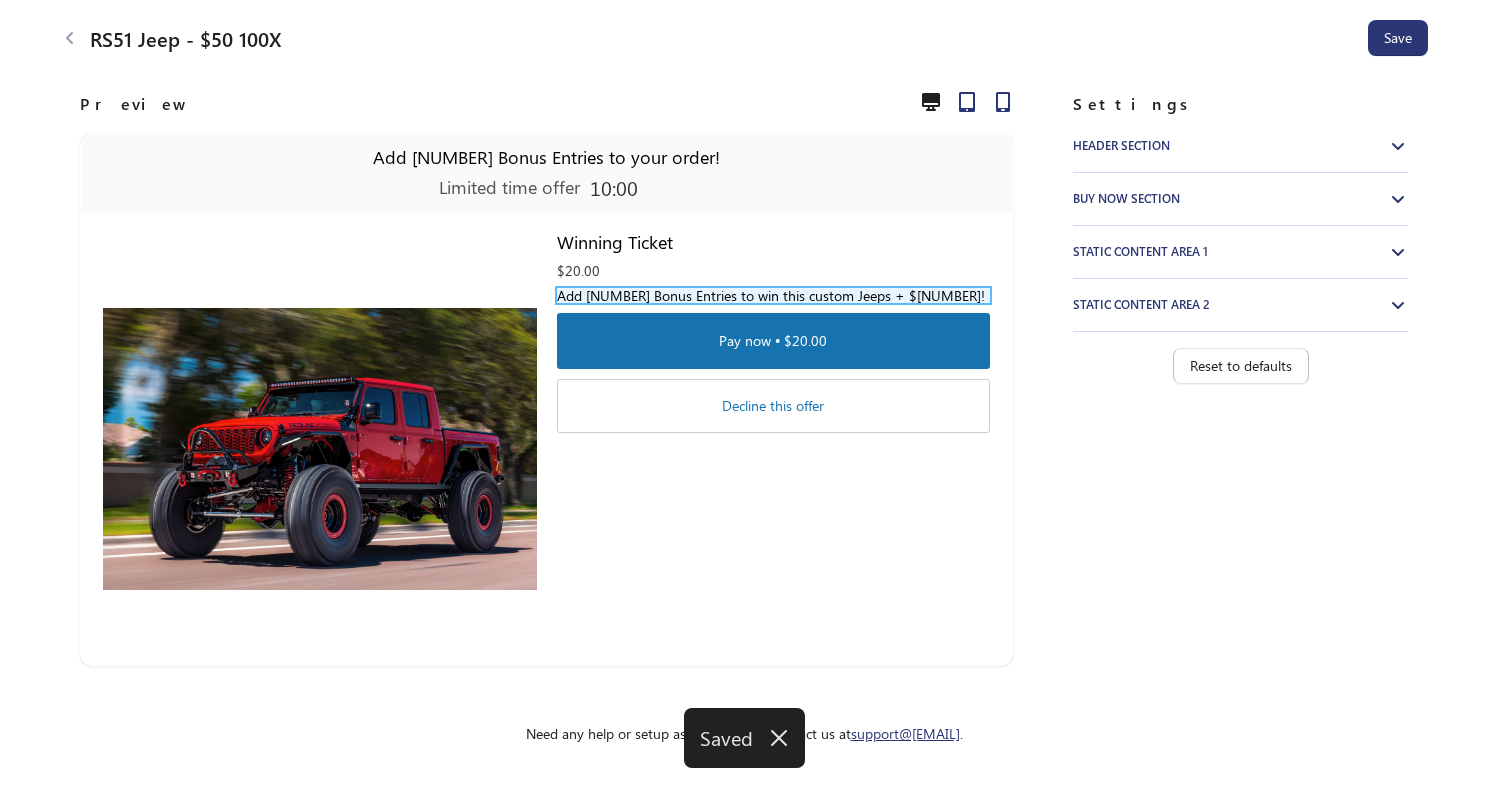 click on "Add 50,000 Bonus Entries to win this custom Jeeps + $50k!" at bounding box center (773, 295) 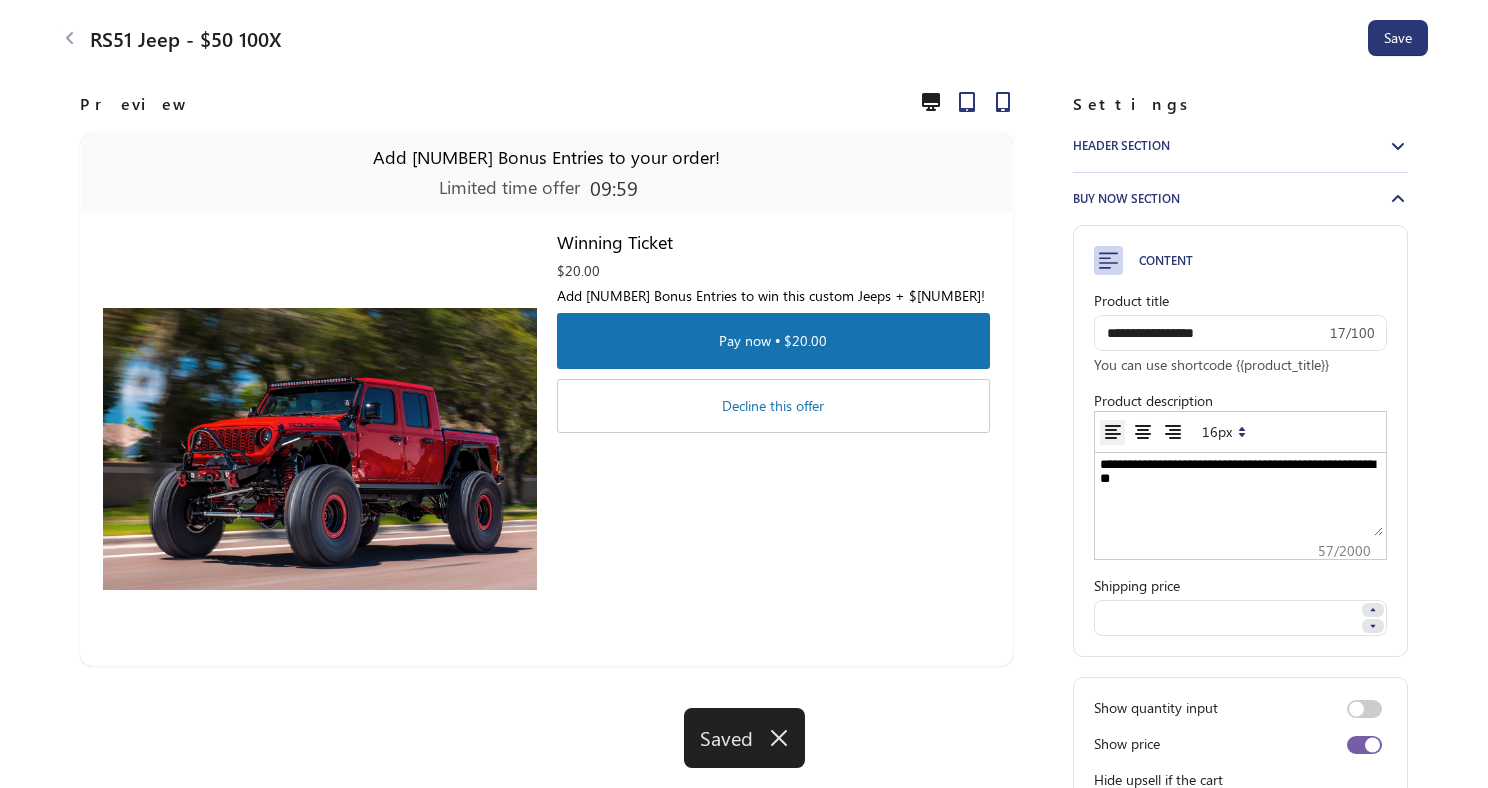scroll, scrollTop: 0, scrollLeft: 0, axis: both 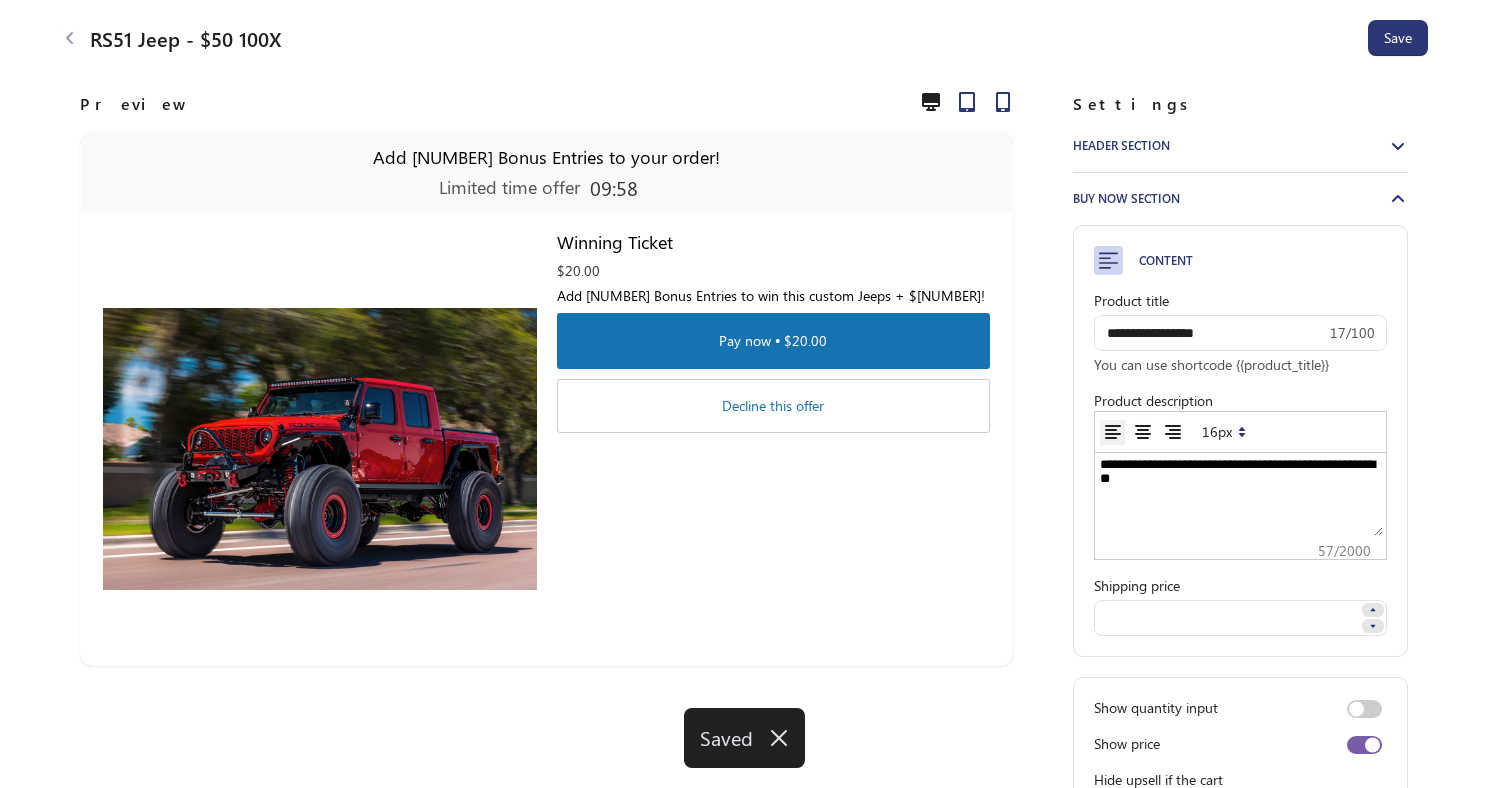 click on "**********" at bounding box center [1240, 496] 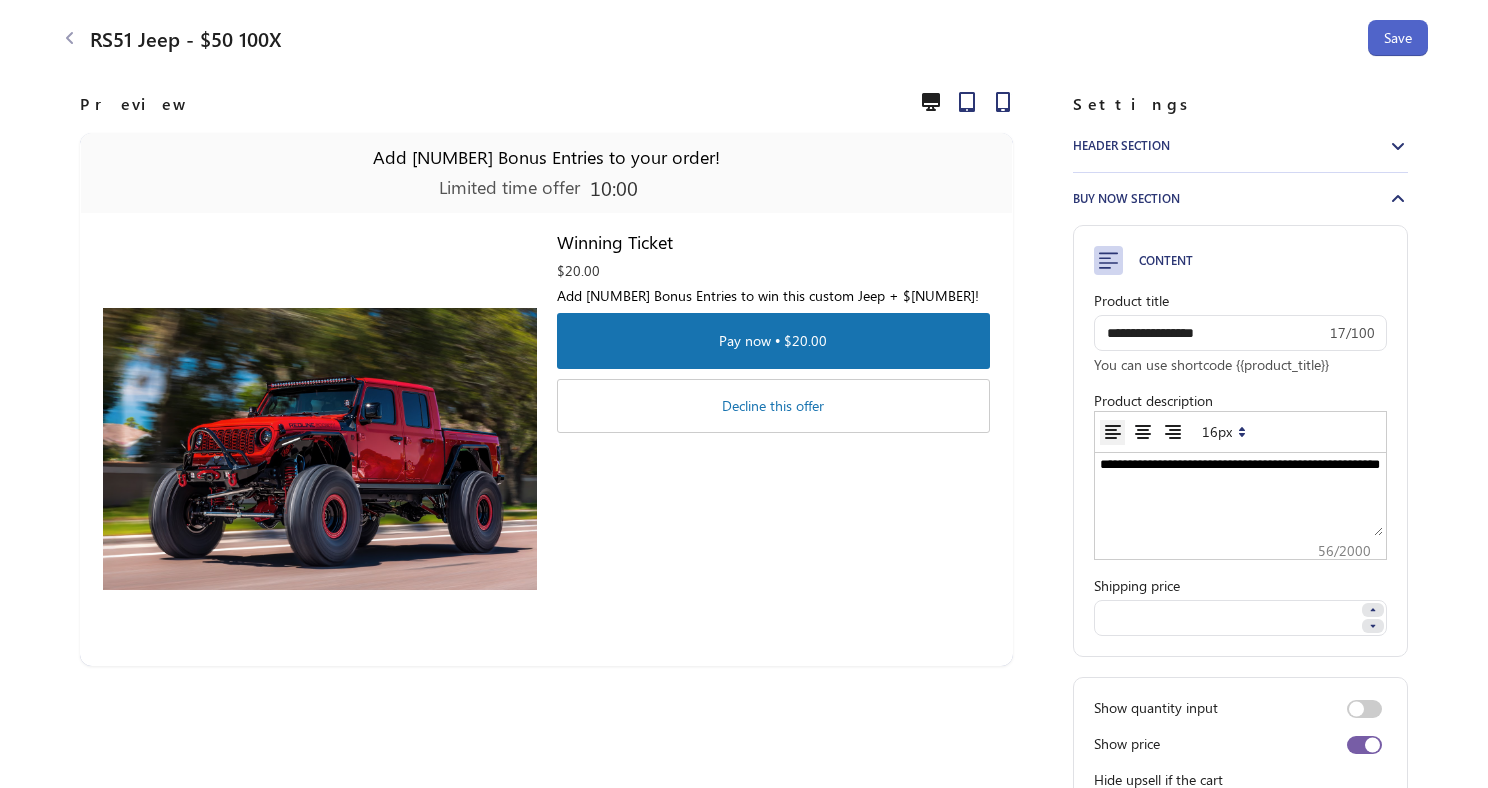 type on "**********" 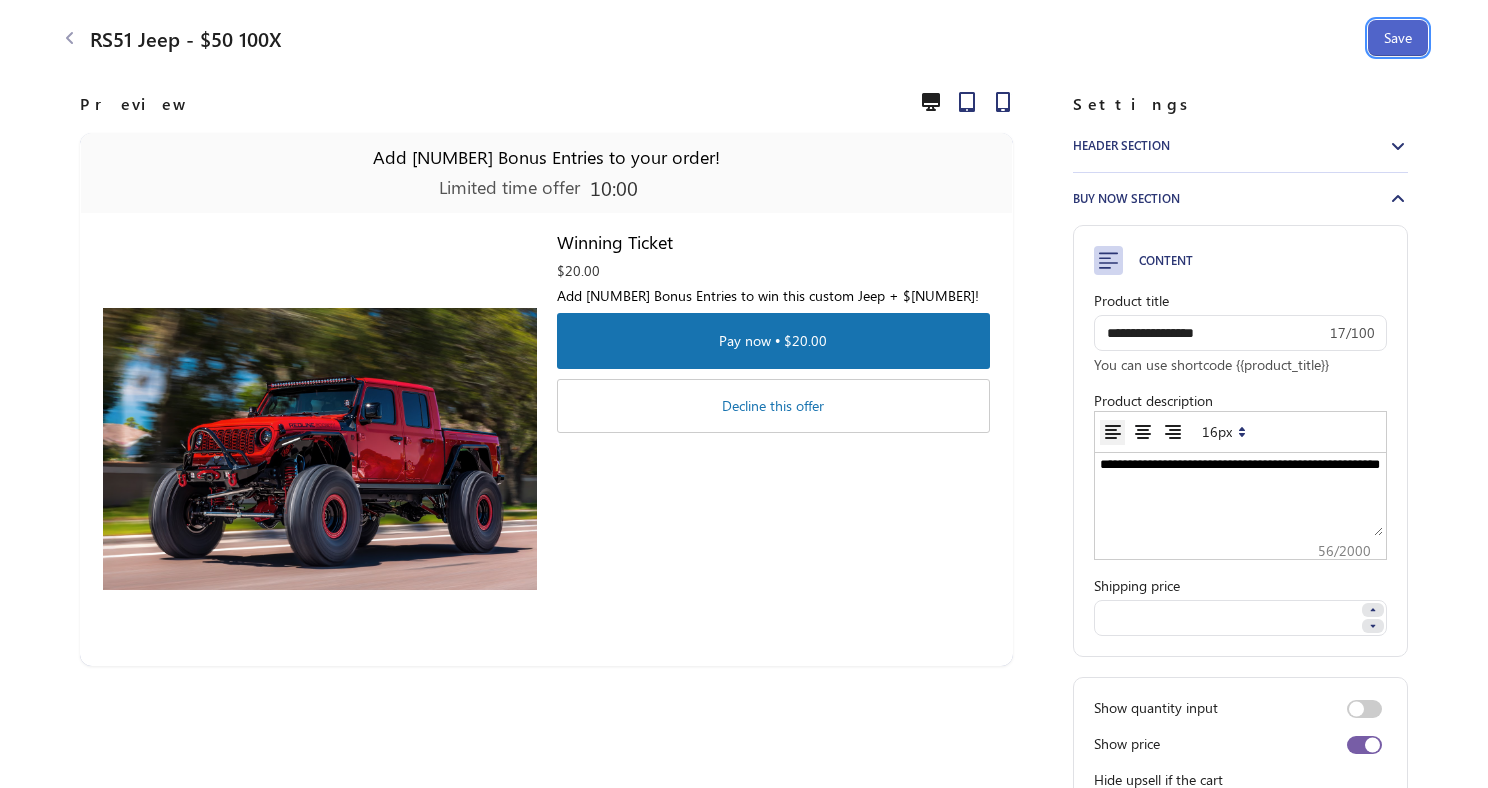 click on "Save" at bounding box center (1398, 38) 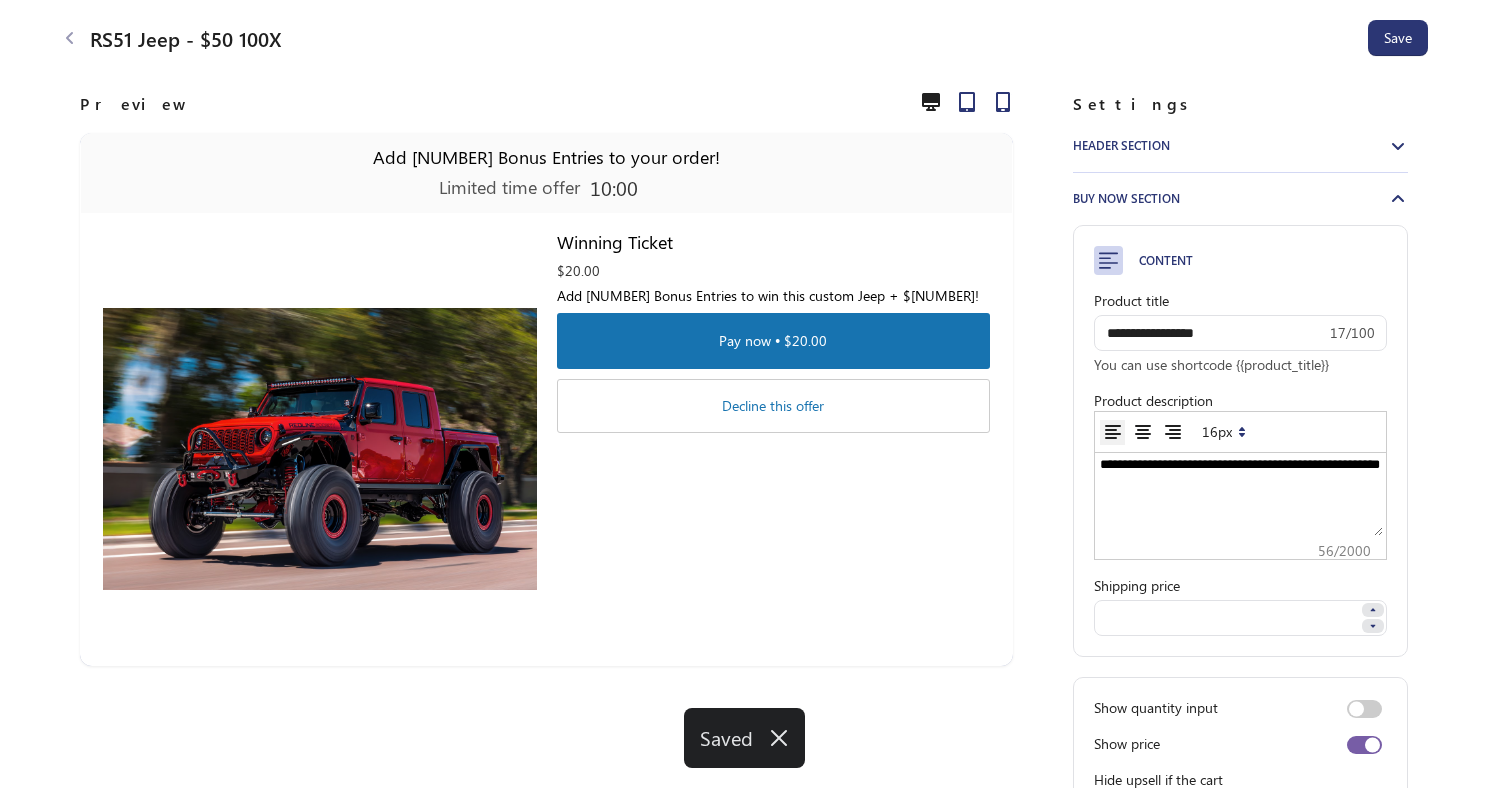 click 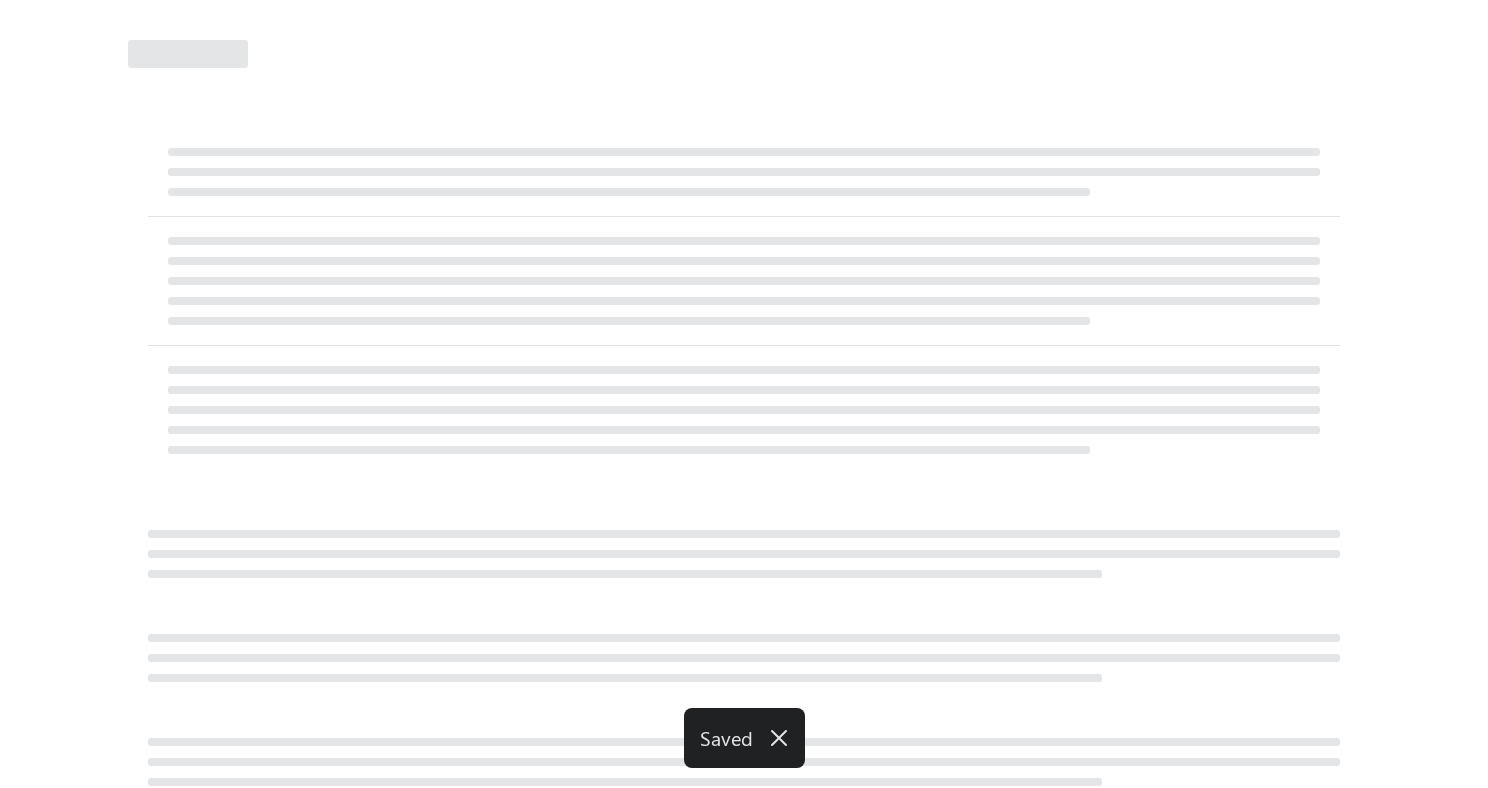 select on "********" 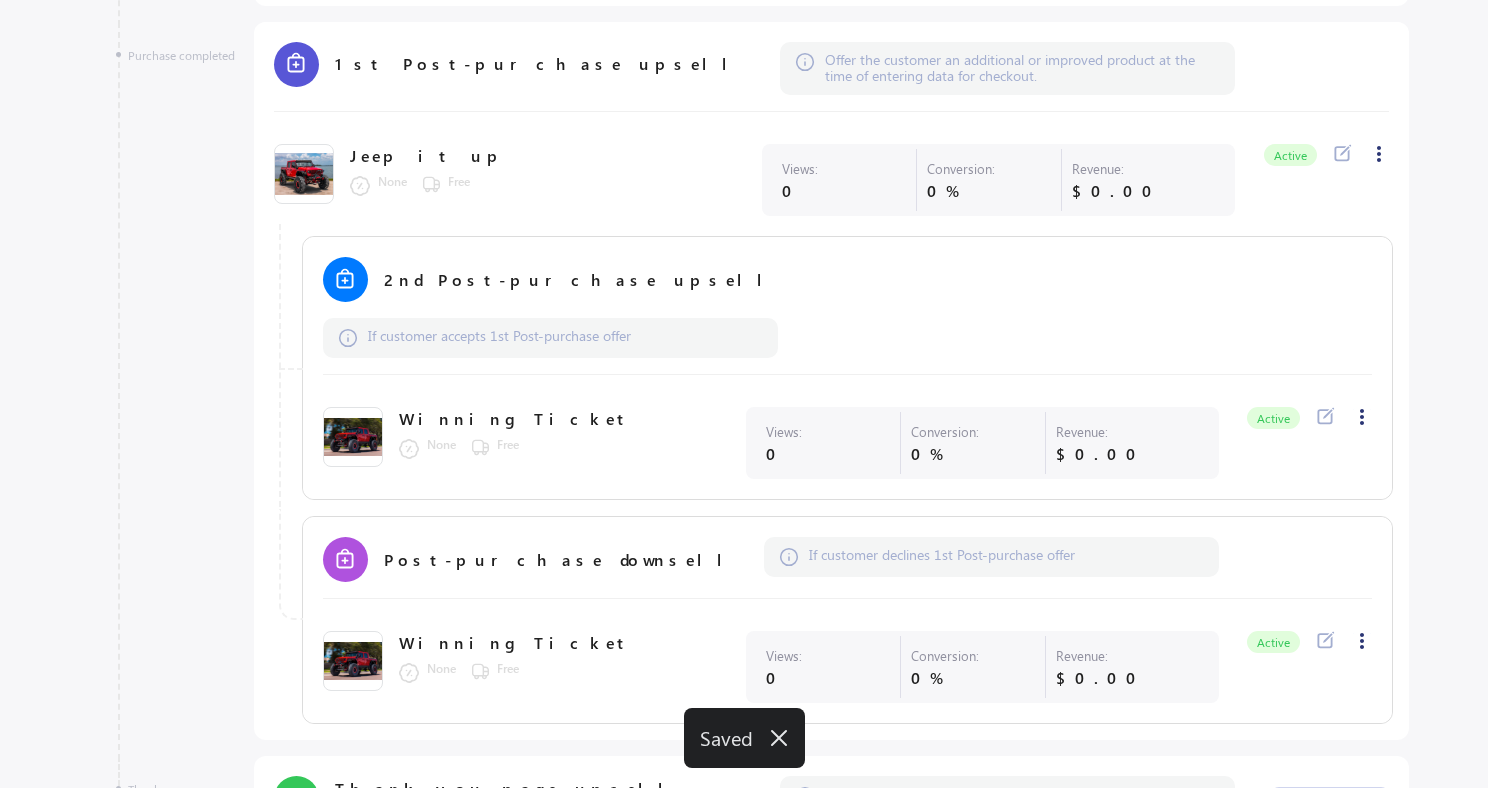 scroll, scrollTop: 1087, scrollLeft: 0, axis: vertical 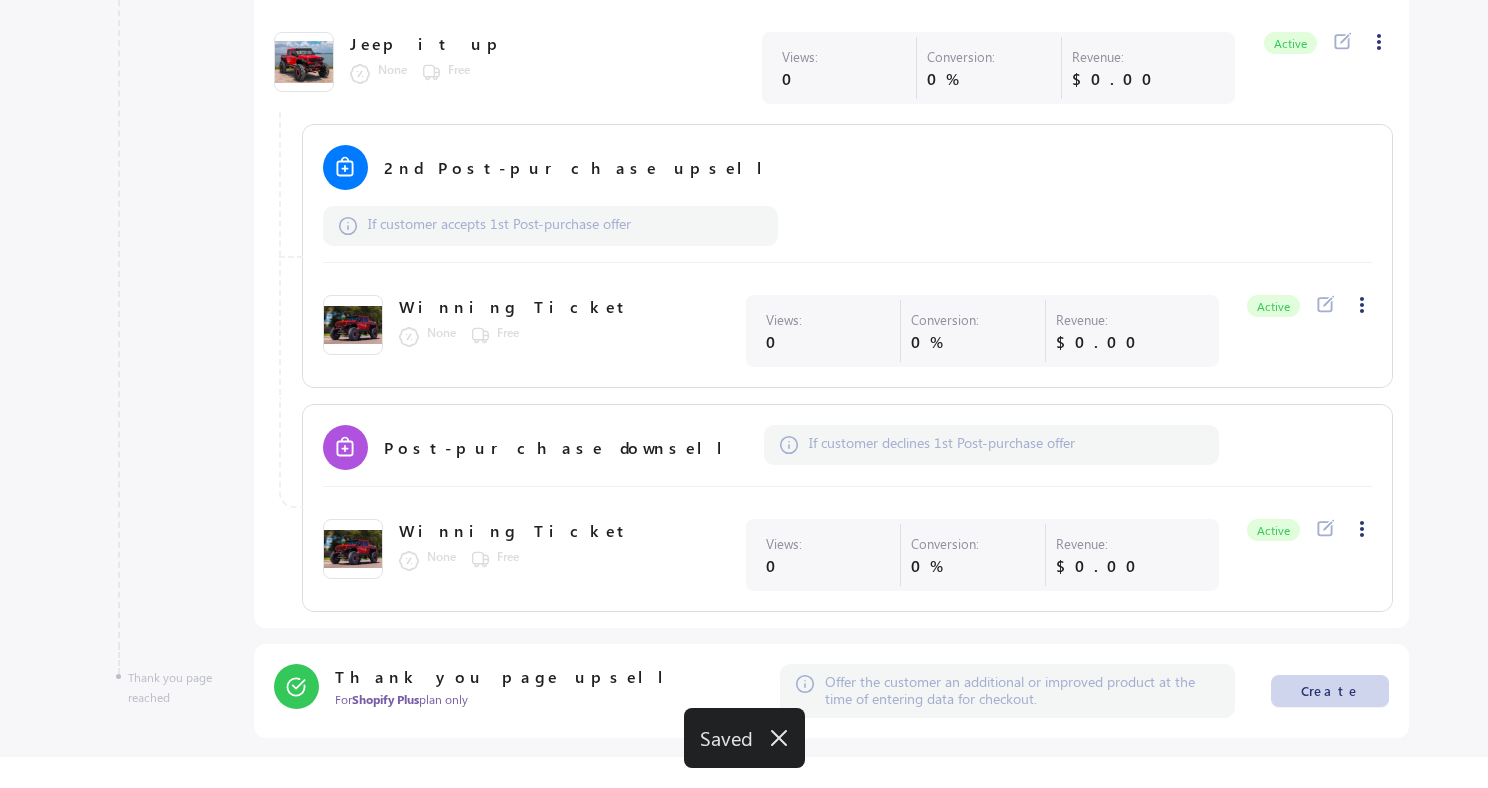 click 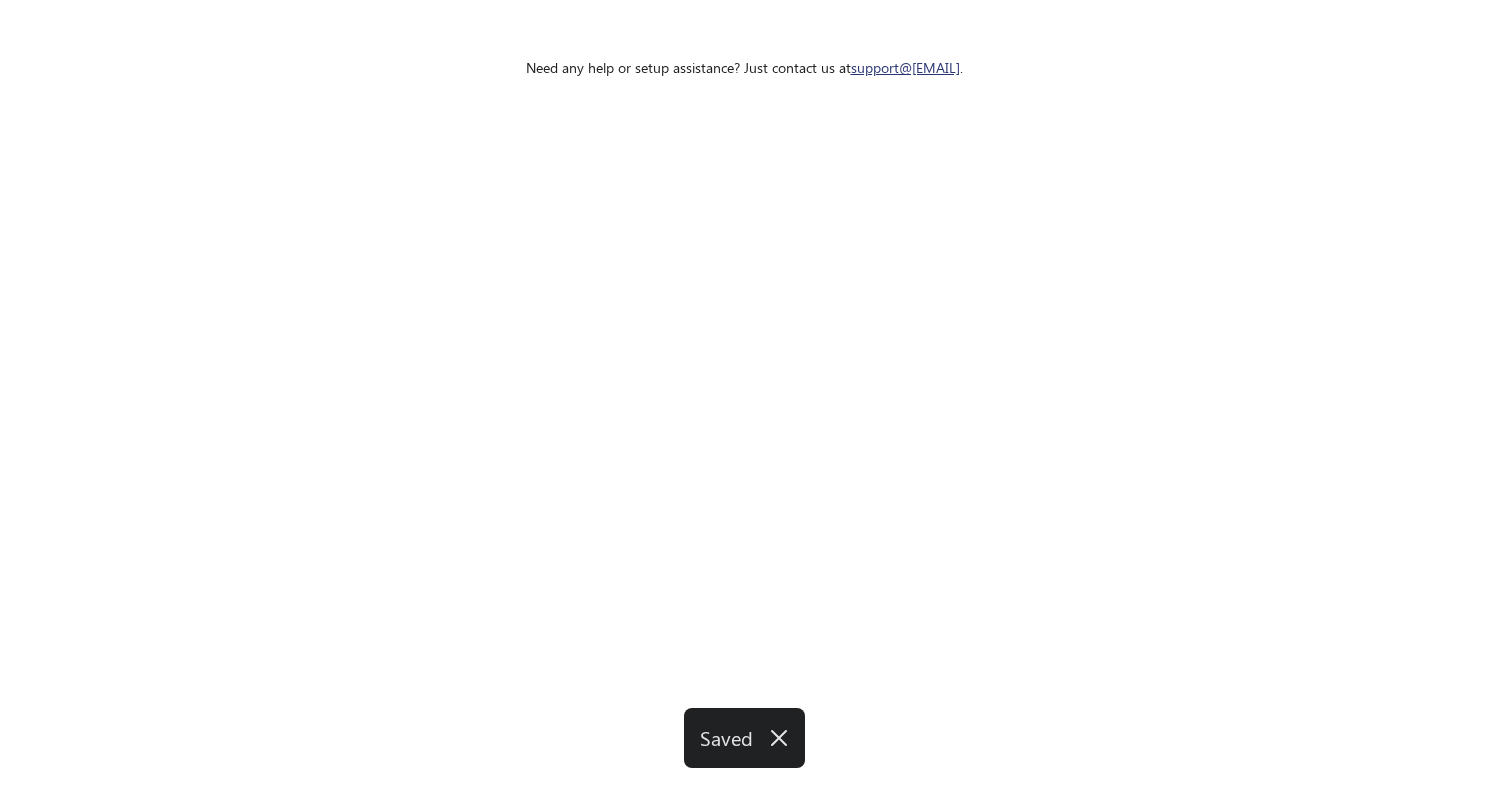 scroll, scrollTop: 0, scrollLeft: 0, axis: both 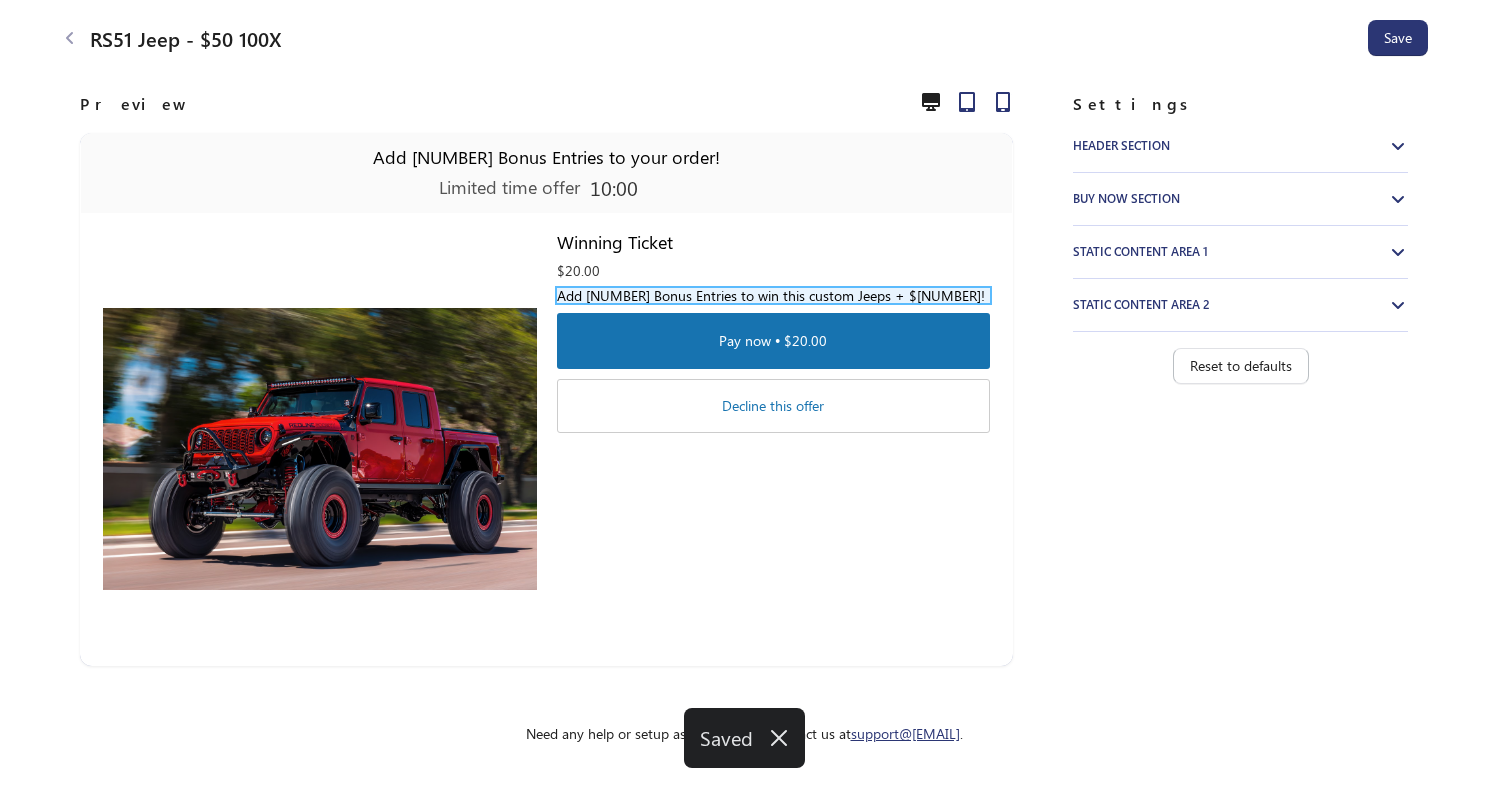 click on "Add 50,000 Bonus Entries to win this custom Jeeps + $50k!" at bounding box center [773, 295] 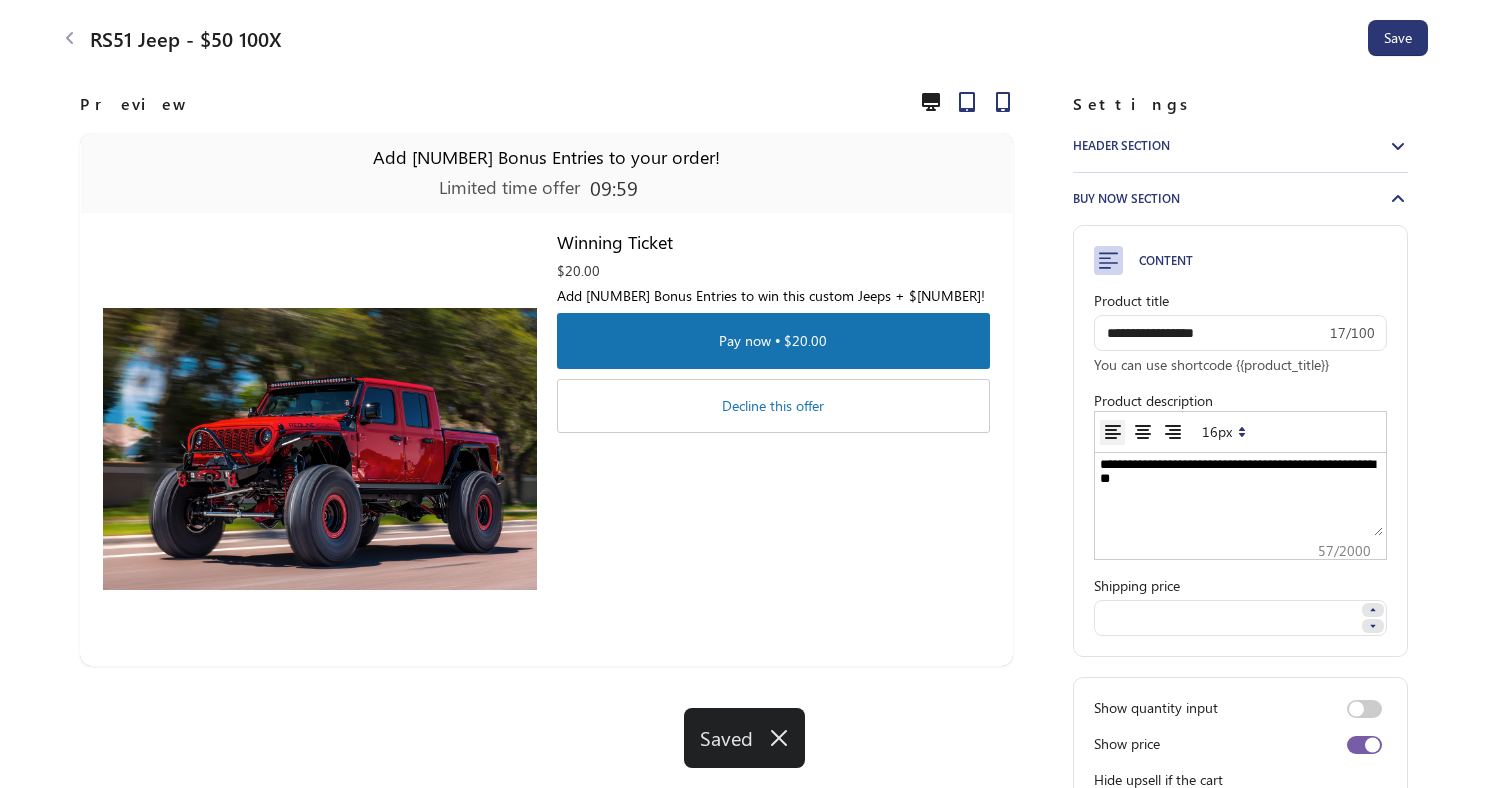 scroll, scrollTop: 0, scrollLeft: 0, axis: both 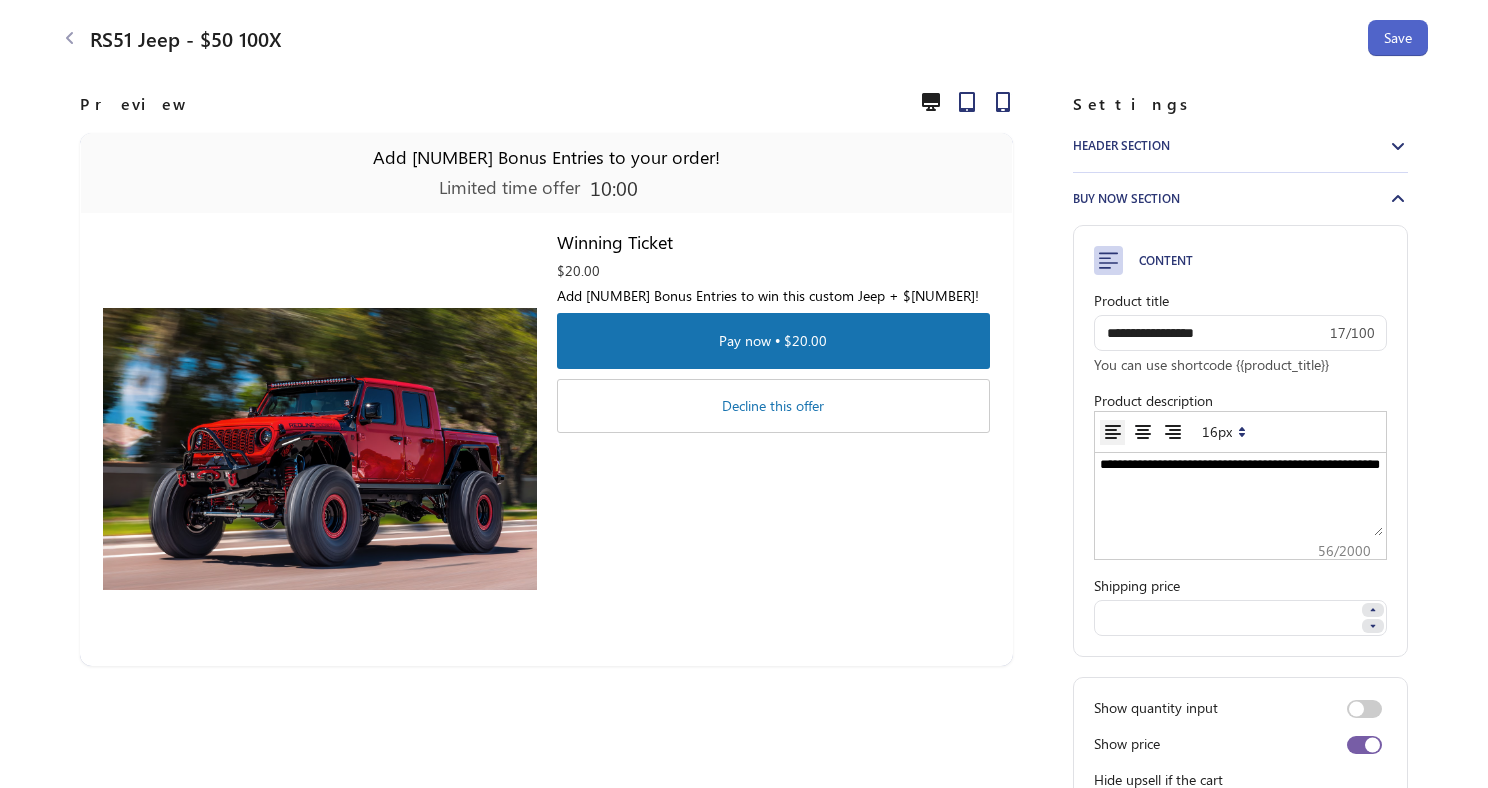 type on "**********" 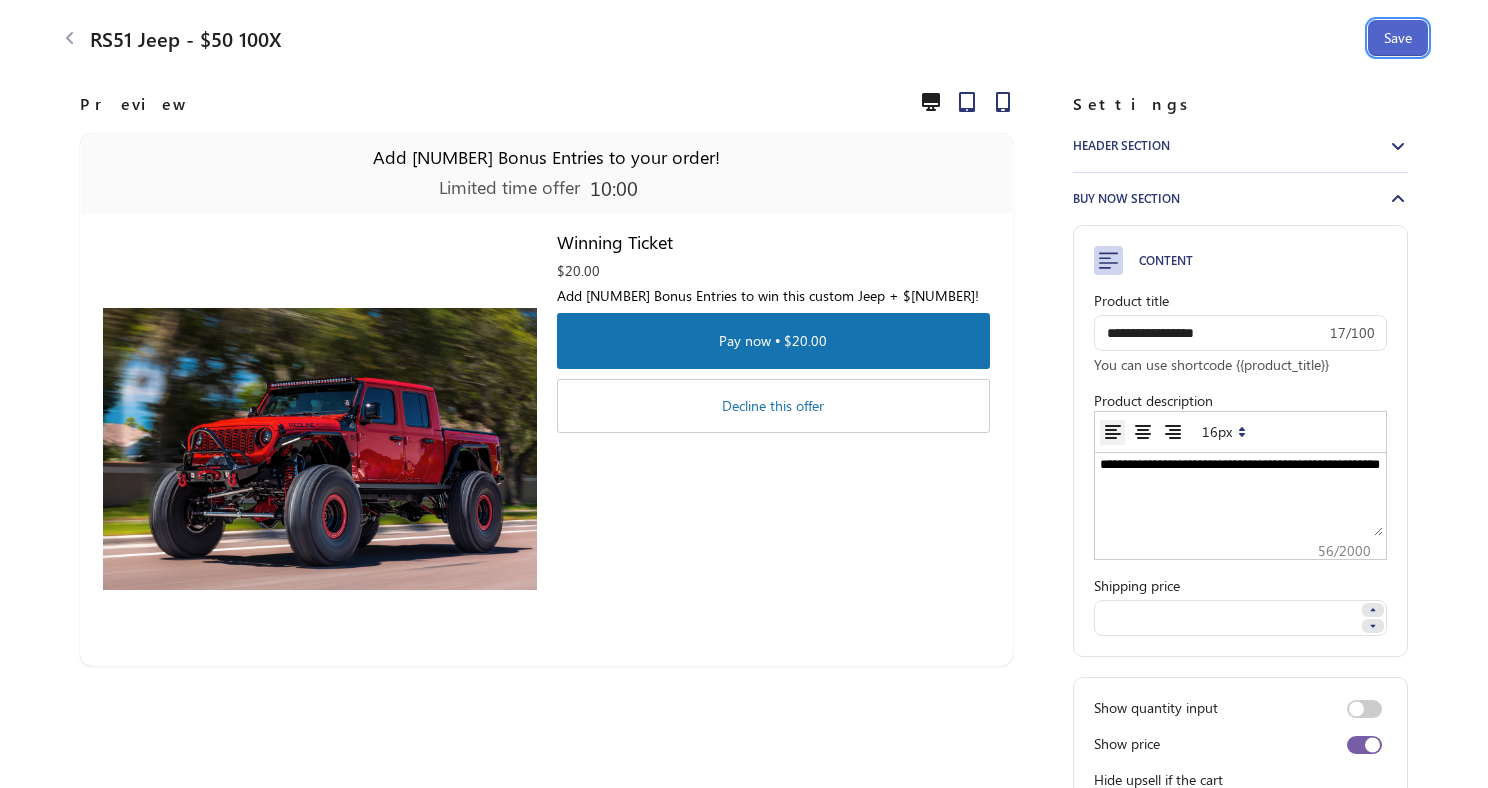 click on "Save" at bounding box center [1398, 38] 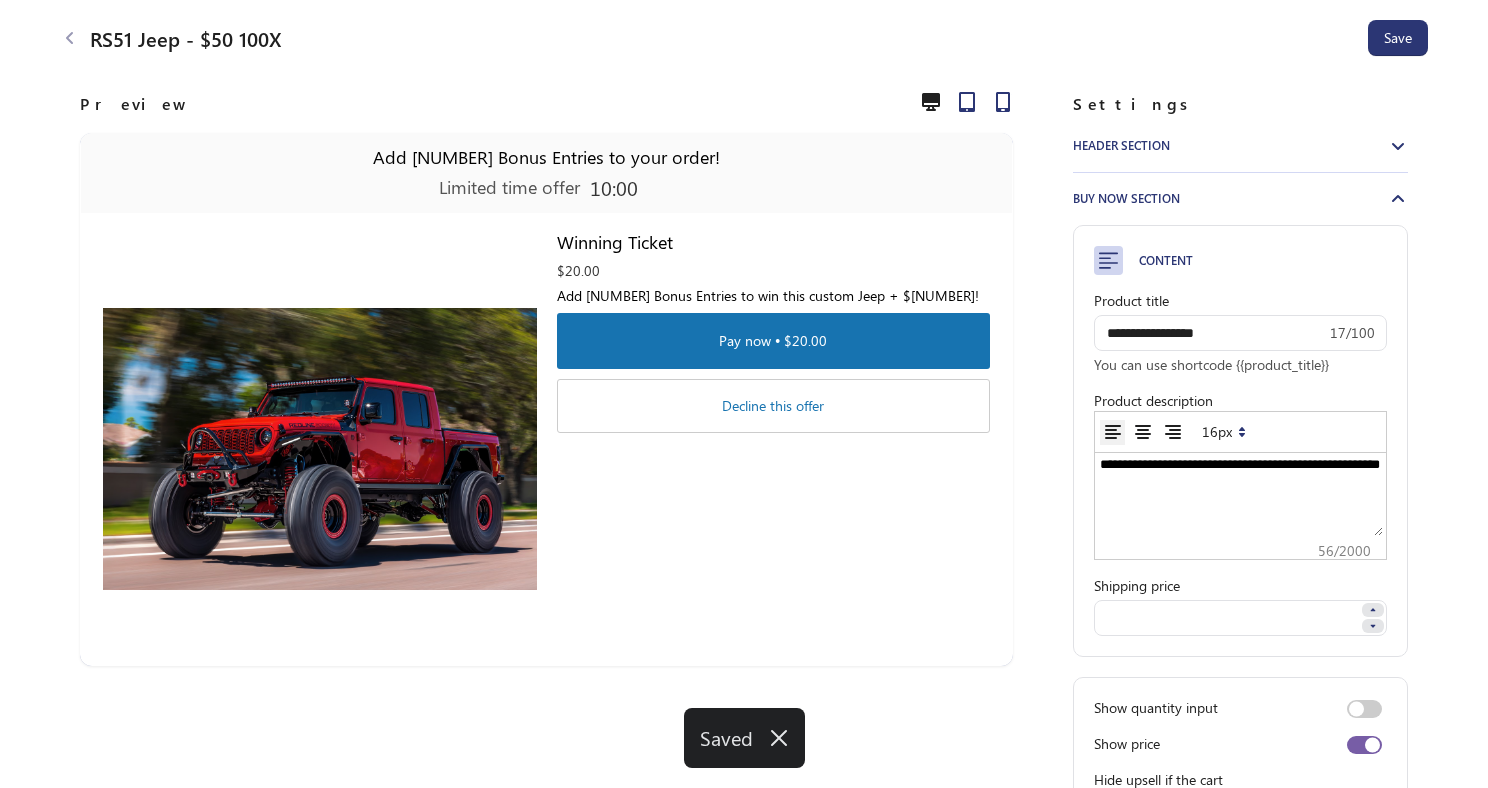 click 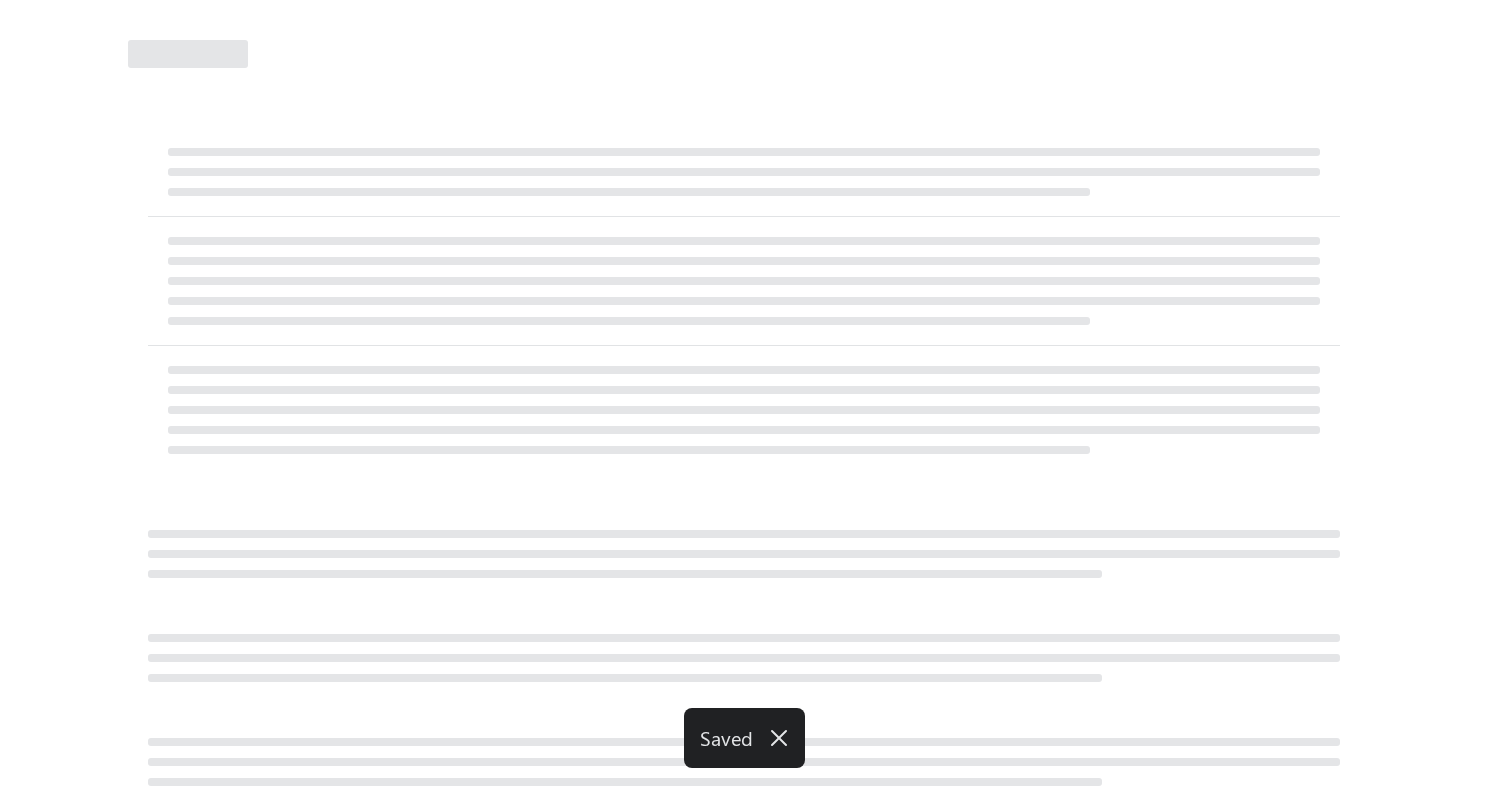 select on "********" 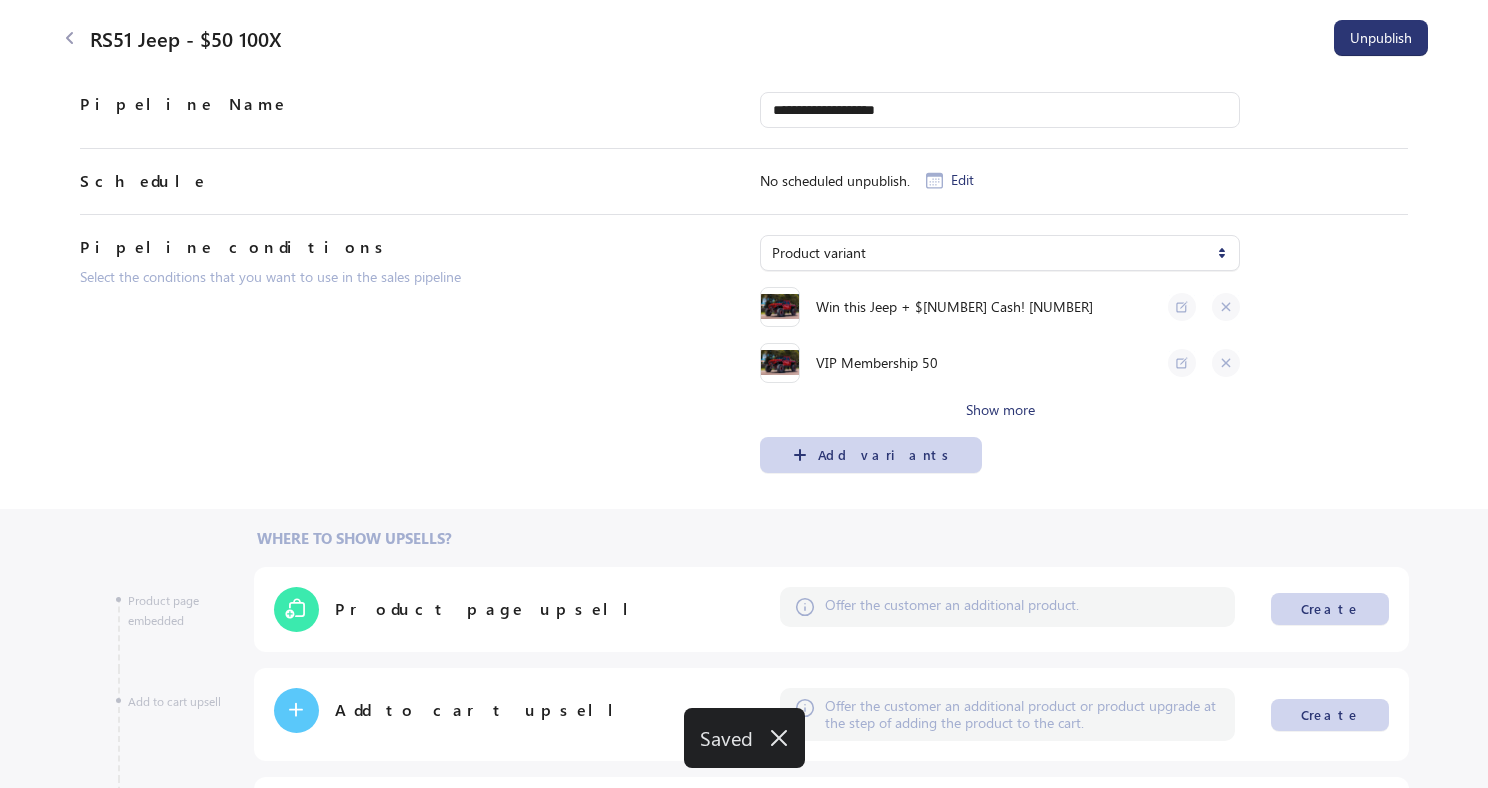 click 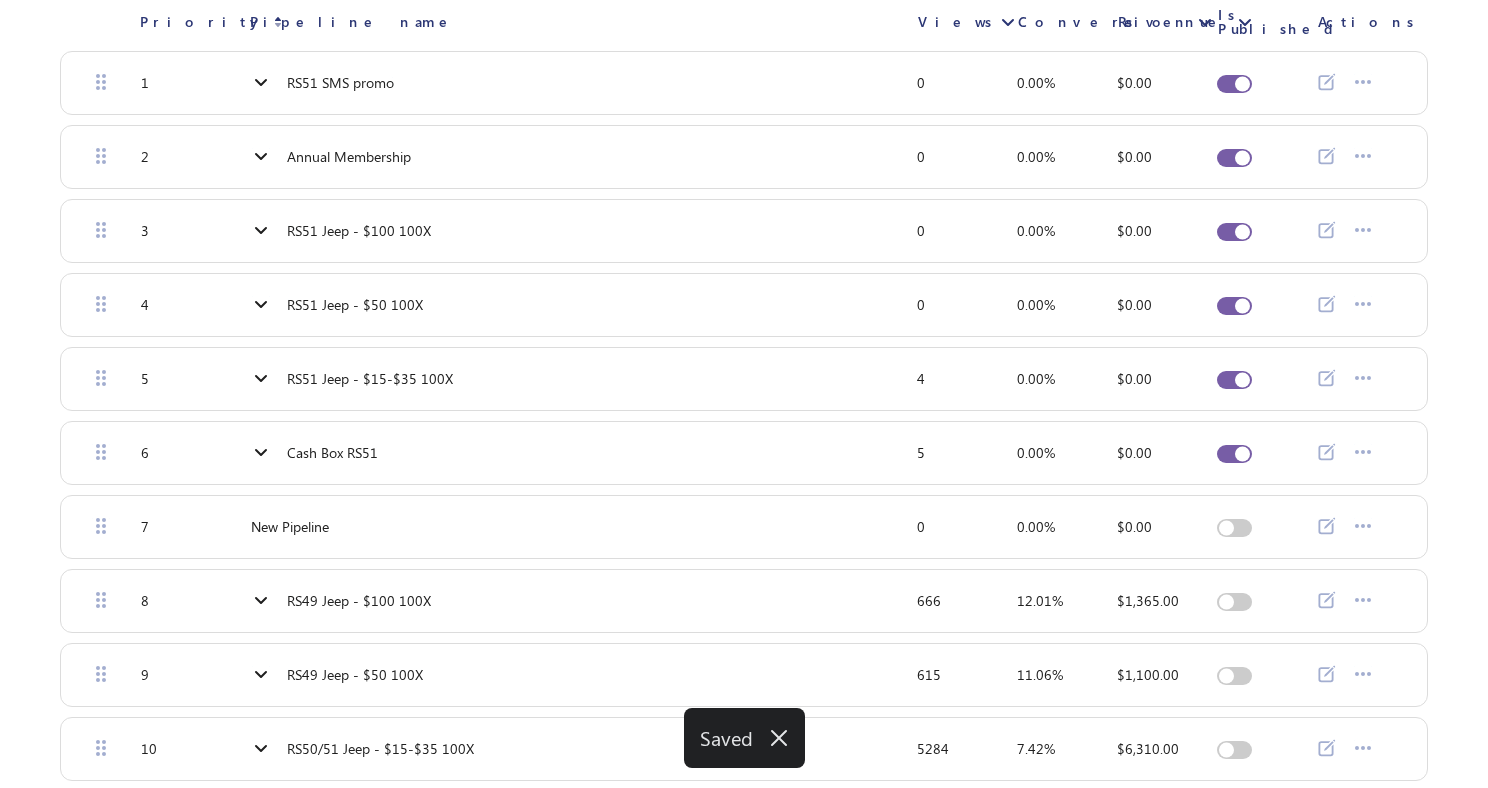 scroll, scrollTop: 163, scrollLeft: 0, axis: vertical 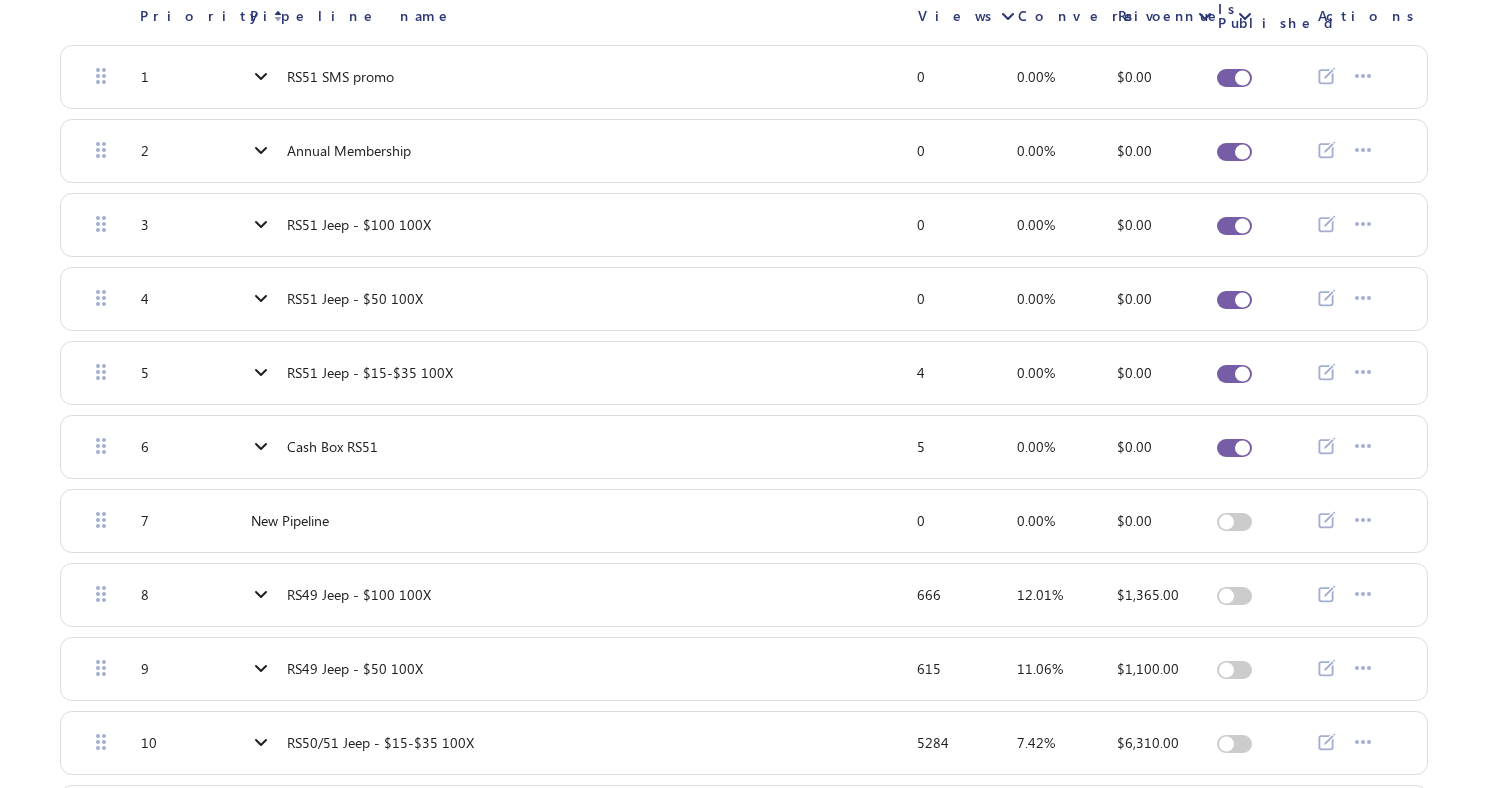 click 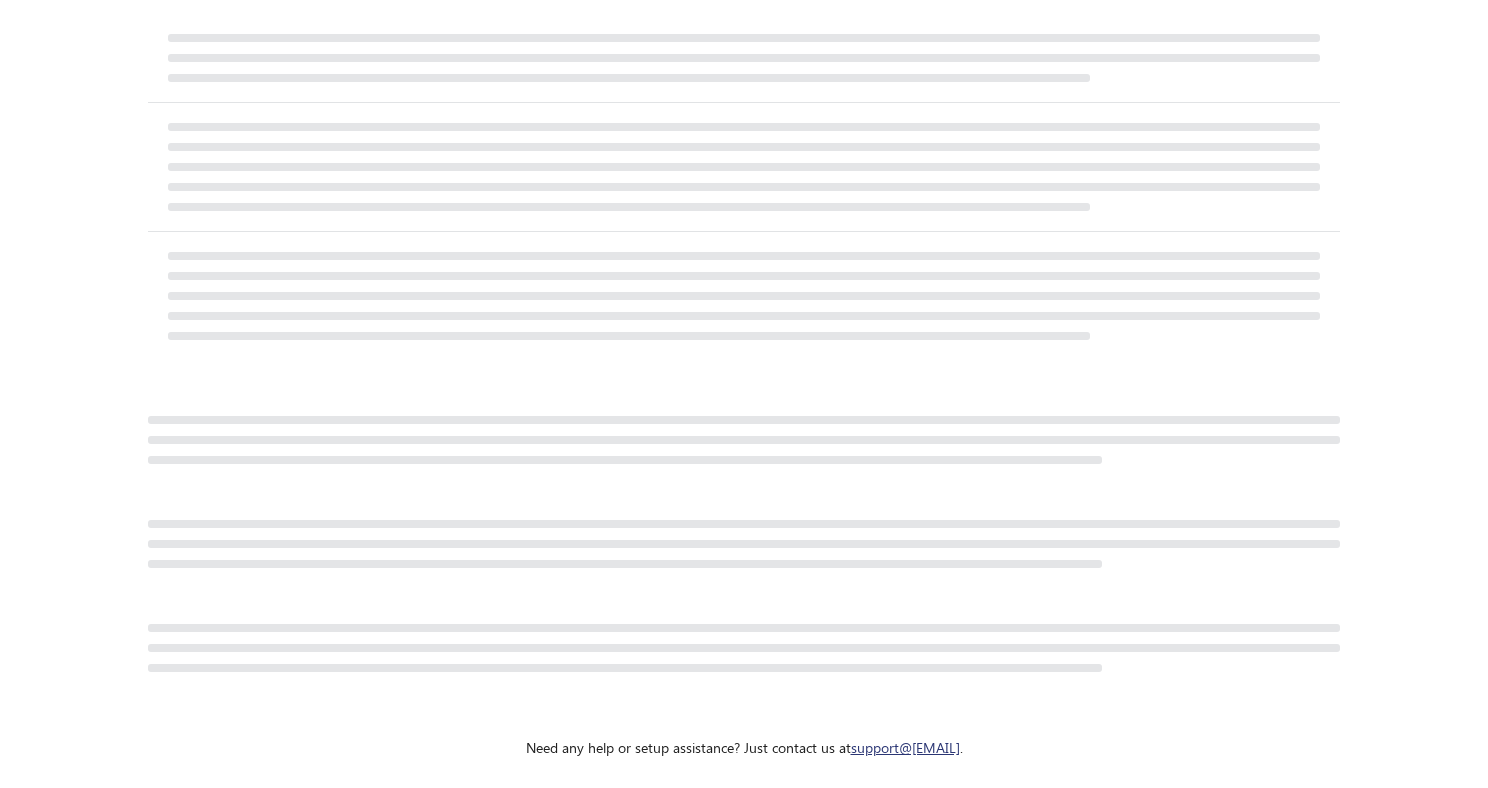 select on "********" 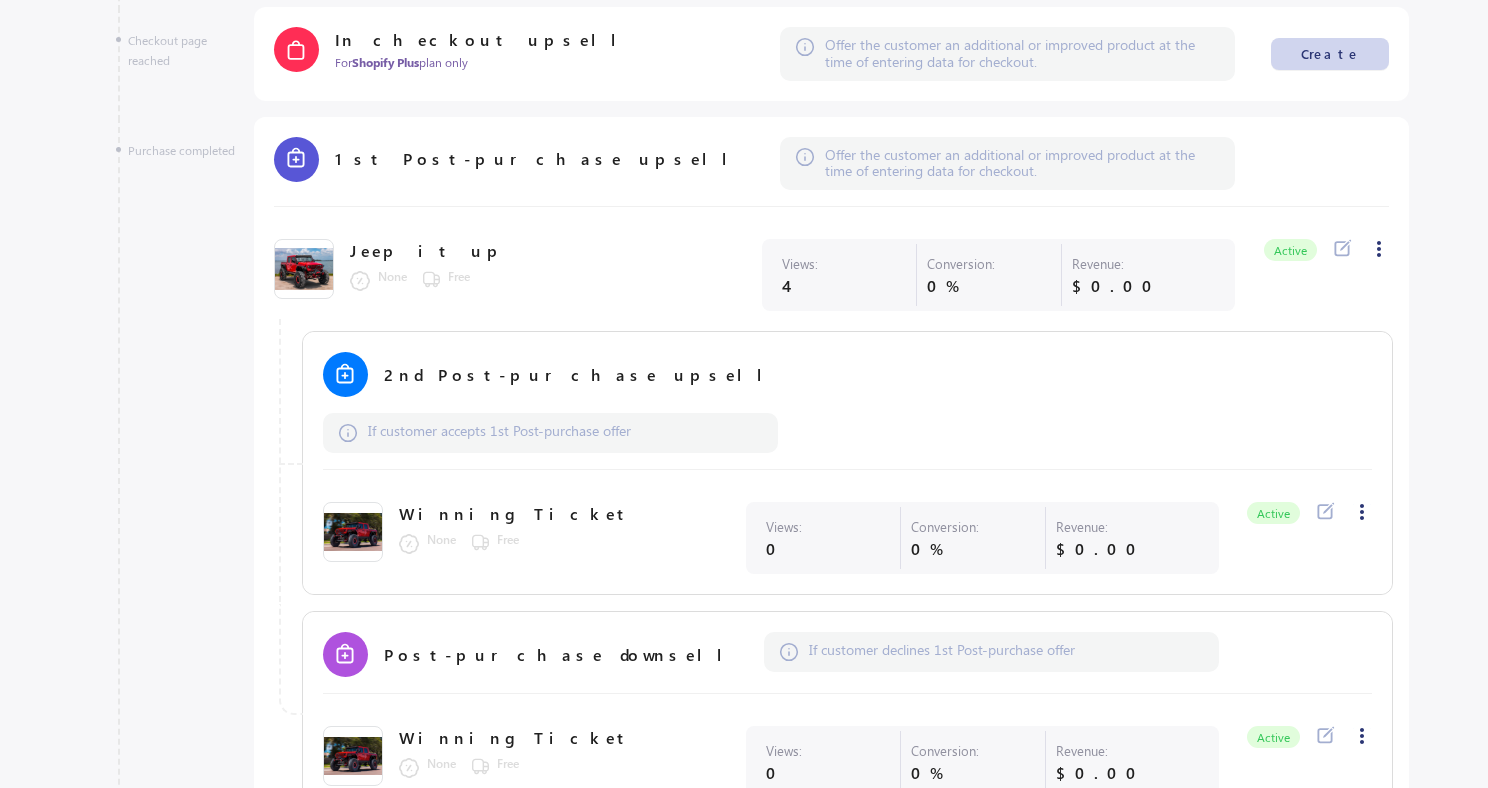 scroll, scrollTop: 922, scrollLeft: 0, axis: vertical 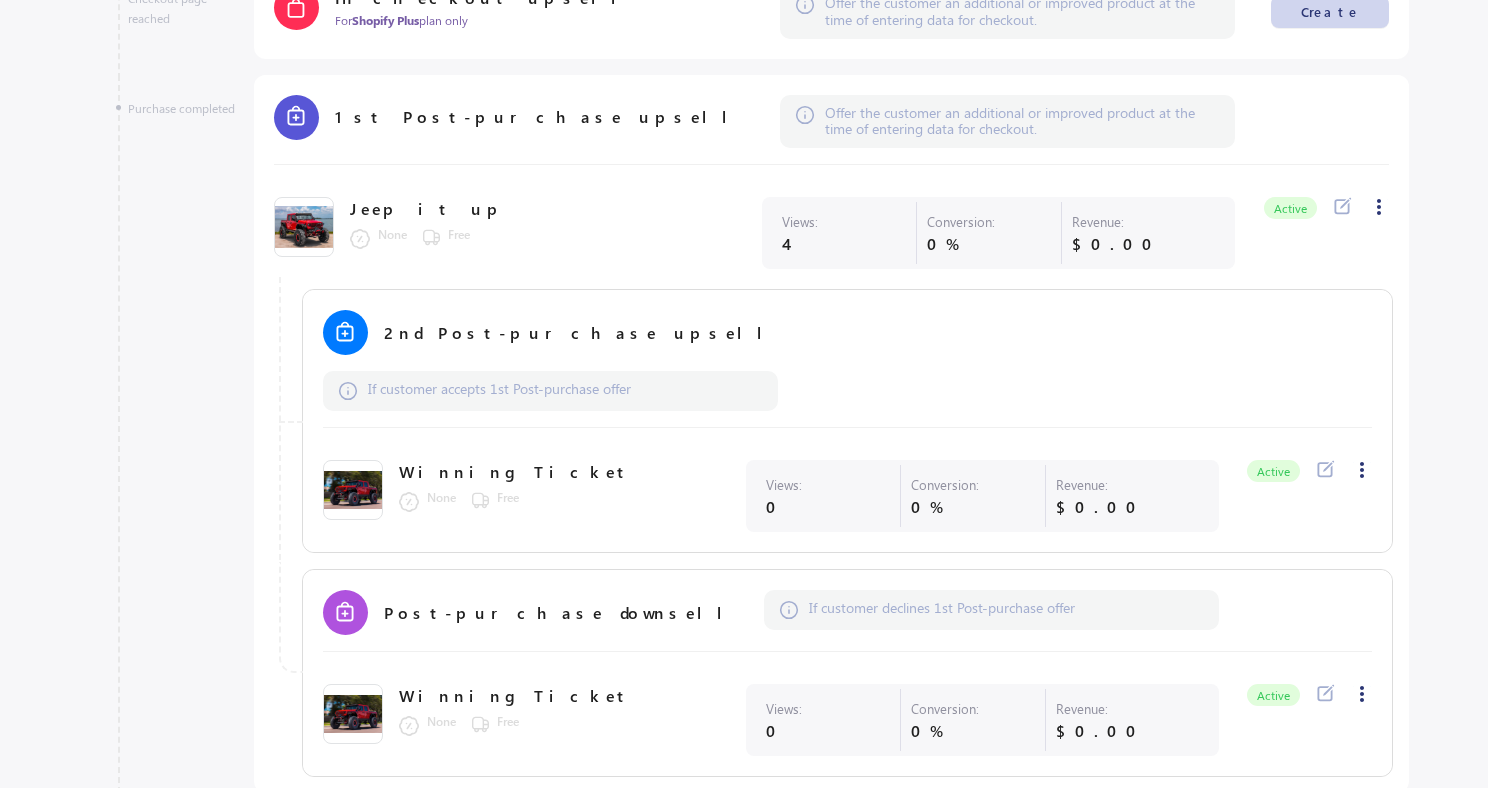 click 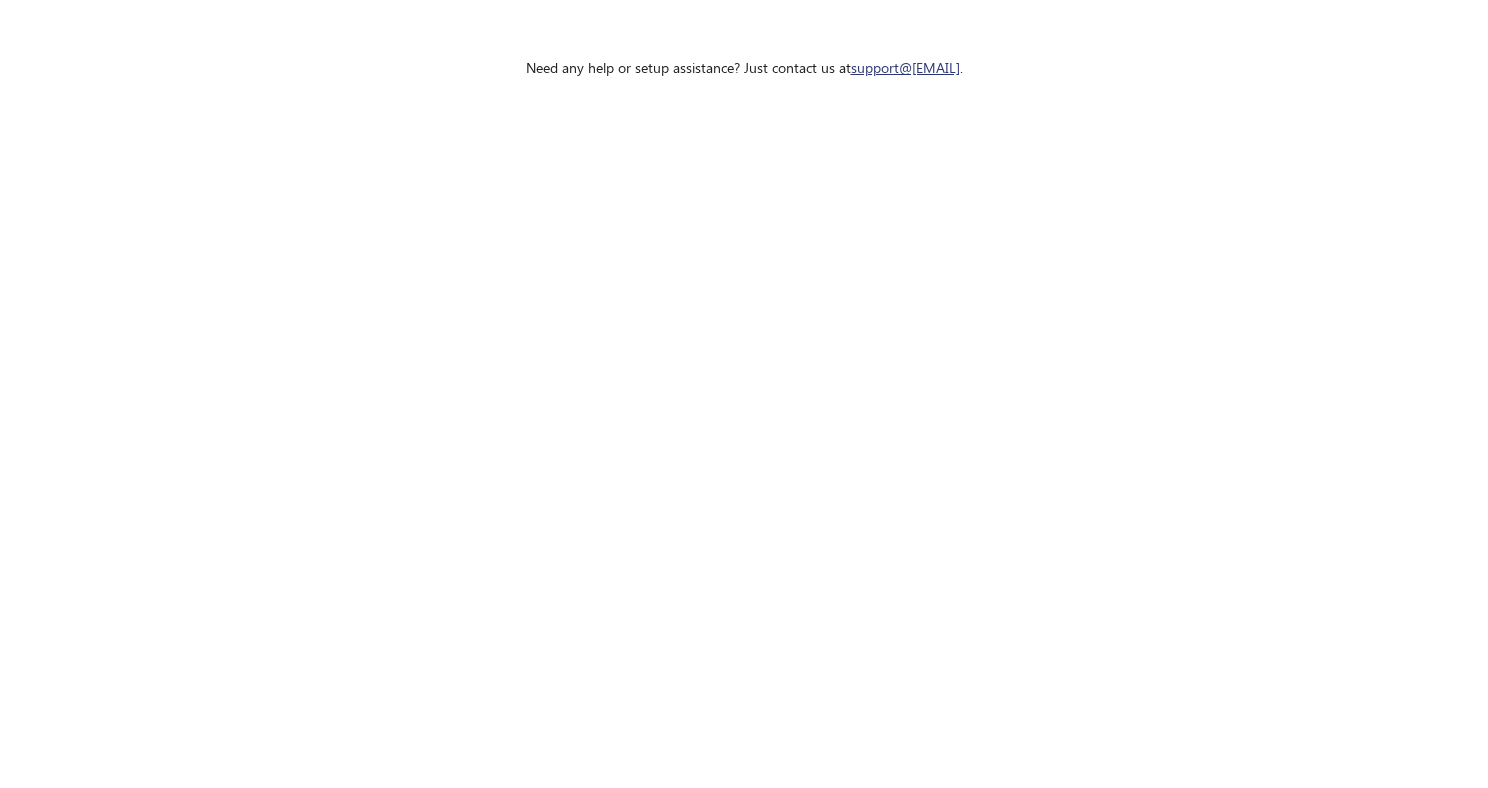 scroll, scrollTop: 0, scrollLeft: 0, axis: both 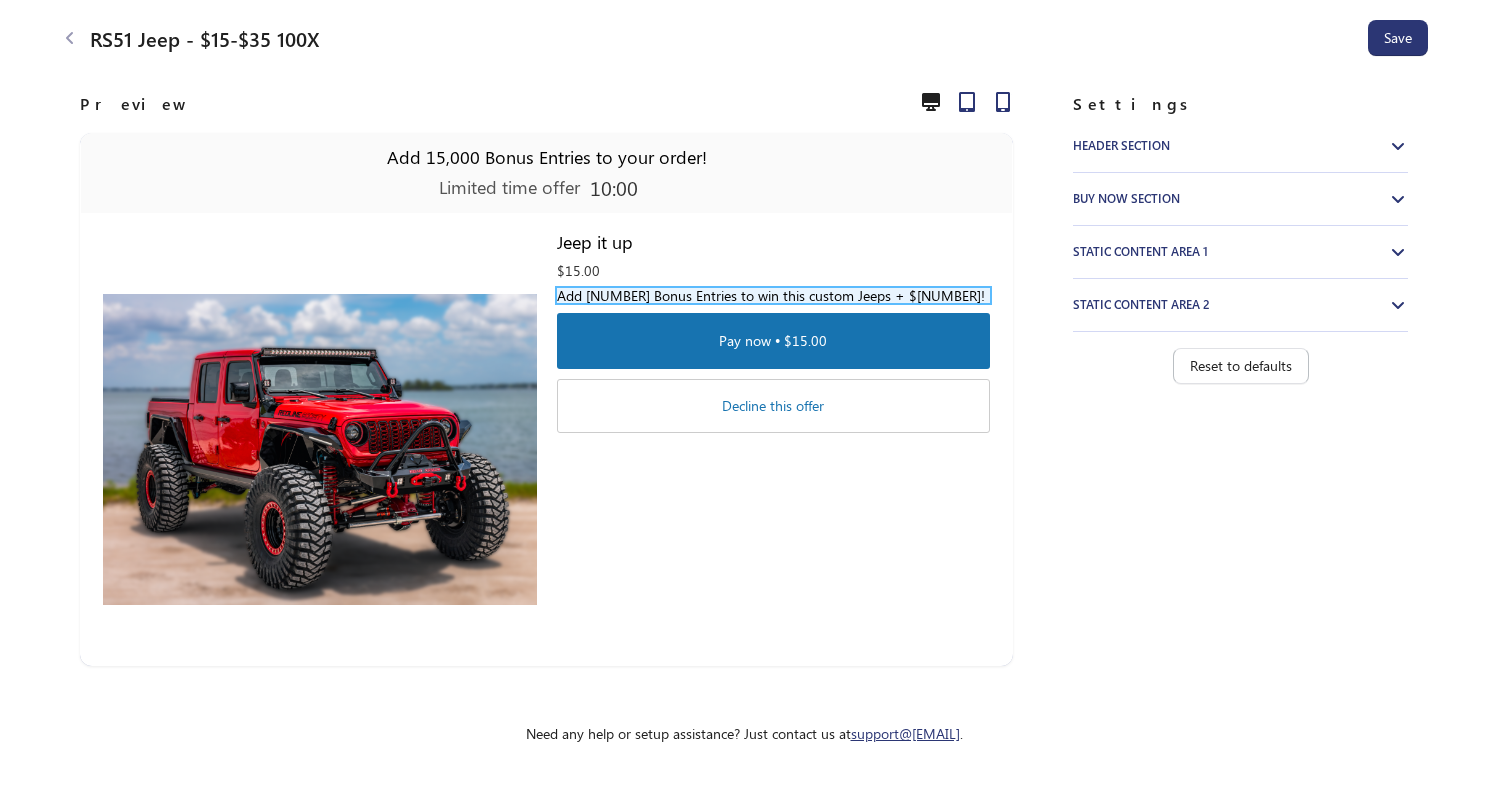 click on "Add 15,000 Bonus Entries to win this custom Jeeps + $50k!" at bounding box center (773, 295) 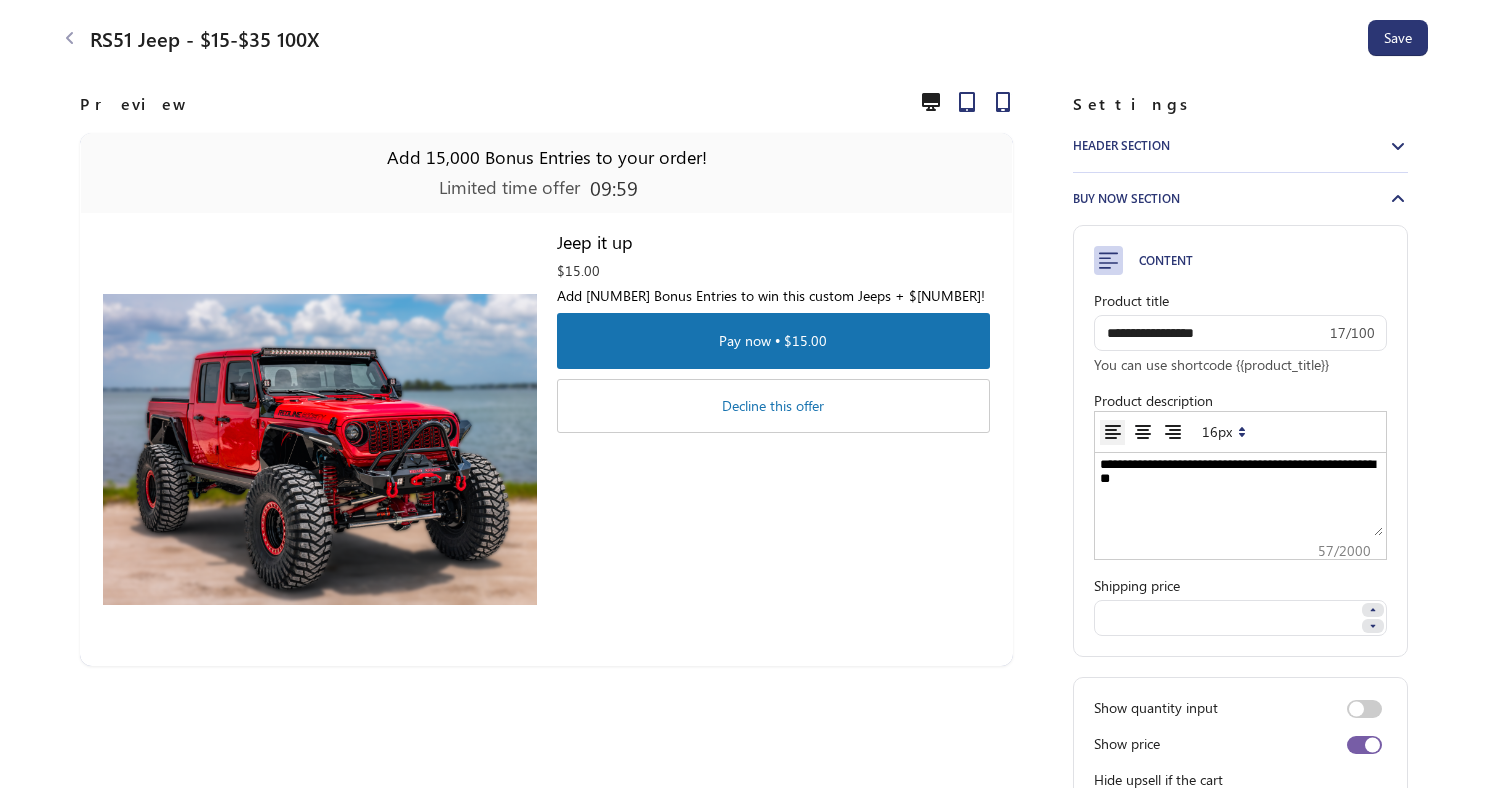 scroll, scrollTop: 0, scrollLeft: 0, axis: both 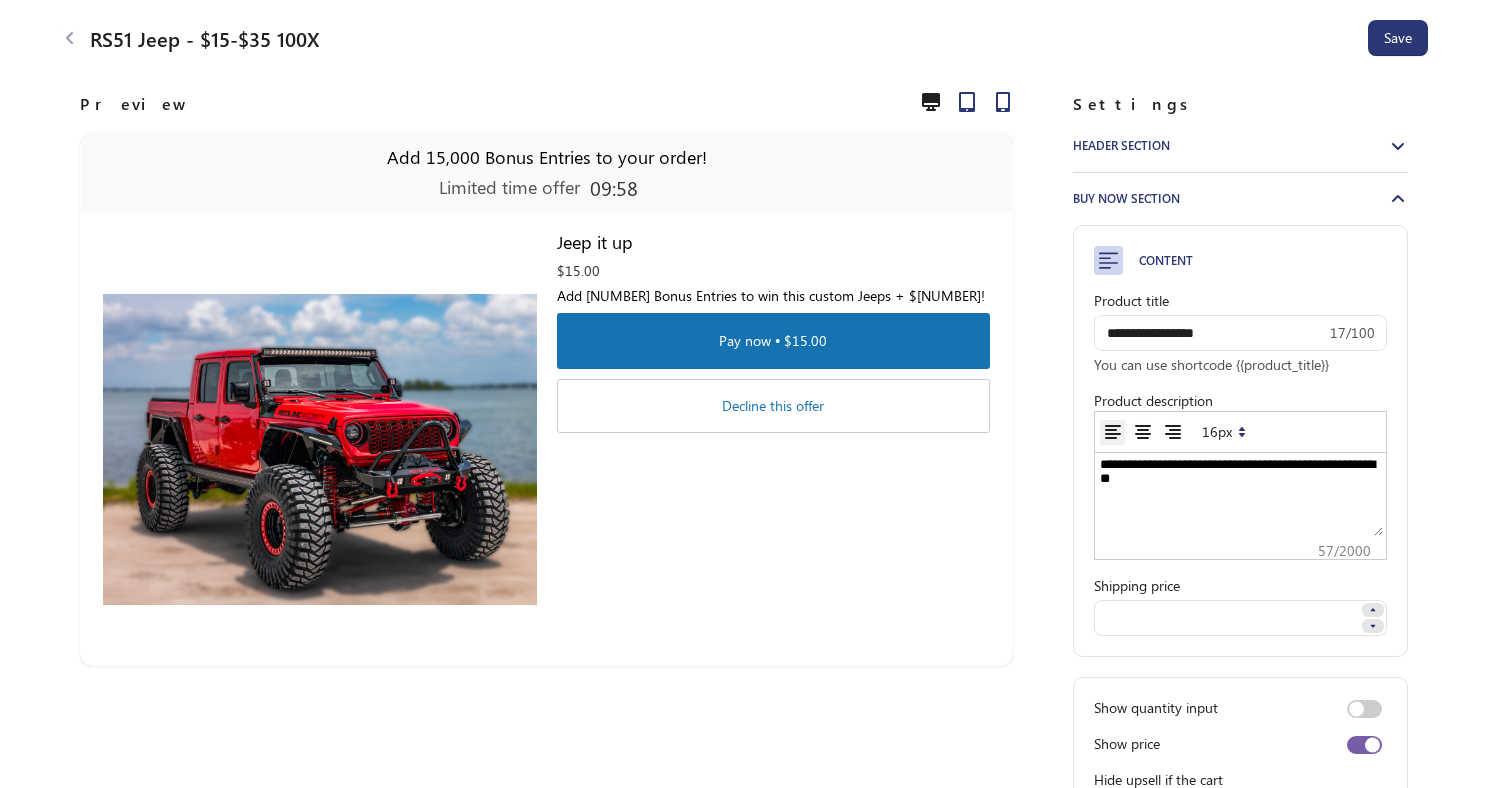 click on "**********" at bounding box center (1240, 496) 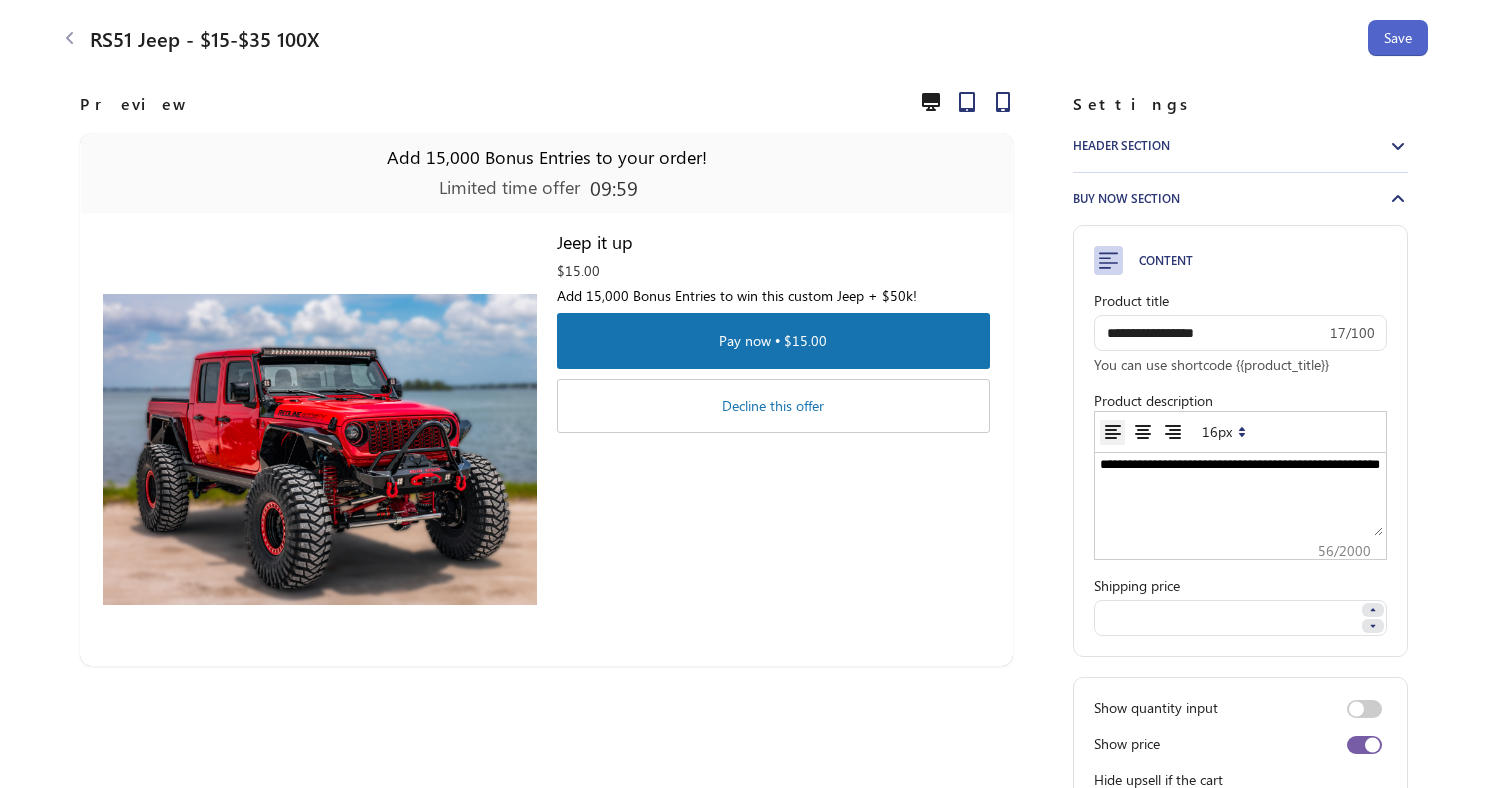 type on "**********" 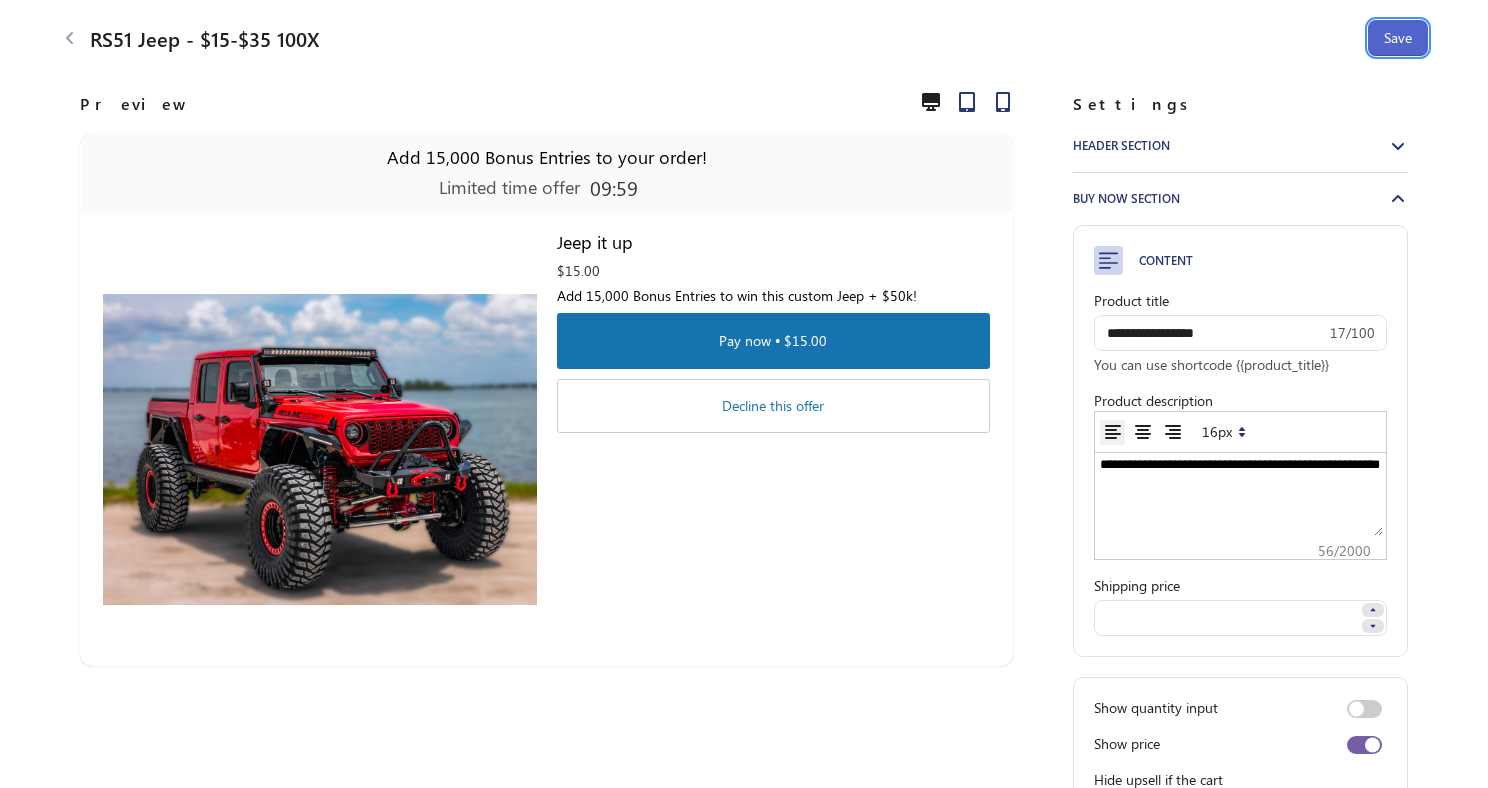 click on "Save" at bounding box center (1398, 38) 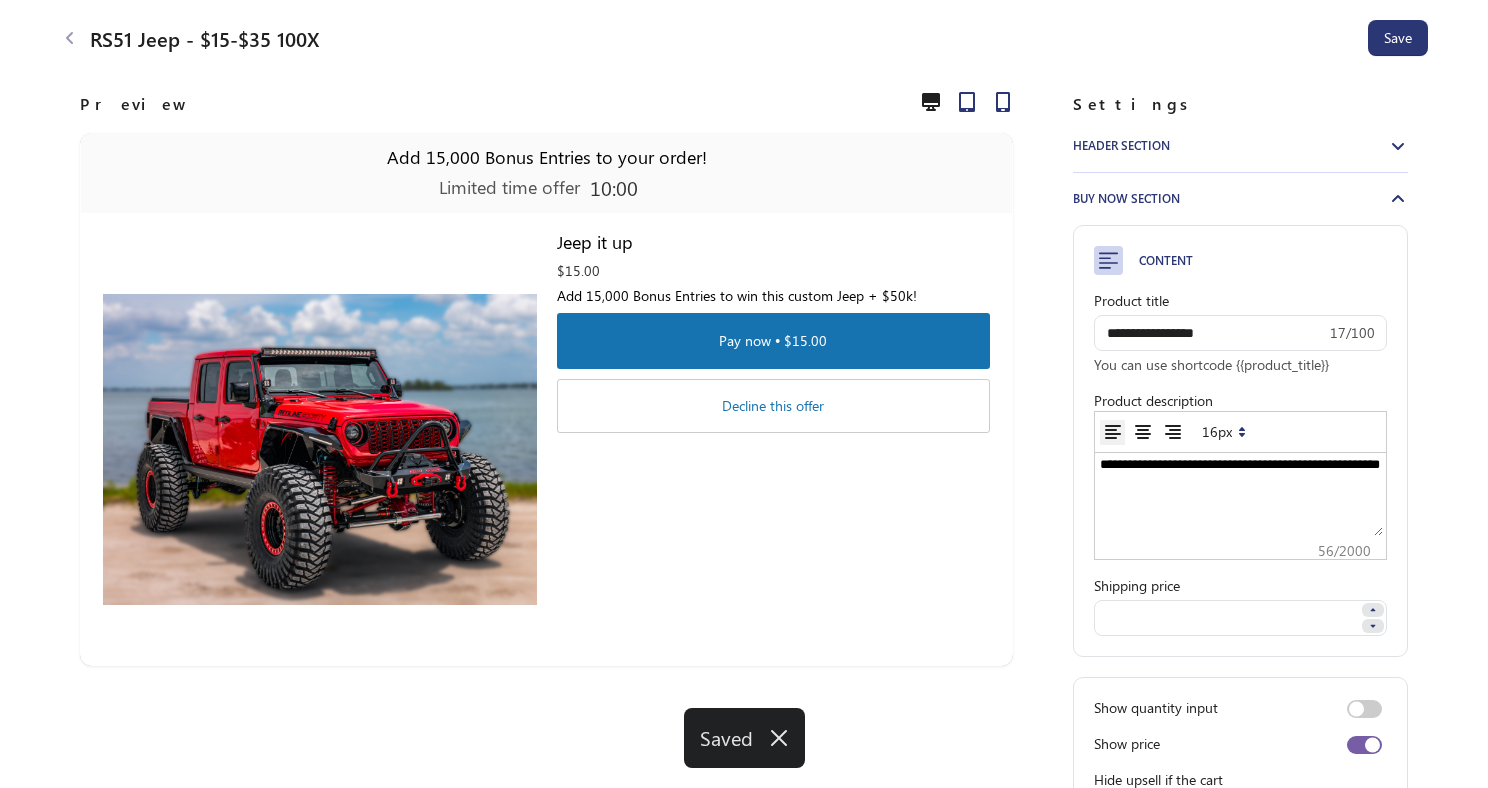click 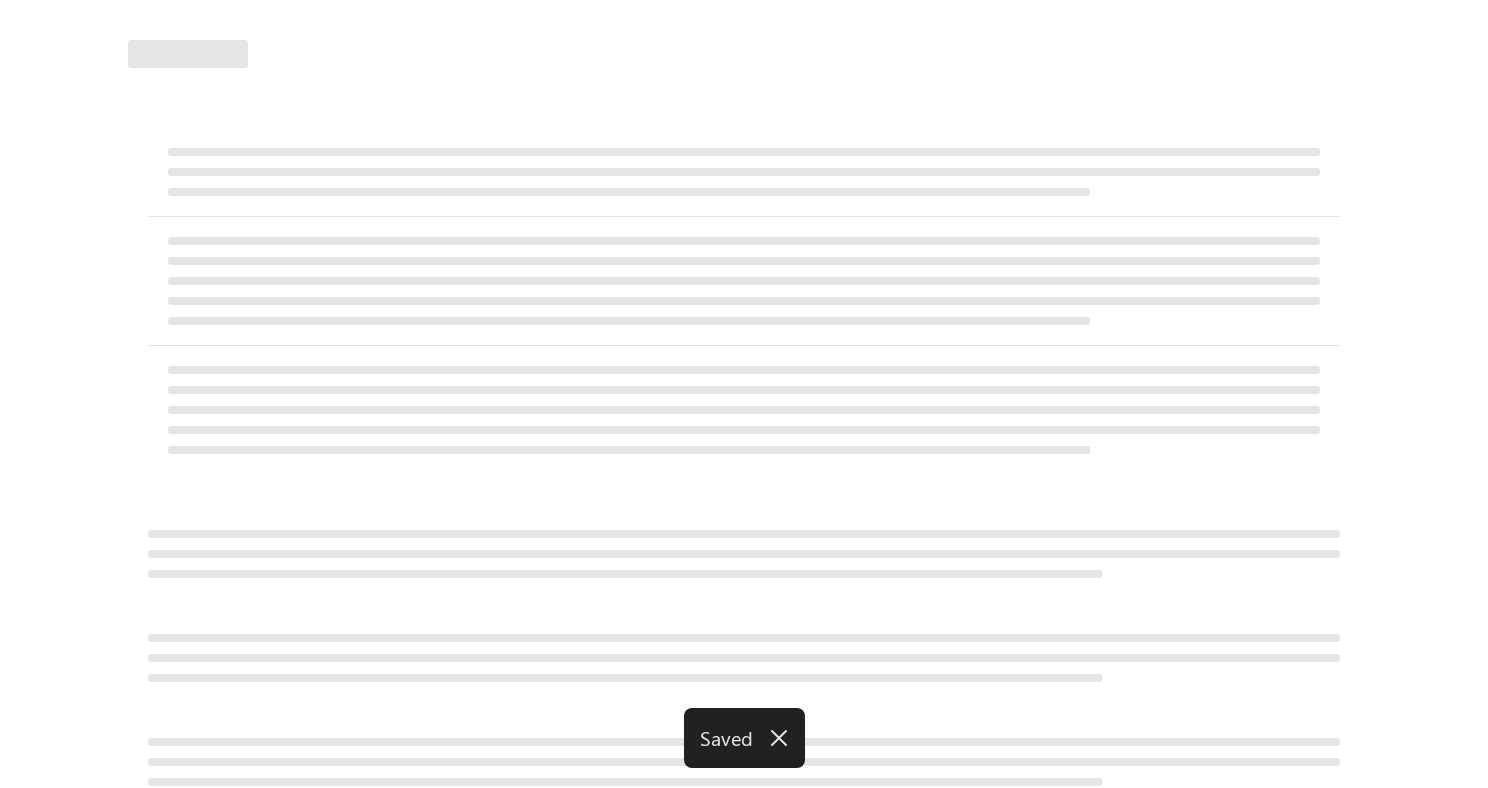select on "********" 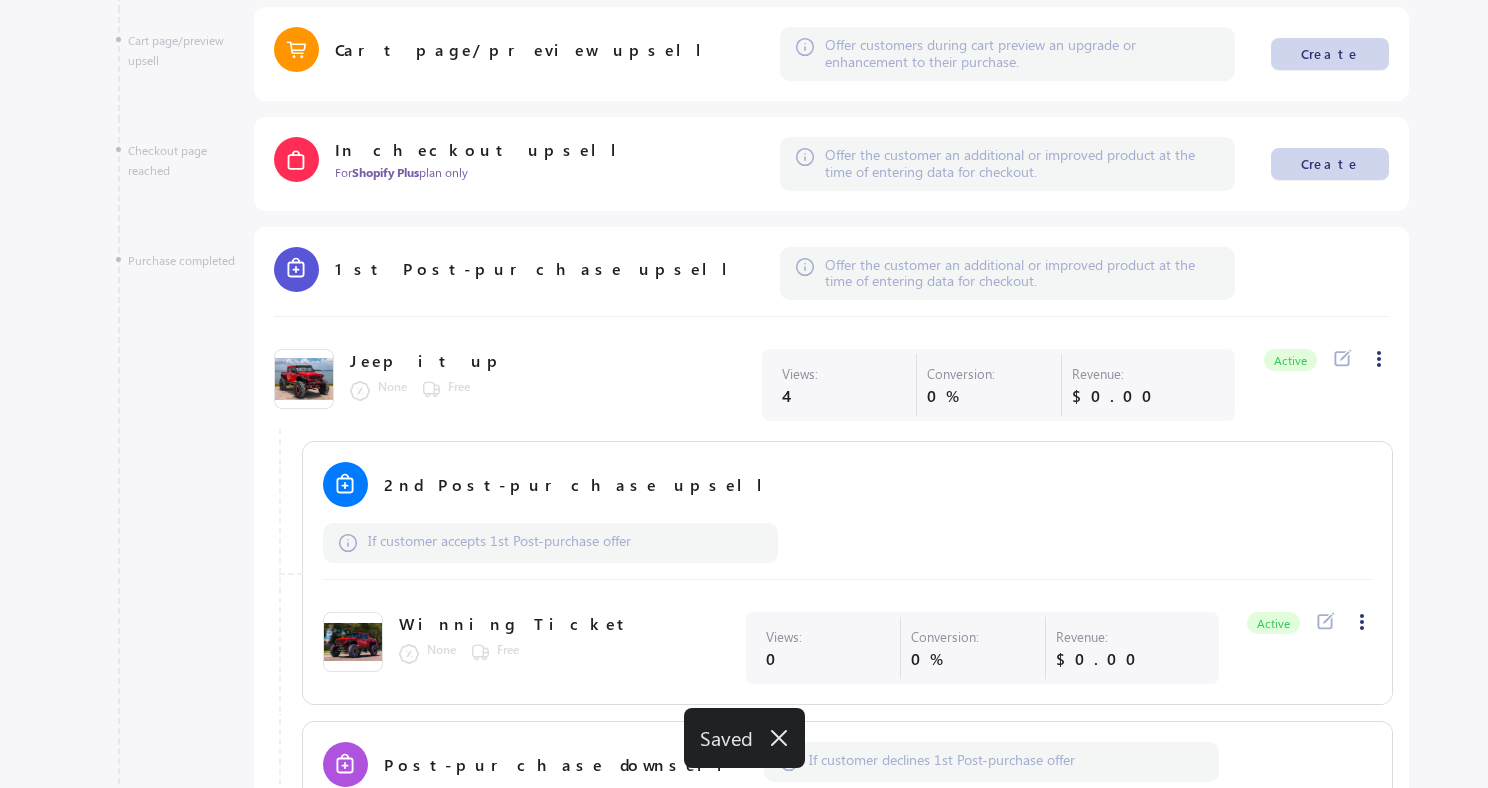 scroll, scrollTop: 809, scrollLeft: 0, axis: vertical 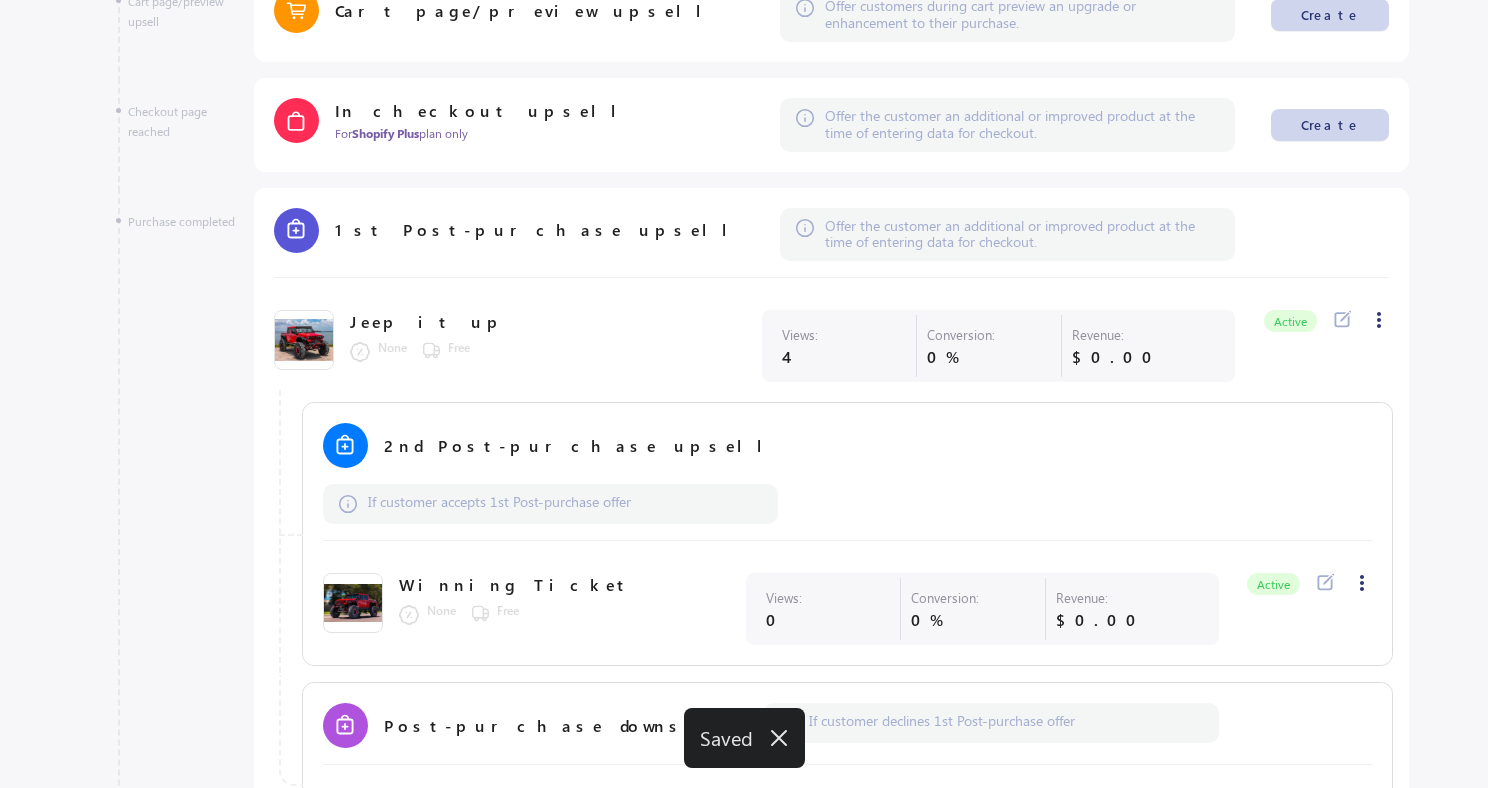click at bounding box center [1326, 583] 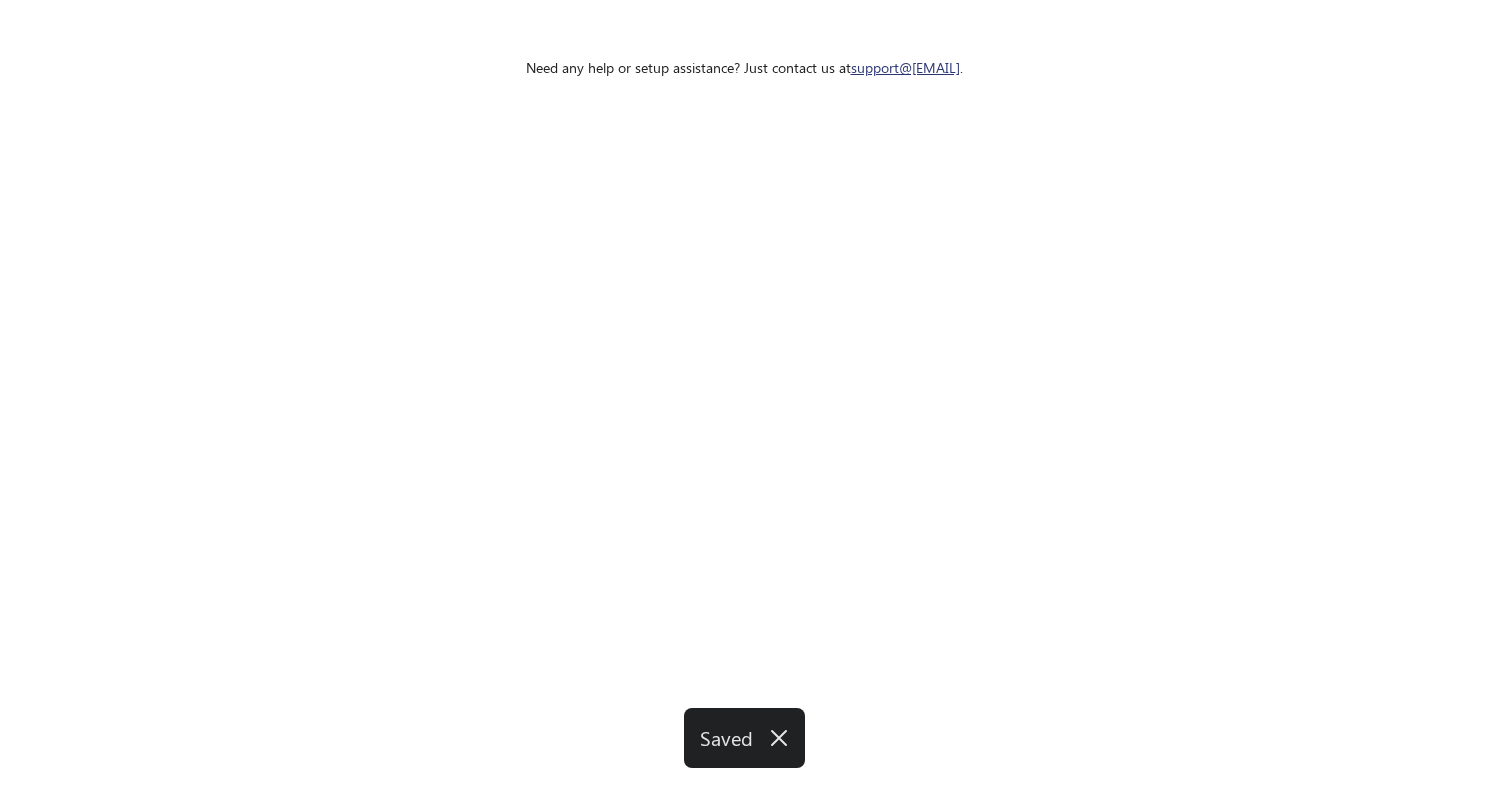 select on "****" 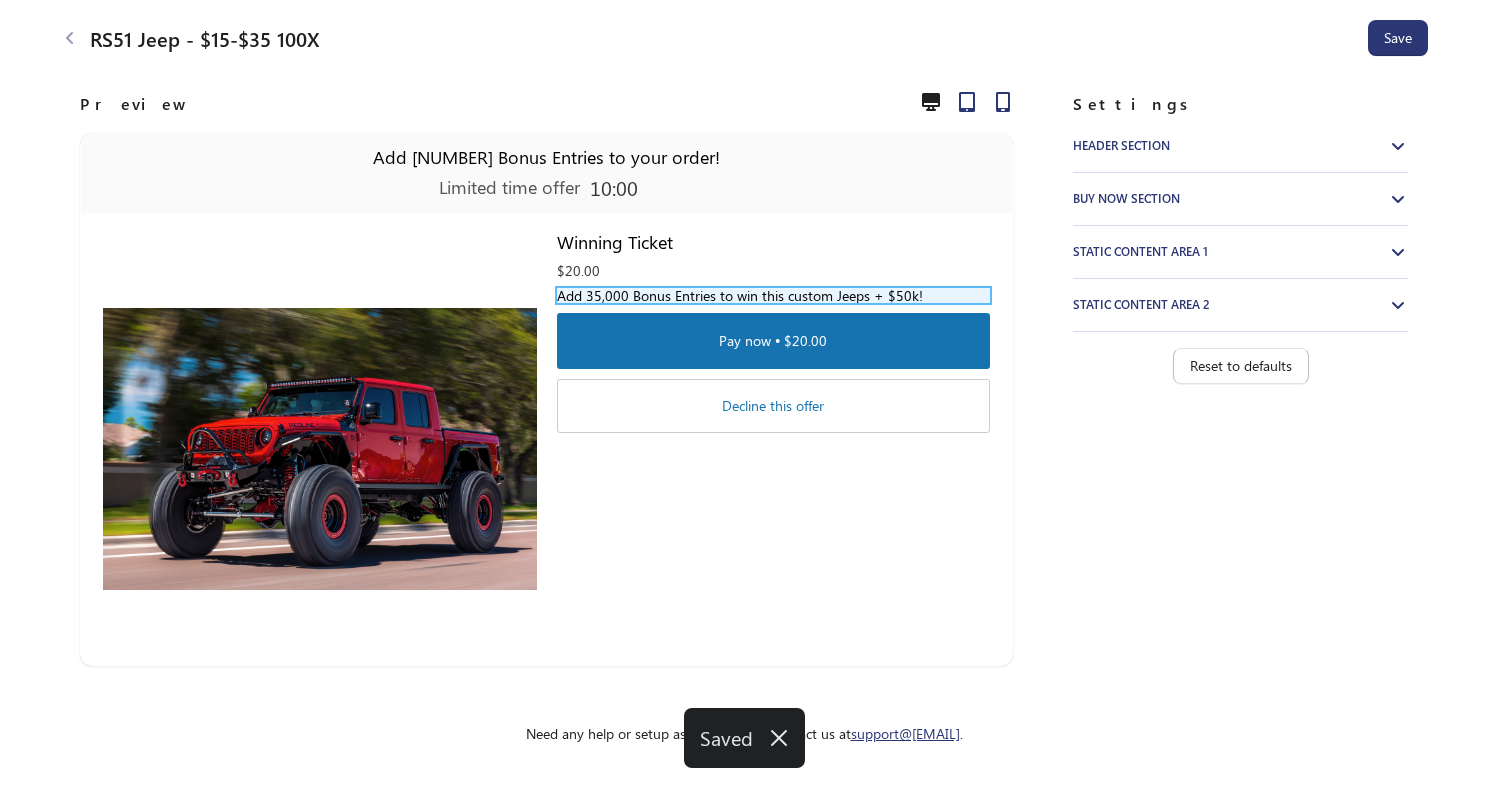 click on "Add 35,000 Bonus Entries to win this custom Jeeps + $50k!" at bounding box center (773, 295) 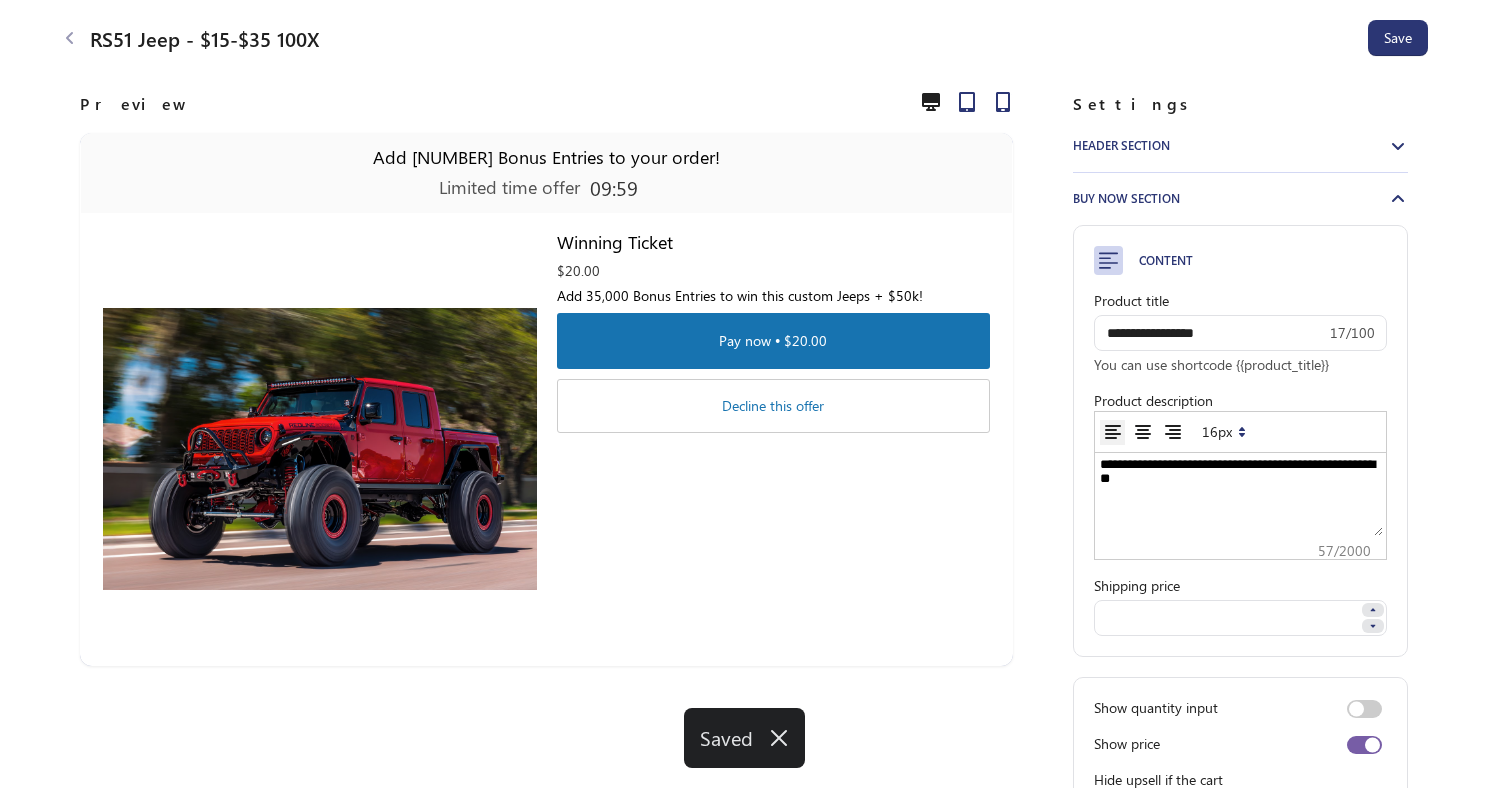 scroll, scrollTop: 0, scrollLeft: 0, axis: both 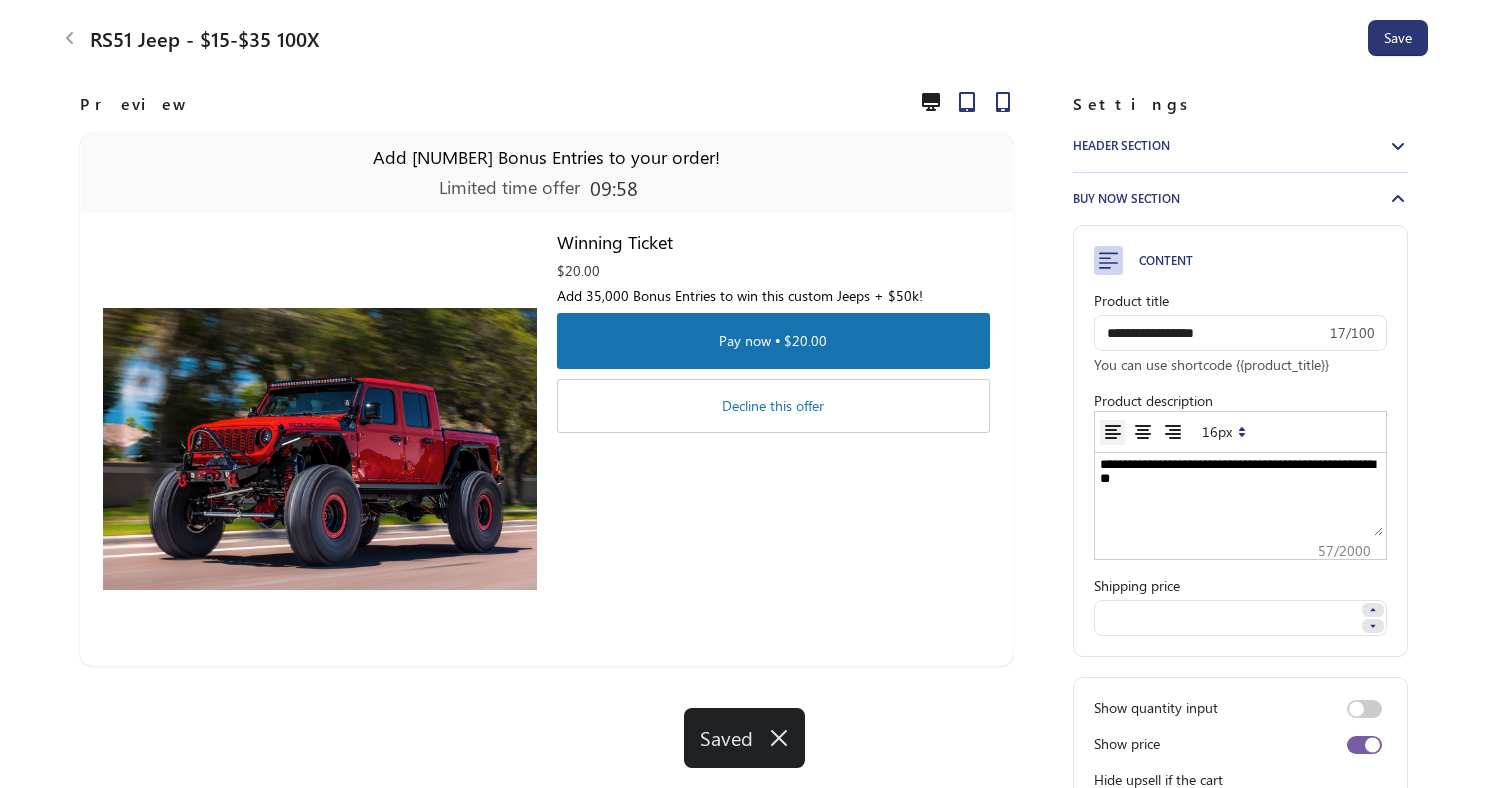 click on "**********" at bounding box center (1240, 496) 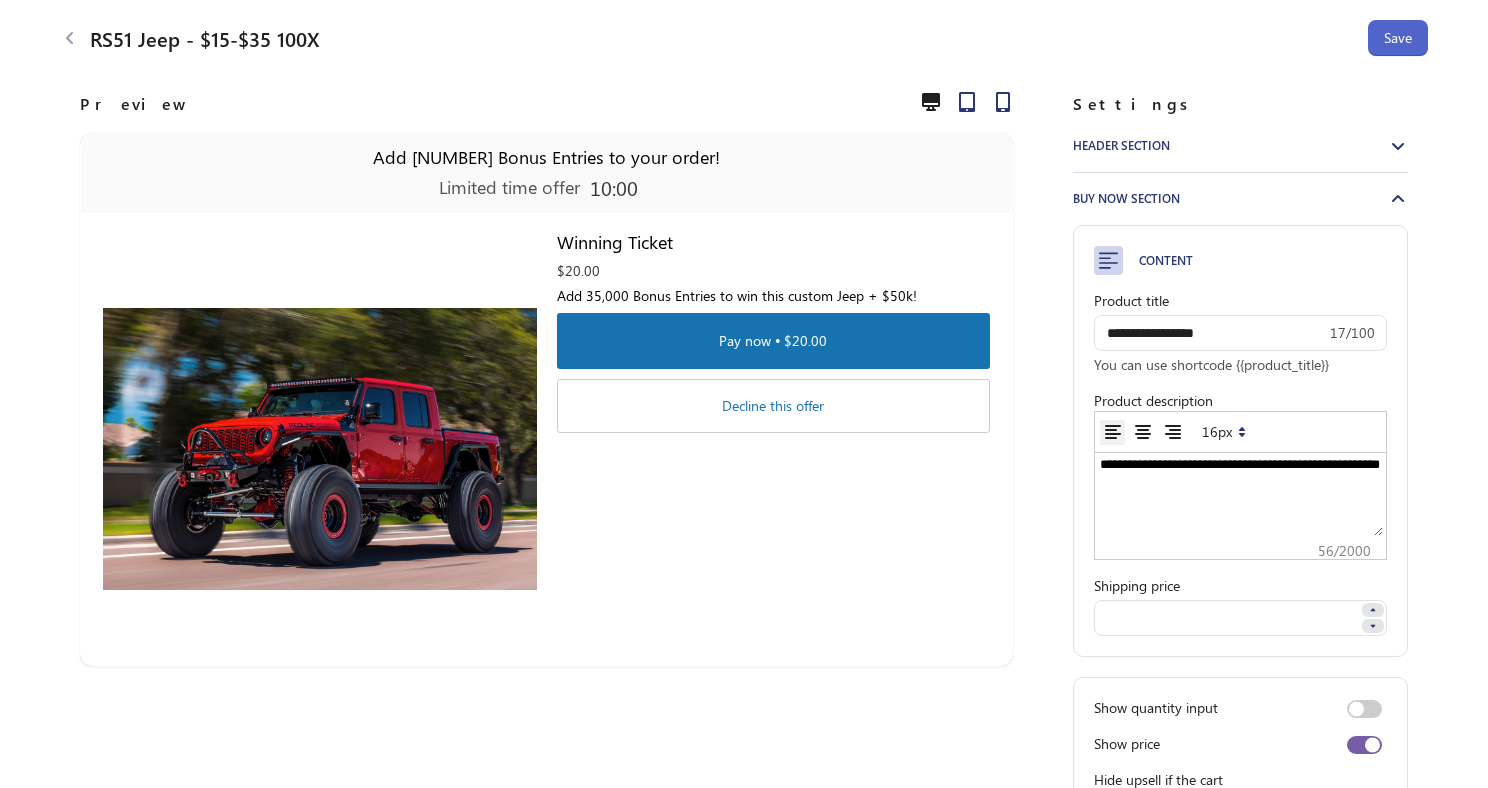 type on "**********" 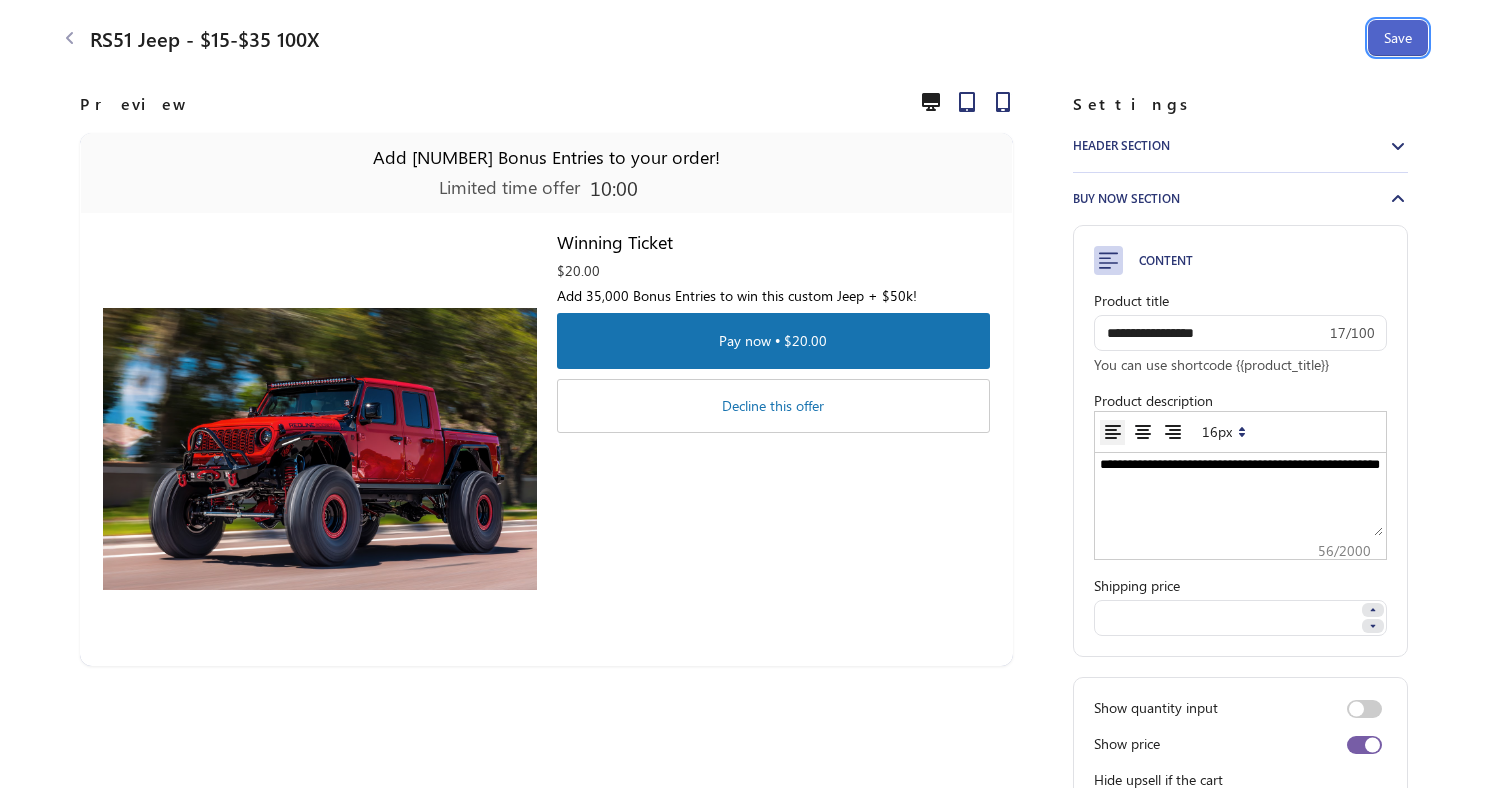 click on "Save" at bounding box center (1398, 38) 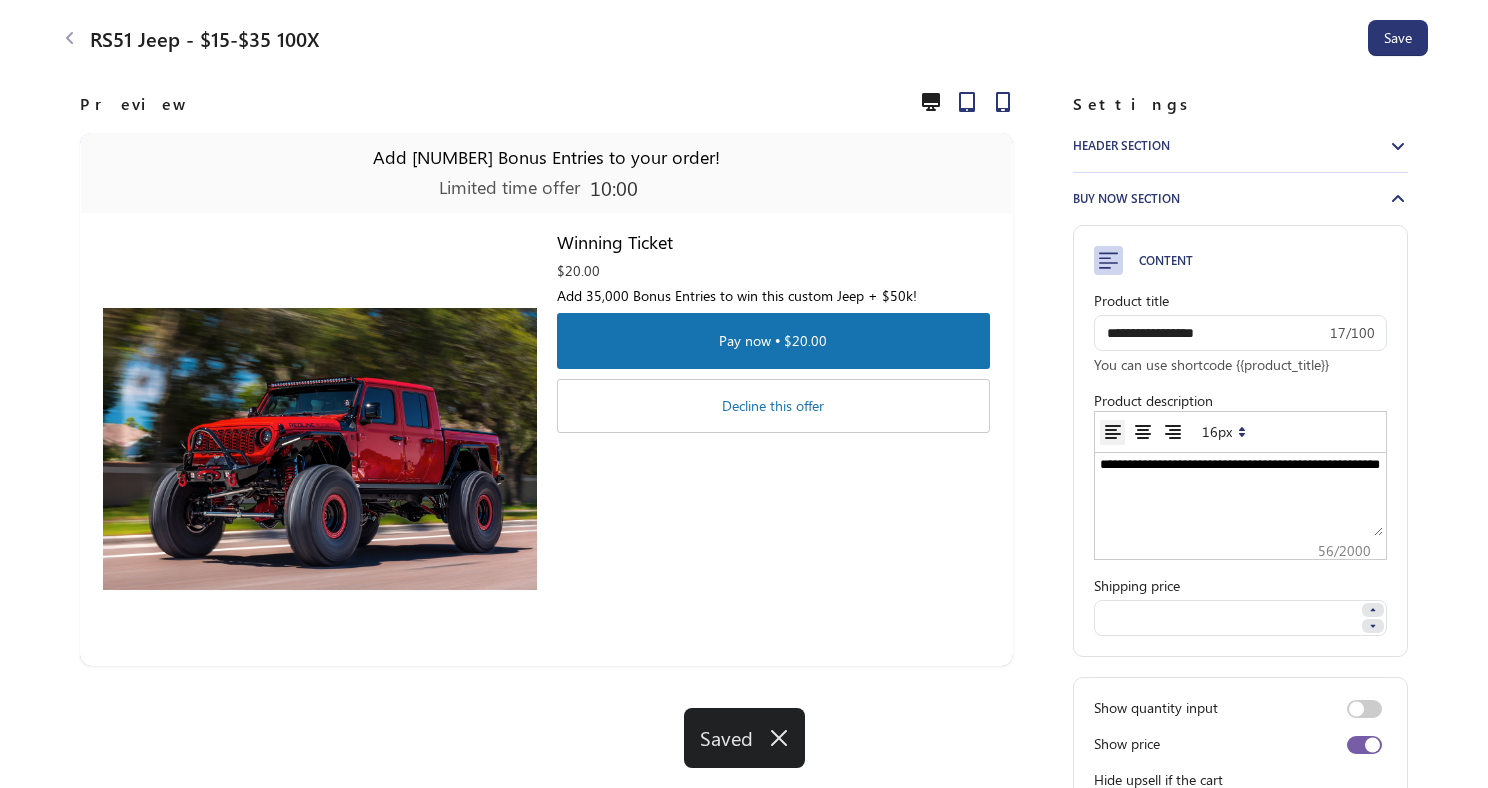 click 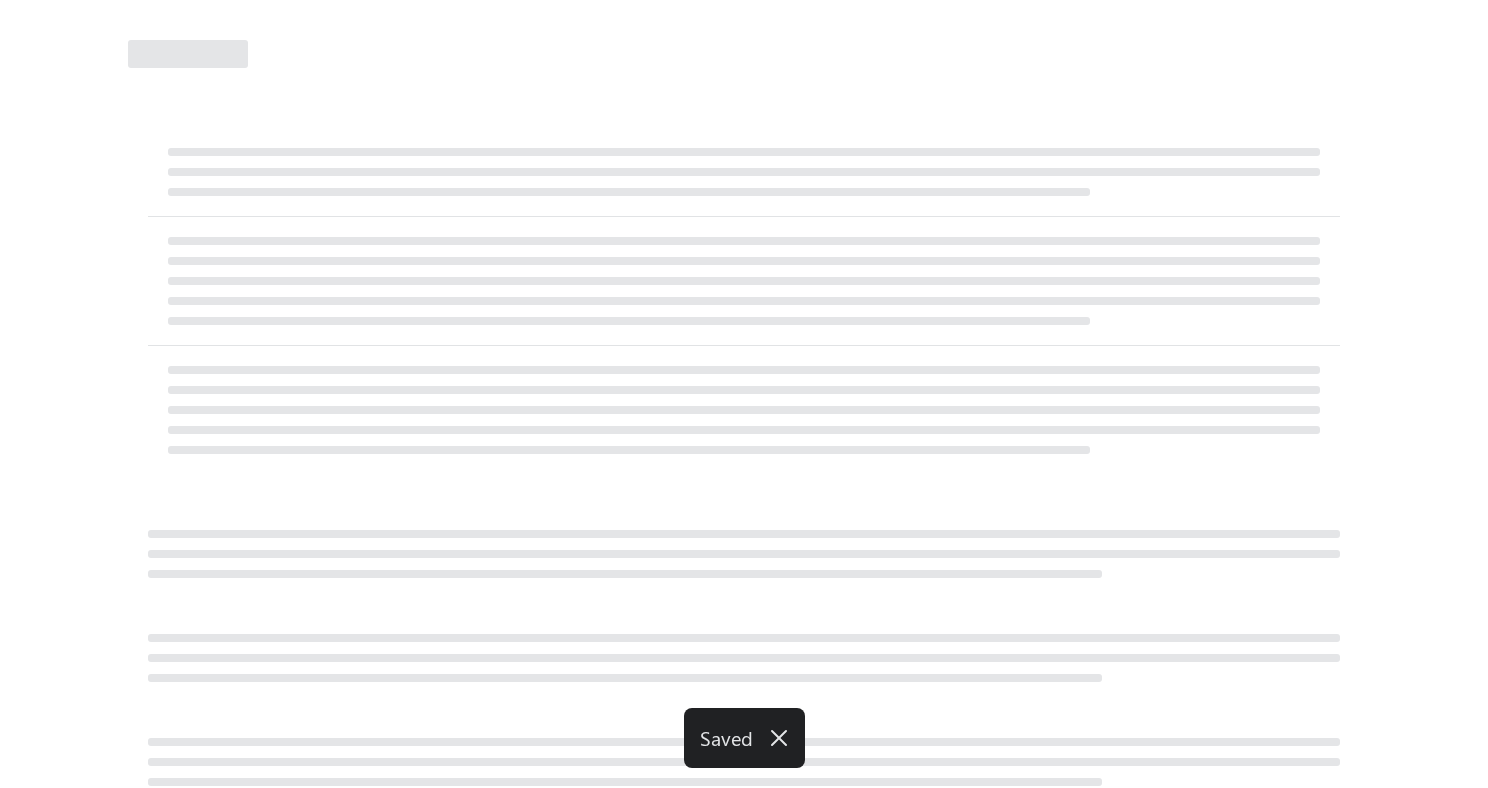 select on "********" 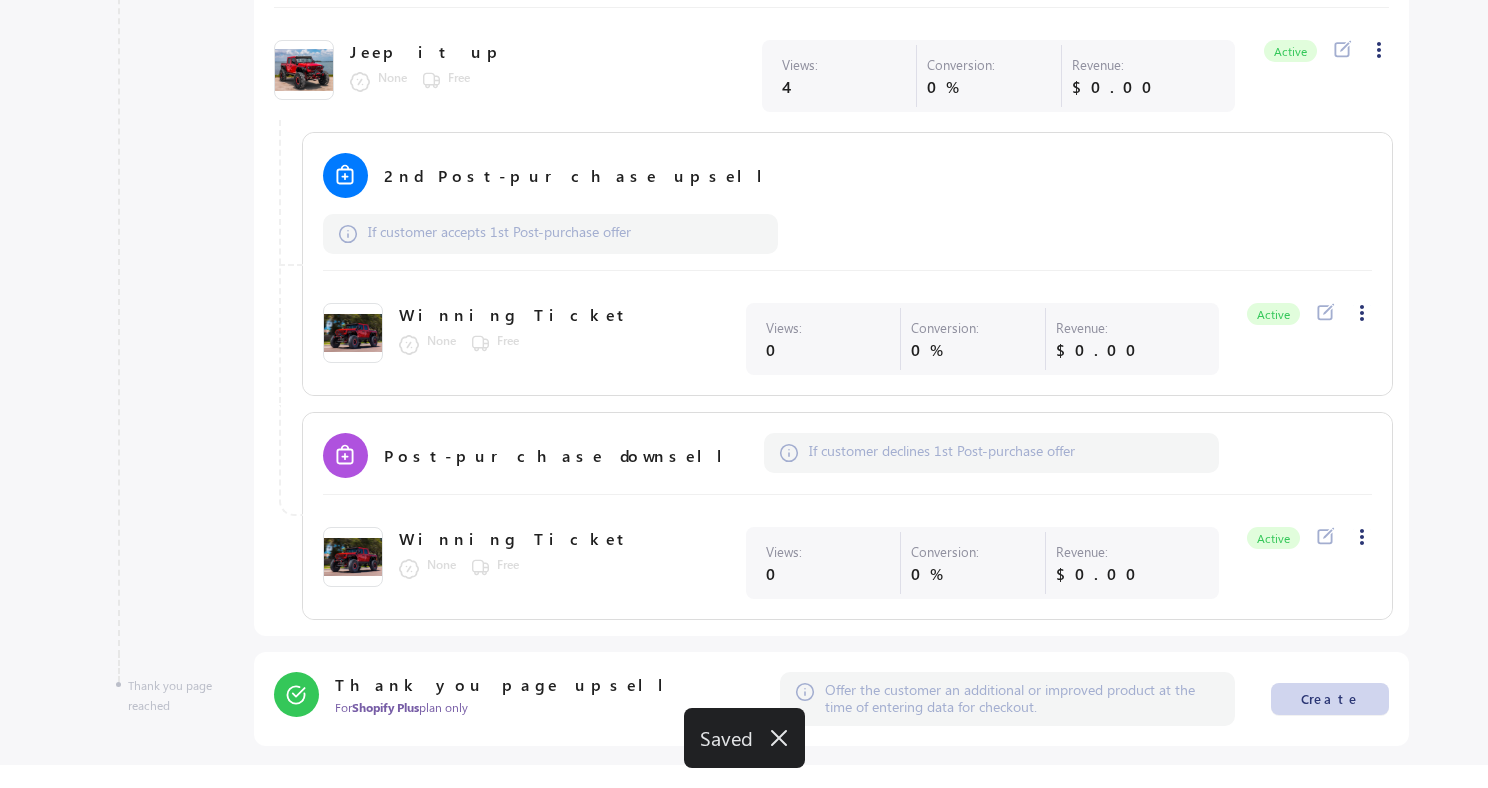 scroll, scrollTop: 1087, scrollLeft: 0, axis: vertical 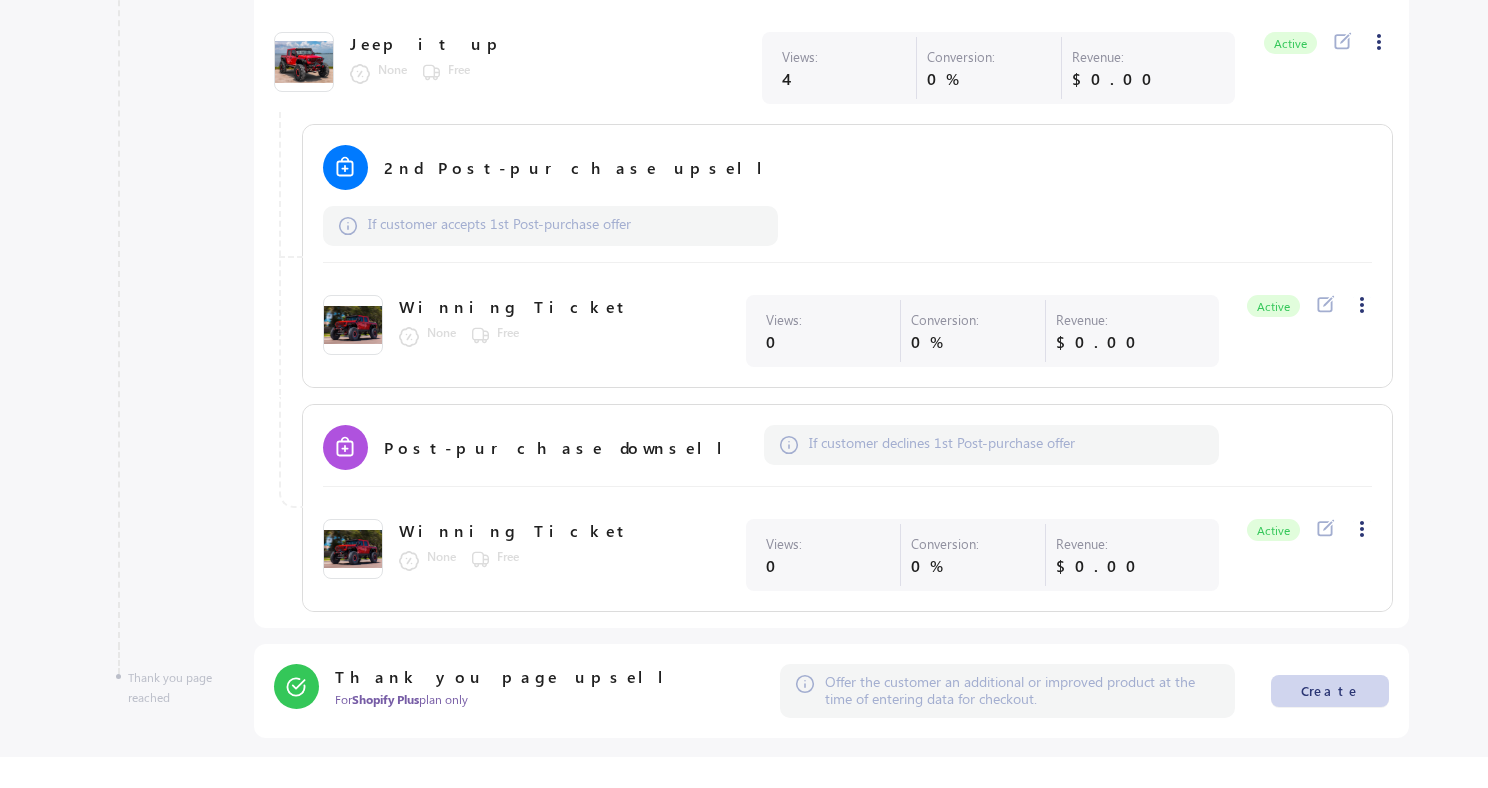 click 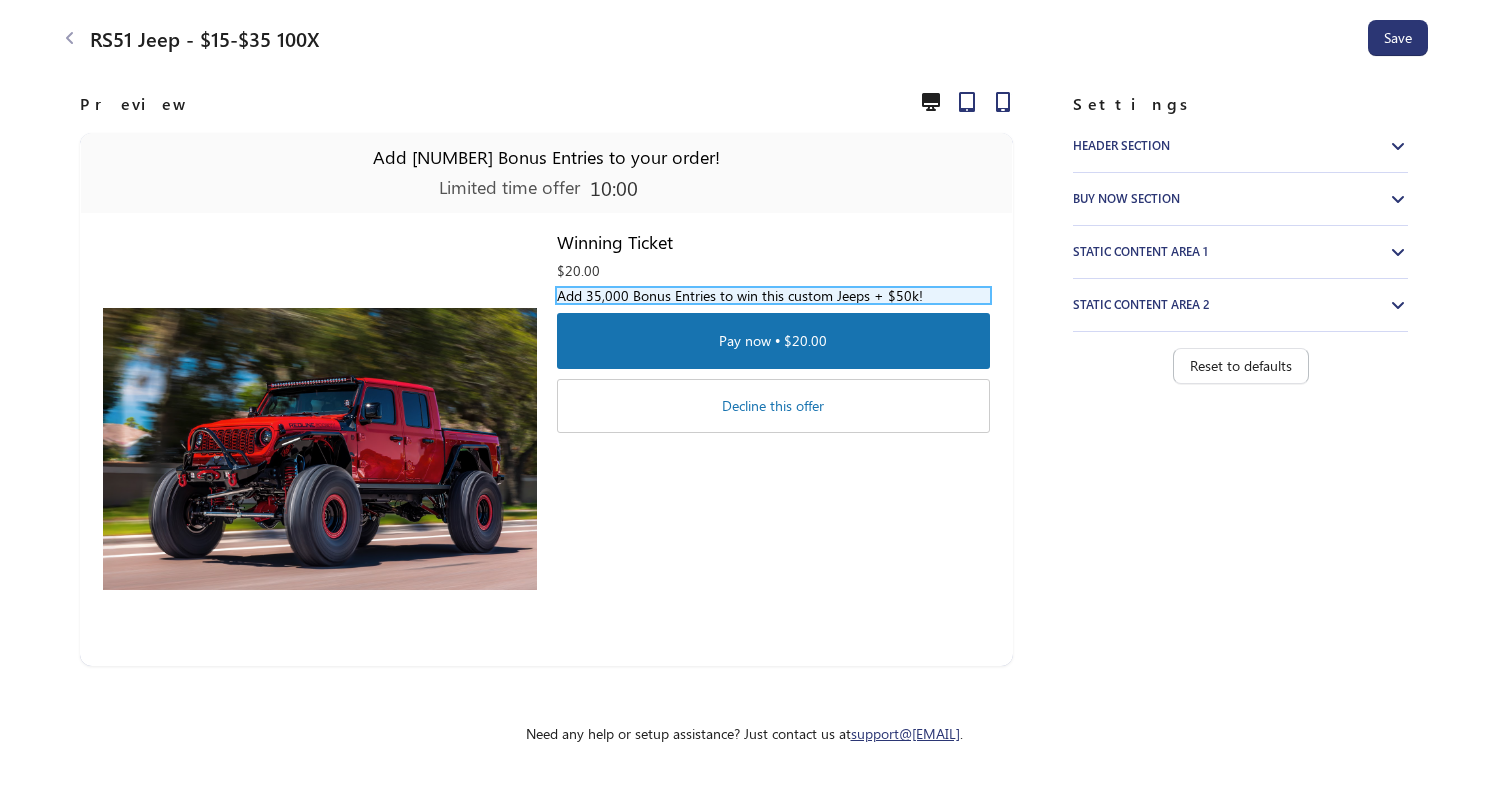 click on "Add 35,000 Bonus Entries to win this custom Jeeps + $50k!" at bounding box center [773, 295] 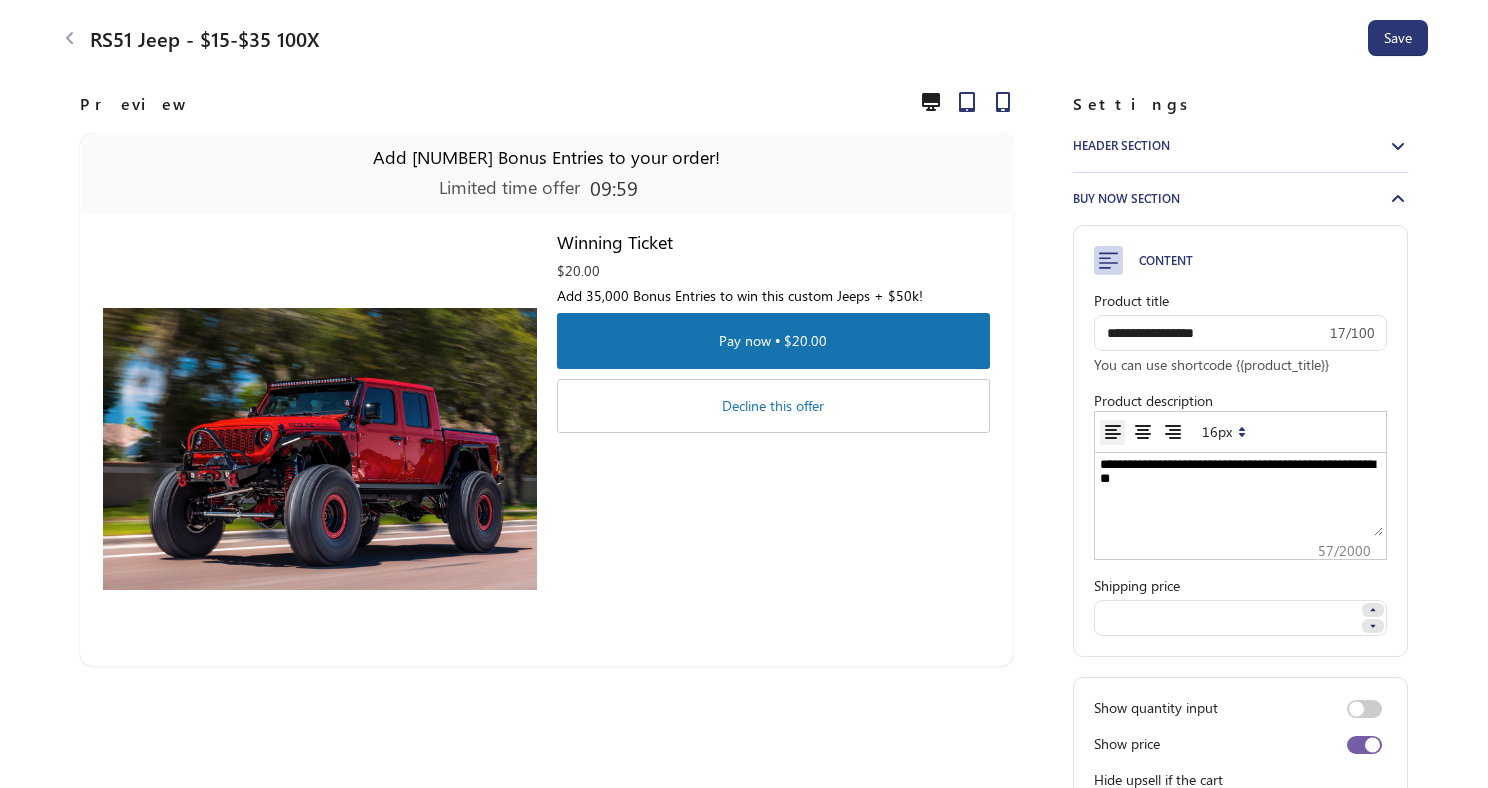 scroll, scrollTop: 0, scrollLeft: 0, axis: both 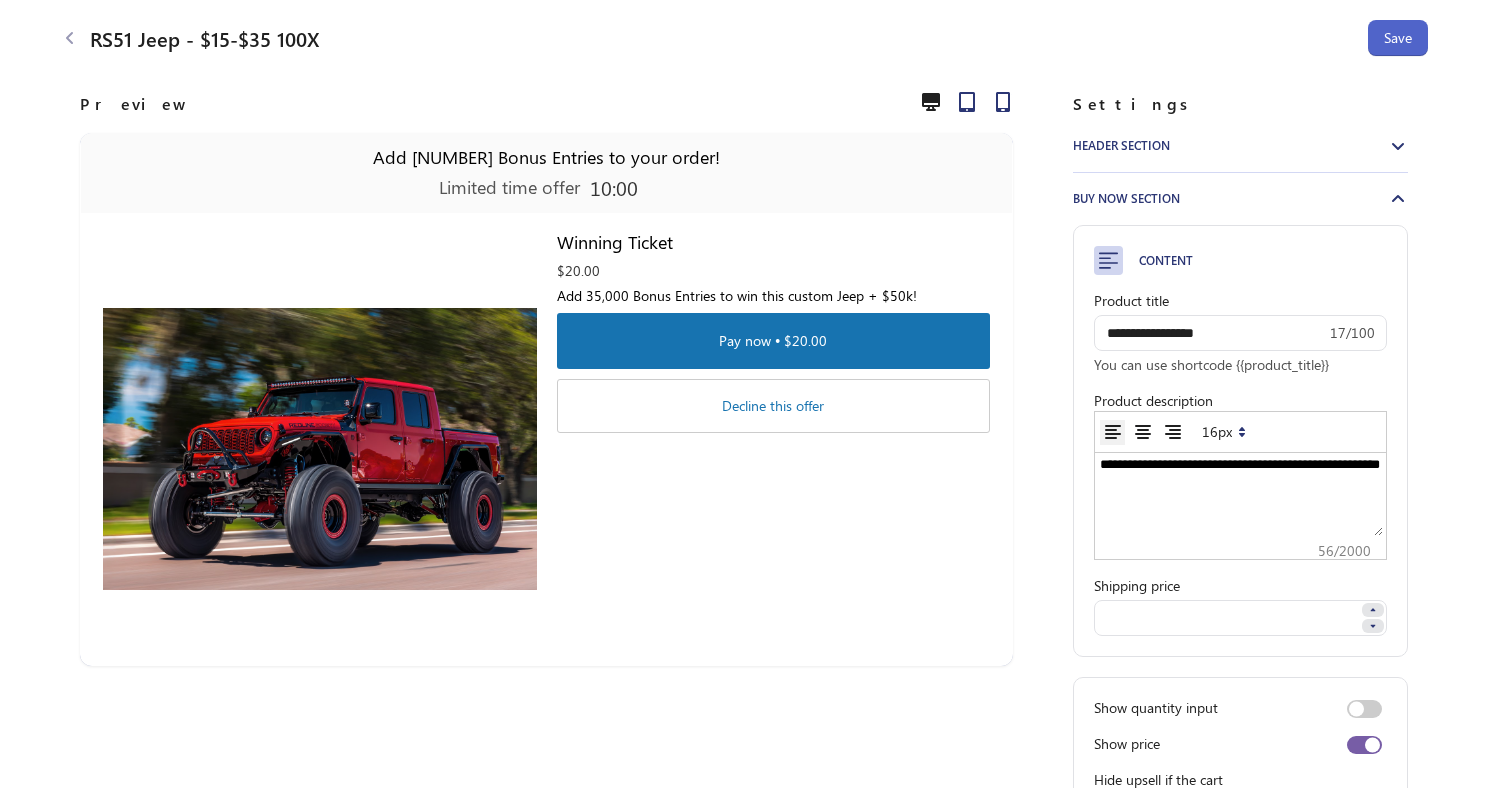 type on "**********" 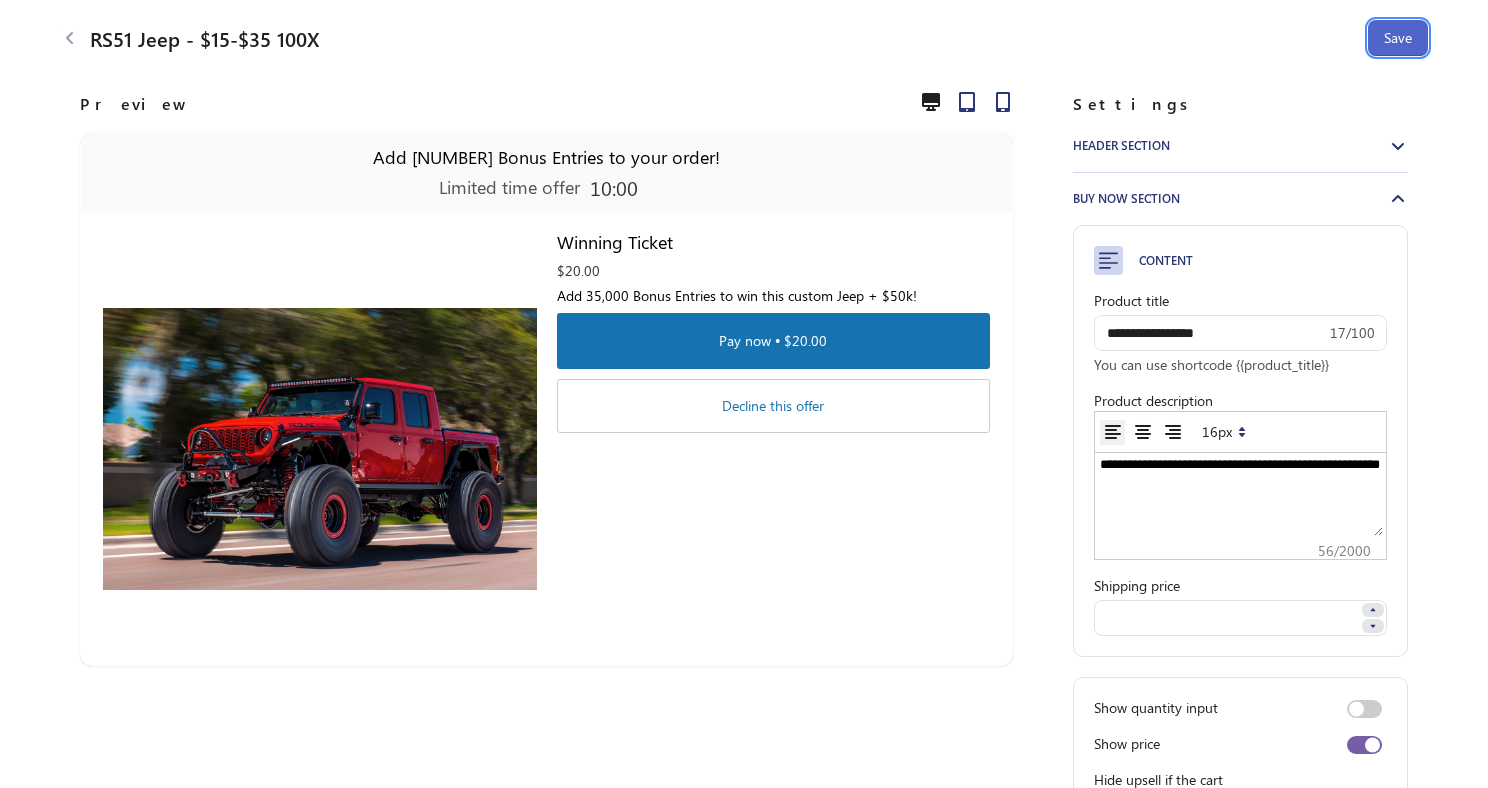 click on "Save" at bounding box center (1398, 38) 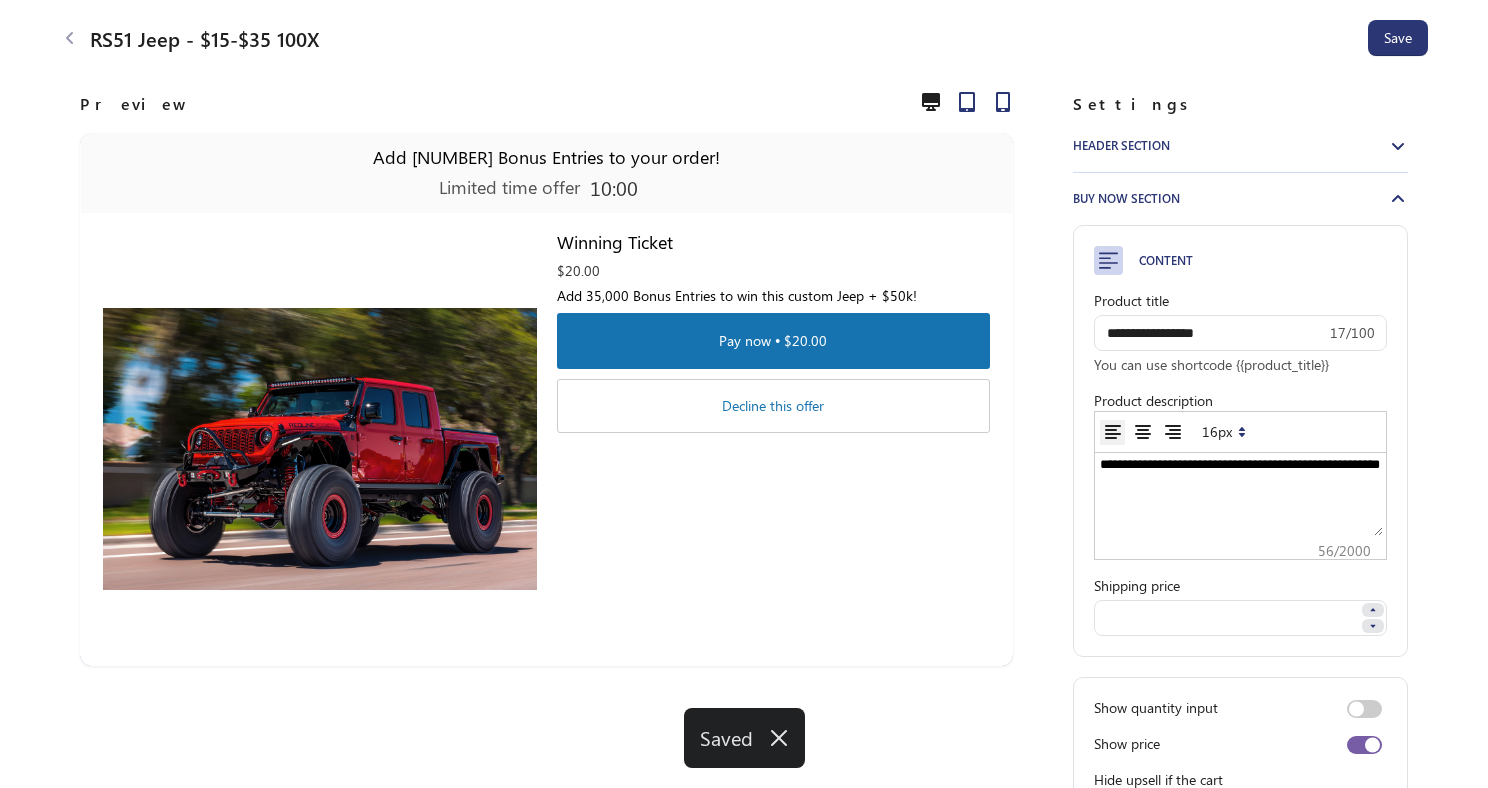 click at bounding box center (70, 38) 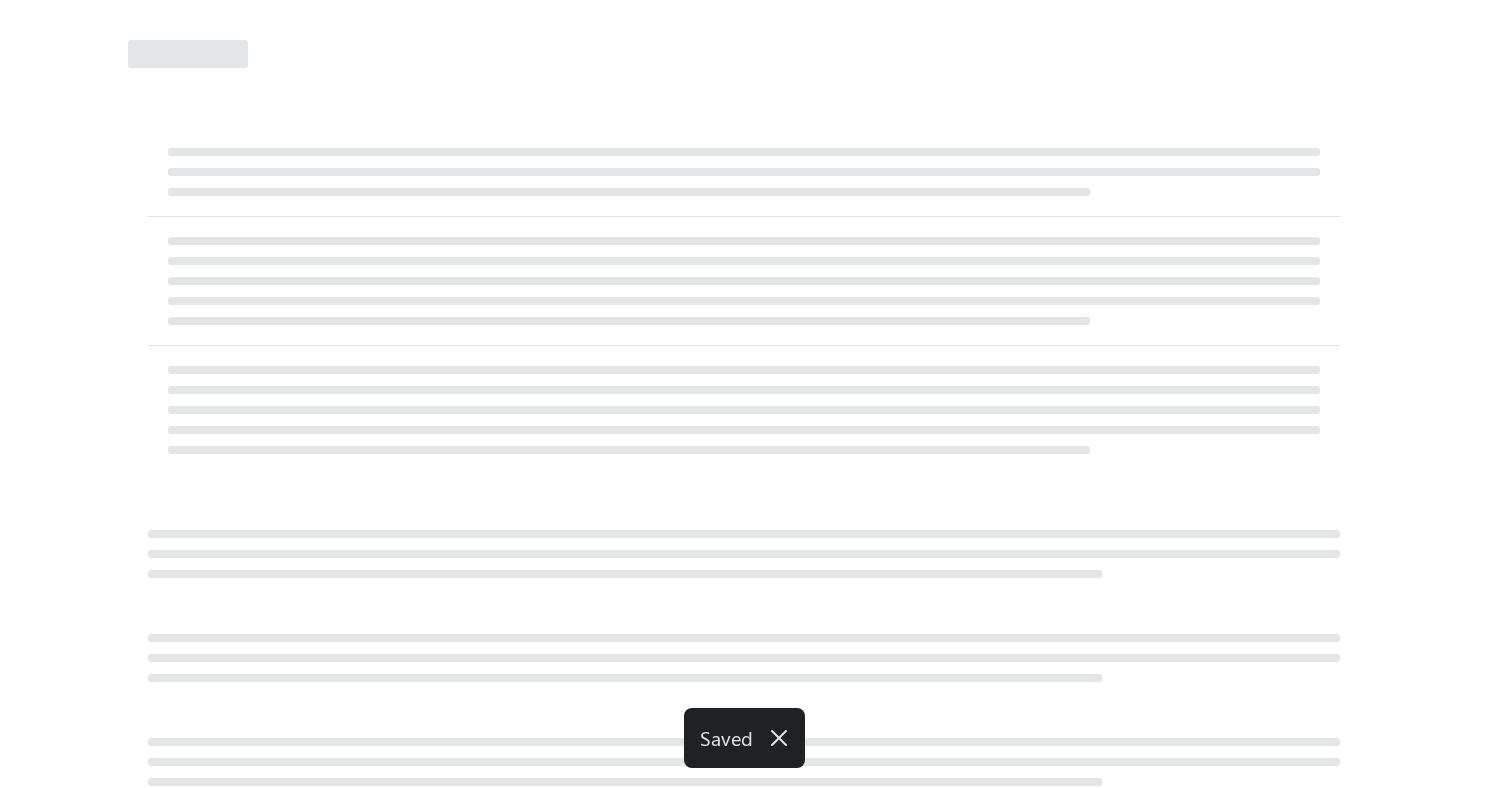 select on "********" 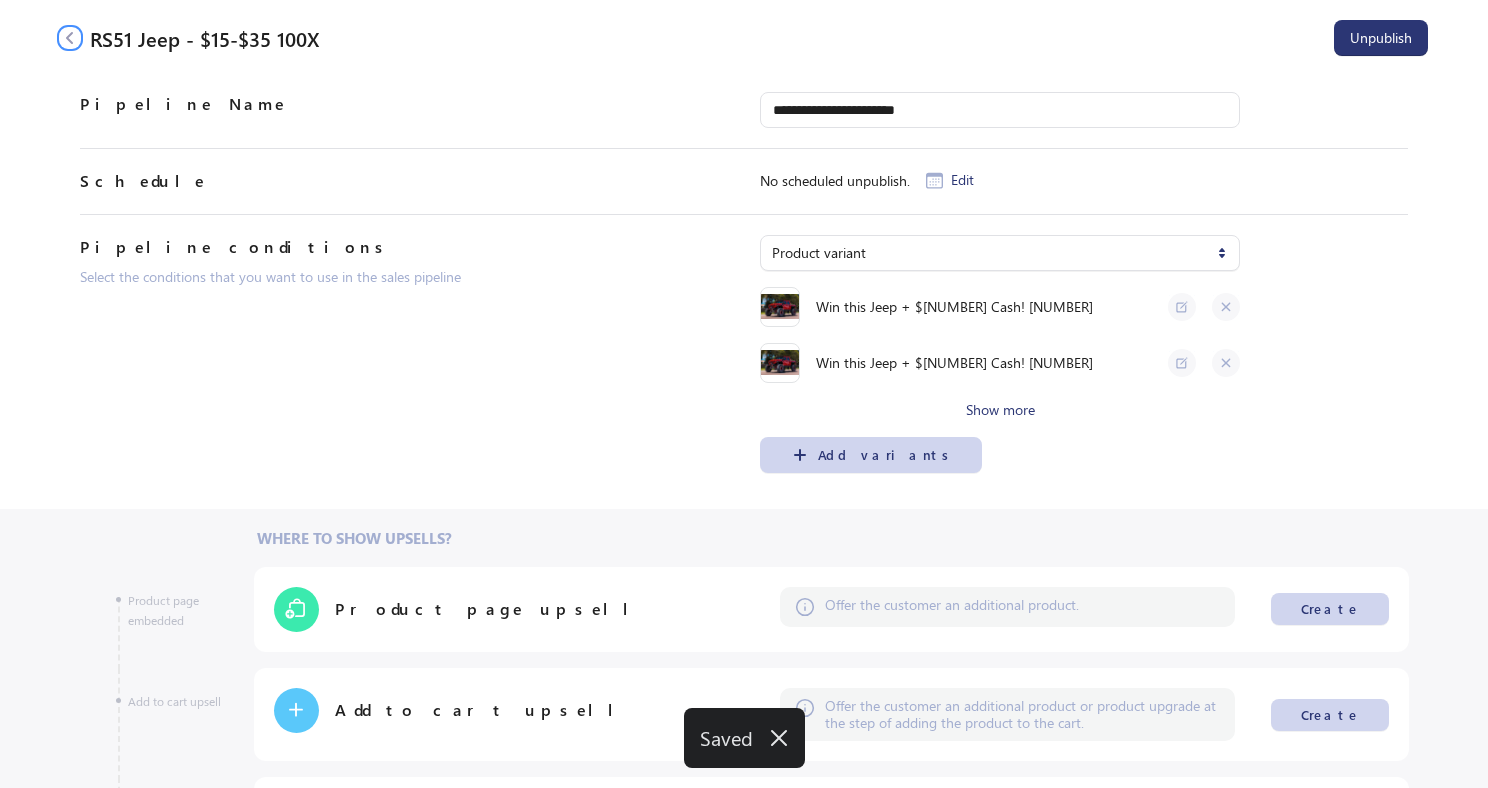click 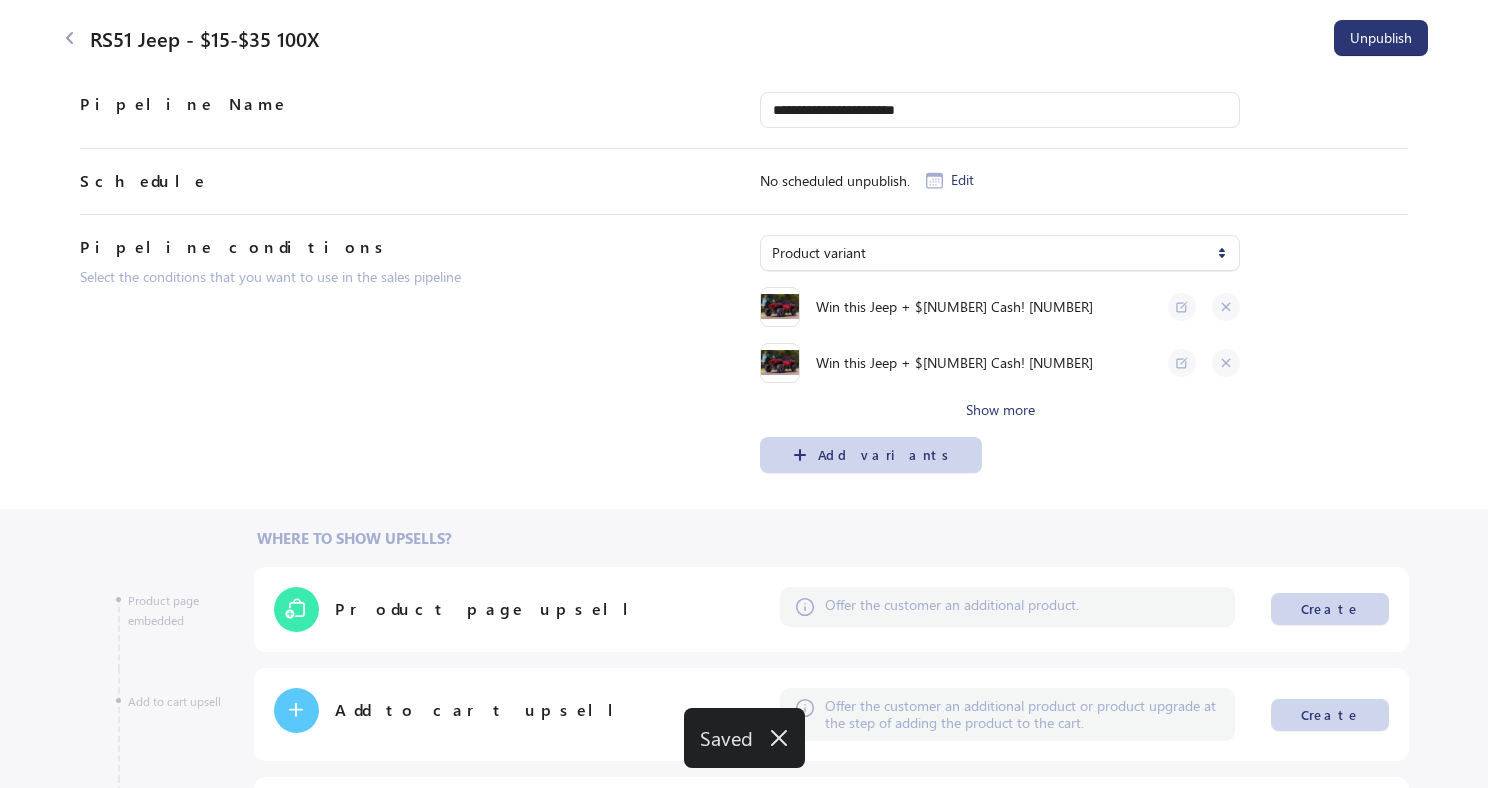 select on "**" 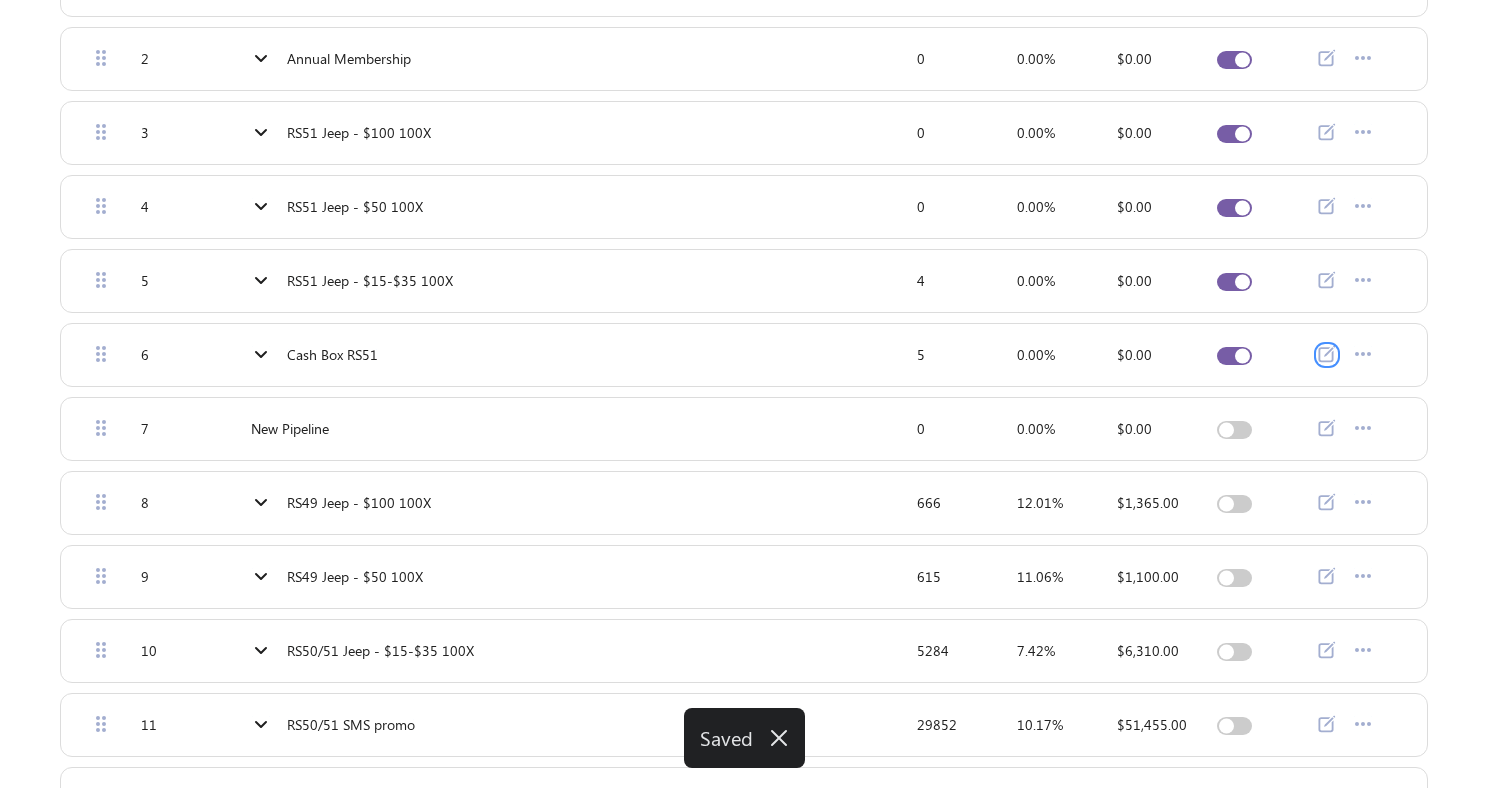 click 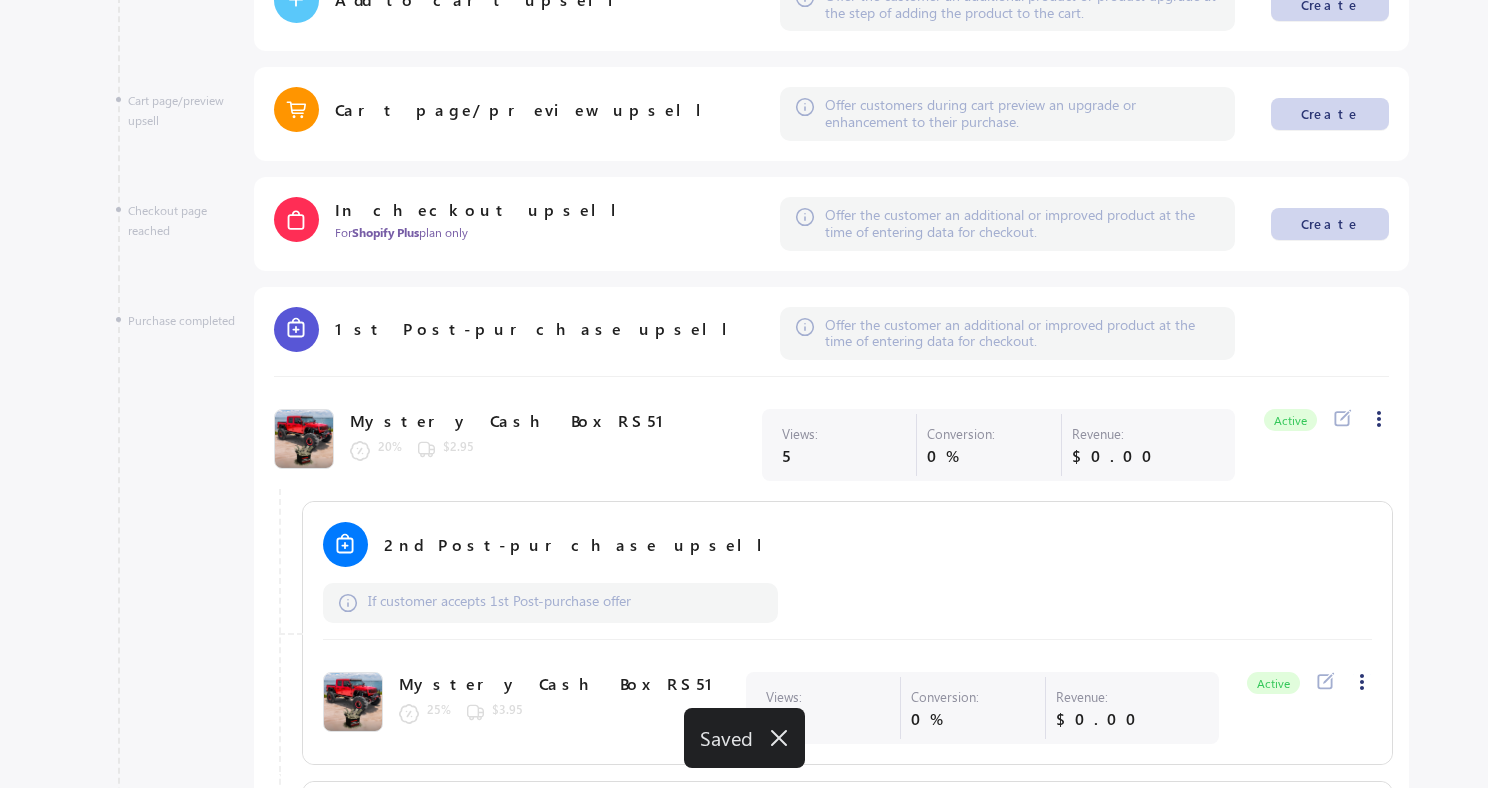scroll, scrollTop: 872, scrollLeft: 0, axis: vertical 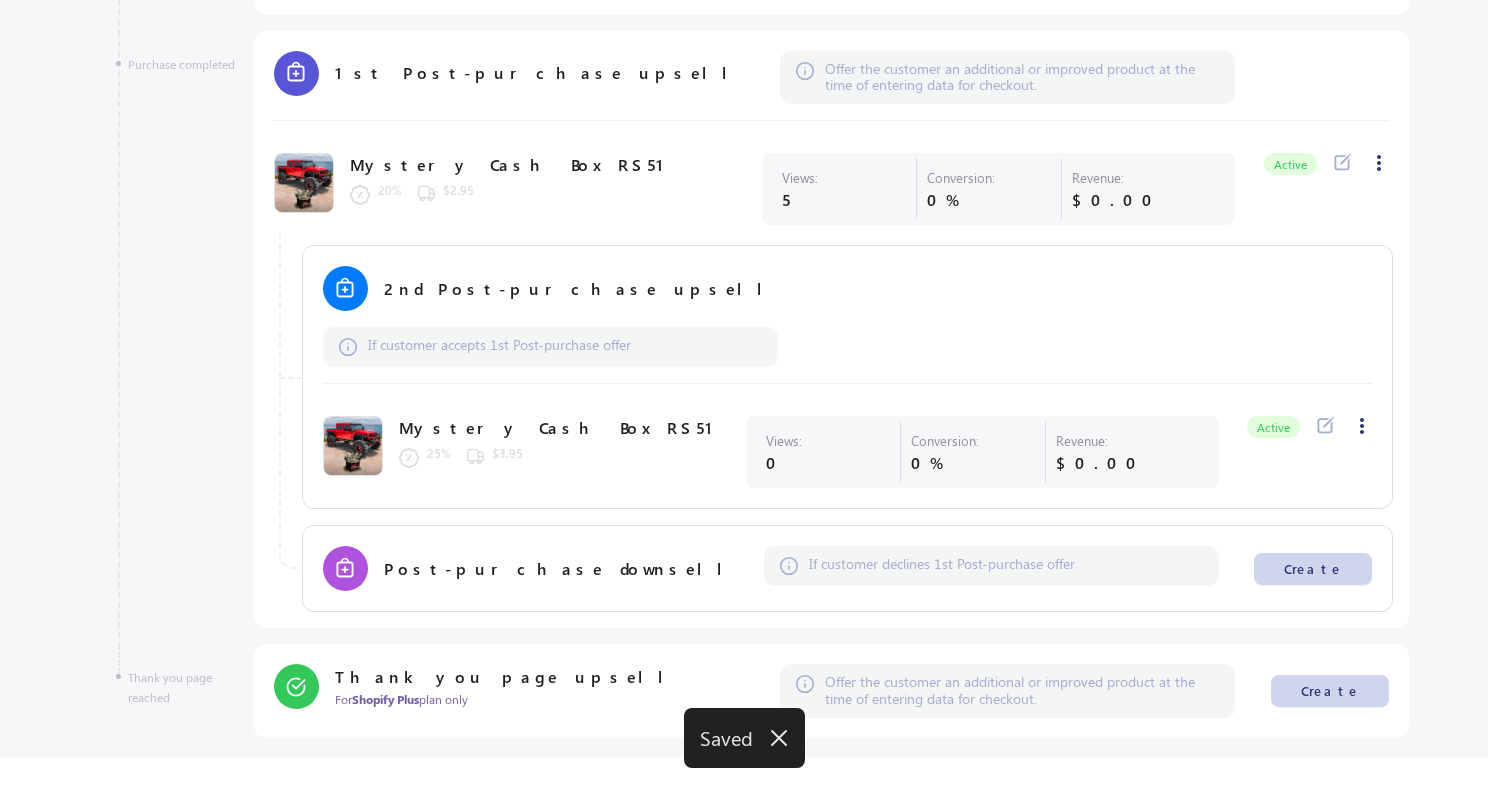 click 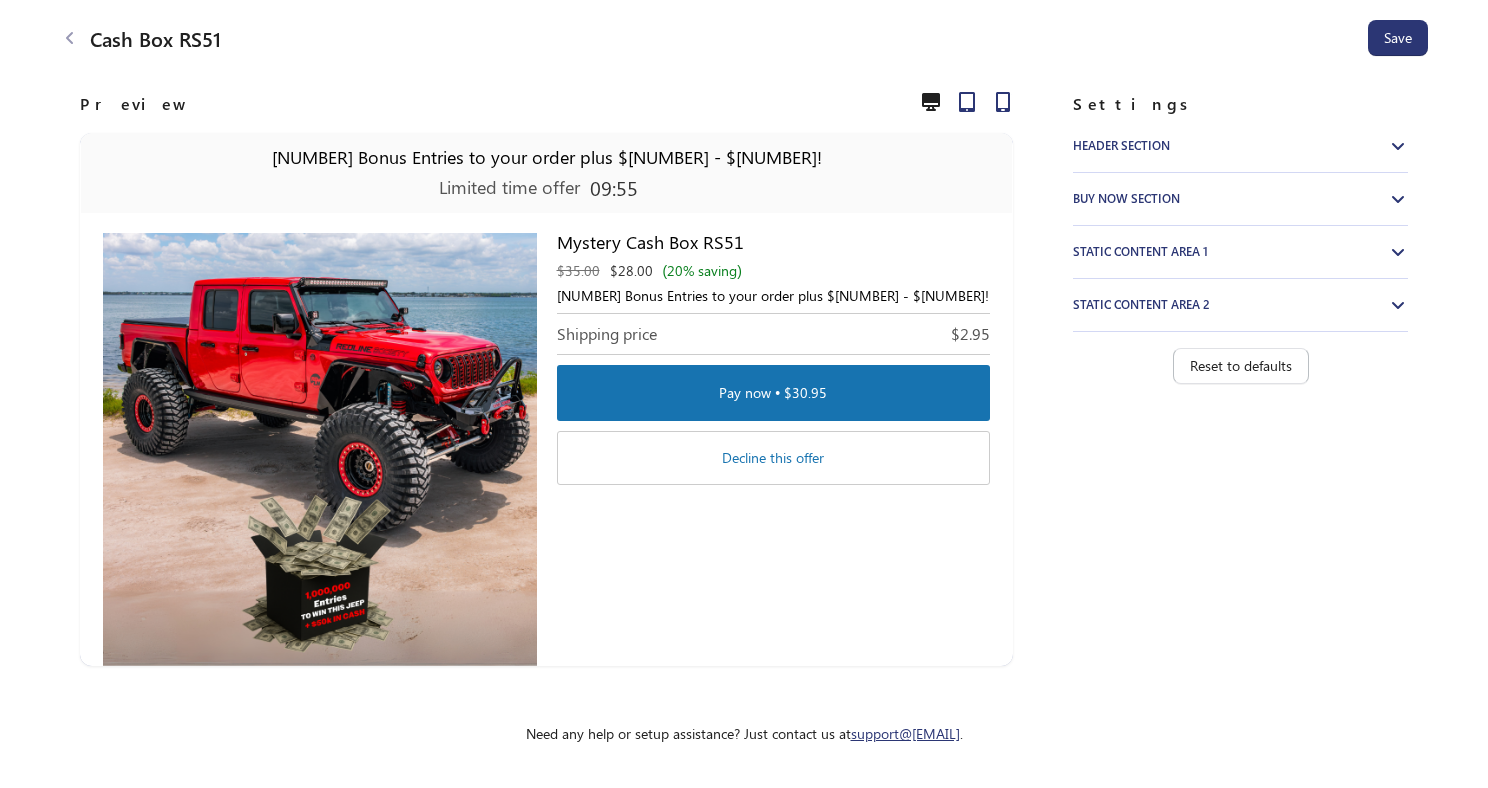 click 